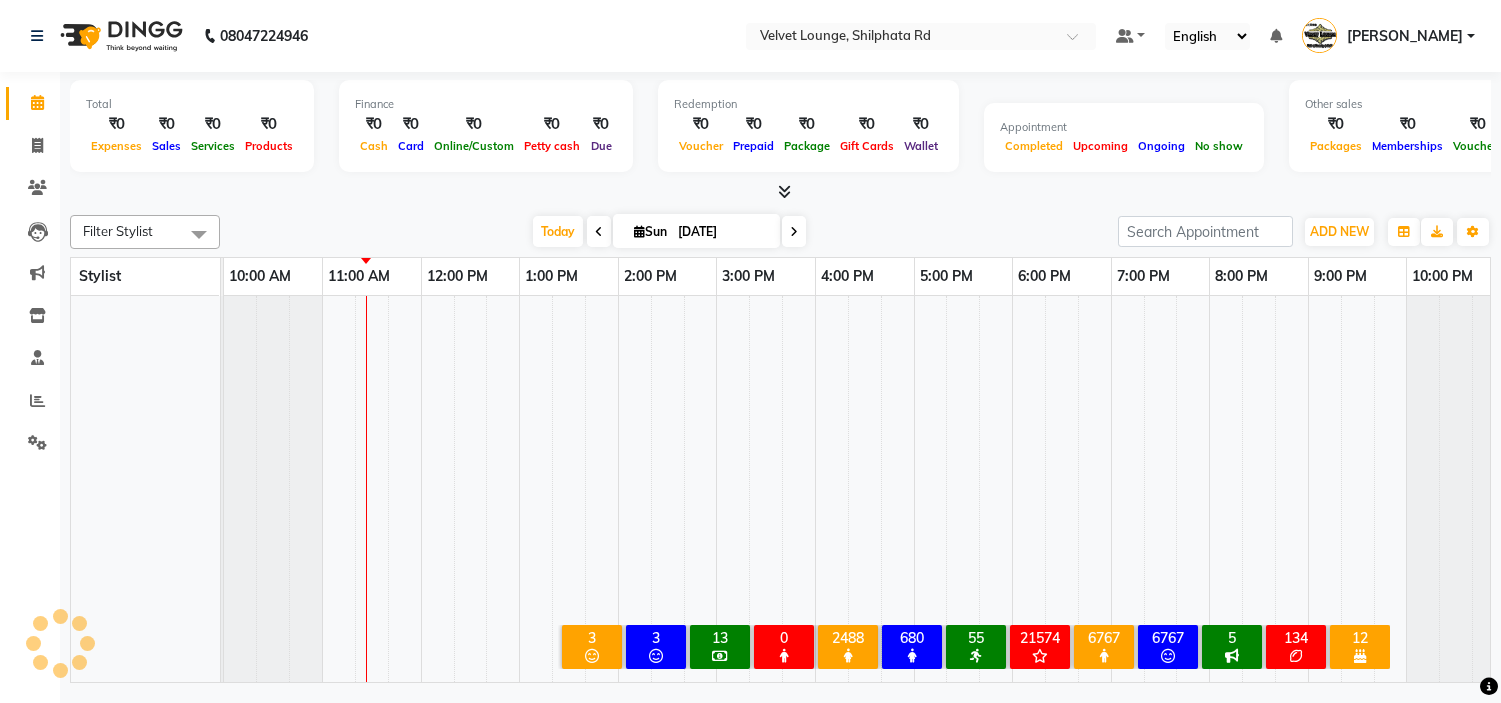 click on "Filter Stylist No data available Today  Sun 13-07-2025 Toggle Dropdown Add Appointment Add Invoice Add Expense Add Attendance Add Client Toggle Dropdown Add Appointment Add Invoice Add Expense Add Attendance Add Client ADD NEW Toggle Dropdown Add Appointment Add Invoice Add Expense Add Attendance Add Client Filter Stylist No data available Group By  Staff View   Room View  View as Vertical  Vertical - Week View  Horizontal  Horizontal - Week View  List  Toggle Dropdown Calendar Settings Manage Tags   Arrange Stylists   Reset Stylists  Full Screen Appointment Form Zoom 75% Stylist 10:00 AM 11:00 AM 12:00 PM 1:00 PM 2:00 PM 3:00 PM 4:00 PM 5:00 PM 6:00 PM 7:00 PM 8:00 PM 9:00 PM 10:00 PM" 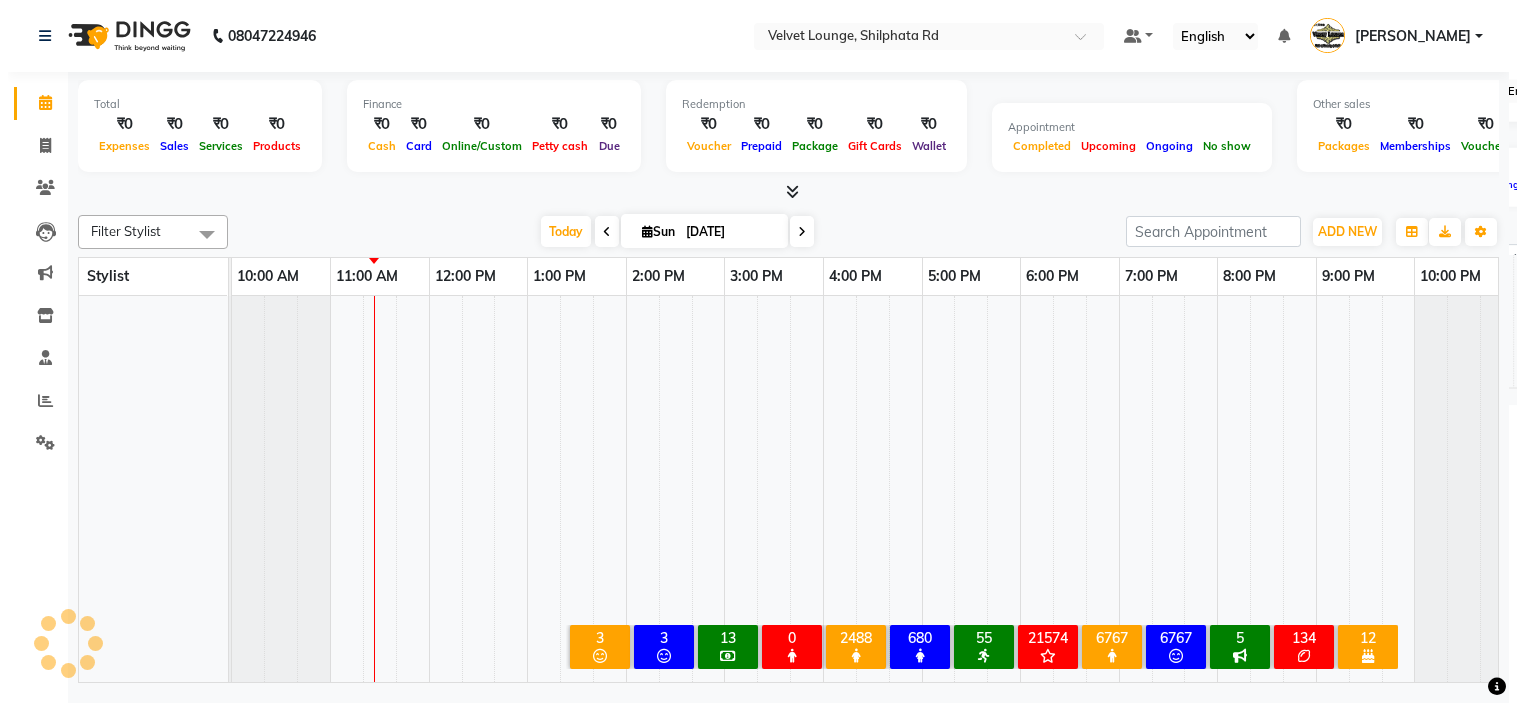 scroll, scrollTop: 0, scrollLeft: 0, axis: both 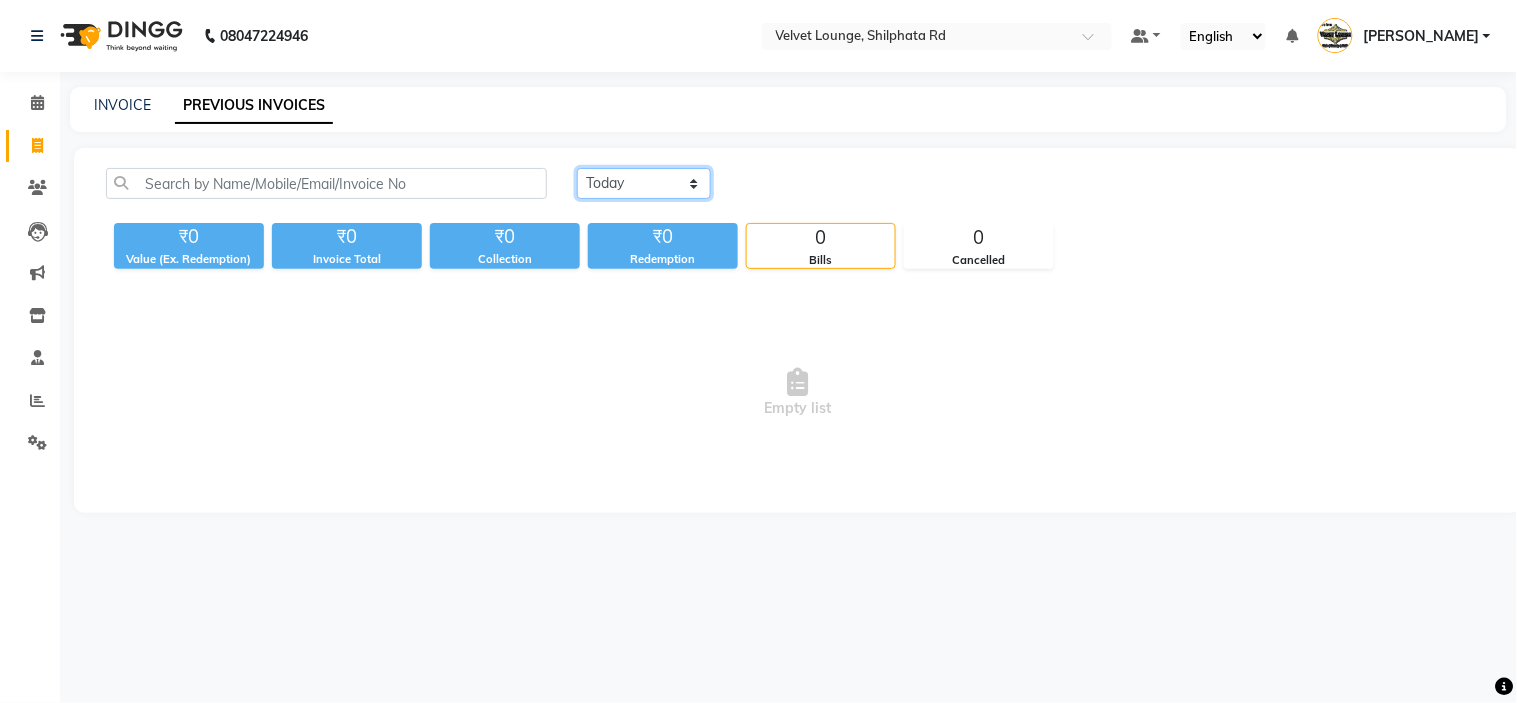 click on "[DATE] [DATE] Custom Range" 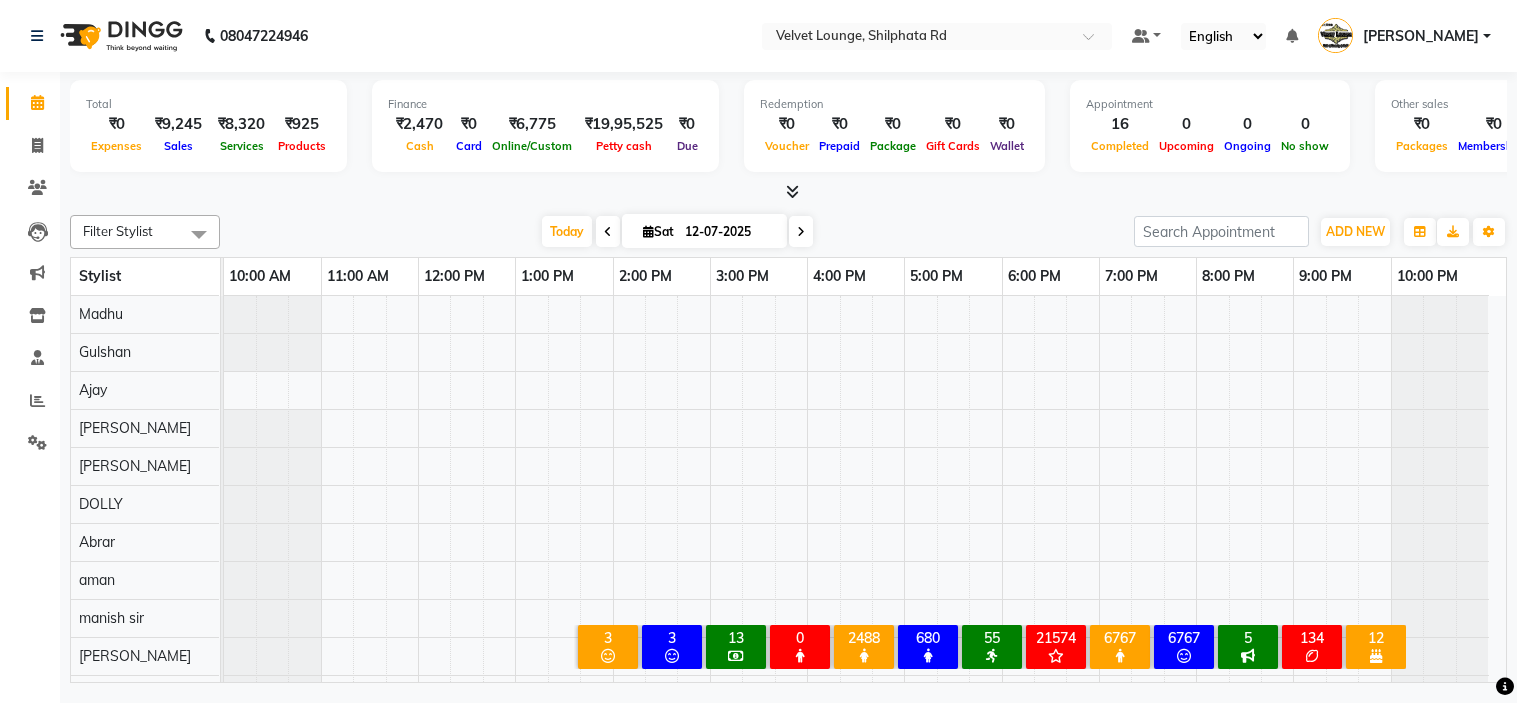 scroll, scrollTop: 0, scrollLeft: 0, axis: both 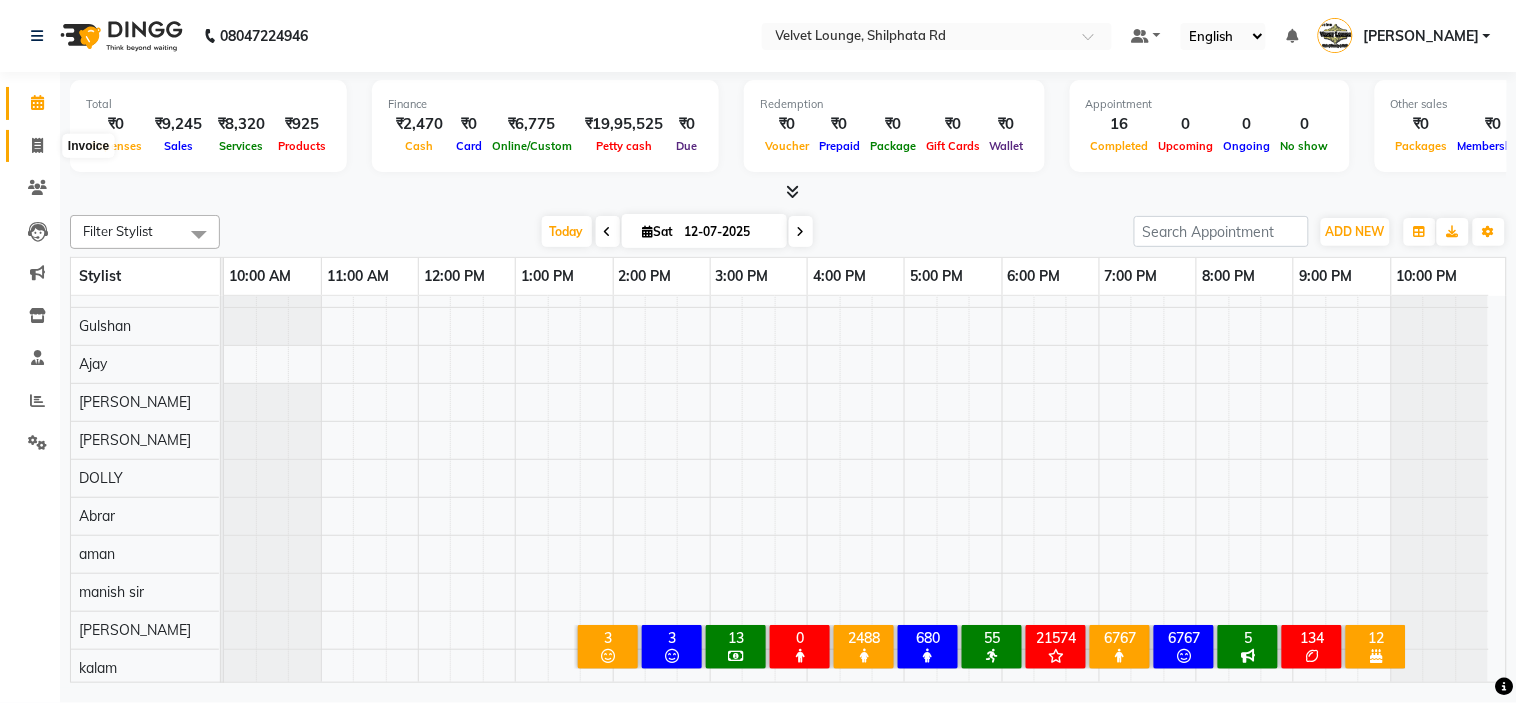 click 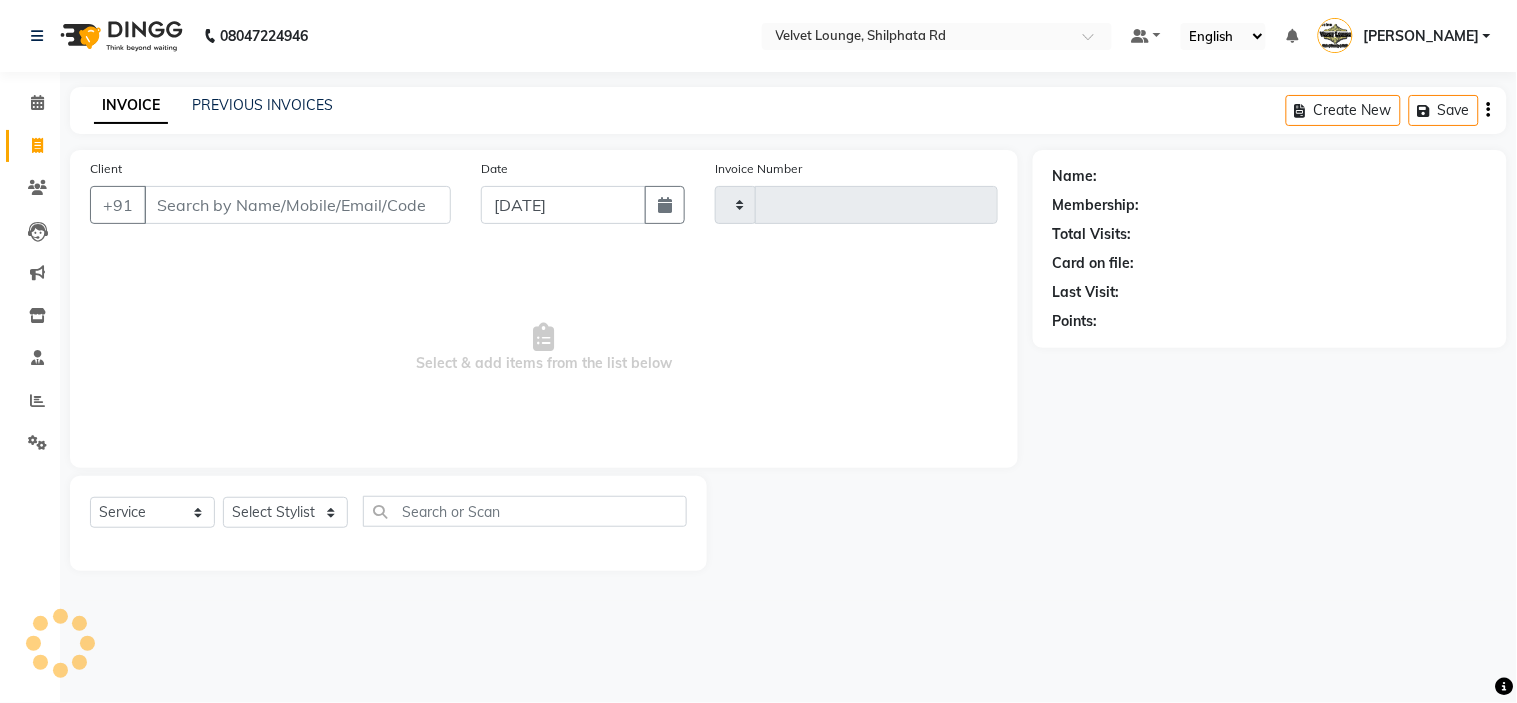 type on "1363" 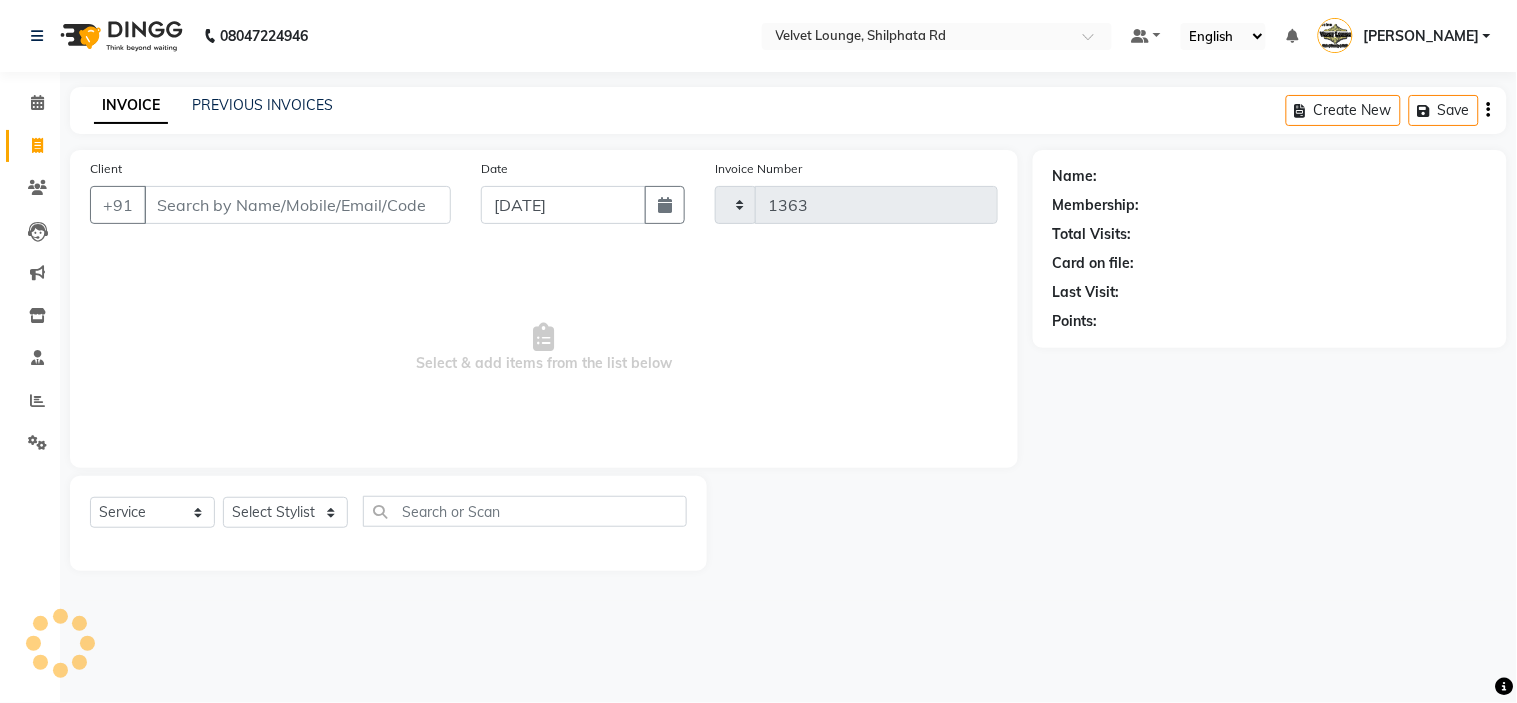 select on "122" 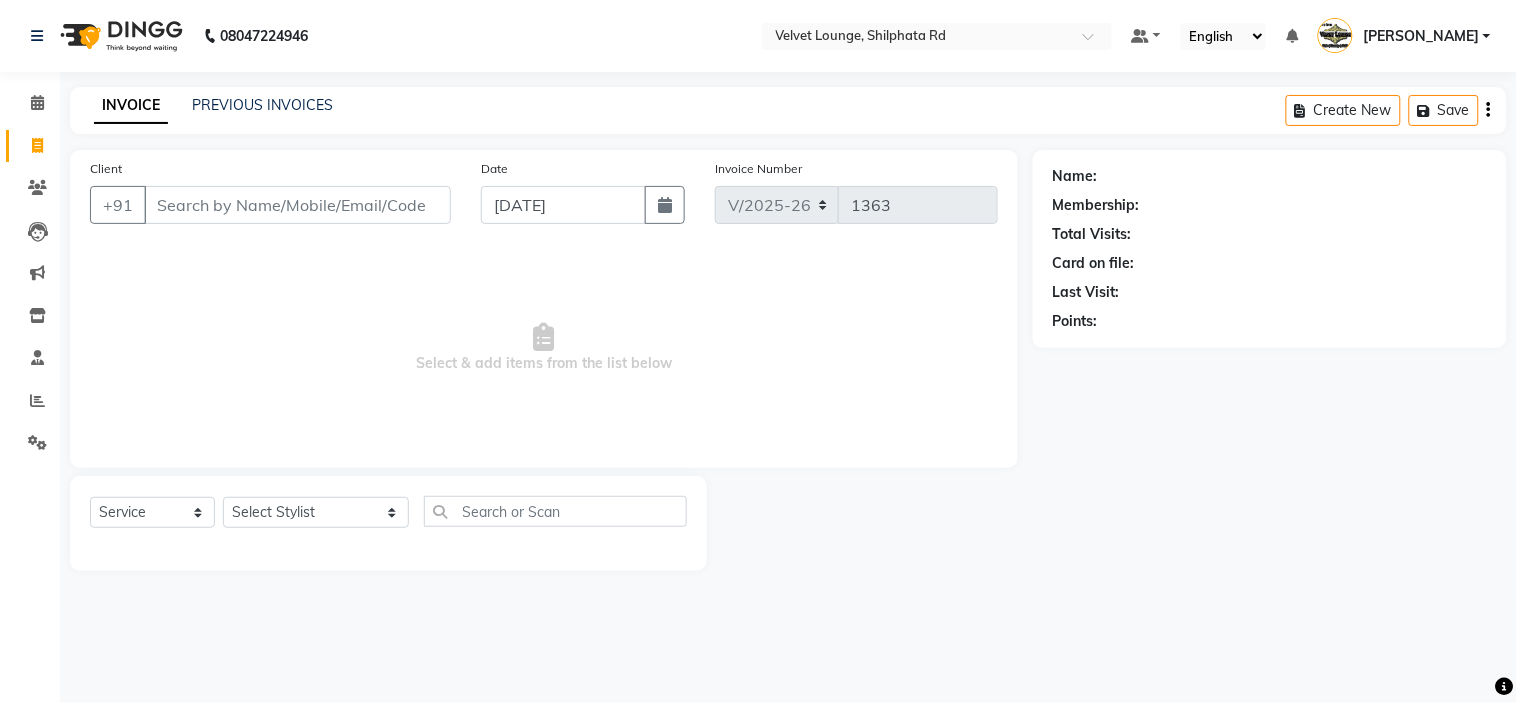 click on "Client" at bounding box center [297, 205] 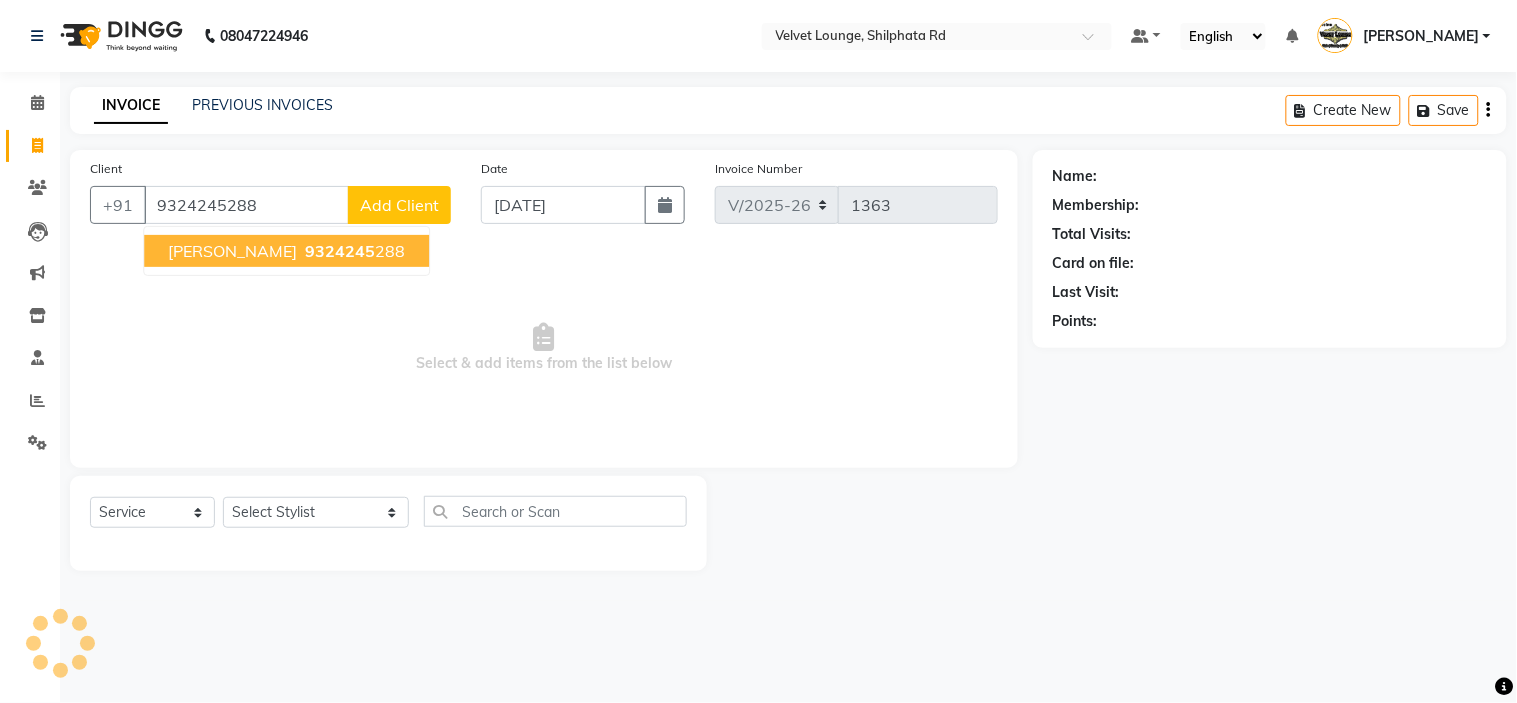 type on "9324245288" 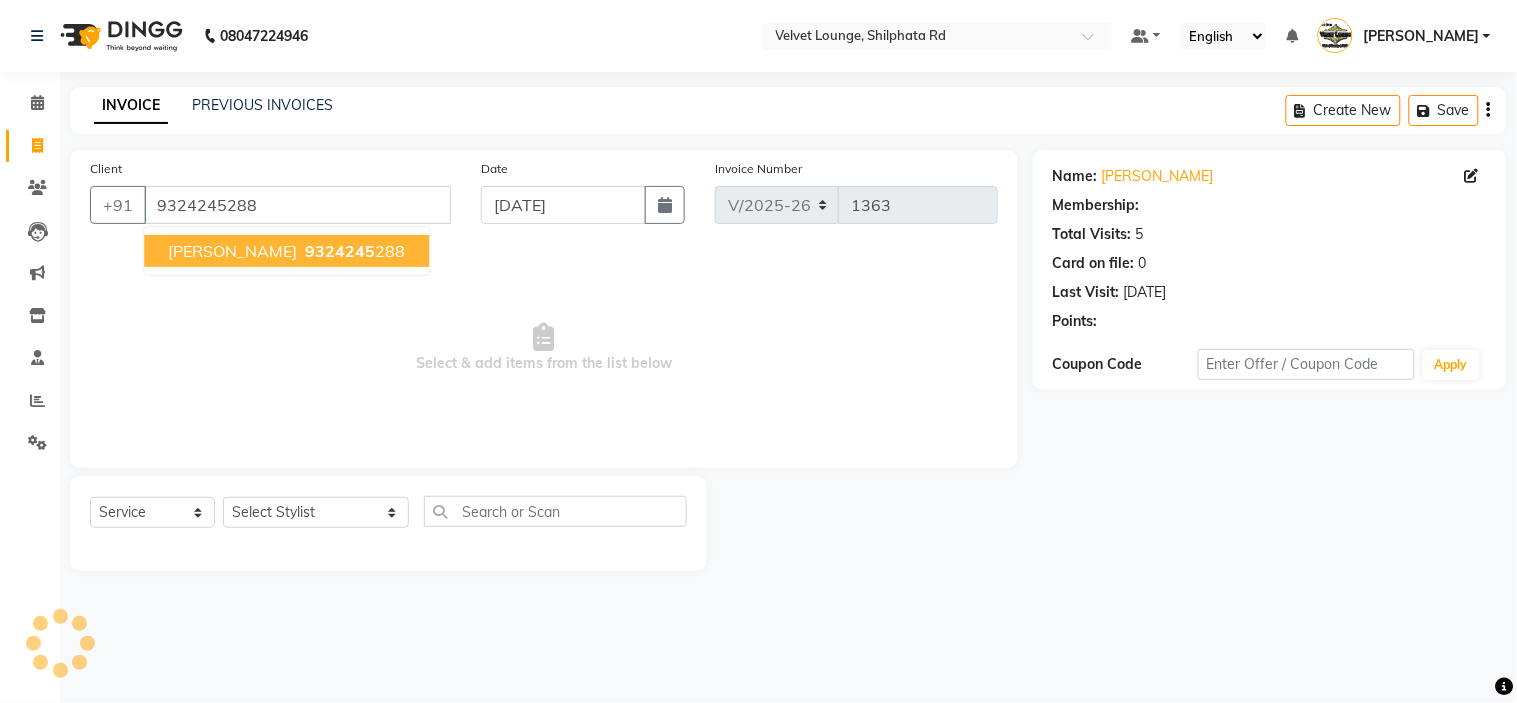 select on "1: Object" 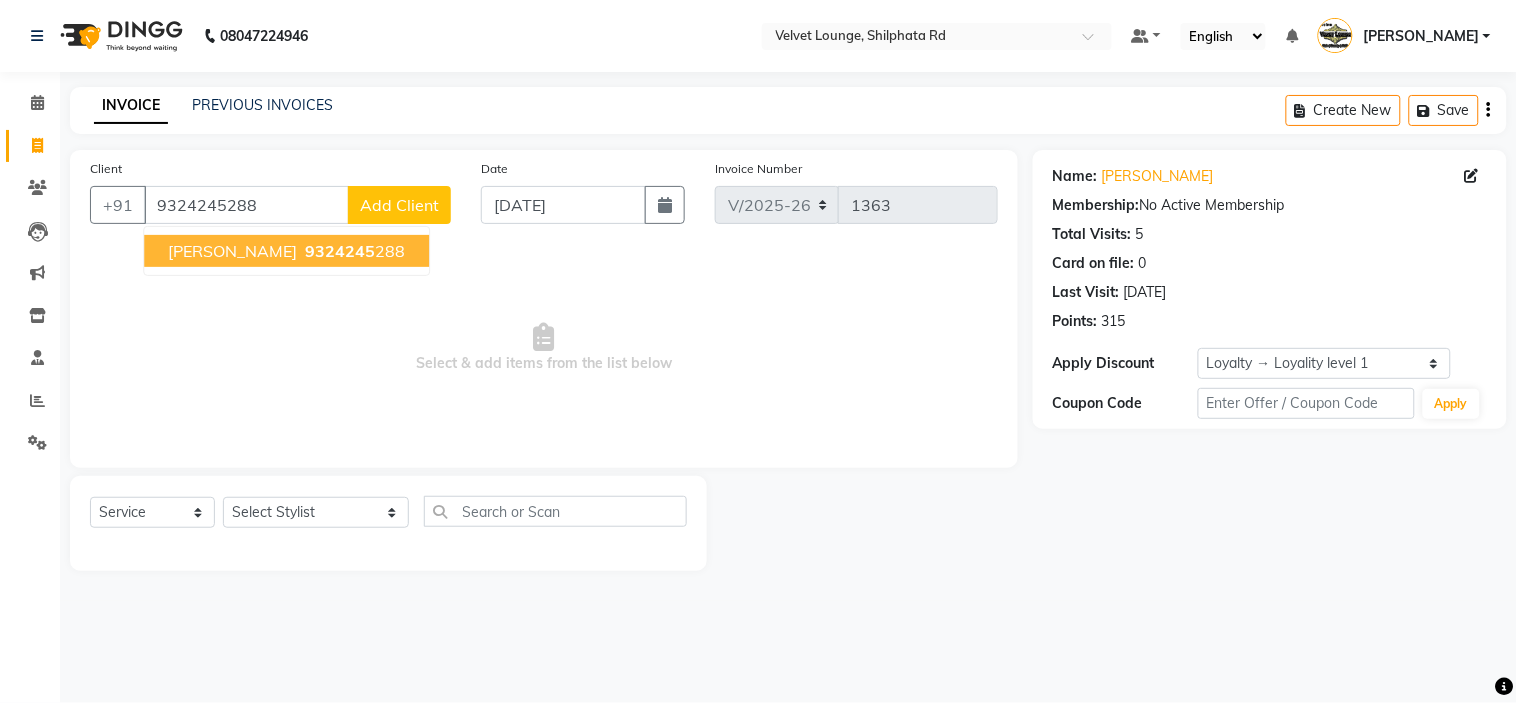 click on "REENA BANSODE   9324245 288" at bounding box center [286, 251] 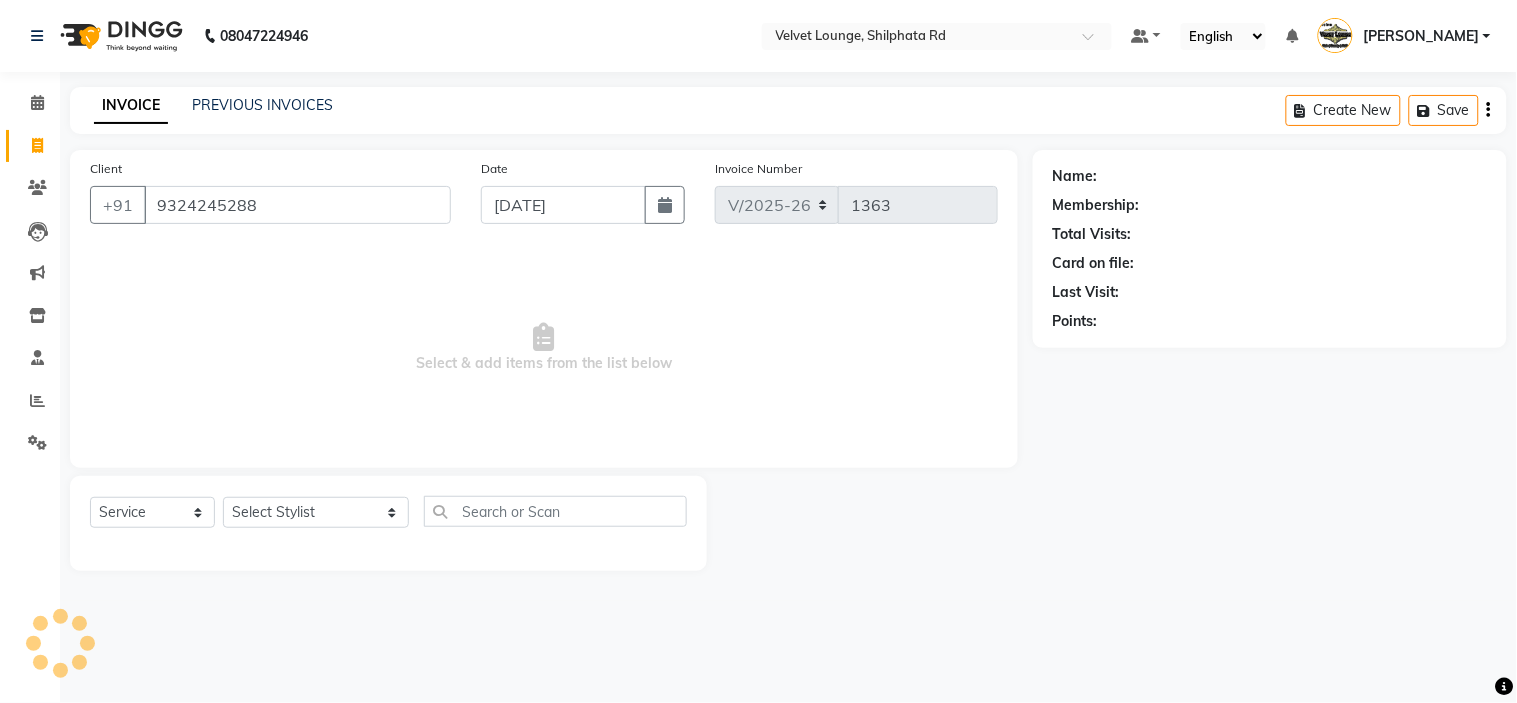 select on "1: Object" 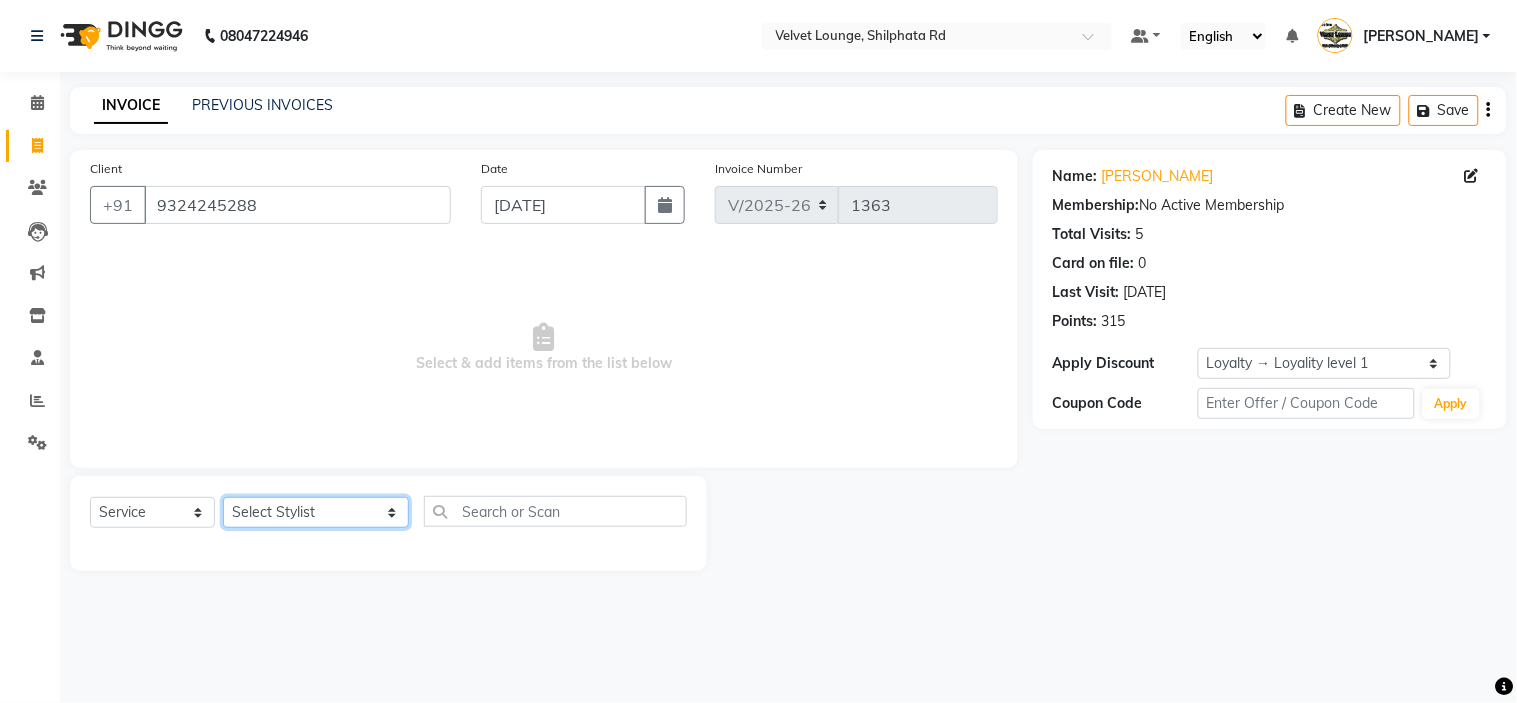 click on "Select Stylist [PERSON_NAME]  [PERSON_NAME] [PERSON_NAME] [PERSON_NAME] [PERSON_NAME] [PERSON_NAME] [PERSON_NAME]  [PERSON_NAME] [PERSON_NAME] ashwini palem  [PERSON_NAME] [PERSON_NAME]  [PERSON_NAME] [PERSON_NAME] Gulshan [PERSON_NAME] [PERSON_NAME] kalam [PERSON_NAME] [PERSON_NAME] sir miraj [PERSON_NAME] [PERSON_NAME] [PERSON_NAME] [PERSON_NAME] neha tamatta [PERSON_NAME] [PERSON_NAME] [PERSON_NAME] [PERSON_NAME] [PERSON_NAME] [PERSON_NAME] [PERSON_NAME] [PERSON_NAME]  [PERSON_NAME] [PERSON_NAME] sana [PERSON_NAME] [PERSON_NAME]  [PERSON_NAME] [PERSON_NAME] [PERSON_NAME] [DEMOGRAPHIC_DATA][PERSON_NAME] [PERSON_NAME]  [PERSON_NAME] [PERSON_NAME] gurbani [PERSON_NAME]" 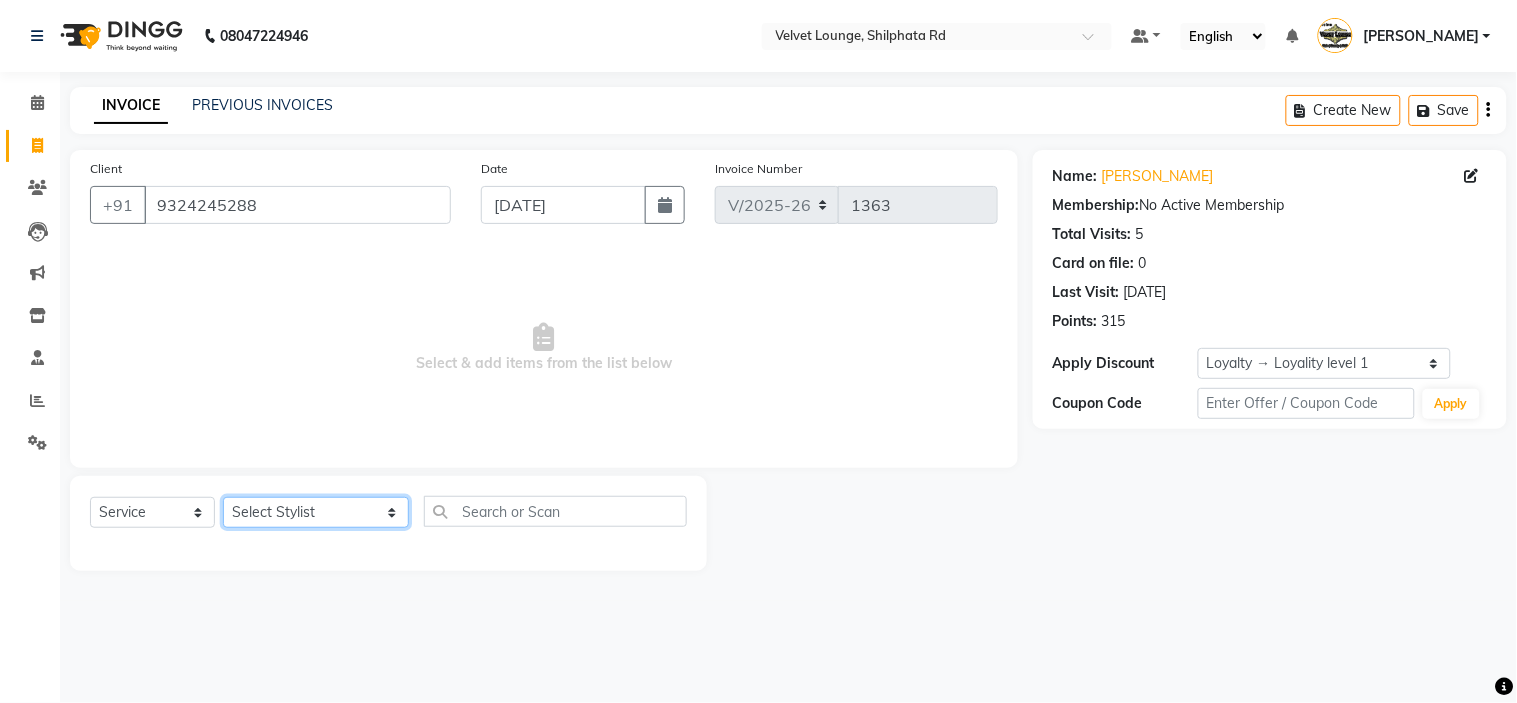 select on "54261" 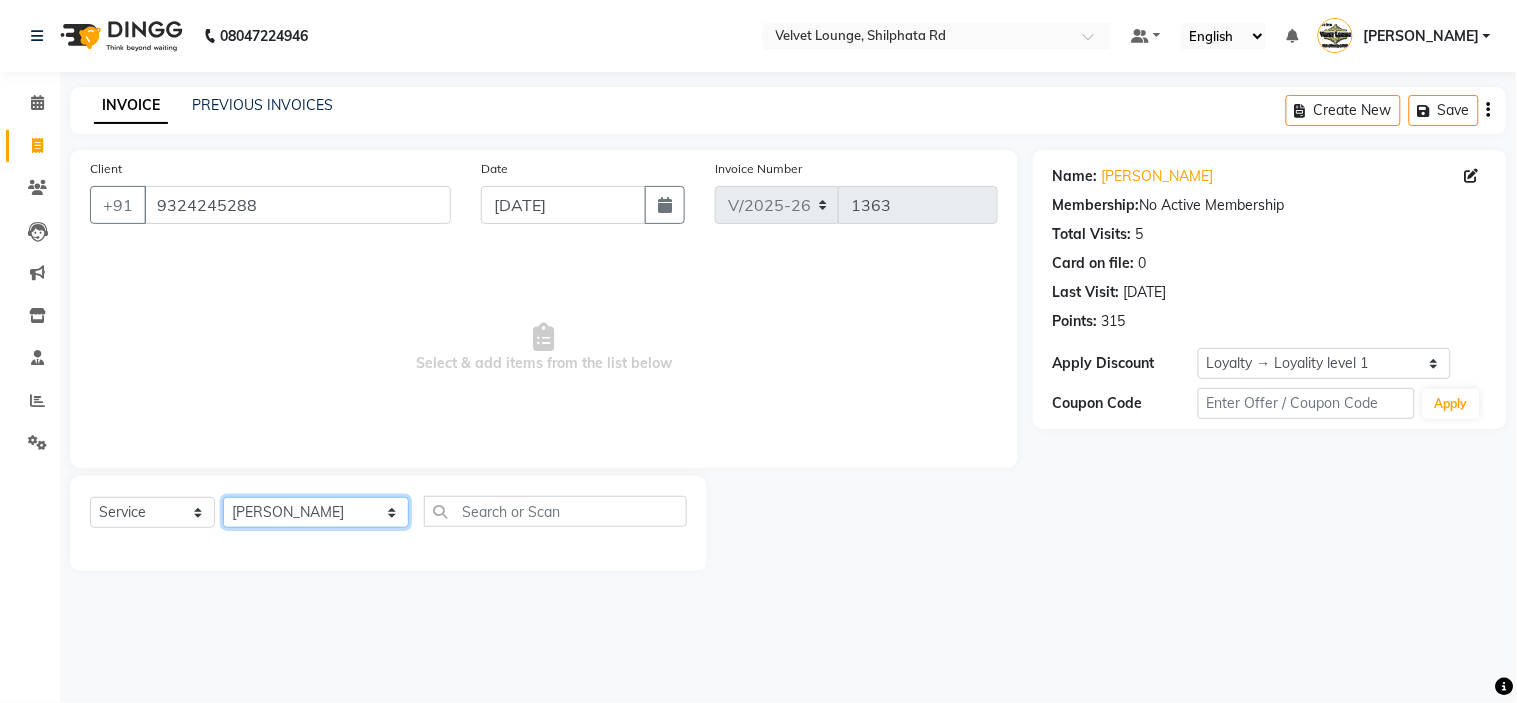 click on "Select Stylist [PERSON_NAME]  [PERSON_NAME] [PERSON_NAME] [PERSON_NAME] [PERSON_NAME] [PERSON_NAME] [PERSON_NAME]  [PERSON_NAME] [PERSON_NAME] ashwini palem  [PERSON_NAME] [PERSON_NAME]  [PERSON_NAME] [PERSON_NAME] Gulshan [PERSON_NAME] [PERSON_NAME] kalam [PERSON_NAME] [PERSON_NAME] sir miraj [PERSON_NAME] [PERSON_NAME] [PERSON_NAME] [PERSON_NAME] neha tamatta [PERSON_NAME] [PERSON_NAME] [PERSON_NAME] [PERSON_NAME] [PERSON_NAME] [PERSON_NAME] [PERSON_NAME] [PERSON_NAME]  [PERSON_NAME] [PERSON_NAME] sana [PERSON_NAME] [PERSON_NAME]  [PERSON_NAME] [PERSON_NAME] [PERSON_NAME] [DEMOGRAPHIC_DATA][PERSON_NAME] [PERSON_NAME]  [PERSON_NAME] [PERSON_NAME] gurbani [PERSON_NAME]" 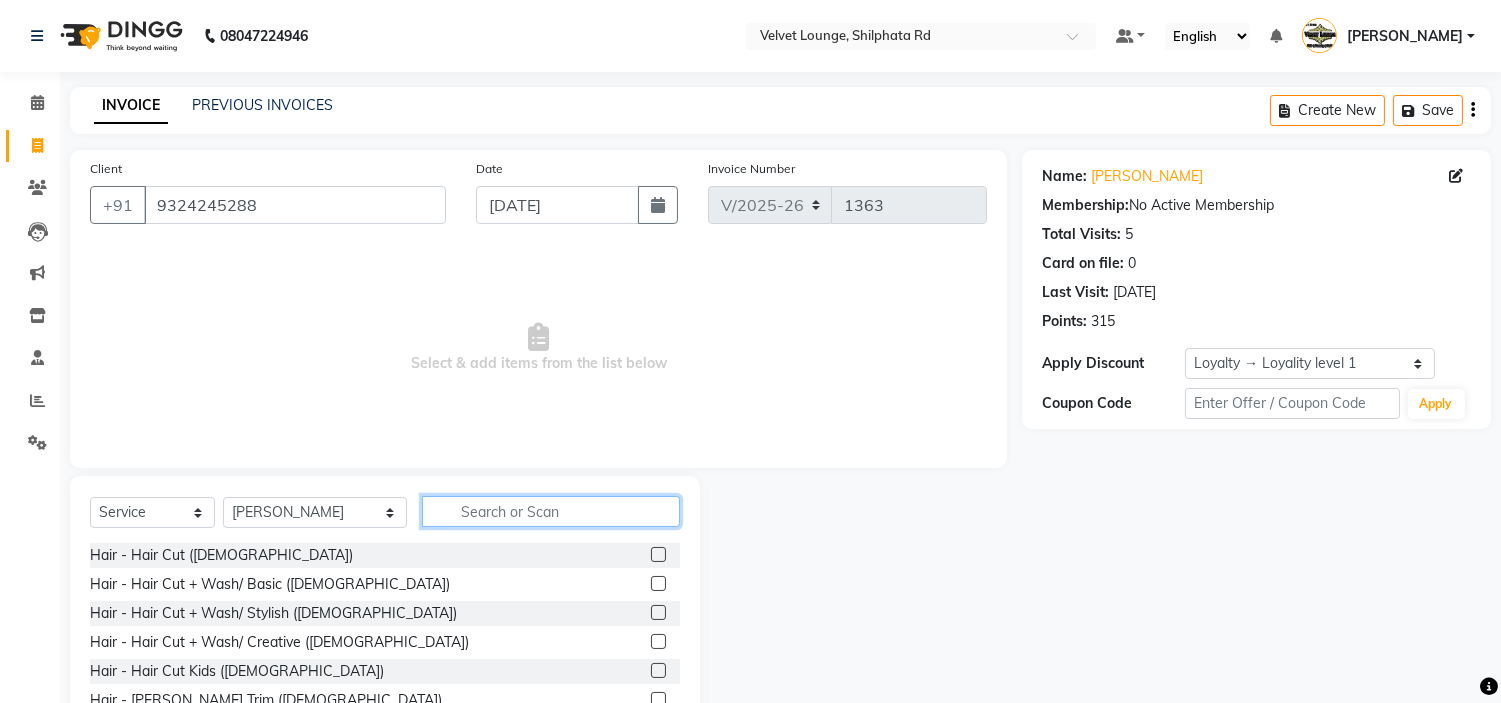 click 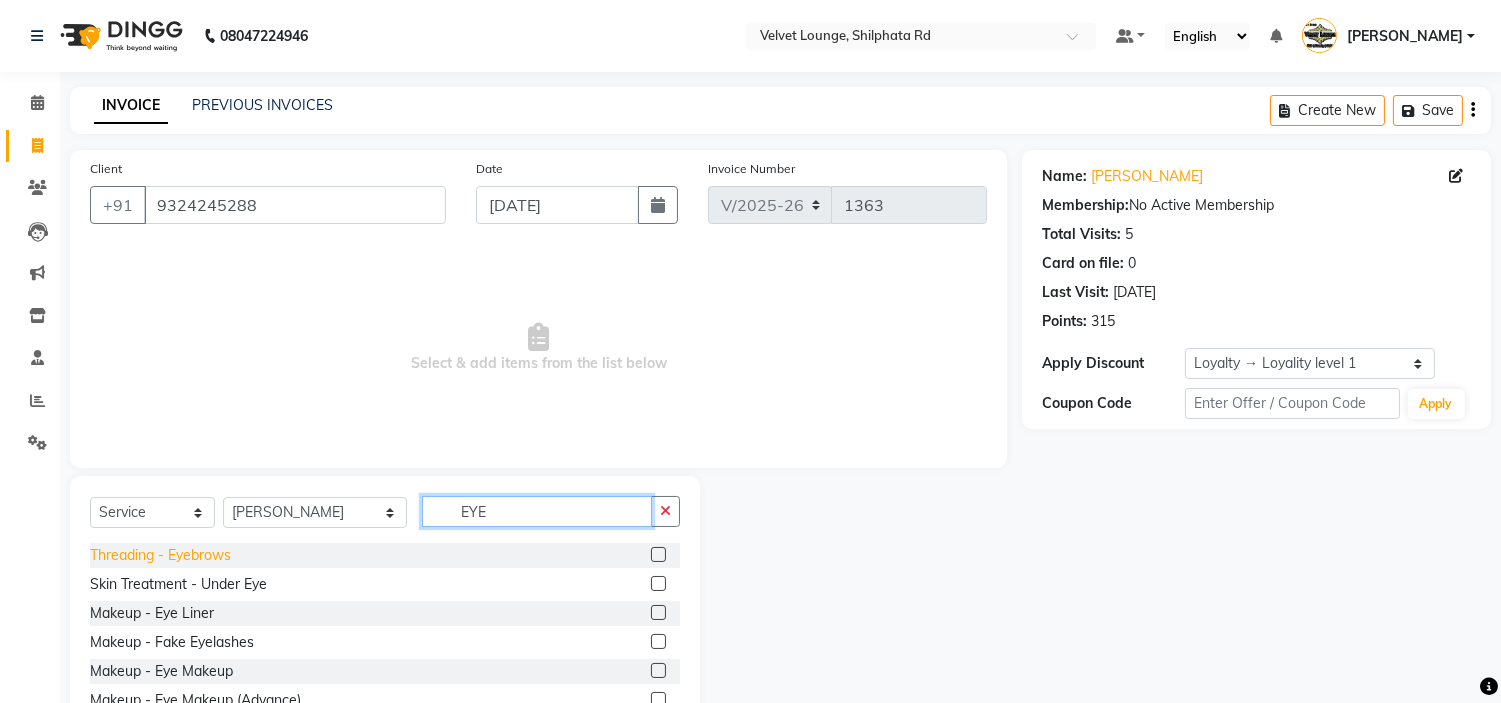type on "EYE" 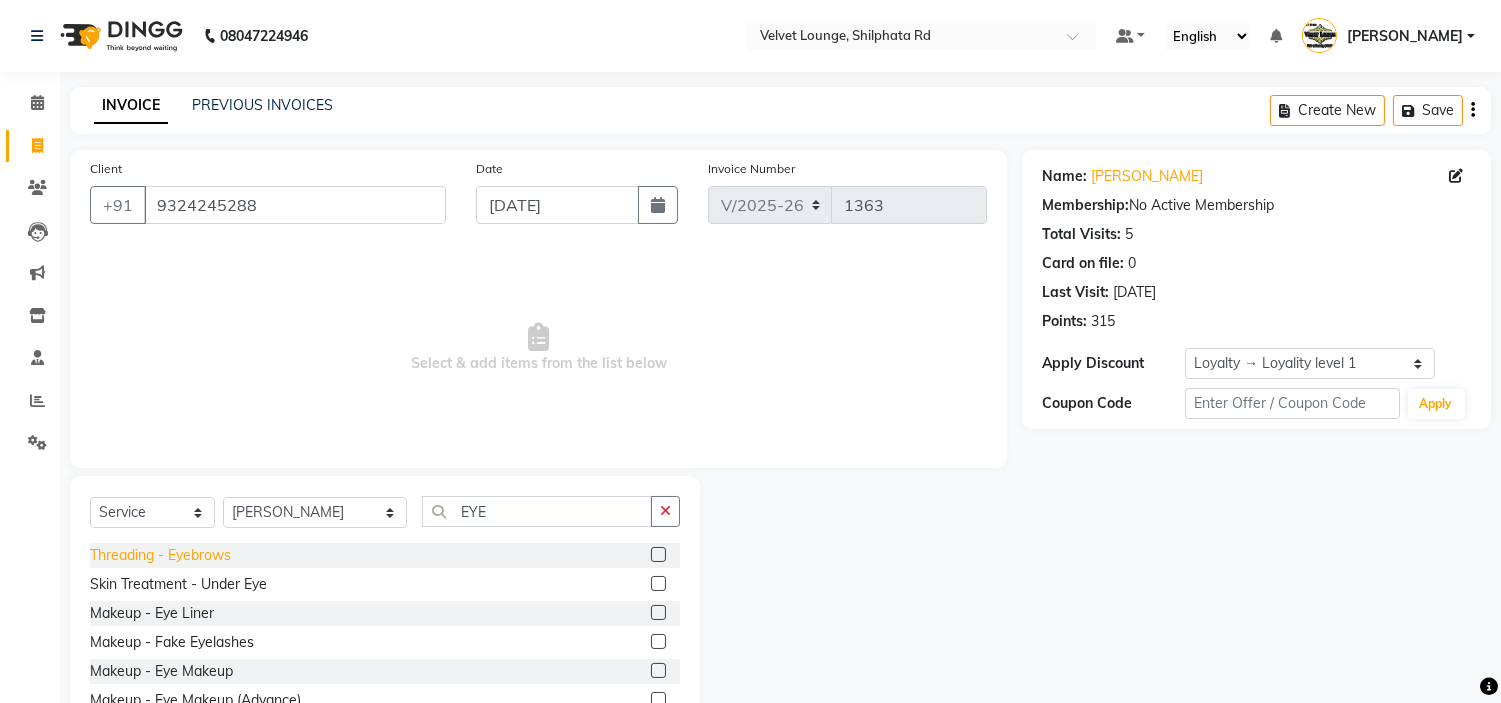 click on "Threading - Eyebrows" 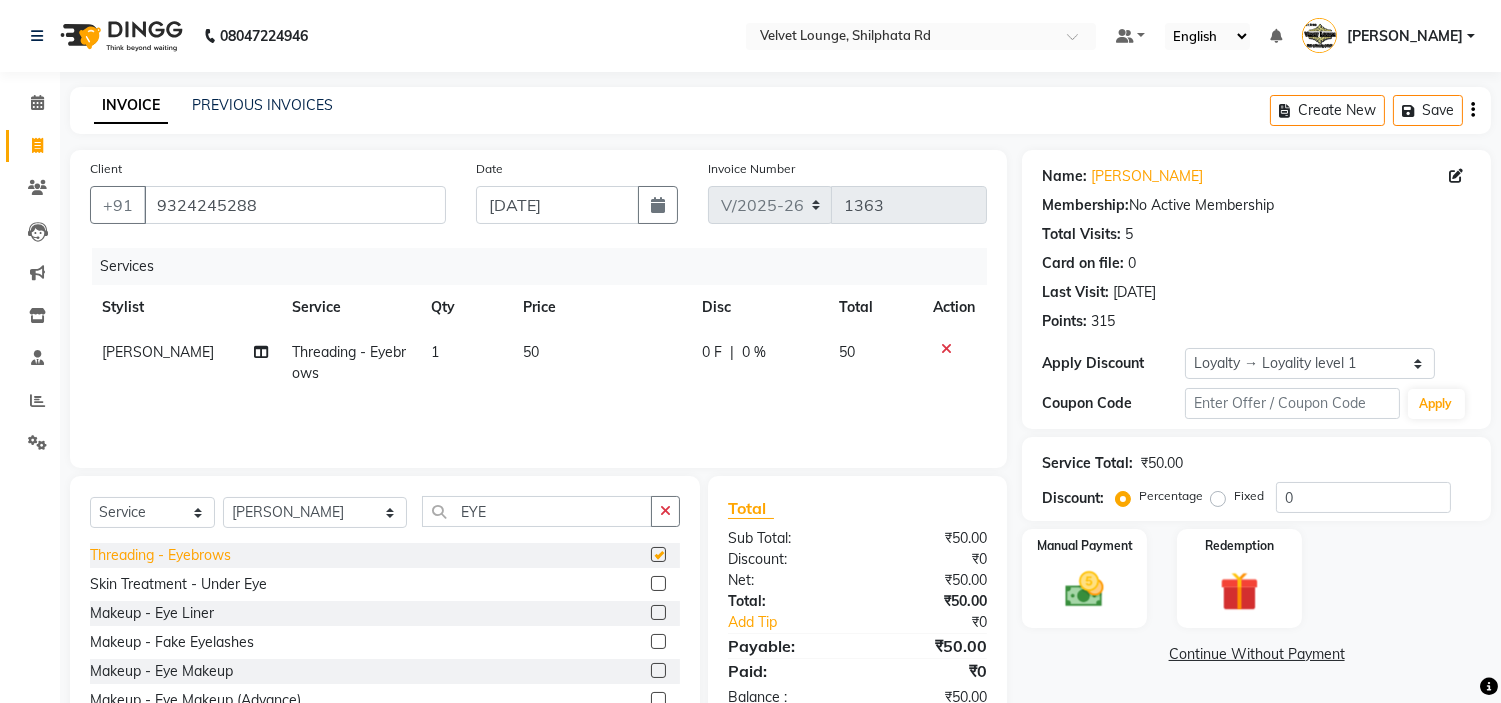 checkbox on "false" 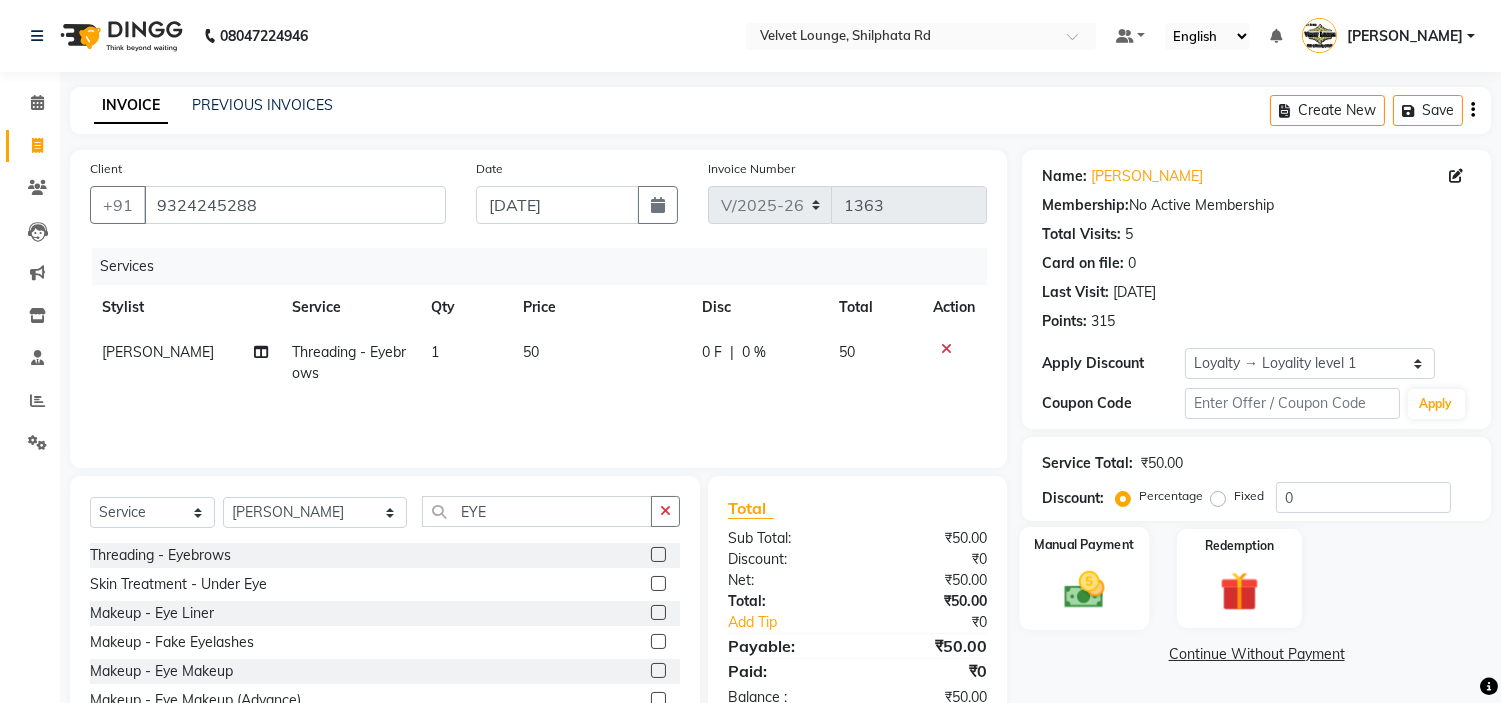 click 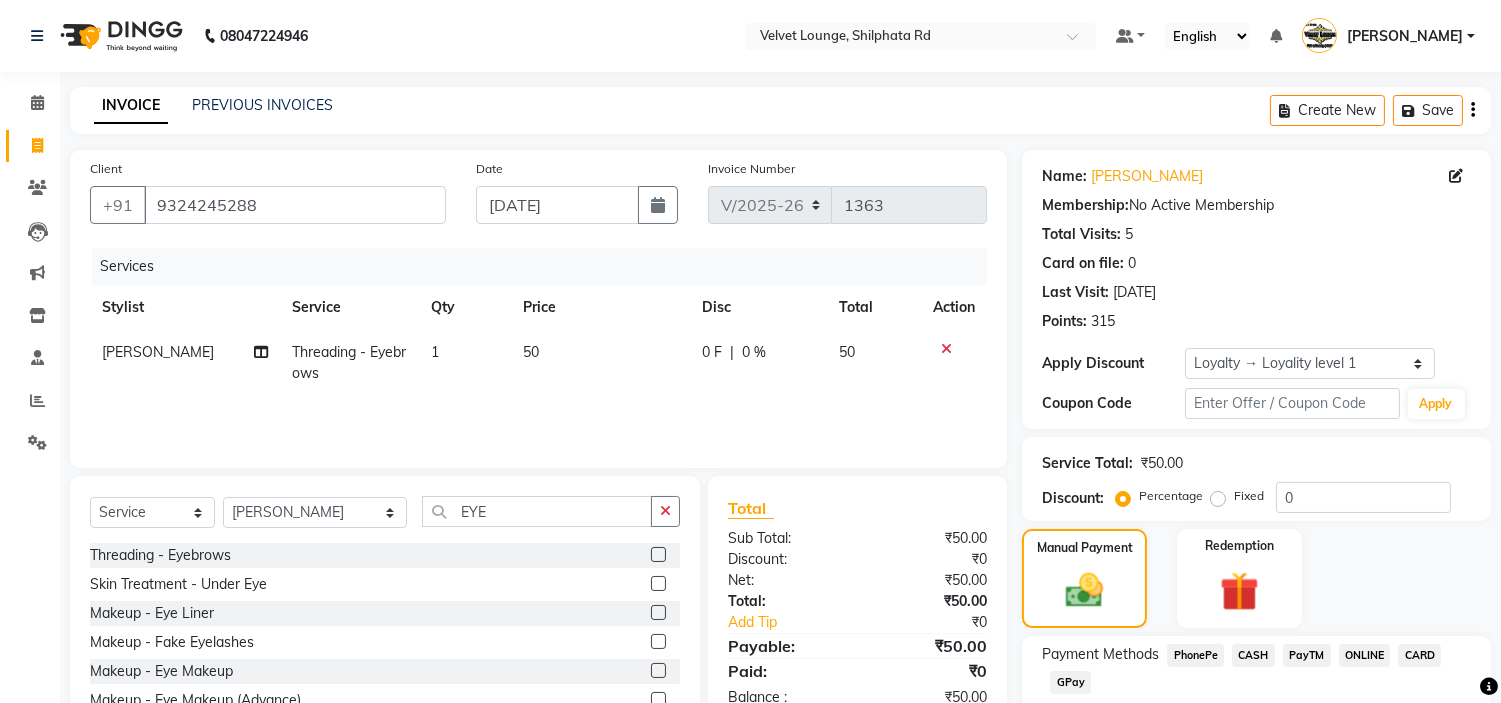 scroll, scrollTop: 123, scrollLeft: 0, axis: vertical 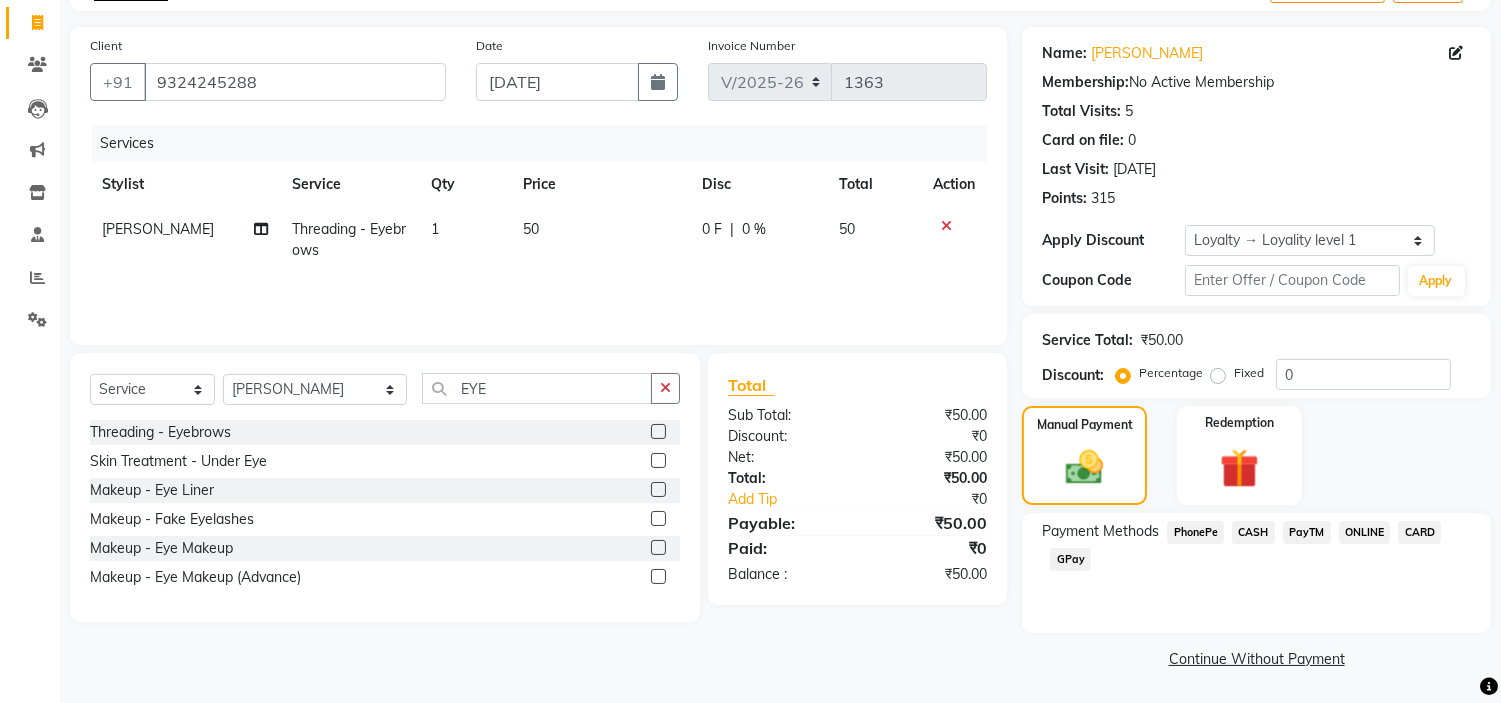 click on "PayTM" 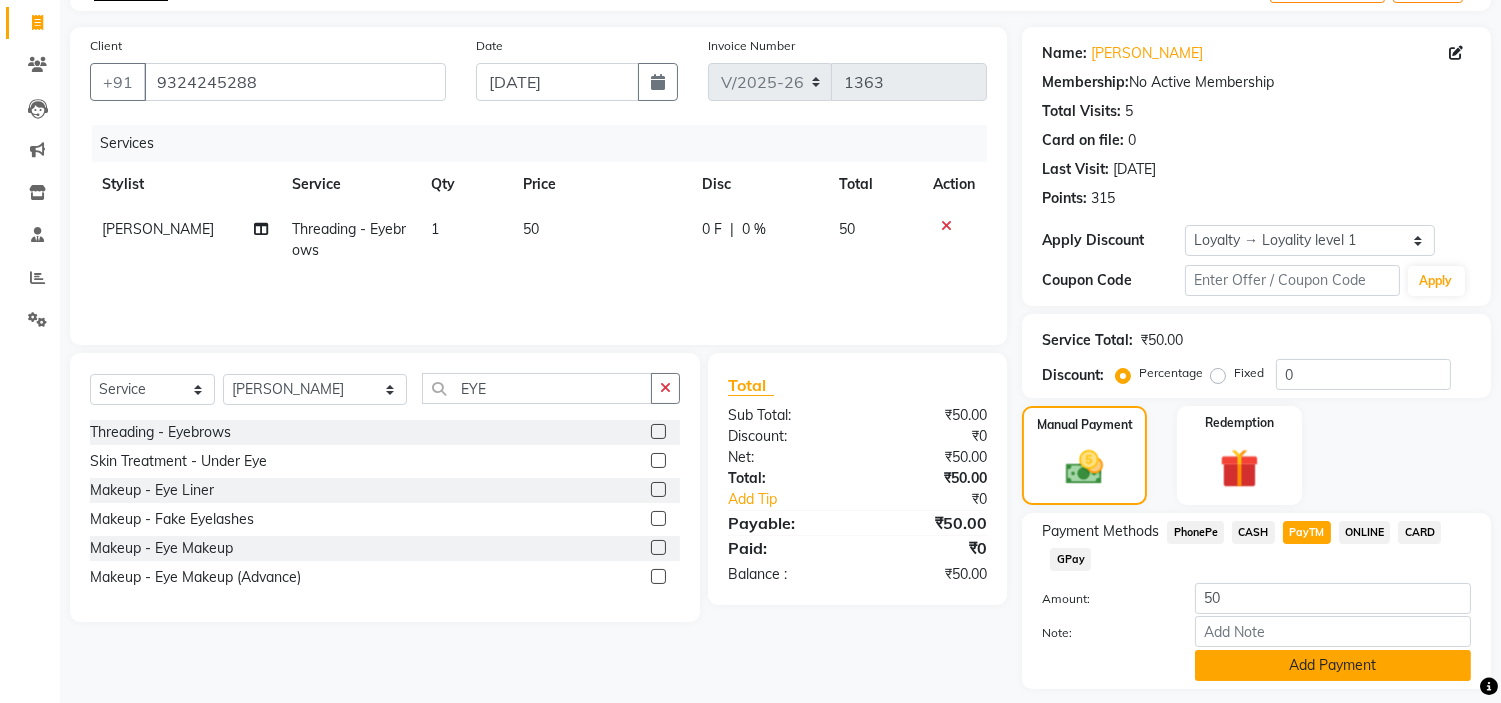 click on "Add Payment" 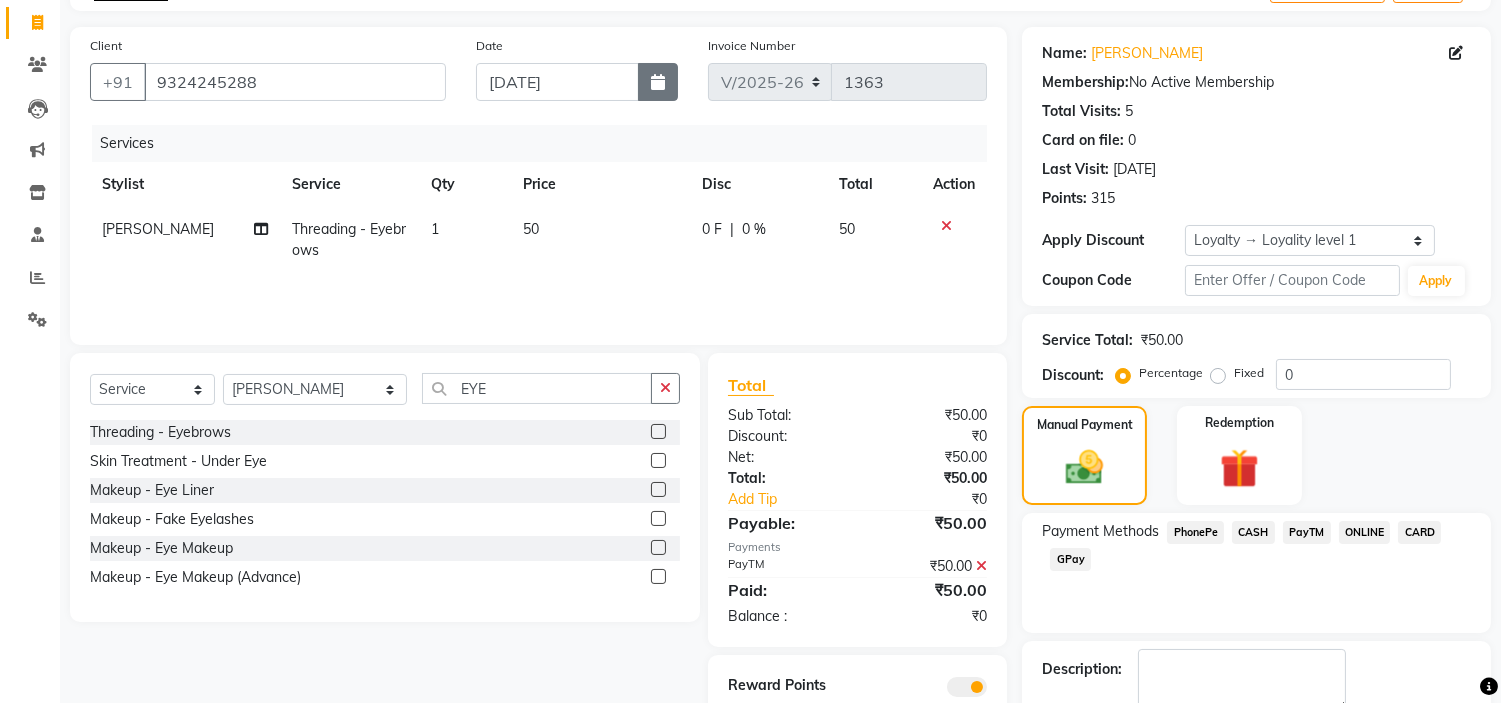 click 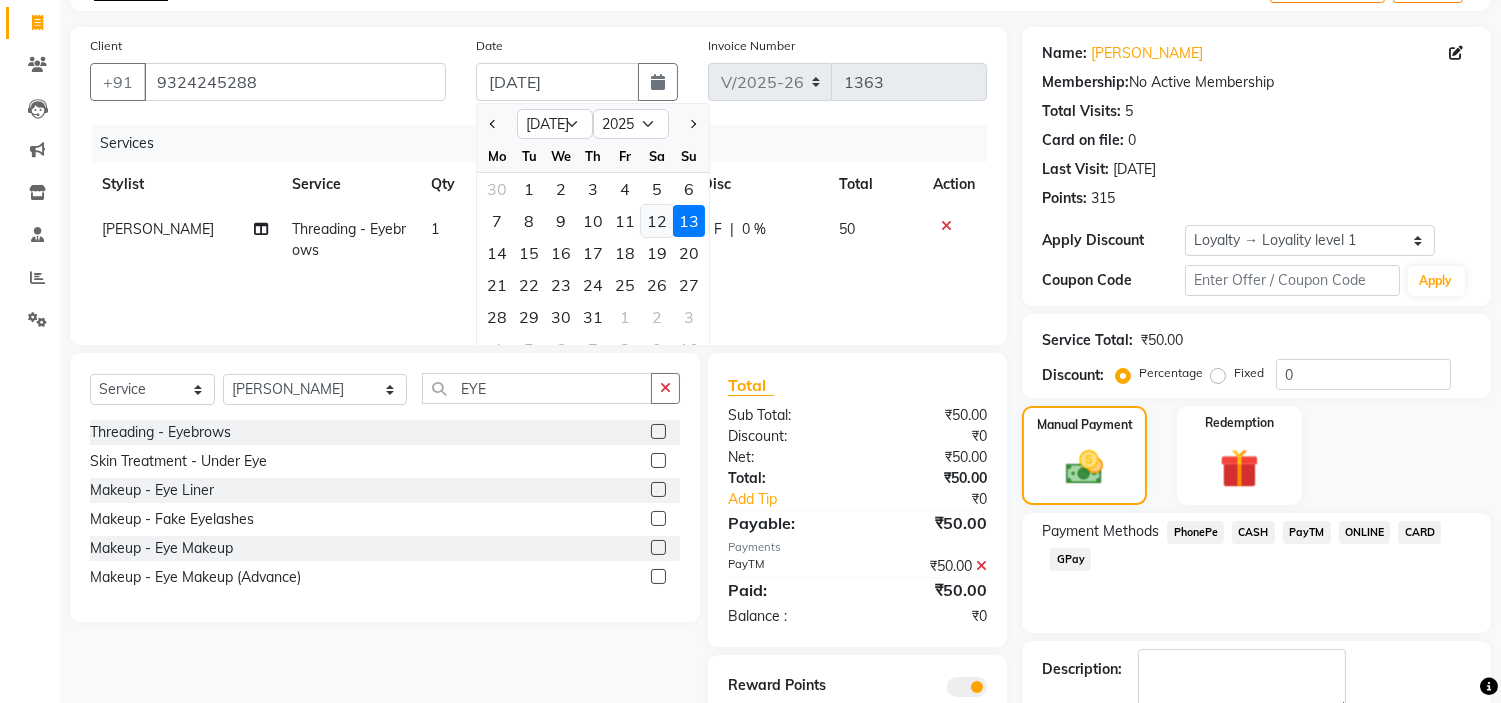click on "12" 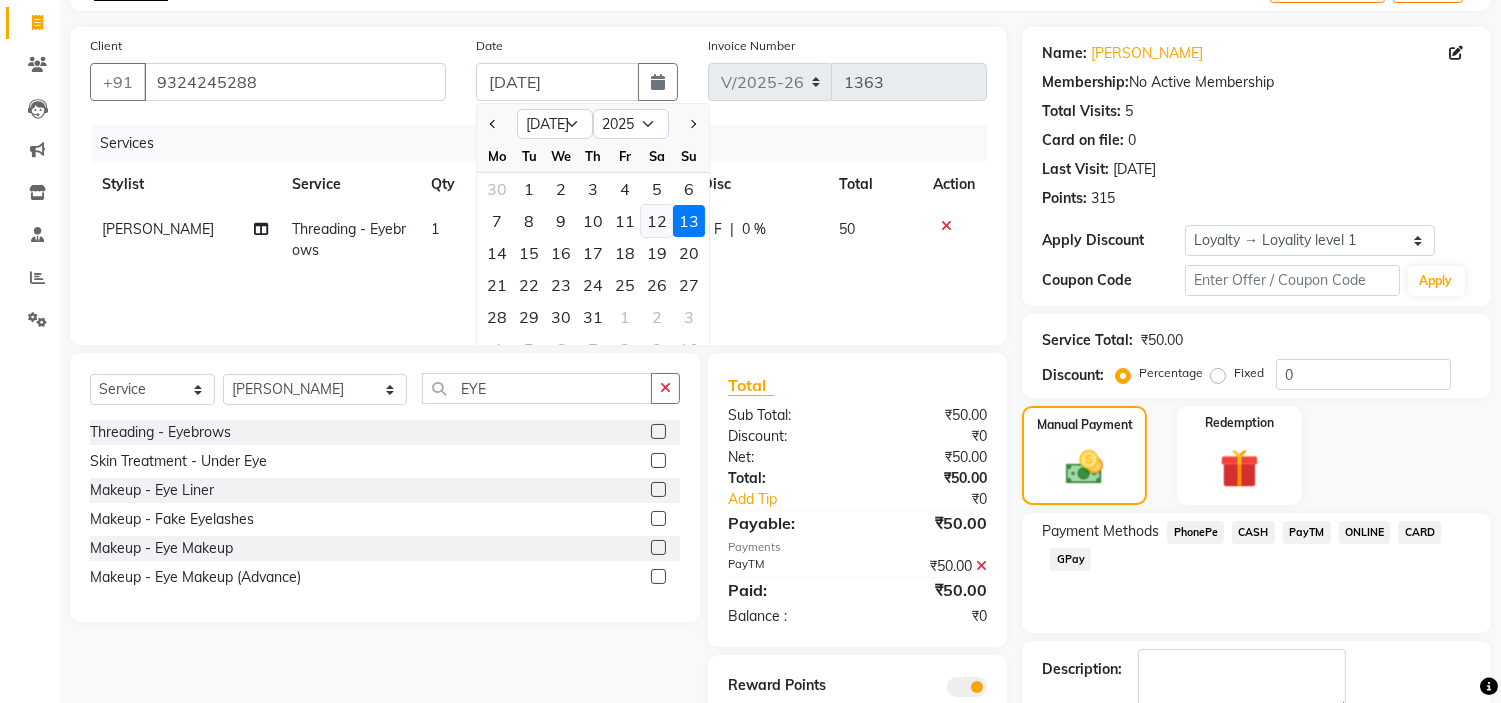 type on "12-07-2025" 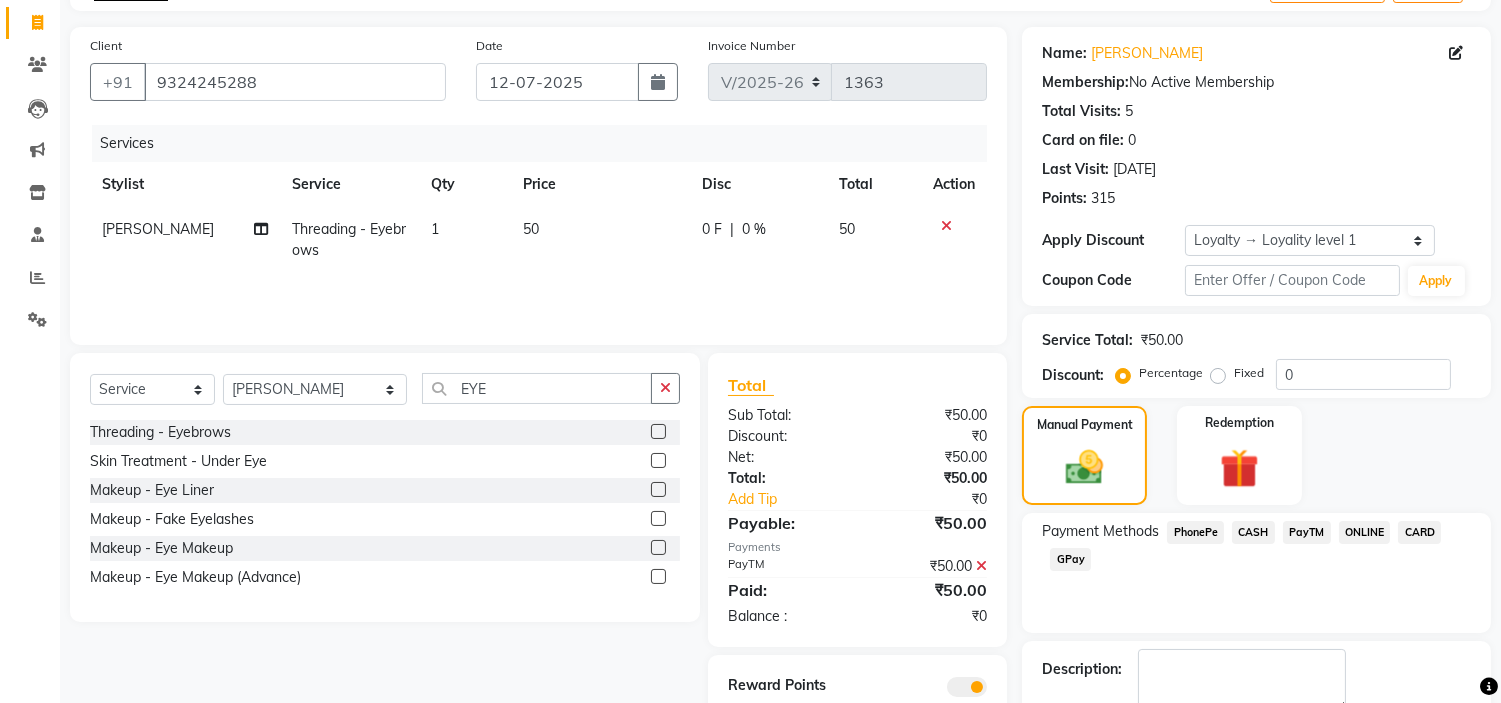 scroll, scrollTop: 236, scrollLeft: 0, axis: vertical 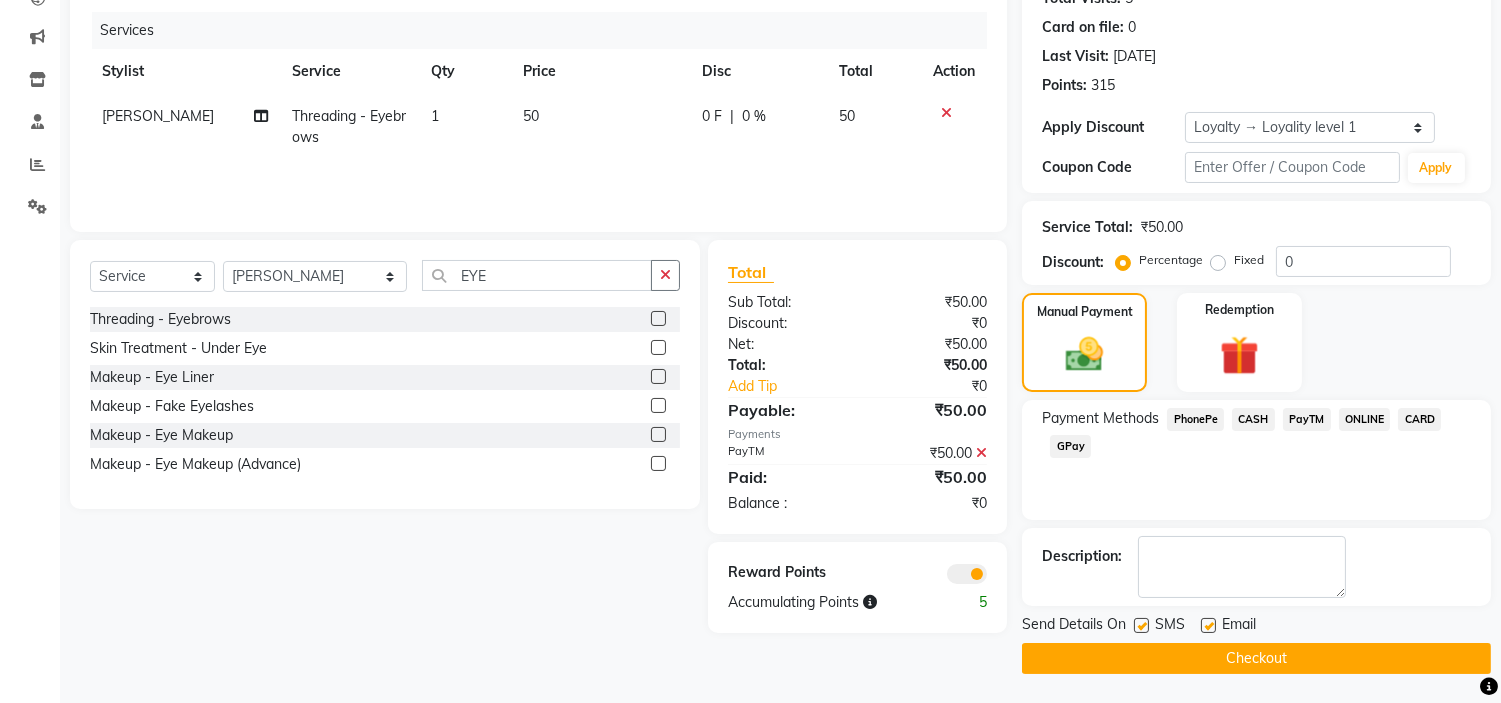 click on "Checkout" 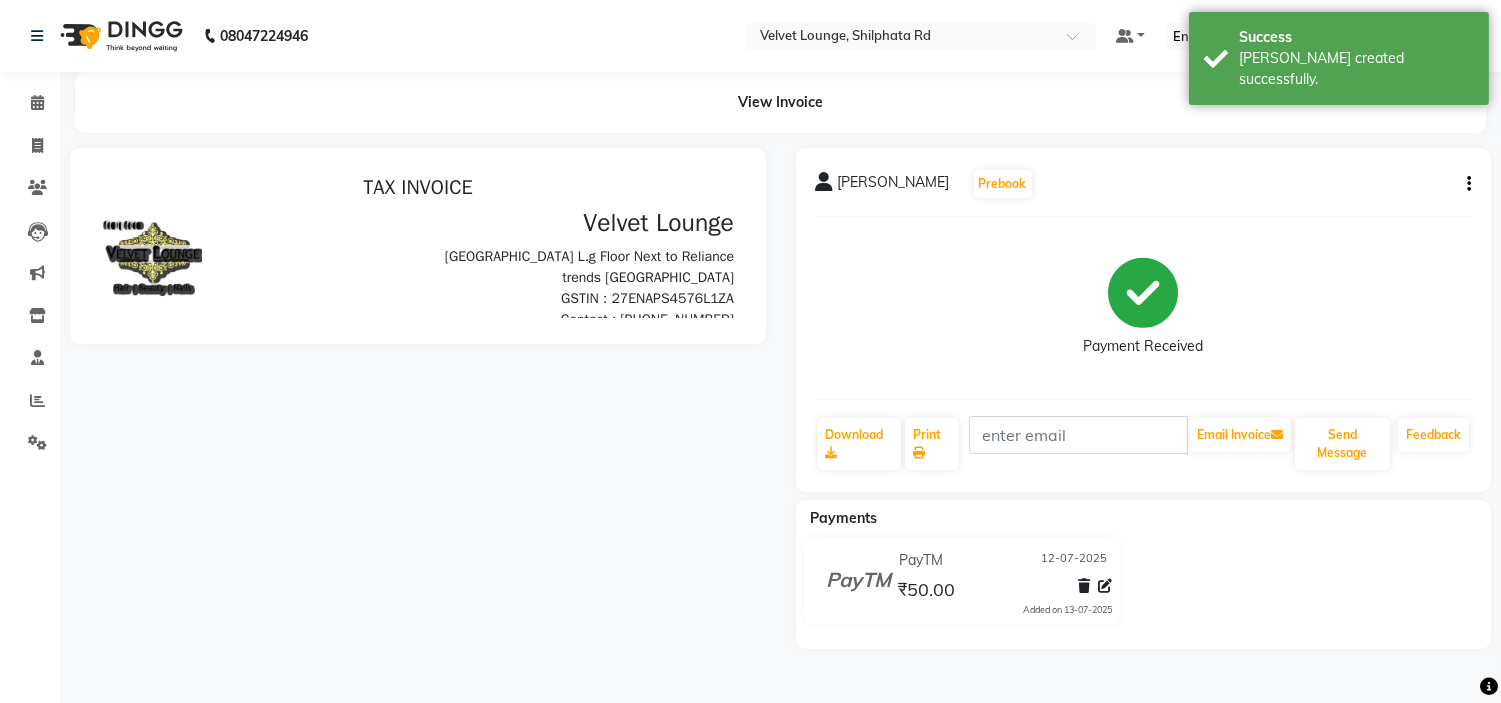 scroll, scrollTop: 0, scrollLeft: 0, axis: both 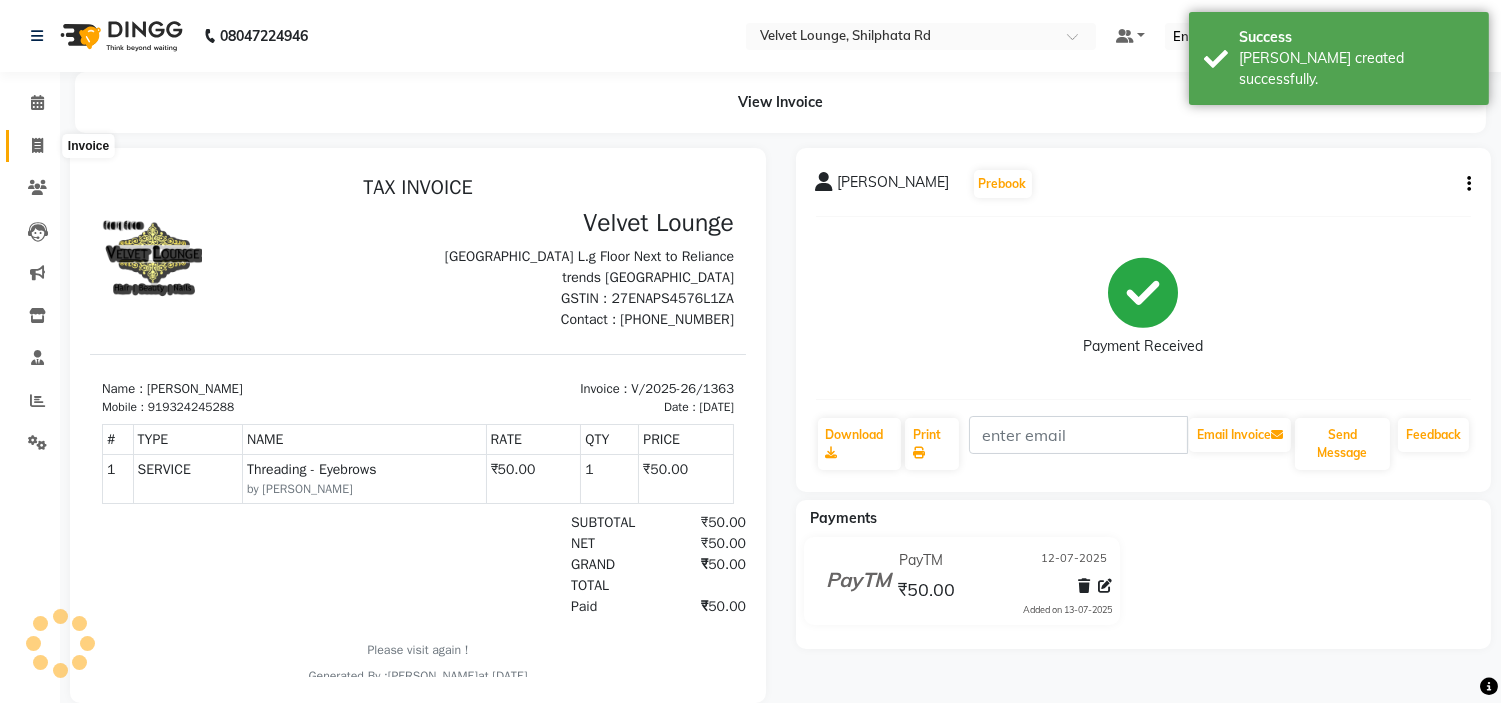 click 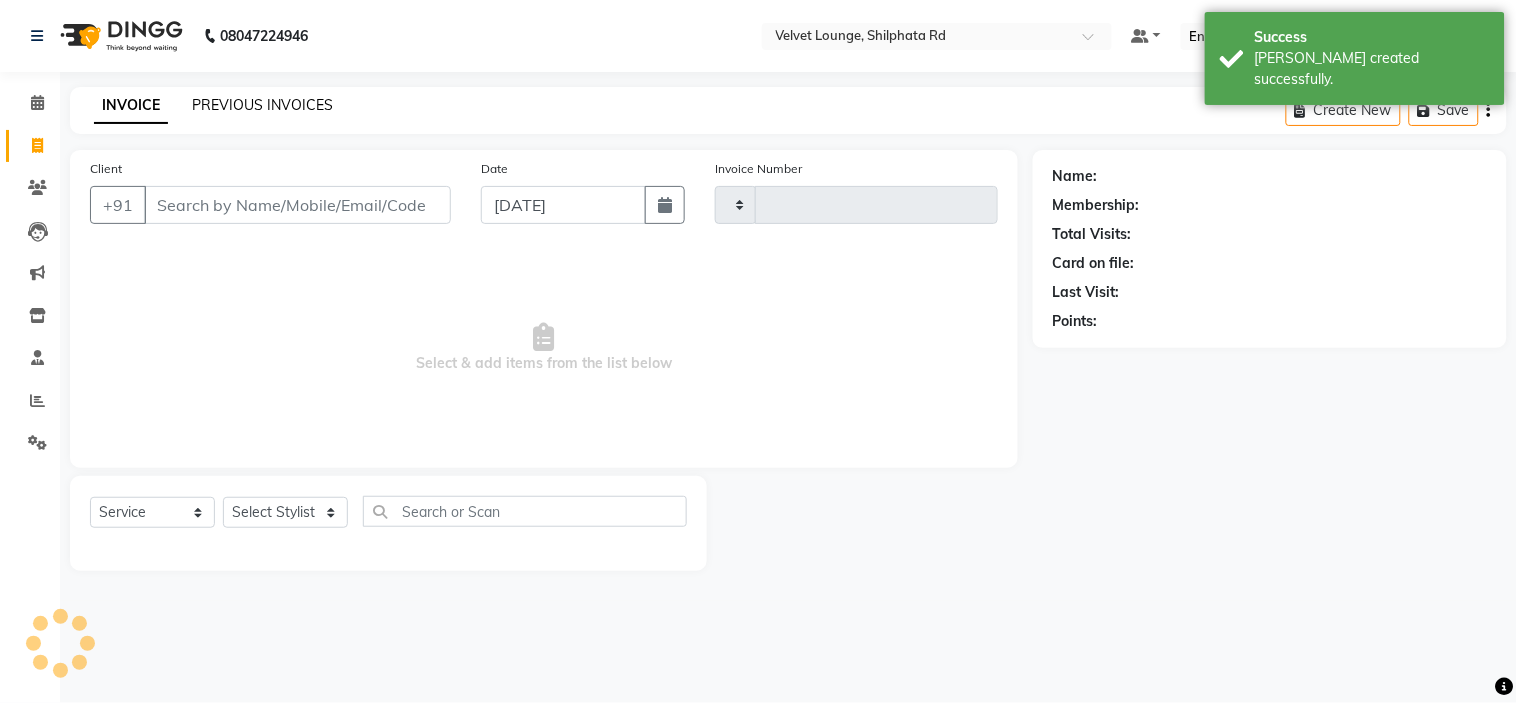click on "PREVIOUS INVOICES" 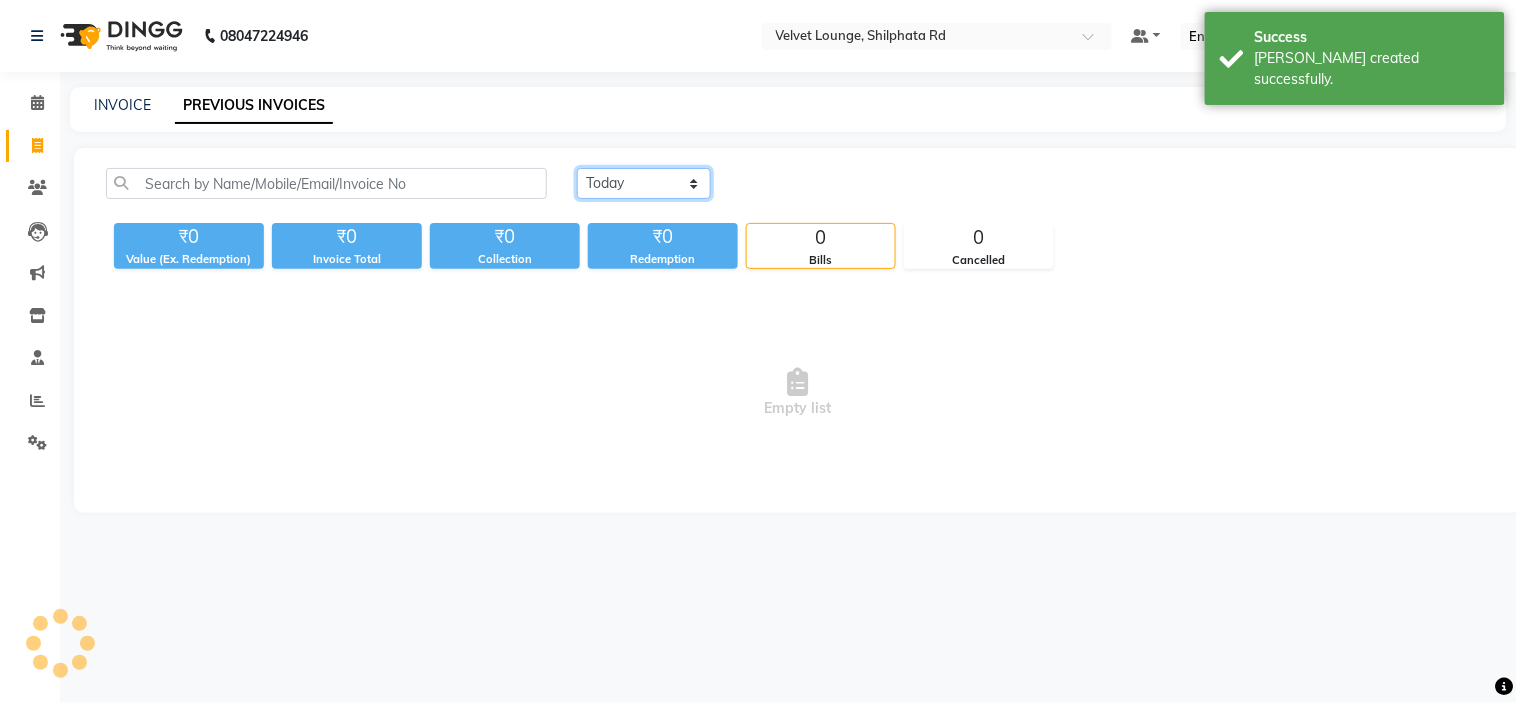click on "Today Yesterday Custom Range" 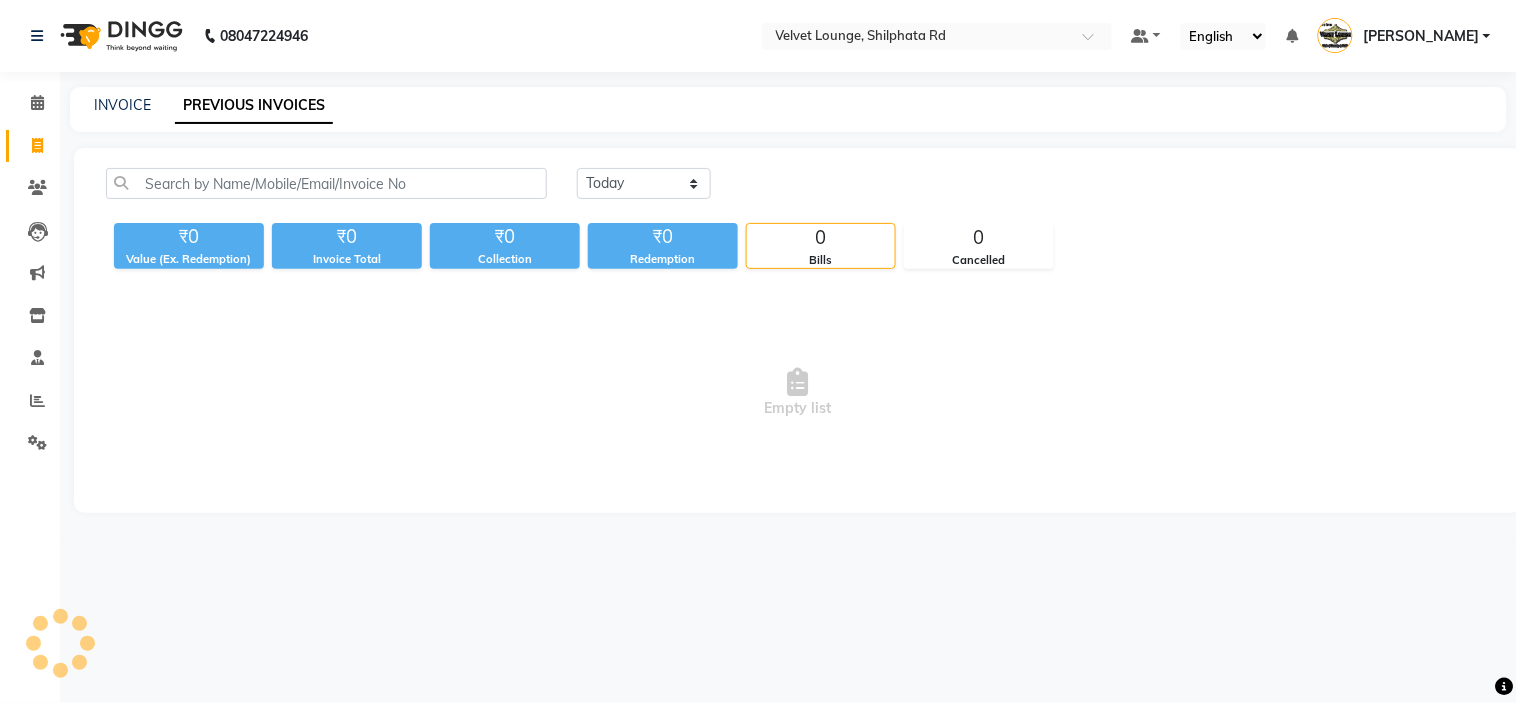 click on "Today Yesterday Custom Range ₹0 Value (Ex. Redemption) ₹0 Invoice Total  ₹0 Collection ₹0 Redemption 0 Bills 0 Cancelled  Empty list" 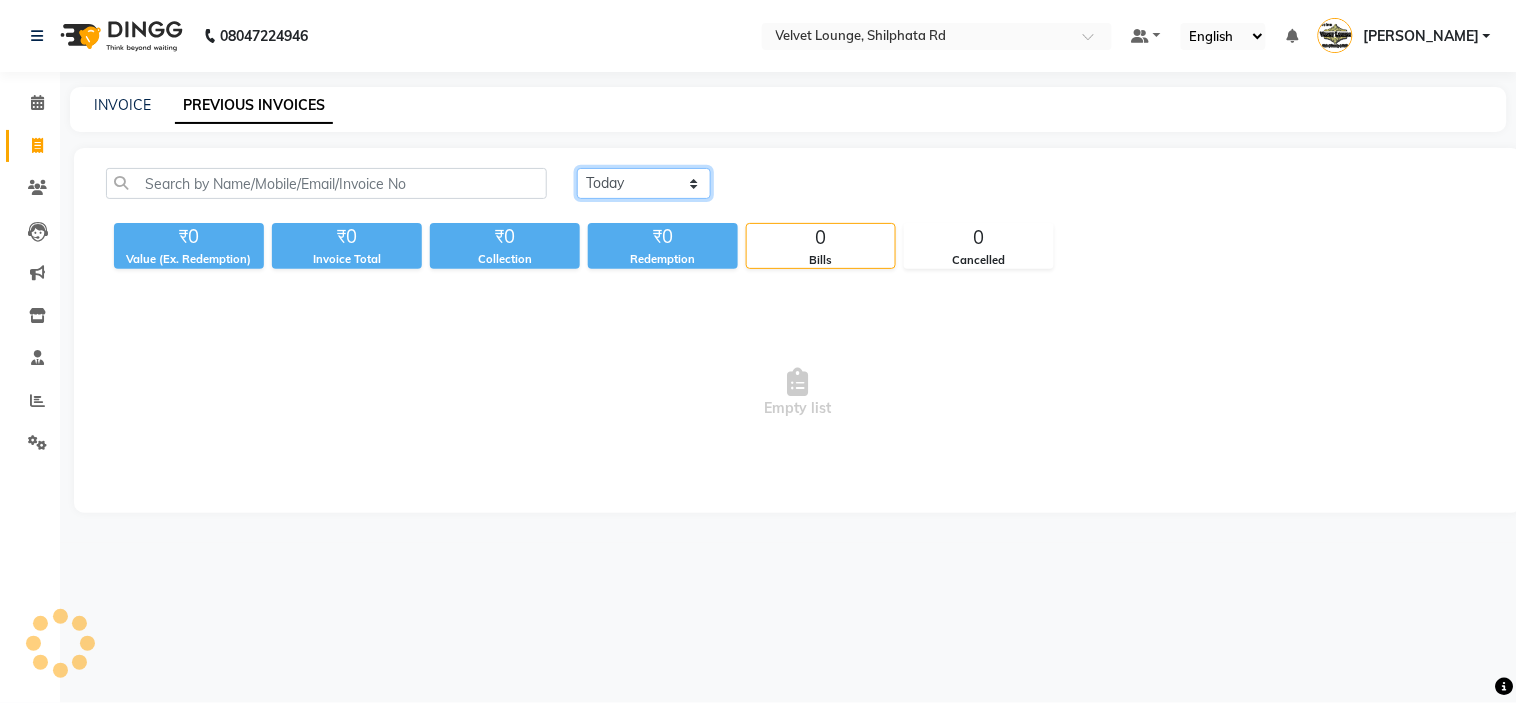 click on "Today Yesterday Custom Range" 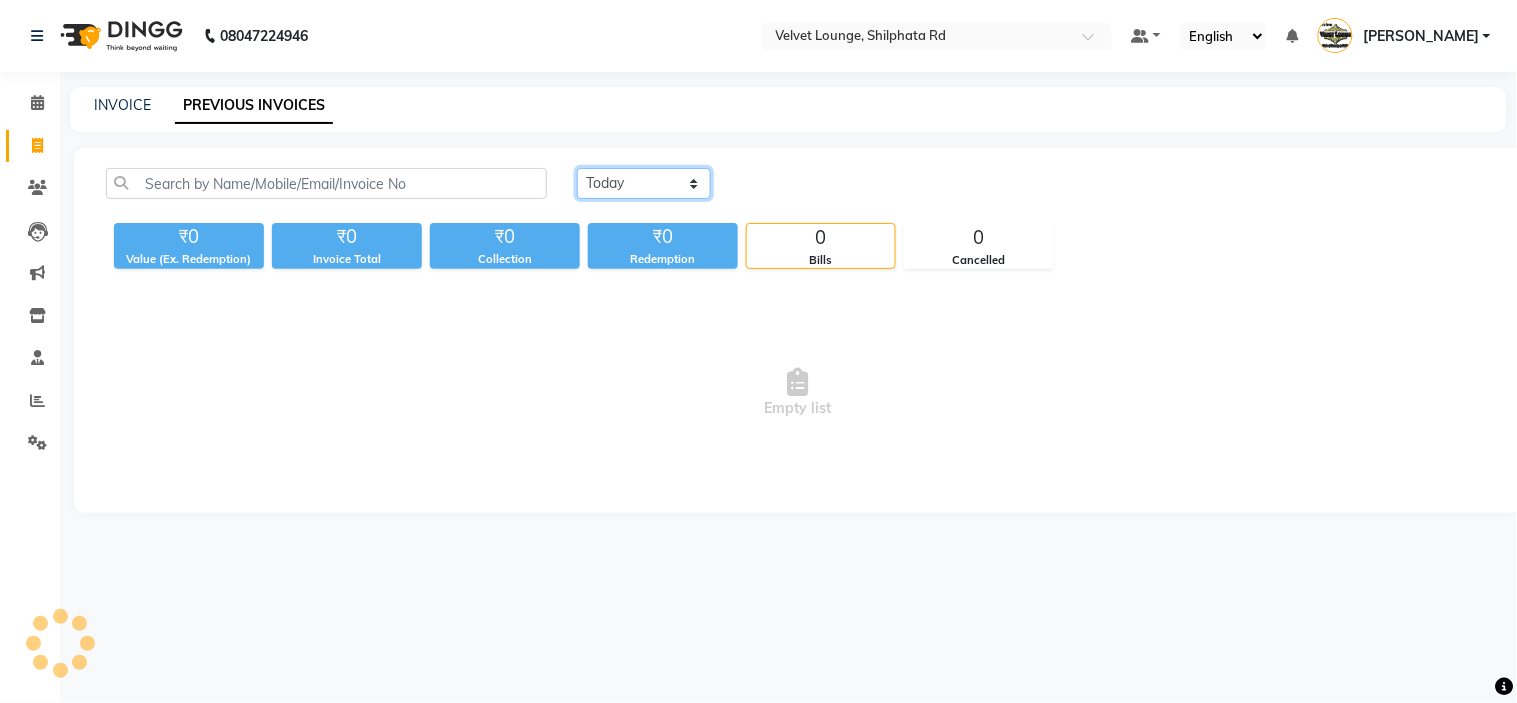 click on "Today Yesterday Custom Range" 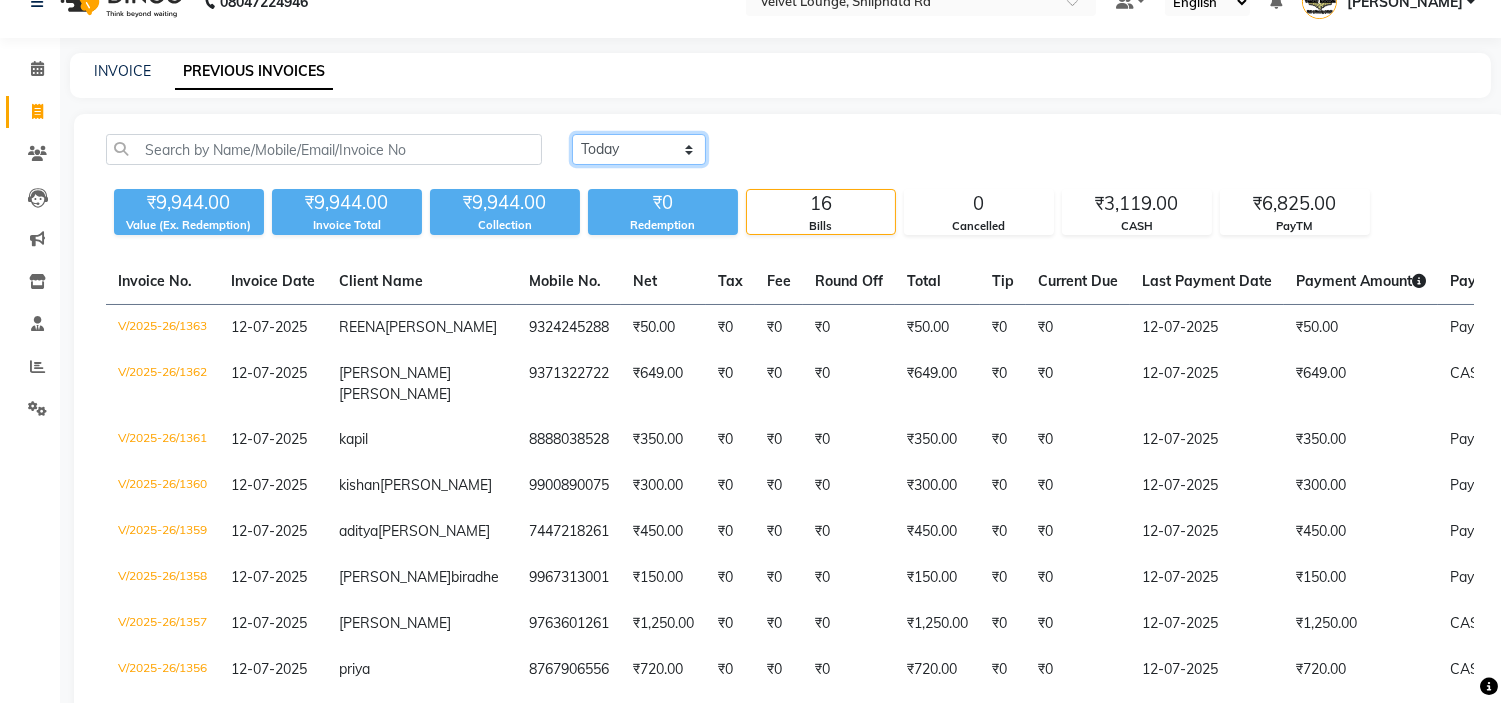 scroll, scrollTop: 41, scrollLeft: 0, axis: vertical 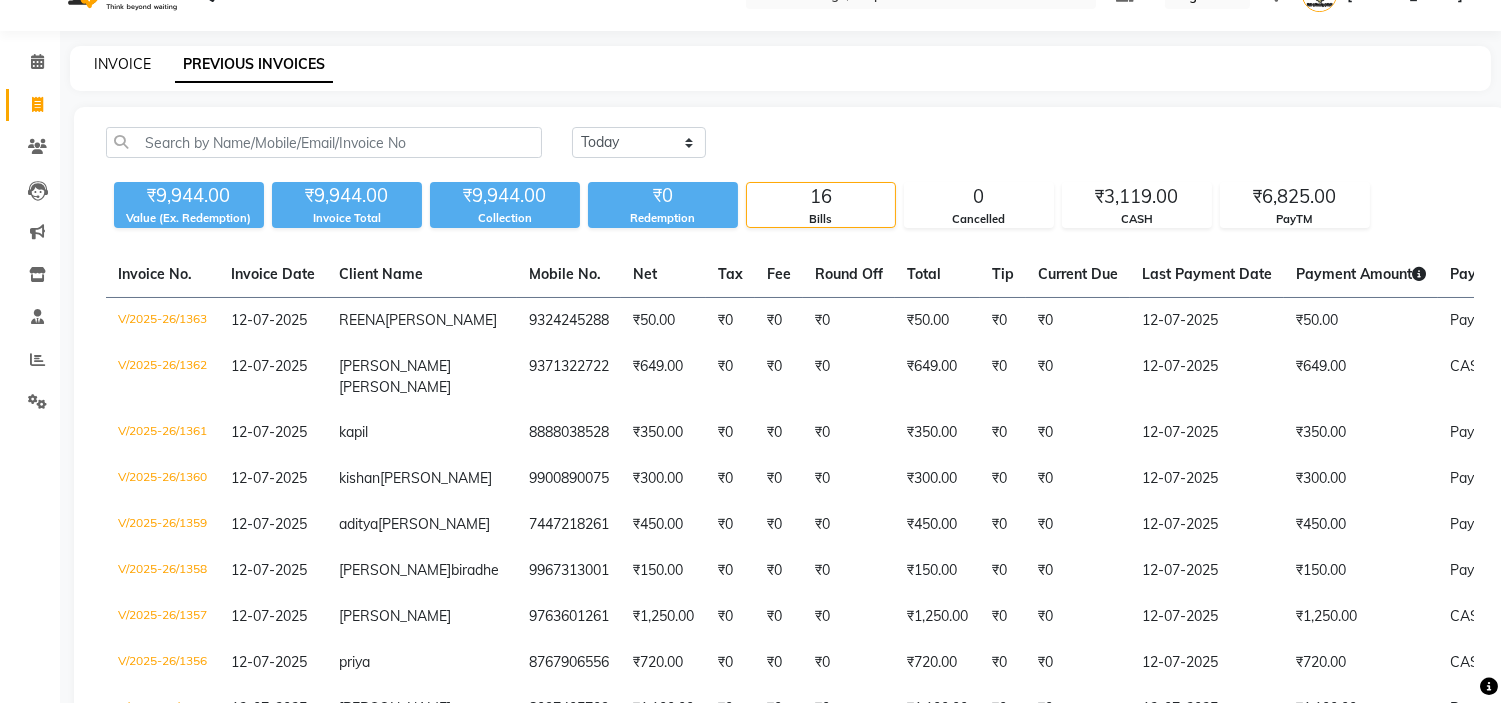 click on "INVOICE" 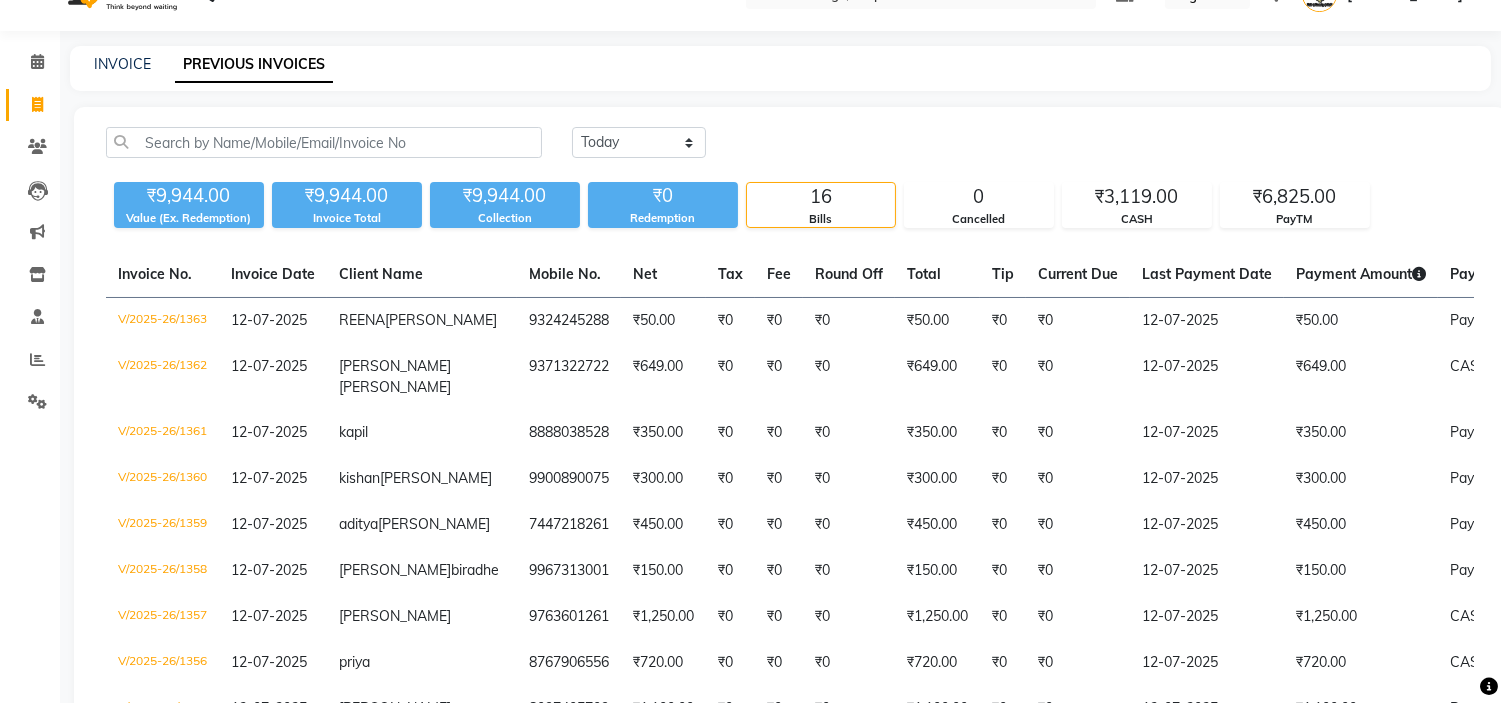 select on "service" 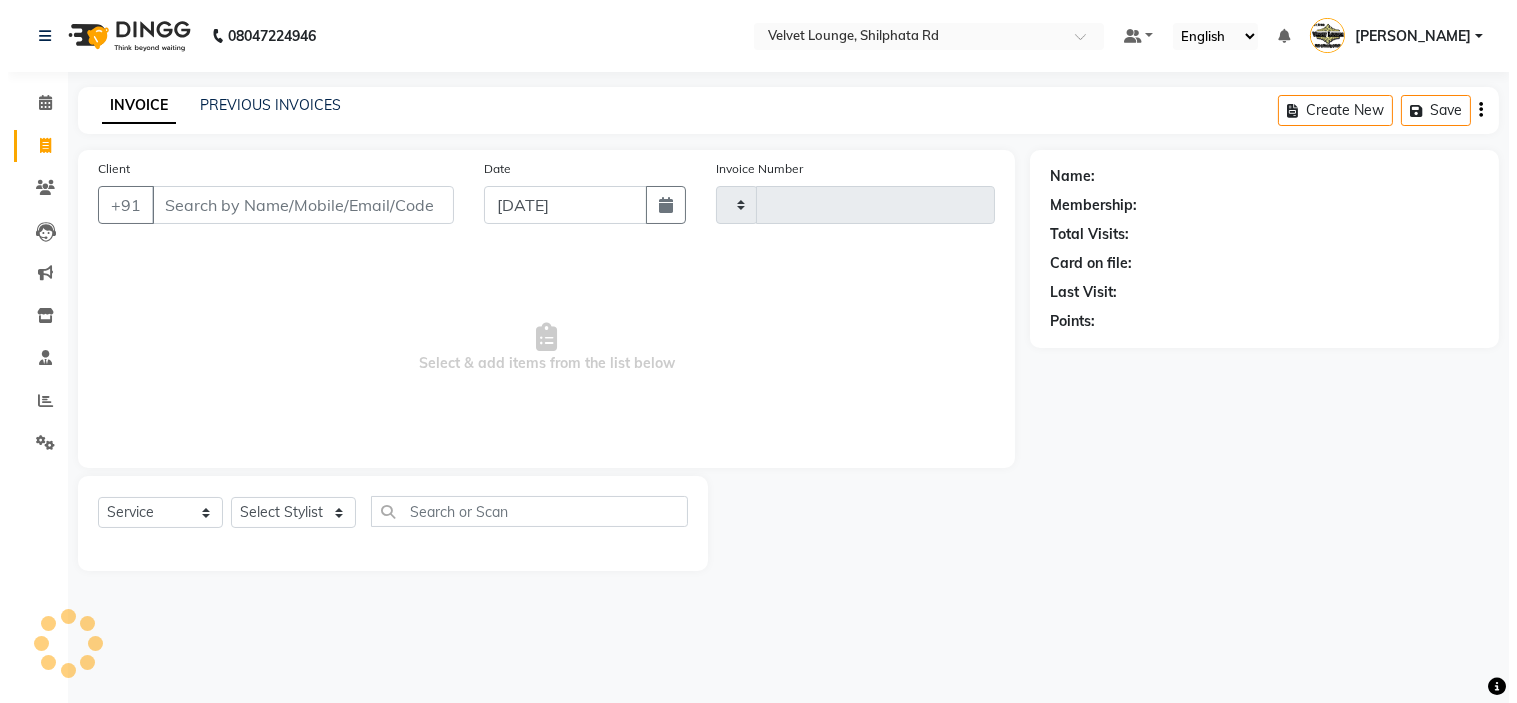 scroll, scrollTop: 0, scrollLeft: 0, axis: both 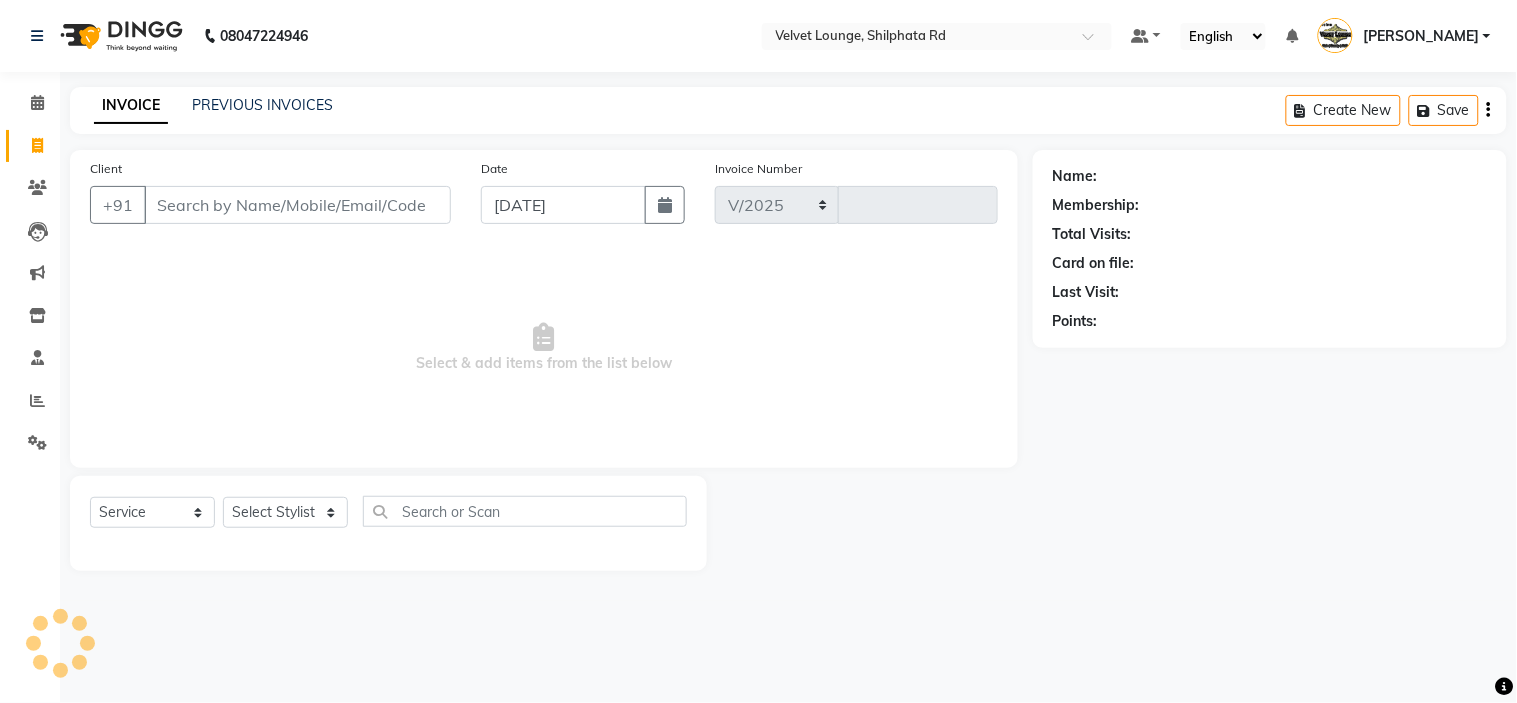 select on "122" 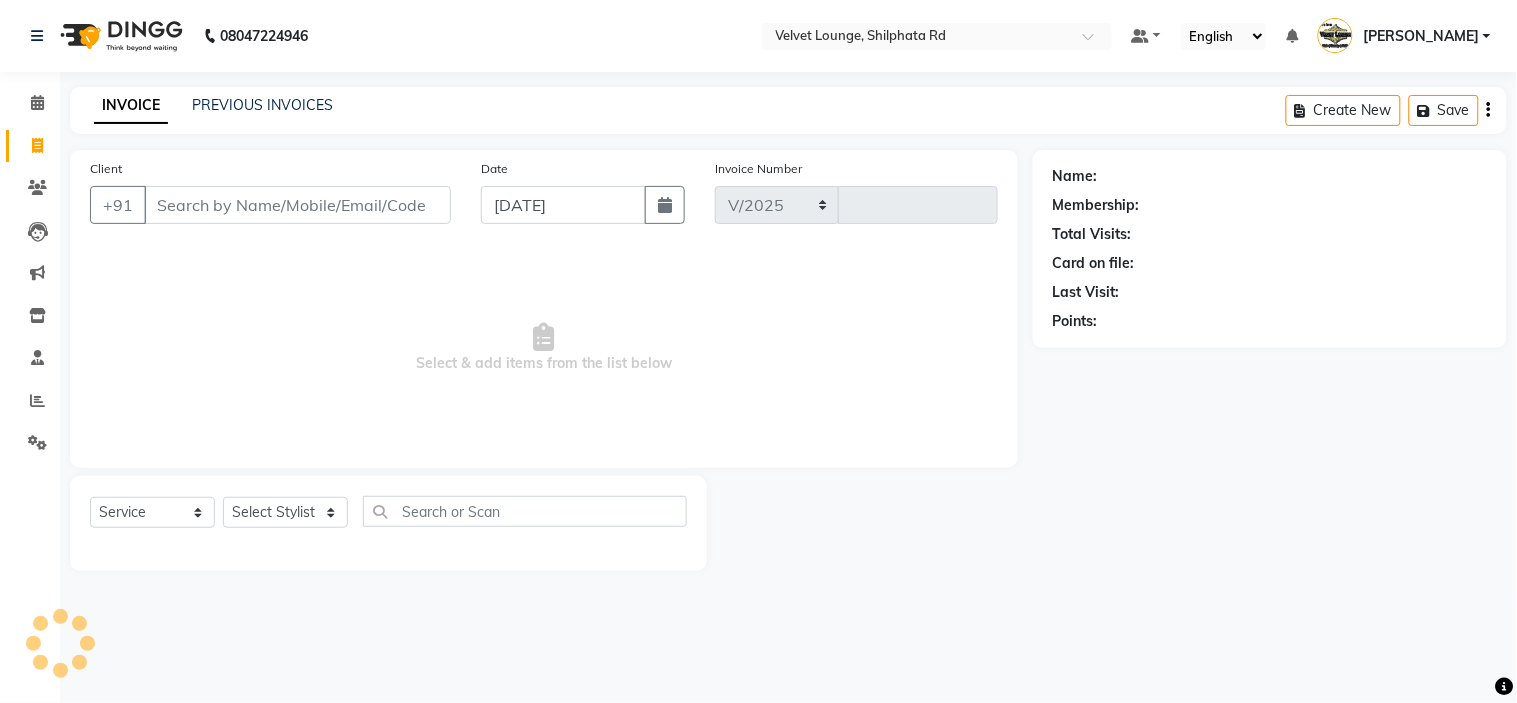 type on "1364" 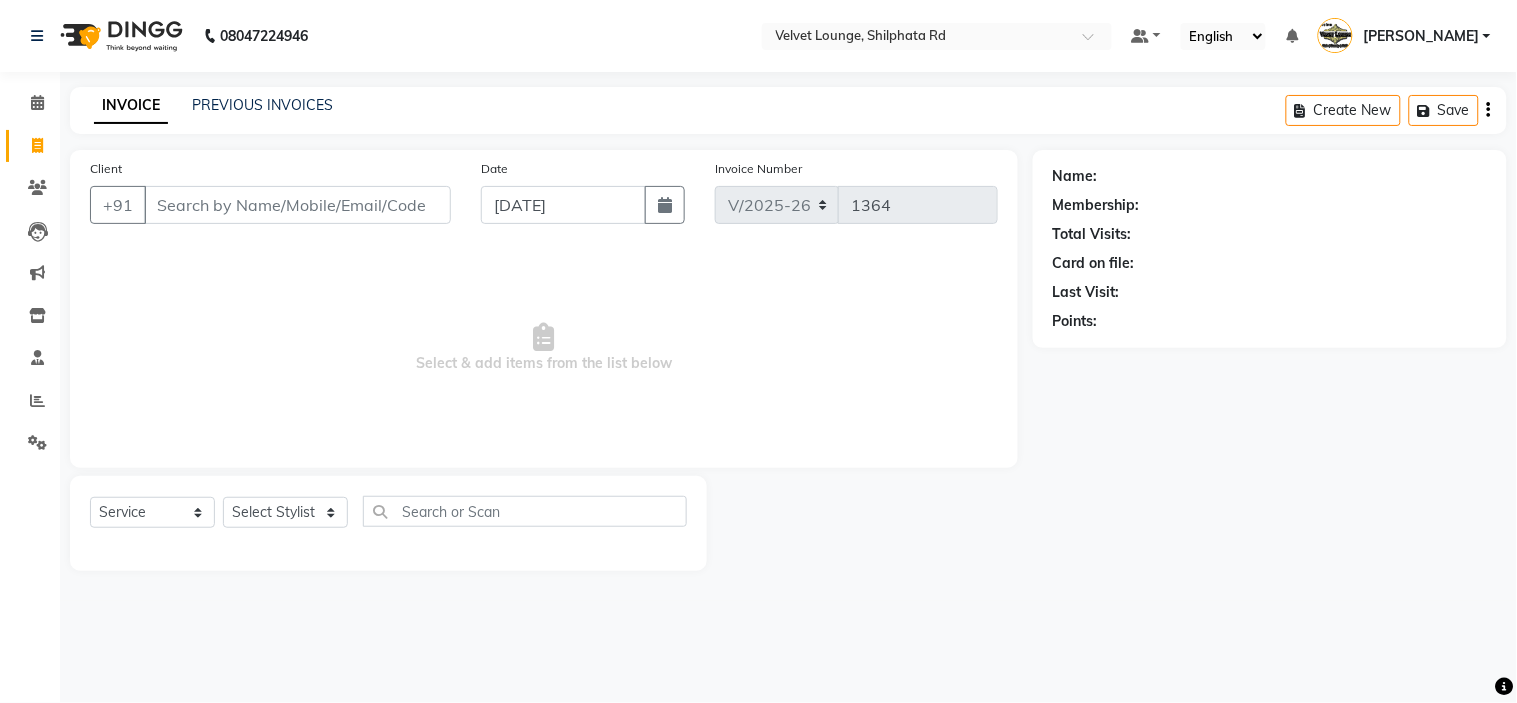 click on "Client" at bounding box center [297, 205] 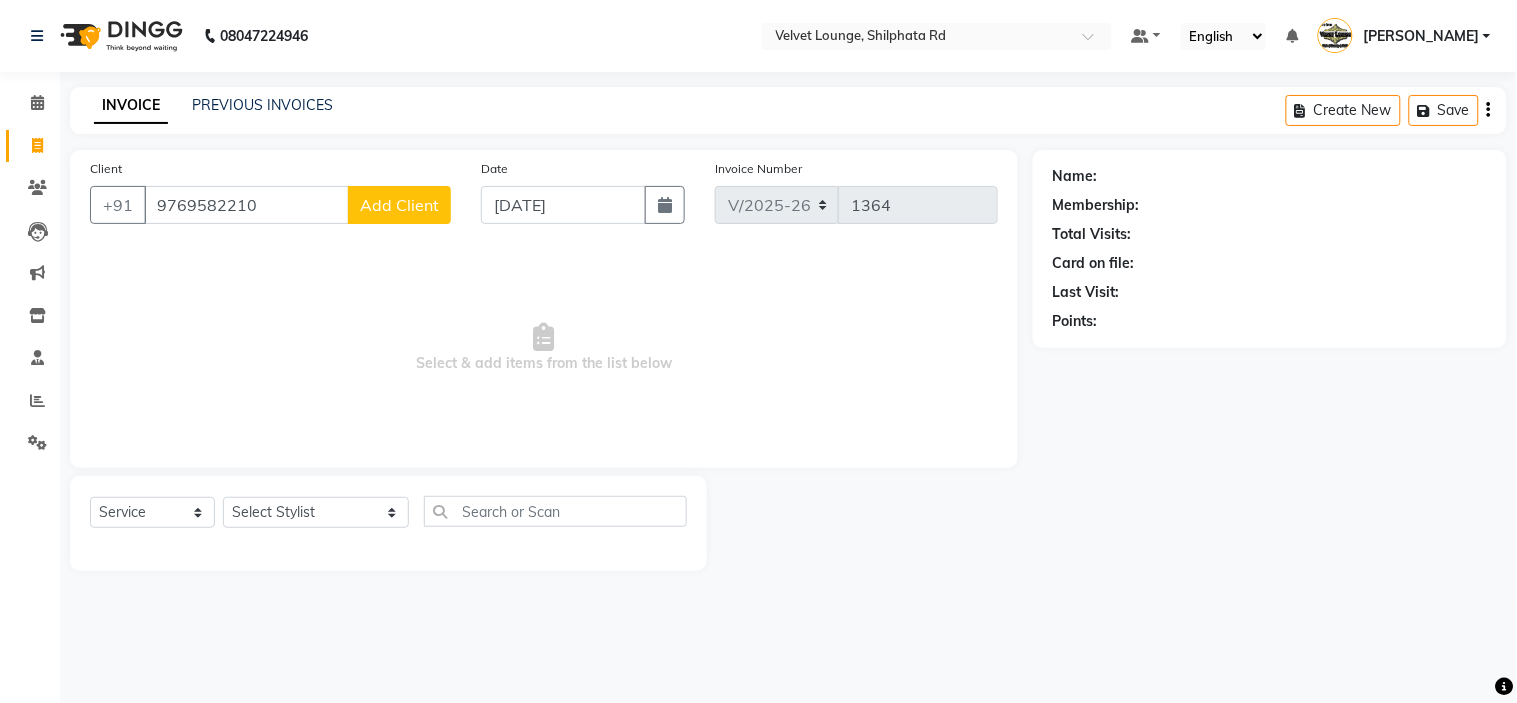type on "9769582210" 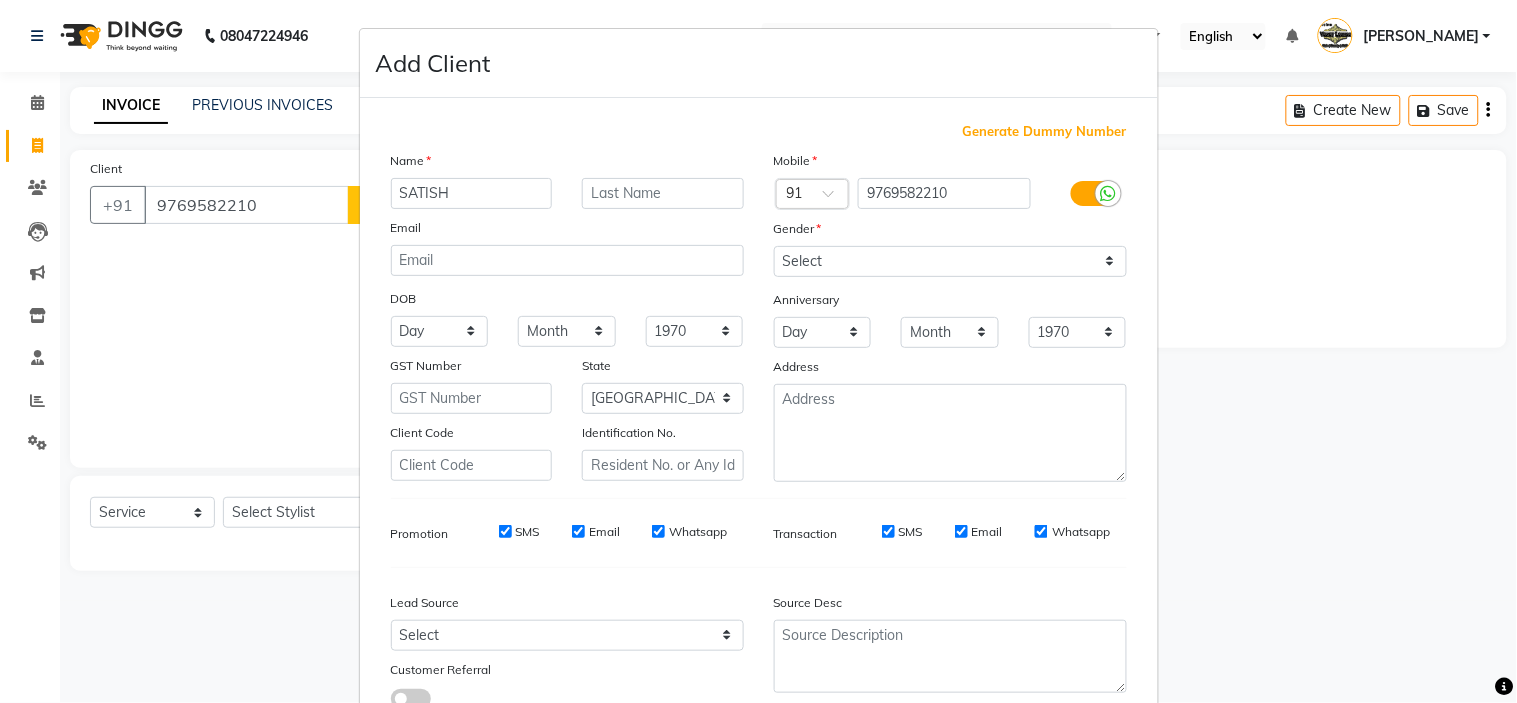 type on "SATISH" 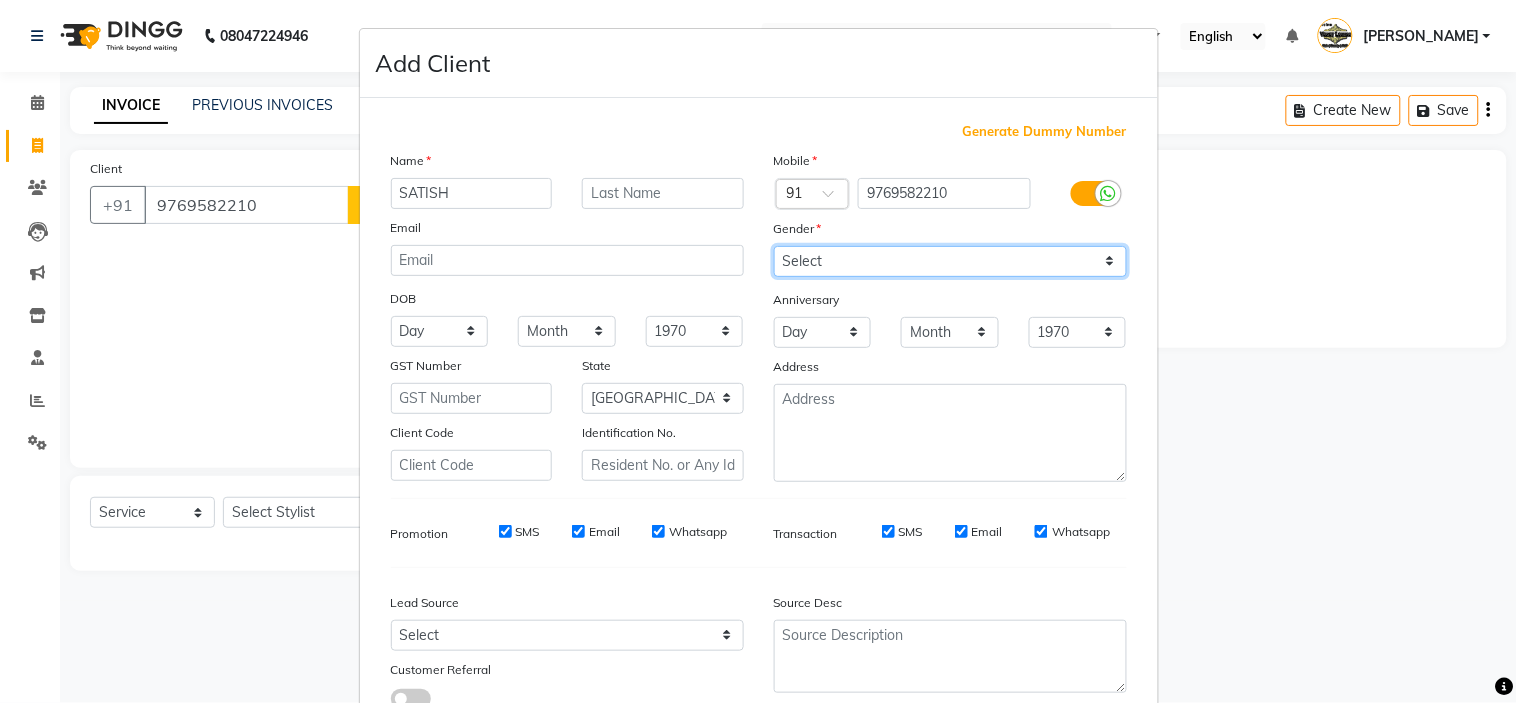 click on "Select Male Female Other Prefer Not To Say" at bounding box center [950, 261] 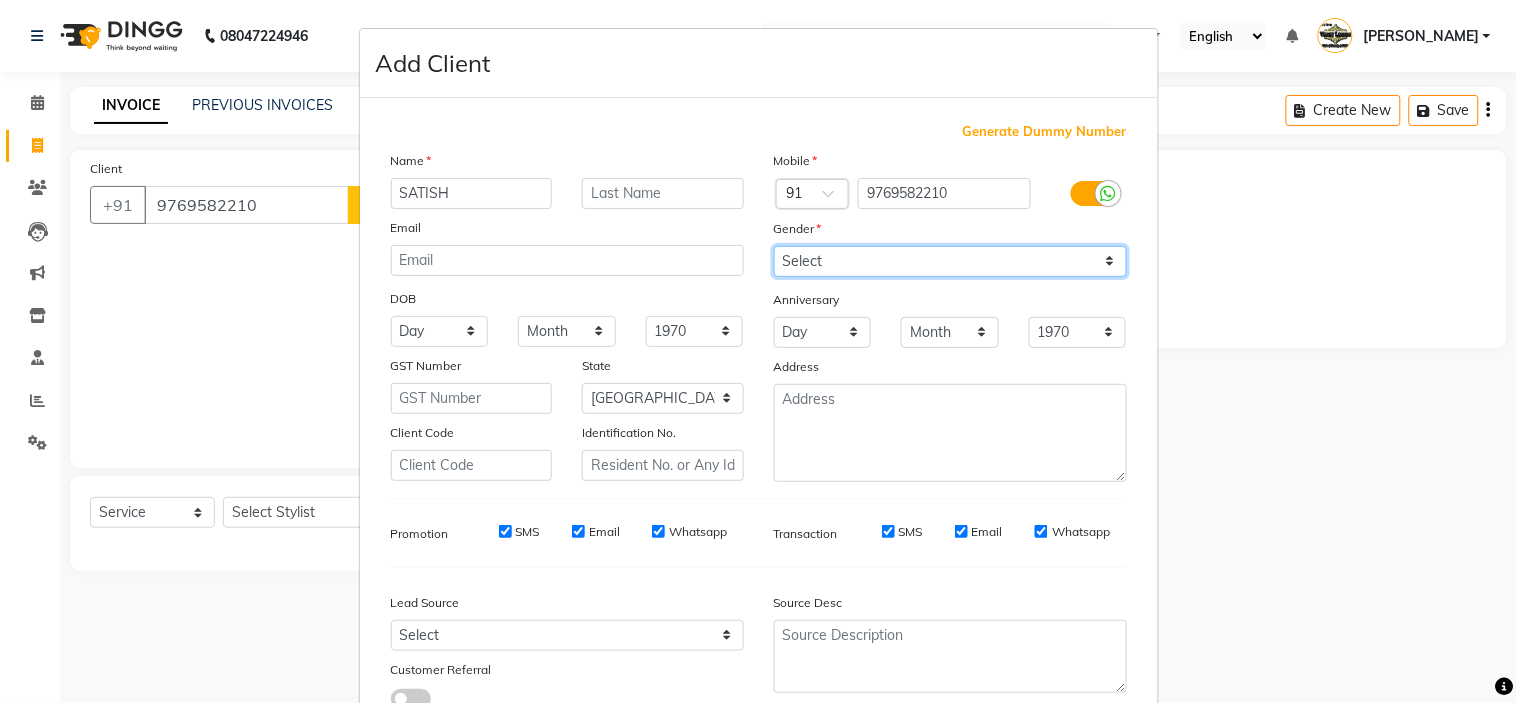 select on "male" 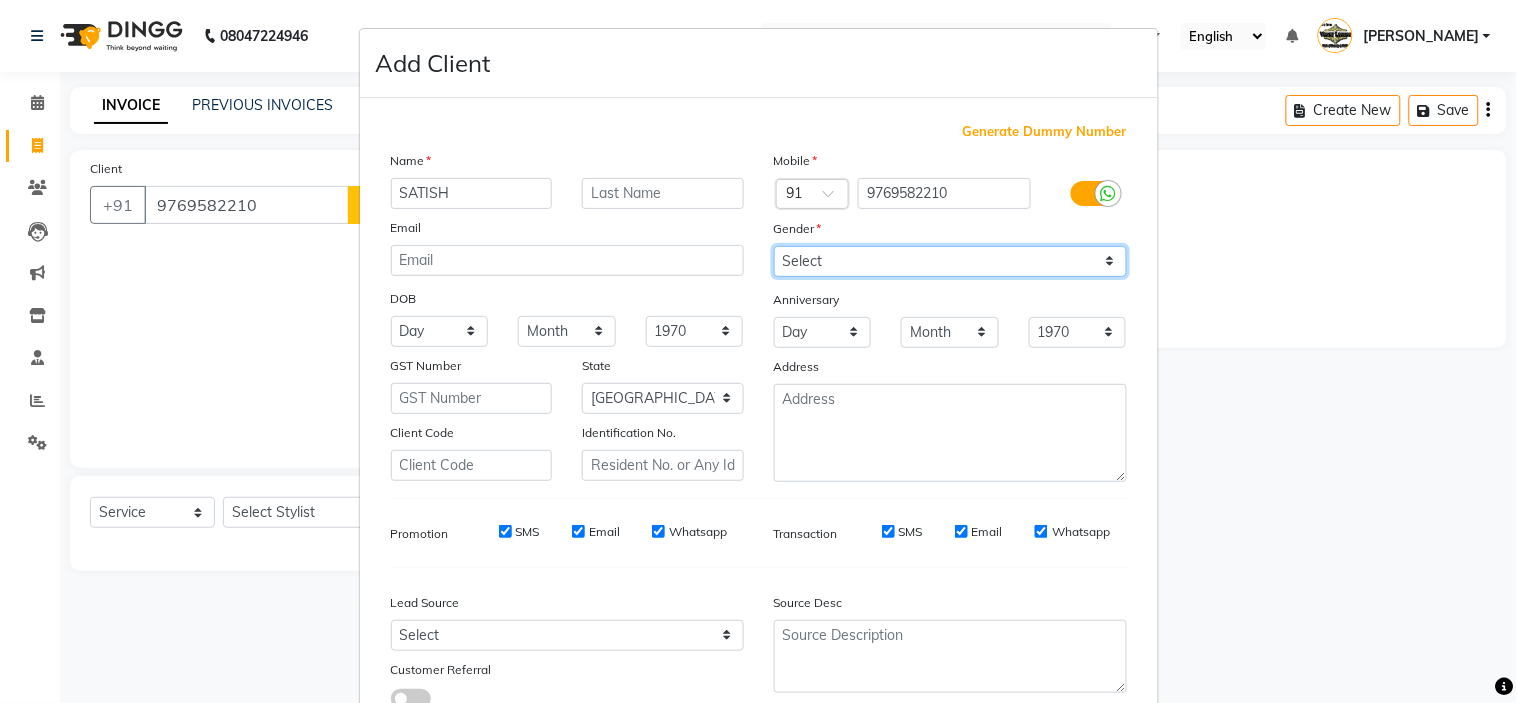 click on "Select Male Female Other Prefer Not To Say" at bounding box center [950, 261] 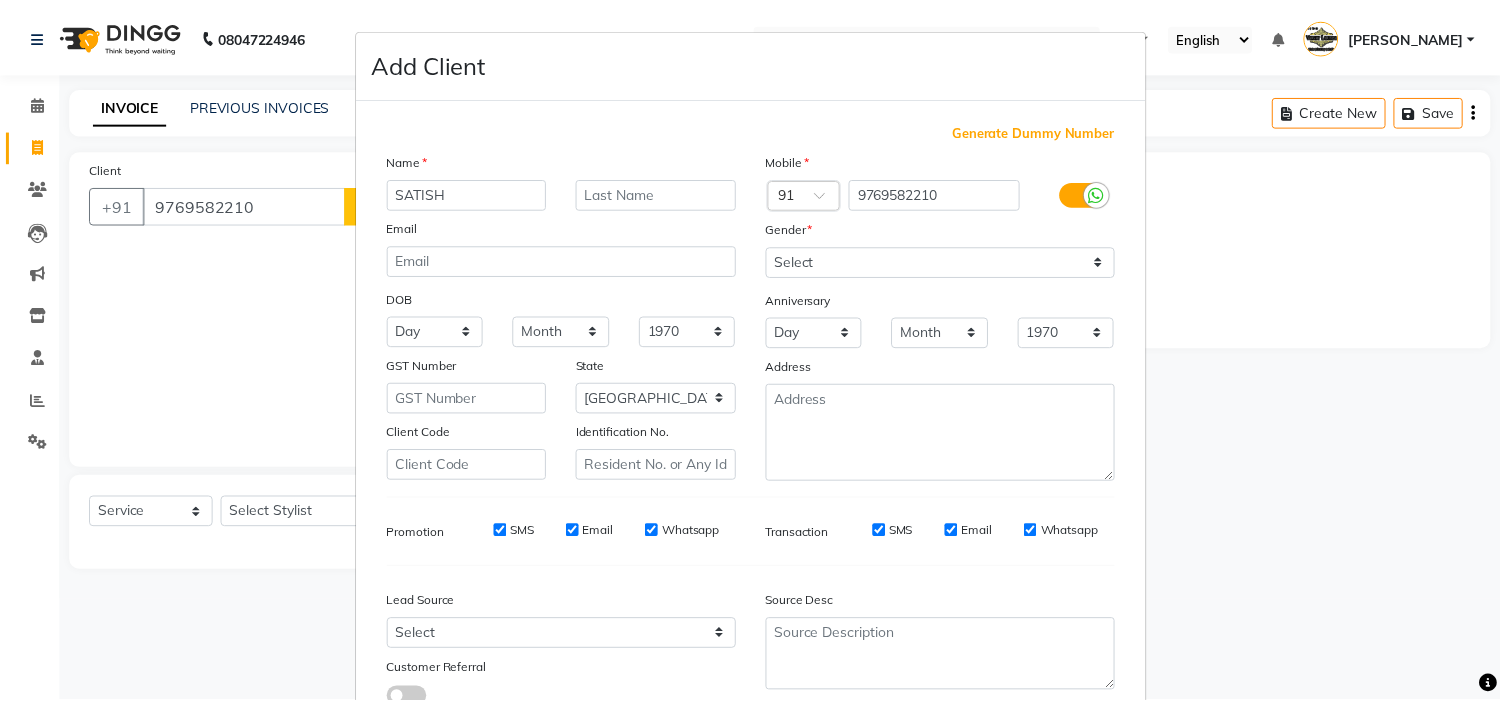 scroll, scrollTop: 147, scrollLeft: 0, axis: vertical 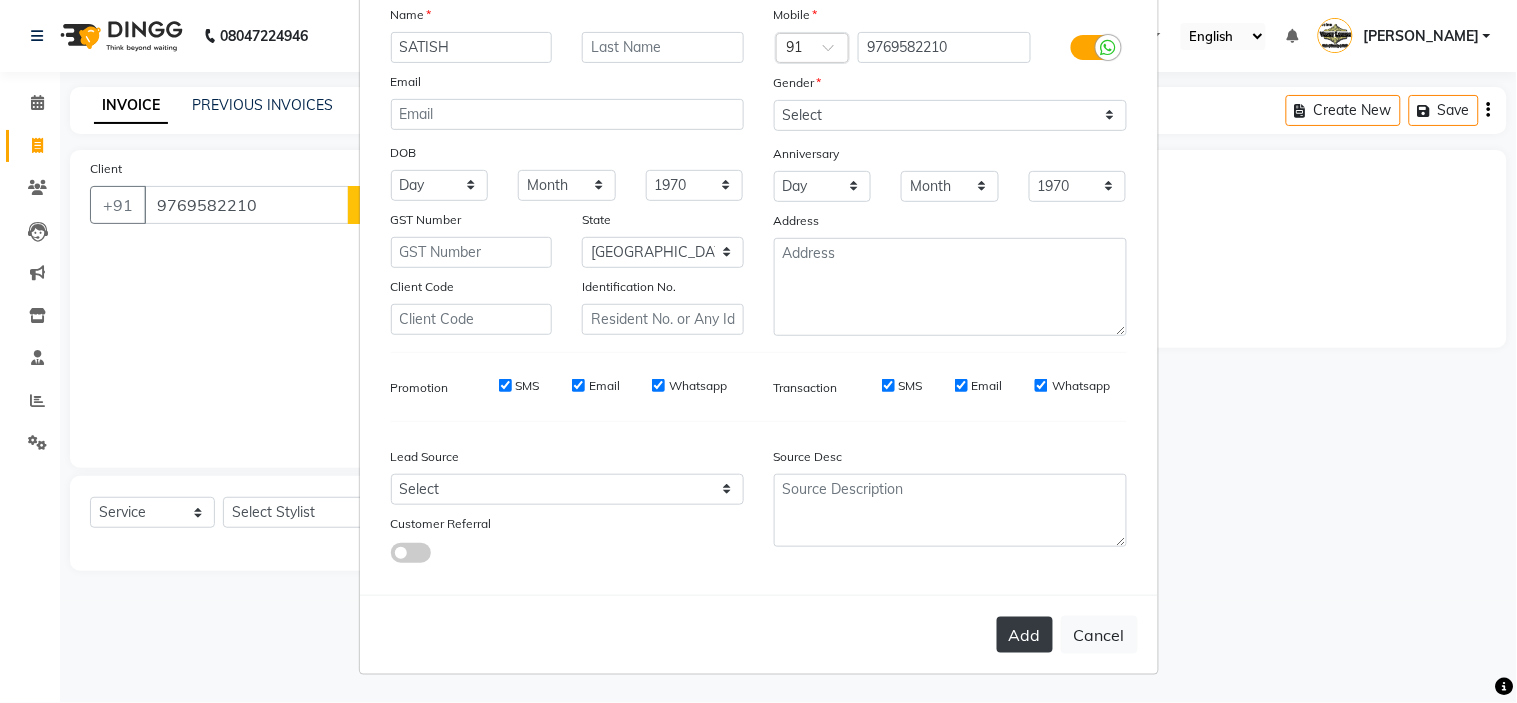 click on "Add" at bounding box center (1025, 635) 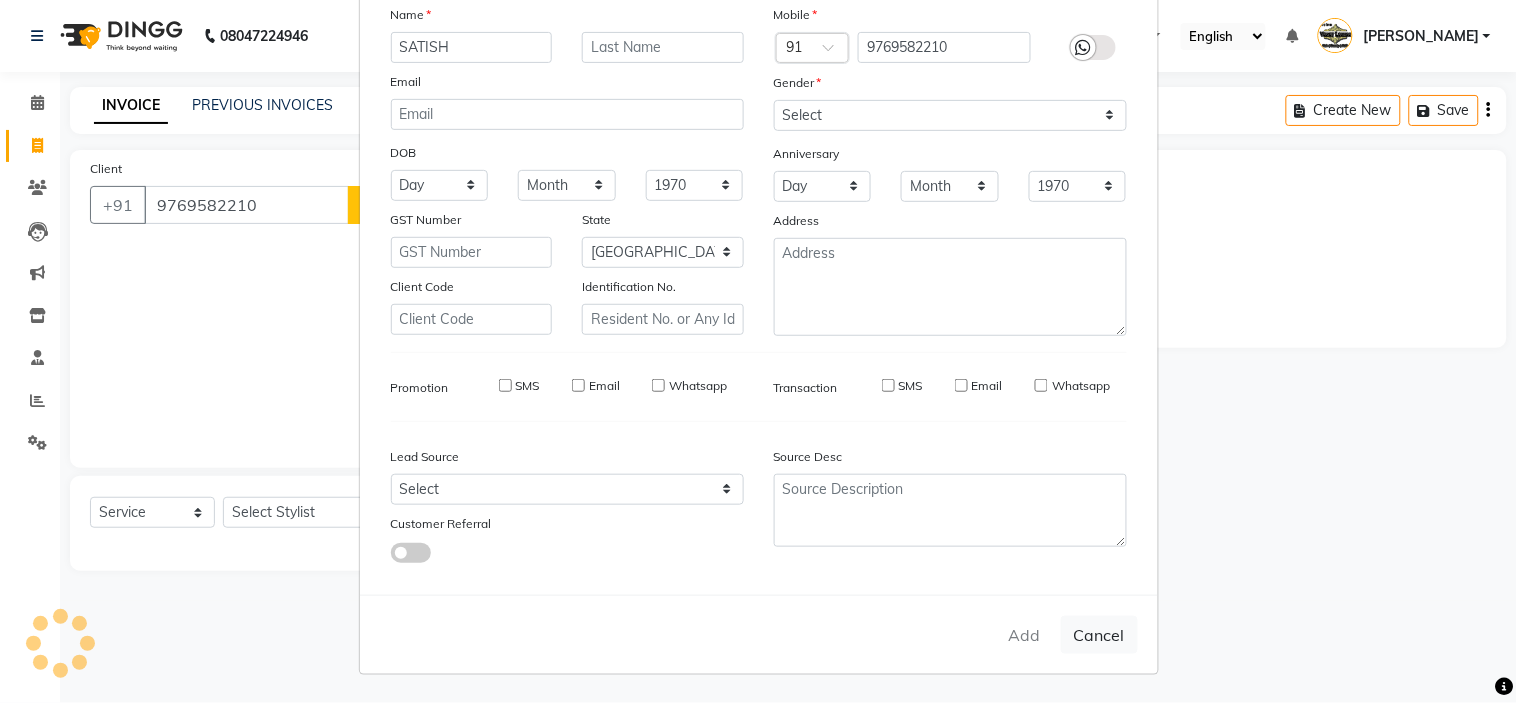 type 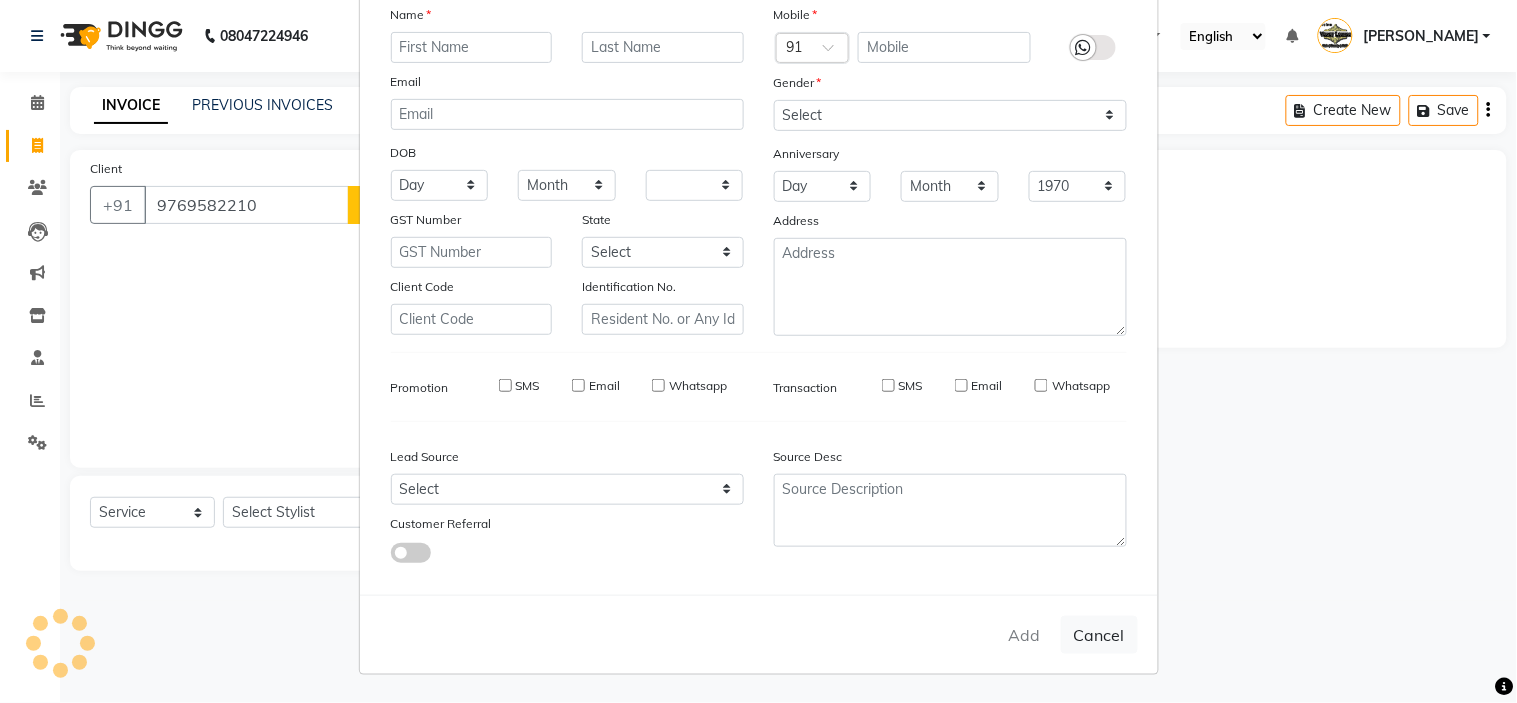 select 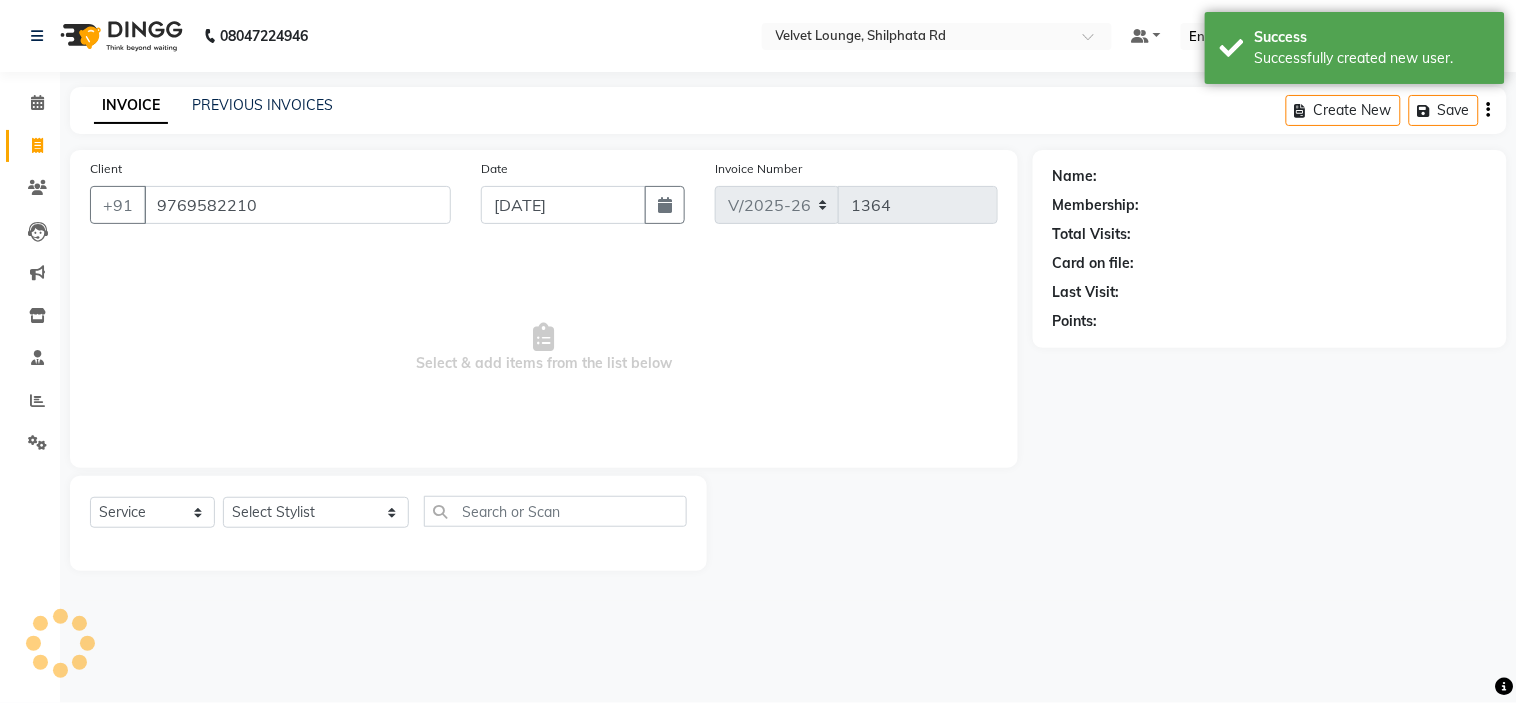 select on "1: Object" 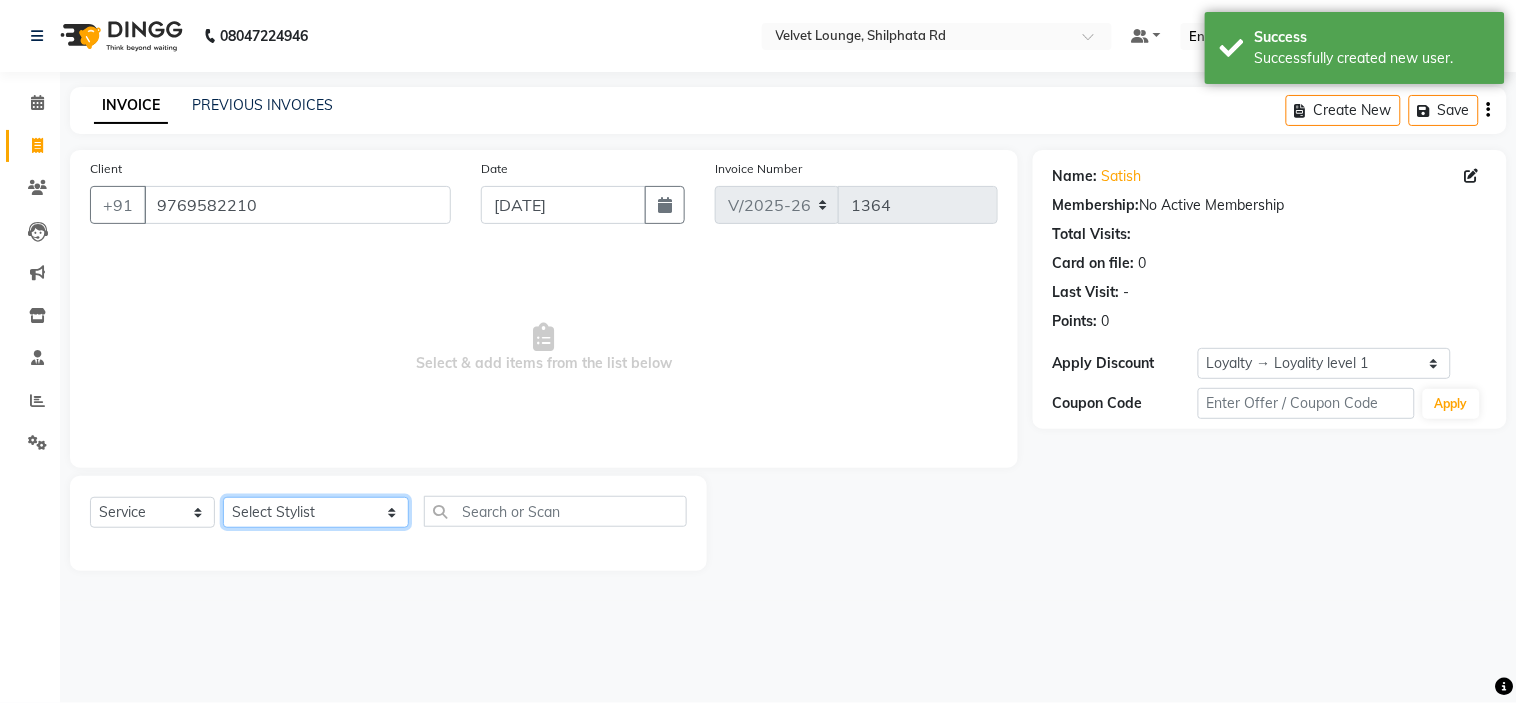 click on "Select Stylist [PERSON_NAME]  [PERSON_NAME] [PERSON_NAME] [PERSON_NAME] [PERSON_NAME] [PERSON_NAME] [PERSON_NAME]  [PERSON_NAME] [PERSON_NAME] ashwini palem  [PERSON_NAME] [PERSON_NAME]  [PERSON_NAME] [PERSON_NAME] Gulshan [PERSON_NAME] [PERSON_NAME] kalam [PERSON_NAME] [PERSON_NAME] sir miraj [PERSON_NAME] [PERSON_NAME] [PERSON_NAME] [PERSON_NAME] neha tamatta [PERSON_NAME] [PERSON_NAME] [PERSON_NAME] [PERSON_NAME] [PERSON_NAME] [PERSON_NAME] [PERSON_NAME] [PERSON_NAME]  [PERSON_NAME] [PERSON_NAME] sana [PERSON_NAME] [PERSON_NAME]  [PERSON_NAME] [PERSON_NAME] [PERSON_NAME] [DEMOGRAPHIC_DATA][PERSON_NAME] [PERSON_NAME]  [PERSON_NAME] [PERSON_NAME] gurbani [PERSON_NAME]" 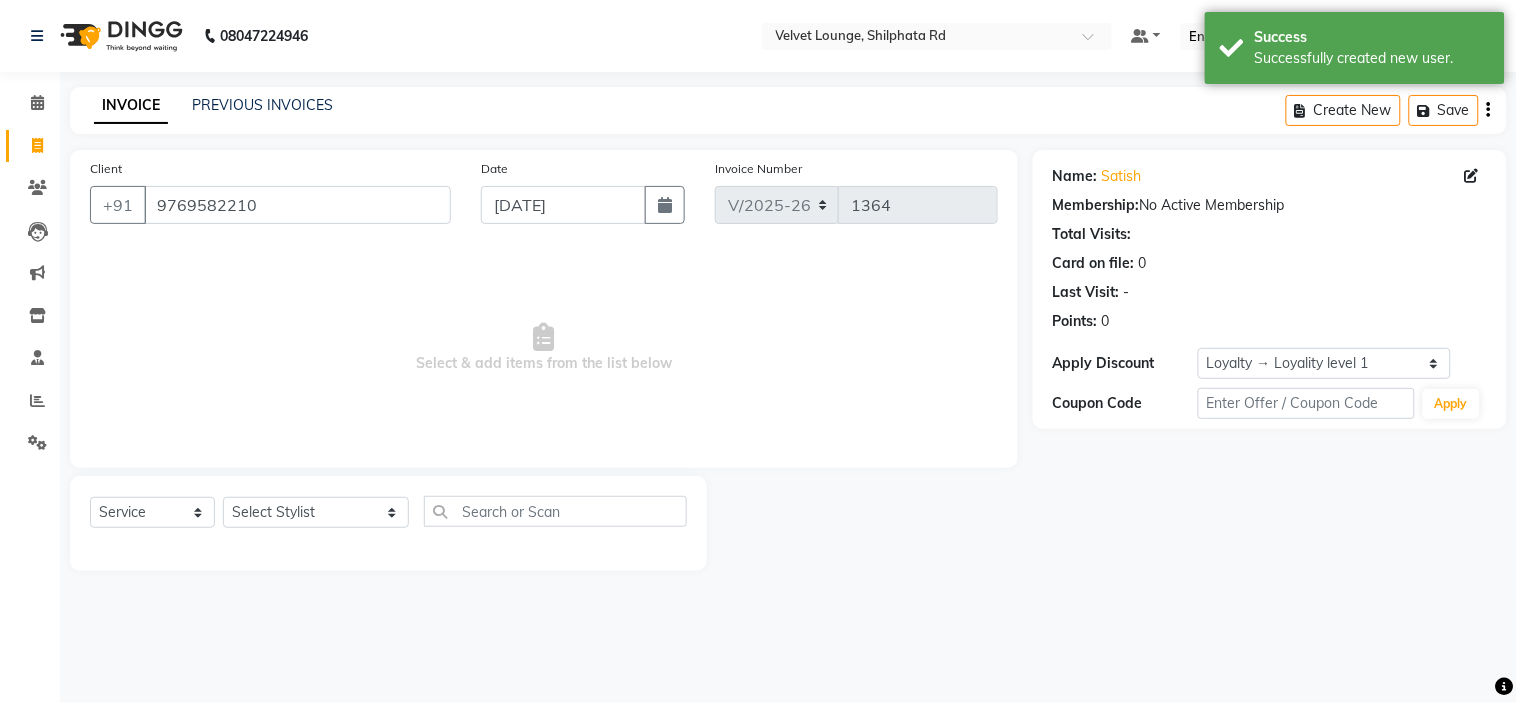 click on "08047224946 Select Location × Velvet Lounge, Shilphata Rd Default Panel My Panel English ENGLISH Español العربية मराठी हिंदी ગુજરાતી தமிழ் 中文 Notifications nothing to show pradnya Manage Profile Change Password Sign out  Version:3.15.4  ☀ Velvet Lounge, Shilphata Rd  Calendar  Invoice  Clients  Leads   Marketing  Inventory  Staff  Reports  Settings Completed InProgress Upcoming Dropped Tentative Check-In Confirm Bookings Segments Page Builder INVOICE PREVIOUS INVOICES Create New   Save  Client +91 9769582210 Date 13-07-2025 Invoice Number V/2025 V/2025-26 1364  Select & add items from the list below  Select  Service  Product  Membership  Package Voucher Prepaid Gift Card  Select Stylist aadil mohaMAD  aarif khan Abrar Ajay ajay jaishwal alam khan aman amit kumar  ANJALI SINGH Ashish singh ashwini palem  chandradeep DOLLY faizan siddique  fardeen shaikh Garima singh Gulshan jaya jyoti deepak chandaliya kalam karan  Madhu manish sir miraj khan" at bounding box center [758, 351] 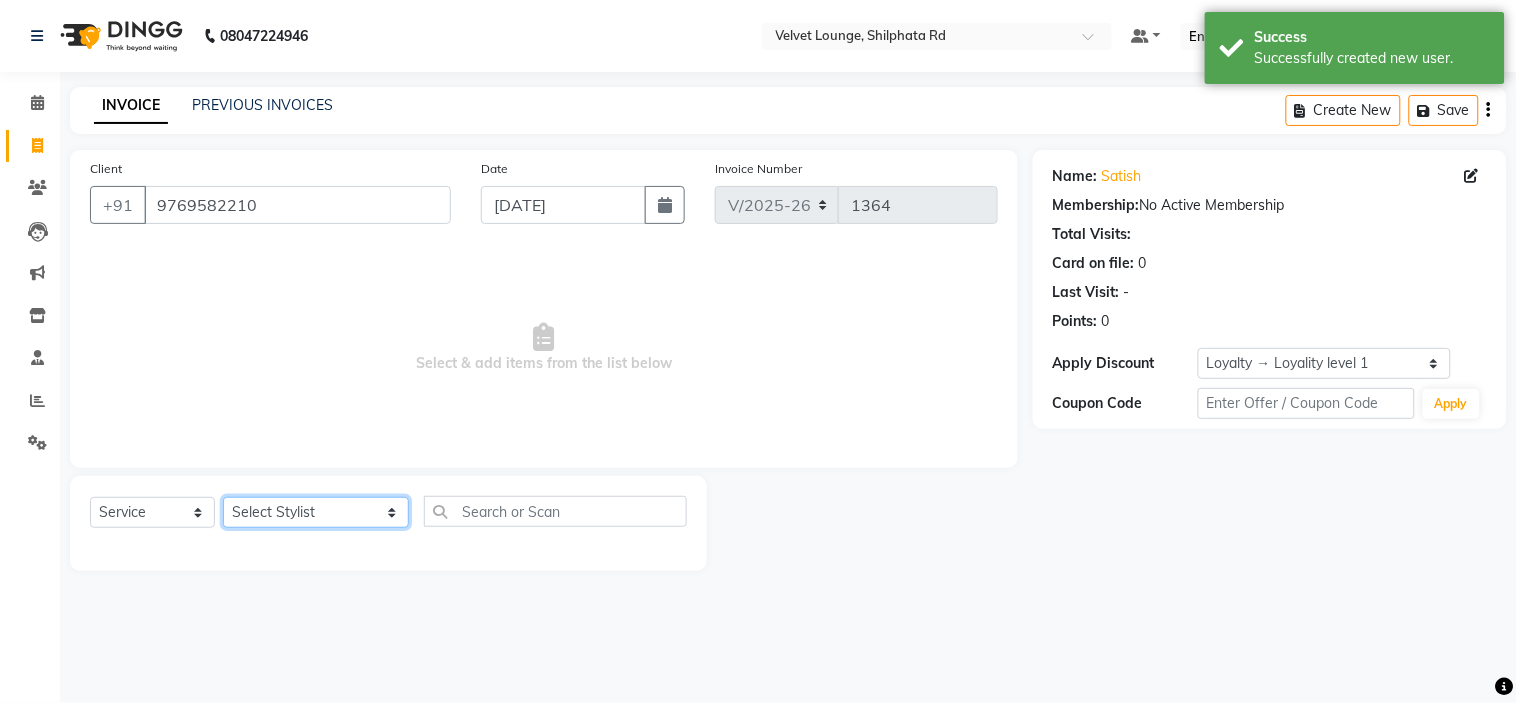 click on "Select Stylist [PERSON_NAME]  [PERSON_NAME] [PERSON_NAME] [PERSON_NAME] [PERSON_NAME] [PERSON_NAME] [PERSON_NAME]  [PERSON_NAME] [PERSON_NAME] ashwini palem  [PERSON_NAME] [PERSON_NAME]  [PERSON_NAME] [PERSON_NAME] Gulshan [PERSON_NAME] [PERSON_NAME] kalam [PERSON_NAME] [PERSON_NAME] sir miraj [PERSON_NAME] [PERSON_NAME] [PERSON_NAME] [PERSON_NAME] neha tamatta [PERSON_NAME] [PERSON_NAME] [PERSON_NAME] [PERSON_NAME] [PERSON_NAME] [PERSON_NAME] [PERSON_NAME] [PERSON_NAME]  [PERSON_NAME] [PERSON_NAME] sana [PERSON_NAME] [PERSON_NAME]  [PERSON_NAME] [PERSON_NAME] [PERSON_NAME] [DEMOGRAPHIC_DATA][PERSON_NAME] [PERSON_NAME]  [PERSON_NAME] [PERSON_NAME] gurbani [PERSON_NAME]" 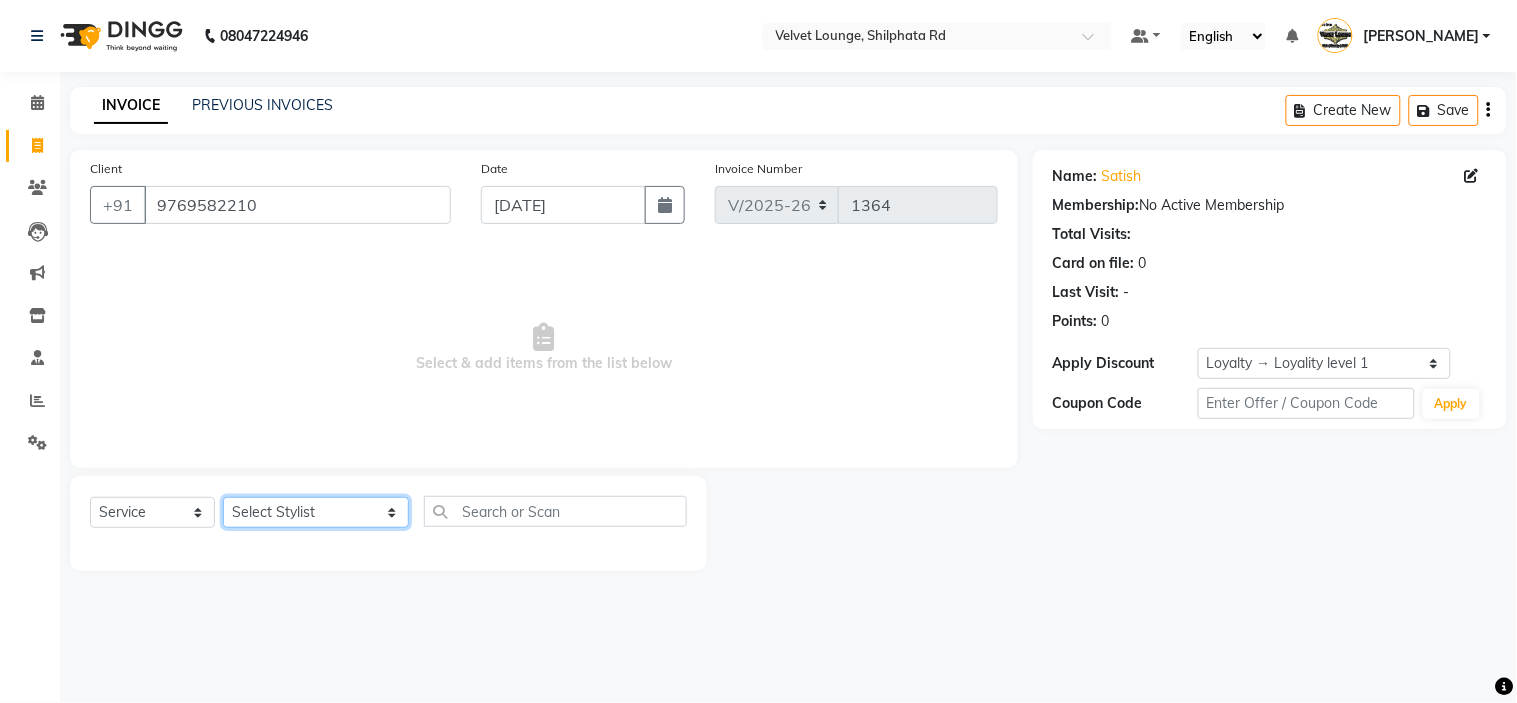 select on "31385" 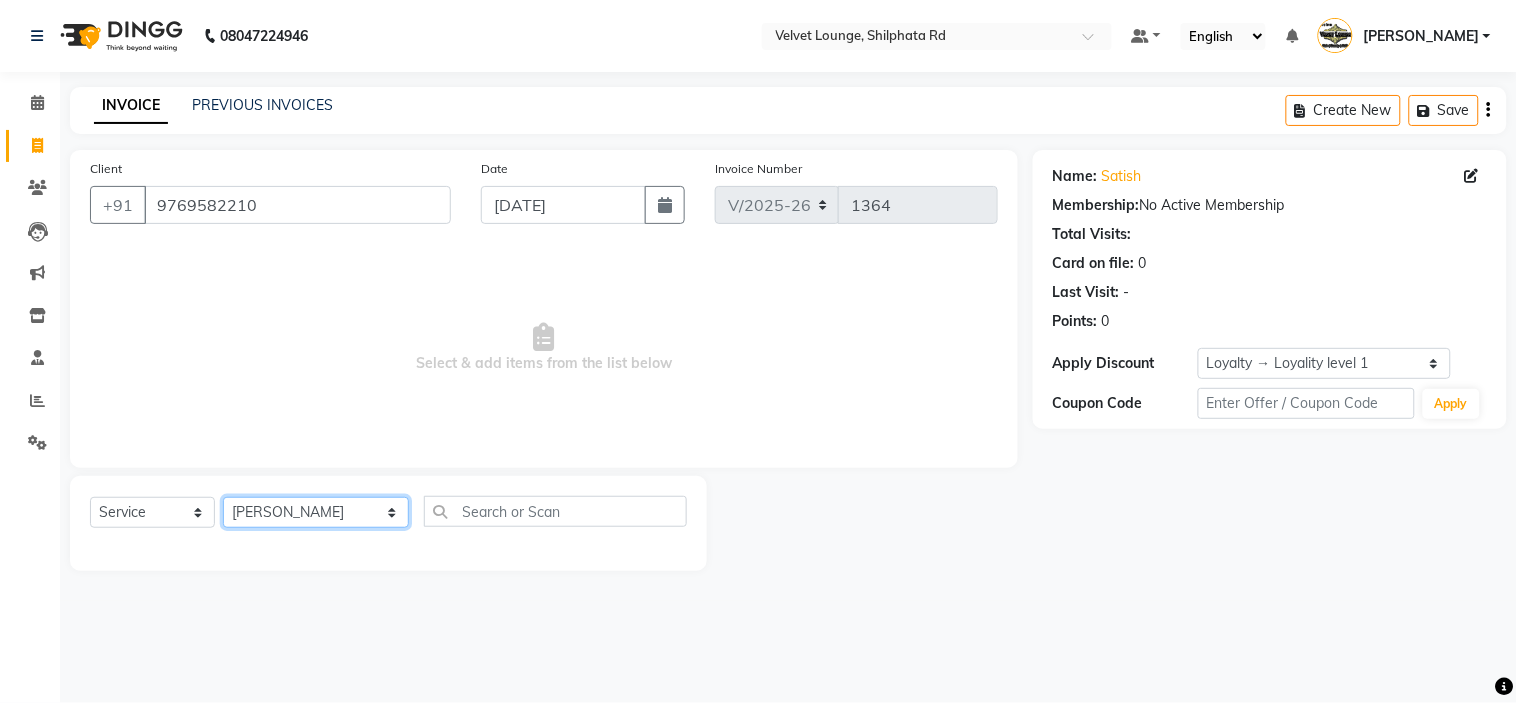 click on "Select Stylist [PERSON_NAME]  [PERSON_NAME] [PERSON_NAME] [PERSON_NAME] [PERSON_NAME] [PERSON_NAME] [PERSON_NAME]  [PERSON_NAME] [PERSON_NAME] ashwini palem  [PERSON_NAME] [PERSON_NAME]  [PERSON_NAME] [PERSON_NAME] Gulshan [PERSON_NAME] [PERSON_NAME] kalam [PERSON_NAME] [PERSON_NAME] sir miraj [PERSON_NAME] [PERSON_NAME] [PERSON_NAME] [PERSON_NAME] neha tamatta [PERSON_NAME] [PERSON_NAME] [PERSON_NAME] [PERSON_NAME] [PERSON_NAME] [PERSON_NAME] [PERSON_NAME] [PERSON_NAME]  [PERSON_NAME] [PERSON_NAME] sana [PERSON_NAME] [PERSON_NAME]  [PERSON_NAME] [PERSON_NAME] [PERSON_NAME] [DEMOGRAPHIC_DATA][PERSON_NAME] [PERSON_NAME]  [PERSON_NAME] [PERSON_NAME] gurbani [PERSON_NAME]" 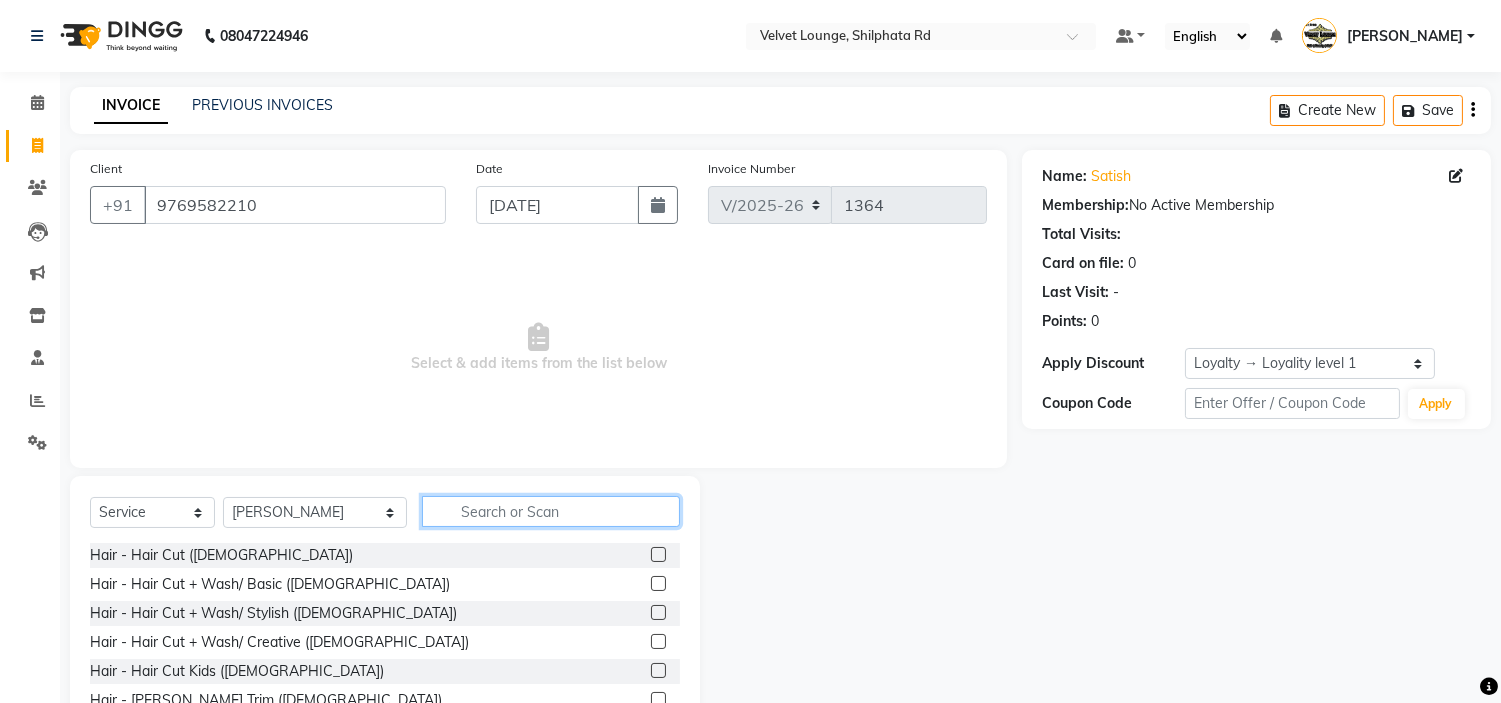 click 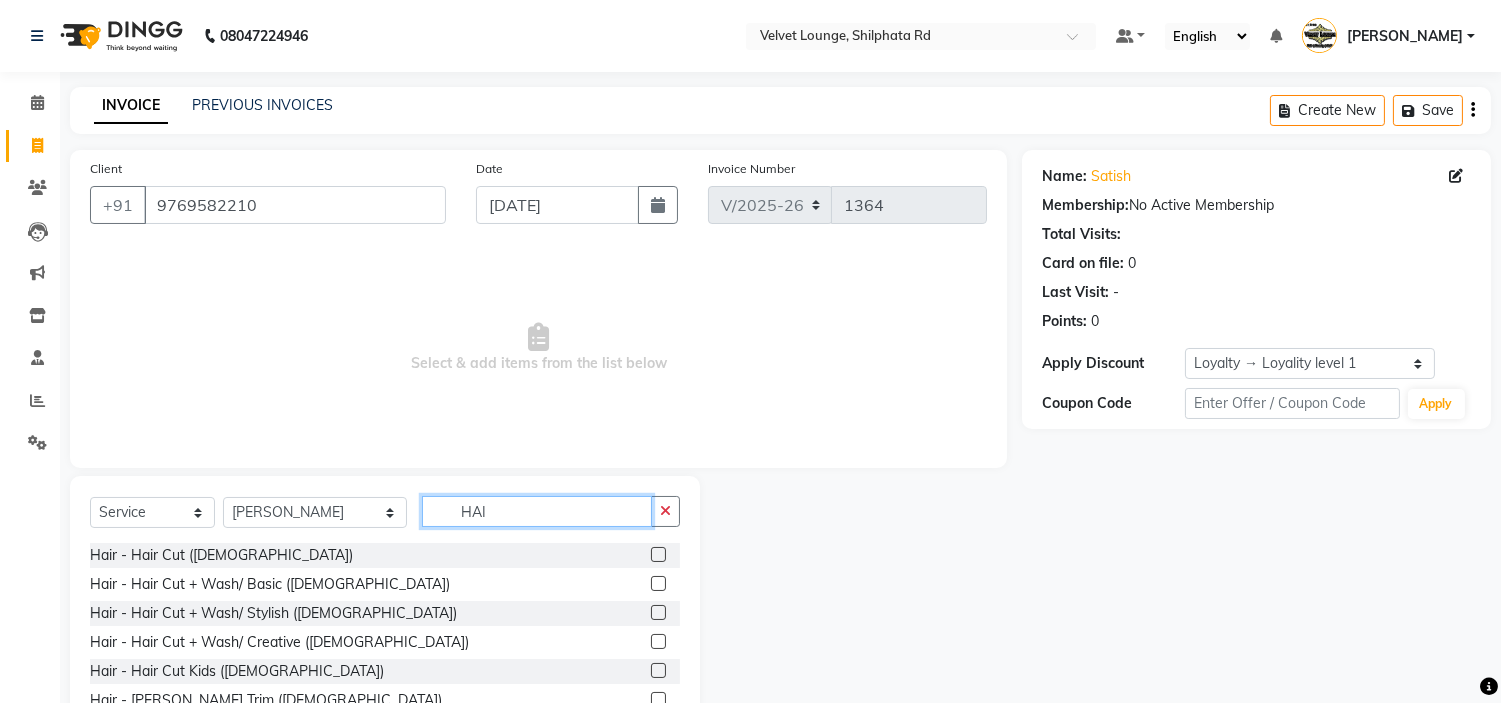 scroll, scrollTop: 97, scrollLeft: 0, axis: vertical 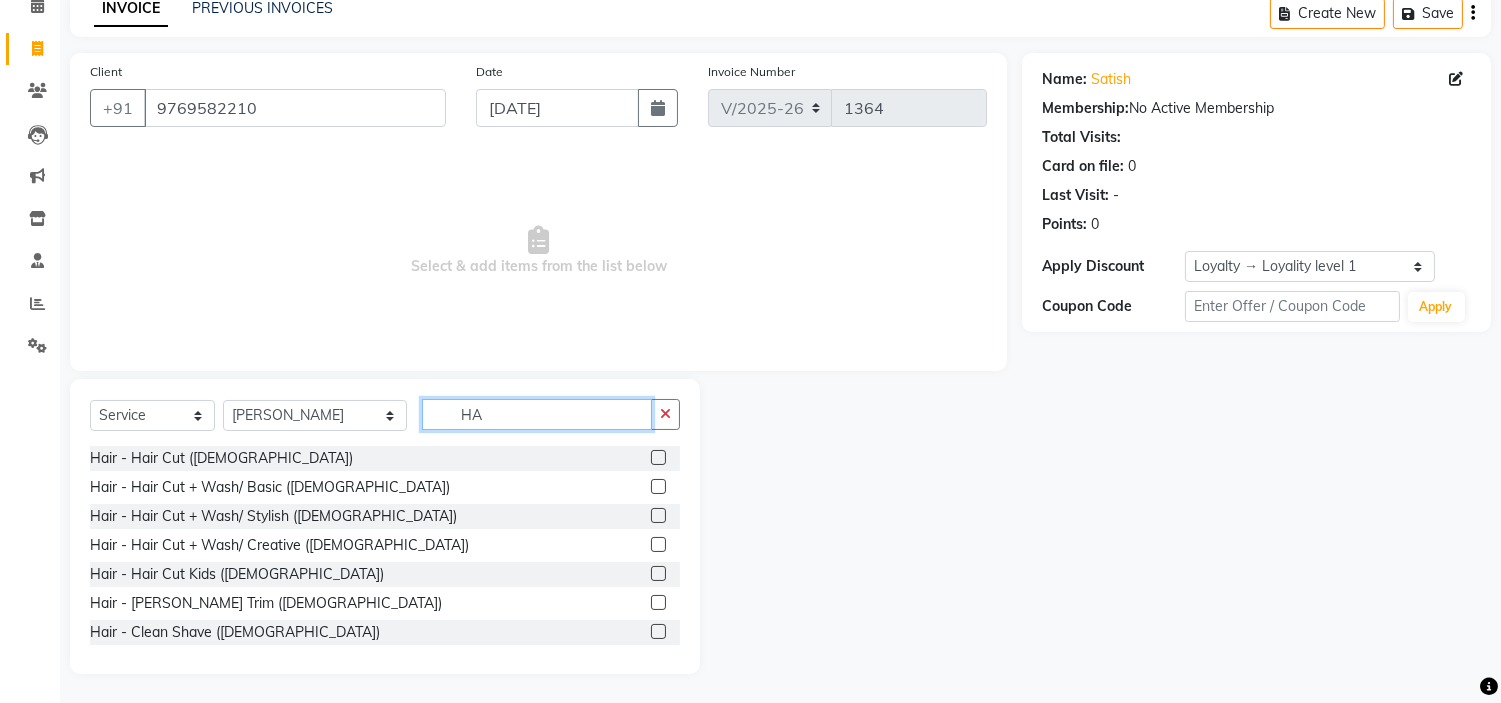 type on "H" 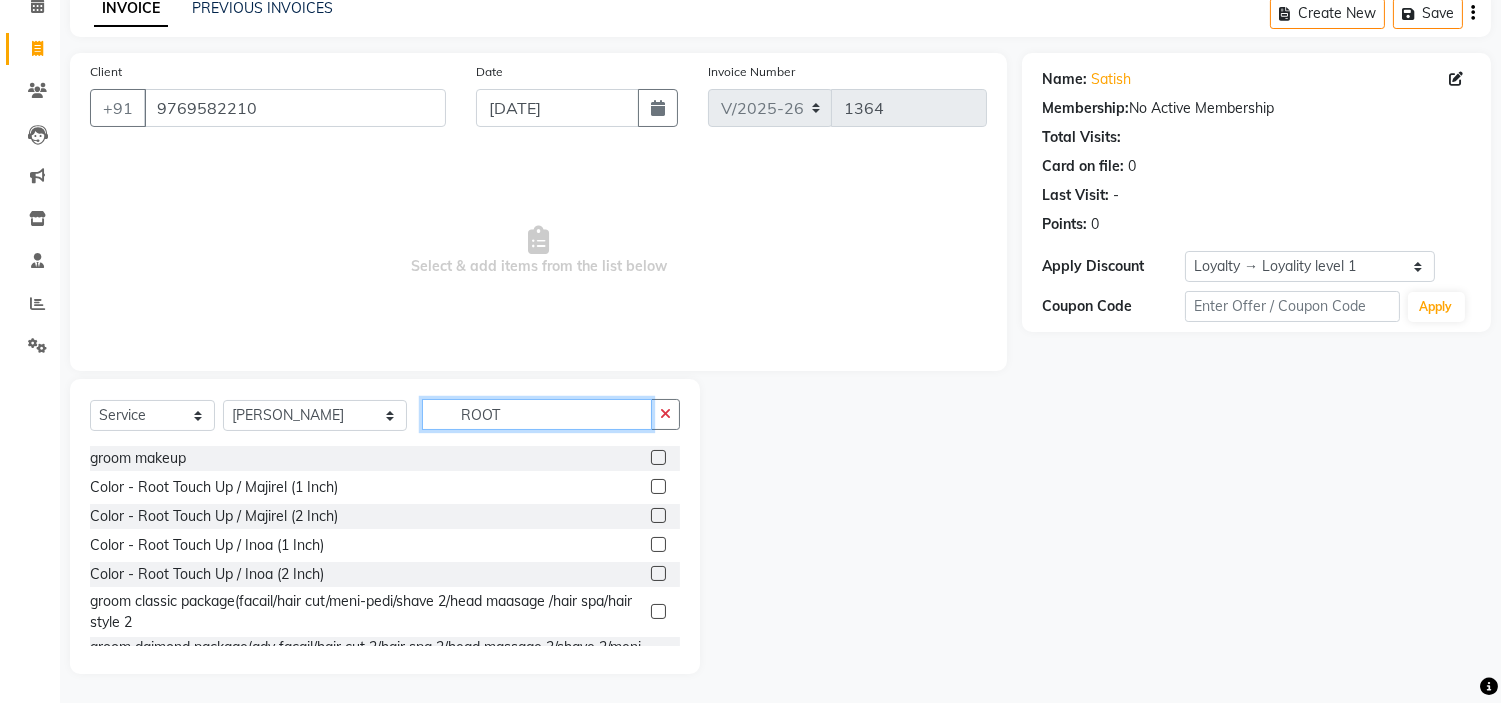 scroll, scrollTop: 14, scrollLeft: 0, axis: vertical 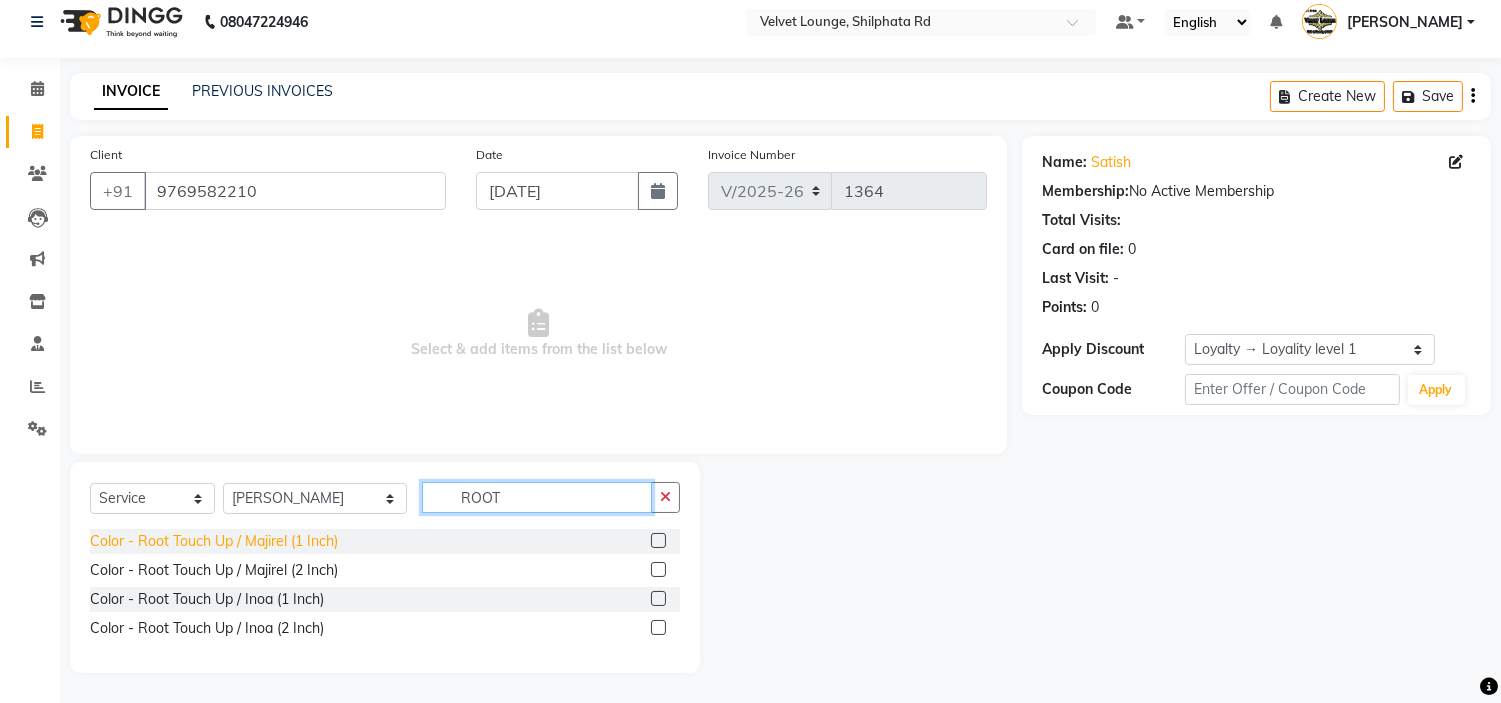 type on "ROOT" 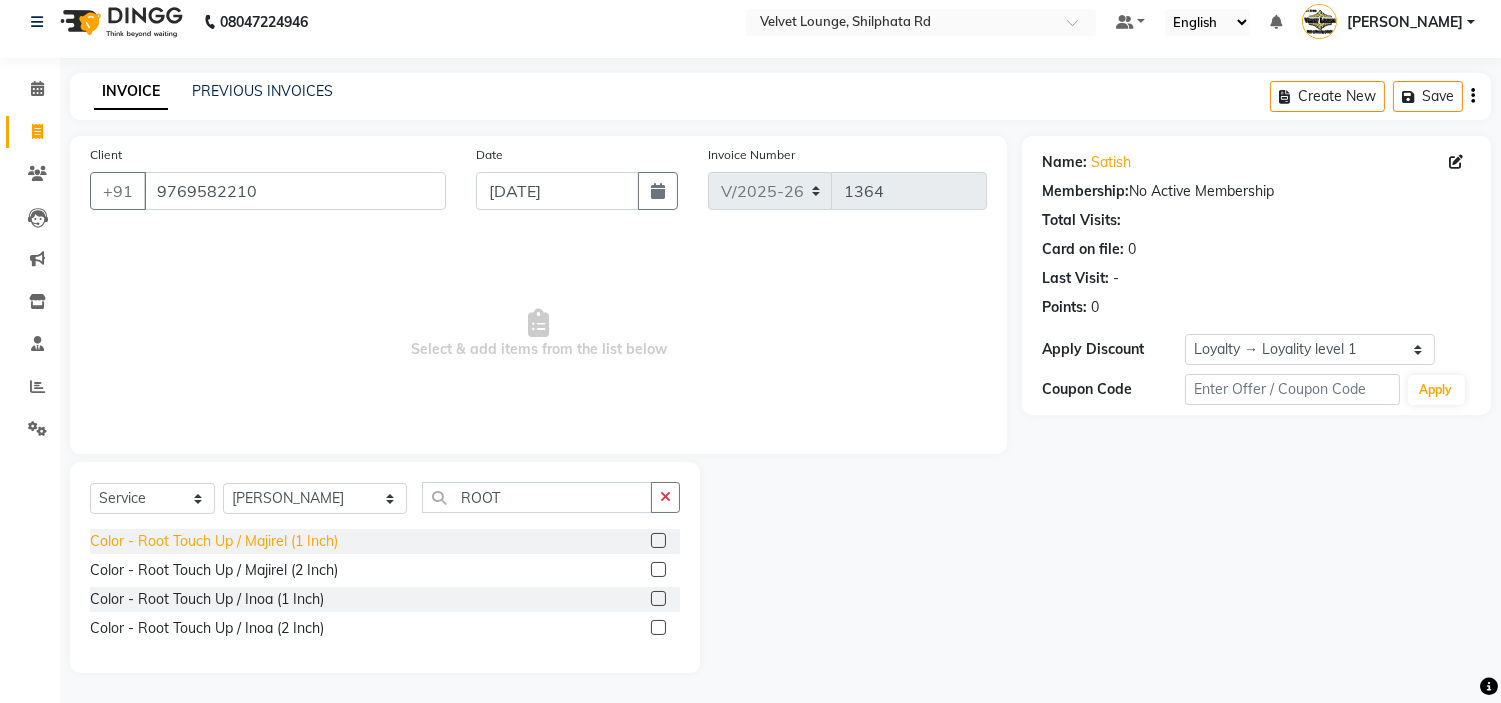 click on "Color - Root Touch Up / Majirel (1 Inch)" 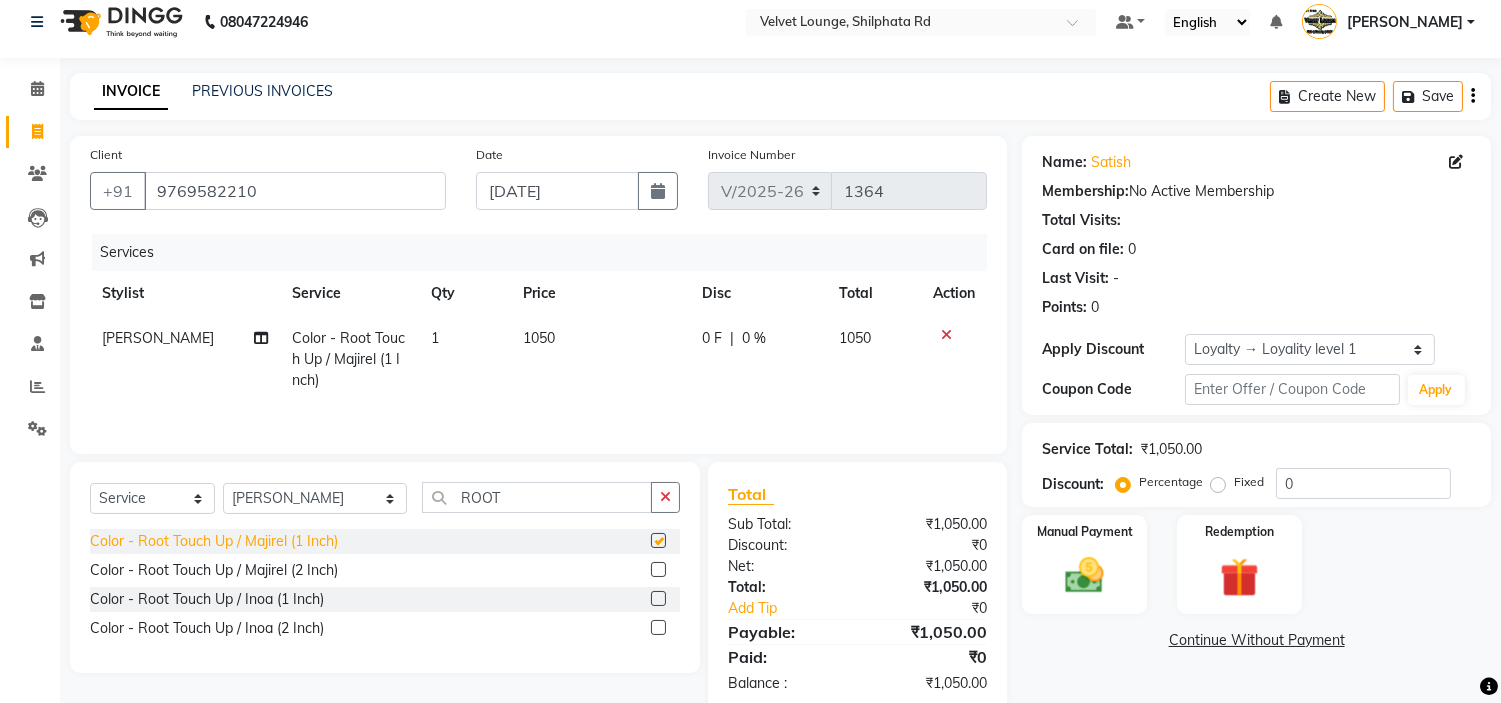 checkbox on "false" 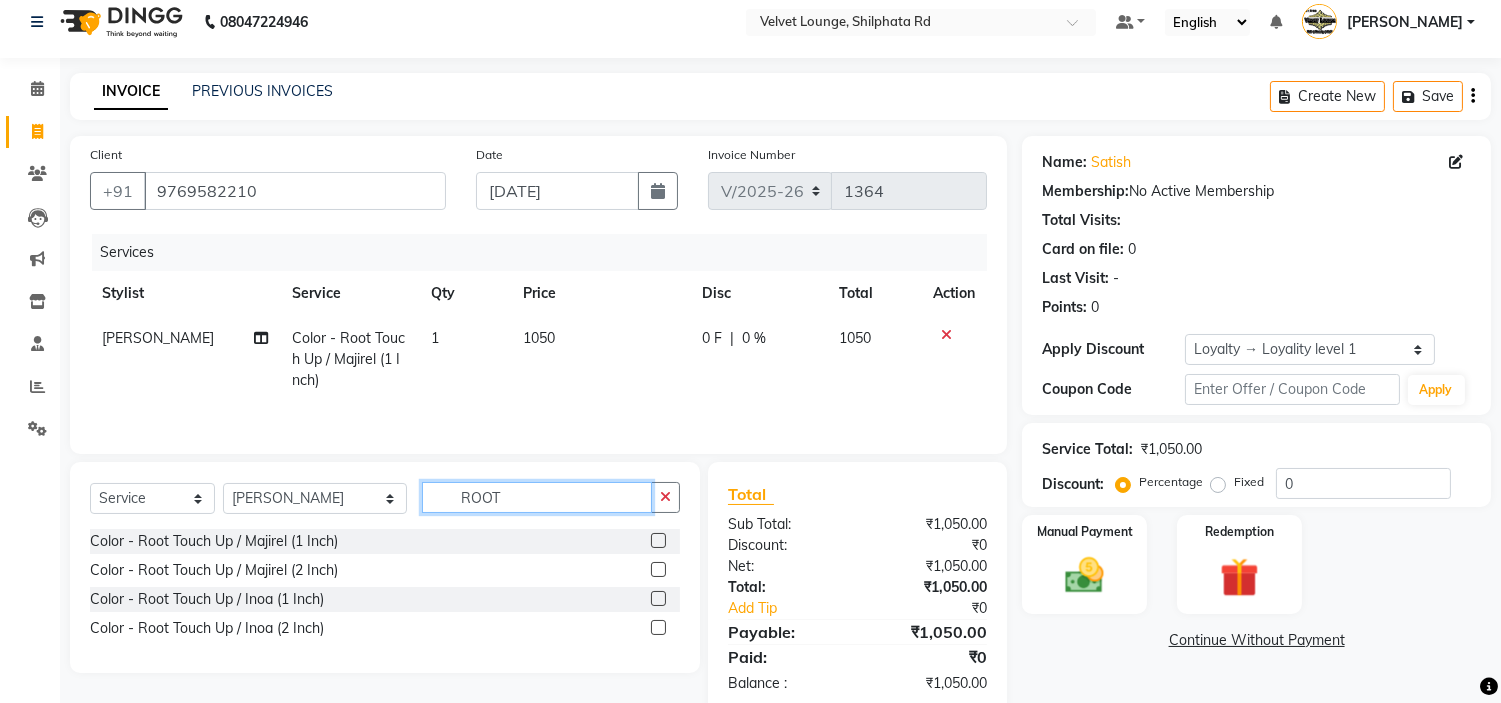 click on "ROOT" 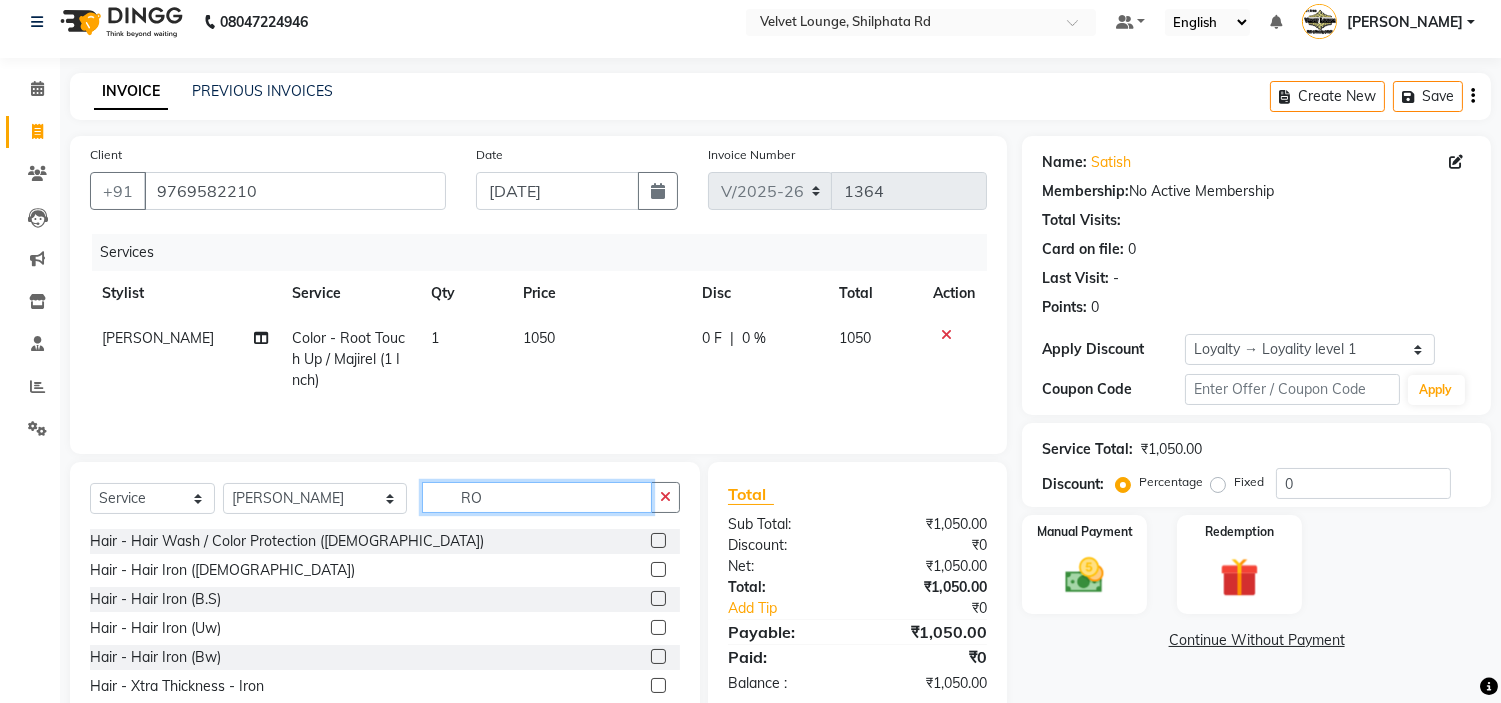 type on "R" 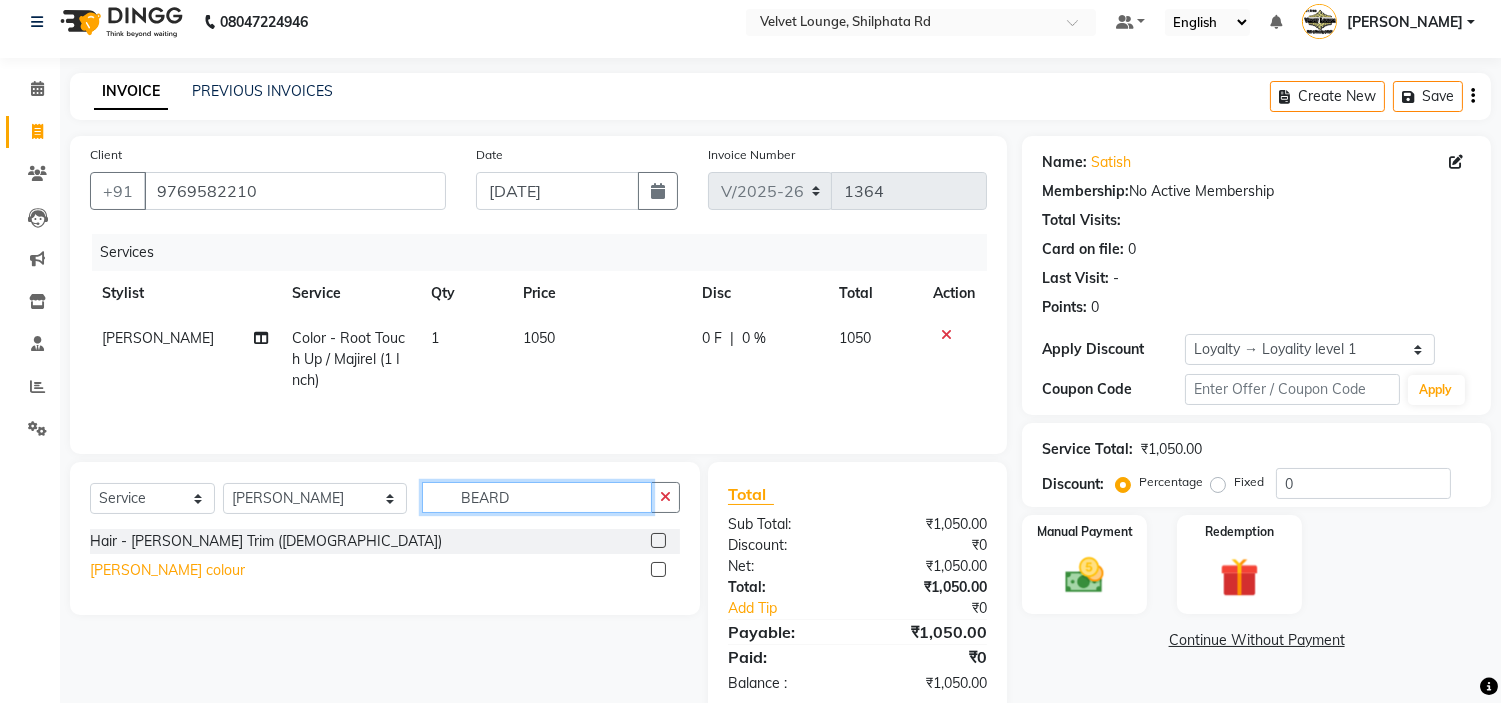 type on "BEARD" 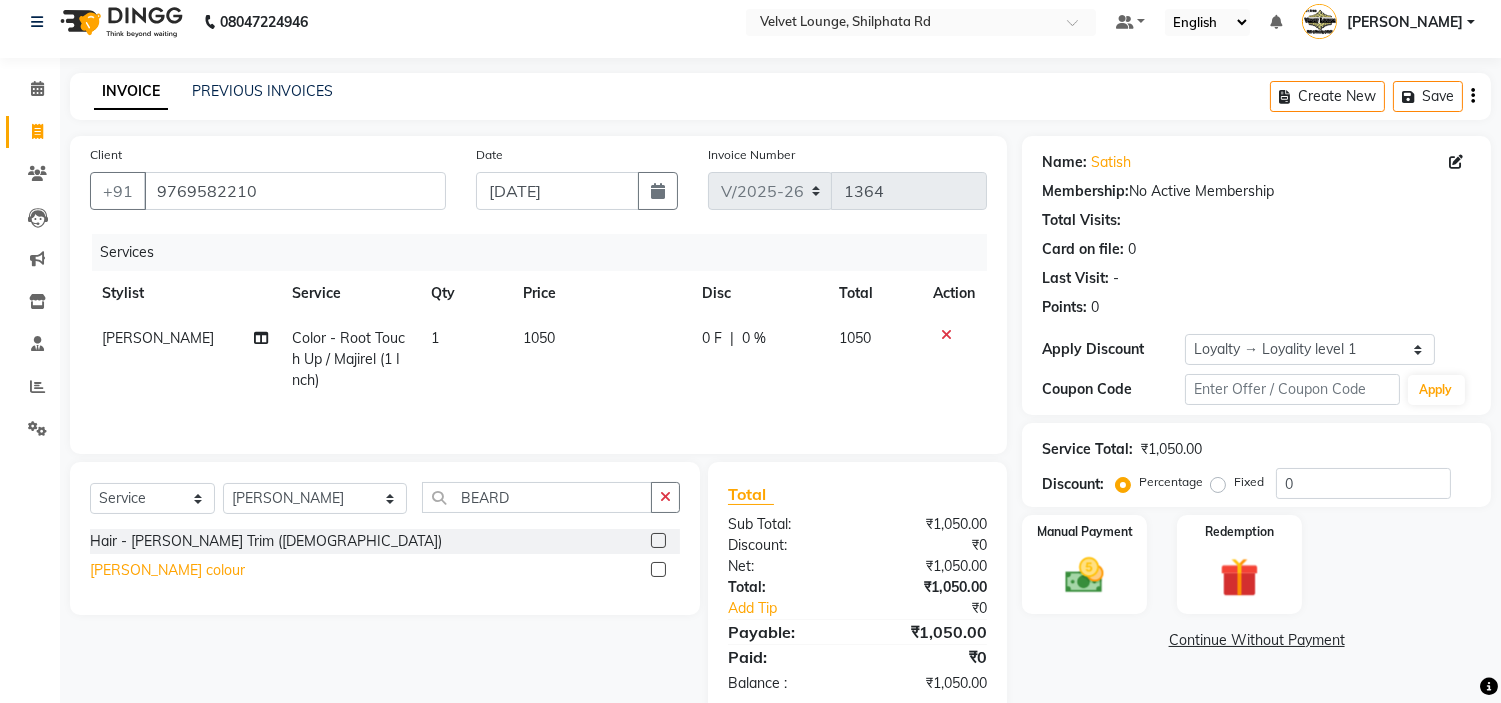 click on "[PERSON_NAME] colour" 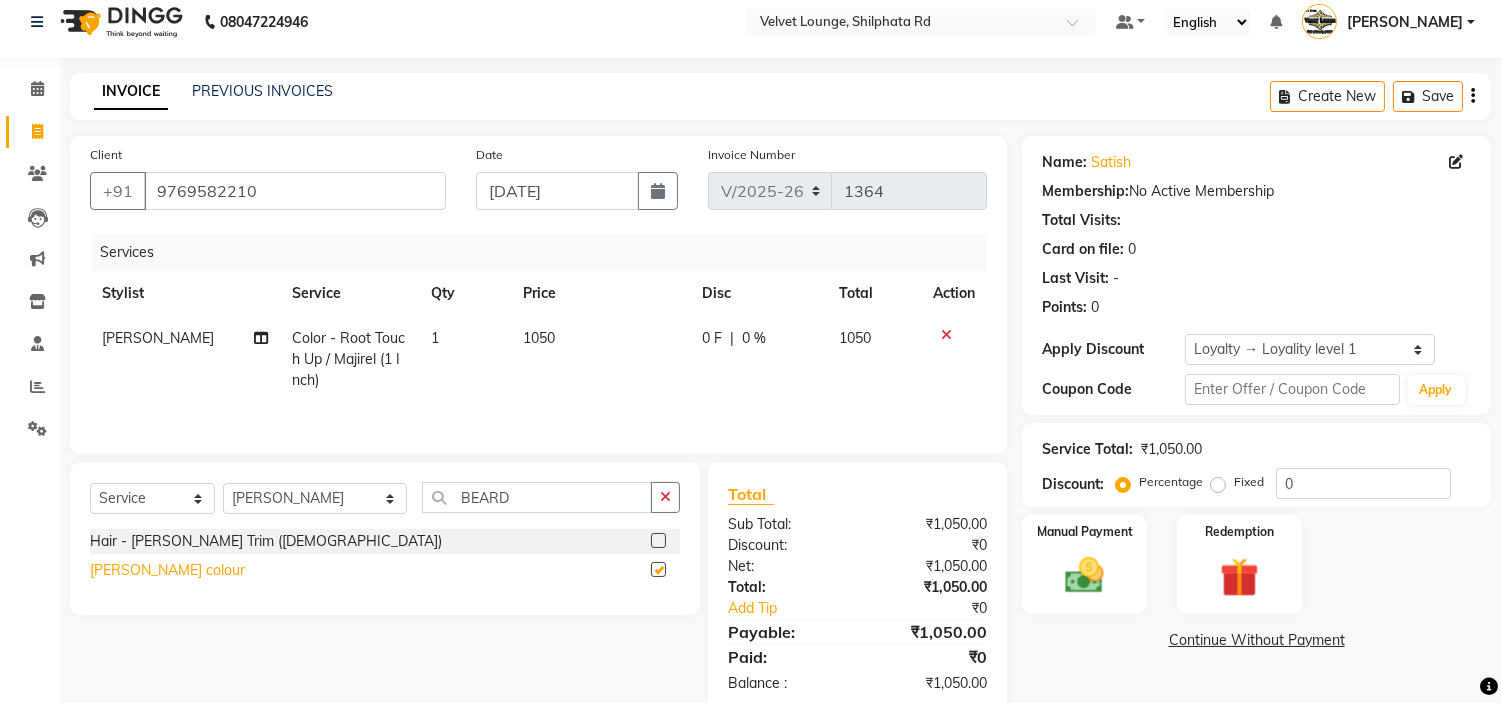 checkbox on "false" 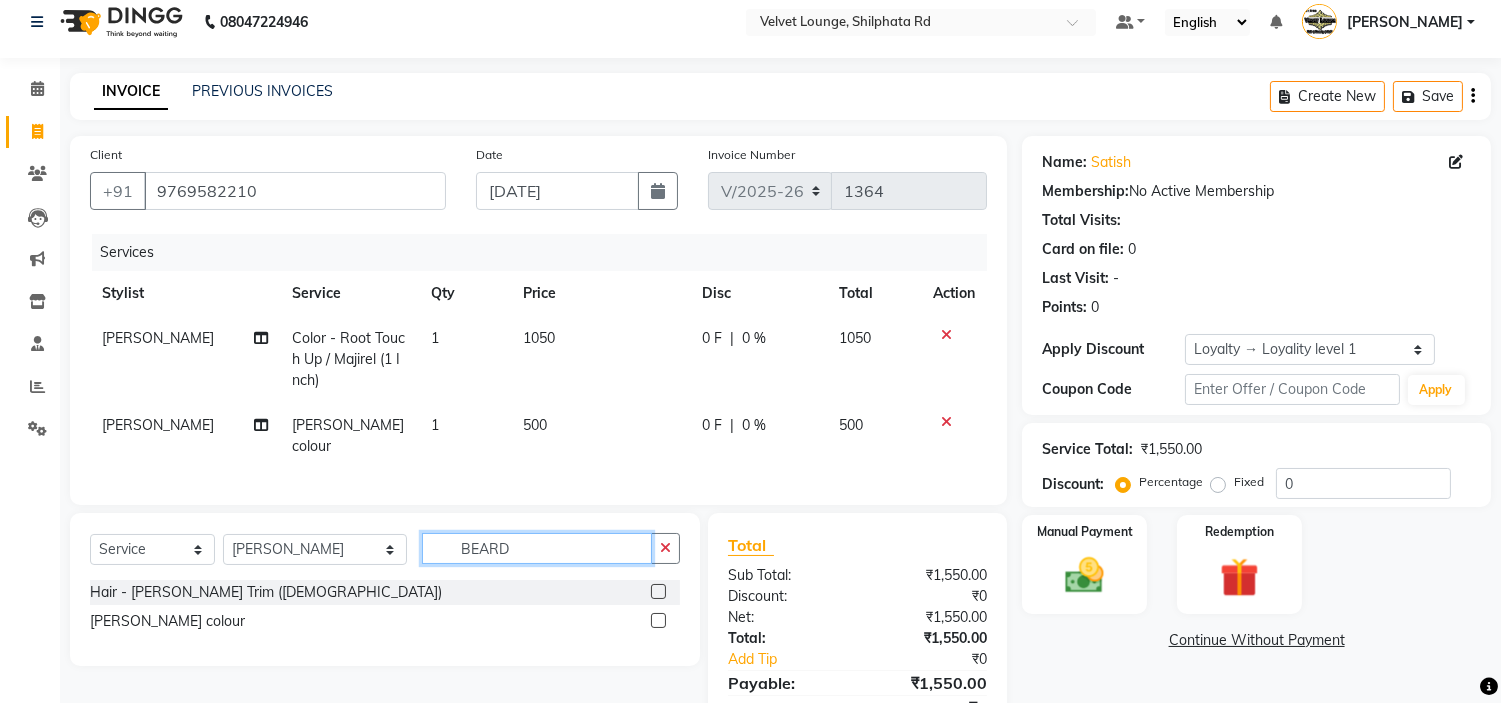 click on "BEARD" 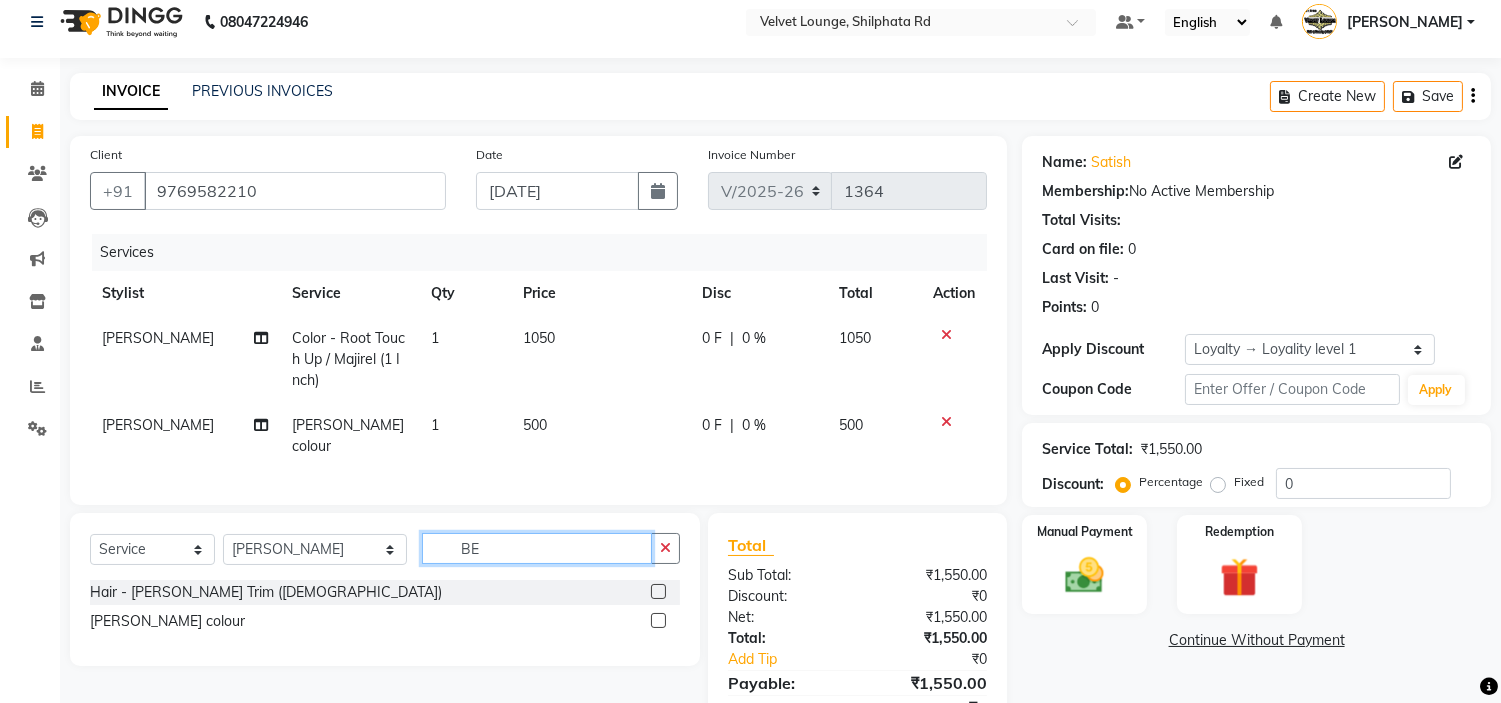 type on "B" 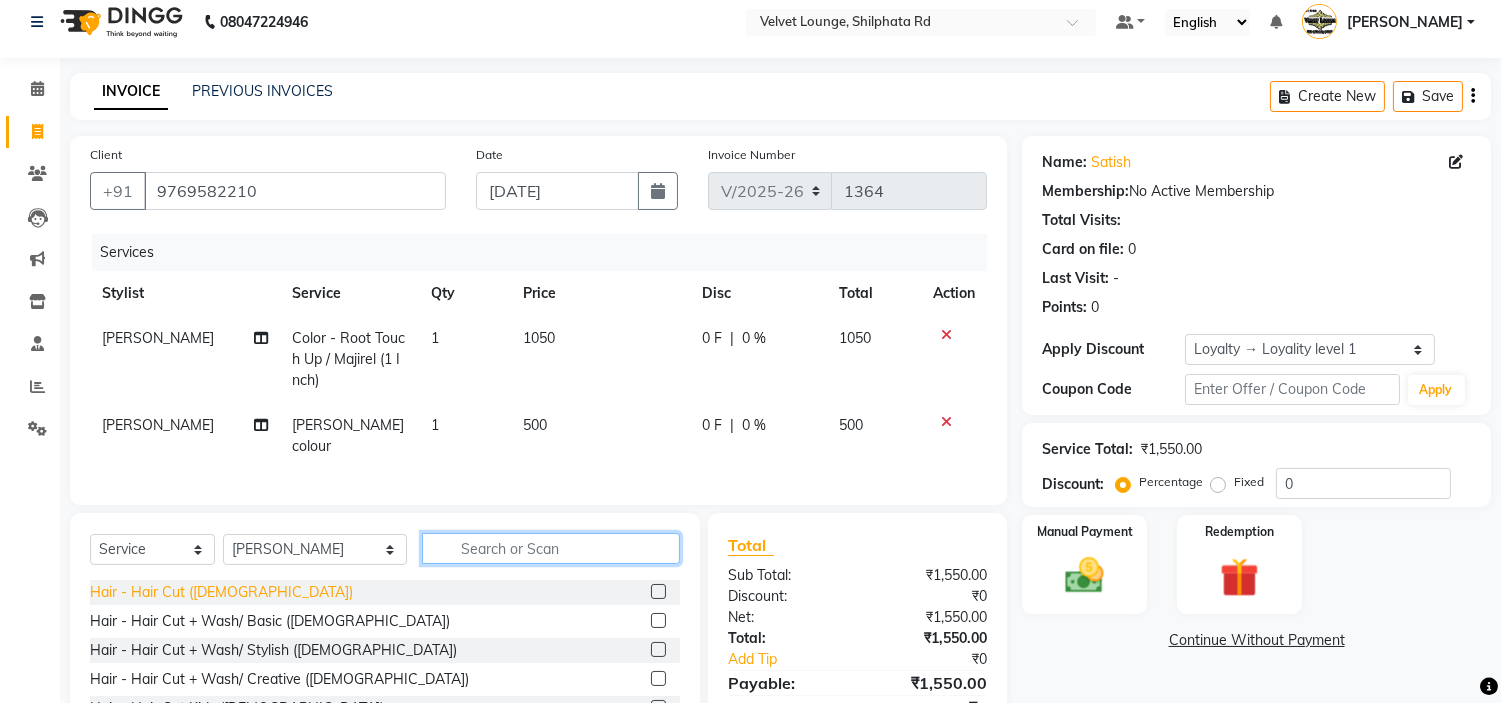 type 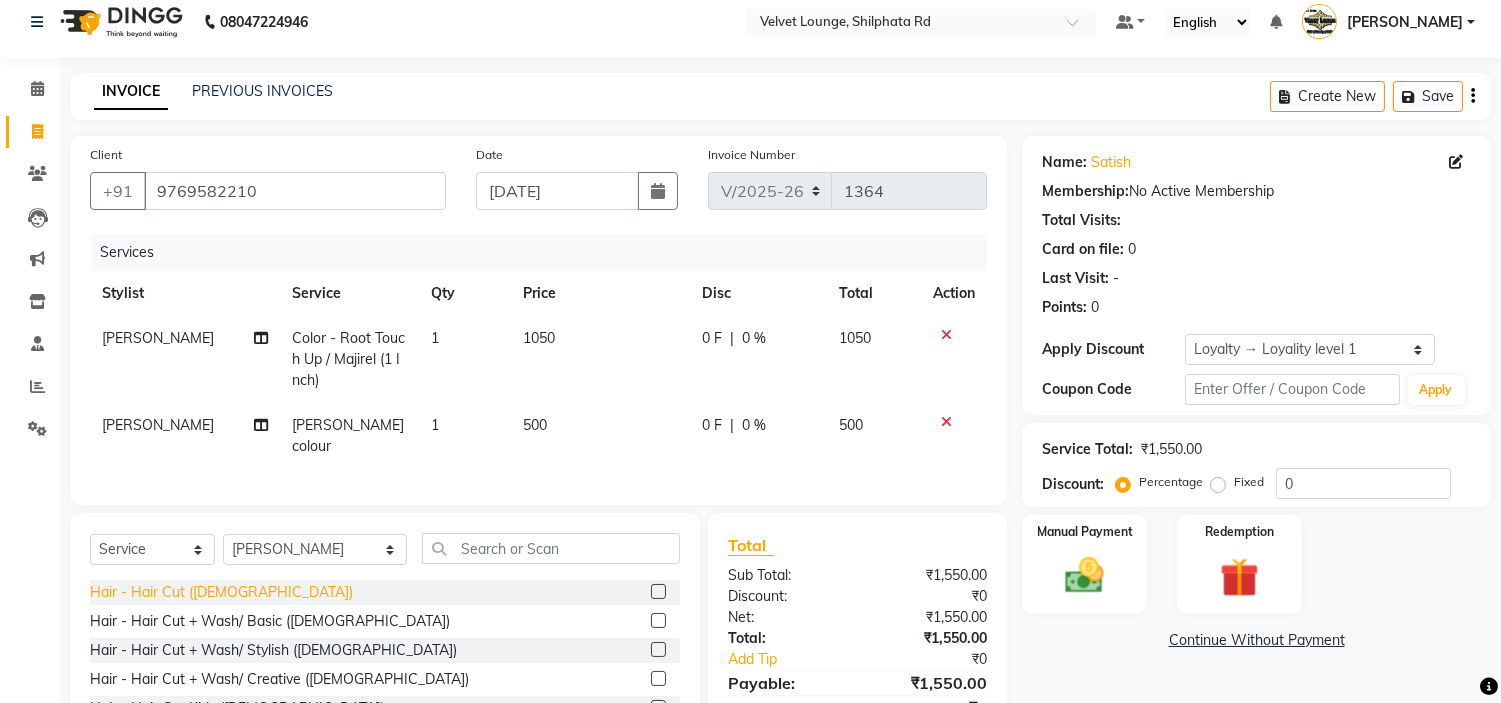 click on "Hair - Hair Cut ([DEMOGRAPHIC_DATA])" 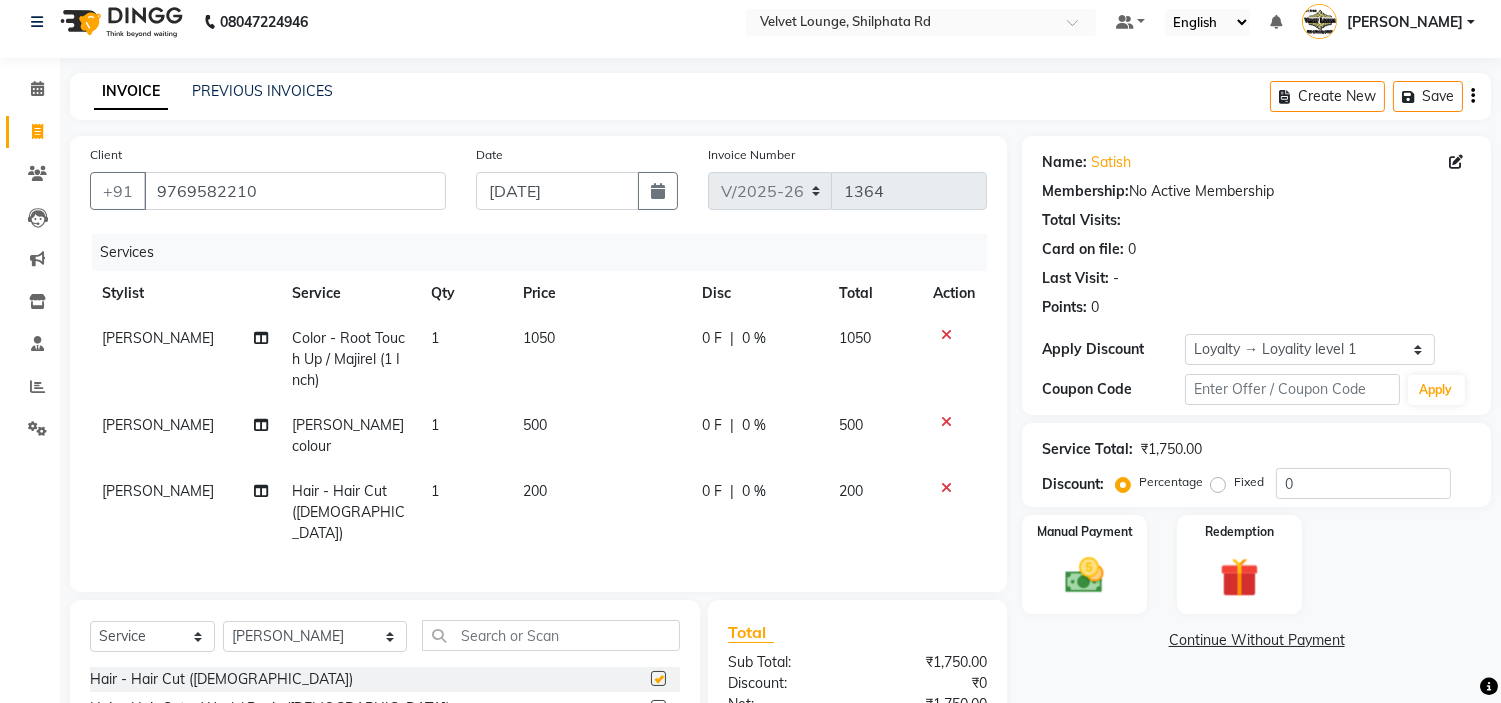 checkbox on "false" 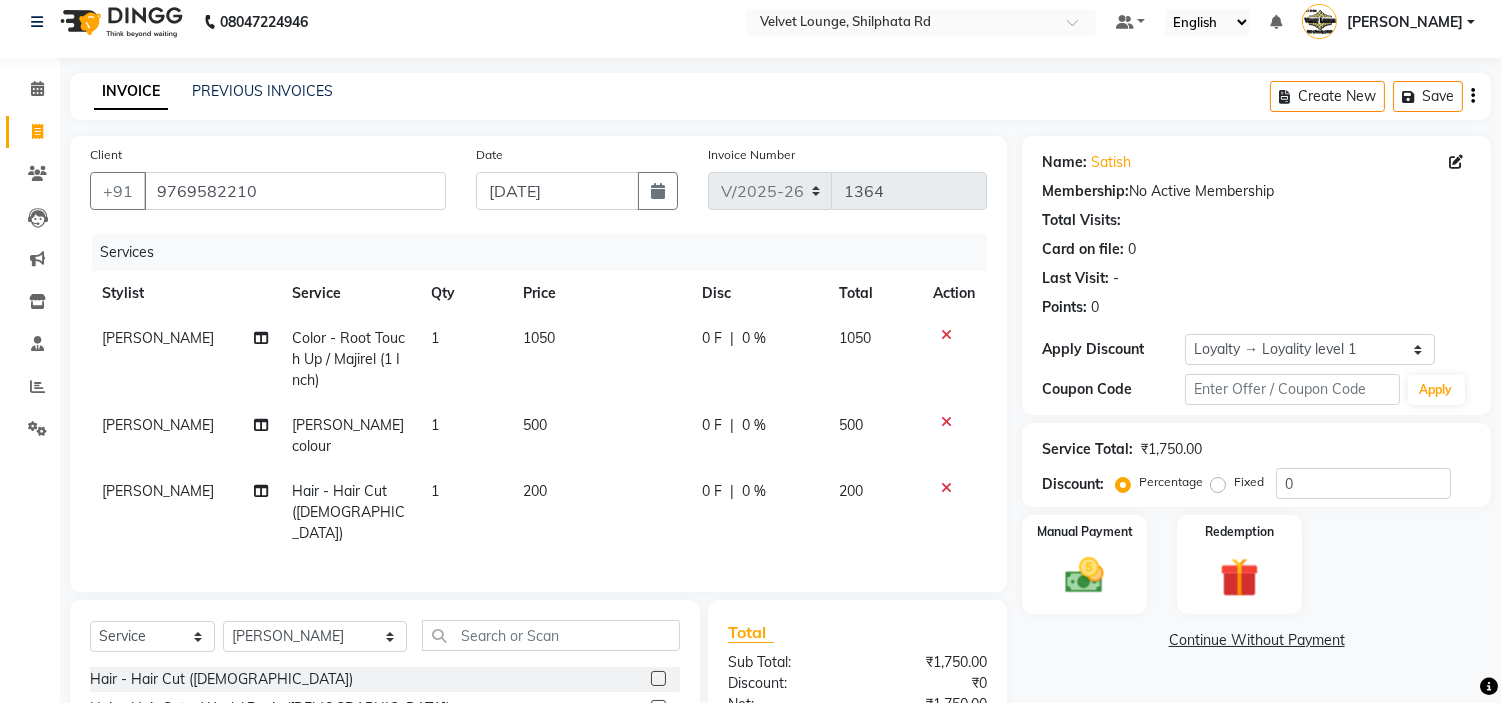 scroll, scrollTop: 210, scrollLeft: 0, axis: vertical 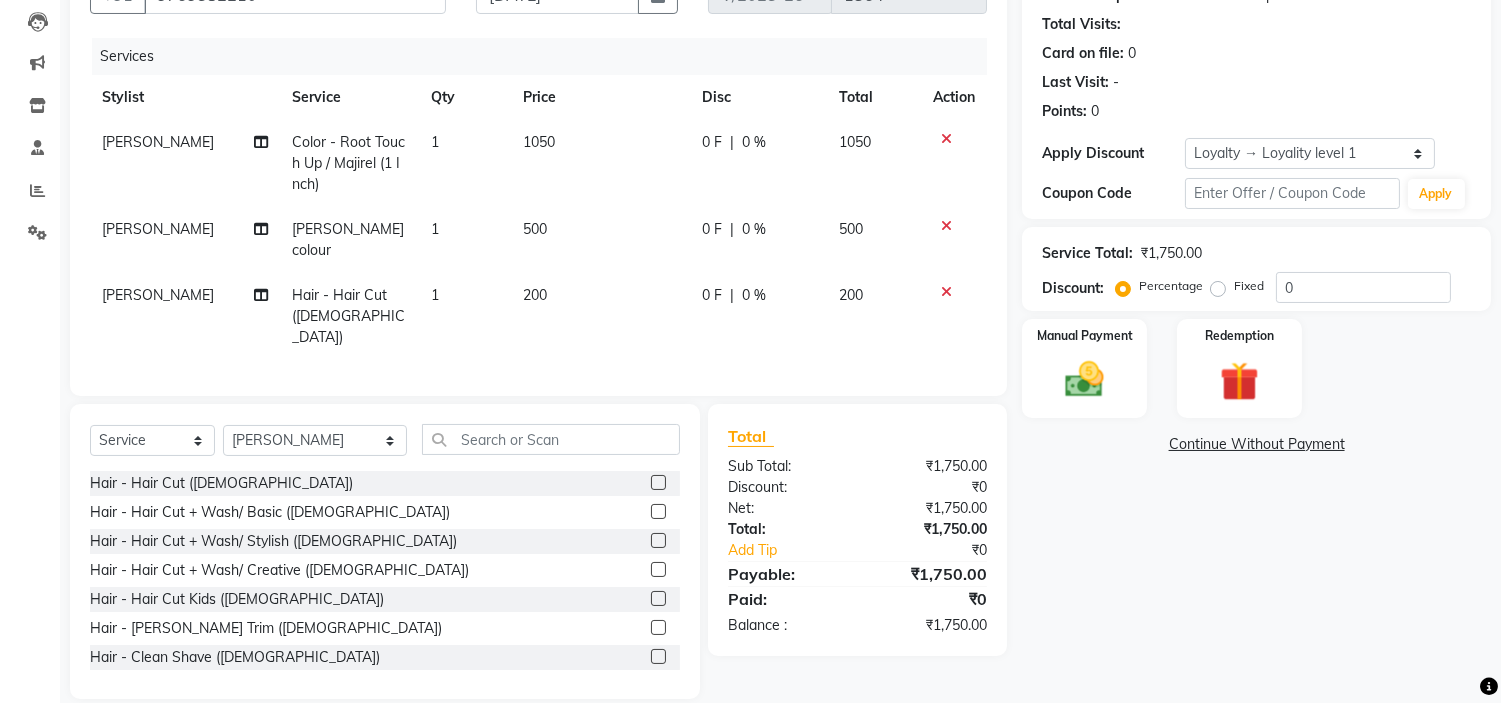 click on "0 F | 0 %" 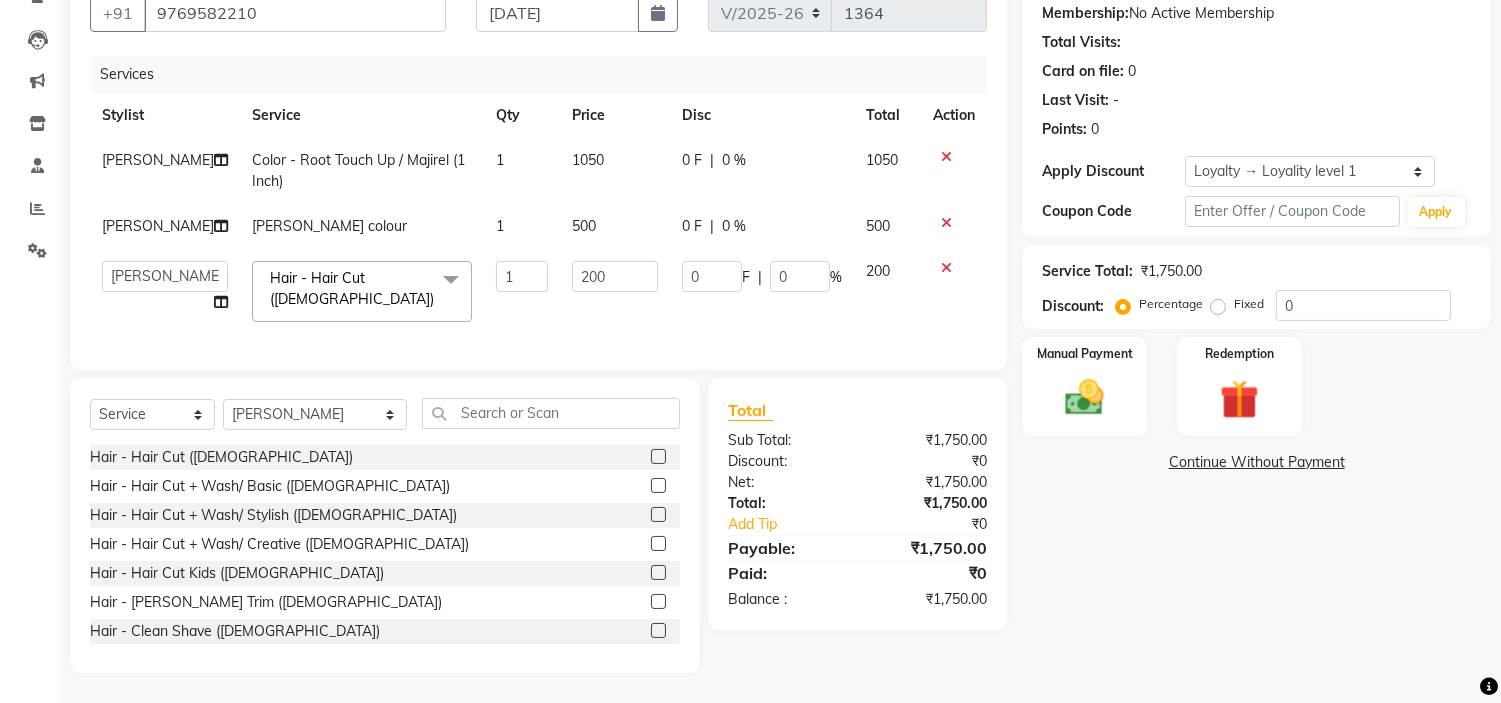 scroll, scrollTop: 198, scrollLeft: 0, axis: vertical 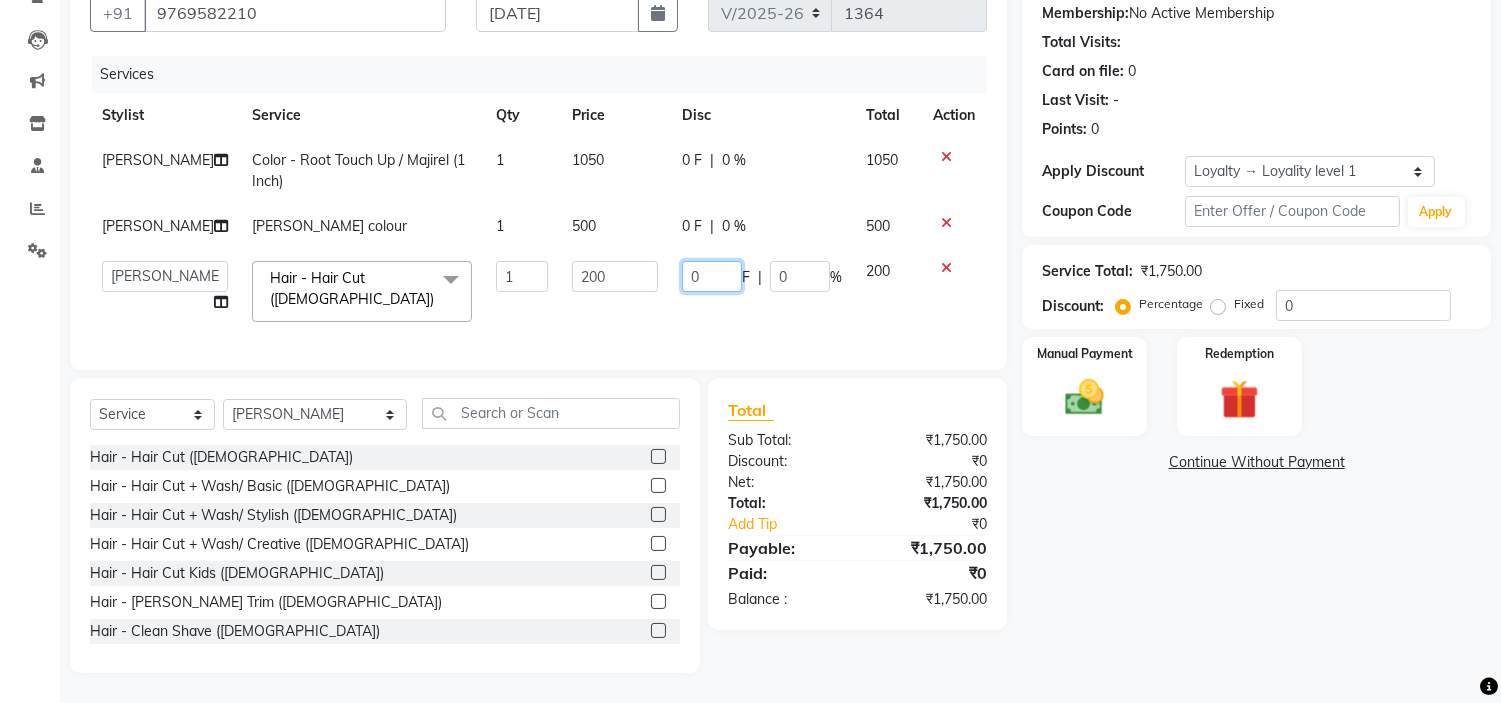 click on "0" 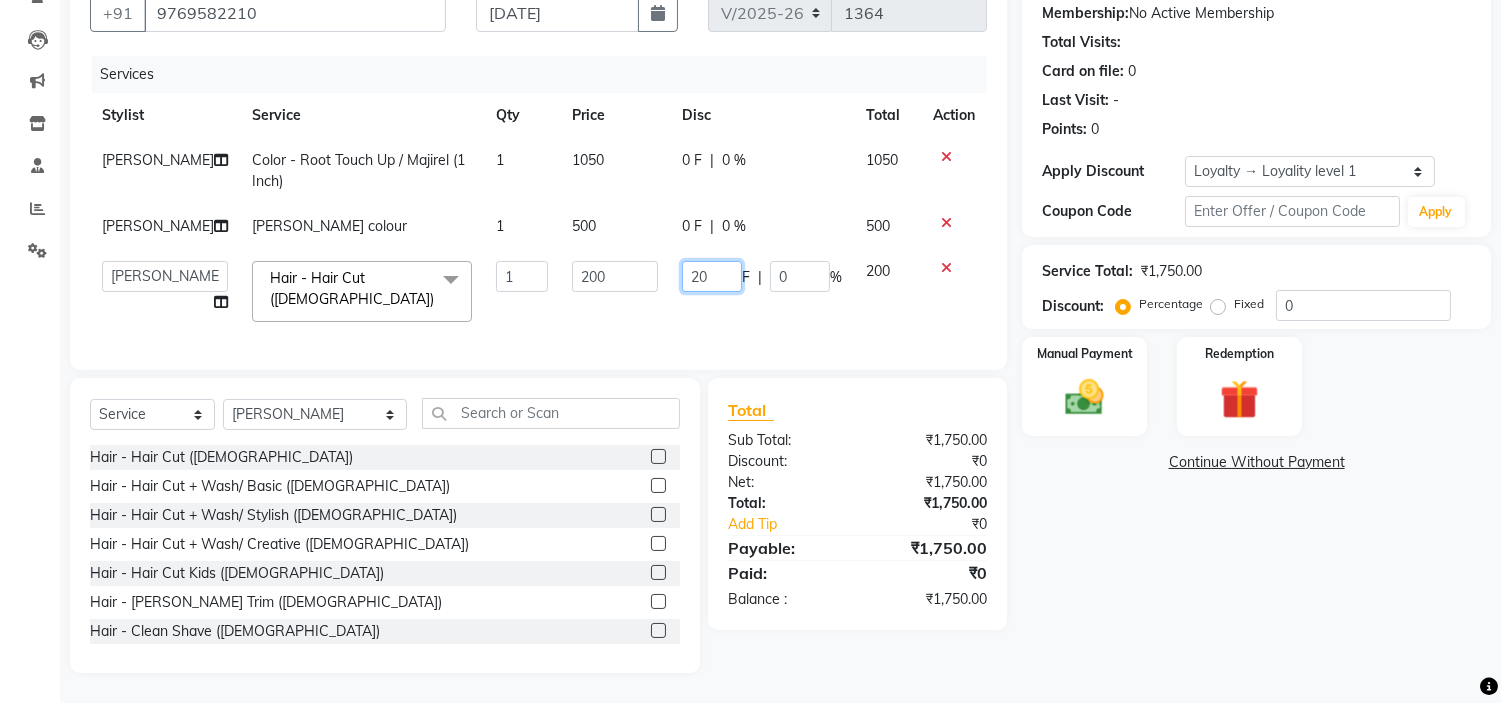 type on "200" 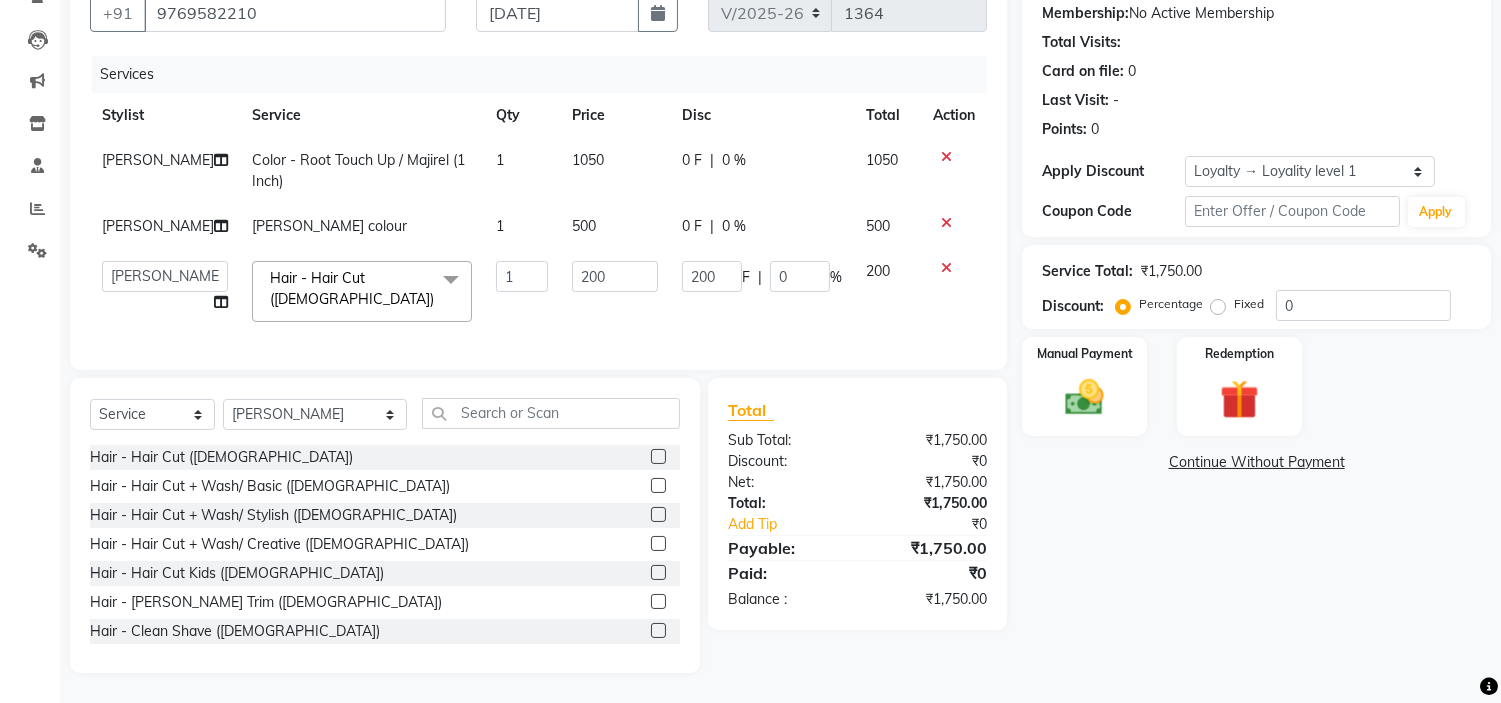 click on "alam khan Color - Root Touch Up / Majirel (1 Inch) 1 1050 0 F | 0 % 1050" 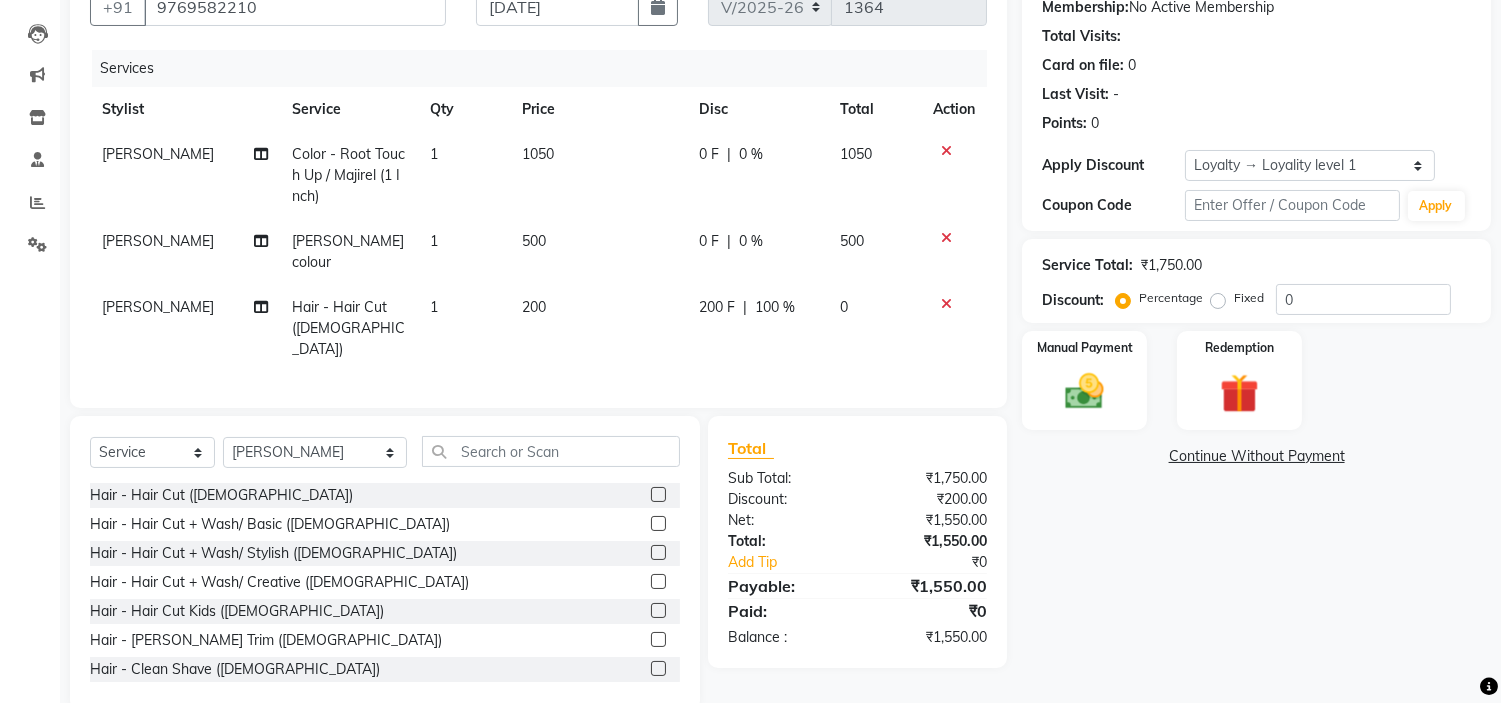click on "1050" 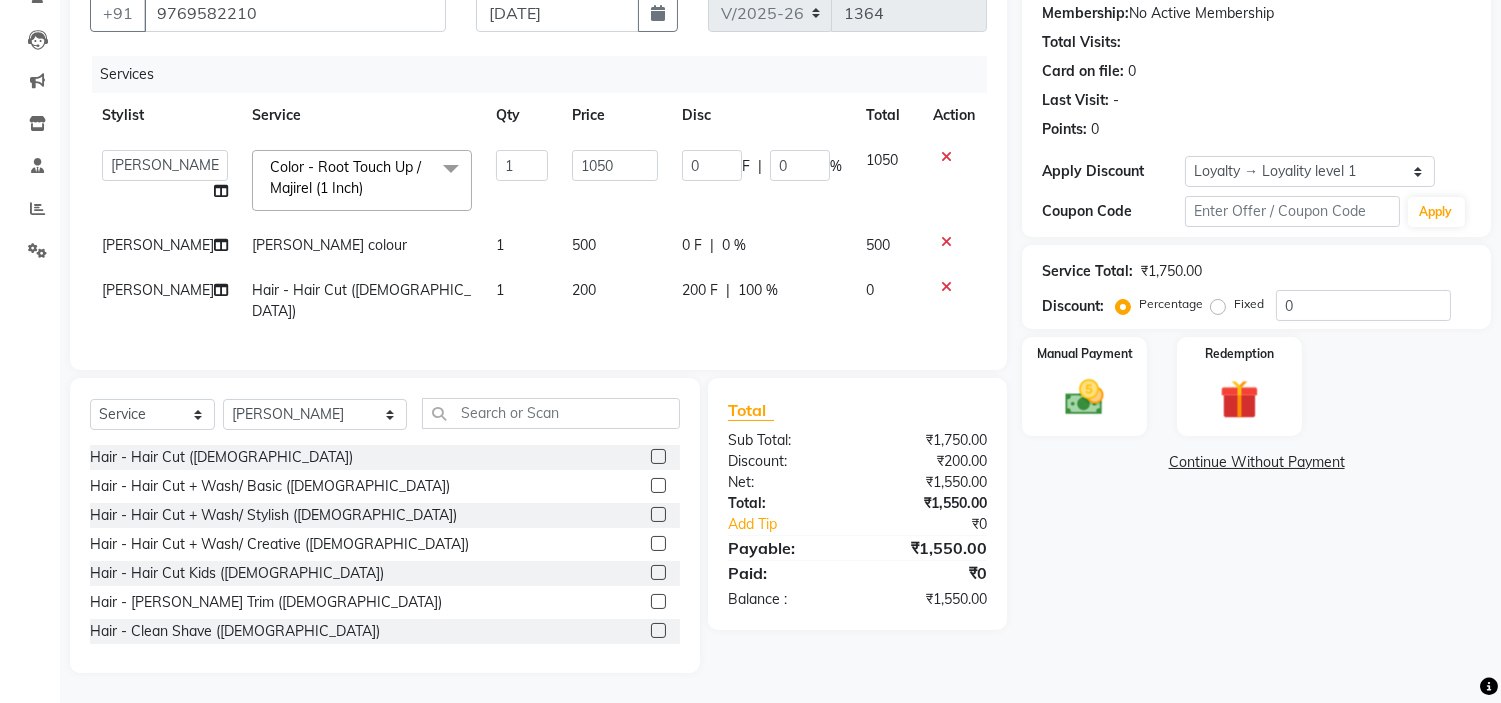 scroll, scrollTop: 187, scrollLeft: 0, axis: vertical 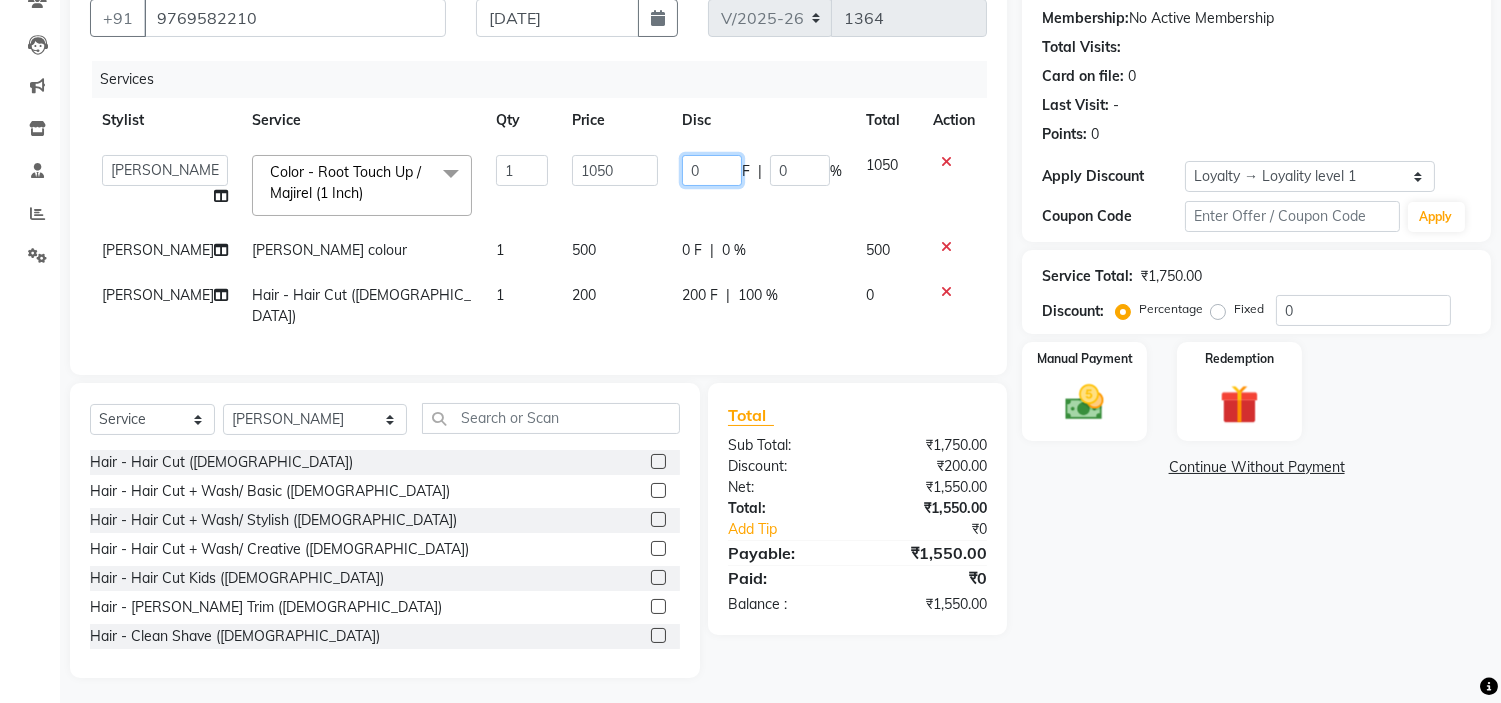 click on "0" 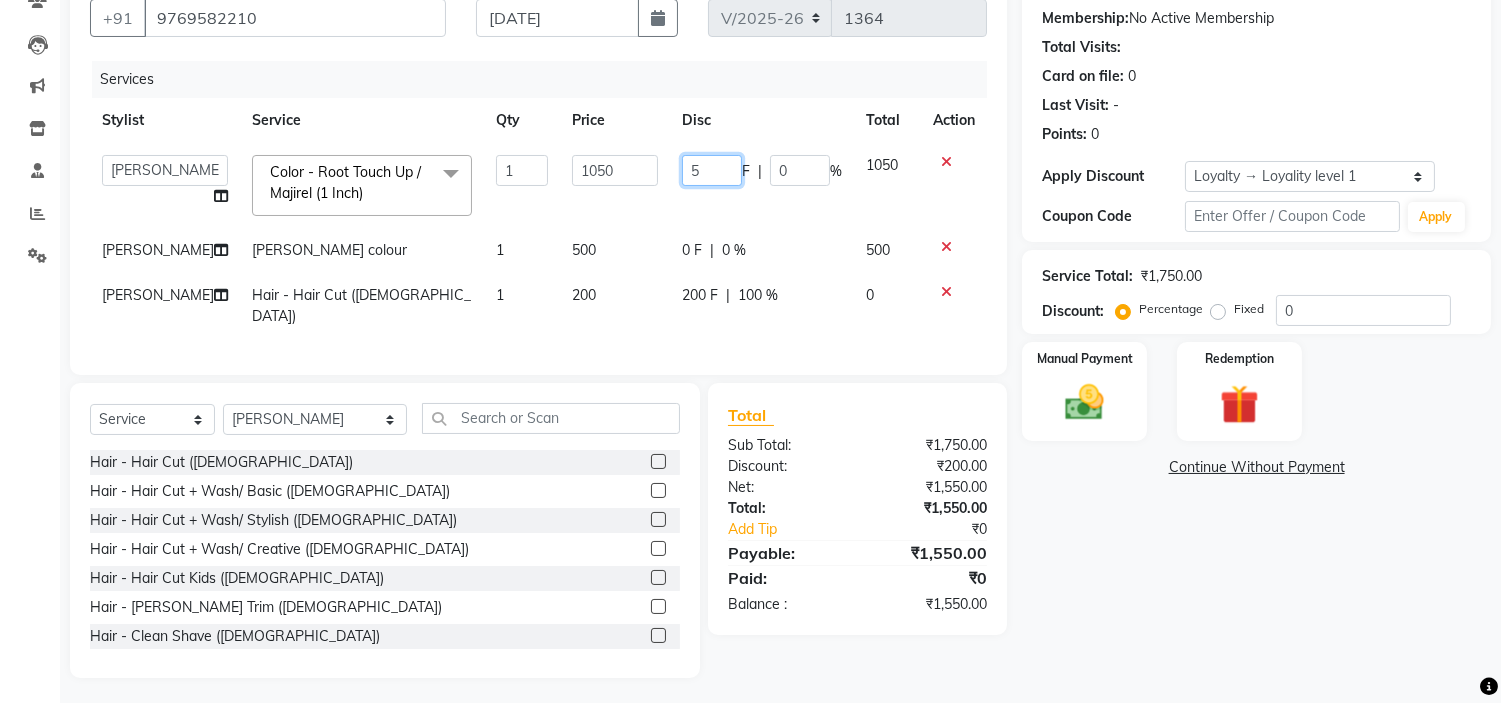 type on "50" 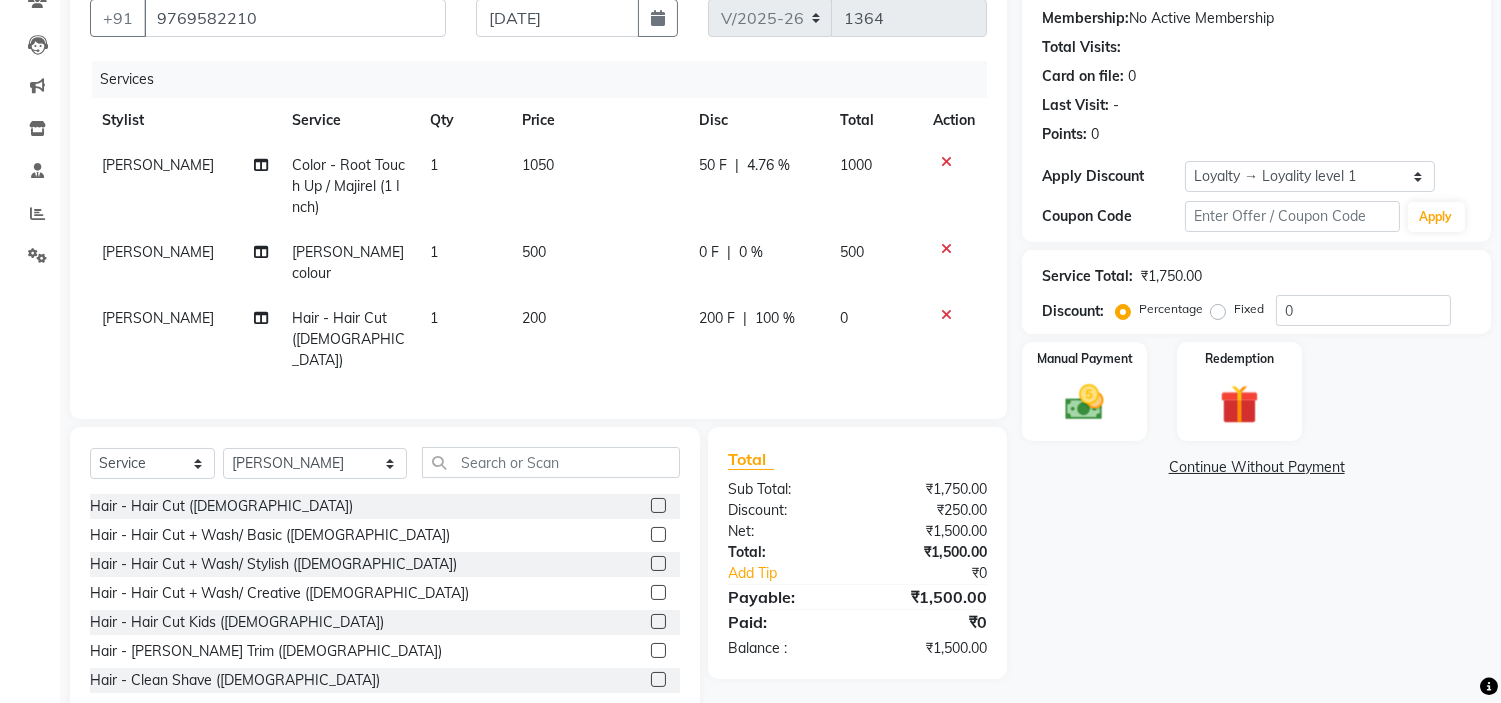 click on "Name: Satish  Membership:  No Active Membership  Total Visits:   Card on file:  0 Last Visit:   - Points:   0  Apply Discount Select  Loyalty → Loyality level 1  Coupon Code Apply Service Total:  ₹1,750.00  Discount:  Percentage   Fixed  0 Manual Payment Redemption  Continue Without Payment" 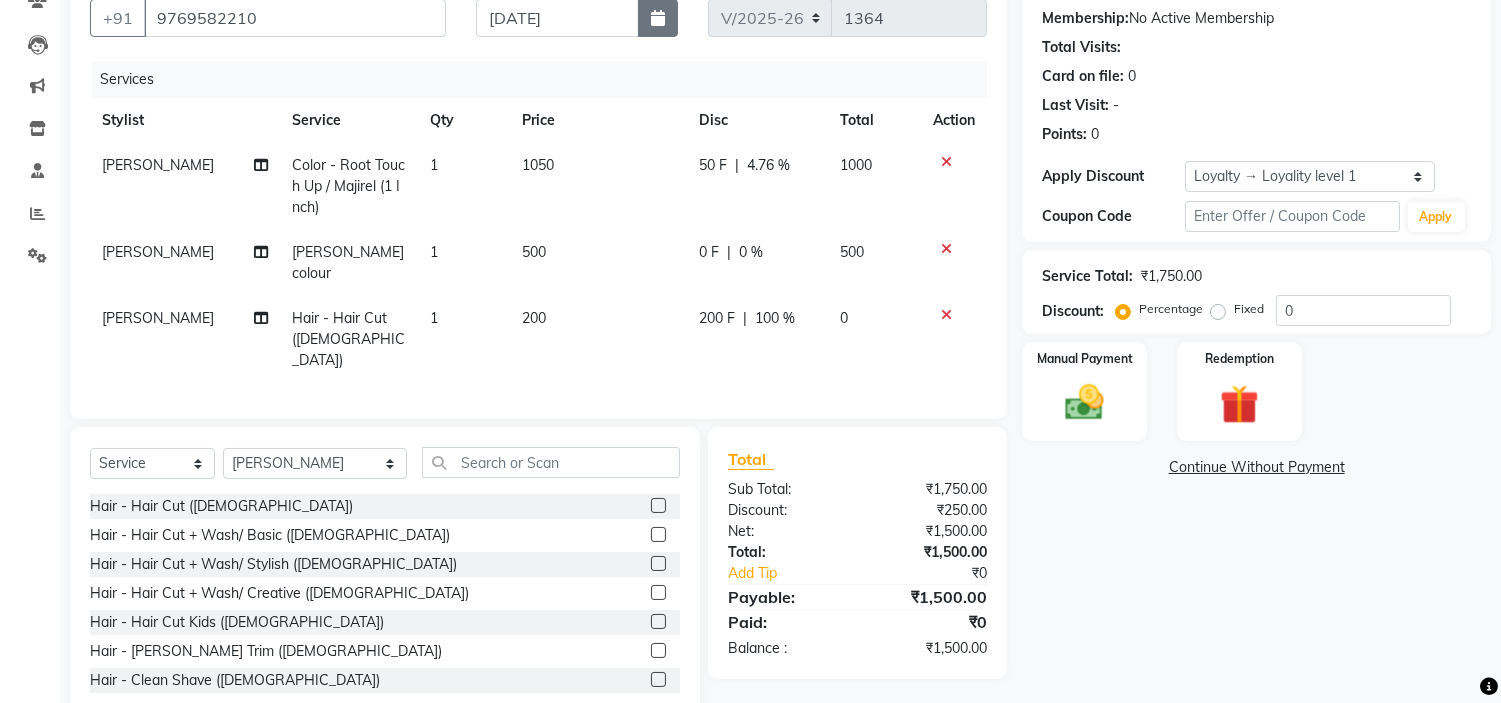 click 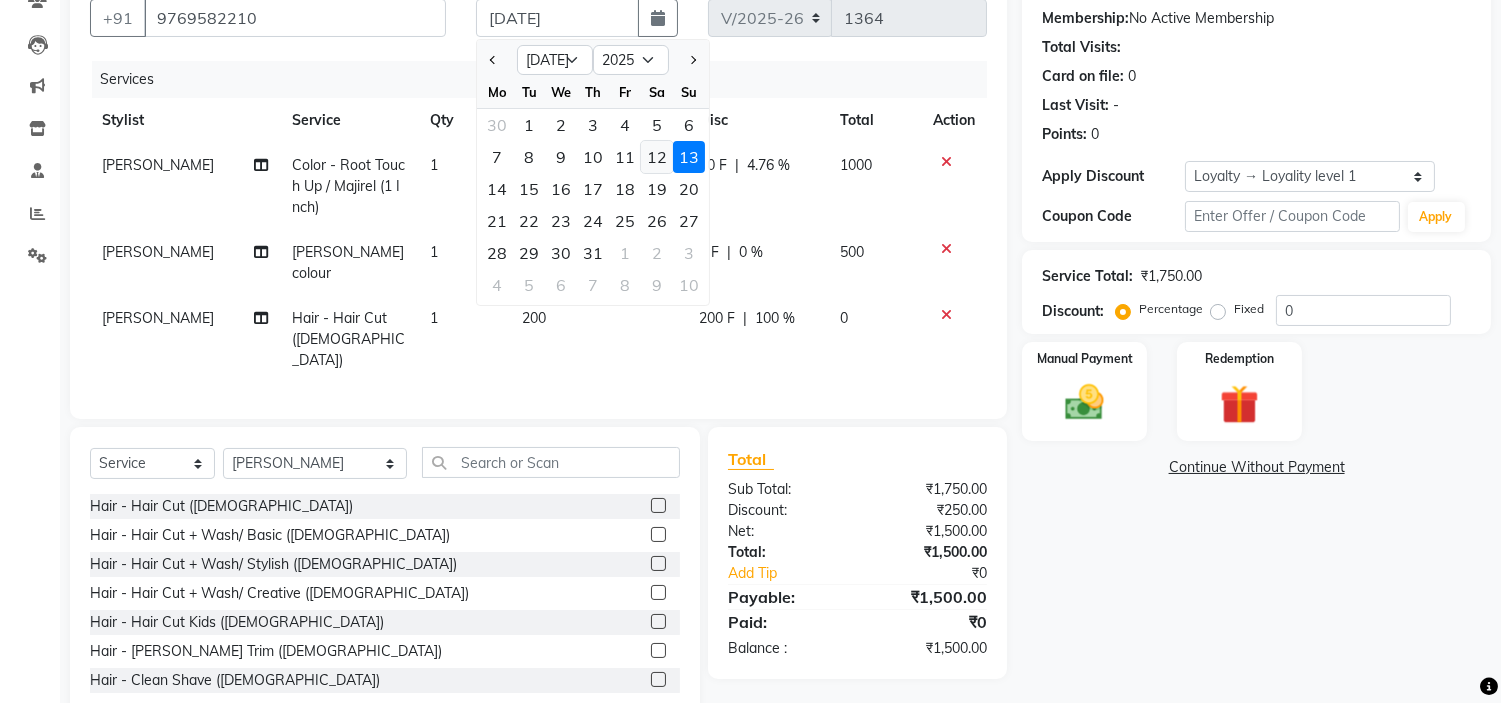 click on "12" 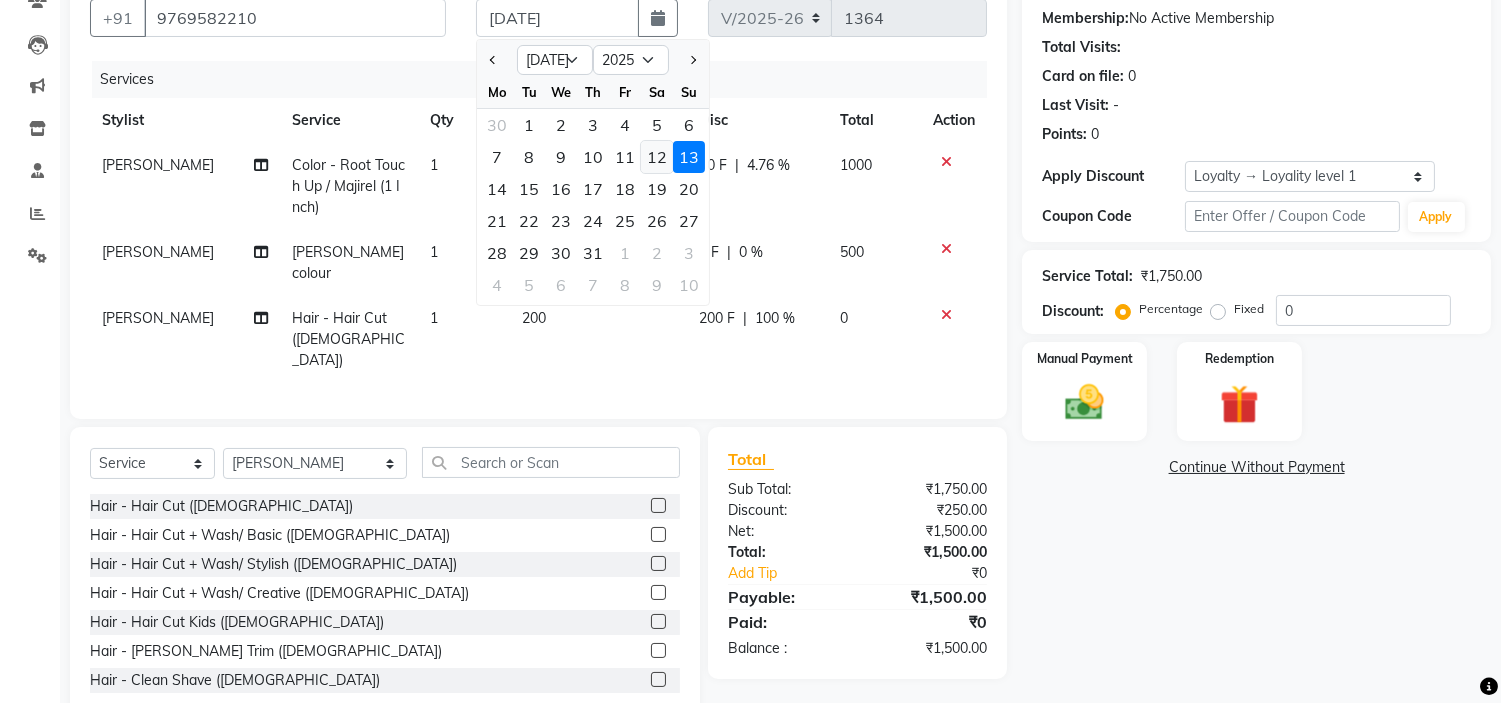 type on "12-07-2025" 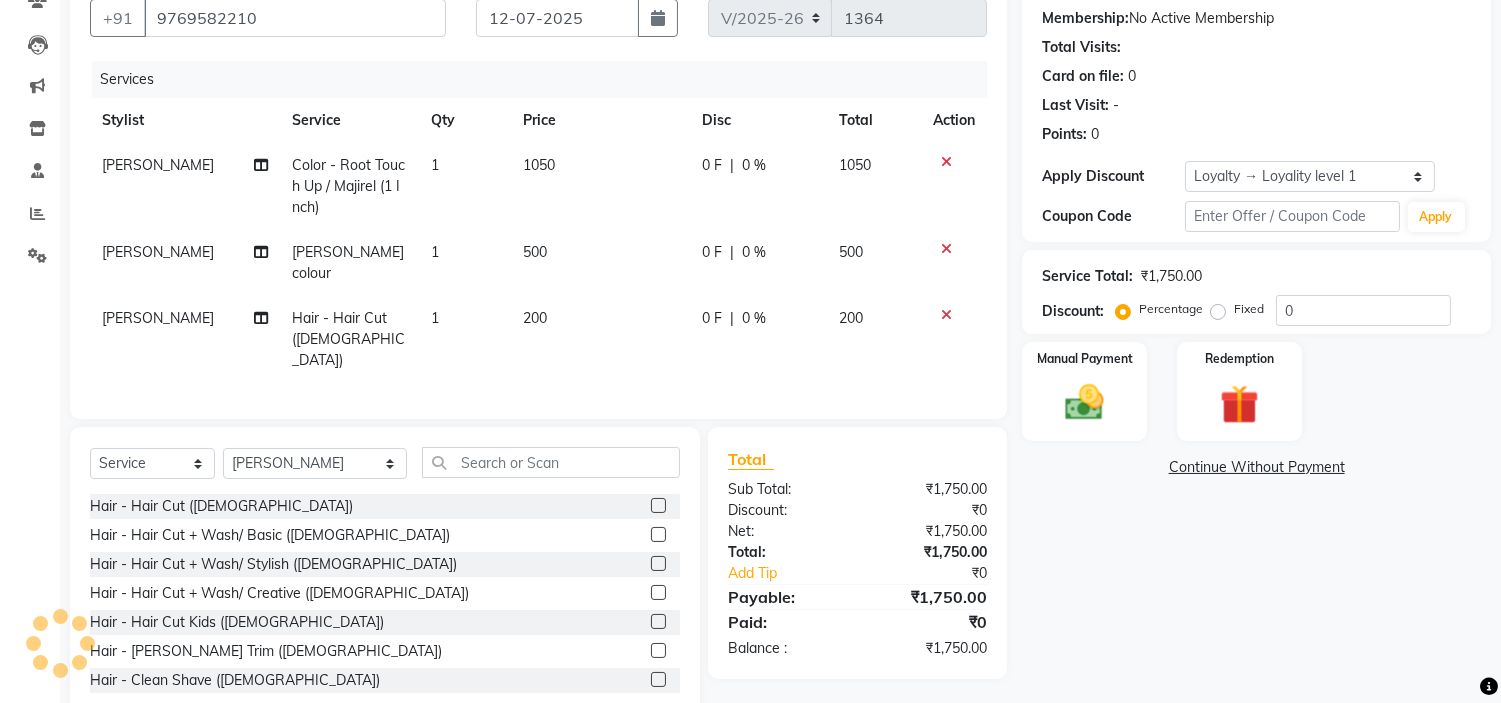 scroll, scrollTop: 186, scrollLeft: 0, axis: vertical 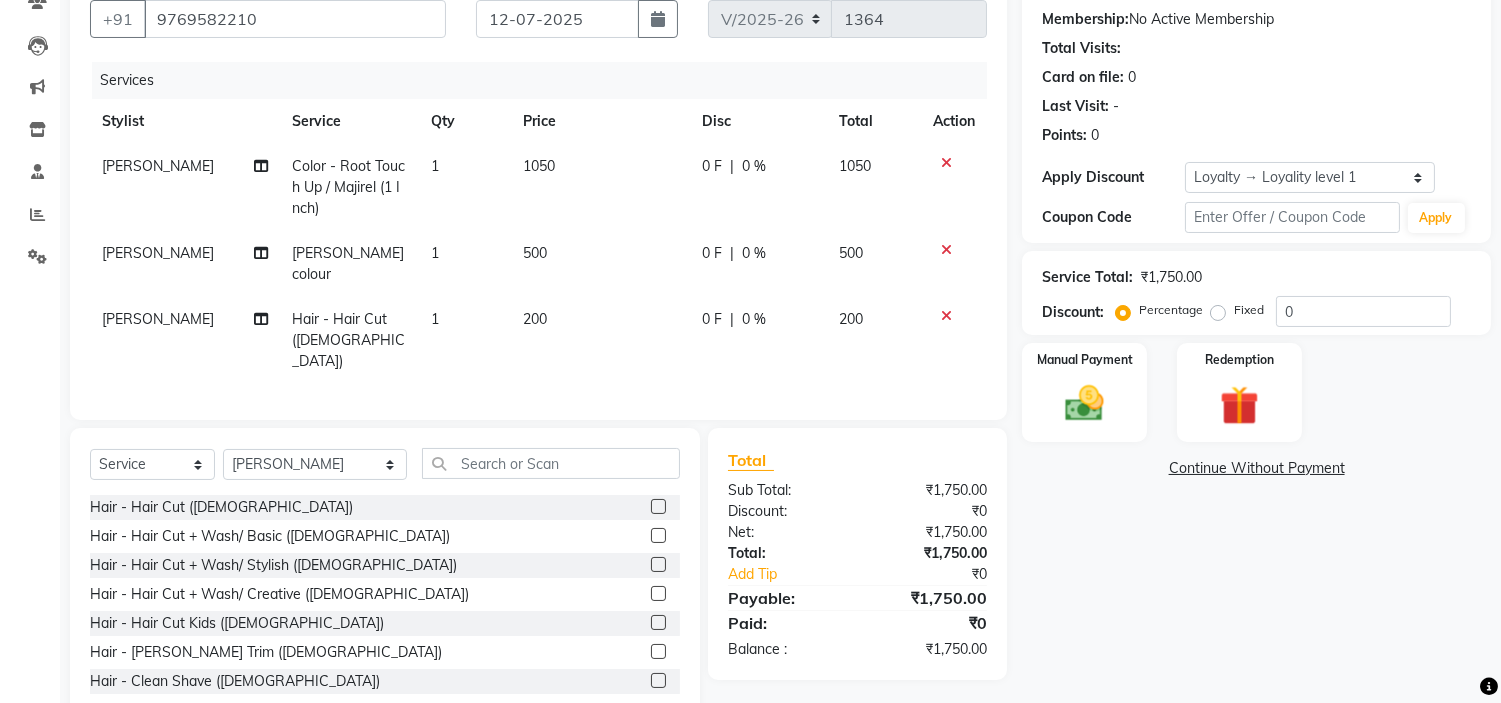 click on "Name: Satish  Membership:  No Active Membership  Total Visits:   Card on file:  0 Last Visit:   - Points:   0  Apply Discount Select  Loyalty → Loyality level 1  Coupon Code Apply Service Total:  ₹1,750.00  Discount:  Percentage   Fixed  0 Manual Payment Redemption  Continue Without Payment" 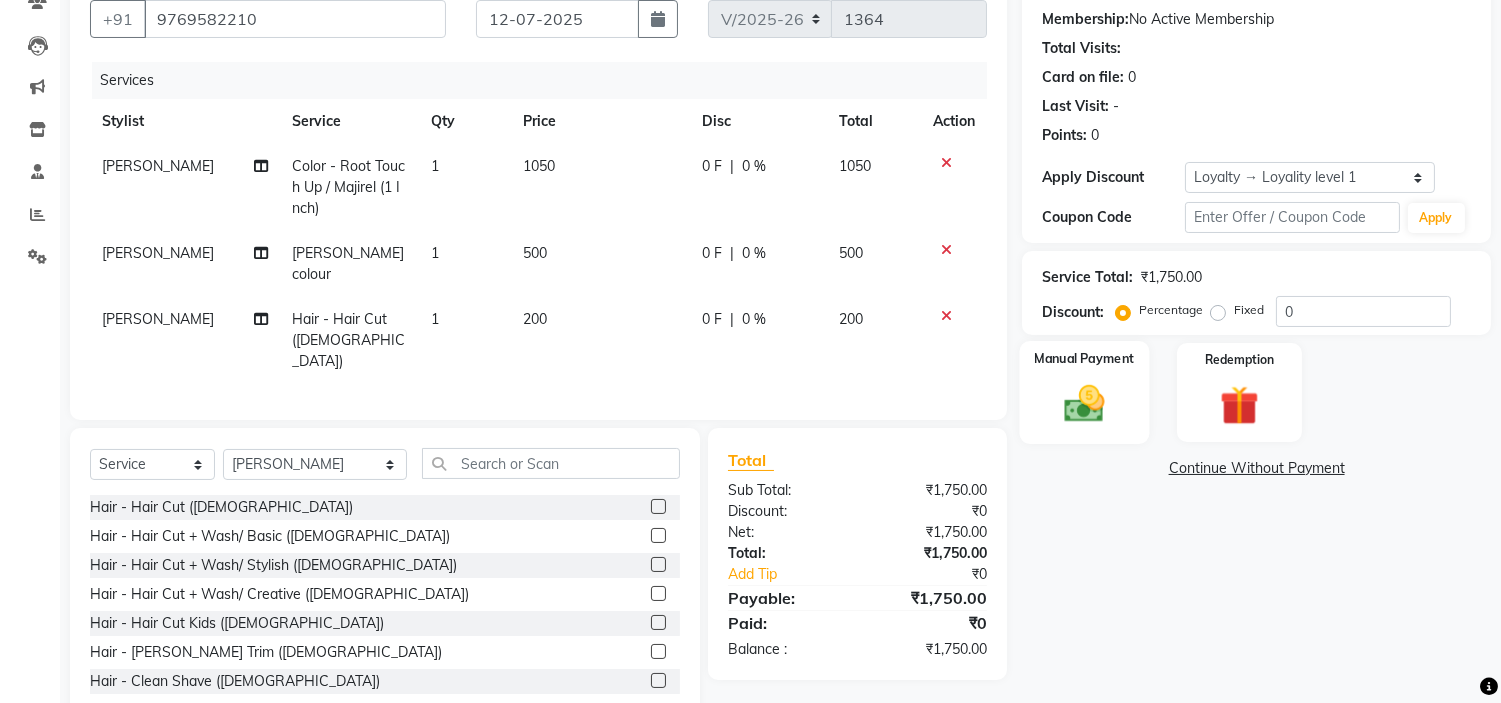 click 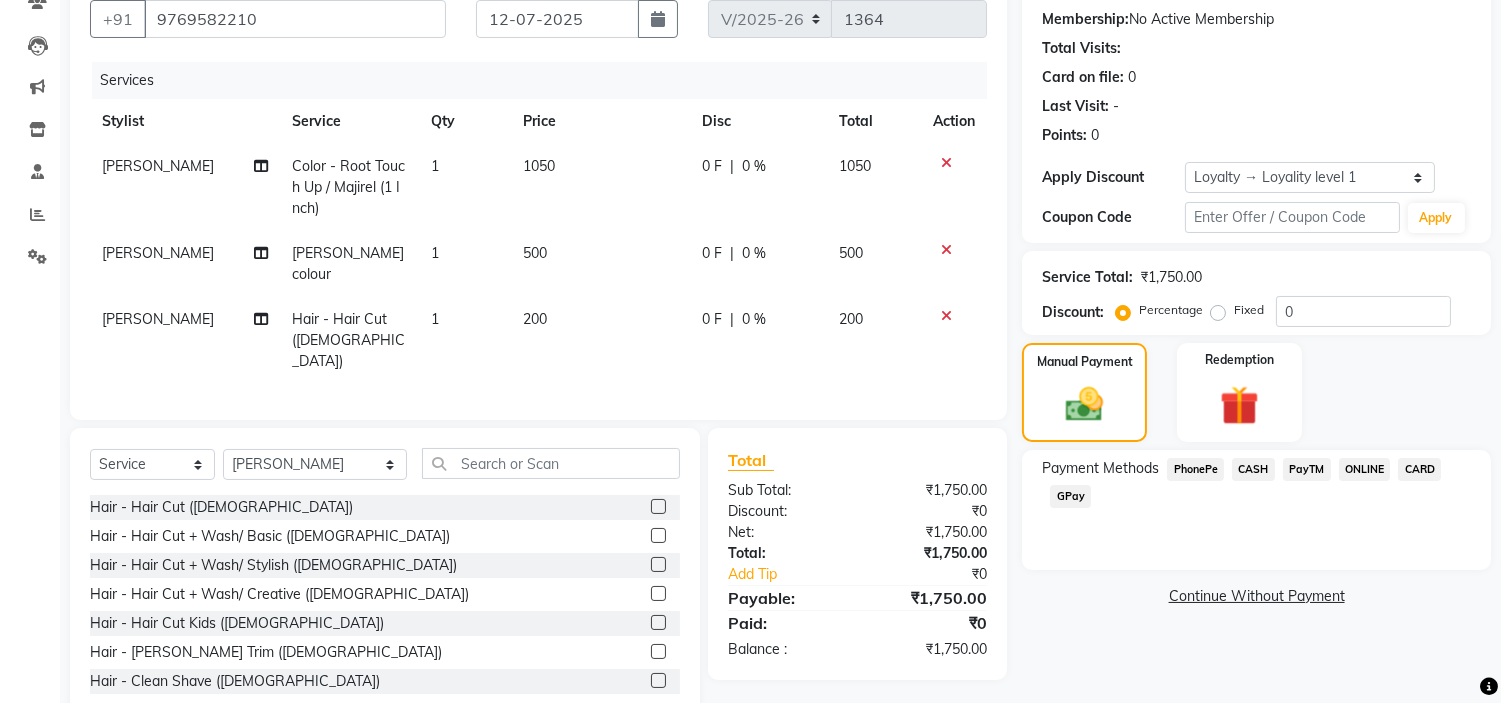click on "0 F" 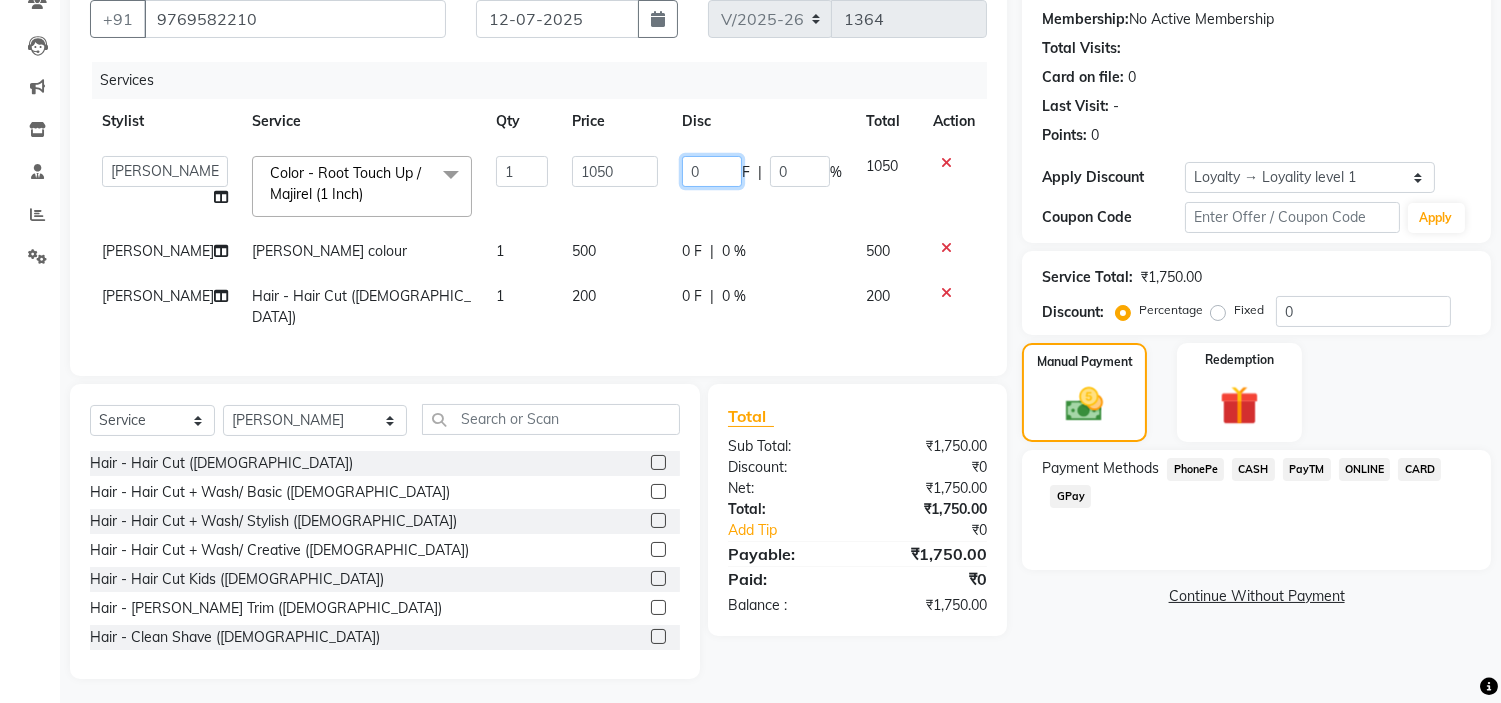 click on "0" 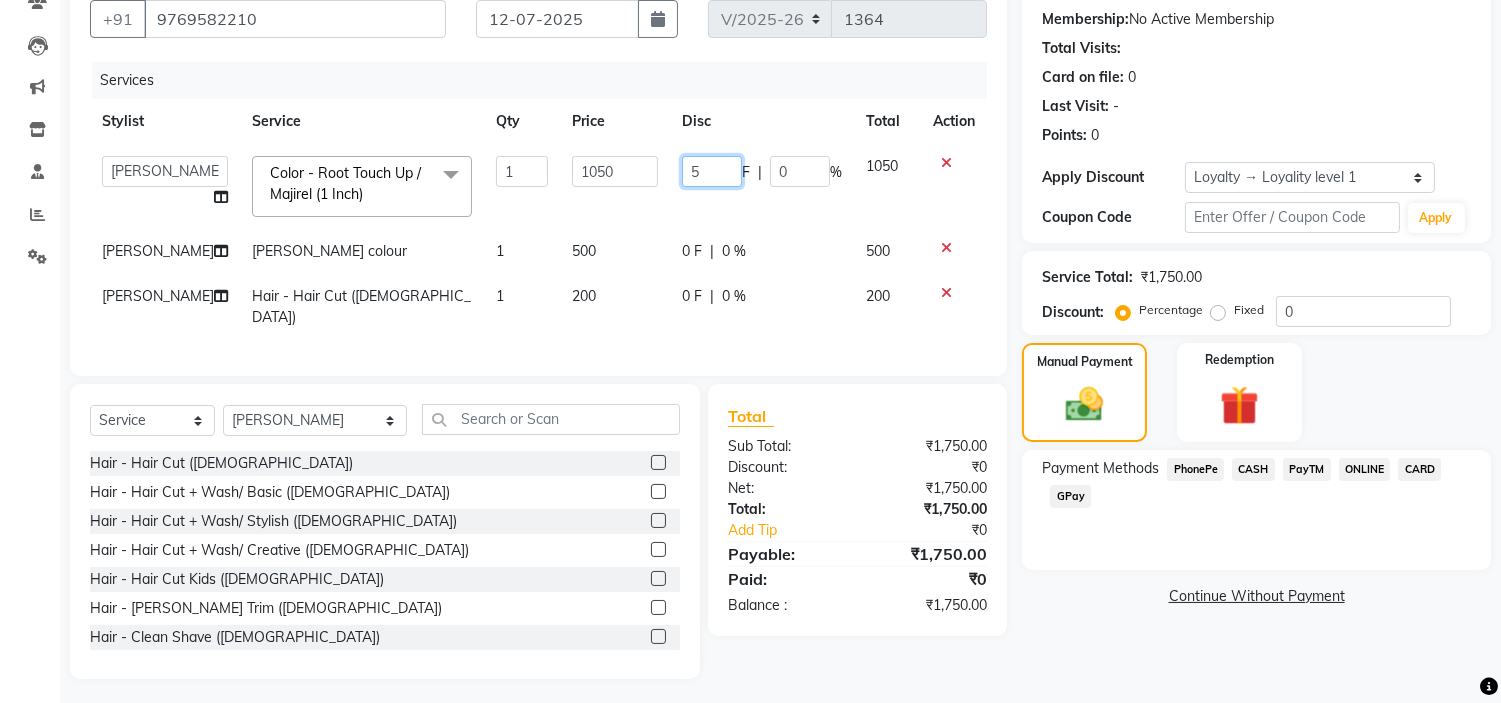 type on "50" 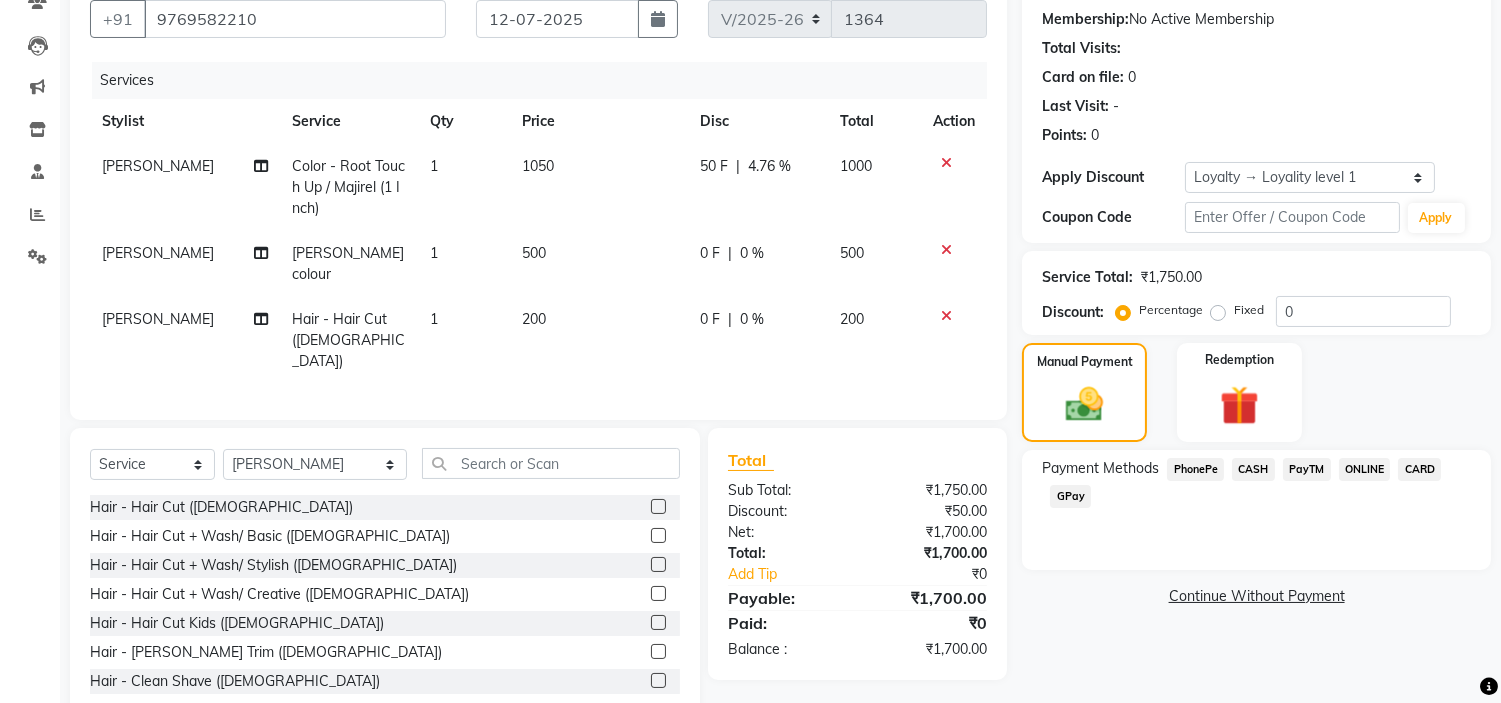 click on "Services Stylist Service Qty Price Disc Total Action alam khan Color - Root Touch Up / Majirel (1 Inch) 1 1050 50 F | 4.76 % 1000 alam khan beard colour 1 500 0 F | 0 % 500 alam khan Hair - Hair Cut (Male) 1 200 0 F | 0 % 200" 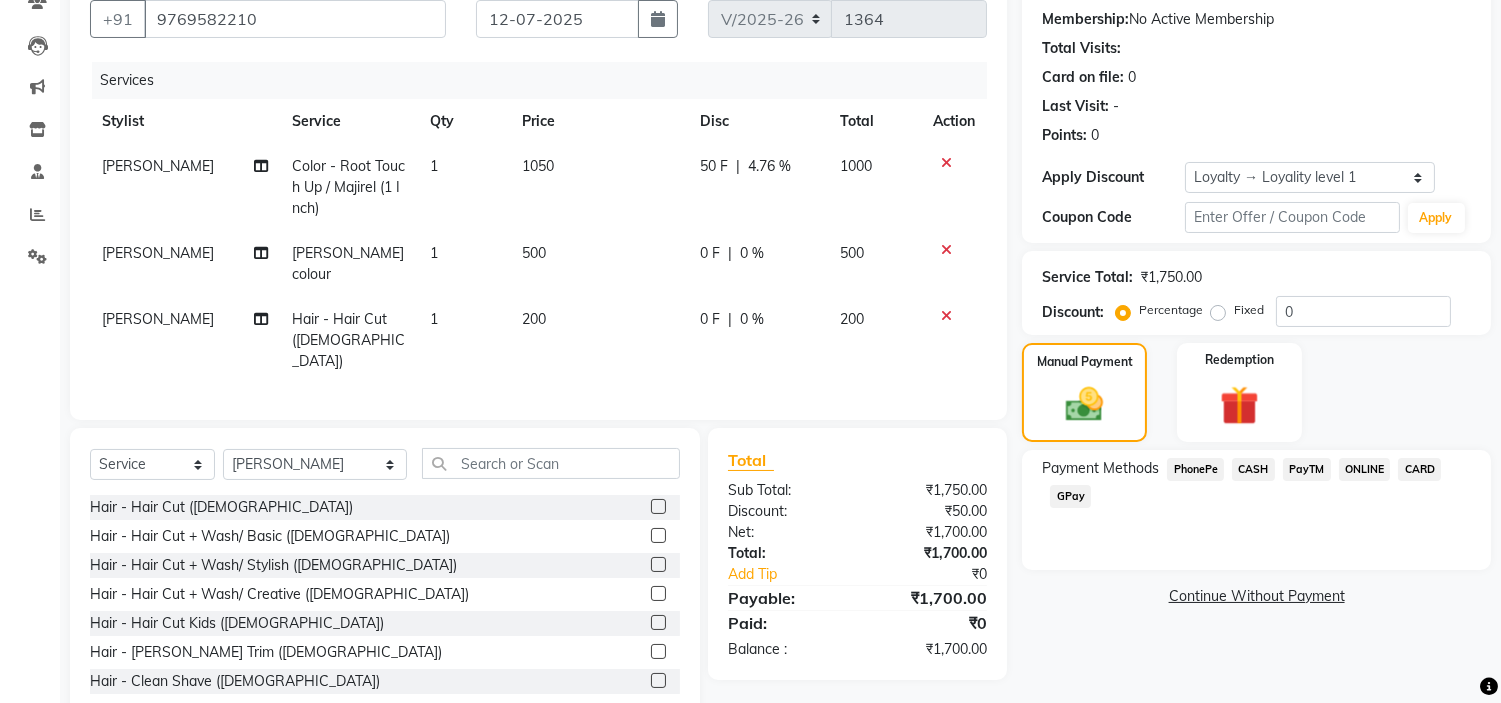 click on "0 F | 0 %" 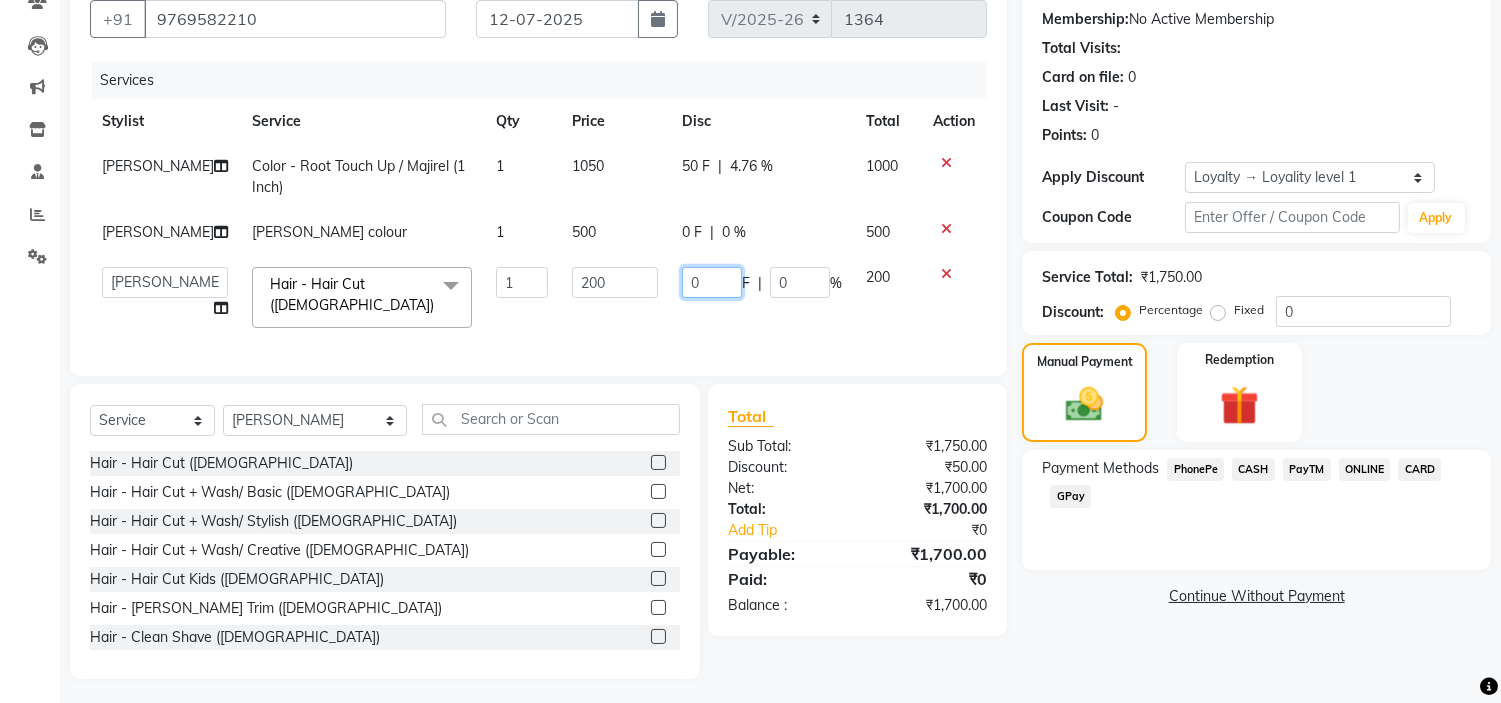 click on "0" 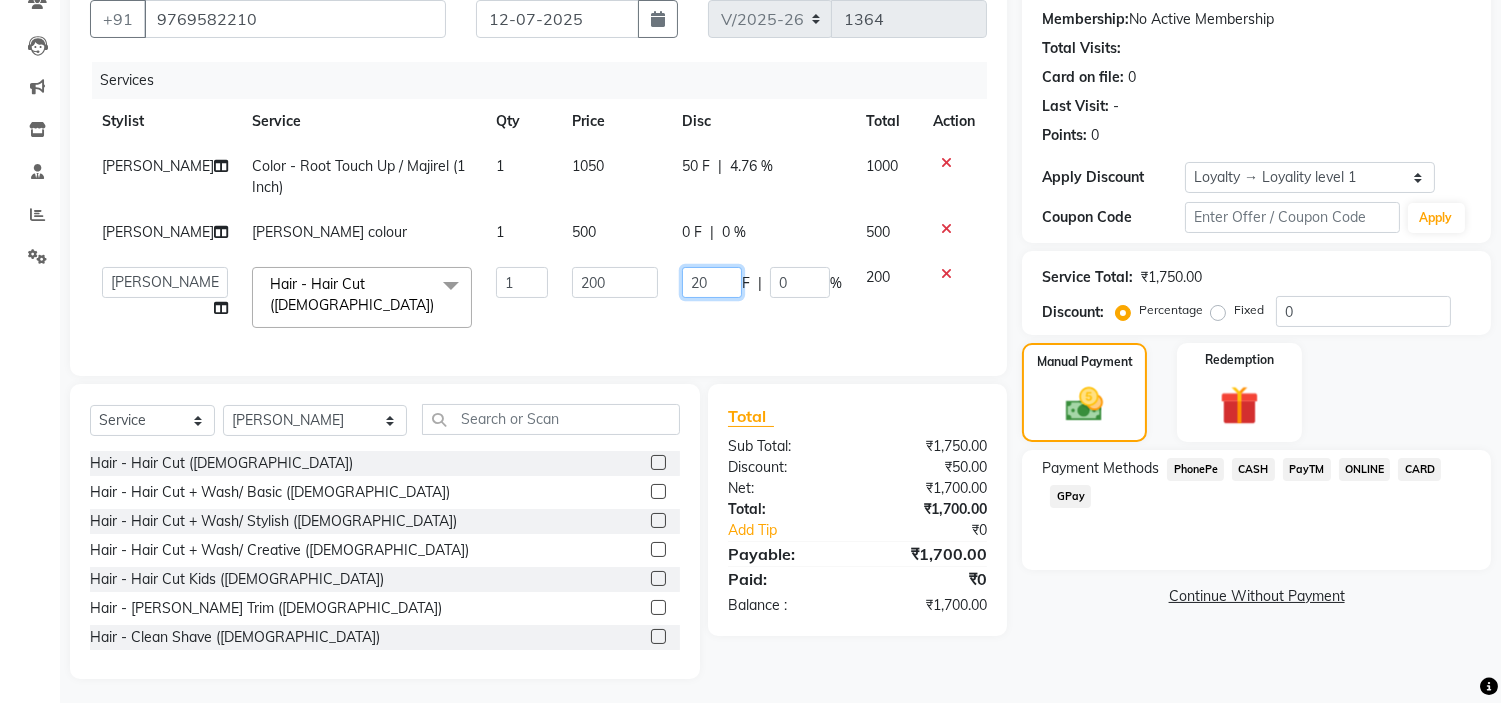 type on "200" 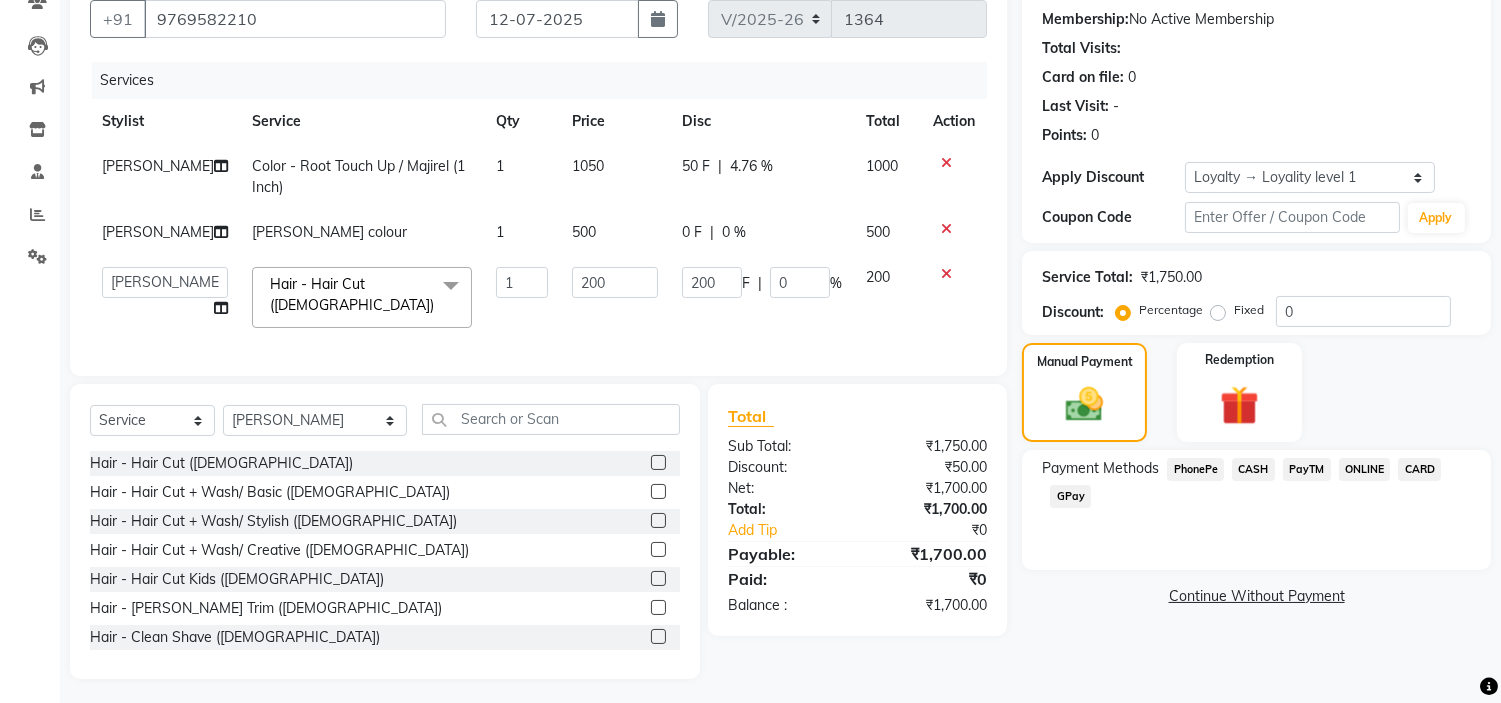 click on "Payment Methods  PhonePe   CASH   PayTM   ONLINE   CARD   GPay" 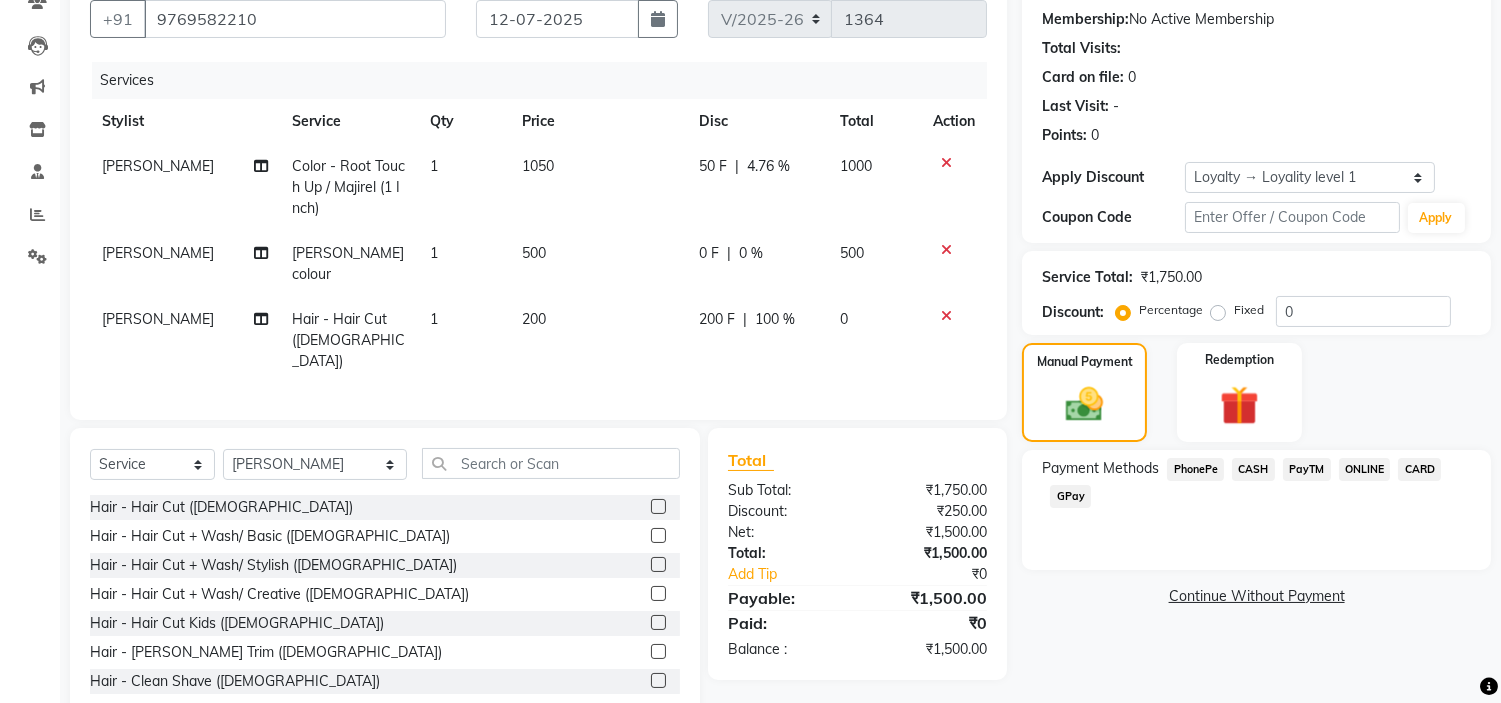 click on "PayTM" 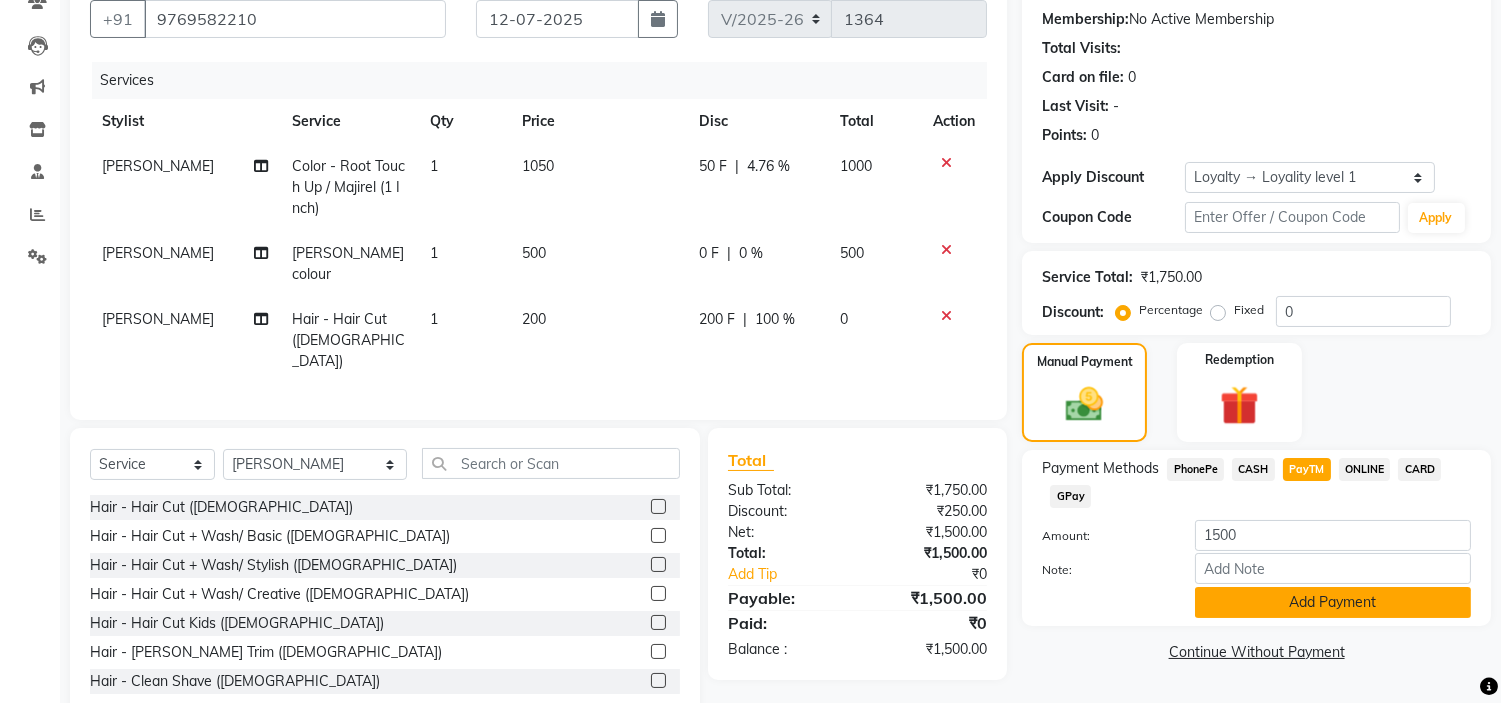 click on "Add Payment" 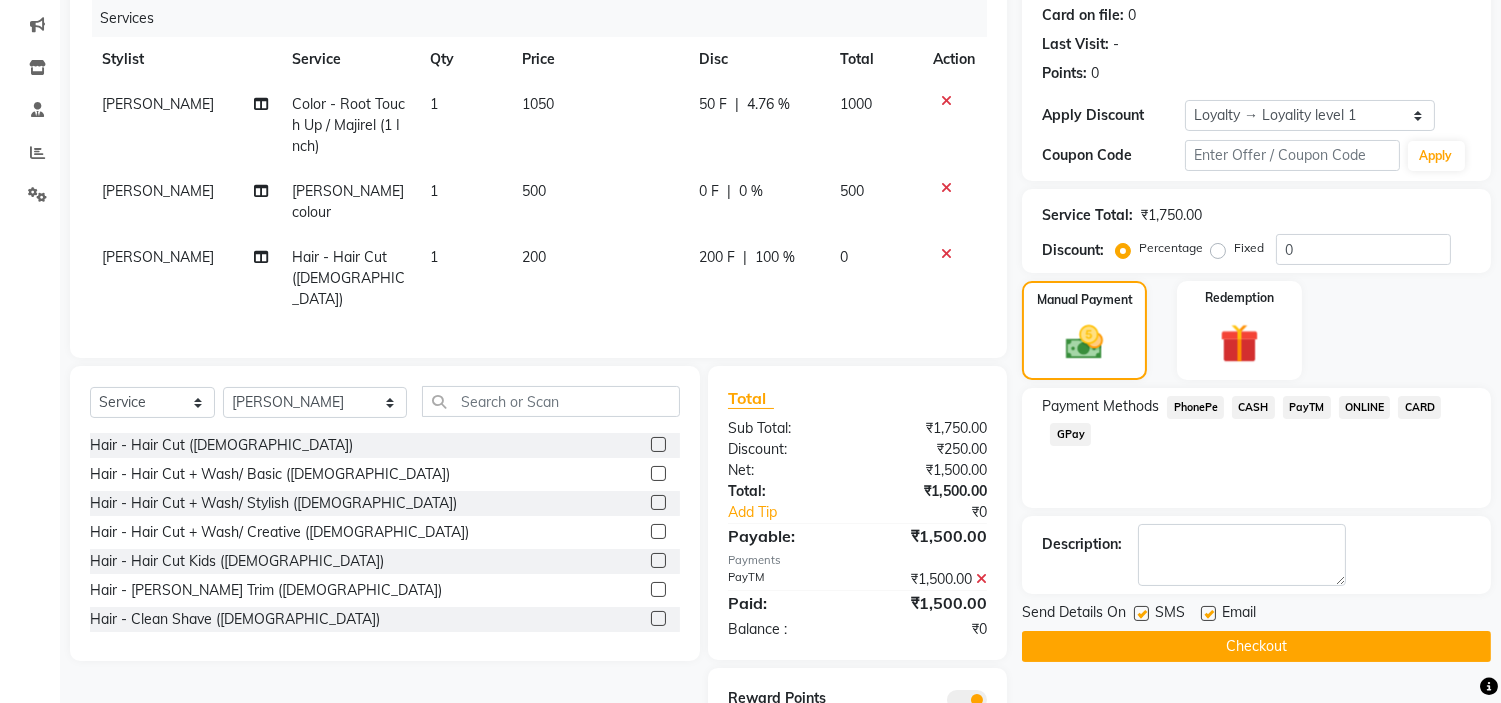 scroll, scrollTop: 308, scrollLeft: 0, axis: vertical 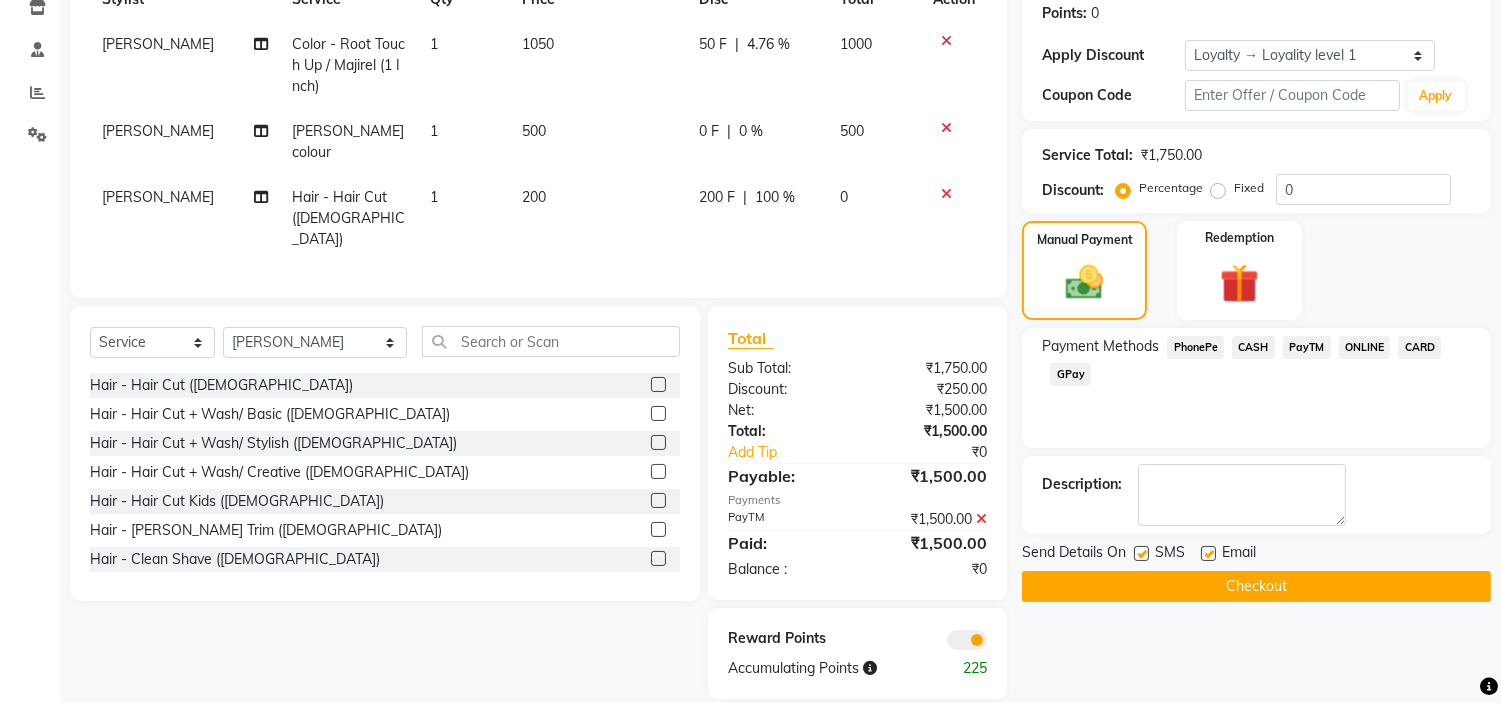 click on "Checkout" 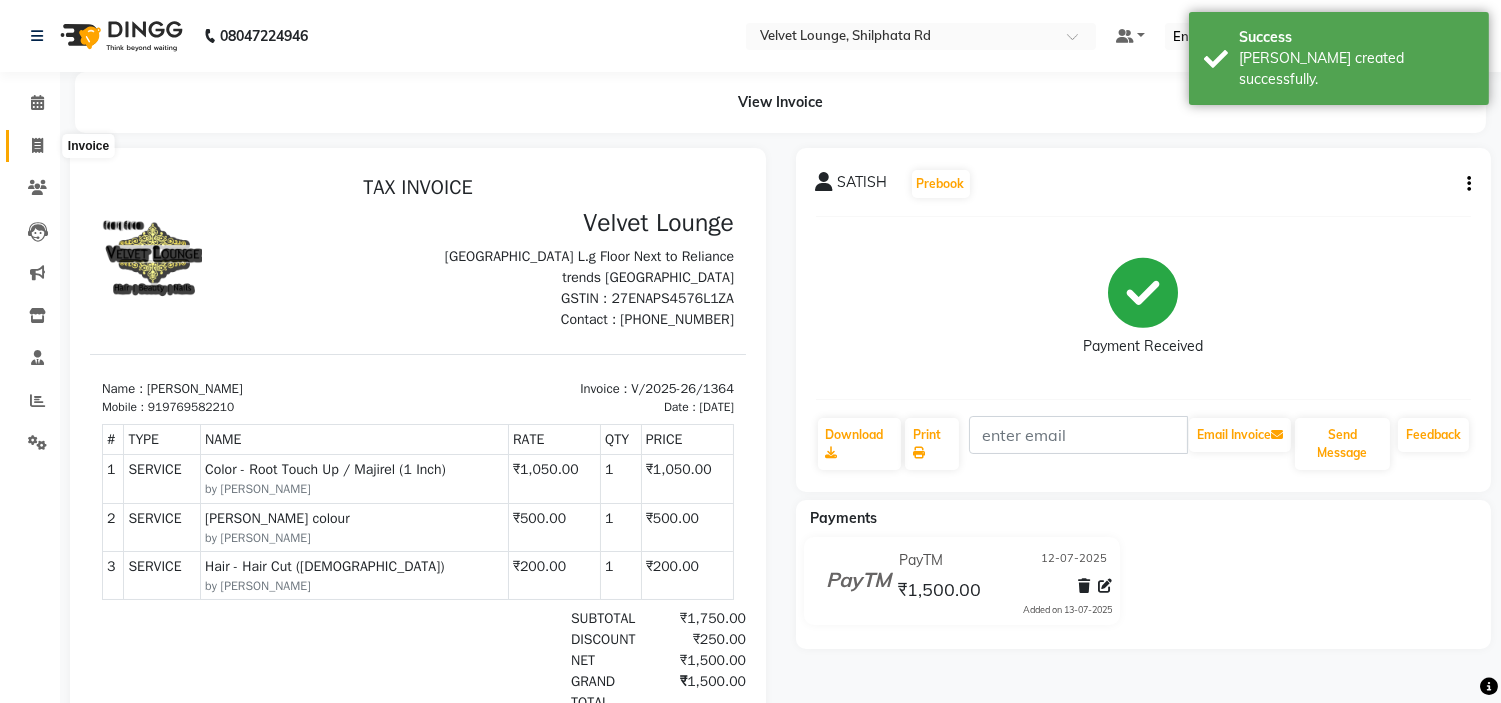 scroll, scrollTop: 0, scrollLeft: 0, axis: both 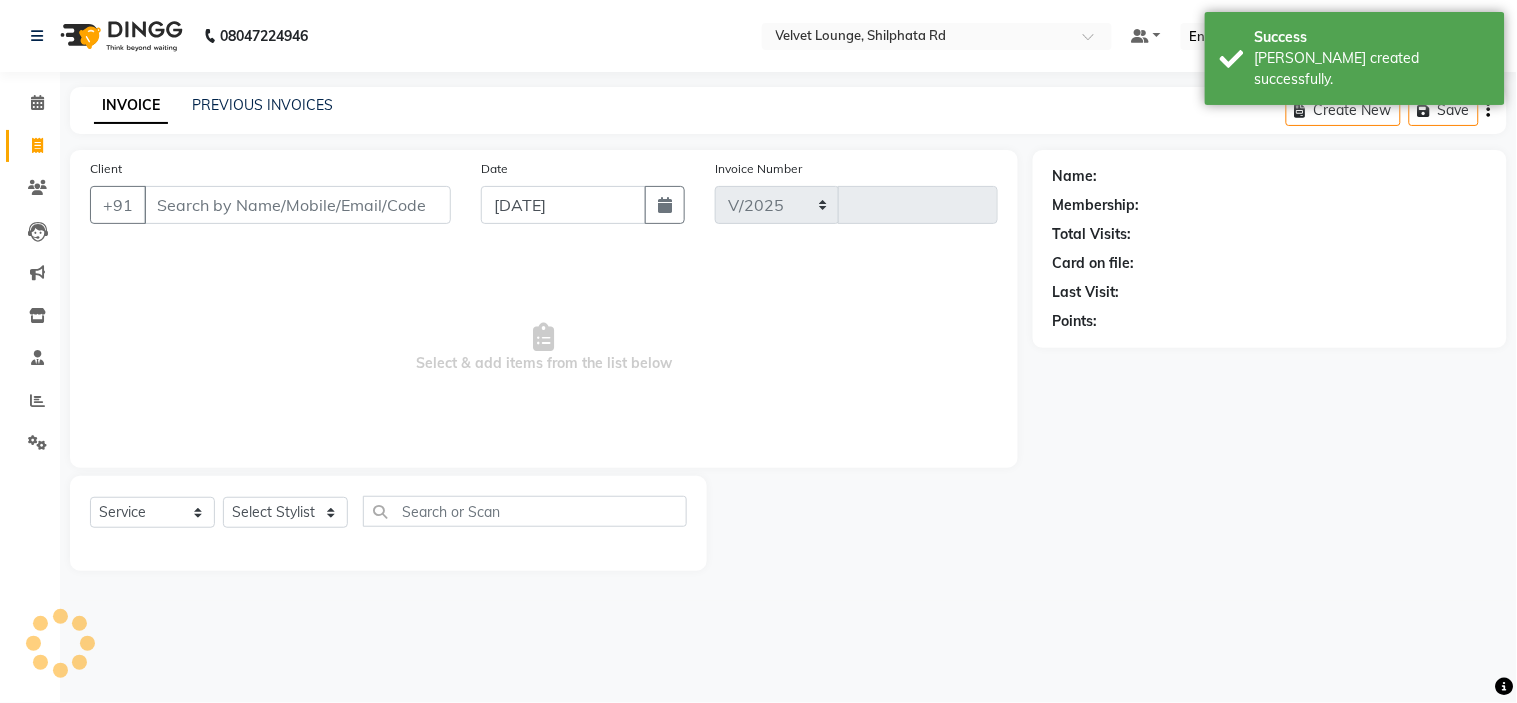 select on "122" 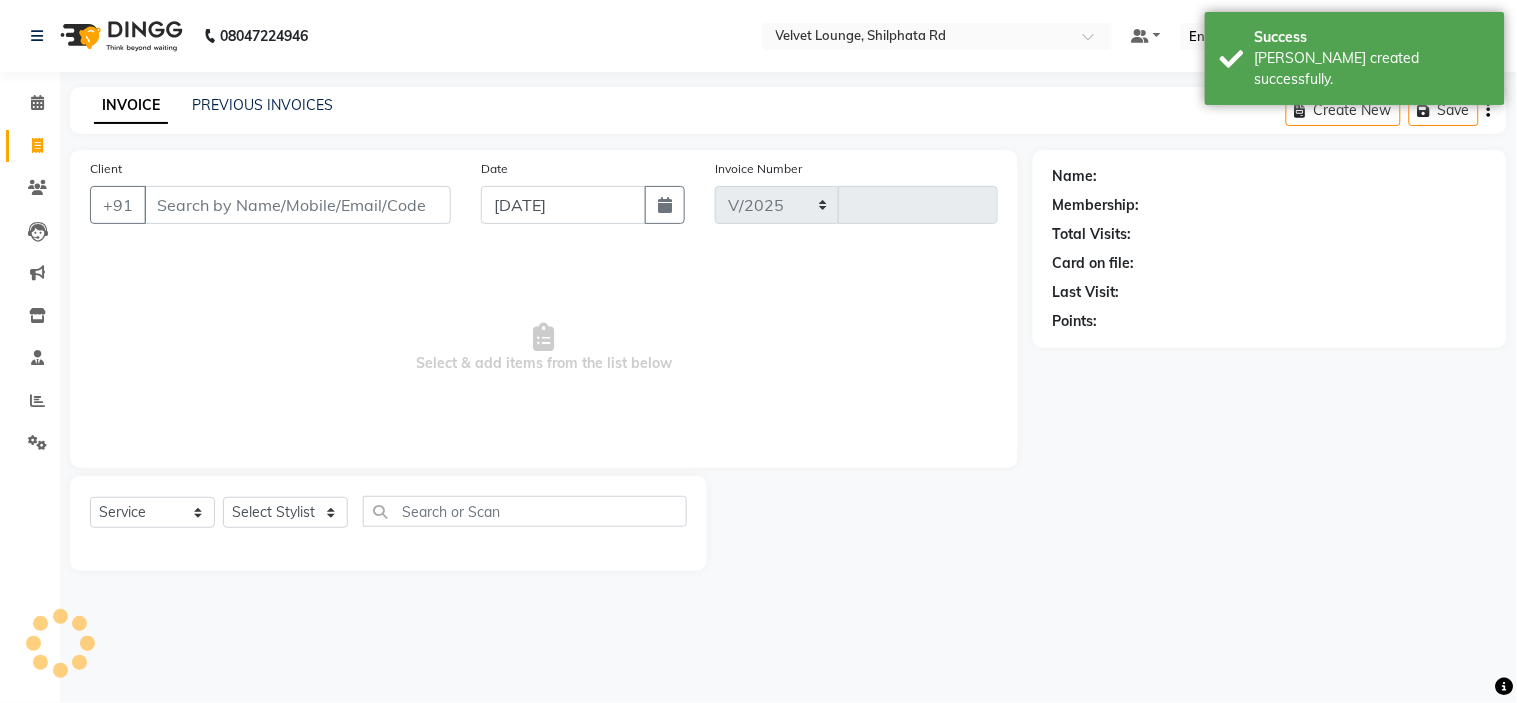 type on "1365" 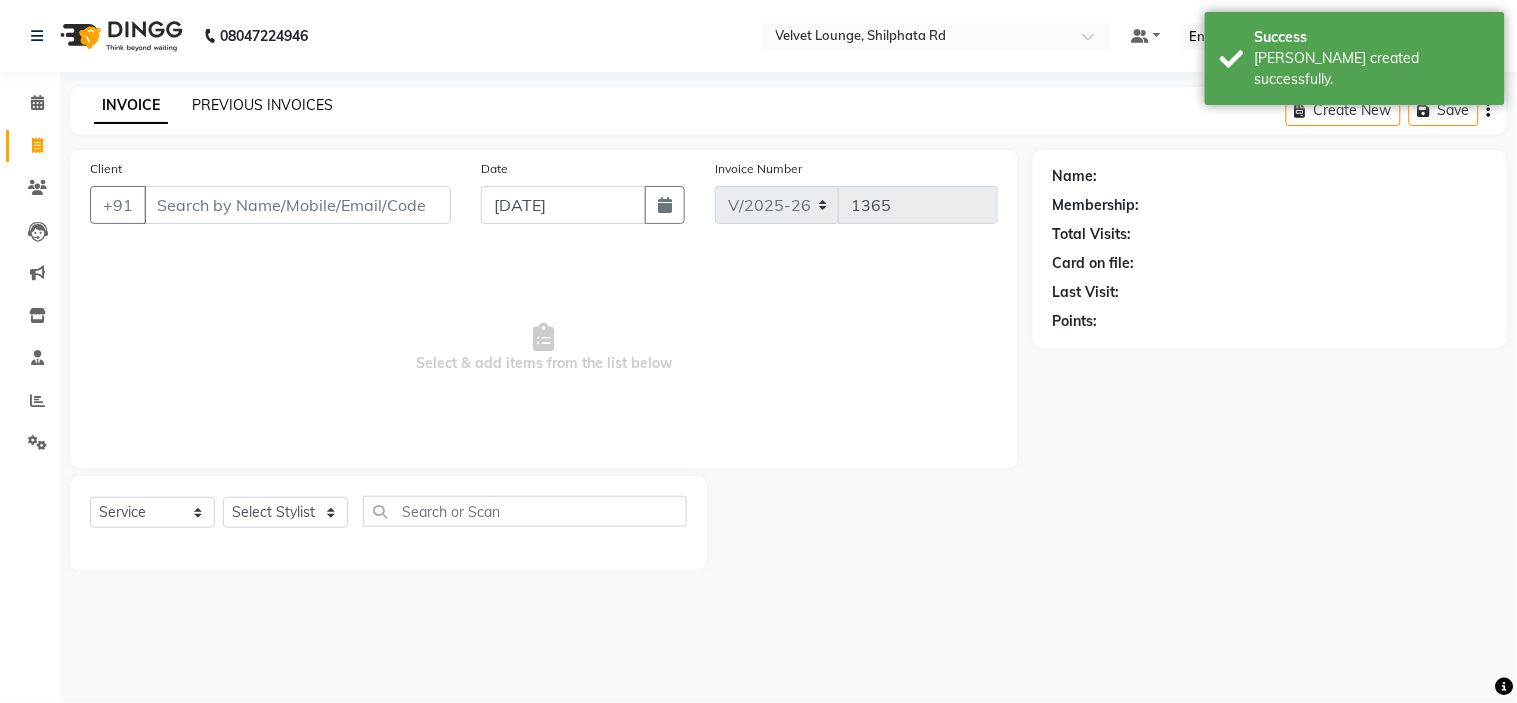 click on "PREVIOUS INVOICES" 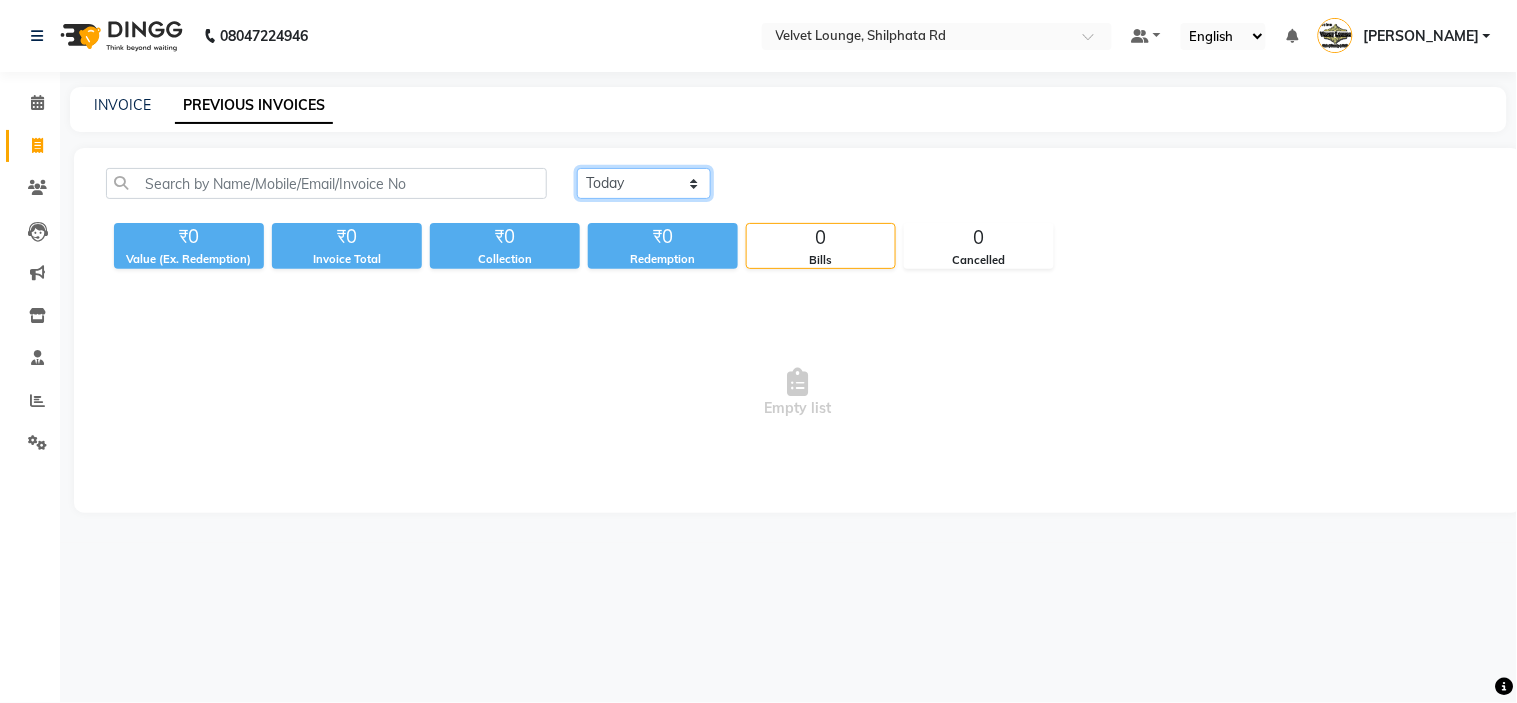 click on "Today Yesterday Custom Range" 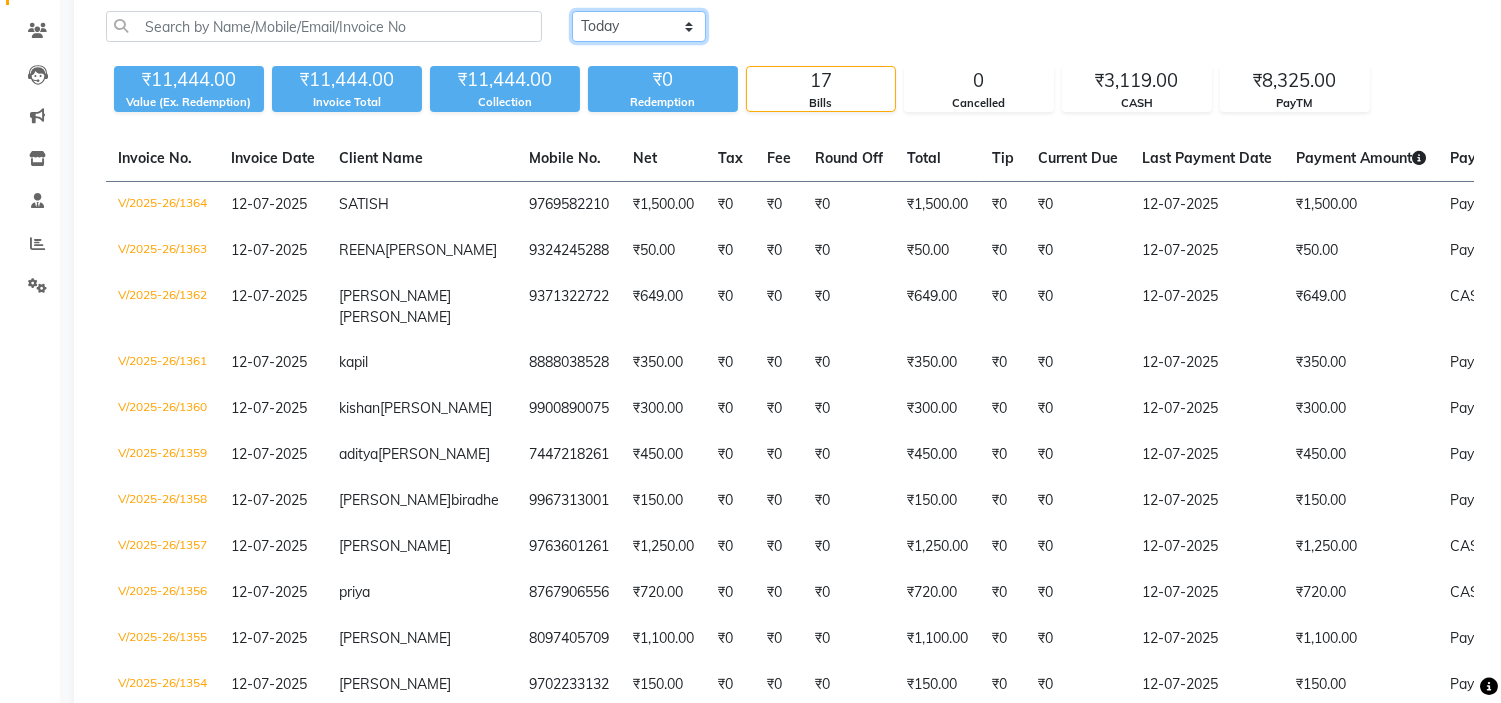 scroll, scrollTop: 143, scrollLeft: 0, axis: vertical 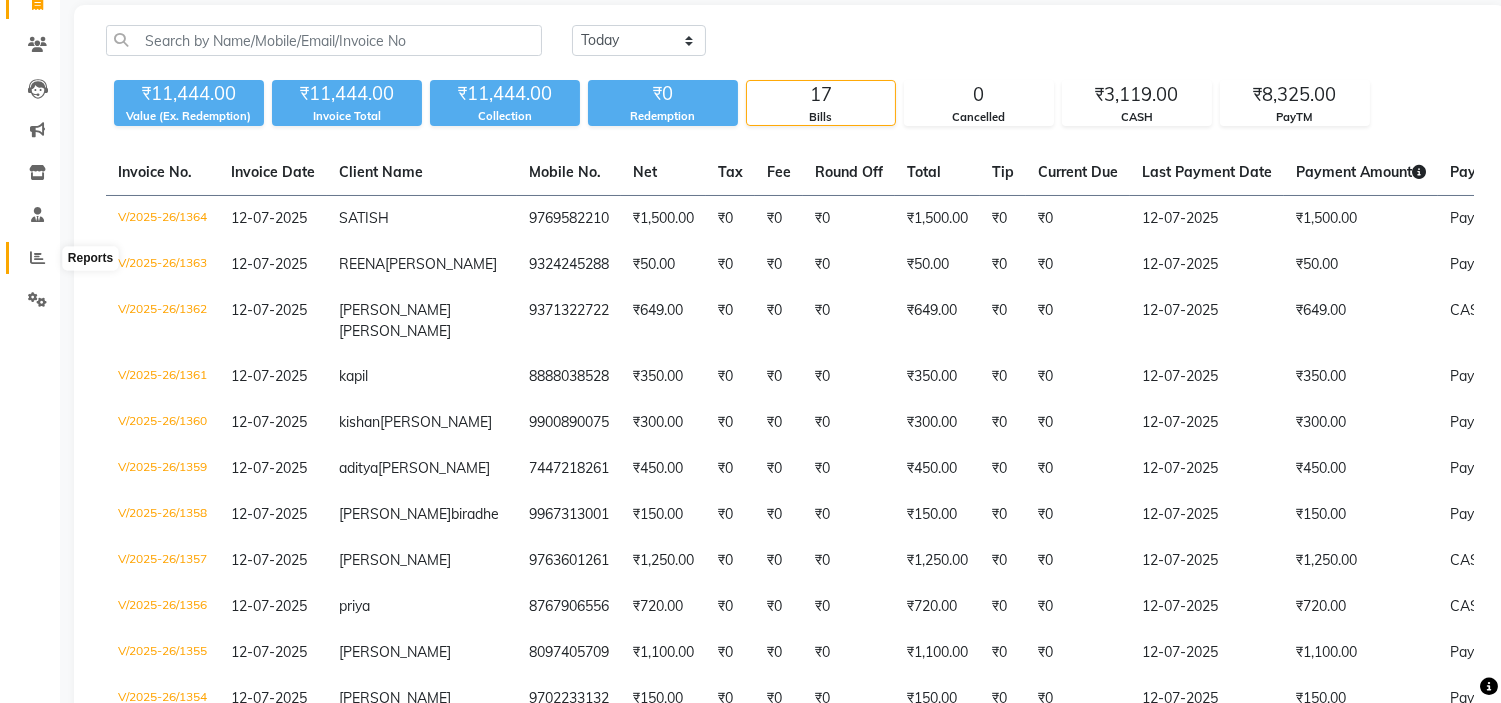 click 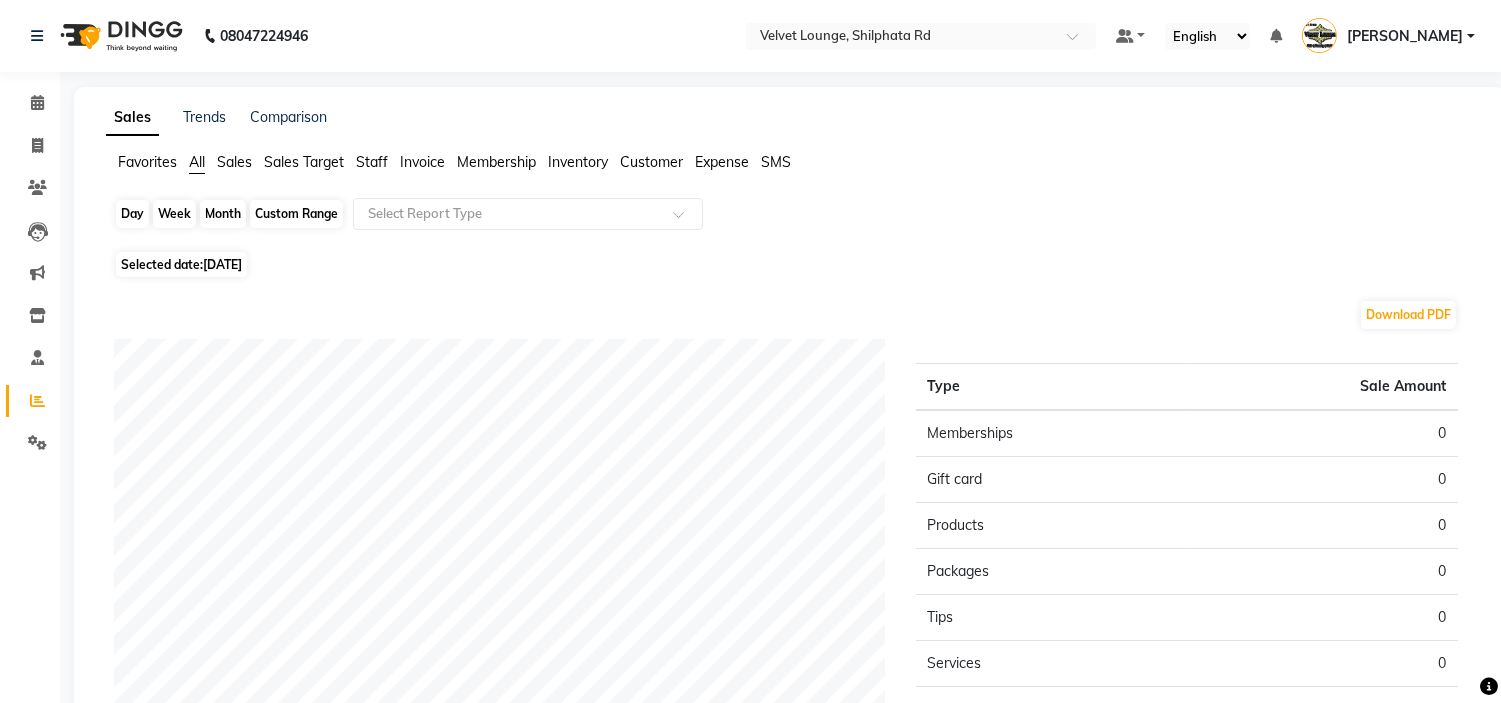 click on "Day" 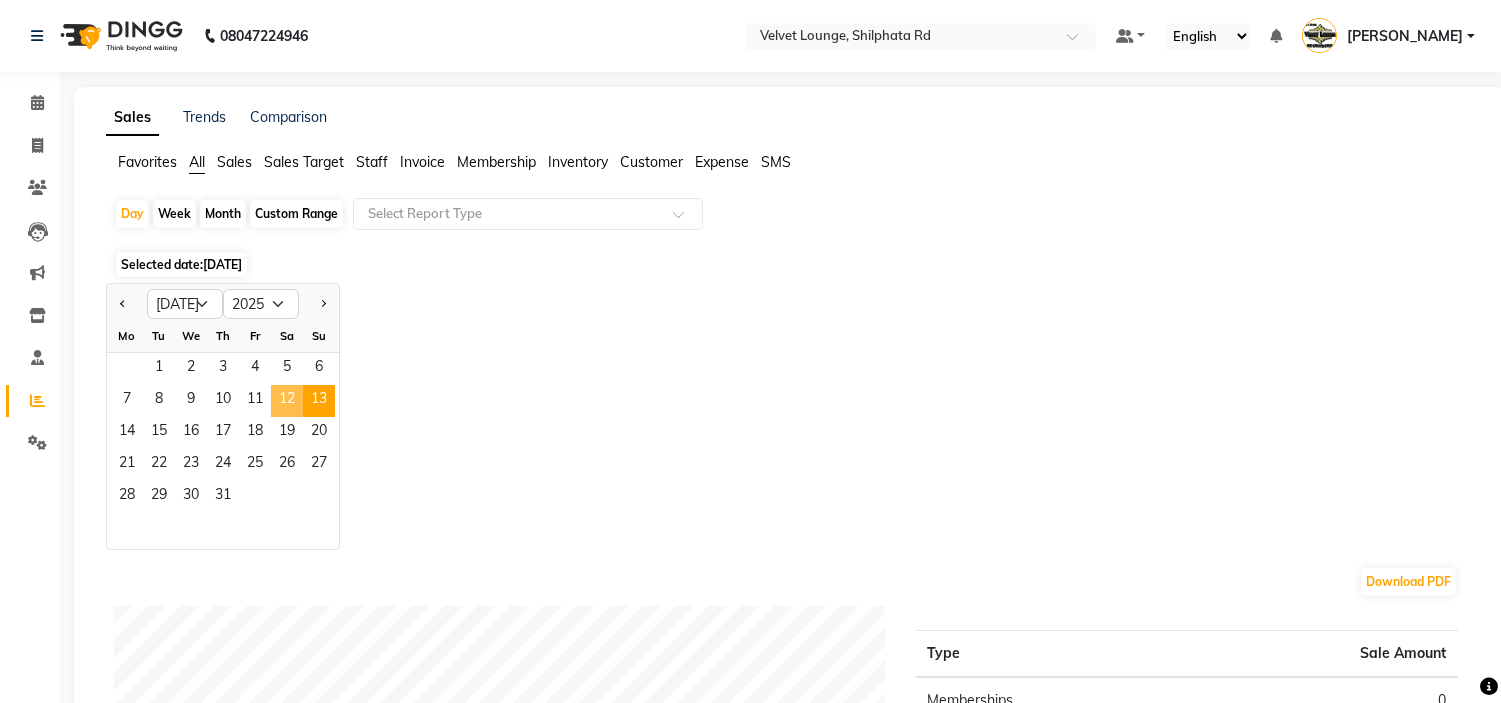 click on "12" 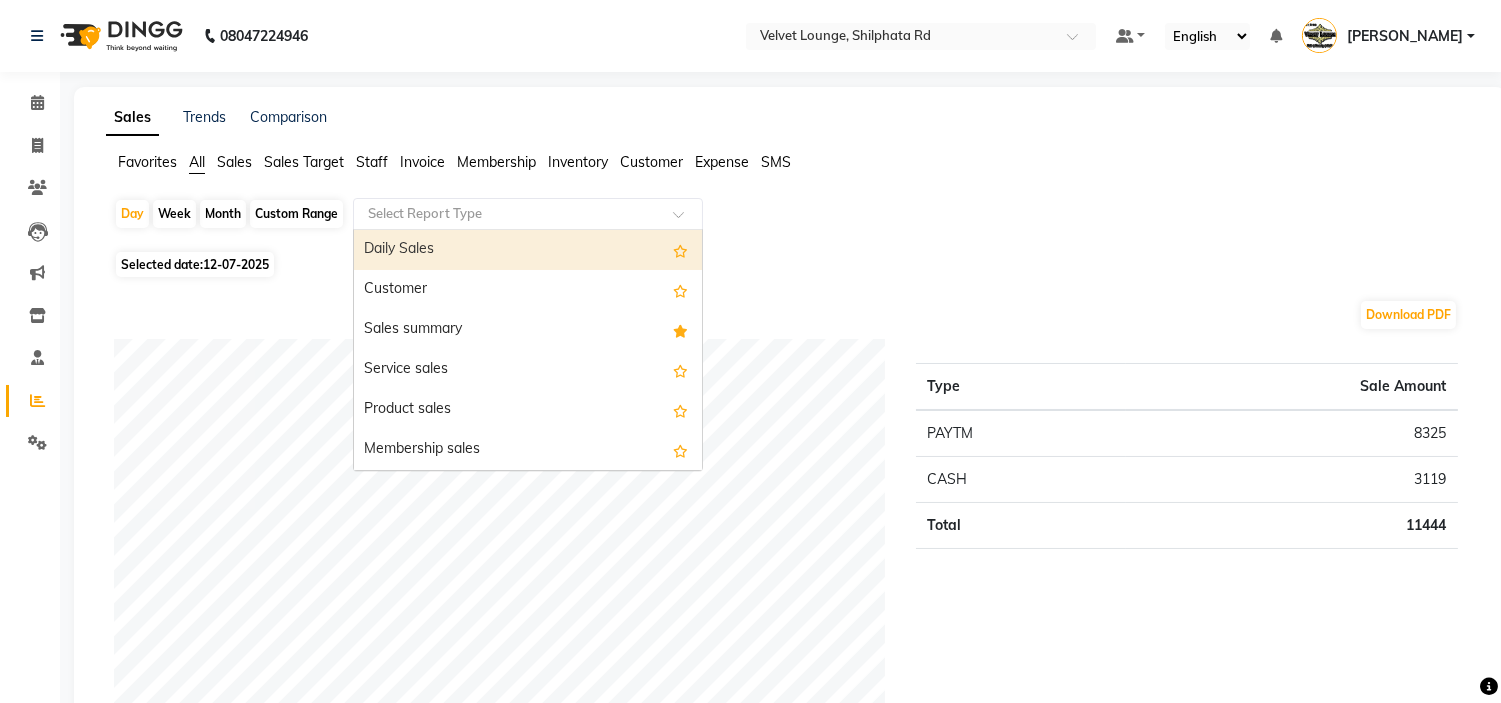 click 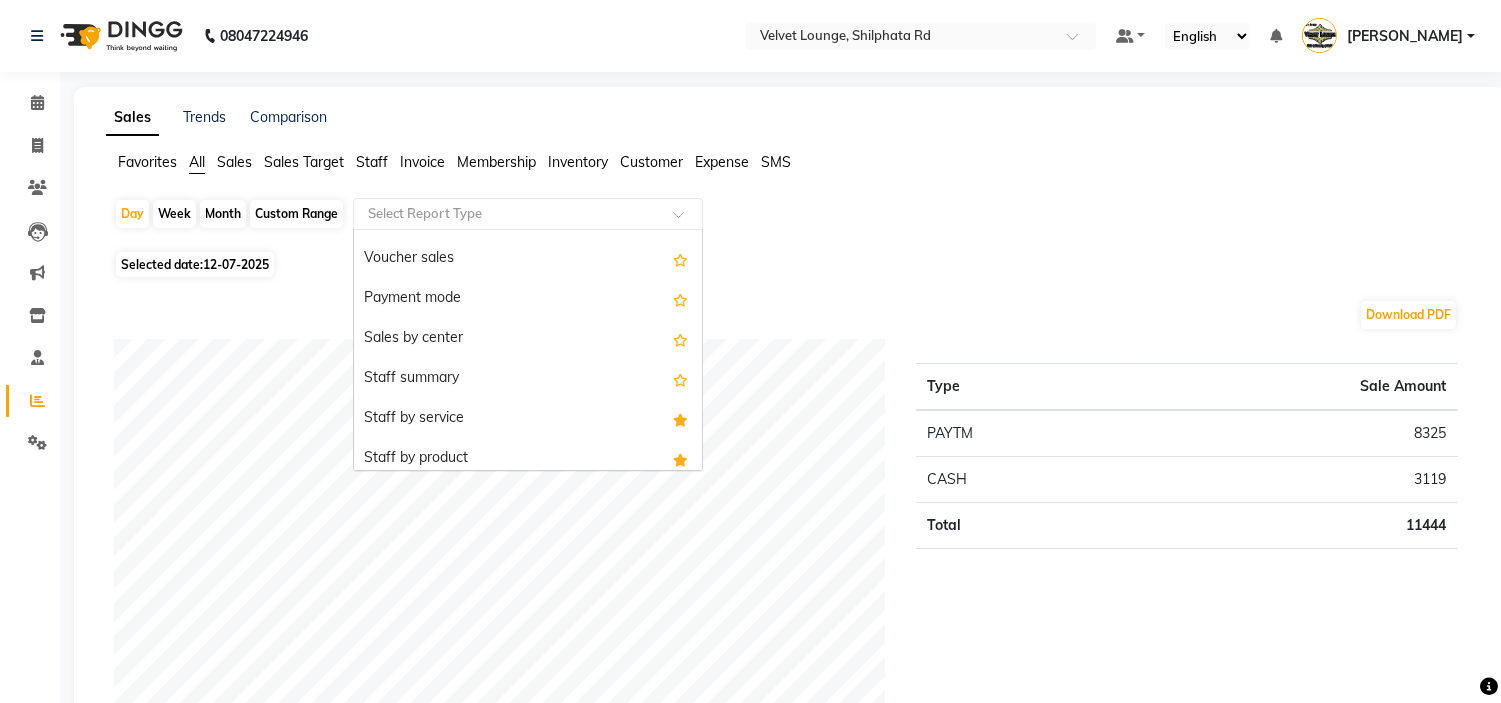 scroll, scrollTop: 355, scrollLeft: 0, axis: vertical 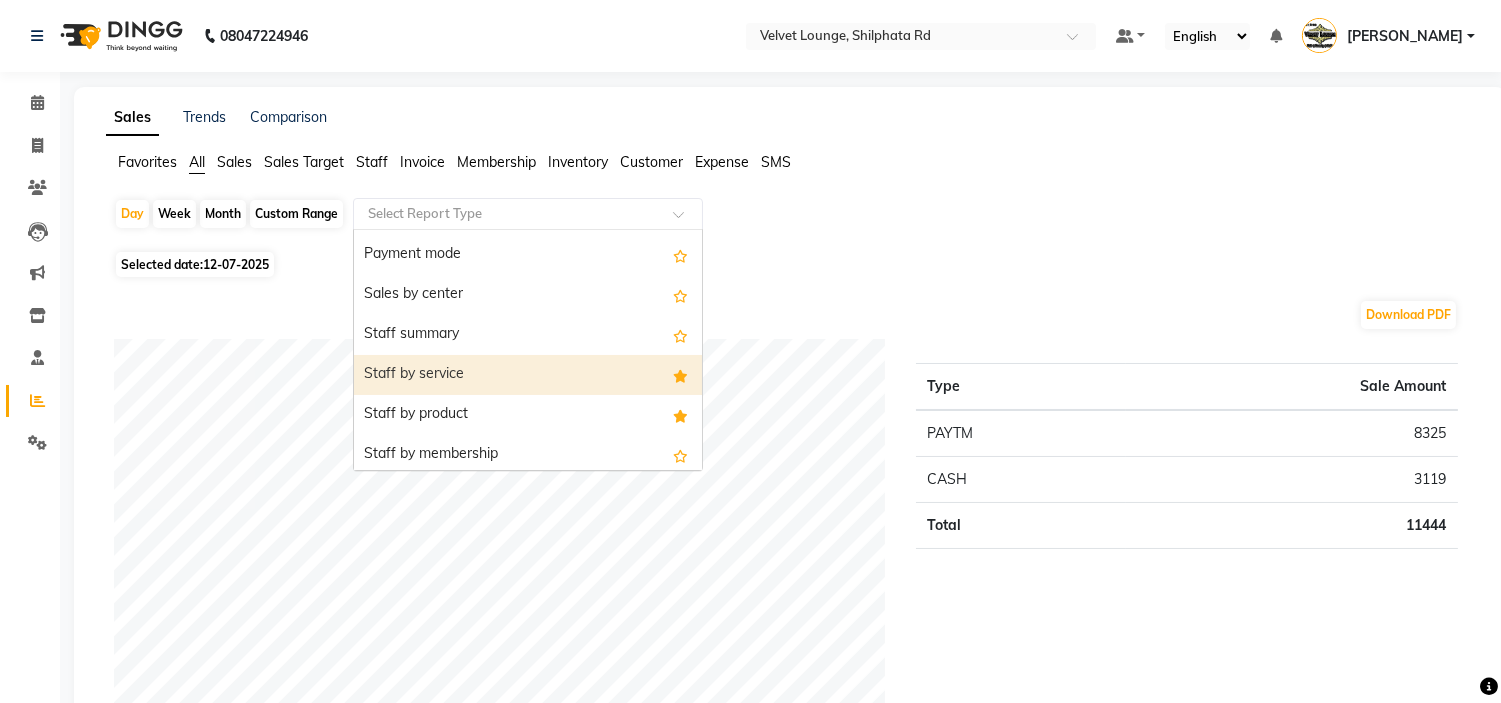 click on "Staff by service" at bounding box center (528, 375) 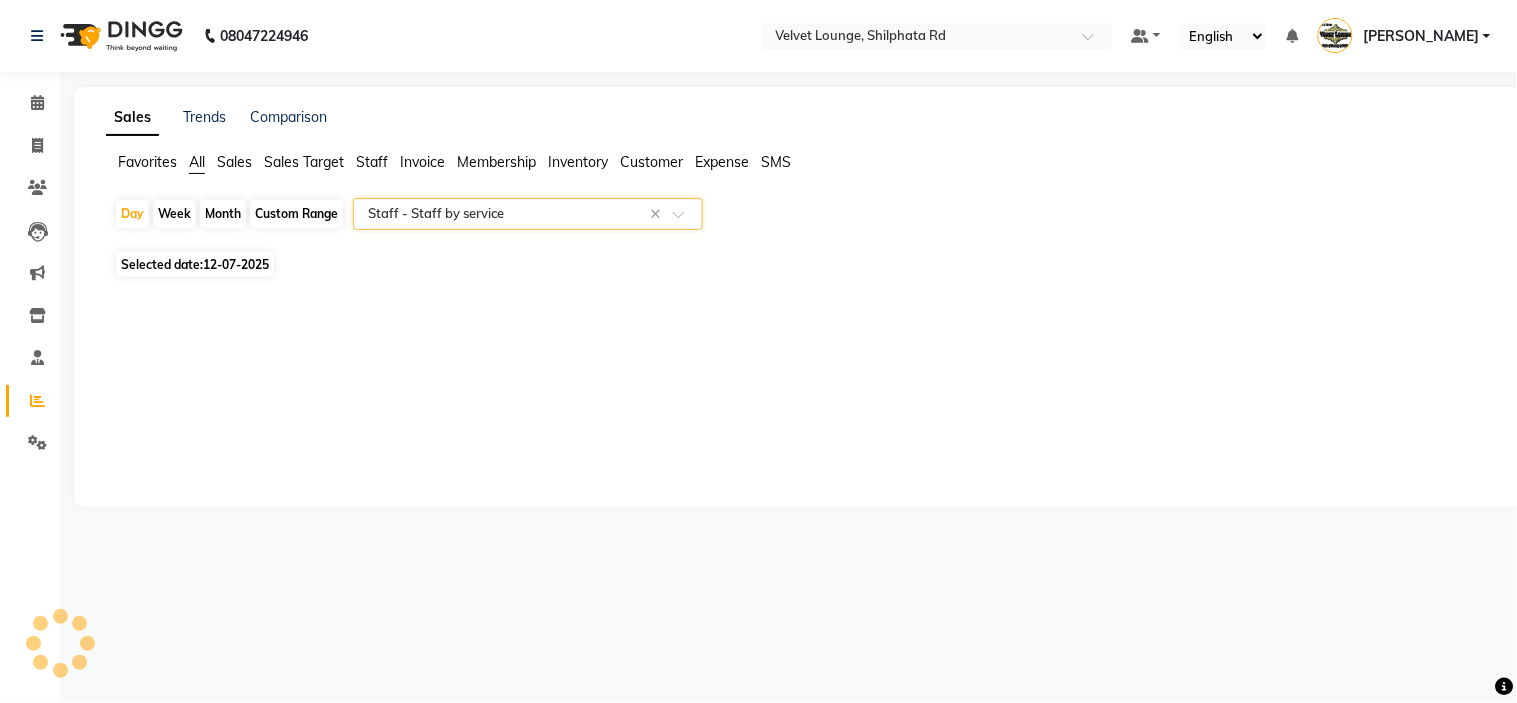 select on "full_report" 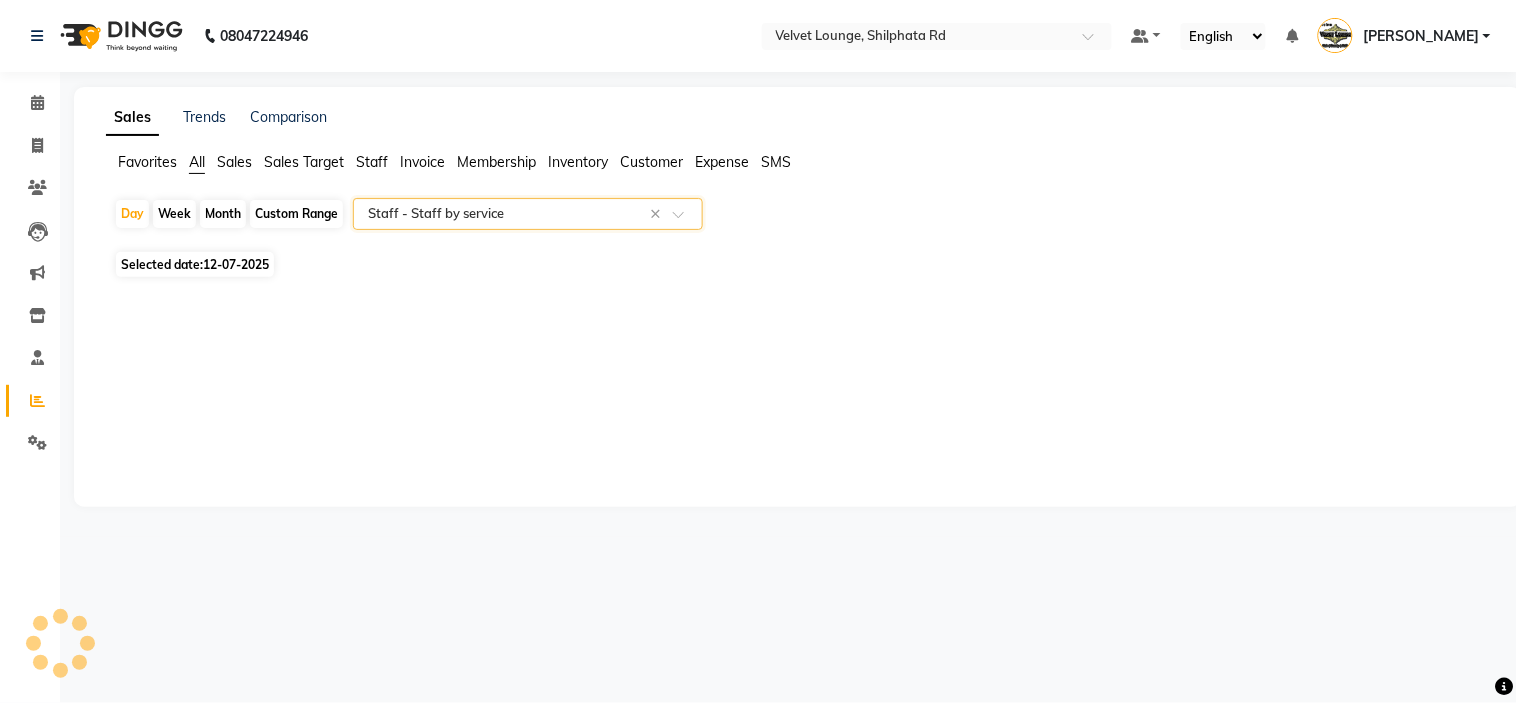 select on "pdf" 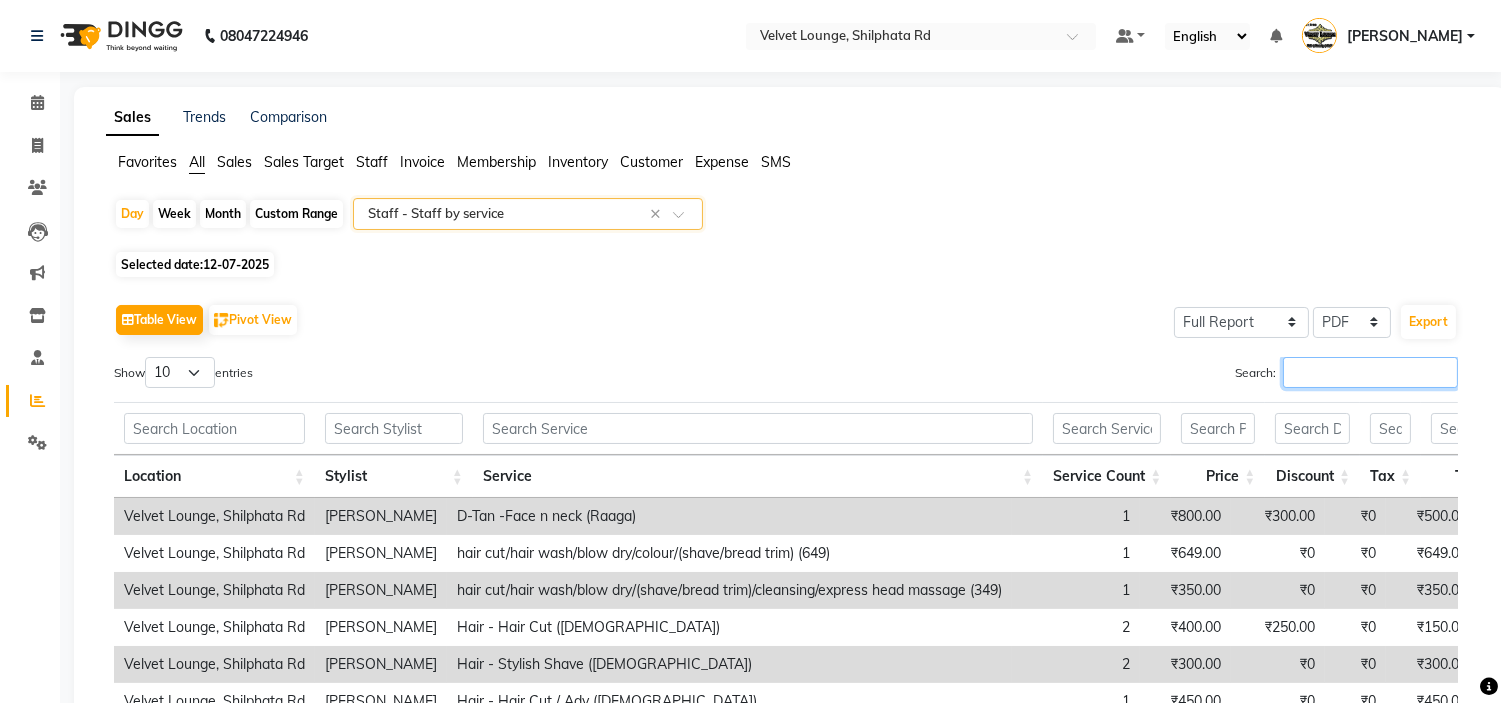 click on "Search:" at bounding box center (1370, 372) 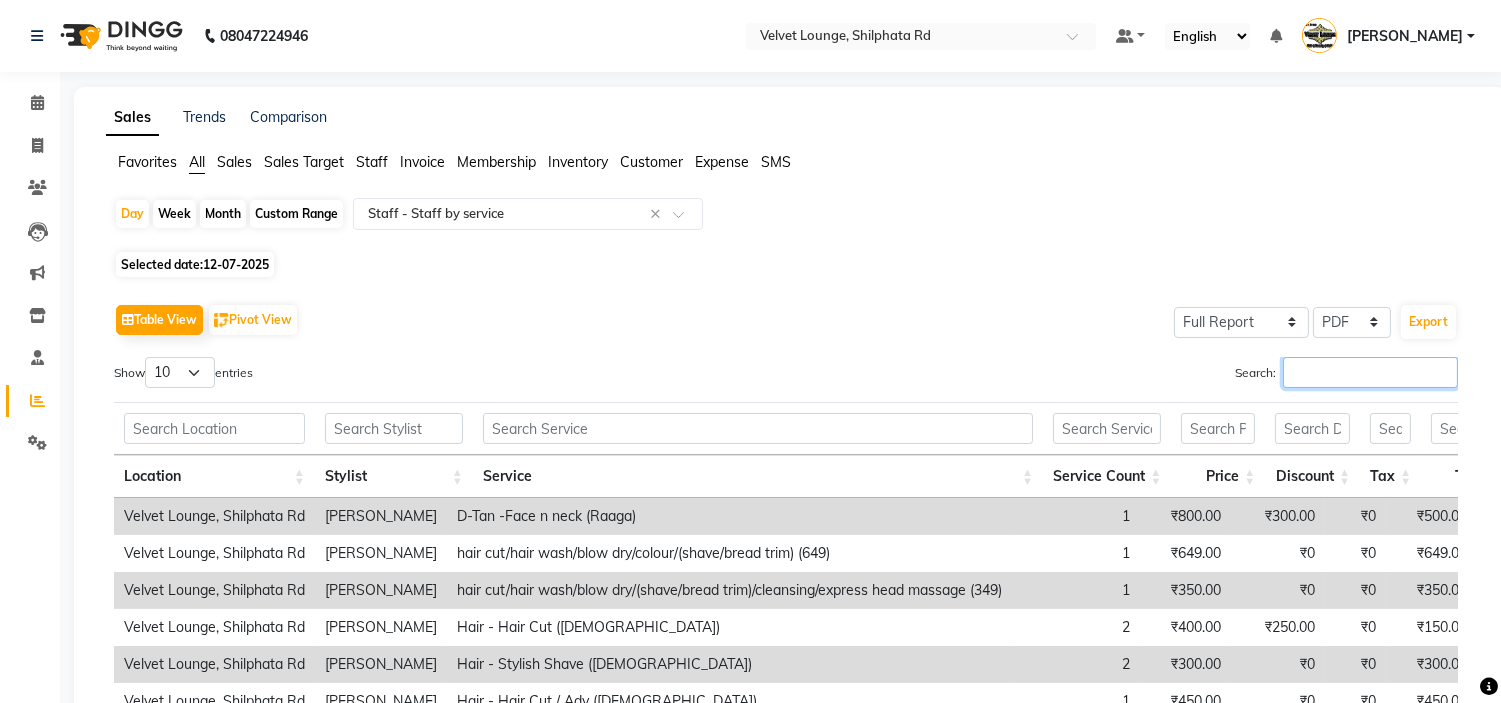 click on "Search:" at bounding box center (1370, 372) 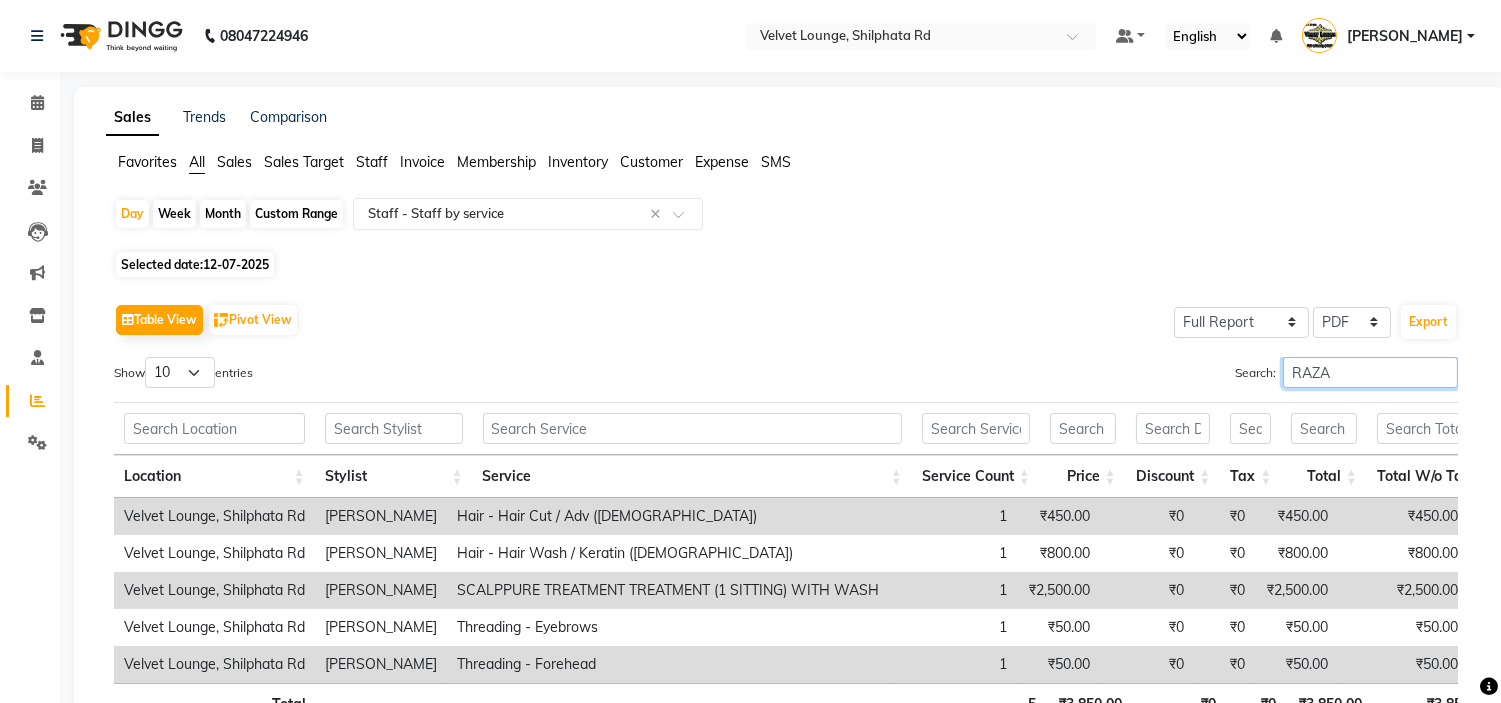 type on "RAZAK" 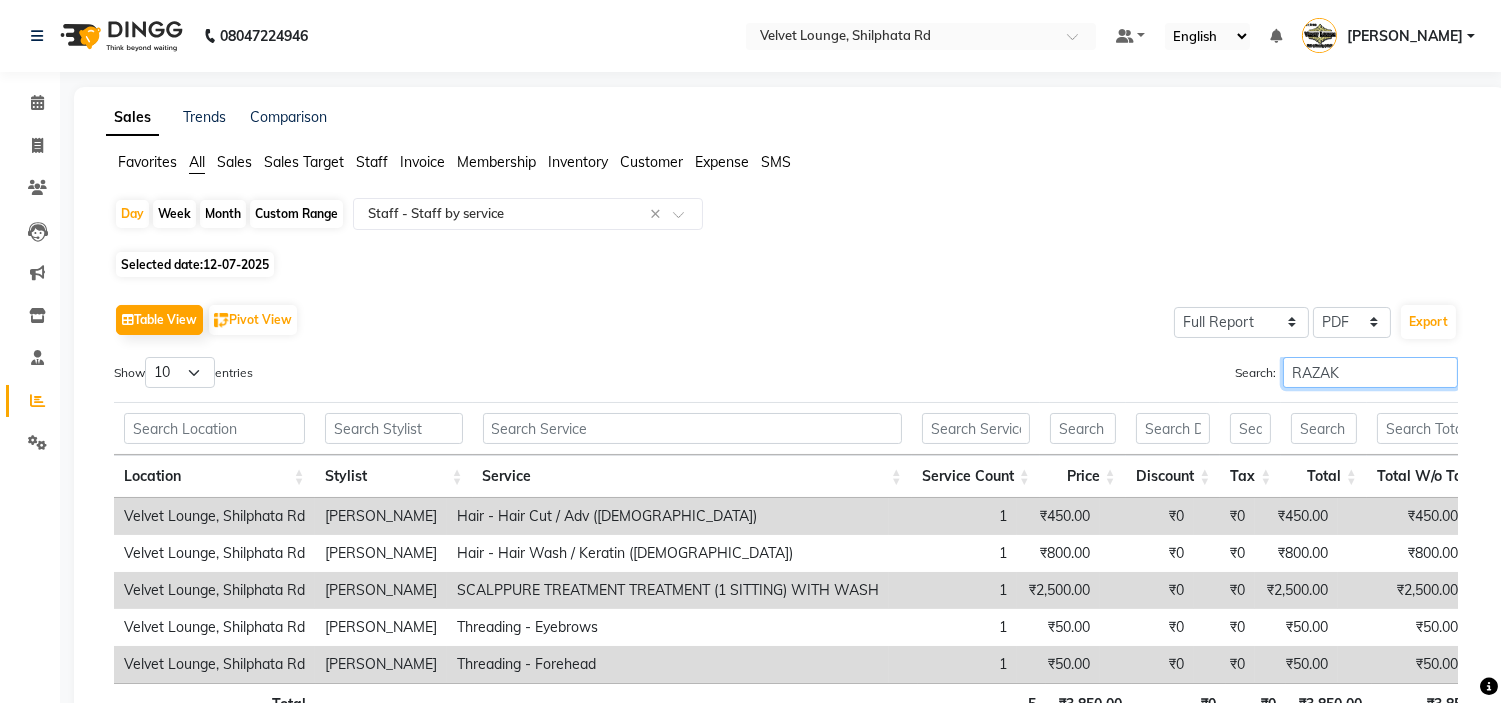 scroll, scrollTop: 164, scrollLeft: 0, axis: vertical 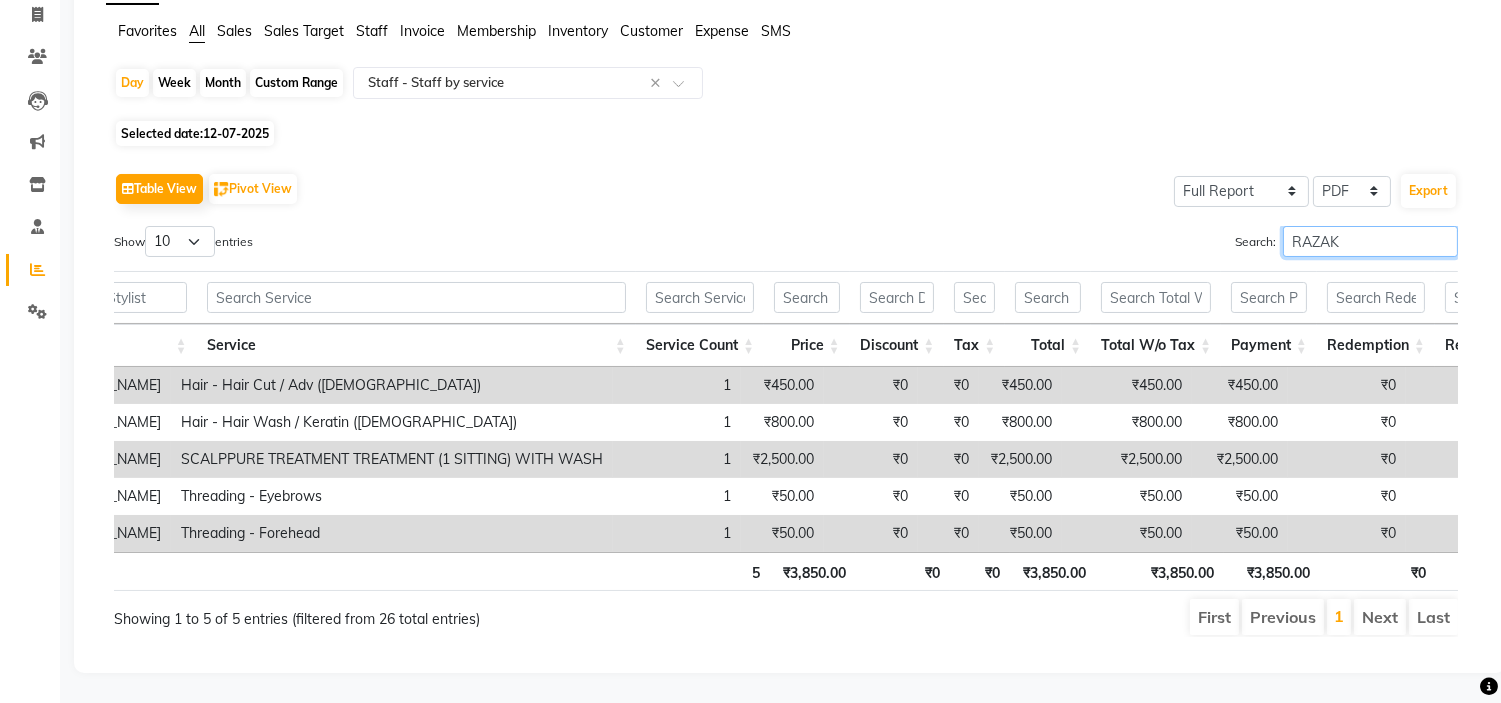 click on "RAZAK" at bounding box center [1370, 241] 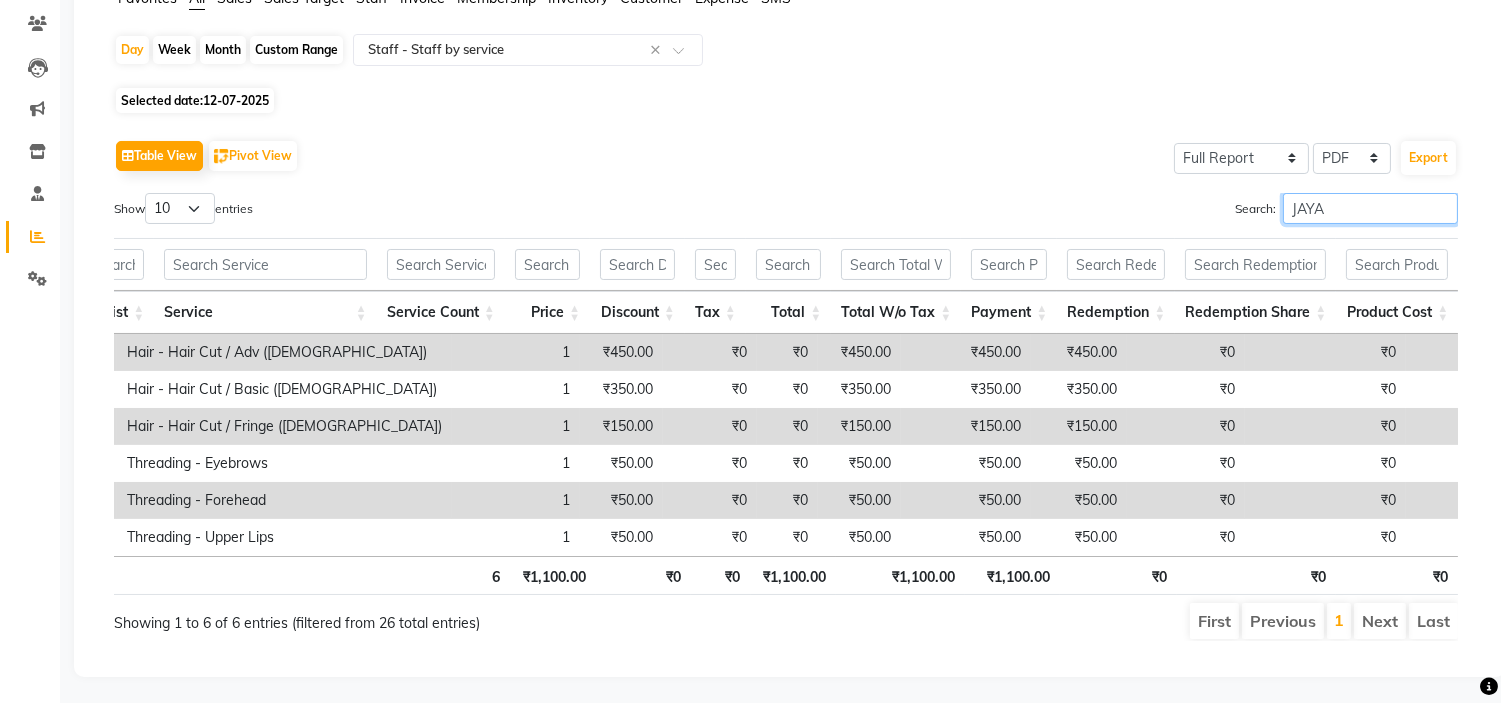scroll, scrollTop: 0, scrollLeft: 236, axis: horizontal 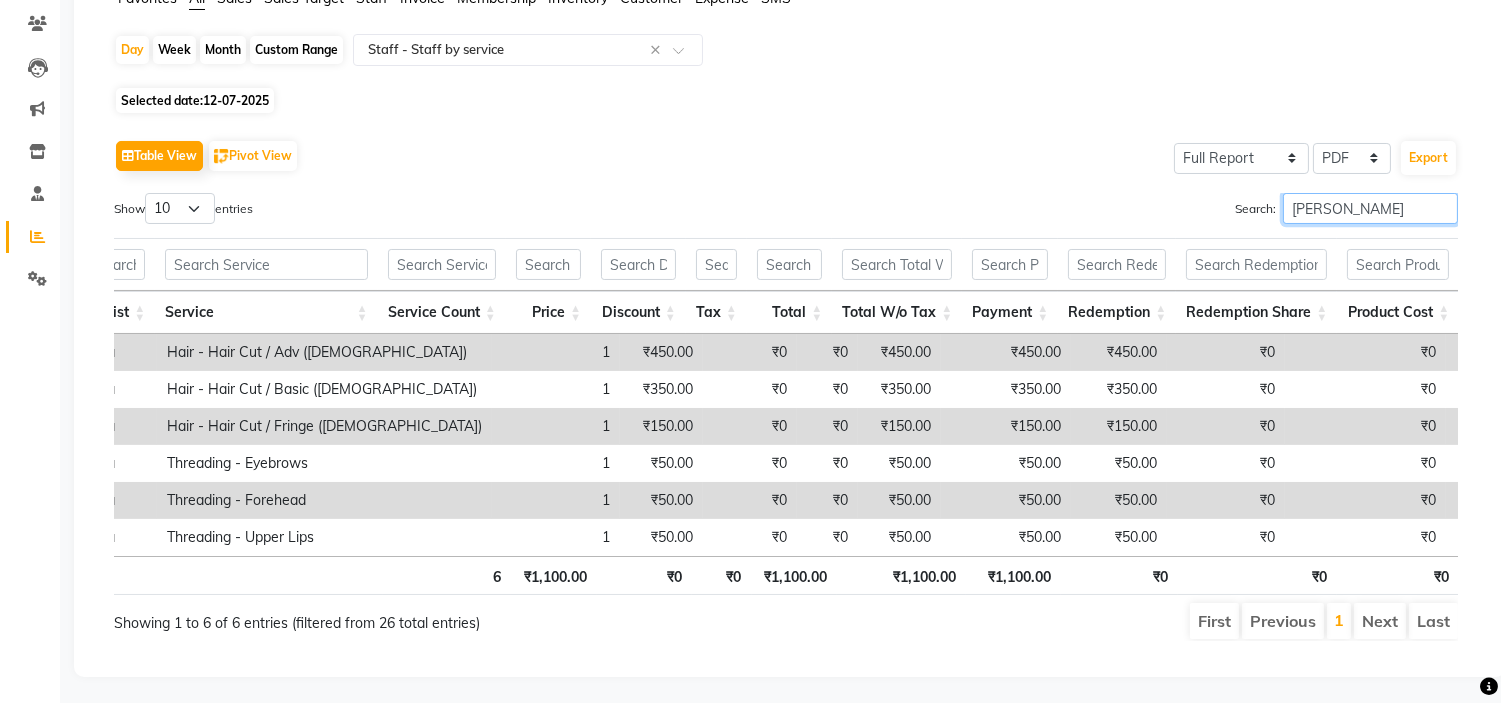 type on "J" 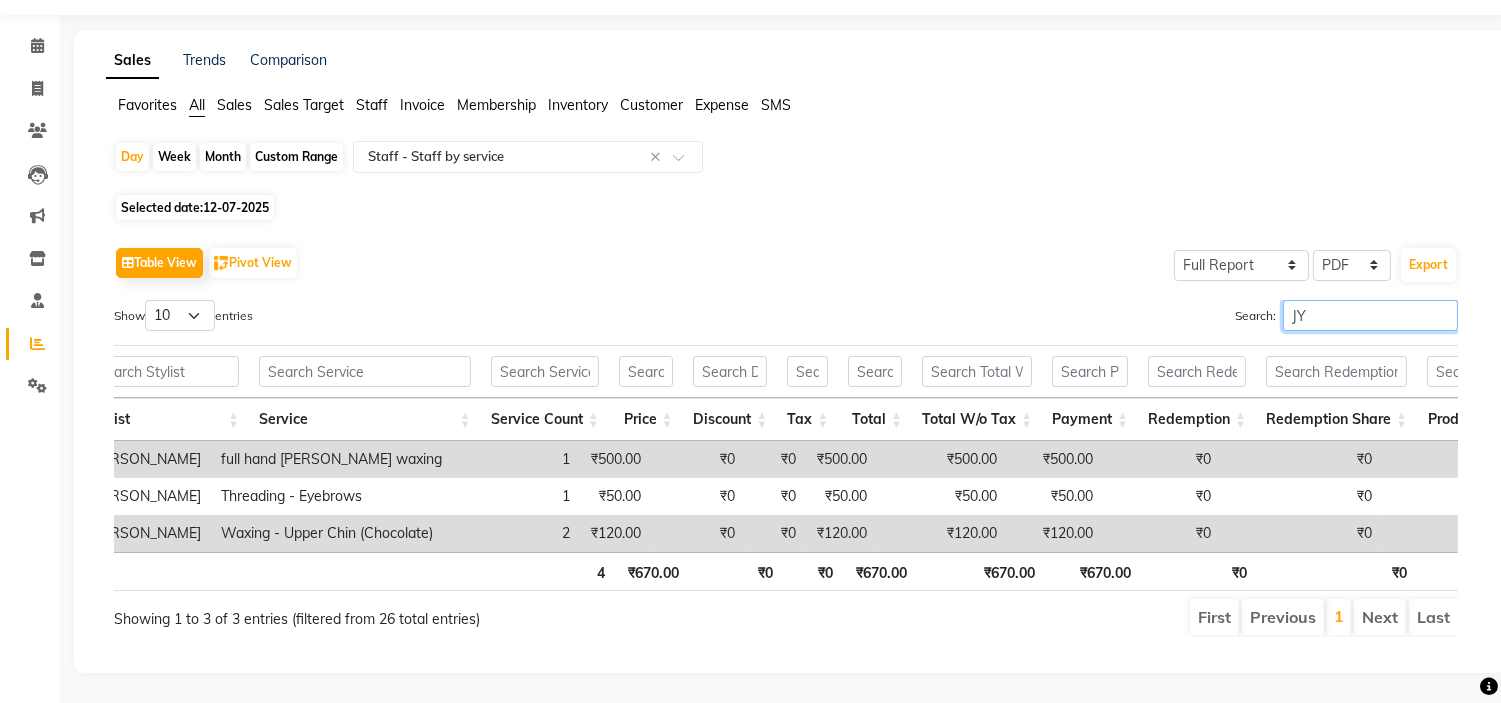 scroll, scrollTop: 91, scrollLeft: 0, axis: vertical 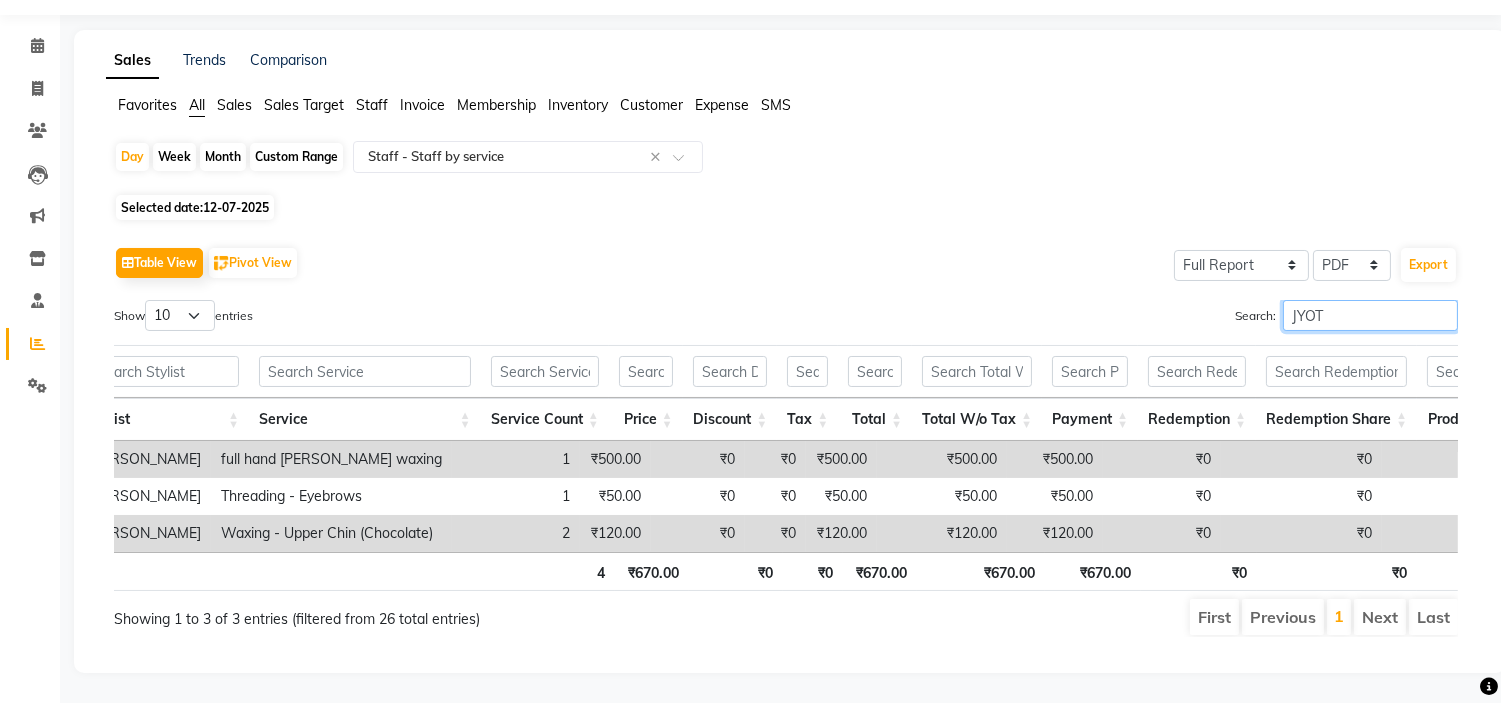 type on "JYOTI" 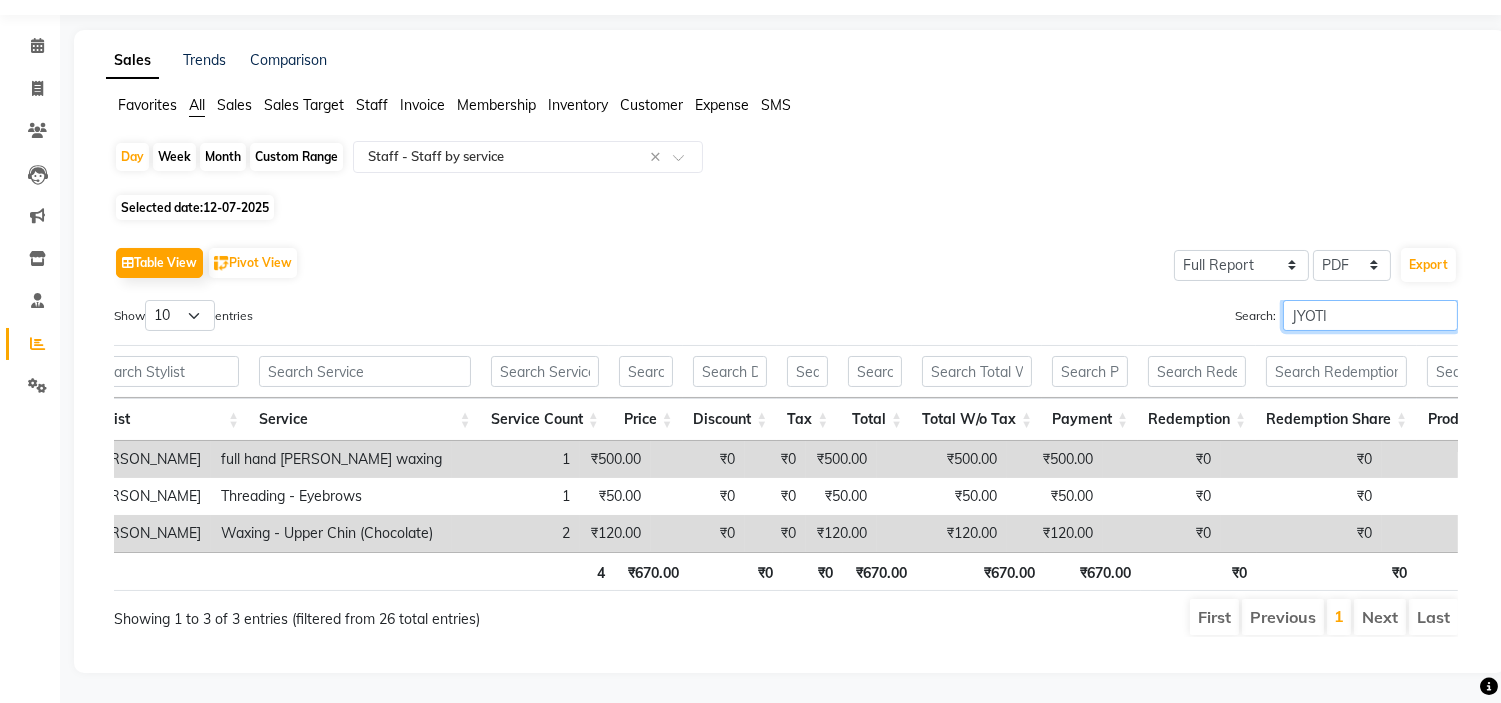 click on "JYOTI" at bounding box center [1370, 315] 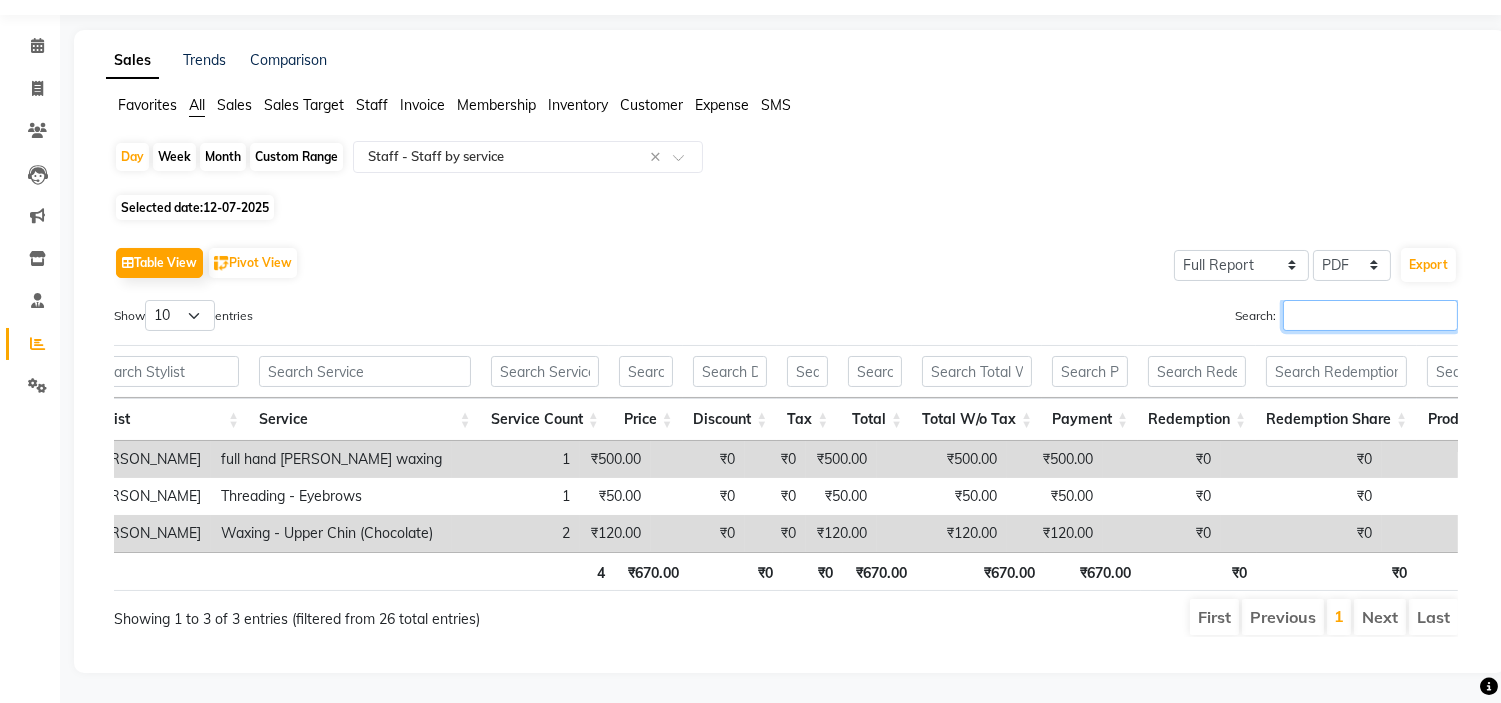 scroll, scrollTop: 164, scrollLeft: 0, axis: vertical 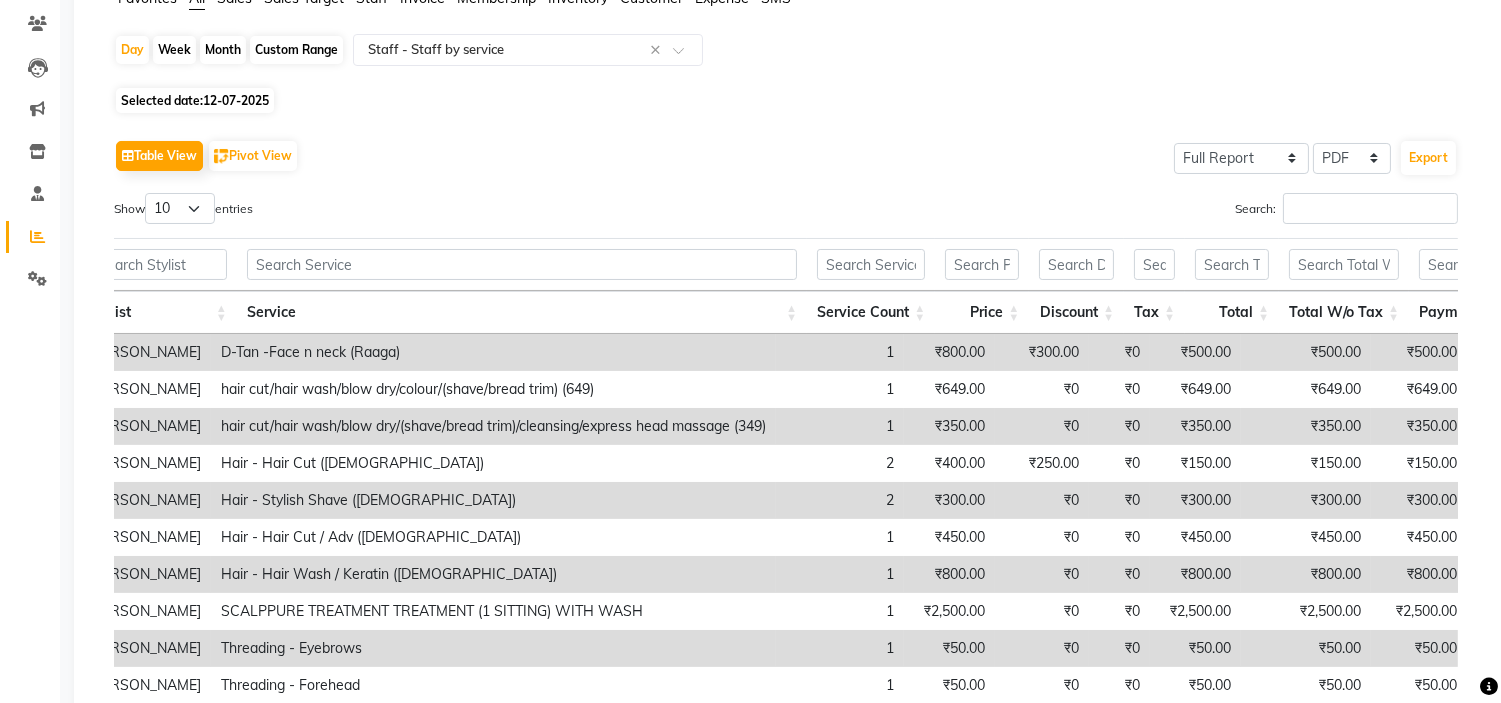 click at bounding box center (1457, 264) 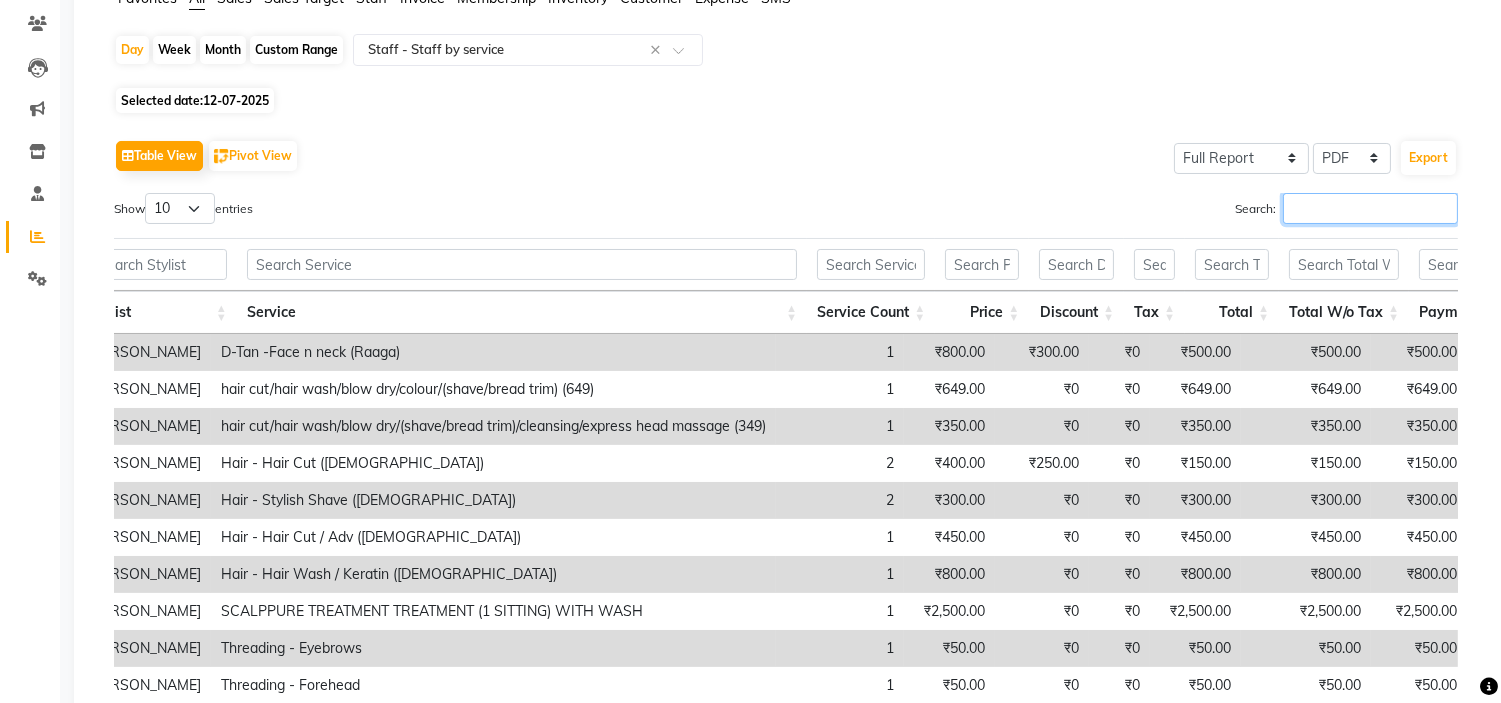 click on "Search:" at bounding box center [1370, 208] 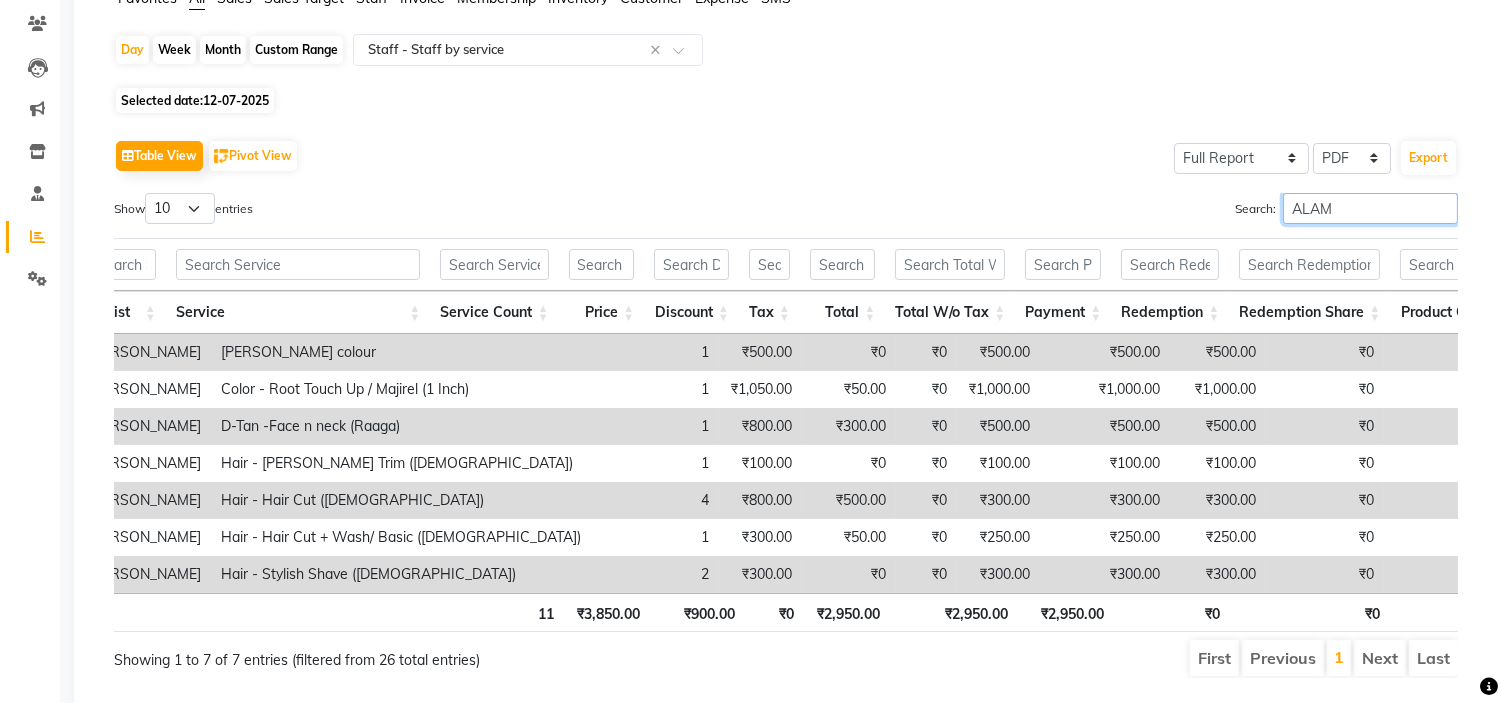 type on "ALAM" 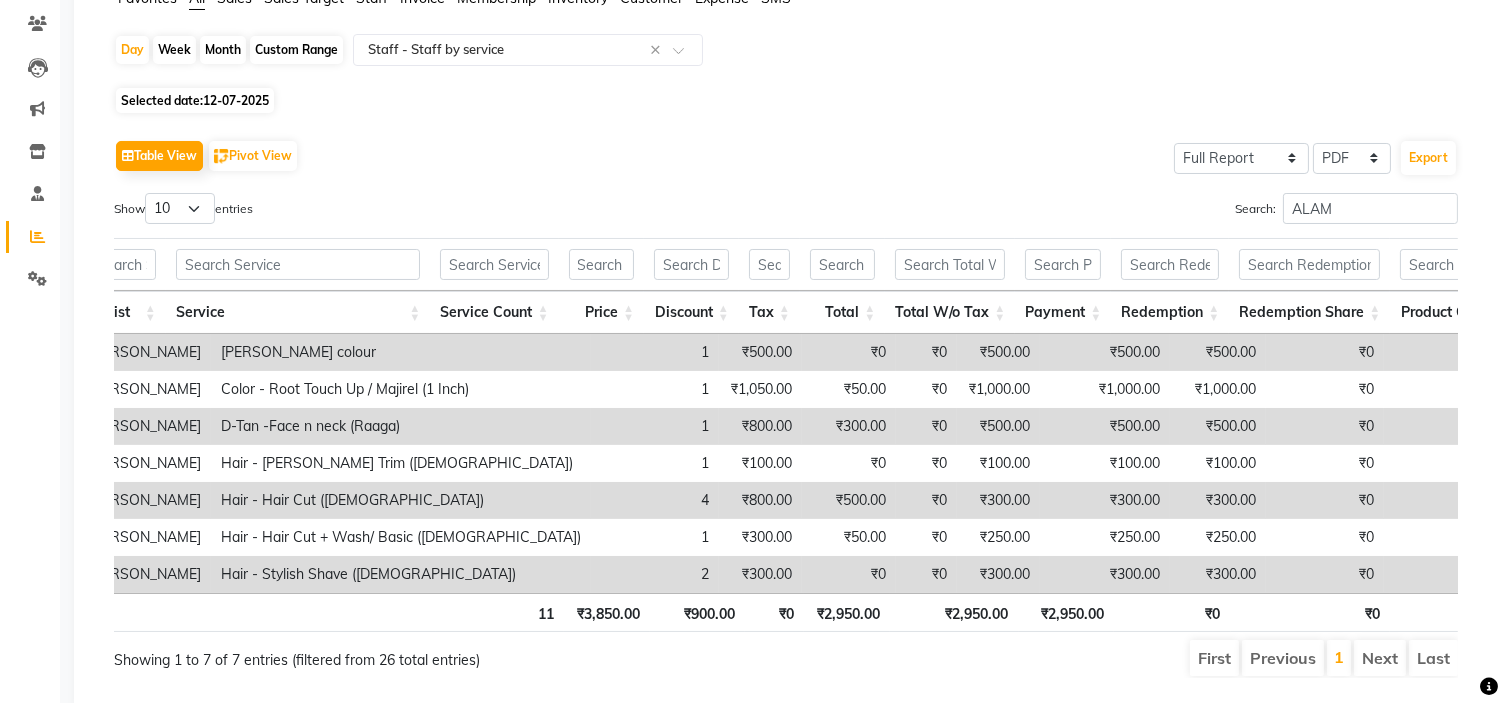 click on "Month" 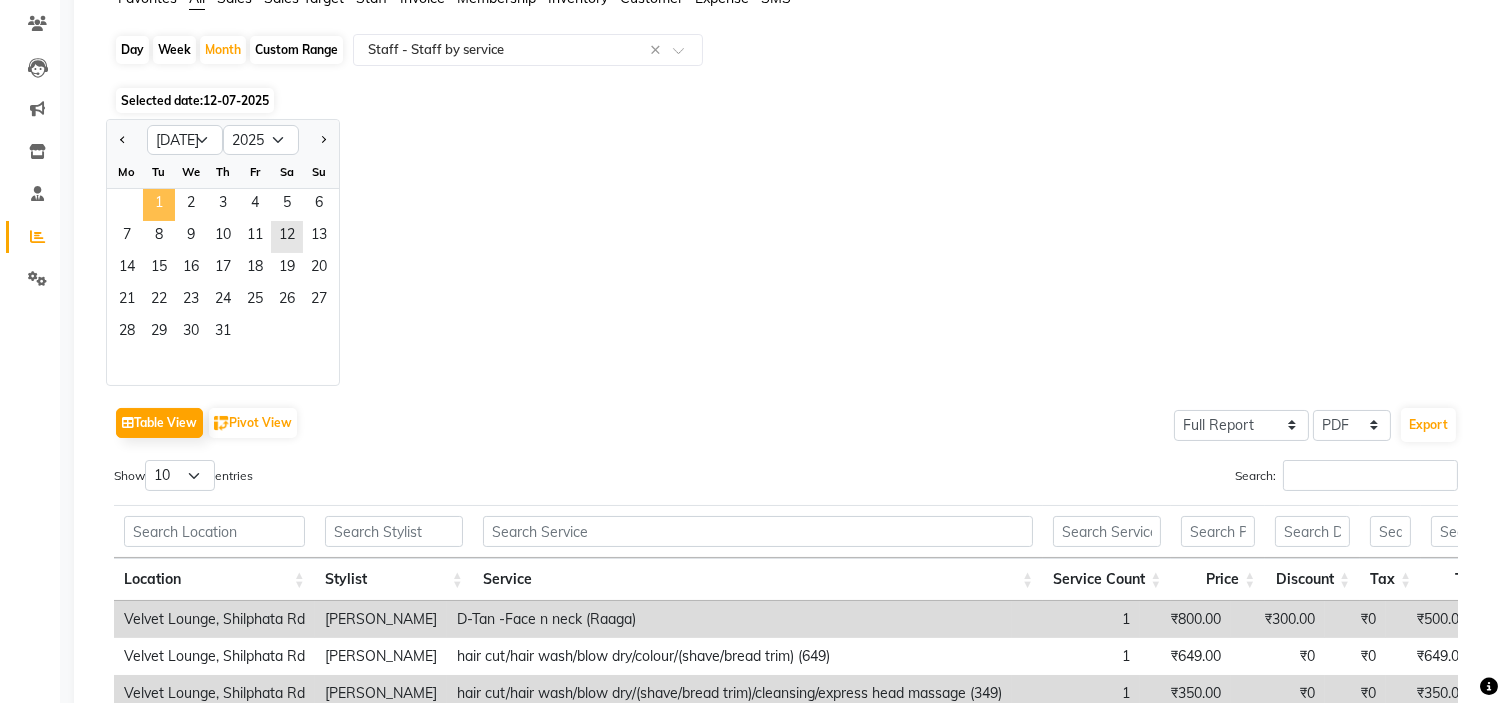 click on "1" 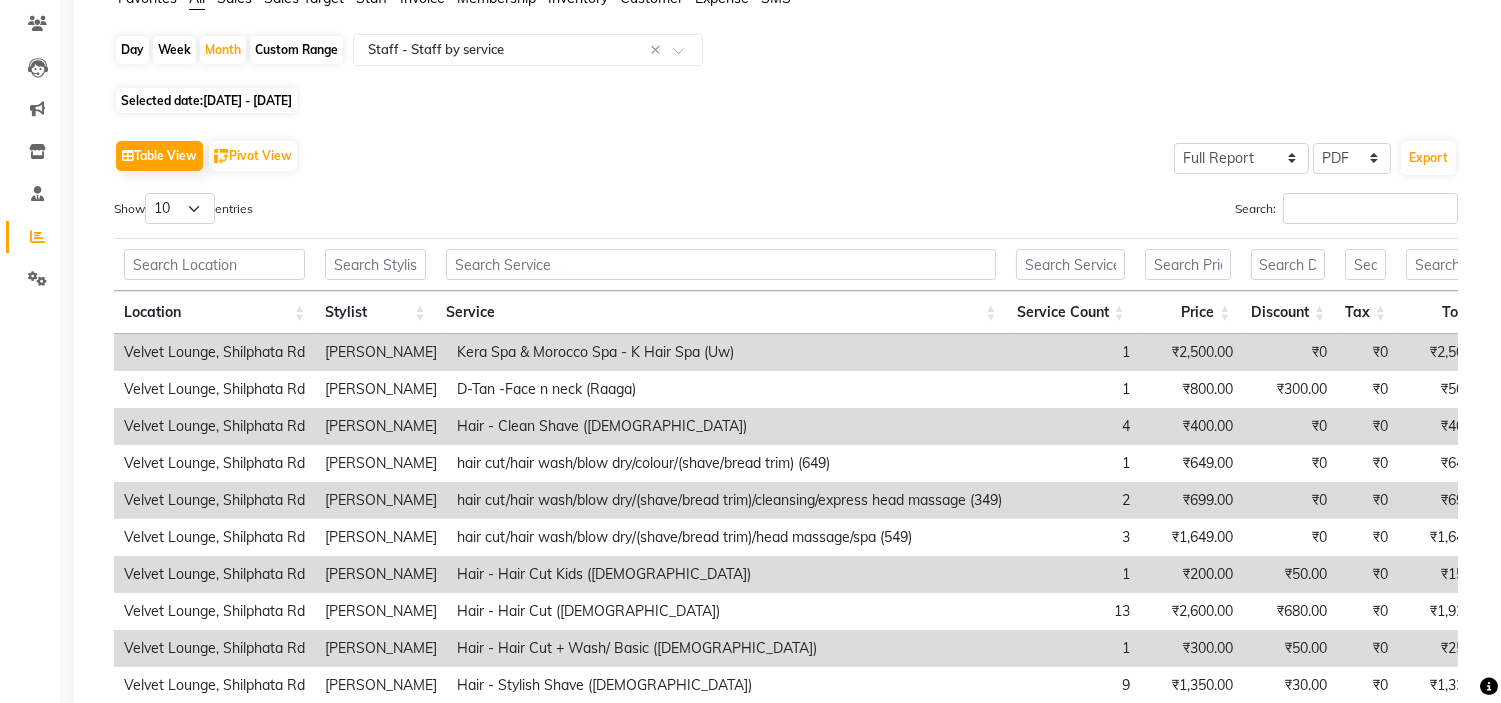scroll, scrollTop: 0, scrollLeft: 0, axis: both 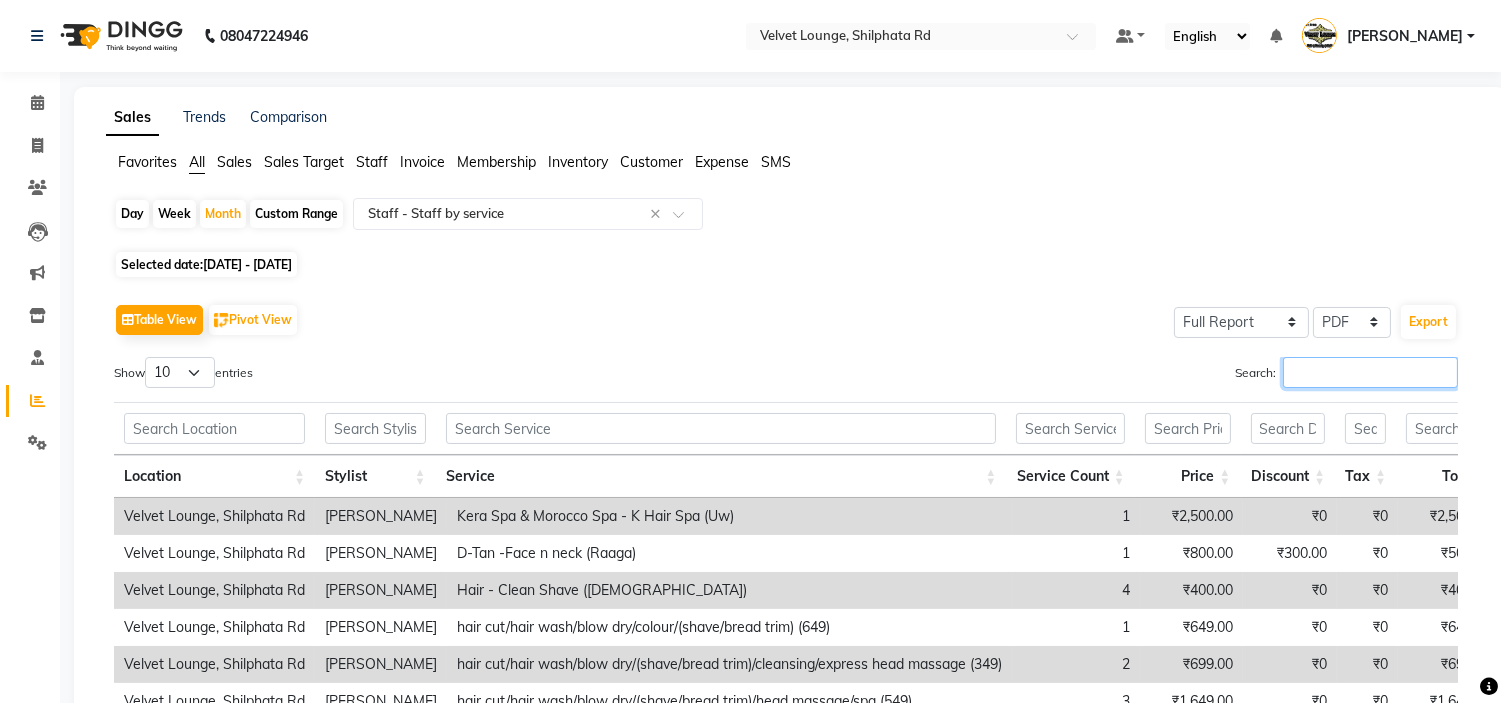 click on "Search:" at bounding box center (1370, 372) 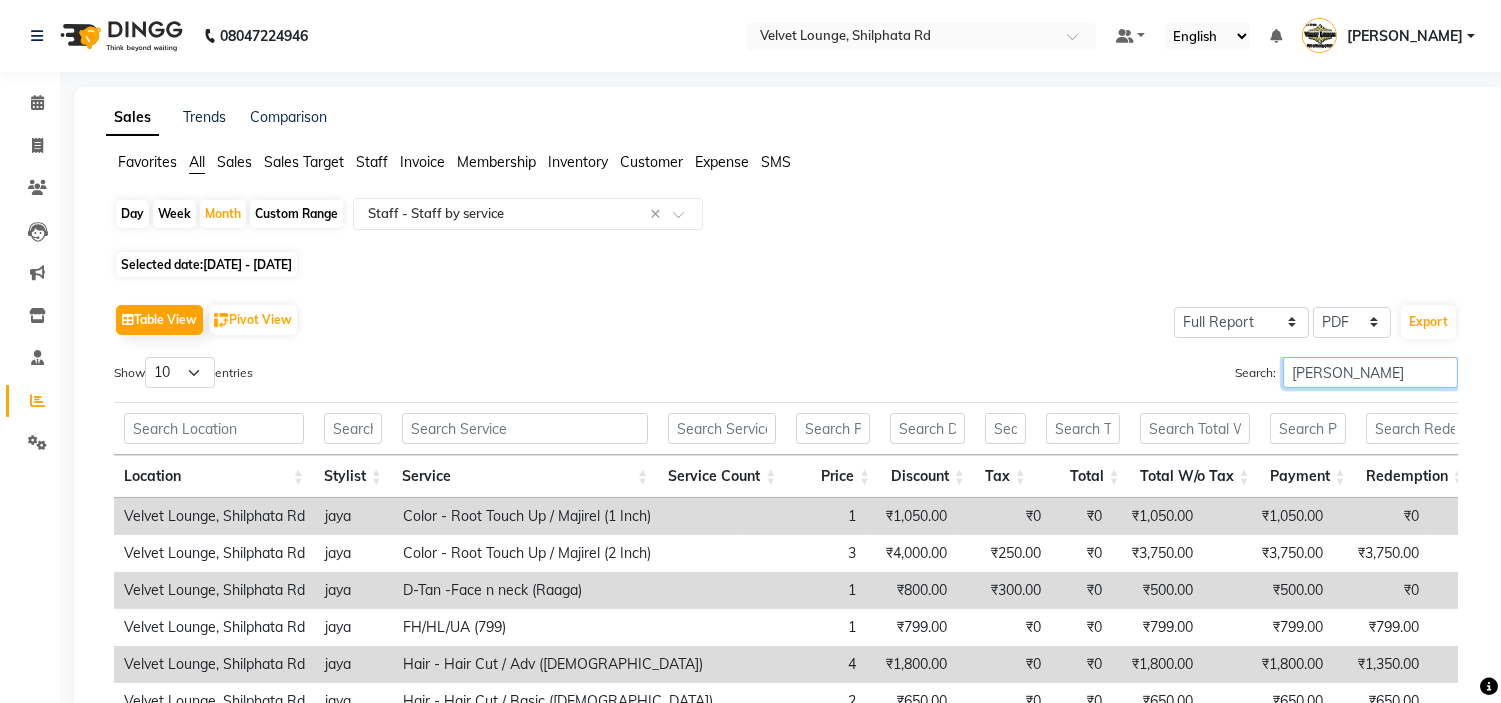 type on "JAYA" 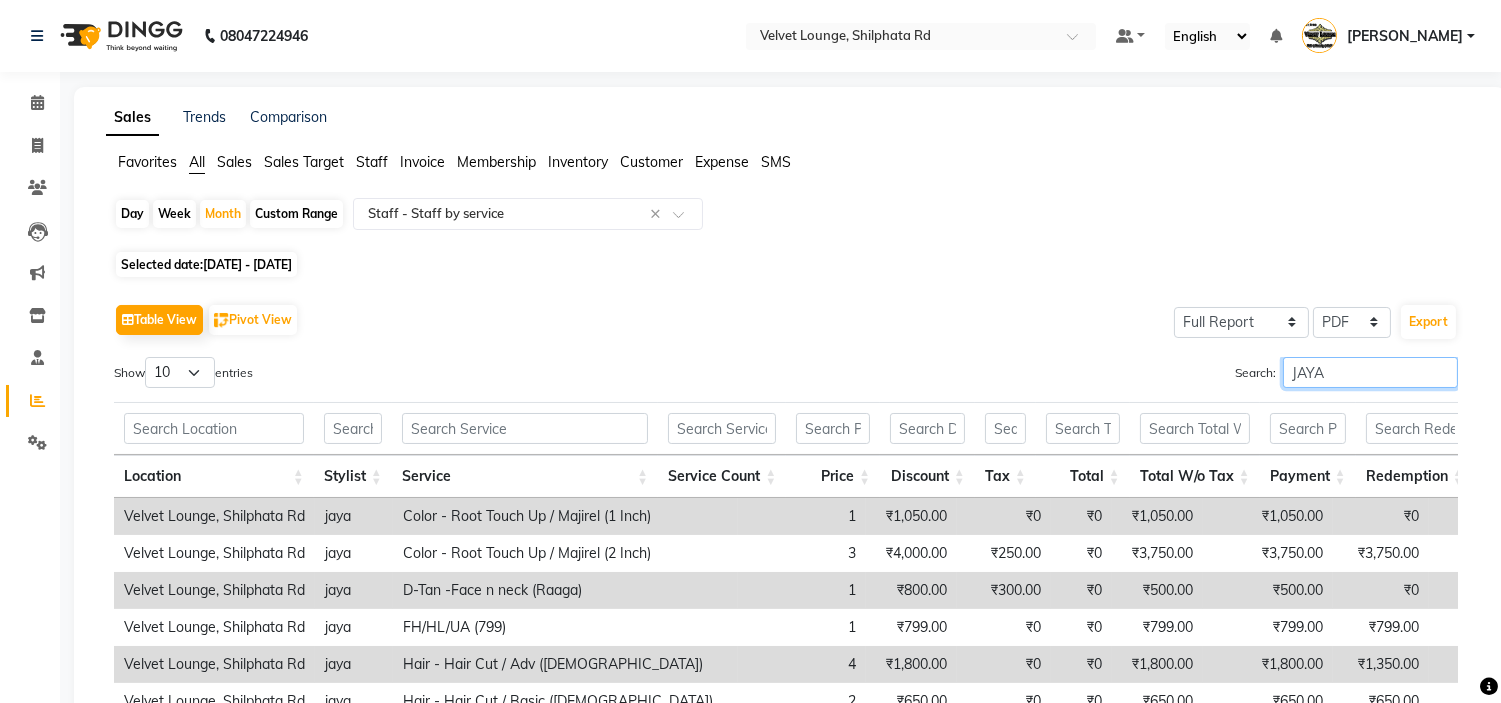 scroll, scrollTop: 350, scrollLeft: 0, axis: vertical 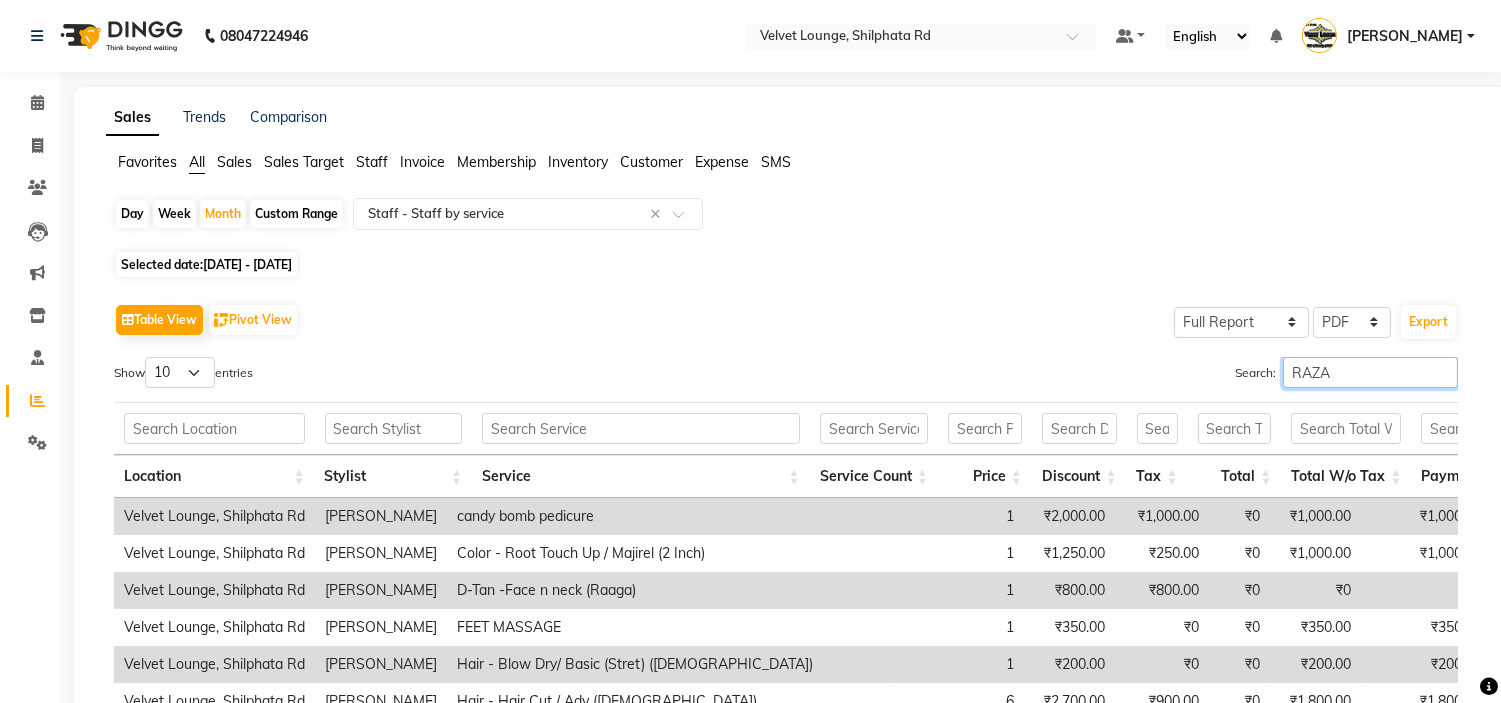 type on "RAZAK" 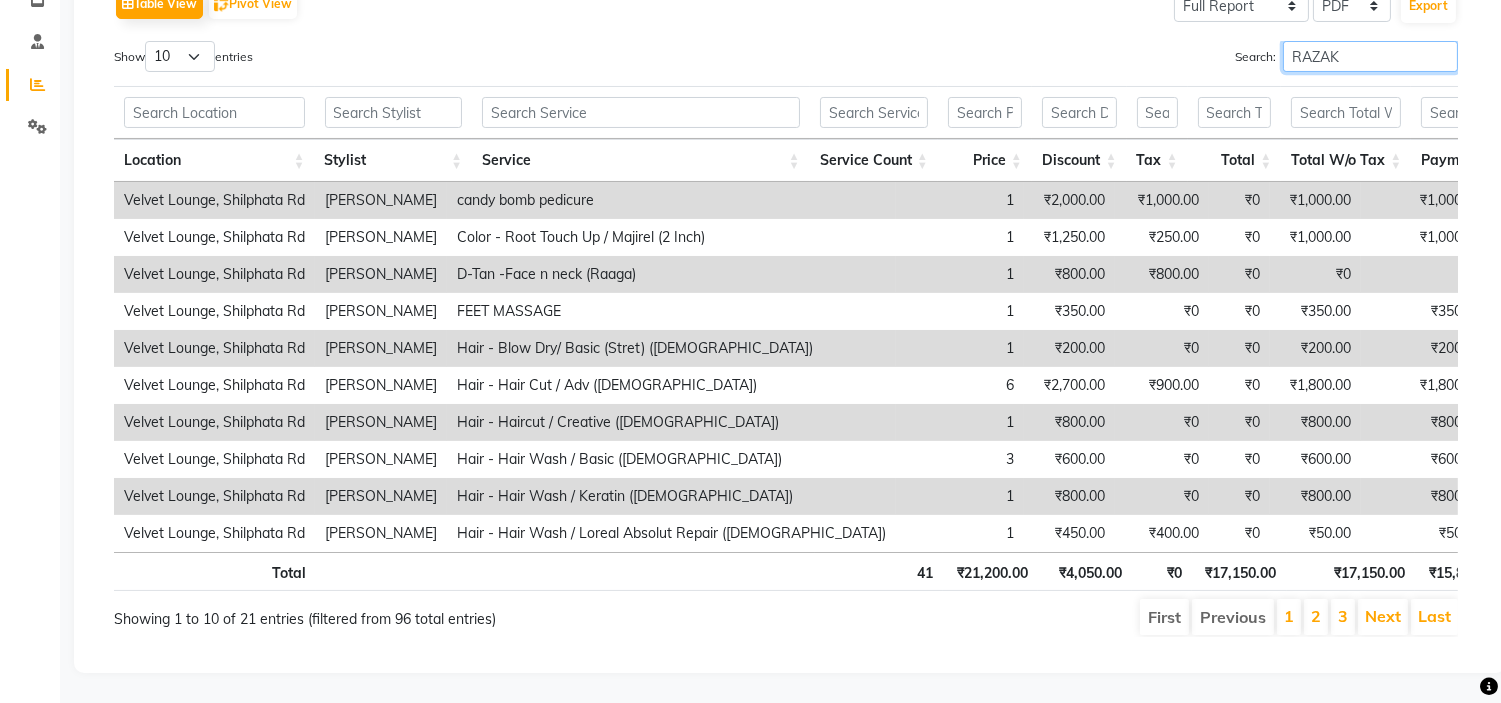 scroll, scrollTop: 350, scrollLeft: 0, axis: vertical 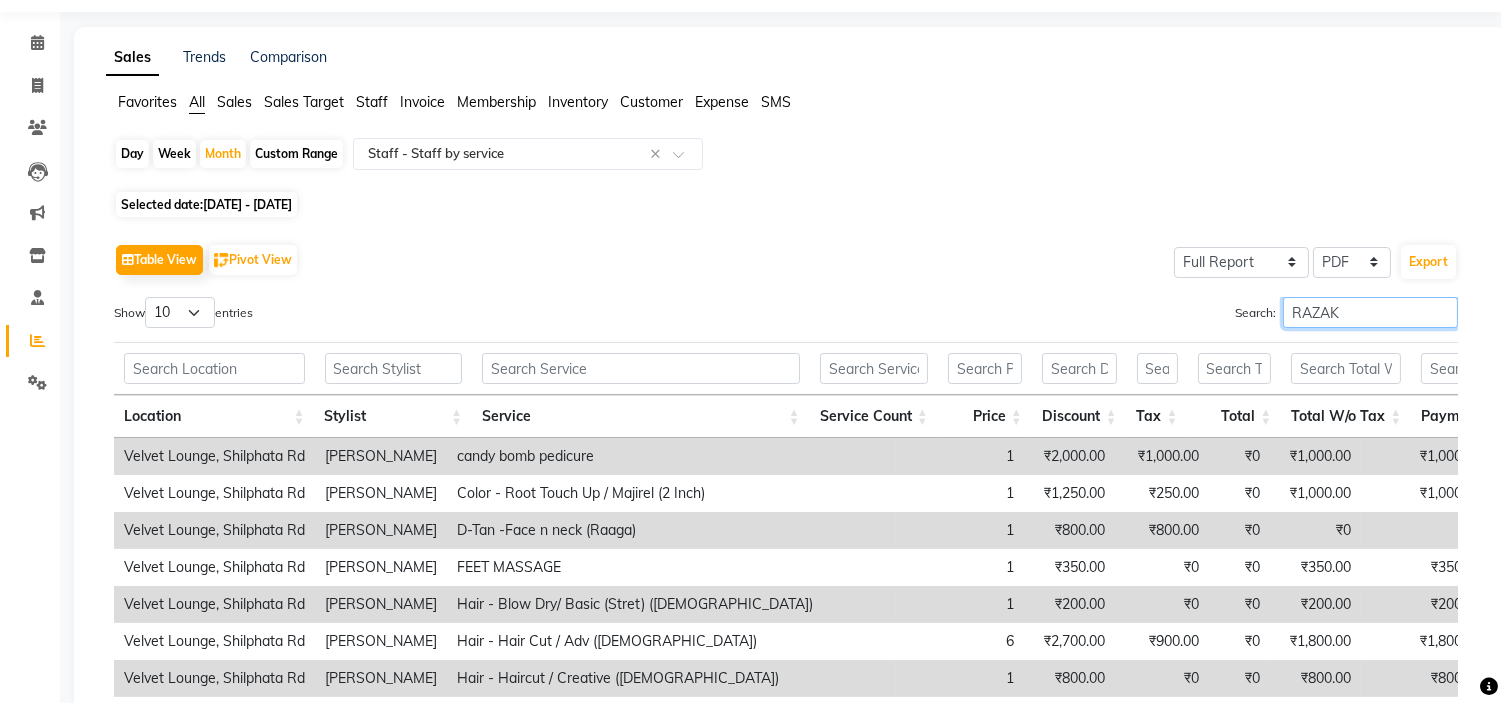 click on "RAZAK" at bounding box center [1370, 312] 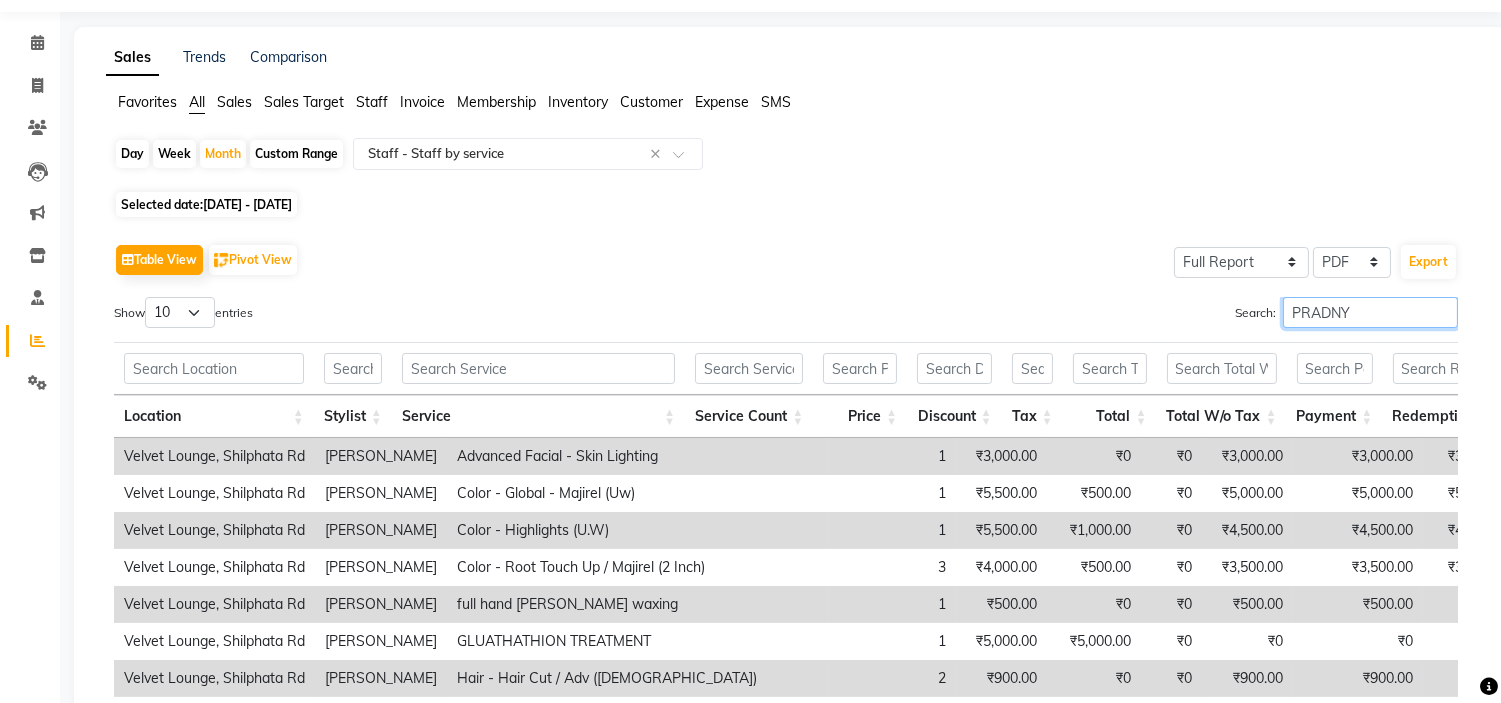 type on "PRADNYA" 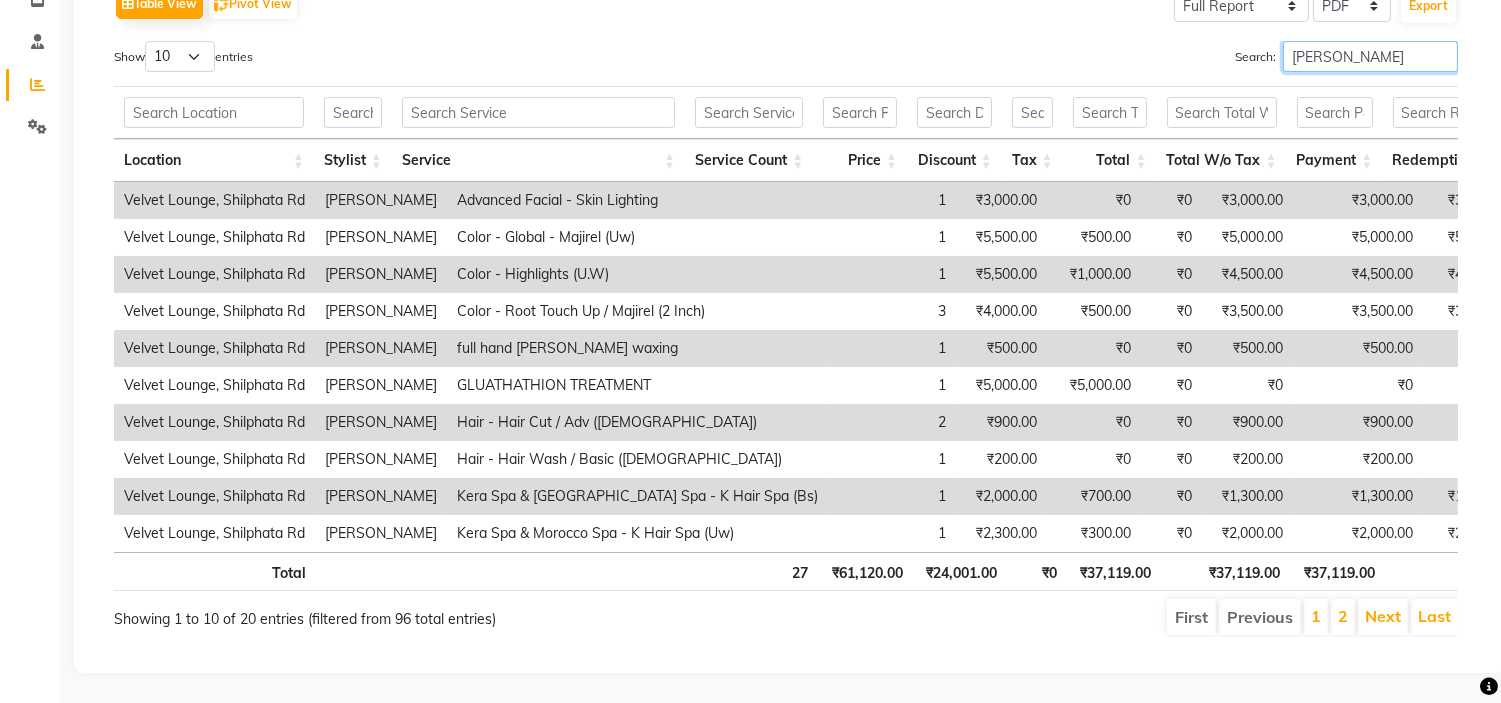 scroll, scrollTop: 0, scrollLeft: 0, axis: both 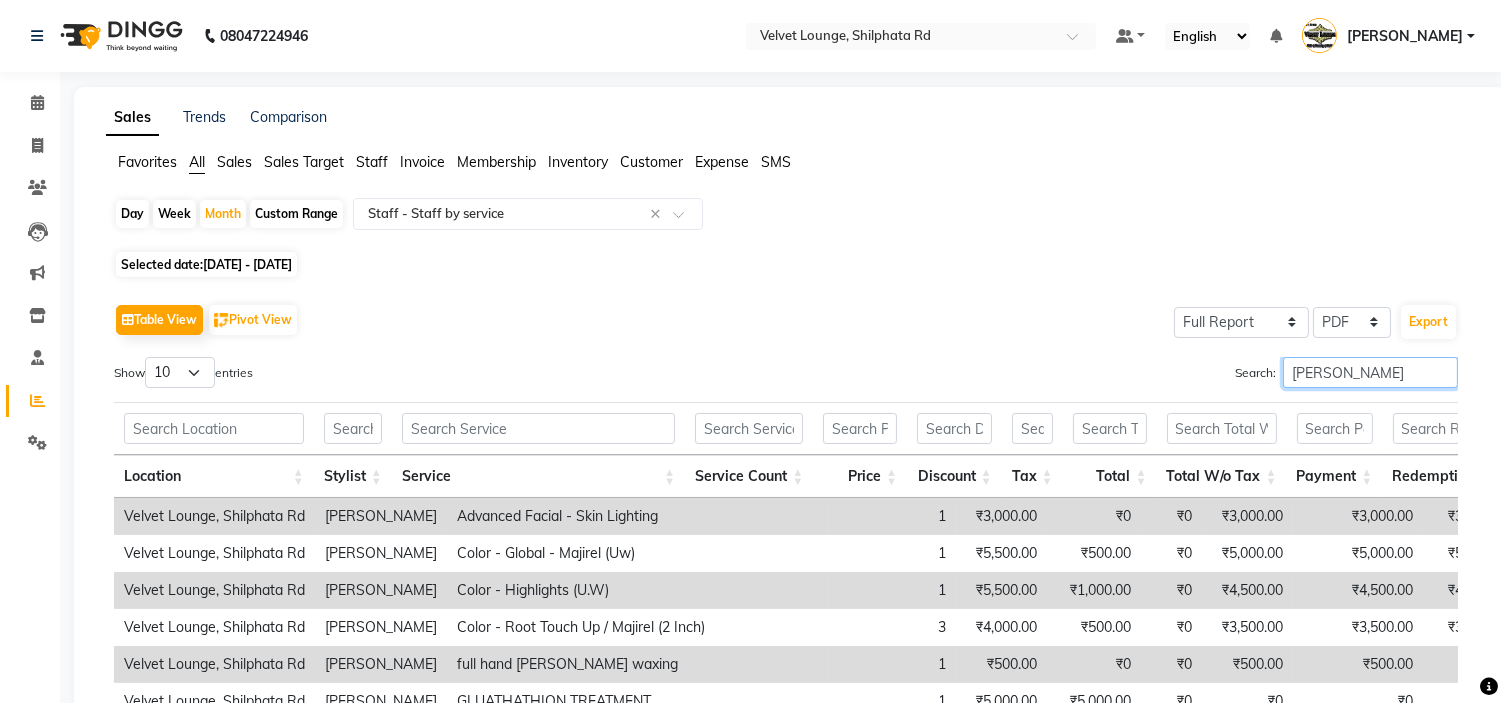 click on "PRADNYA" at bounding box center (1370, 372) 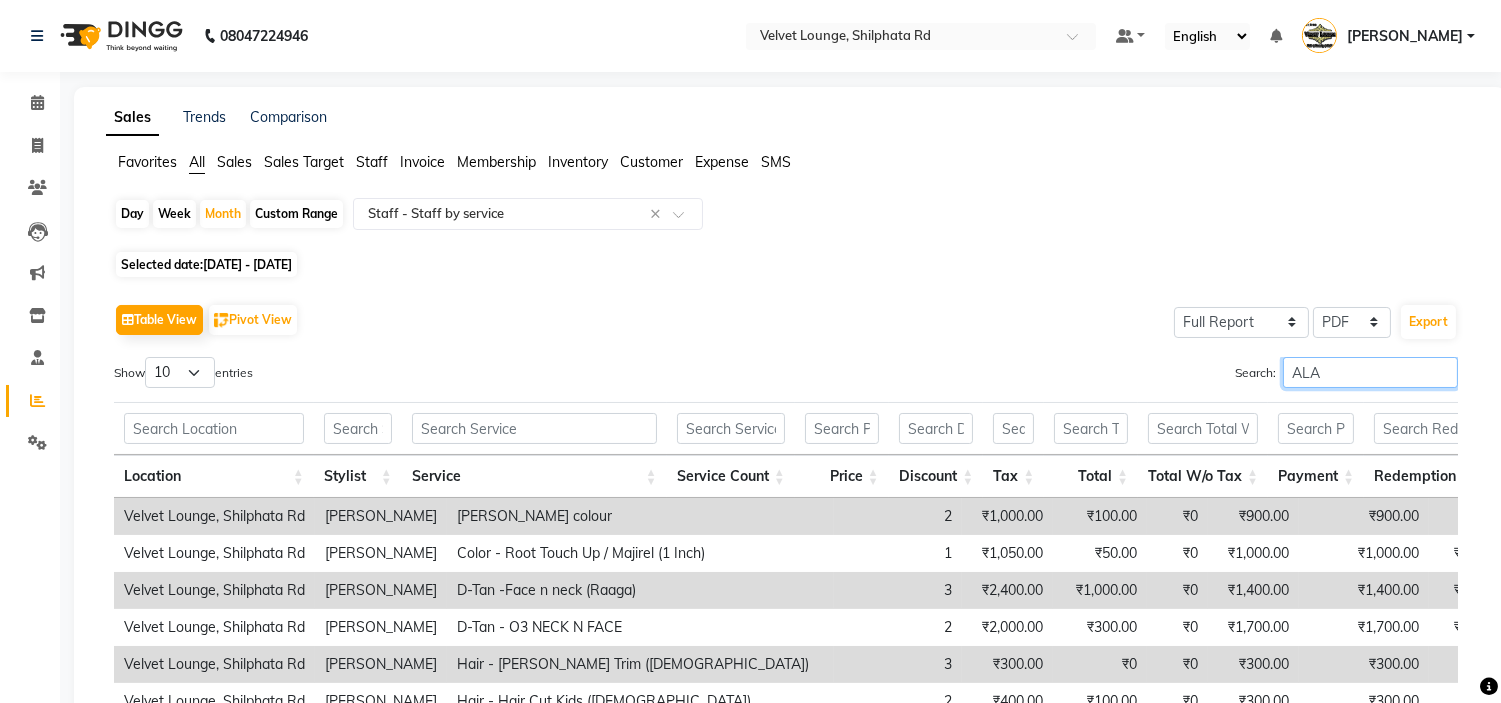 type on "ALAM" 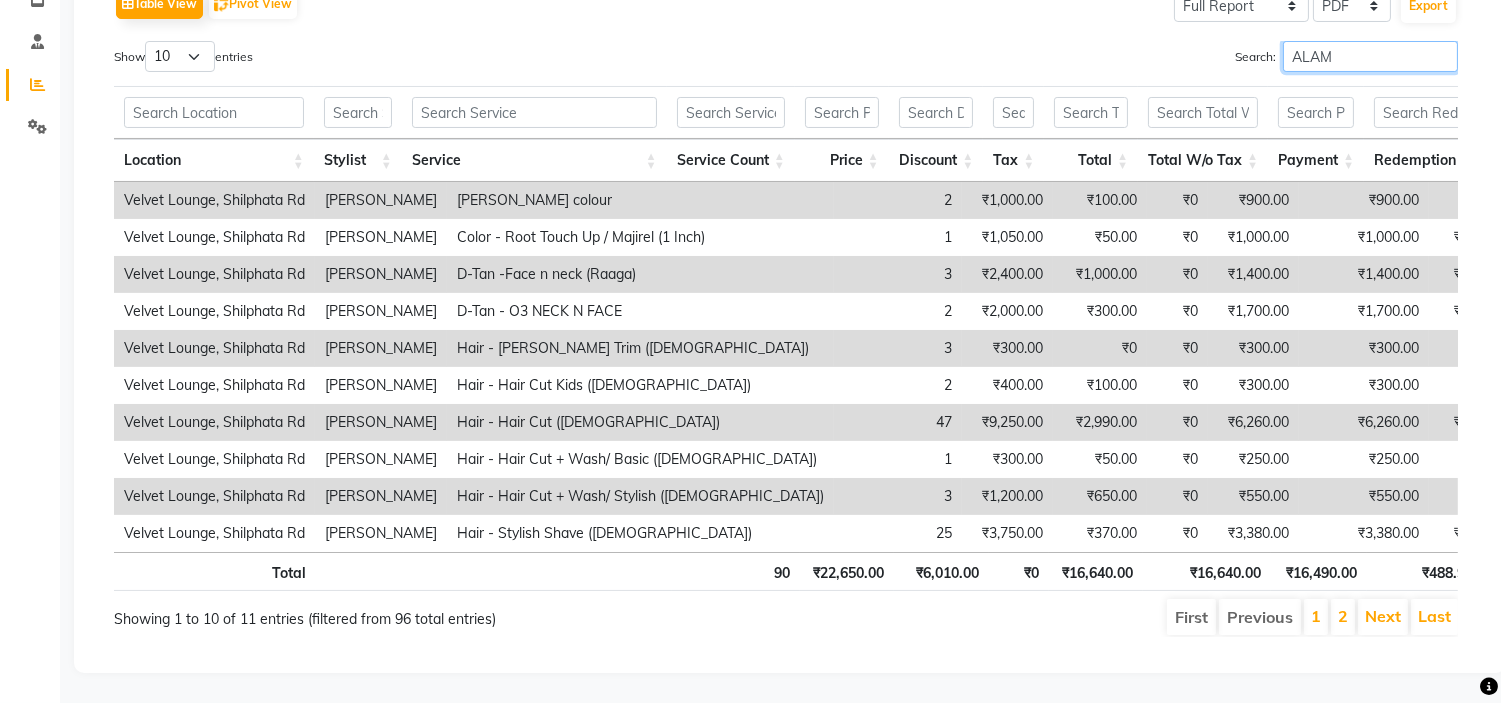 scroll, scrollTop: 0, scrollLeft: 0, axis: both 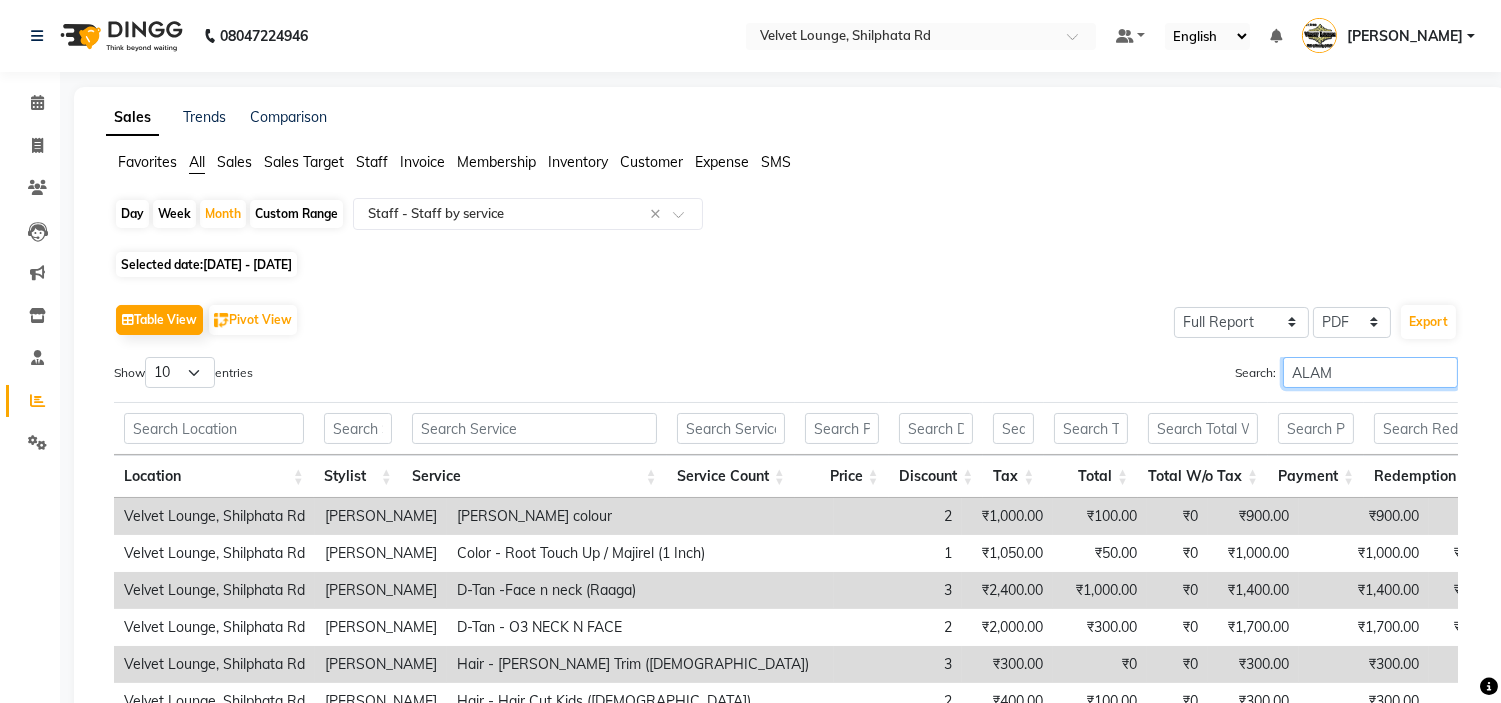 click on "ALAM" at bounding box center [1370, 372] 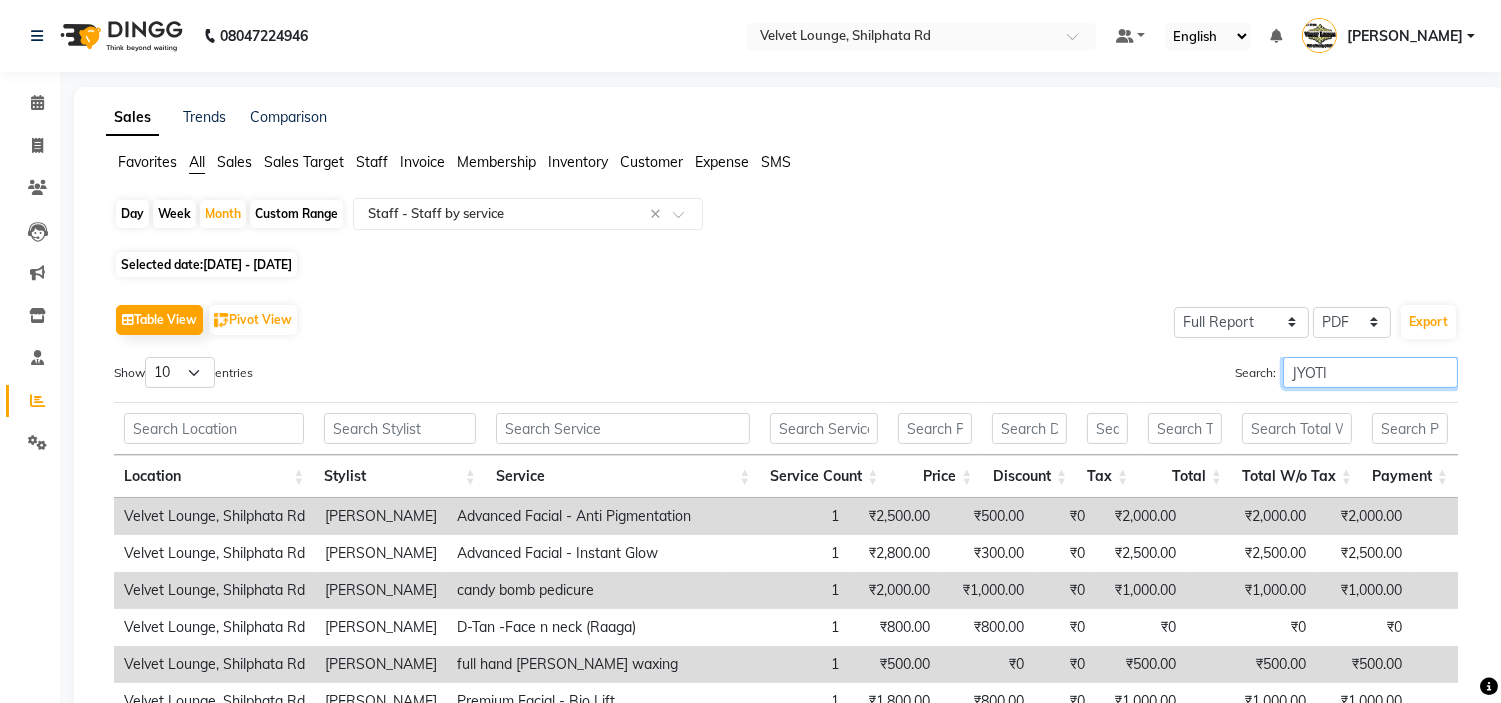 scroll, scrollTop: 350, scrollLeft: 0, axis: vertical 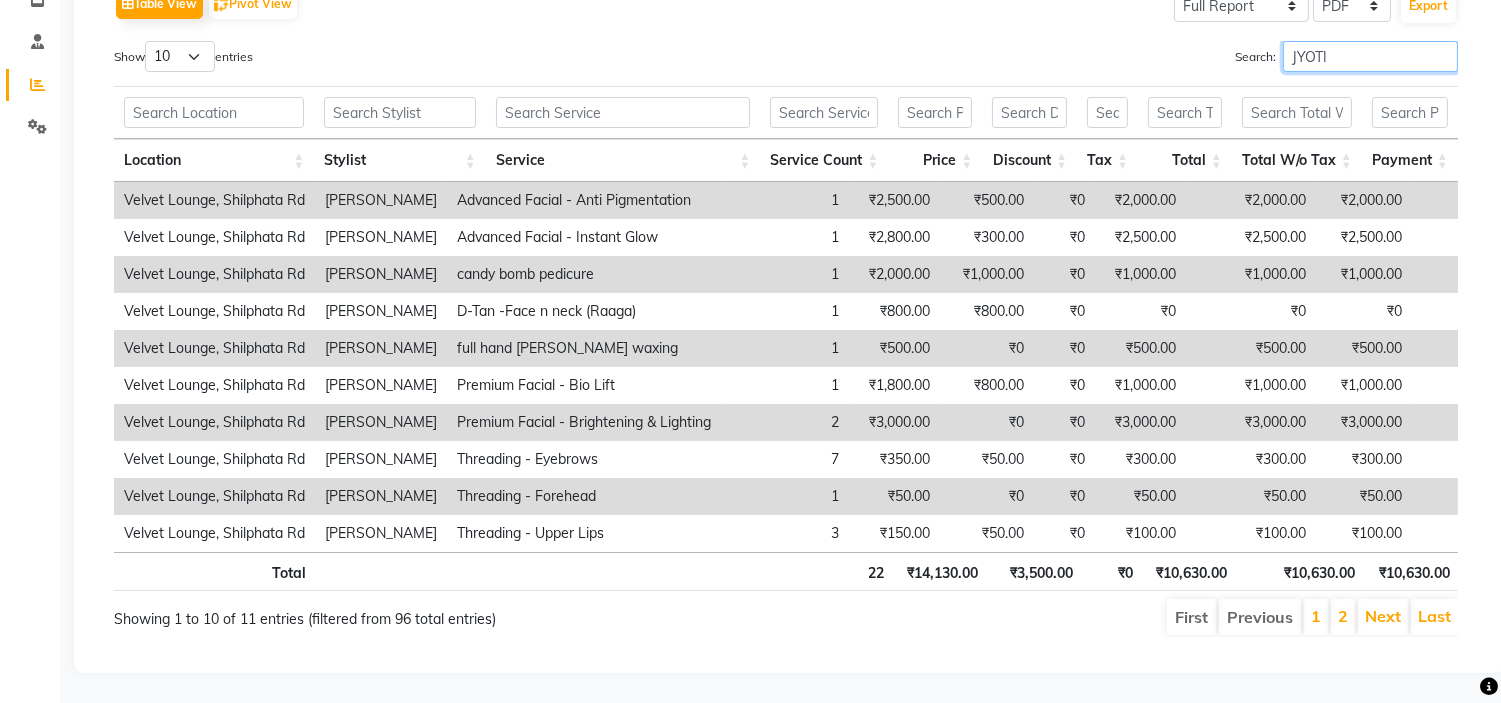 type on "JYOTI" 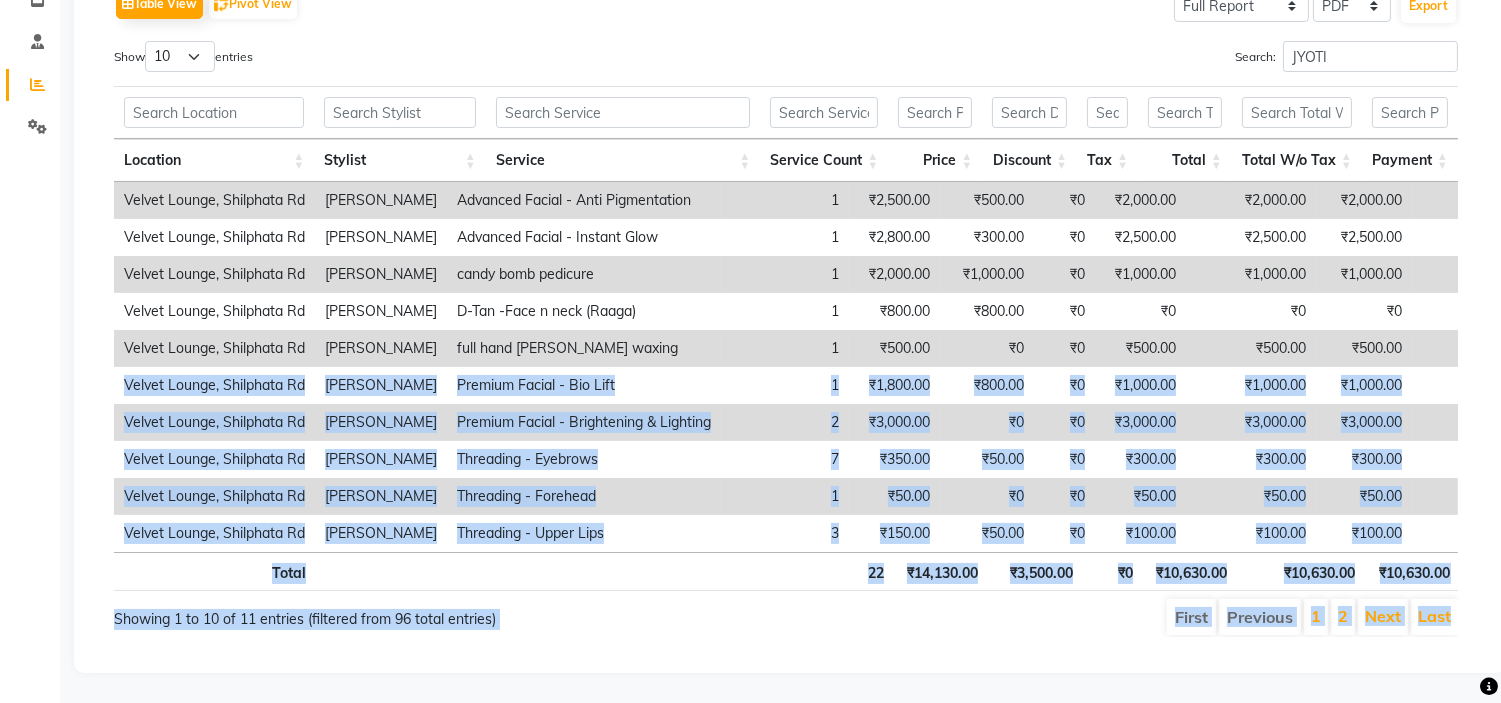 drag, startPoint x: 1500, startPoint y: 621, endPoint x: 1516, endPoint y: 332, distance: 289.44257 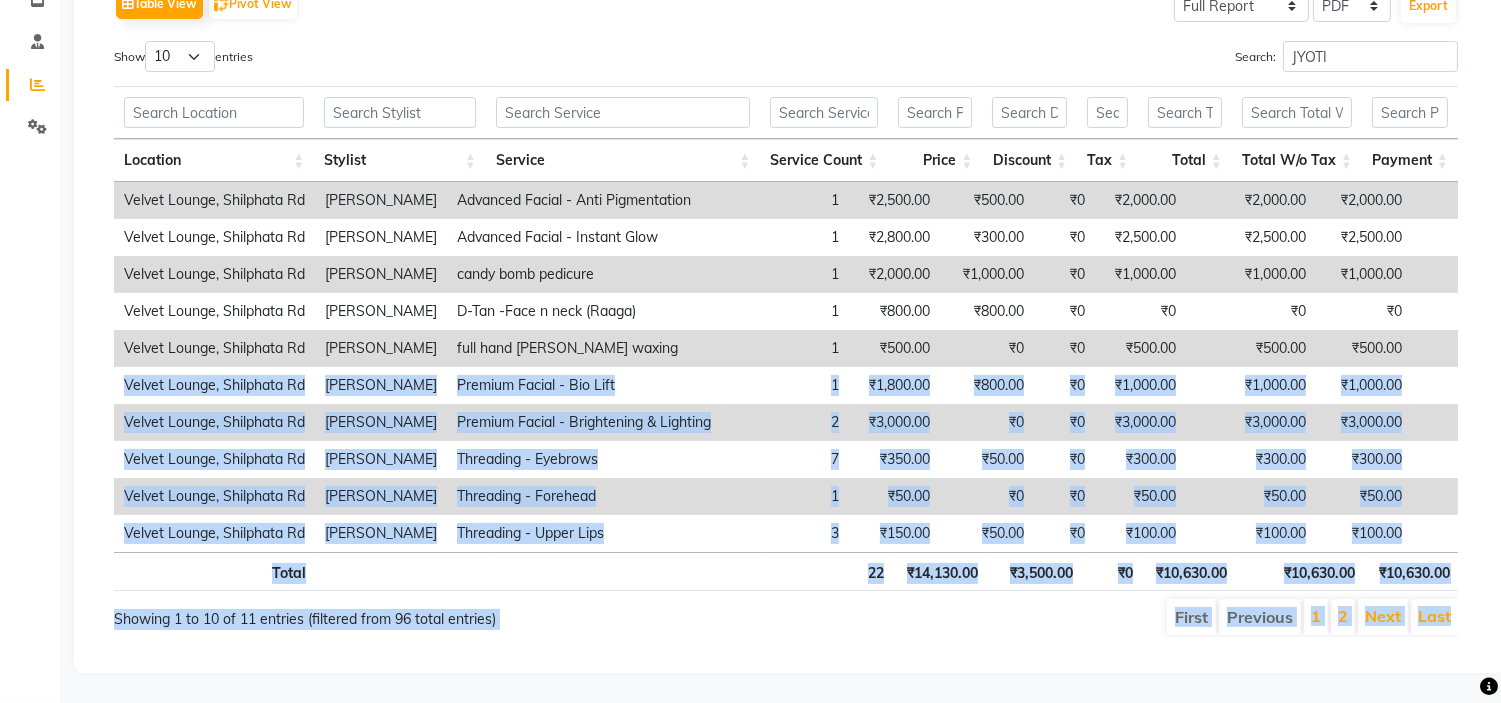 click on "08047224946 Select Location × Velvet Lounge, Shilphata Rd Default Panel My Panel English ENGLISH Español العربية मराठी हिंदी ગુજરાતી தமிழ் 中文 Notifications nothing to show pradnya Manage Profile Change Password Sign out  Version:3.15.4  ☀ Velvet Lounge, Shilphata Rd  Calendar  Invoice  Clients  Leads   Marketing  Inventory  Staff  Reports  Settings Completed InProgress Upcoming Dropped Tentative Check-In Confirm Bookings Segments Page Builder Sales Trends Comparison Favorites All Sales Sales Target Staff Invoice Membership Inventory Customer Expense SMS  Day   Week   Month   Custom Range  Select Report Type × Staff -  Staff by service × Selected date:  01-07-2025 - 31-07-2025   Table View   Pivot View  Select Full Report Filtered Report Select CSV PDF  Export  Show  10 25 50 100  entries Search: JYOTI Location Stylist Service Service Count Price Discount Tax Total Total W/o Tax Payment Redemption Redemption Share Product Cost Location" at bounding box center (750, 35) 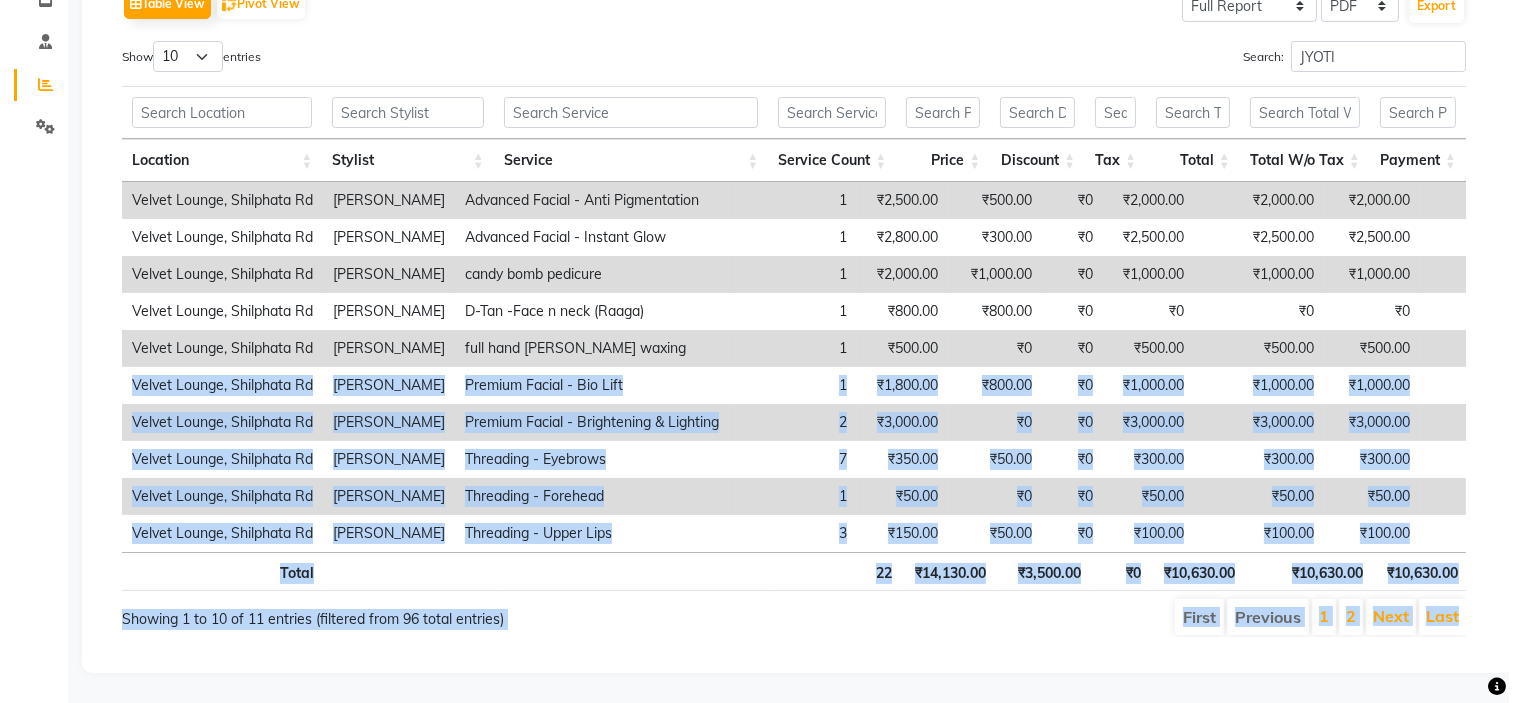 scroll, scrollTop: 0, scrollLeft: 0, axis: both 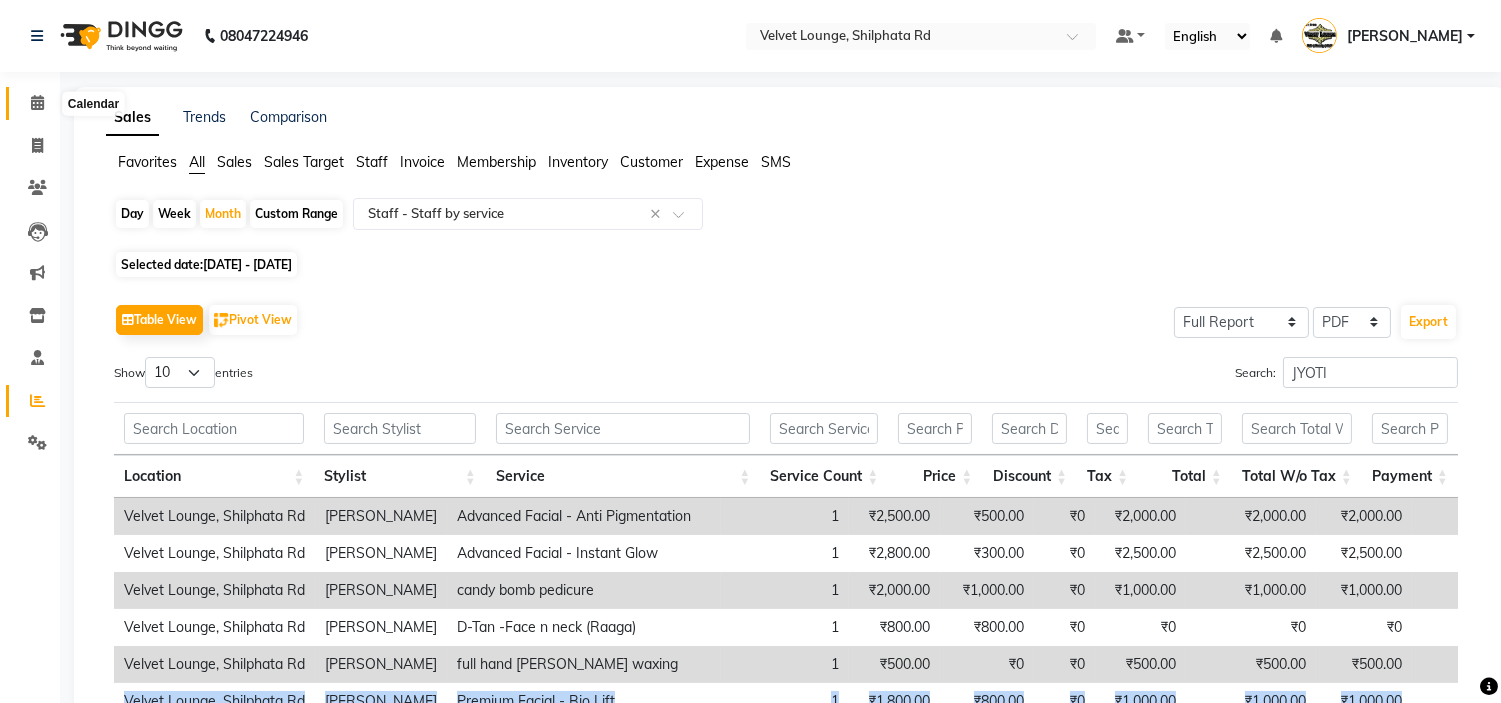 click 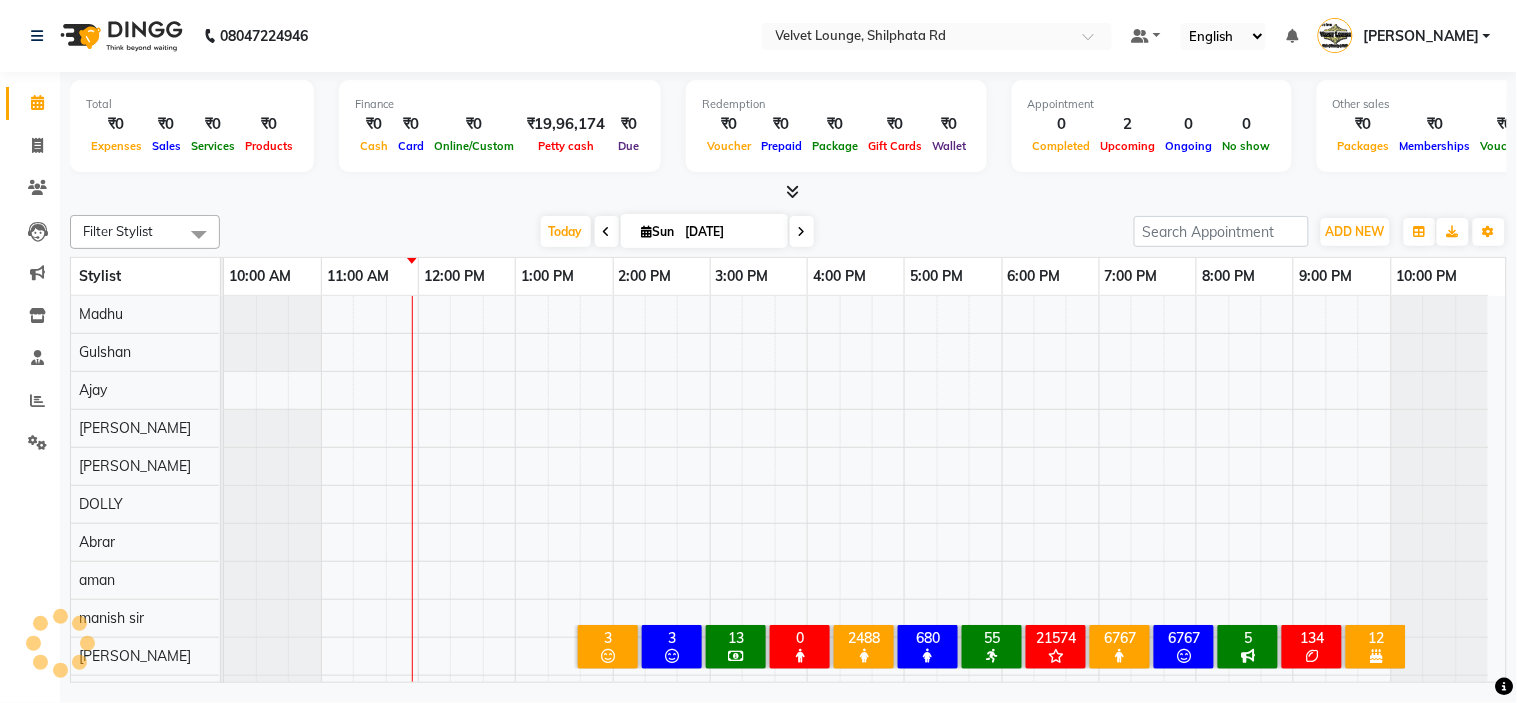 scroll, scrollTop: 26, scrollLeft: 0, axis: vertical 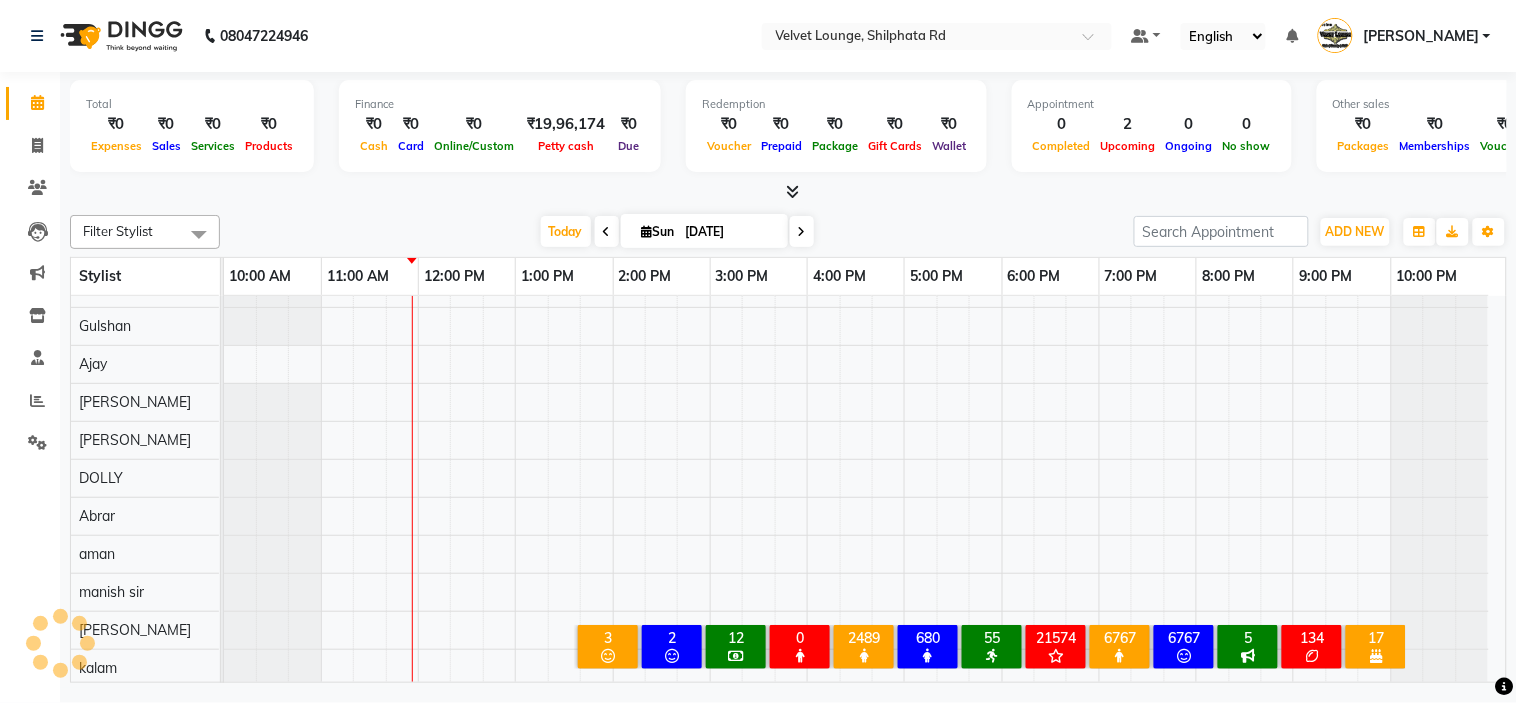 click at bounding box center (788, 192) 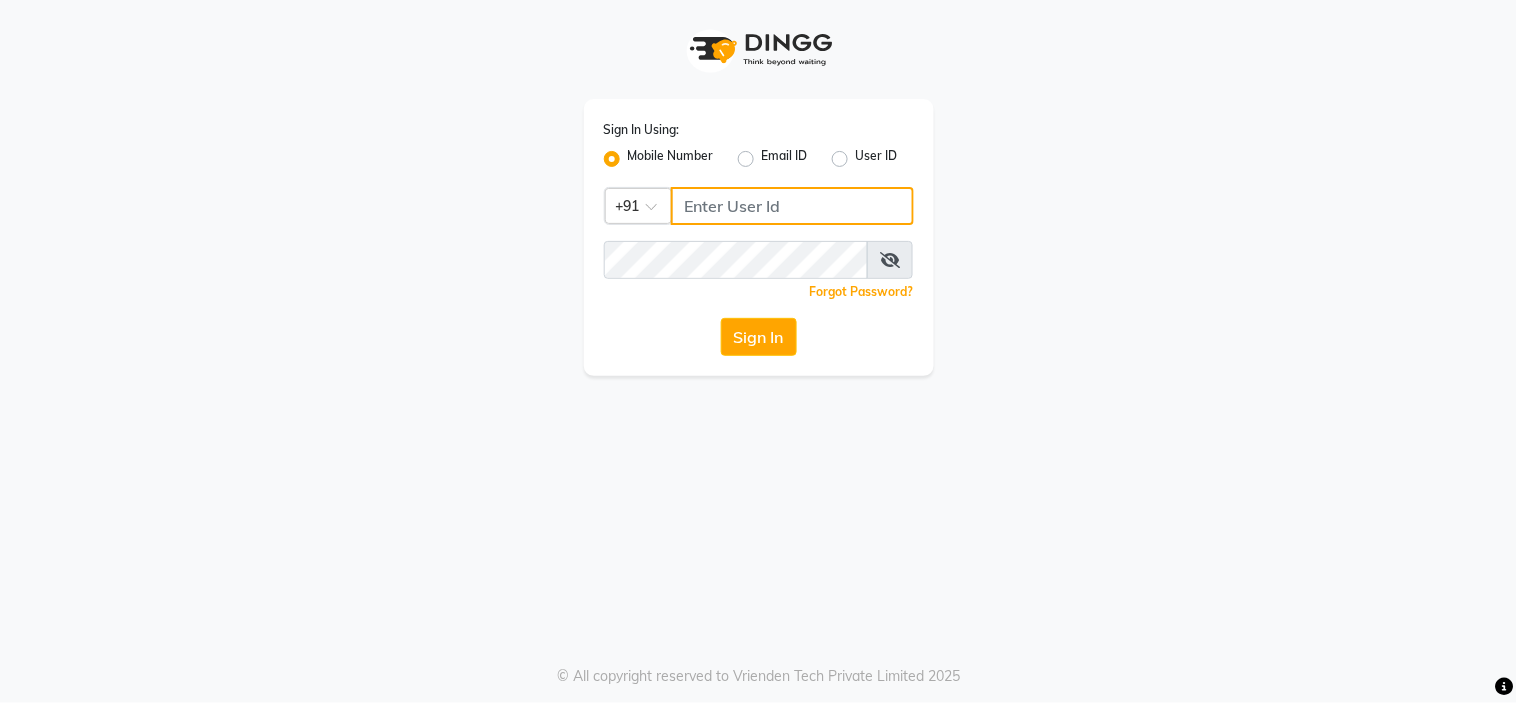 click 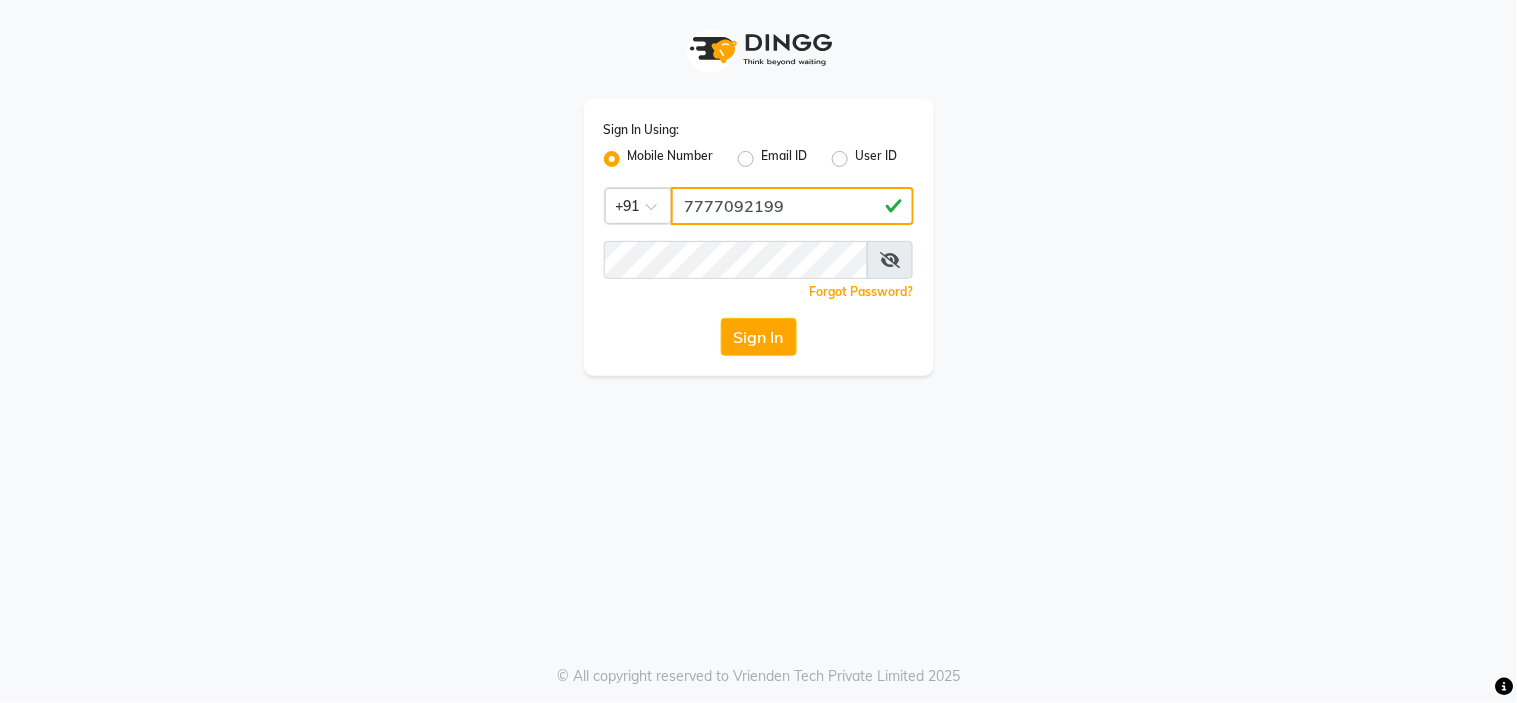 type on "7777092199" 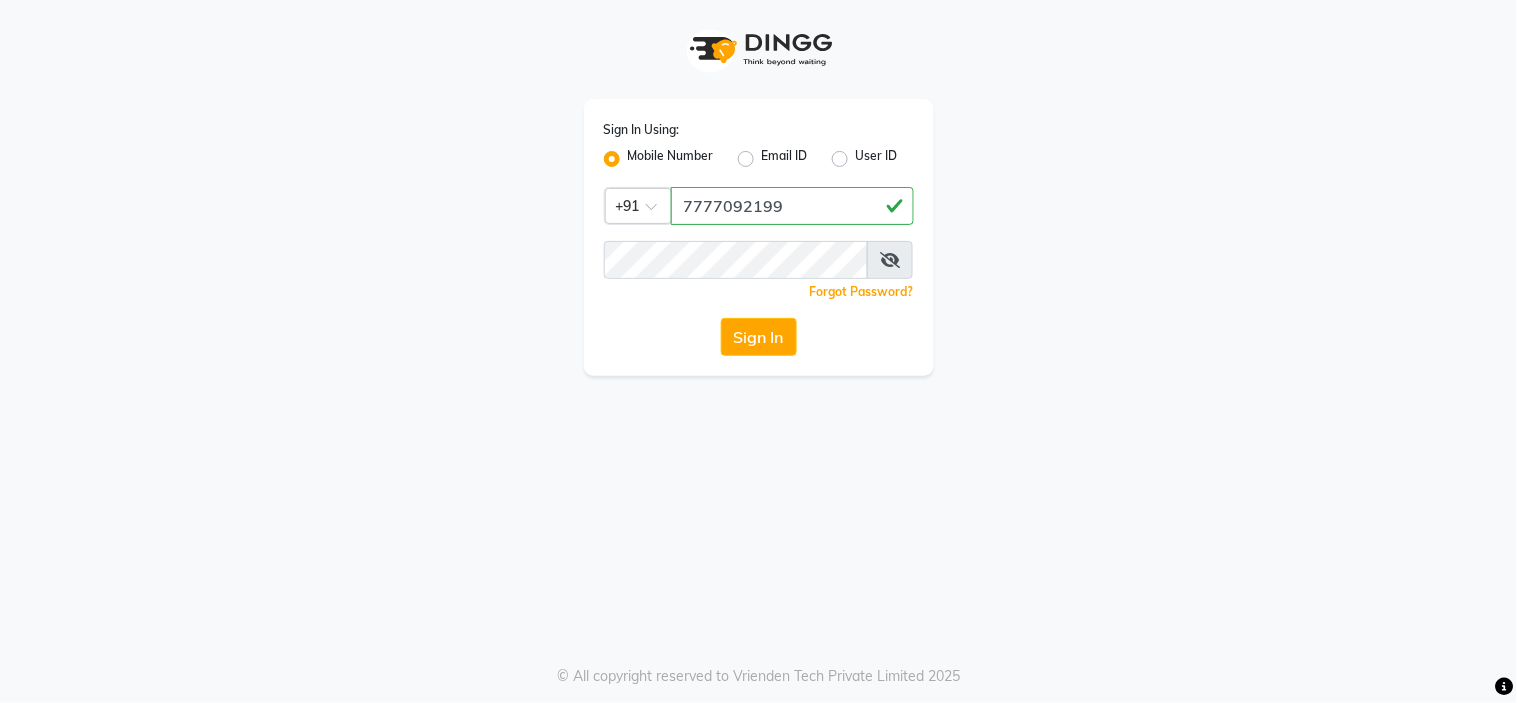 click at bounding box center (890, 260) 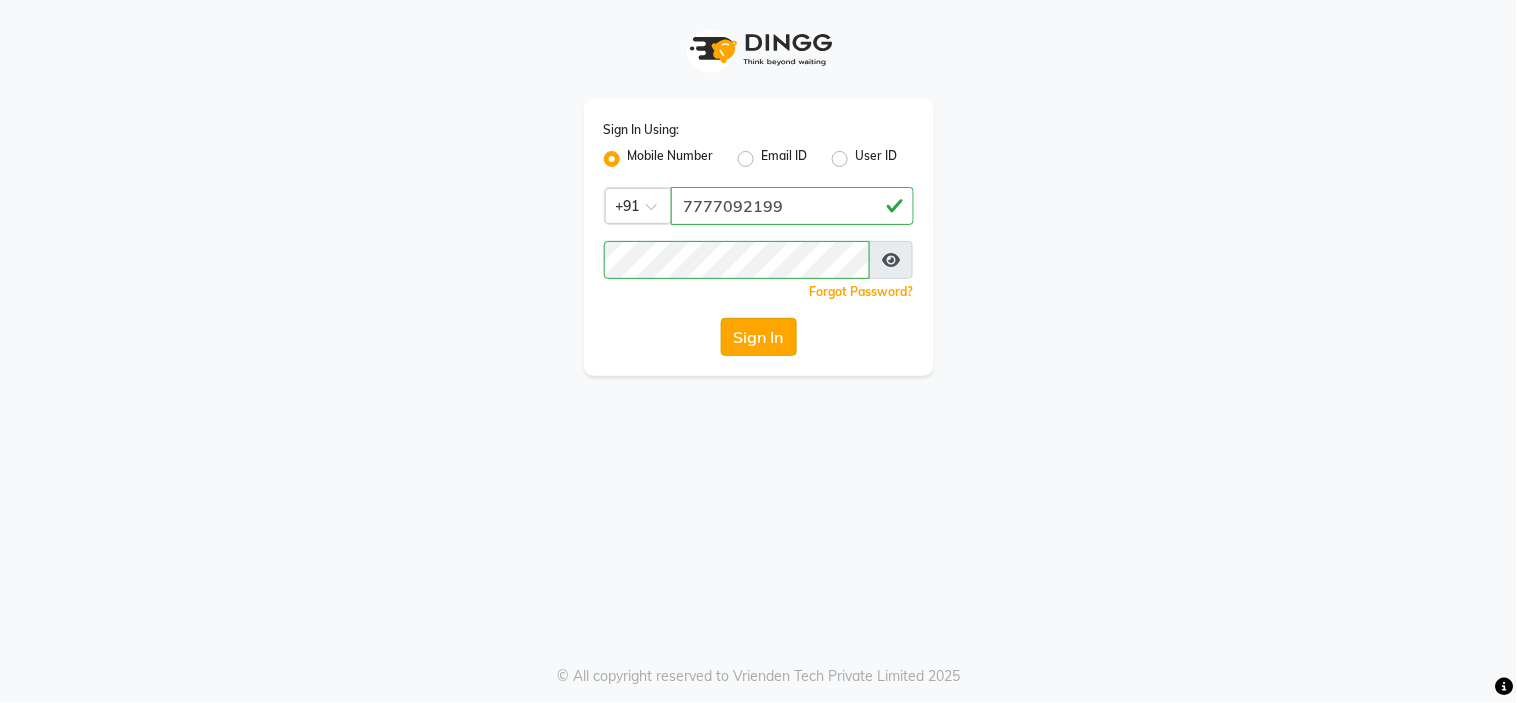 click on "Sign In" 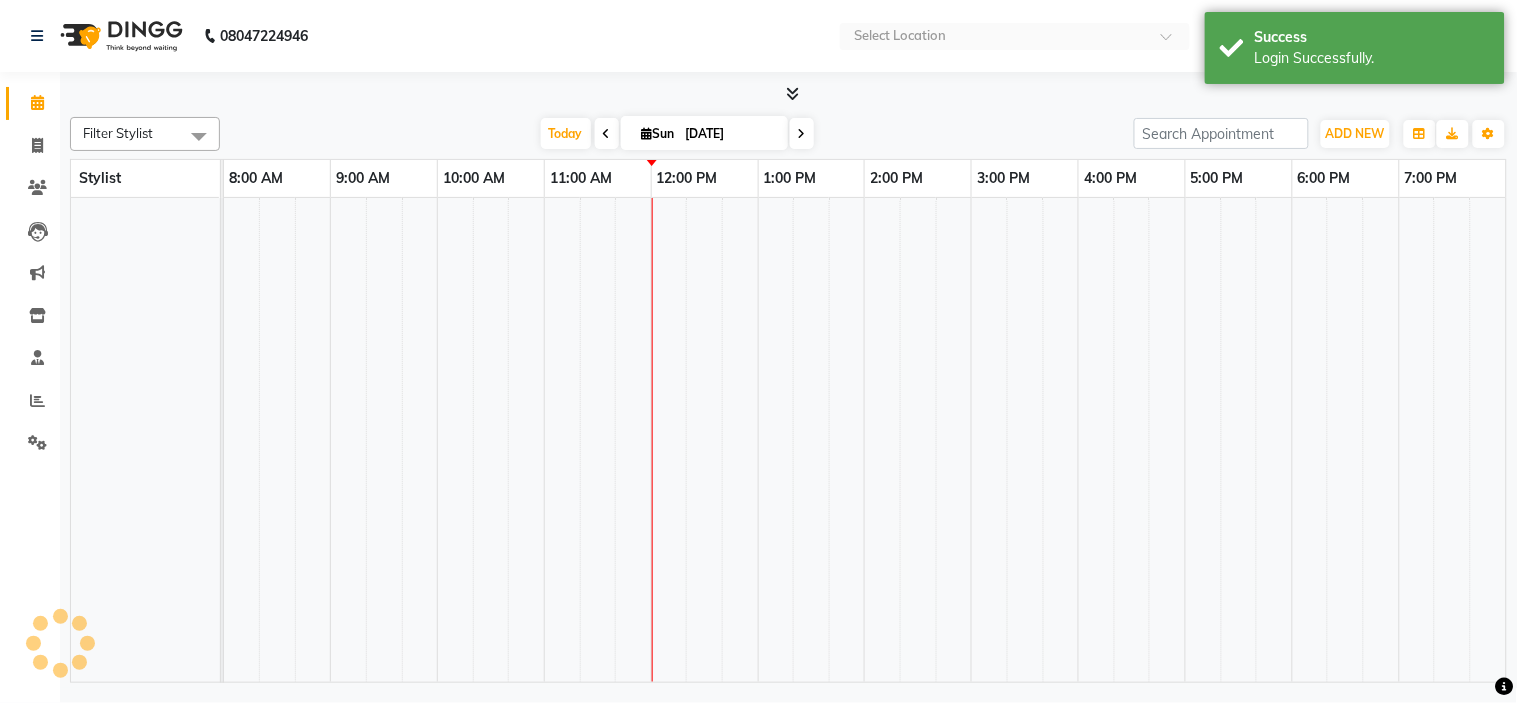 select on "en" 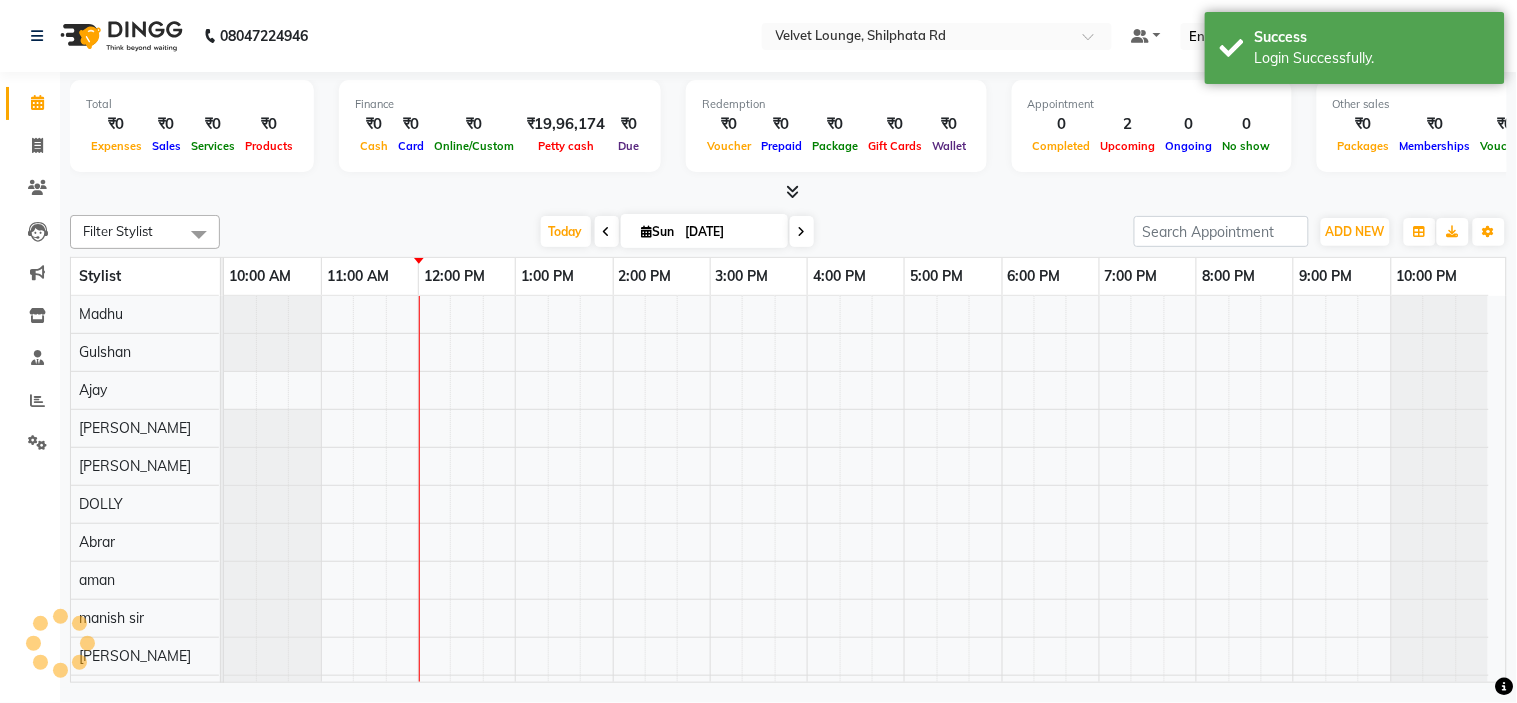 scroll, scrollTop: 26, scrollLeft: 0, axis: vertical 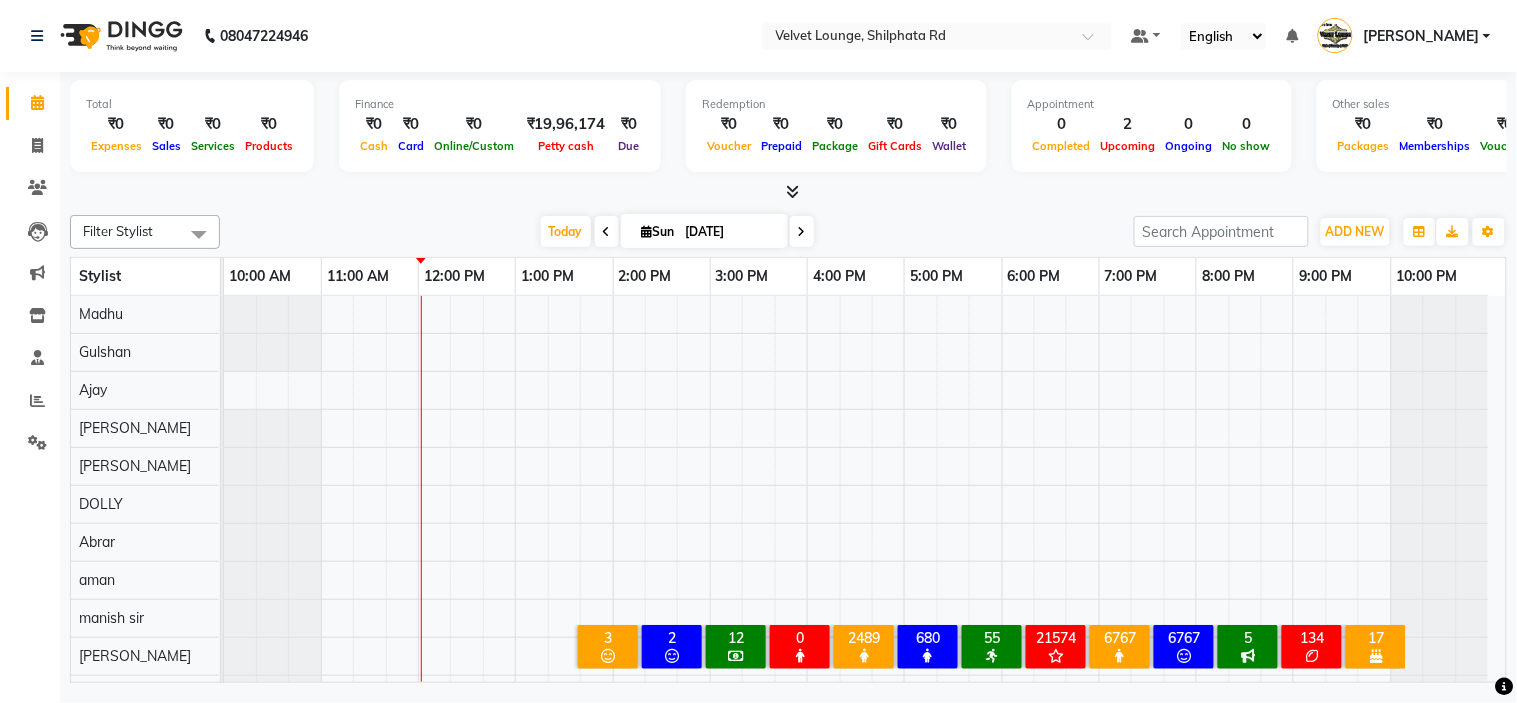 click at bounding box center [788, 192] 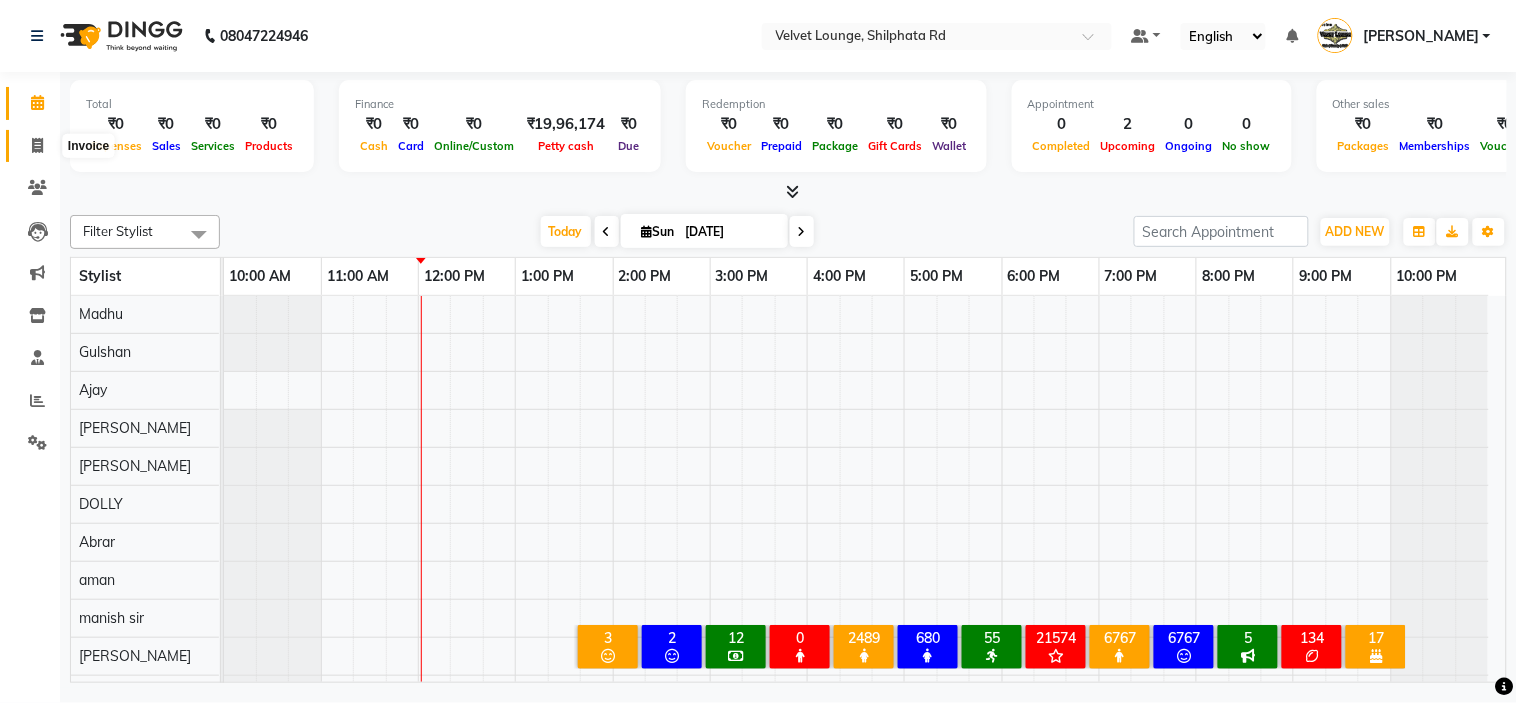 click 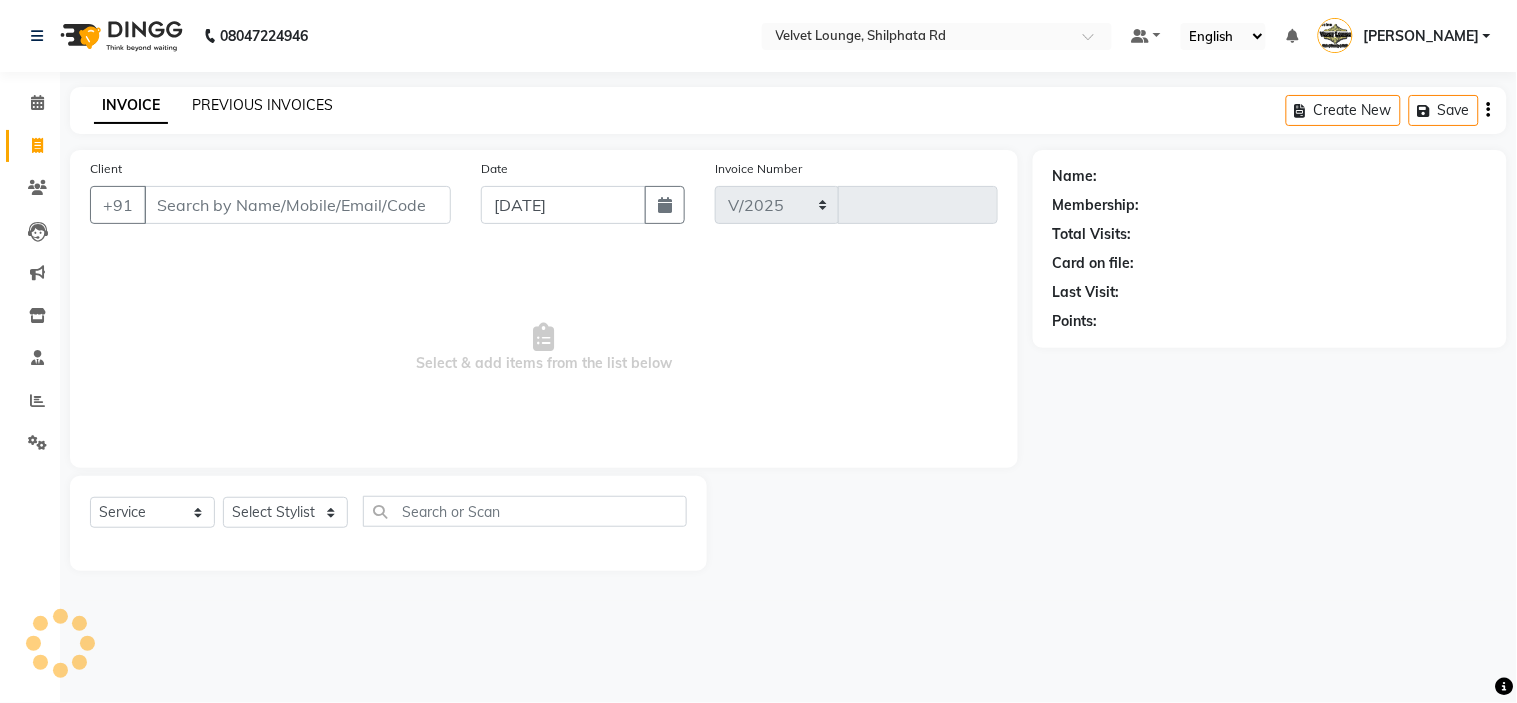 select on "122" 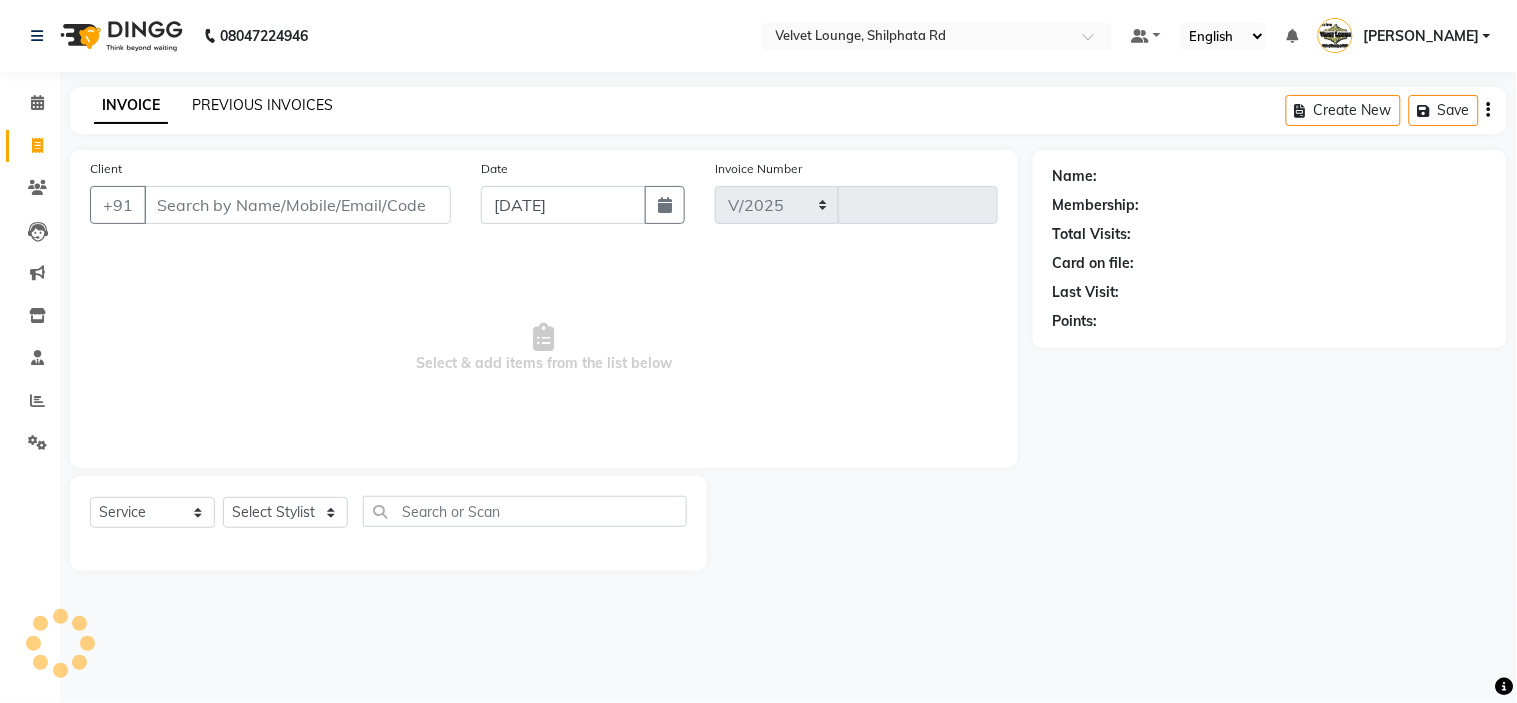 type on "1365" 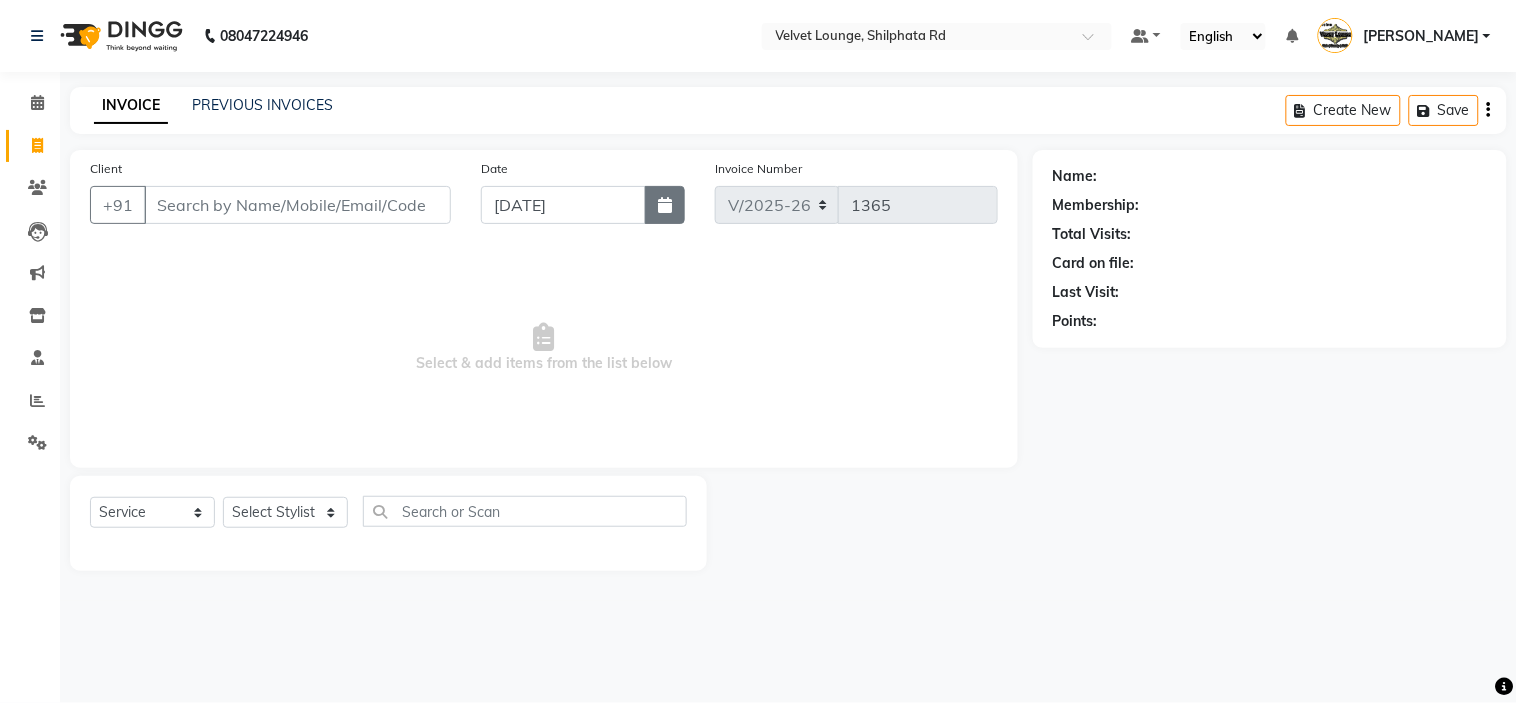 click 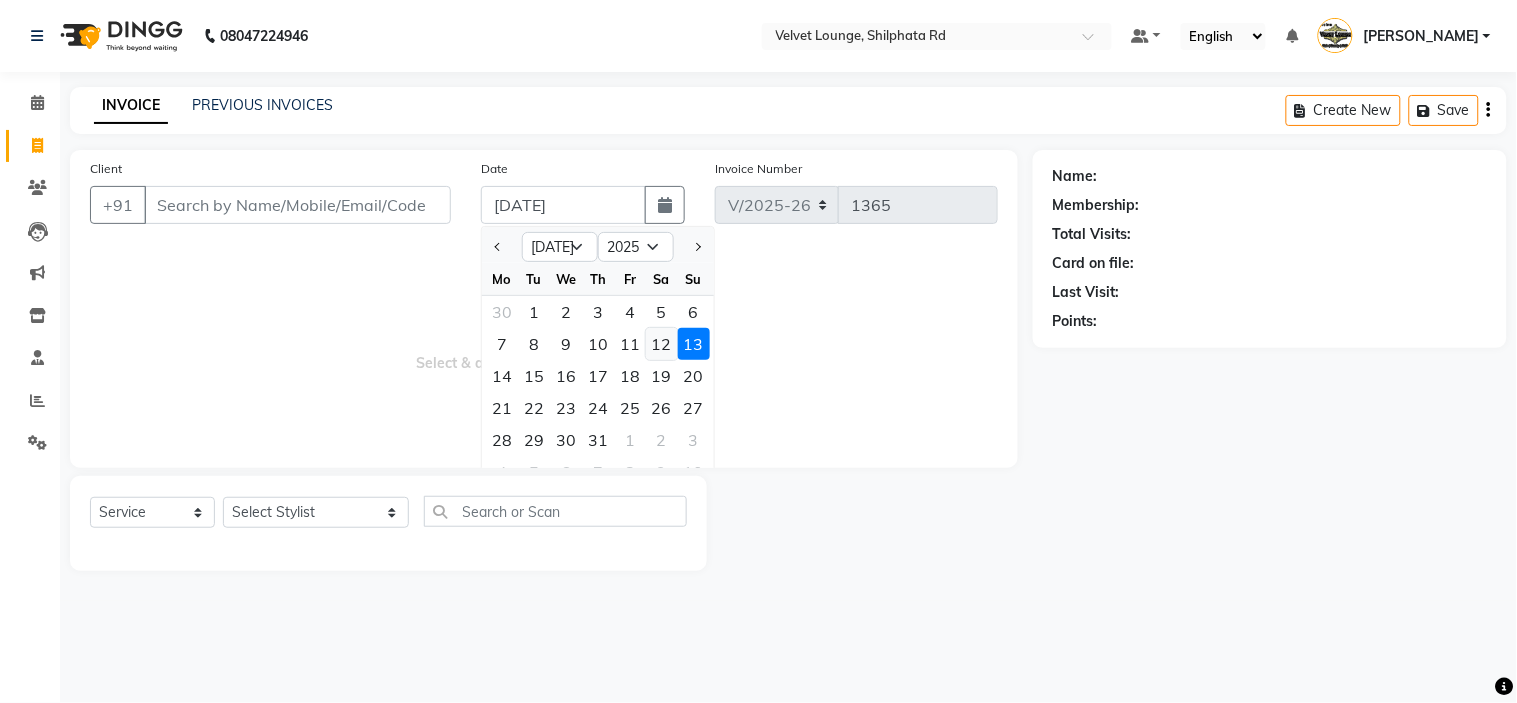 click on "12" 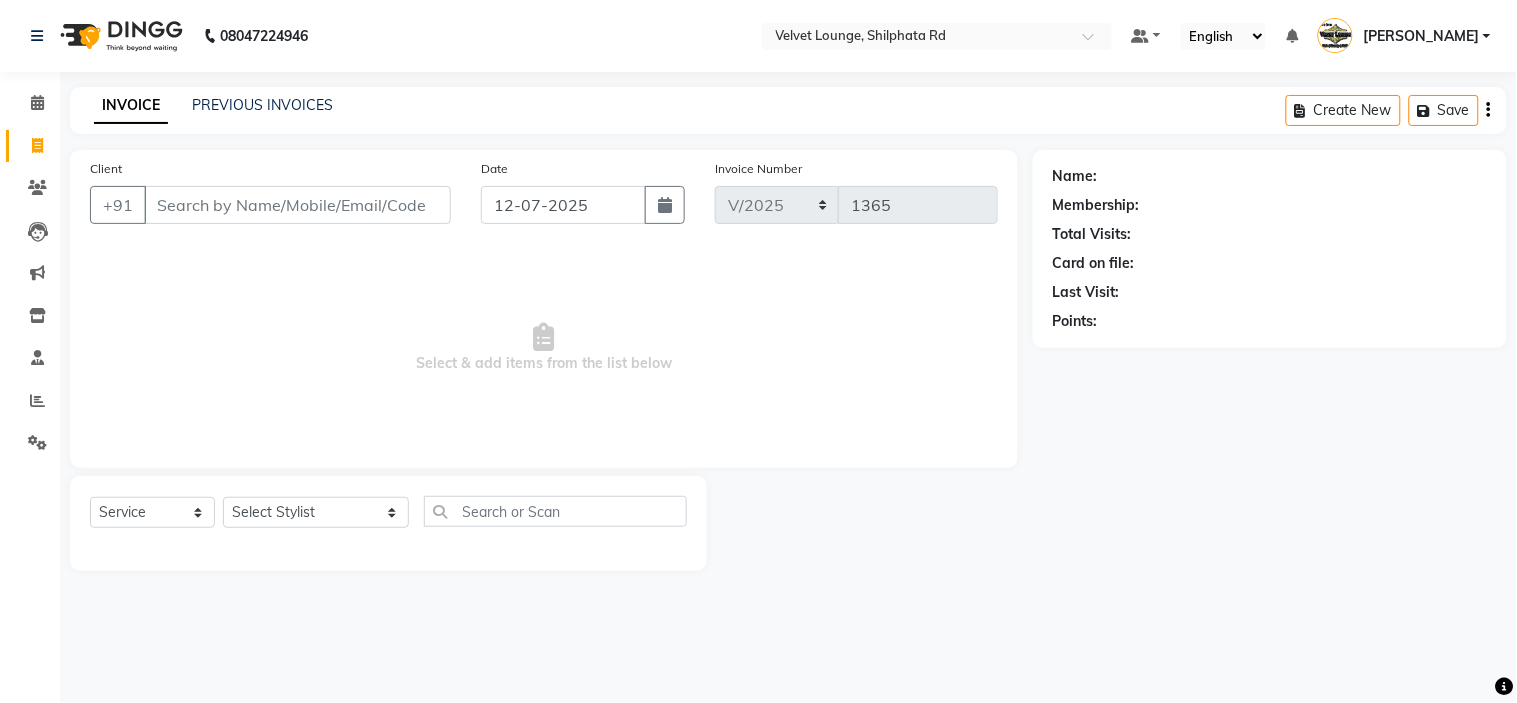 type 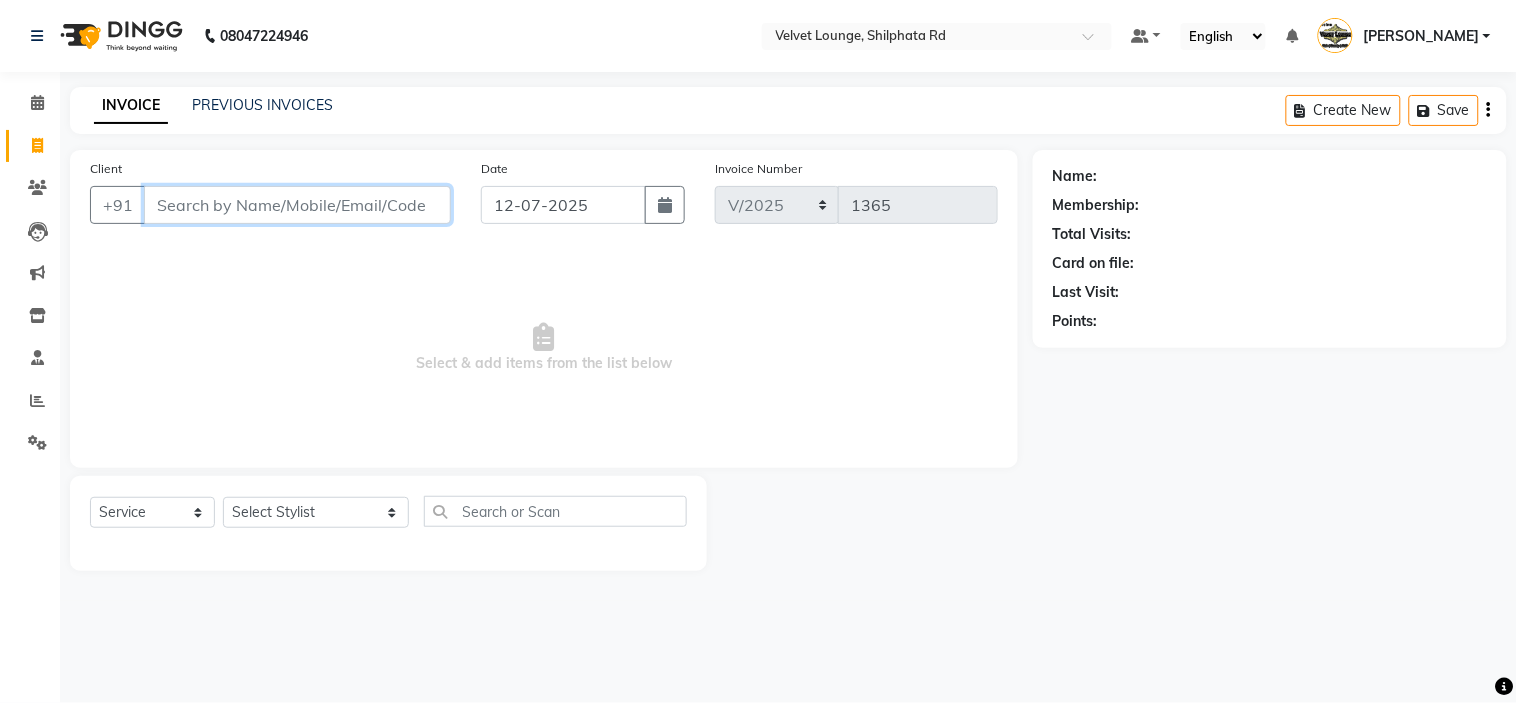 click on "Client" at bounding box center (297, 205) 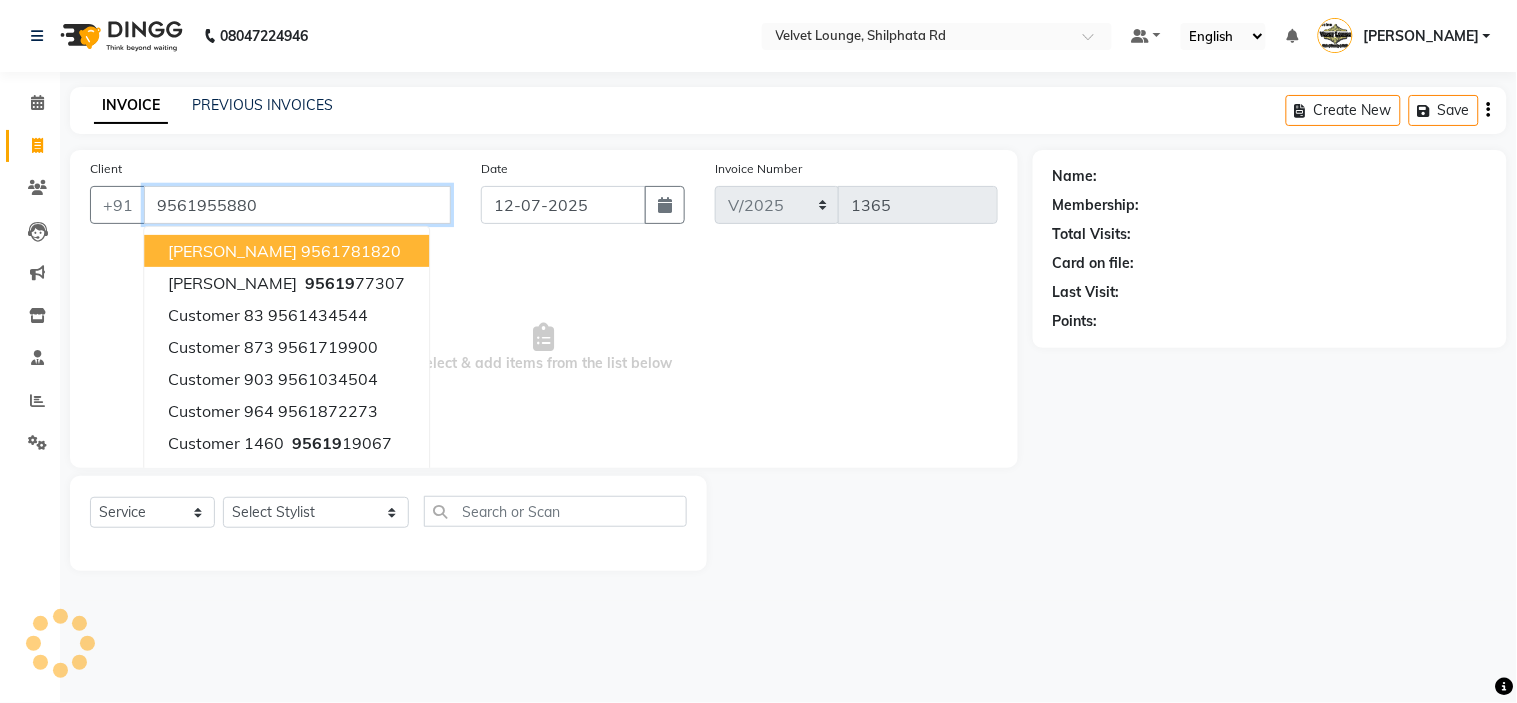 type on "9561955880" 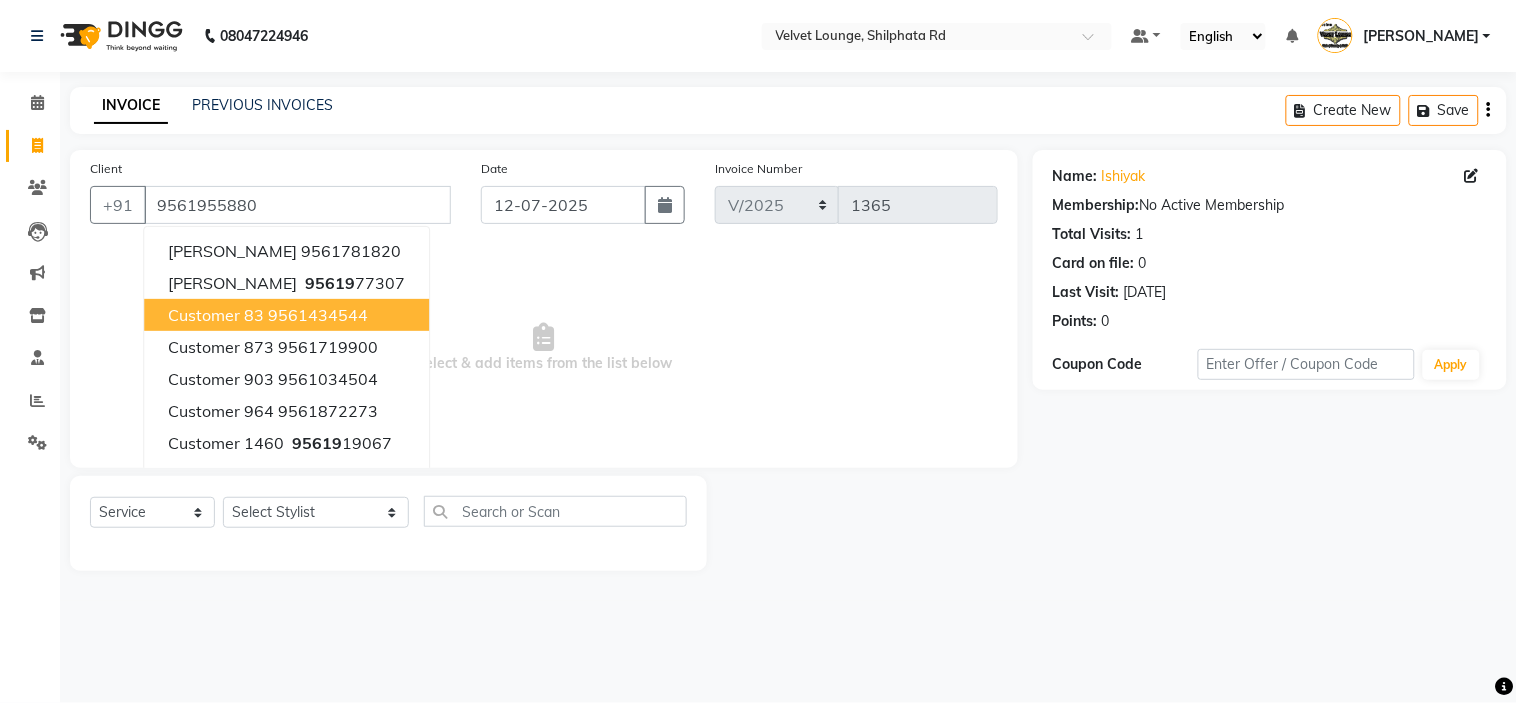 click on "Select & add items from the list below" at bounding box center [544, 348] 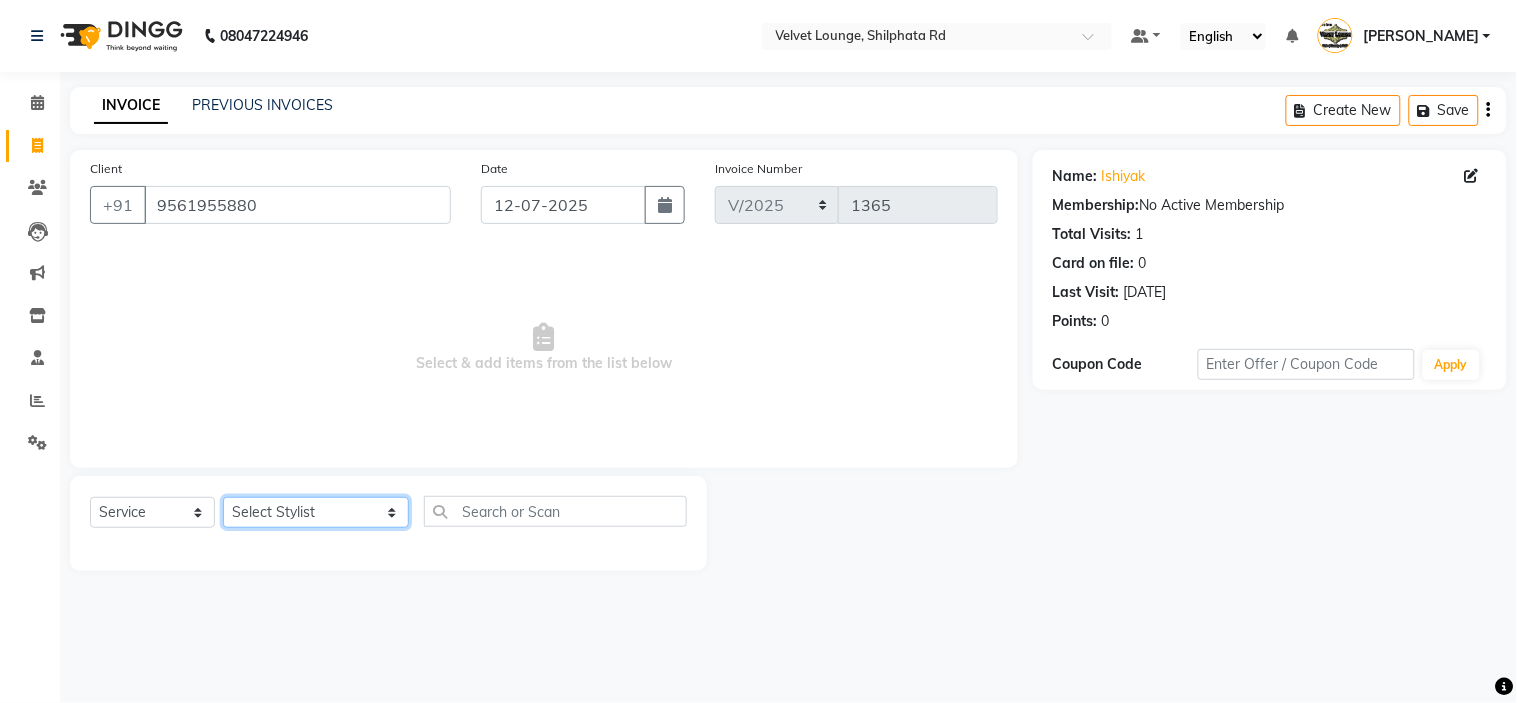 click on "Select Stylist [PERSON_NAME]  [PERSON_NAME] [PERSON_NAME] [PERSON_NAME] [PERSON_NAME] [PERSON_NAME] [PERSON_NAME]  [PERSON_NAME] [PERSON_NAME] ashwini palem  [PERSON_NAME] [PERSON_NAME]  [PERSON_NAME] [PERSON_NAME] Gulshan [PERSON_NAME] [PERSON_NAME] kalam [PERSON_NAME] [PERSON_NAME] sir miraj [PERSON_NAME] [PERSON_NAME] [PERSON_NAME] [PERSON_NAME] neha tamatta [PERSON_NAME] [PERSON_NAME] [PERSON_NAME] [PERSON_NAME] [PERSON_NAME] [PERSON_NAME] [PERSON_NAME] [PERSON_NAME]  [PERSON_NAME] [PERSON_NAME] sana [PERSON_NAME] [PERSON_NAME]  [PERSON_NAME] [PERSON_NAME] [PERSON_NAME] [DEMOGRAPHIC_DATA][PERSON_NAME] [PERSON_NAME]  [PERSON_NAME] [PERSON_NAME] gurbani [PERSON_NAME]" 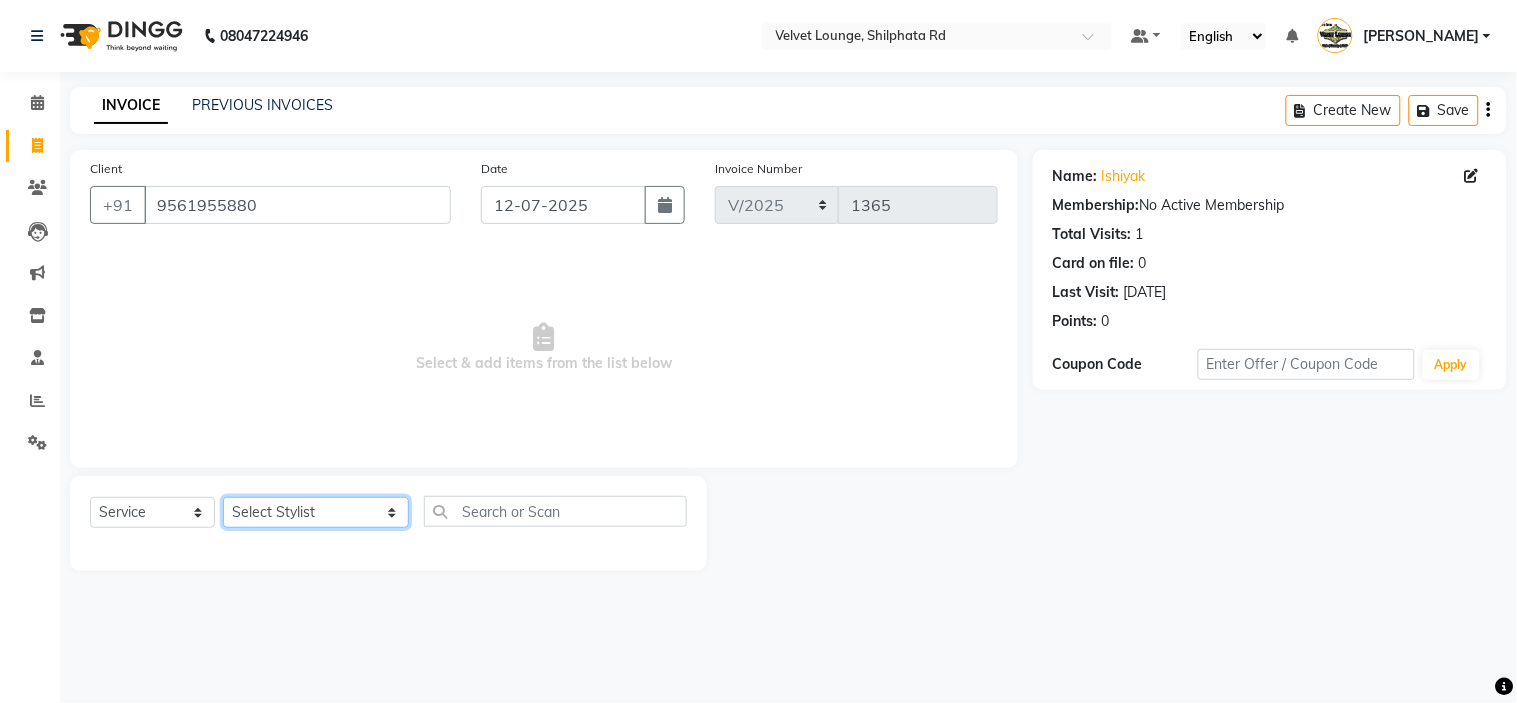 select on "48428" 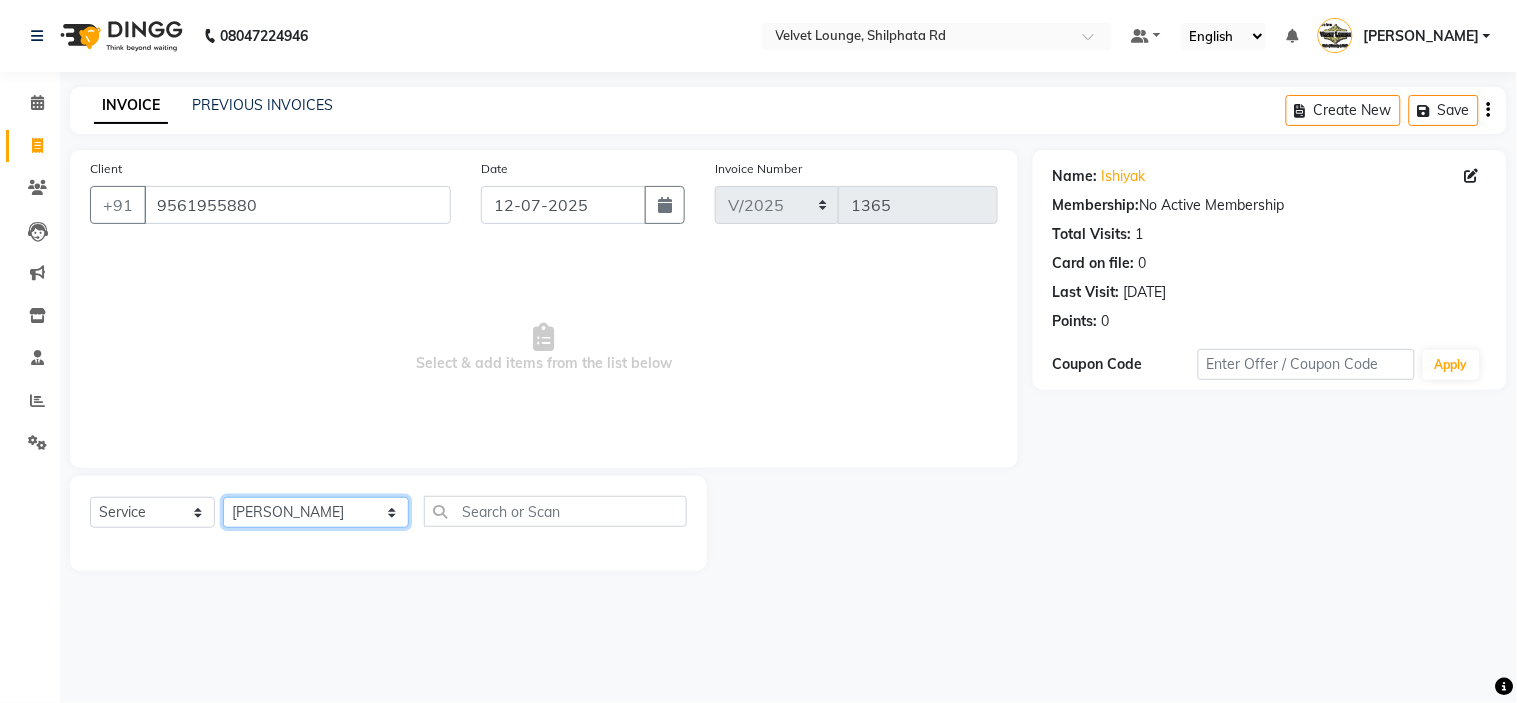 click on "Select Stylist [PERSON_NAME]  [PERSON_NAME] [PERSON_NAME] [PERSON_NAME] [PERSON_NAME] [PERSON_NAME] [PERSON_NAME]  [PERSON_NAME] [PERSON_NAME] ashwini palem  [PERSON_NAME] [PERSON_NAME]  [PERSON_NAME] [PERSON_NAME] Gulshan [PERSON_NAME] [PERSON_NAME] kalam [PERSON_NAME] [PERSON_NAME] sir miraj [PERSON_NAME] [PERSON_NAME] [PERSON_NAME] [PERSON_NAME] neha tamatta [PERSON_NAME] [PERSON_NAME] [PERSON_NAME] [PERSON_NAME] [PERSON_NAME] [PERSON_NAME] [PERSON_NAME] [PERSON_NAME]  [PERSON_NAME] [PERSON_NAME] sana [PERSON_NAME] [PERSON_NAME]  [PERSON_NAME] [PERSON_NAME] [PERSON_NAME] [DEMOGRAPHIC_DATA][PERSON_NAME] [PERSON_NAME]  [PERSON_NAME] [PERSON_NAME] gurbani [PERSON_NAME]" 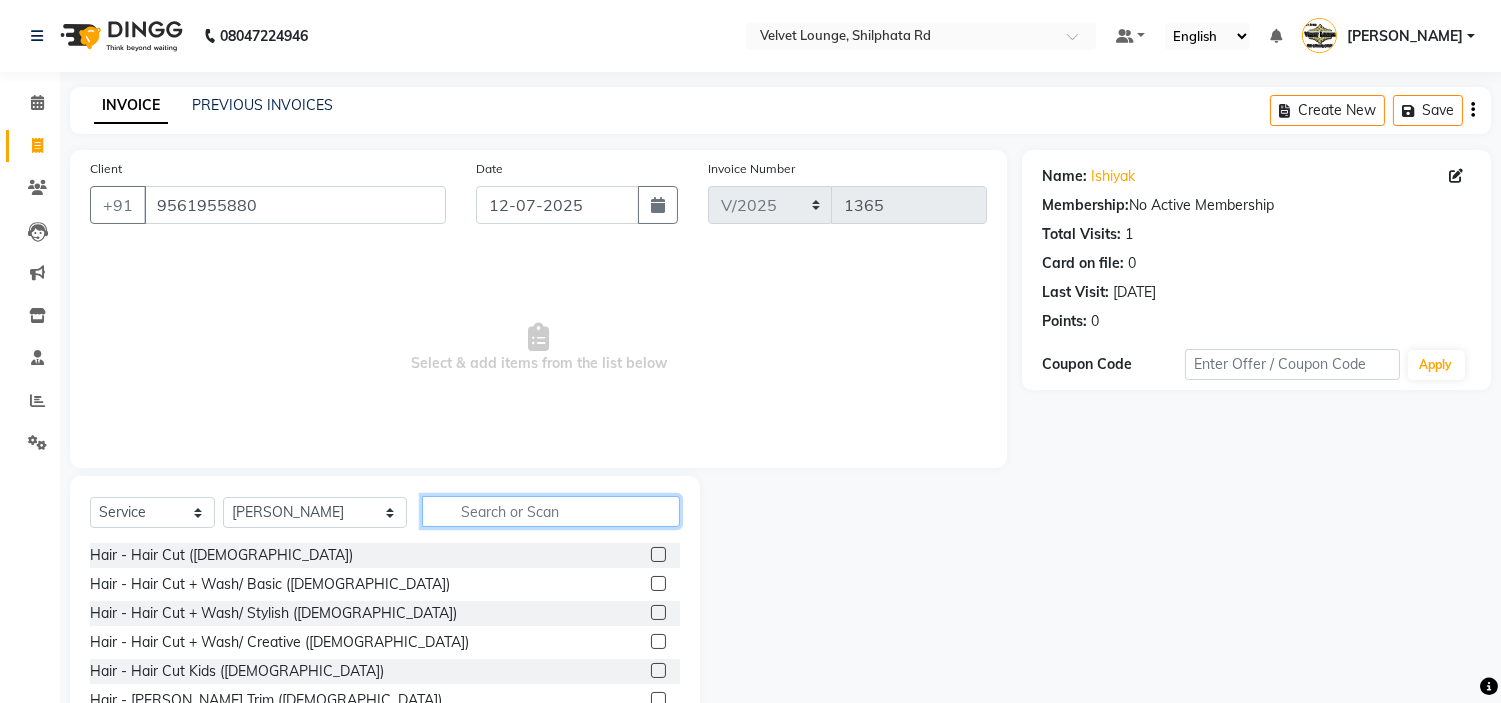click 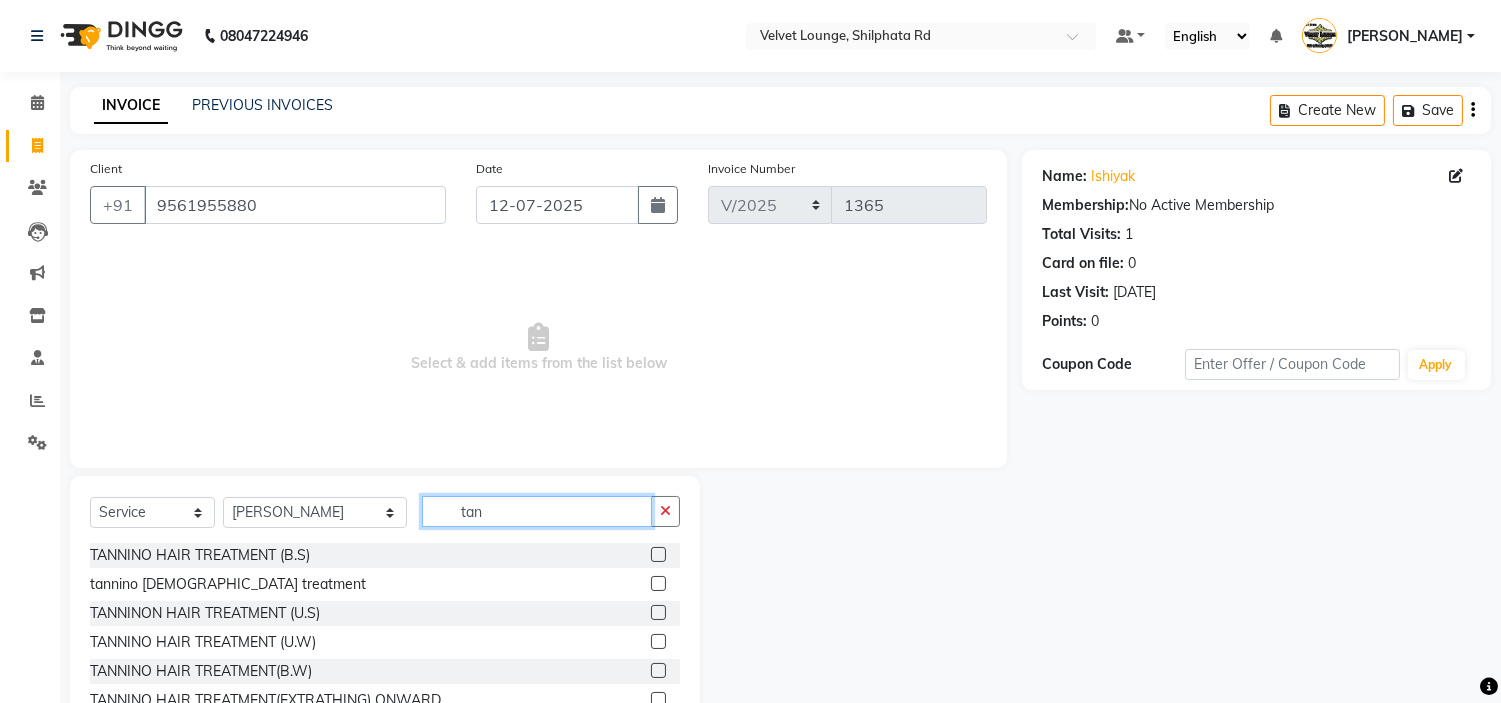 scroll, scrollTop: 97, scrollLeft: 0, axis: vertical 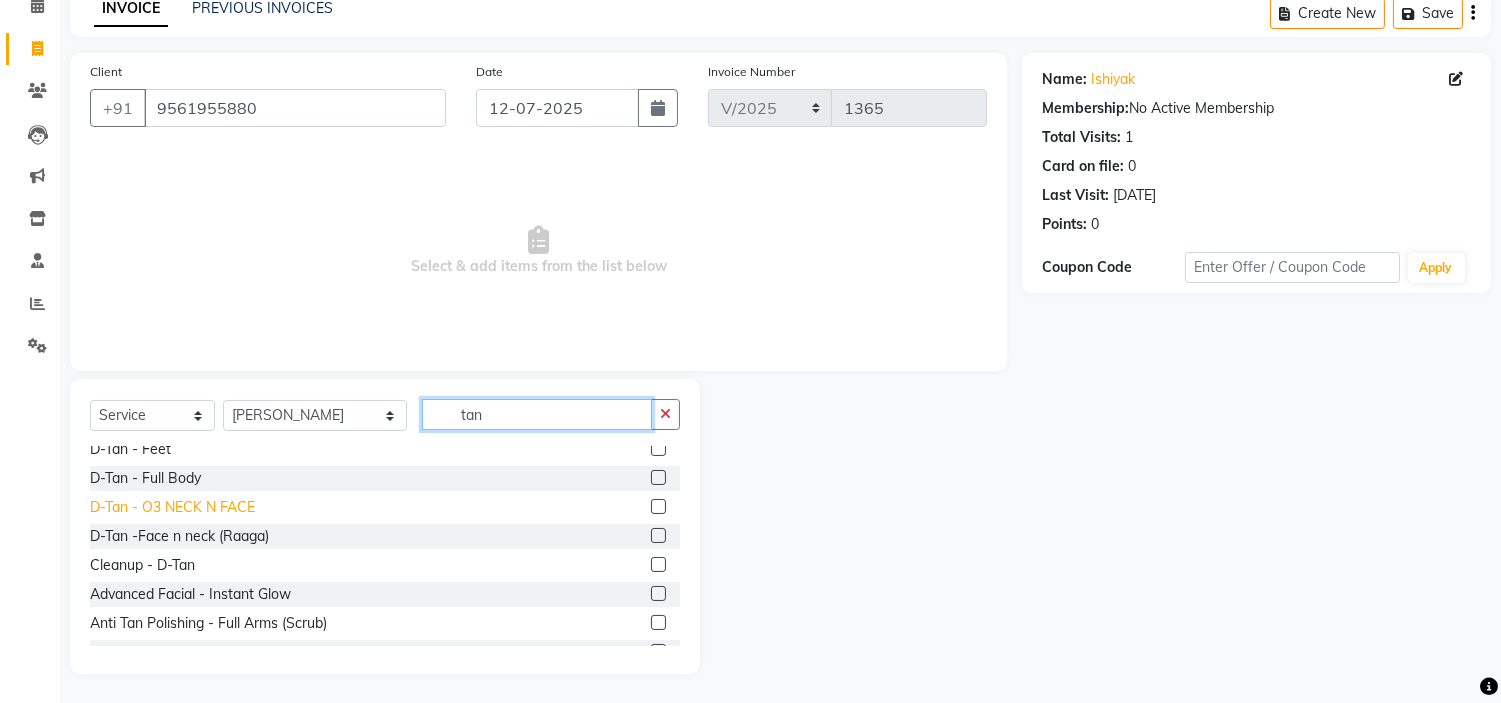 type on "tan" 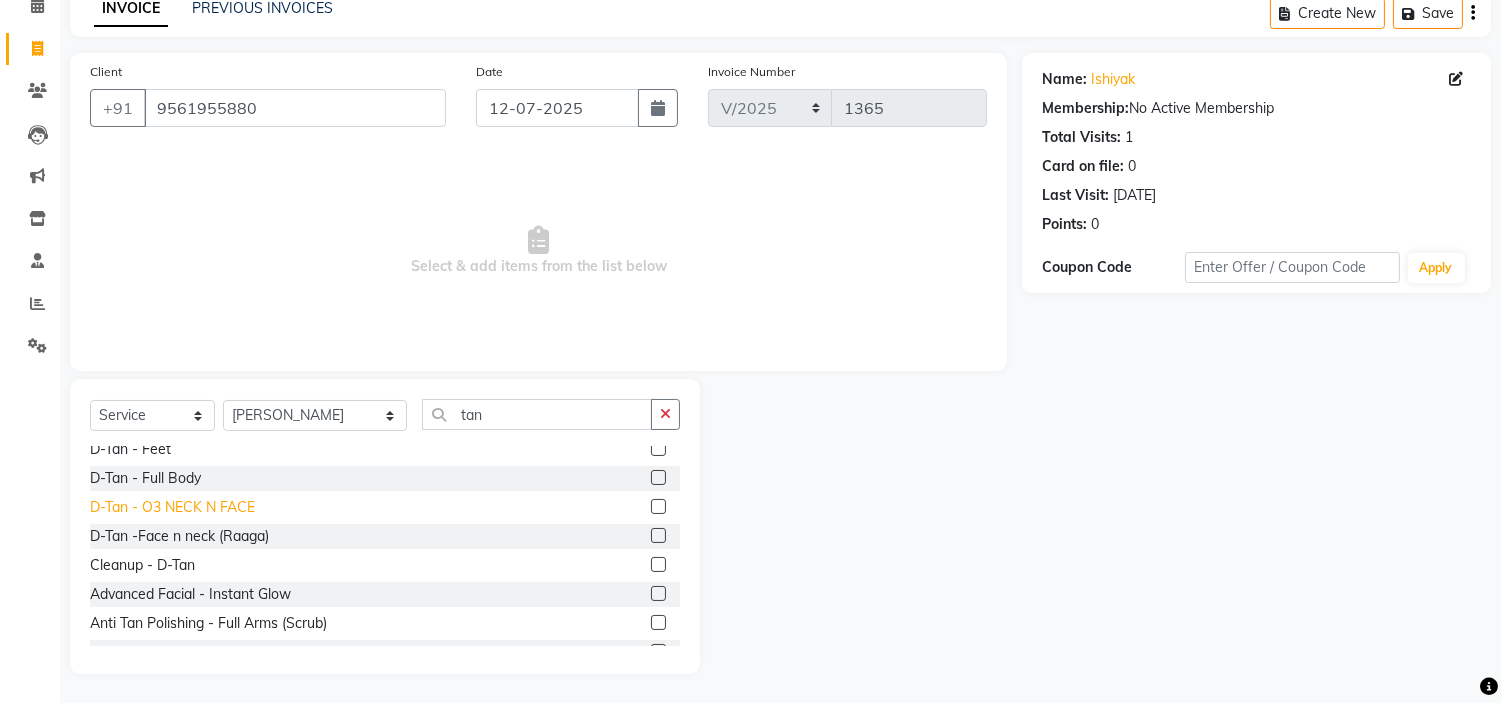 click on "D-Tan - O3 NECK N FACE" 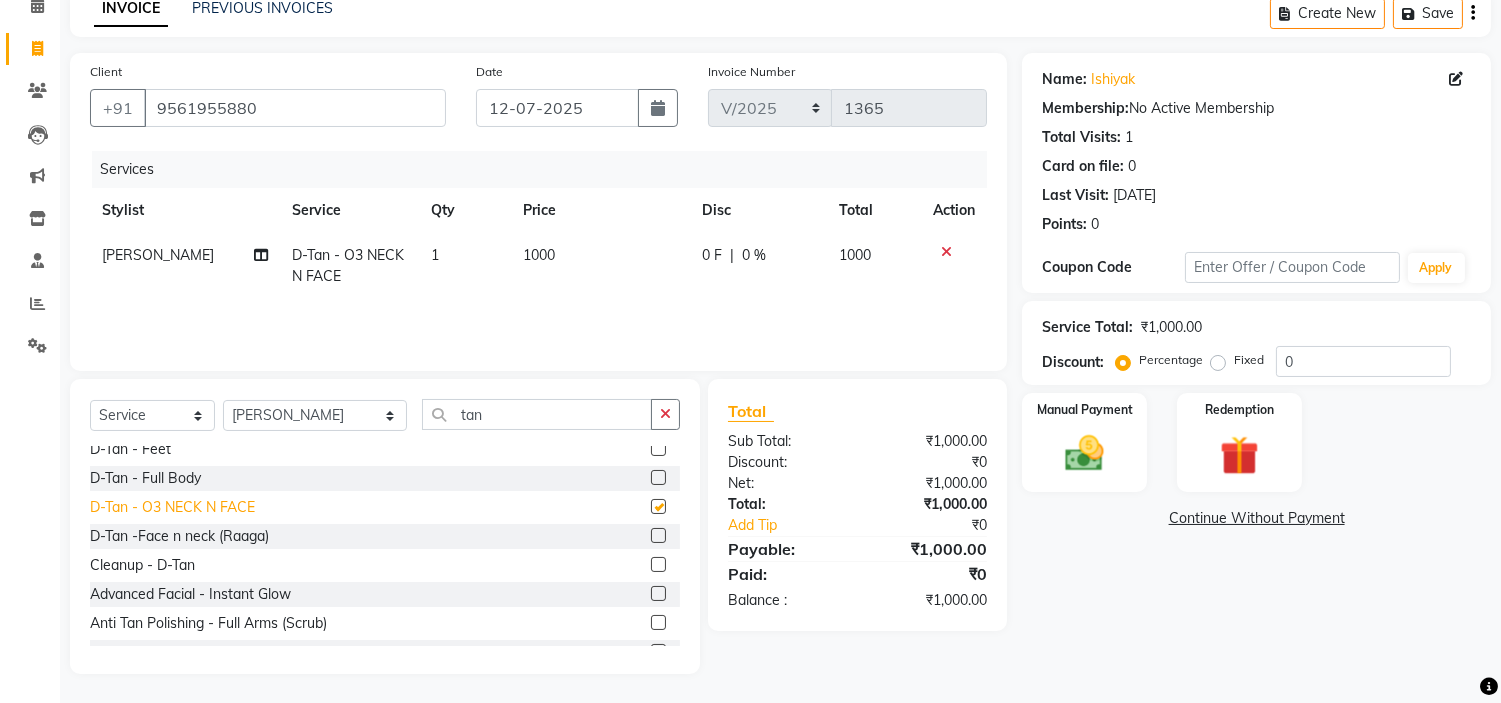 checkbox on "false" 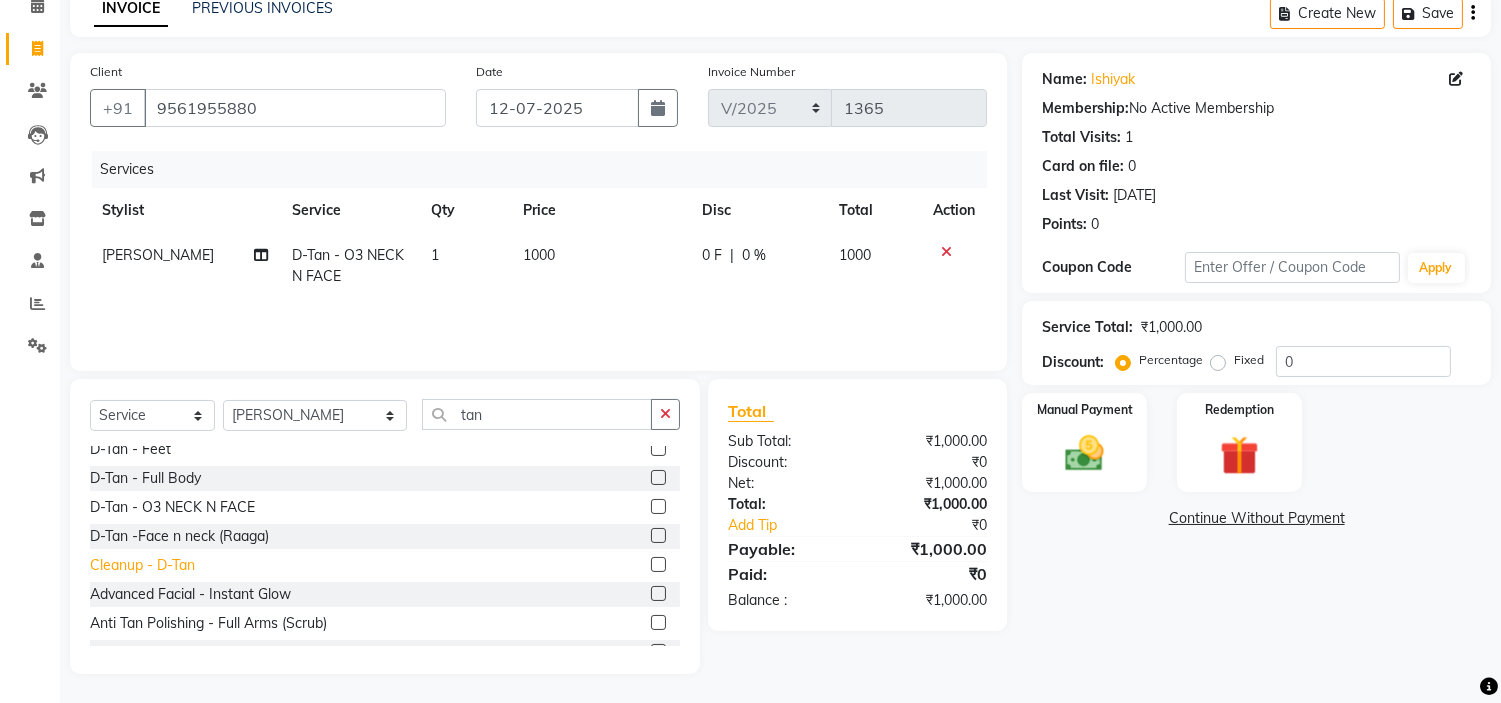 click on "Cleanup - D-Tan" 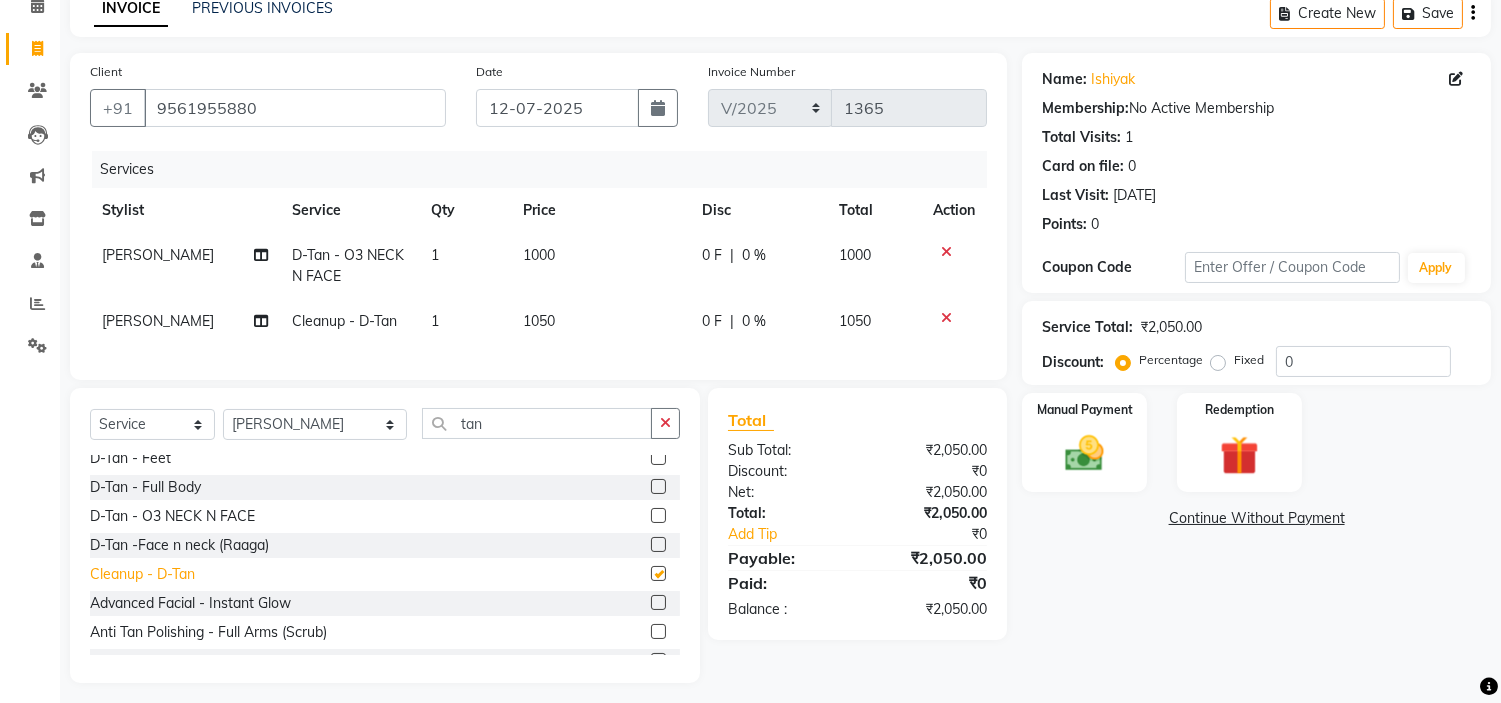checkbox on "false" 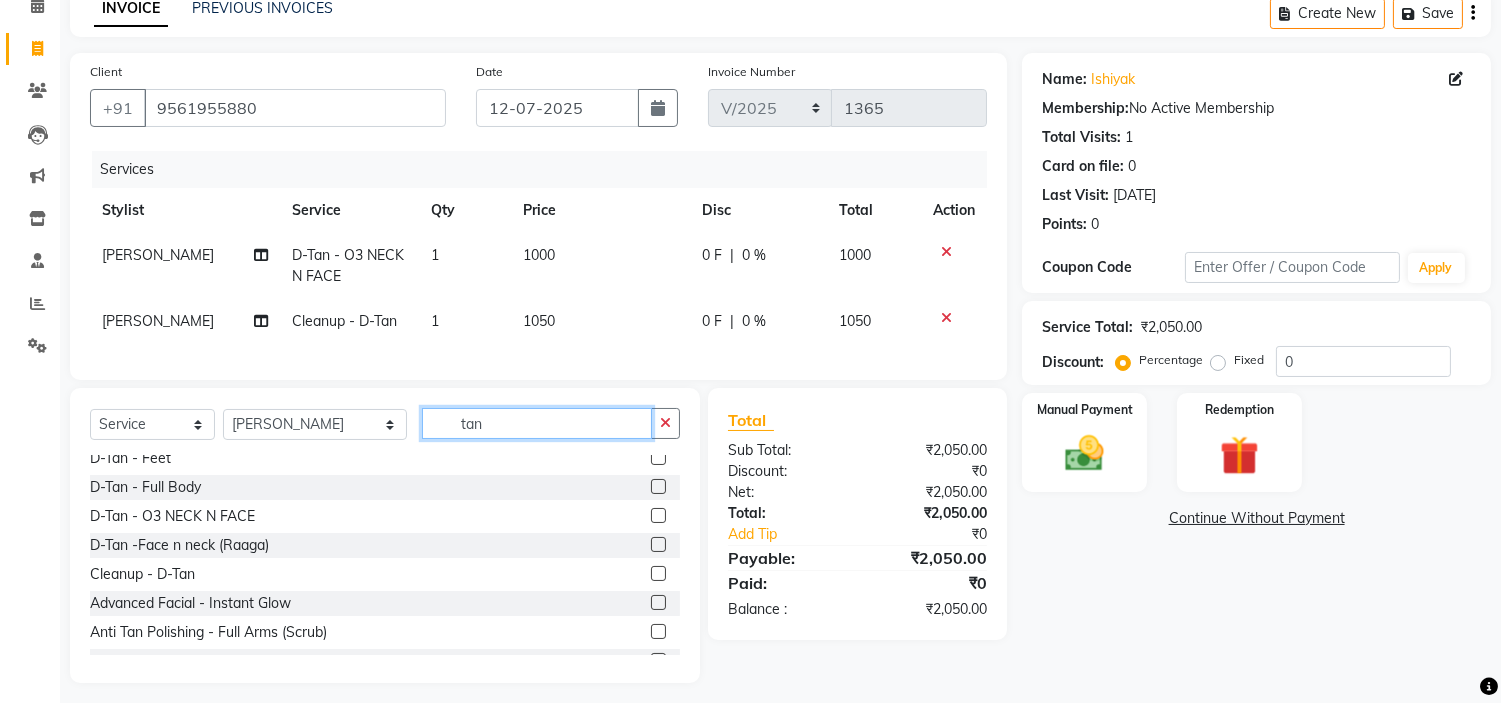 click on "tan" 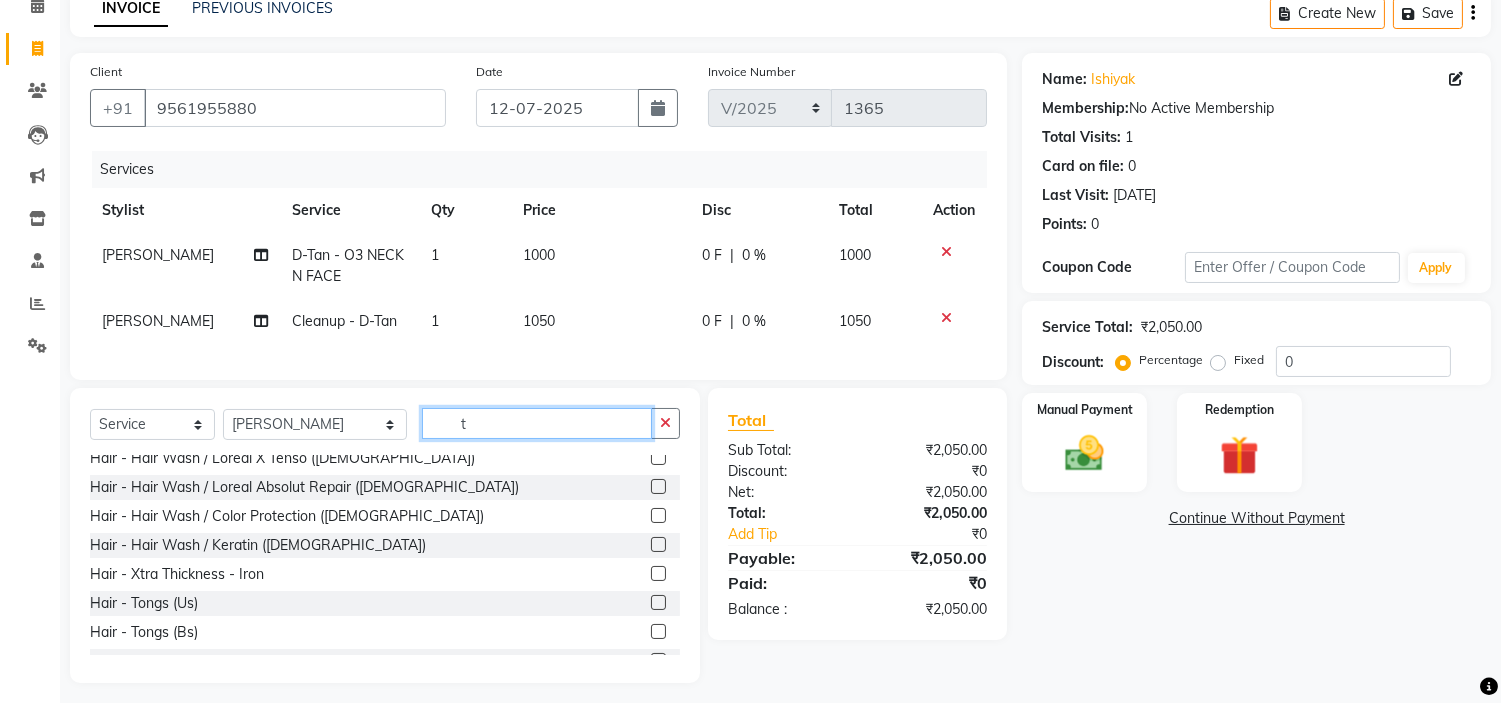 type on "t" 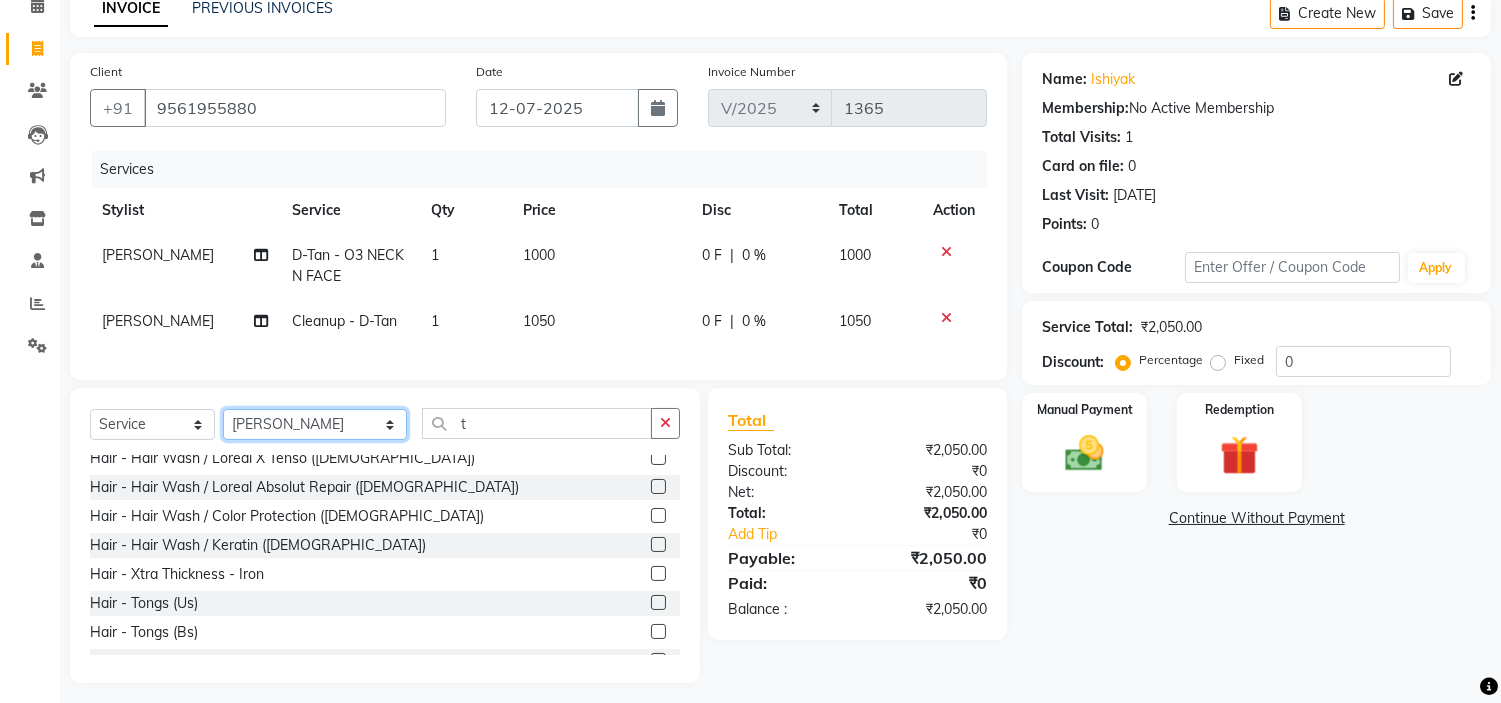 click on "Select Stylist [PERSON_NAME]  [PERSON_NAME] [PERSON_NAME] [PERSON_NAME] [PERSON_NAME] [PERSON_NAME] [PERSON_NAME]  [PERSON_NAME] [PERSON_NAME] ashwini palem  [PERSON_NAME] [PERSON_NAME]  [PERSON_NAME] [PERSON_NAME] Gulshan [PERSON_NAME] [PERSON_NAME] kalam [PERSON_NAME] [PERSON_NAME] sir miraj [PERSON_NAME] [PERSON_NAME] [PERSON_NAME] [PERSON_NAME] neha tamatta [PERSON_NAME] [PERSON_NAME] [PERSON_NAME] [PERSON_NAME] [PERSON_NAME] [PERSON_NAME] [PERSON_NAME] [PERSON_NAME]  [PERSON_NAME] [PERSON_NAME] sana [PERSON_NAME] [PERSON_NAME]  [PERSON_NAME] [PERSON_NAME] [PERSON_NAME] [DEMOGRAPHIC_DATA][PERSON_NAME] [PERSON_NAME]  [PERSON_NAME] [PERSON_NAME] gurbani [PERSON_NAME]" 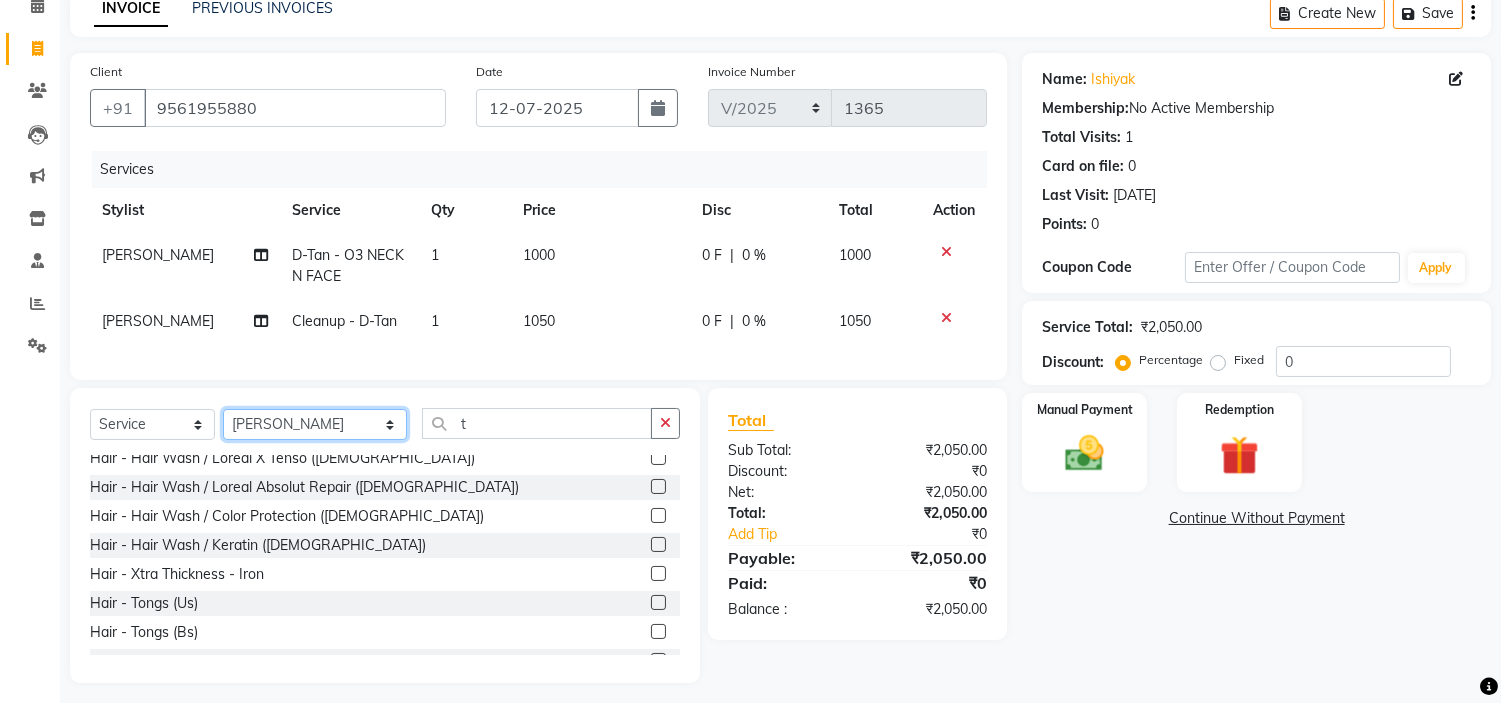 select on "21034" 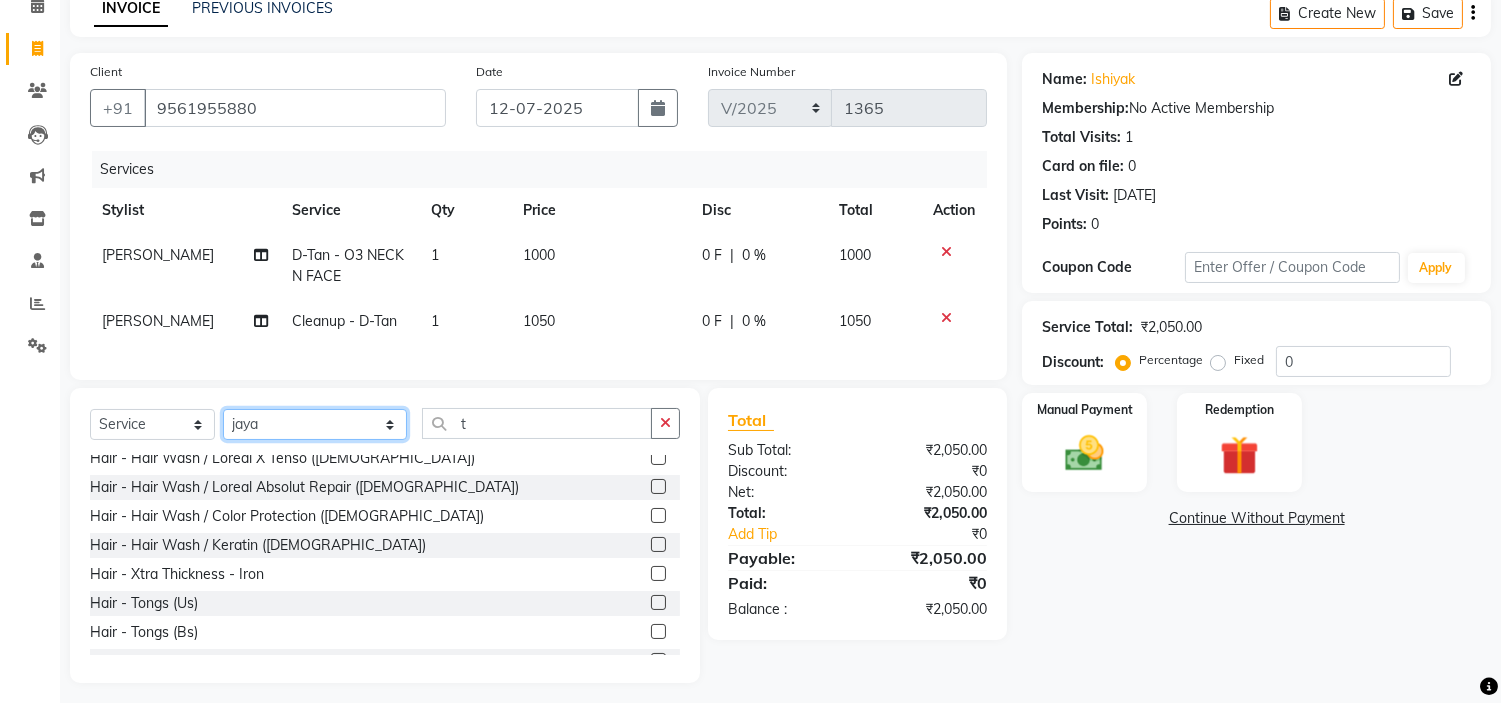 click on "Select Stylist [PERSON_NAME]  [PERSON_NAME] [PERSON_NAME] [PERSON_NAME] [PERSON_NAME] [PERSON_NAME] [PERSON_NAME]  [PERSON_NAME] [PERSON_NAME] ashwini palem  [PERSON_NAME] [PERSON_NAME]  [PERSON_NAME] [PERSON_NAME] Gulshan [PERSON_NAME] [PERSON_NAME] kalam [PERSON_NAME] [PERSON_NAME] sir miraj [PERSON_NAME] [PERSON_NAME] [PERSON_NAME] [PERSON_NAME] neha tamatta [PERSON_NAME] [PERSON_NAME] [PERSON_NAME] [PERSON_NAME] [PERSON_NAME] [PERSON_NAME] [PERSON_NAME] [PERSON_NAME]  [PERSON_NAME] [PERSON_NAME] sana [PERSON_NAME] [PERSON_NAME]  [PERSON_NAME] [PERSON_NAME] [PERSON_NAME] [DEMOGRAPHIC_DATA][PERSON_NAME] [PERSON_NAME]  [PERSON_NAME] [PERSON_NAME] gurbani [PERSON_NAME]" 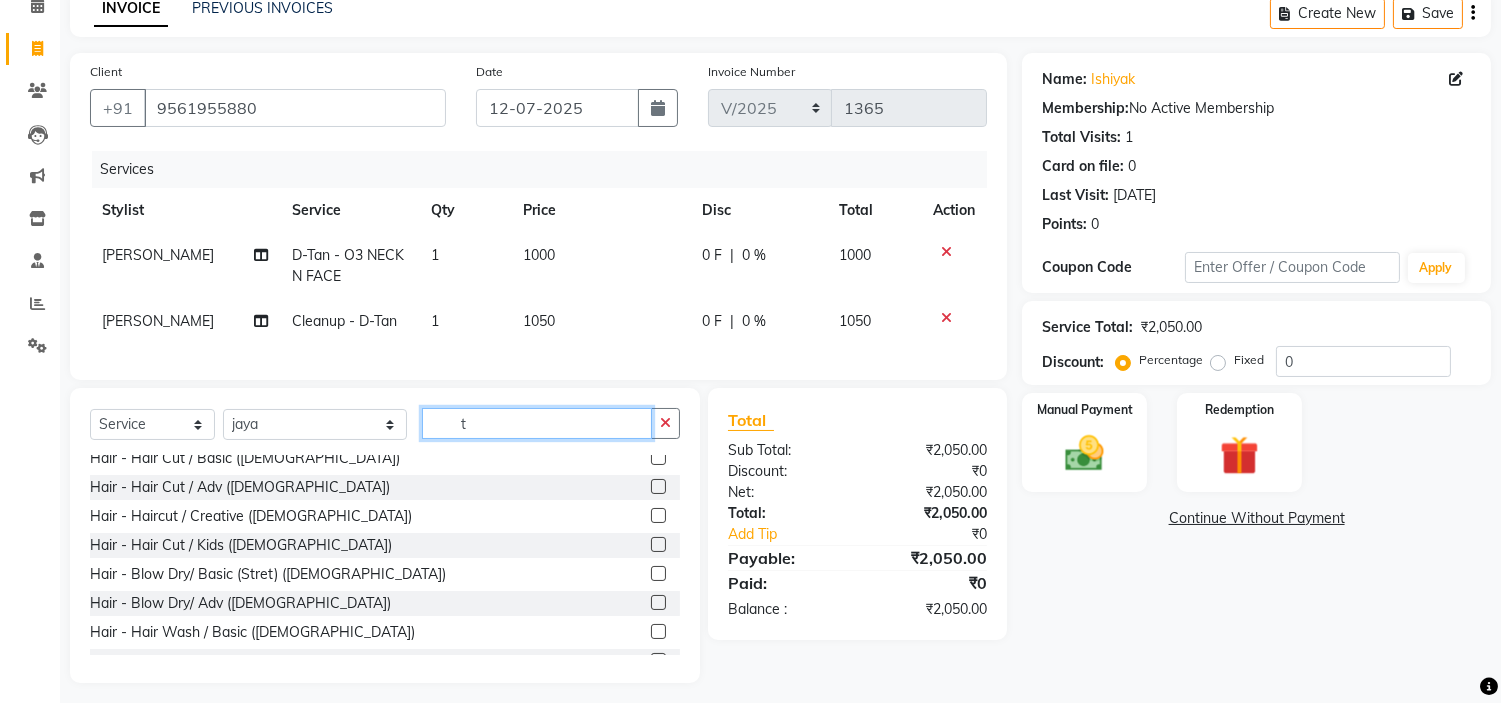 click on "t" 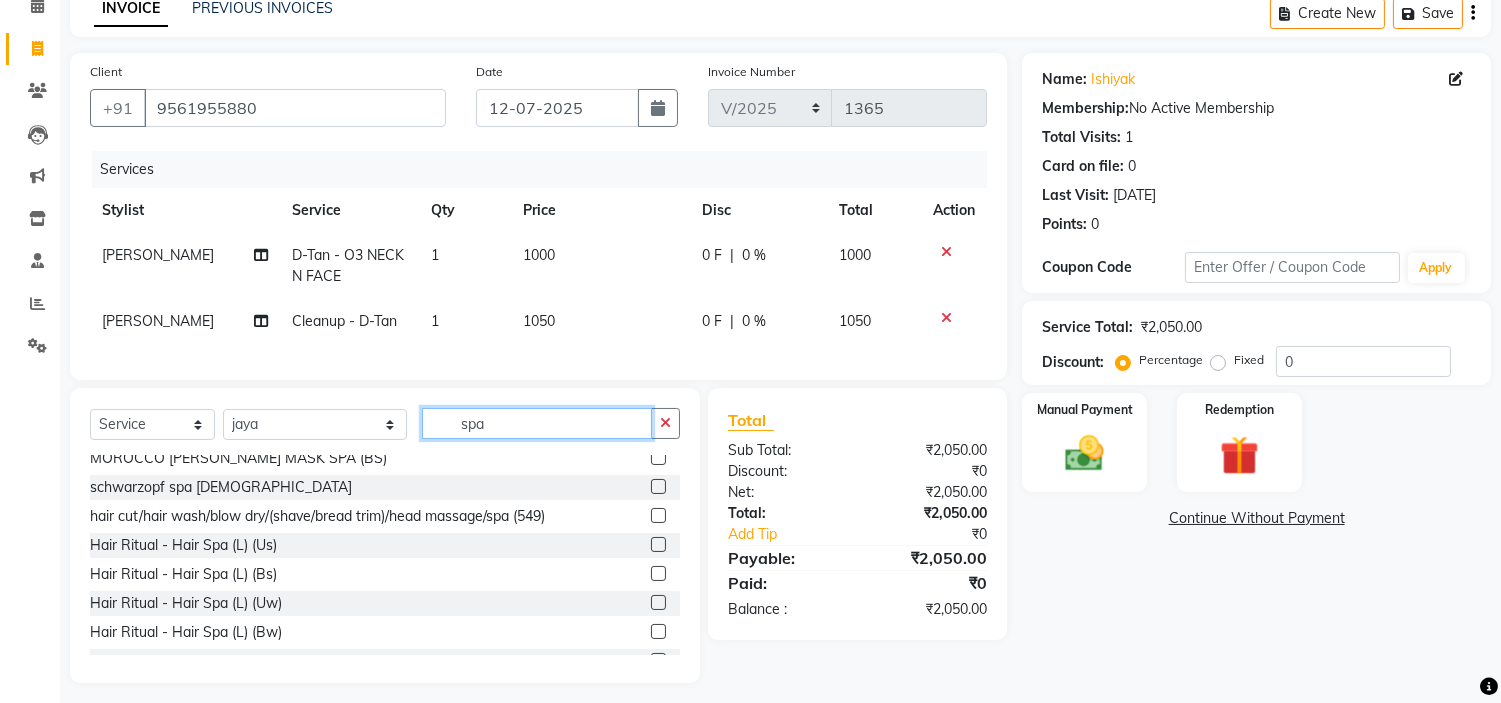 scroll, scrollTop: 300, scrollLeft: 0, axis: vertical 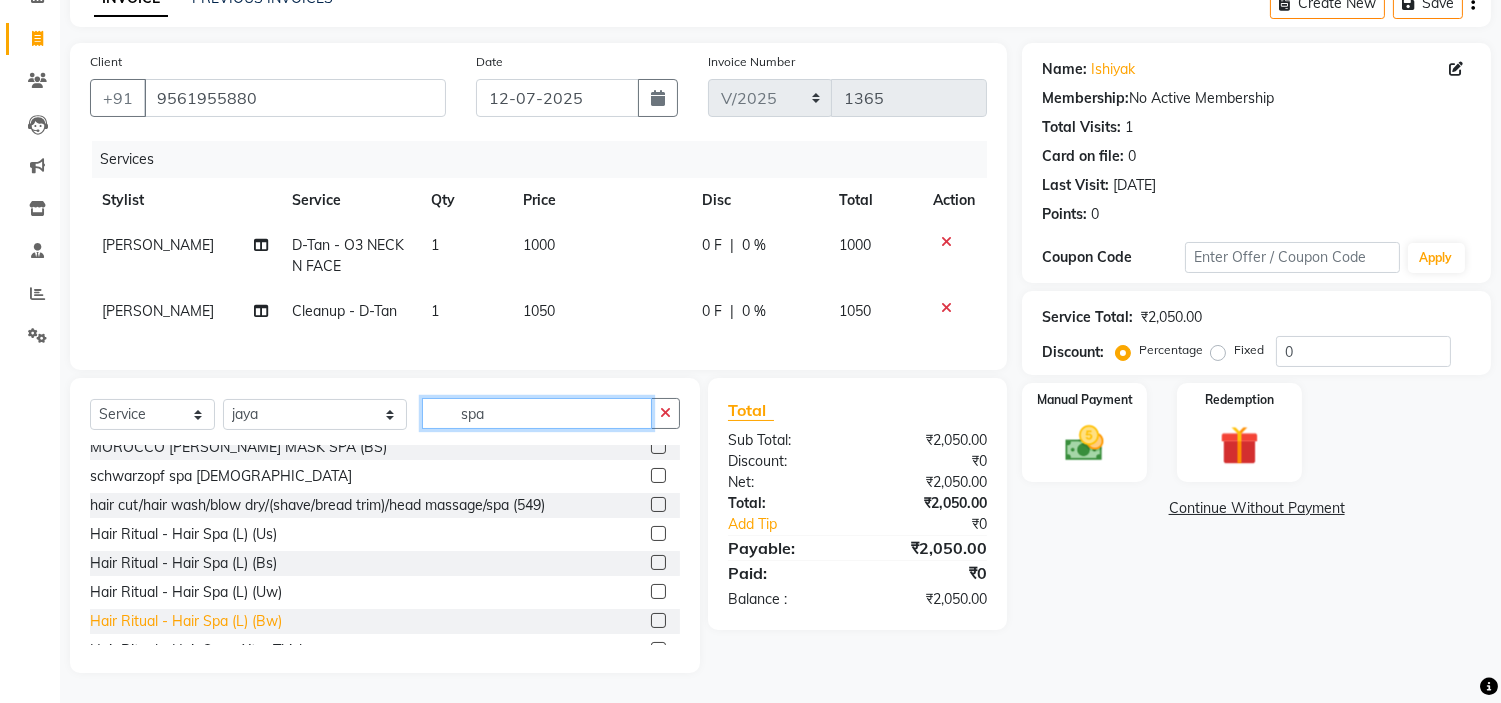 type on "spa" 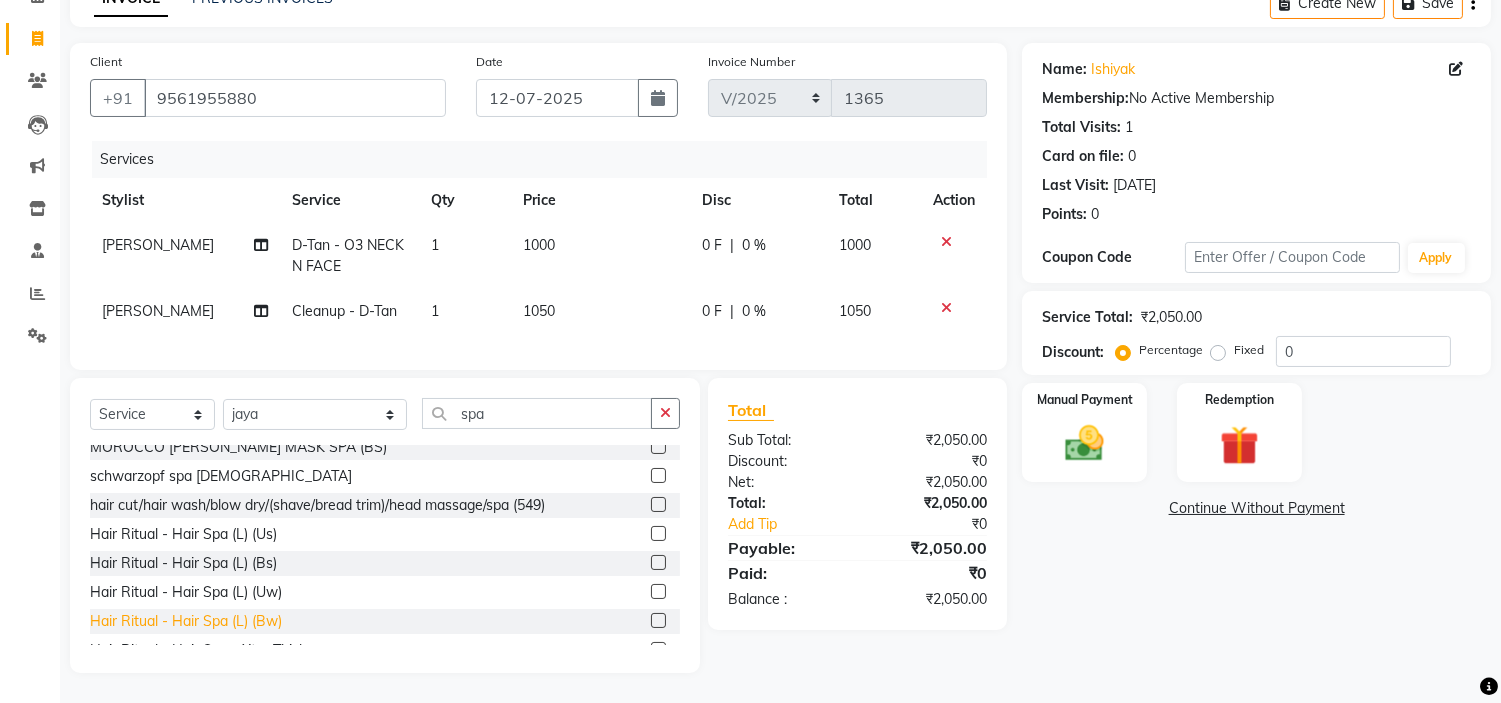 click on "Hair Ritual - Hair Spa (L) (Bw)" 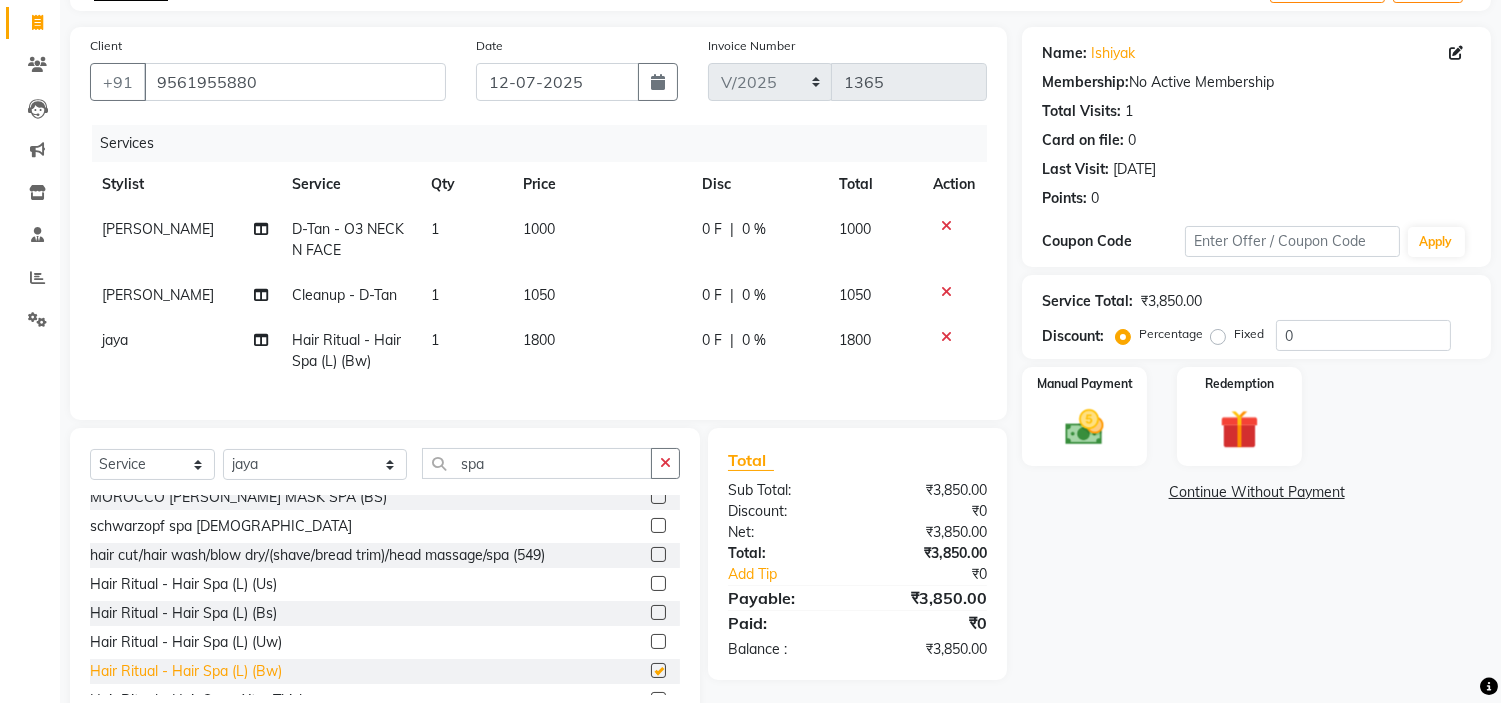 checkbox on "false" 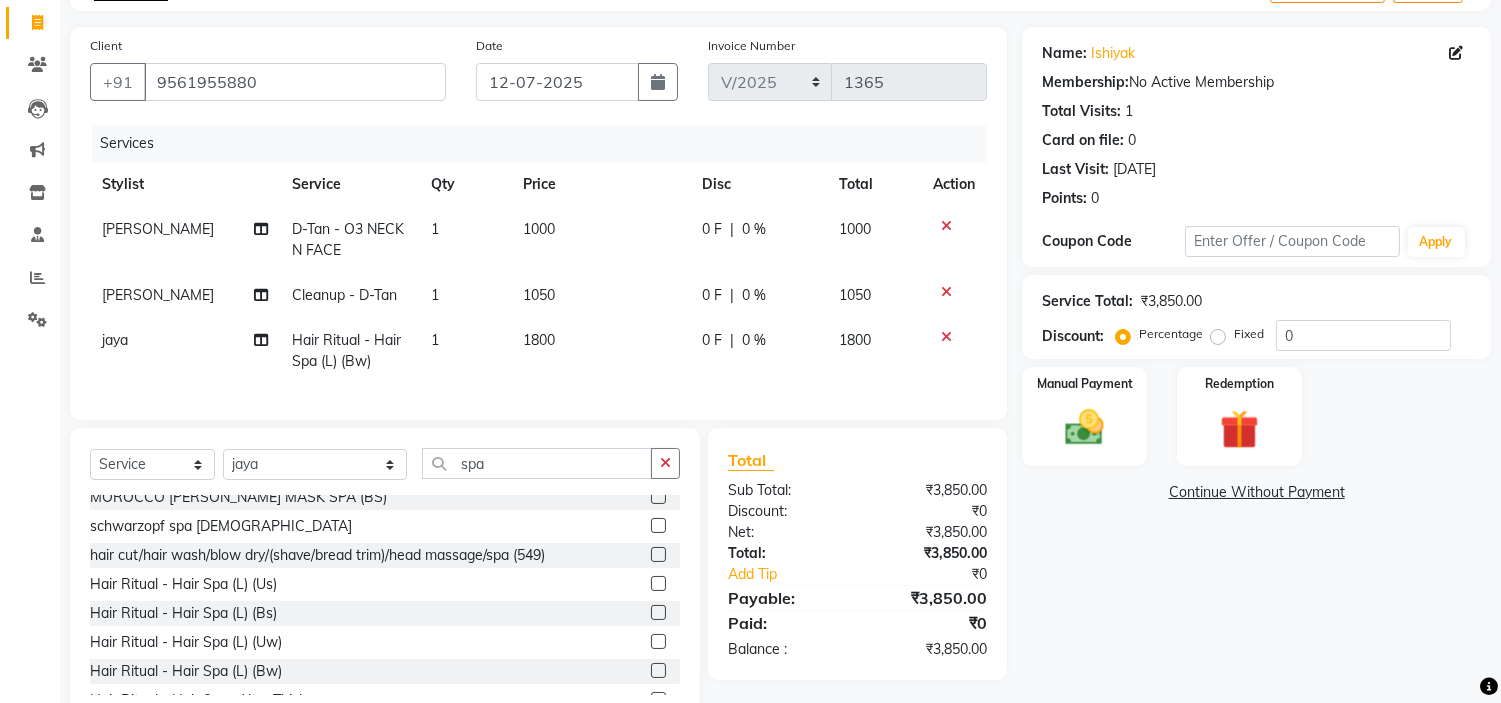 click on "1800" 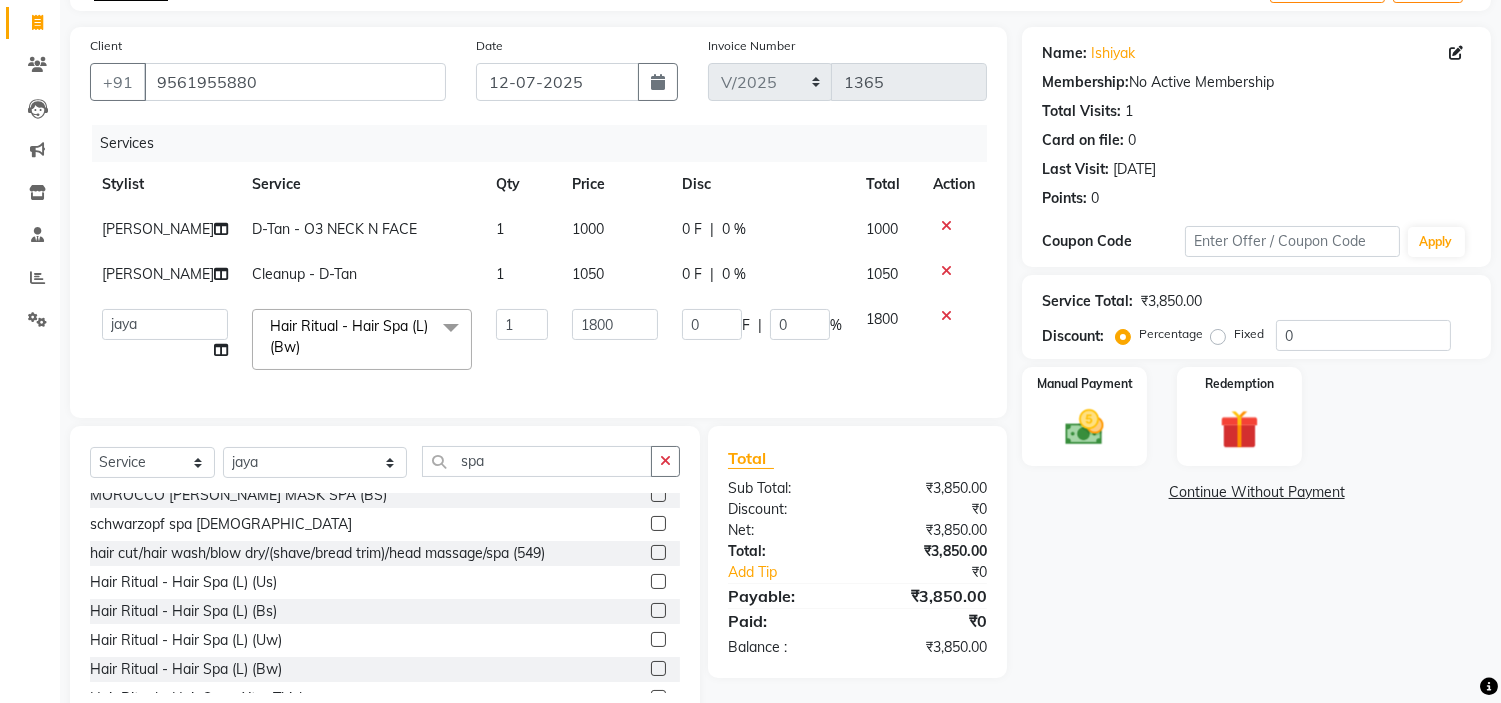 click 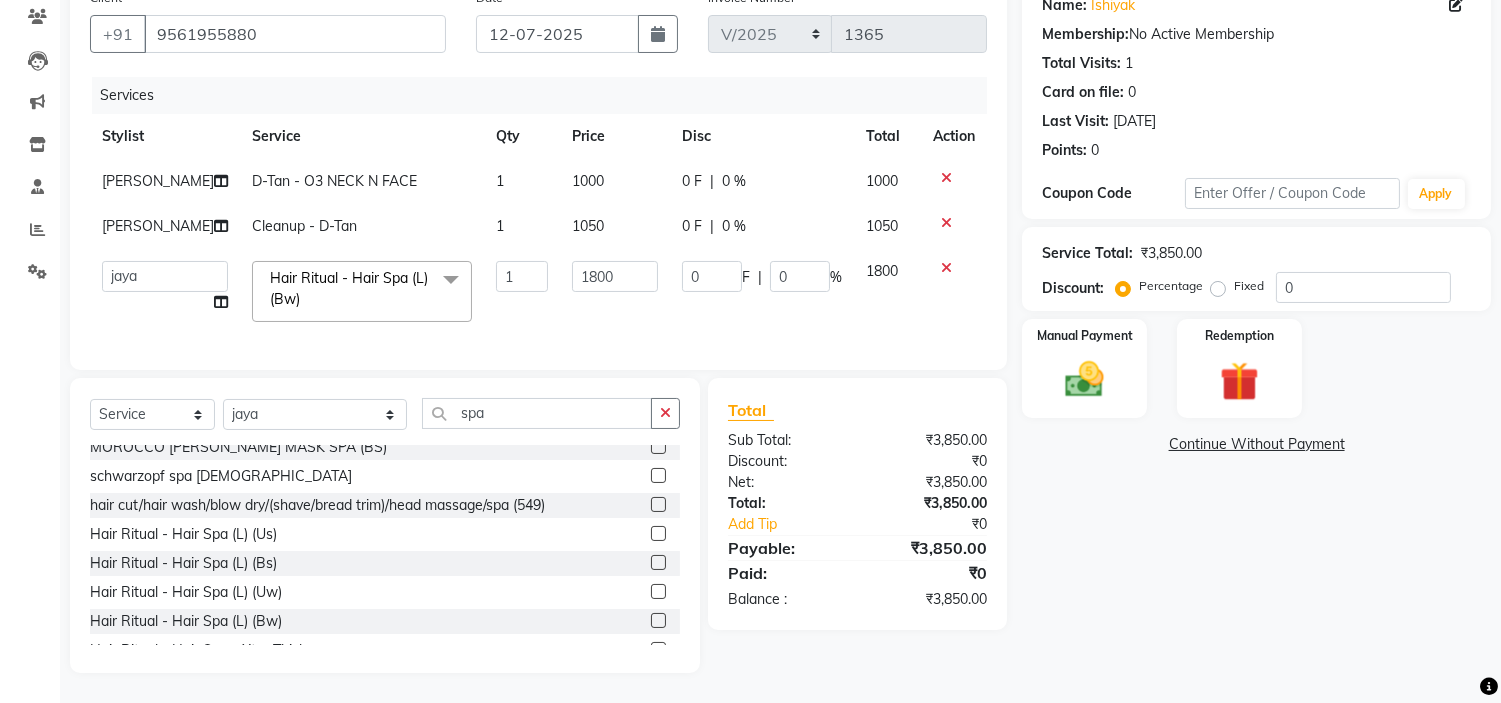 click 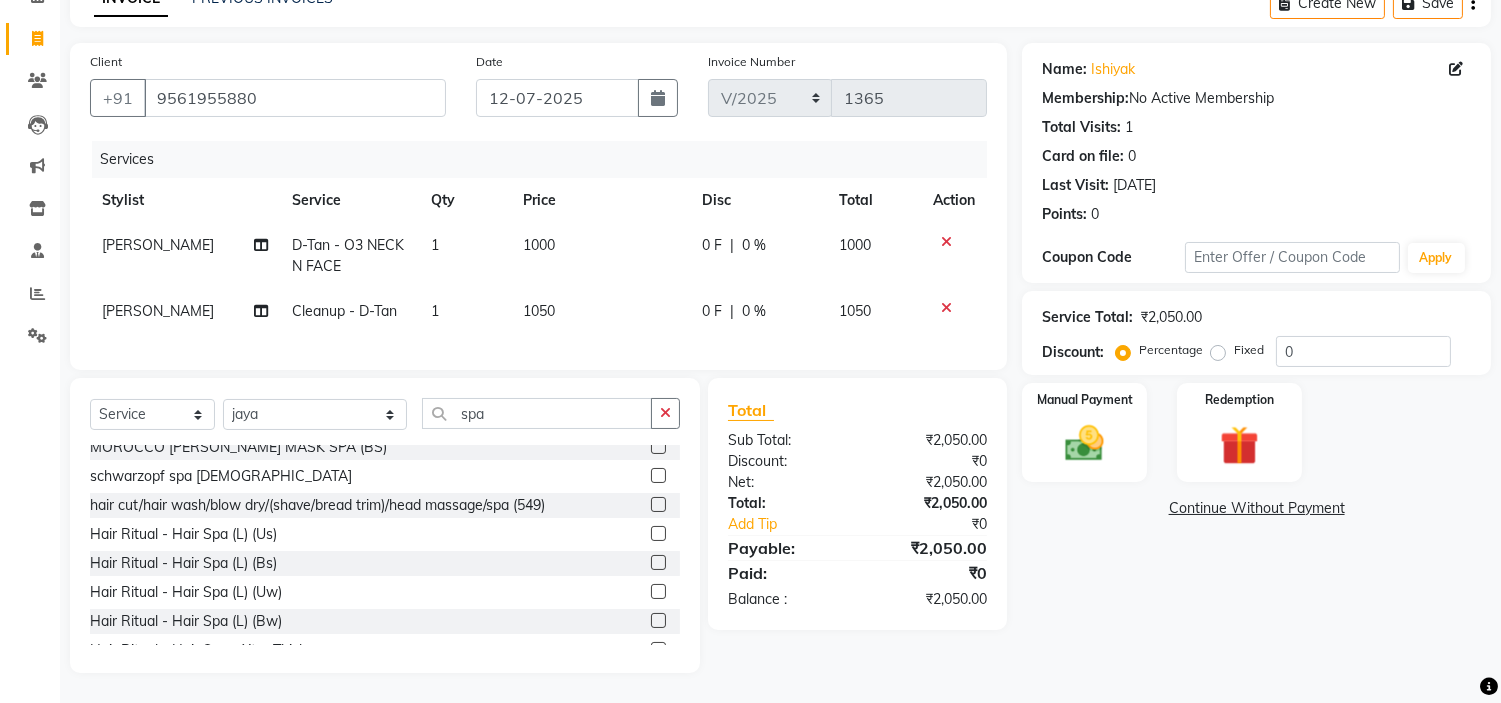 scroll, scrollTop: 123, scrollLeft: 0, axis: vertical 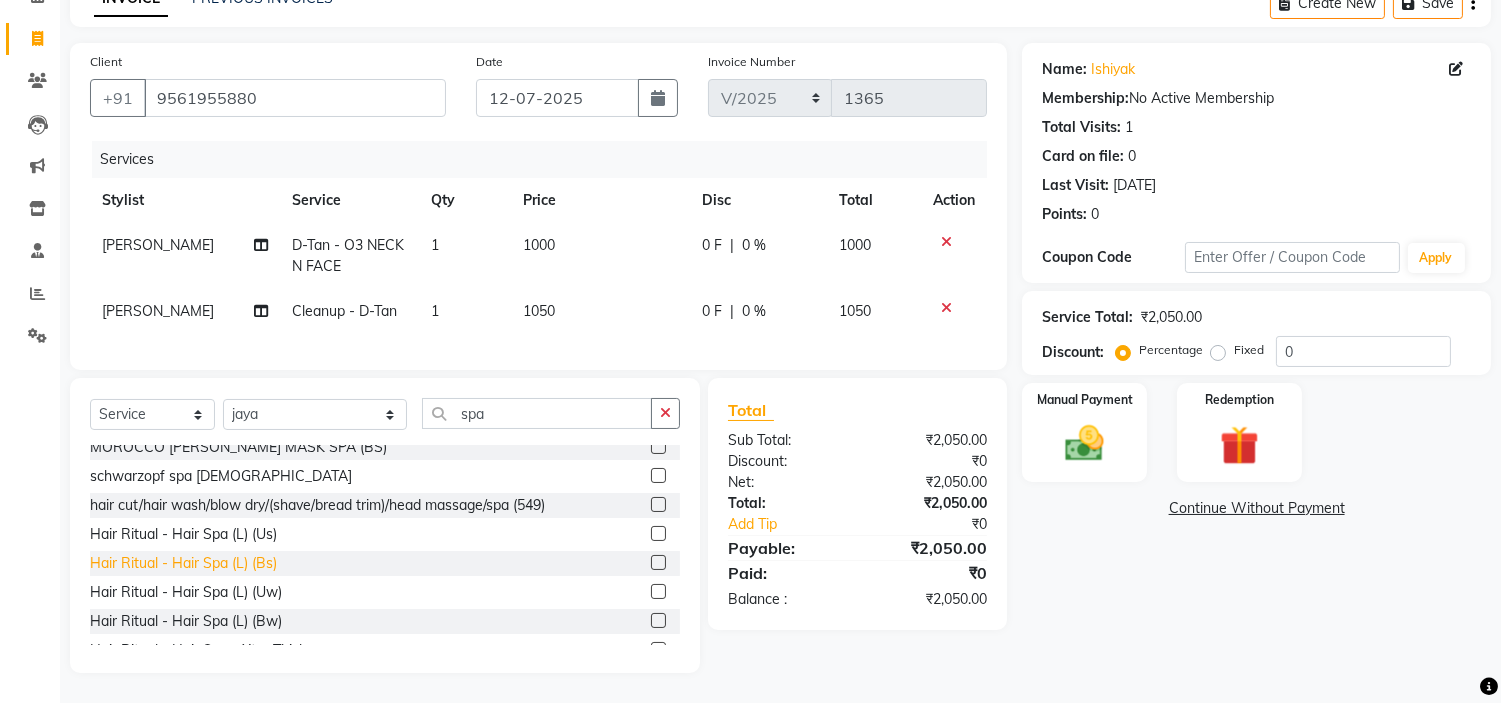 click on "Hair Ritual - Hair Spa (L) (Bs)" 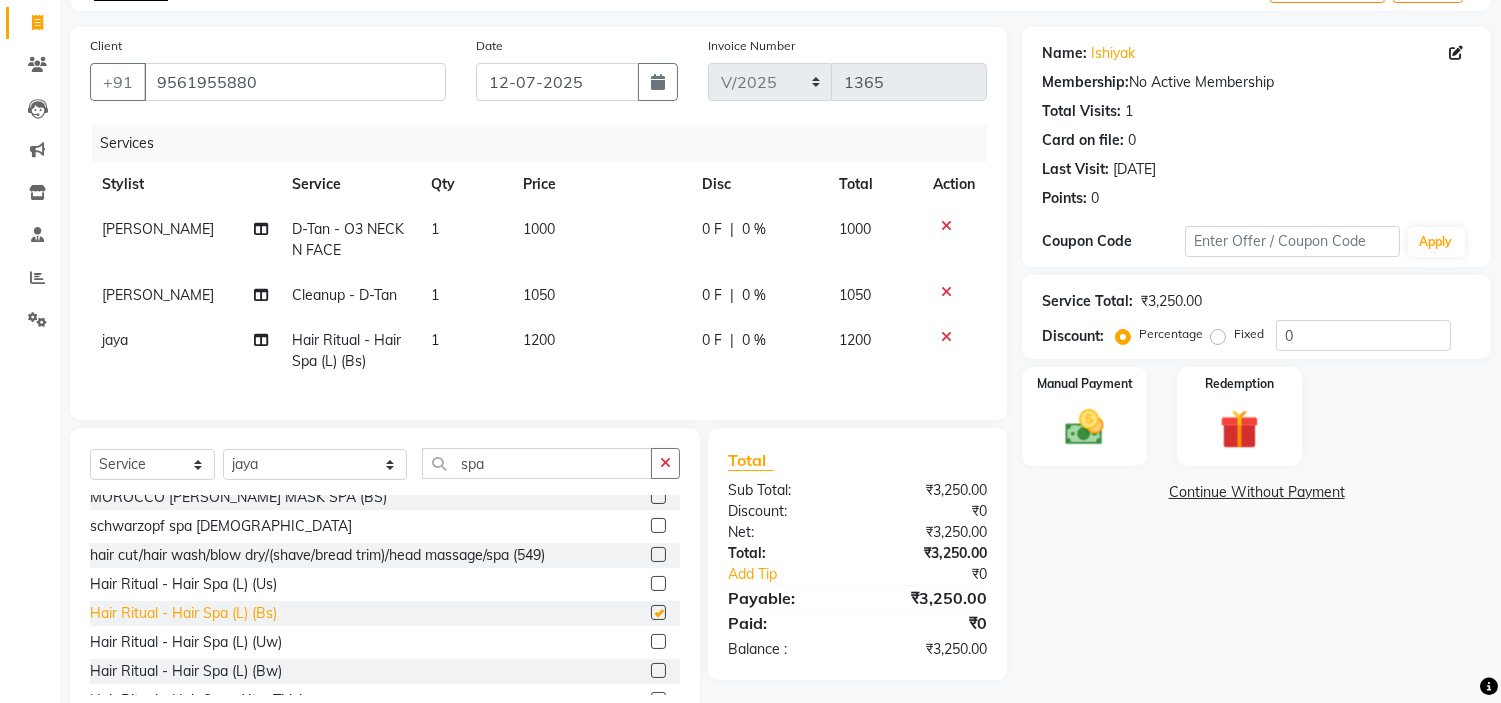 scroll, scrollTop: 190, scrollLeft: 0, axis: vertical 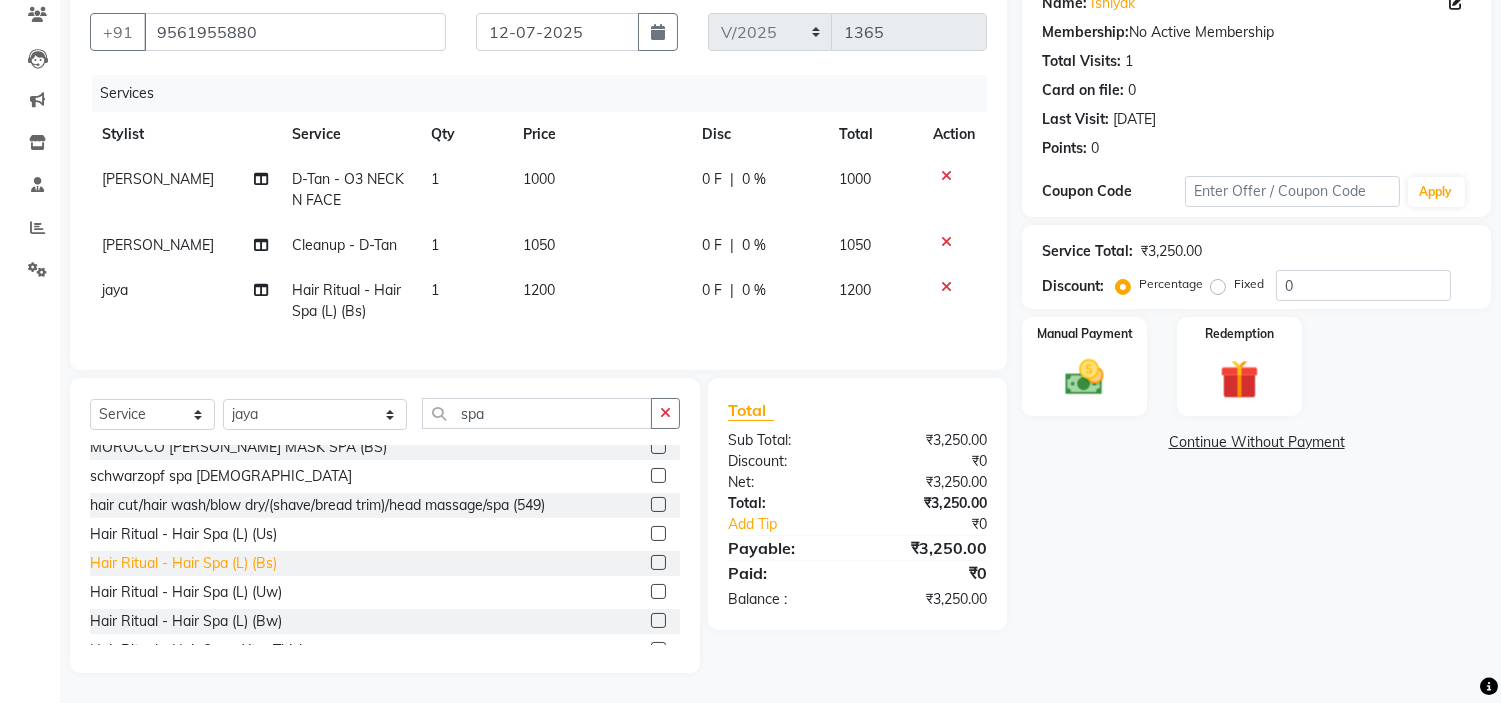 checkbox on "false" 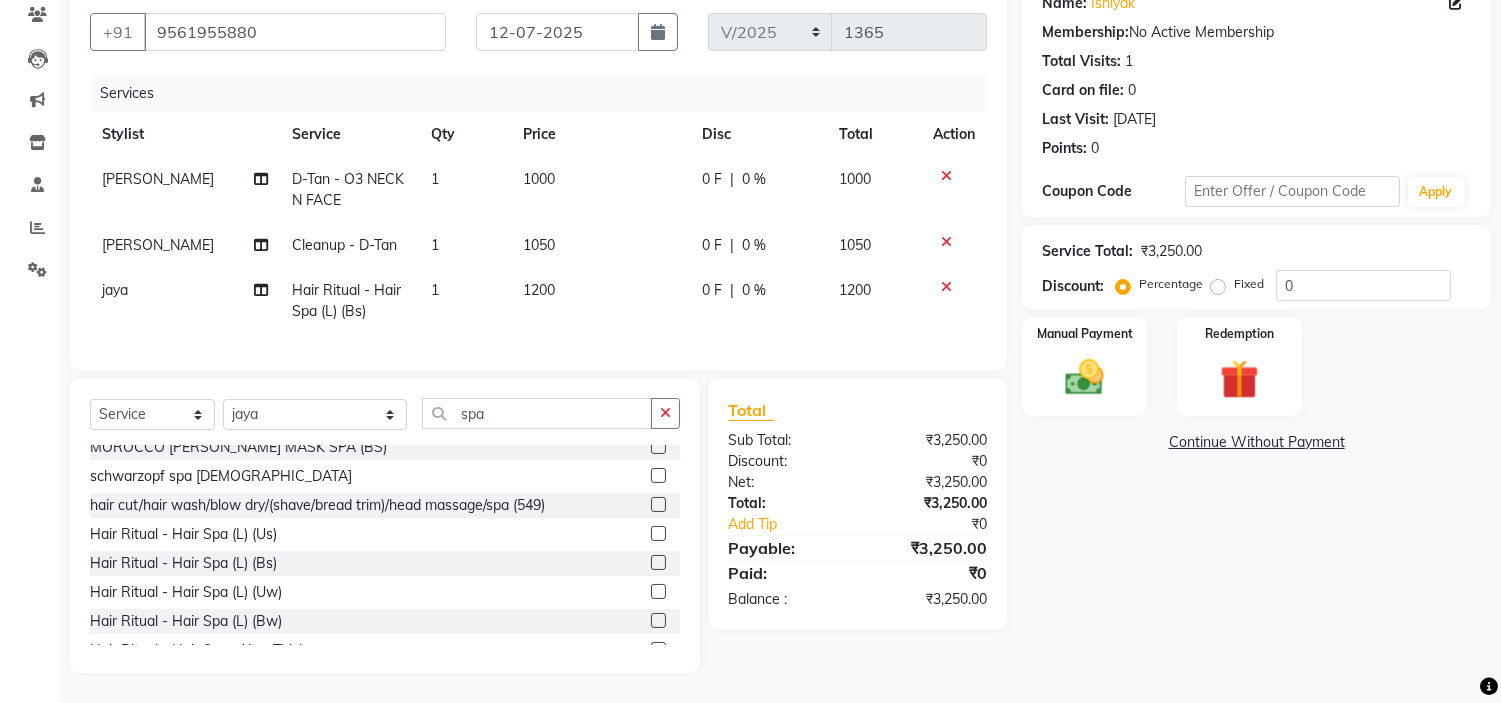 click on "1200" 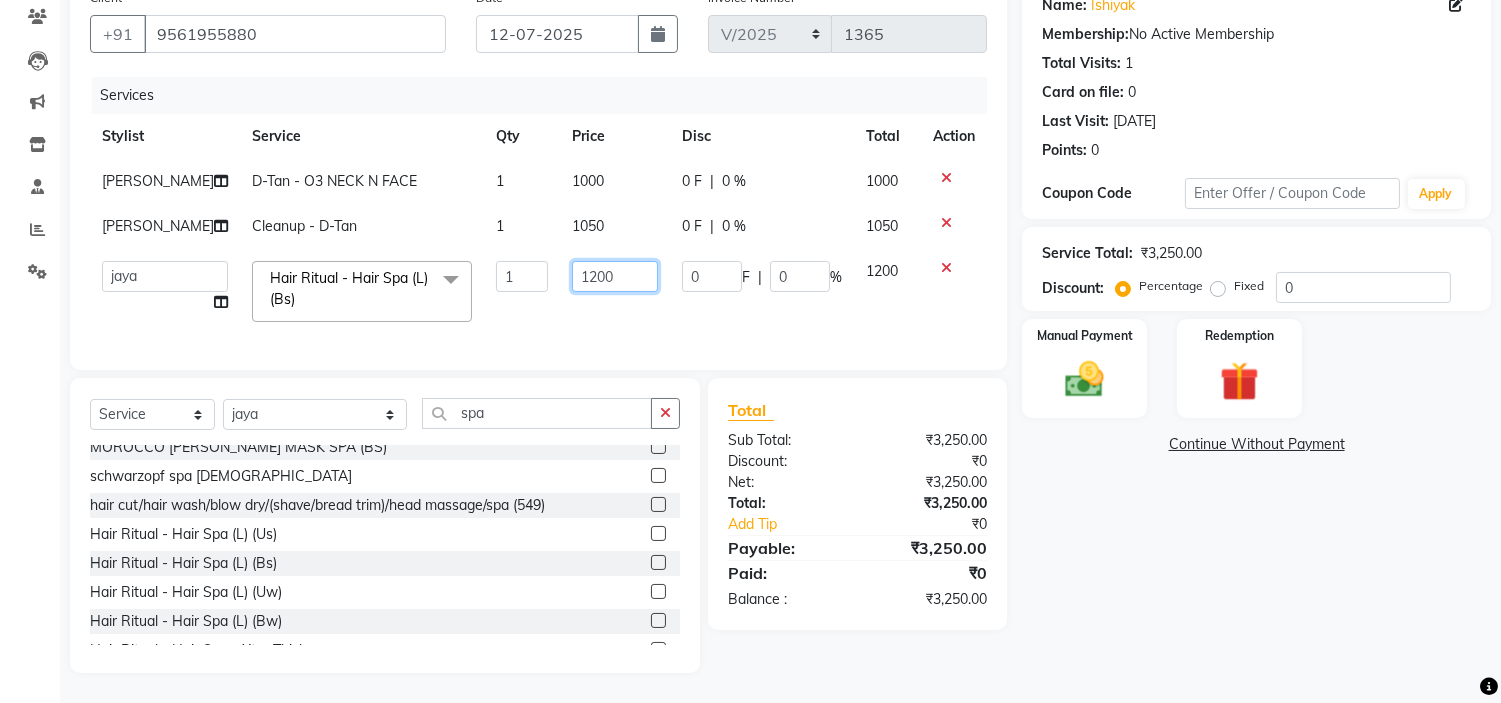 click on "1200" 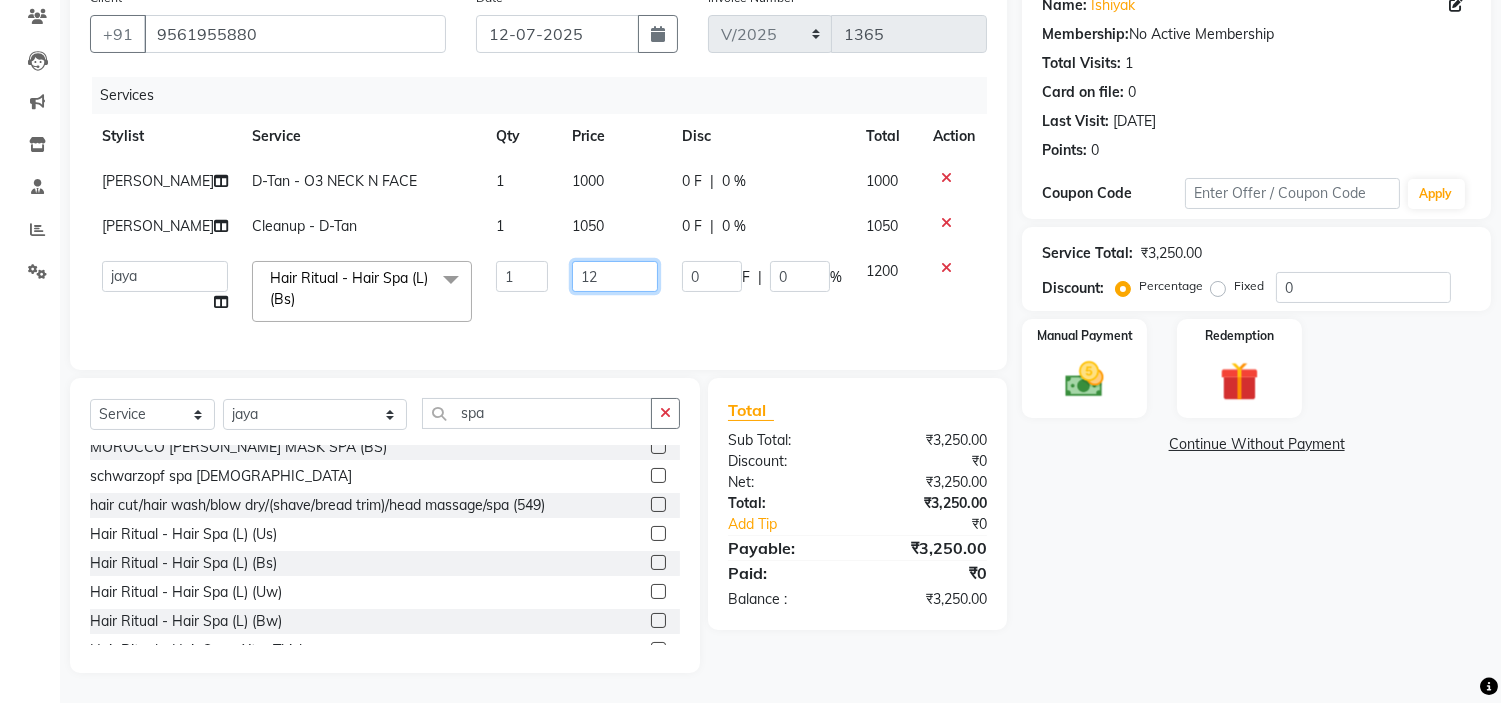 type on "1" 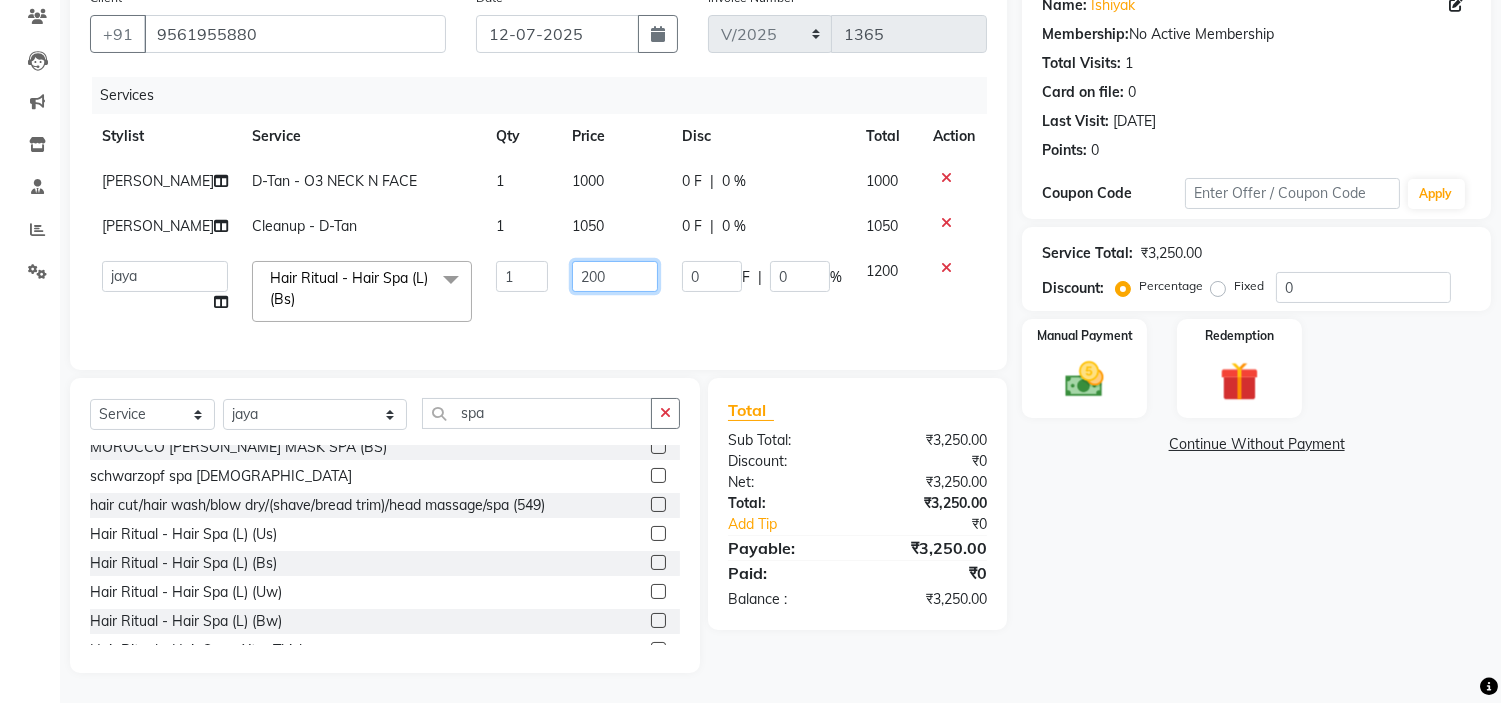 type on "2000" 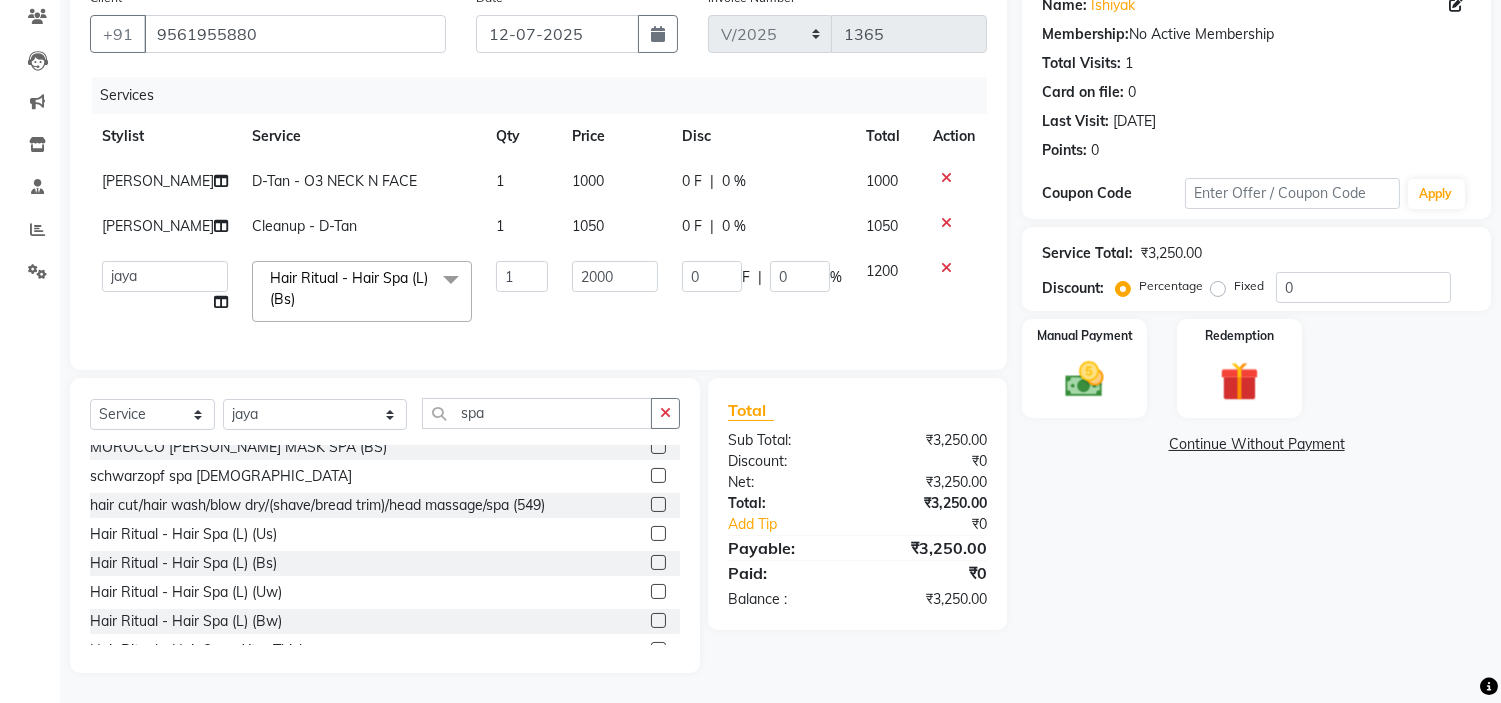click on "Name: Ishiyak  Membership:  No Active Membership  Total Visits:  1 Card on file:  0 Last Visit:   07-11-2024 Points:   0  Coupon Code Apply Service Total:  ₹3,250.00  Discount:  Percentage   Fixed  0 Manual Payment Redemption  Continue Without Payment" 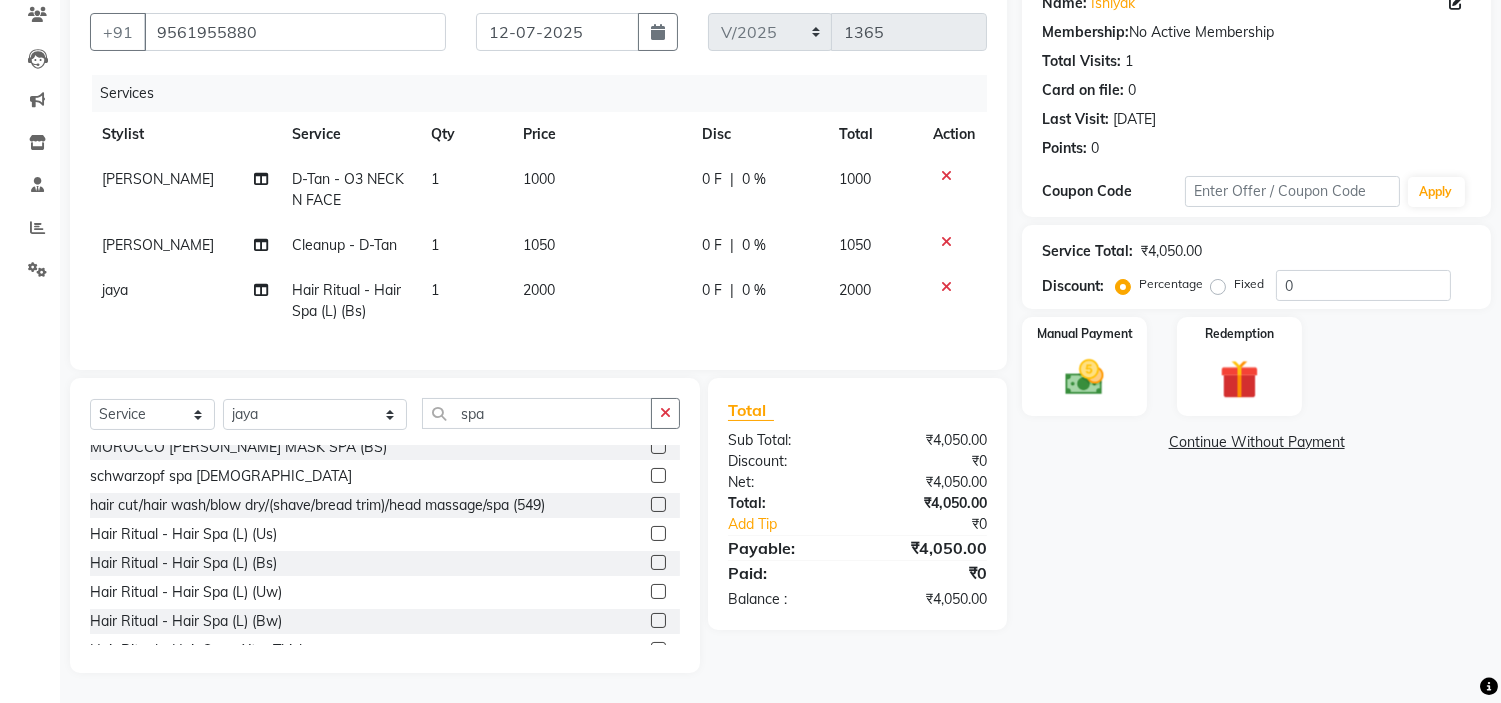 scroll, scrollTop: 176, scrollLeft: 0, axis: vertical 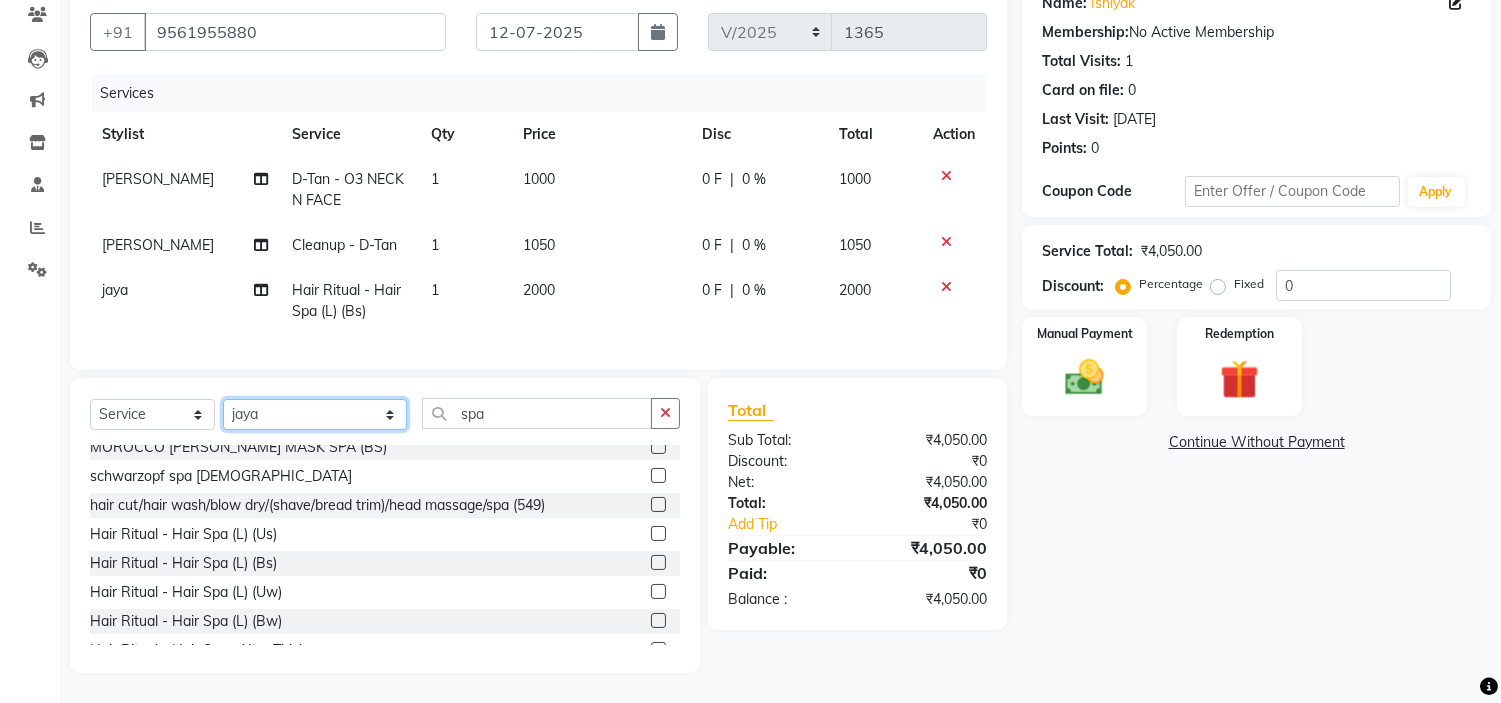 click on "Select Stylist [PERSON_NAME]  [PERSON_NAME] [PERSON_NAME] [PERSON_NAME] [PERSON_NAME] [PERSON_NAME] [PERSON_NAME]  [PERSON_NAME] [PERSON_NAME] ashwini palem  [PERSON_NAME] [PERSON_NAME]  [PERSON_NAME] [PERSON_NAME] Gulshan [PERSON_NAME] [PERSON_NAME] kalam [PERSON_NAME] [PERSON_NAME] sir miraj [PERSON_NAME] [PERSON_NAME] [PERSON_NAME] [PERSON_NAME] neha tamatta [PERSON_NAME] [PERSON_NAME] [PERSON_NAME] [PERSON_NAME] [PERSON_NAME] [PERSON_NAME] [PERSON_NAME] [PERSON_NAME]  [PERSON_NAME] [PERSON_NAME] sana [PERSON_NAME] [PERSON_NAME]  [PERSON_NAME] [PERSON_NAME] [PERSON_NAME] [DEMOGRAPHIC_DATA][PERSON_NAME] [PERSON_NAME]  [PERSON_NAME] [PERSON_NAME] gurbani [PERSON_NAME]" 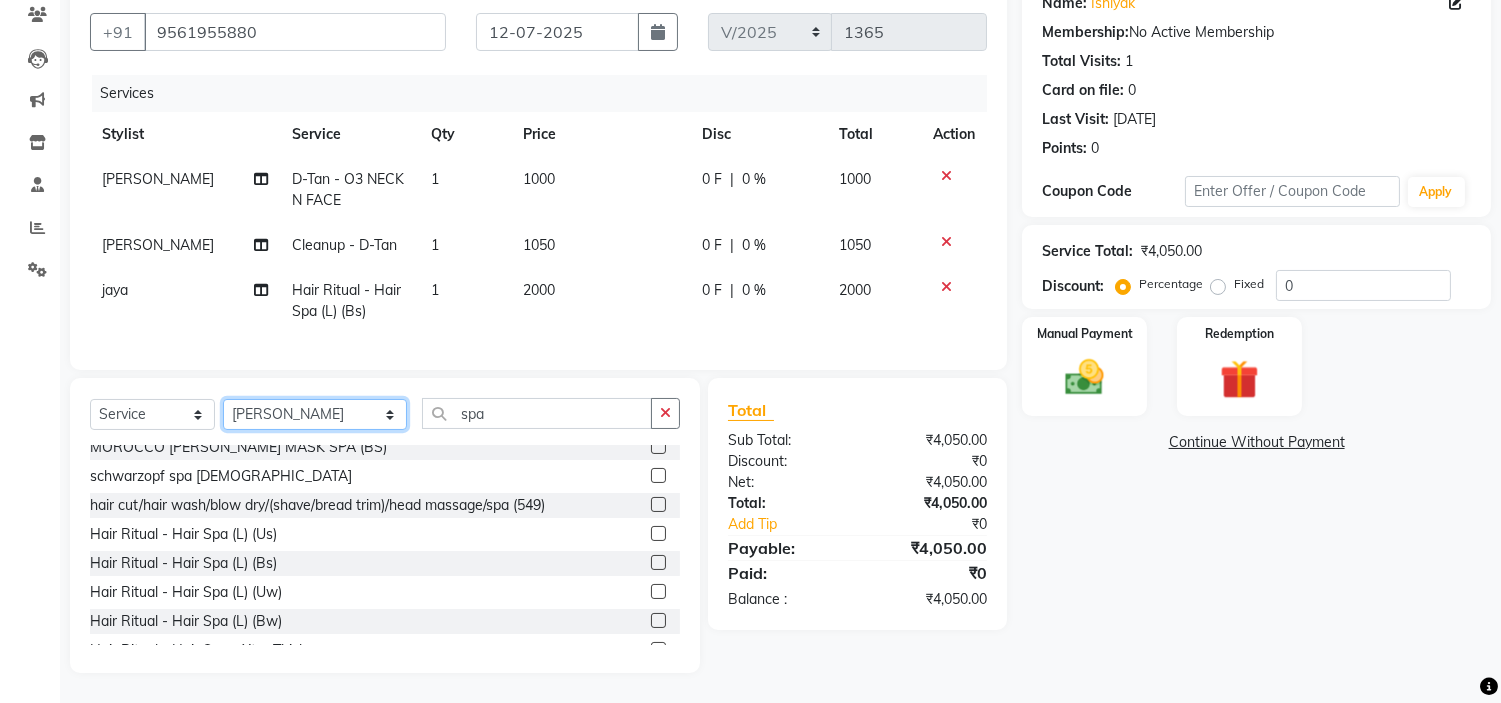 click on "Select Stylist [PERSON_NAME]  [PERSON_NAME] [PERSON_NAME] [PERSON_NAME] [PERSON_NAME] [PERSON_NAME] [PERSON_NAME]  [PERSON_NAME] [PERSON_NAME] ashwini palem  [PERSON_NAME] [PERSON_NAME]  [PERSON_NAME] [PERSON_NAME] Gulshan [PERSON_NAME] [PERSON_NAME] kalam [PERSON_NAME] [PERSON_NAME] sir miraj [PERSON_NAME] [PERSON_NAME] [PERSON_NAME] [PERSON_NAME] neha tamatta [PERSON_NAME] [PERSON_NAME] [PERSON_NAME] [PERSON_NAME] [PERSON_NAME] [PERSON_NAME] [PERSON_NAME] [PERSON_NAME]  [PERSON_NAME] [PERSON_NAME] sana [PERSON_NAME] [PERSON_NAME]  [PERSON_NAME] [PERSON_NAME] [PERSON_NAME] [DEMOGRAPHIC_DATA][PERSON_NAME] [PERSON_NAME]  [PERSON_NAME] [PERSON_NAME] gurbani [PERSON_NAME]" 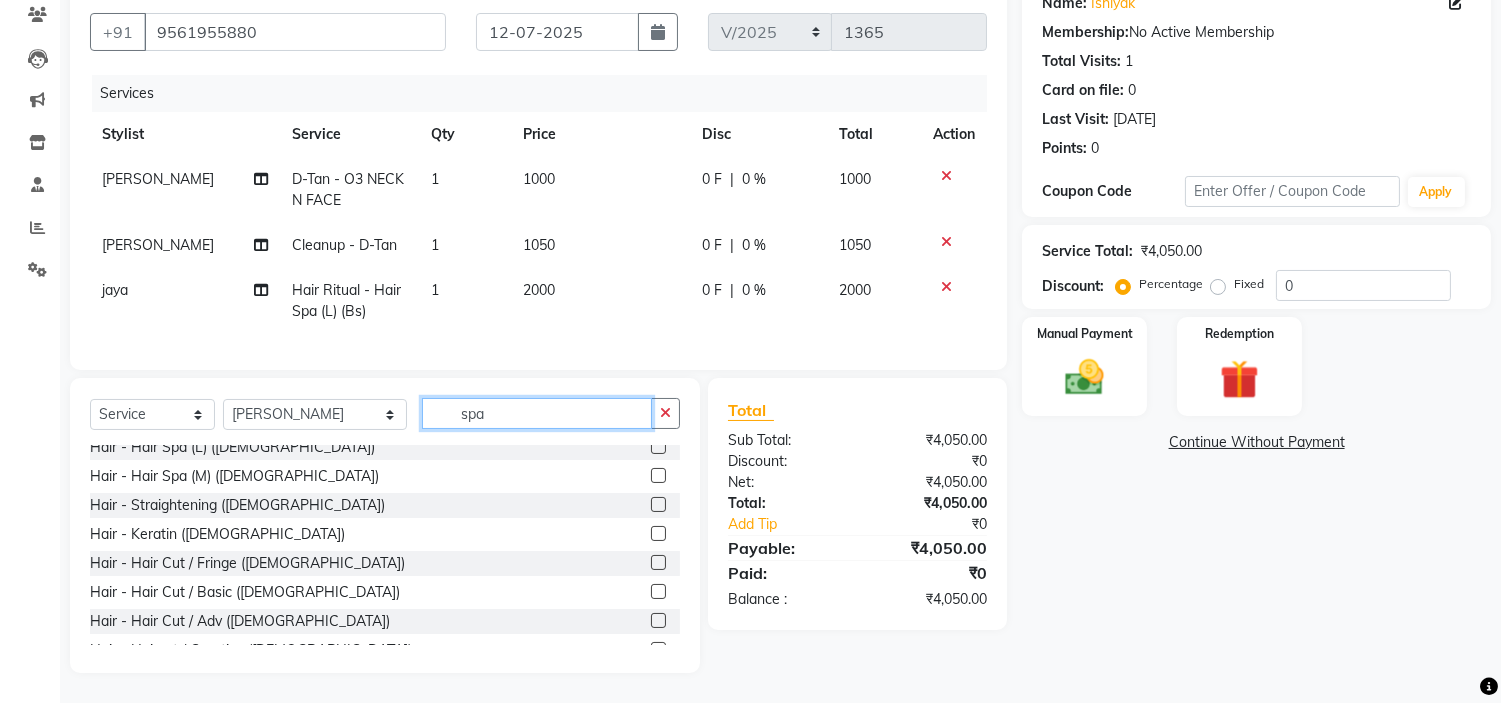 click on "spa" 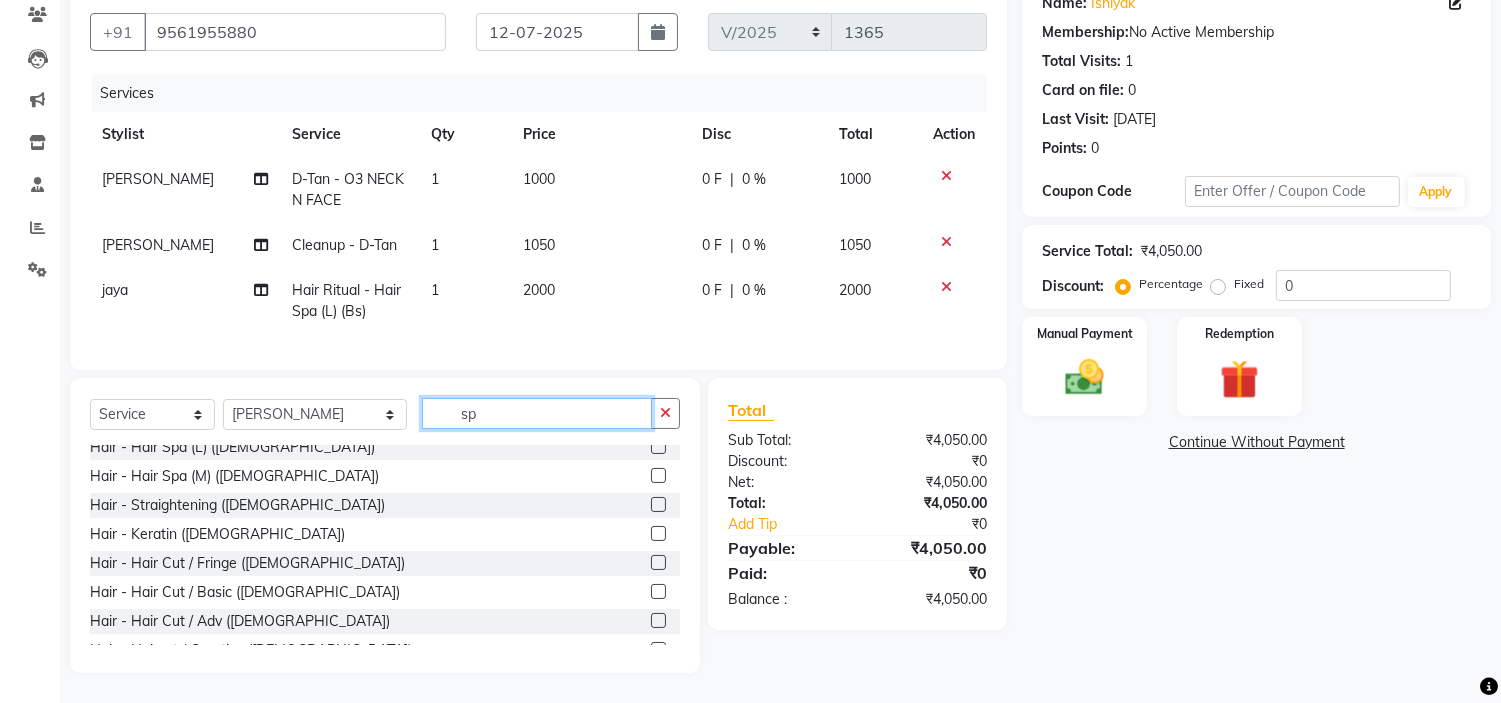 type on "s" 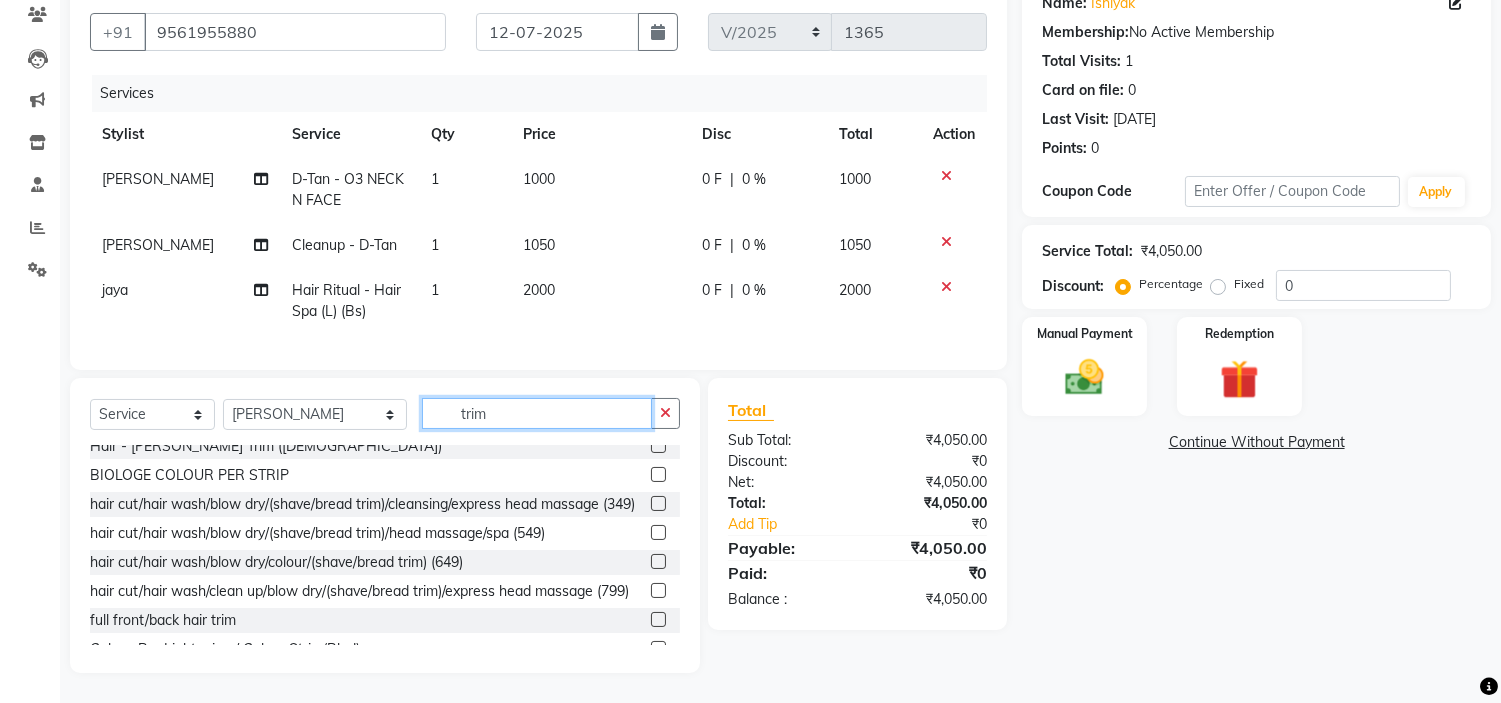 scroll, scrollTop: 7, scrollLeft: 0, axis: vertical 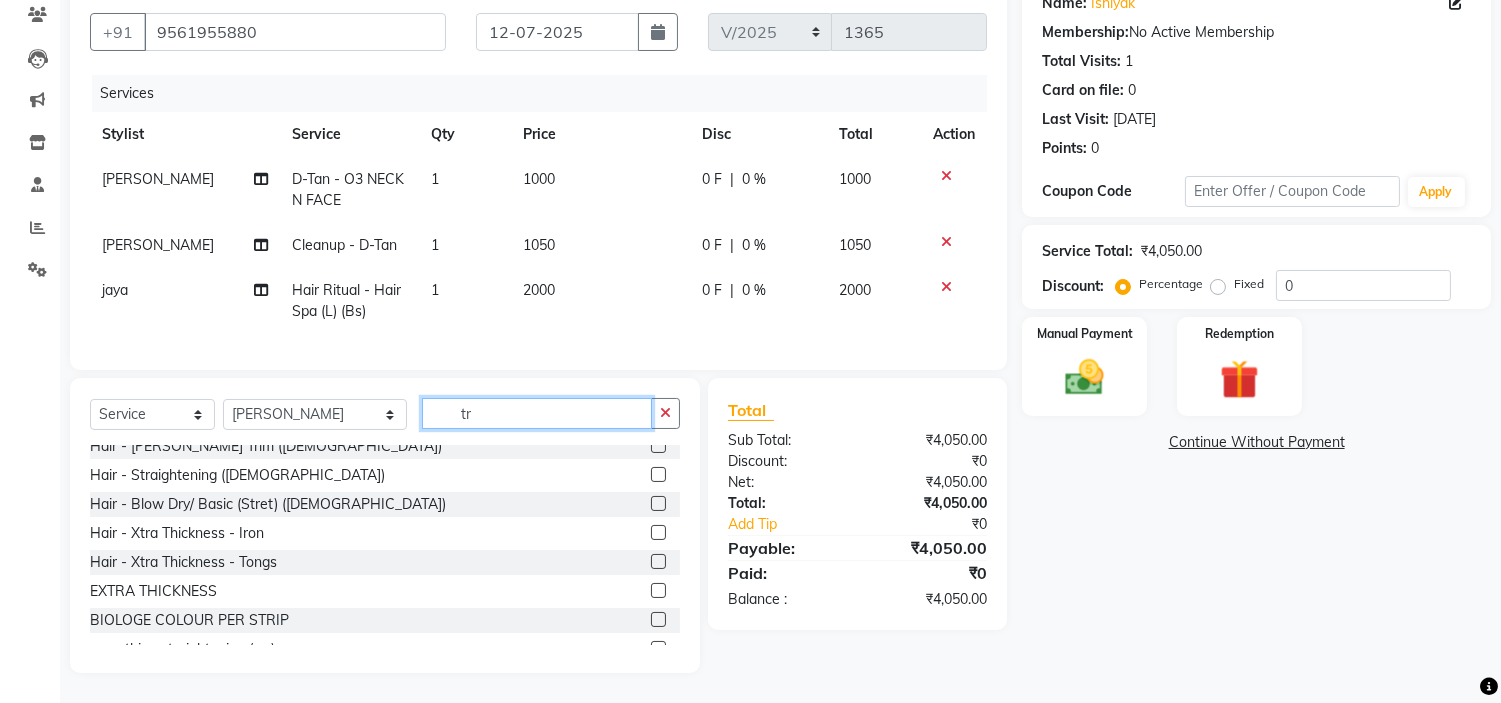 type on "t" 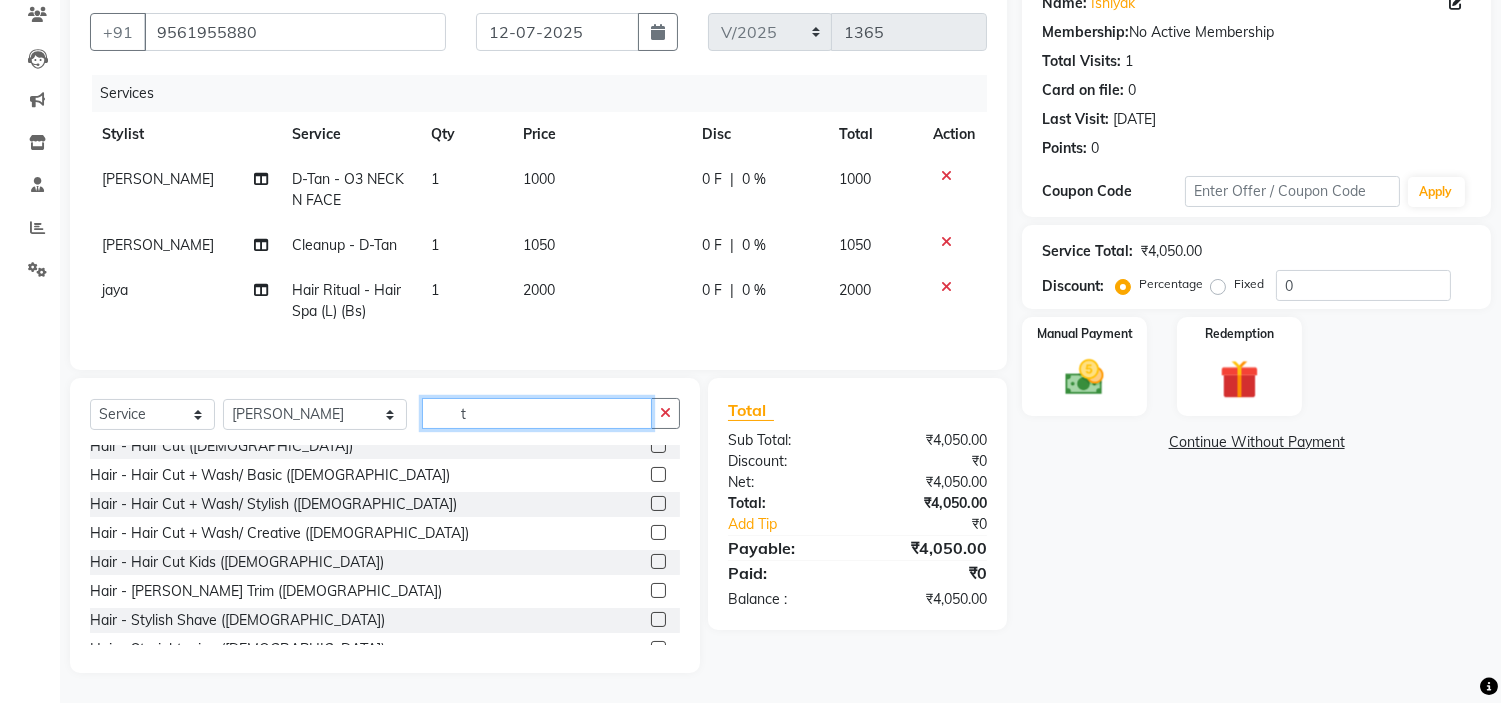 scroll, scrollTop: 155, scrollLeft: 0, axis: vertical 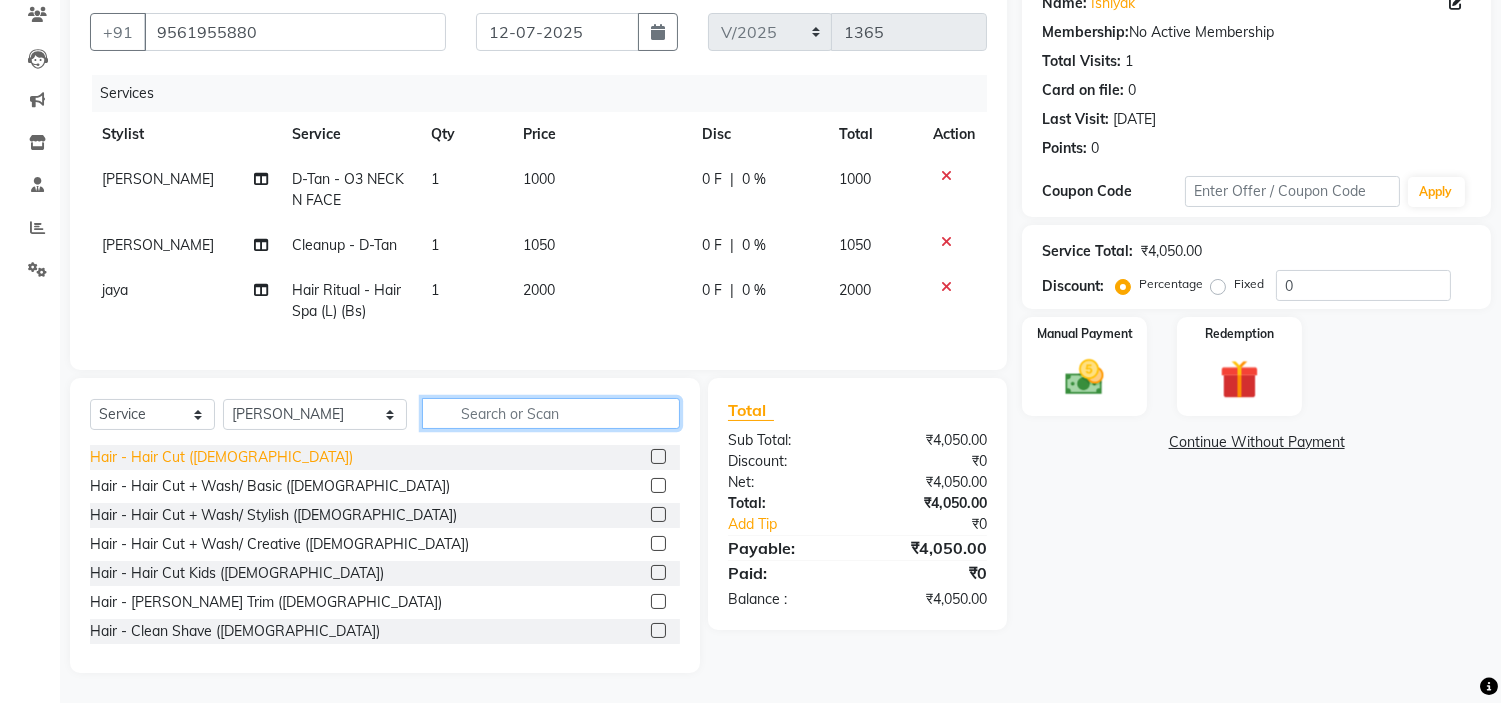 type 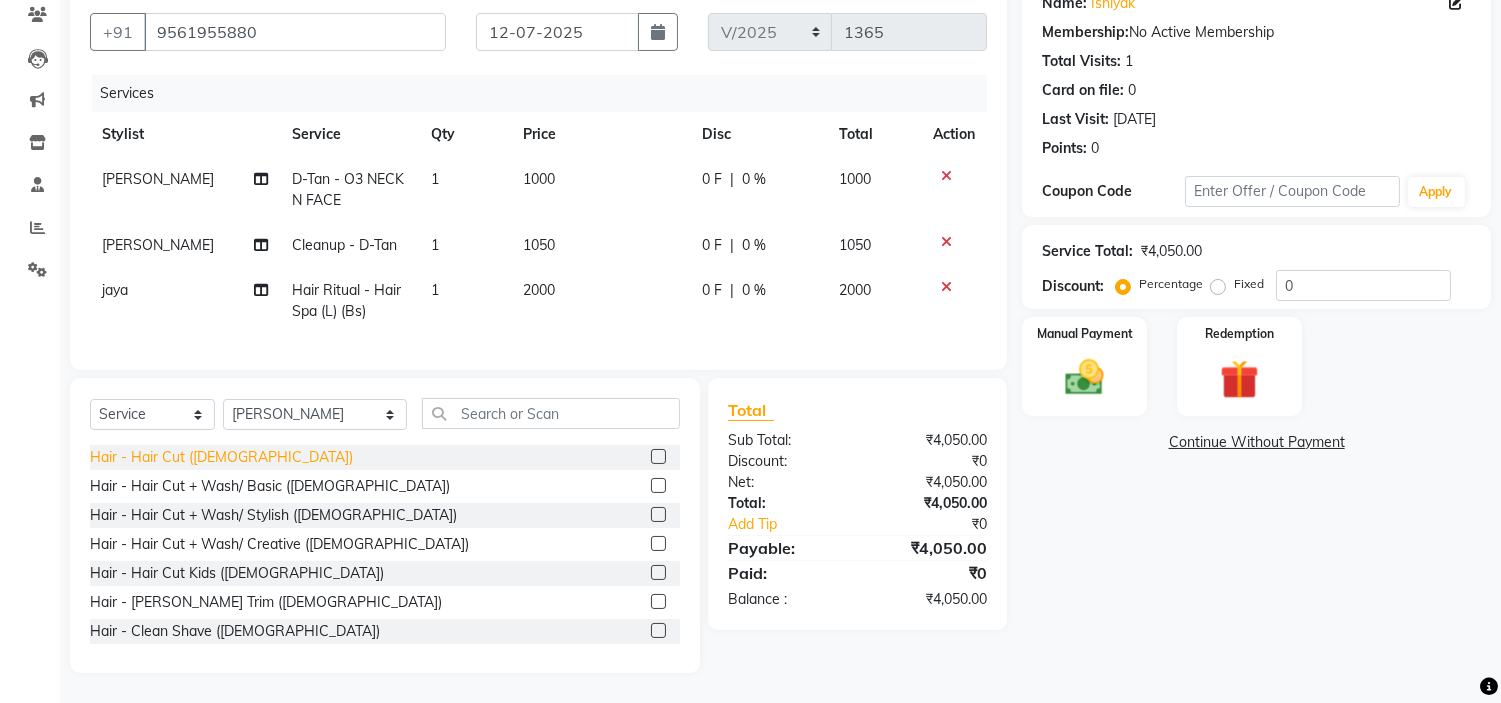 click on "Hair - Hair Cut ([DEMOGRAPHIC_DATA])" 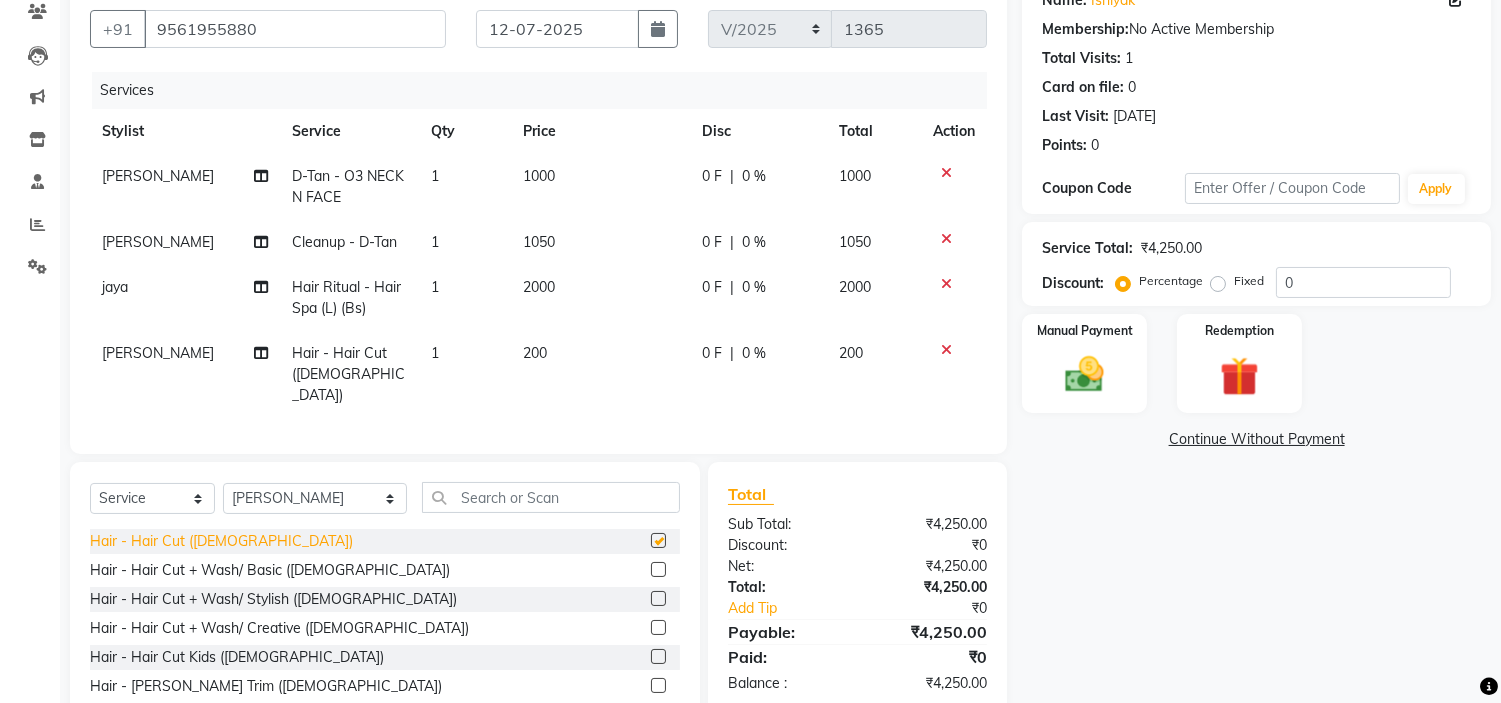 checkbox on "false" 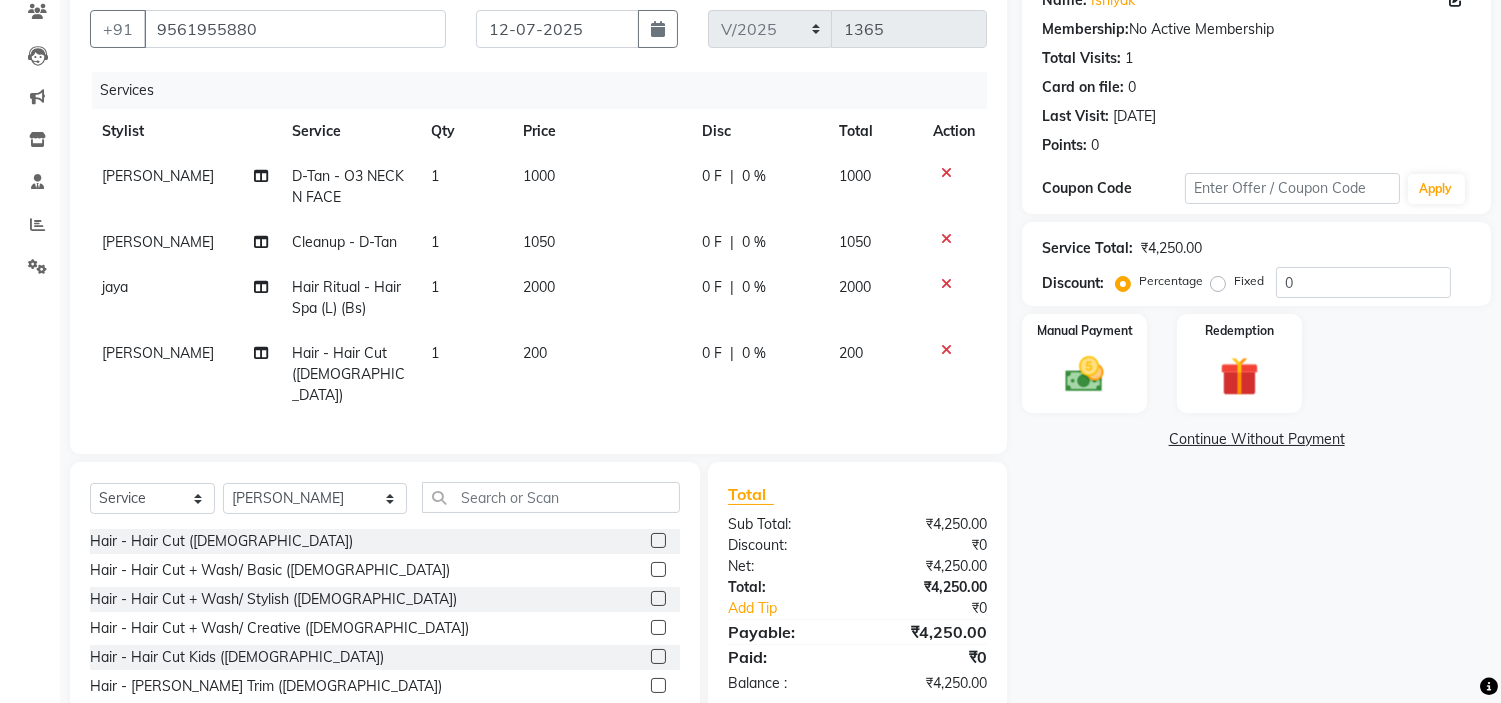 click on "200" 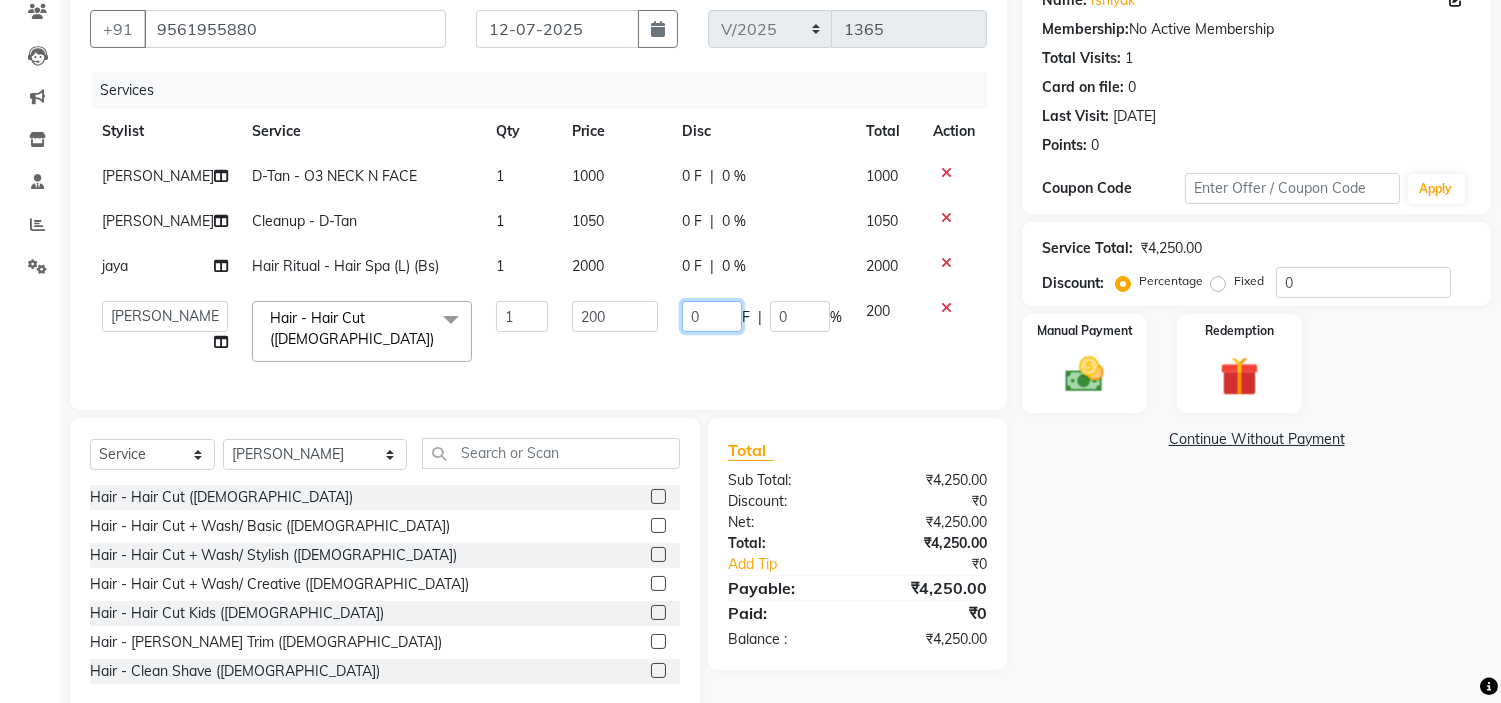 click on "0" 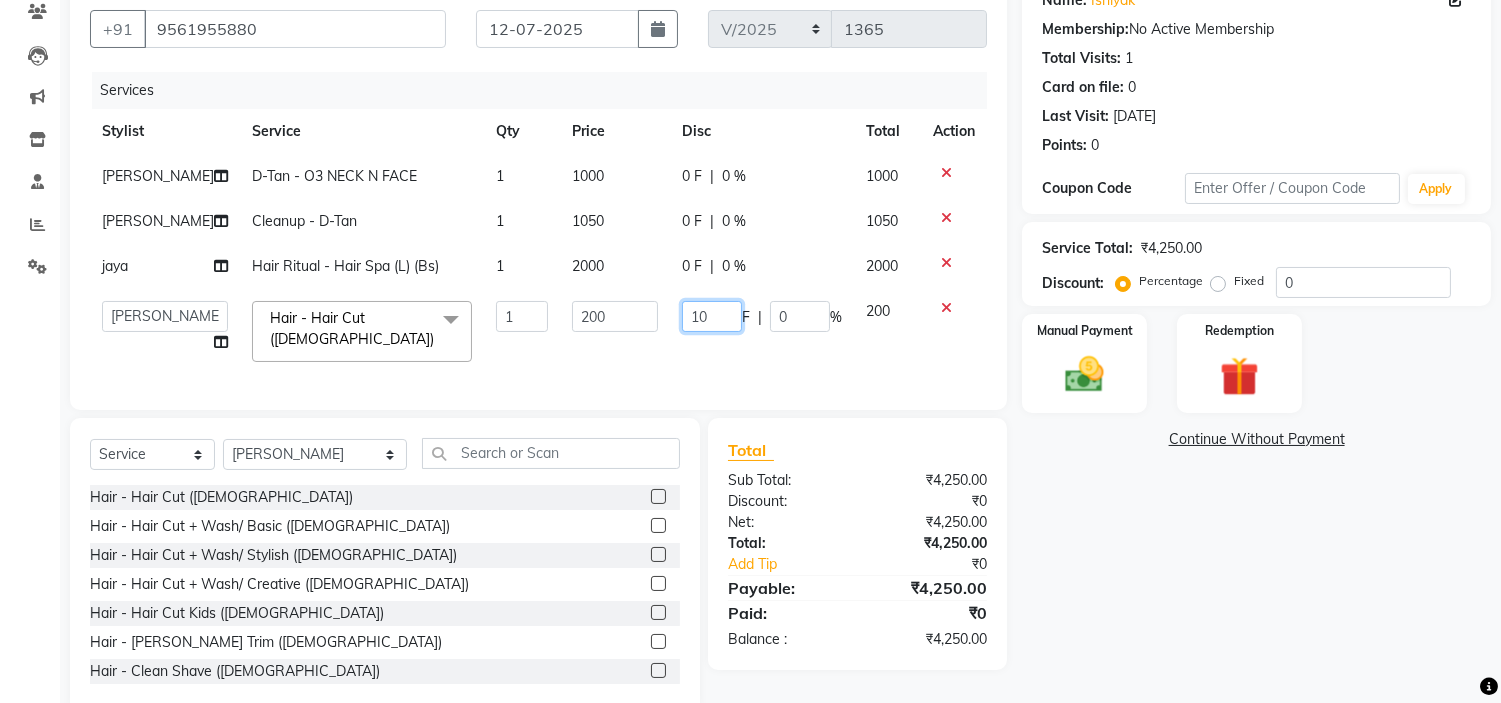 type on "100" 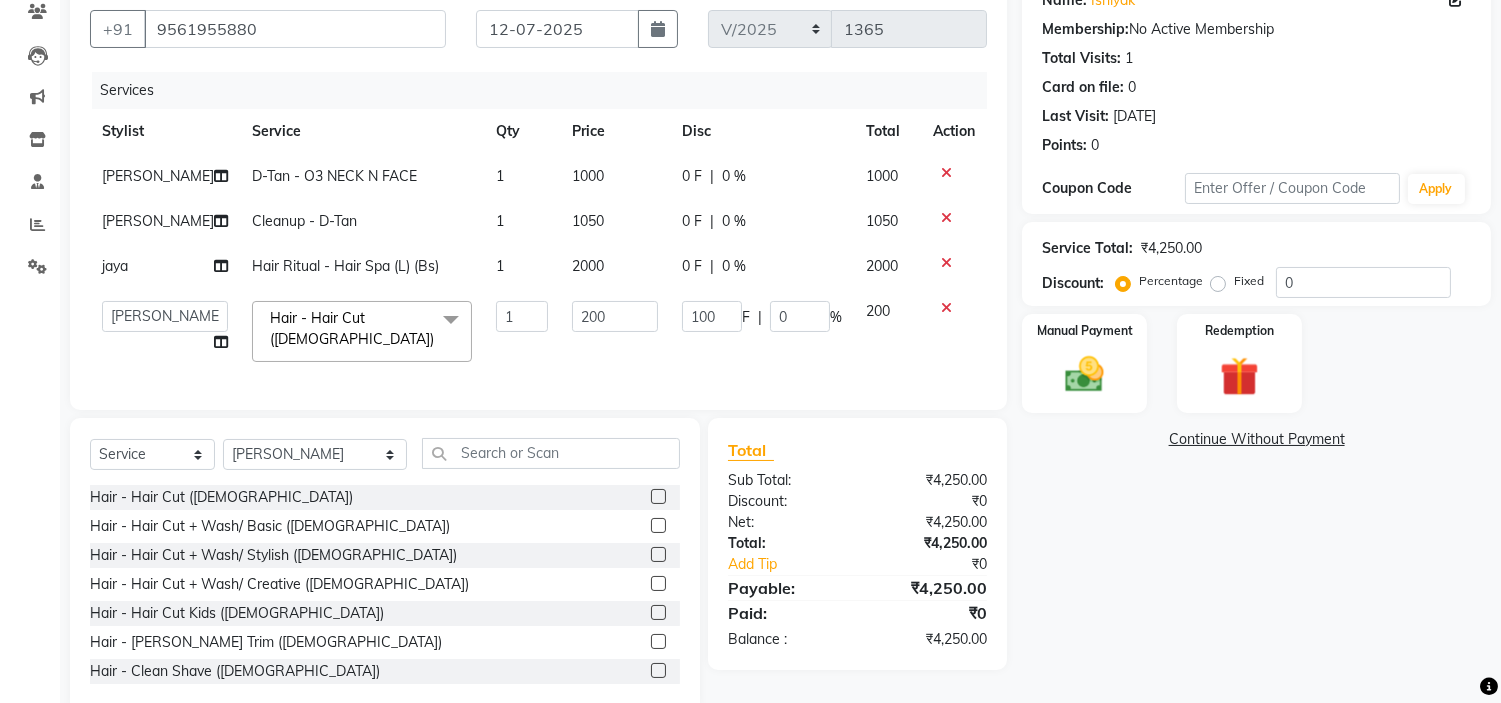 click on "Name: Ishiyak  Membership:  No Active Membership  Total Visits:  1 Card on file:  0 Last Visit:   07-11-2024 Points:   0  Coupon Code Apply Service Total:  ₹4,250.00  Discount:  Percentage   Fixed  0 Manual Payment Redemption  Continue Without Payment" 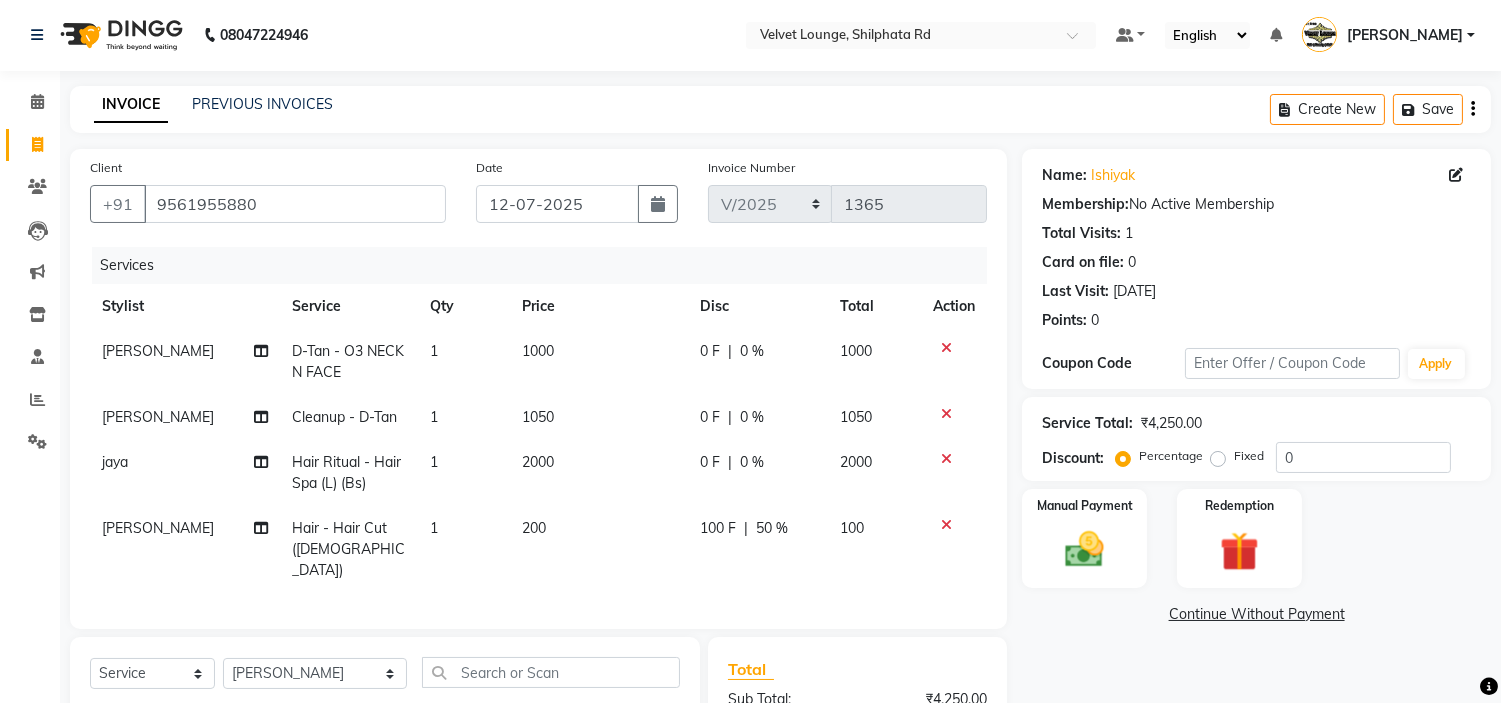 scroll, scrollTop: 213, scrollLeft: 0, axis: vertical 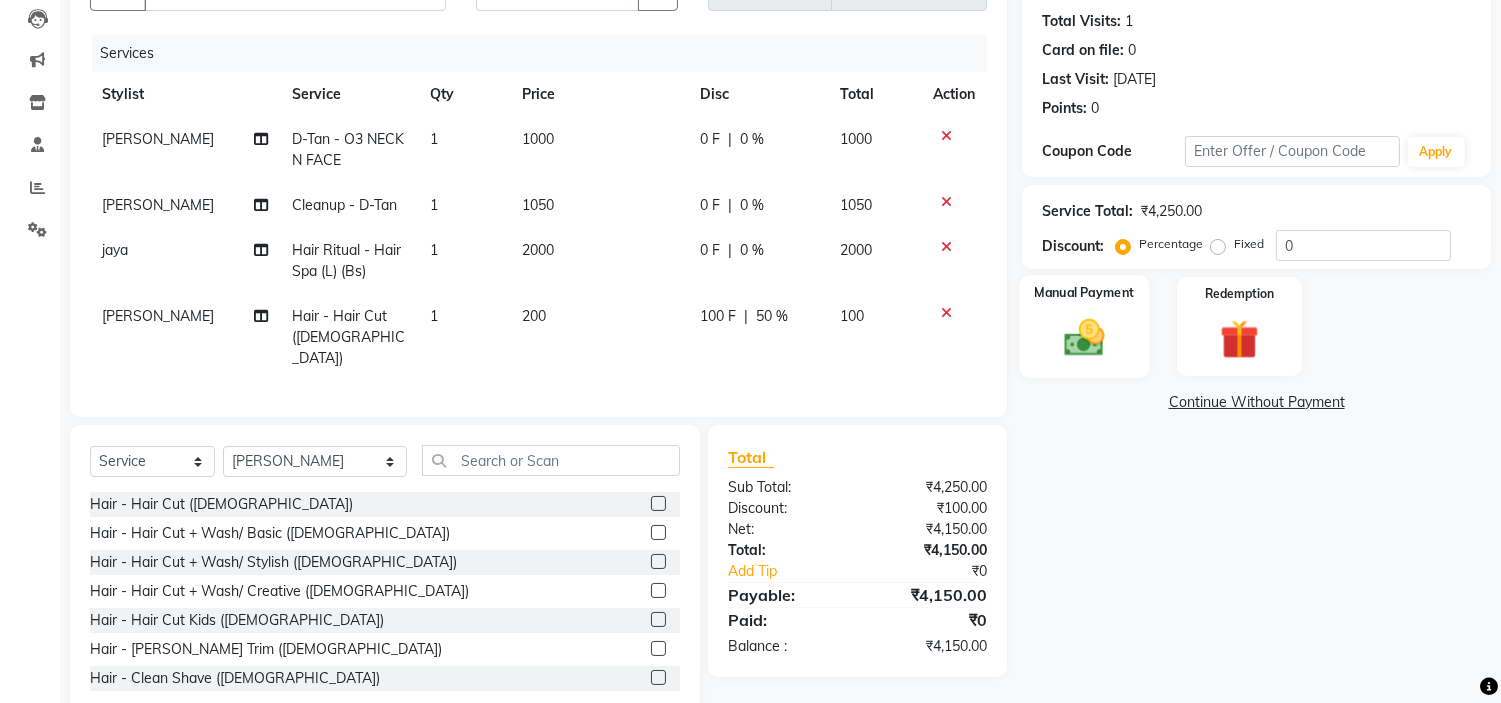 click 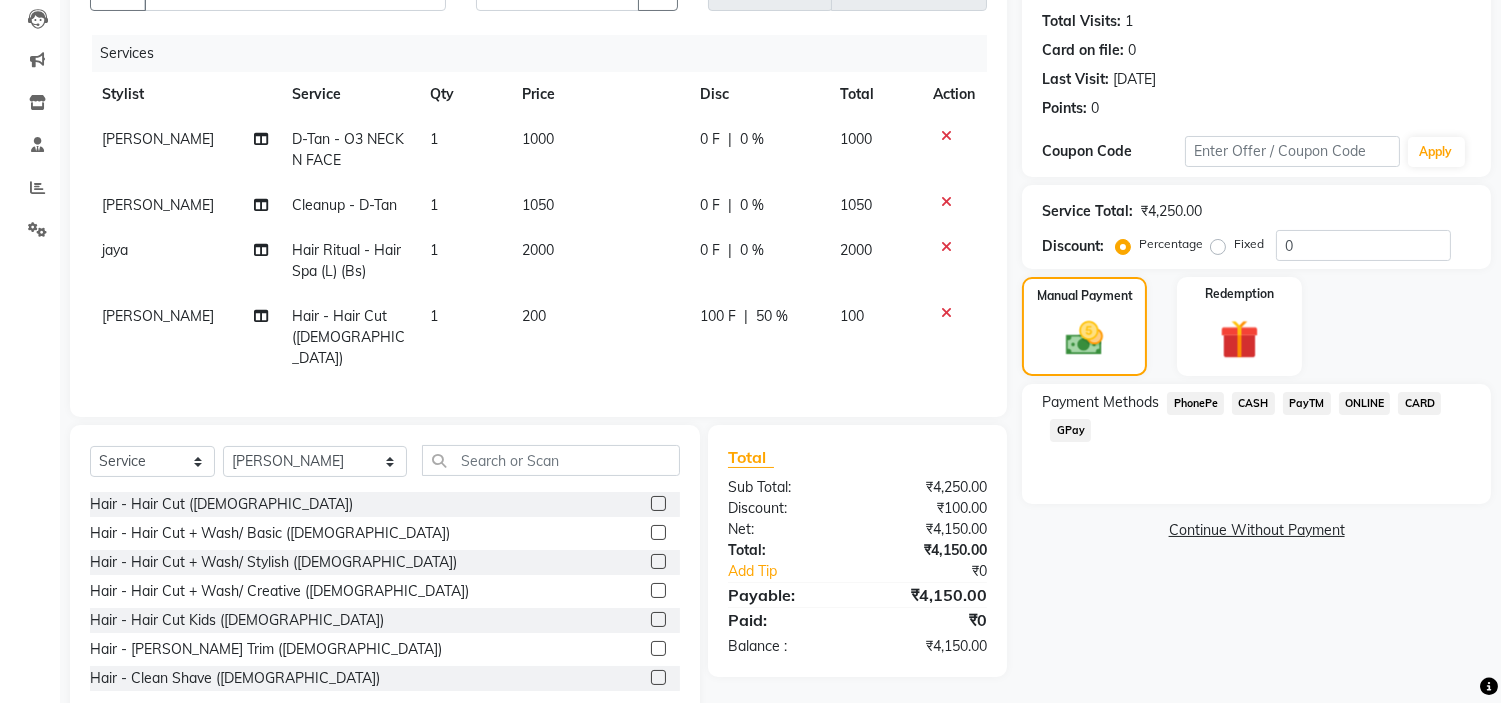 click on "PayTM" 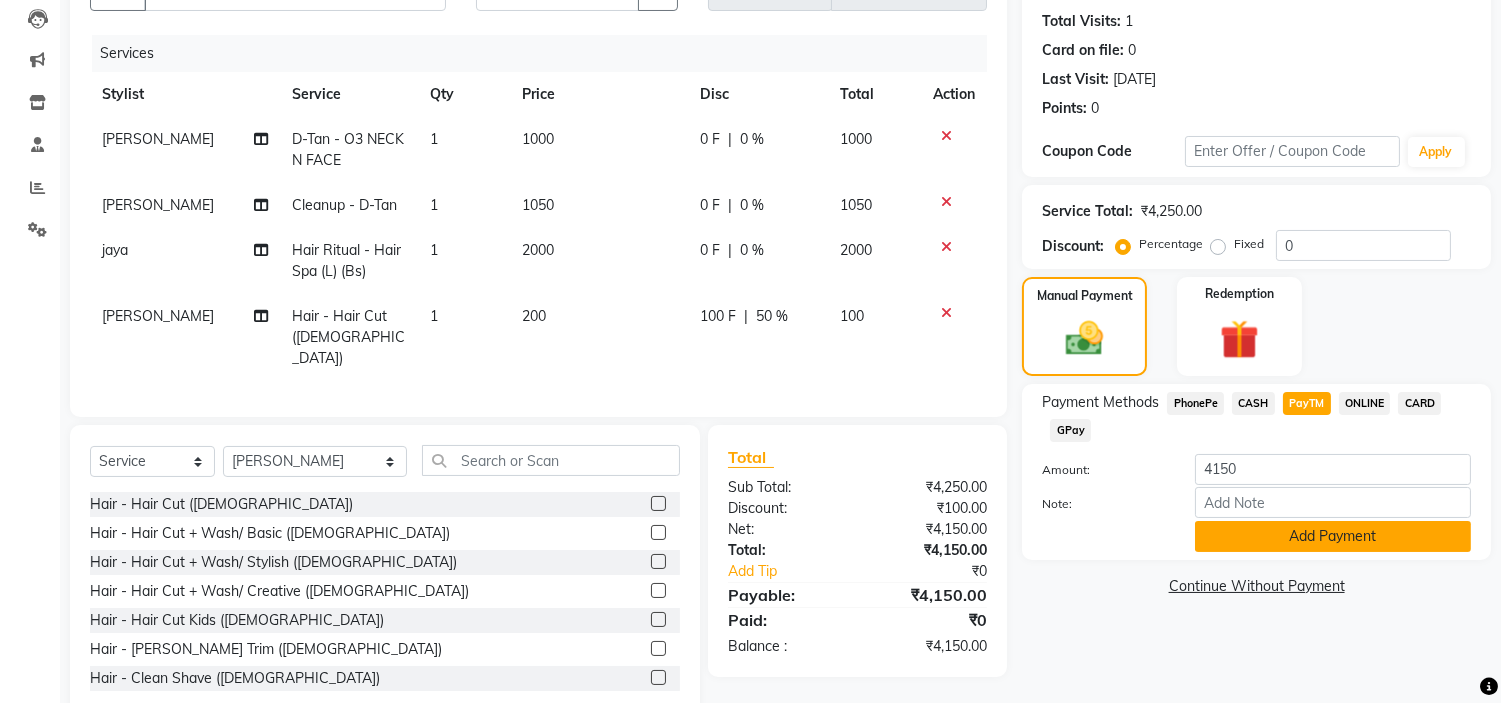 click on "Add Payment" 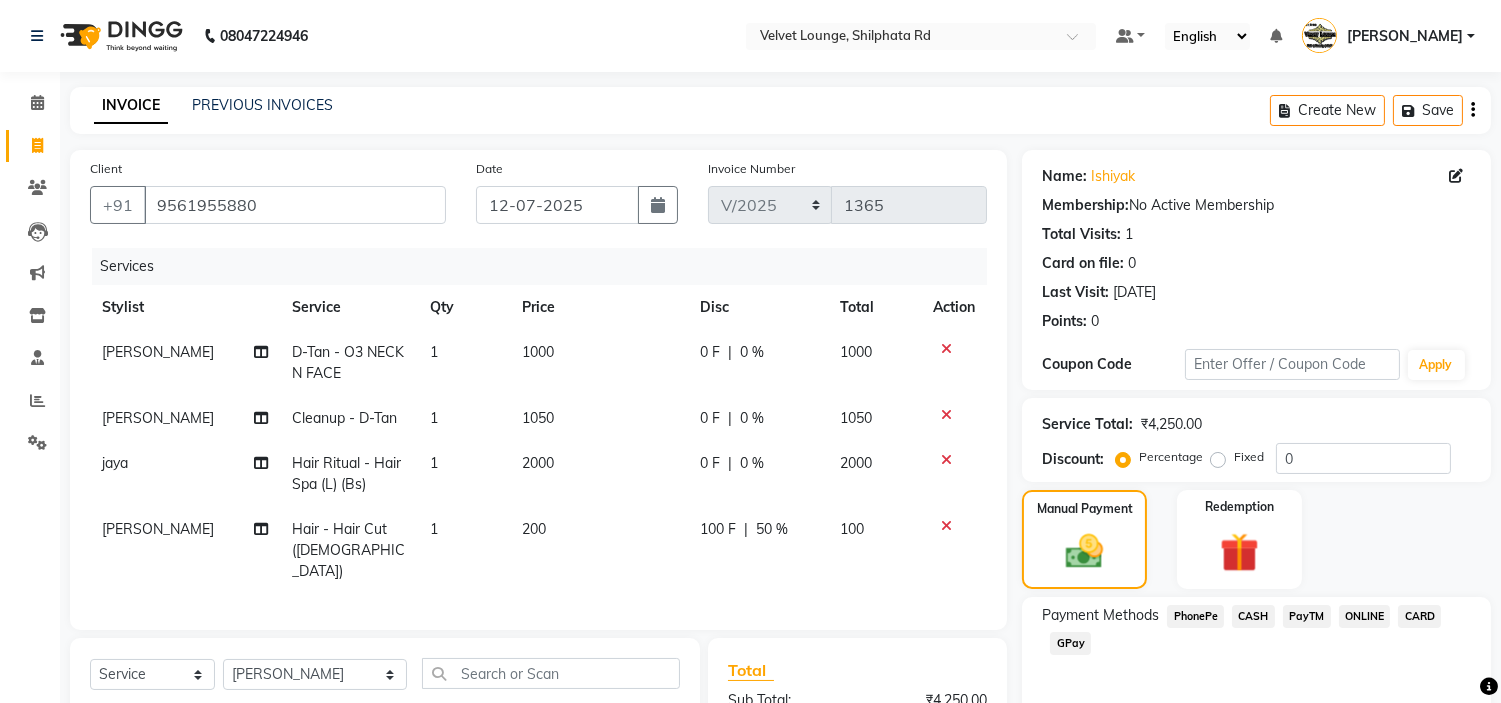 scroll, scrollTop: 255, scrollLeft: 0, axis: vertical 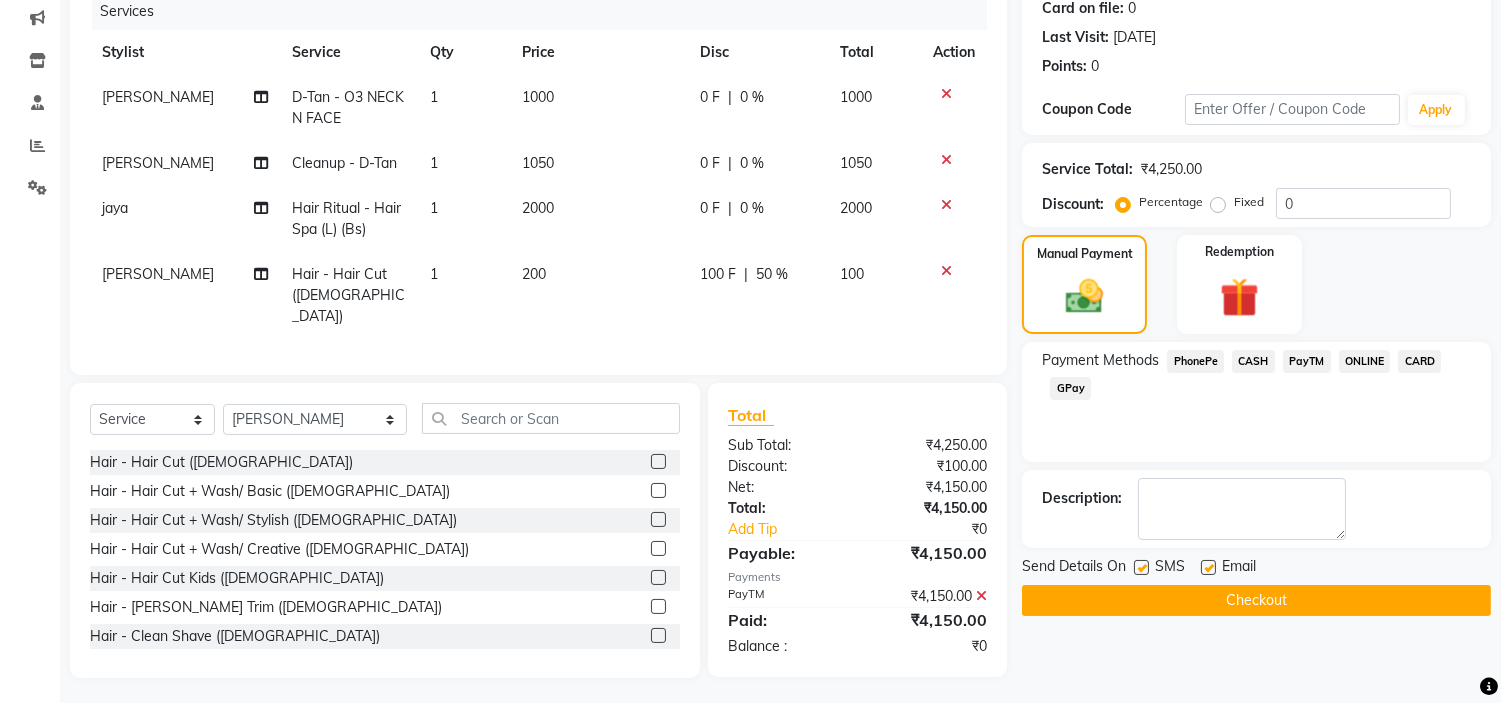 click on "Checkout" 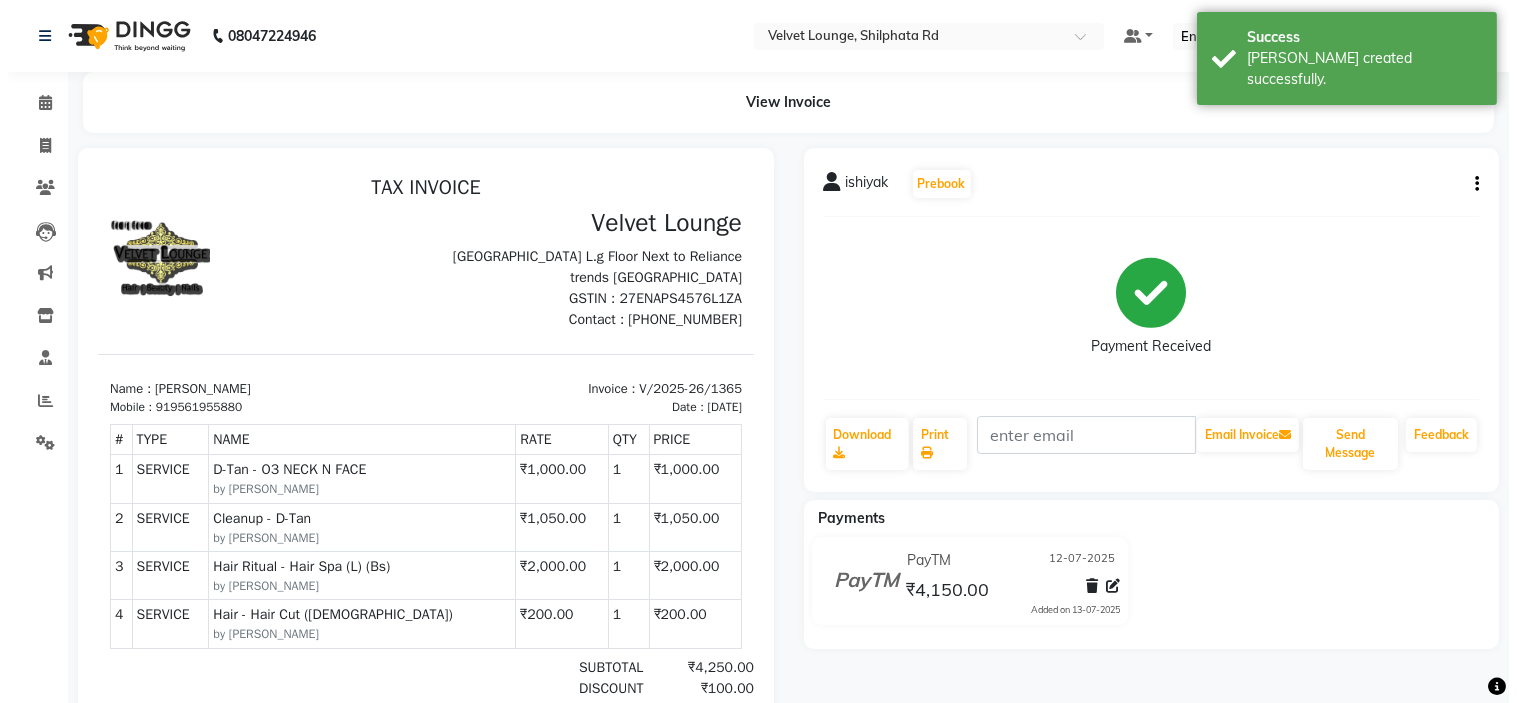scroll, scrollTop: 0, scrollLeft: 0, axis: both 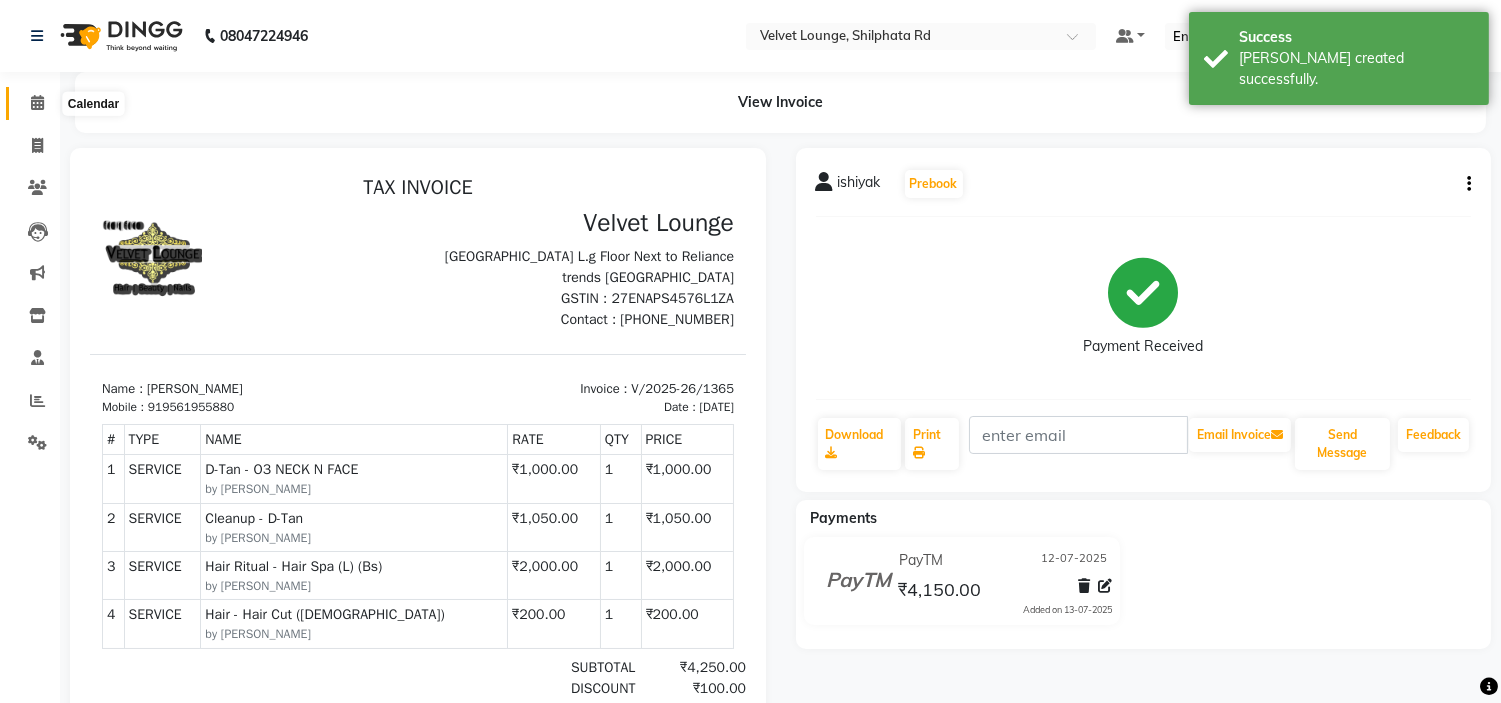click 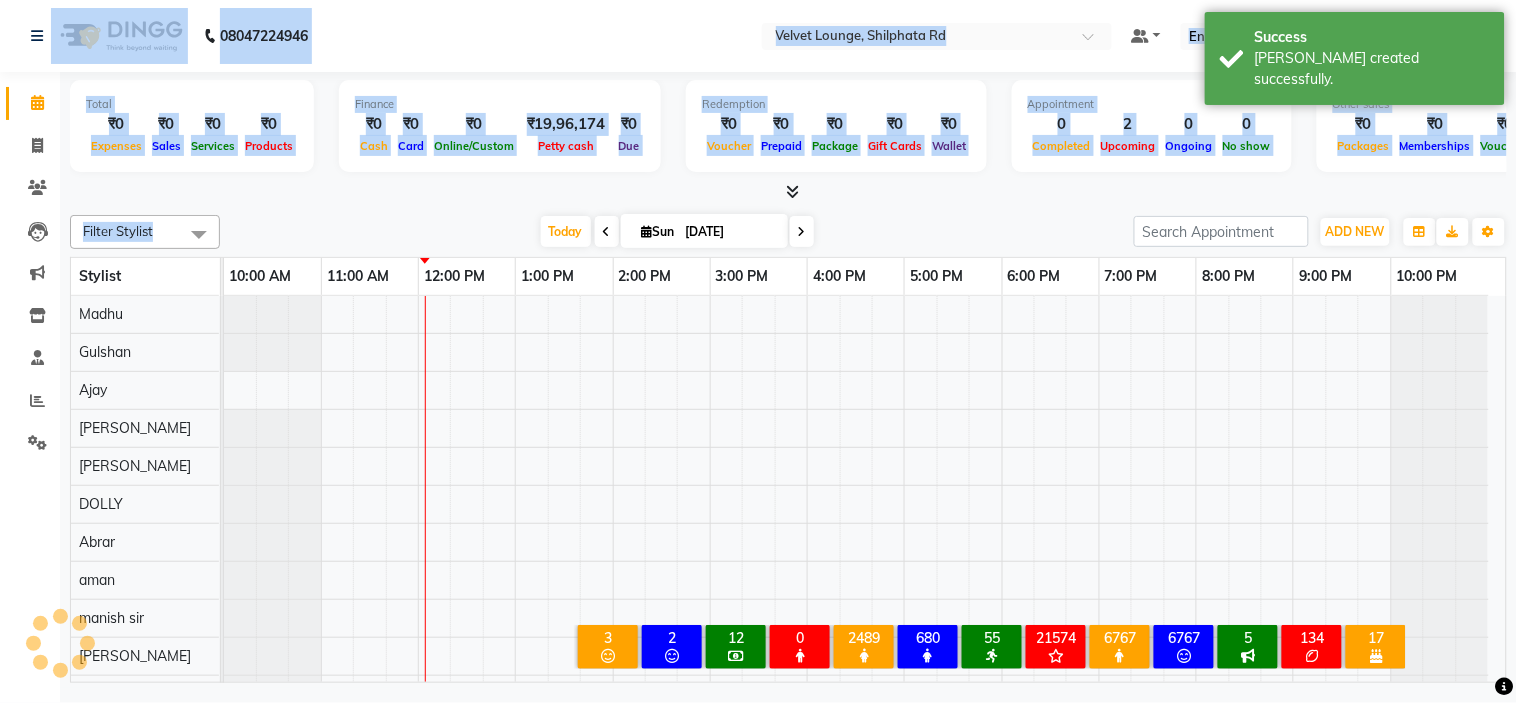 scroll, scrollTop: 26, scrollLeft: 0, axis: vertical 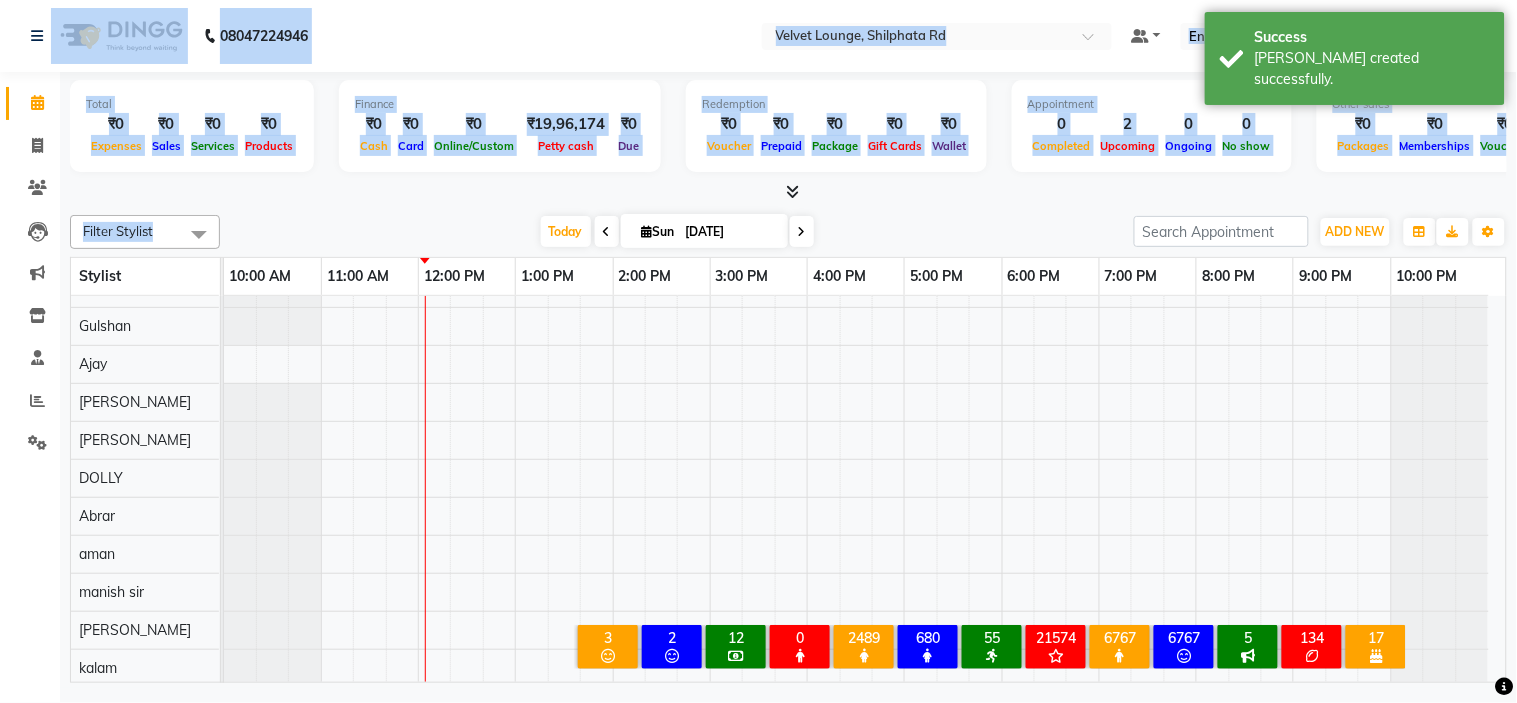 drag, startPoint x: 30, startPoint y: 100, endPoint x: 111, endPoint y: -34, distance: 156.57906 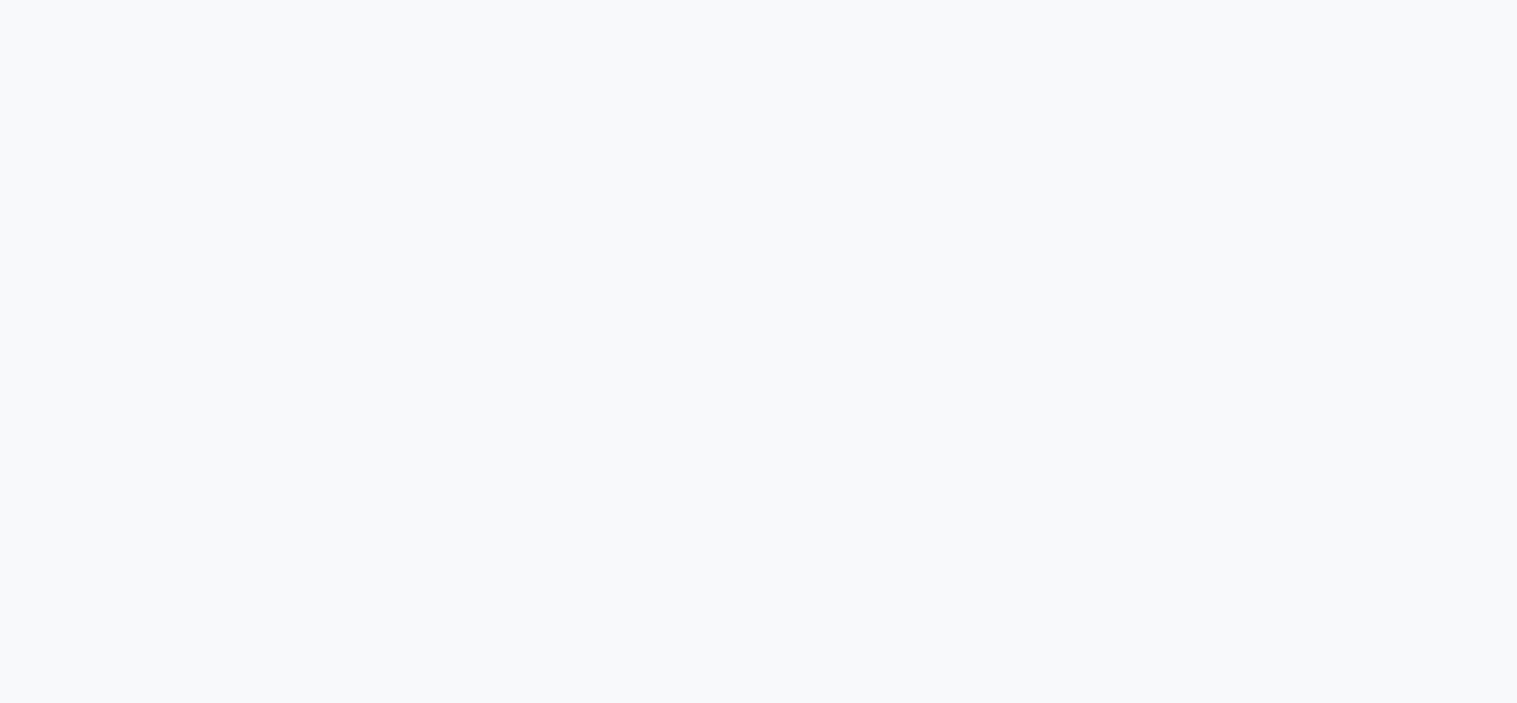scroll, scrollTop: 0, scrollLeft: 0, axis: both 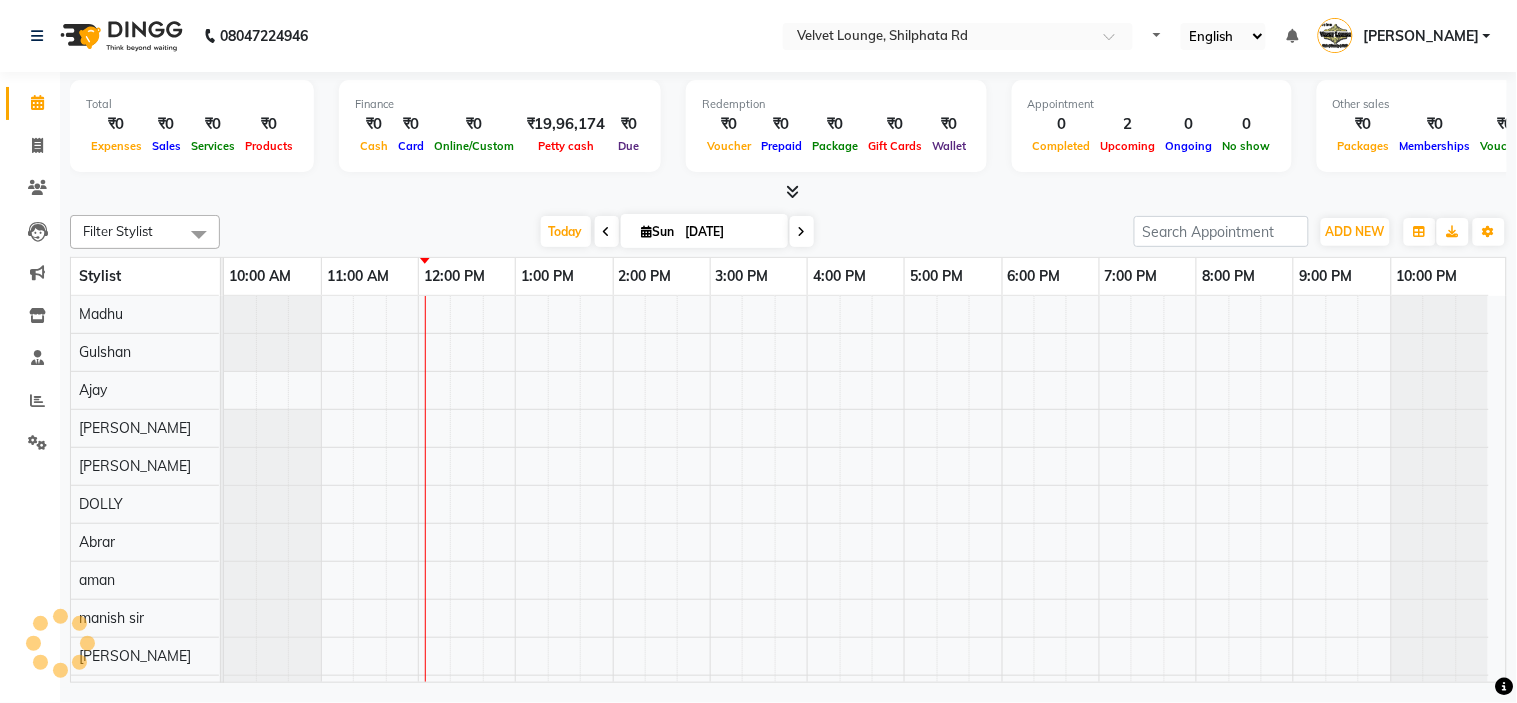 select on "en" 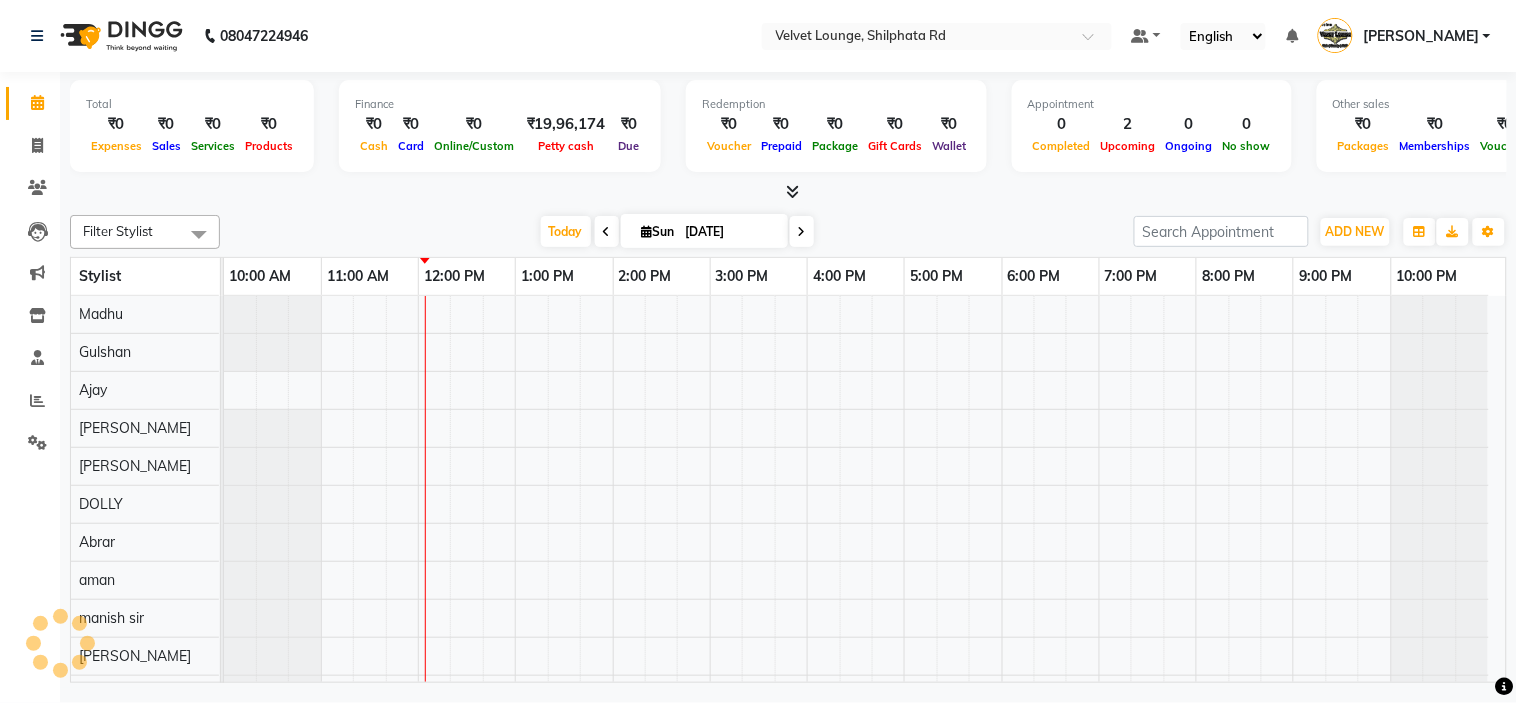 scroll, scrollTop: 26, scrollLeft: 0, axis: vertical 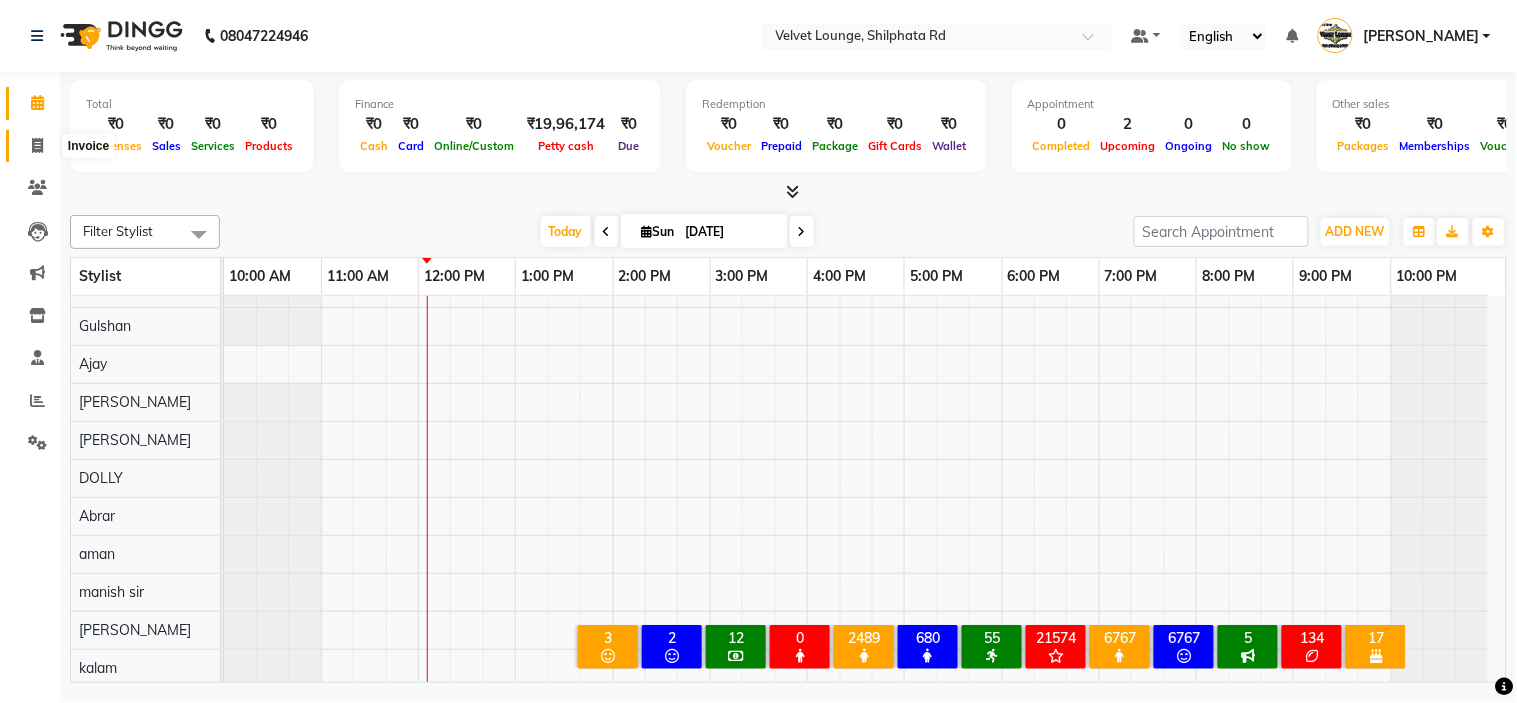 click 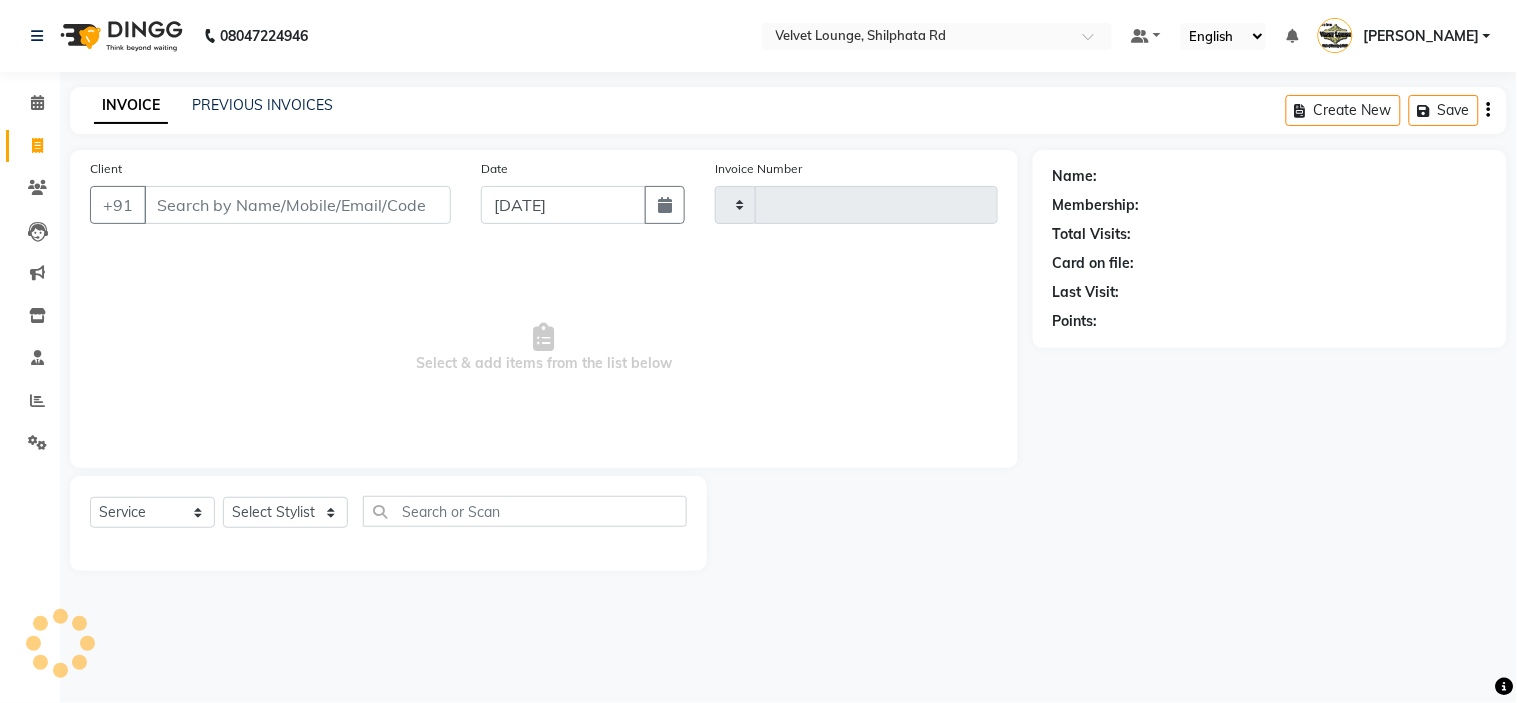 click on "Client" at bounding box center [297, 205] 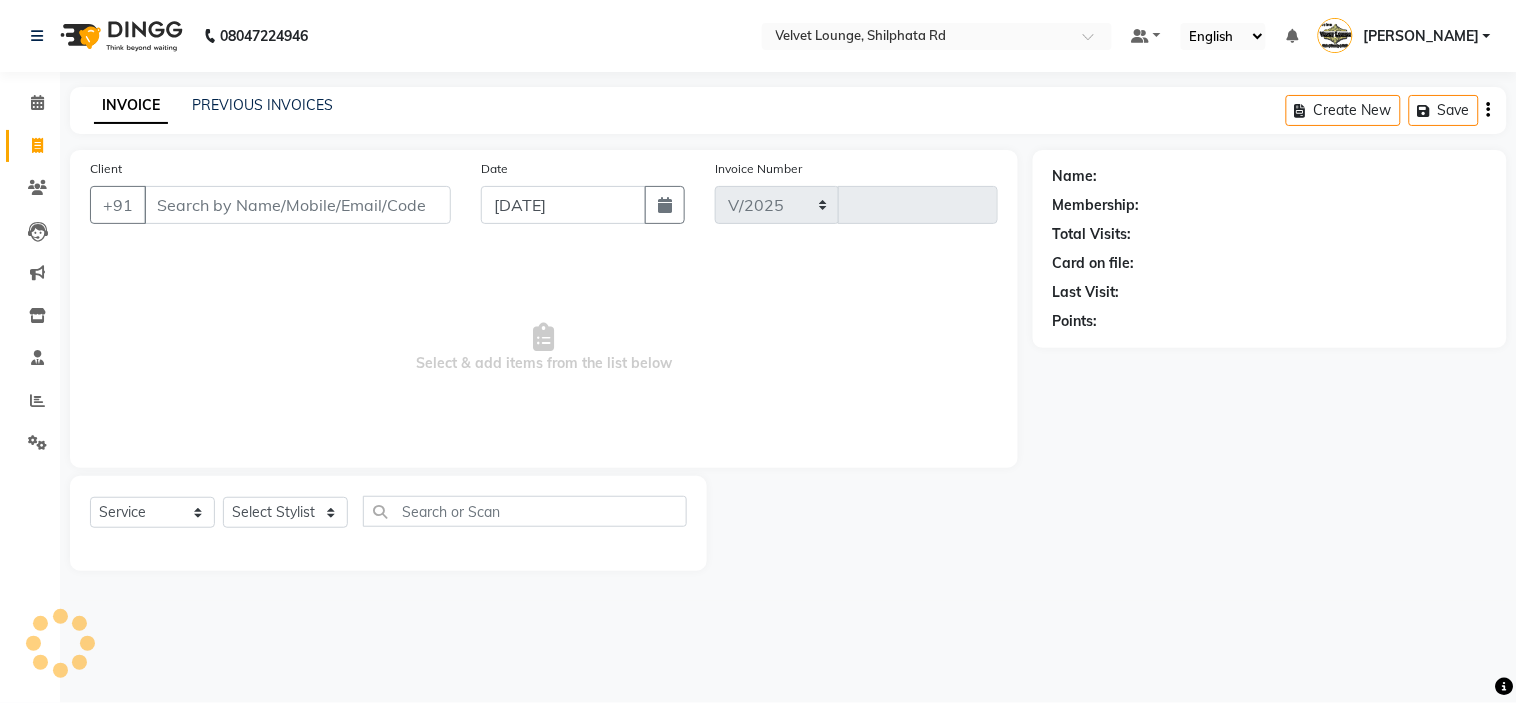 select on "122" 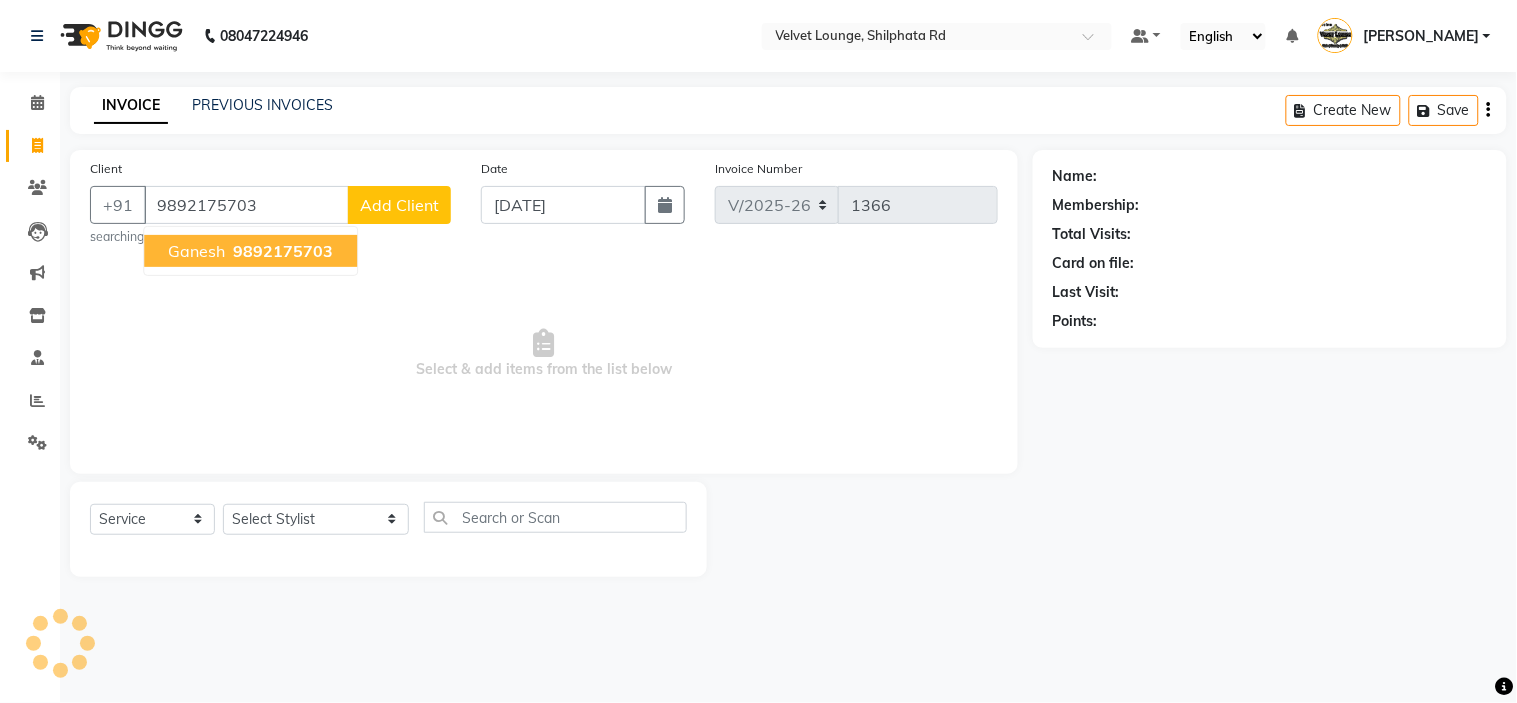 type on "9892175703" 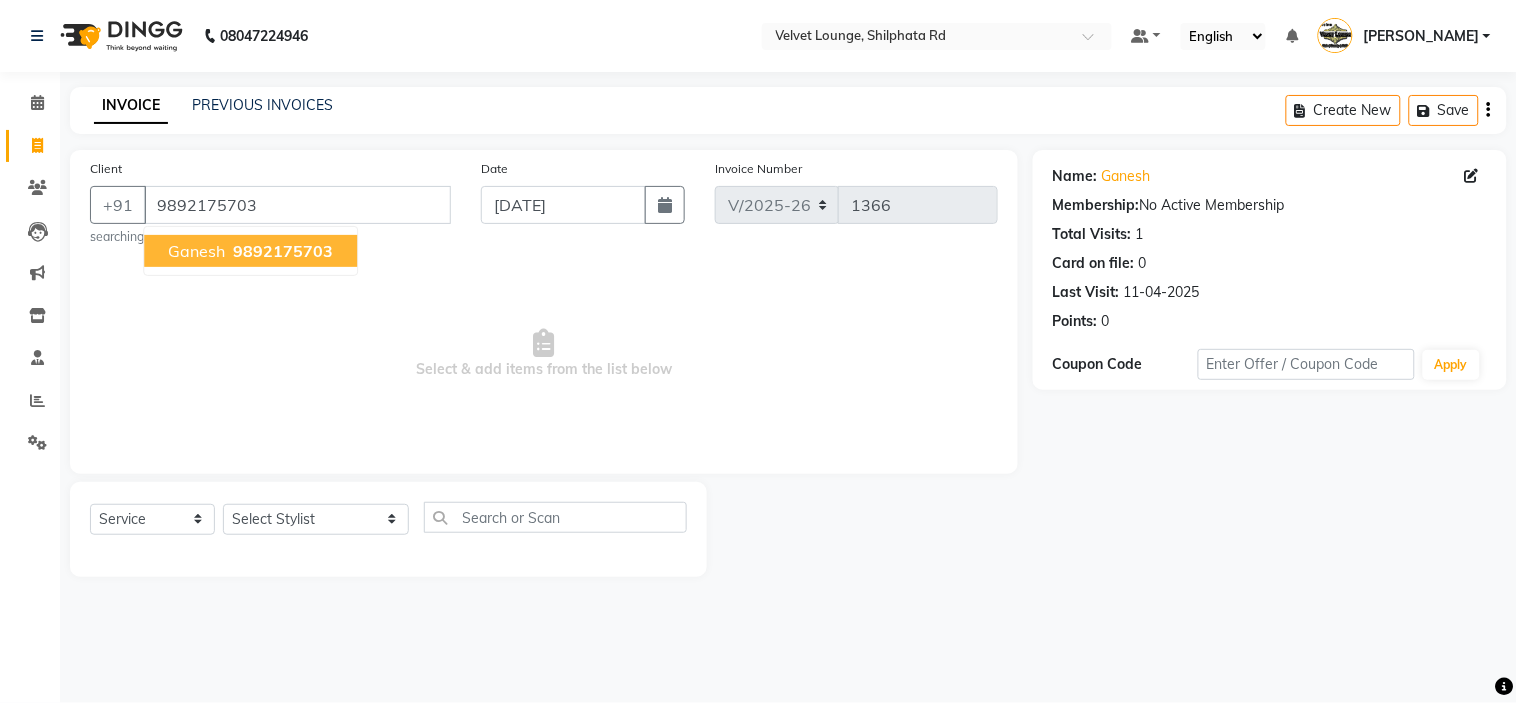 click on "9892175703" at bounding box center [283, 251] 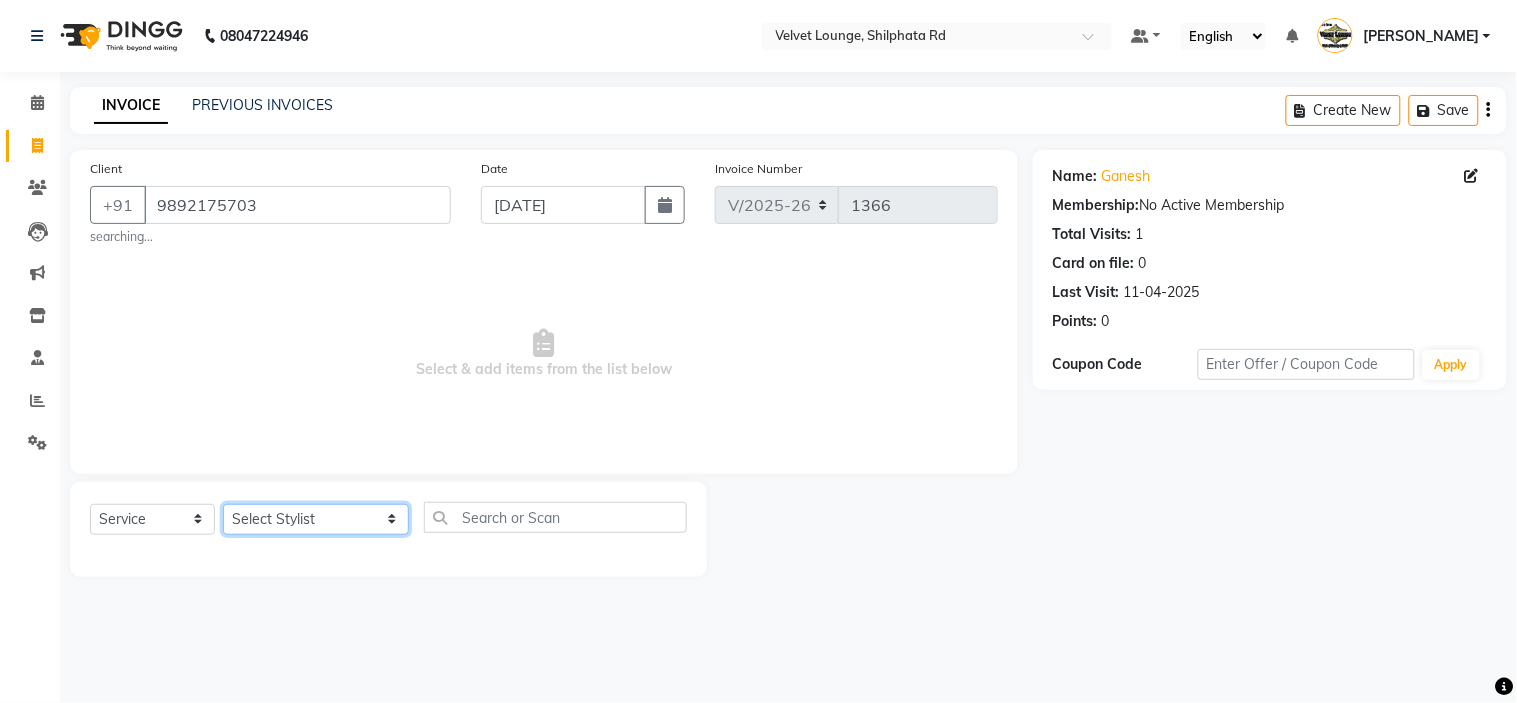 click on "Select Stylist [PERSON_NAME]  [PERSON_NAME] [PERSON_NAME] [PERSON_NAME] [PERSON_NAME] [PERSON_NAME] [PERSON_NAME]  [PERSON_NAME] [PERSON_NAME] ashwini palem  [PERSON_NAME] [PERSON_NAME]  [PERSON_NAME] [PERSON_NAME] Gulshan [PERSON_NAME] [PERSON_NAME] kalam [PERSON_NAME] [PERSON_NAME] sir miraj [PERSON_NAME] [PERSON_NAME] [PERSON_NAME] [PERSON_NAME] neha tamatta [PERSON_NAME] [PERSON_NAME] [PERSON_NAME] [PERSON_NAME] [PERSON_NAME] [PERSON_NAME] [PERSON_NAME] [PERSON_NAME]  [PERSON_NAME] [PERSON_NAME] sana [PERSON_NAME] [PERSON_NAME]  [PERSON_NAME] [PERSON_NAME] [PERSON_NAME] [DEMOGRAPHIC_DATA][PERSON_NAME] [PERSON_NAME]  [PERSON_NAME] [PERSON_NAME] gurbani [PERSON_NAME]" 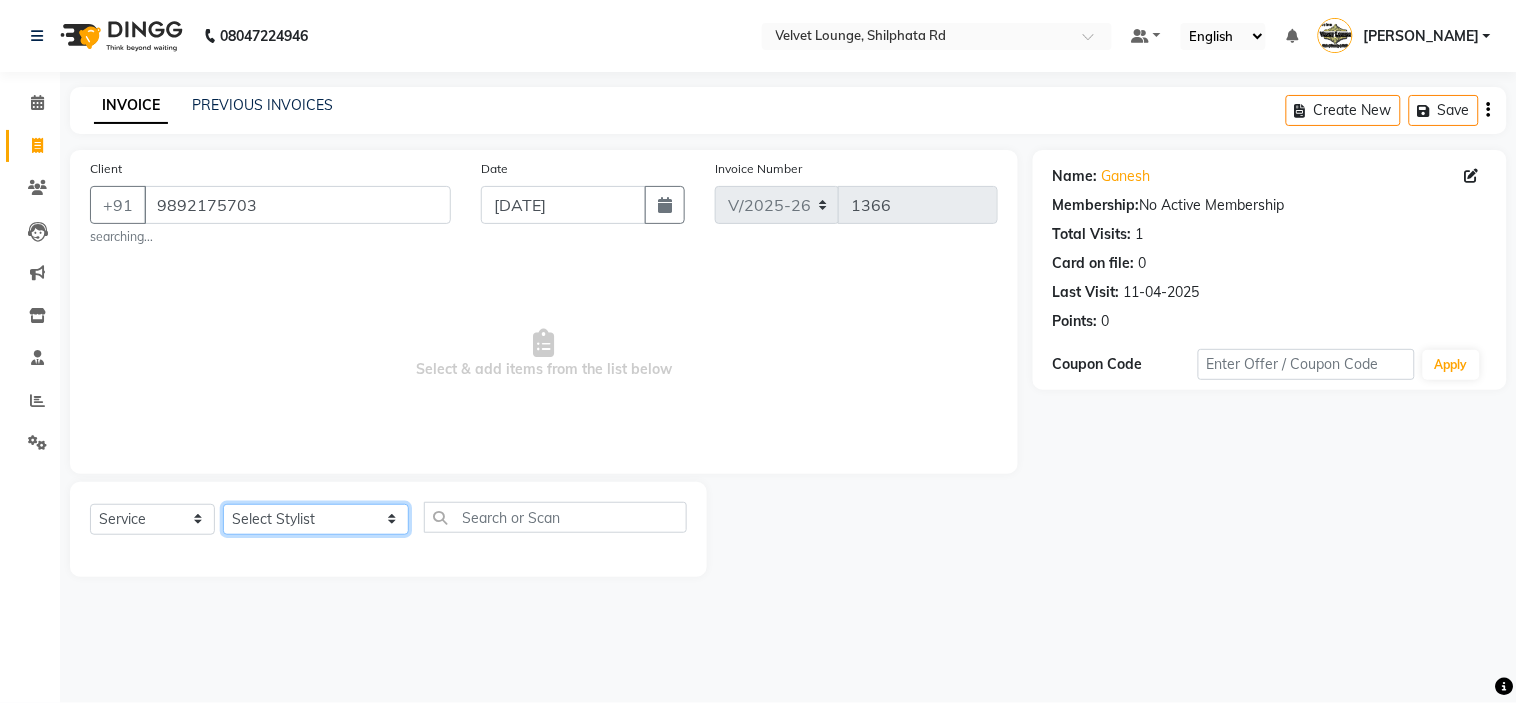 select on "31385" 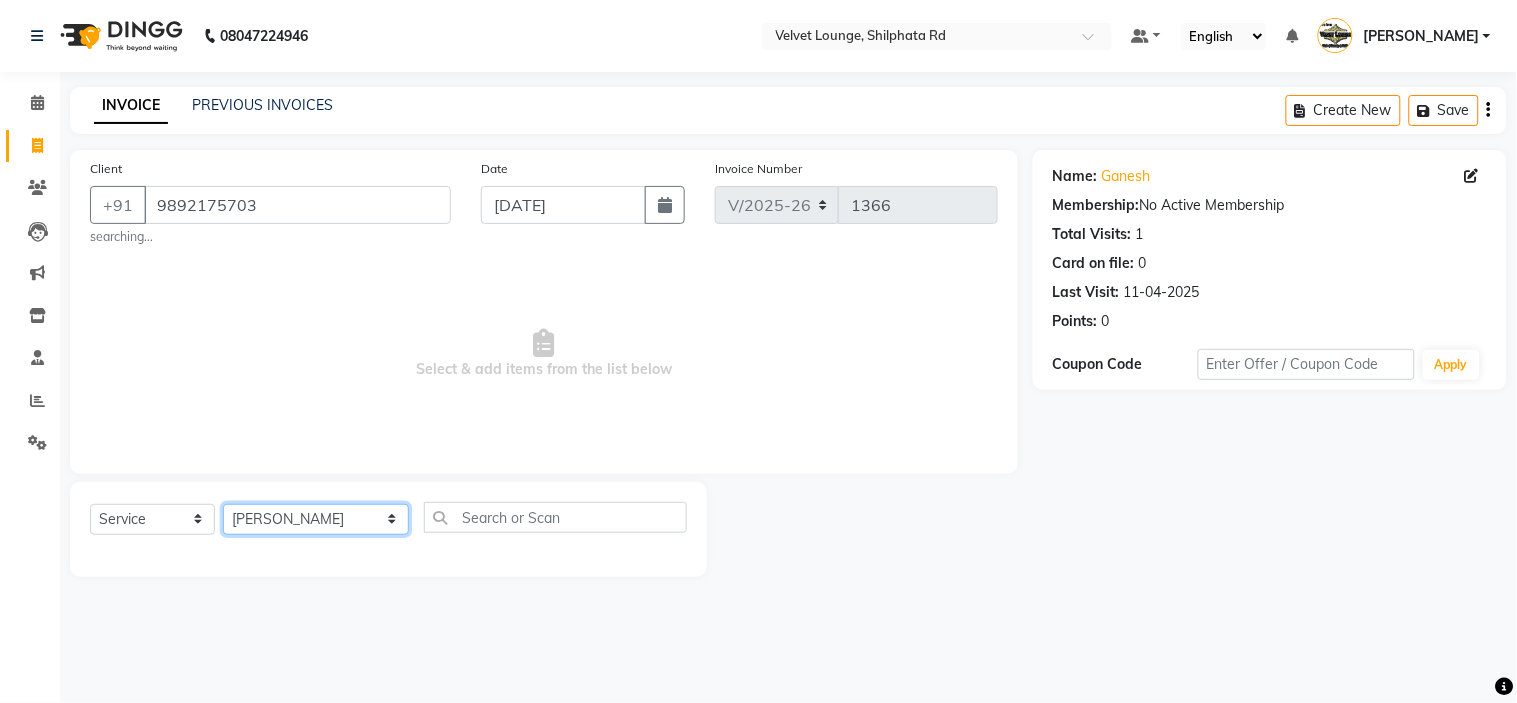 click on "Select Stylist [PERSON_NAME]  [PERSON_NAME] [PERSON_NAME] [PERSON_NAME] [PERSON_NAME] [PERSON_NAME] [PERSON_NAME]  [PERSON_NAME] [PERSON_NAME] ashwini palem  [PERSON_NAME] [PERSON_NAME]  [PERSON_NAME] [PERSON_NAME] Gulshan [PERSON_NAME] [PERSON_NAME] kalam [PERSON_NAME] [PERSON_NAME] sir miraj [PERSON_NAME] [PERSON_NAME] [PERSON_NAME] [PERSON_NAME] neha tamatta [PERSON_NAME] [PERSON_NAME] [PERSON_NAME] [PERSON_NAME] [PERSON_NAME] [PERSON_NAME] [PERSON_NAME] [PERSON_NAME]  [PERSON_NAME] [PERSON_NAME] sana [PERSON_NAME] [PERSON_NAME]  [PERSON_NAME] [PERSON_NAME] [PERSON_NAME] [DEMOGRAPHIC_DATA][PERSON_NAME] [PERSON_NAME]  [PERSON_NAME] [PERSON_NAME] gurbani [PERSON_NAME]" 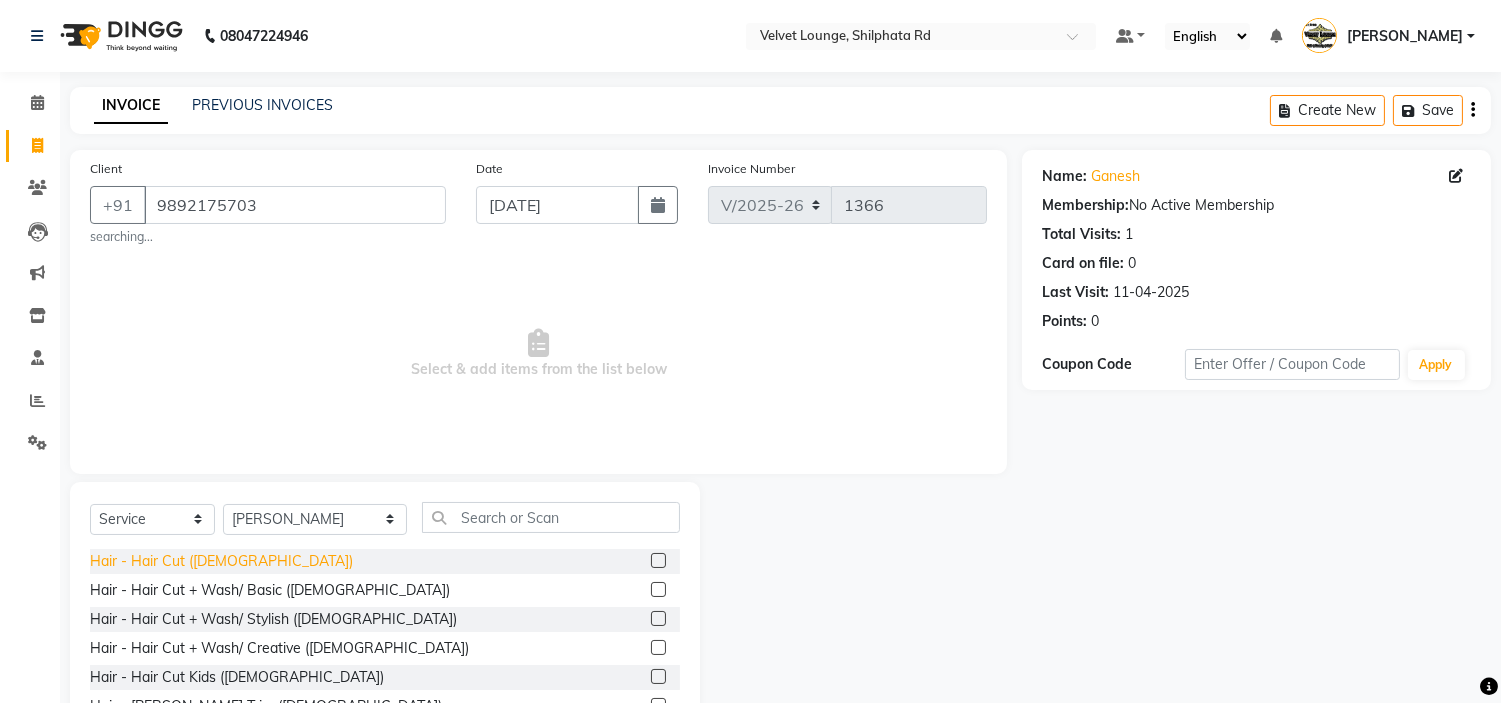 click on "Hair - Hair Cut ([DEMOGRAPHIC_DATA])" 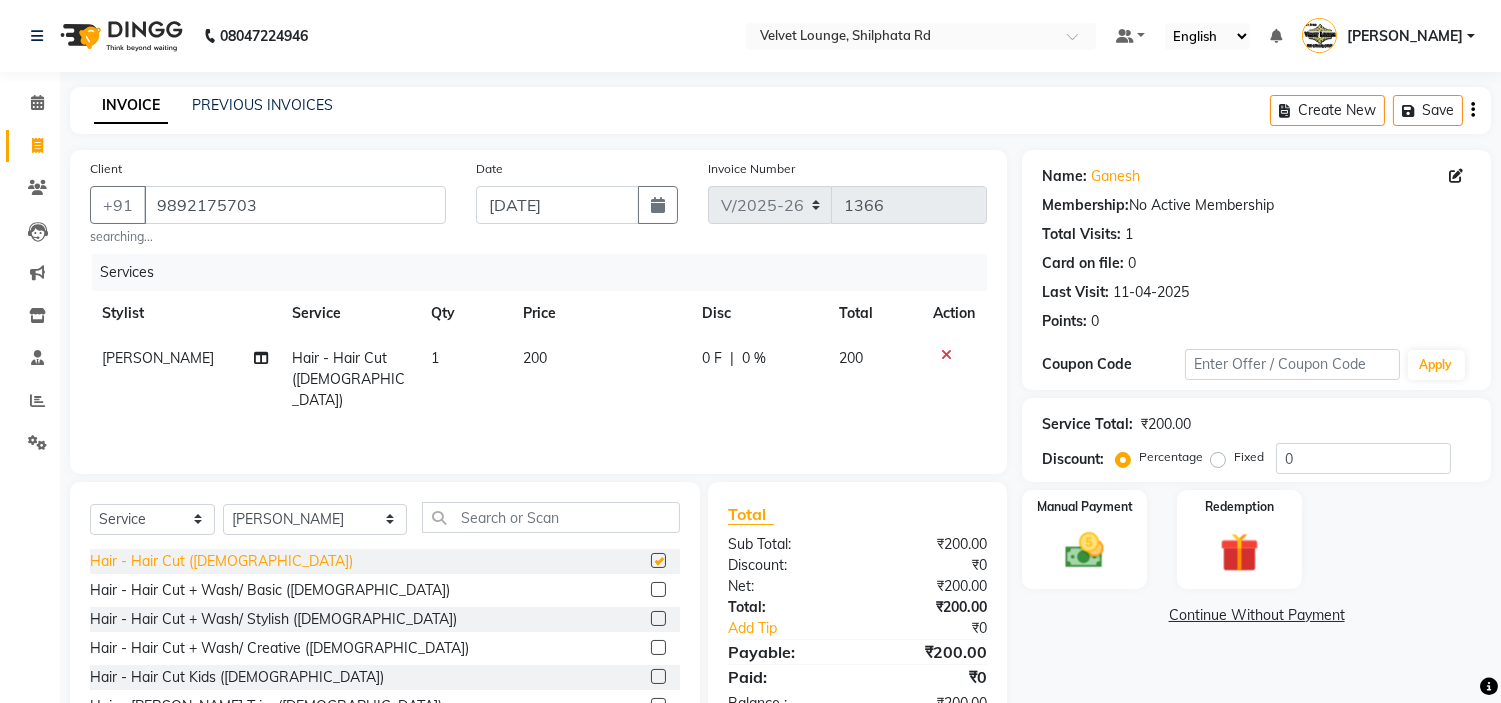 checkbox on "false" 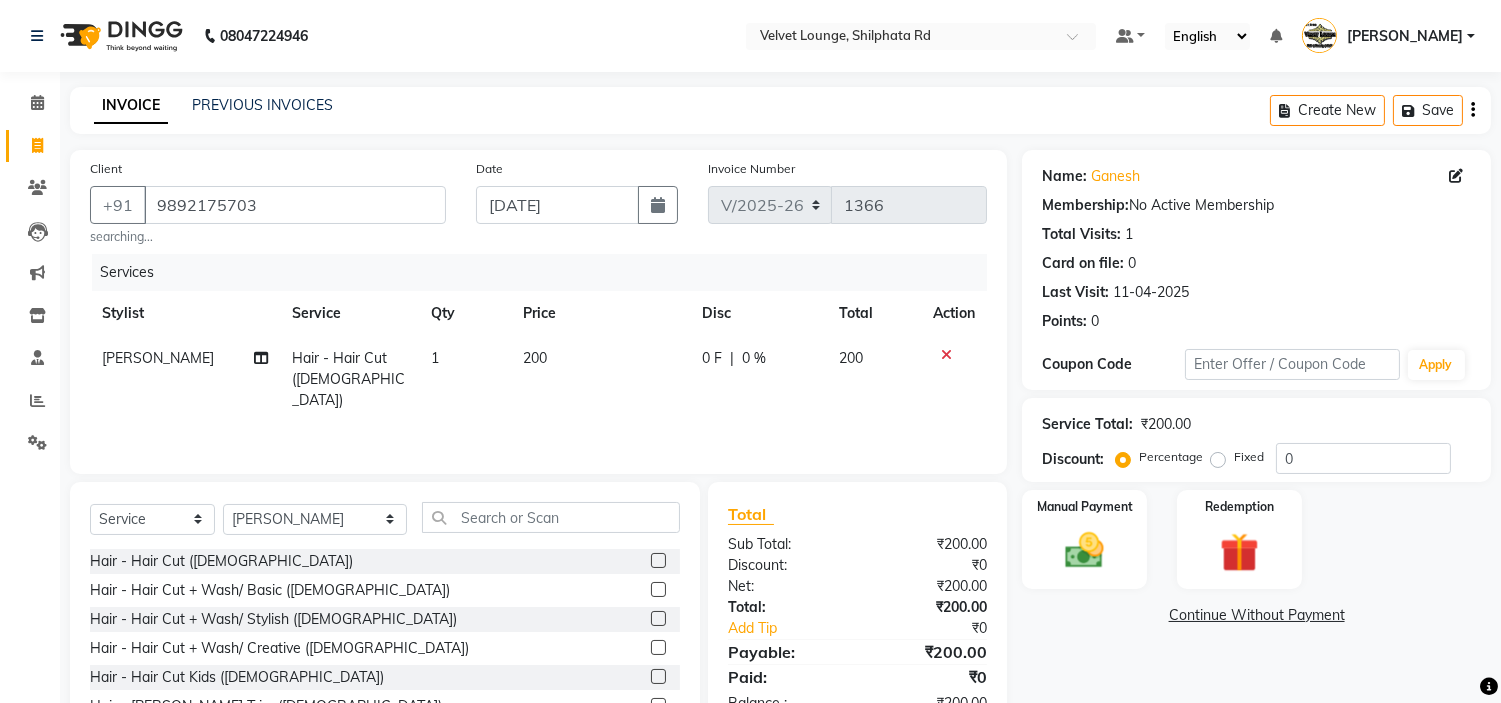 click on "0 F | 0 %" 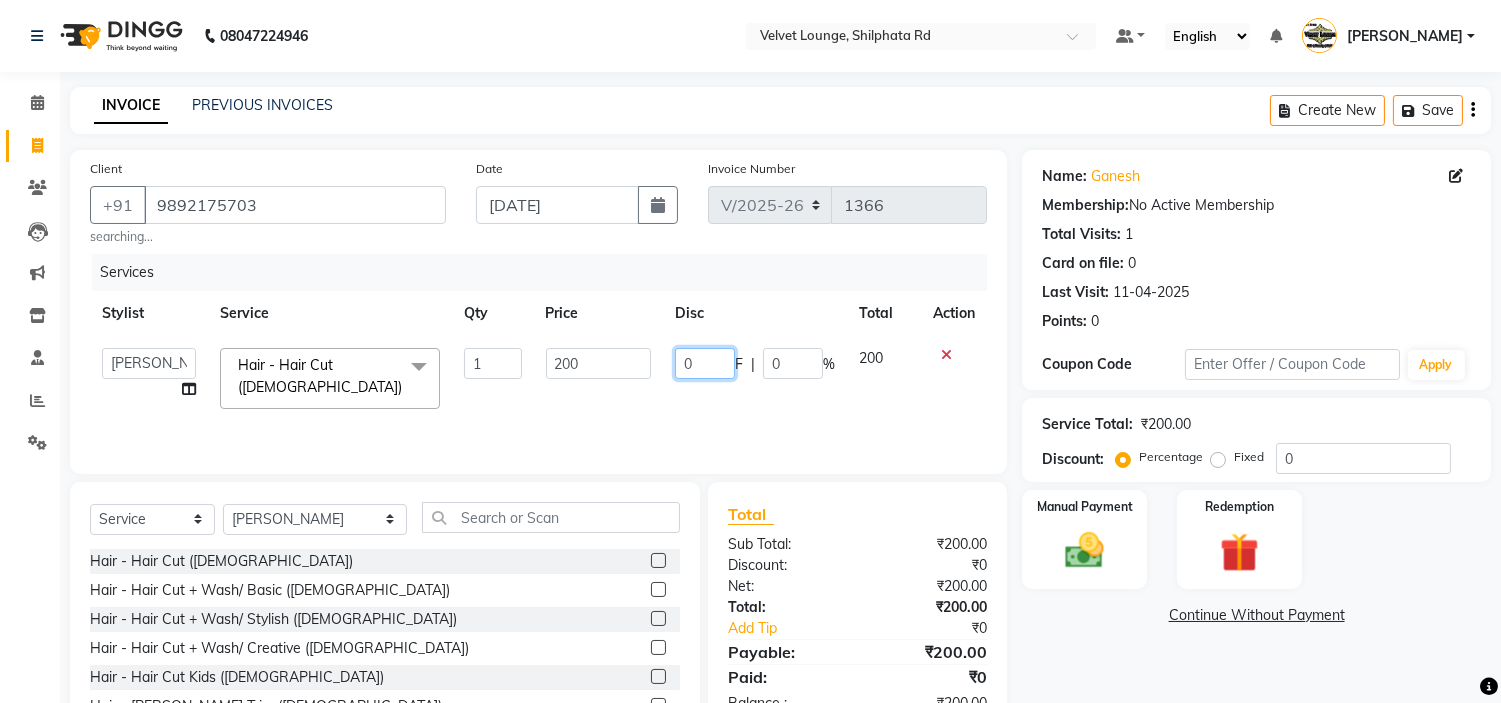 click on "0" 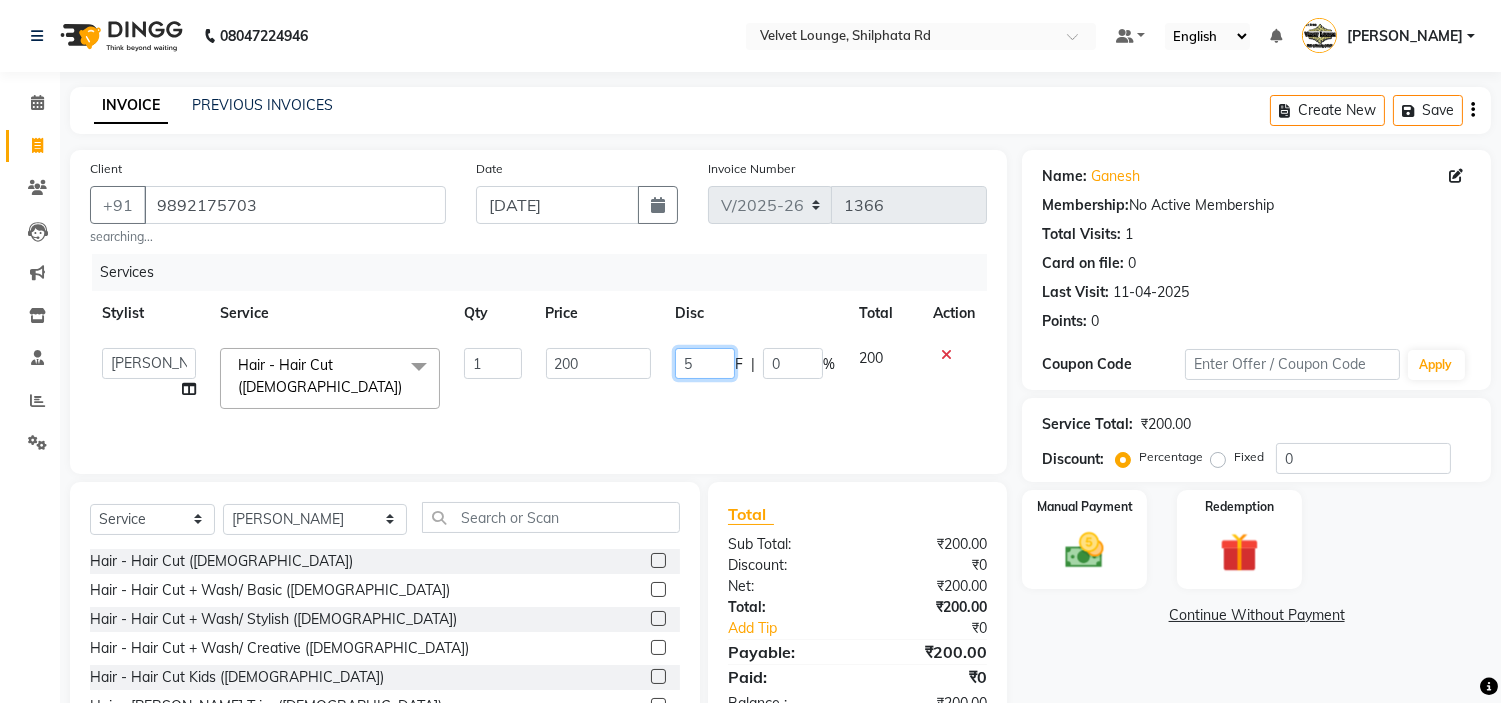 type on "50" 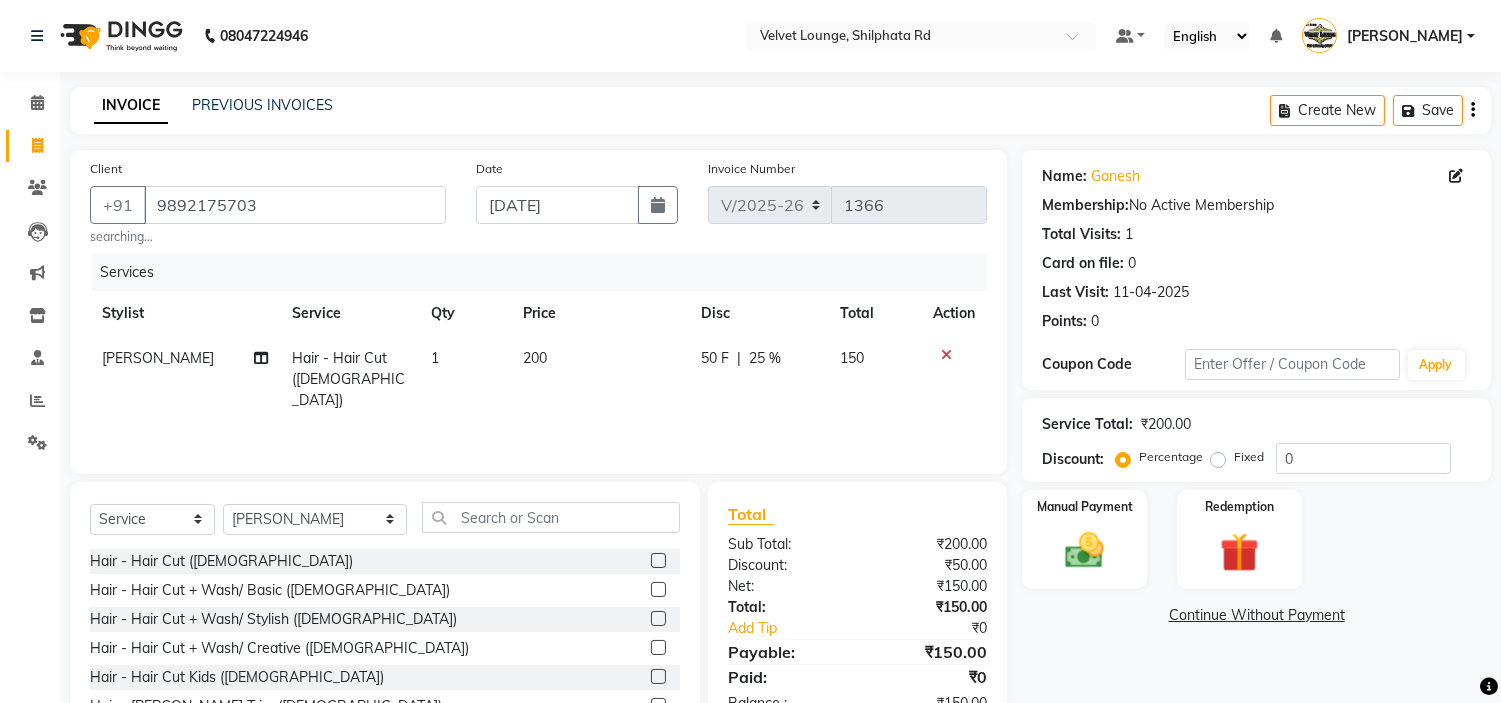 click on "50 F | 25 %" 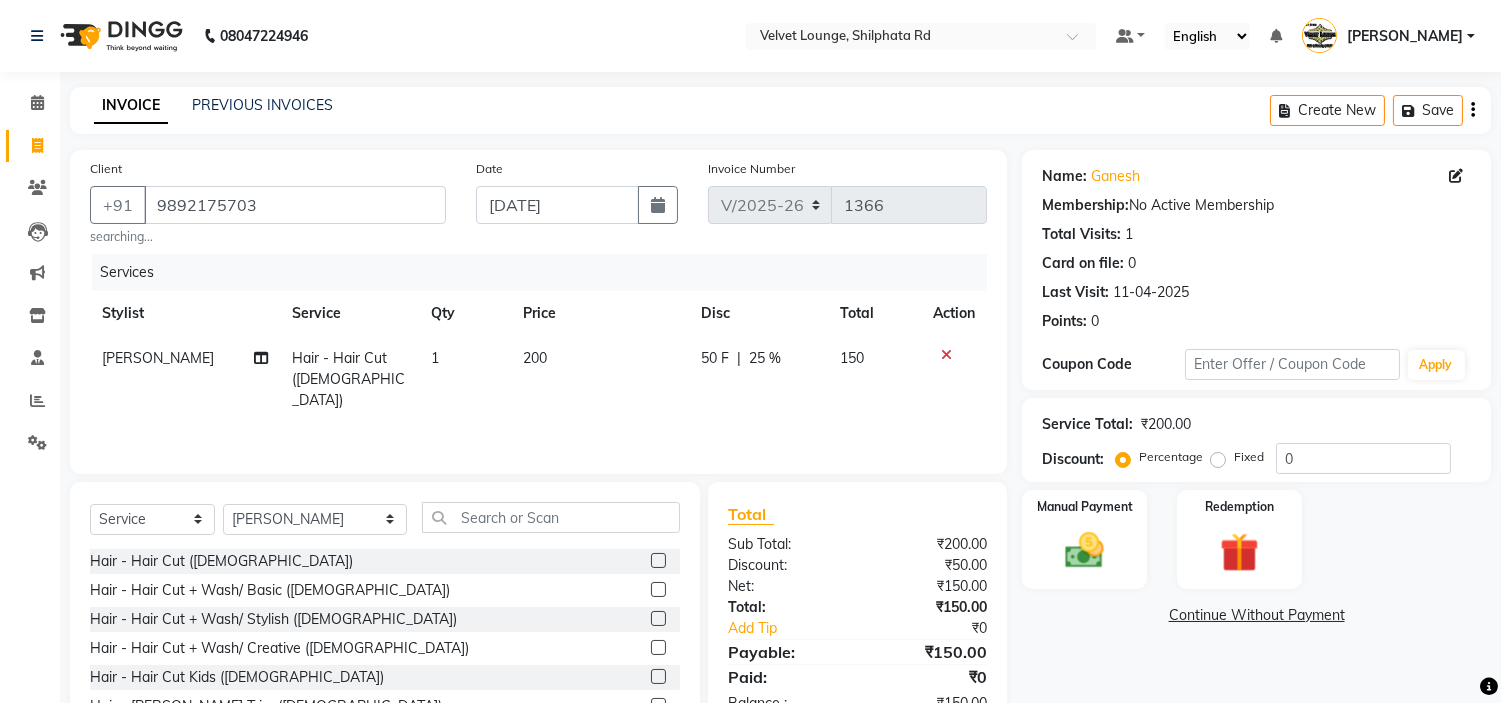 select on "31385" 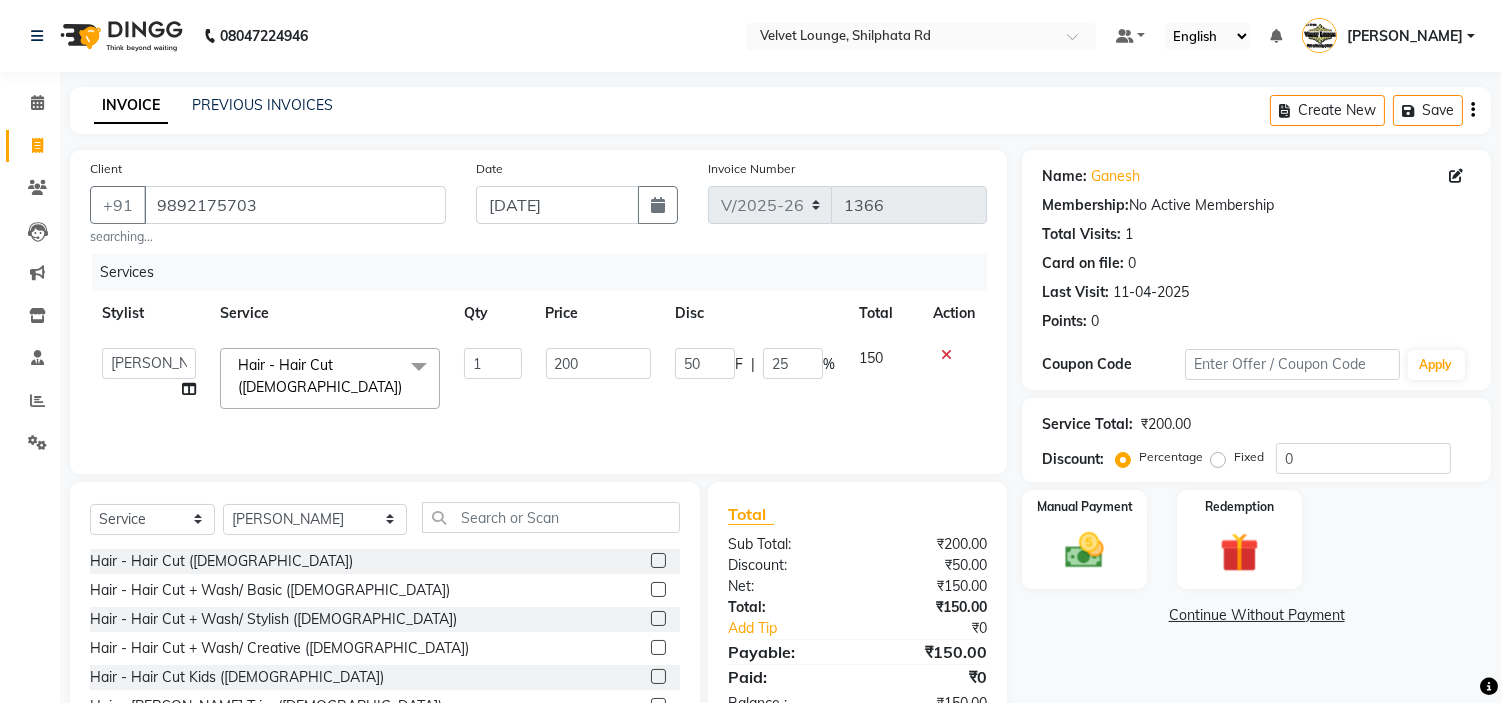 scroll, scrollTop: 104, scrollLeft: 0, axis: vertical 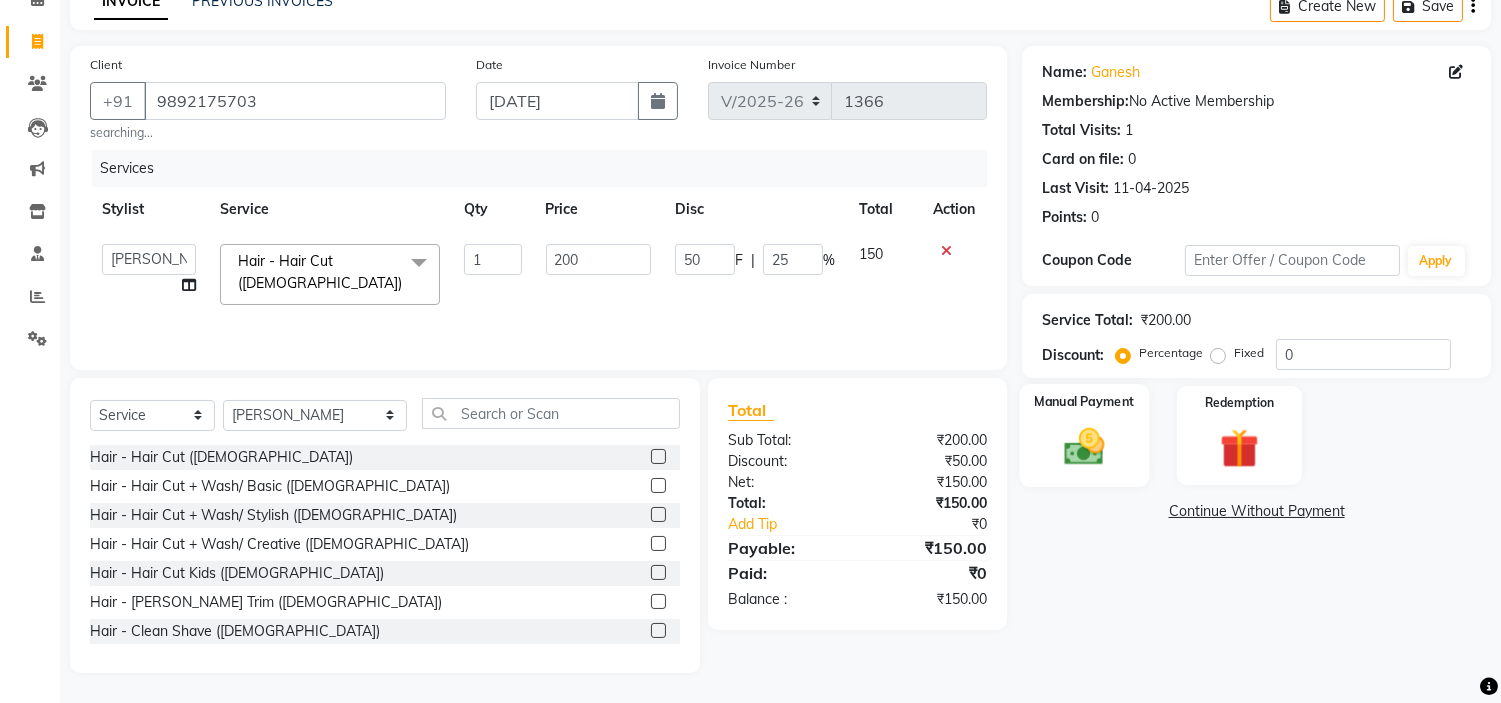 click 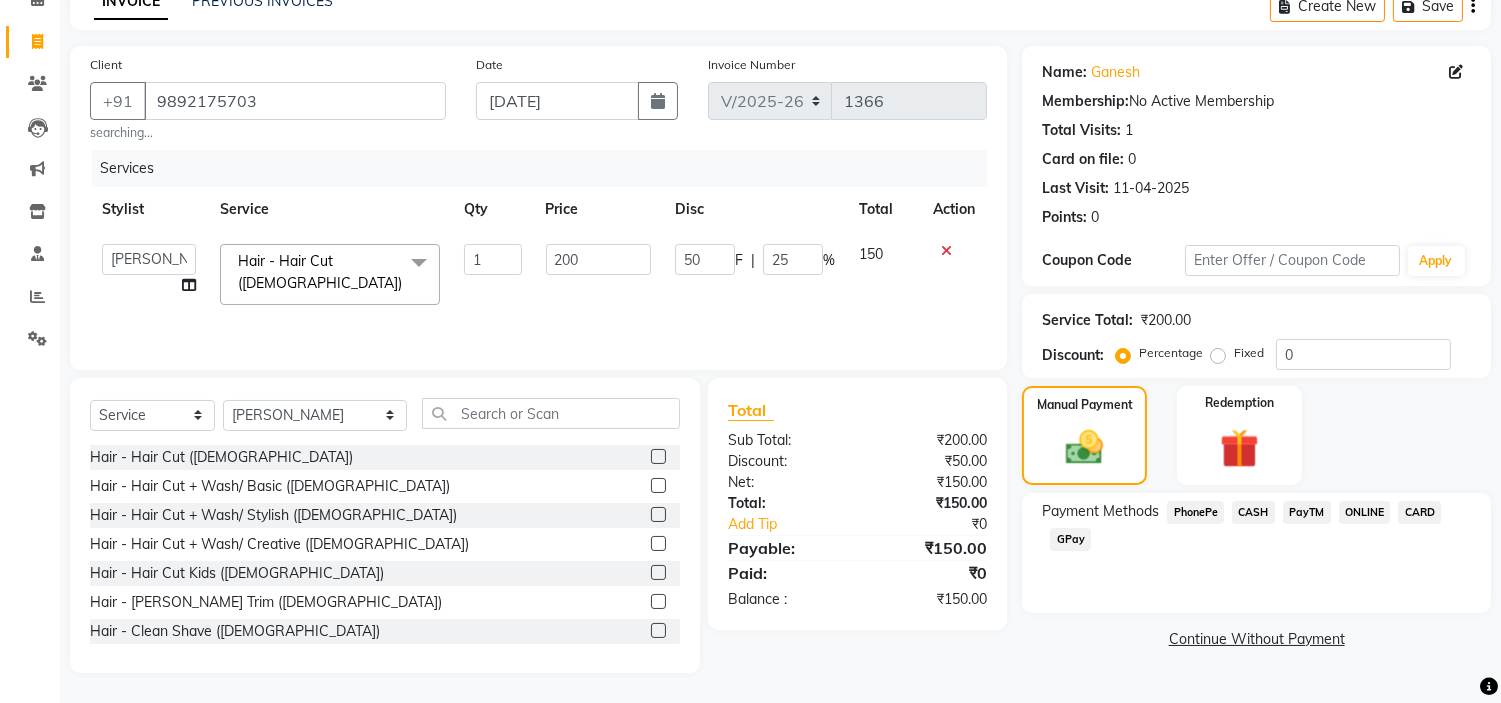 click on "Continue Without Payment" 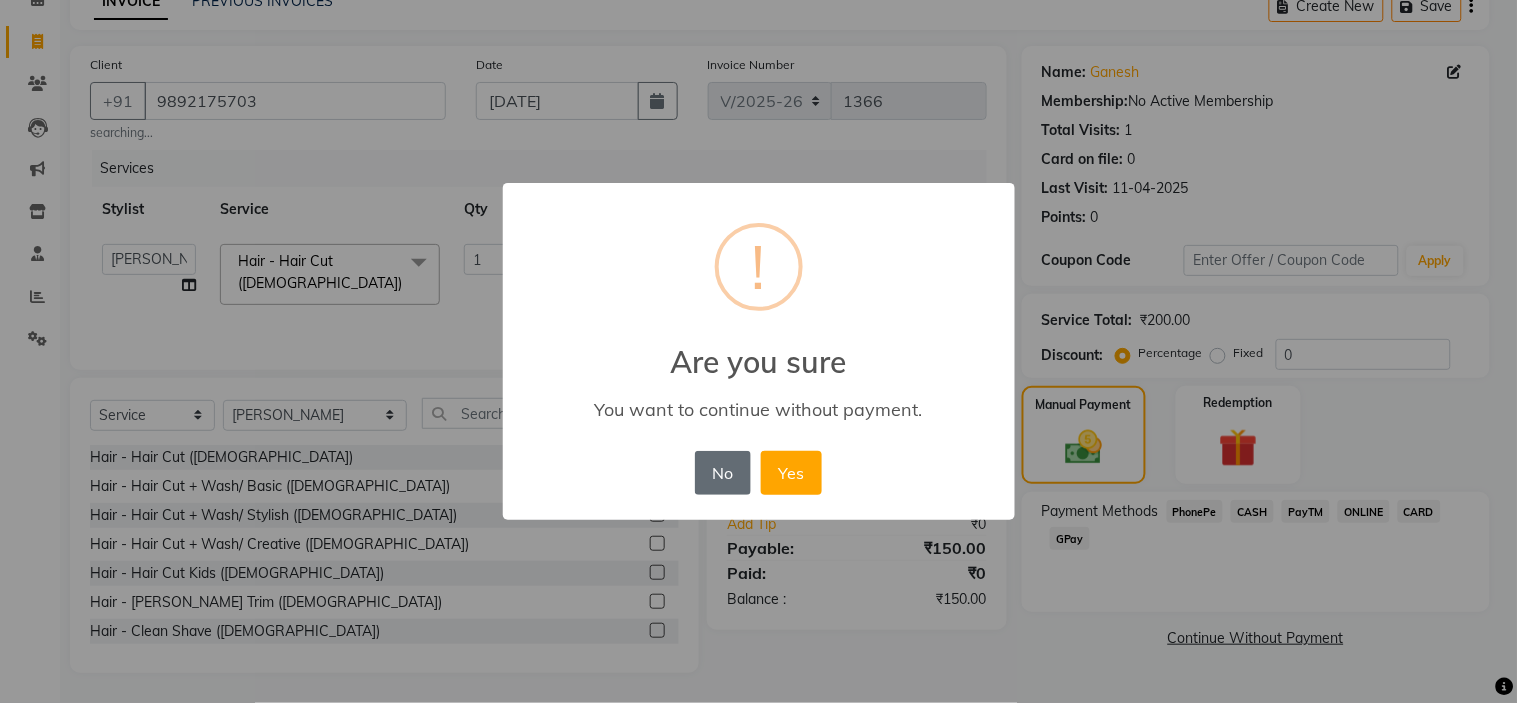 click on "No" at bounding box center (723, 473) 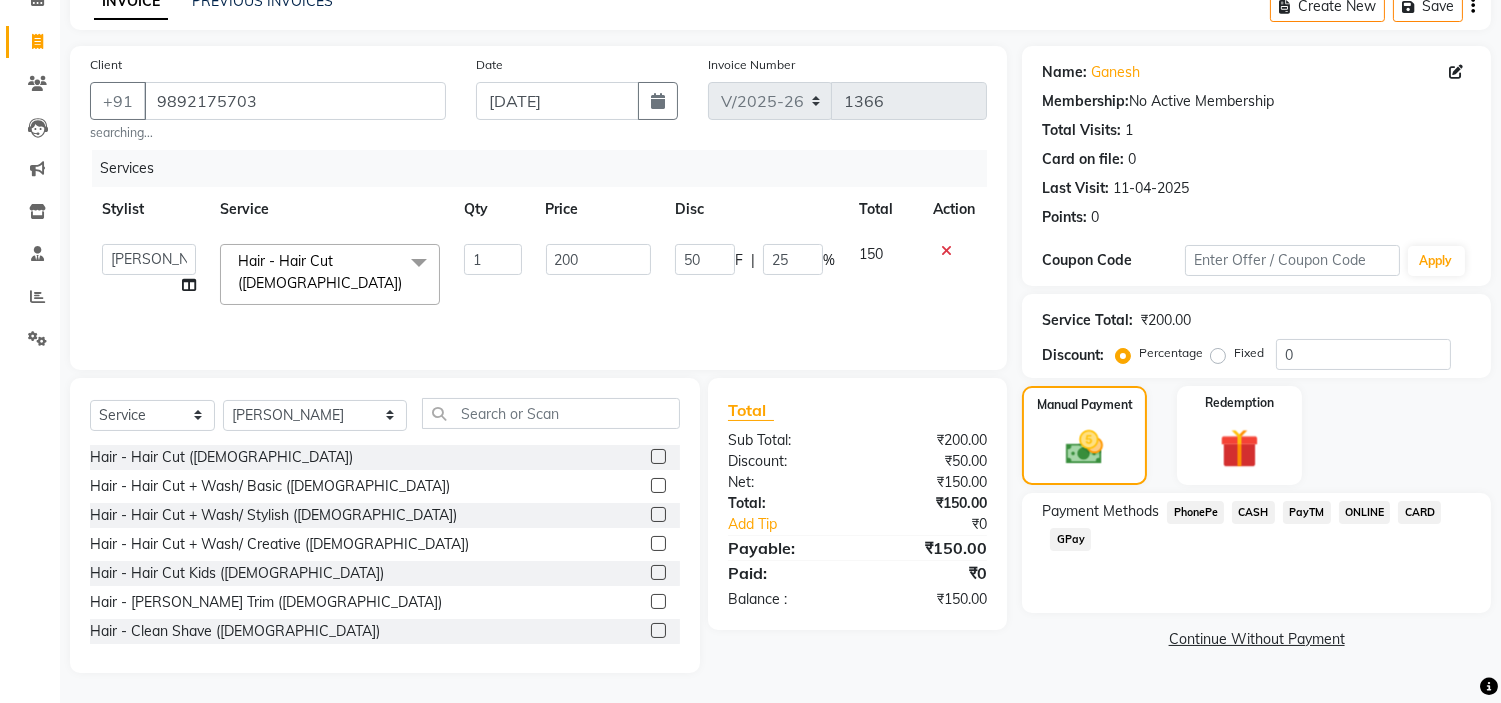 click 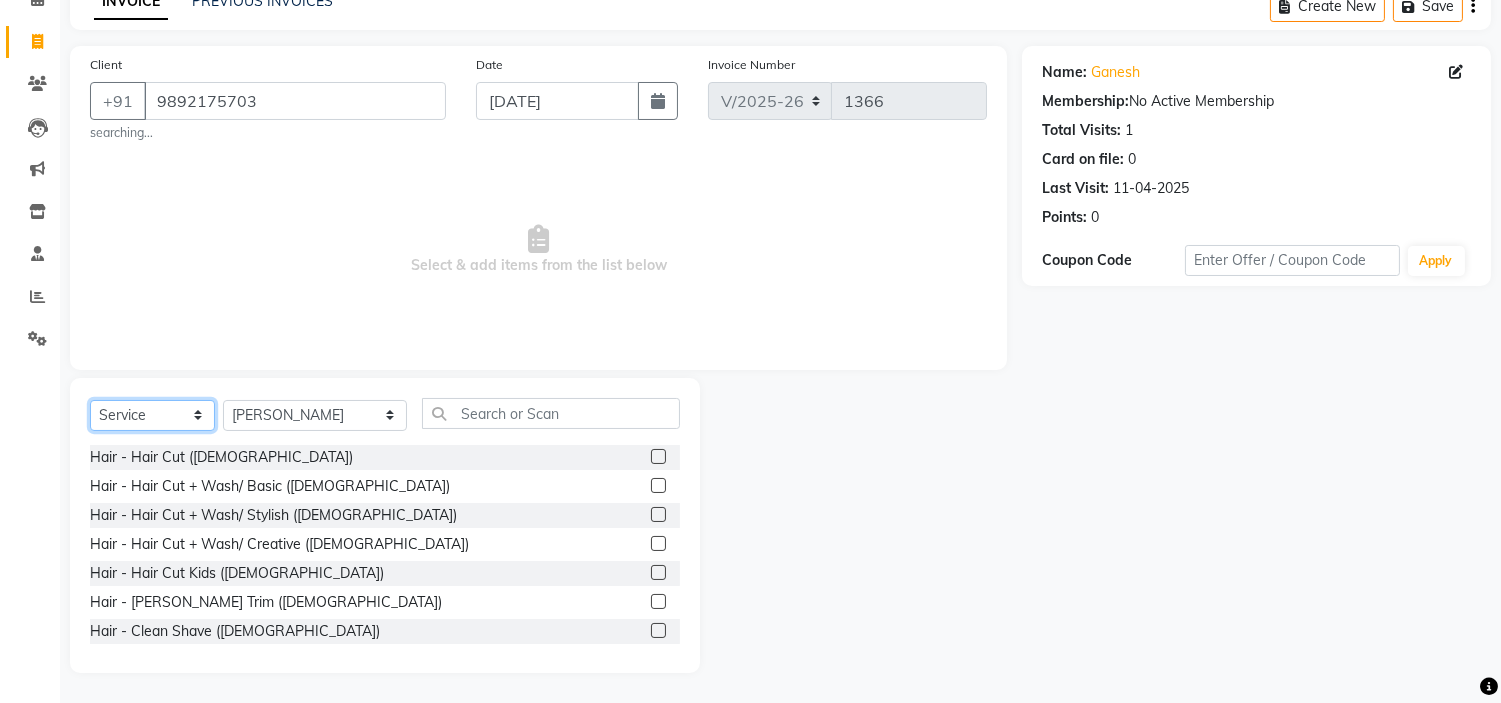 click on "Select  Service  Product  Membership  Package Voucher Prepaid Gift Card" 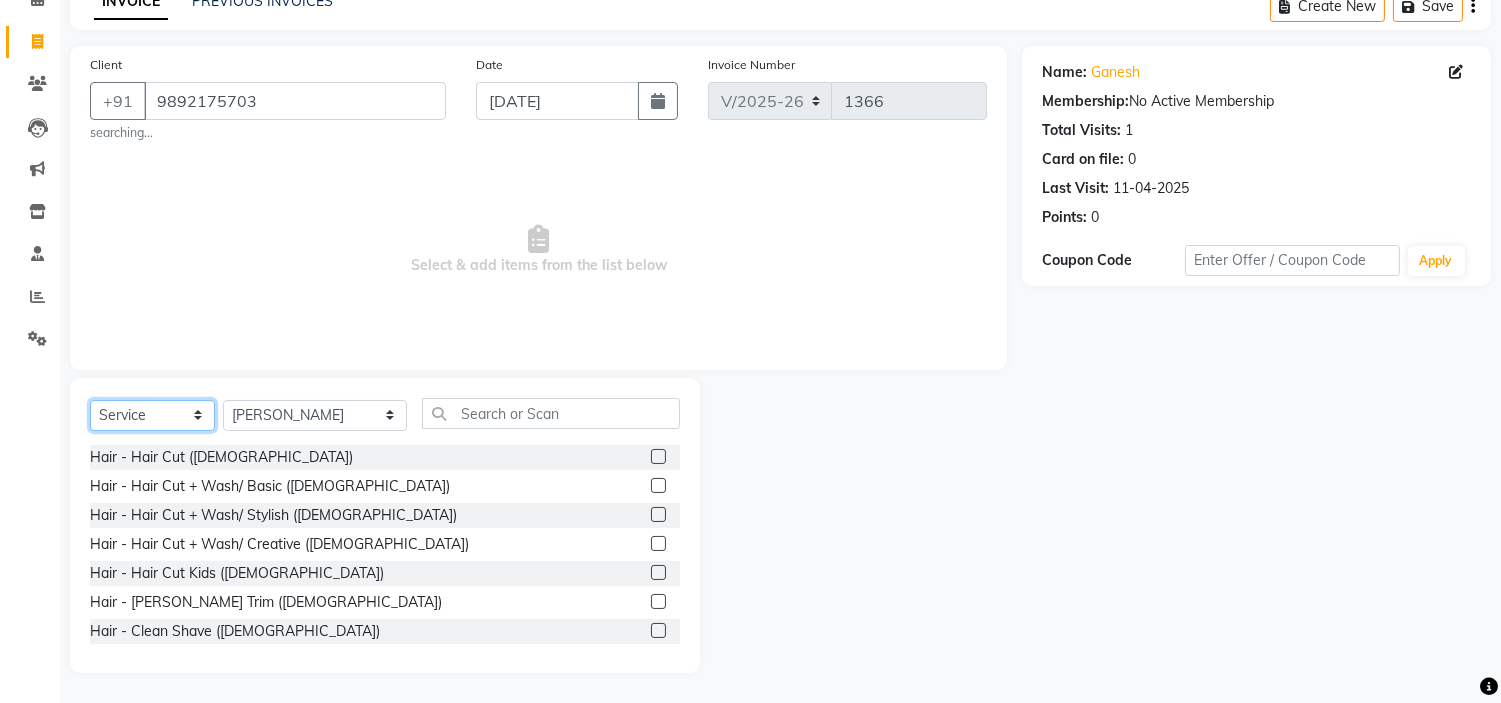 select on "membership" 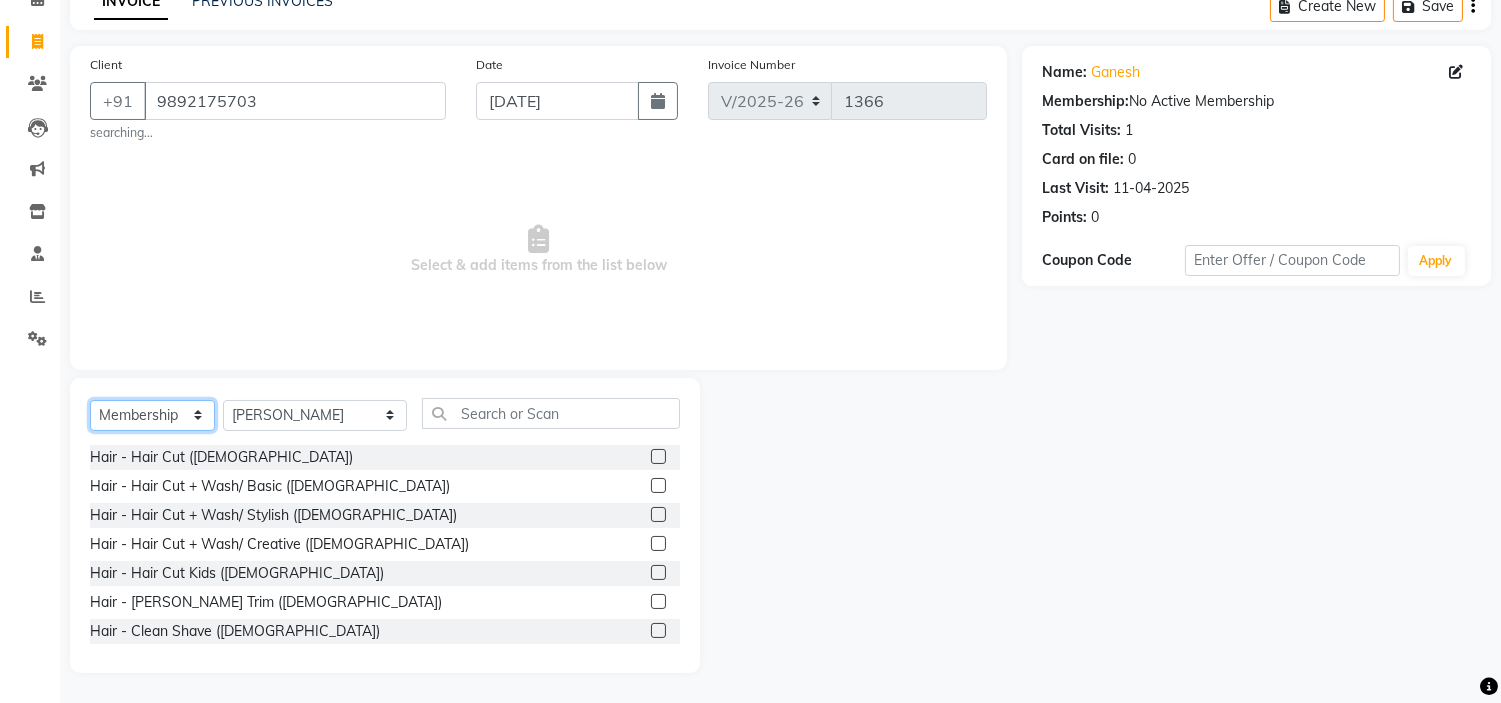 click on "Select  Service  Product  Membership  Package Voucher Prepaid Gift Card" 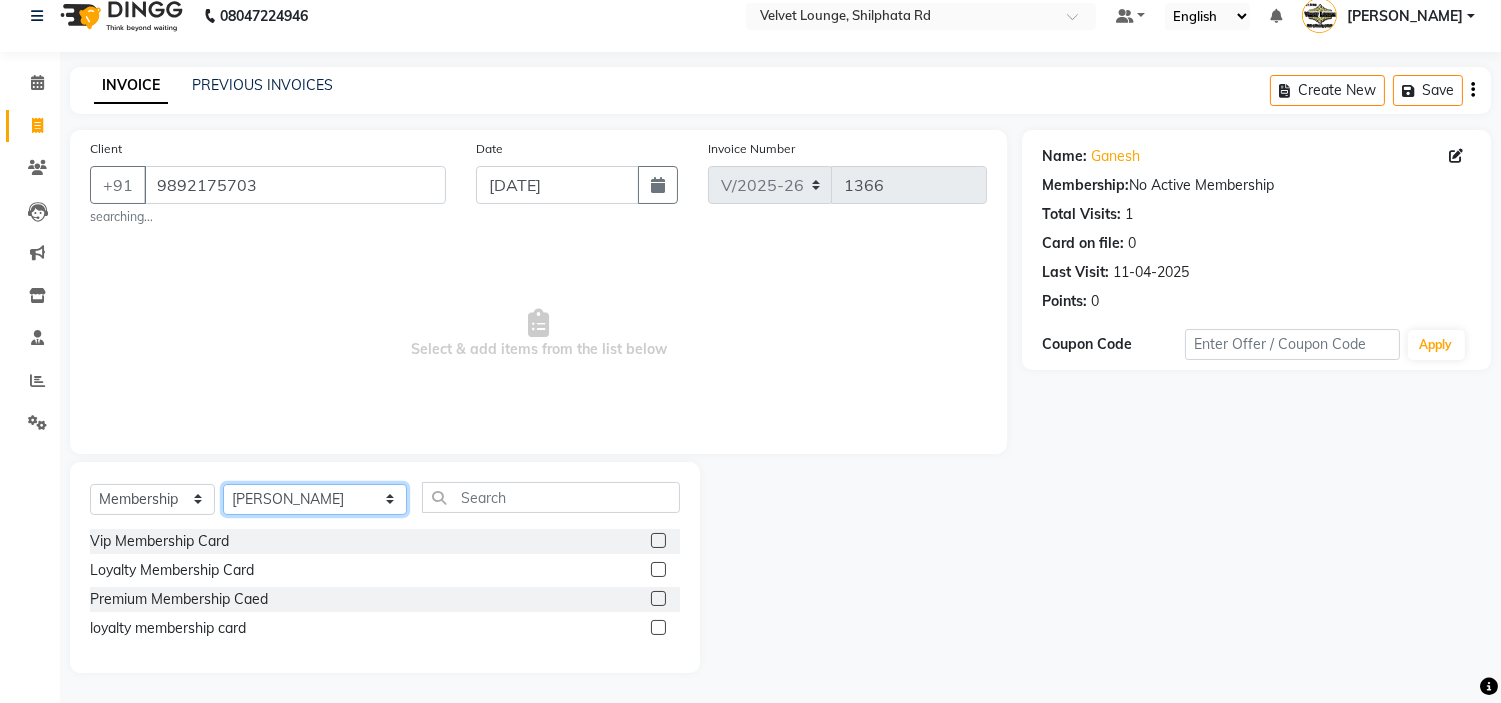 click on "Select Stylist [PERSON_NAME]  [PERSON_NAME] [PERSON_NAME] [PERSON_NAME] [PERSON_NAME] [PERSON_NAME] [PERSON_NAME]  [PERSON_NAME] [PERSON_NAME] ashwini palem  [PERSON_NAME] [PERSON_NAME]  [PERSON_NAME] [PERSON_NAME] Gulshan [PERSON_NAME] [PERSON_NAME] kalam [PERSON_NAME] [PERSON_NAME] sir miraj [PERSON_NAME] [PERSON_NAME] [PERSON_NAME] [PERSON_NAME] neha tamatta [PERSON_NAME] [PERSON_NAME] [PERSON_NAME] [PERSON_NAME] [PERSON_NAME] [PERSON_NAME] [PERSON_NAME] [PERSON_NAME]  [PERSON_NAME] [PERSON_NAME] sana [PERSON_NAME] [PERSON_NAME]  [PERSON_NAME] [PERSON_NAME] [PERSON_NAME] [DEMOGRAPHIC_DATA][PERSON_NAME] [PERSON_NAME]  [PERSON_NAME] [PERSON_NAME] gurbani [PERSON_NAME]" 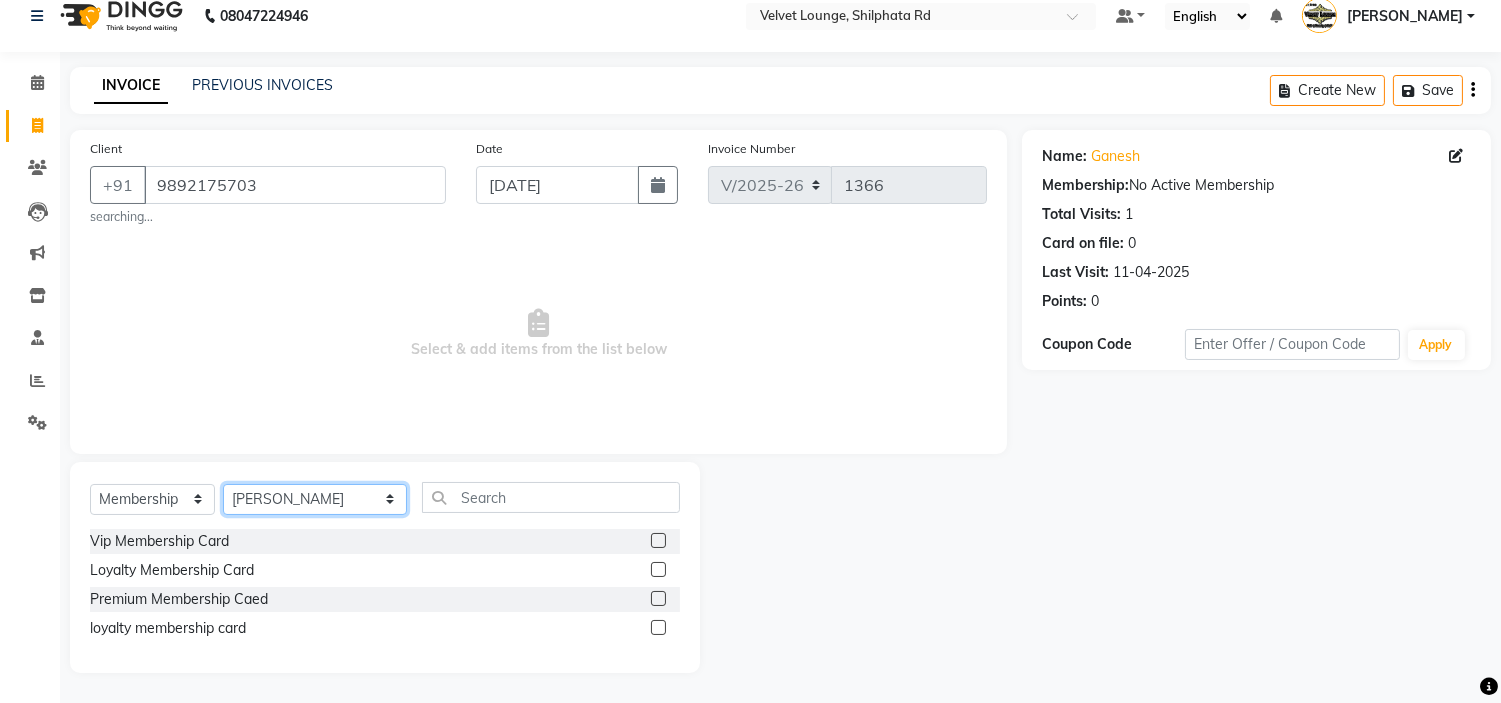 select on "7510" 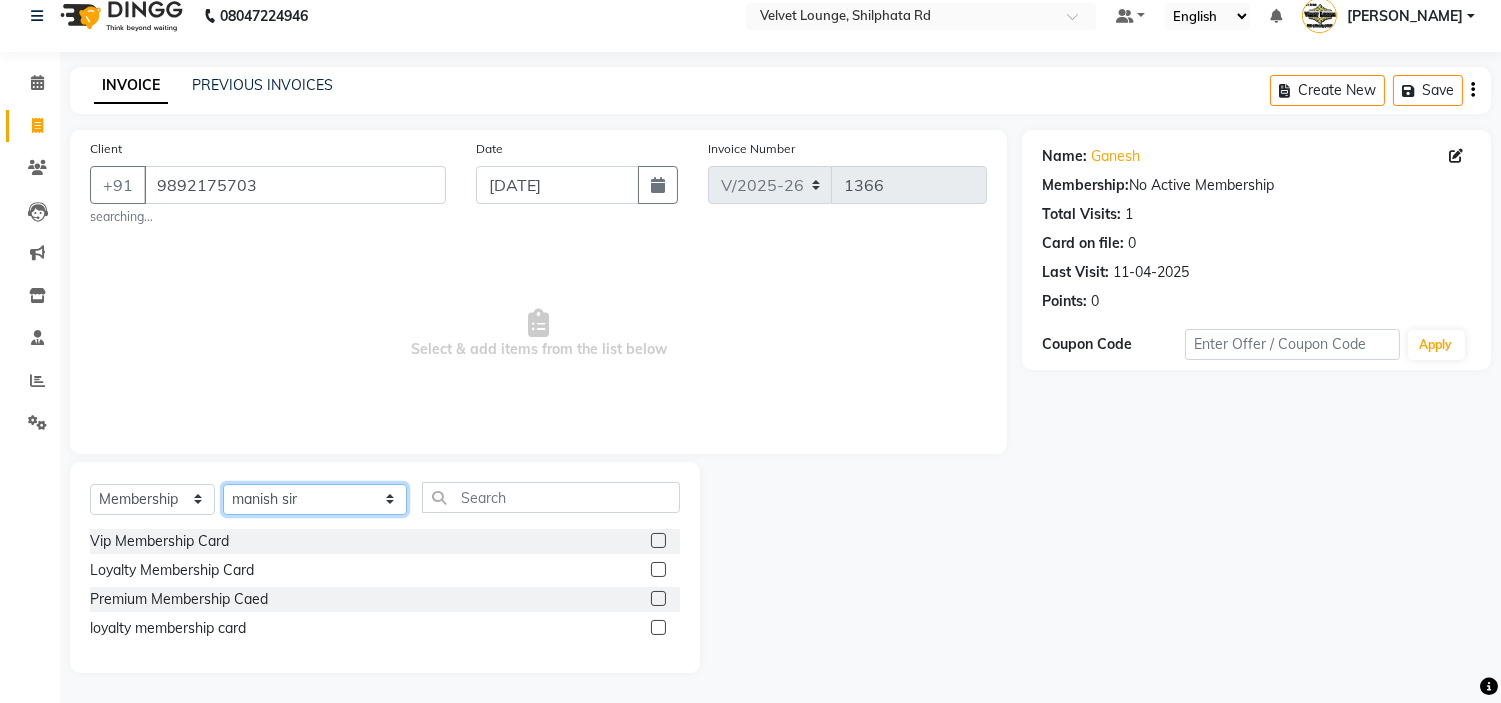 click on "Select Stylist [PERSON_NAME]  [PERSON_NAME] [PERSON_NAME] [PERSON_NAME] [PERSON_NAME] [PERSON_NAME] [PERSON_NAME]  [PERSON_NAME] [PERSON_NAME] ashwini palem  [PERSON_NAME] [PERSON_NAME]  [PERSON_NAME] [PERSON_NAME] Gulshan [PERSON_NAME] [PERSON_NAME] kalam [PERSON_NAME] [PERSON_NAME] sir miraj [PERSON_NAME] [PERSON_NAME] [PERSON_NAME] [PERSON_NAME] neha tamatta [PERSON_NAME] [PERSON_NAME] [PERSON_NAME] [PERSON_NAME] [PERSON_NAME] [PERSON_NAME] [PERSON_NAME] [PERSON_NAME]  [PERSON_NAME] [PERSON_NAME] sana [PERSON_NAME] [PERSON_NAME]  [PERSON_NAME] [PERSON_NAME] [PERSON_NAME] [DEMOGRAPHIC_DATA][PERSON_NAME] [PERSON_NAME]  [PERSON_NAME] [PERSON_NAME] gurbani [PERSON_NAME]" 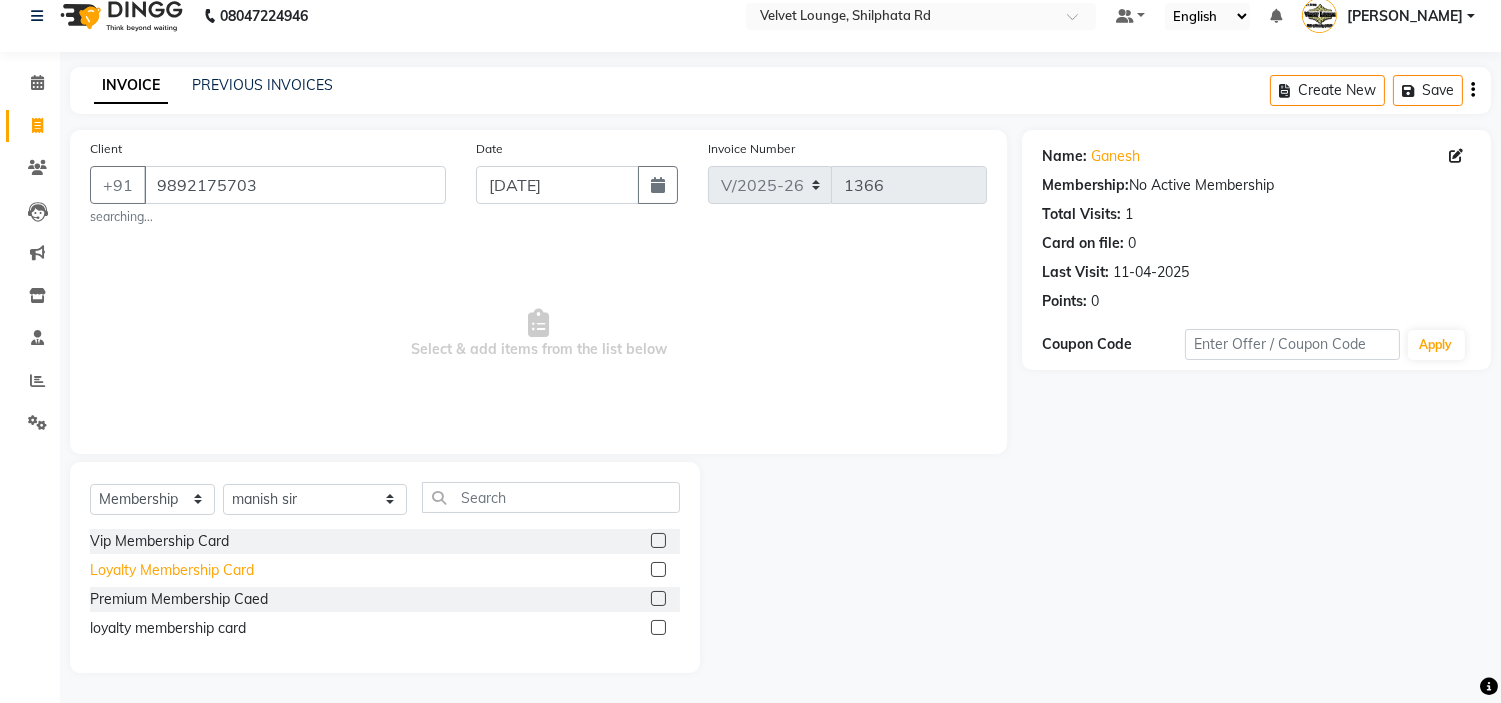 click on "Loyalty Membership Card" 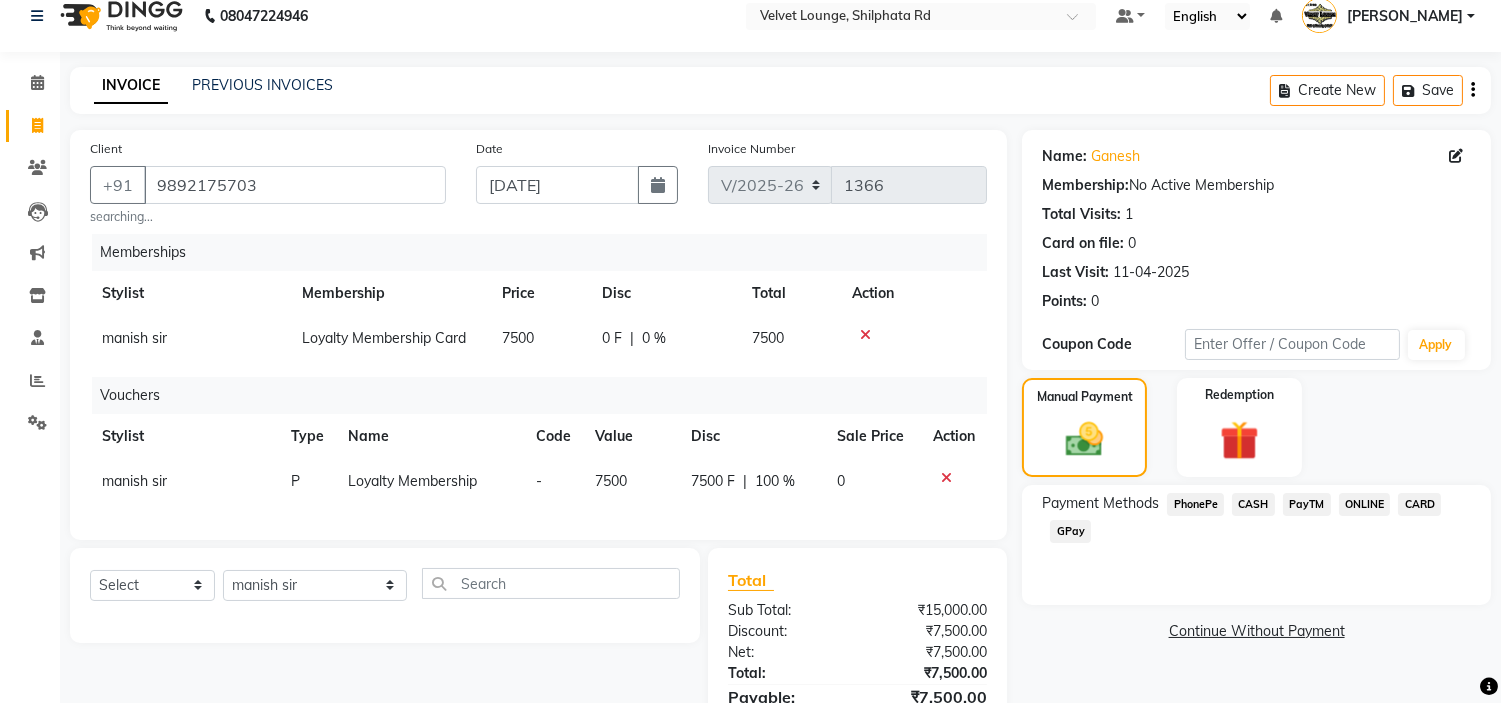 click 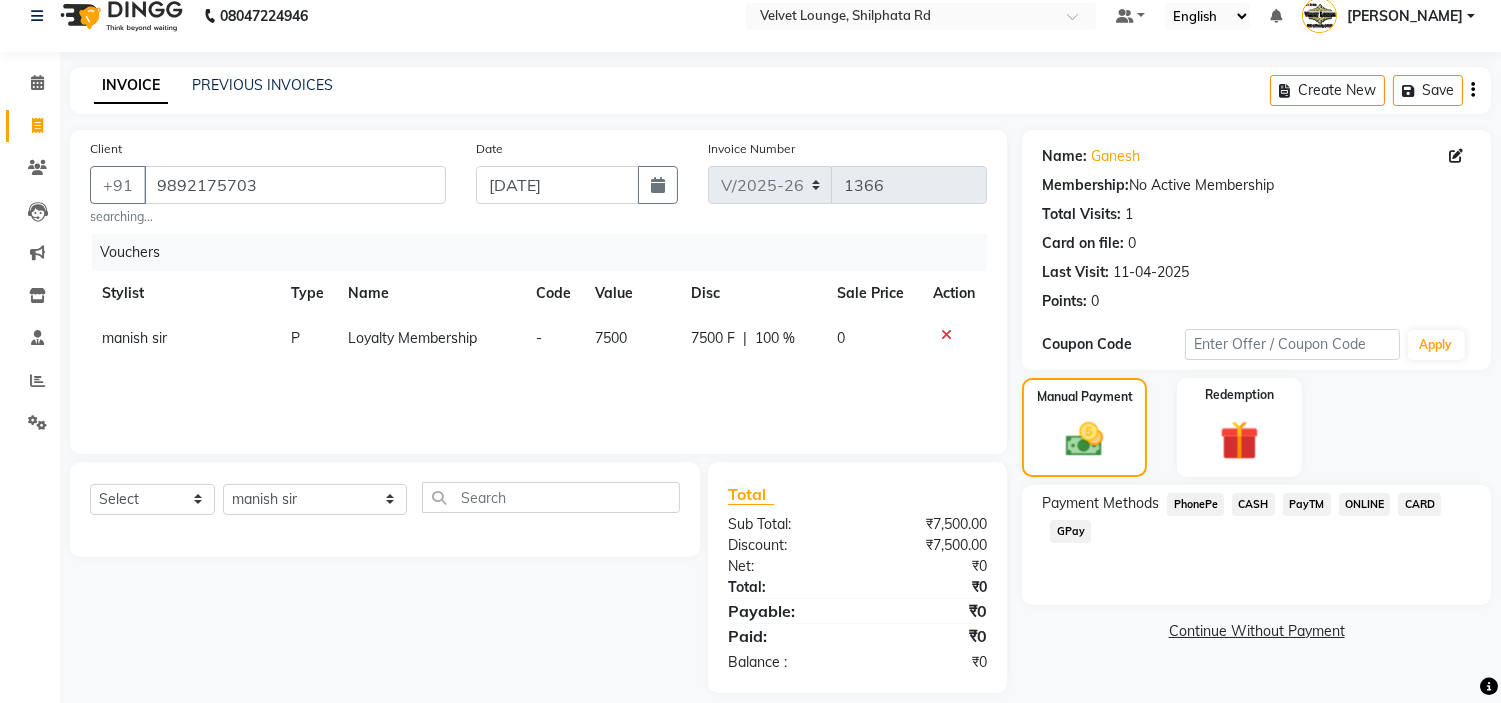 click 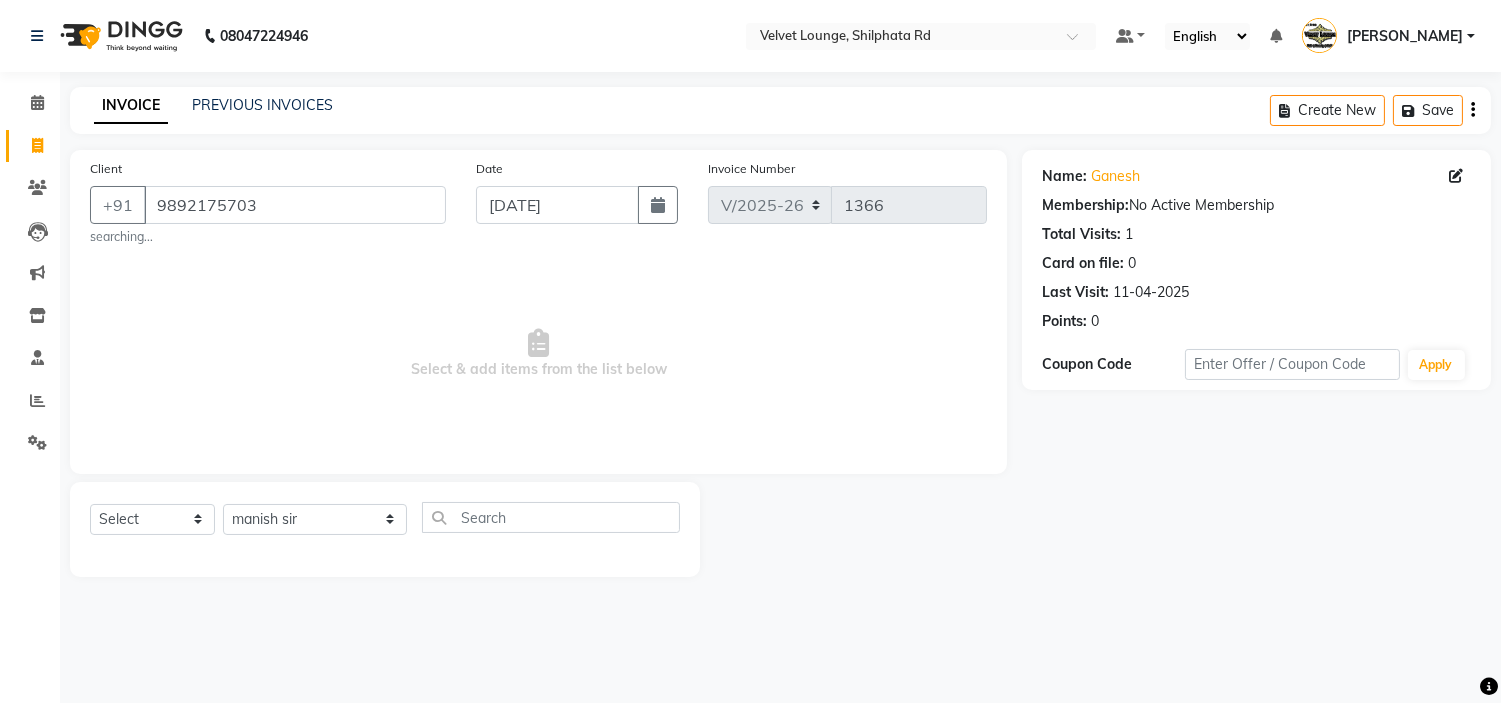 scroll, scrollTop: 0, scrollLeft: 0, axis: both 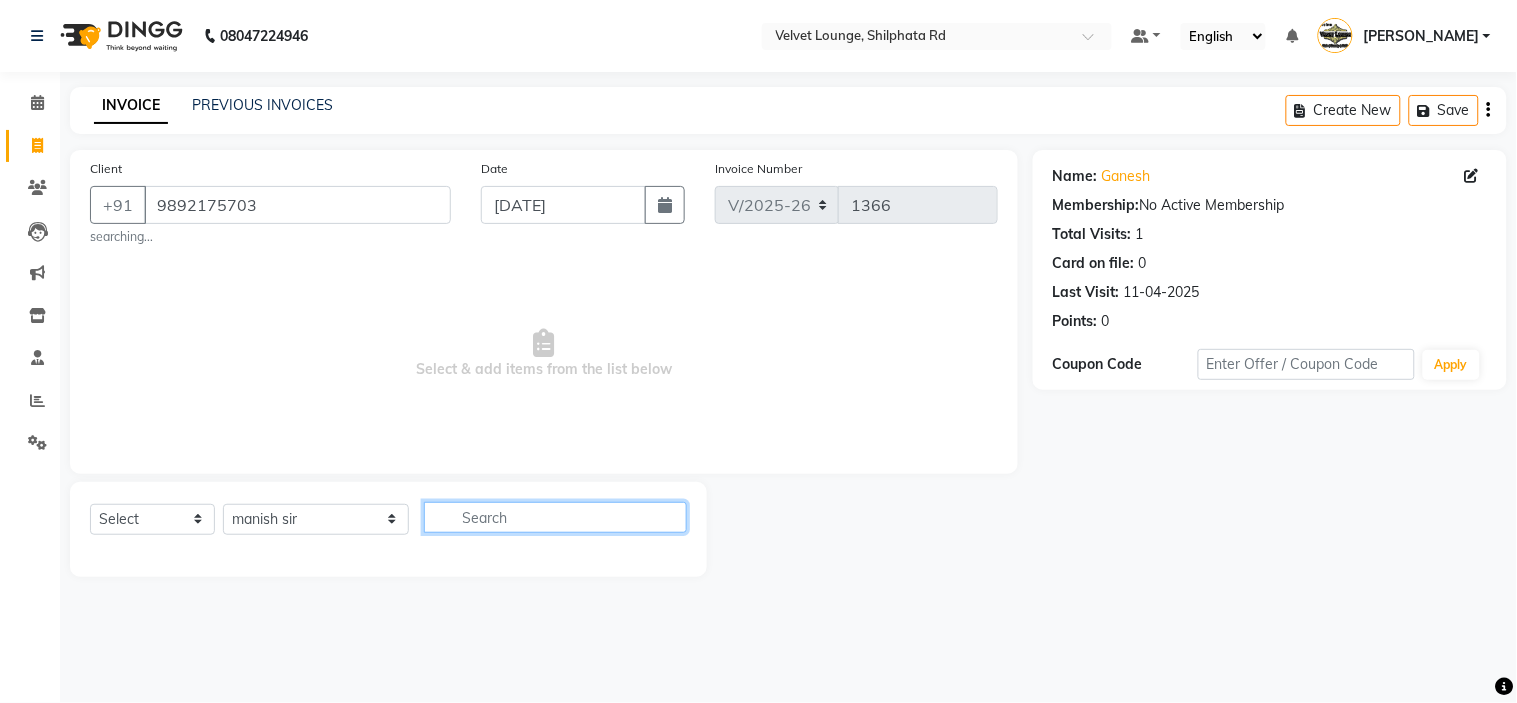 click 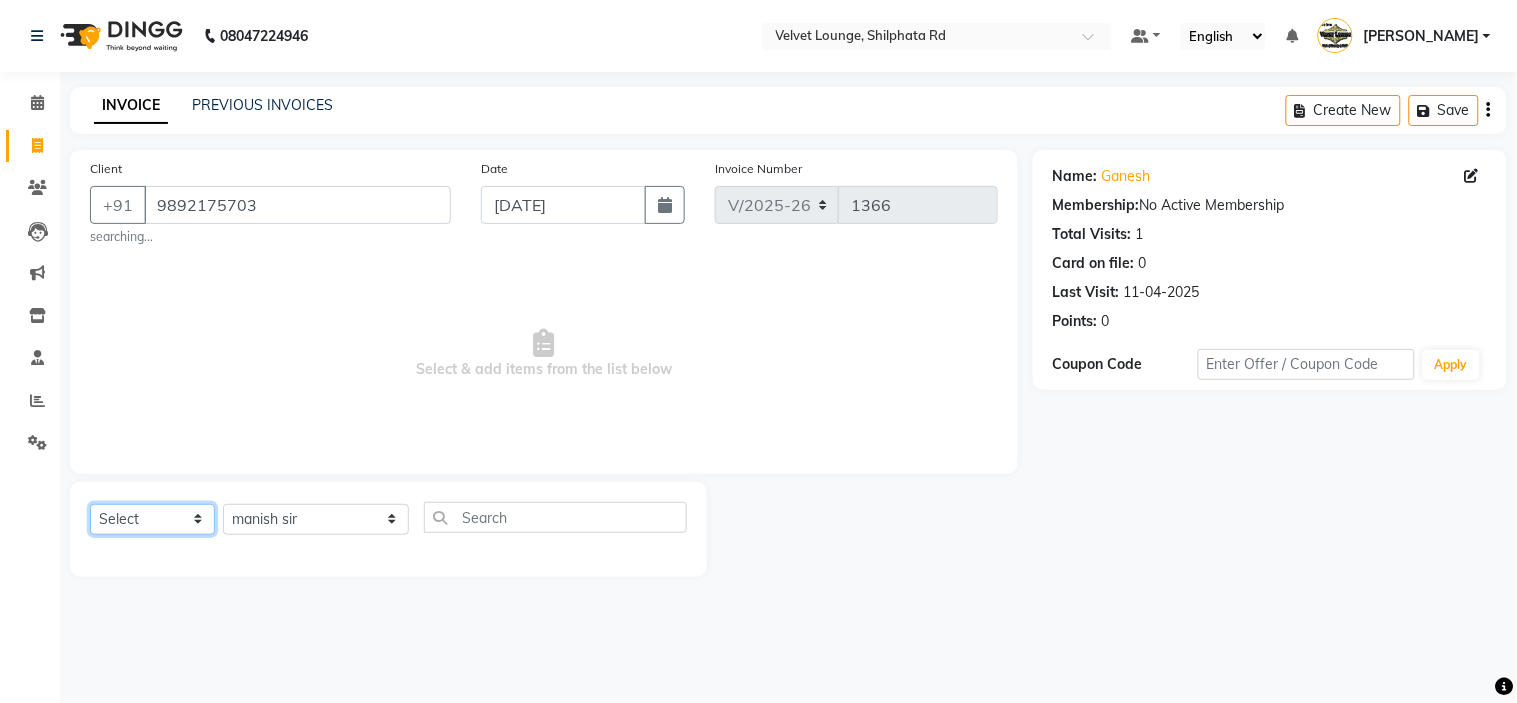 click on "Select  Service  Product  Membership  Package Voucher Prepaid Gift Card" 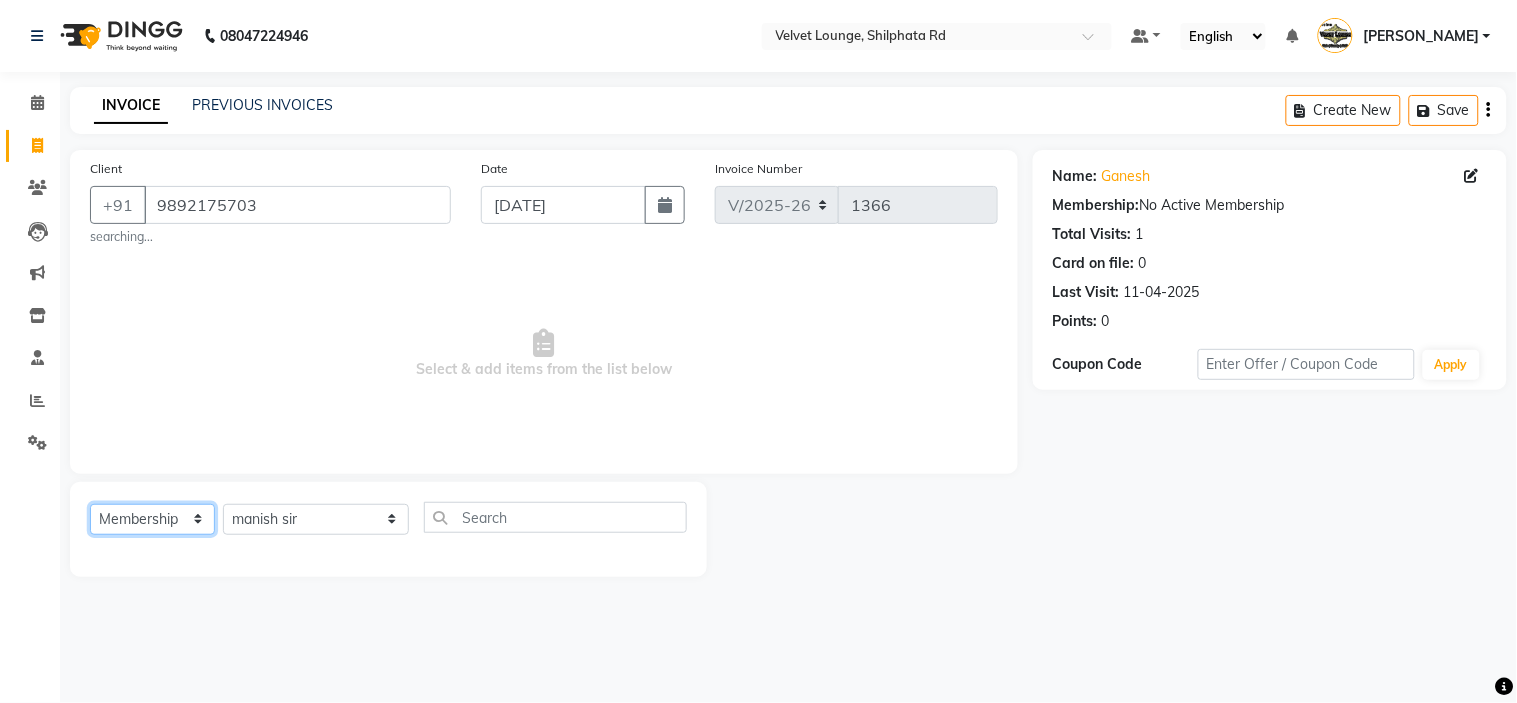 click on "Select  Service  Product  Membership  Package Voucher Prepaid Gift Card" 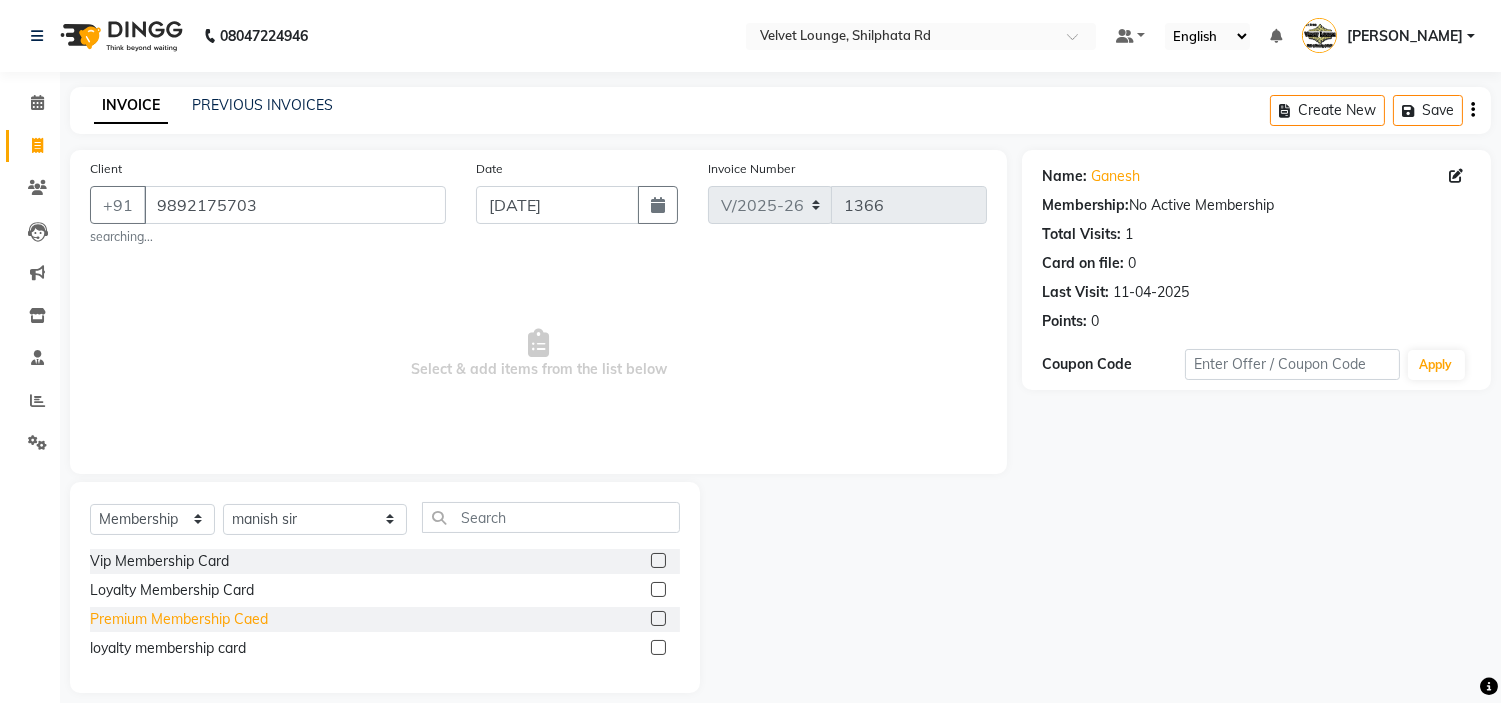 click on "Premium Membership Caed" 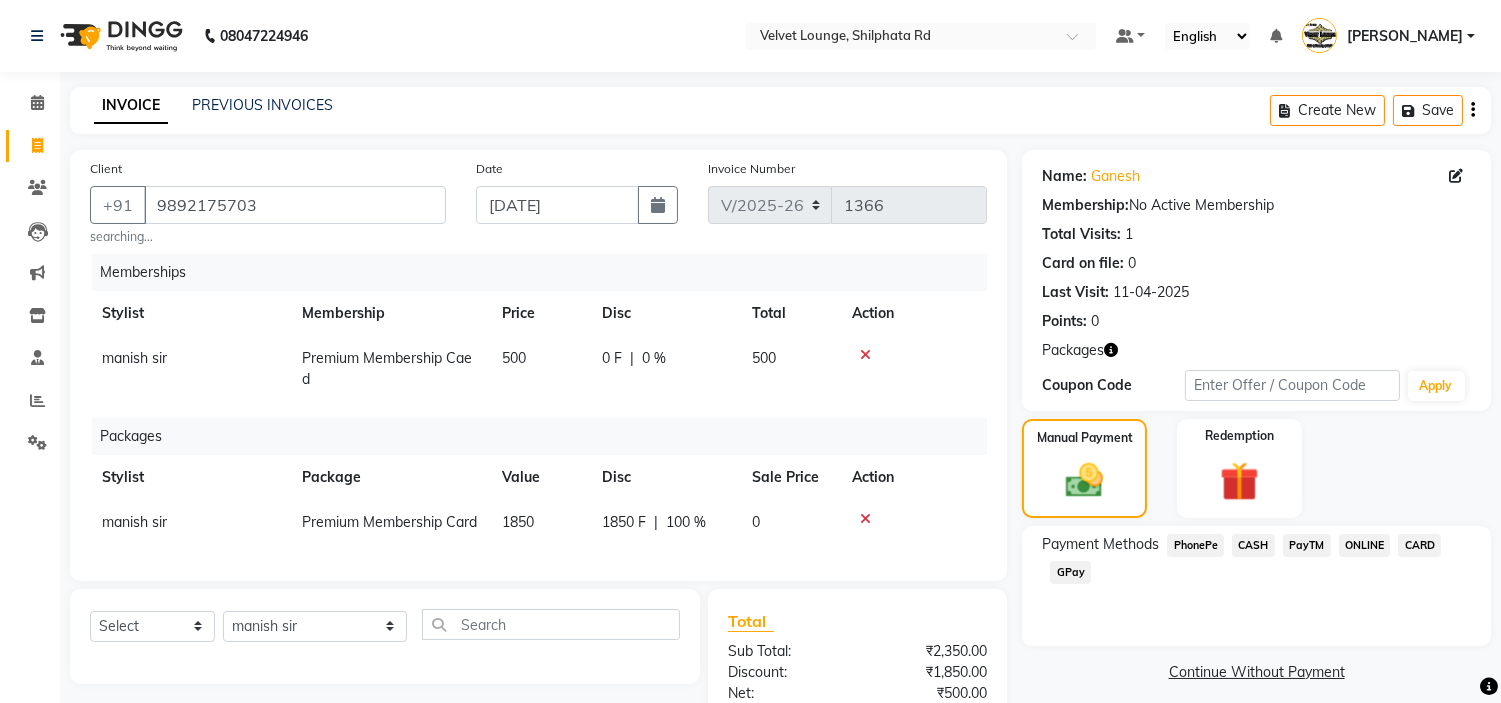click 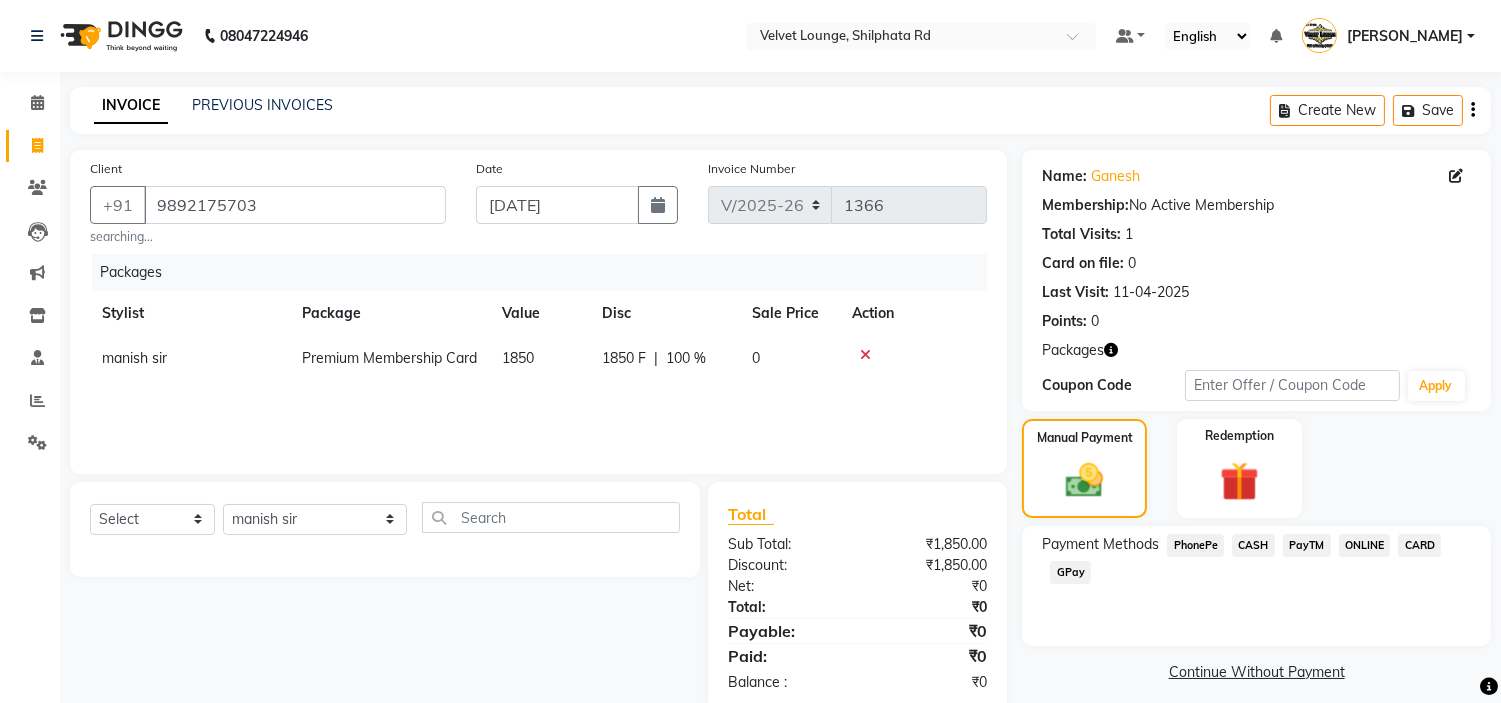 click 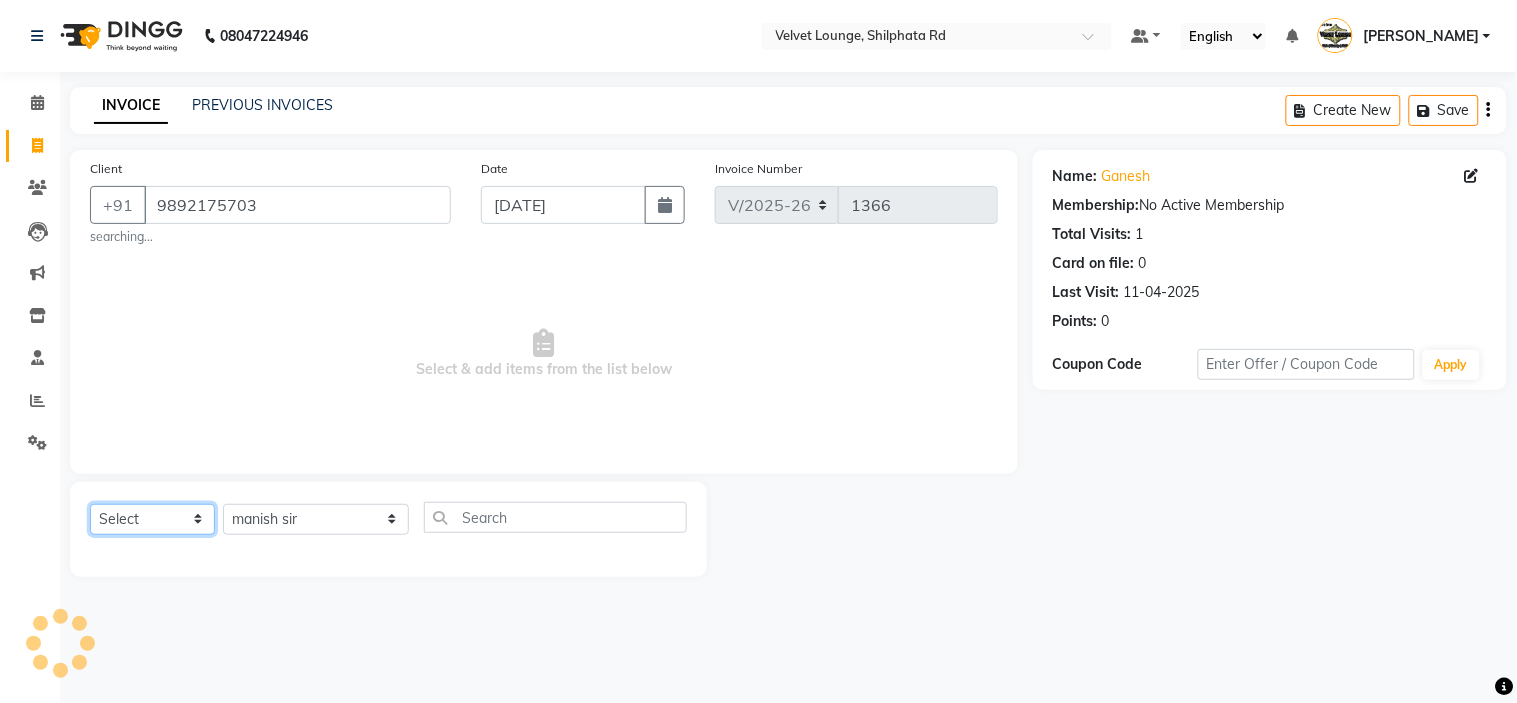 click on "Select  Service  Product  Membership  Package Voucher Prepaid Gift Card" 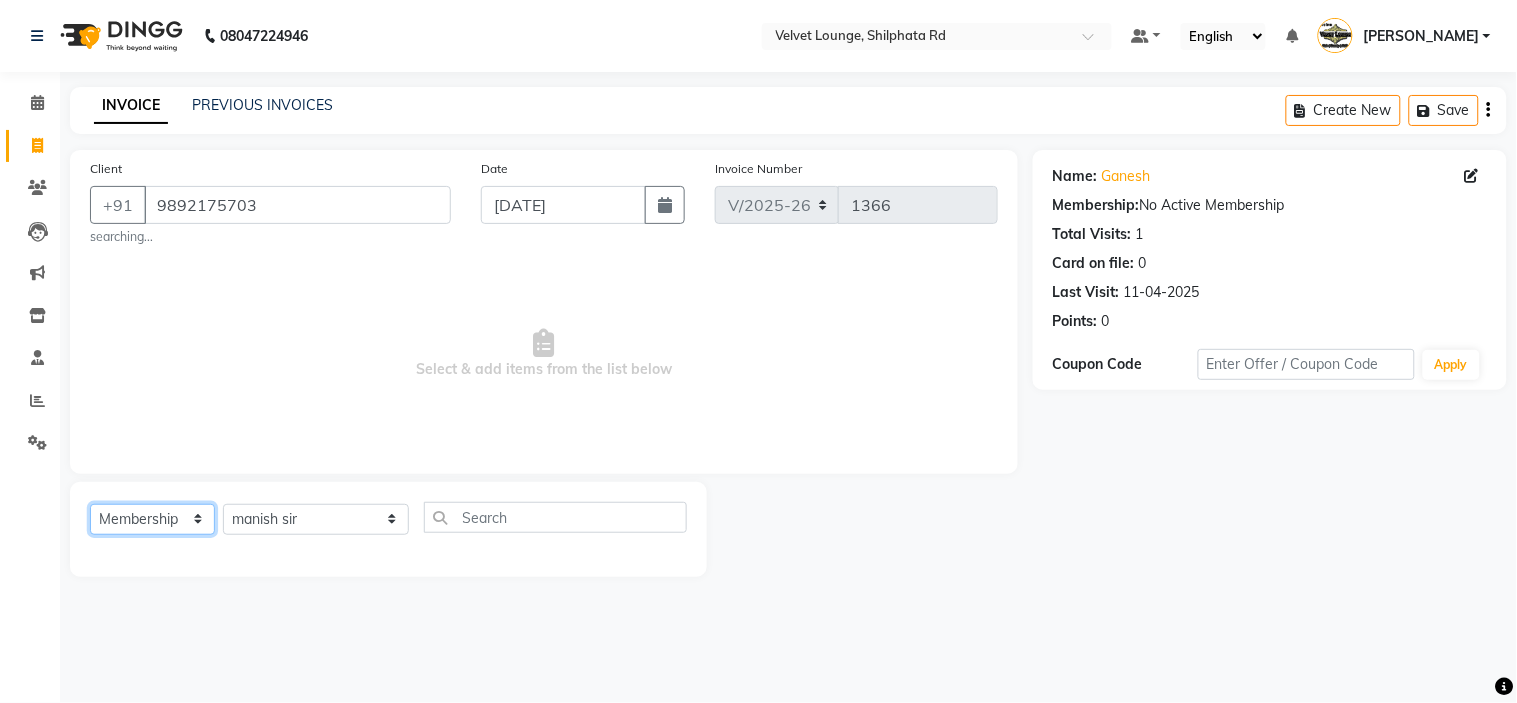 click on "Select  Service  Product  Membership  Package Voucher Prepaid Gift Card" 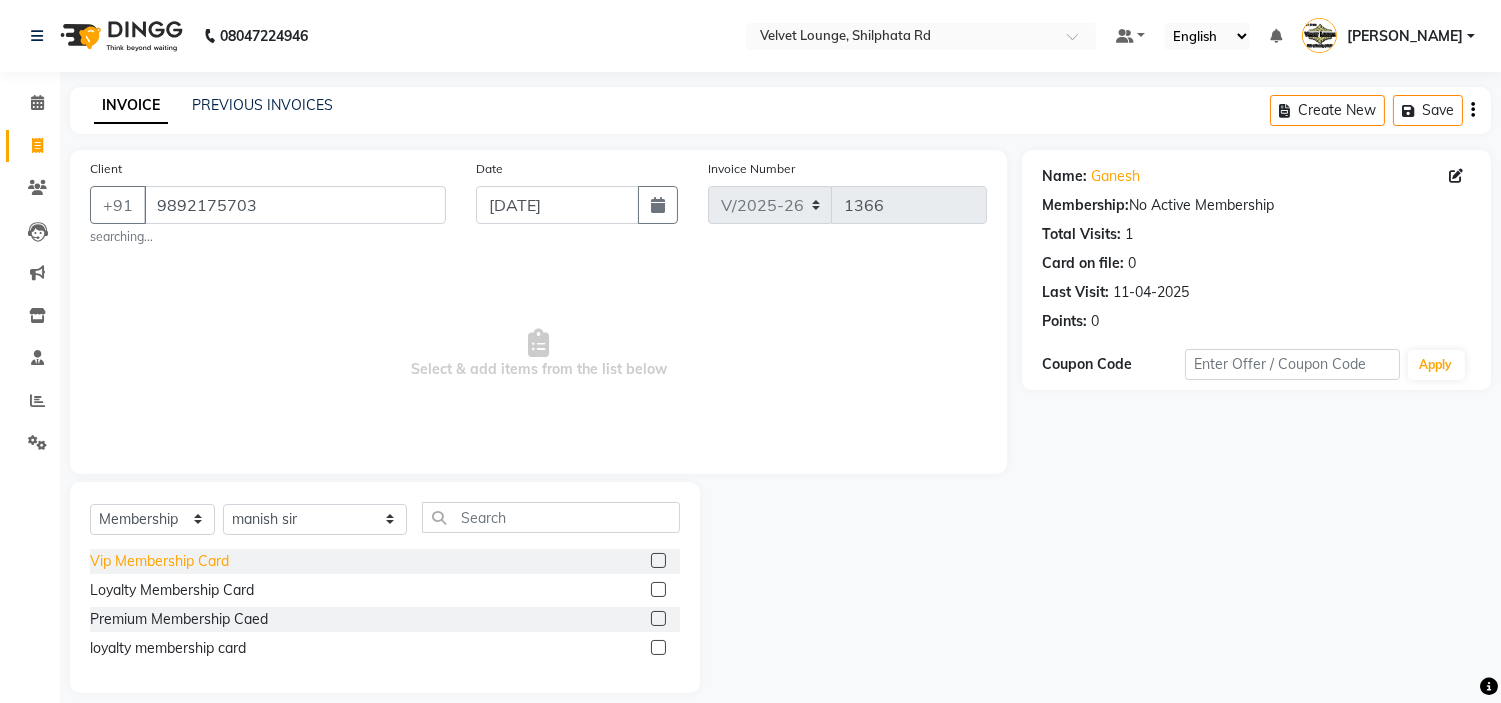 click on "Vip Membership Card" 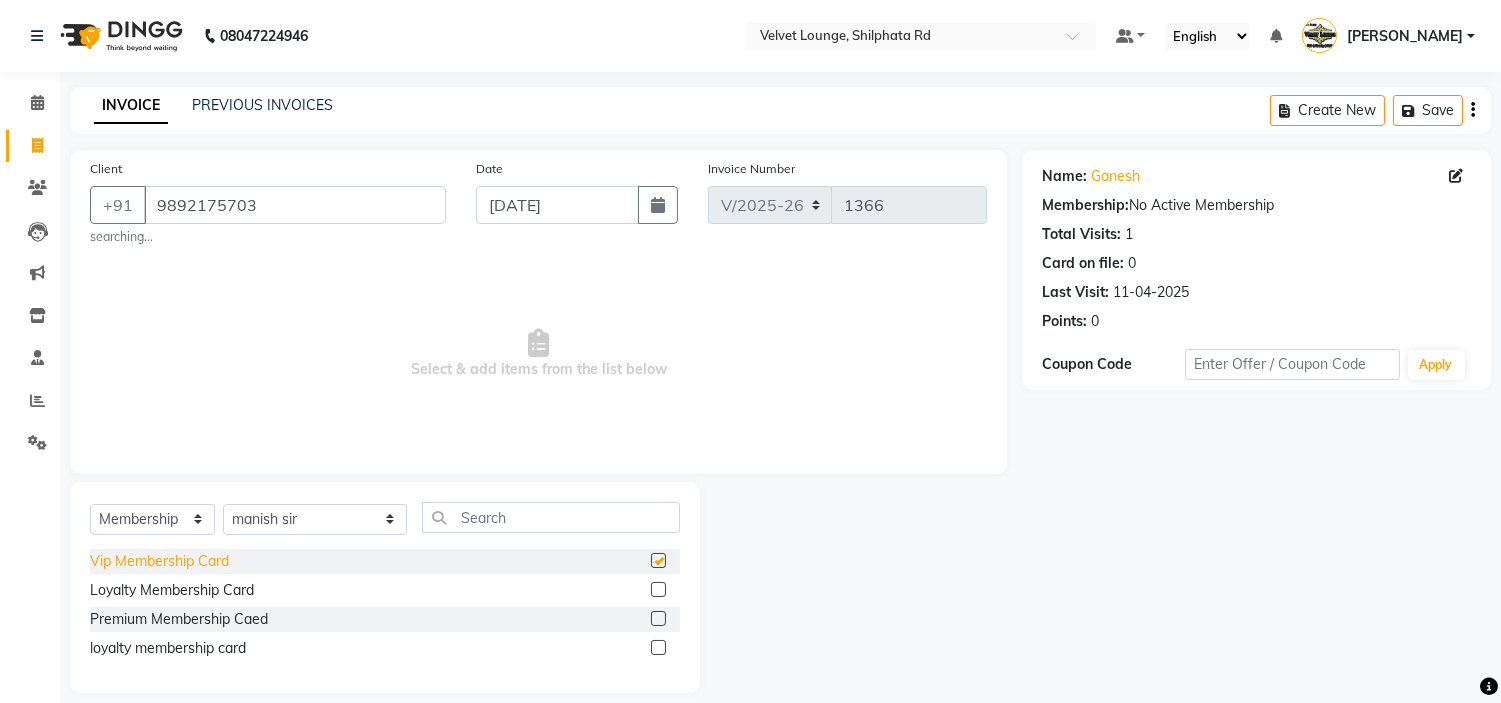 select on "select" 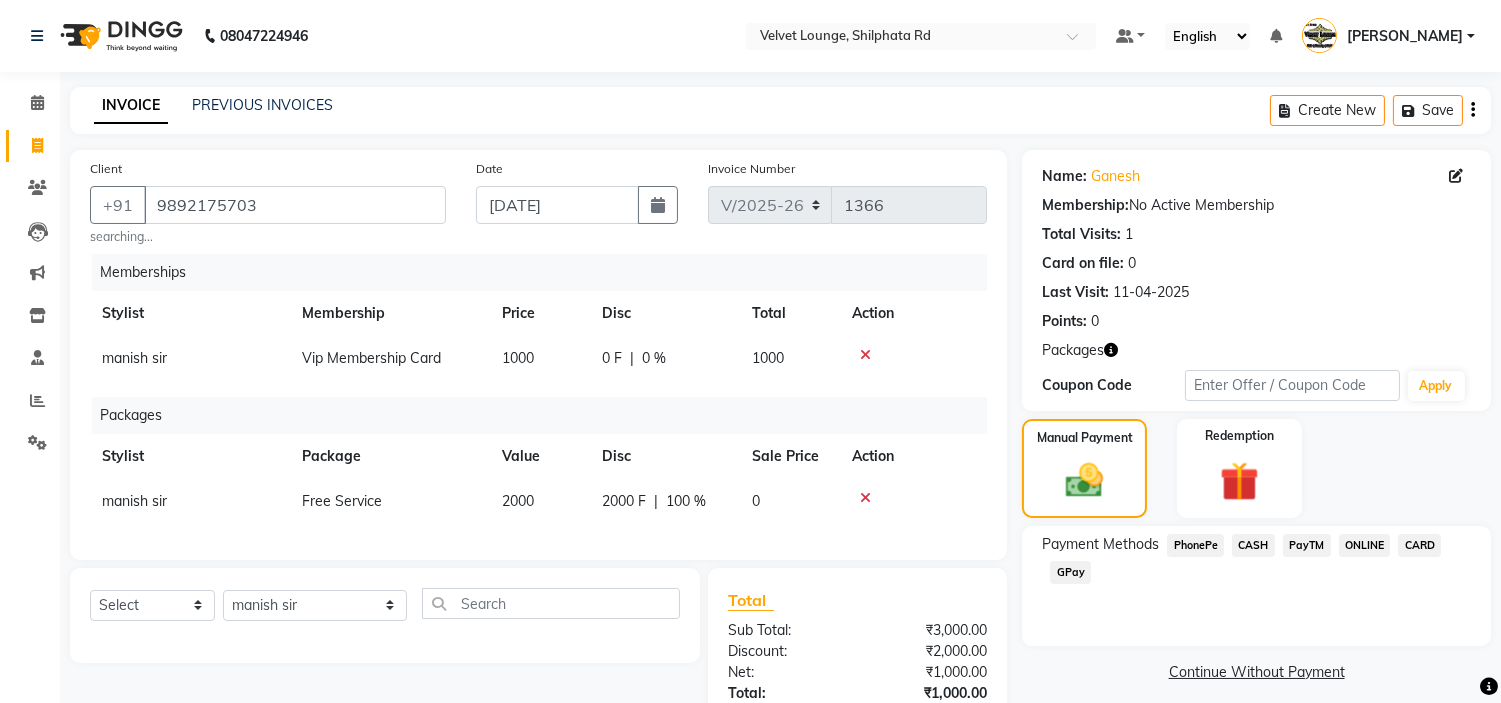 scroll, scrollTop: 143, scrollLeft: 0, axis: vertical 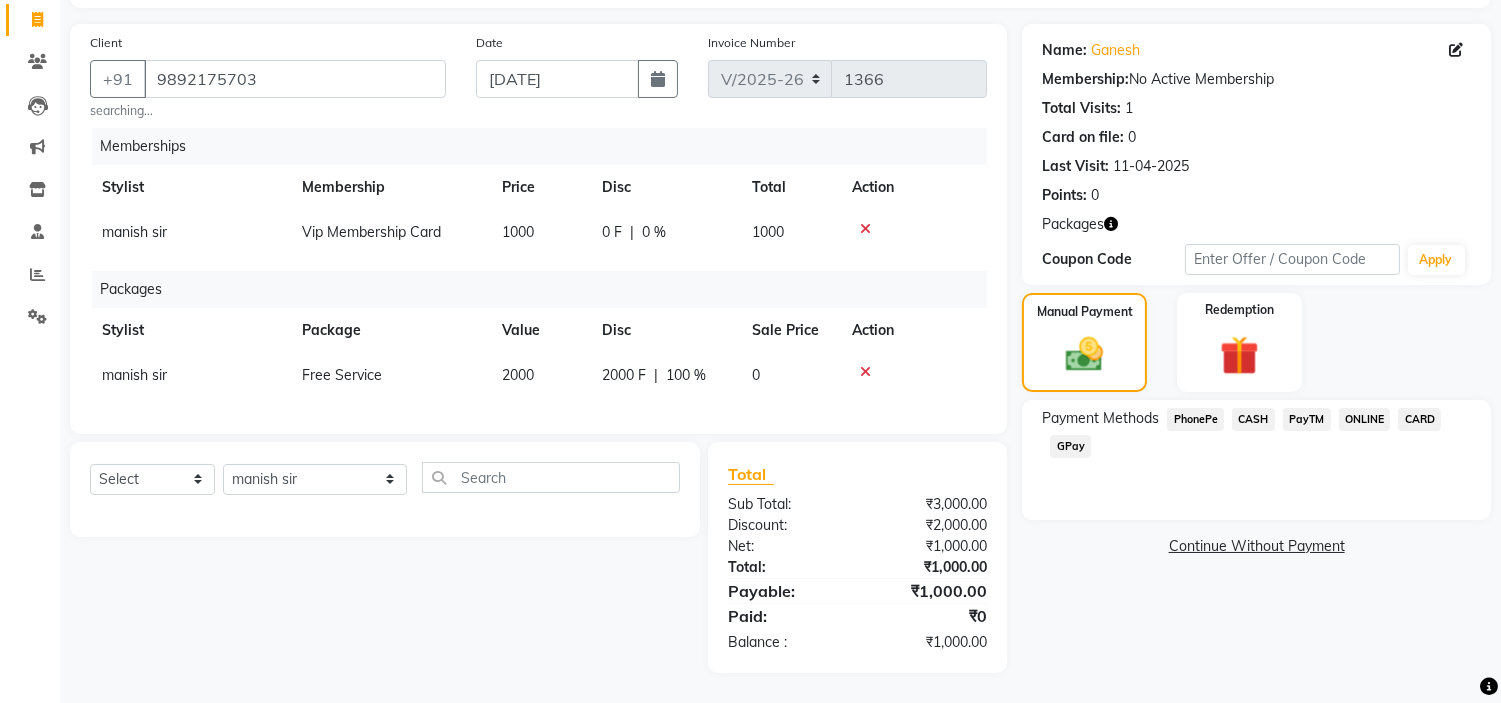 click on "Name: Ganesh  Membership:  No Active Membership  Total Visits:  1 Card on file:  0 Last Visit:   11-04-2025 Points:   0  Packages Coupon Code Apply Manual Payment Redemption Payment Methods  PhonePe   CASH   PayTM   ONLINE   CARD   GPay   Continue Without Payment" 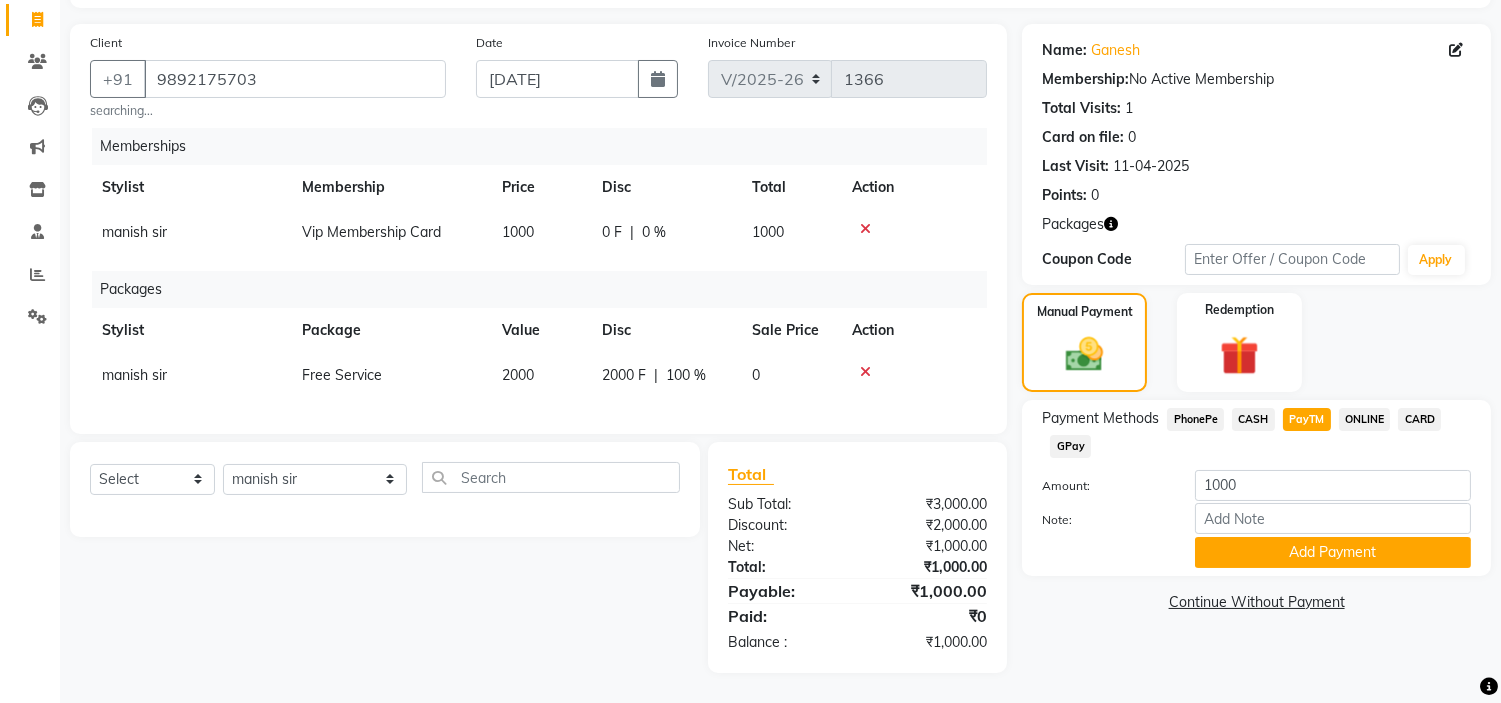 click on "CASH" 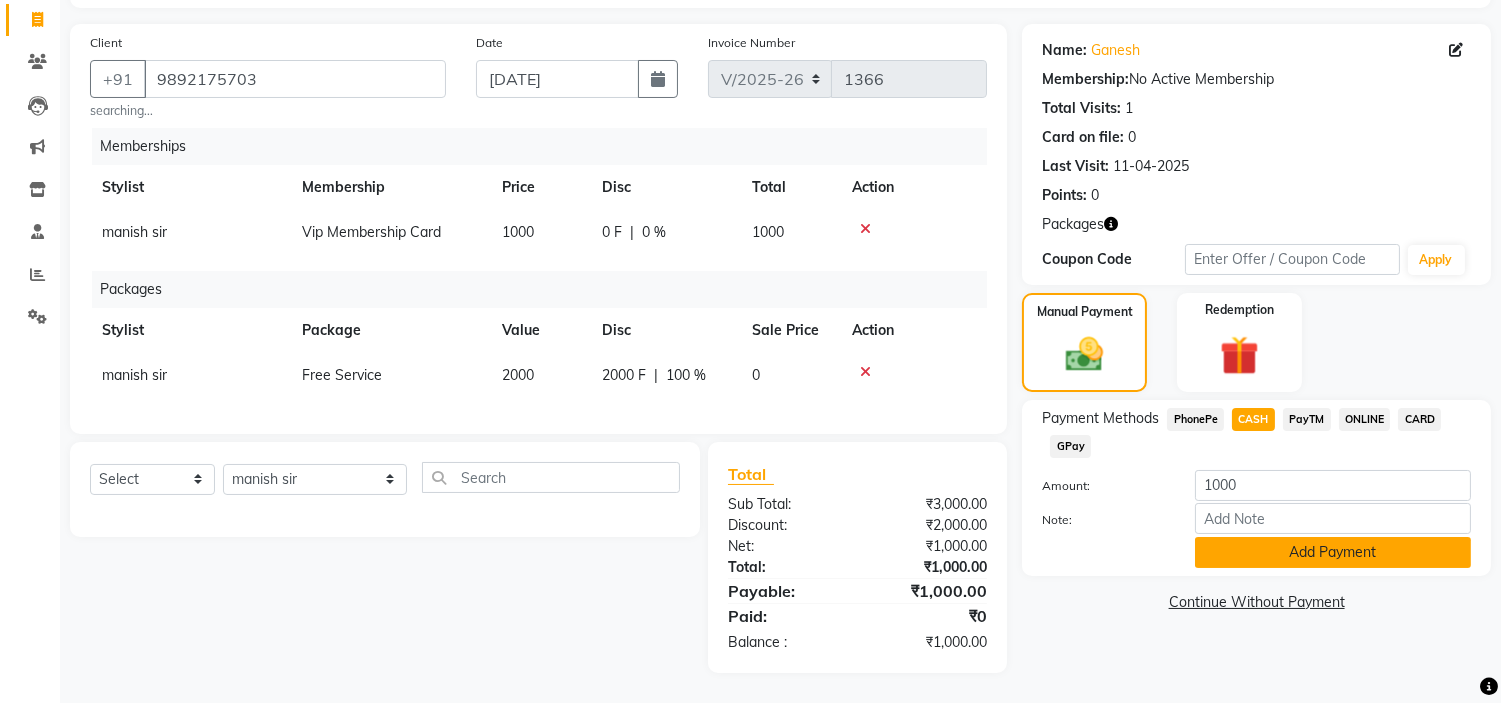 click on "Add Payment" 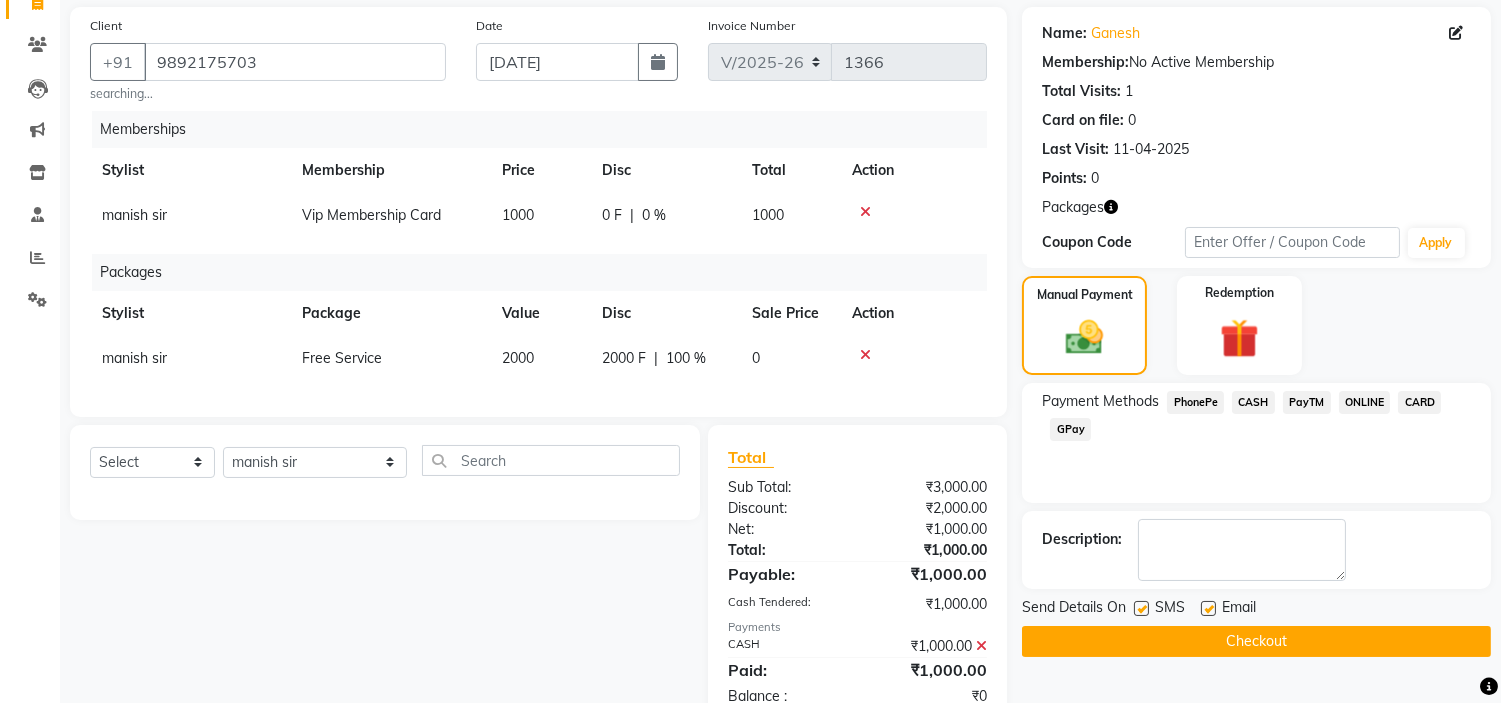 scroll, scrollTop: 214, scrollLeft: 0, axis: vertical 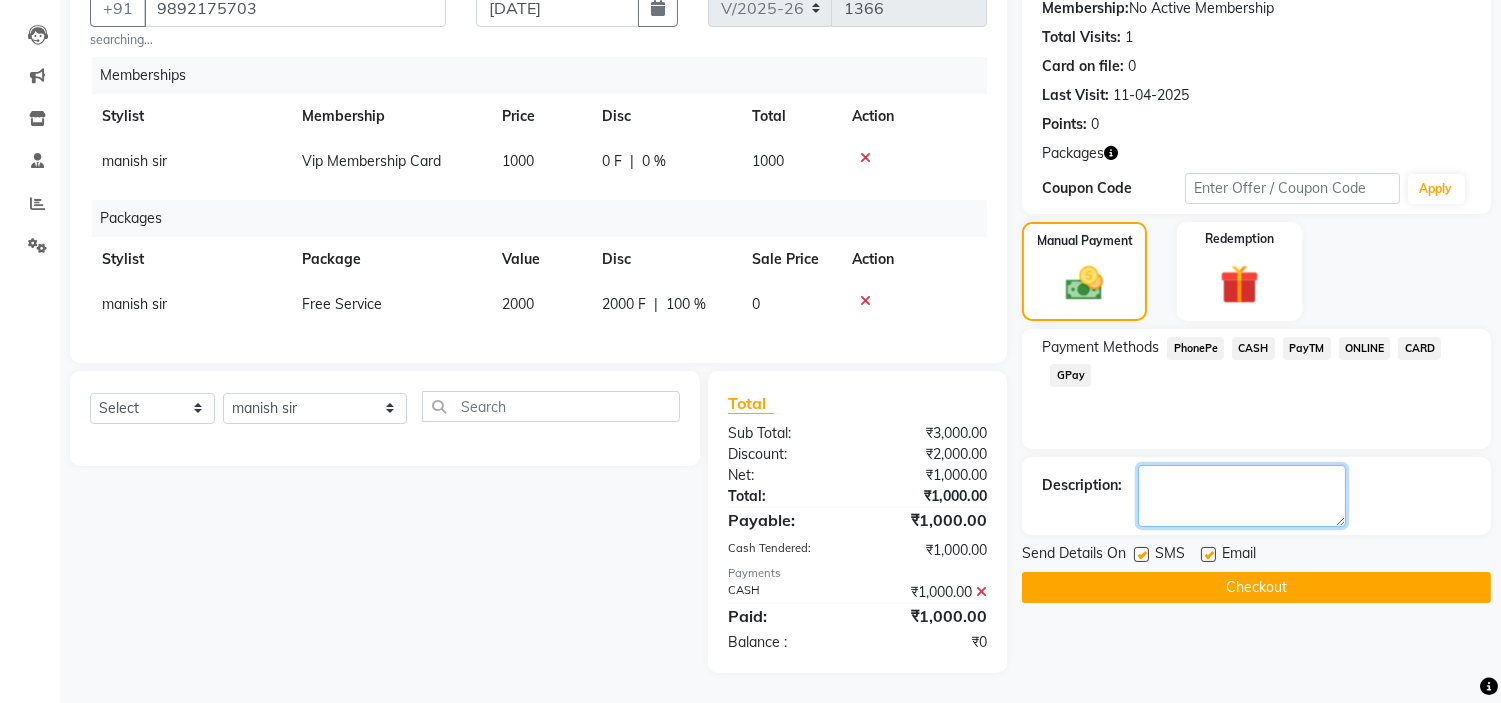 click 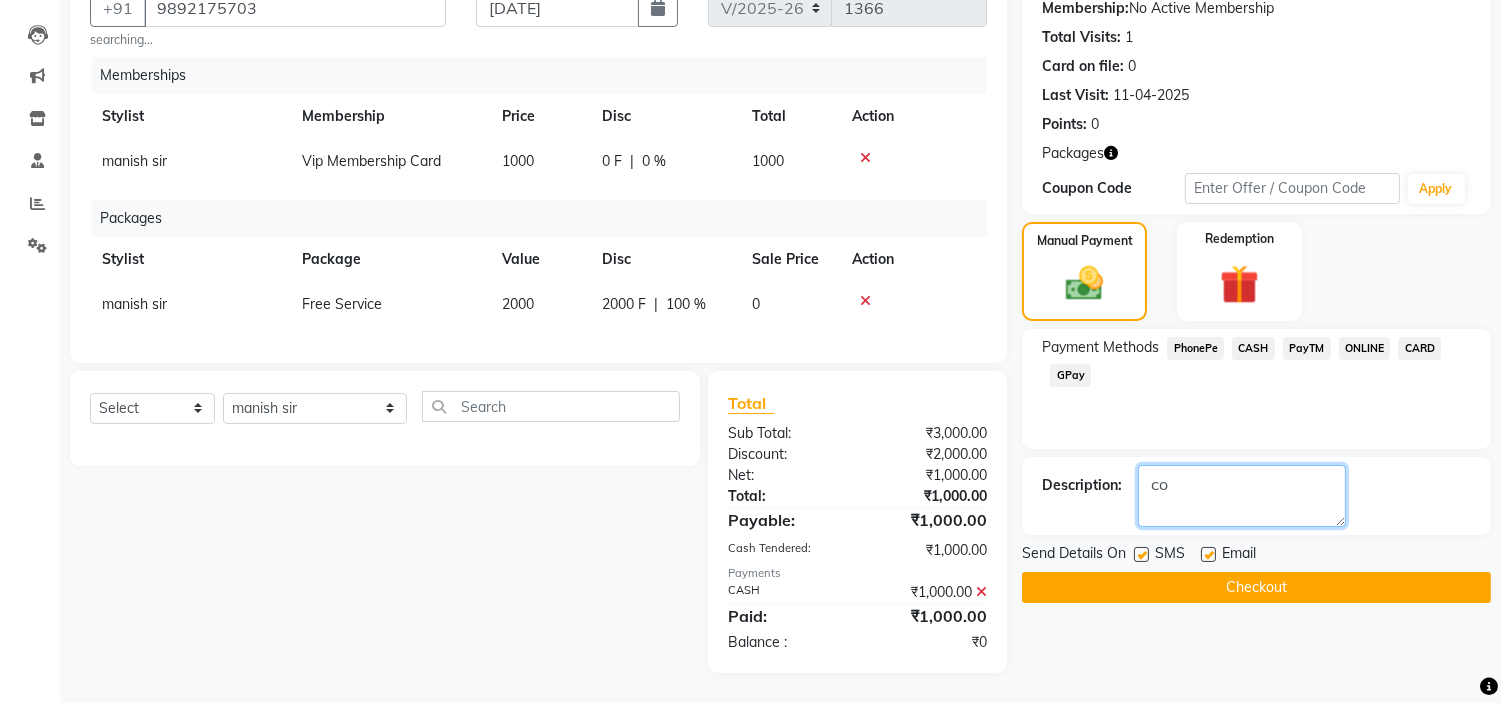 type on "c" 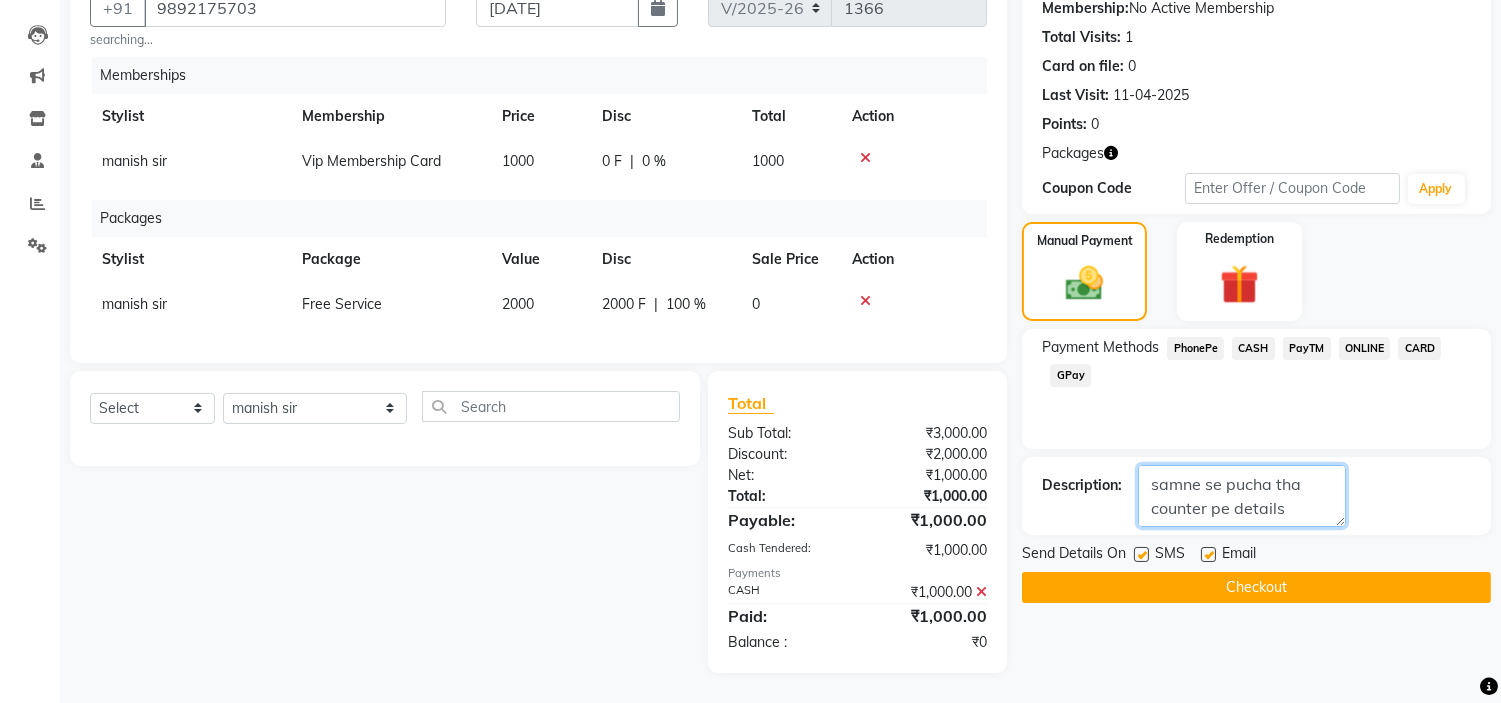 type on "samne se pucha tha counter pe details batya" 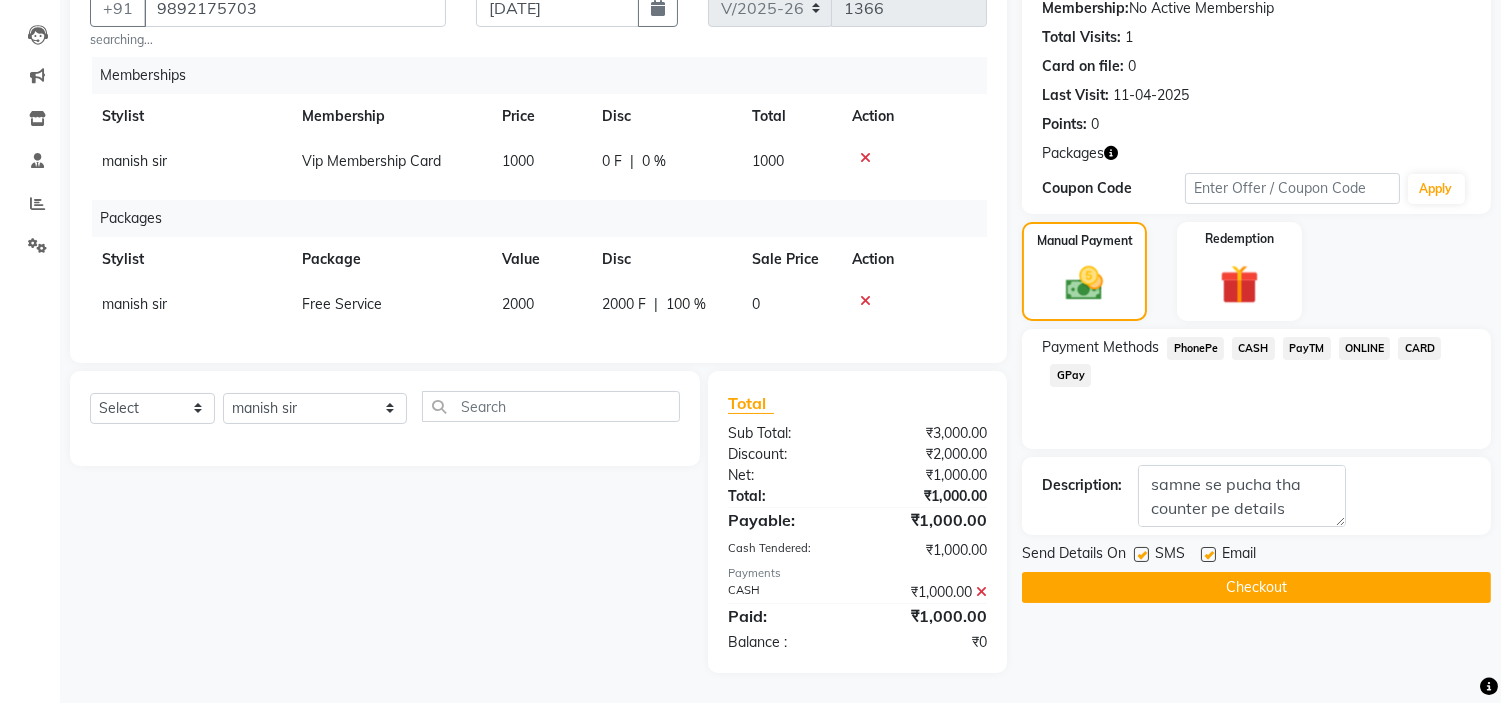 click on "Checkout" 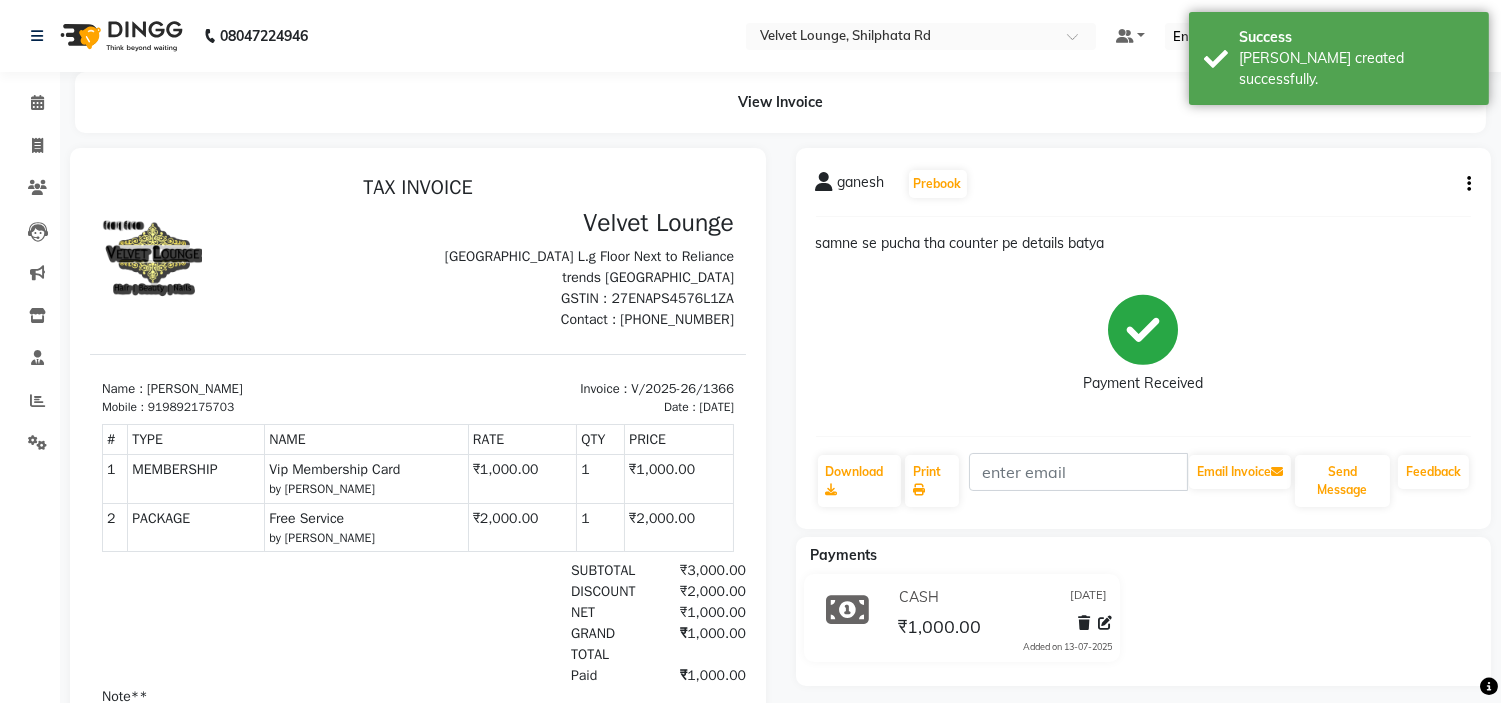 scroll, scrollTop: 0, scrollLeft: 0, axis: both 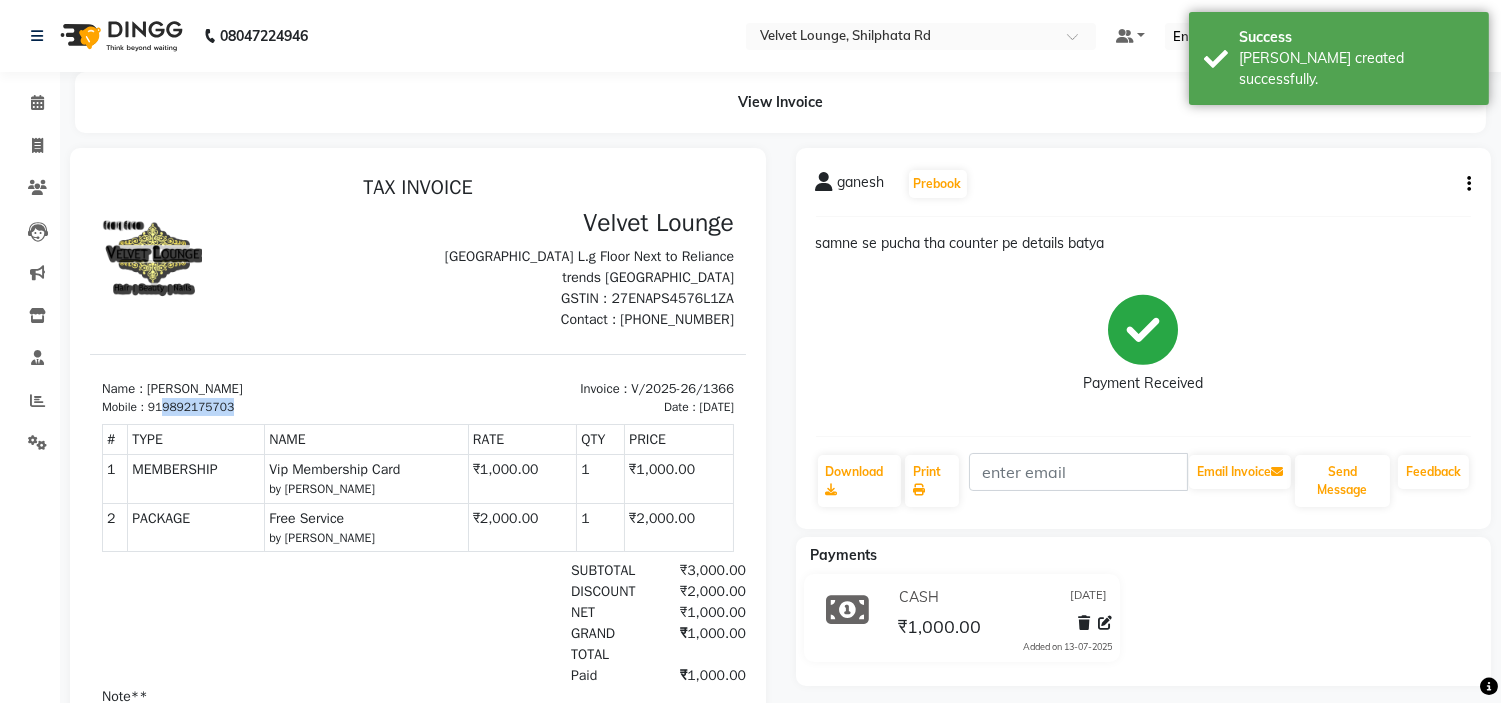 drag, startPoint x: 162, startPoint y: 403, endPoint x: 268, endPoint y: 409, distance: 106.16968 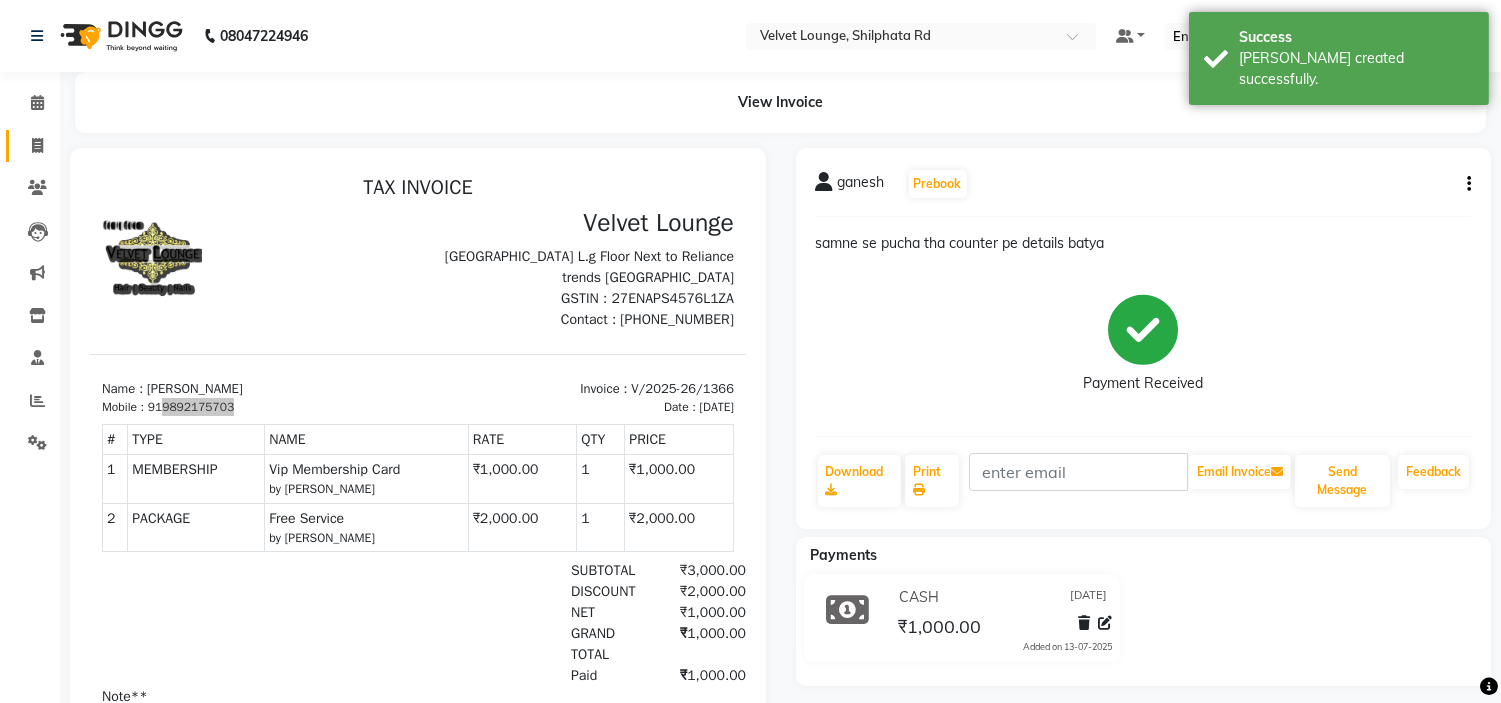 click 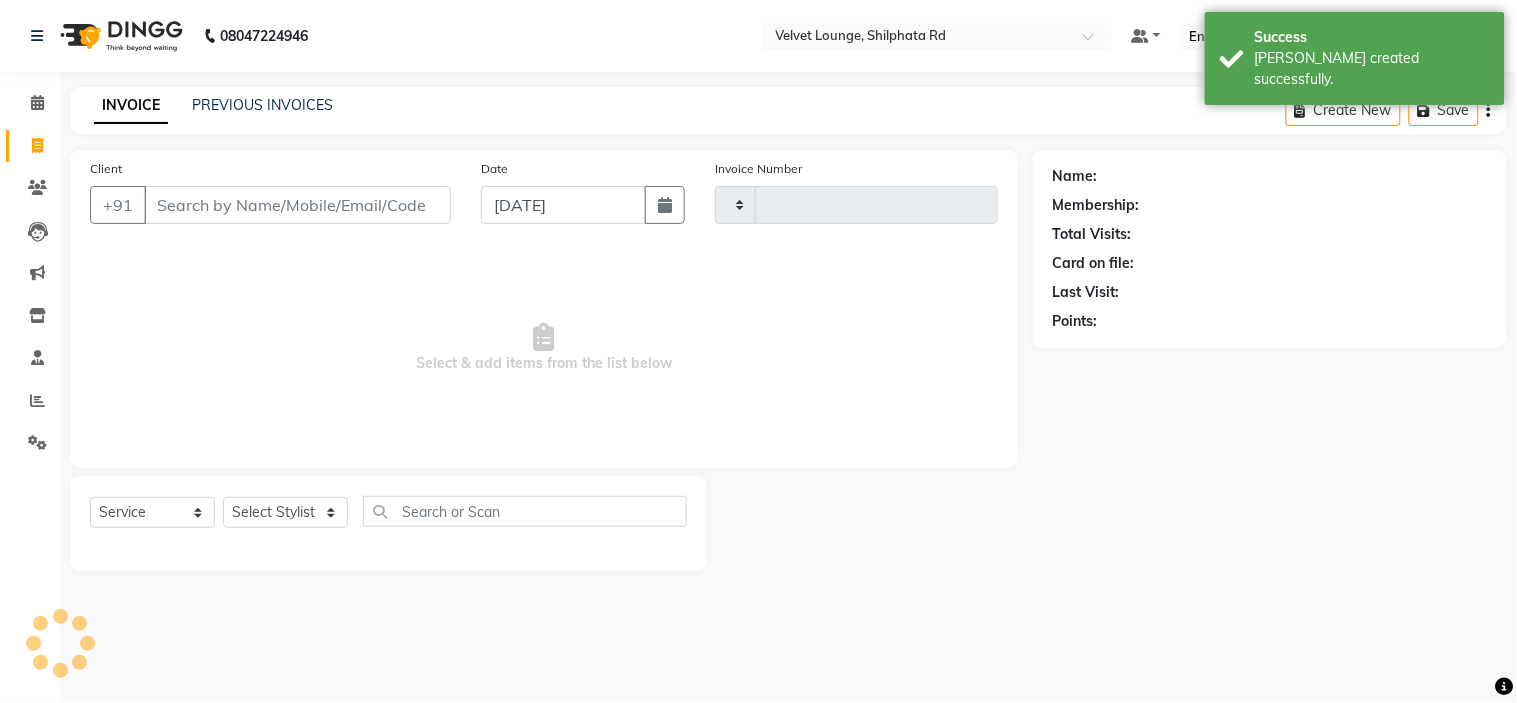 click on "Client" at bounding box center [297, 205] 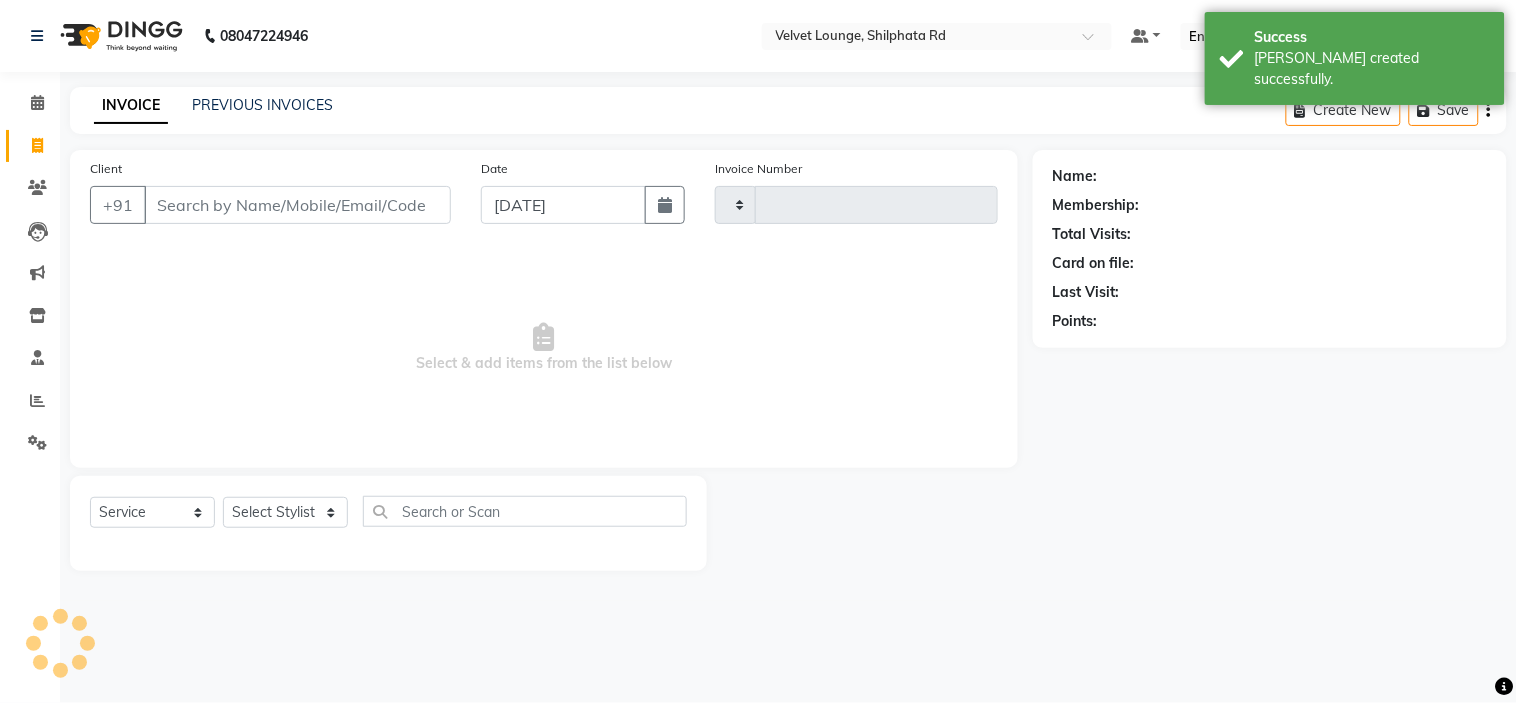 type on "9892175703" 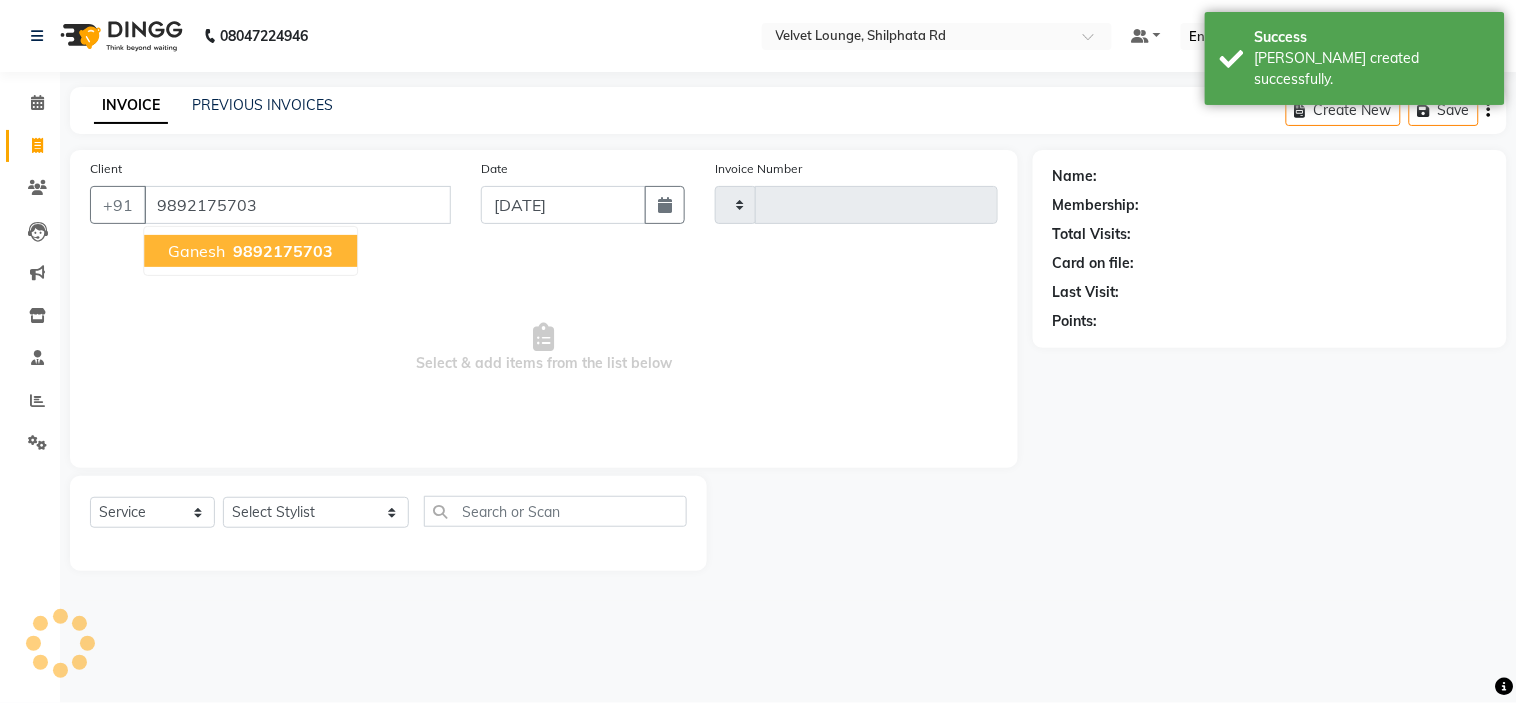 type on "1367" 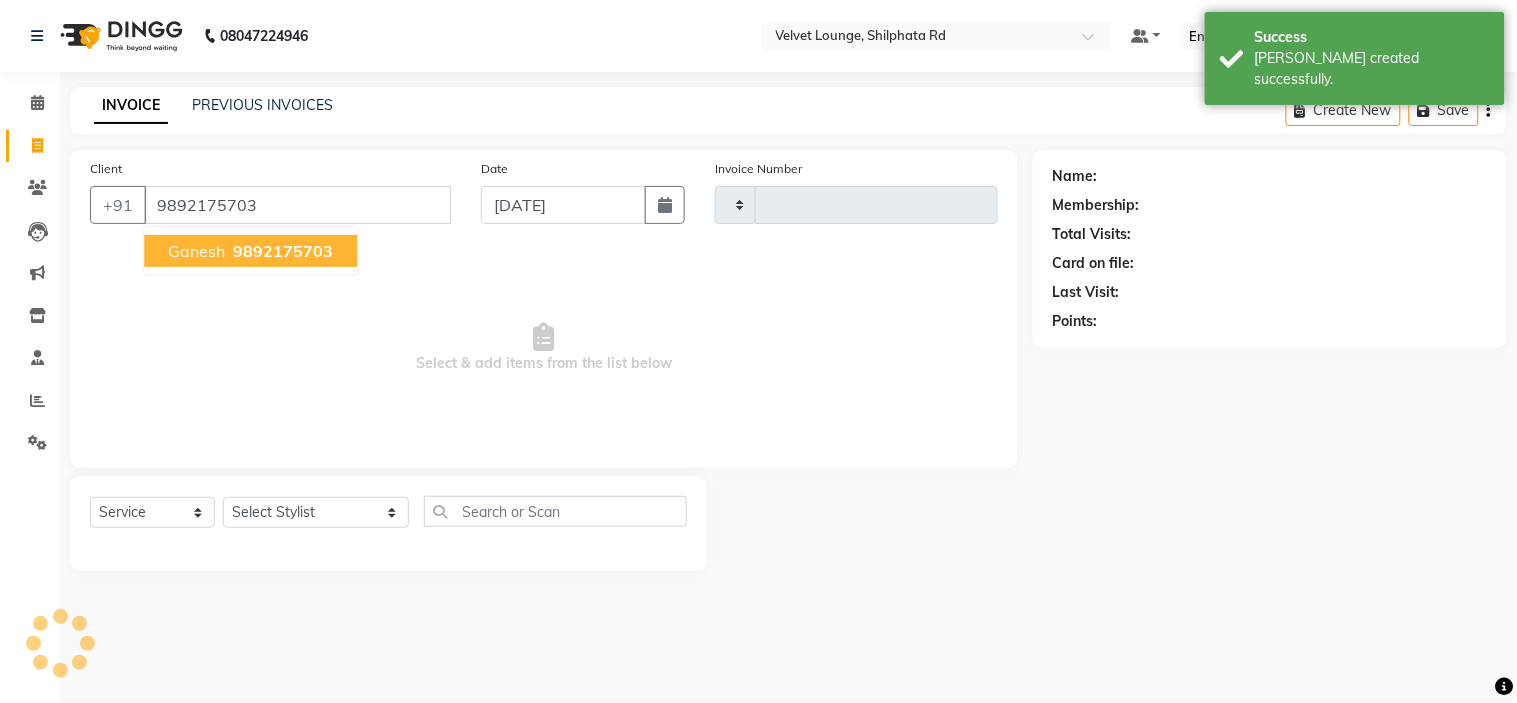 select on "122" 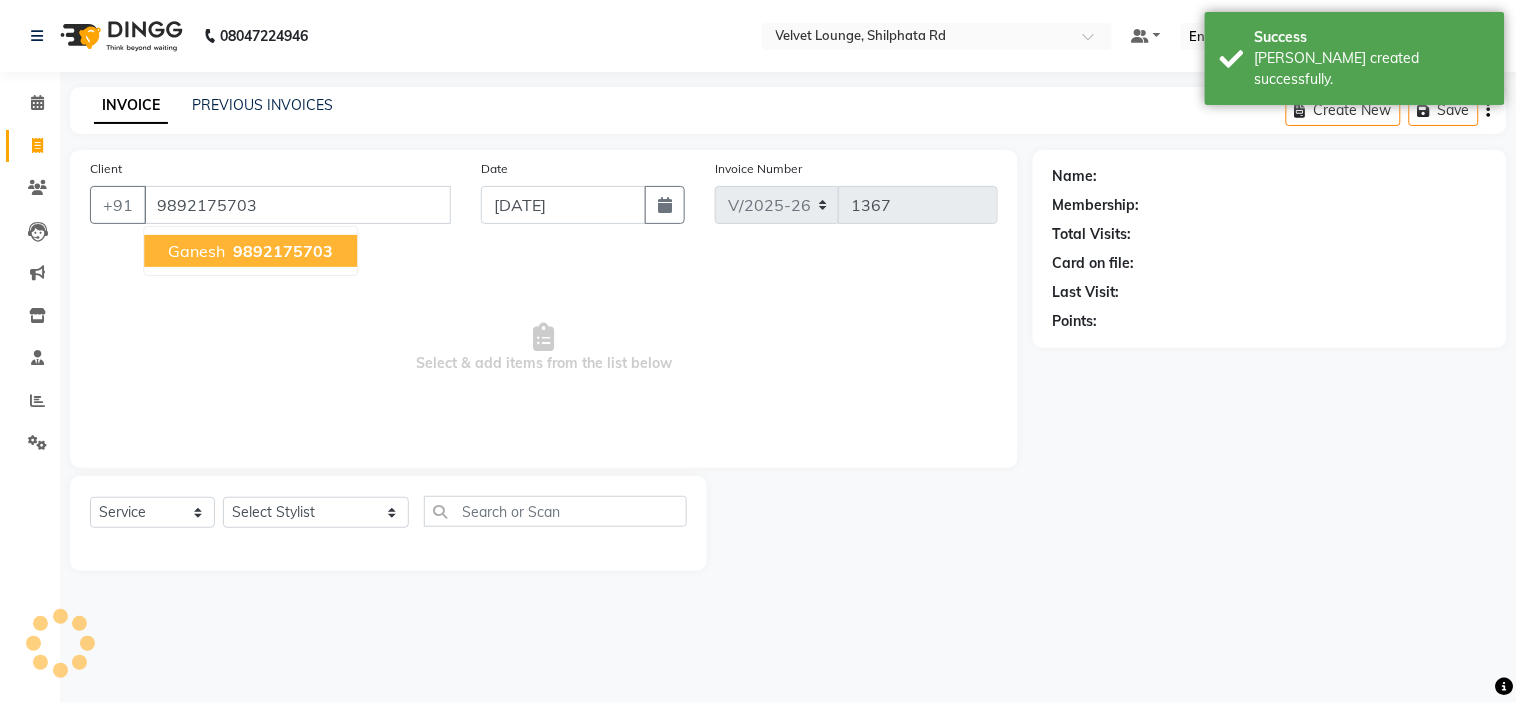 type on "9892175703" 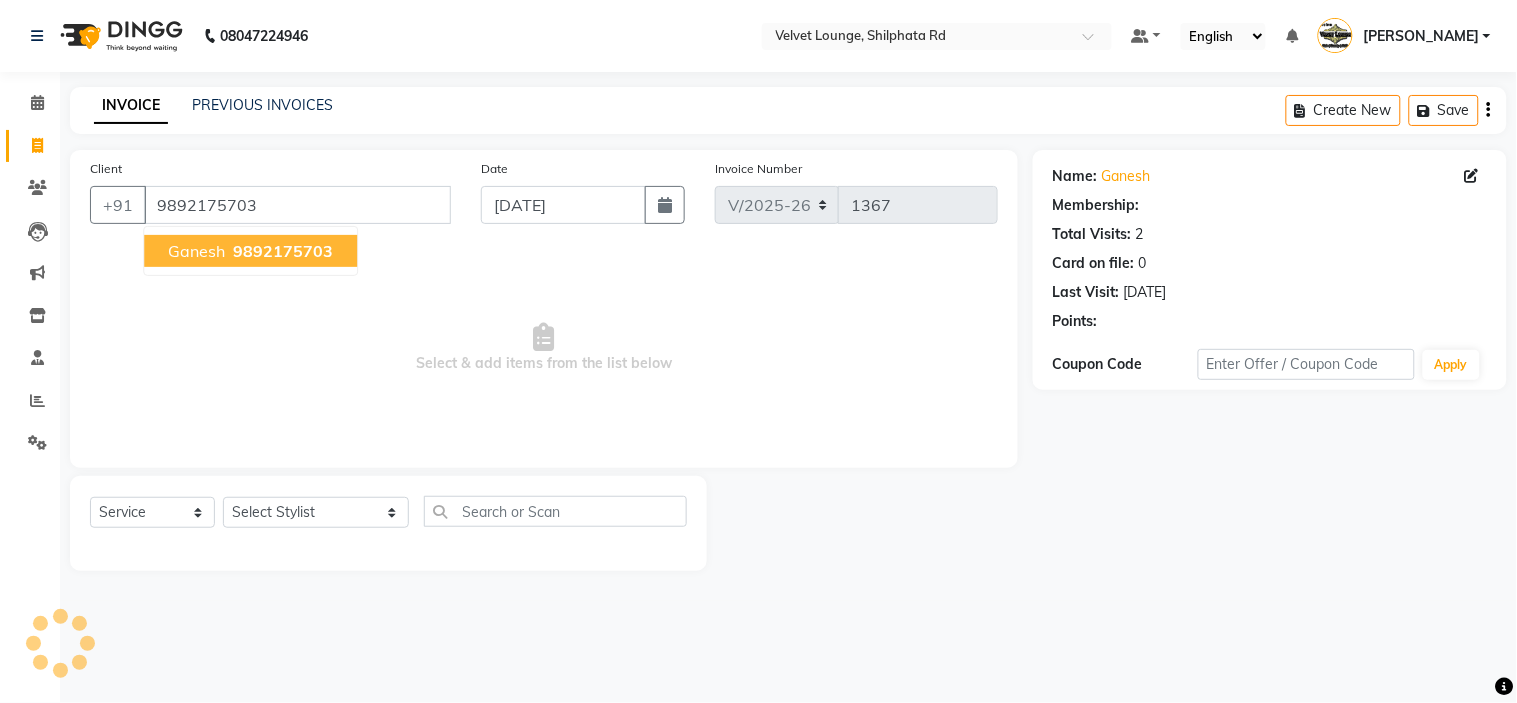 select on "1: Object" 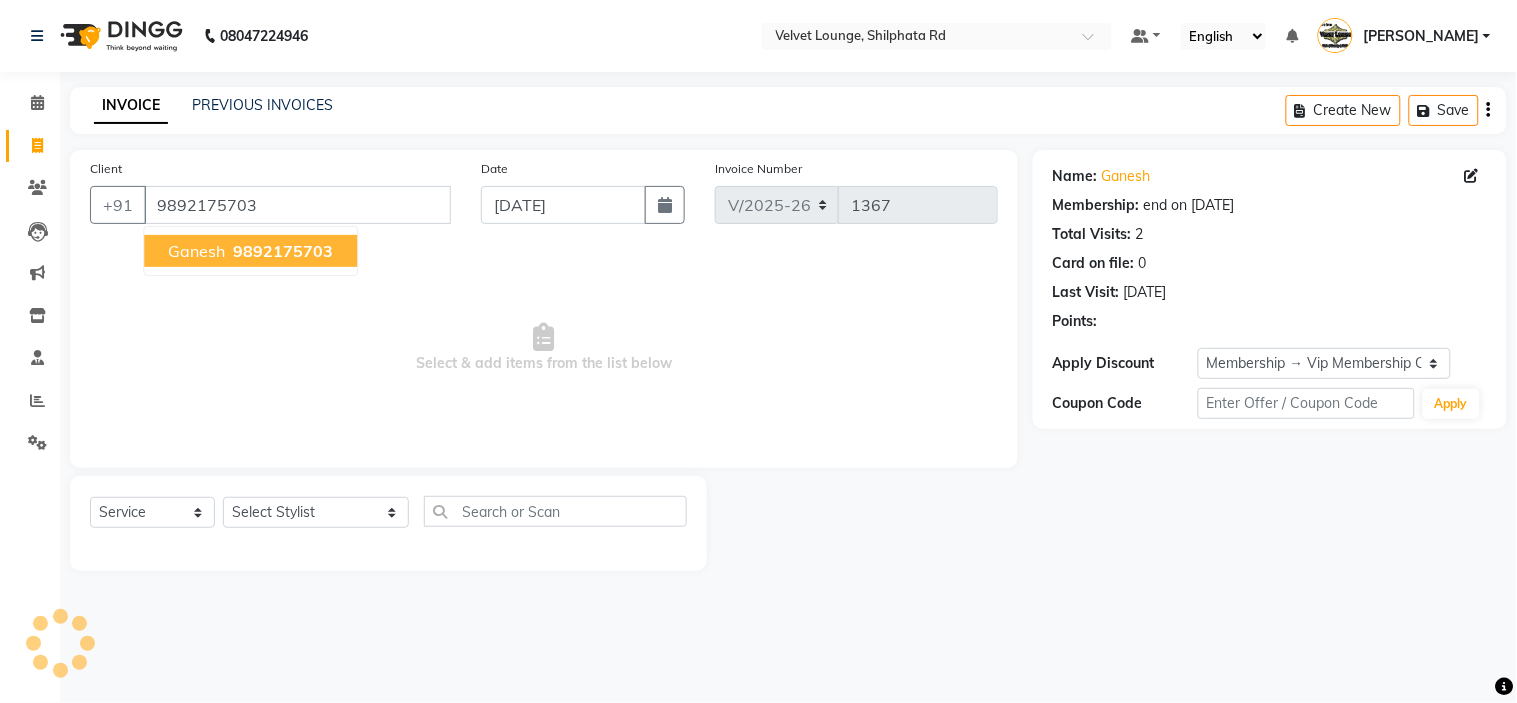 click on "9892175703" at bounding box center (283, 251) 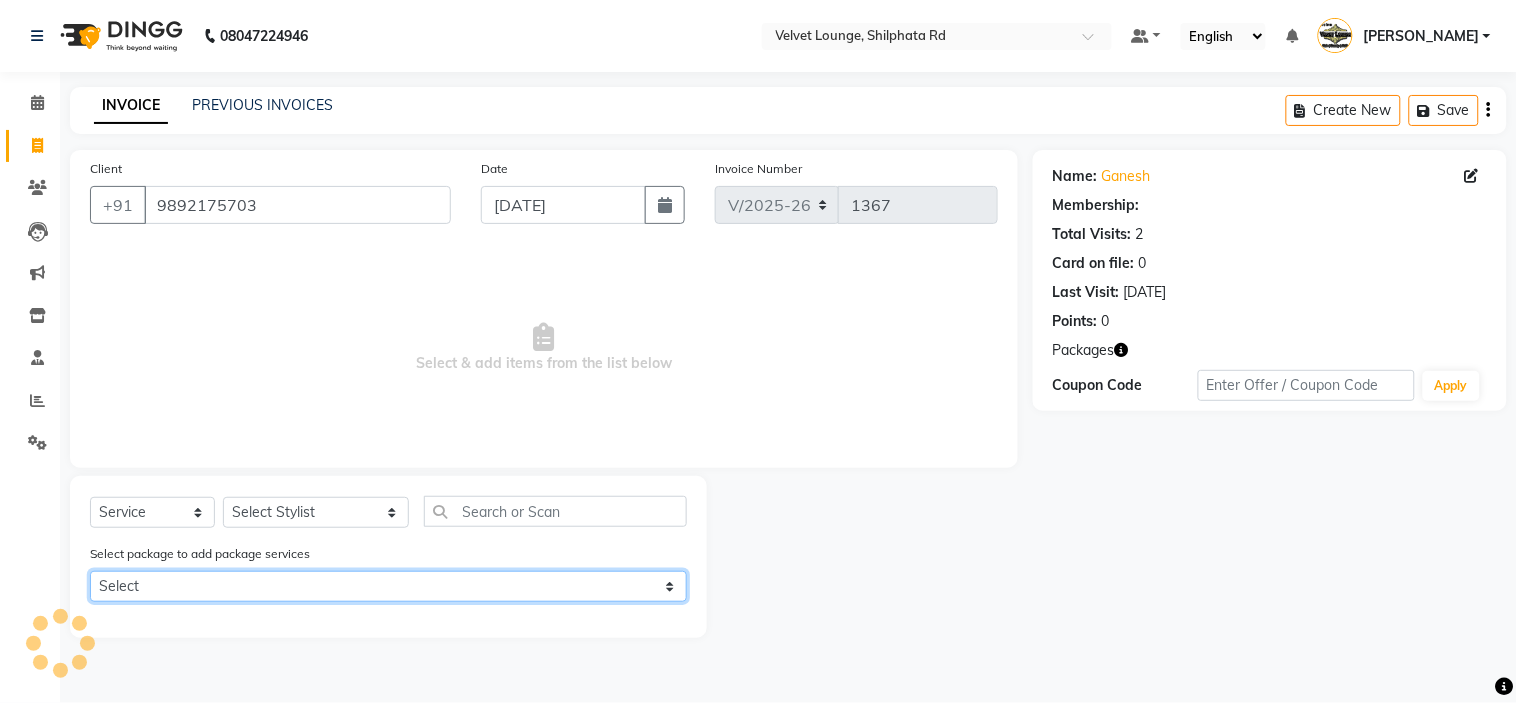 click on "Select Free Service" 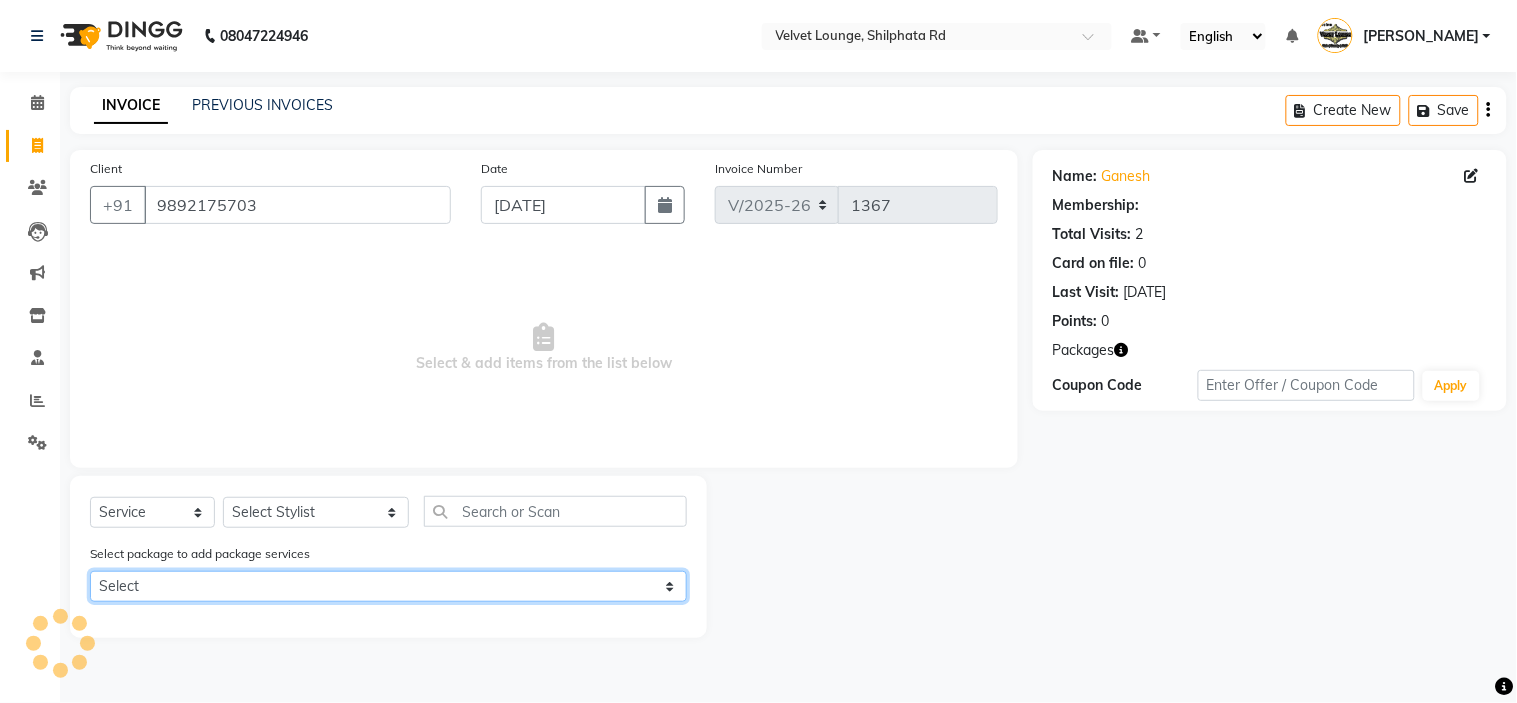 select on "1: Object" 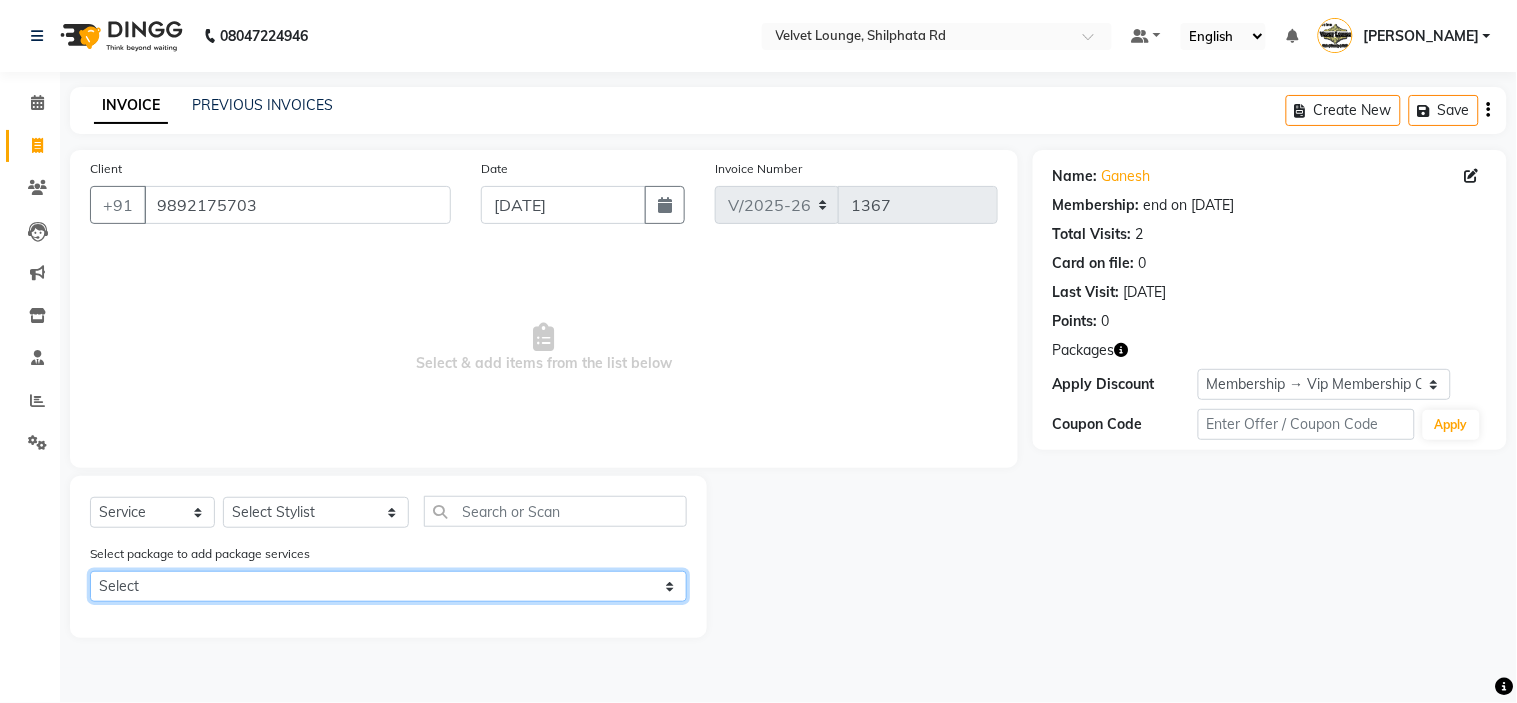 select on "2: Object" 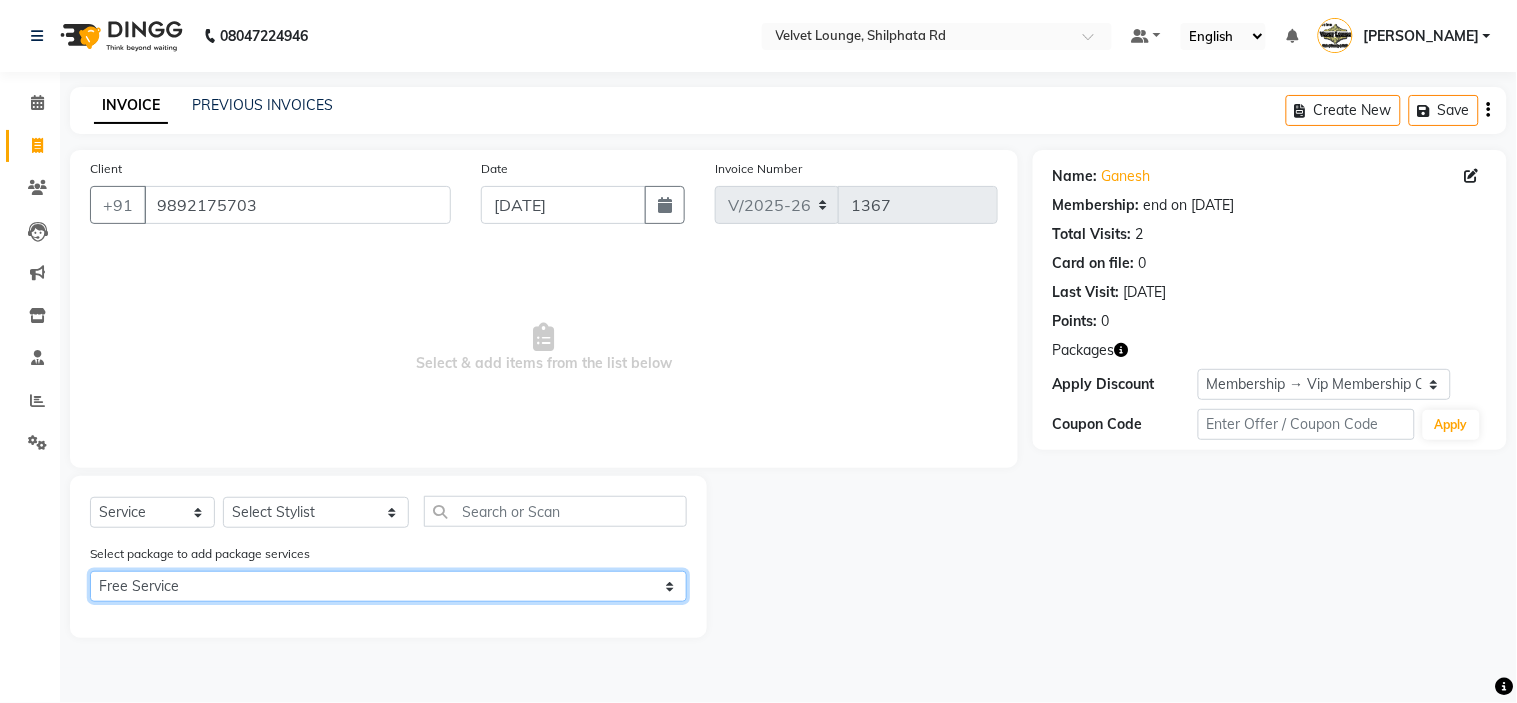 click on "Select Free Service" 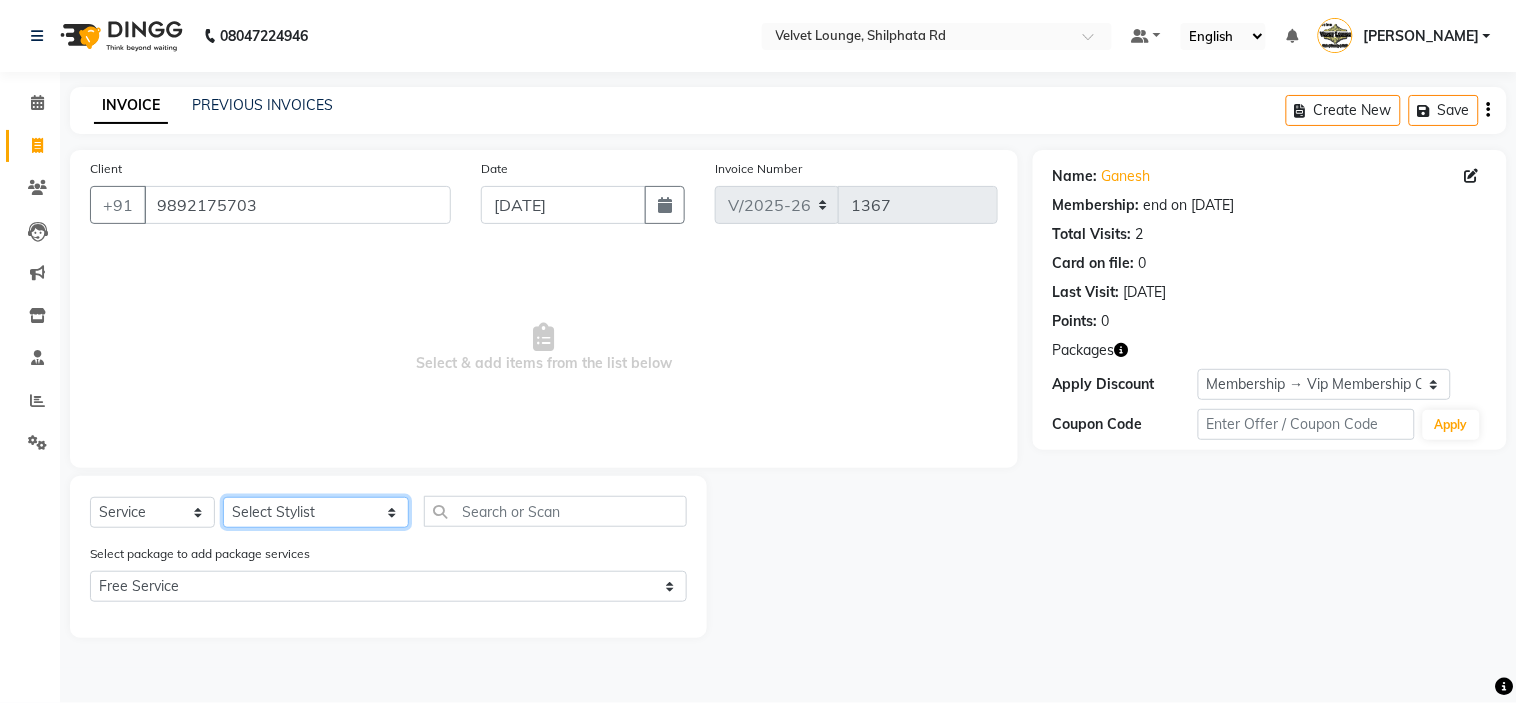 click on "Select Stylist [PERSON_NAME]  [PERSON_NAME] [PERSON_NAME] [PERSON_NAME] [PERSON_NAME] [PERSON_NAME] [PERSON_NAME]  [PERSON_NAME] [PERSON_NAME] ashwini palem  [PERSON_NAME] [PERSON_NAME]  [PERSON_NAME] [PERSON_NAME] Gulshan [PERSON_NAME] [PERSON_NAME] kalam [PERSON_NAME] [PERSON_NAME] sir miraj [PERSON_NAME] [PERSON_NAME] [PERSON_NAME] [PERSON_NAME] neha tamatta [PERSON_NAME] [PERSON_NAME] [PERSON_NAME] [PERSON_NAME] [PERSON_NAME] [PERSON_NAME] [PERSON_NAME] [PERSON_NAME]  [PERSON_NAME] [PERSON_NAME] sana [PERSON_NAME] [PERSON_NAME]  [PERSON_NAME] [PERSON_NAME] [PERSON_NAME] [DEMOGRAPHIC_DATA][PERSON_NAME] [PERSON_NAME]  [PERSON_NAME] [PERSON_NAME] gurbani [PERSON_NAME]" 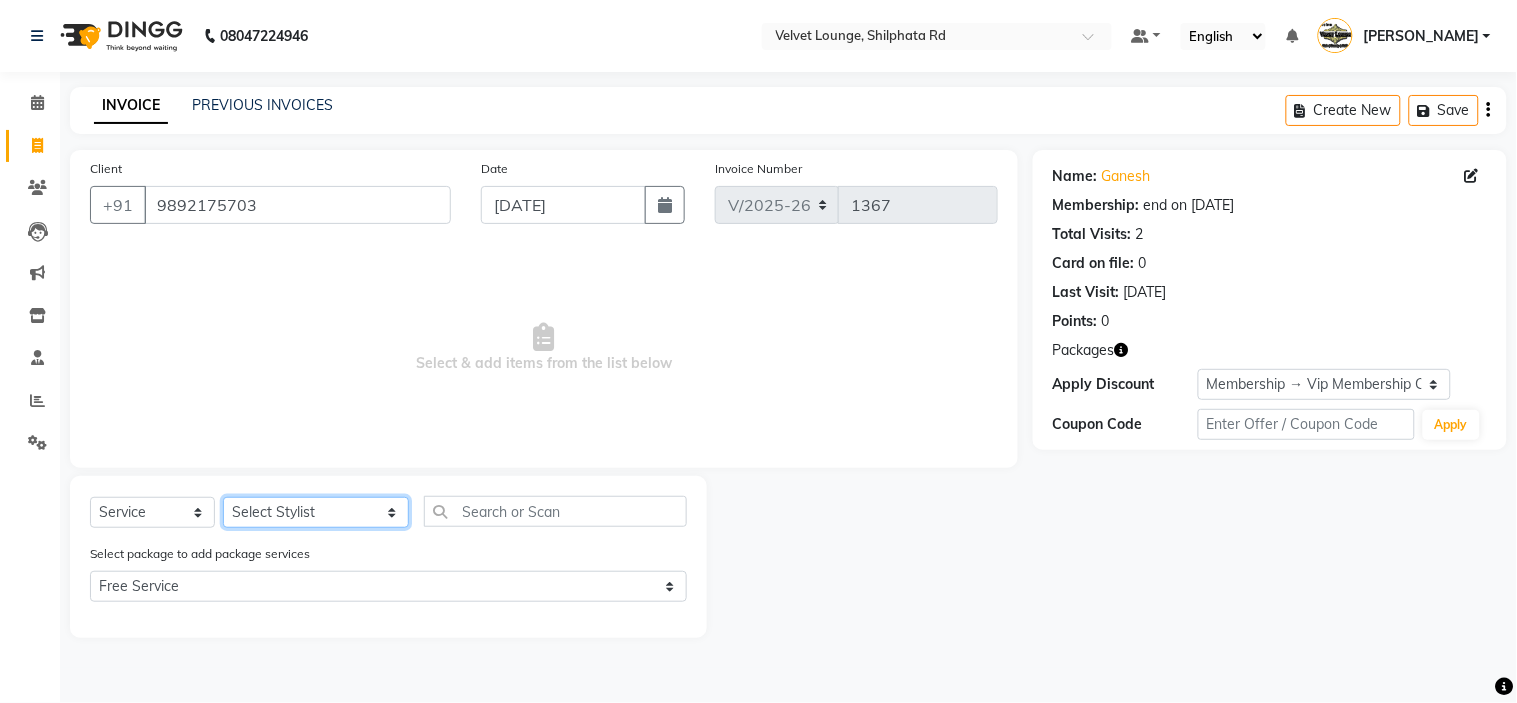 select on "31385" 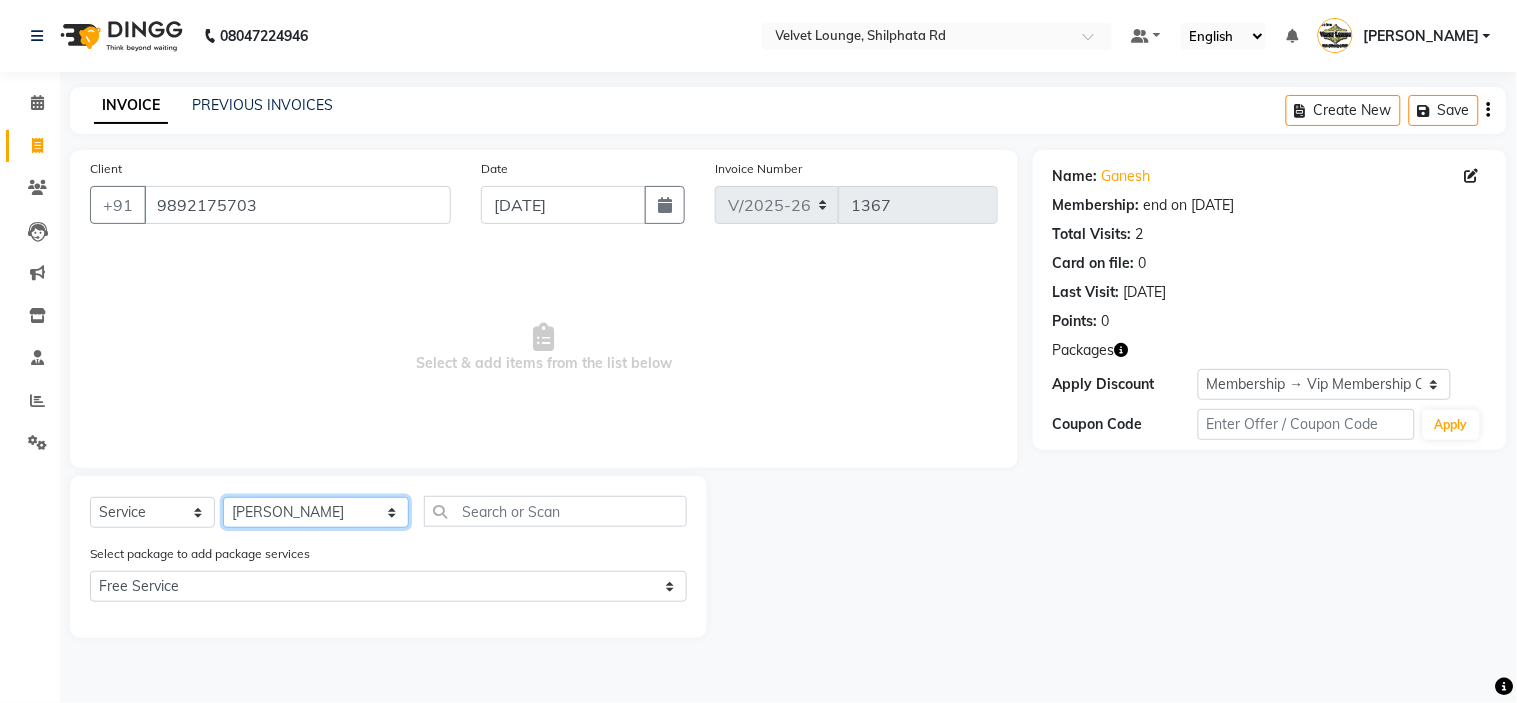 click on "Select Stylist [PERSON_NAME]  [PERSON_NAME] [PERSON_NAME] [PERSON_NAME] [PERSON_NAME] [PERSON_NAME] [PERSON_NAME]  [PERSON_NAME] [PERSON_NAME] ashwini palem  [PERSON_NAME] [PERSON_NAME]  [PERSON_NAME] [PERSON_NAME] Gulshan [PERSON_NAME] [PERSON_NAME] kalam [PERSON_NAME] [PERSON_NAME] sir miraj [PERSON_NAME] [PERSON_NAME] [PERSON_NAME] [PERSON_NAME] neha tamatta [PERSON_NAME] [PERSON_NAME] [PERSON_NAME] [PERSON_NAME] [PERSON_NAME] [PERSON_NAME] [PERSON_NAME] [PERSON_NAME]  [PERSON_NAME] [PERSON_NAME] sana [PERSON_NAME] [PERSON_NAME]  [PERSON_NAME] [PERSON_NAME] [PERSON_NAME] [DEMOGRAPHIC_DATA][PERSON_NAME] [PERSON_NAME]  [PERSON_NAME] [PERSON_NAME] gurbani [PERSON_NAME]" 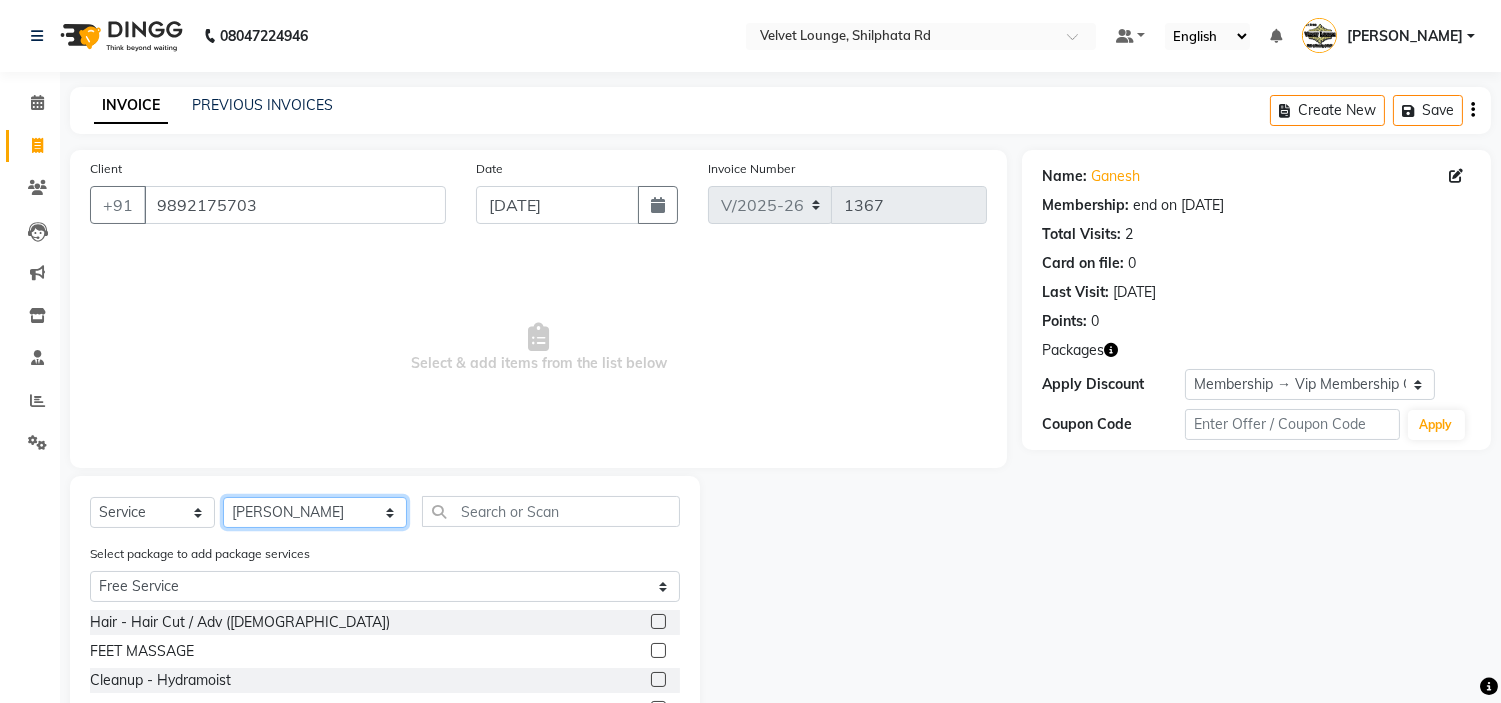 scroll, scrollTop: 110, scrollLeft: 0, axis: vertical 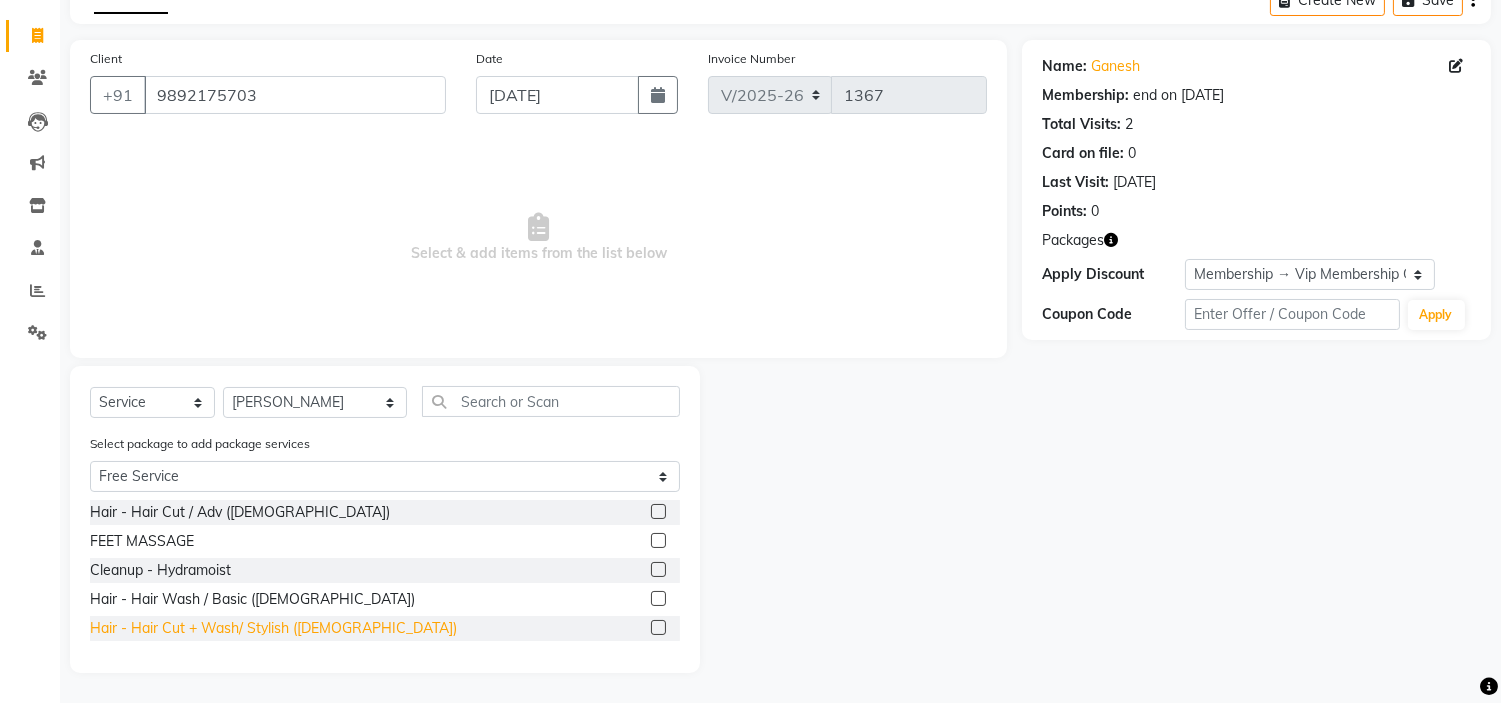 click on "Hair - Hair Cut + Wash/ Stylish ([DEMOGRAPHIC_DATA])" 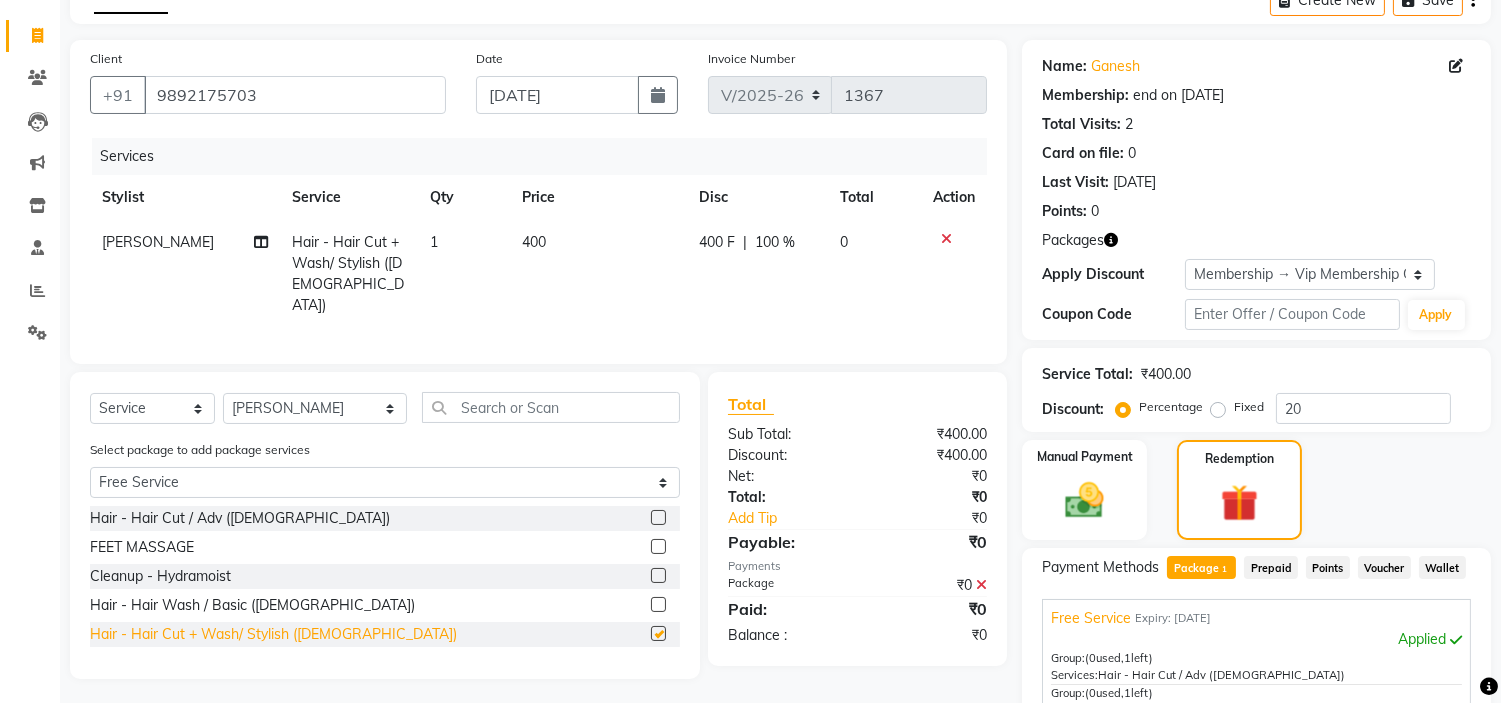 checkbox on "false" 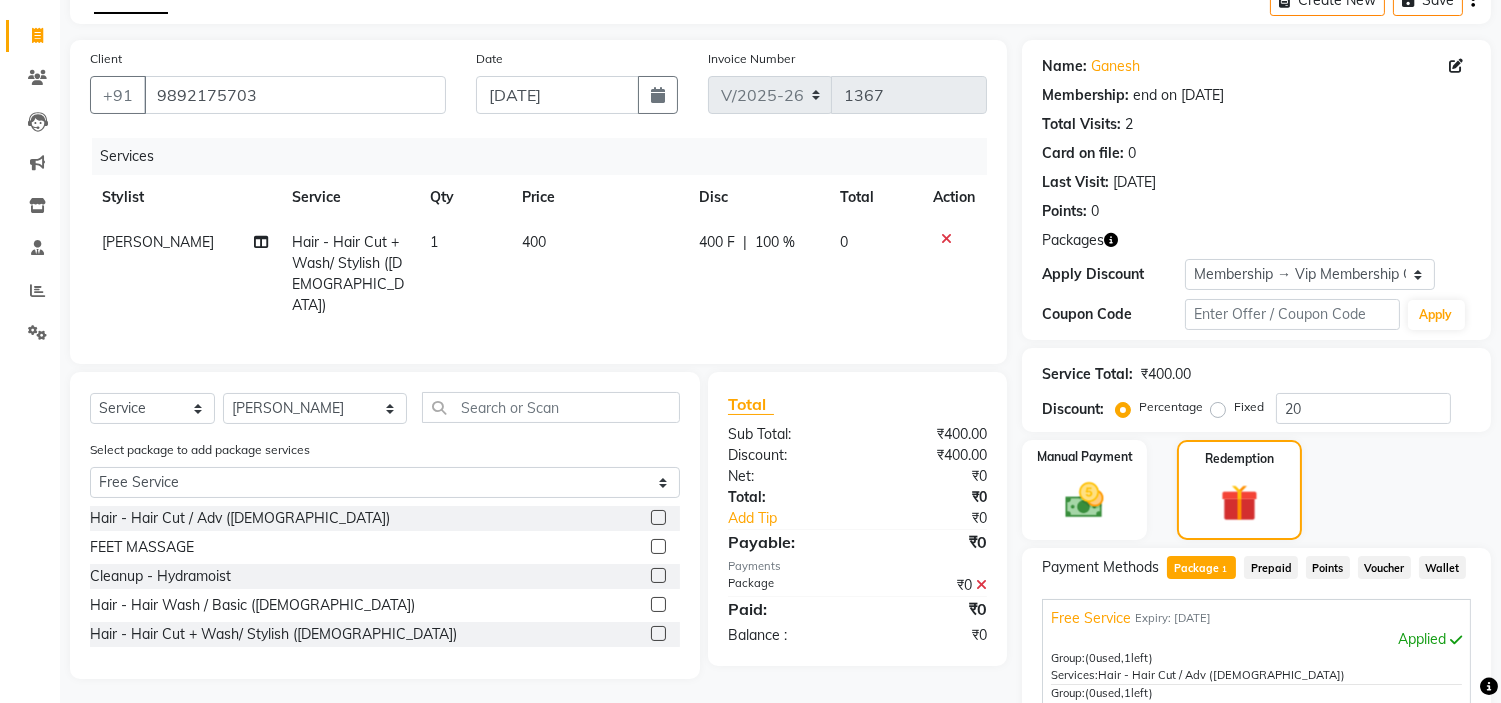 click 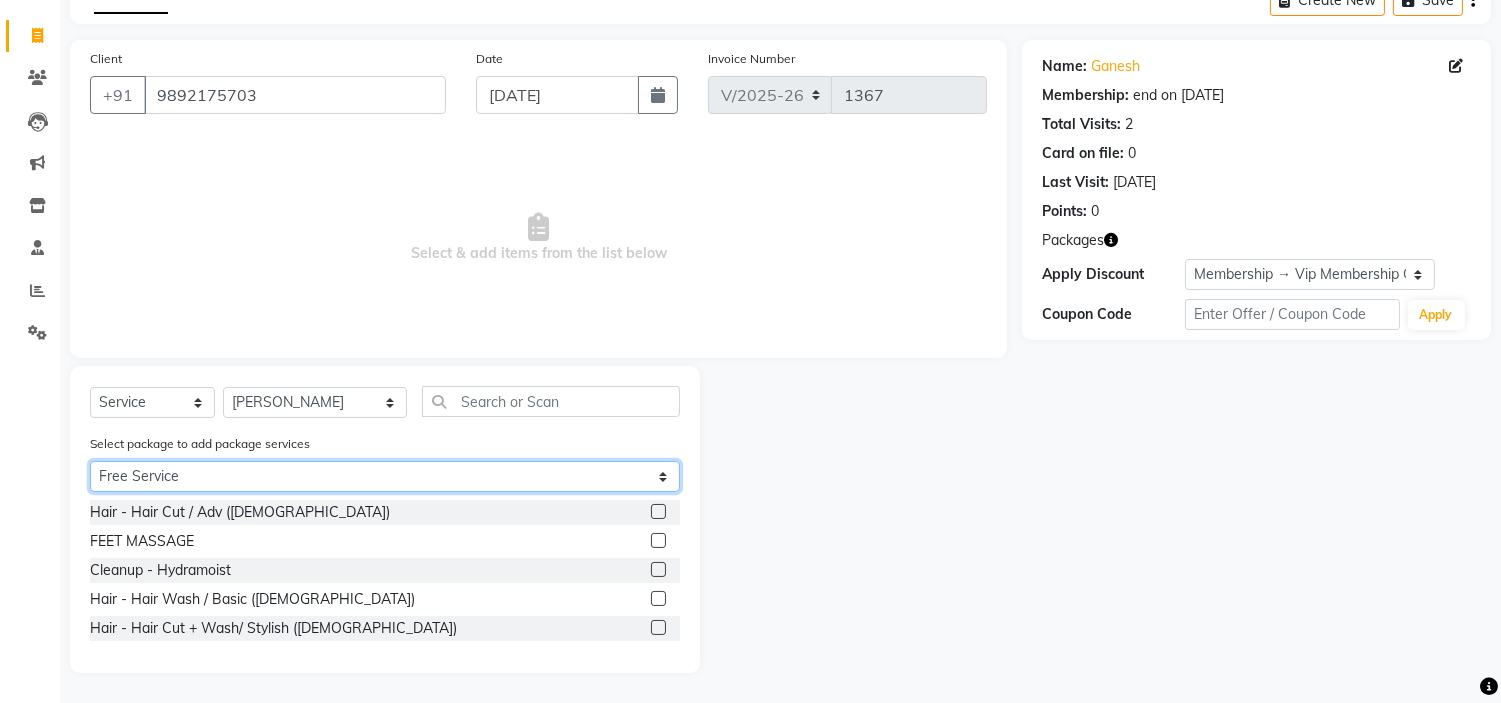 click on "Select Free Service" 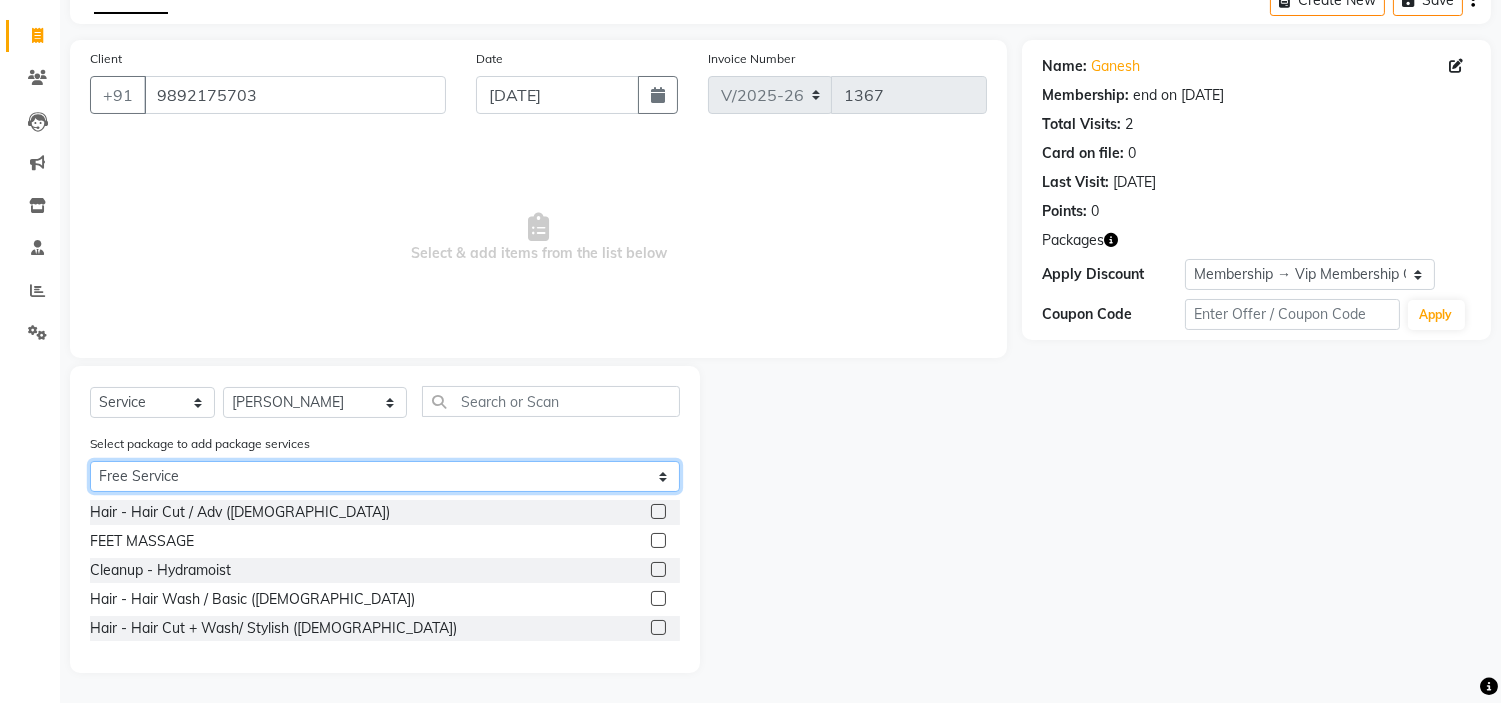 select on "0: undefined" 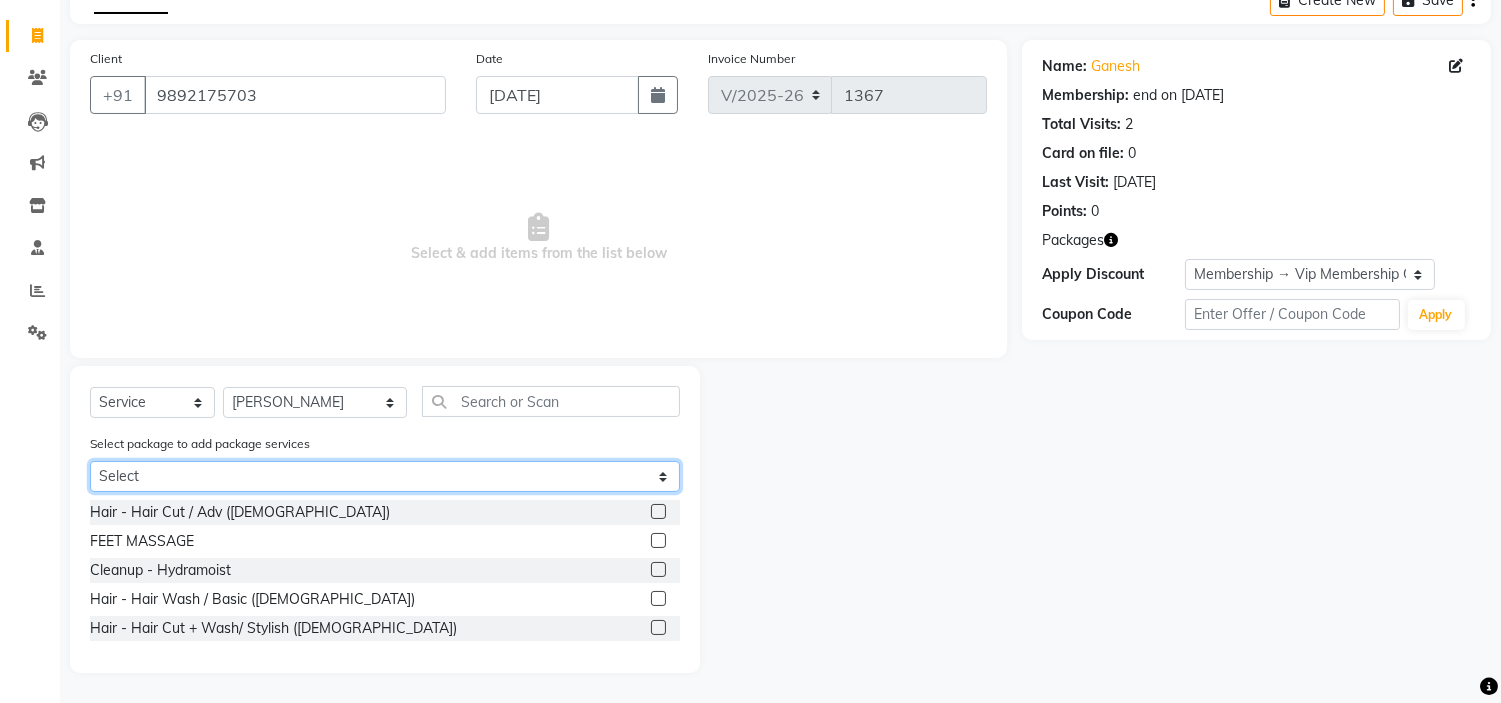 click on "Select Free Service" 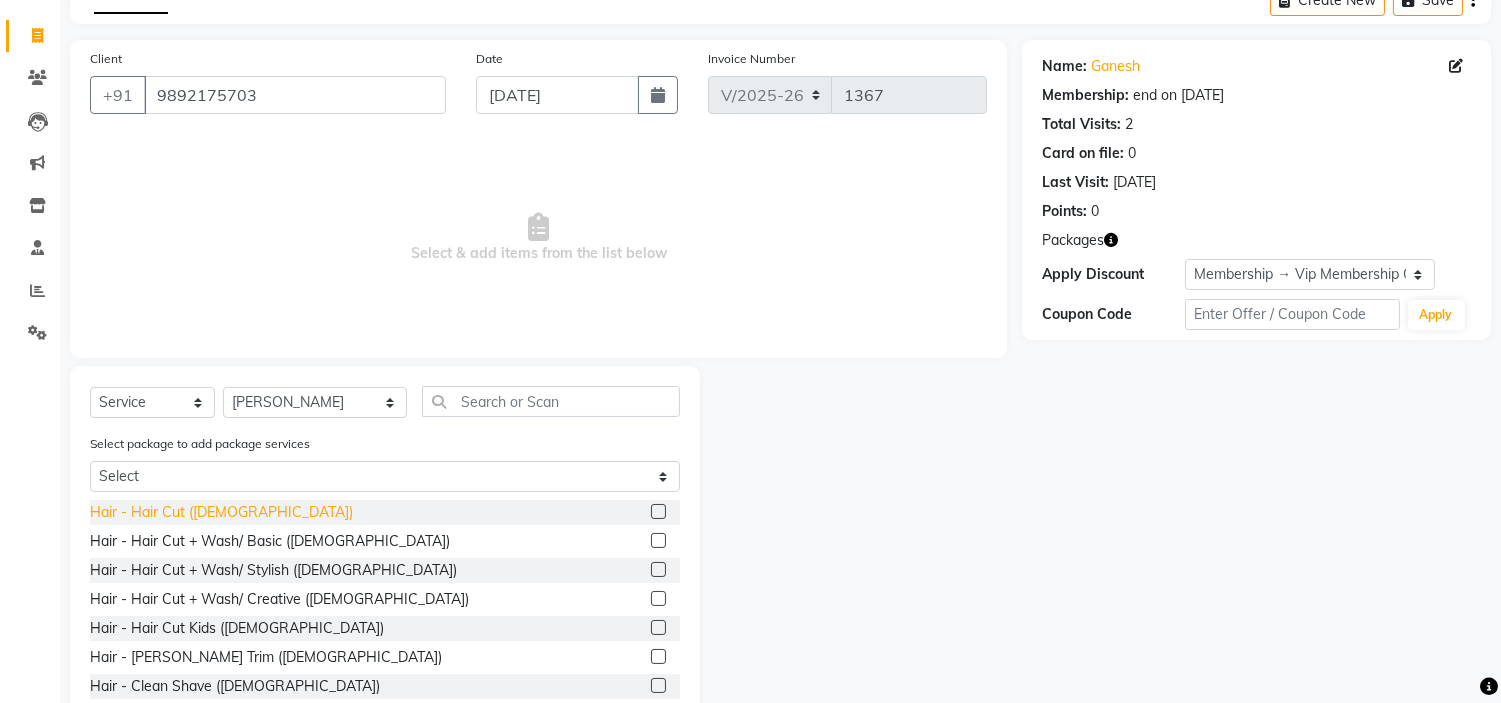click on "Hair - Hair Cut ([DEMOGRAPHIC_DATA])" 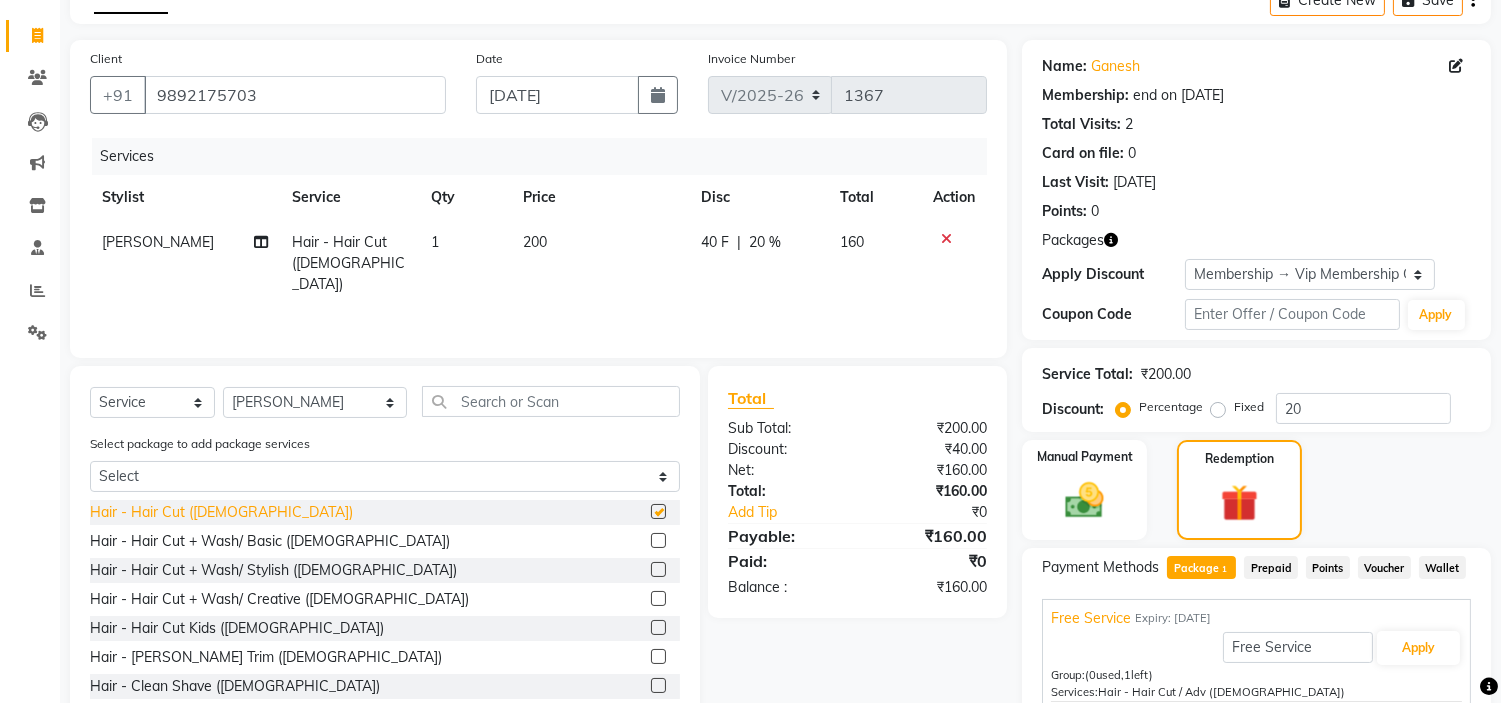 checkbox on "false" 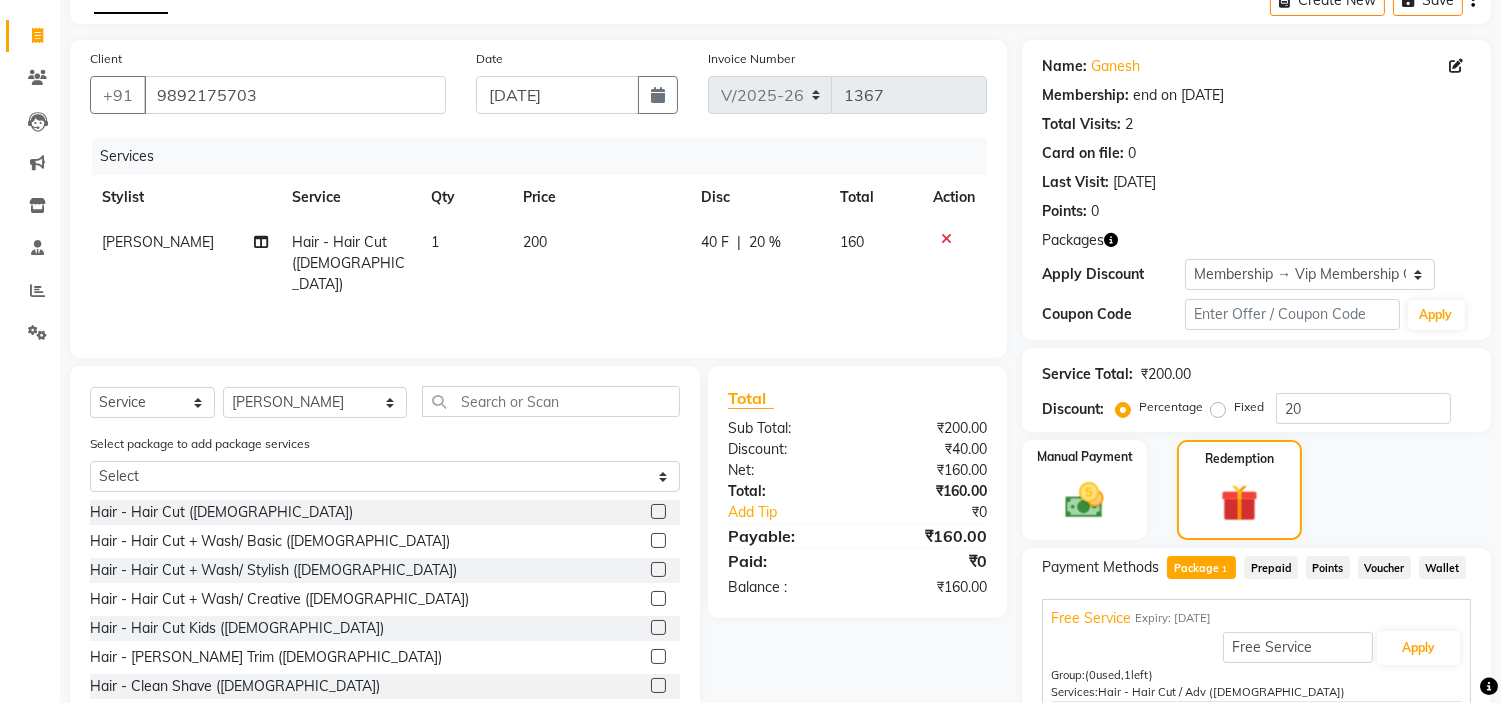 scroll, scrollTop: 305, scrollLeft: 0, axis: vertical 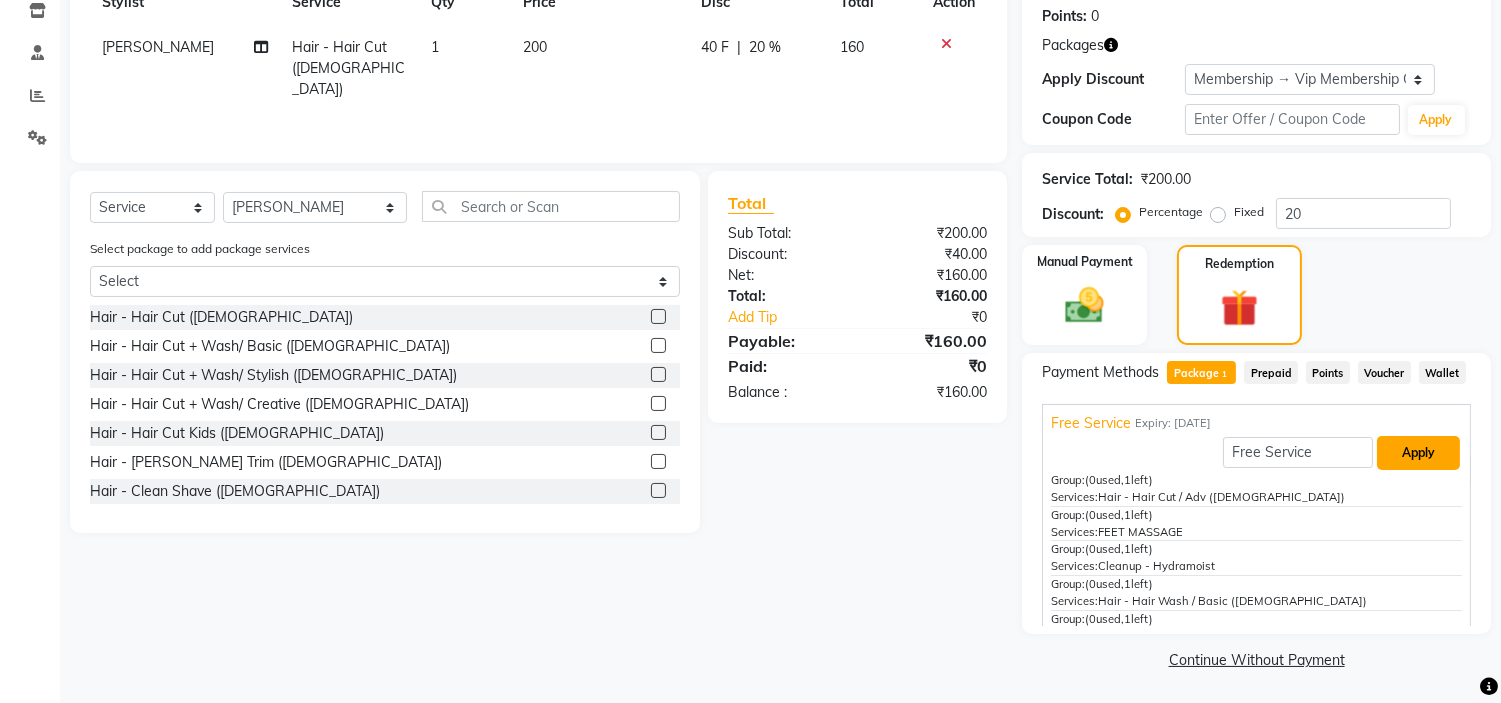 click on "Apply" at bounding box center (1418, 453) 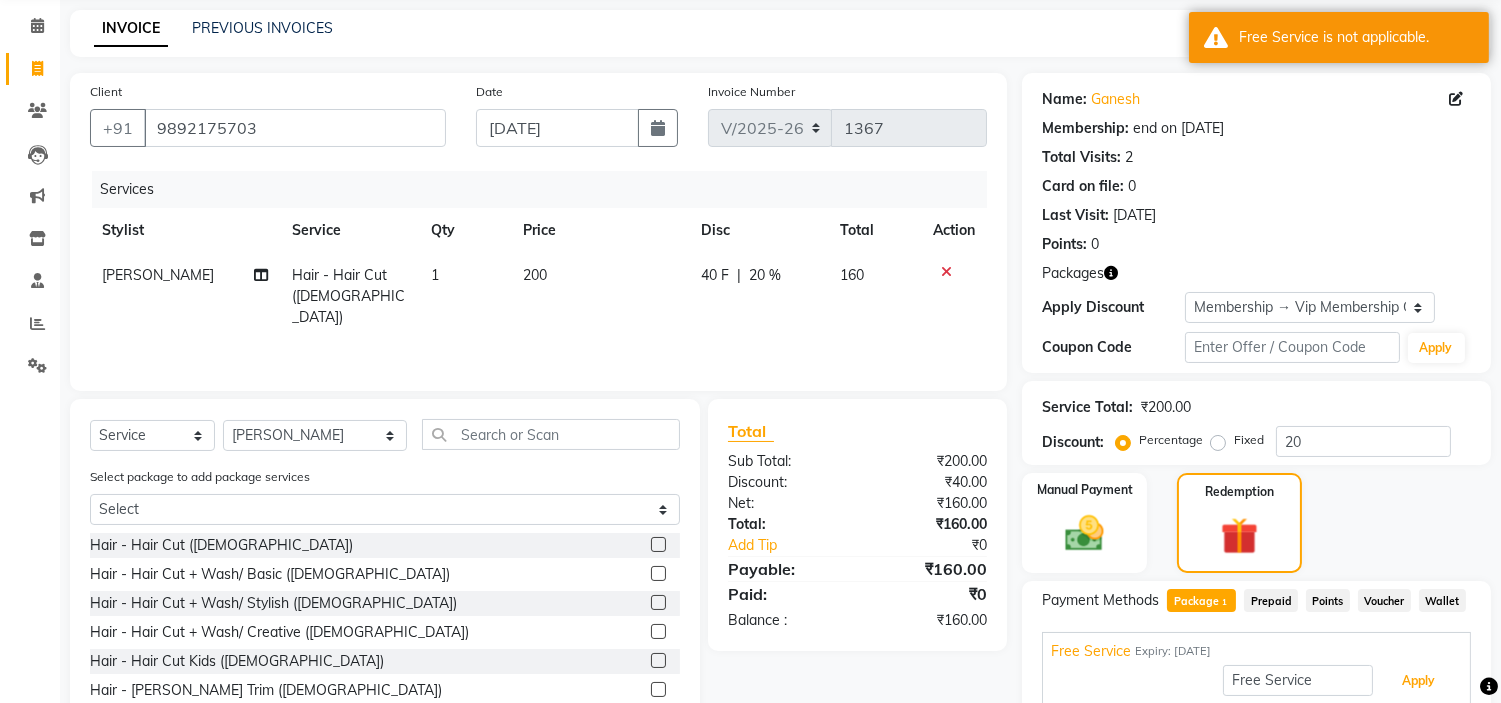 scroll, scrollTop: 61, scrollLeft: 0, axis: vertical 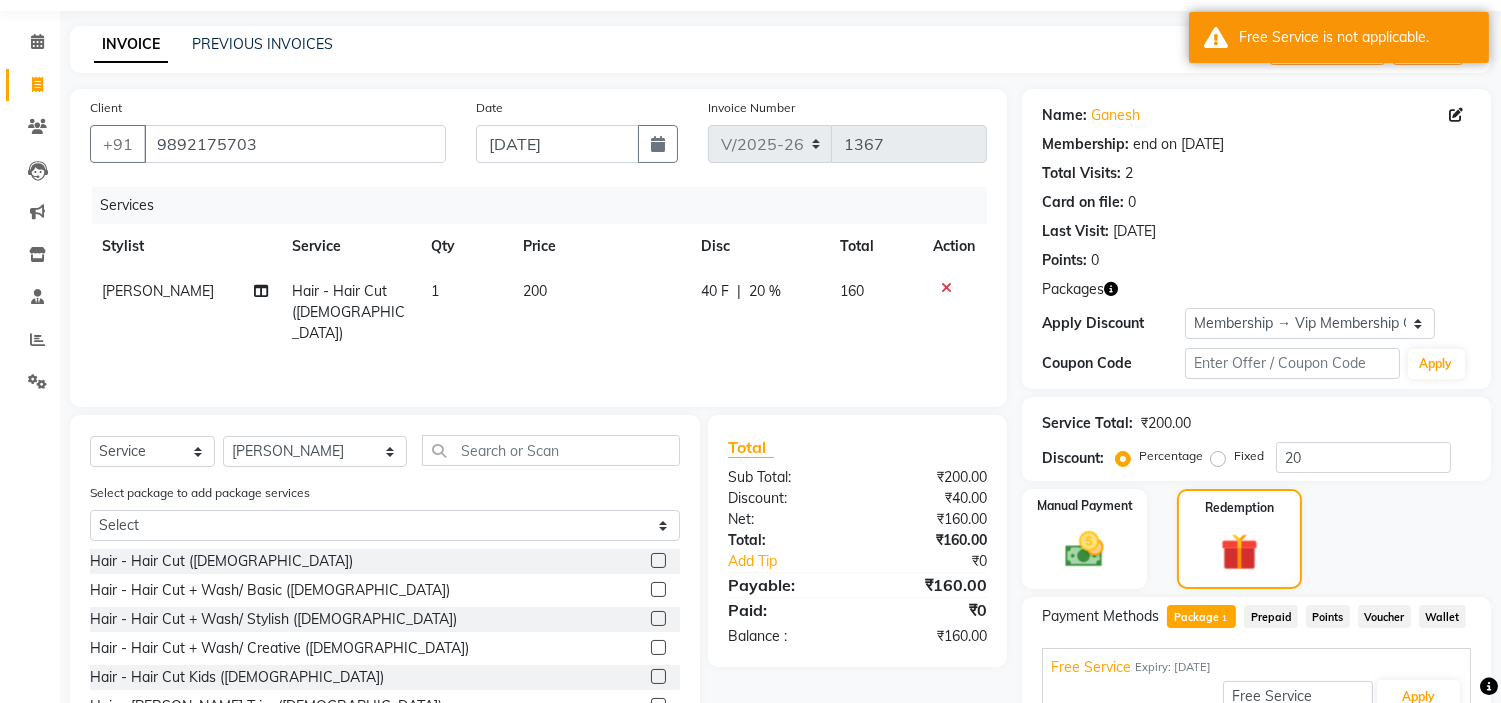 click 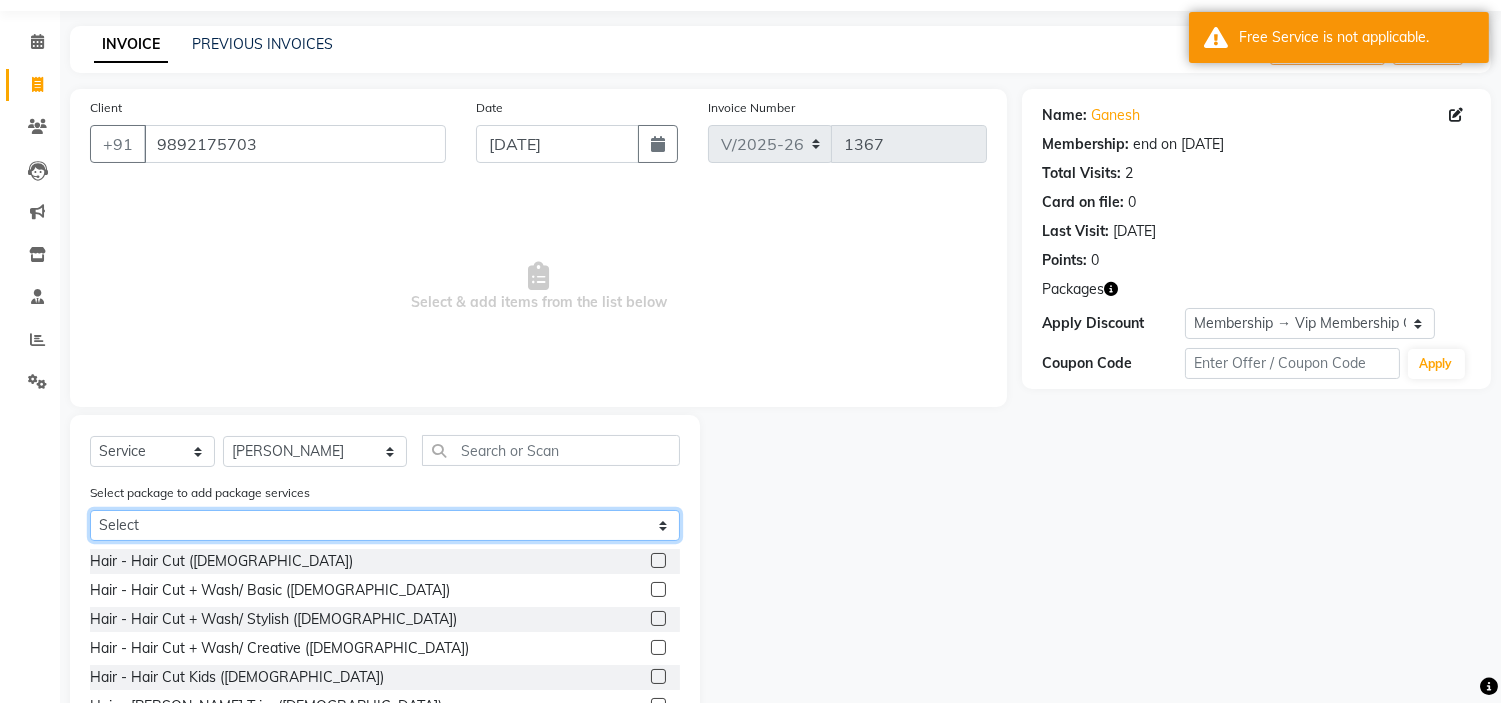 click on "Select Free Service" 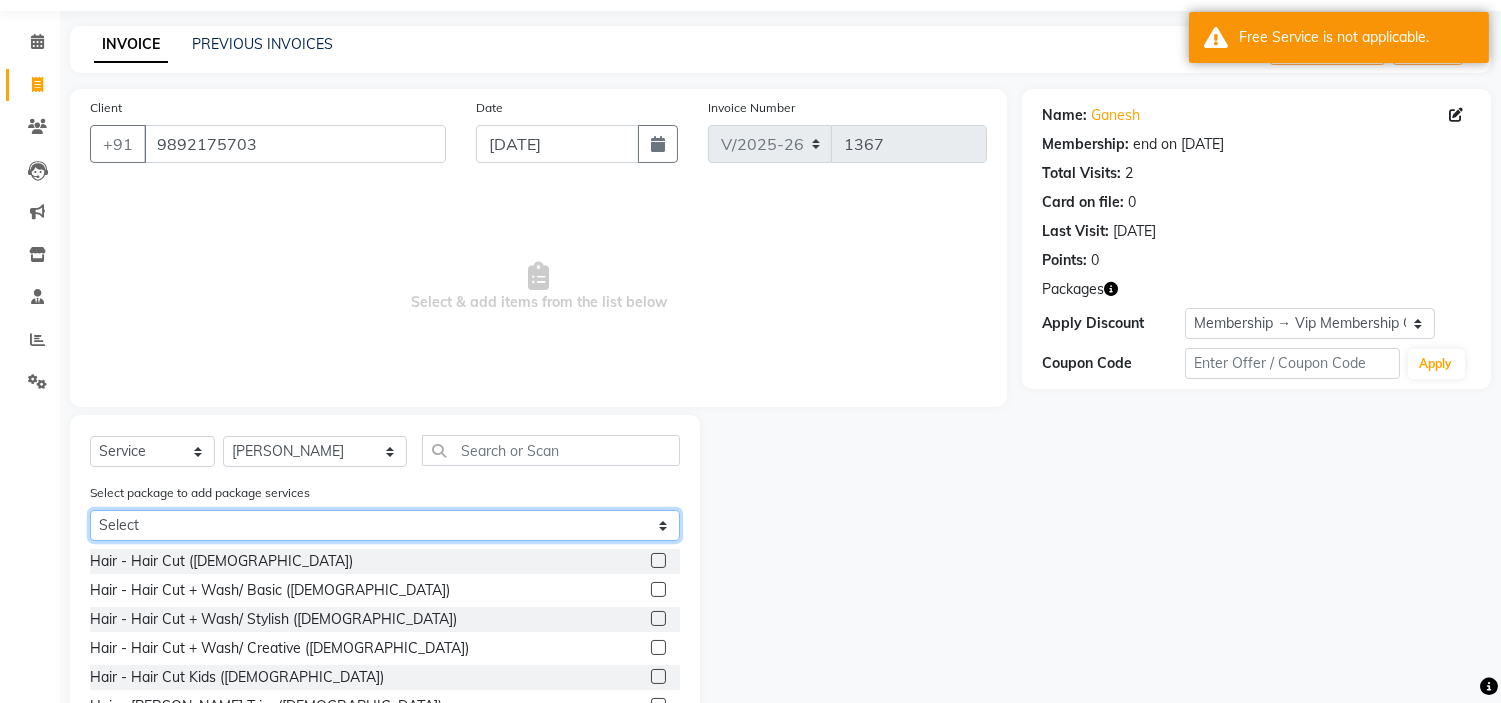 select on "2: Object" 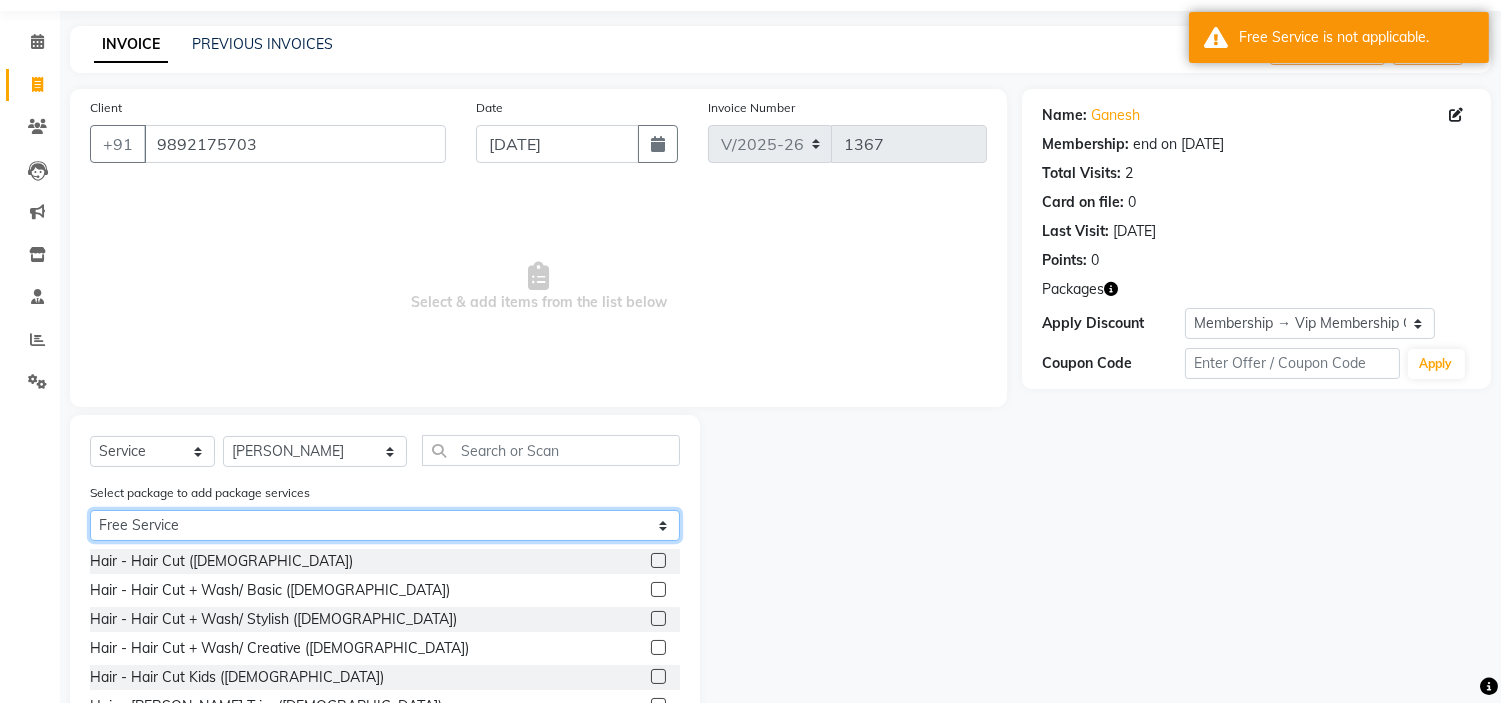 click on "Select Free Service" 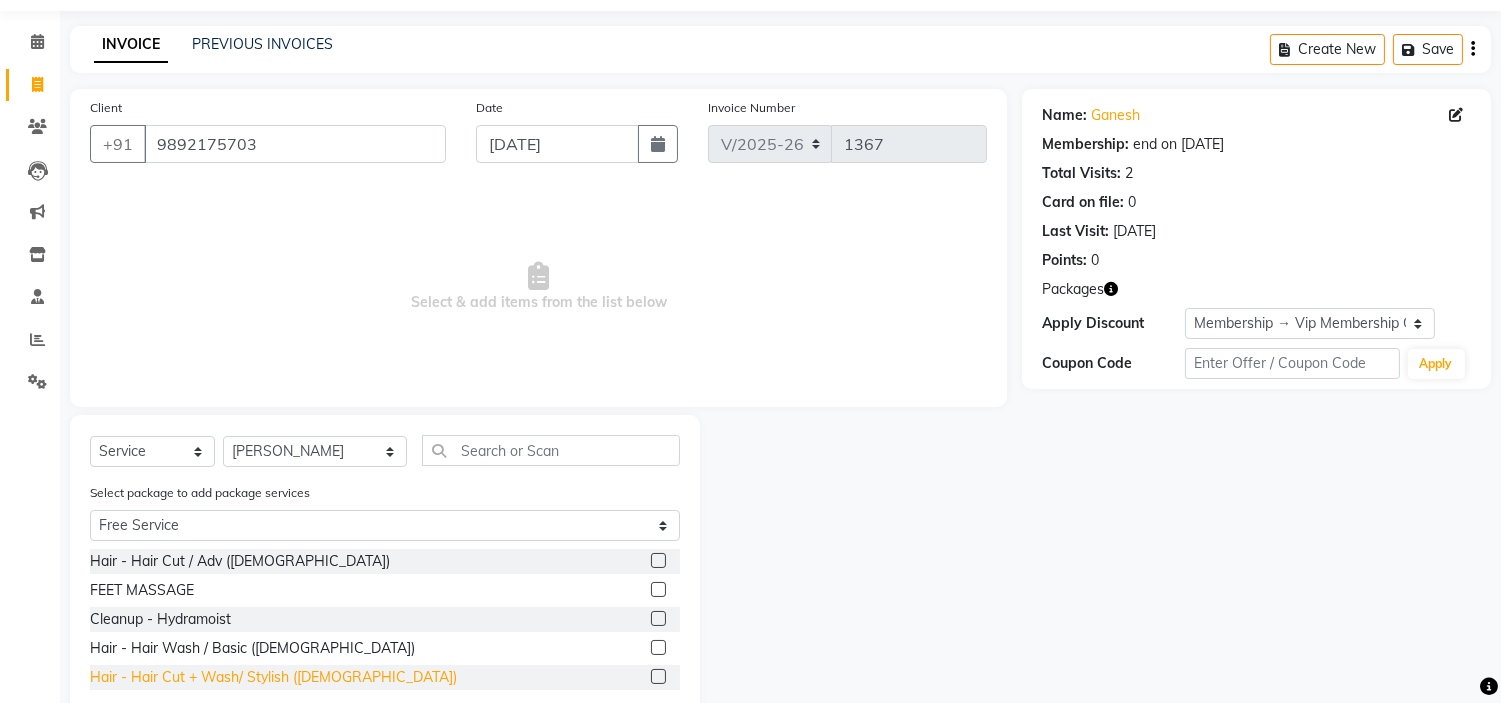 click on "Hair - Hair Cut + Wash/ Stylish ([DEMOGRAPHIC_DATA])" 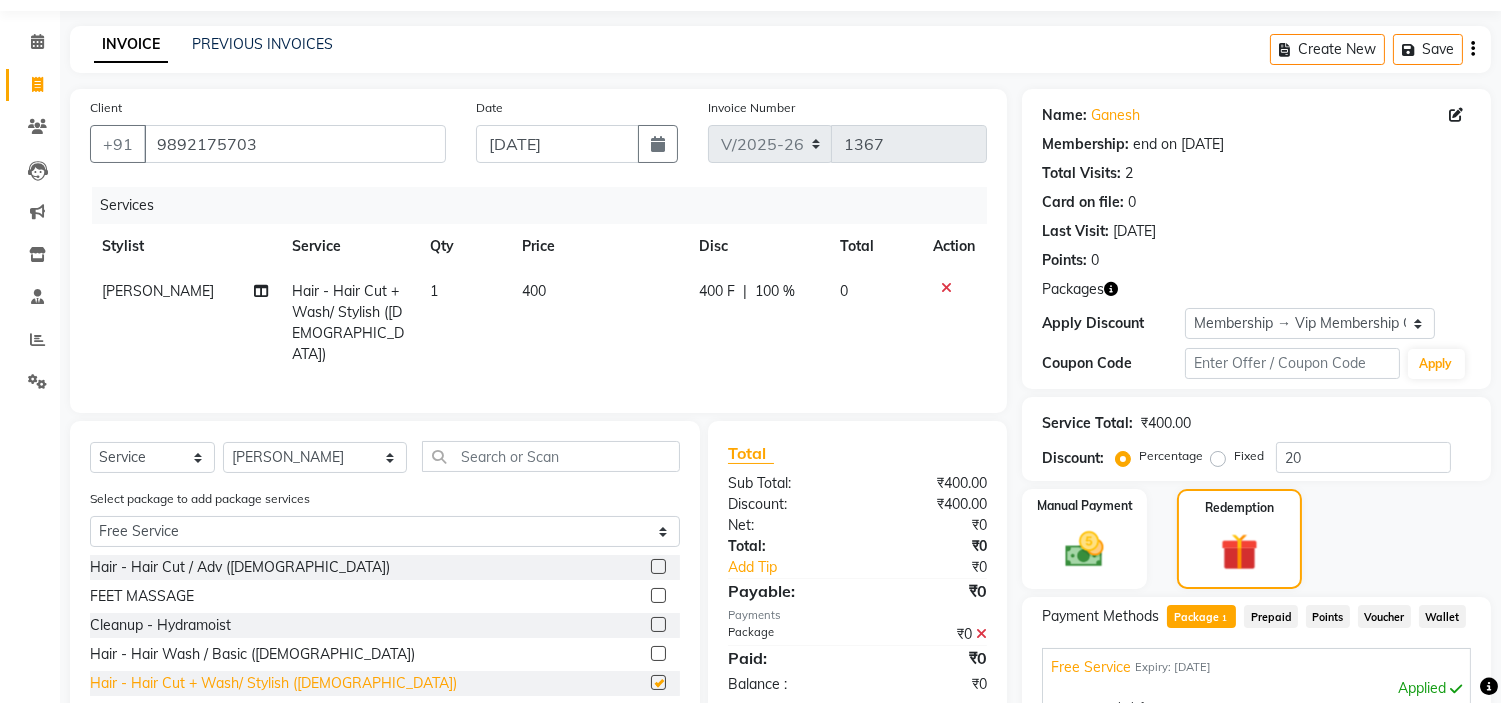 checkbox on "false" 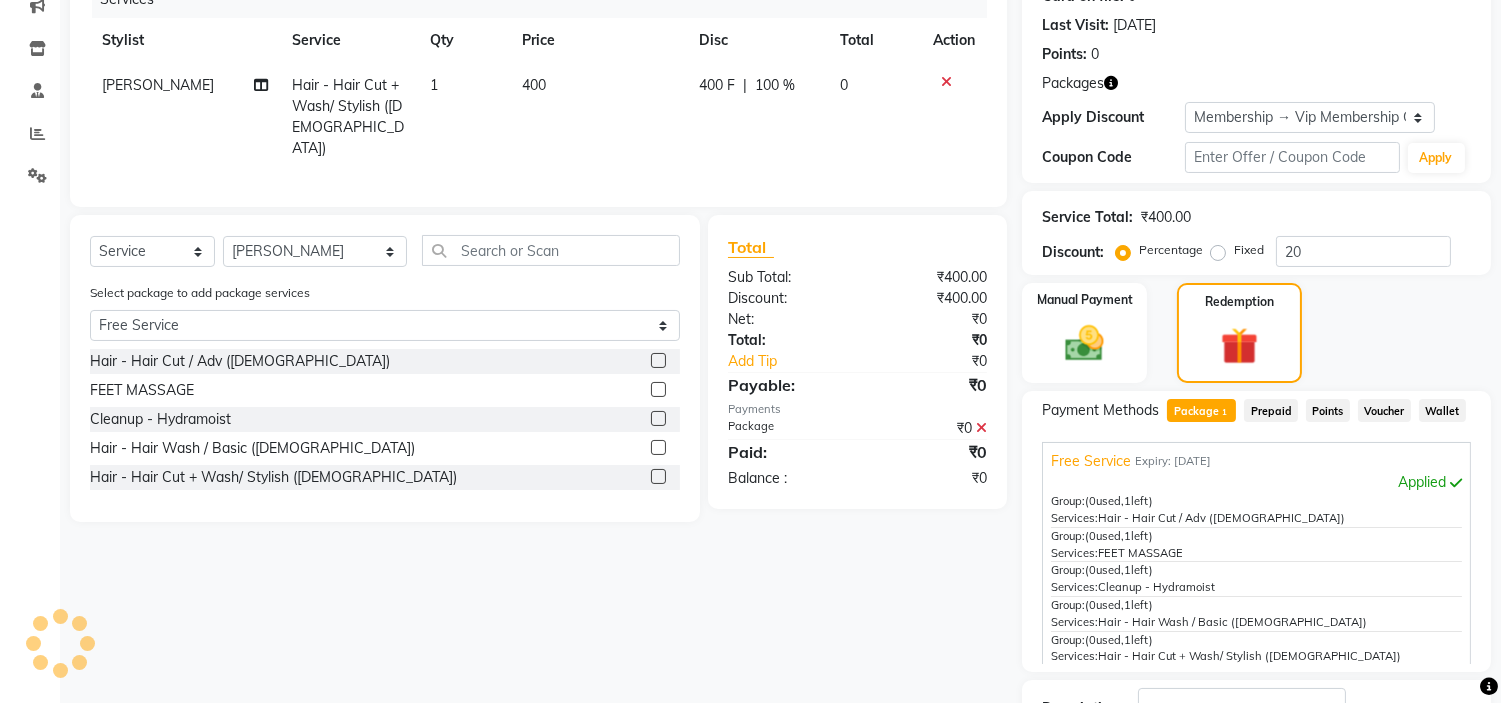 scroll, scrollTop: 316, scrollLeft: 0, axis: vertical 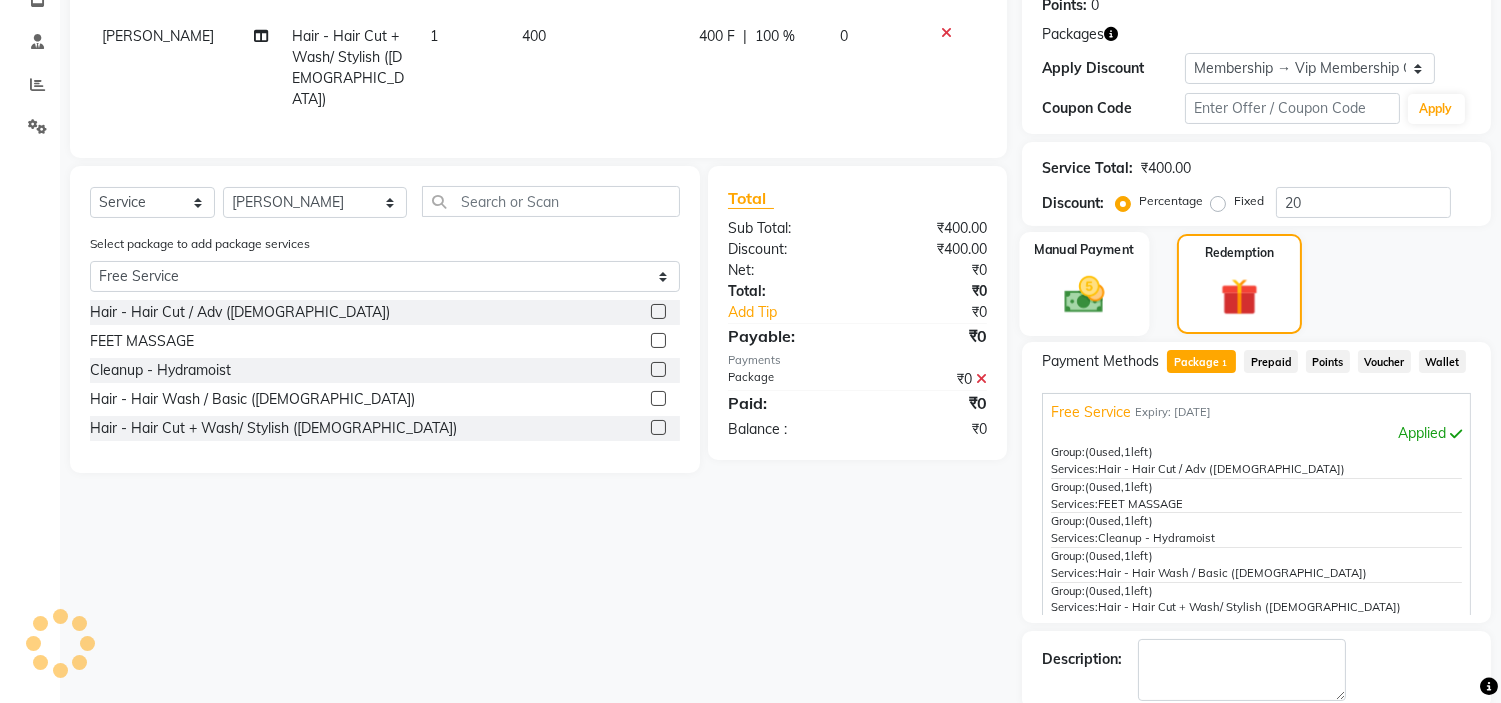 click 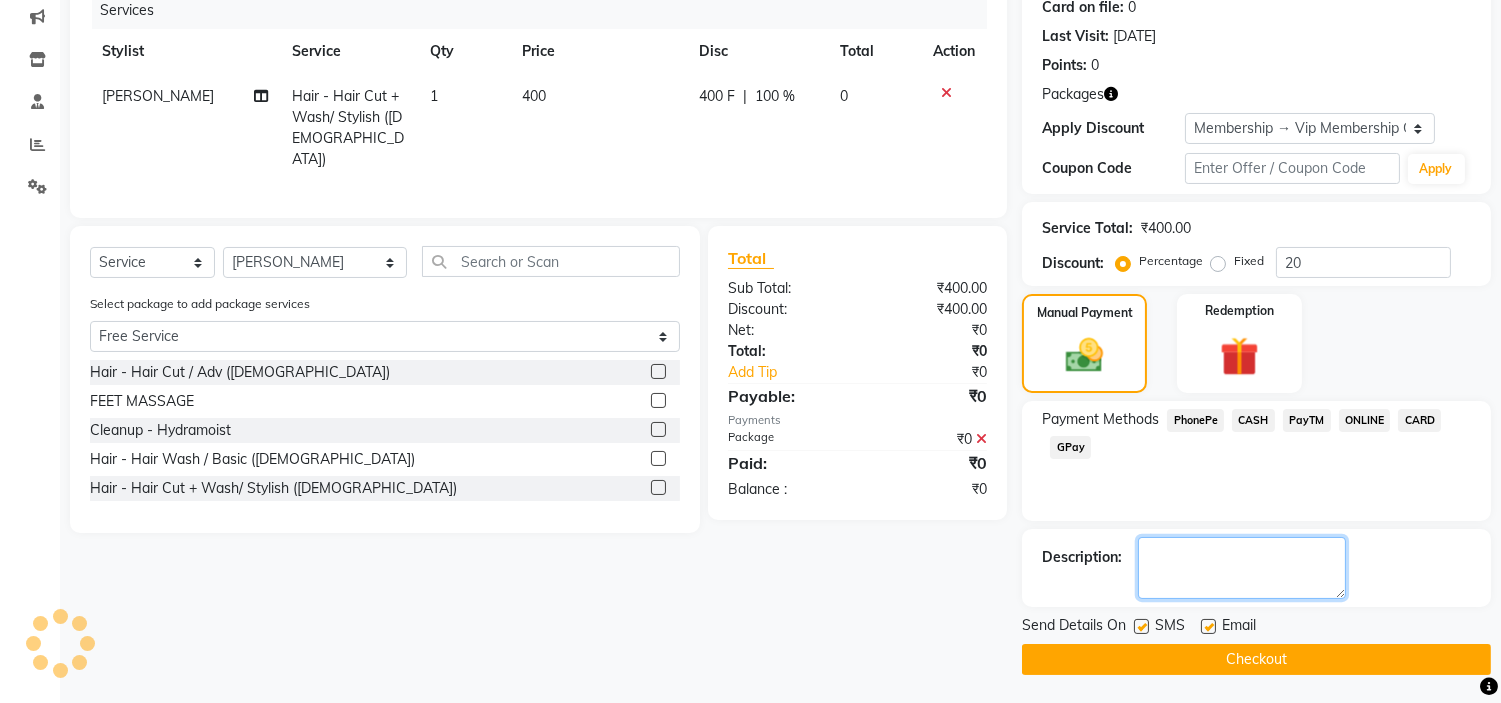 click 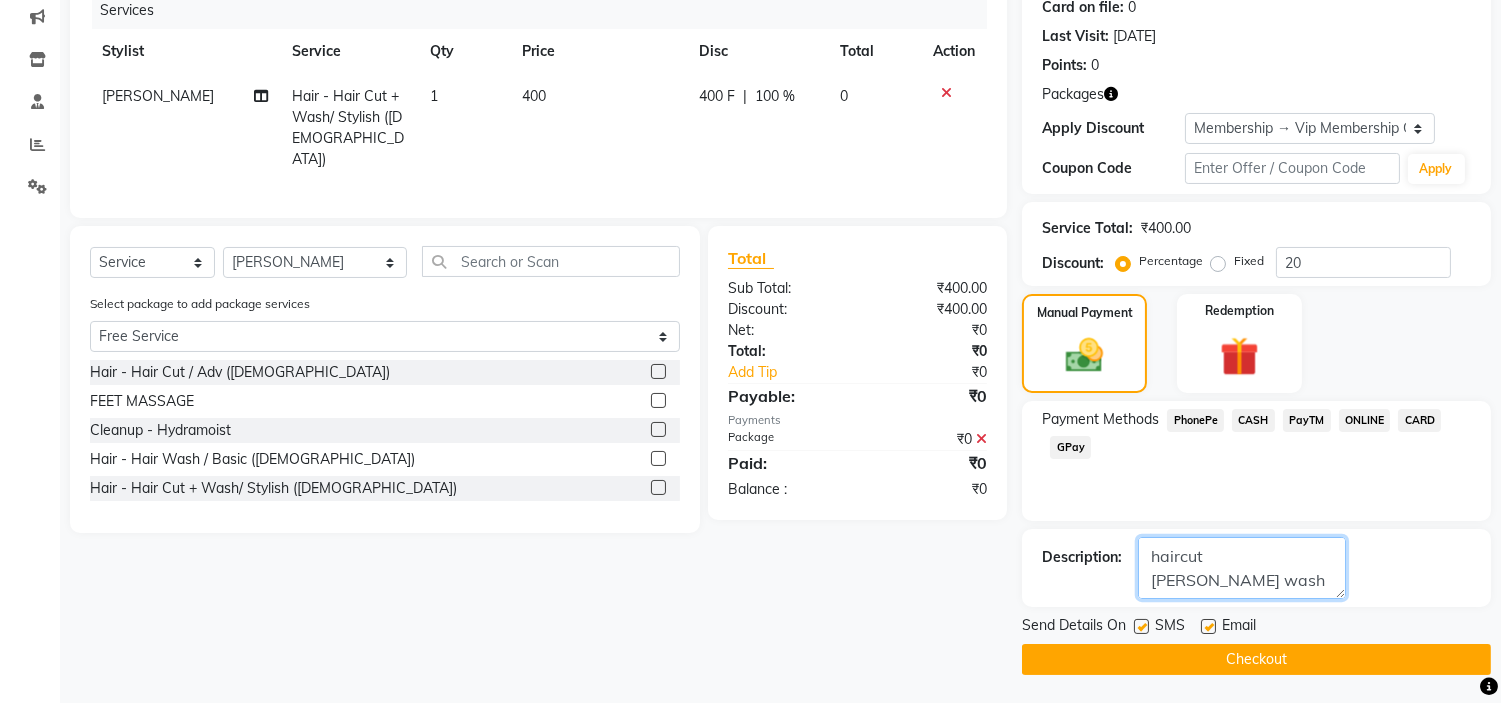 type on "haircut hua he wash baki he male free service me" 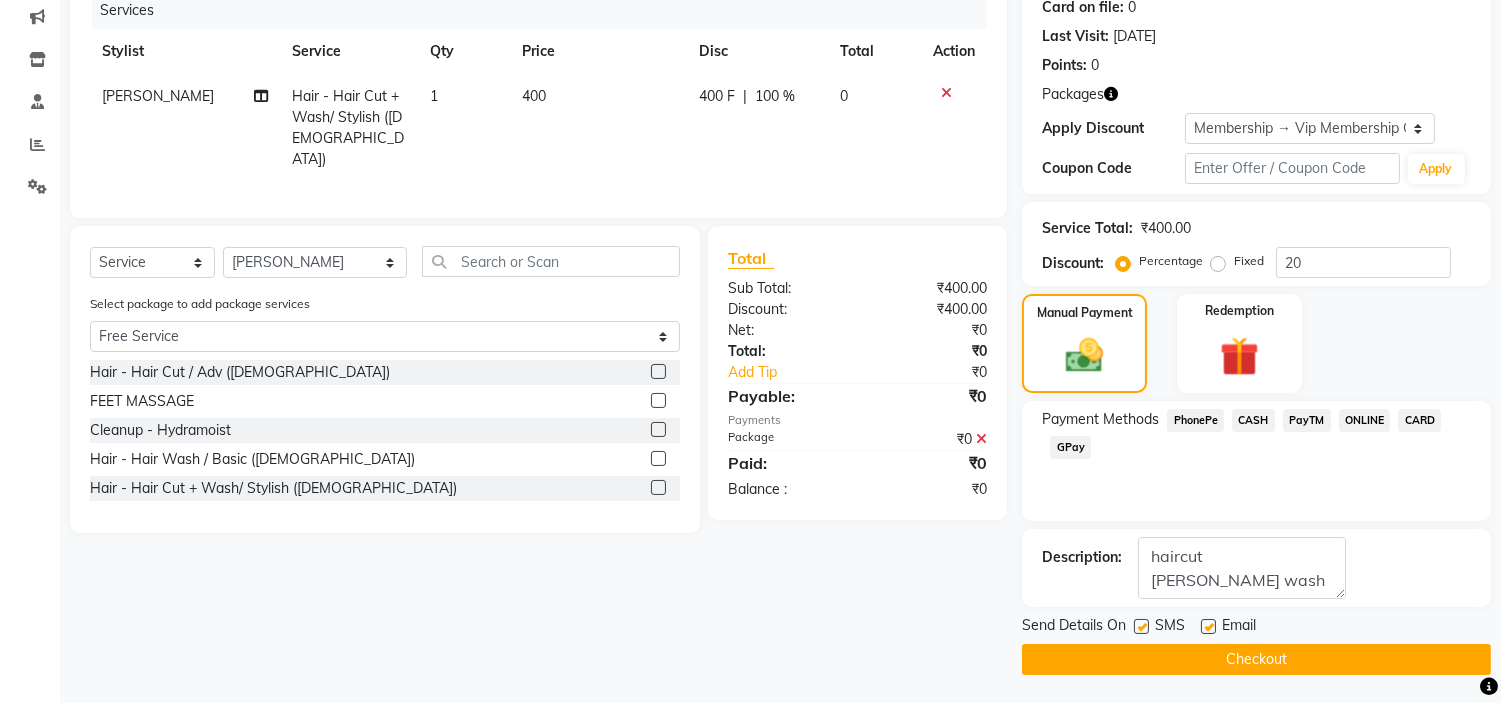click on "Checkout" 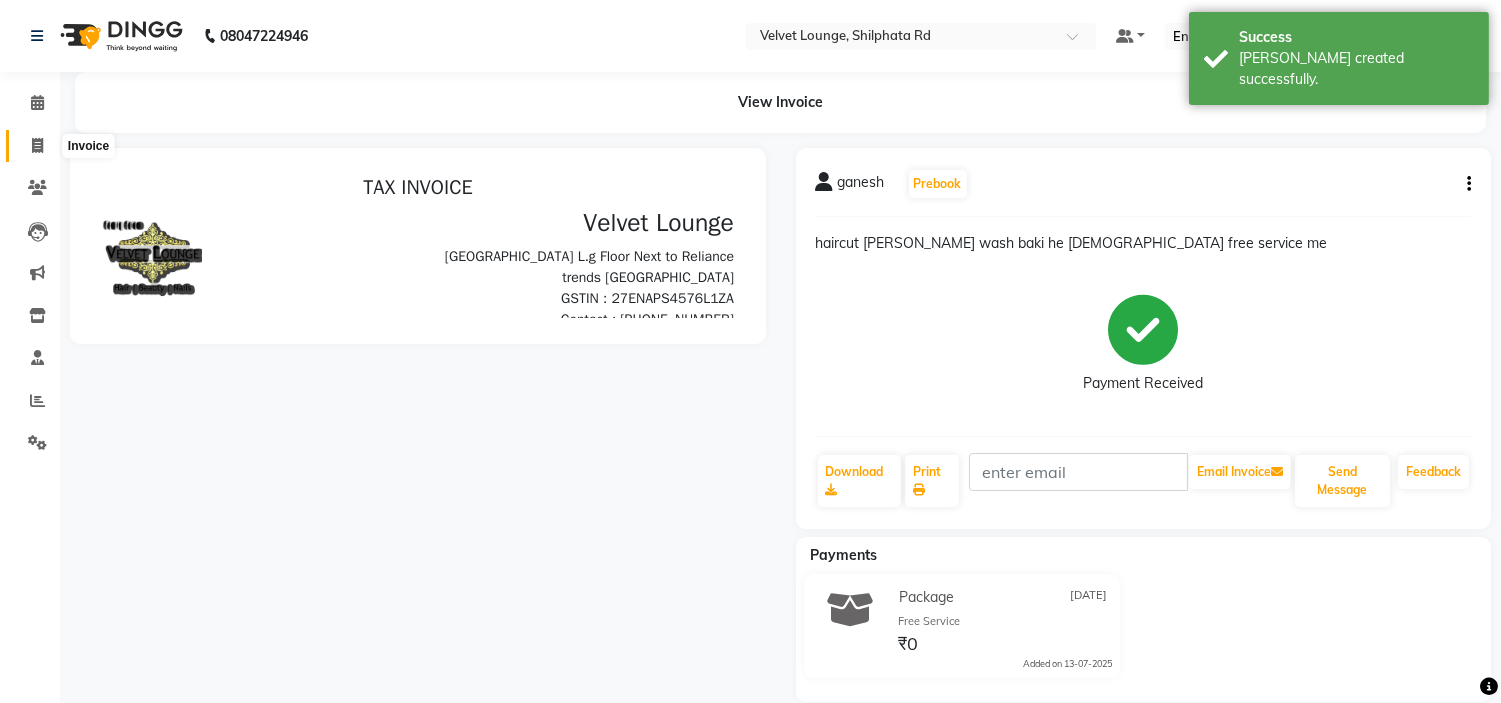 scroll, scrollTop: 0, scrollLeft: 0, axis: both 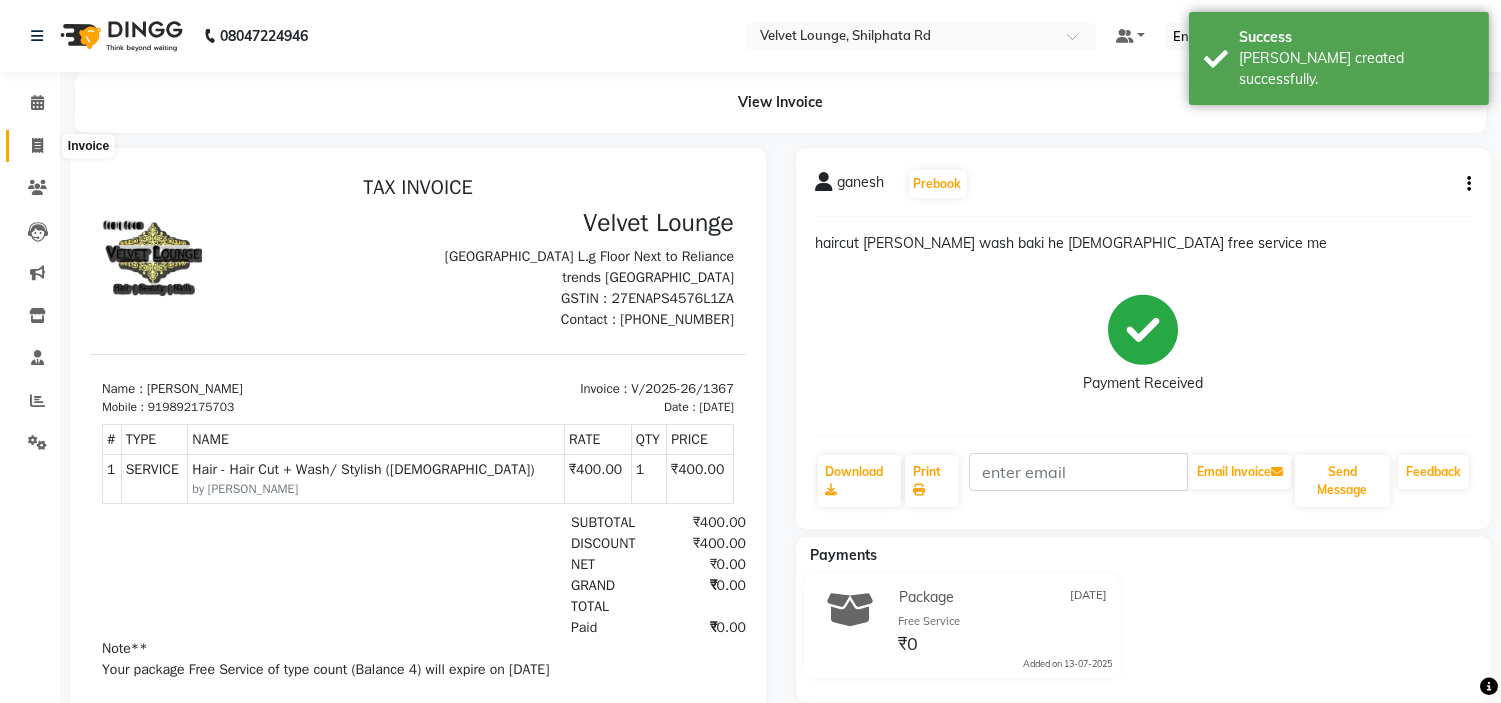 click 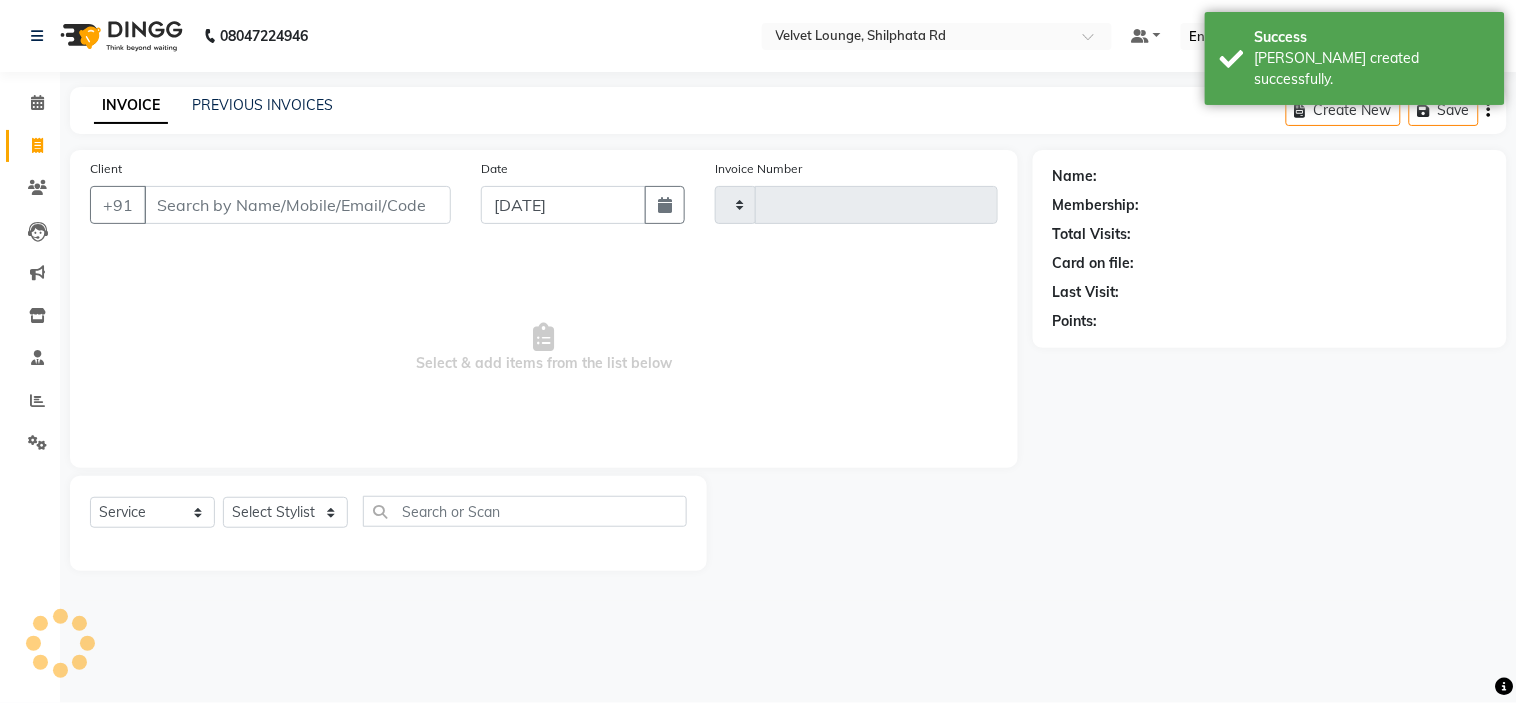 type on "1368" 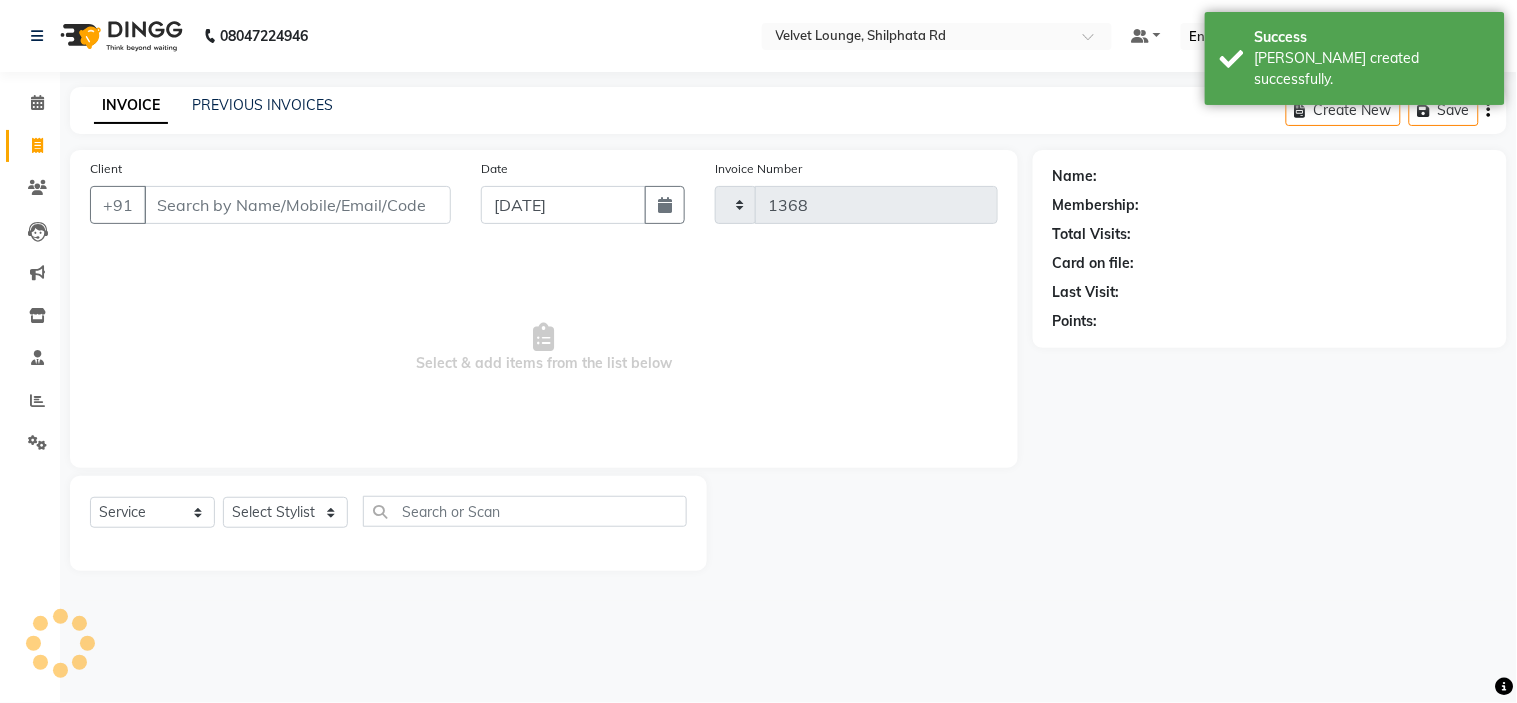 select on "122" 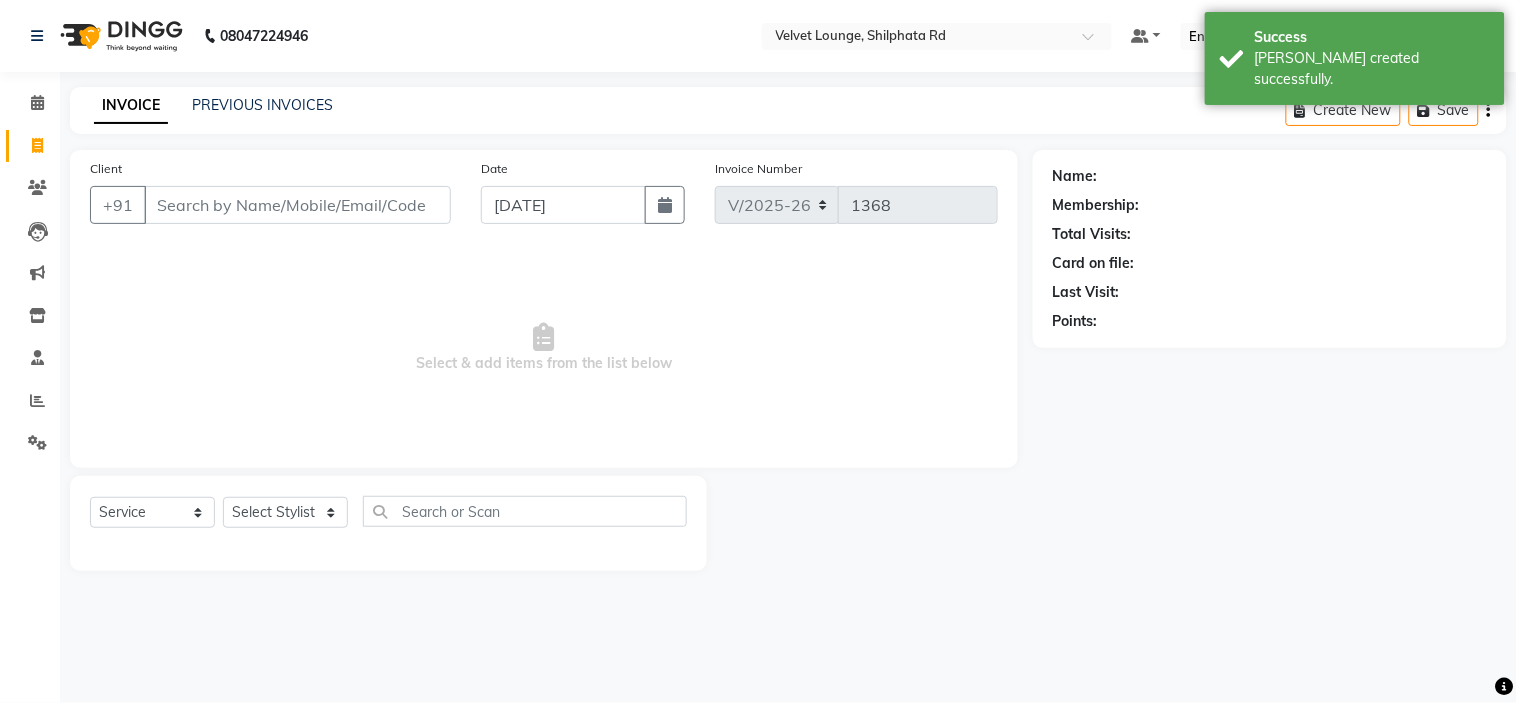 click on "Client" at bounding box center (297, 205) 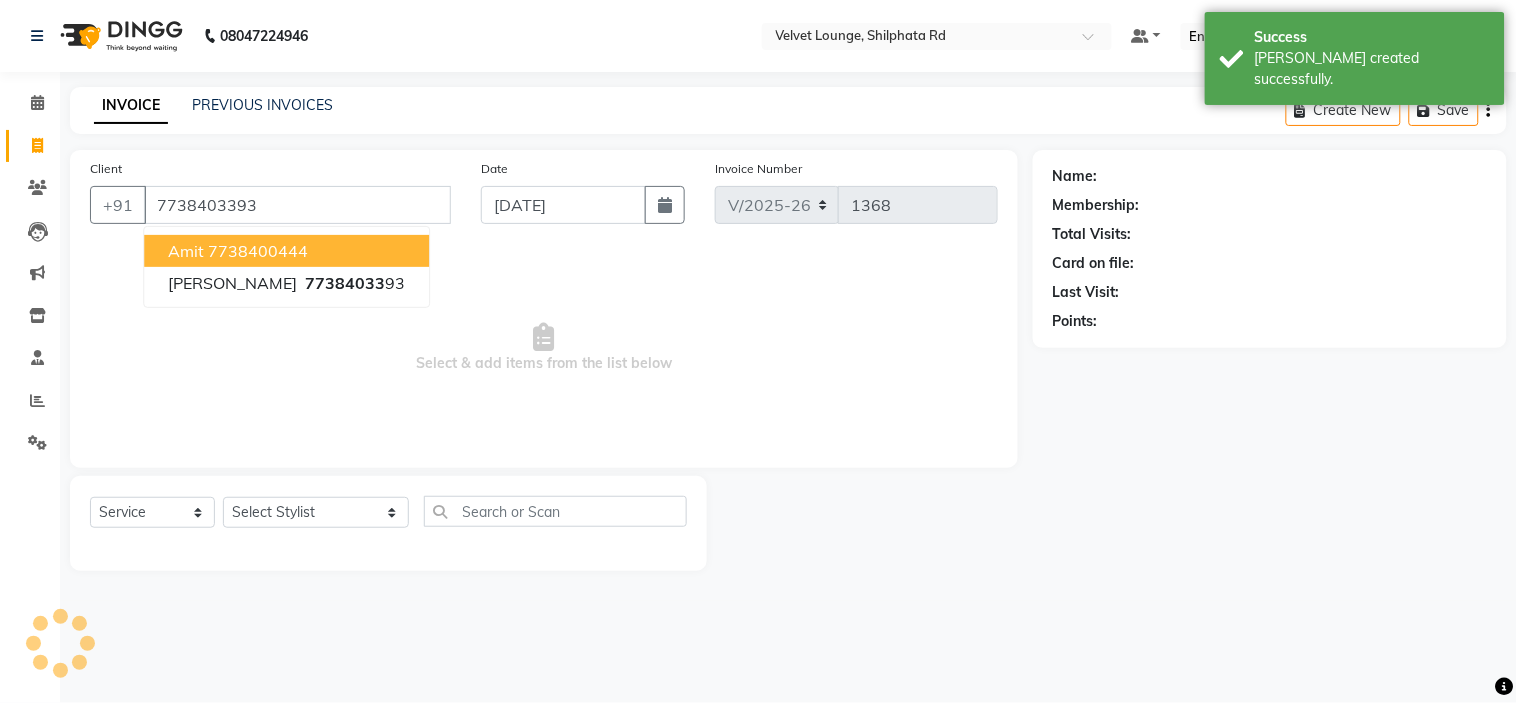 type on "7738403393" 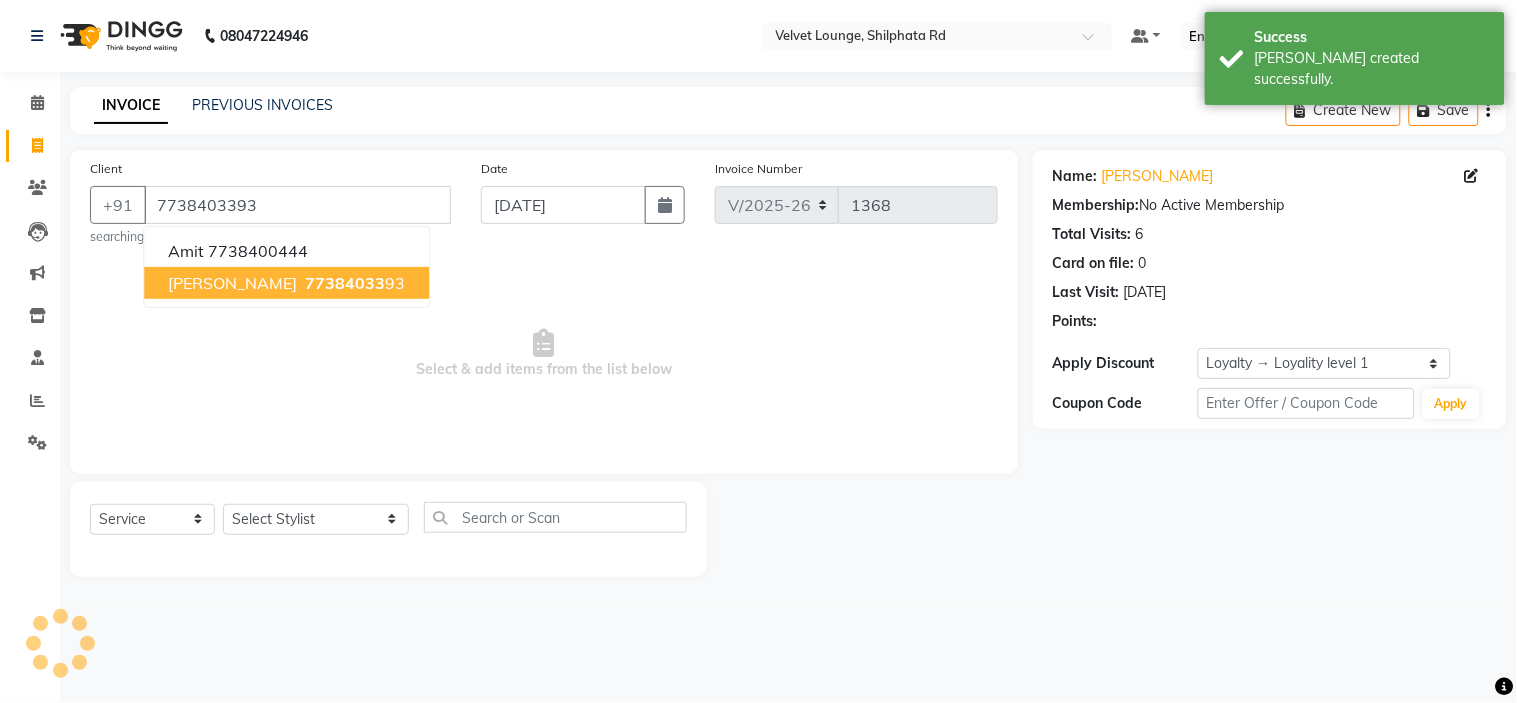 click on "sadeep santosh" at bounding box center [232, 283] 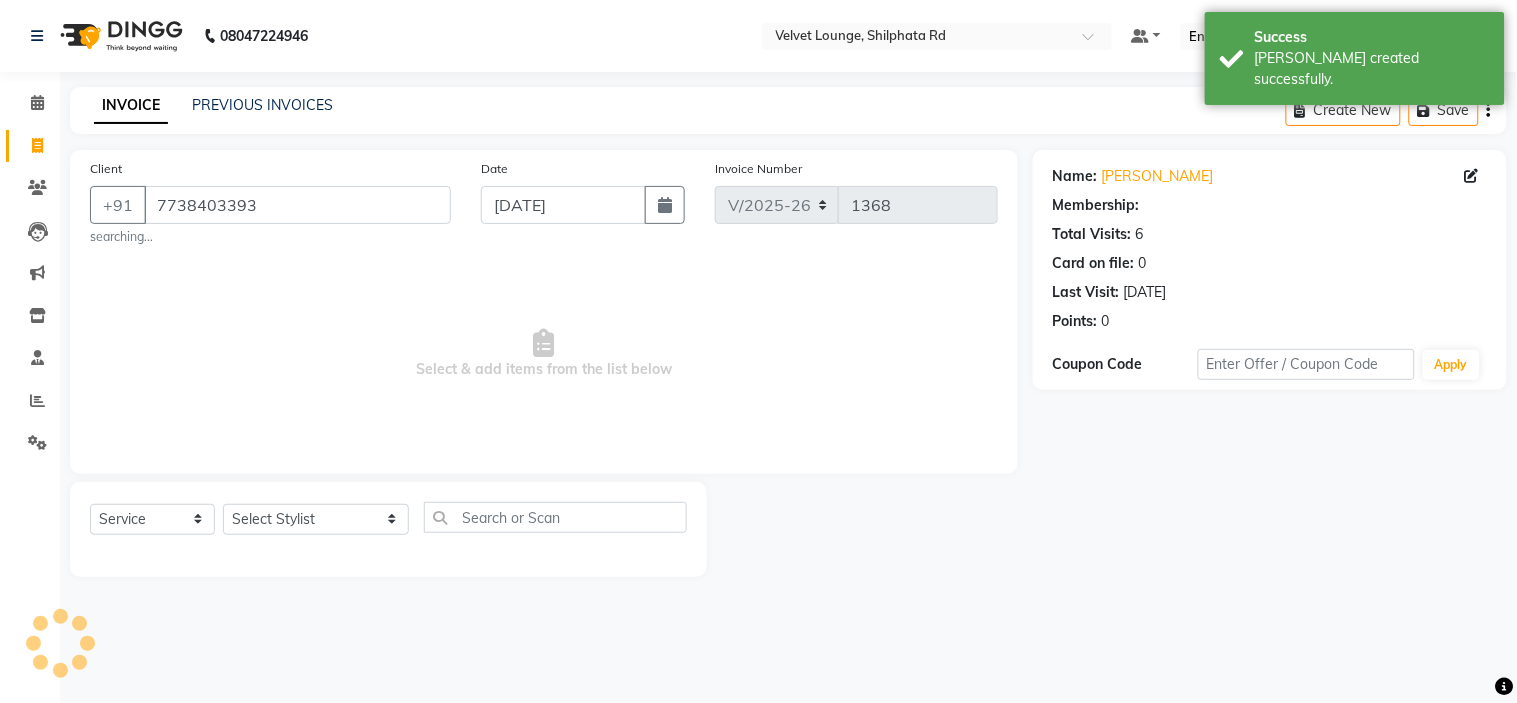 select on "1: Object" 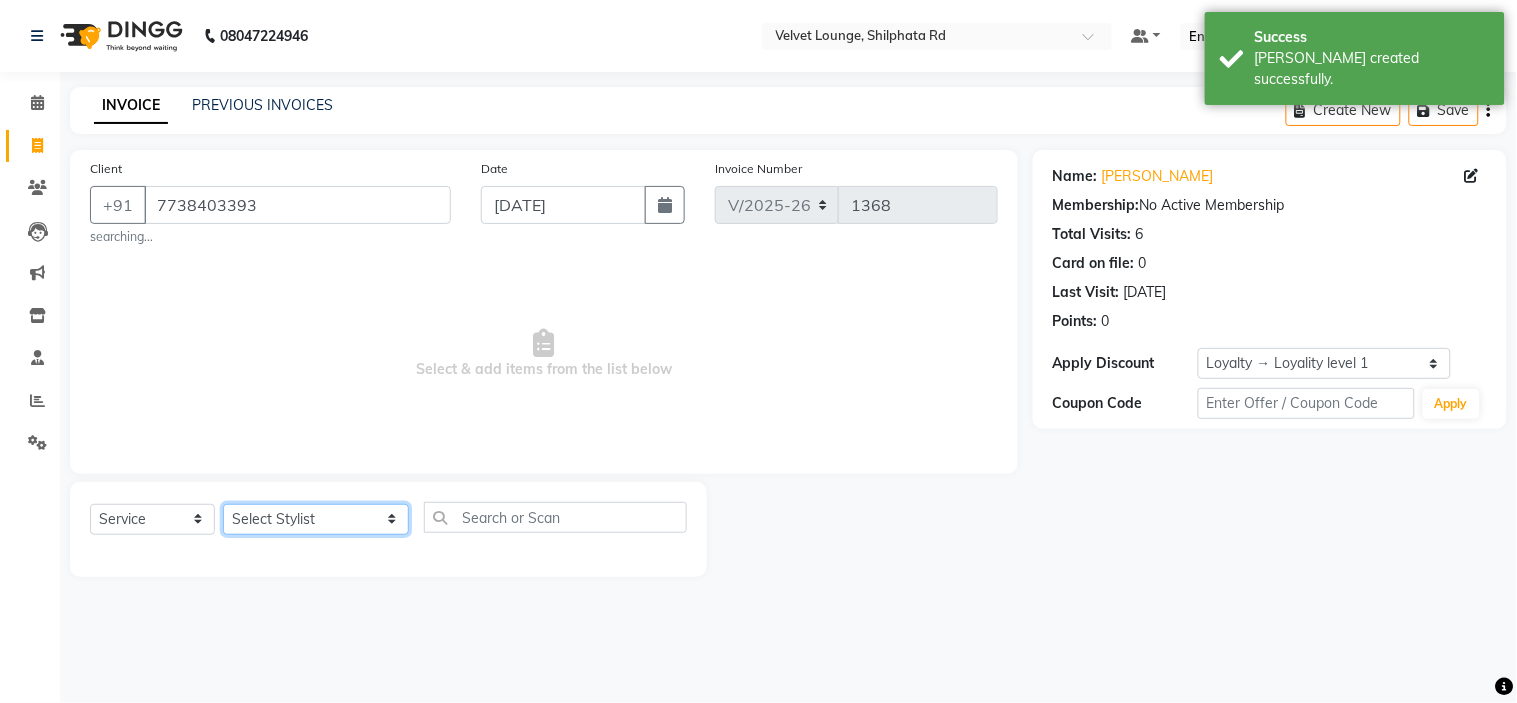 click on "Select Stylist [PERSON_NAME]  [PERSON_NAME] [PERSON_NAME] [PERSON_NAME] [PERSON_NAME] [PERSON_NAME] [PERSON_NAME]  [PERSON_NAME] [PERSON_NAME] ashwini palem  [PERSON_NAME] [PERSON_NAME]  [PERSON_NAME] [PERSON_NAME] Gulshan [PERSON_NAME] [PERSON_NAME] kalam [PERSON_NAME] [PERSON_NAME] sir miraj [PERSON_NAME] [PERSON_NAME] [PERSON_NAME] [PERSON_NAME] neha tamatta [PERSON_NAME] [PERSON_NAME] [PERSON_NAME] [PERSON_NAME] [PERSON_NAME] [PERSON_NAME] [PERSON_NAME] [PERSON_NAME]  [PERSON_NAME] [PERSON_NAME] sana [PERSON_NAME] [PERSON_NAME]  [PERSON_NAME] [PERSON_NAME] [PERSON_NAME] [DEMOGRAPHIC_DATA][PERSON_NAME] [PERSON_NAME]  [PERSON_NAME] [PERSON_NAME] gurbani [PERSON_NAME]" 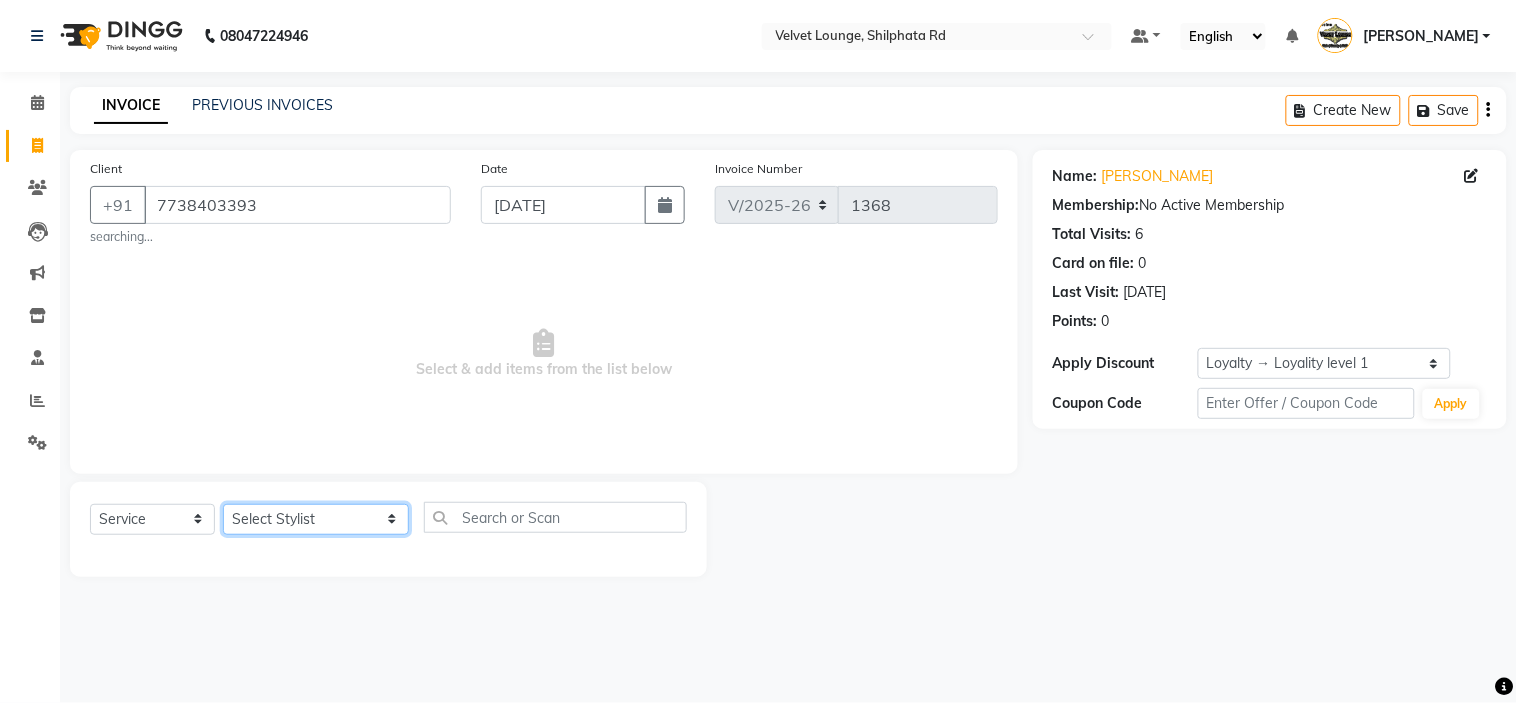 select on "83314" 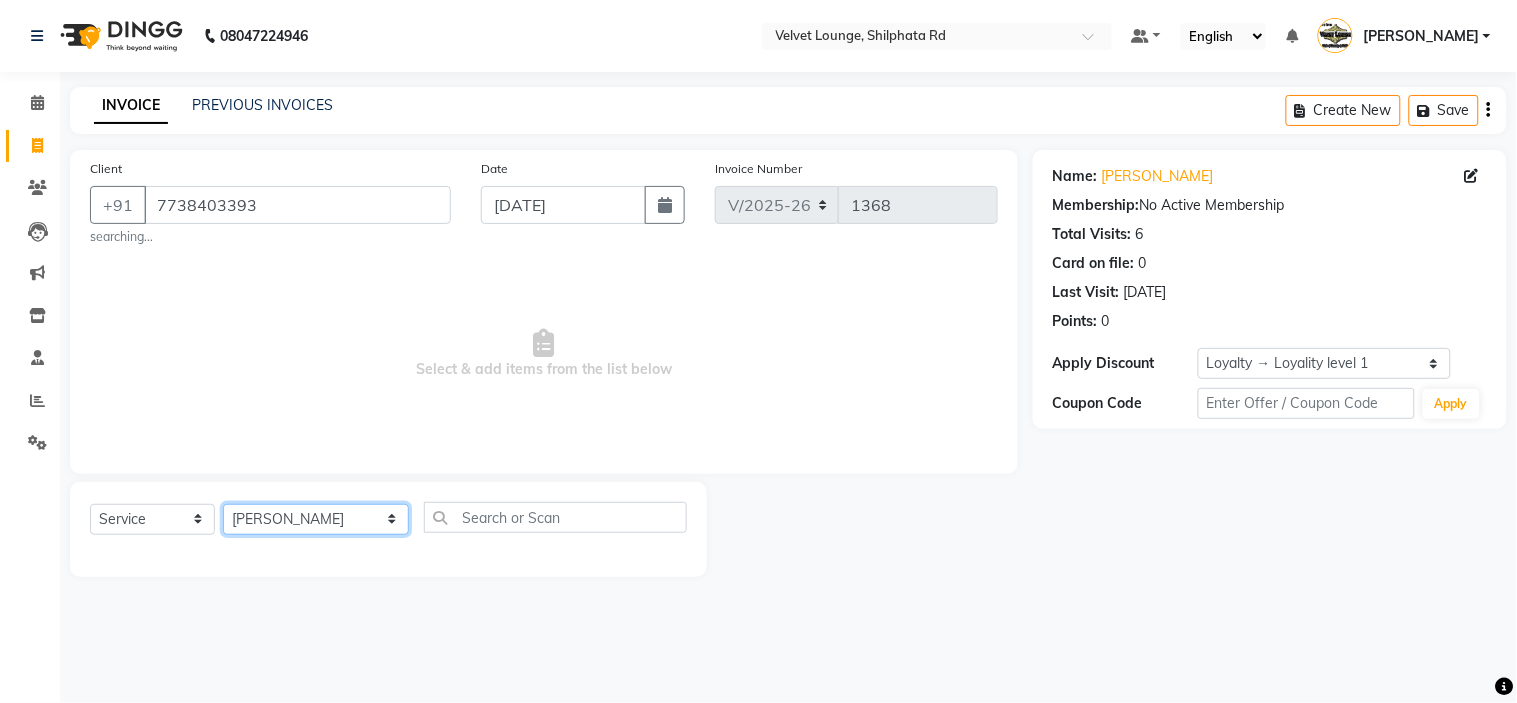 click on "Select Stylist [PERSON_NAME]  [PERSON_NAME] [PERSON_NAME] [PERSON_NAME] [PERSON_NAME] [PERSON_NAME] [PERSON_NAME]  [PERSON_NAME] [PERSON_NAME] ashwini palem  [PERSON_NAME] [PERSON_NAME]  [PERSON_NAME] [PERSON_NAME] Gulshan [PERSON_NAME] [PERSON_NAME] kalam [PERSON_NAME] [PERSON_NAME] sir miraj [PERSON_NAME] [PERSON_NAME] [PERSON_NAME] [PERSON_NAME] neha tamatta [PERSON_NAME] [PERSON_NAME] [PERSON_NAME] [PERSON_NAME] [PERSON_NAME] [PERSON_NAME] [PERSON_NAME] [PERSON_NAME]  [PERSON_NAME] [PERSON_NAME] sana [PERSON_NAME] [PERSON_NAME]  [PERSON_NAME] [PERSON_NAME] [PERSON_NAME] [DEMOGRAPHIC_DATA][PERSON_NAME] [PERSON_NAME]  [PERSON_NAME] [PERSON_NAME] gurbani [PERSON_NAME]" 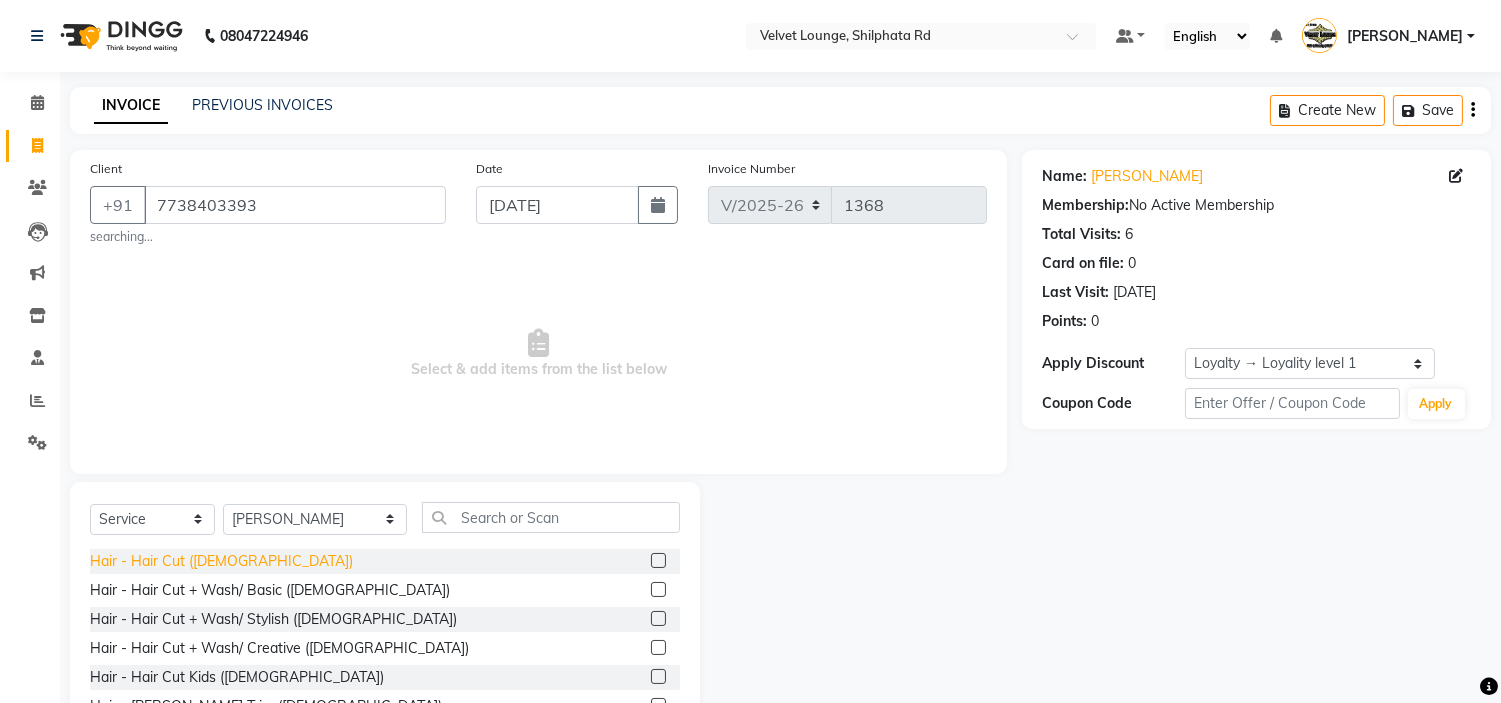 click on "Hair - Hair Cut ([DEMOGRAPHIC_DATA])" 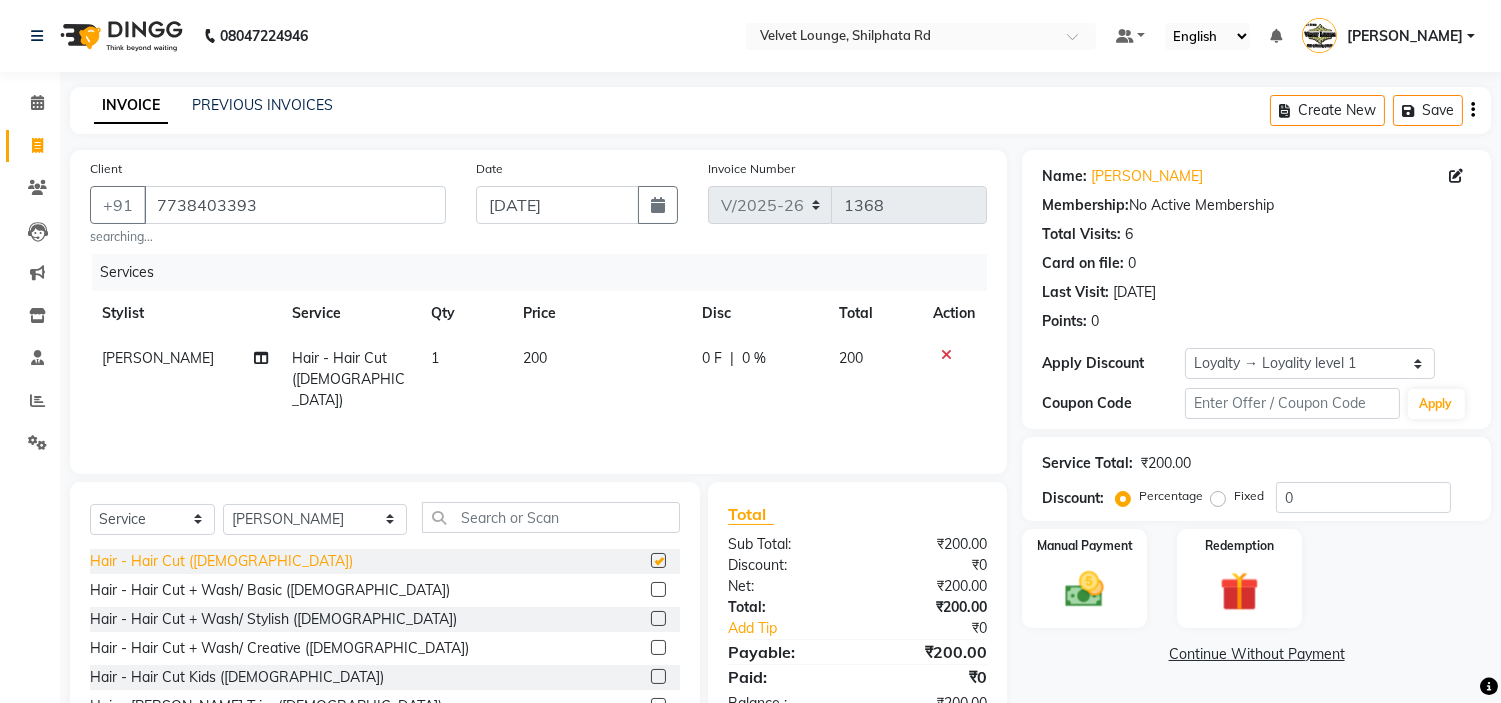 checkbox on "false" 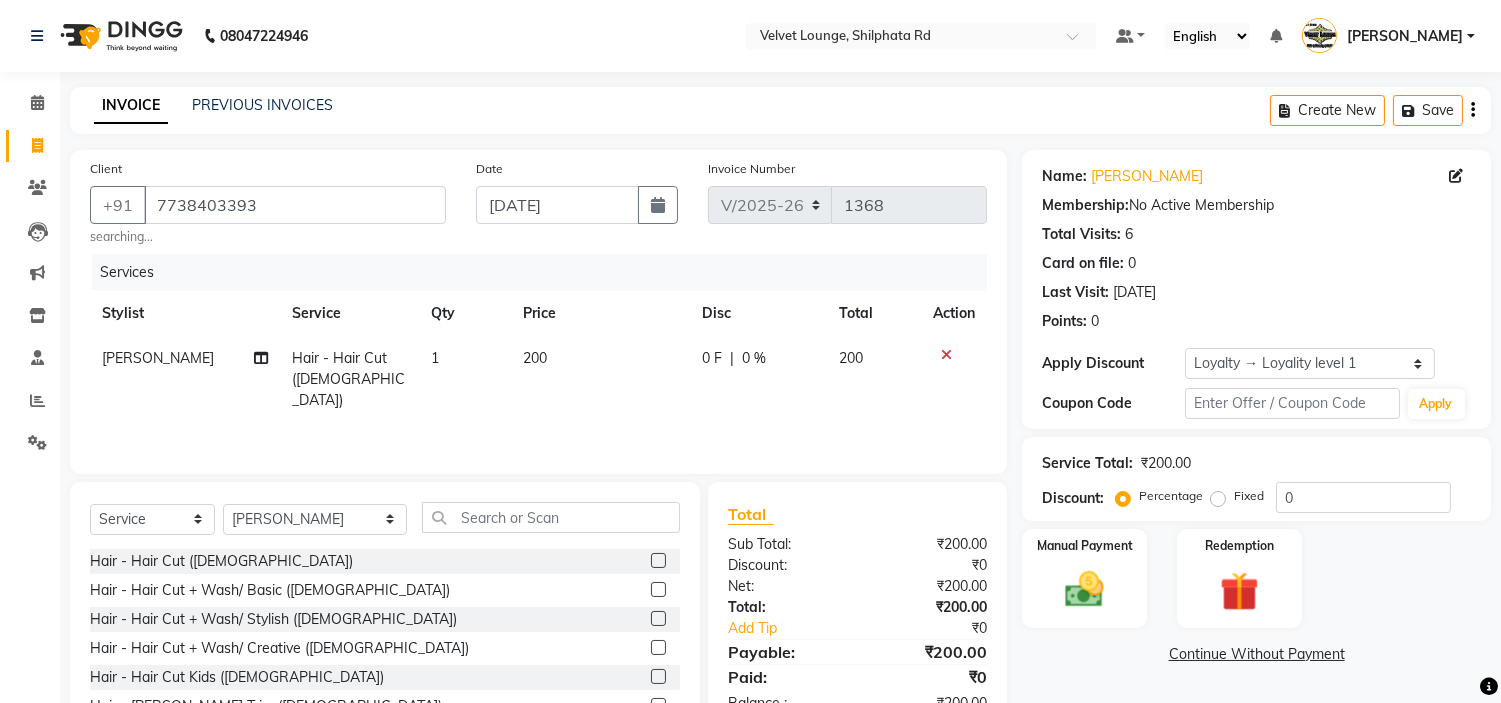 click on "0 F | 0 %" 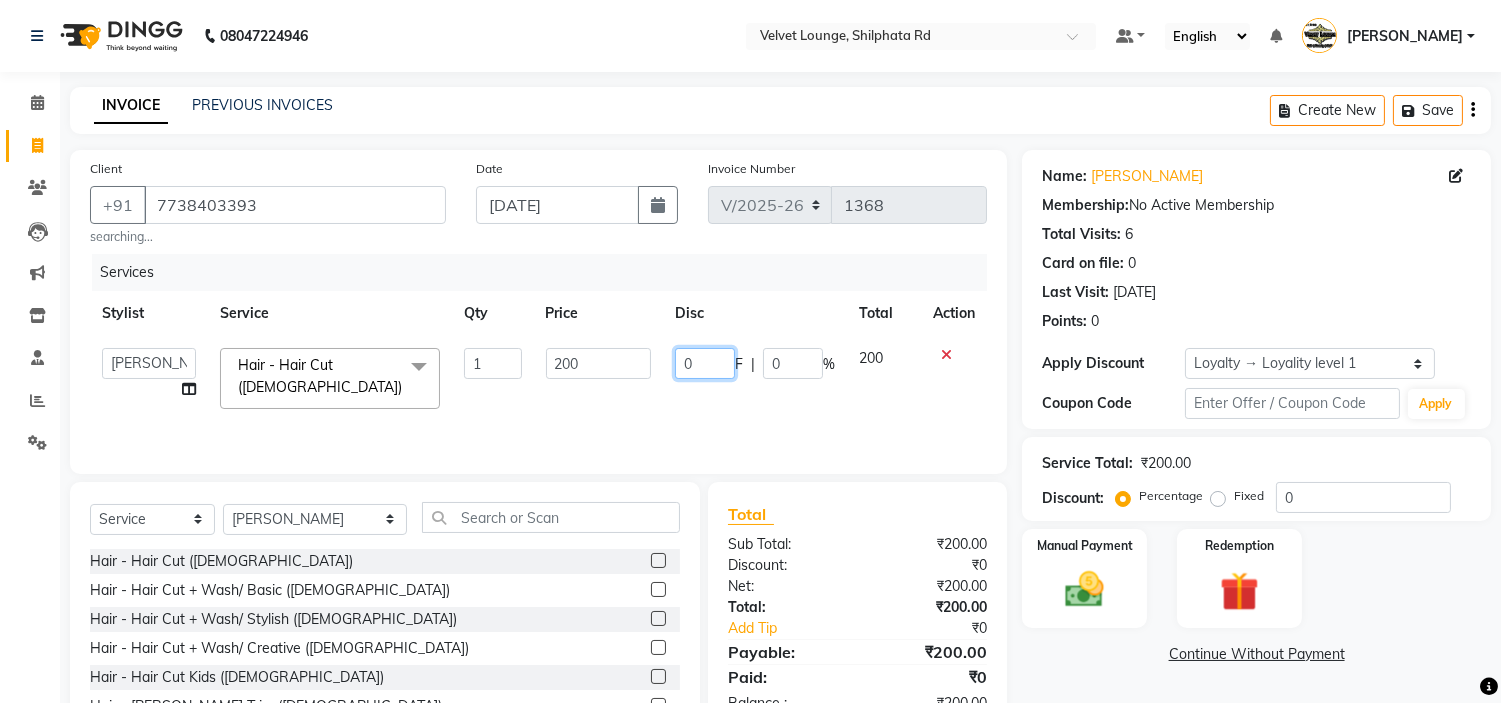 click on "0" 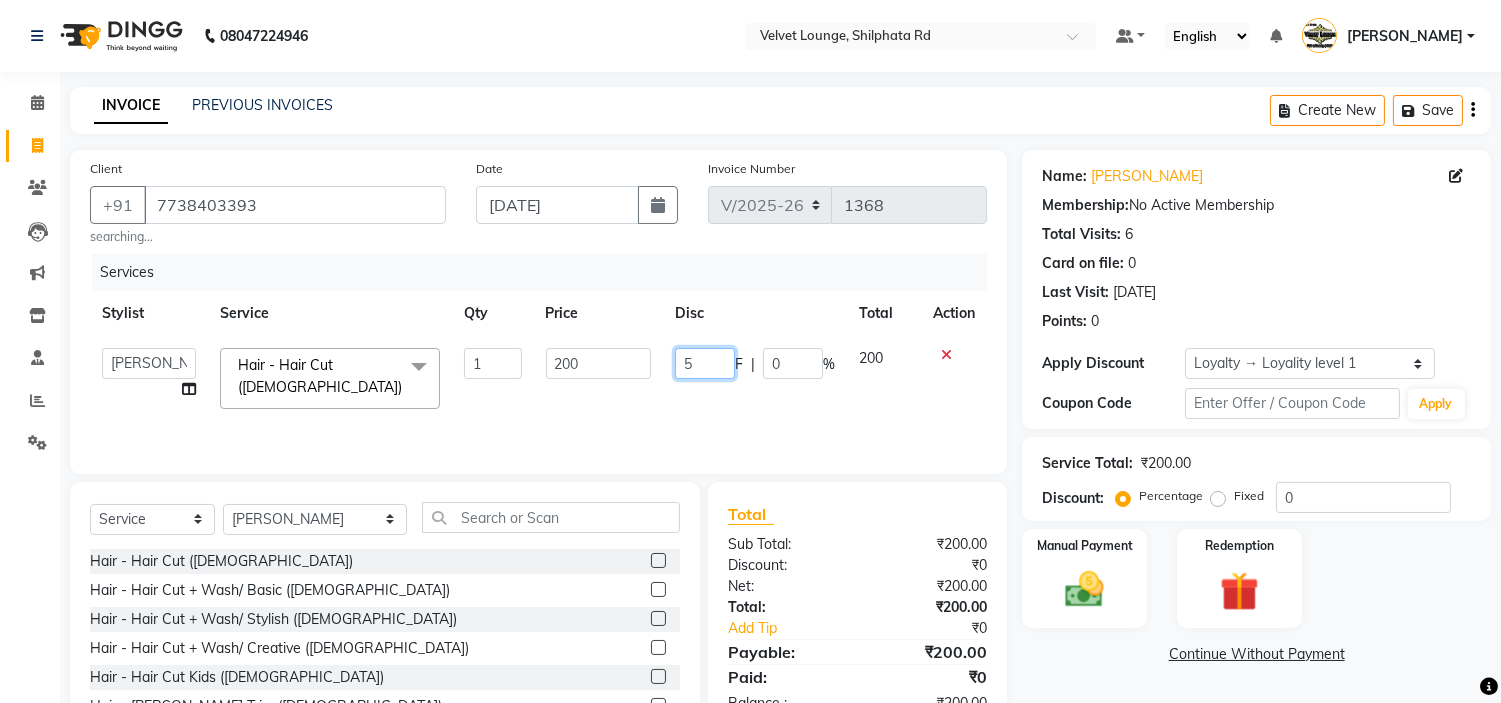type on "50" 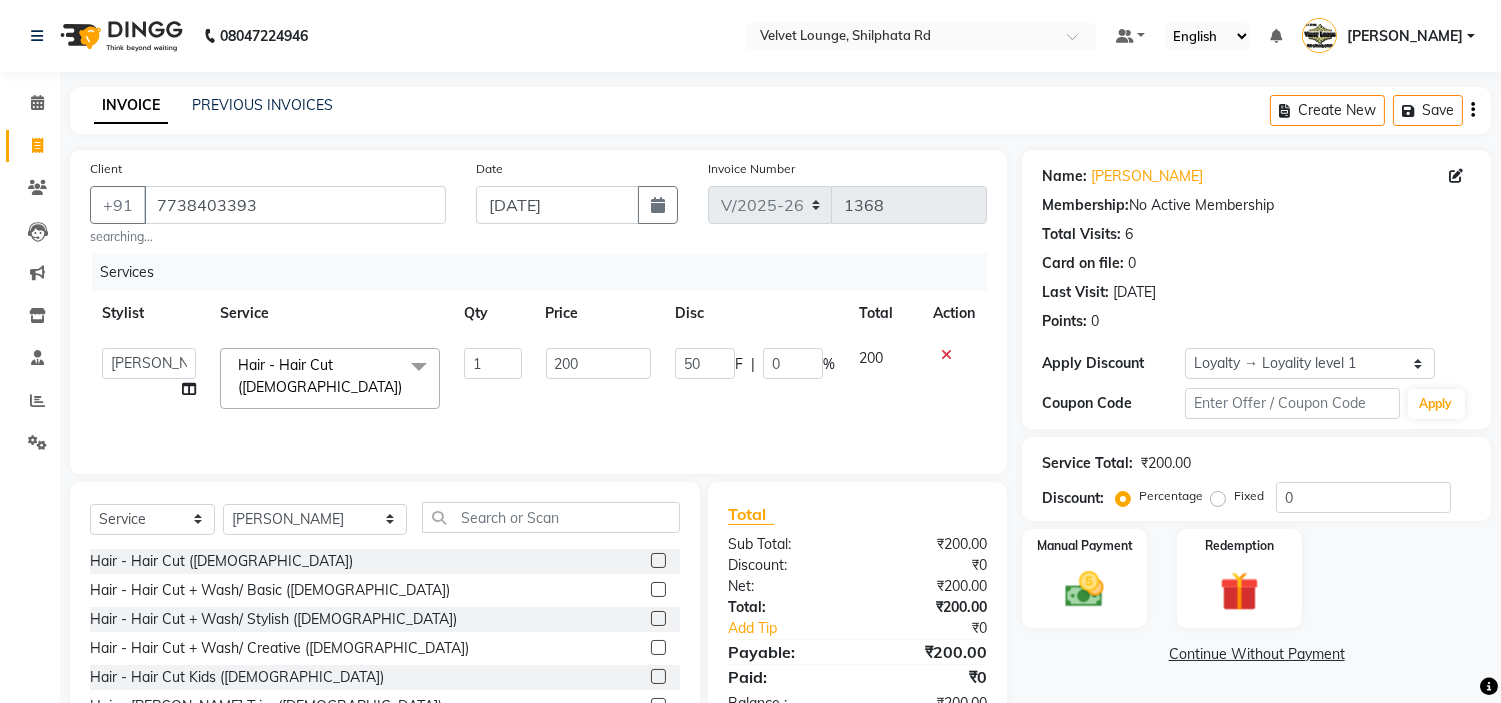 click on "Services Stylist Service Qty Price Disc Total Action  aadil mohaMAD    aarif khan   Abrar   Ajay   ajay jaishwal   alam khan   aman   amit kumar    ANJALI SINGH   Ashish singh   ashwini palem    chandradeep   DOLLY   faizan siddique    fardeen shaikh   Garima singh   Gulshan   jaya   jyoti deepak chandaliya   kalam   karan    Madhu   manish sir   miraj khan    Mohmad Adnan Ansari   mustakin   neeta kumbhar   neha tamatta   pradnya   rahul thakur   RAZAK SALIM SAIKH   rohit   Rutuja   SAHEER   sahil khan   salman mahomad imran    SALMA SHAIKH   SAMEER KHAN   sana   santosh jaiswal   saqib   sayali   shaddma  ansari   shalu mehra   shekhar bansode   SHIVADURGA GANTAM   shubham pal    shweta pandey   varshita gurbani   vishal shinde  Hair - Hair Cut (Male)  x Hair - Hair Cut (Male) Hair - Hair Cut + Wash/ Basic (Male) Hair - Hair Cut + Wash/ Stylish (Male) Hair - Hair Cut + Wash/ Creative (Male) Hair - Hair Cut Kids (Male) Hair - Beard Trim (Male) Hair - Clean Shave (Male) Hair - Stylish Shave (Male) smartbond" 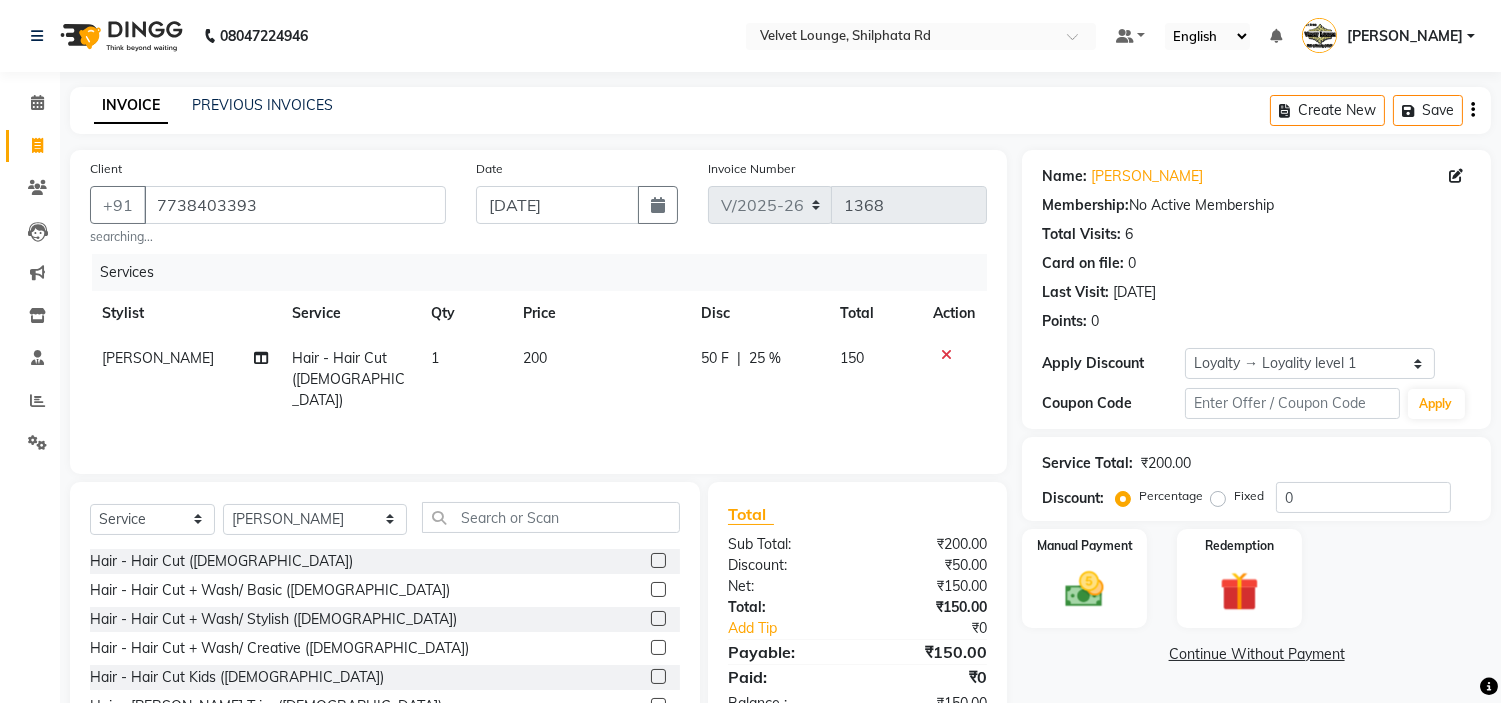 scroll, scrollTop: 104, scrollLeft: 0, axis: vertical 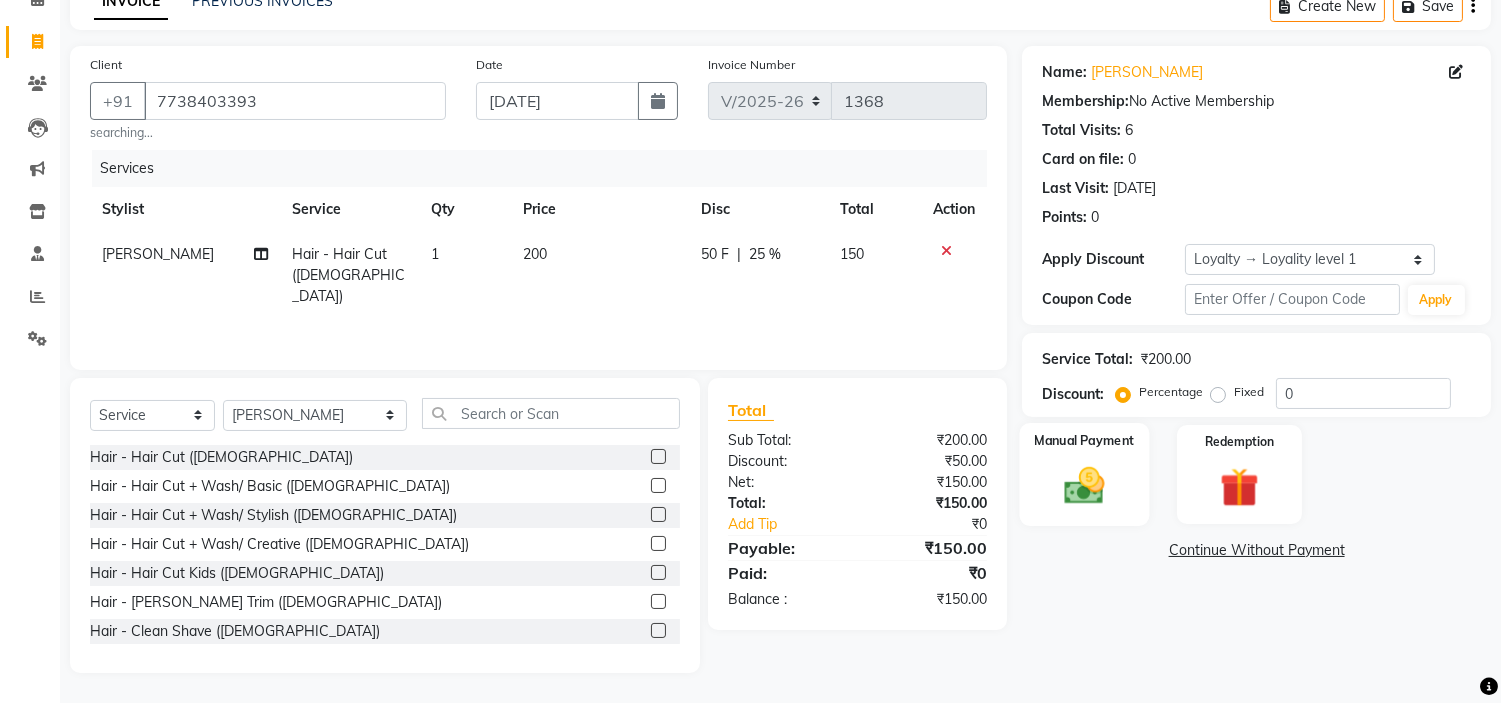 click on "Manual Payment" 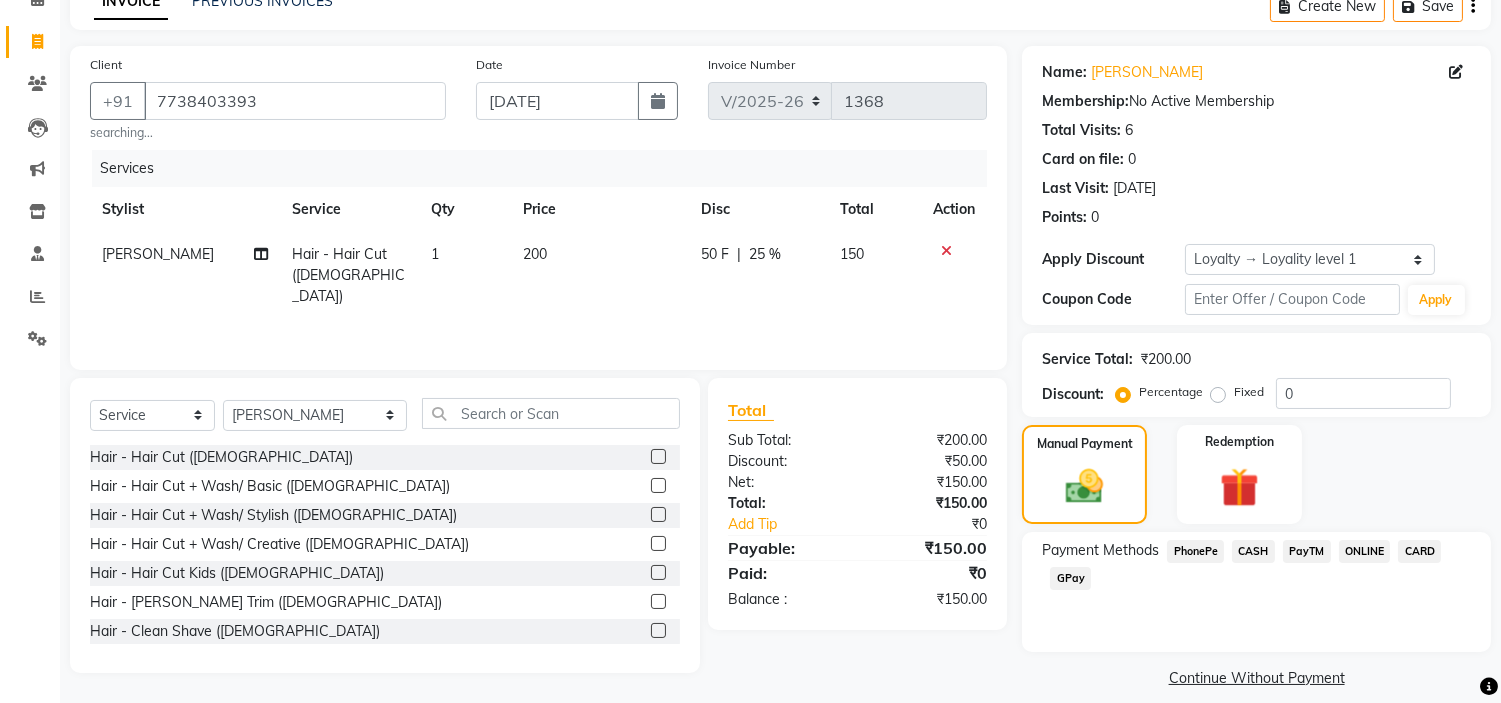 click on "PayTM" 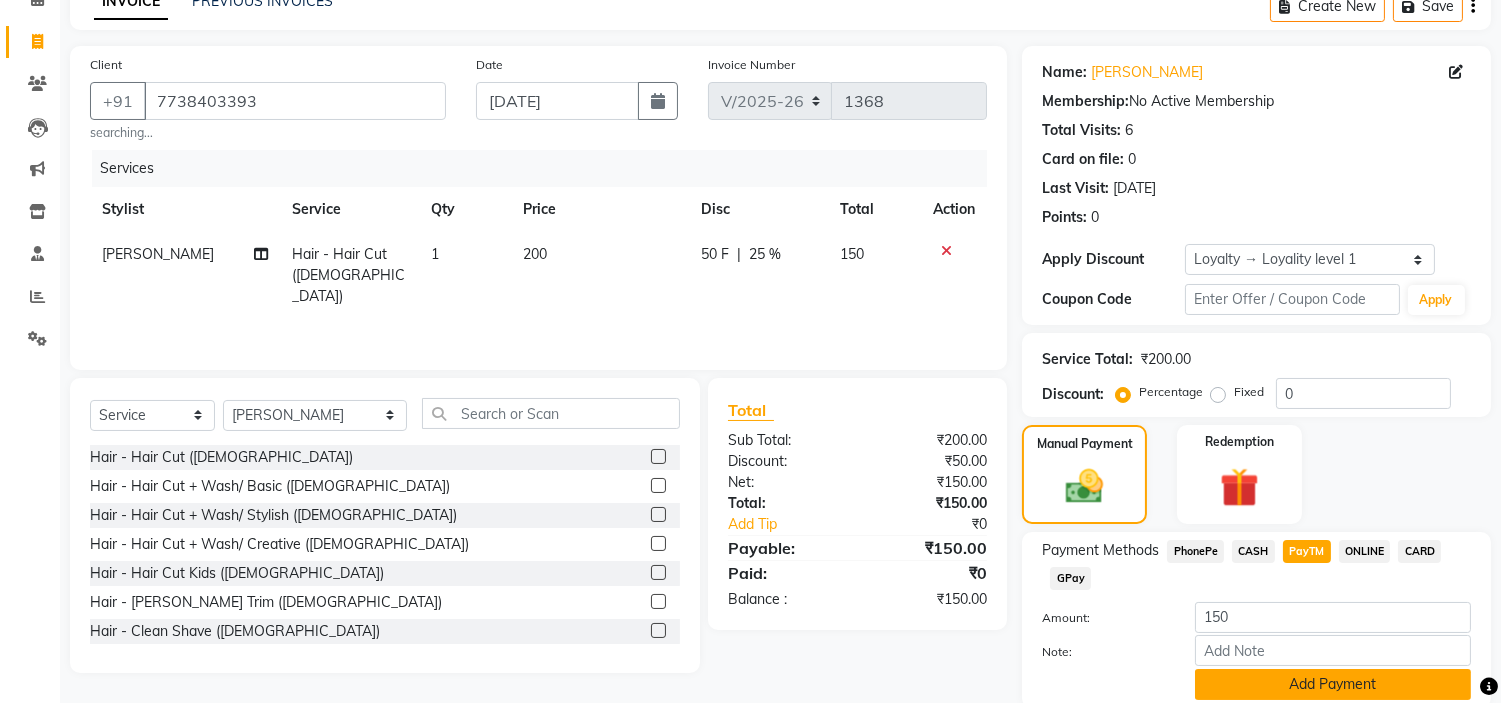click on "Add Payment" 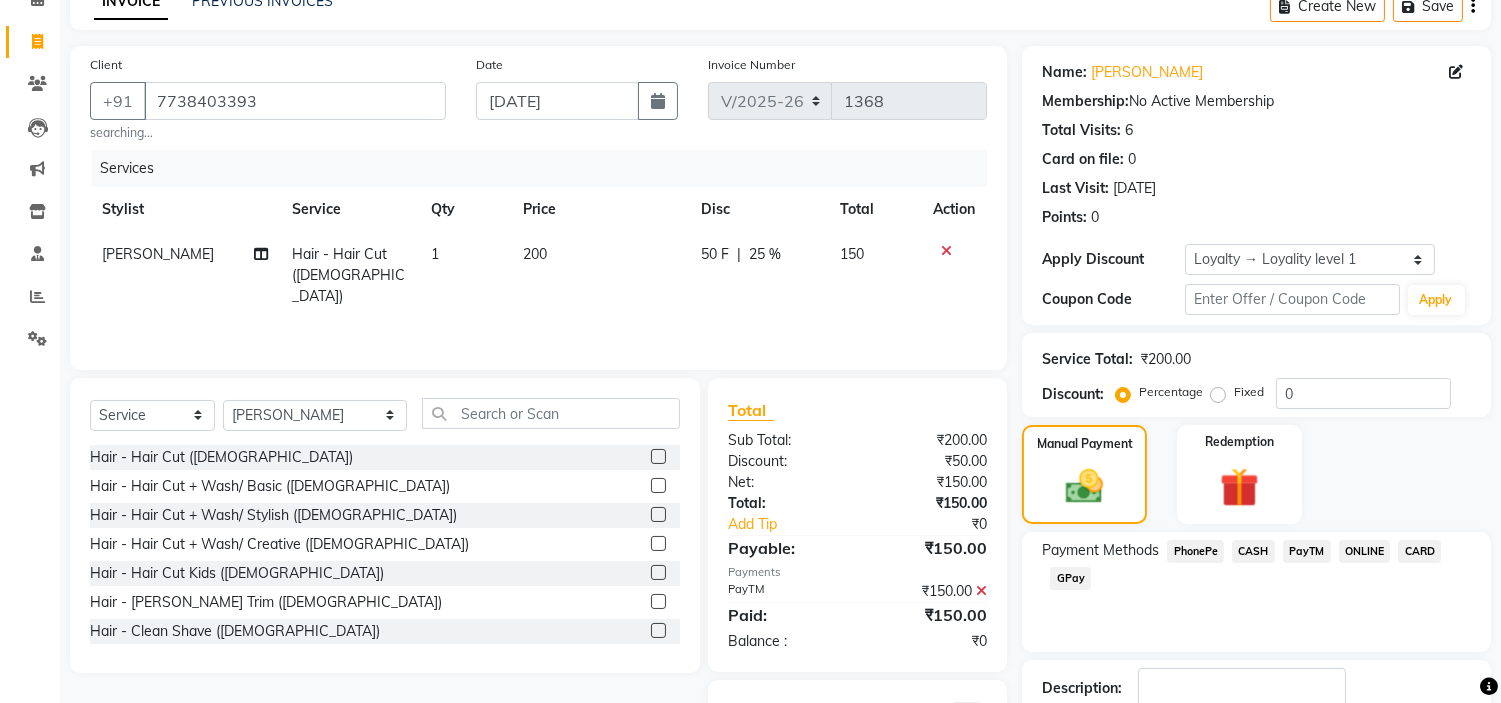 scroll, scrollTop: 236, scrollLeft: 0, axis: vertical 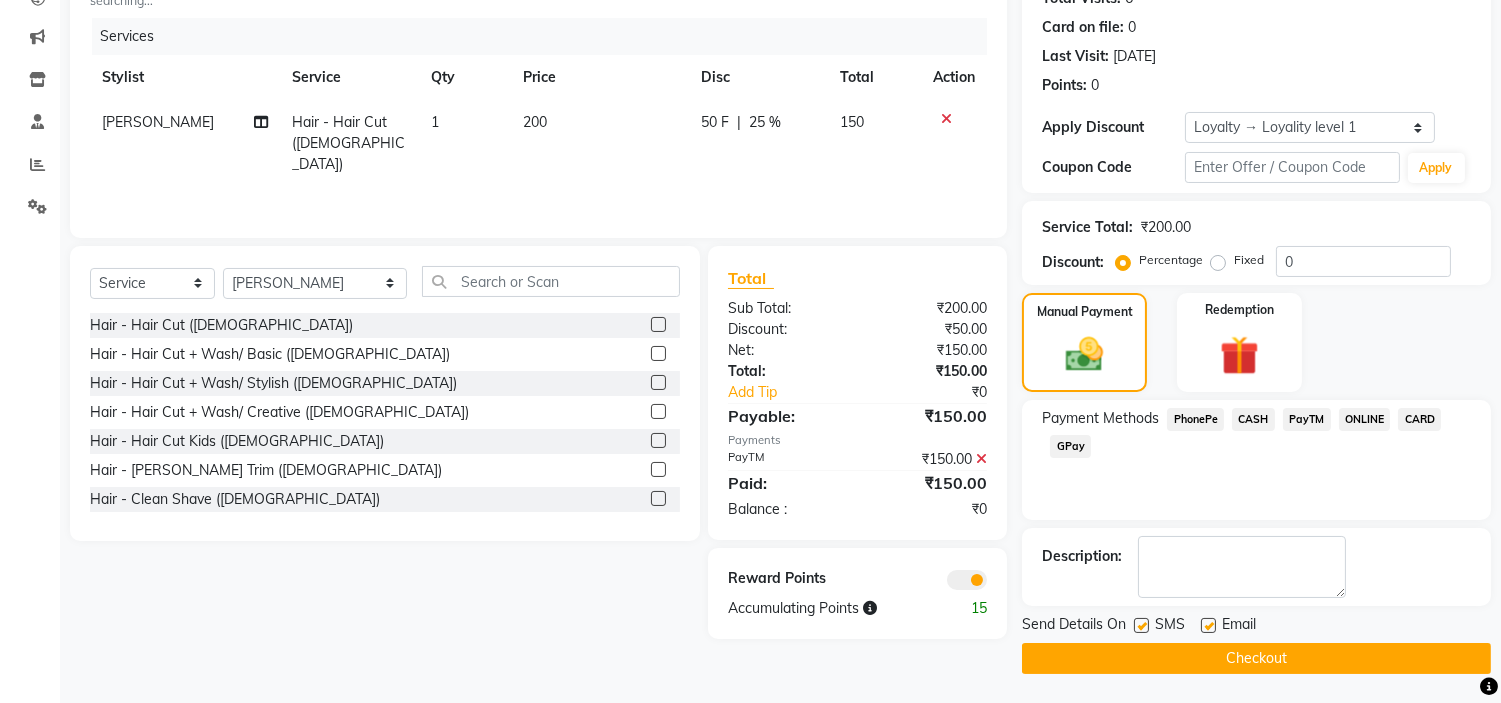 click 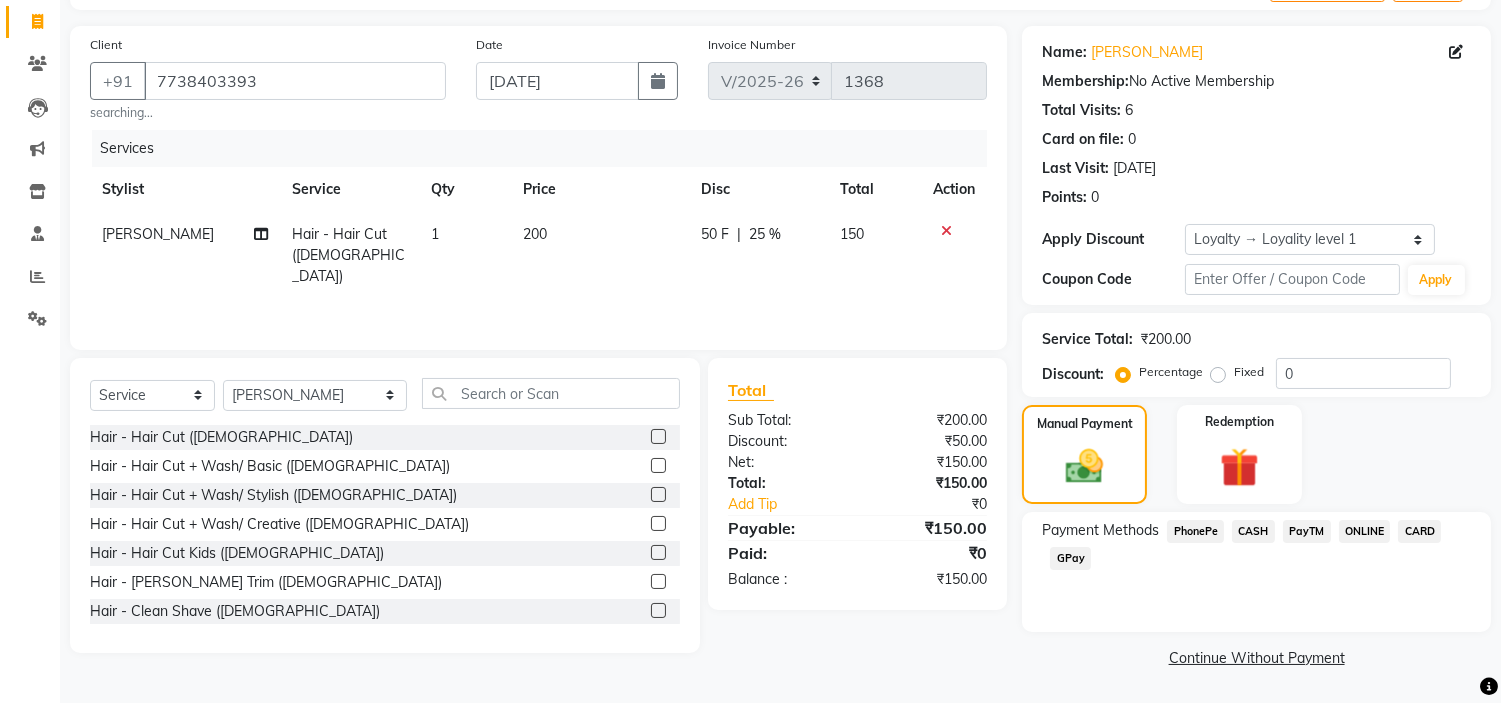 scroll, scrollTop: 123, scrollLeft: 0, axis: vertical 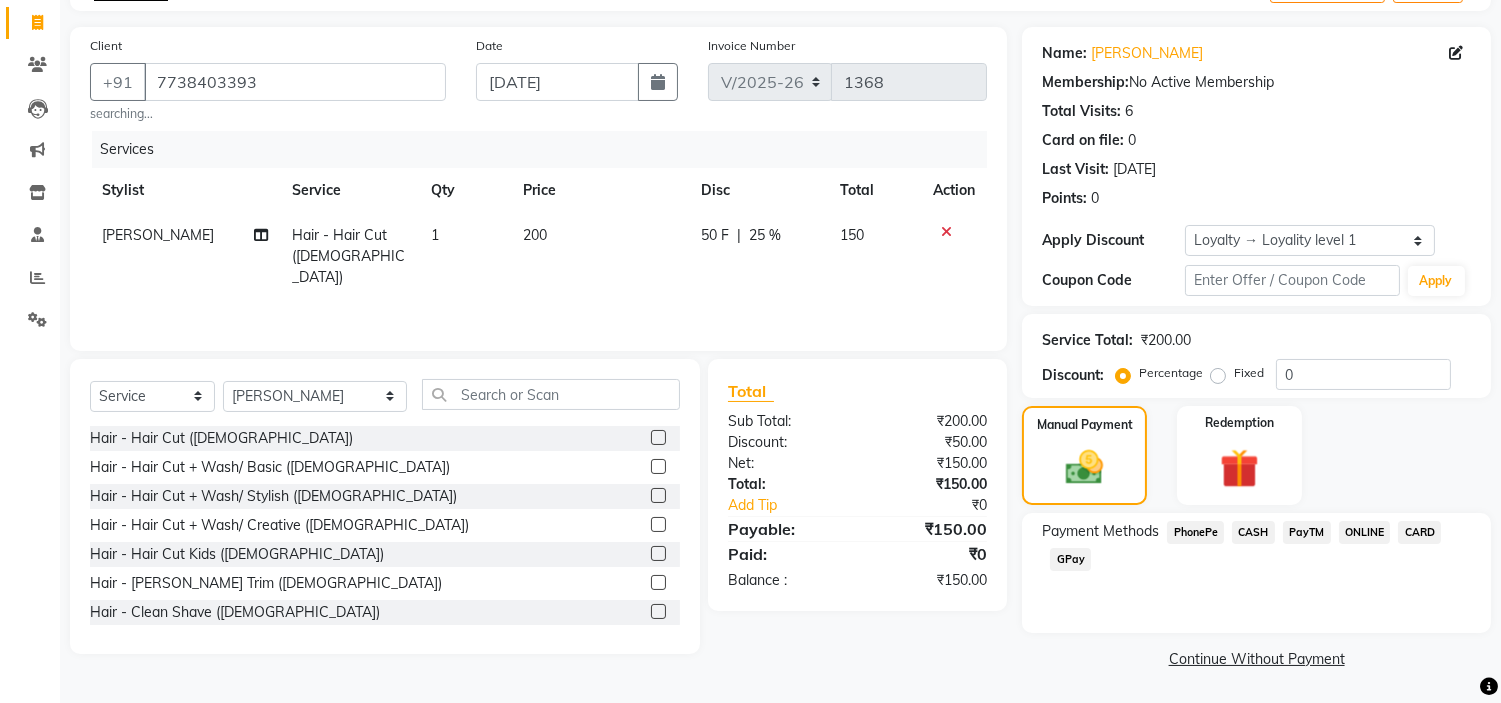click on "Name: Sadeep Santosh Membership:  No Active Membership  Total Visits:  6 Card on file:  0 Last Visit:   28-05-2025 Points:   0  Apply Discount Select  Loyalty → Loyality level 1  Coupon Code Apply Service Total:  ₹200.00  Discount:  Percentage   Fixed  0 Manual Payment Redemption Payment Methods  PhonePe   CASH   PayTM   ONLINE   CARD   GPay   Continue Without Payment" 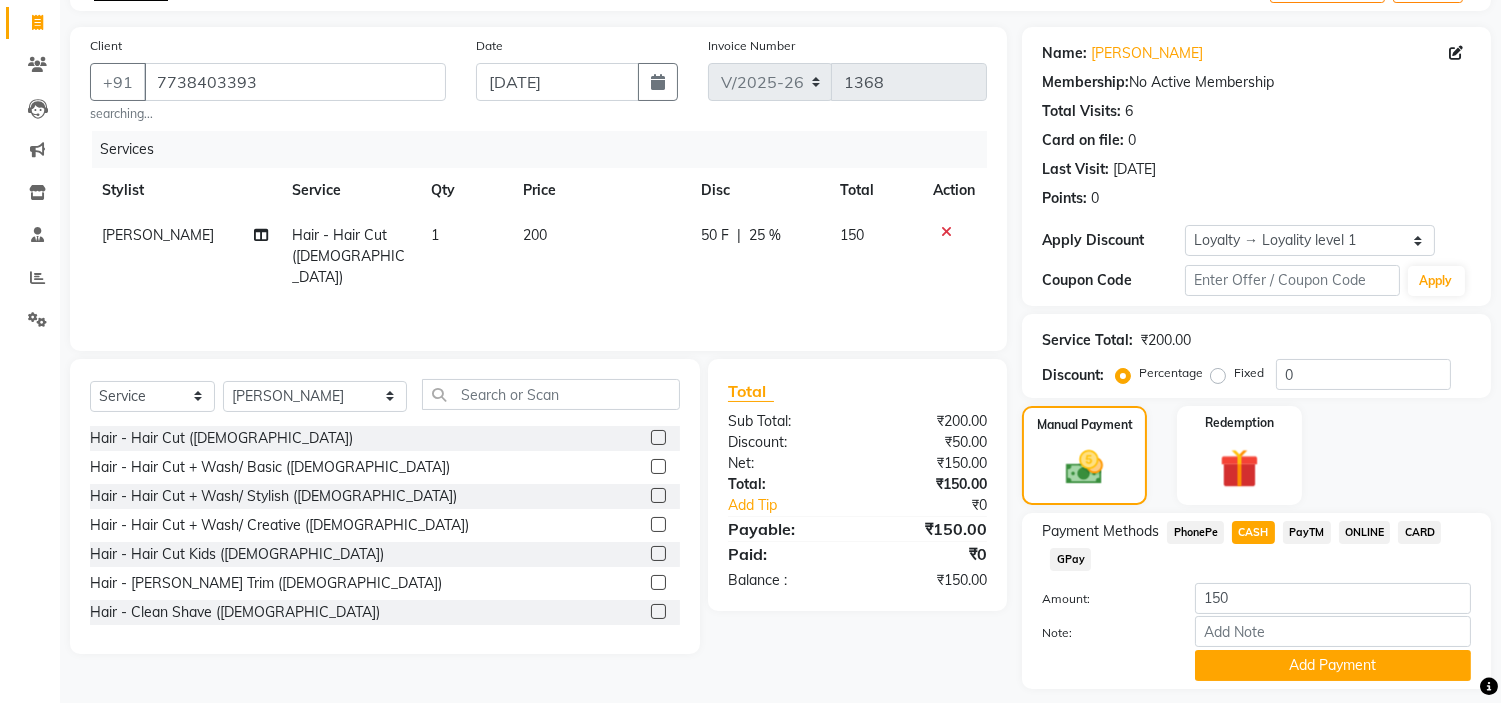scroll, scrollTop: 180, scrollLeft: 0, axis: vertical 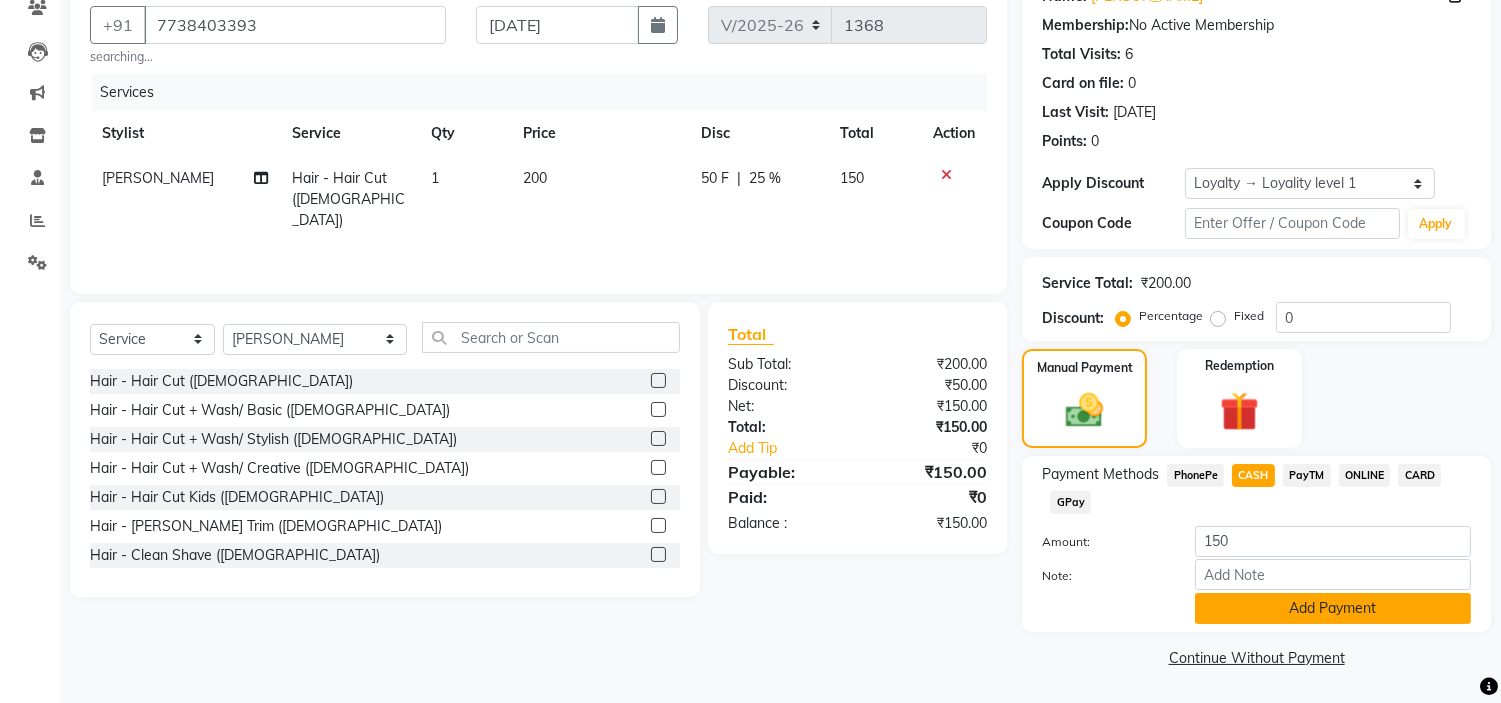 click on "Add Payment" 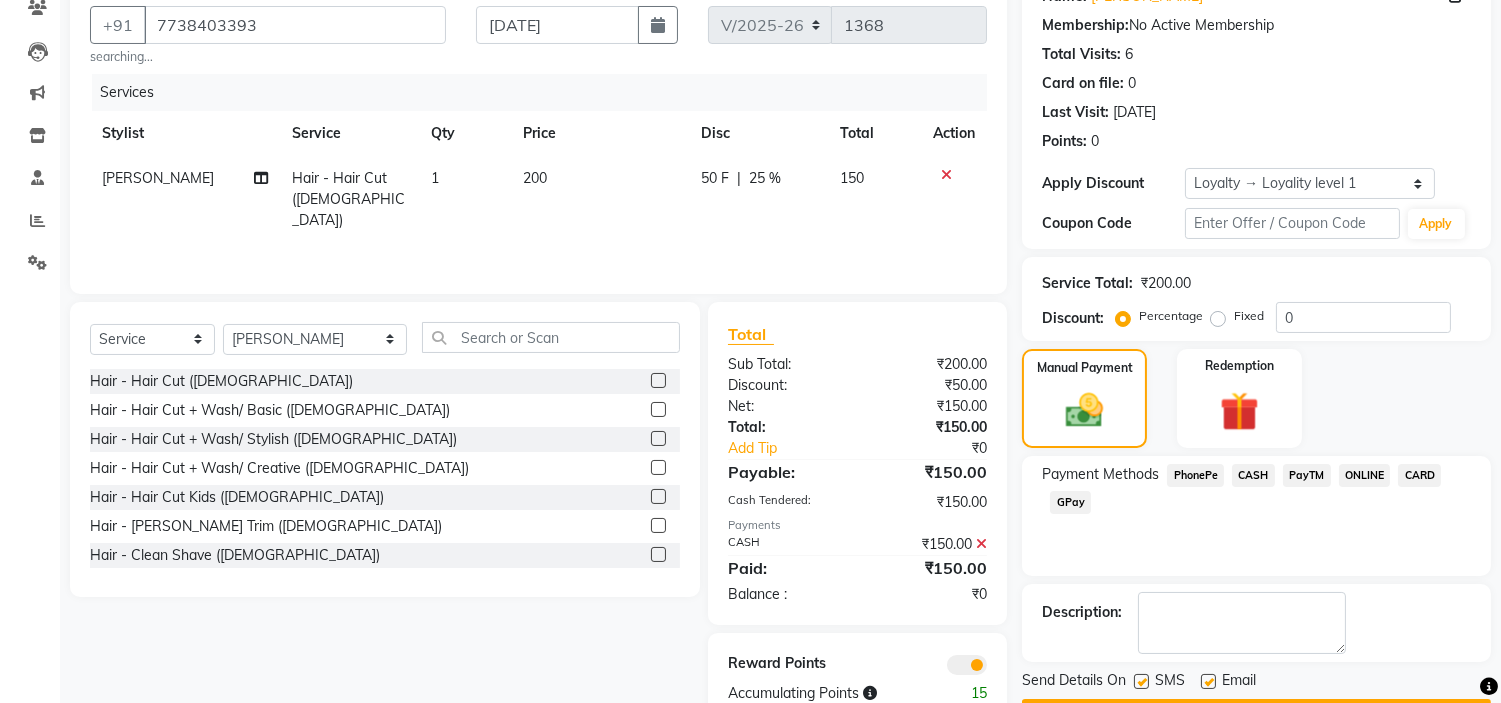 scroll, scrollTop: 236, scrollLeft: 0, axis: vertical 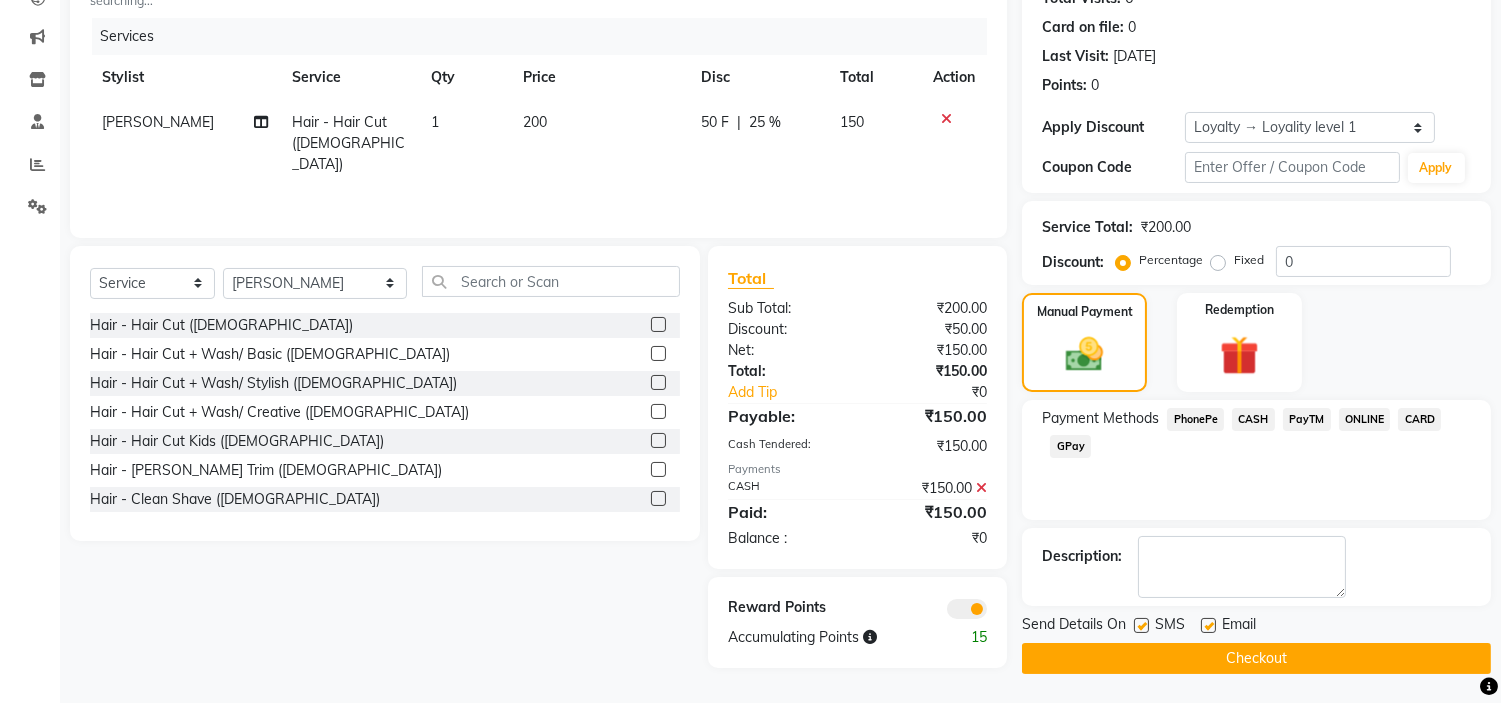 click on "Checkout" 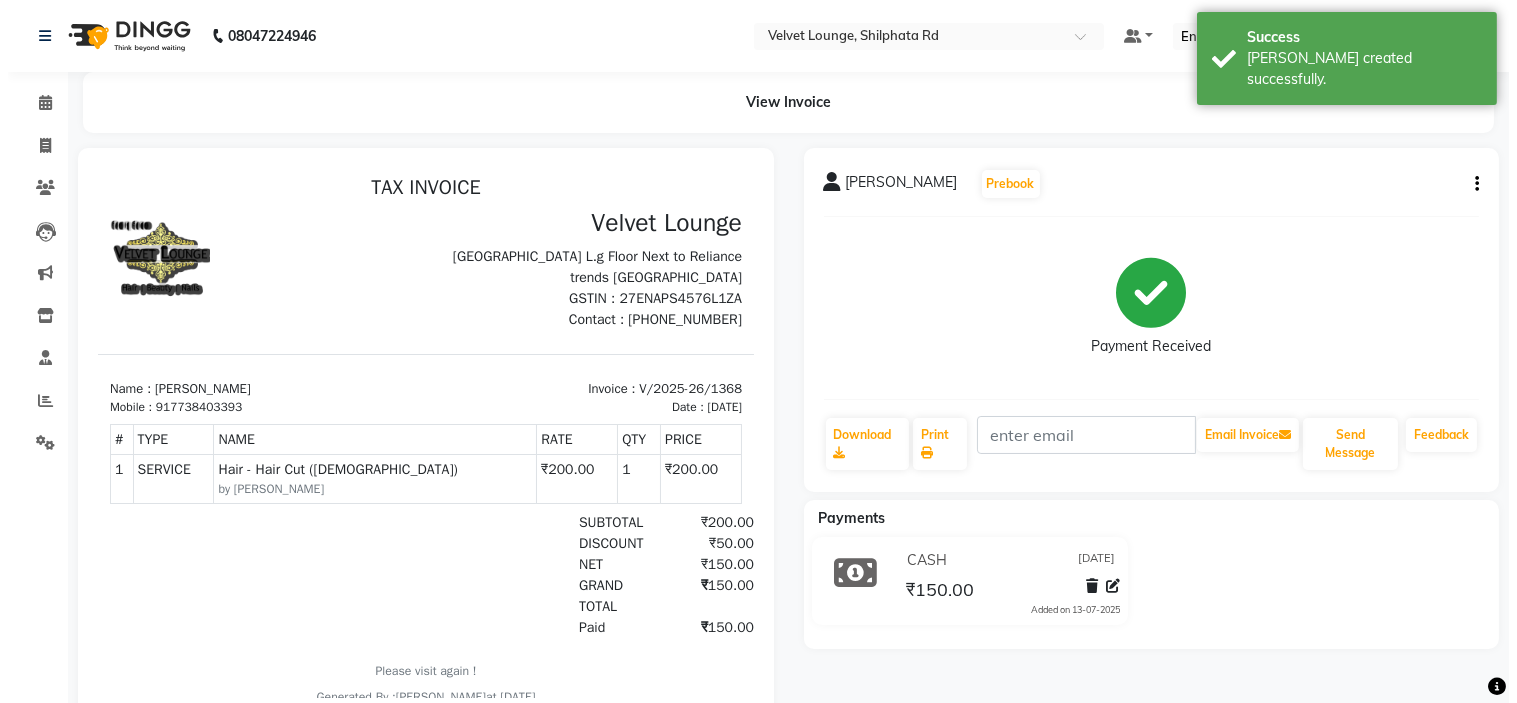 scroll, scrollTop: 0, scrollLeft: 0, axis: both 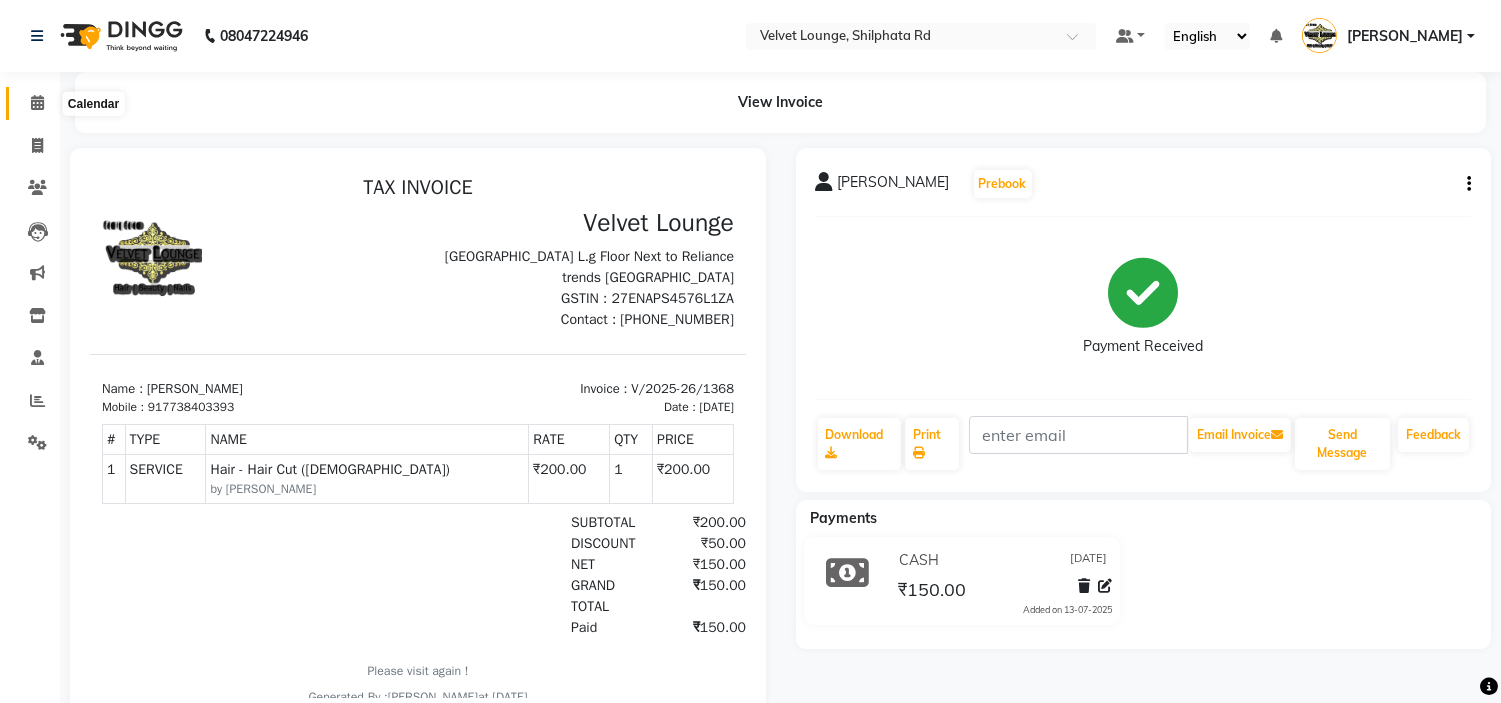 click 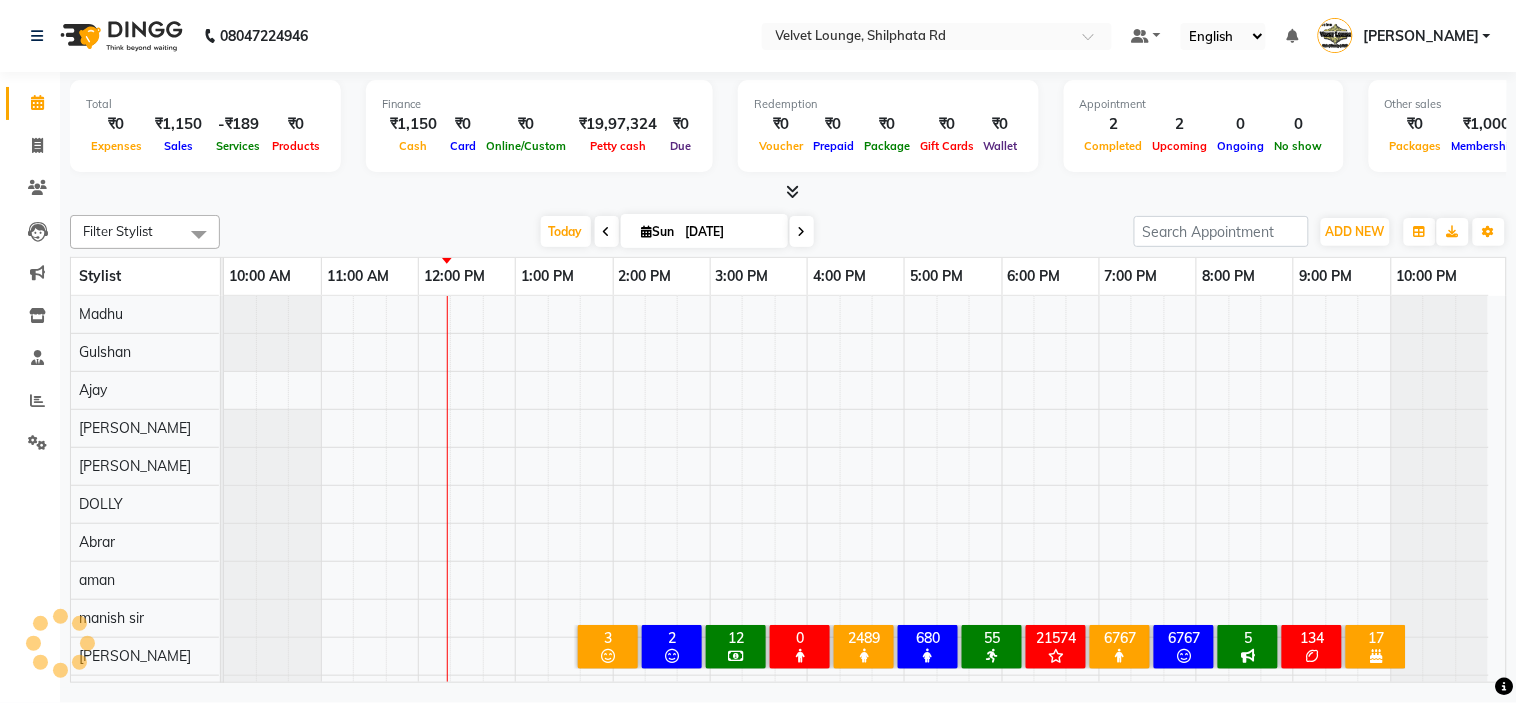 scroll, scrollTop: 26, scrollLeft: 0, axis: vertical 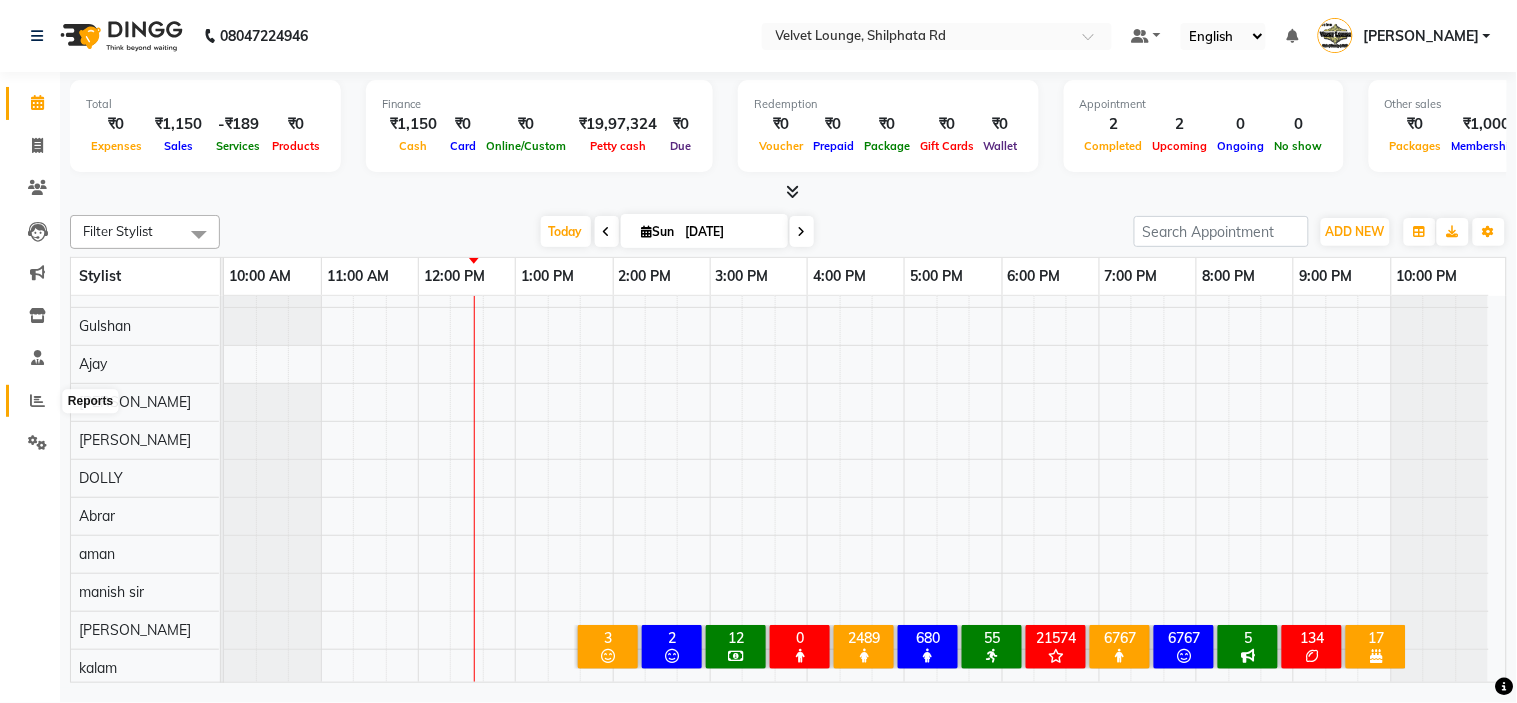 click 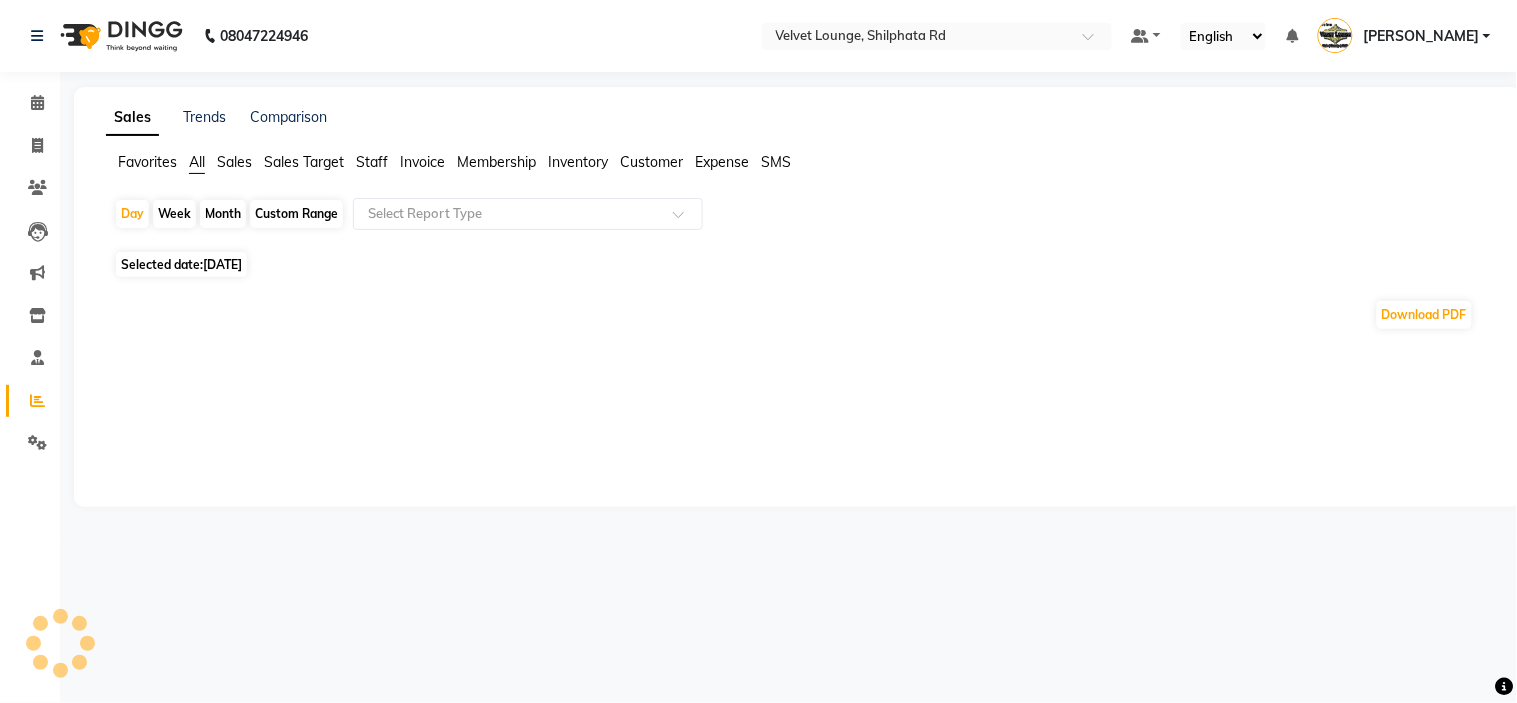 click on "Month" 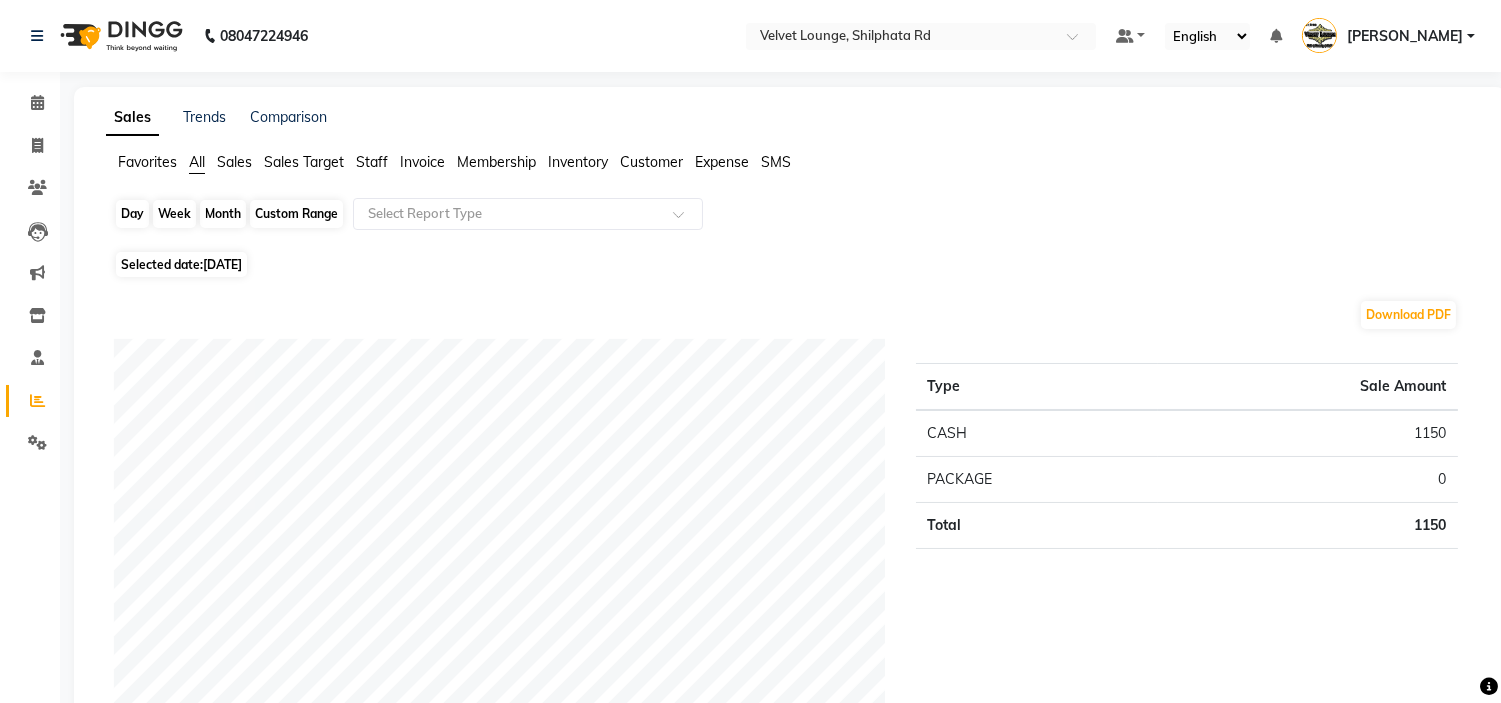 click on "Month" 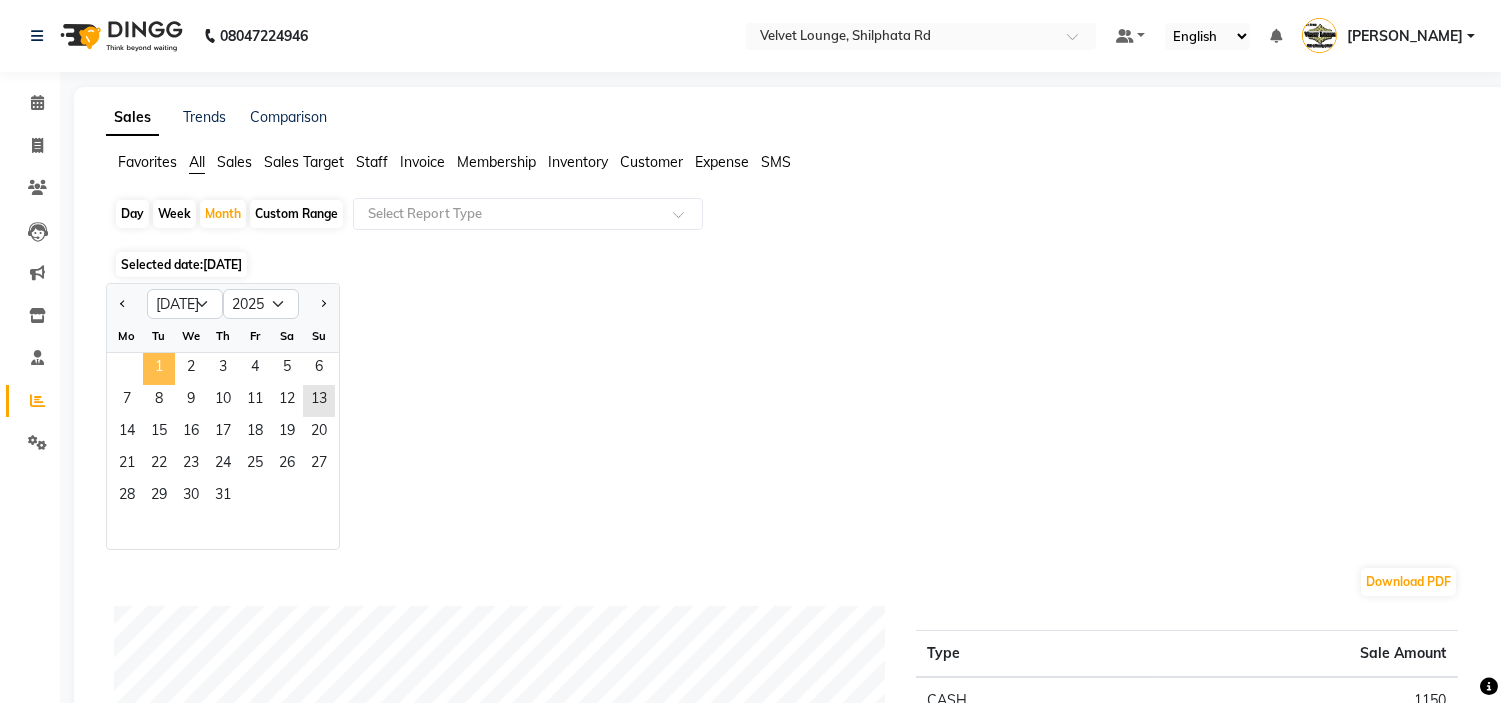 click on "1" 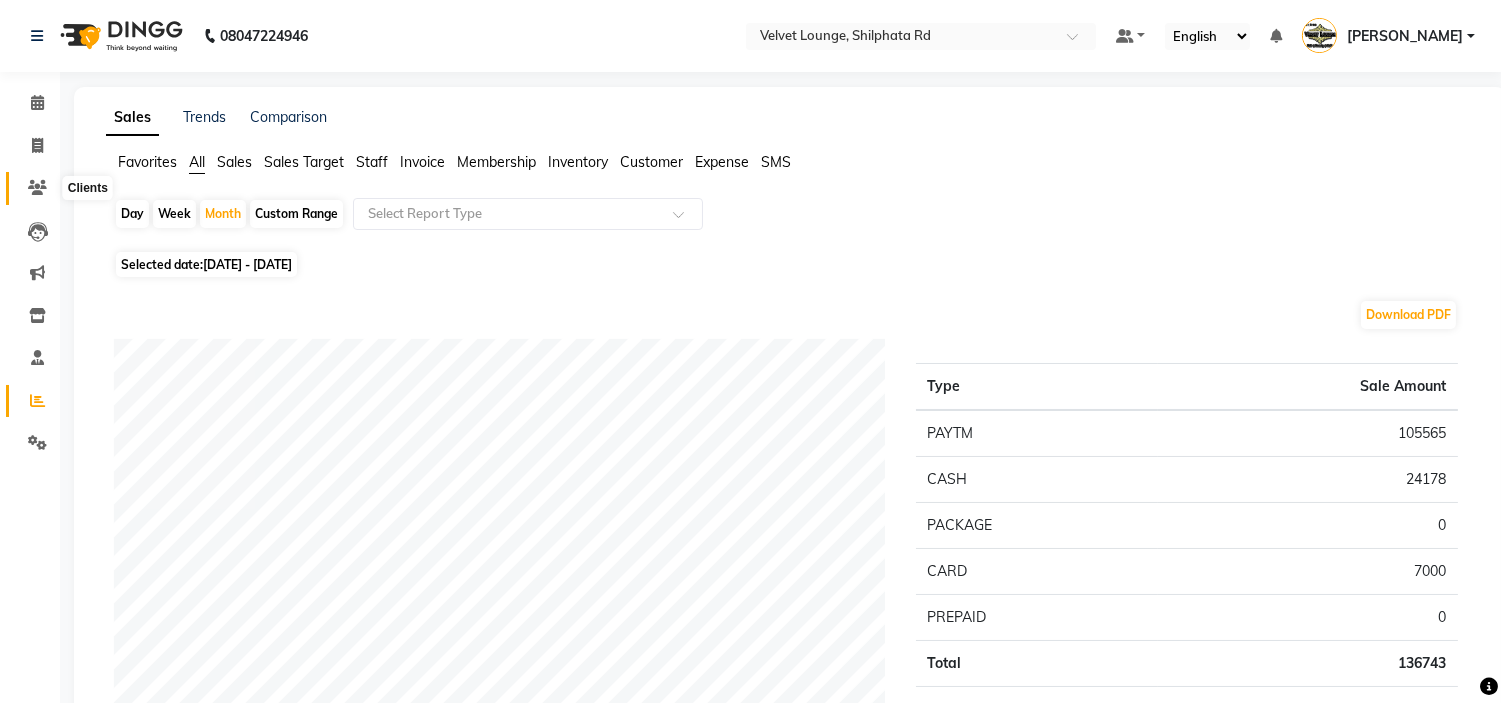 click 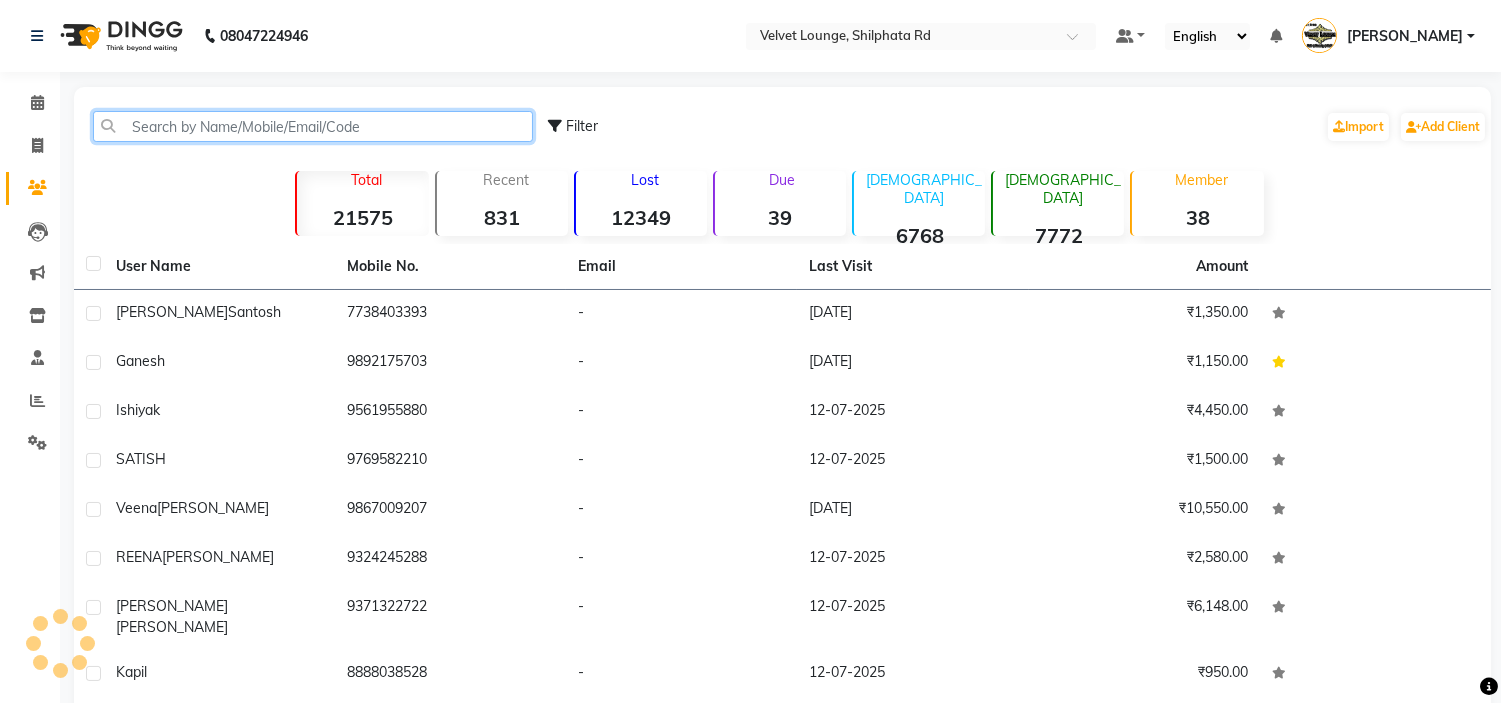 click 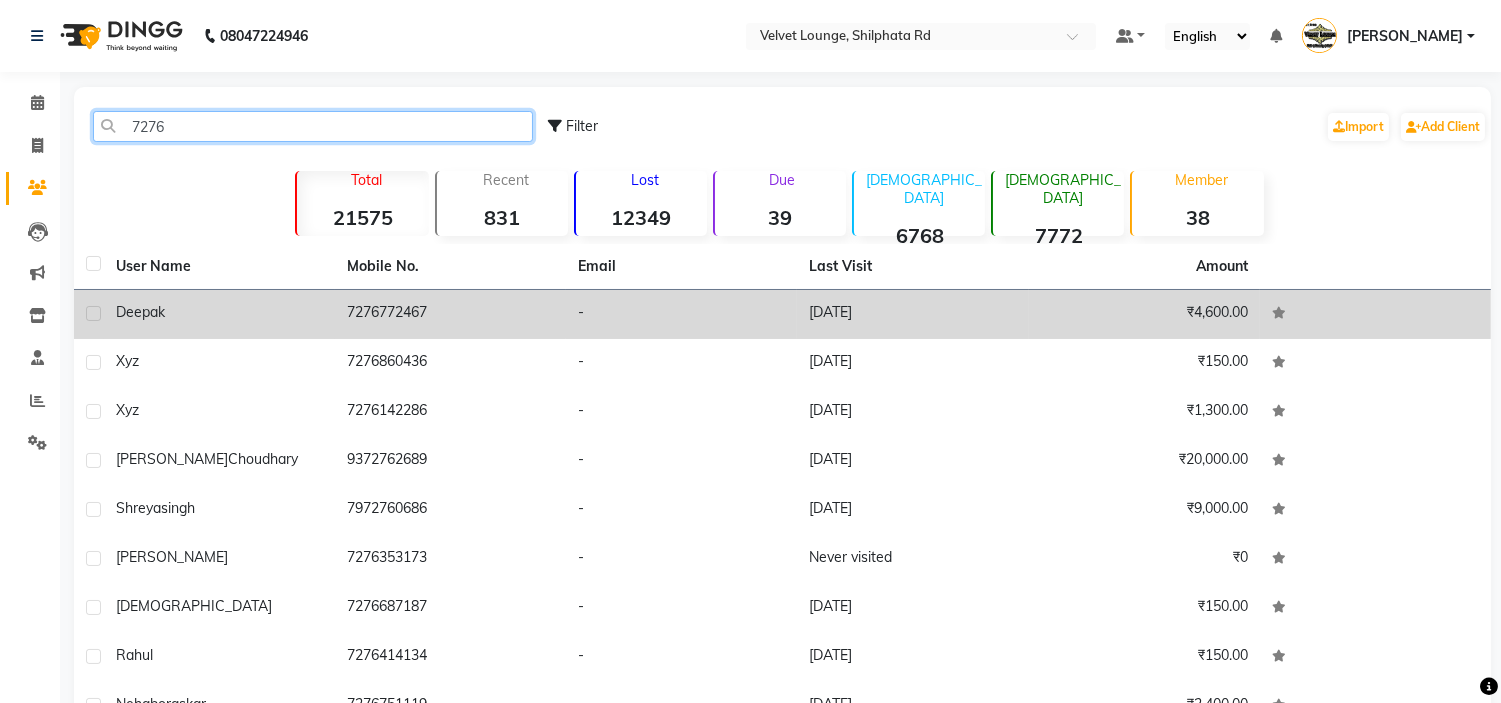 type on "7276" 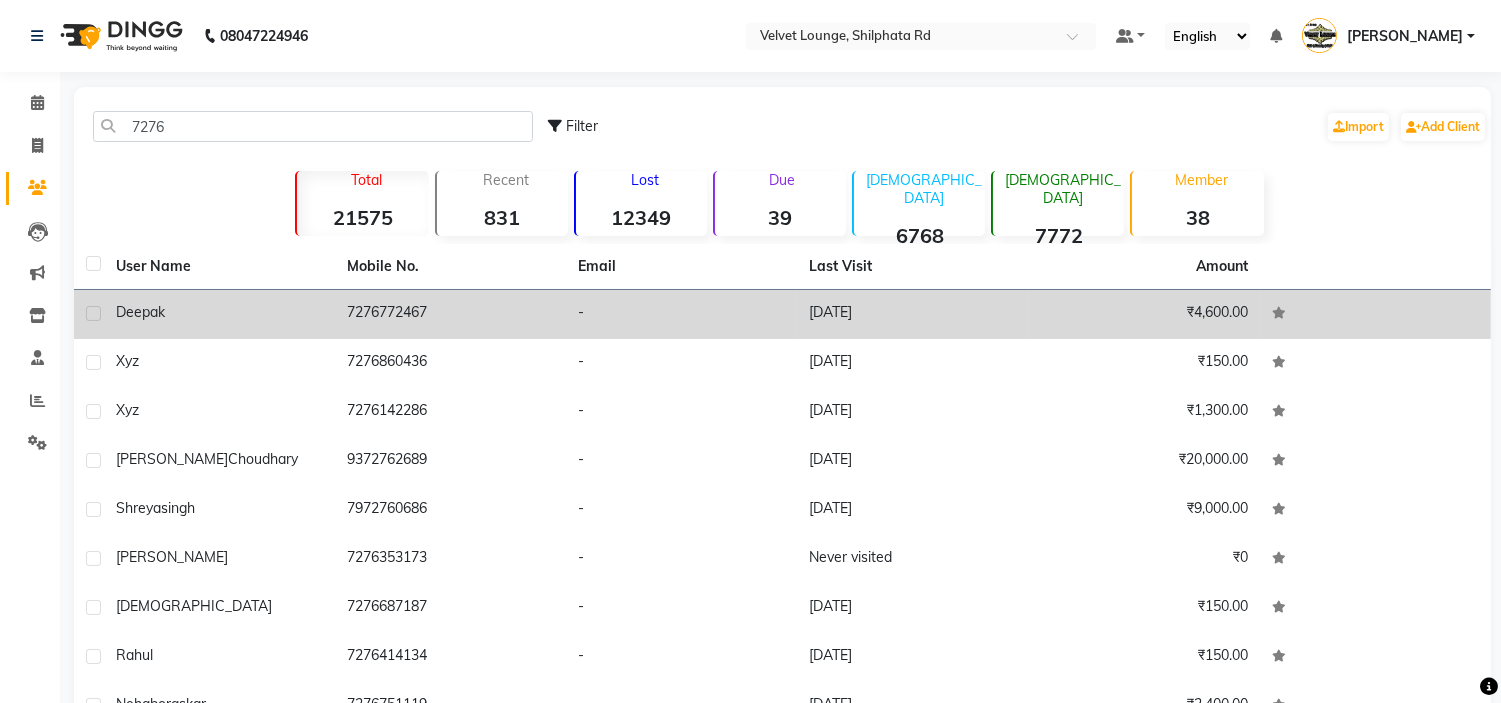 click on "7276772467" 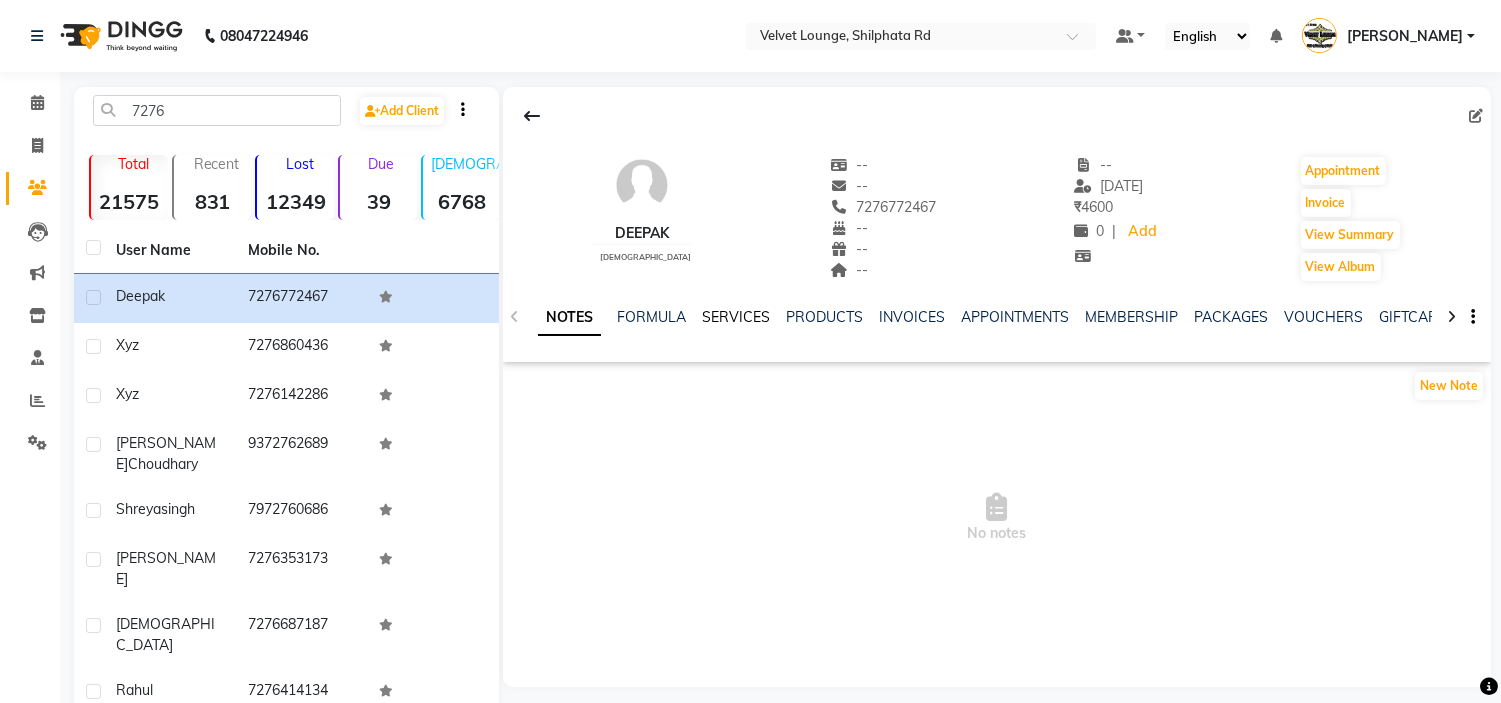 click on "SERVICES" 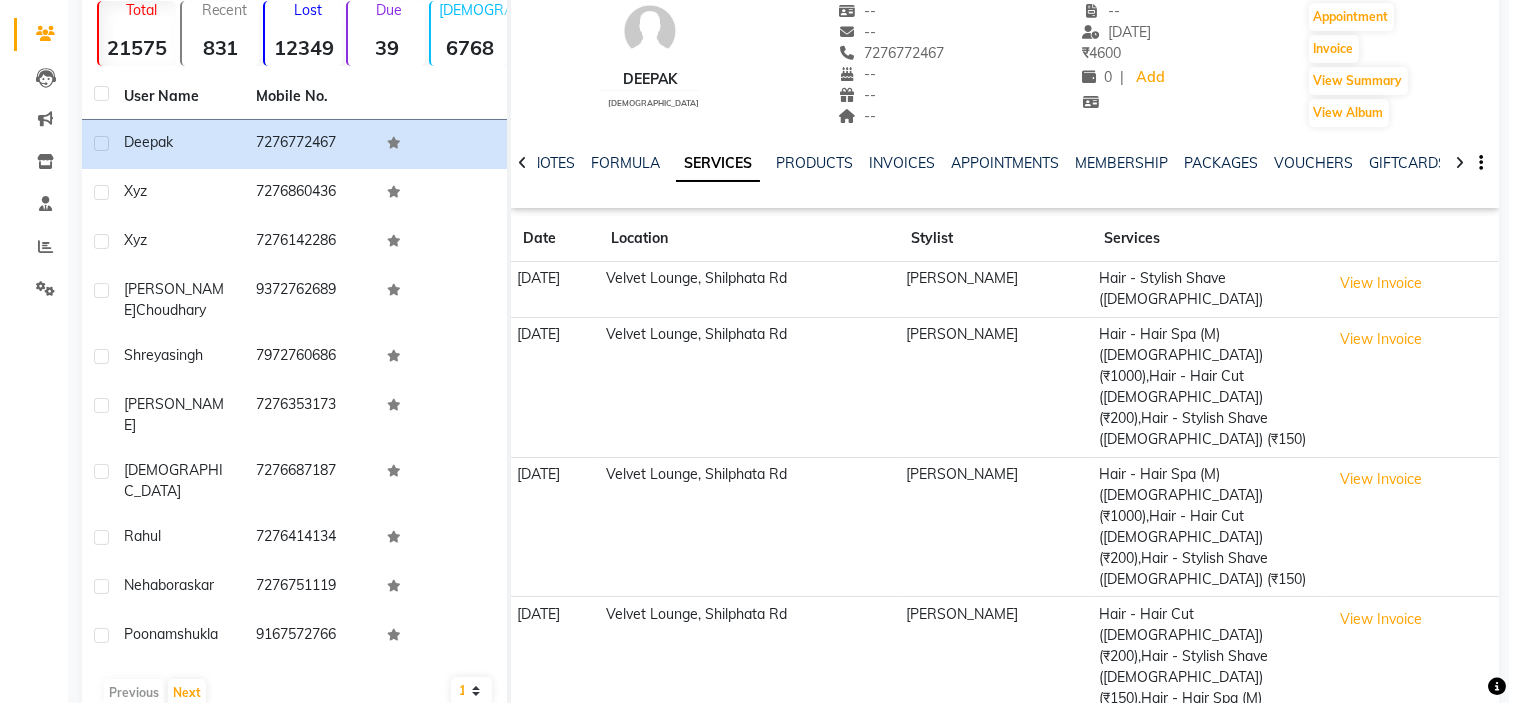 scroll, scrollTop: 162, scrollLeft: 0, axis: vertical 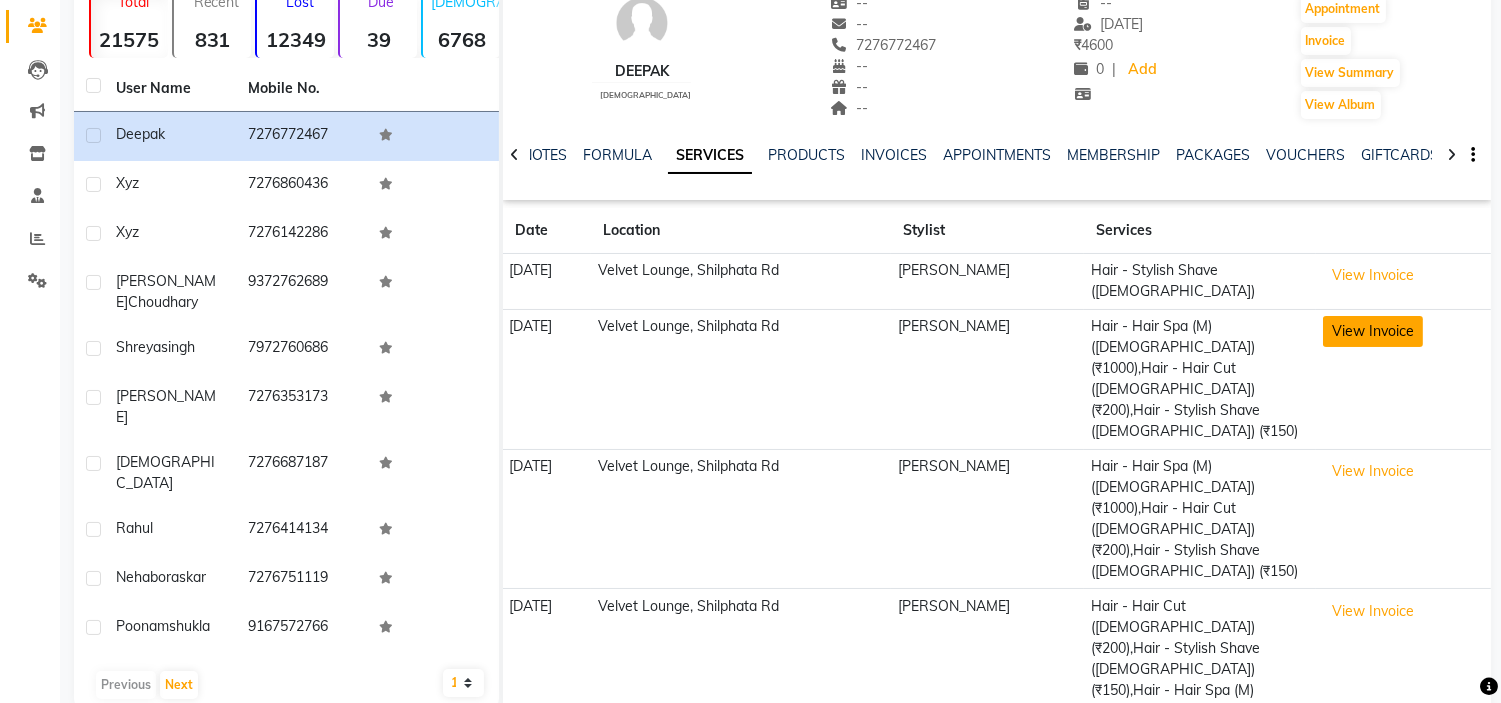 click on "View Invoice" 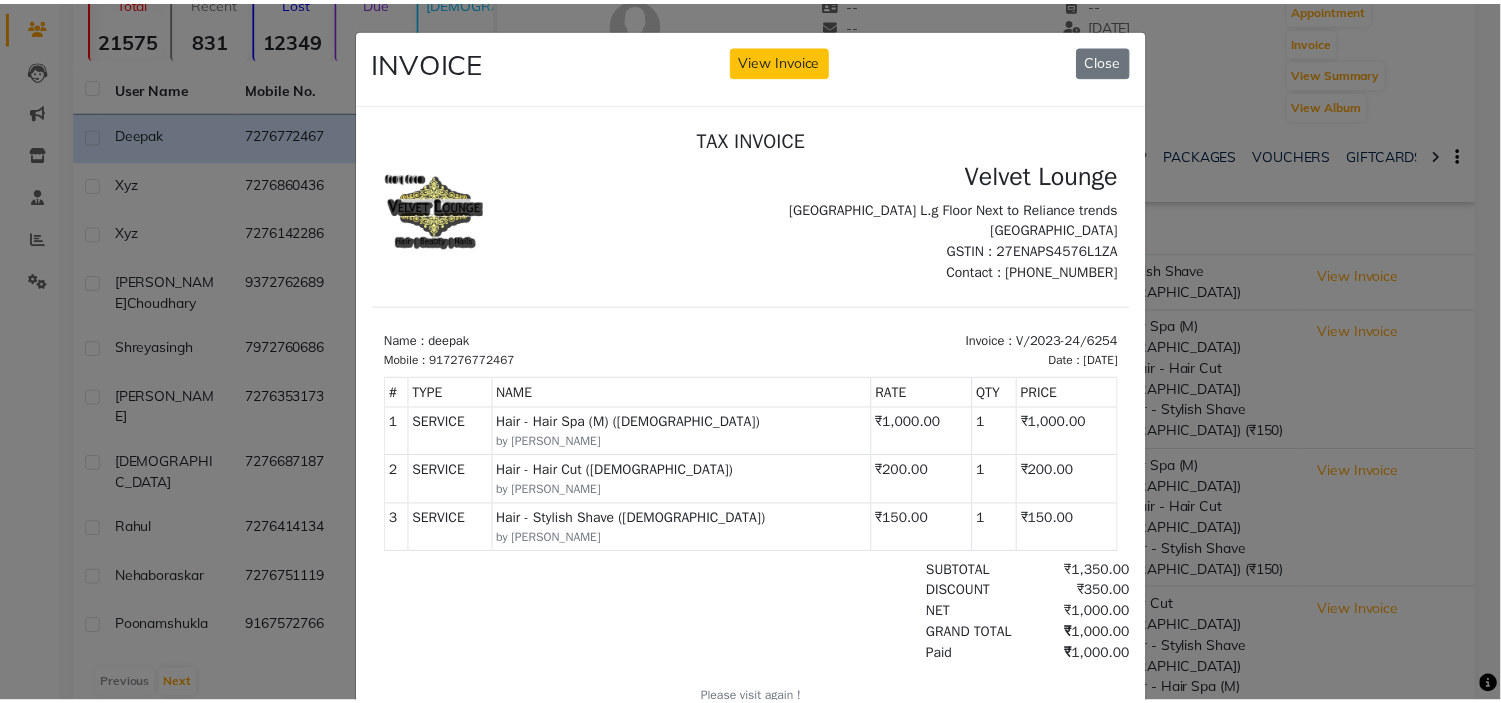 scroll, scrollTop: 0, scrollLeft: 0, axis: both 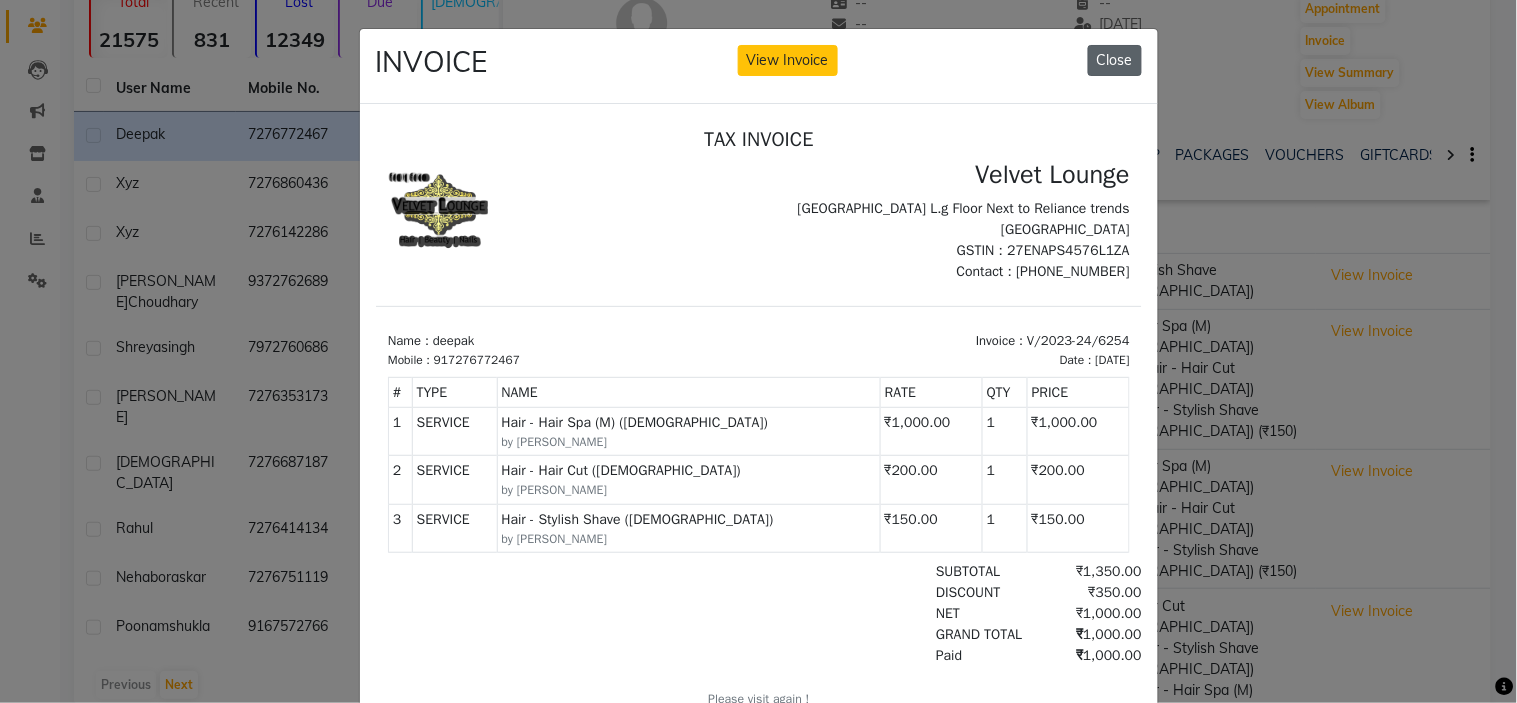 click on "Close" 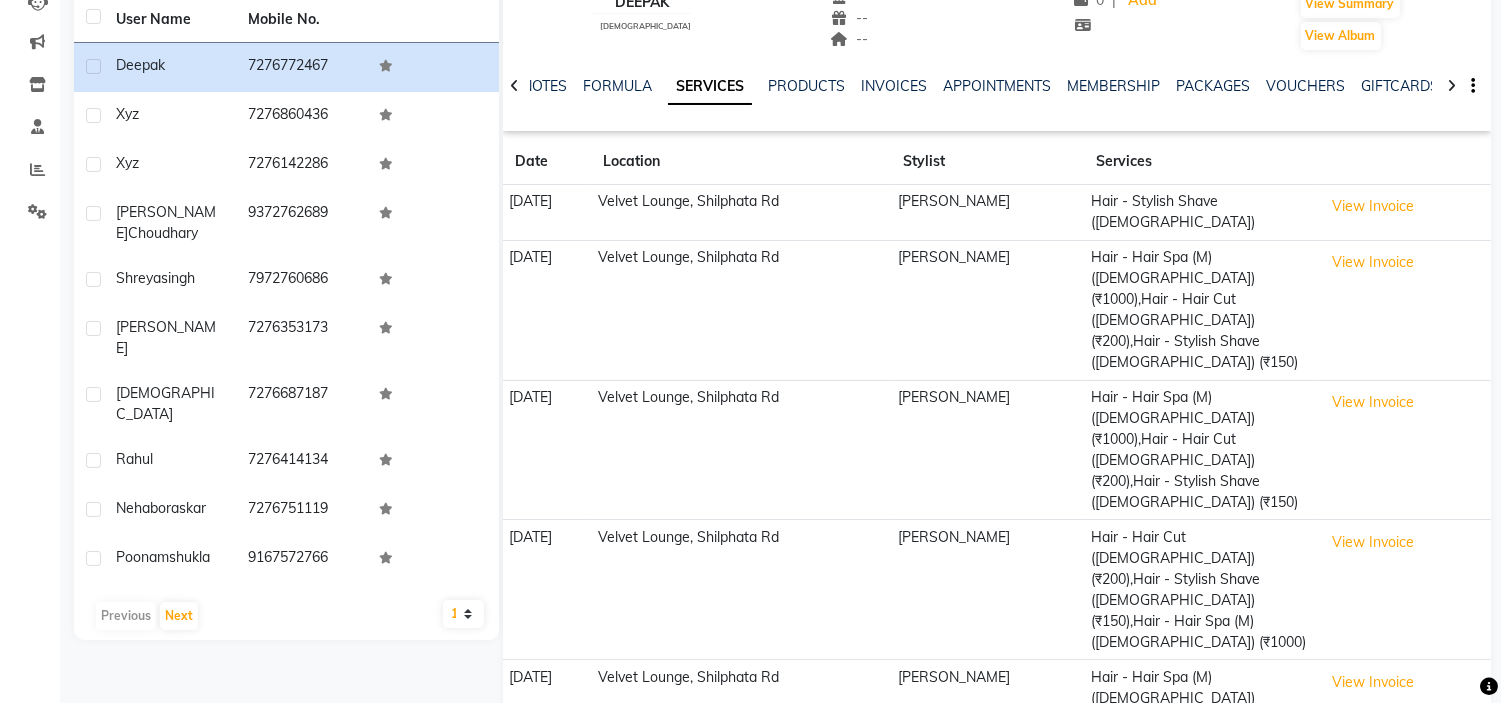 scroll, scrollTop: 235, scrollLeft: 0, axis: vertical 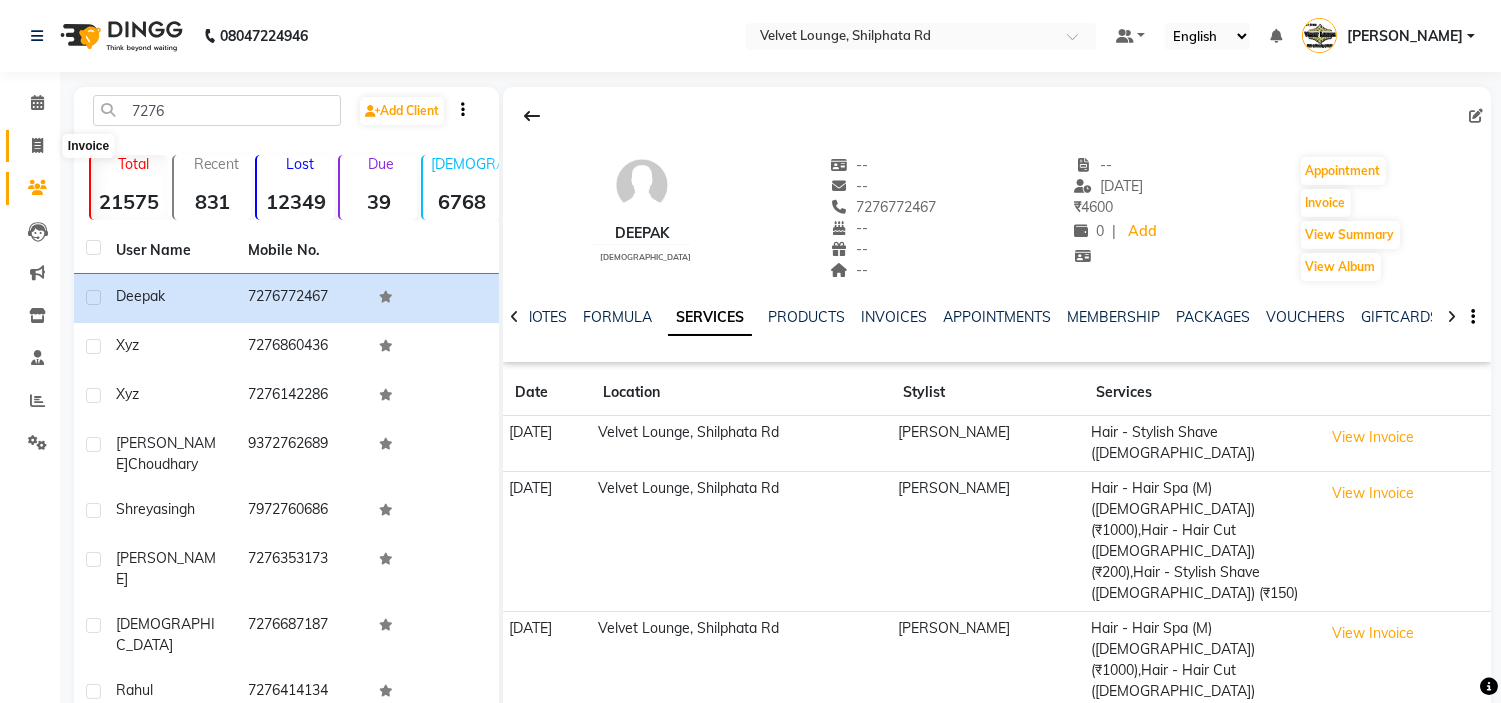 click 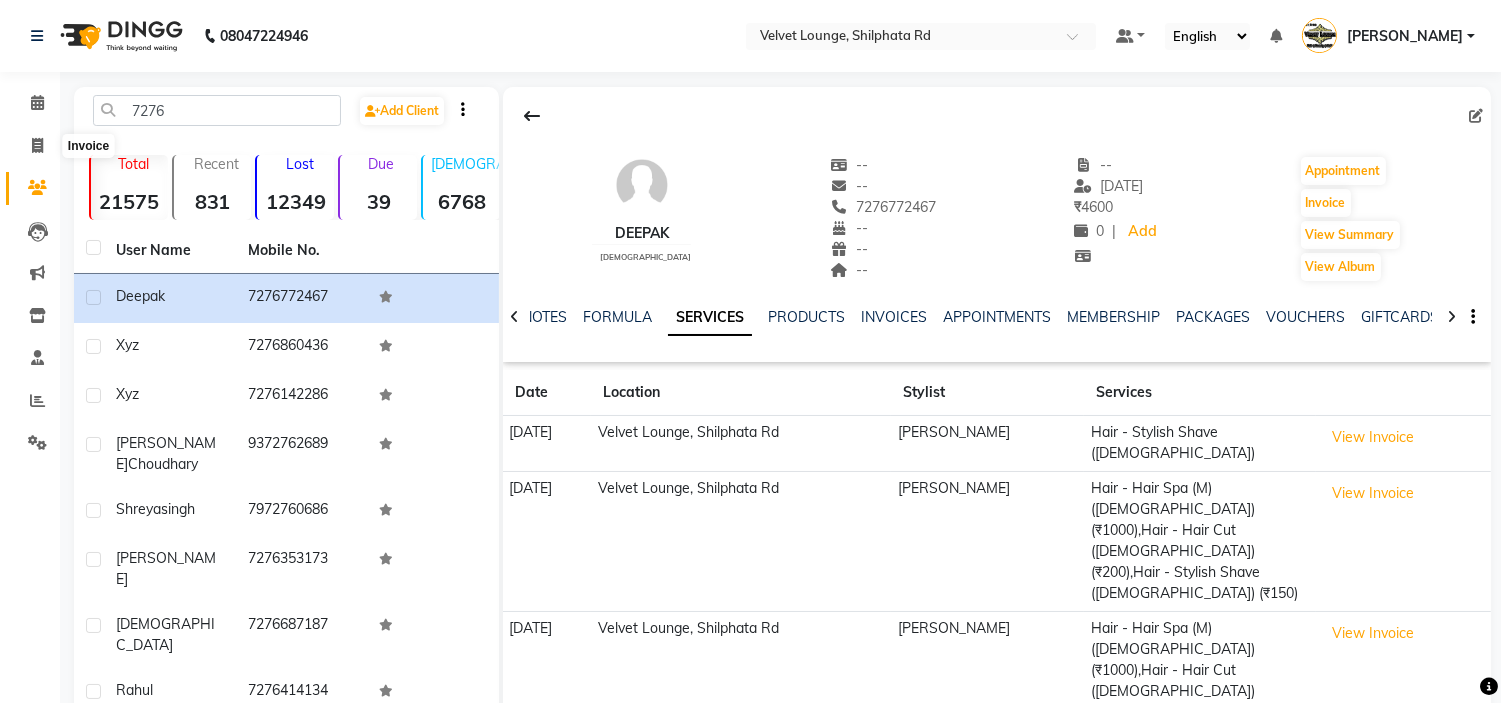 select on "service" 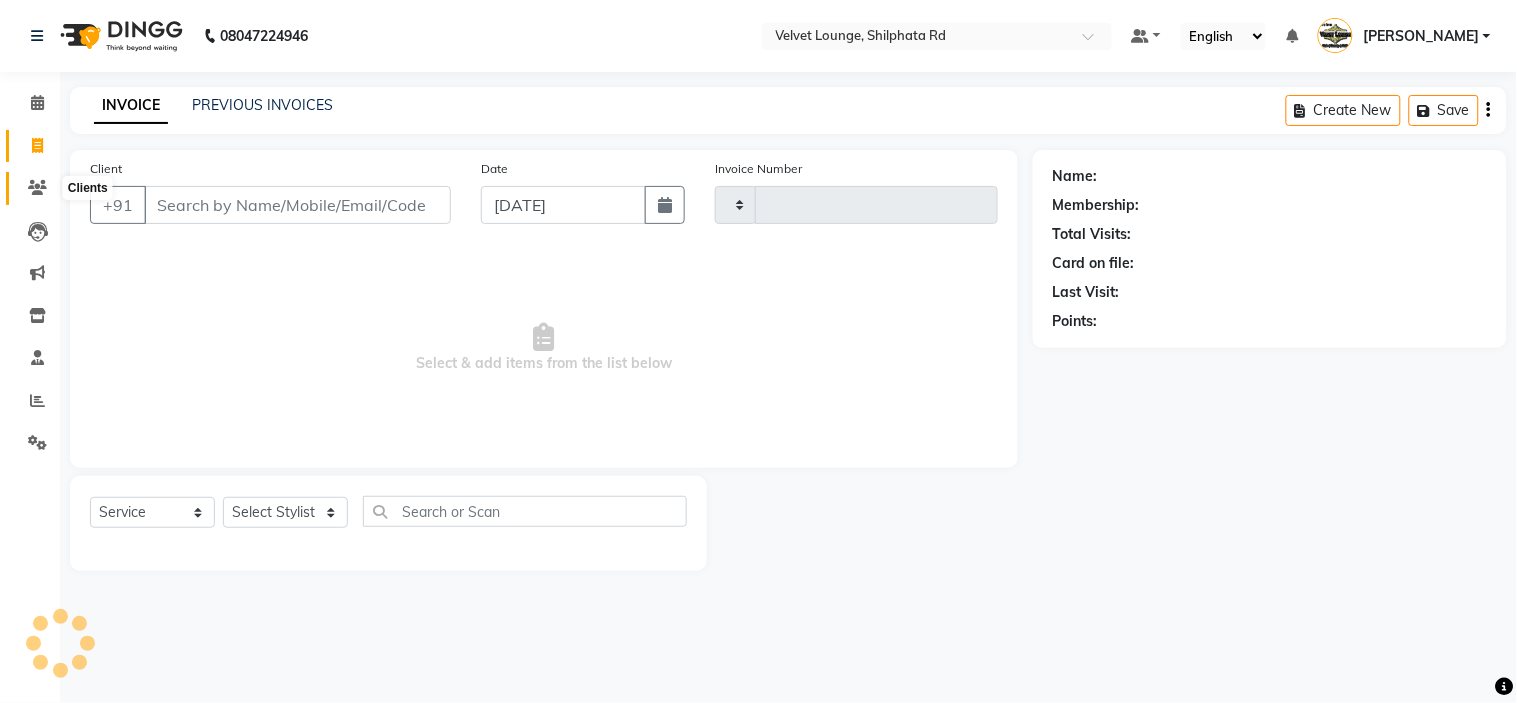 click 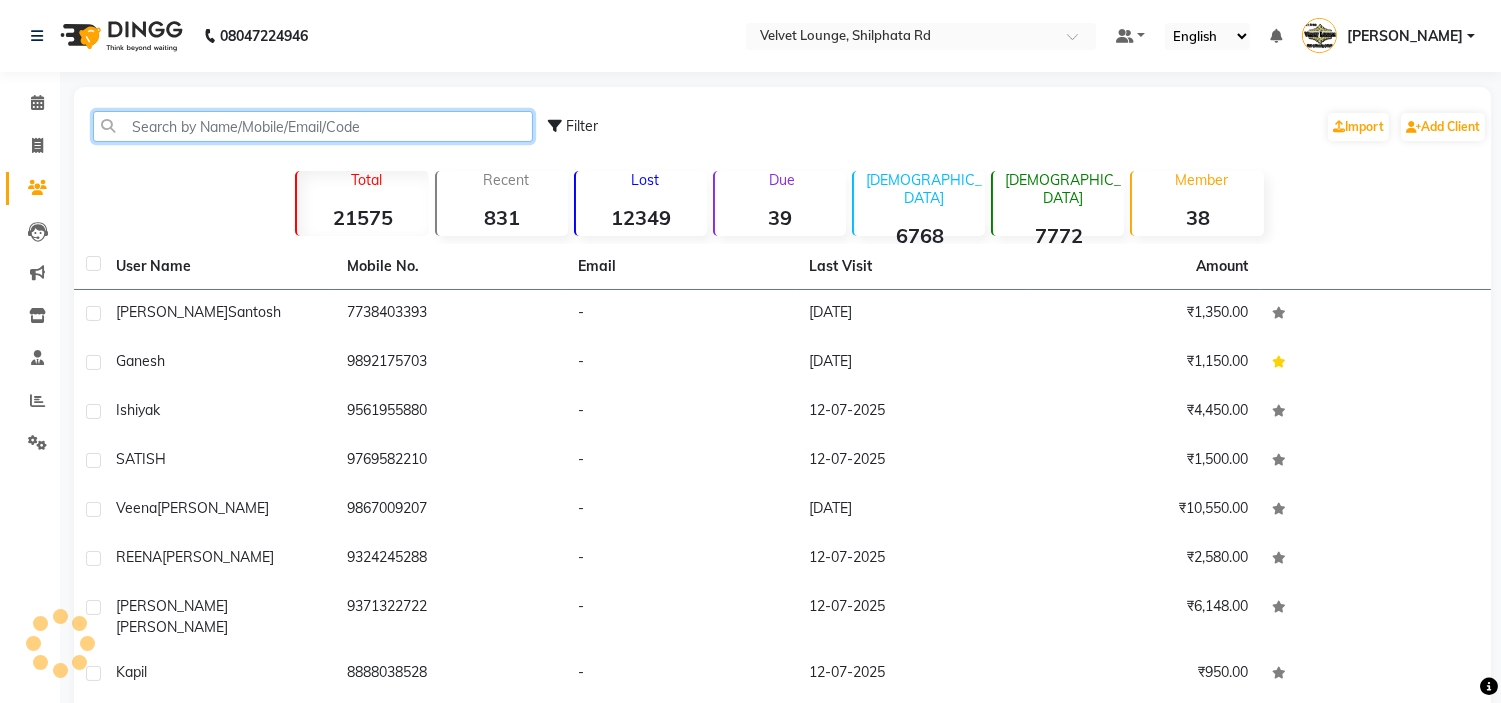 click 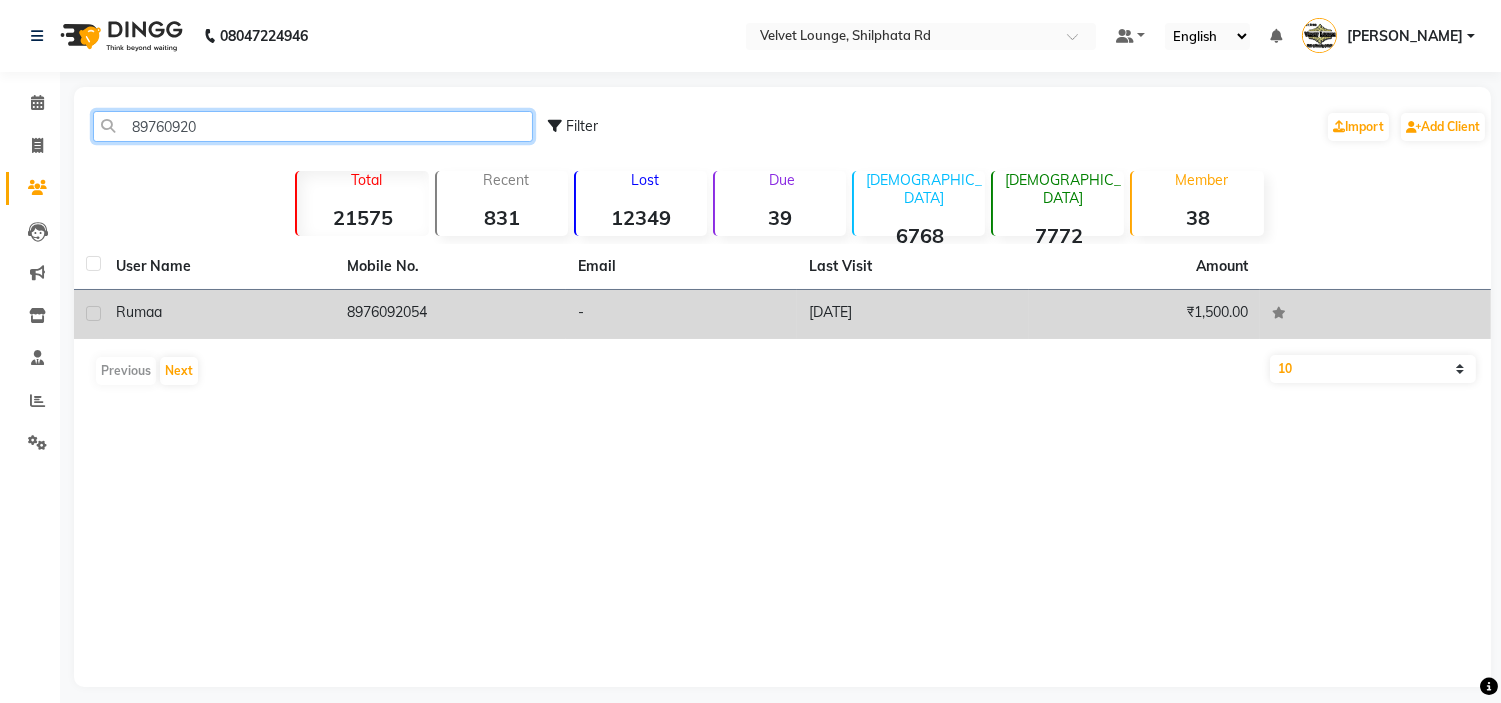 type on "89760920" 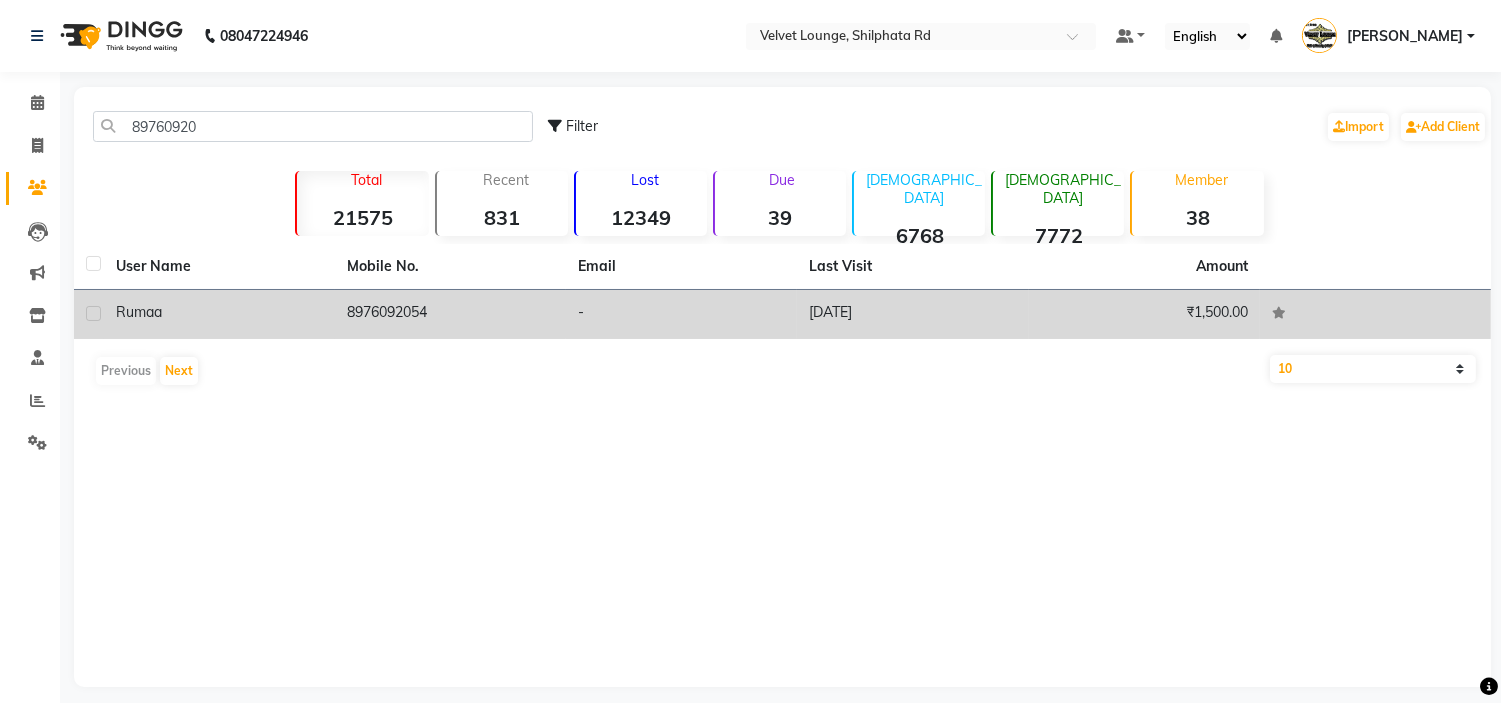 click on "8976092054" 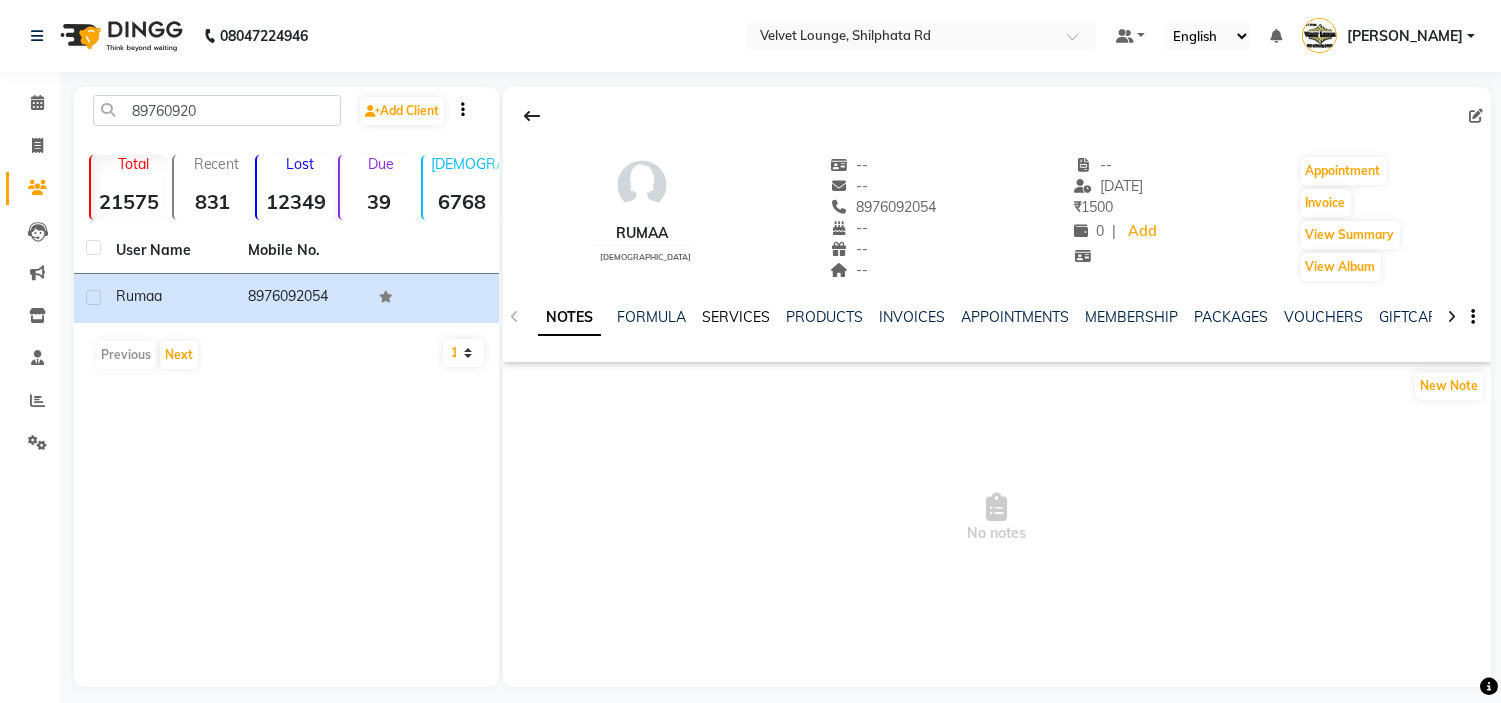 click on "SERVICES" 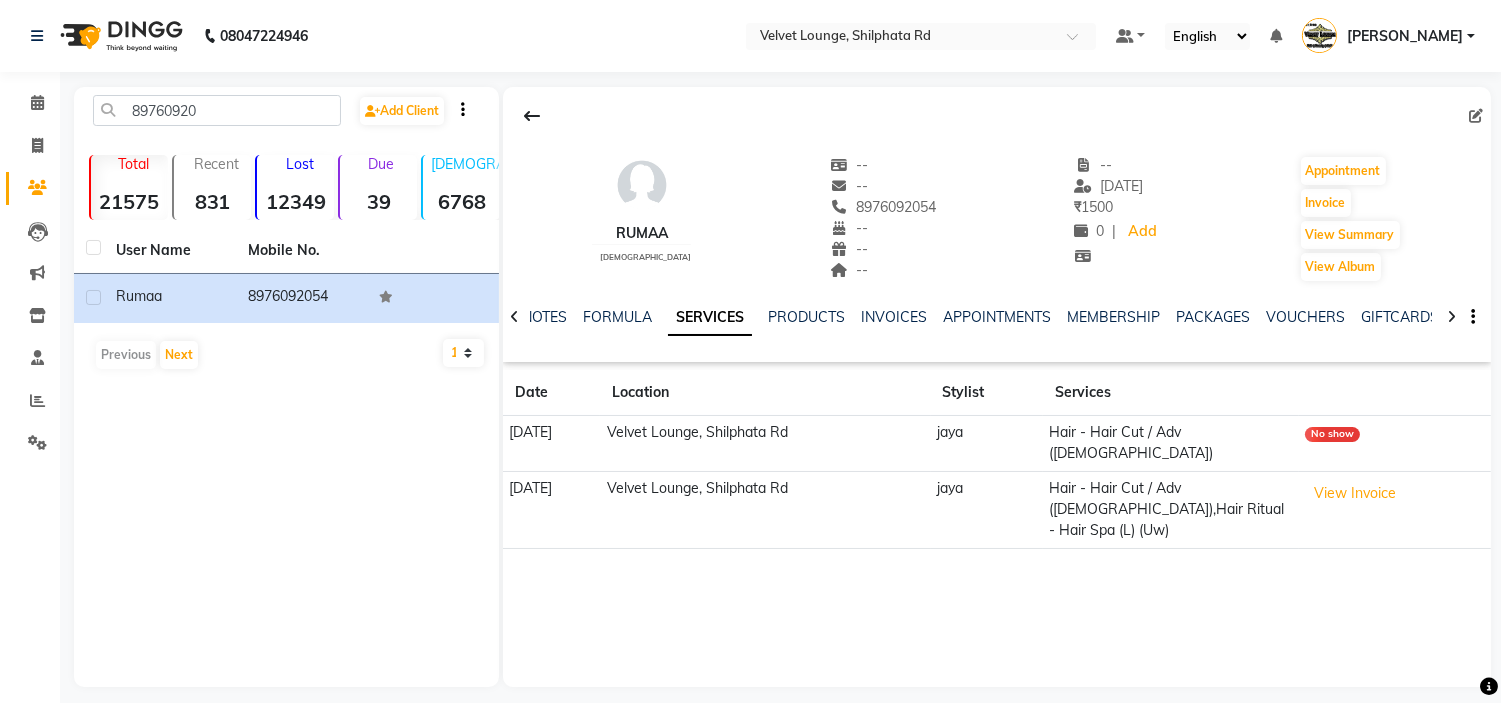 scroll, scrollTop: 13, scrollLeft: 0, axis: vertical 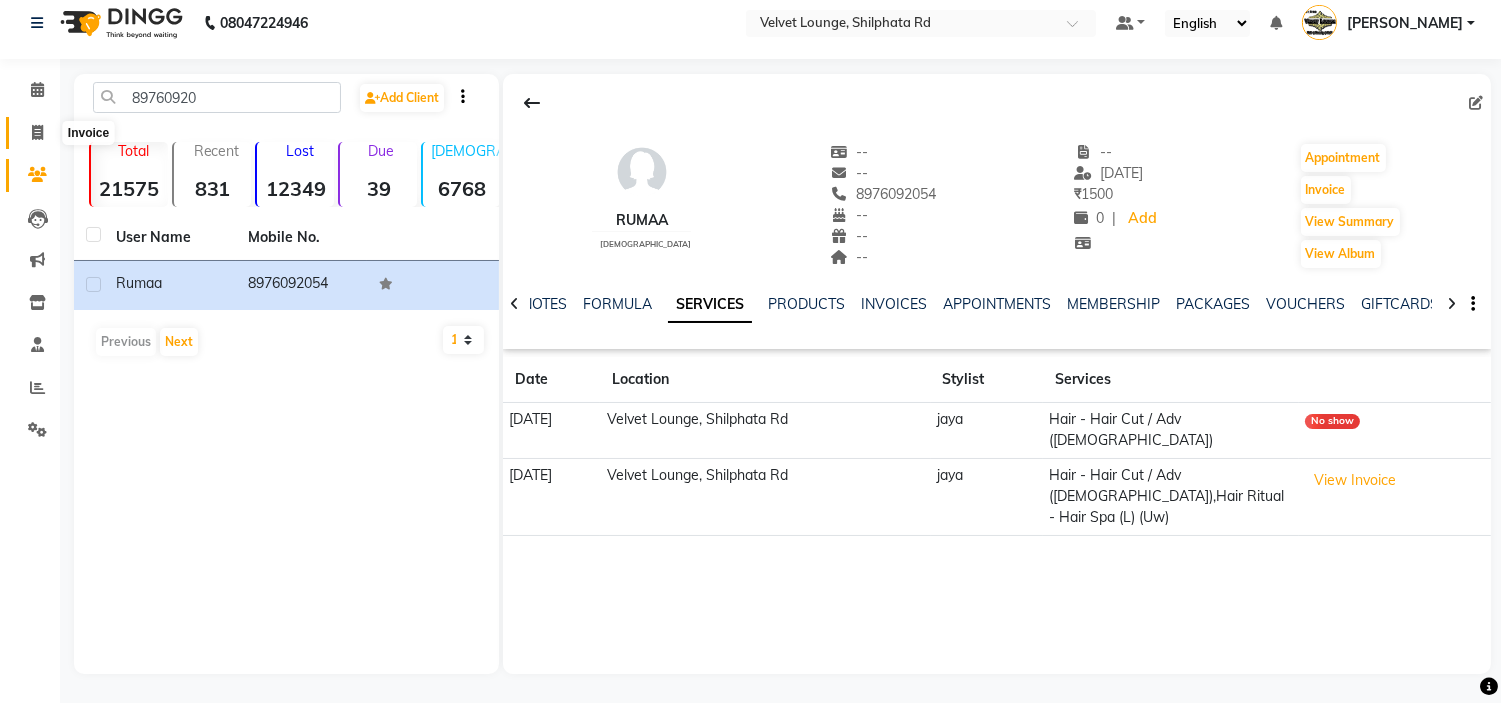click 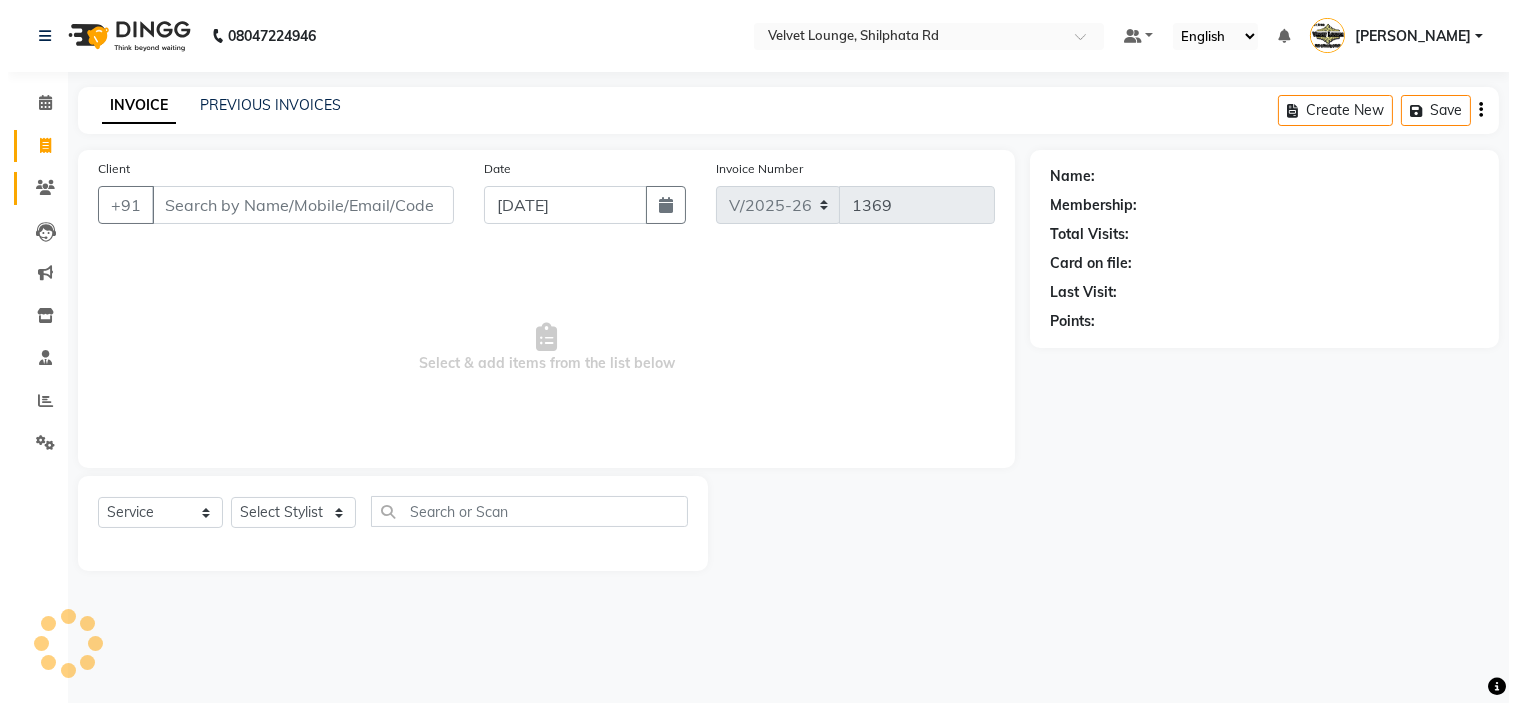 scroll, scrollTop: 0, scrollLeft: 0, axis: both 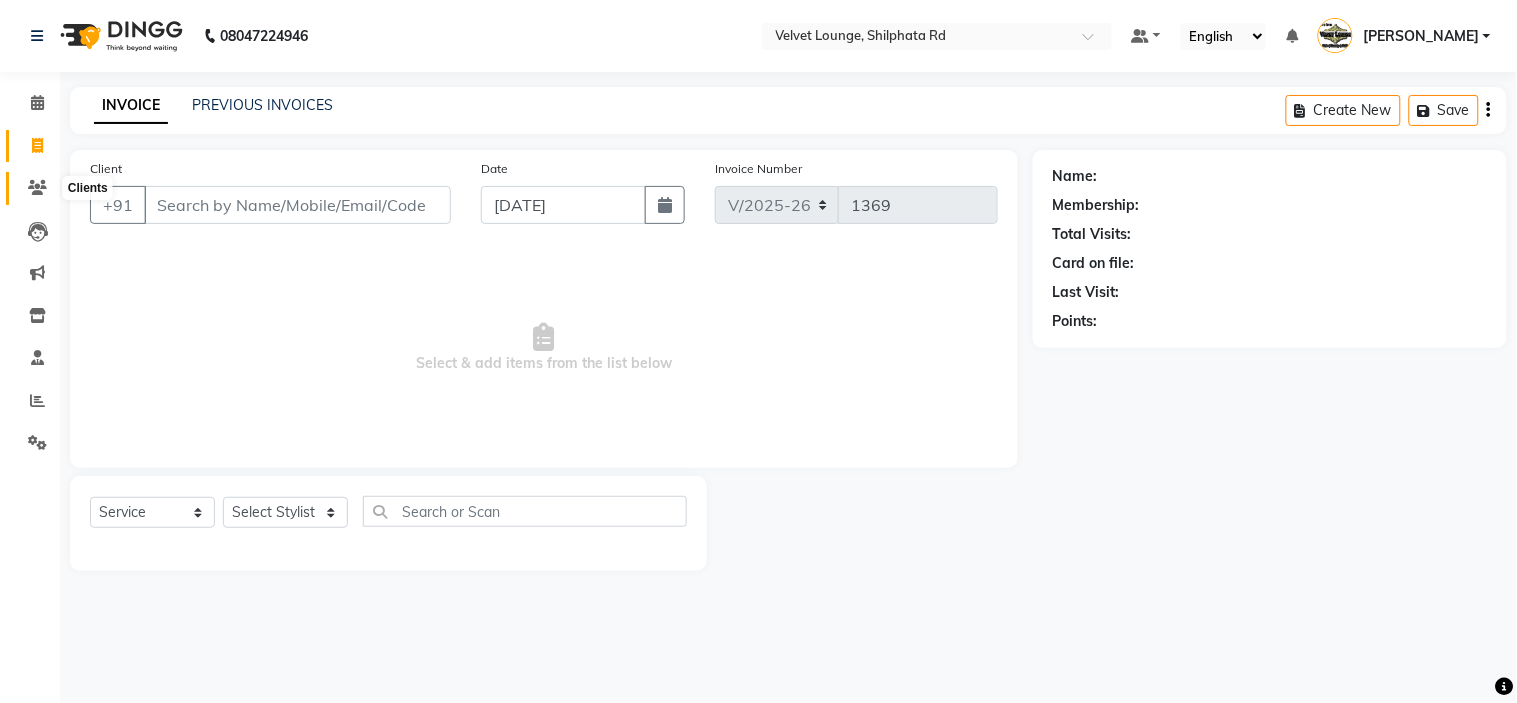 click 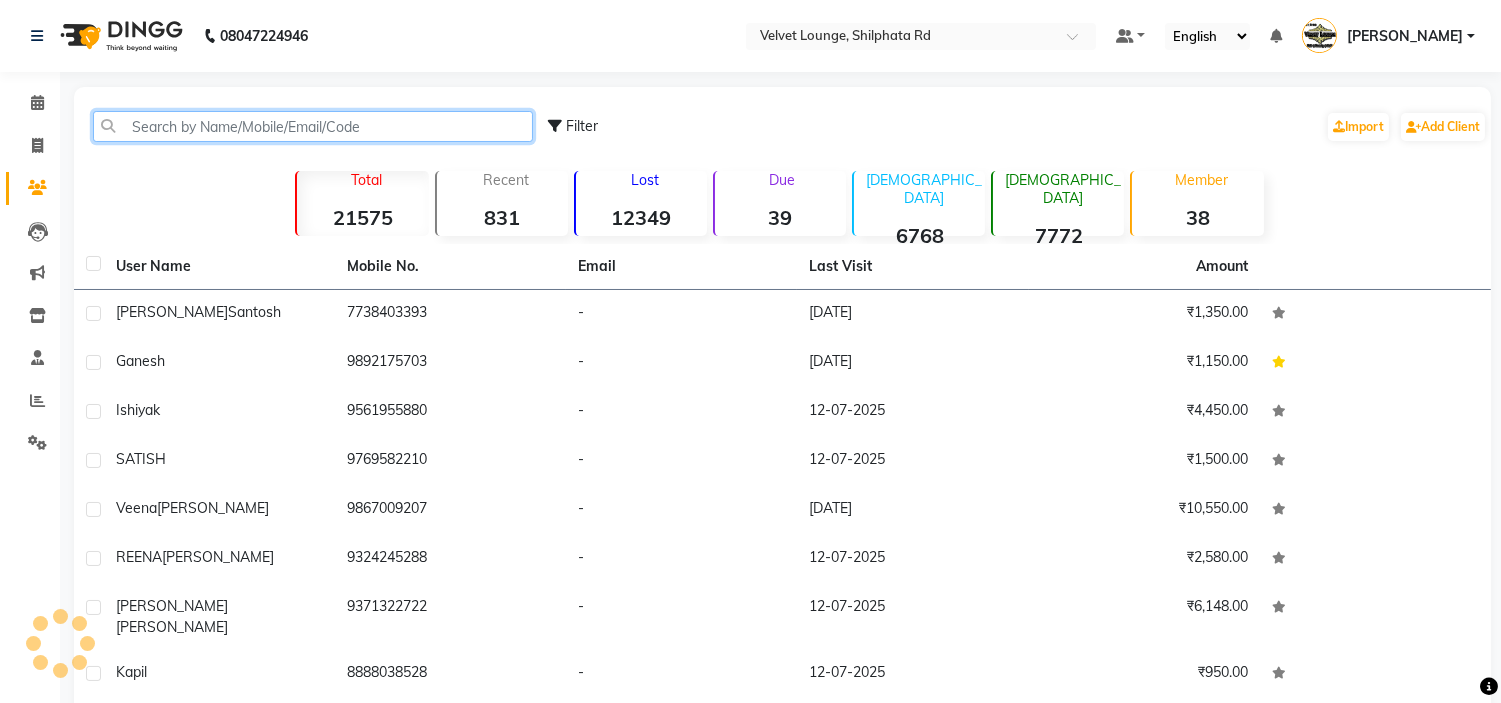 click 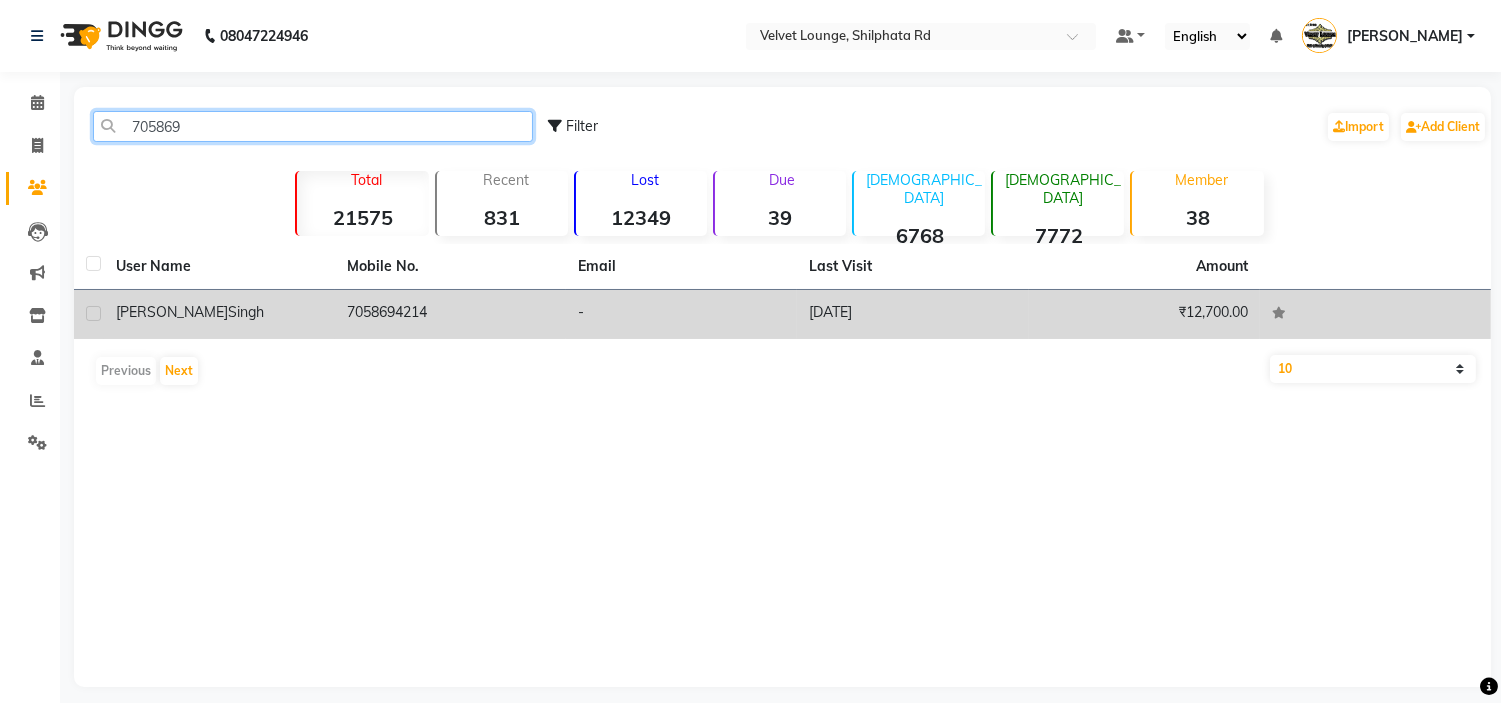 type on "705869" 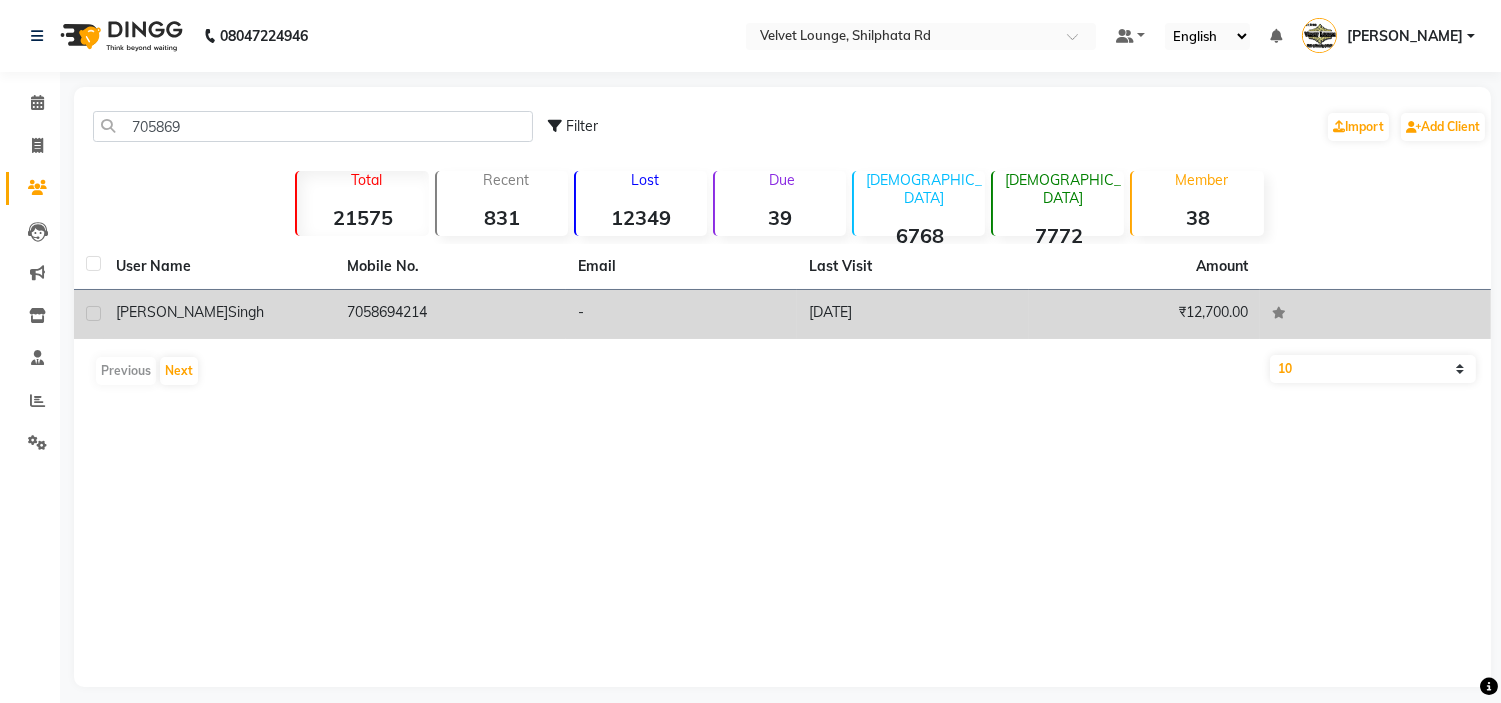 click on "anita  singh" 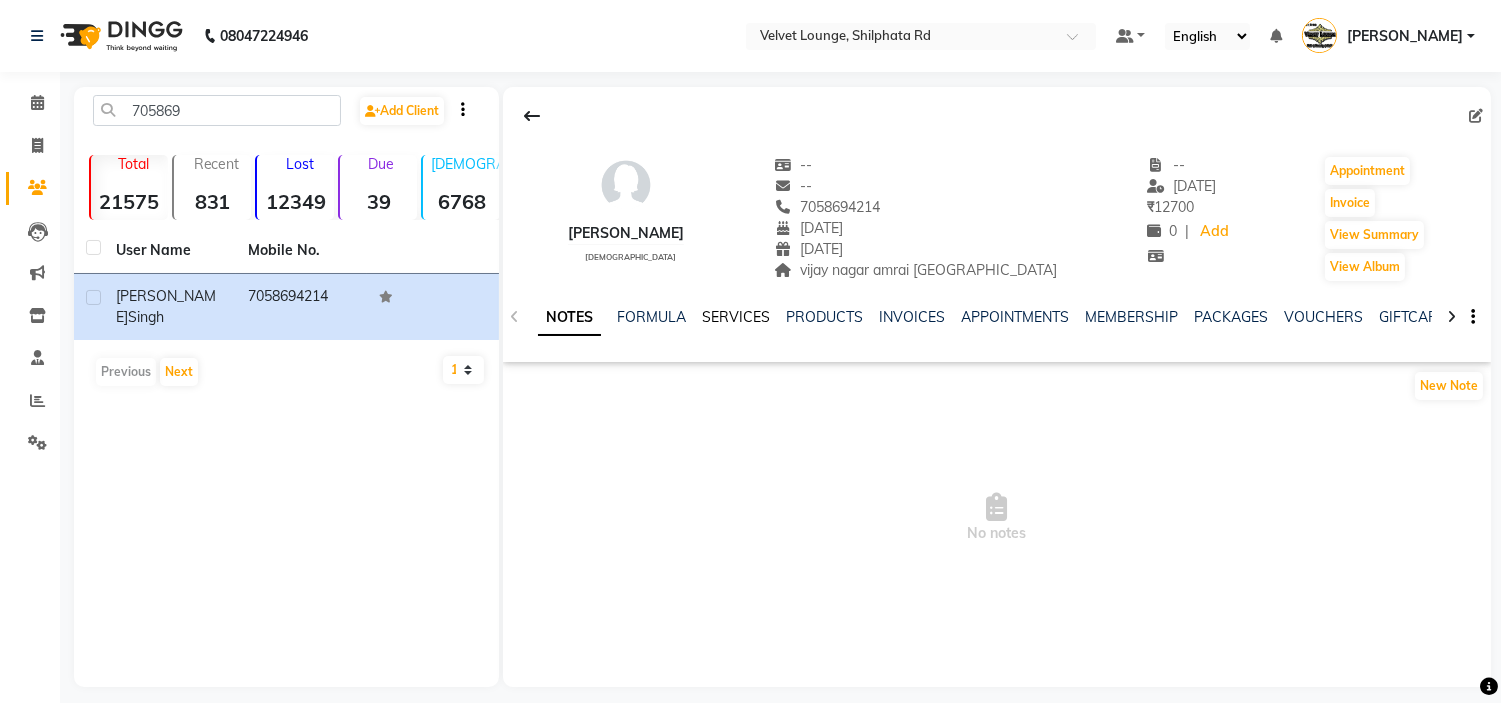 click on "SERVICES" 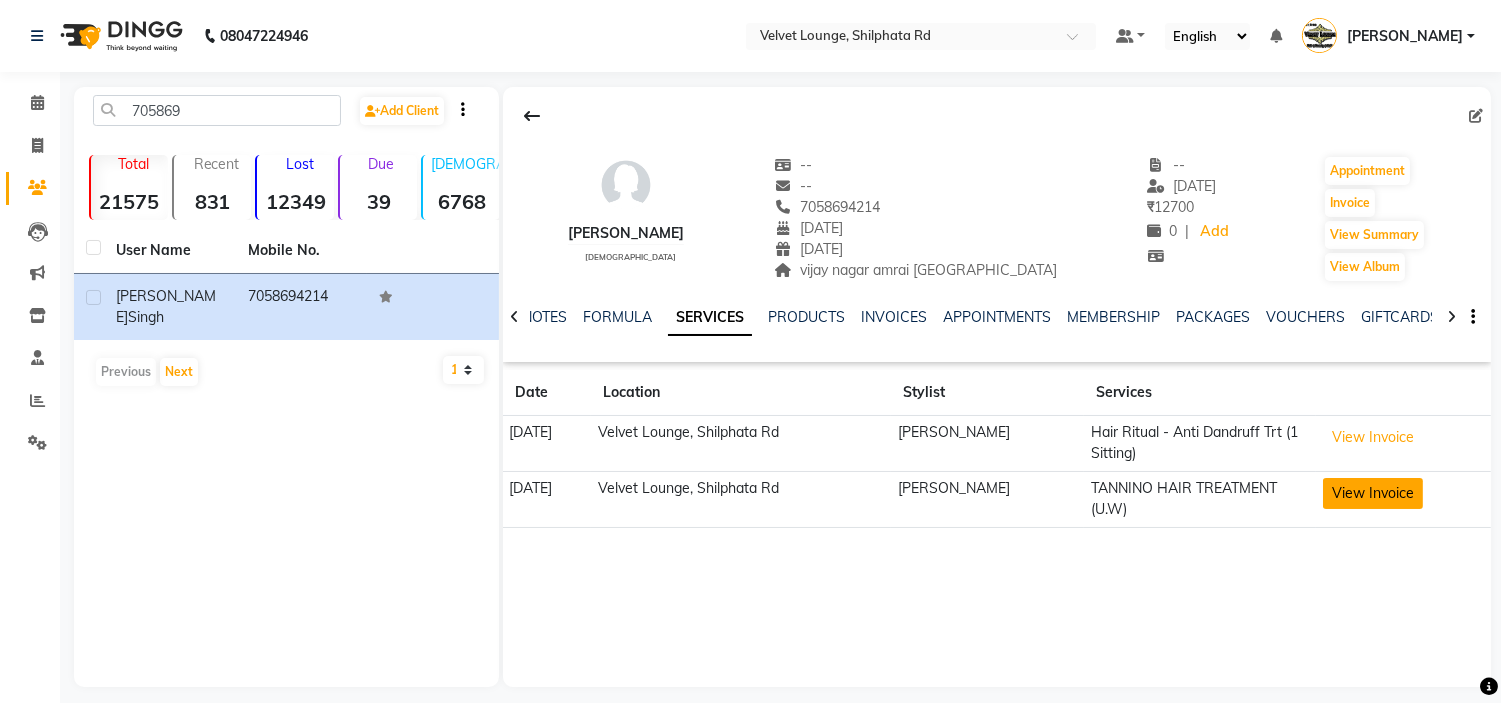 click on "View Invoice" 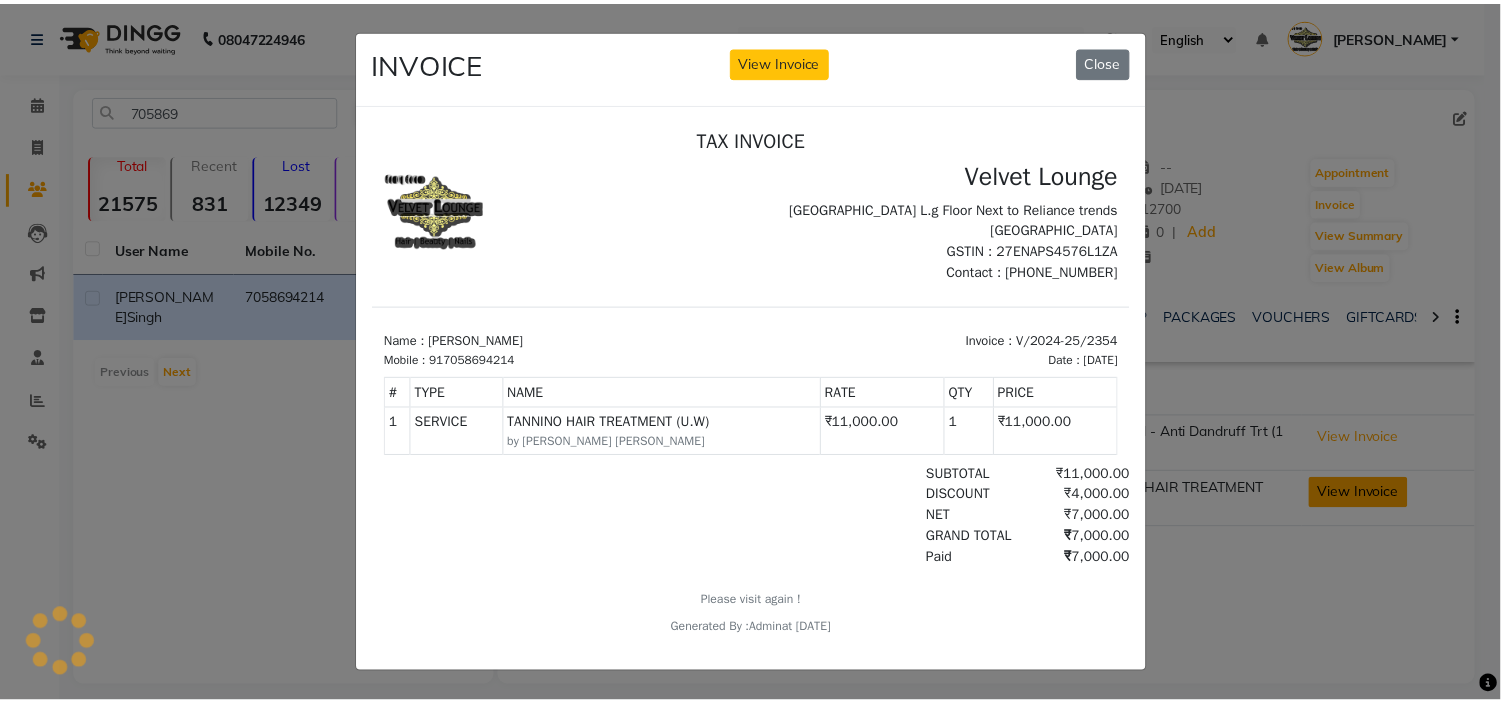 scroll, scrollTop: 0, scrollLeft: 0, axis: both 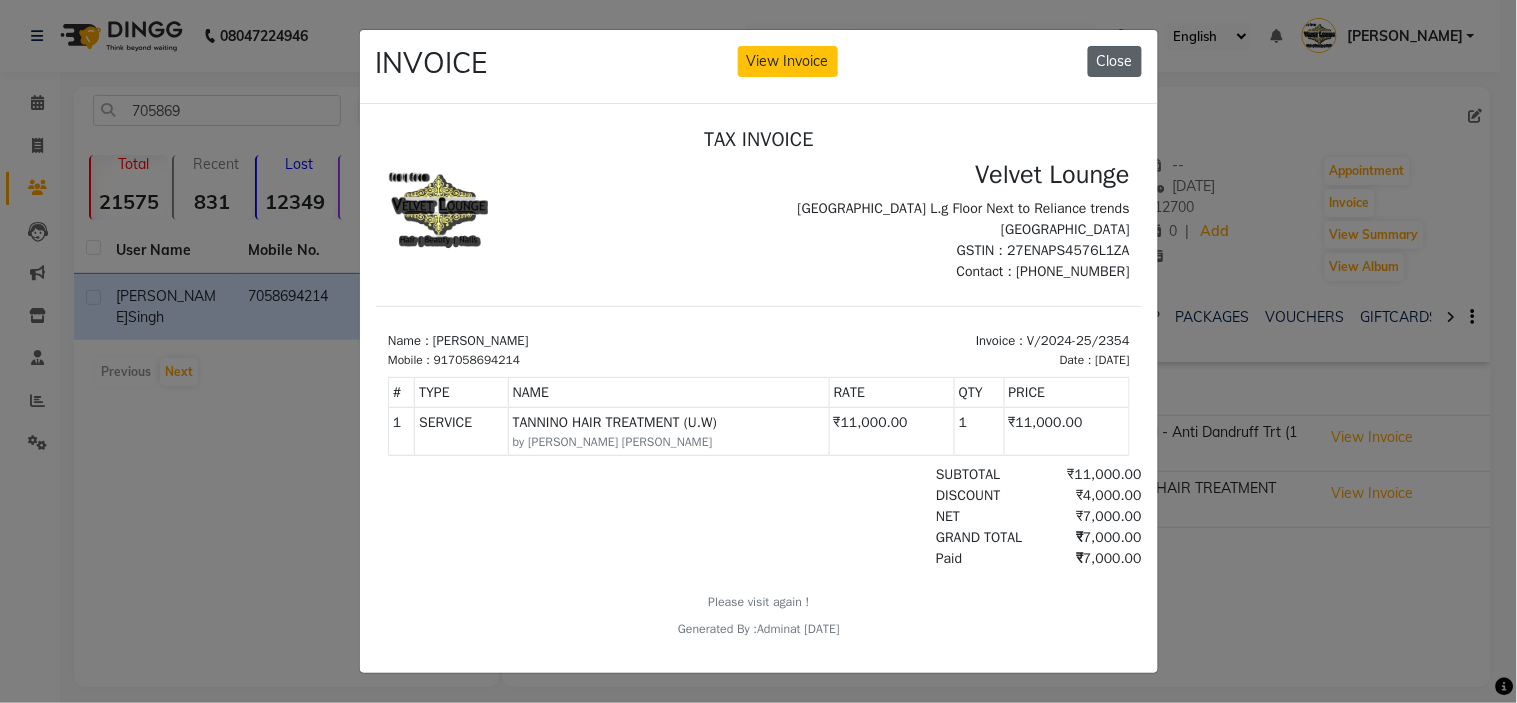 click on "Close" 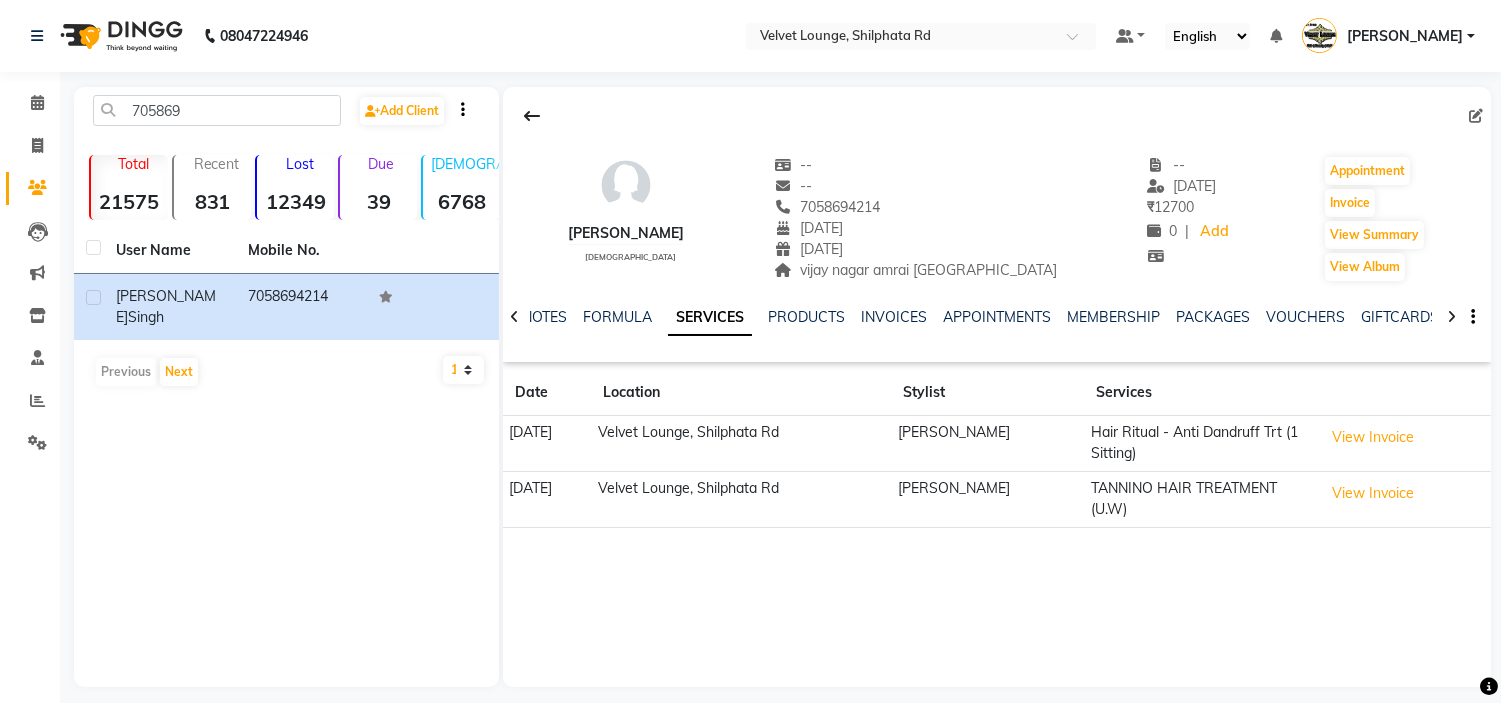 click on "08047224946 Select Location × Velvet Lounge, Shilphata Rd Default Panel My Panel English ENGLISH Español العربية मराठी हिंदी ગુજરાતી தமிழ் 中文 Notifications nothing to show pradnya Manage Profile Change Password Sign out  Version:3.15.4" 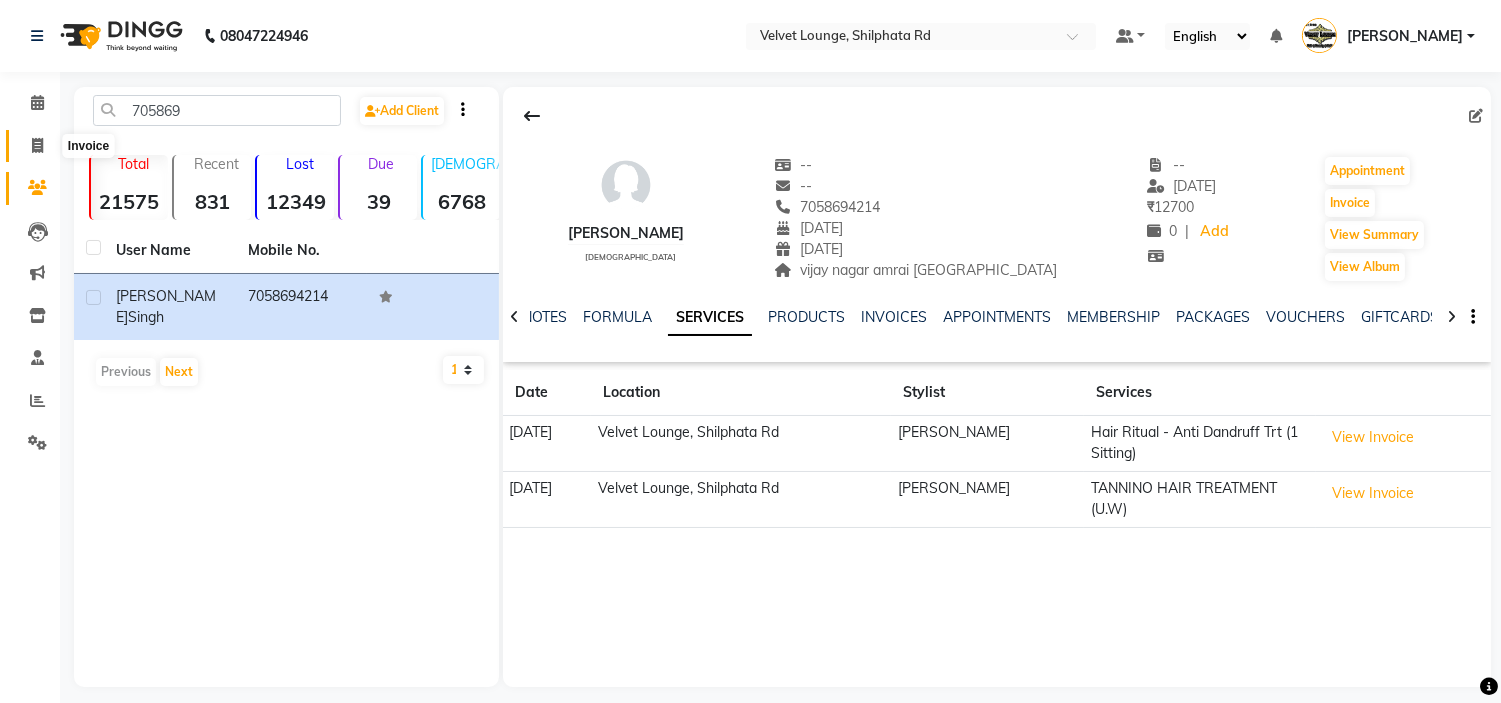 click 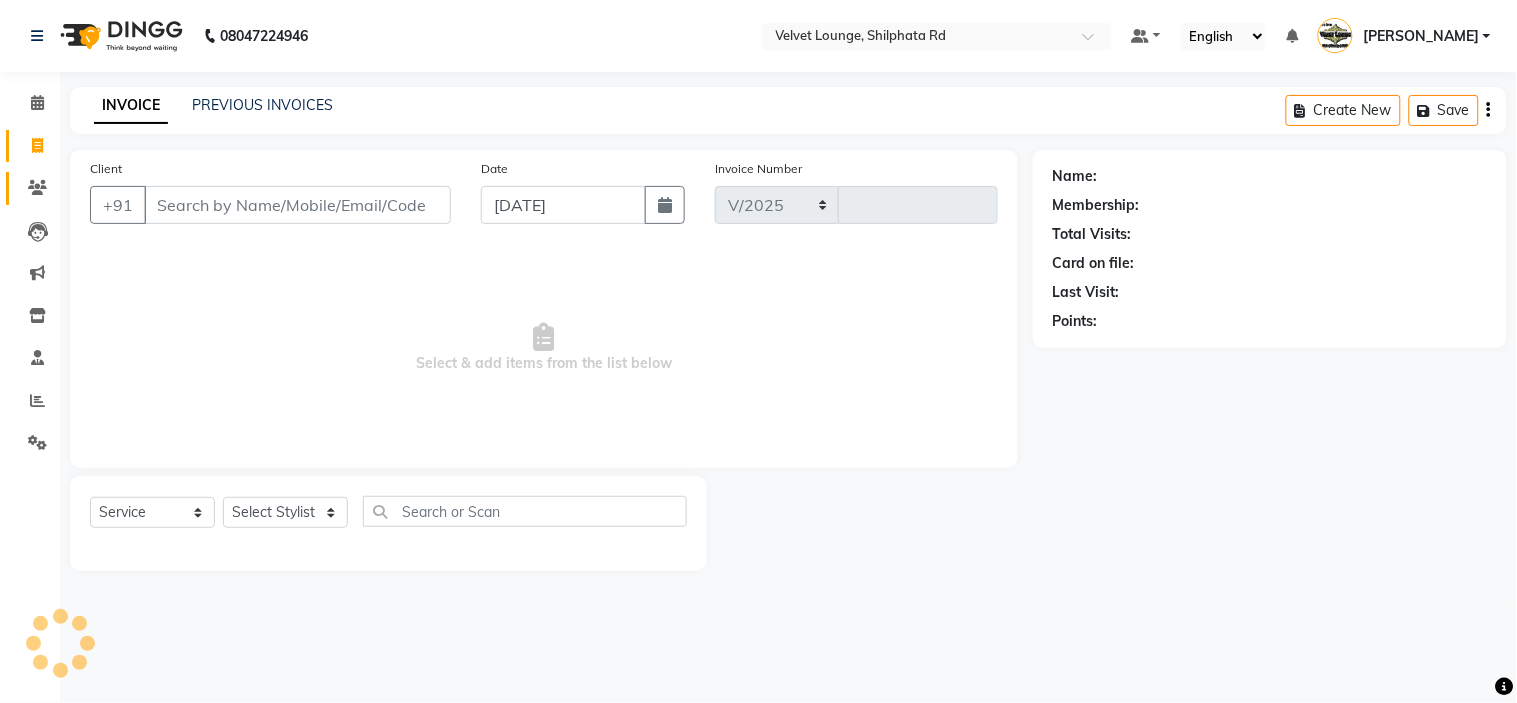 select on "122" 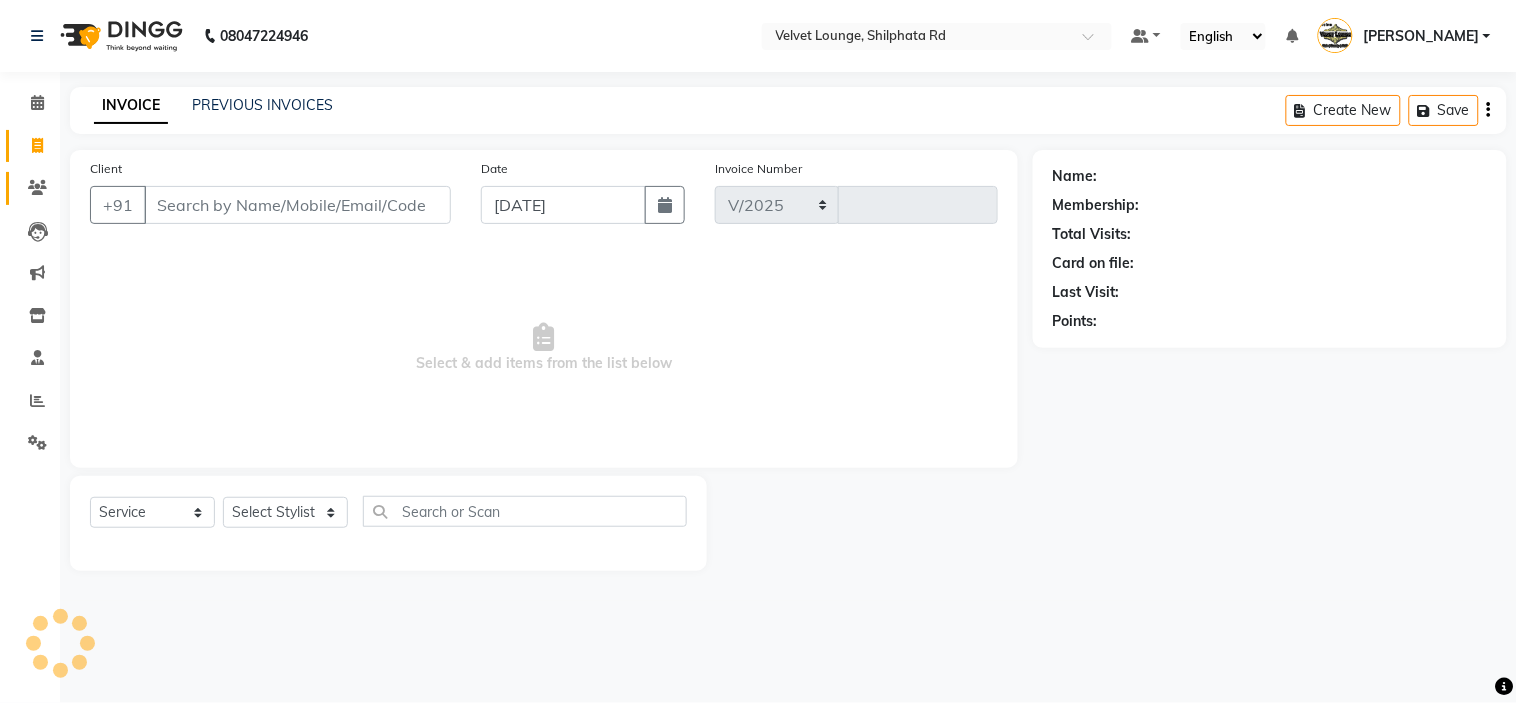 type on "1369" 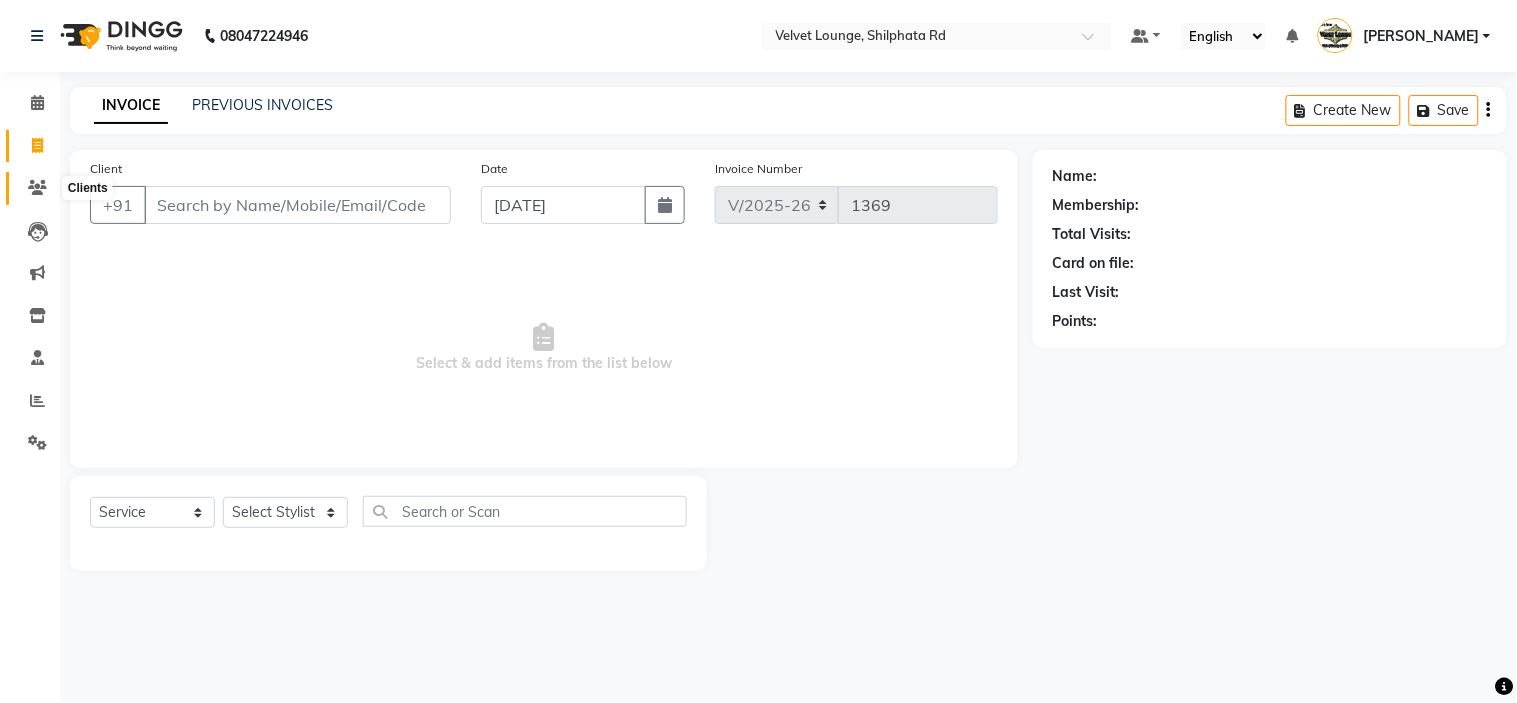 click 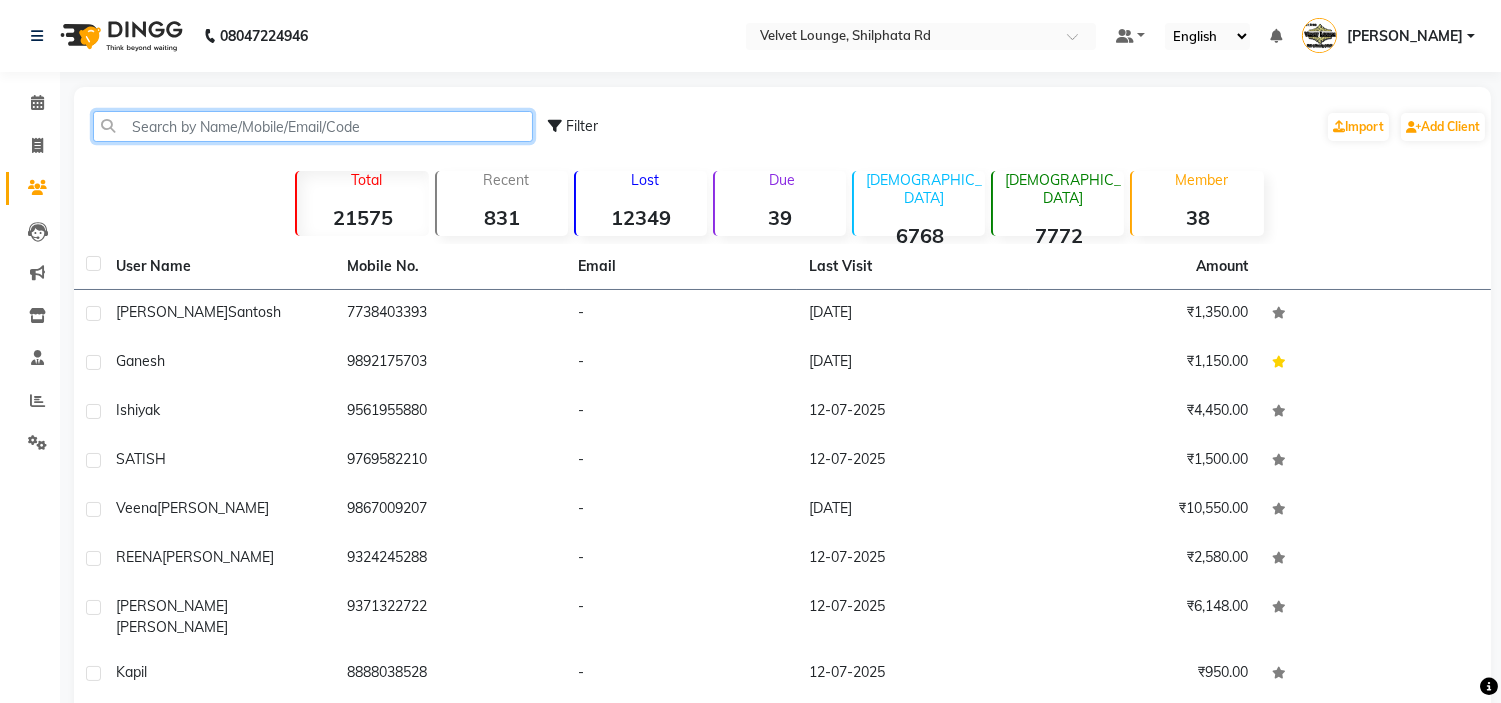 click 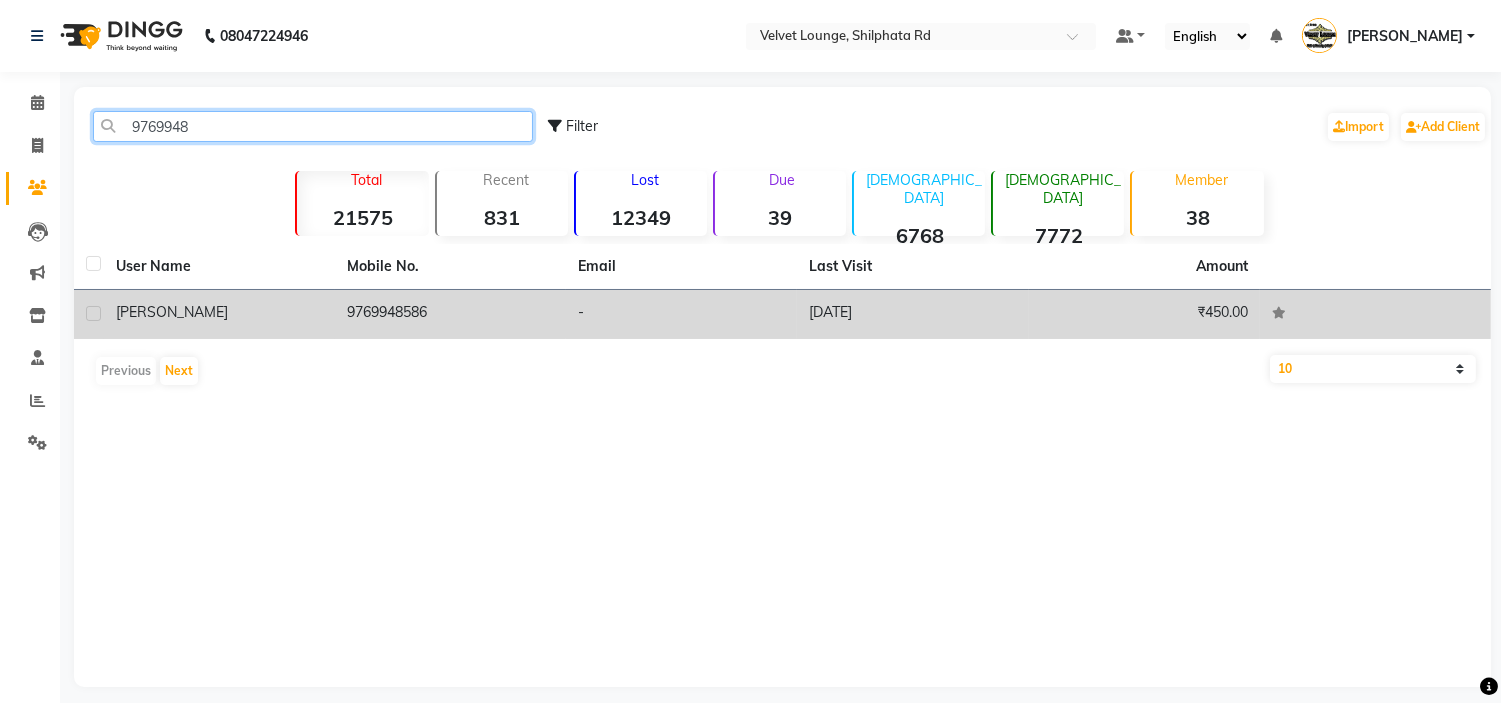 type on "9769948" 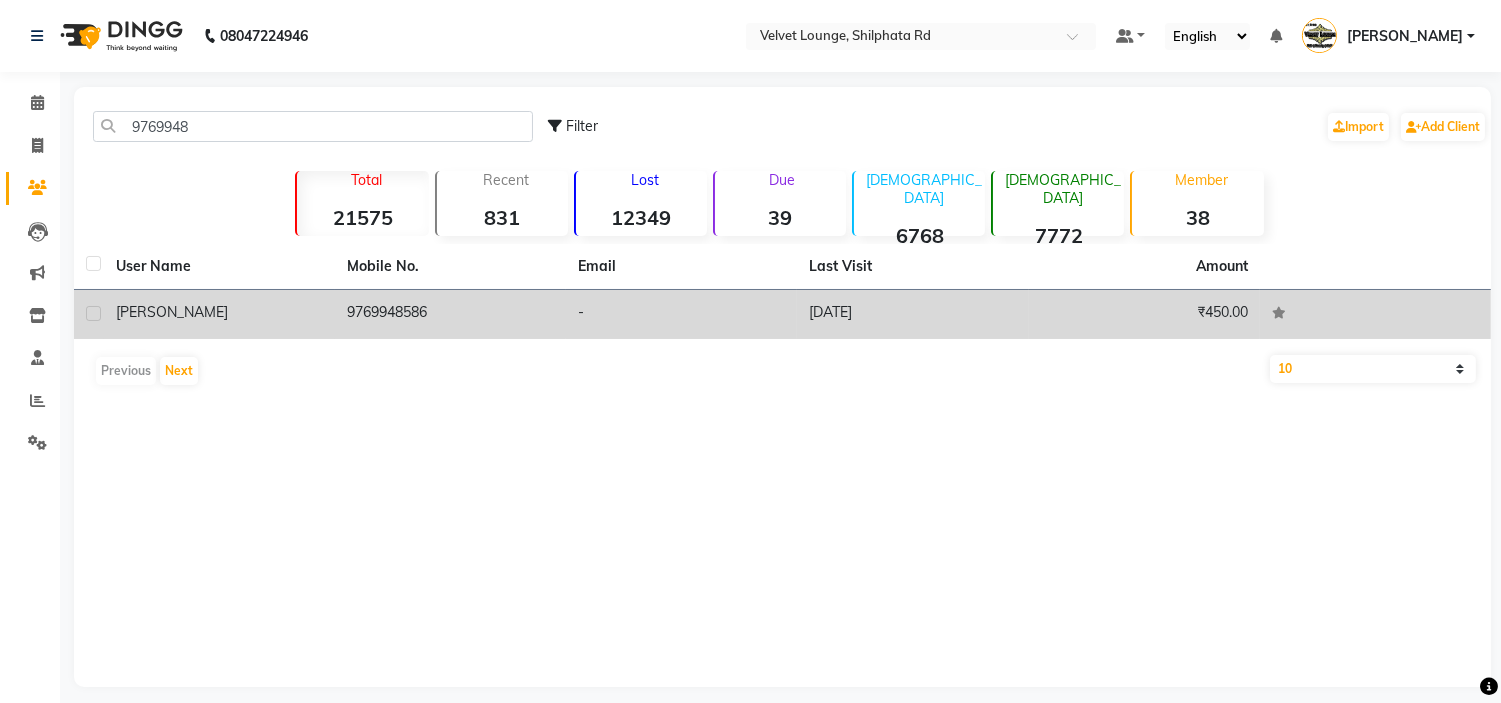 click on "9769948586" 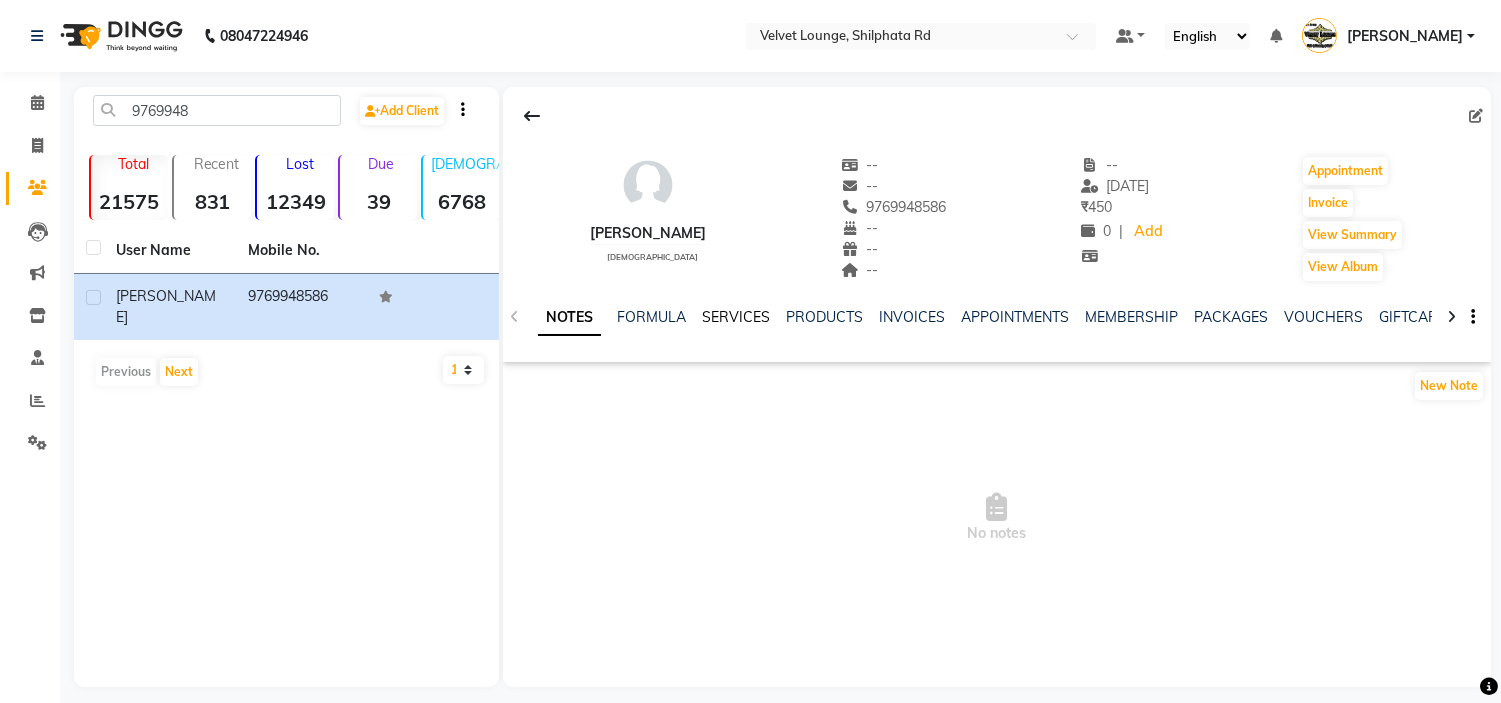 click on "SERVICES" 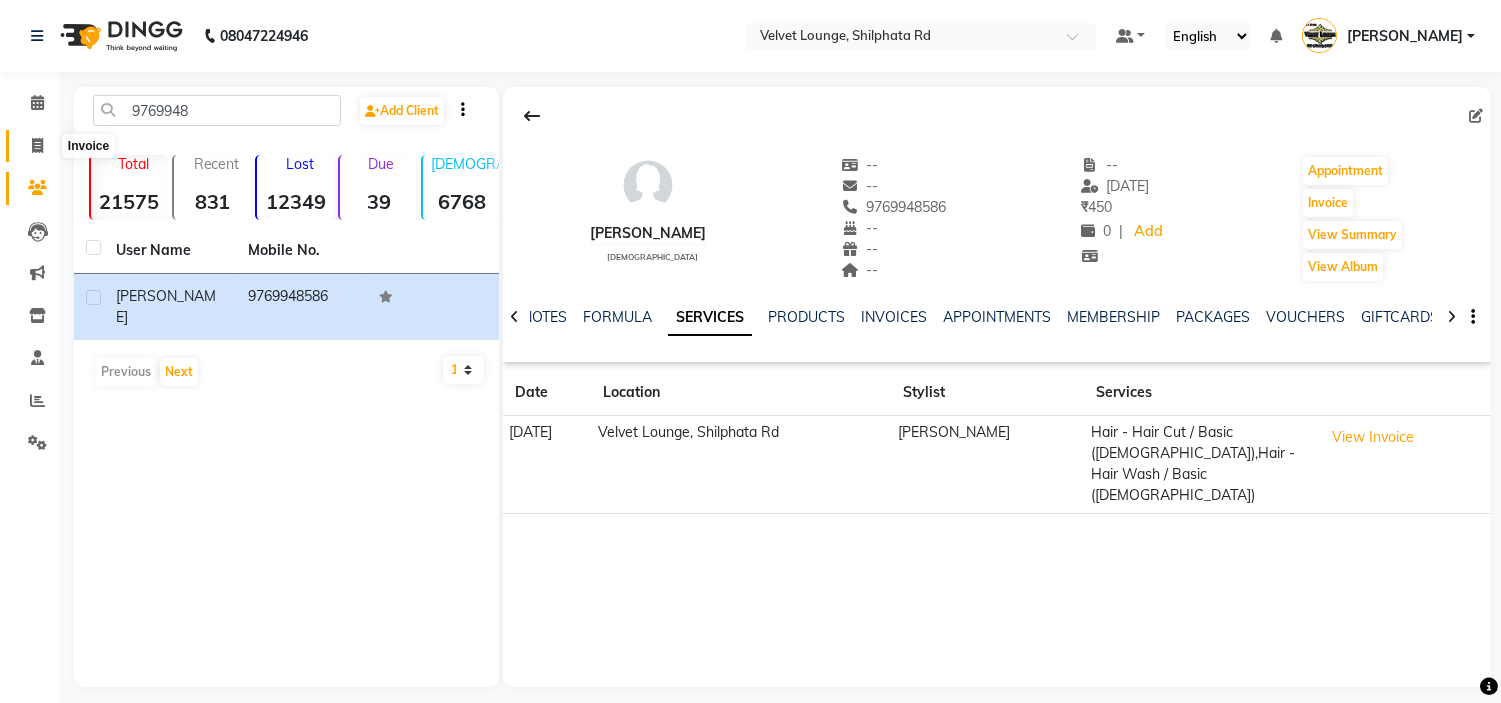 click 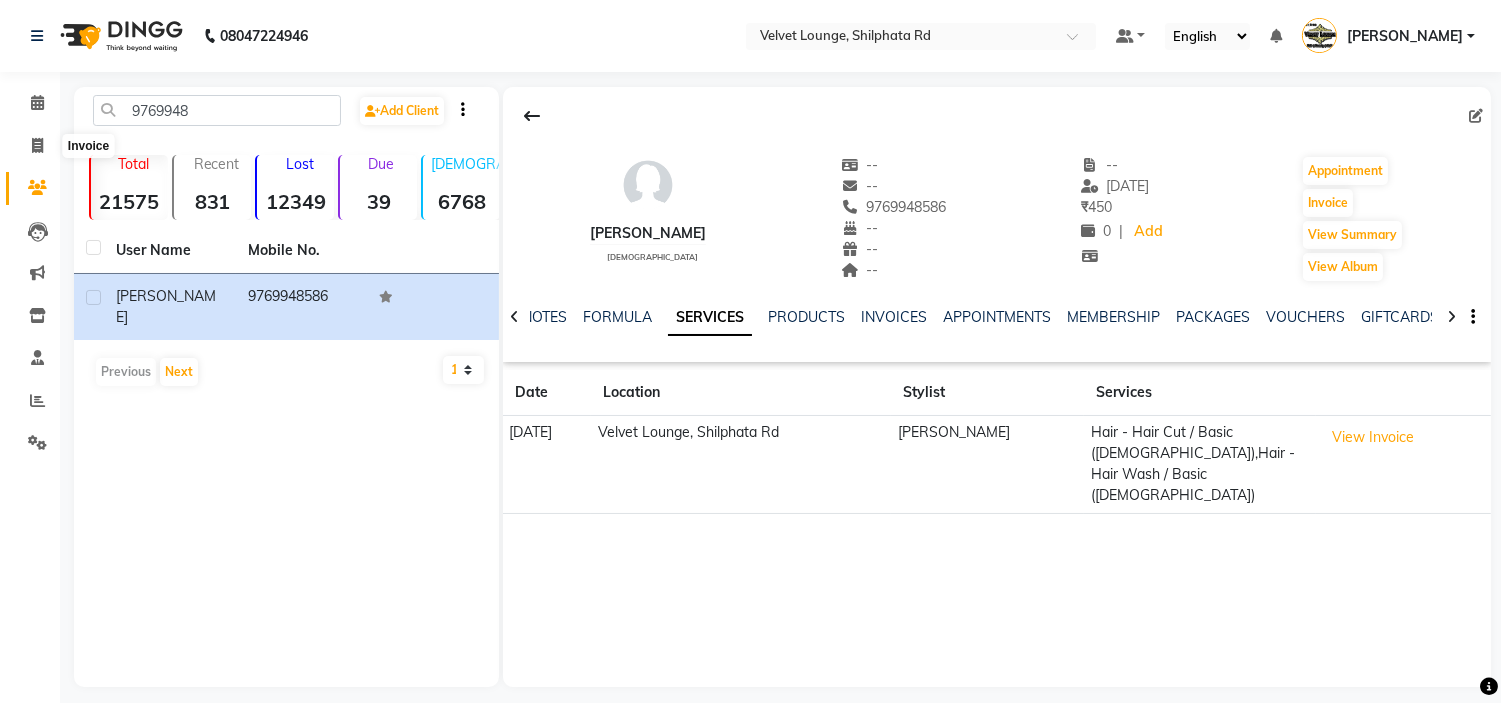 select on "service" 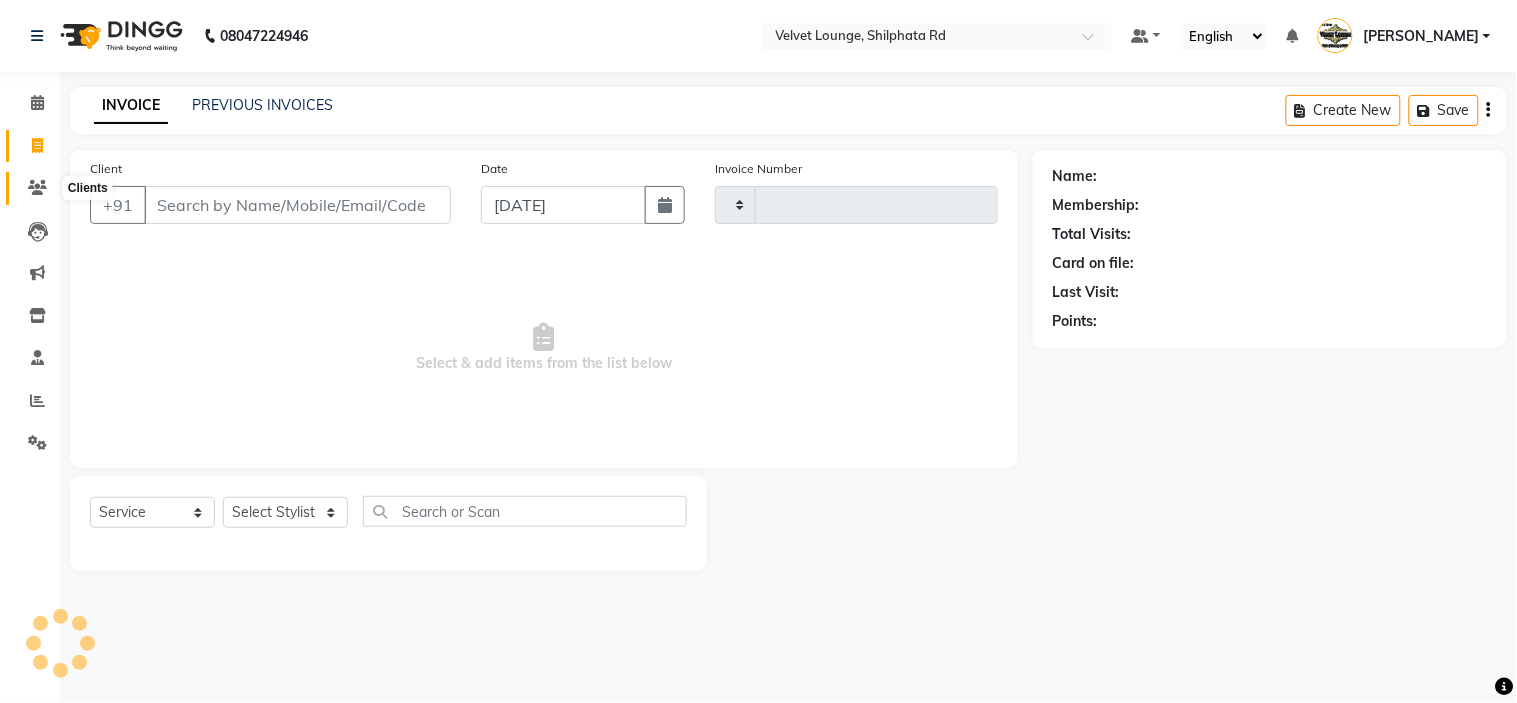 click 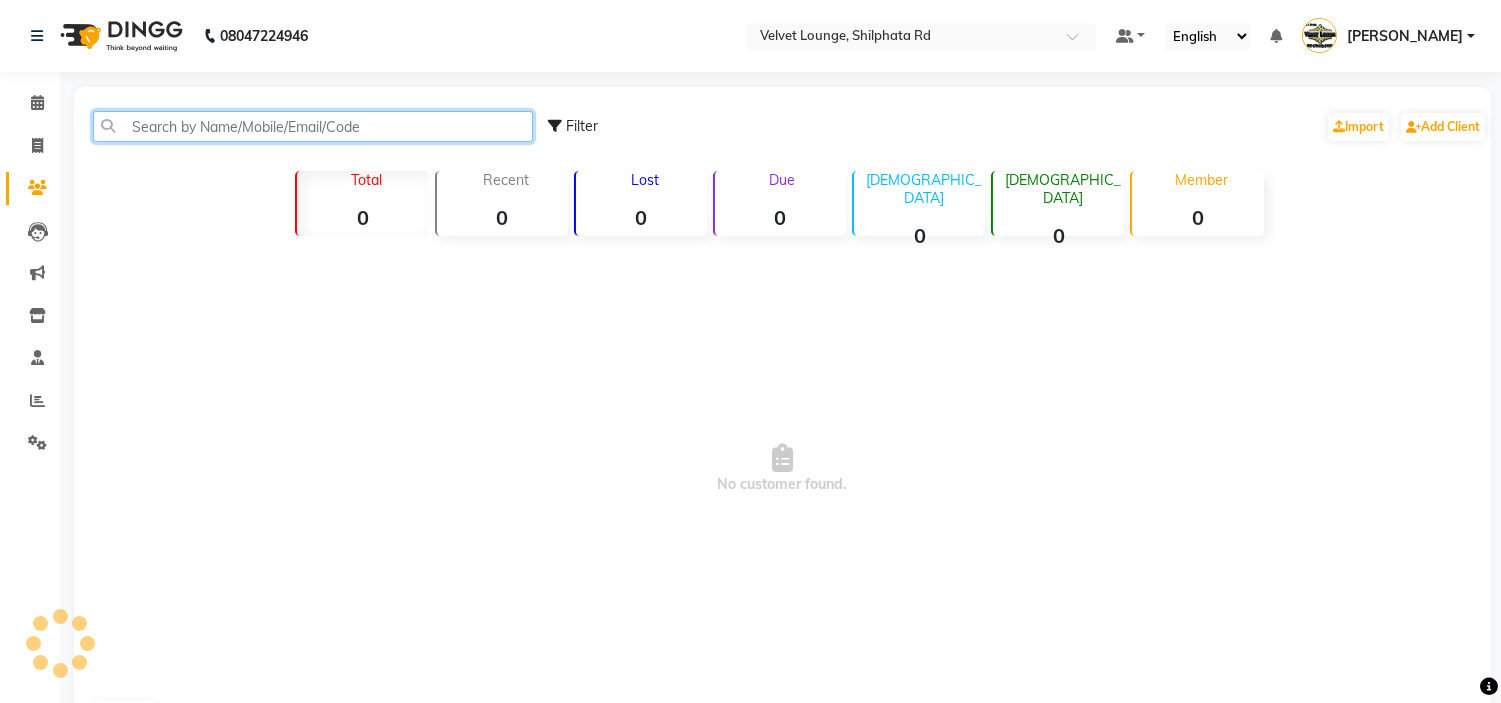 click 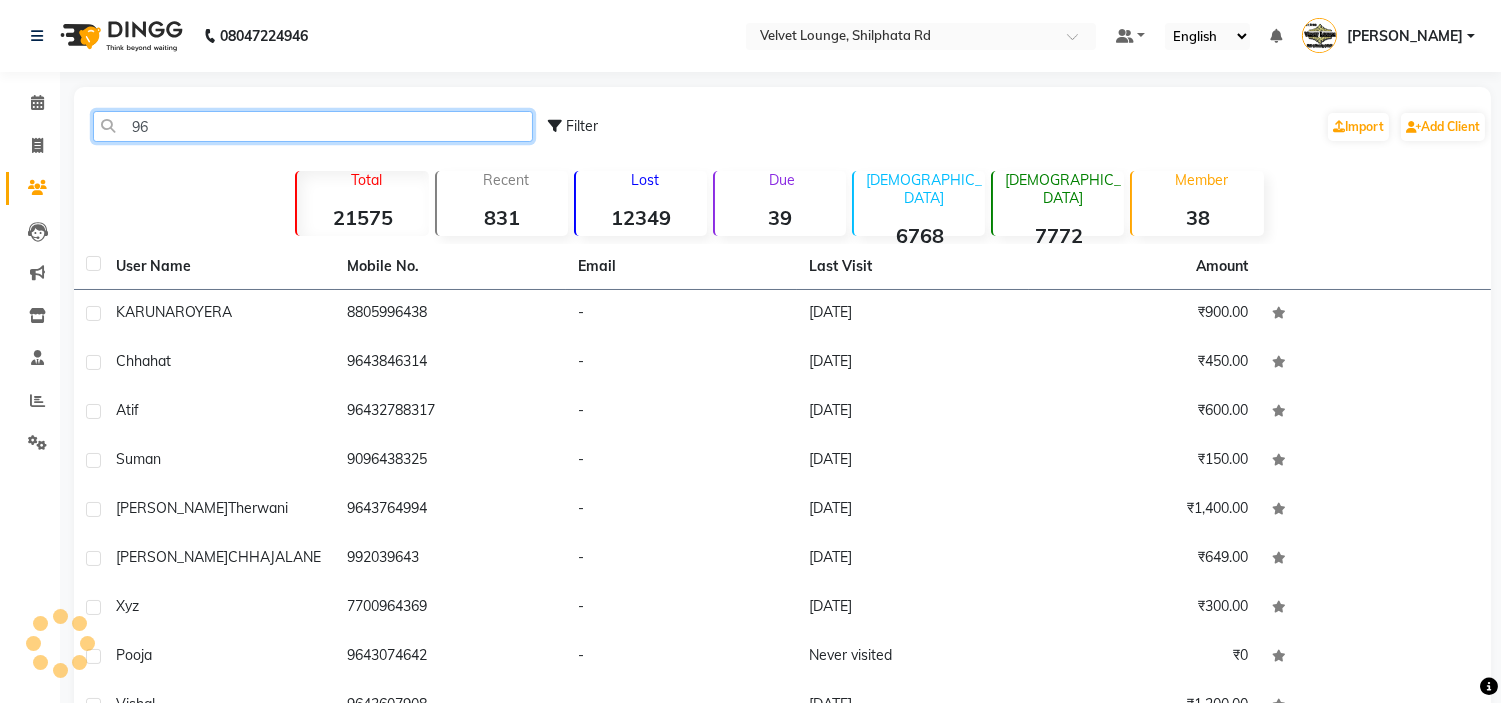 type on "9" 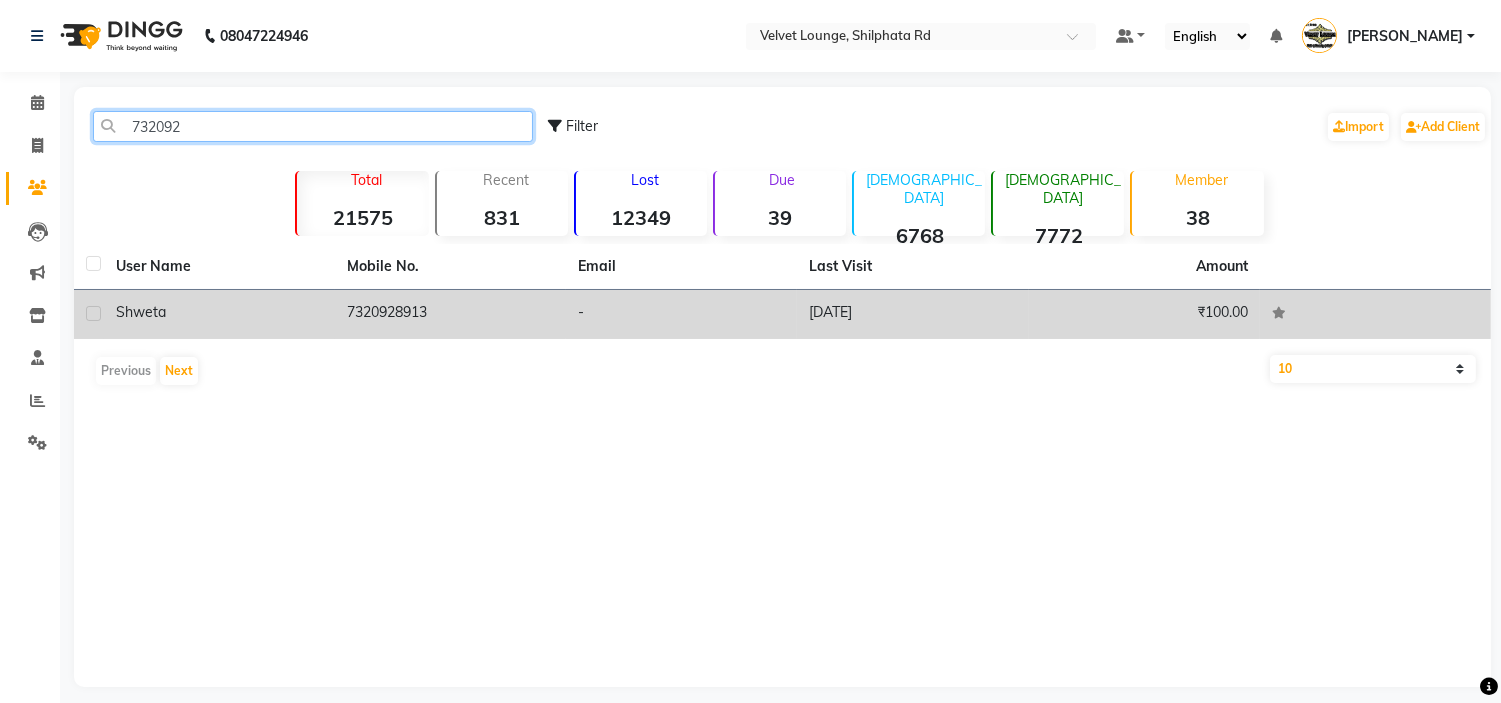 type on "732092" 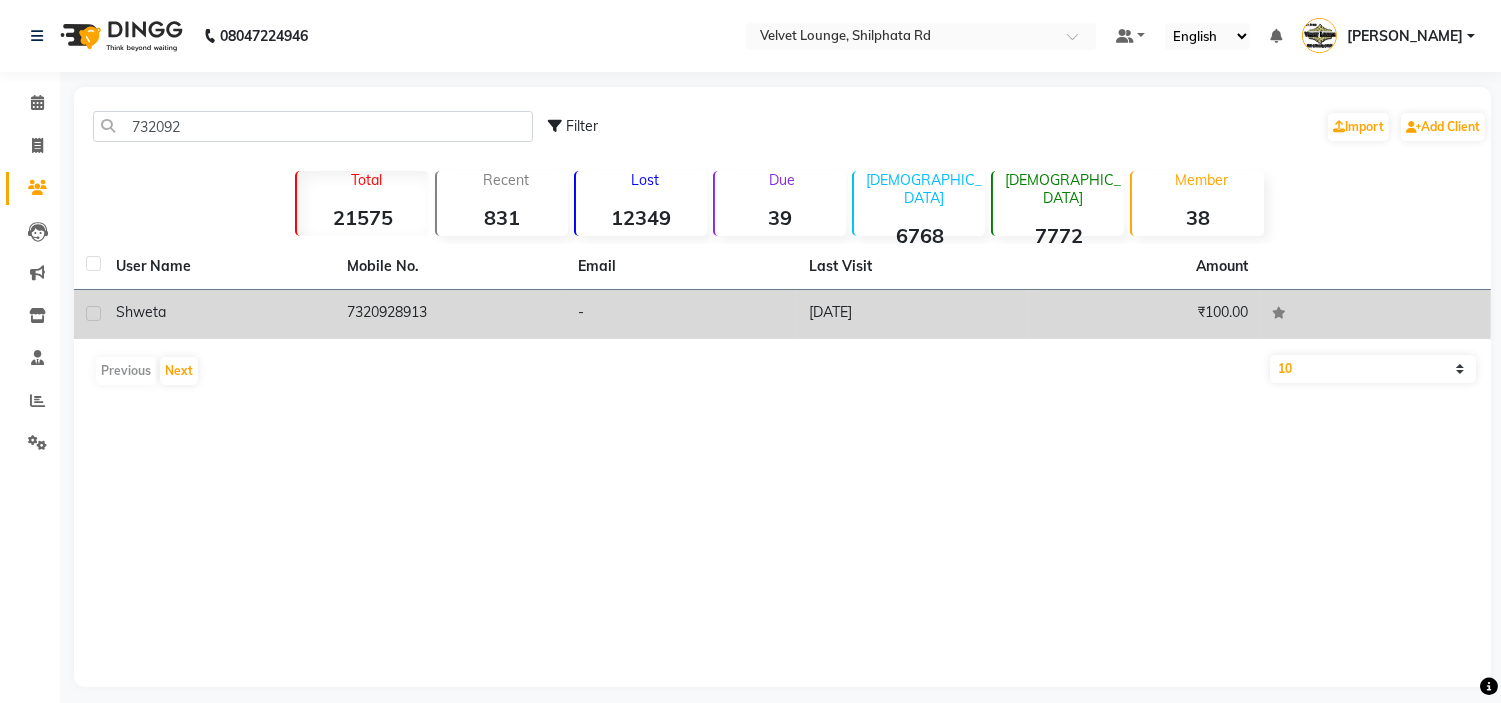 click on "7320928913" 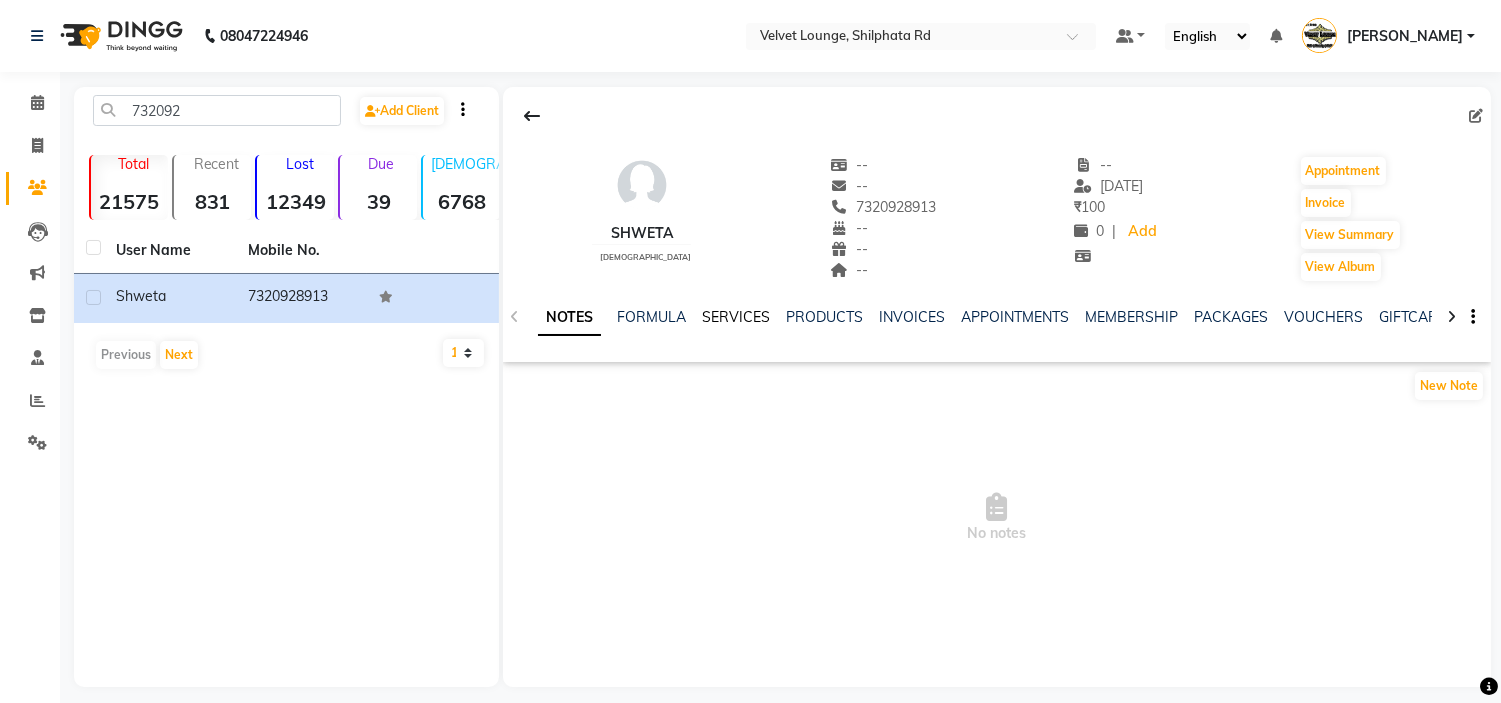 click on "SERVICES" 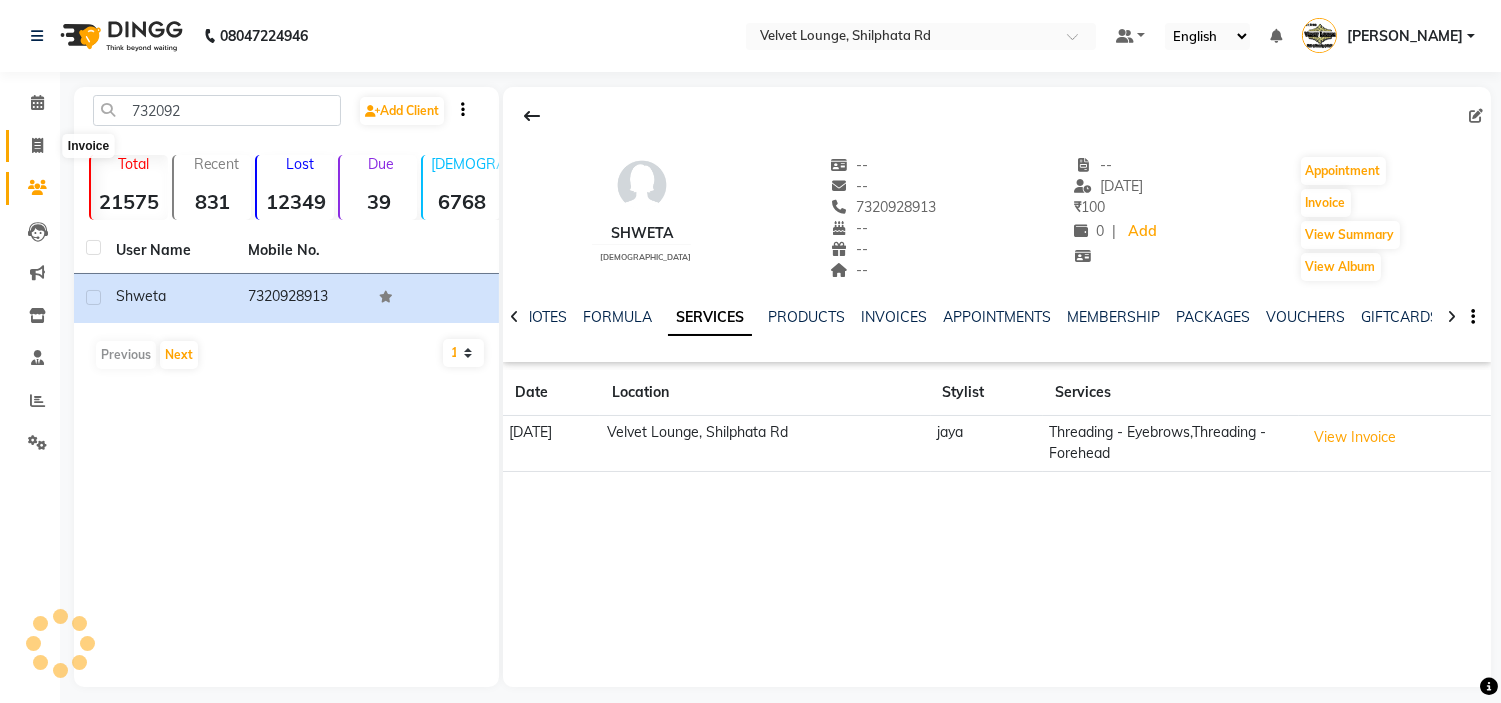 click 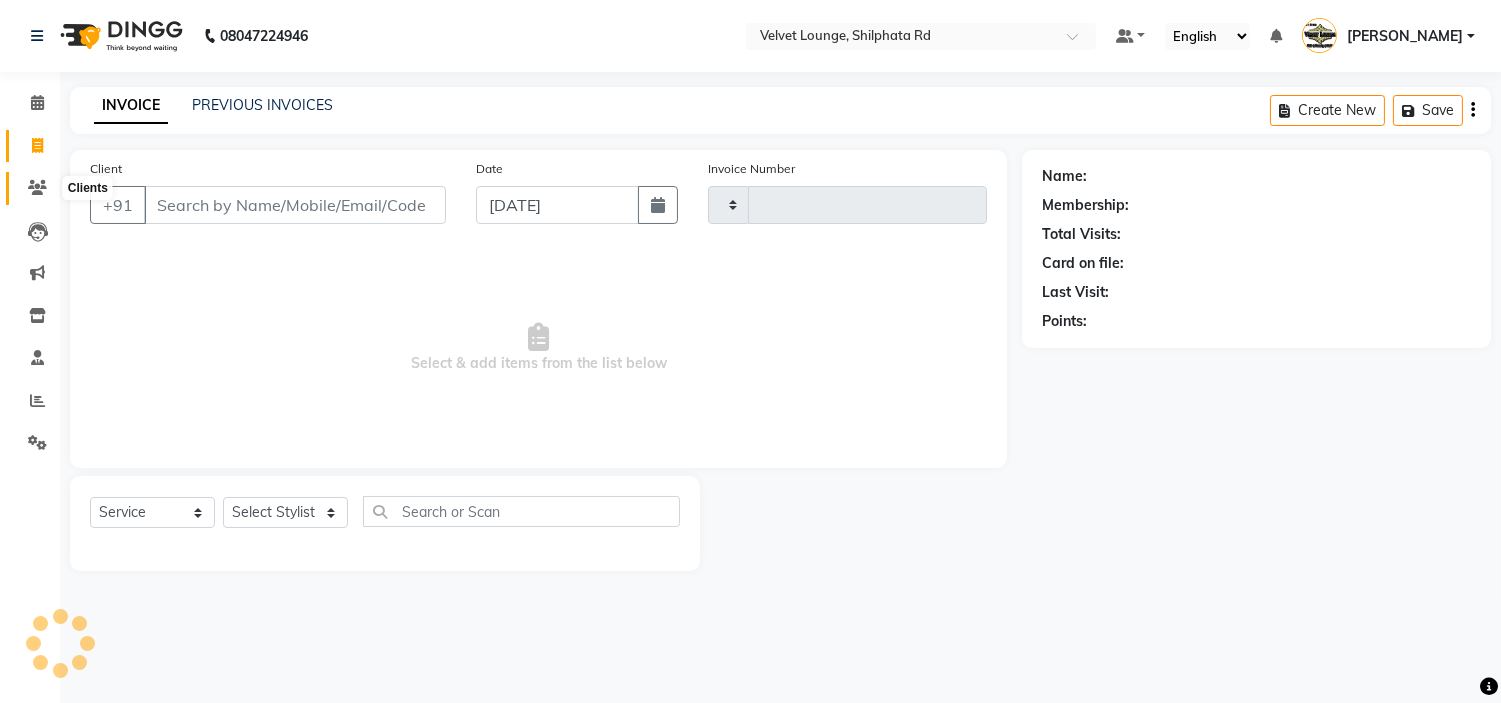 click 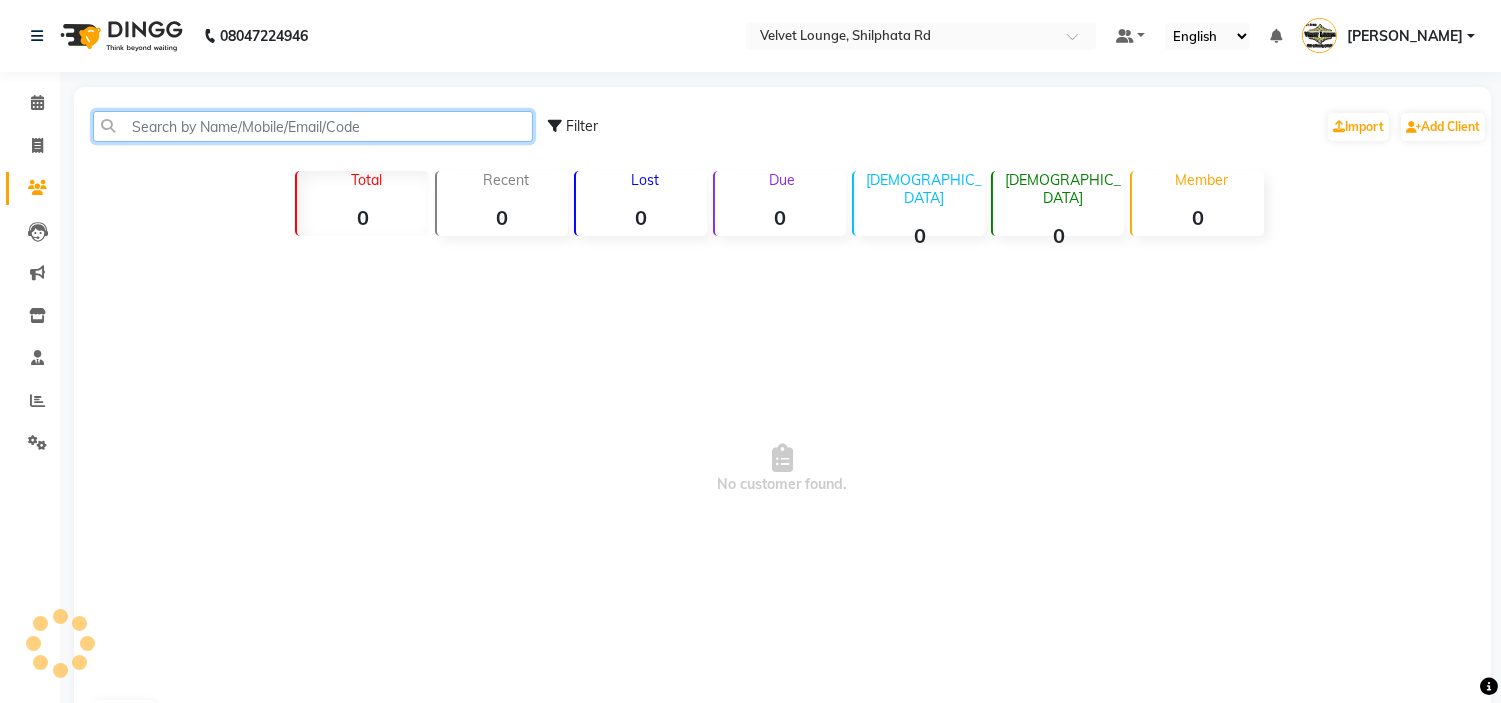 click 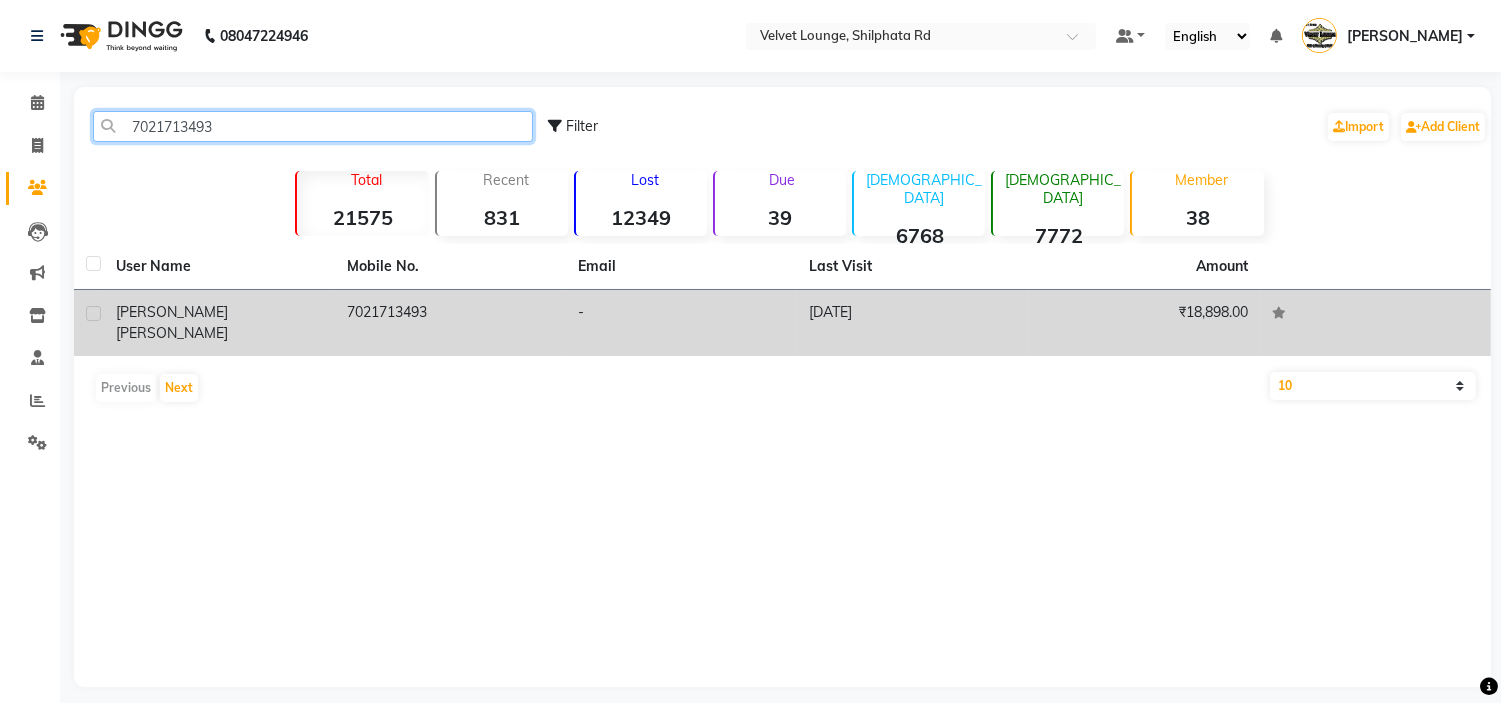 type on "7021713493" 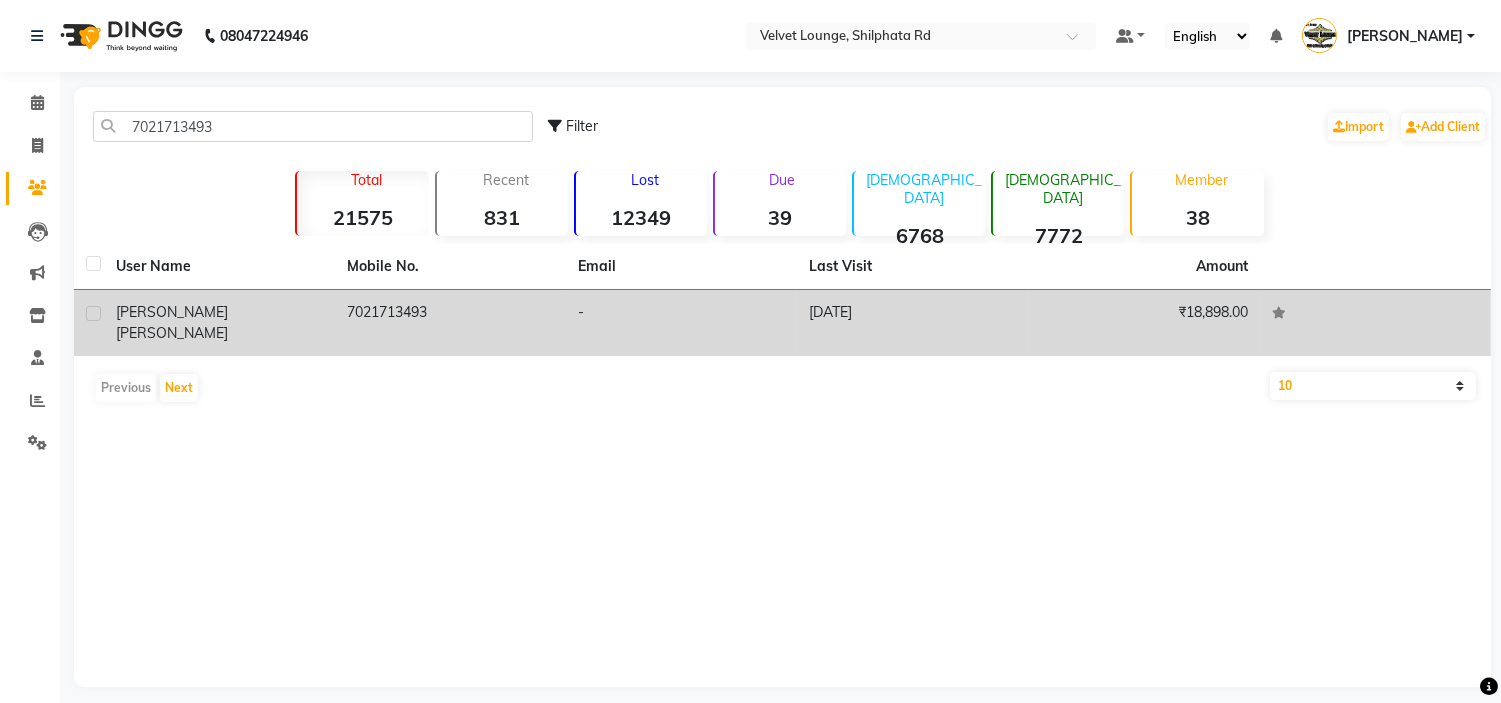 click on "7021713493" 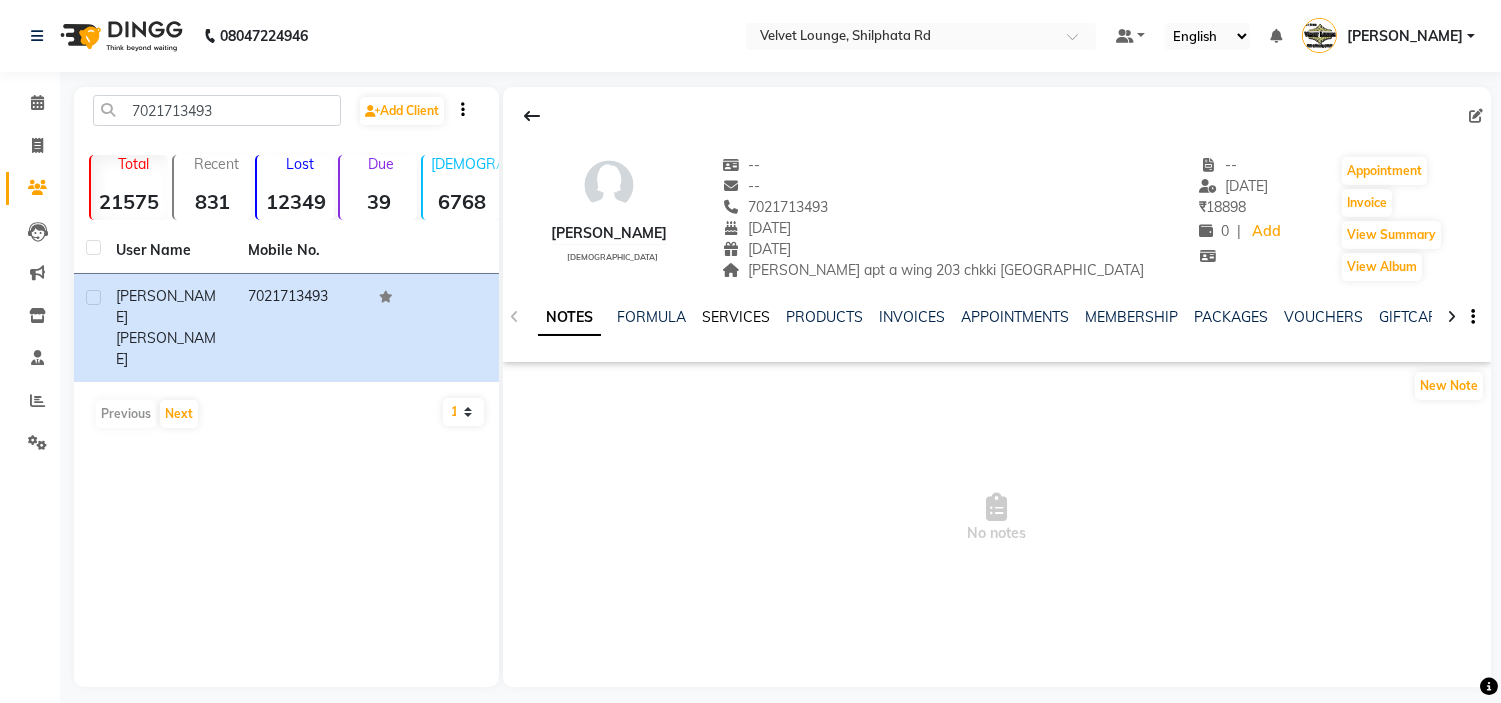 click on "SERVICES" 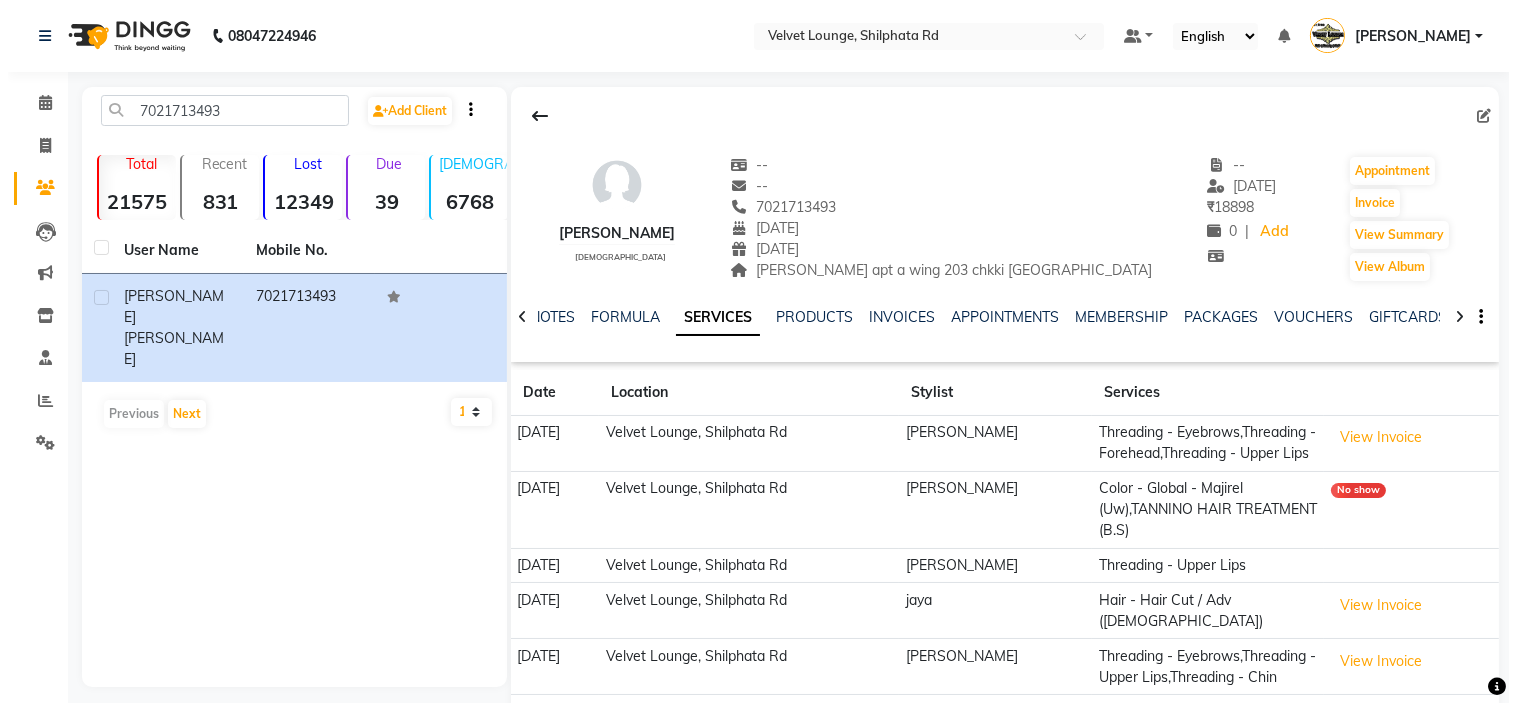 scroll, scrollTop: 67, scrollLeft: 0, axis: vertical 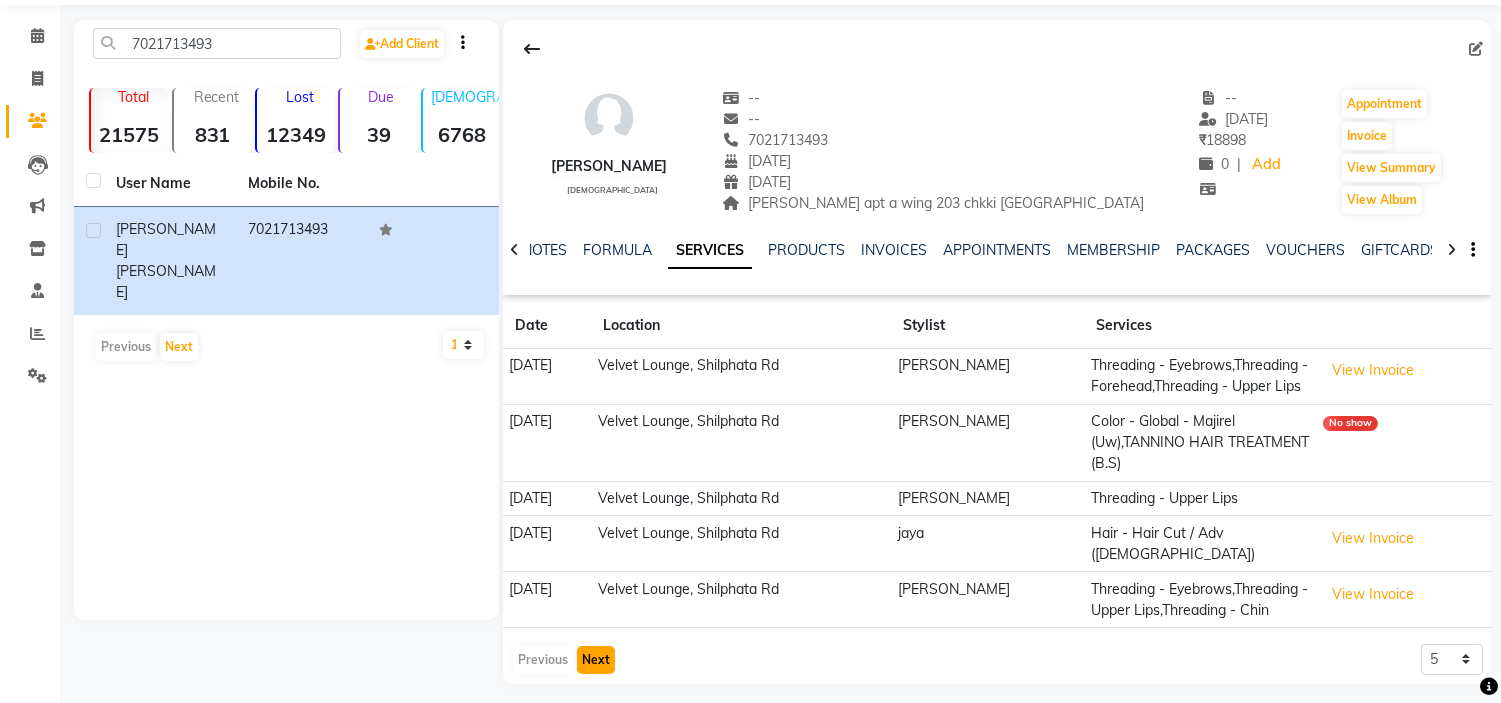 click on "Next" 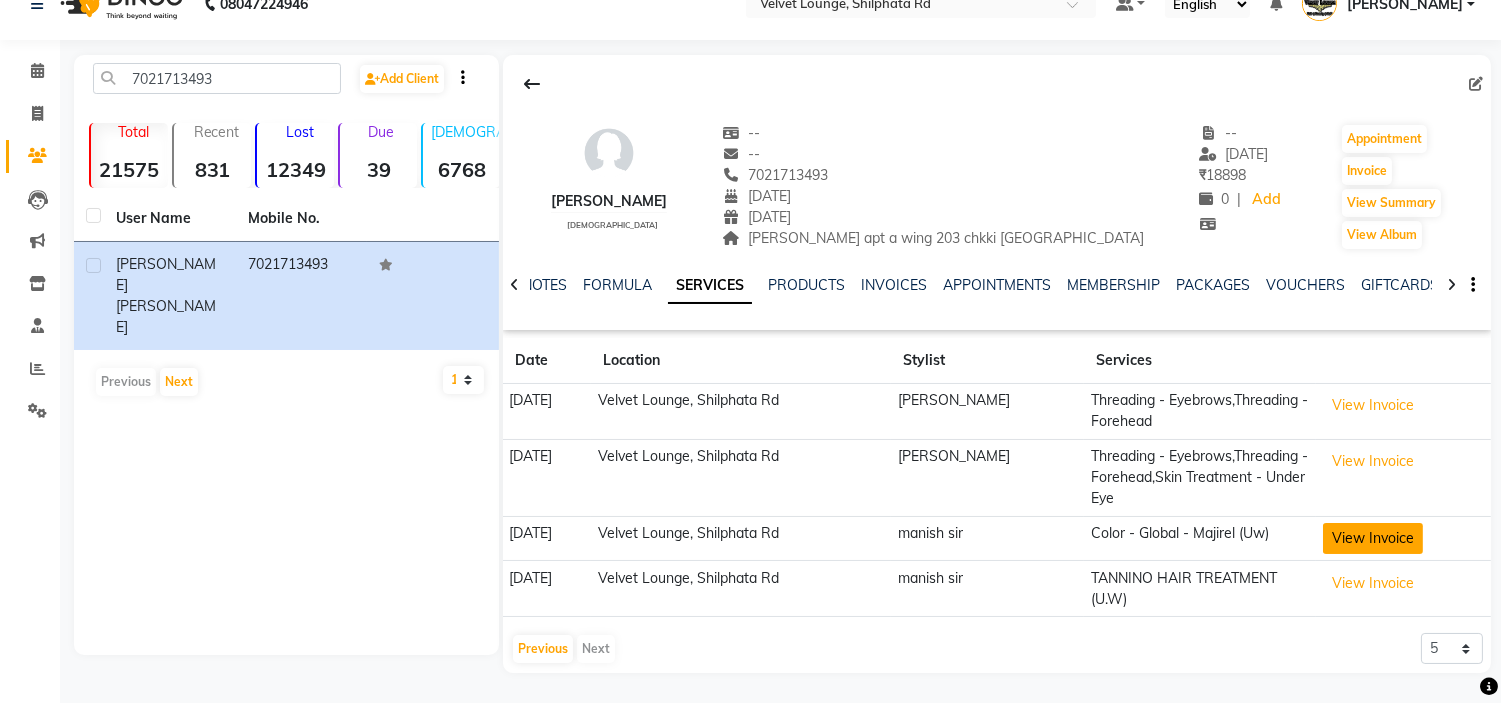 click on "View Invoice" 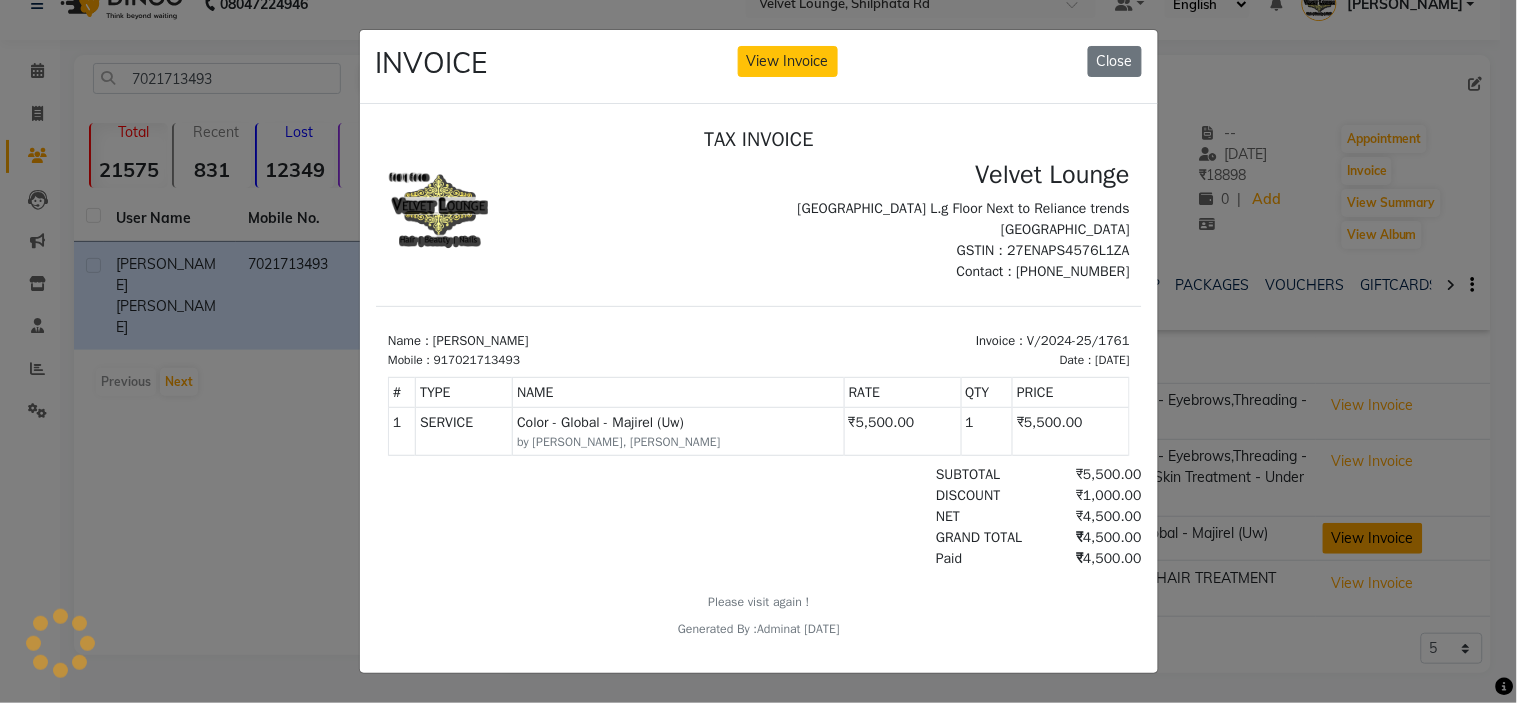 scroll, scrollTop: 0, scrollLeft: 0, axis: both 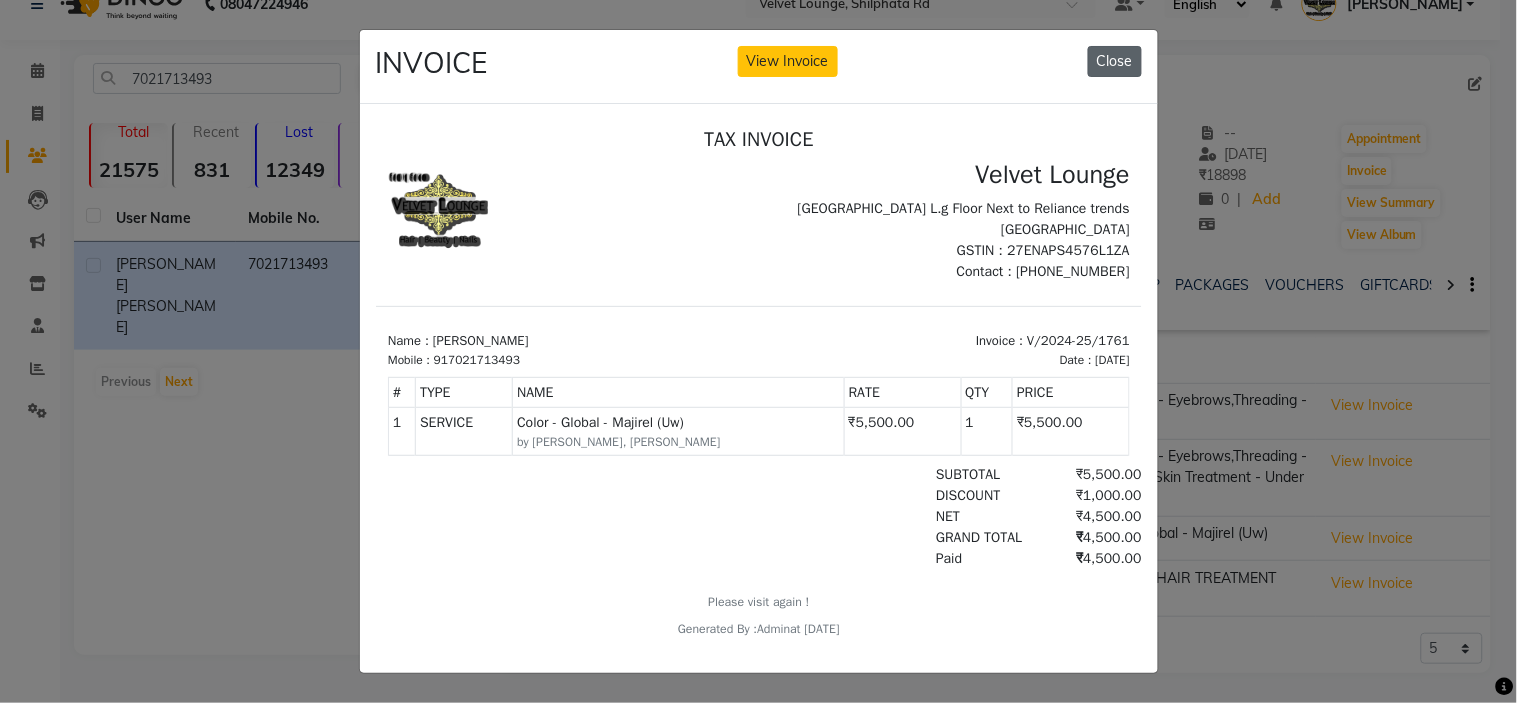 click on "Close" 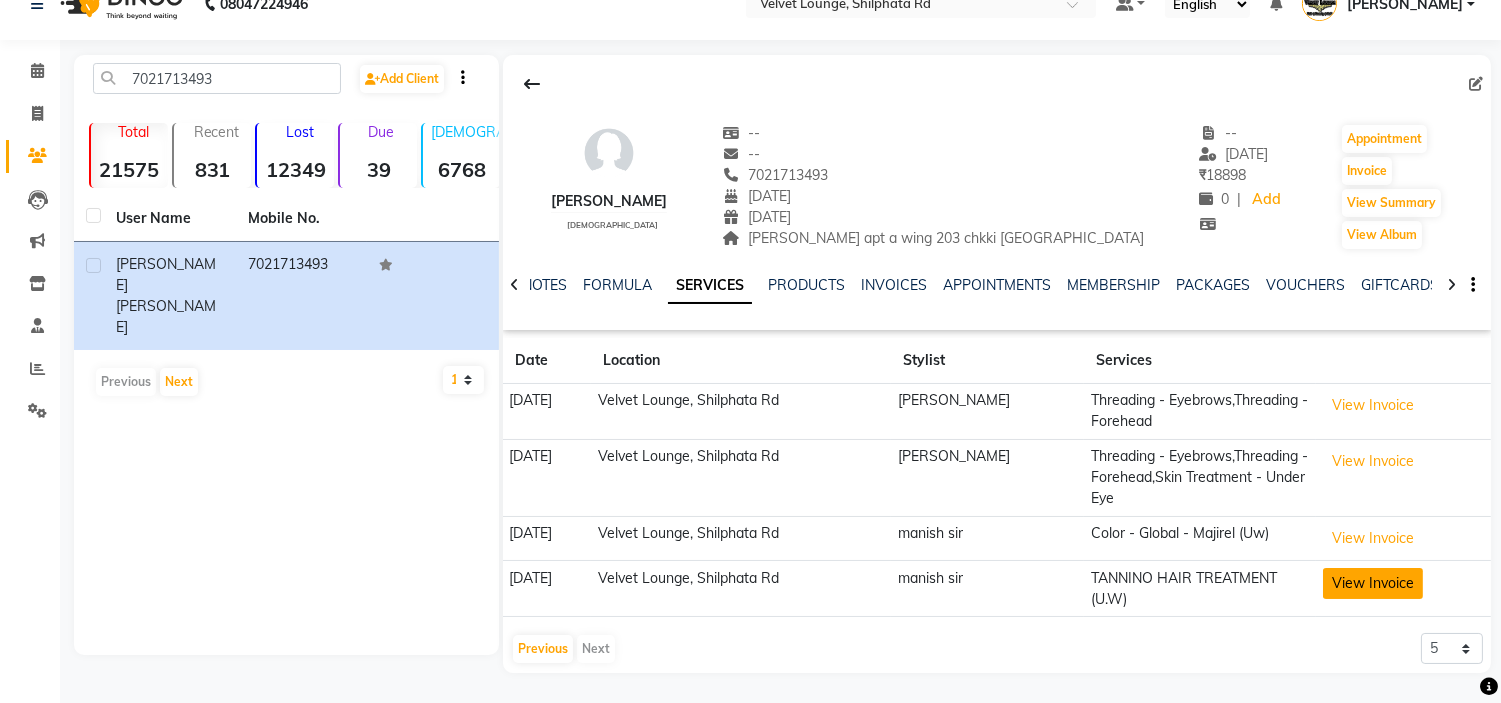 click on "View Invoice" 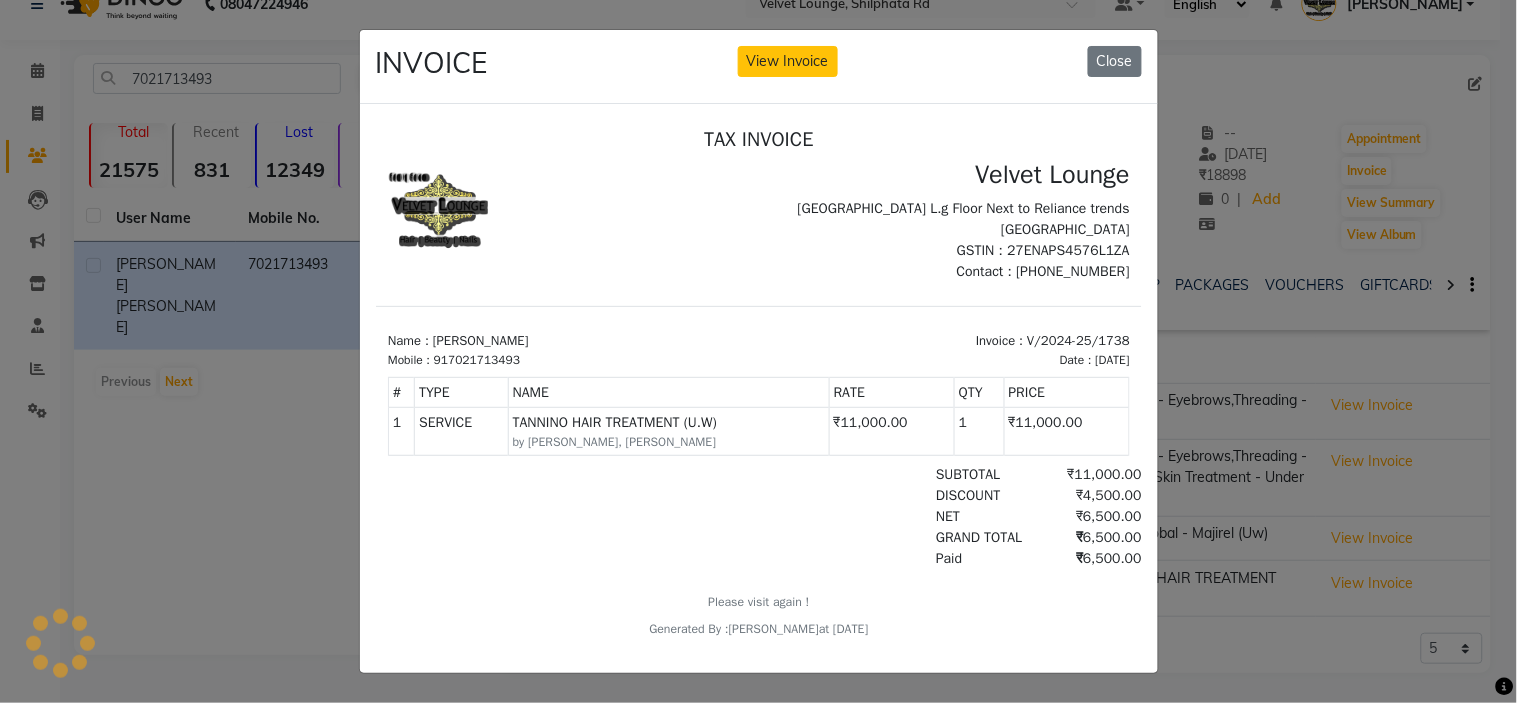 scroll, scrollTop: 0, scrollLeft: 0, axis: both 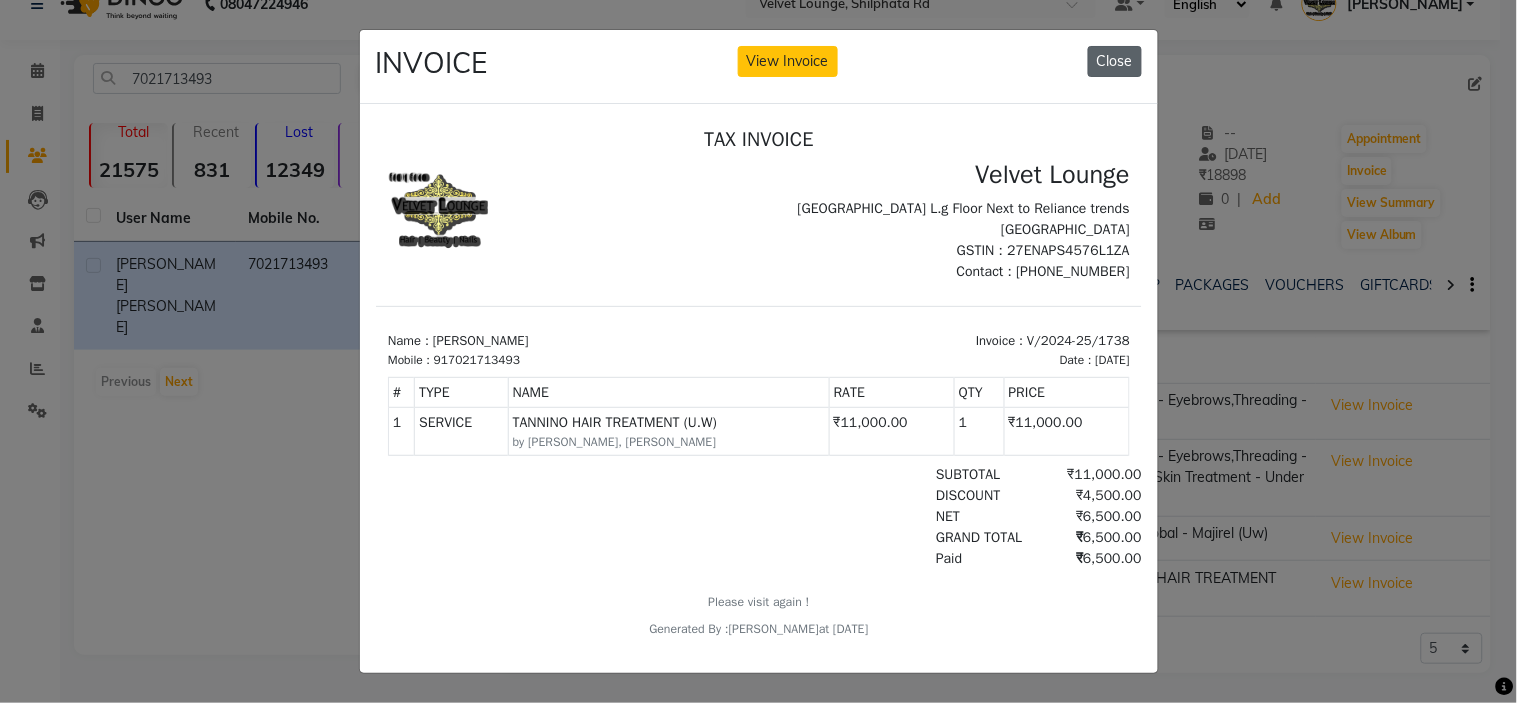 click on "Close" 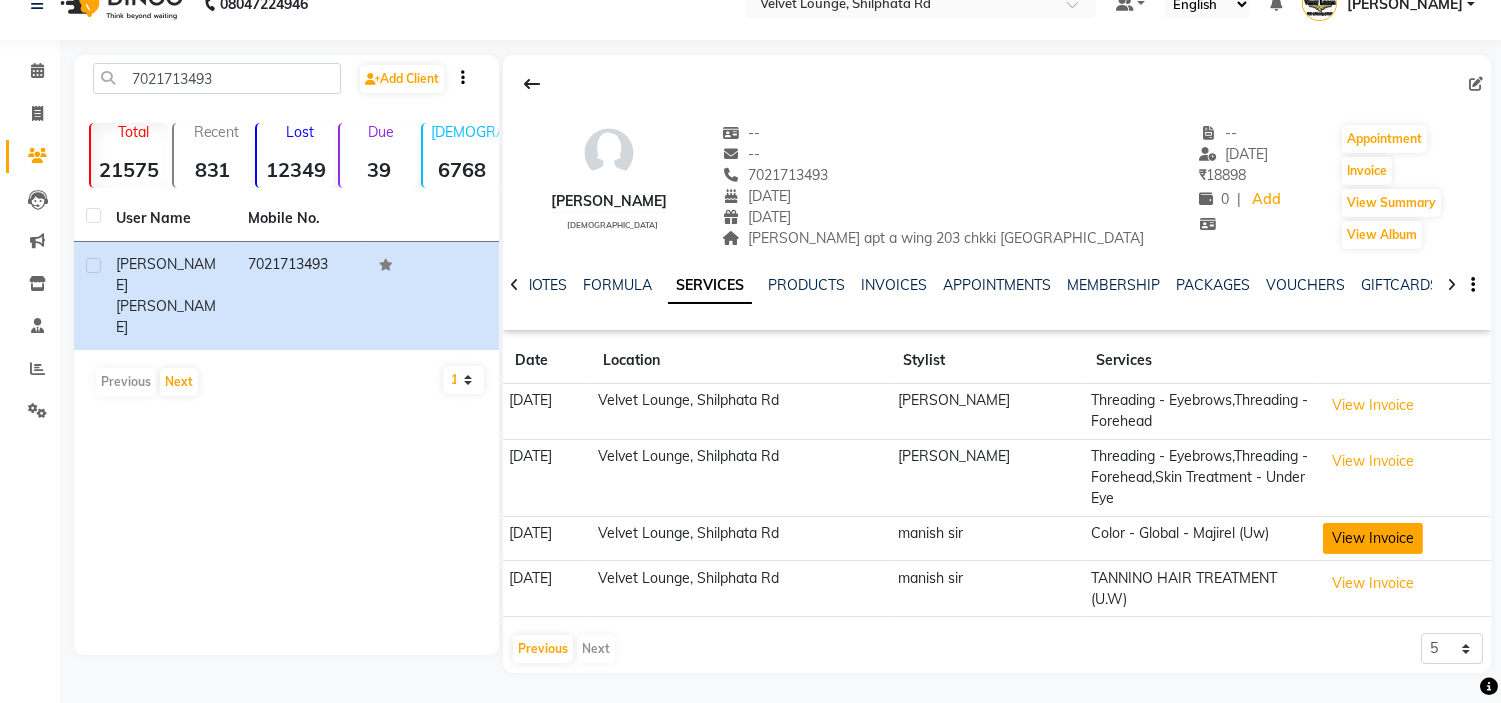 click on "View Invoice" 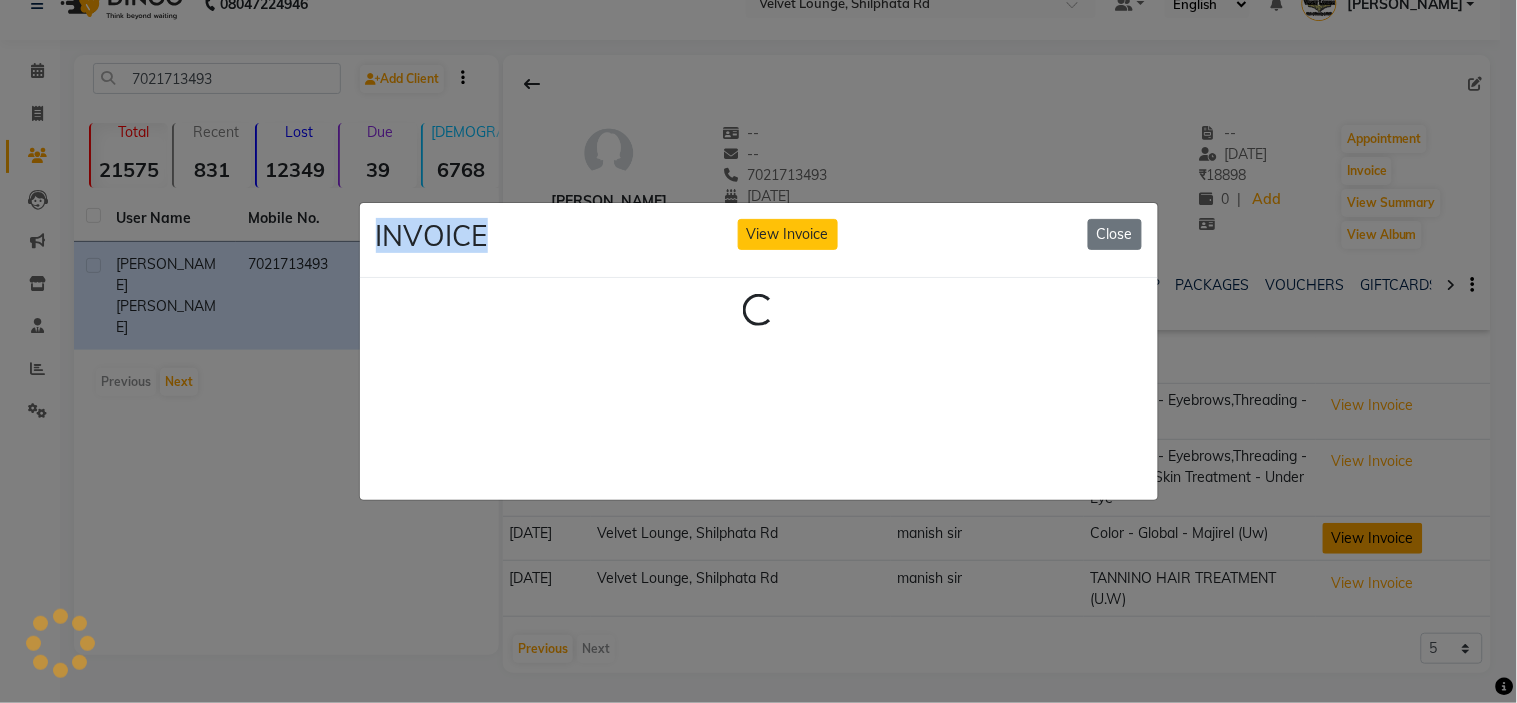 click on "INVOICE View Invoice Close Loading..." 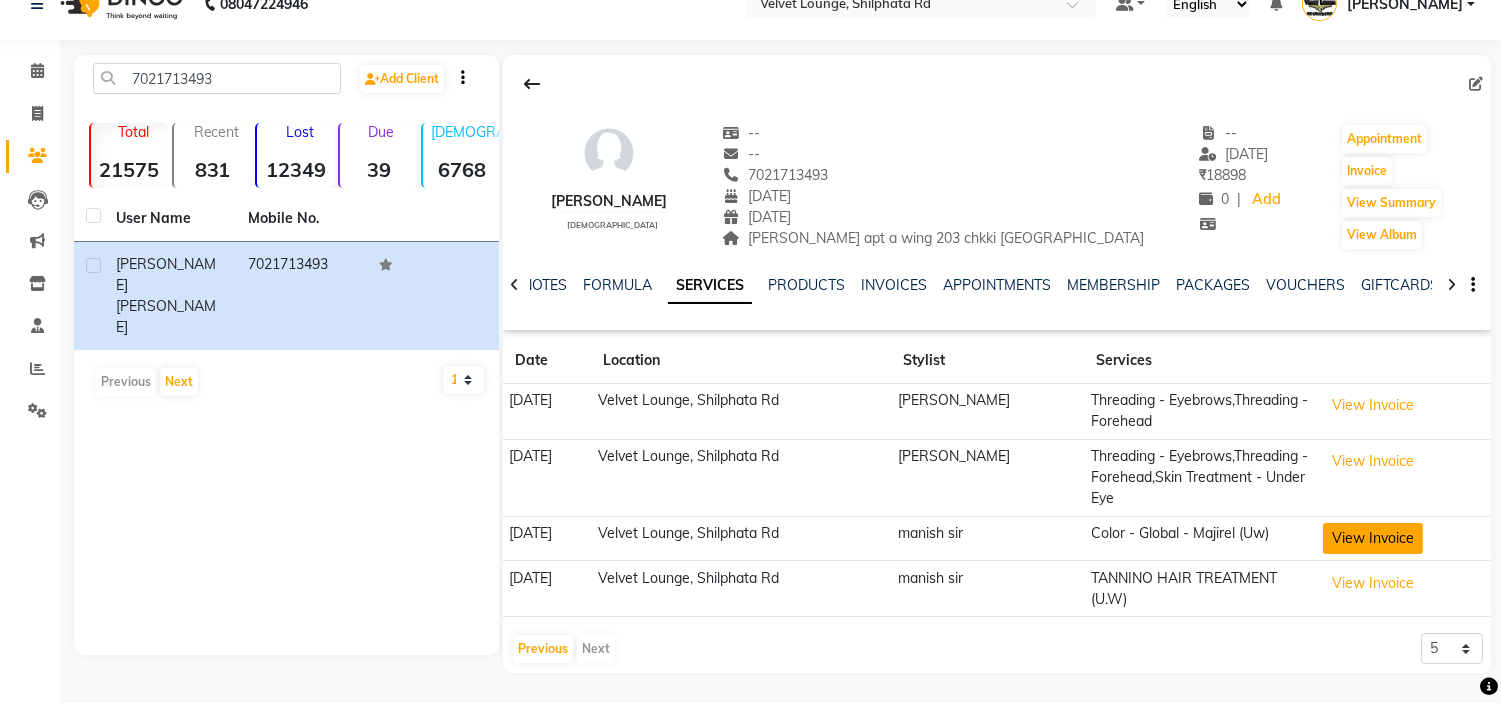 click on "View Invoice" 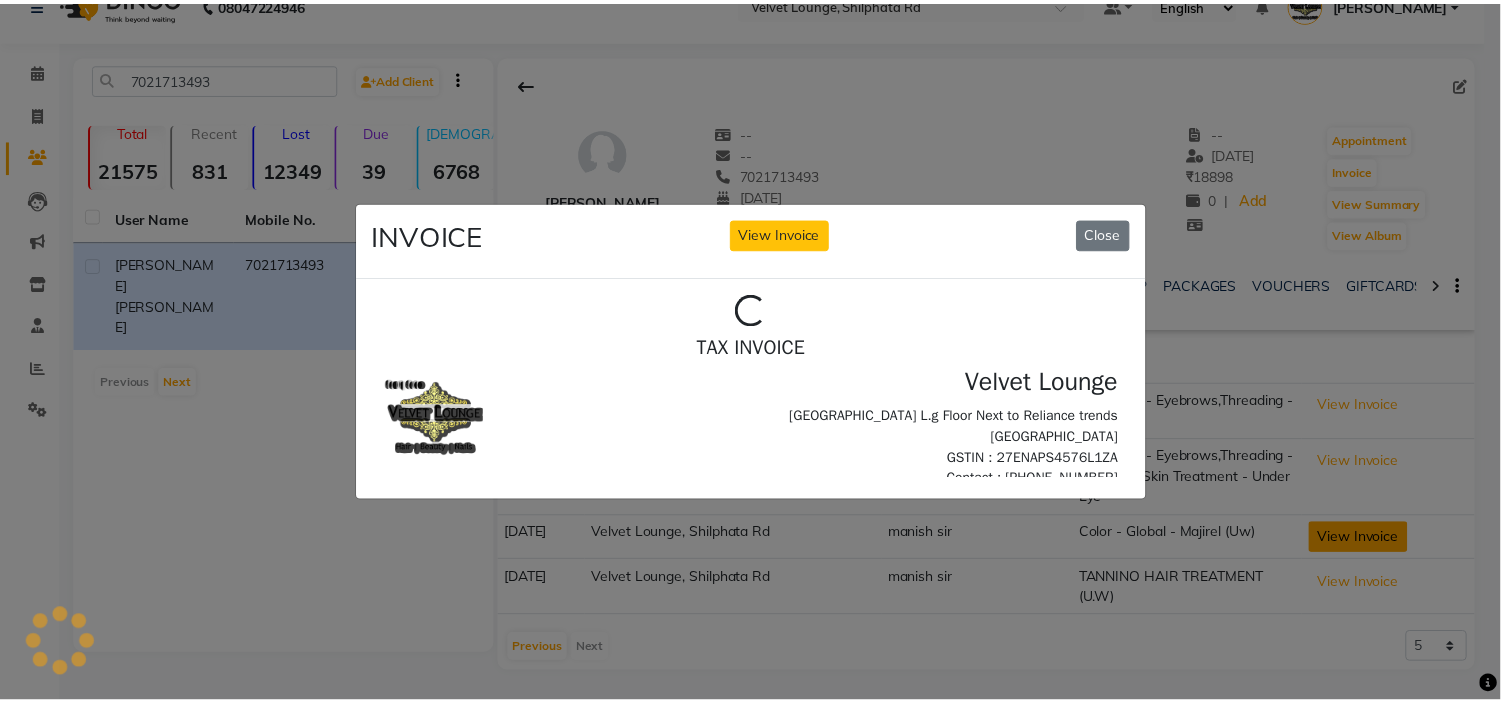 scroll, scrollTop: 0, scrollLeft: 0, axis: both 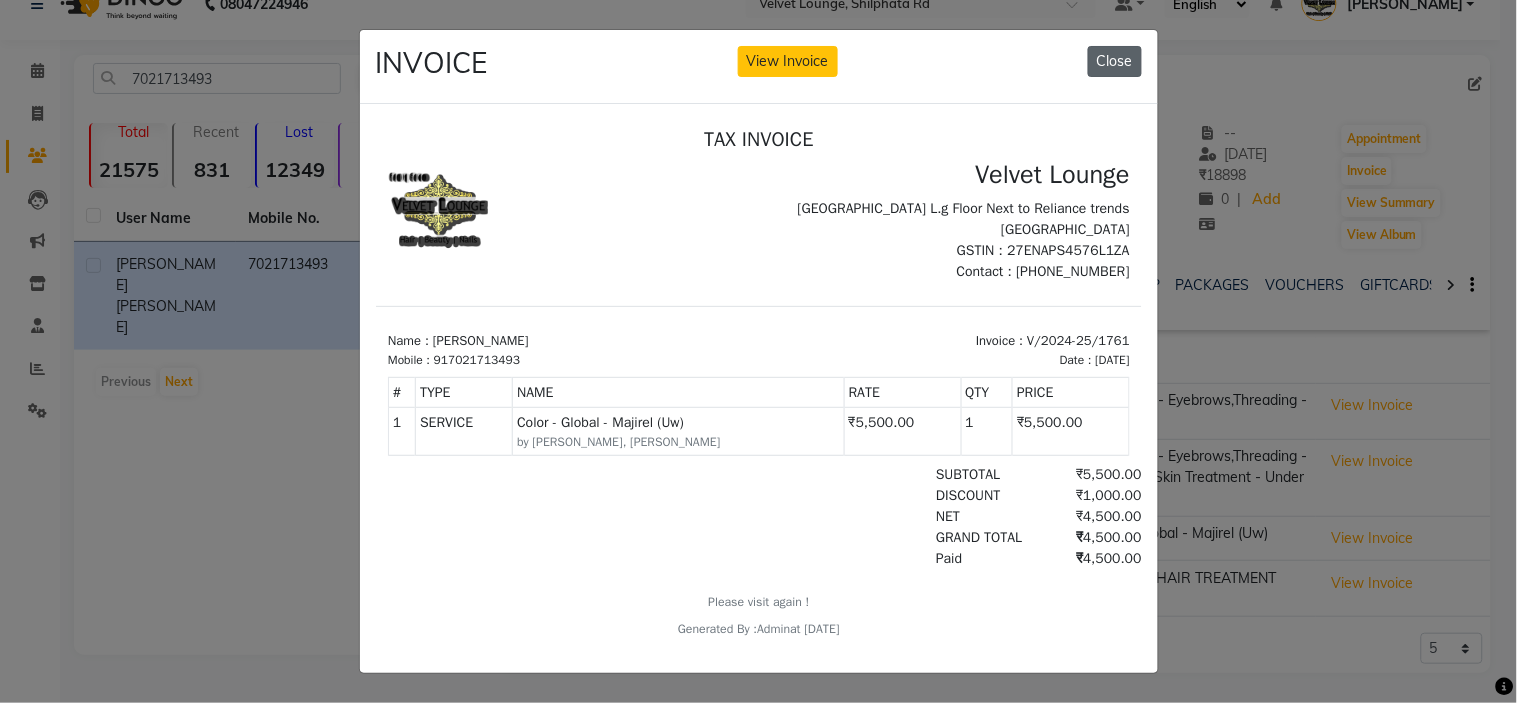 click on "Close" 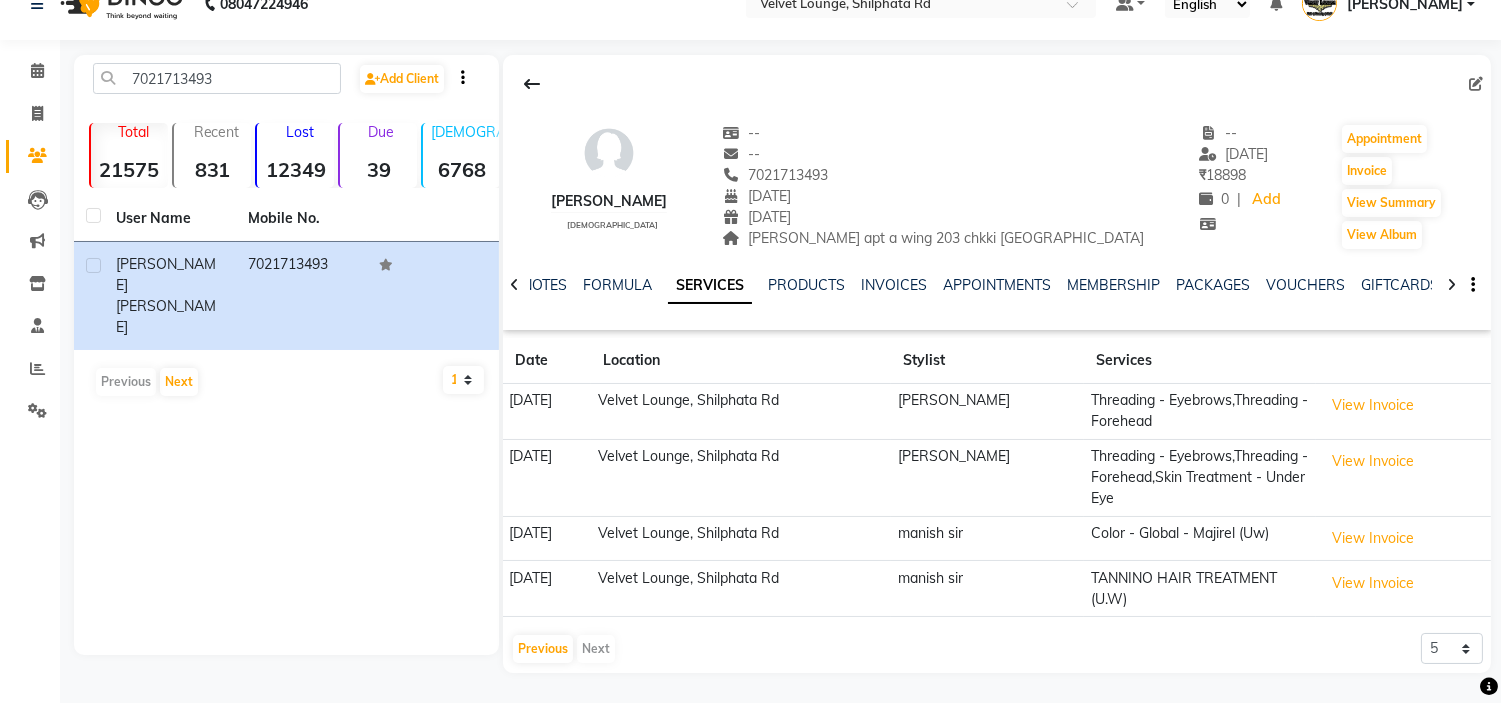 scroll, scrollTop: 74, scrollLeft: 0, axis: vertical 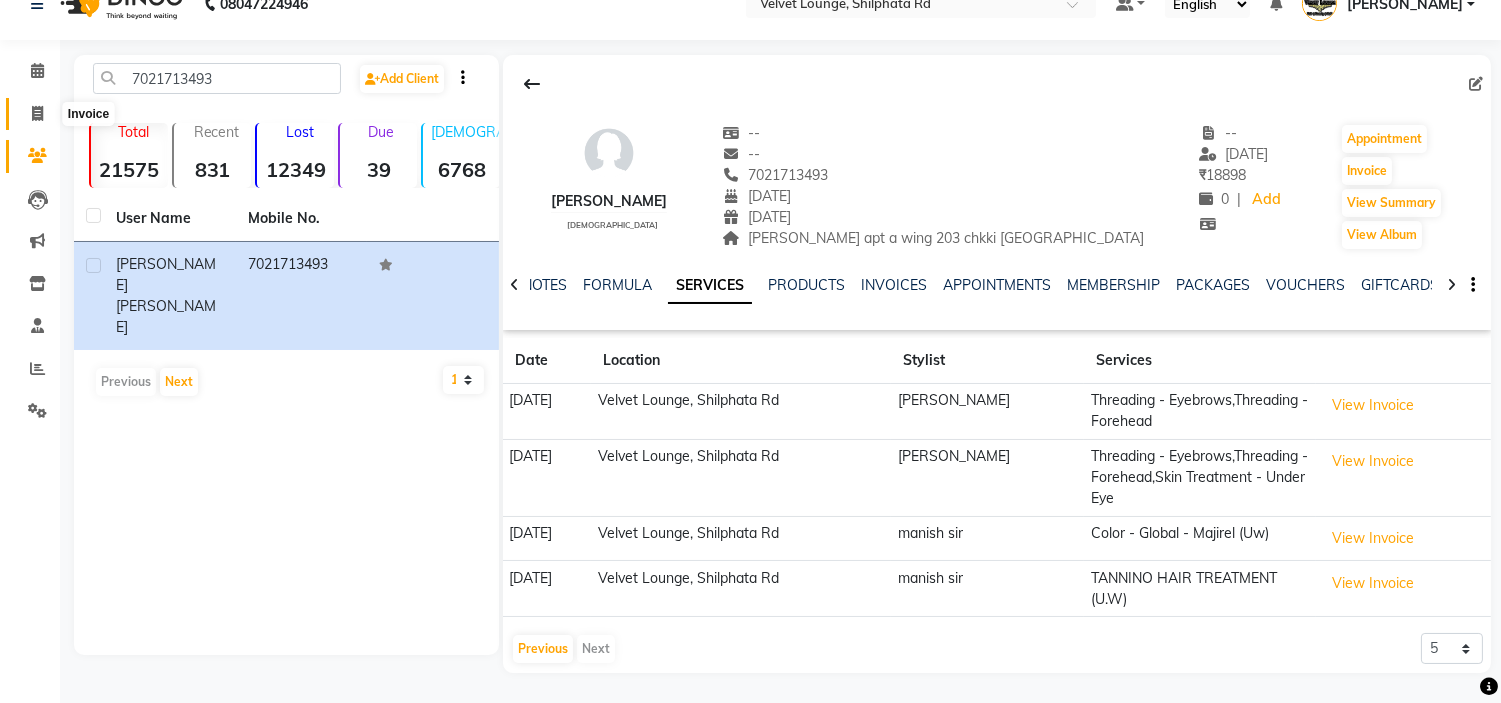 click 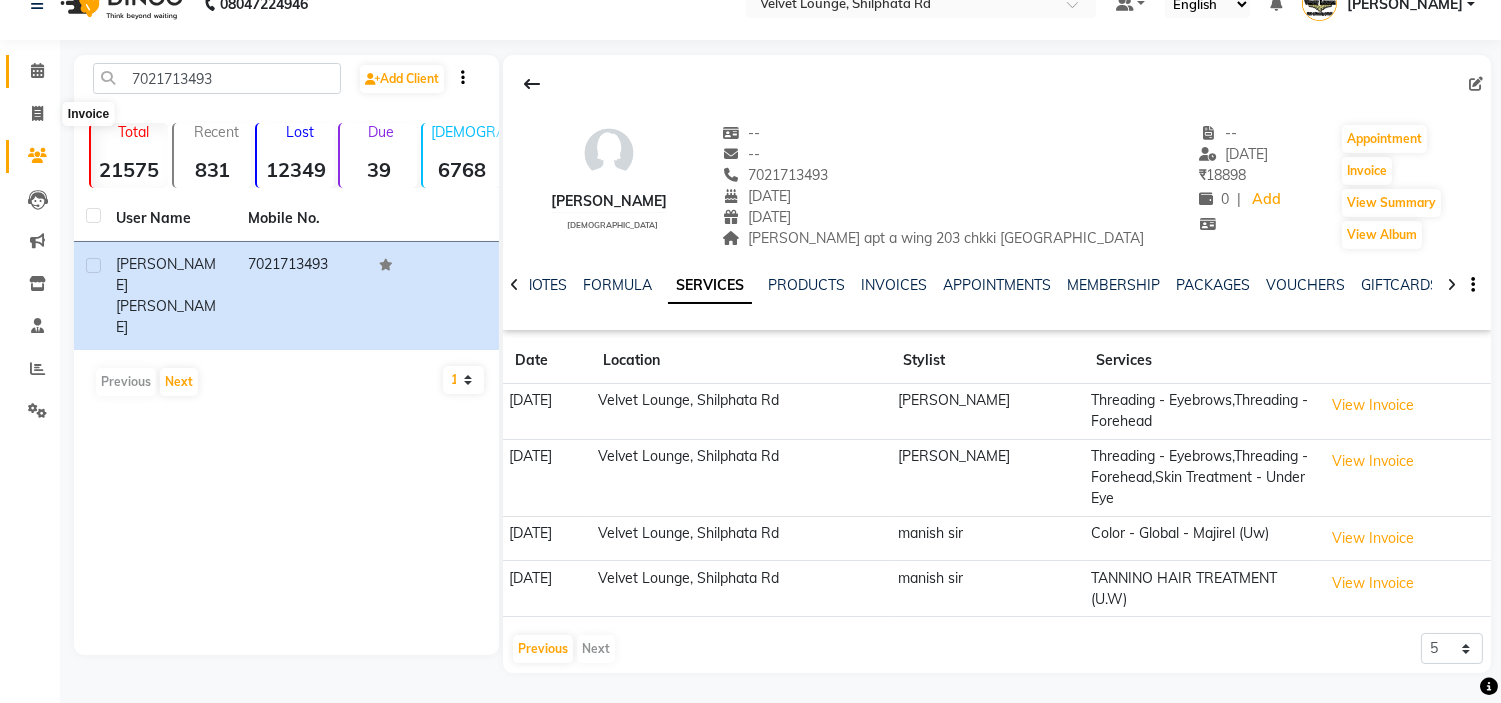 select on "service" 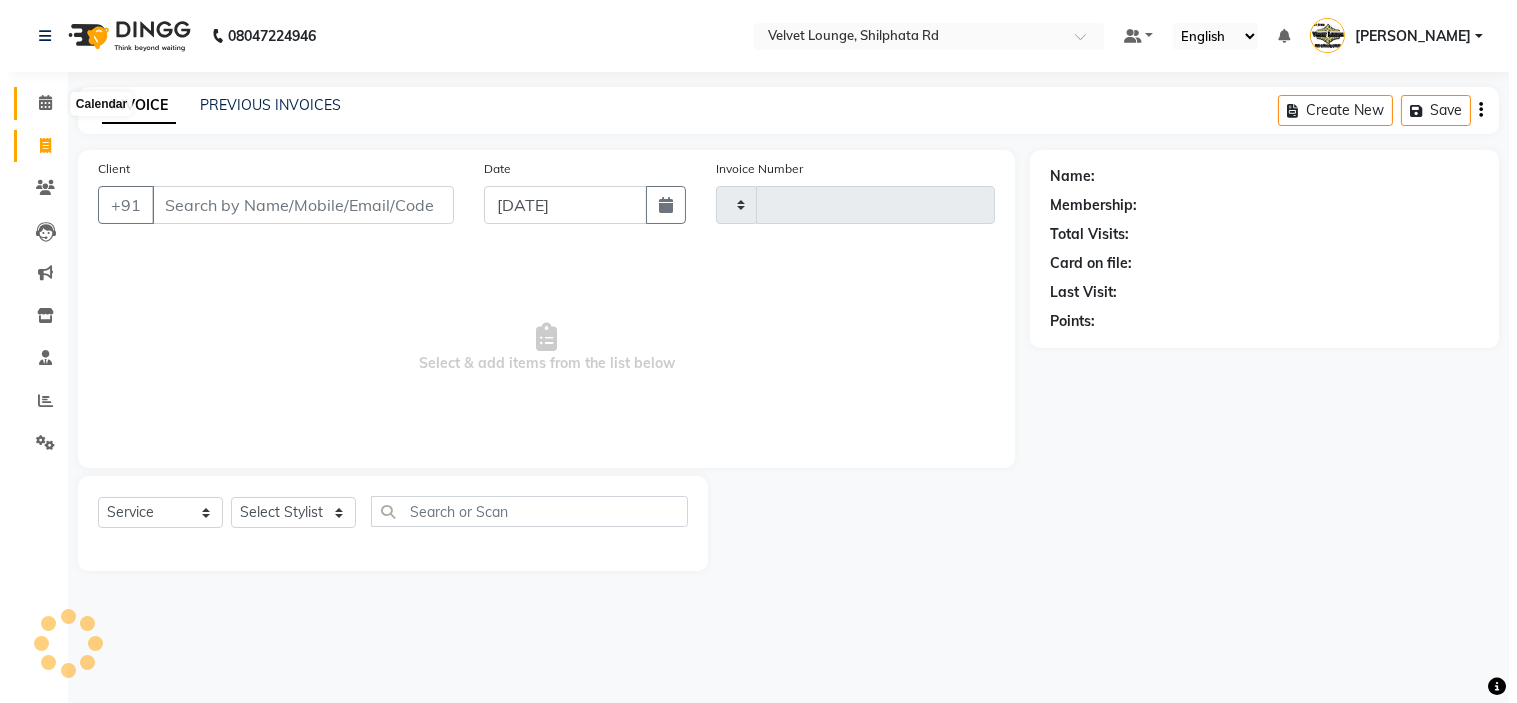 scroll, scrollTop: 0, scrollLeft: 0, axis: both 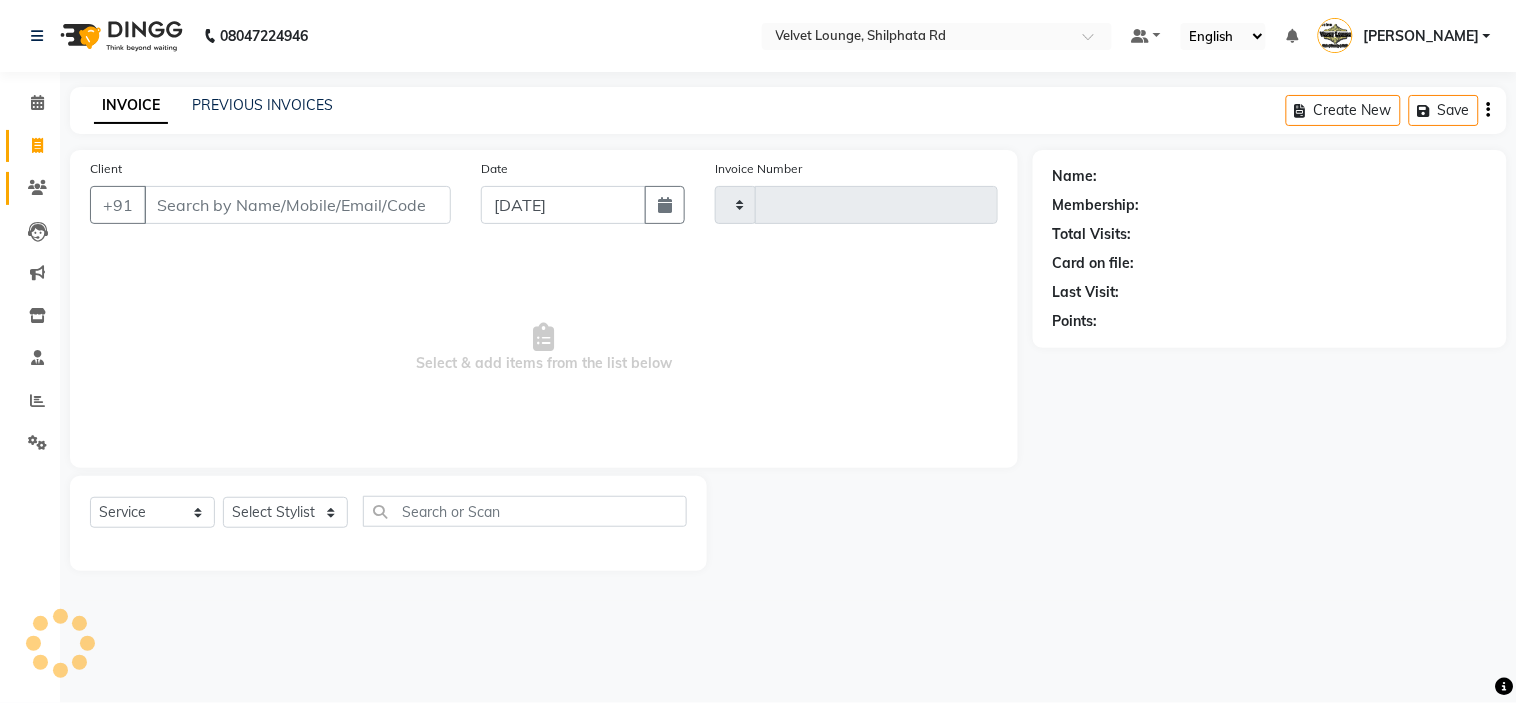 click on "Clients" 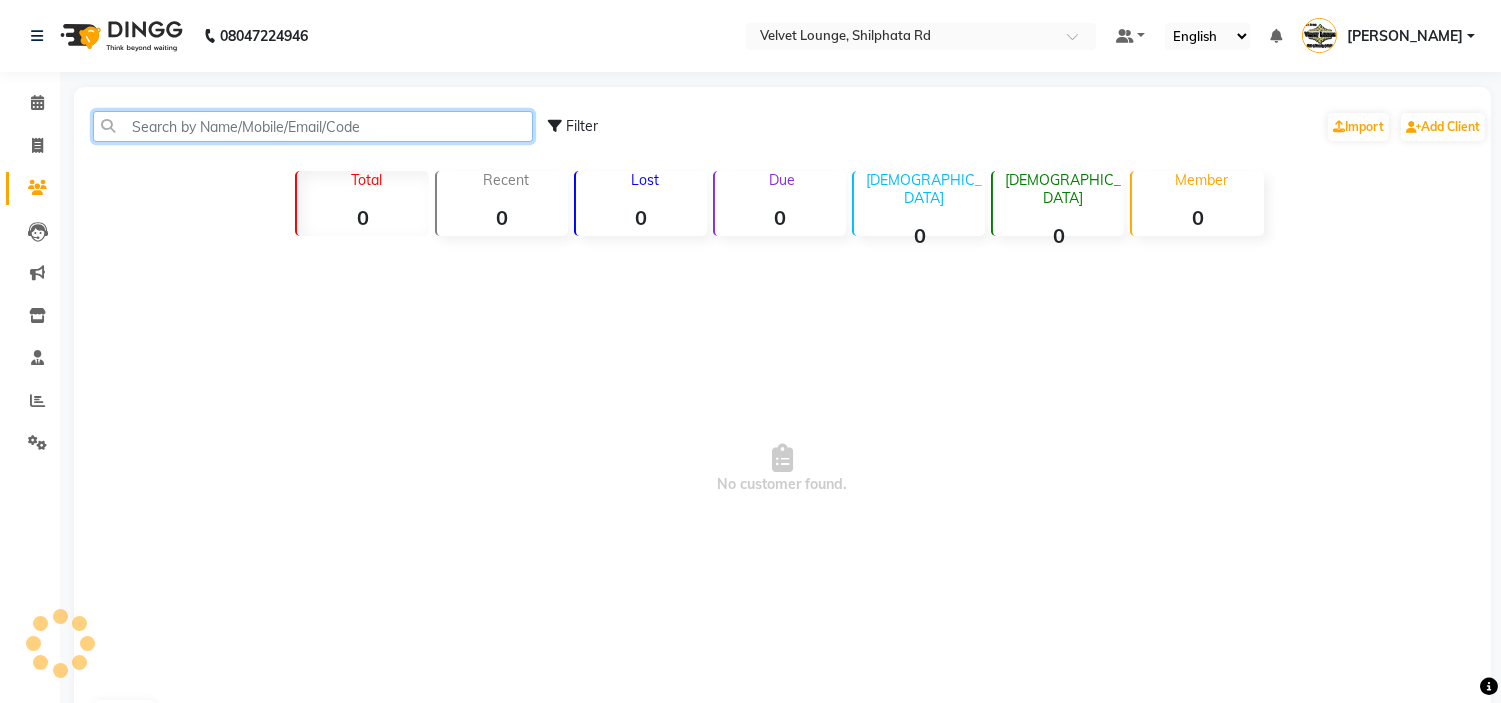 click 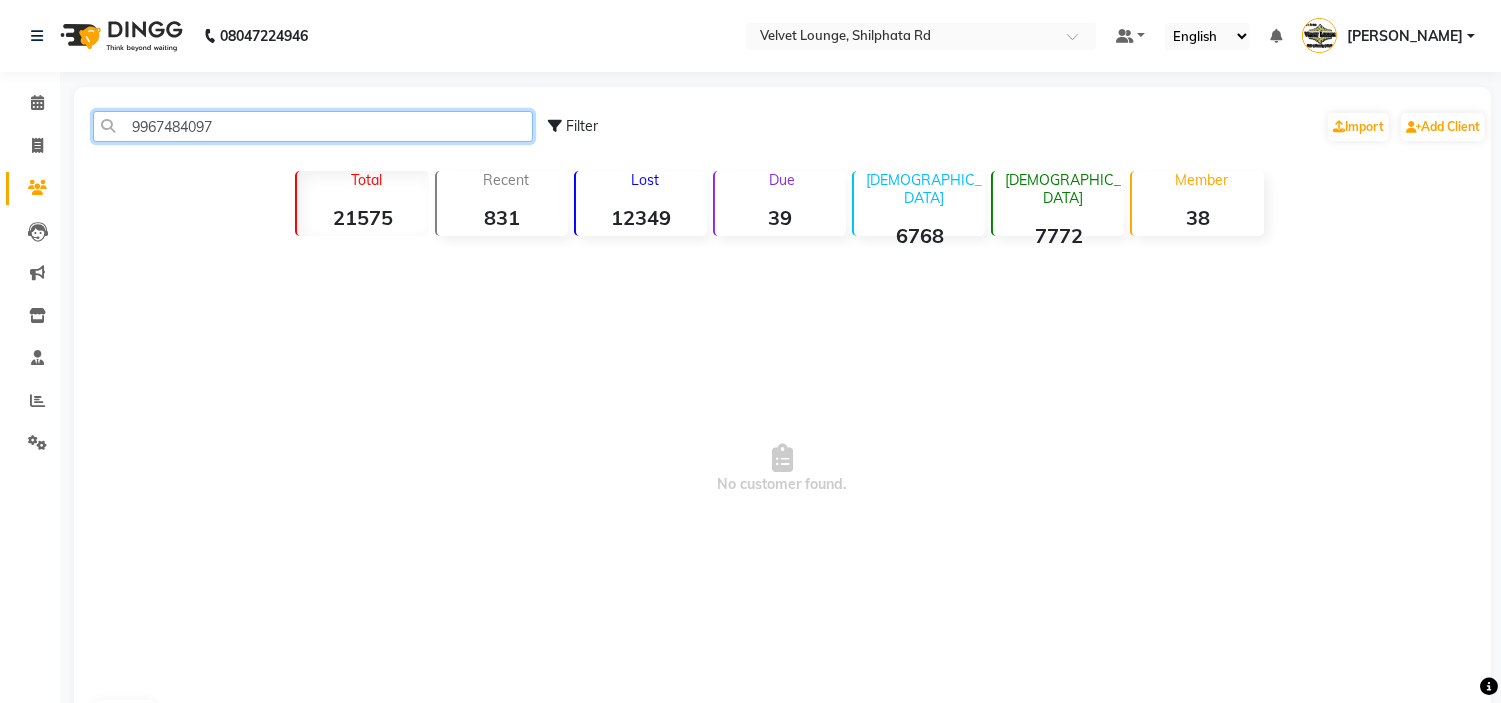 type on "9967484097" 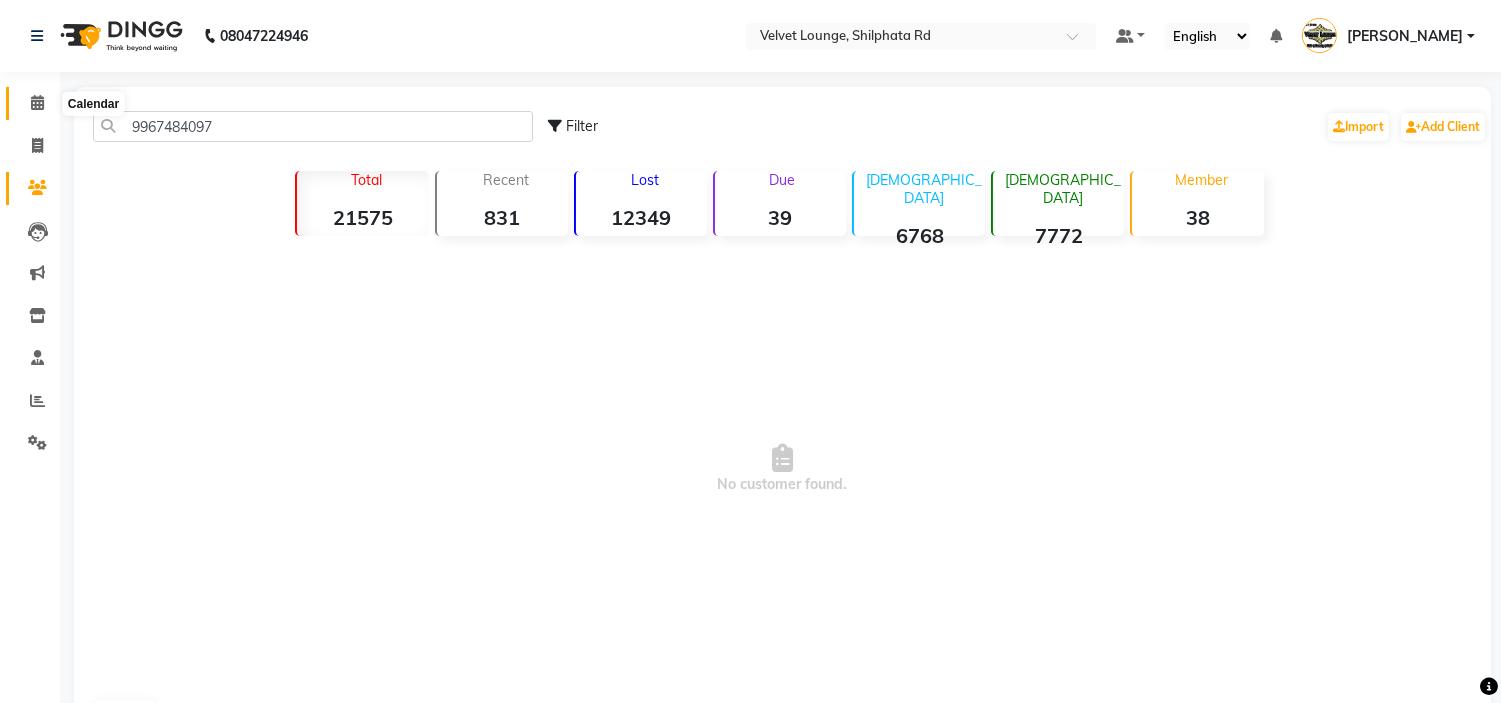 click 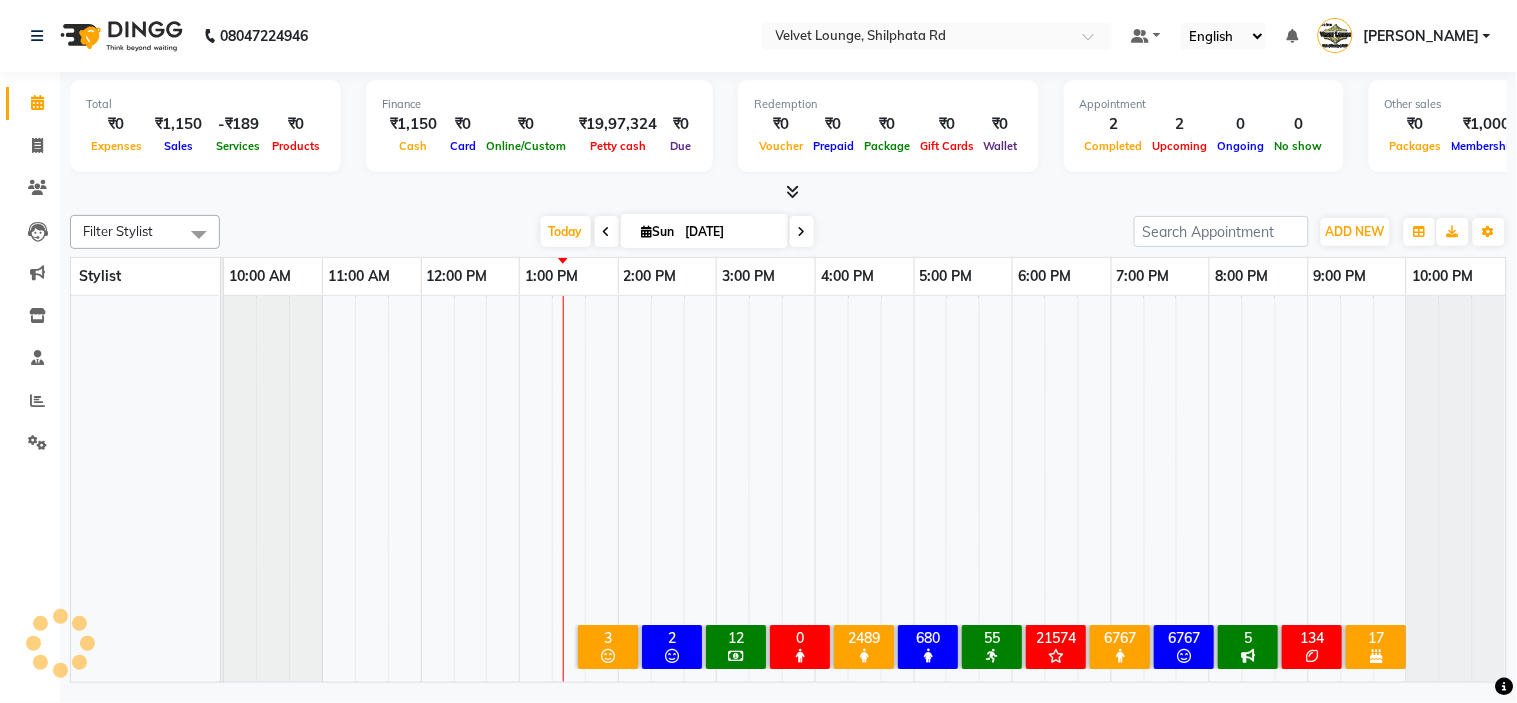 click on "Today  Sun 13-07-2025" at bounding box center (677, 232) 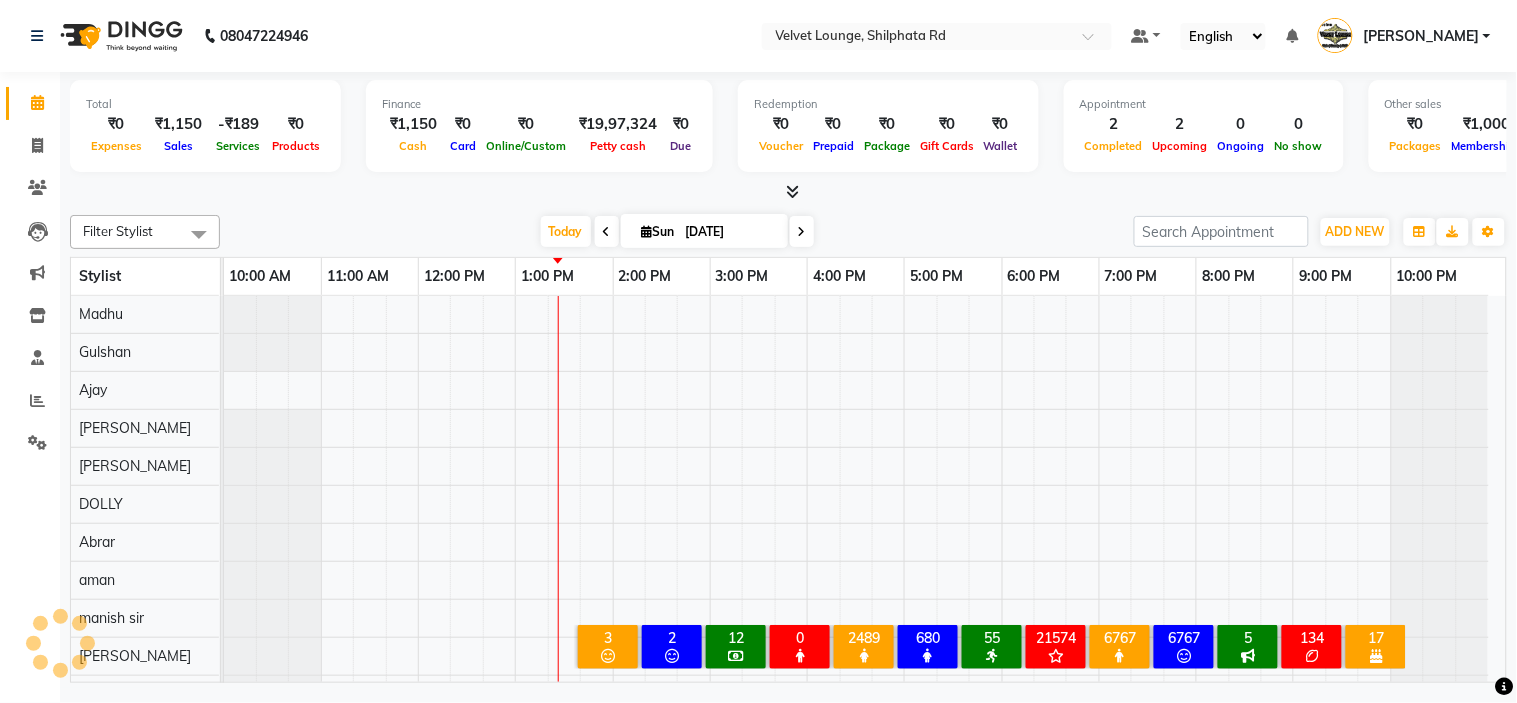 scroll, scrollTop: 26, scrollLeft: 0, axis: vertical 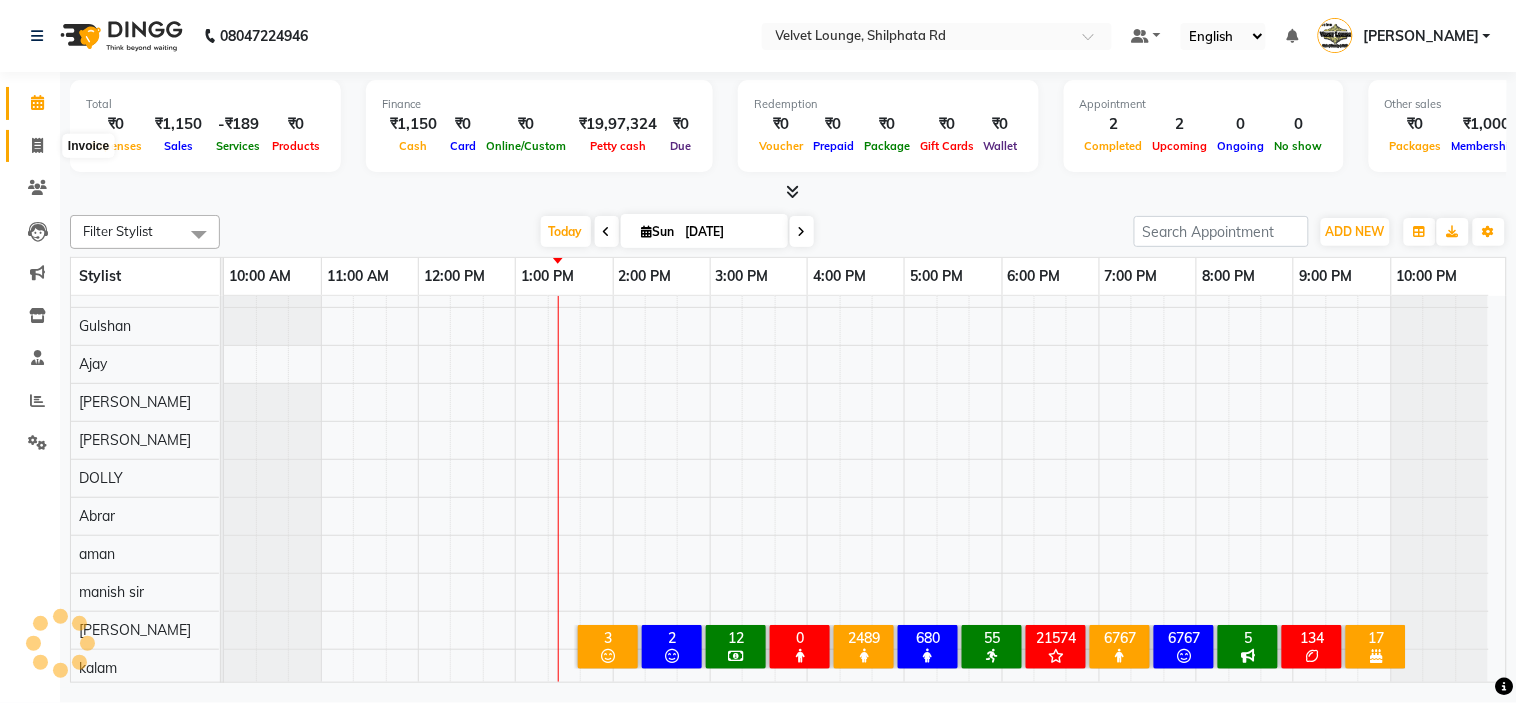 click 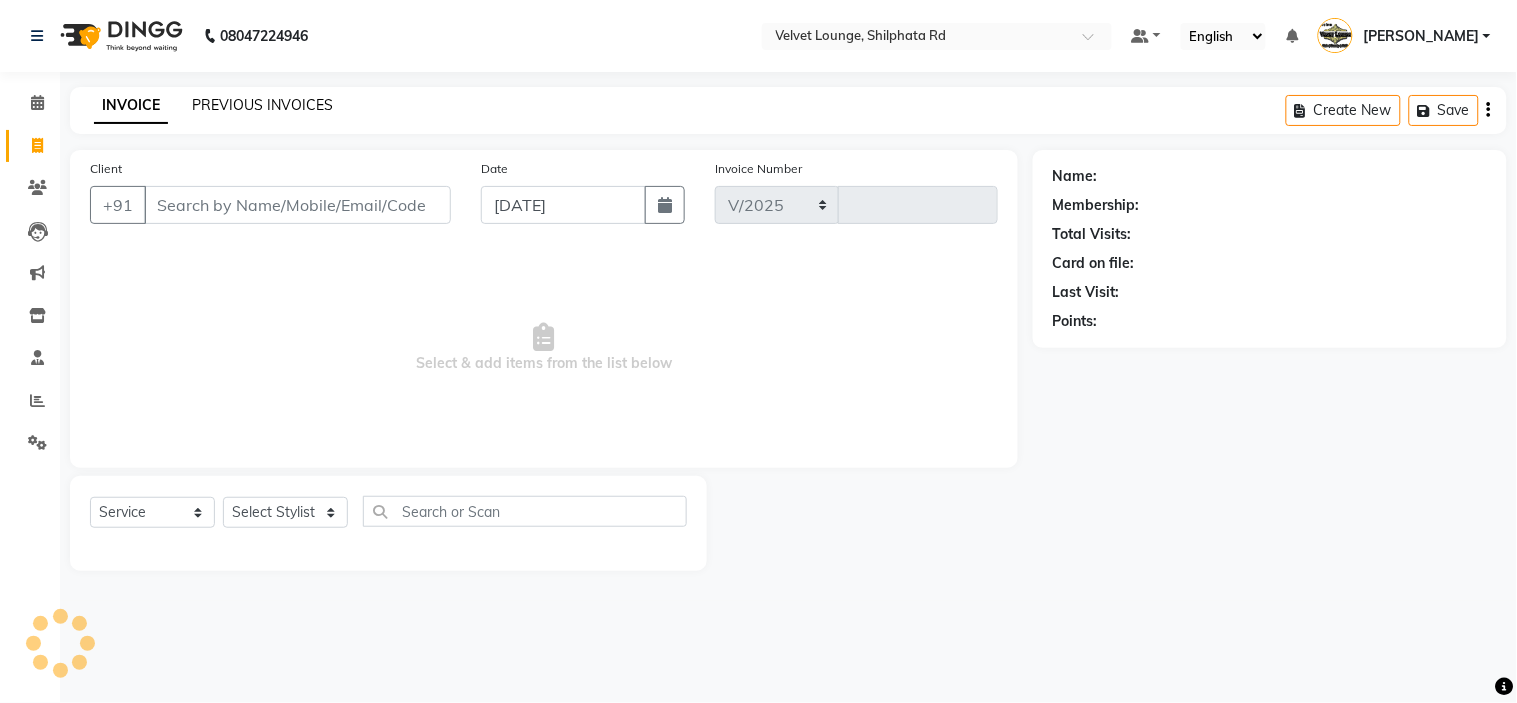 select on "122" 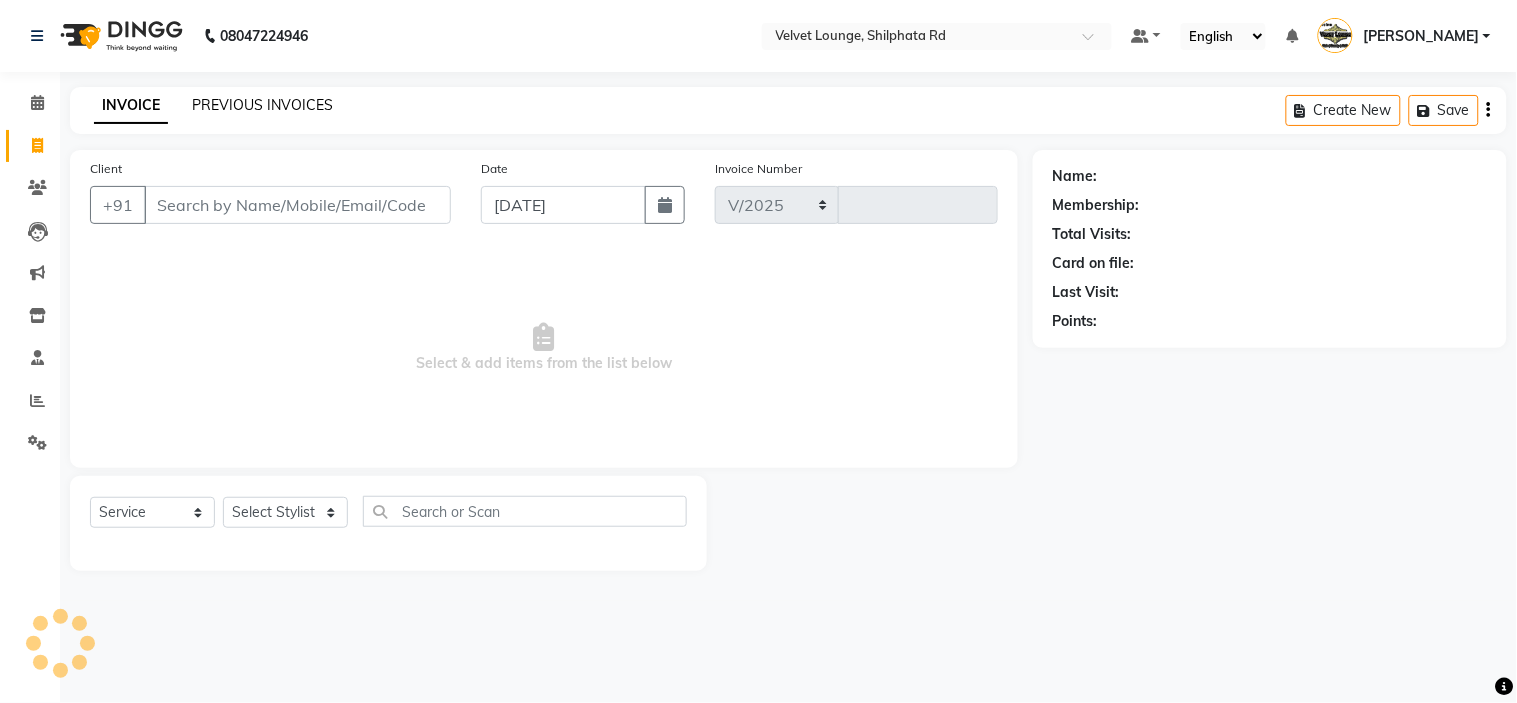 type on "1369" 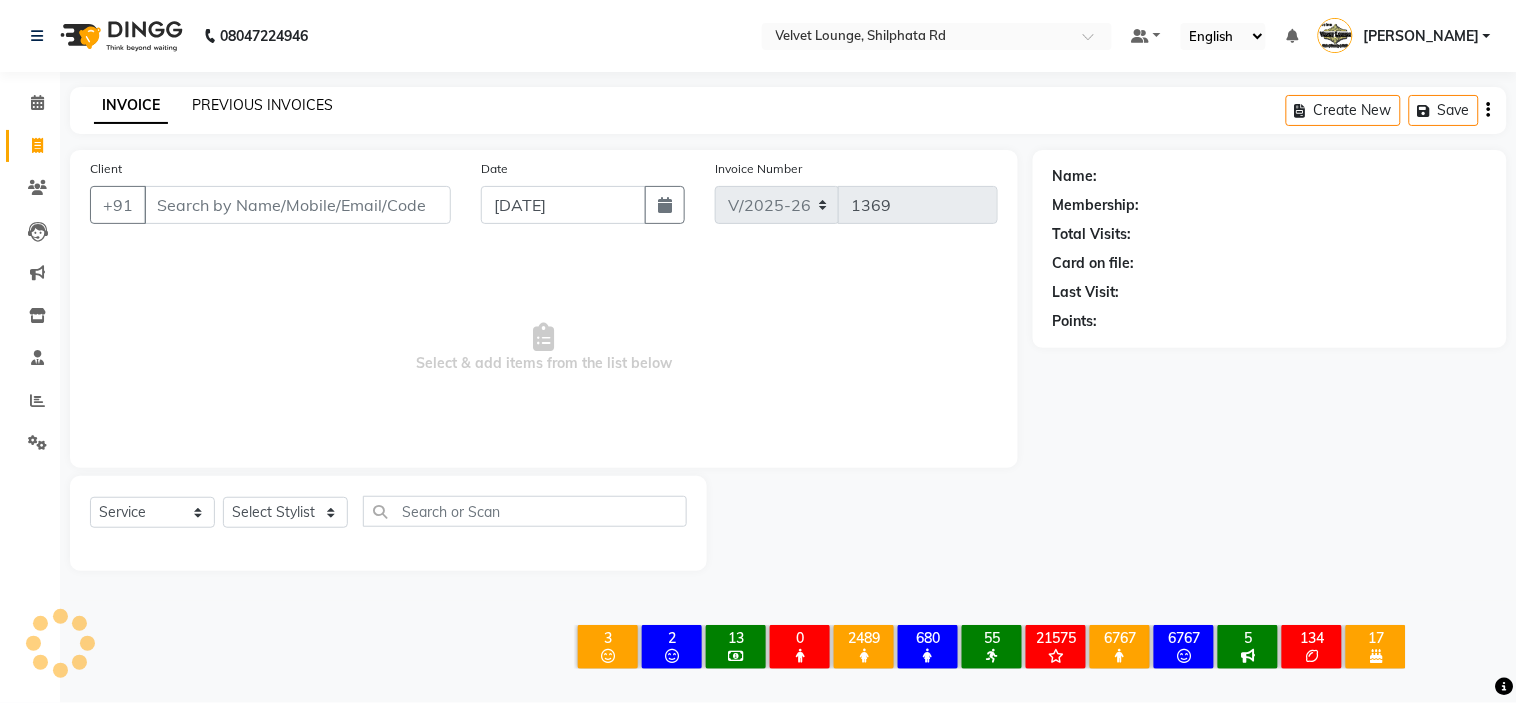 click on "PREVIOUS INVOICES" 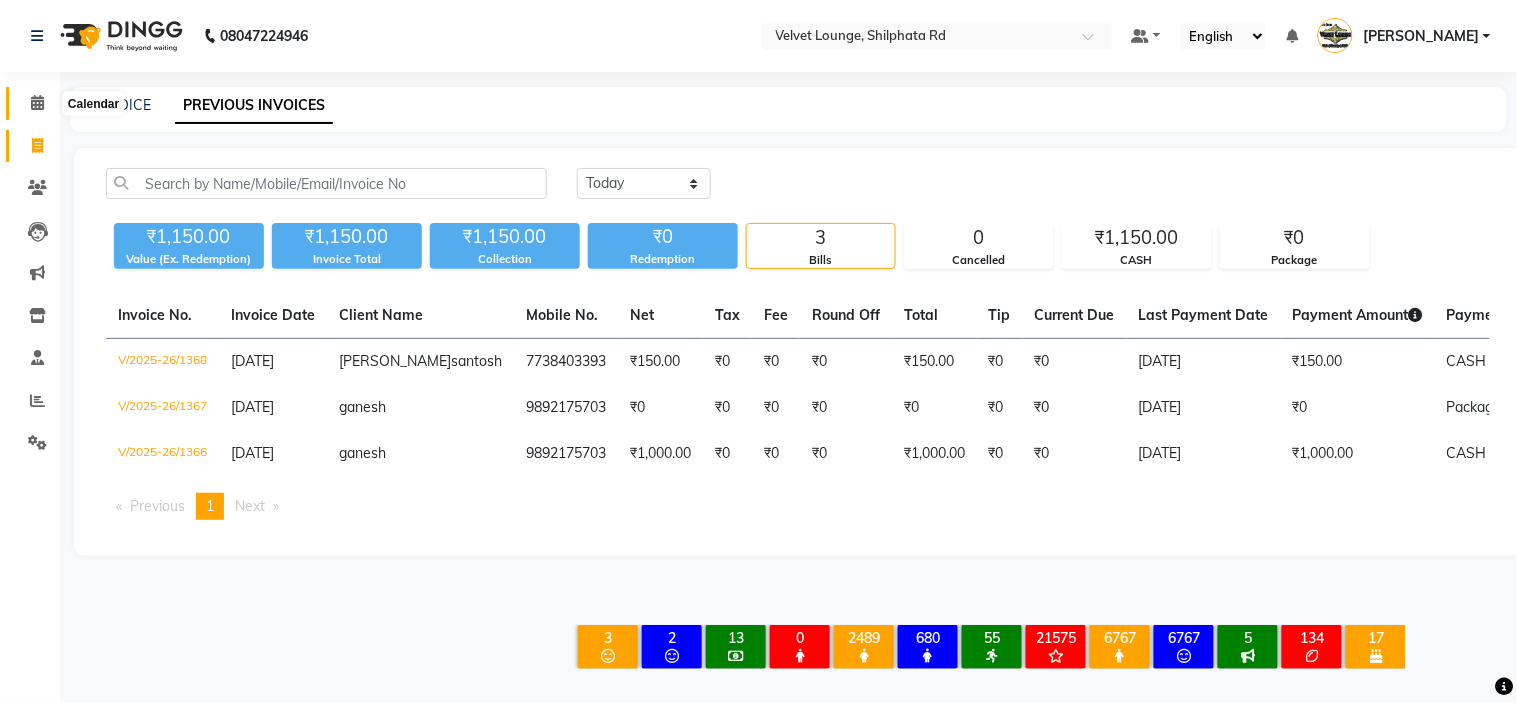 click 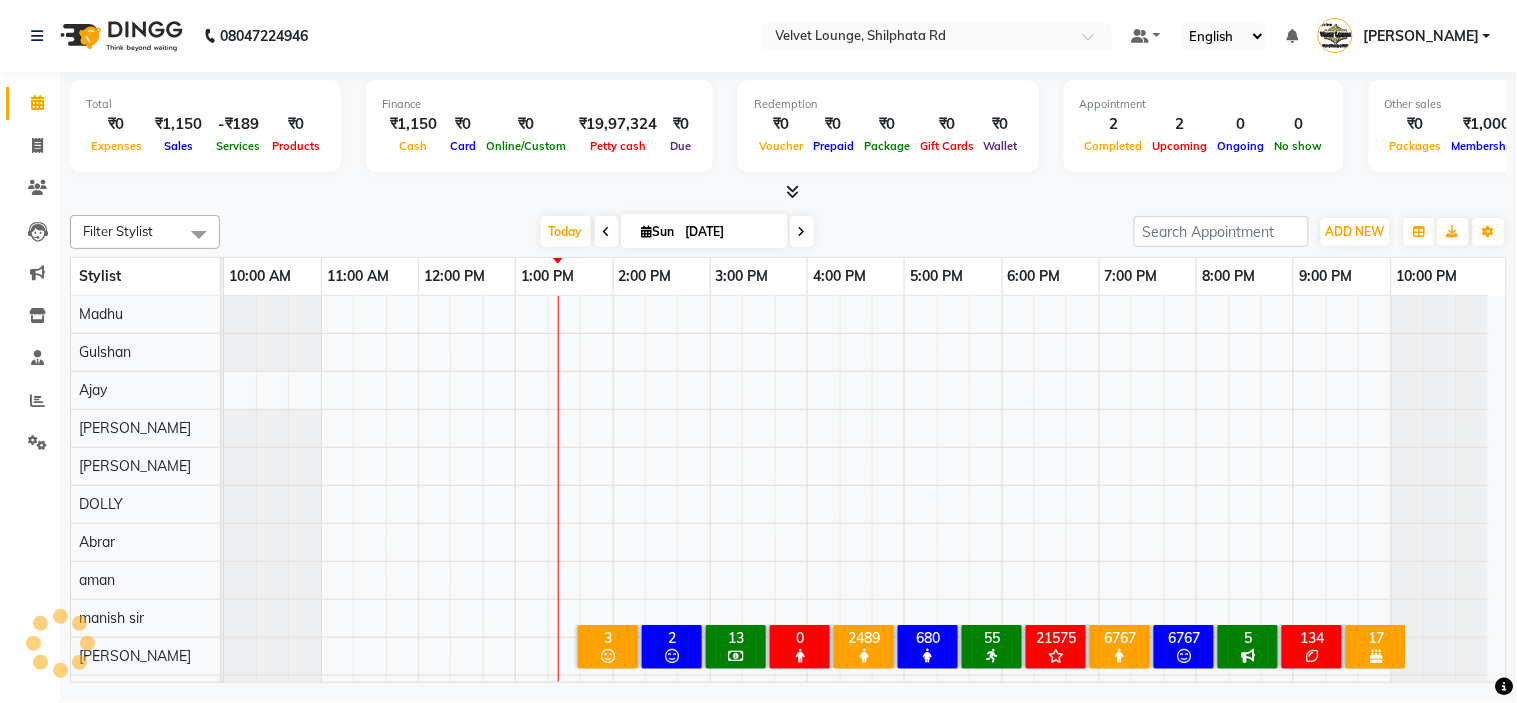 scroll, scrollTop: 26, scrollLeft: 0, axis: vertical 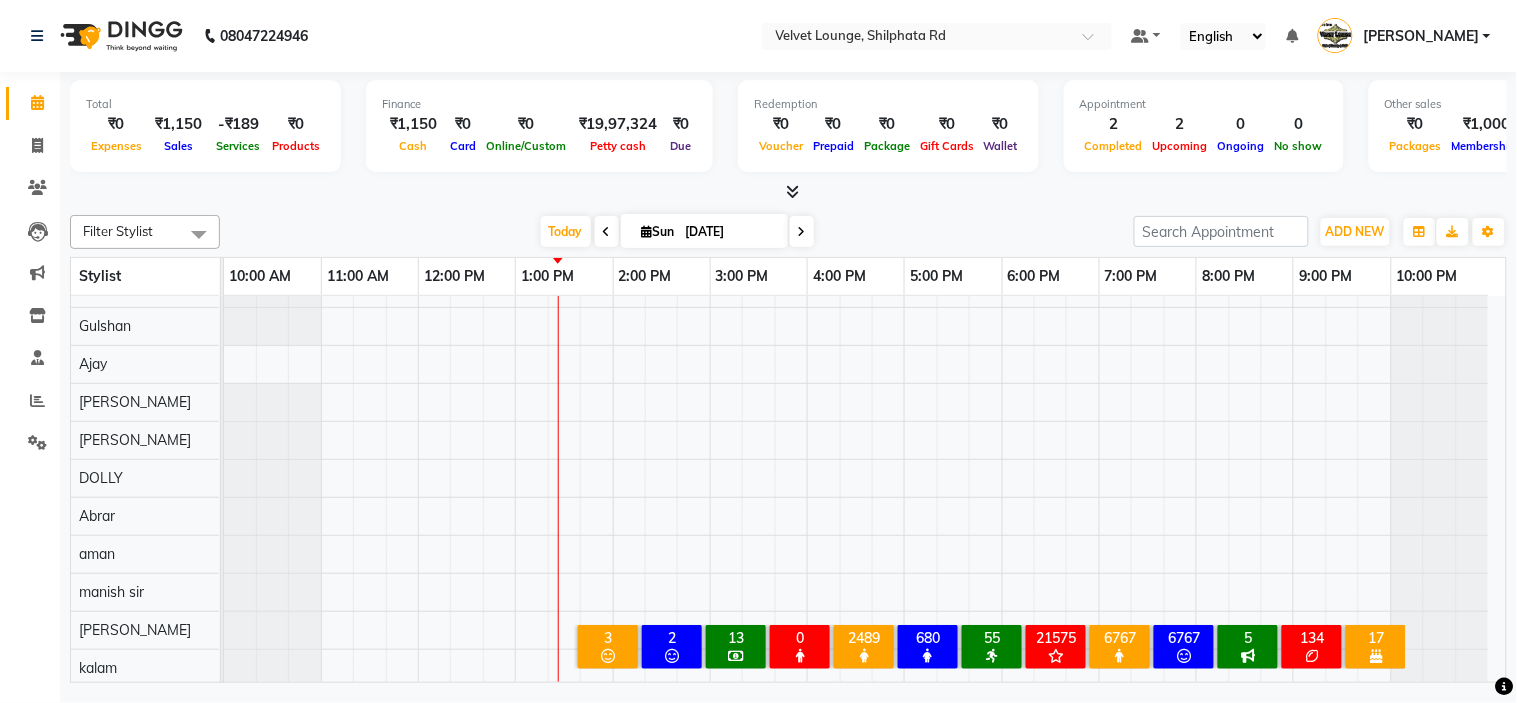 click on "Filter Stylist Select All  Mohmad Adnan Ansari aadil mohaMAD  aarif khan Abrar Ajay ajay jaishwal alam khan aman amit kumar  ANJALI SINGH Ashish singh ashwini palem  chandradeep DOLLY faizan siddique  fardeen shaikh Garima singh Gulshan jaya jyoti deepak chandaliya kalam karan  Madhu manish sir miraj khan mustakin neeta kumbhar neha tamatta pradnya rahul thakur RAZAK SALIM SAIKH rohit Rutuja SAHEER sahil khan SALMA SHAIKH salman mahomad imran  SAMEER KHAN sana santosh jaiswal saqib sayali shaddma  ansari shalu mehra shekhar bansode SHIVADURGA GANTAM shubham pal  shweta pandey varshita gurbani vishal shinde Today  Sun 13-07-2025 Toggle Dropdown Add Appointment Add Invoice Add Expense Add Attendance Add Client Toggle Dropdown Add Appointment Add Invoice Add Expense Add Attendance Add Client ADD NEW Toggle Dropdown Add Appointment Add Invoice Add Expense Add Attendance Add Client Filter Stylist Select All  Mohmad Adnan Ansari aadil mohaMAD  aarif khan Abrar Ajay ajay jaishwal alam khan aman amit kumar  DOLLY 75%" 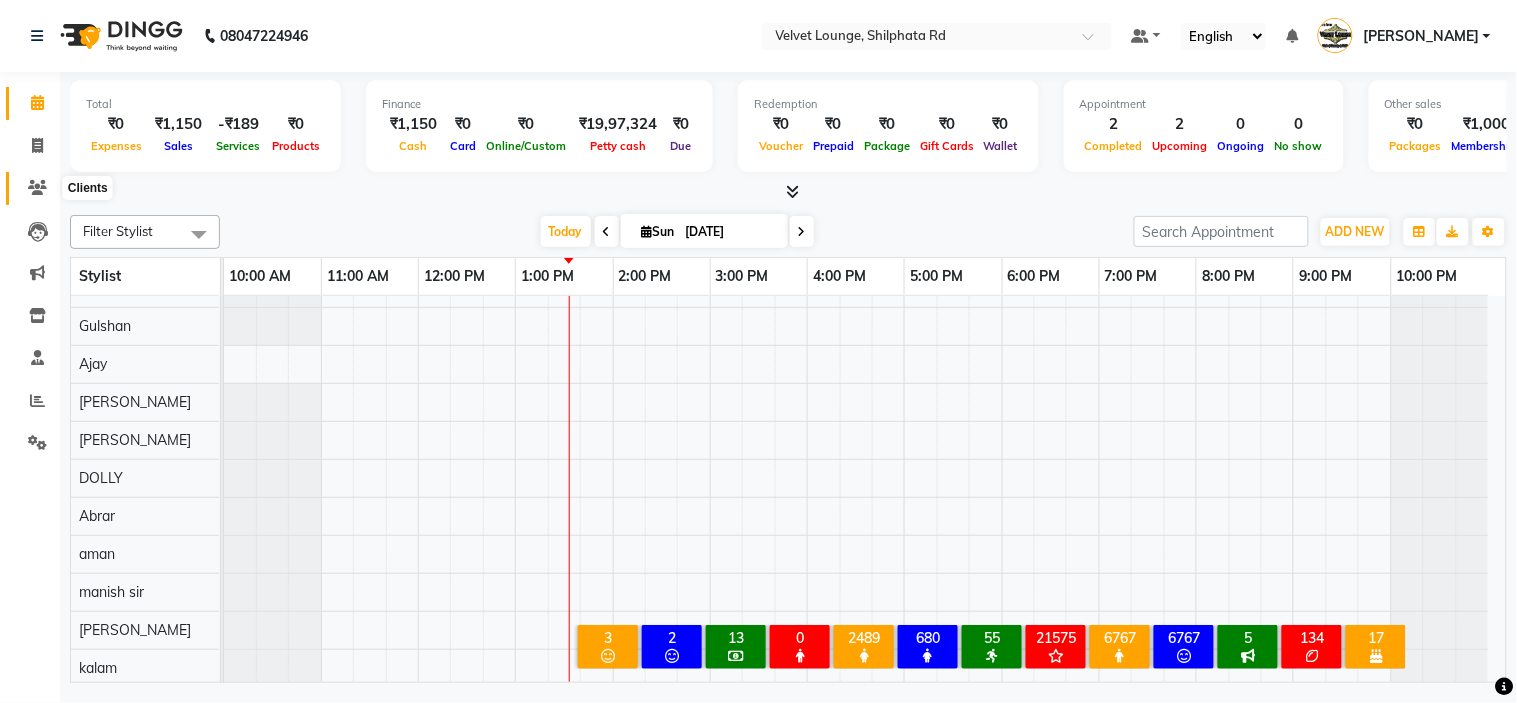 click 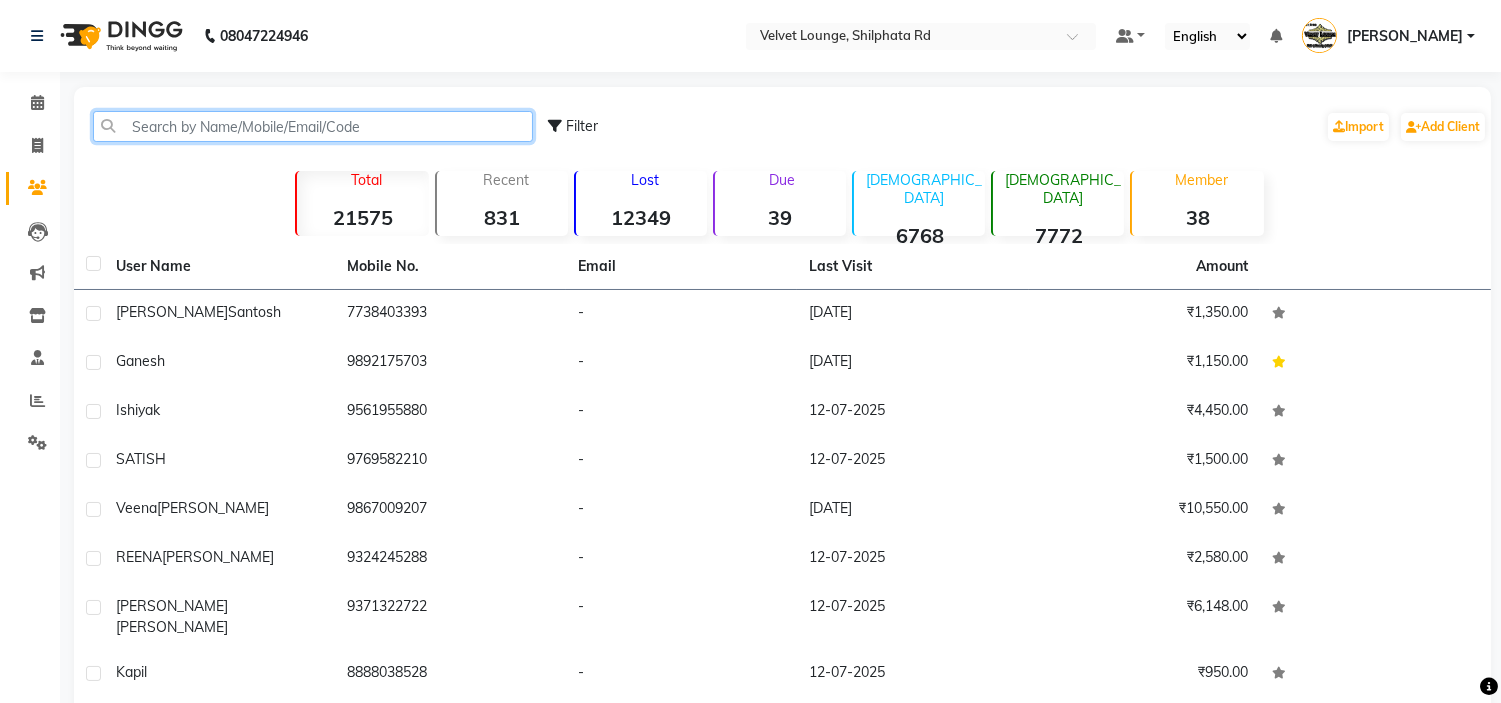 click 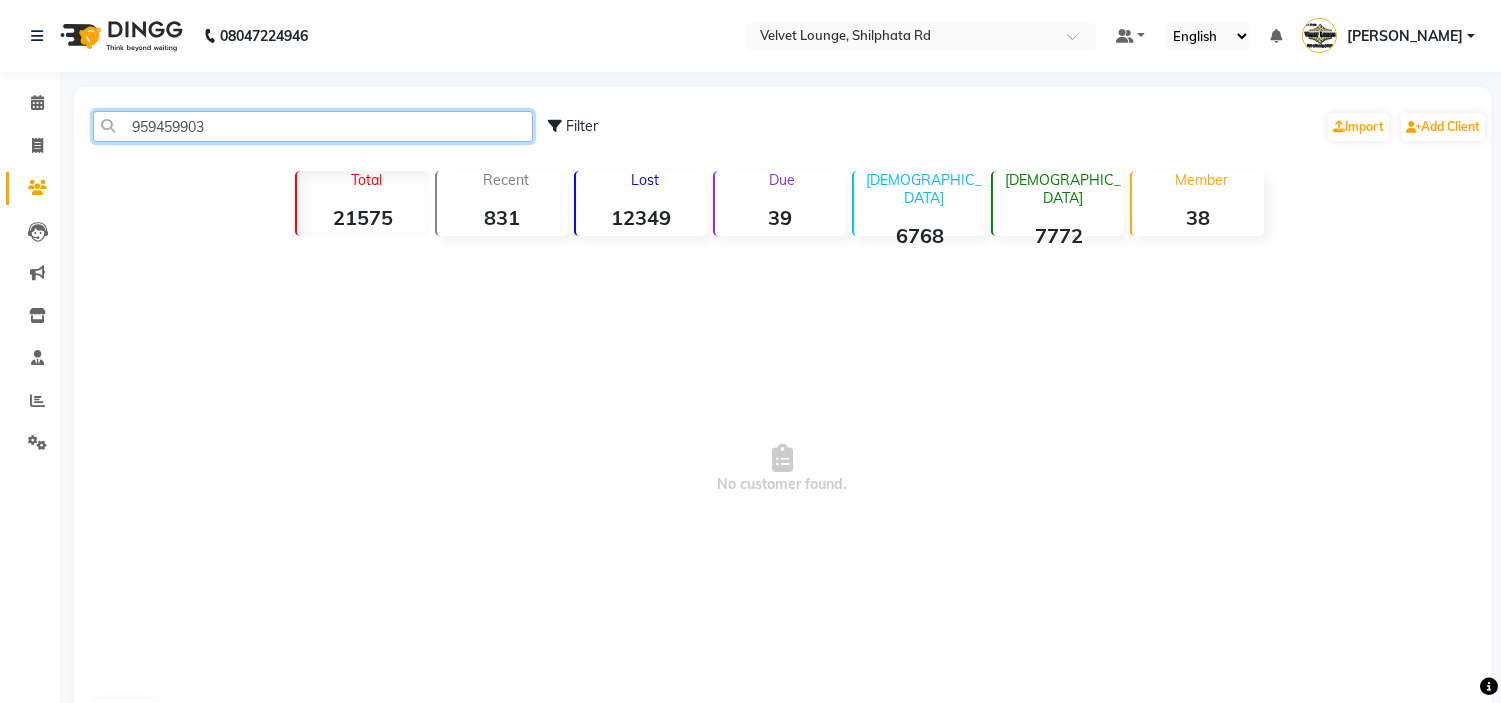click on "959459903" 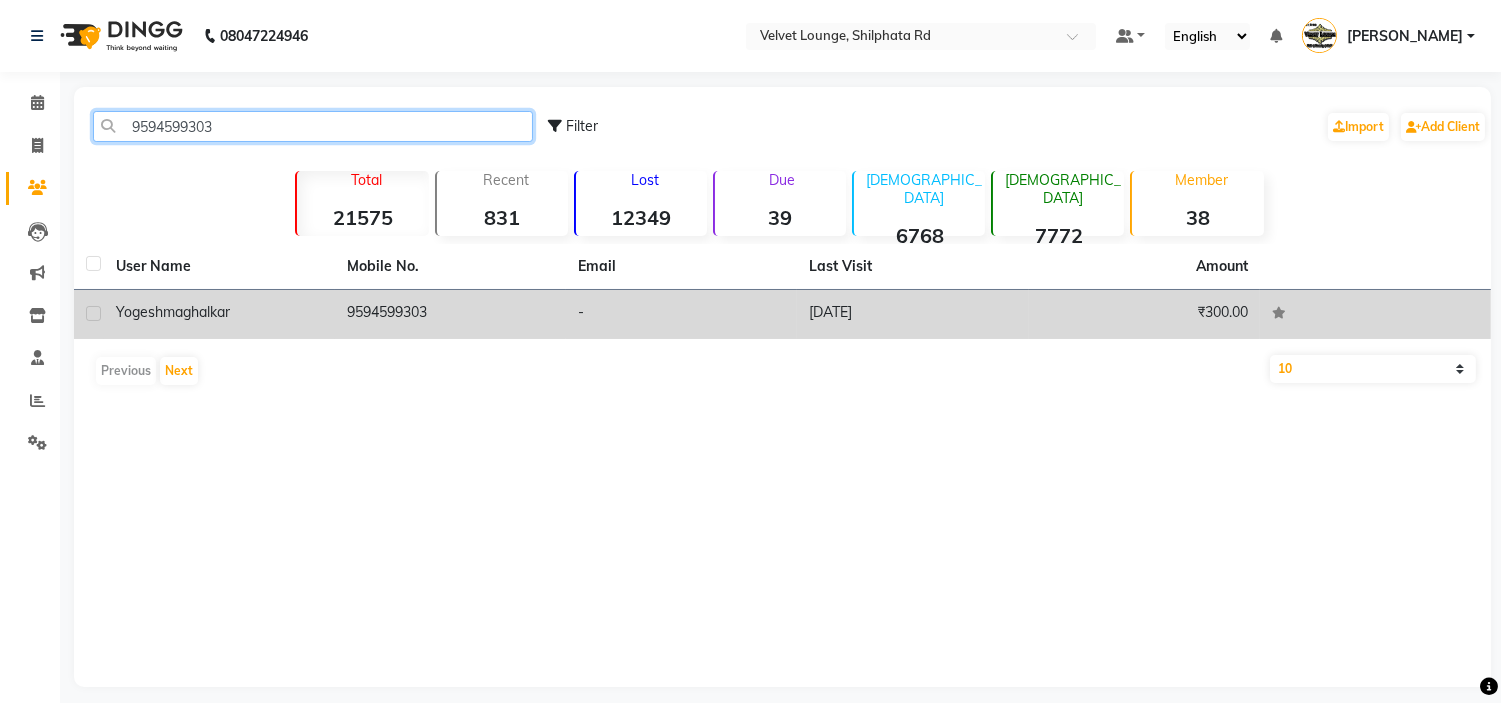 type on "9594599303" 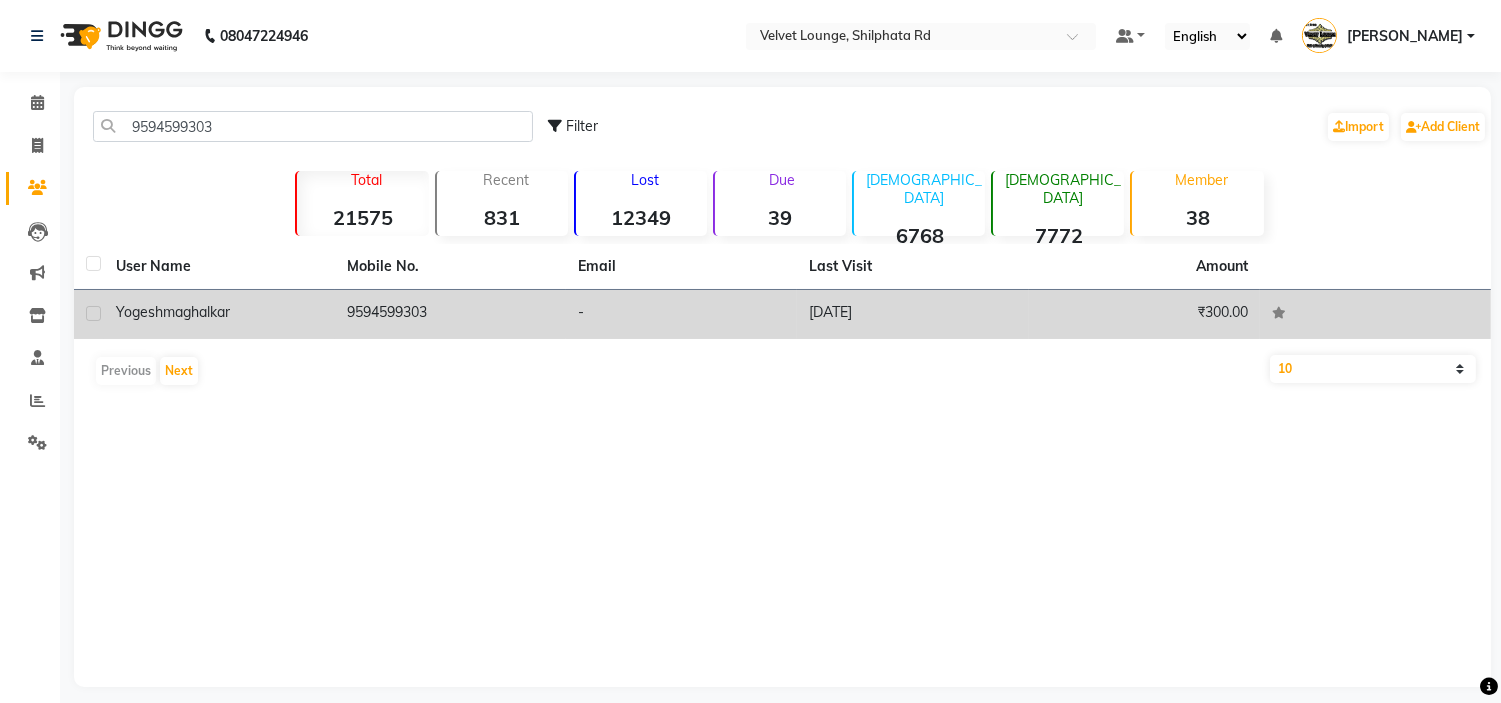 click on "9594599303" 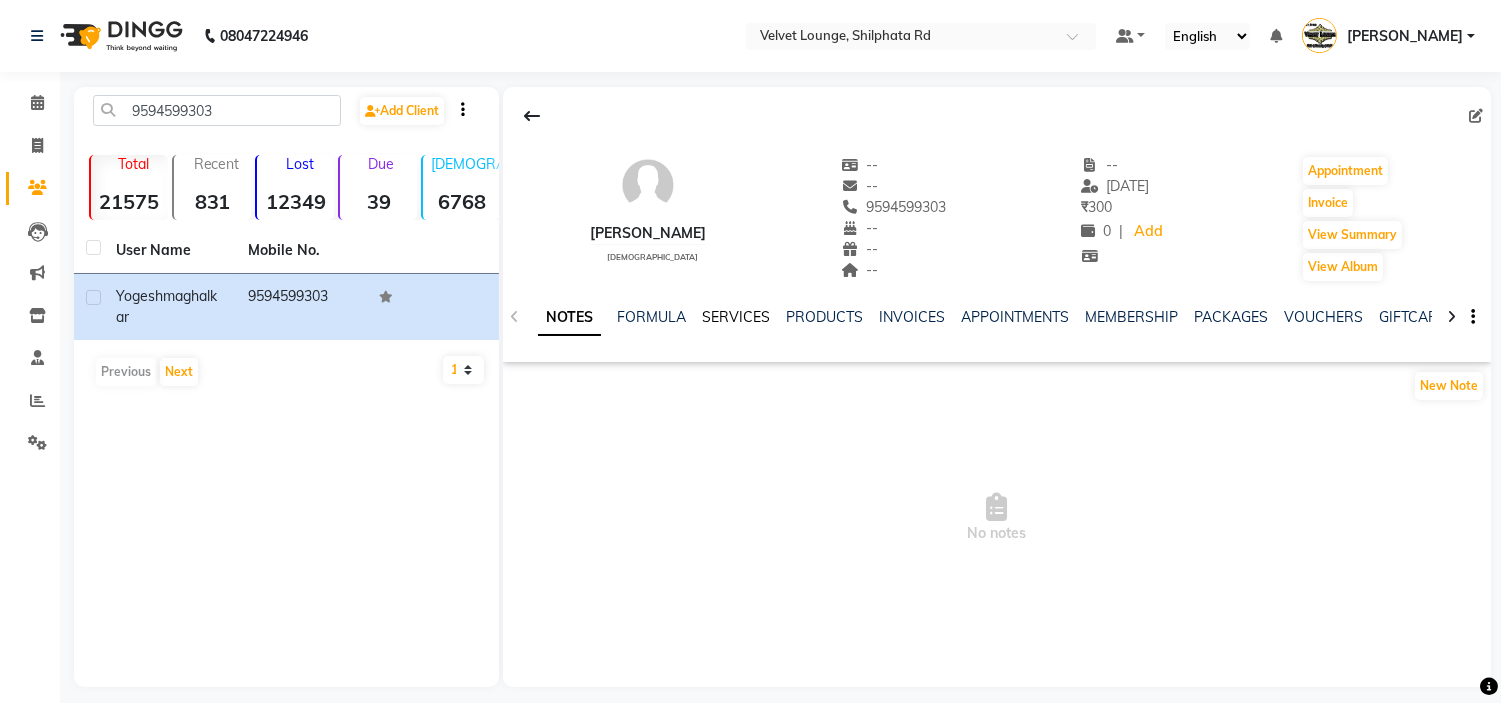 click on "SERVICES" 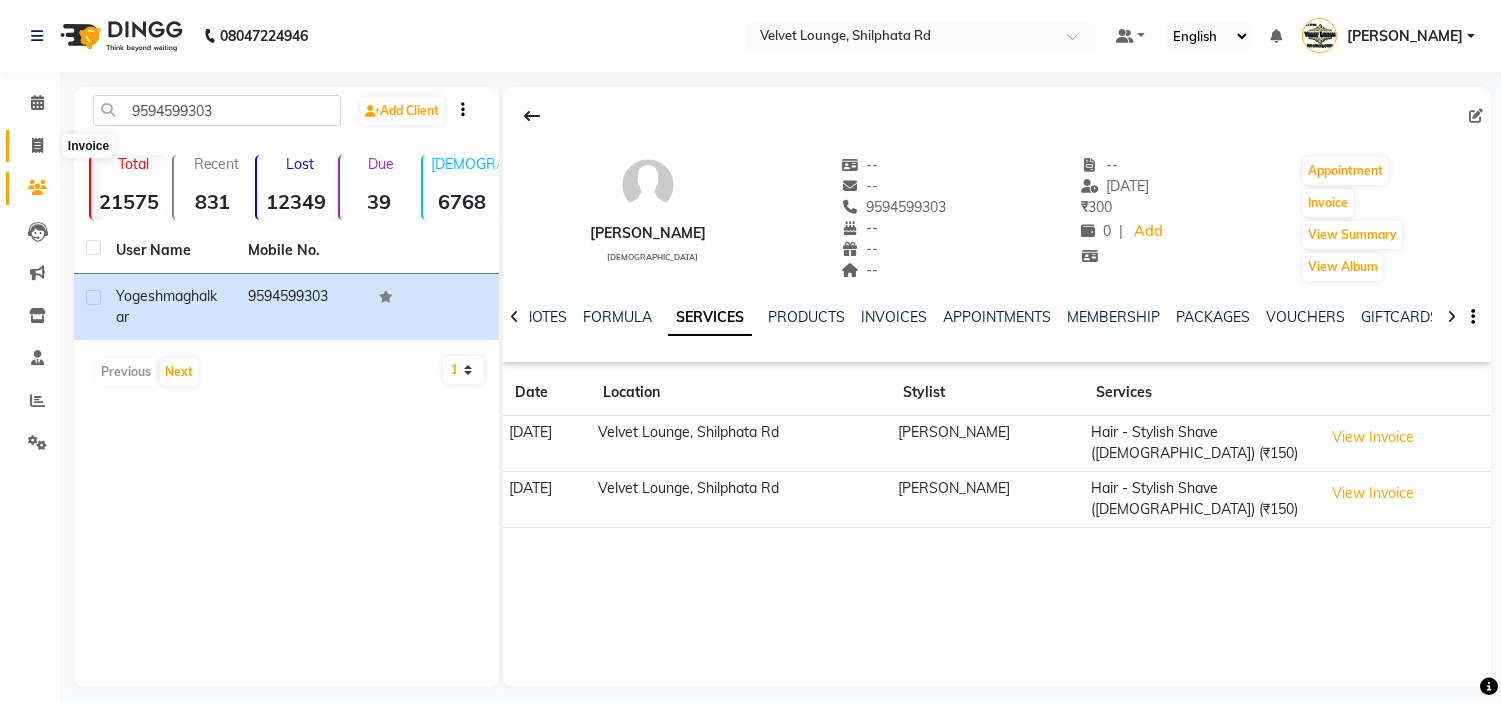 click 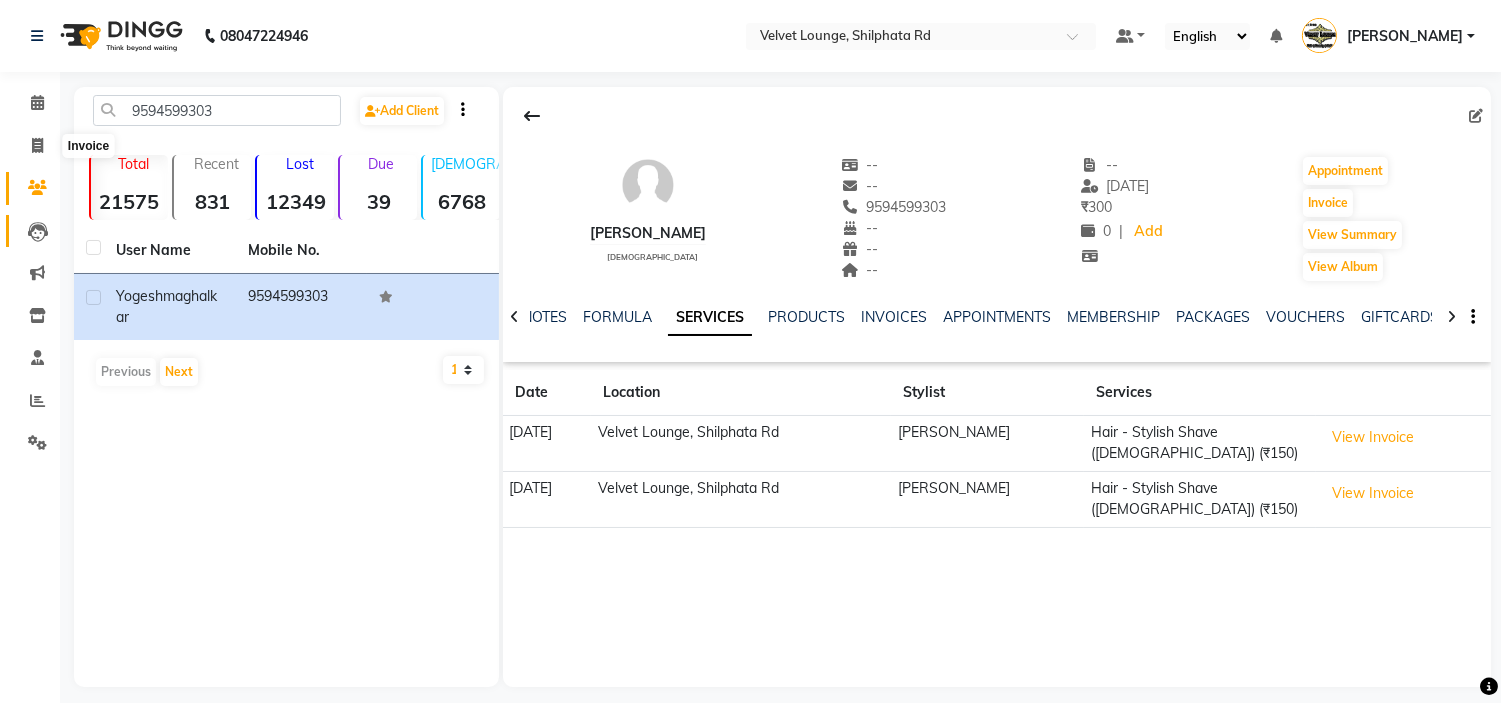 select on "service" 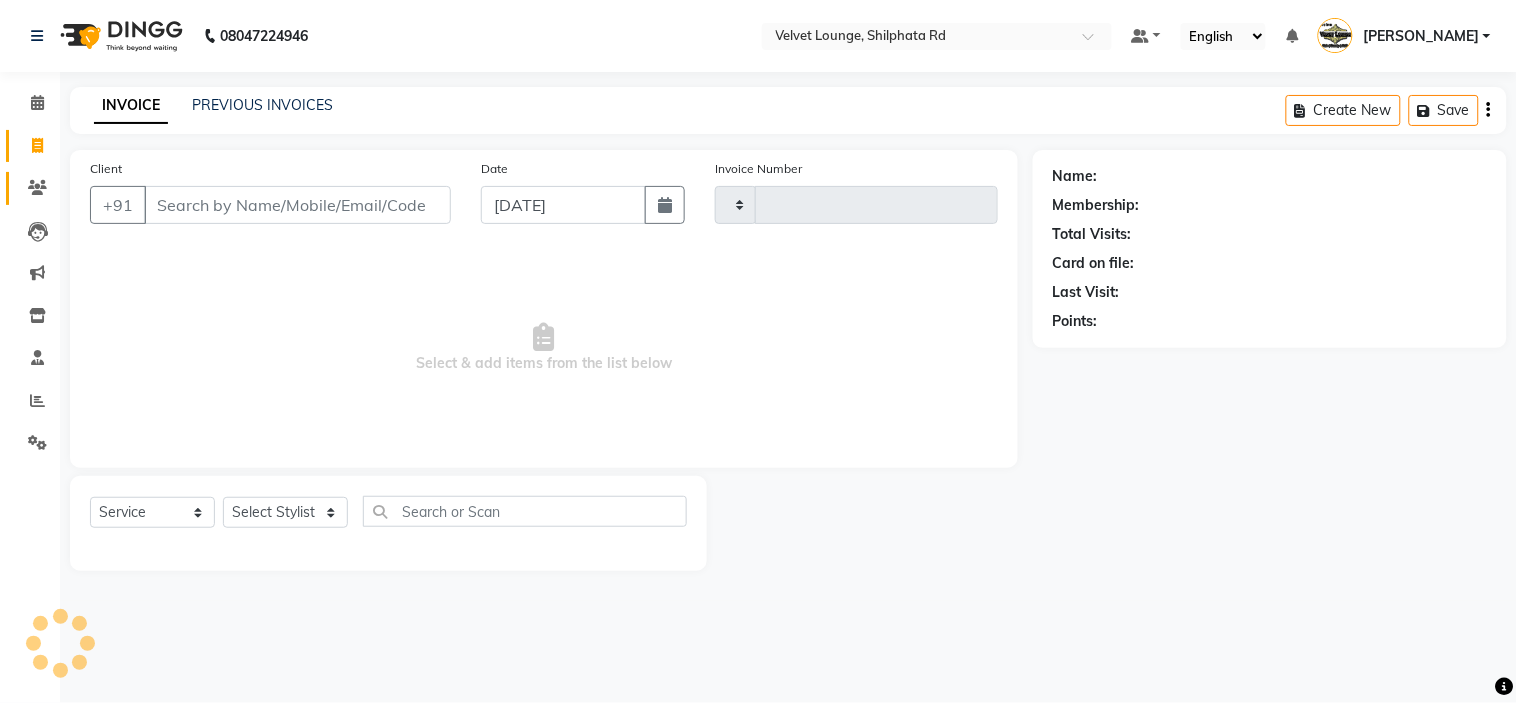 click on "Clients" 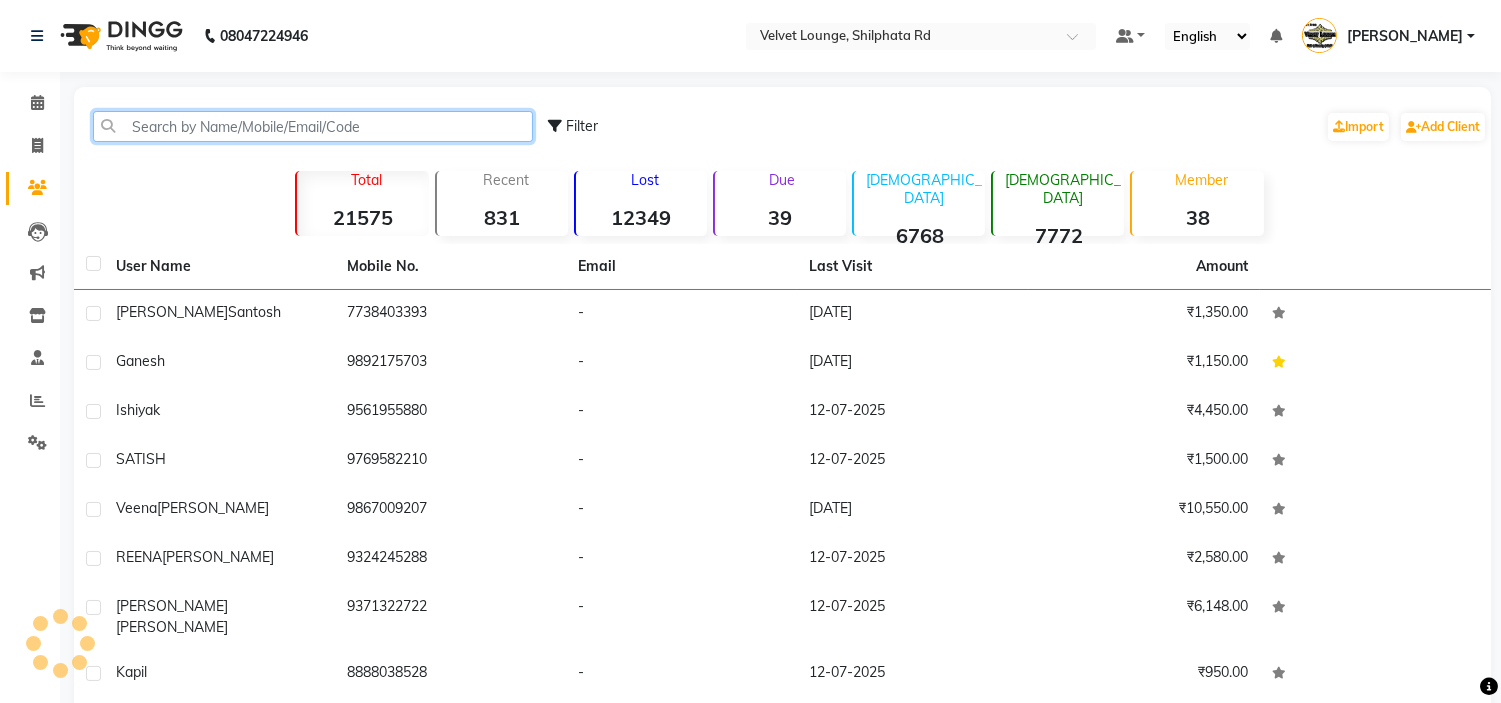 click 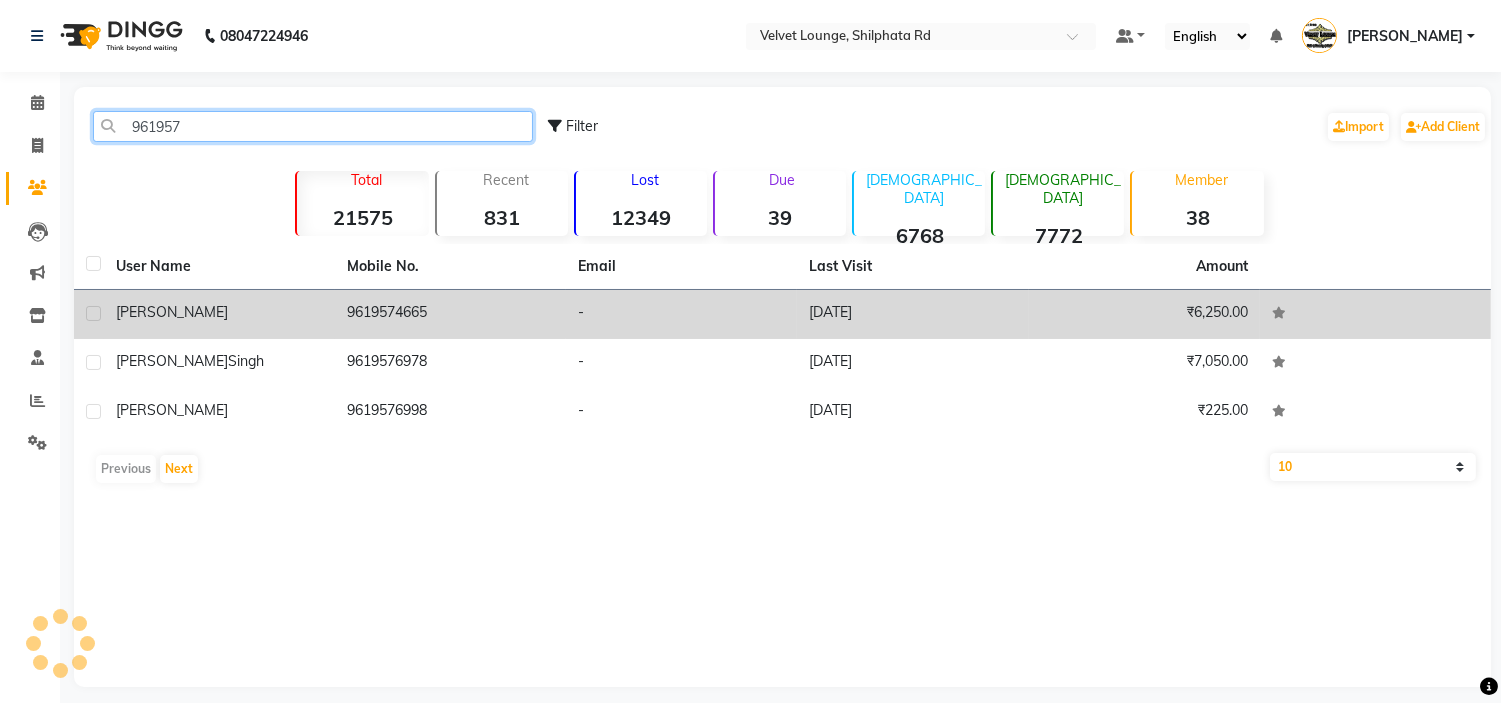 type on "961957" 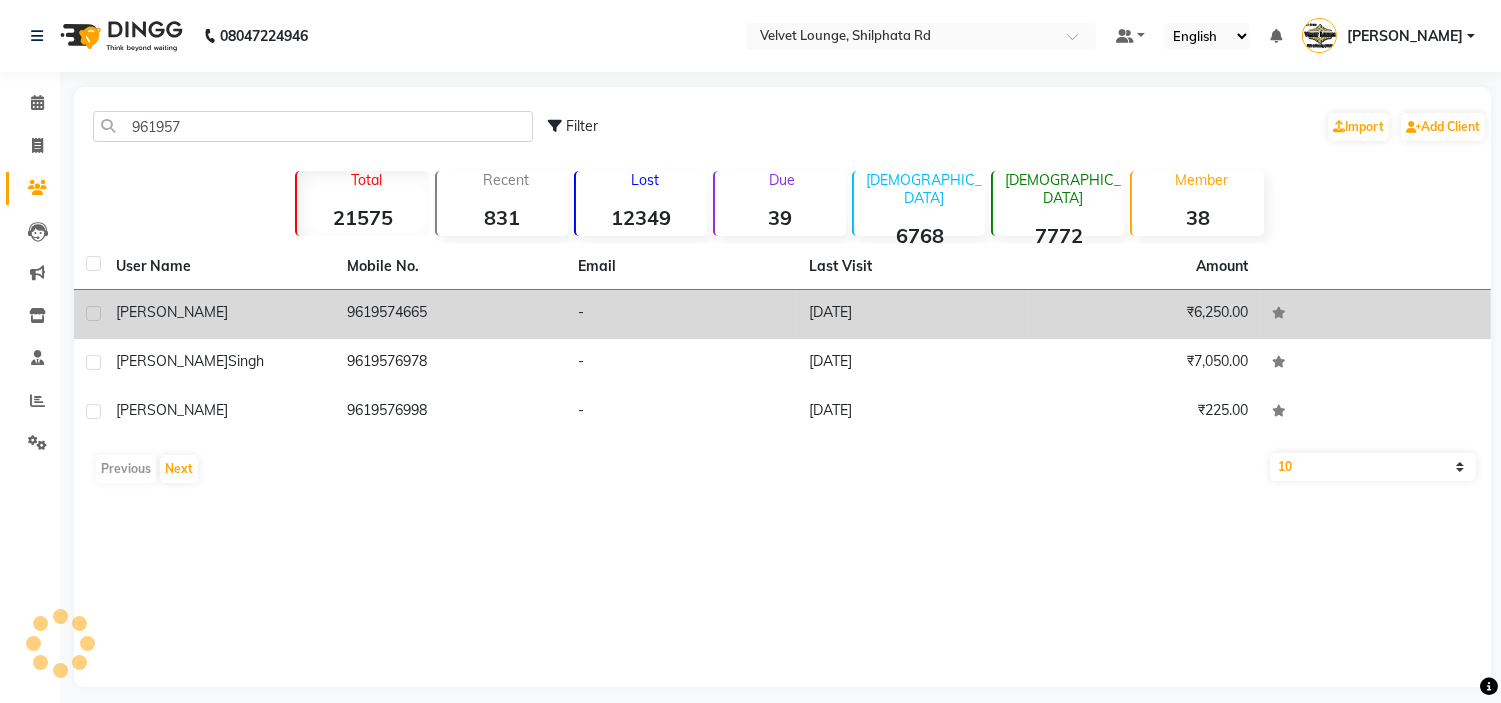 click on "9619574665" 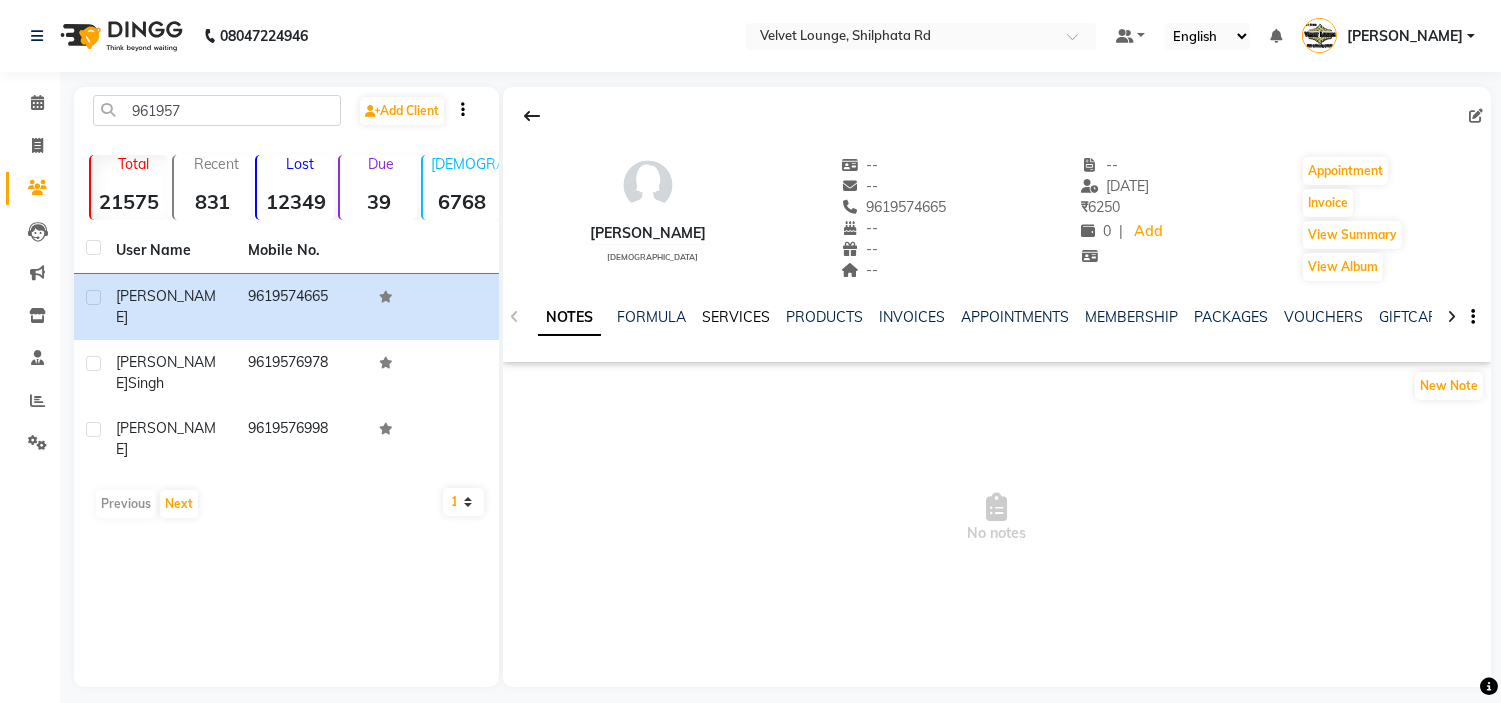click on "SERVICES" 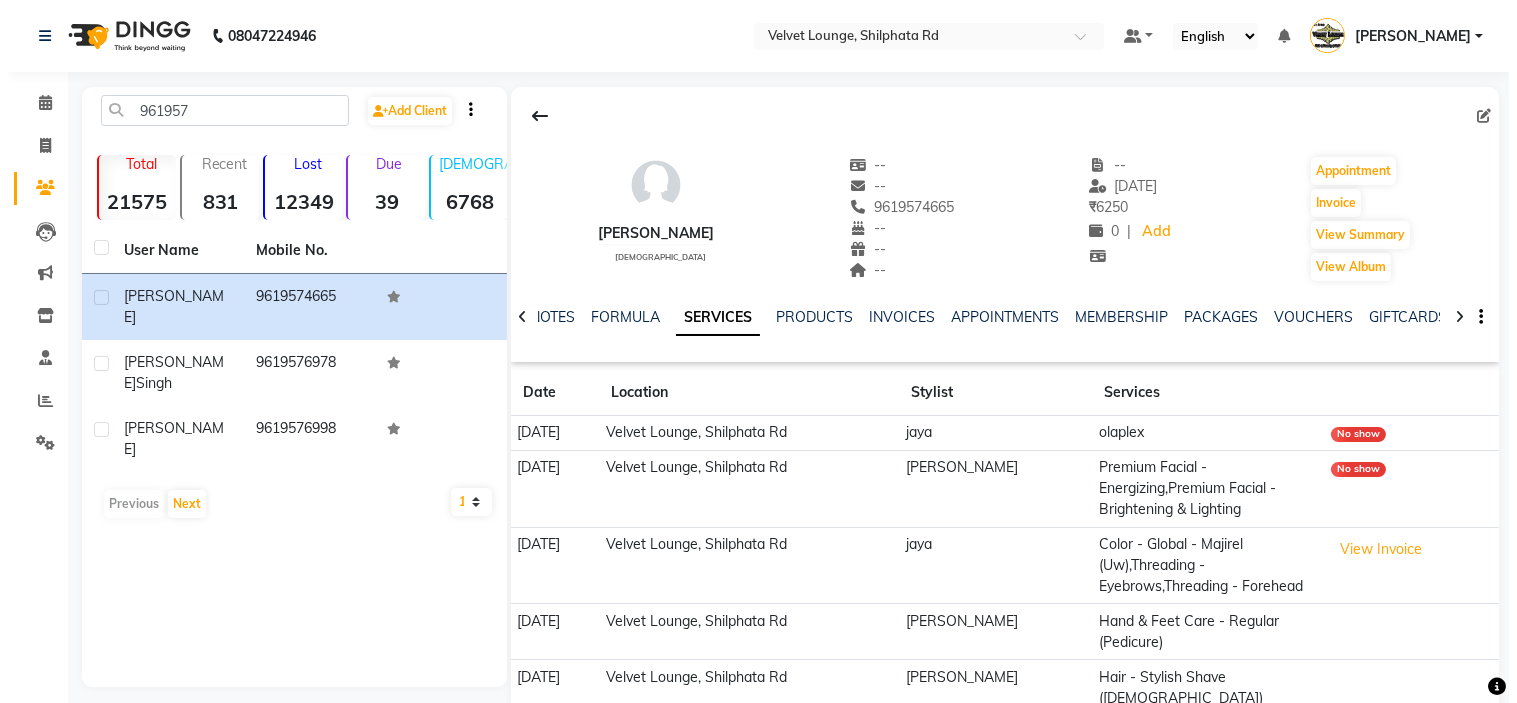 scroll, scrollTop: 98, scrollLeft: 0, axis: vertical 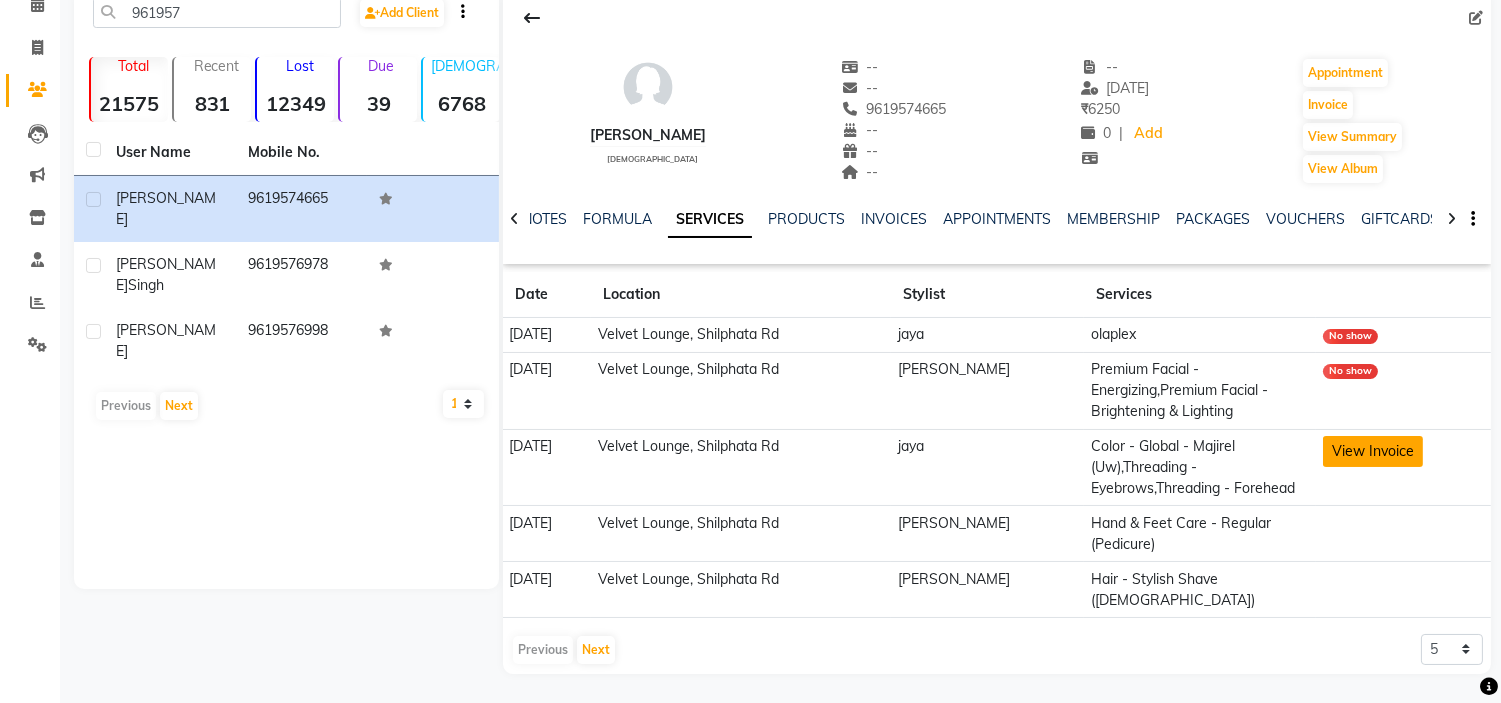 click on "View Invoice" 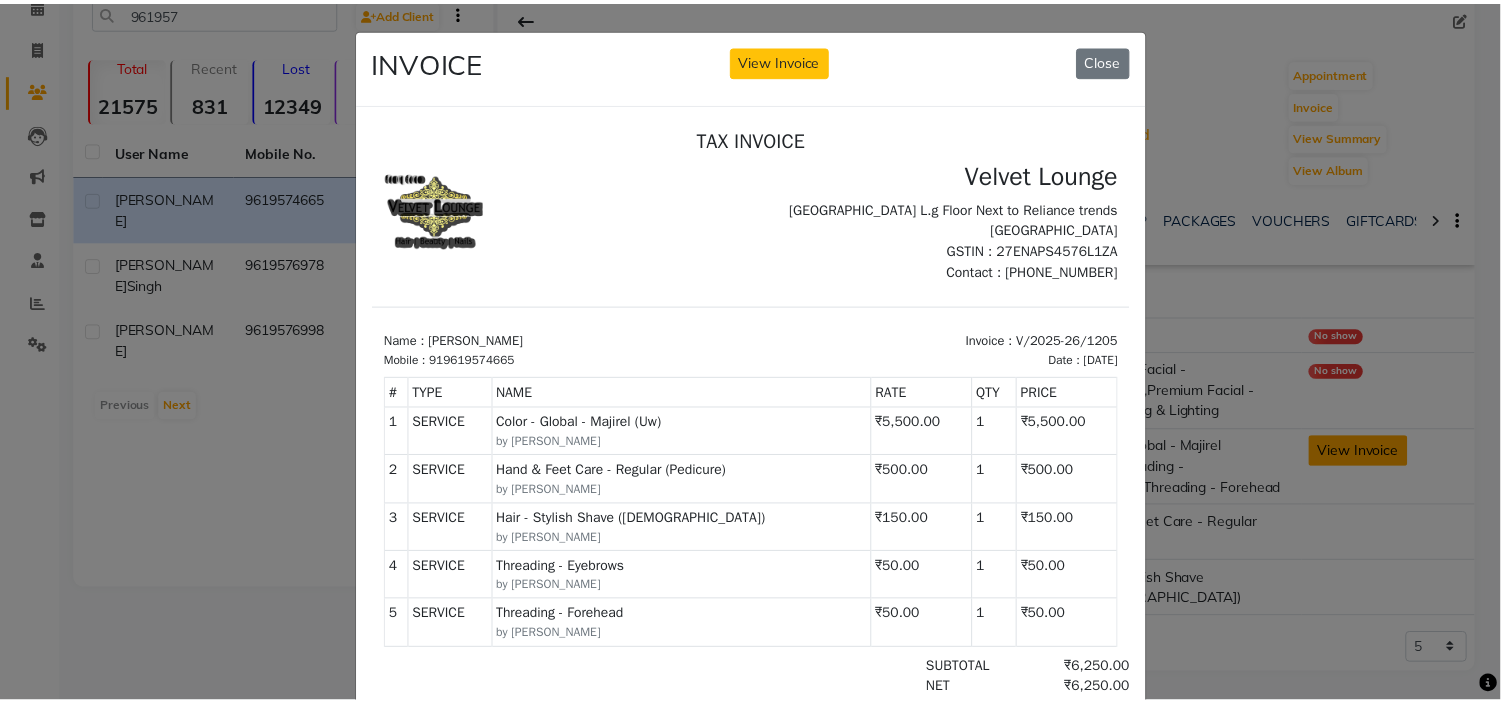 scroll, scrollTop: 0, scrollLeft: 0, axis: both 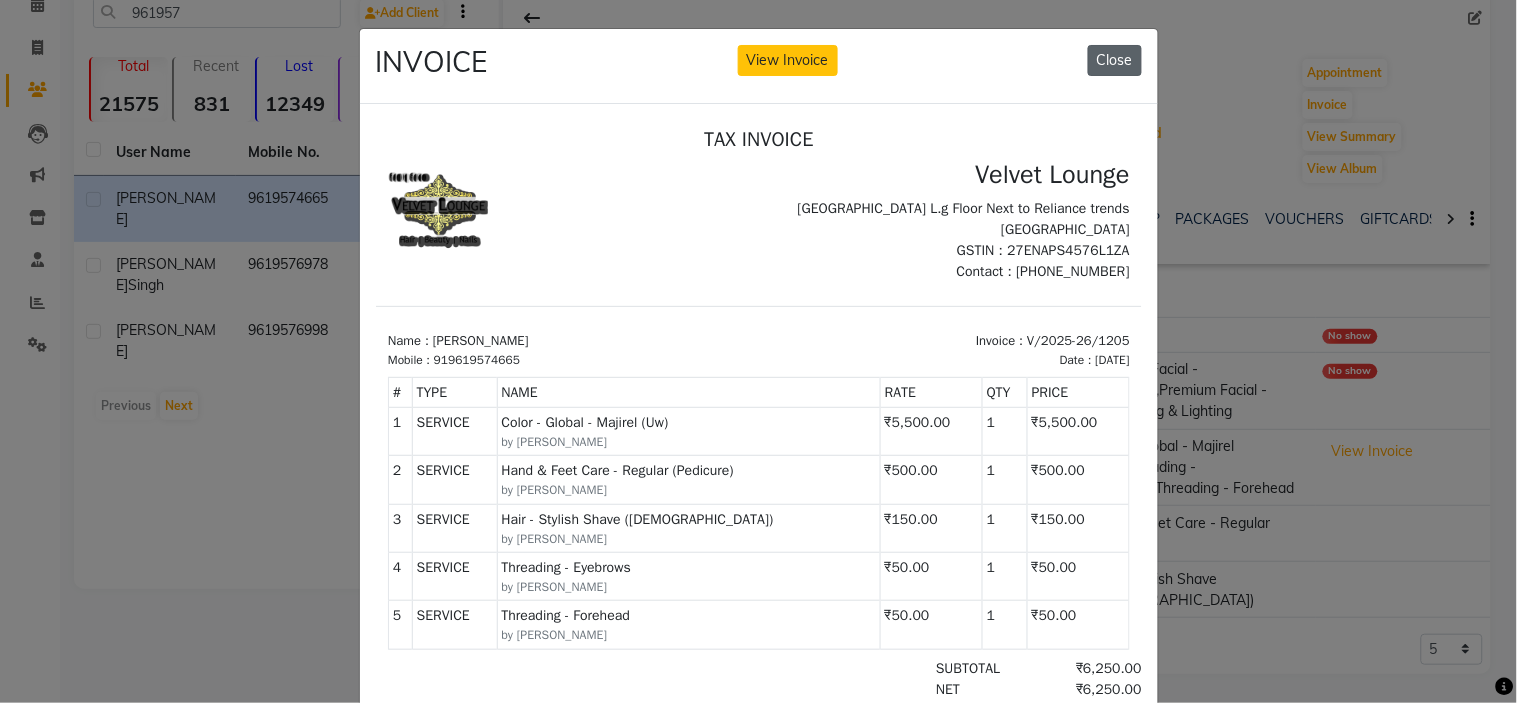 click on "Close" 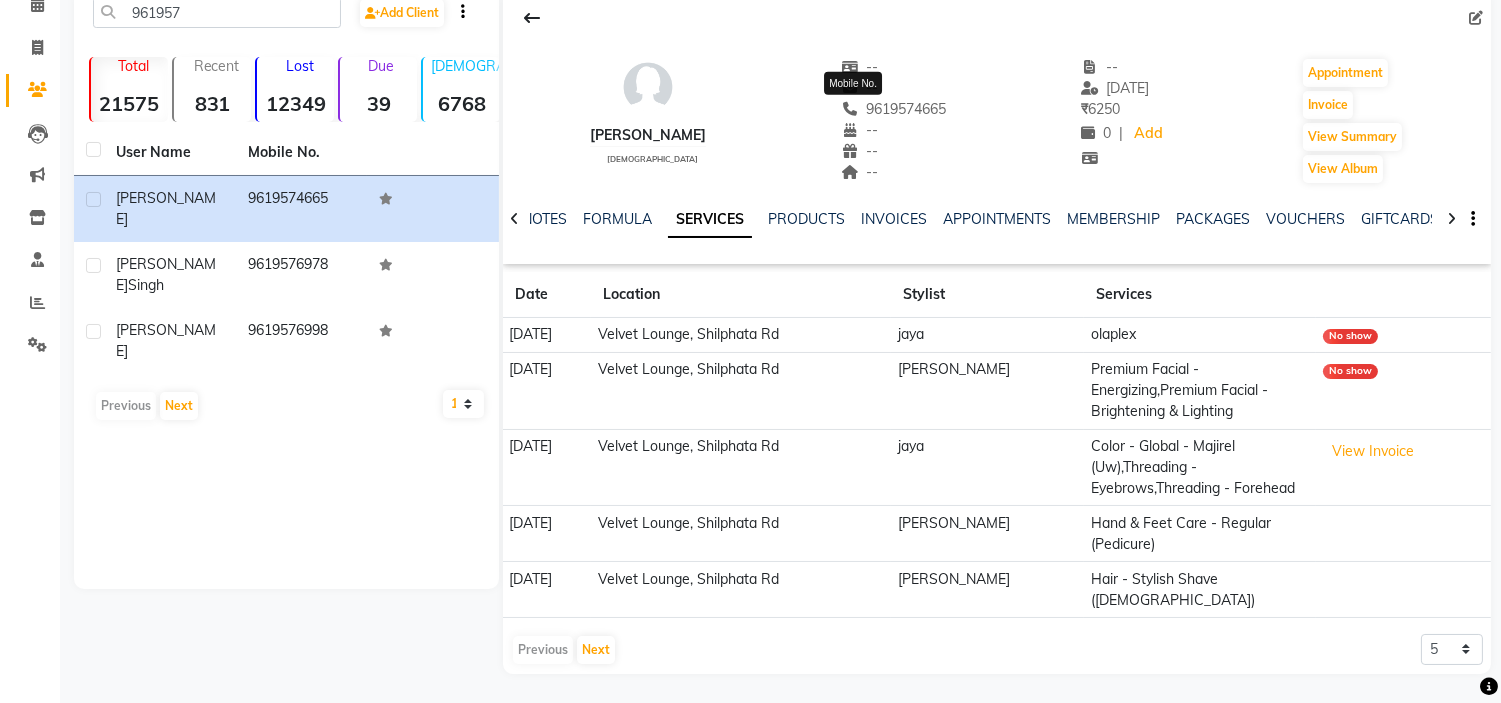 drag, startPoint x: 912, startPoint y: 105, endPoint x: 824, endPoint y: 106, distance: 88.005684 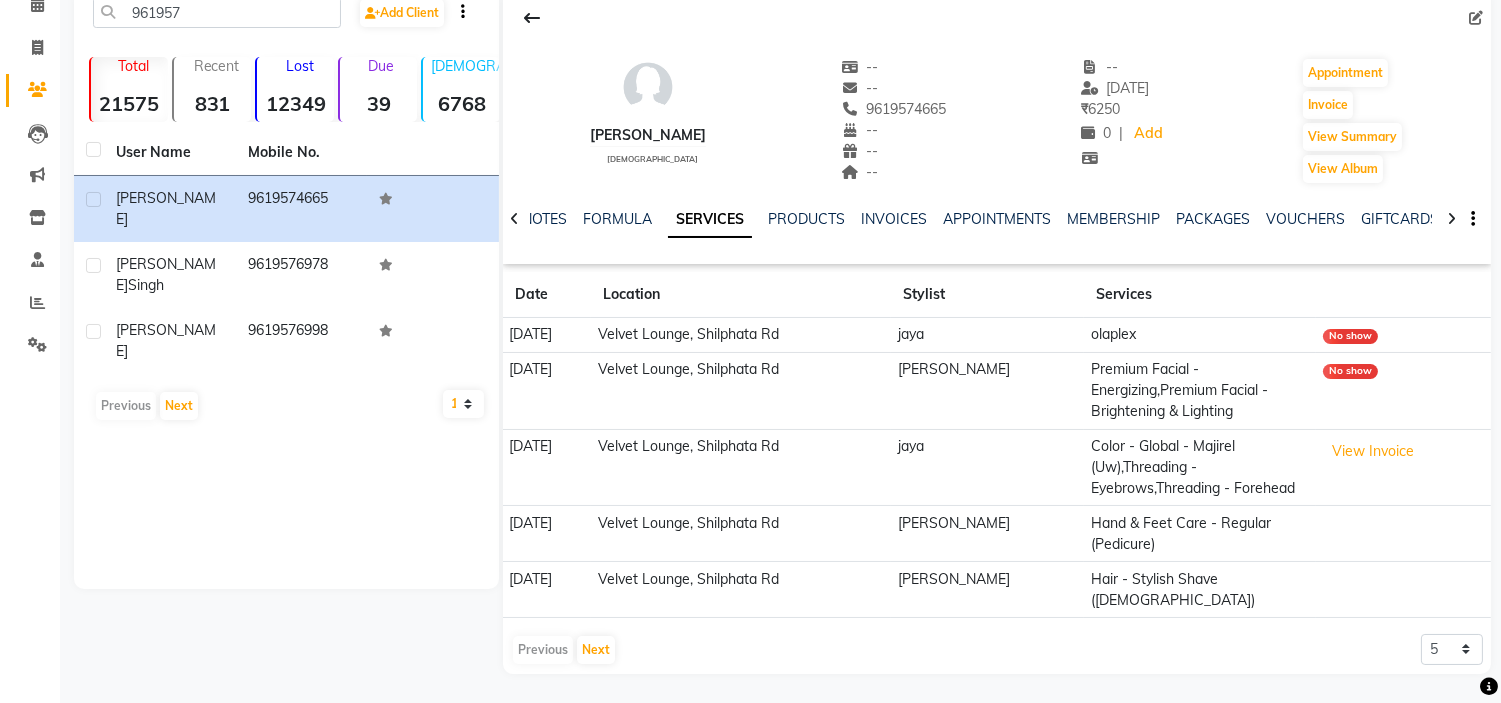 copy on "9619574665" 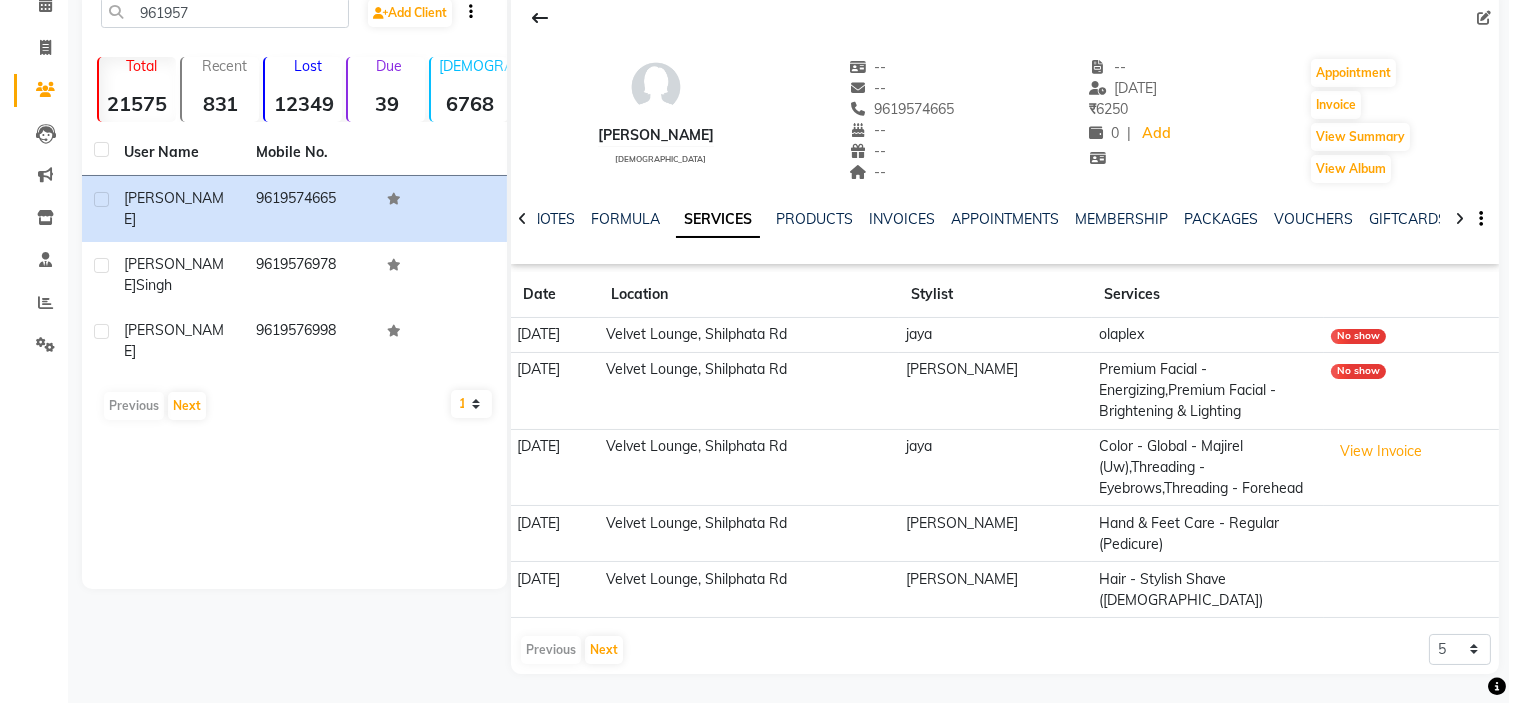 scroll, scrollTop: 0, scrollLeft: 0, axis: both 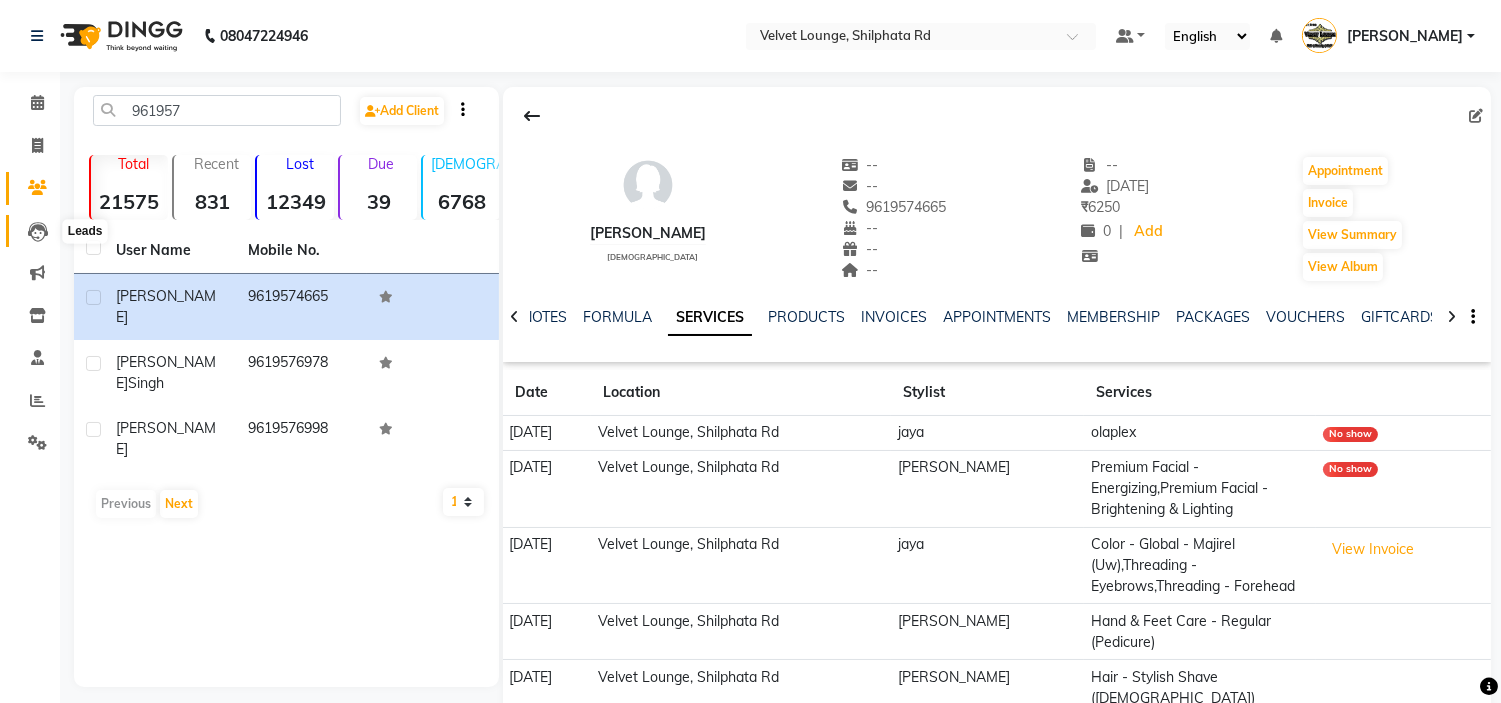 click 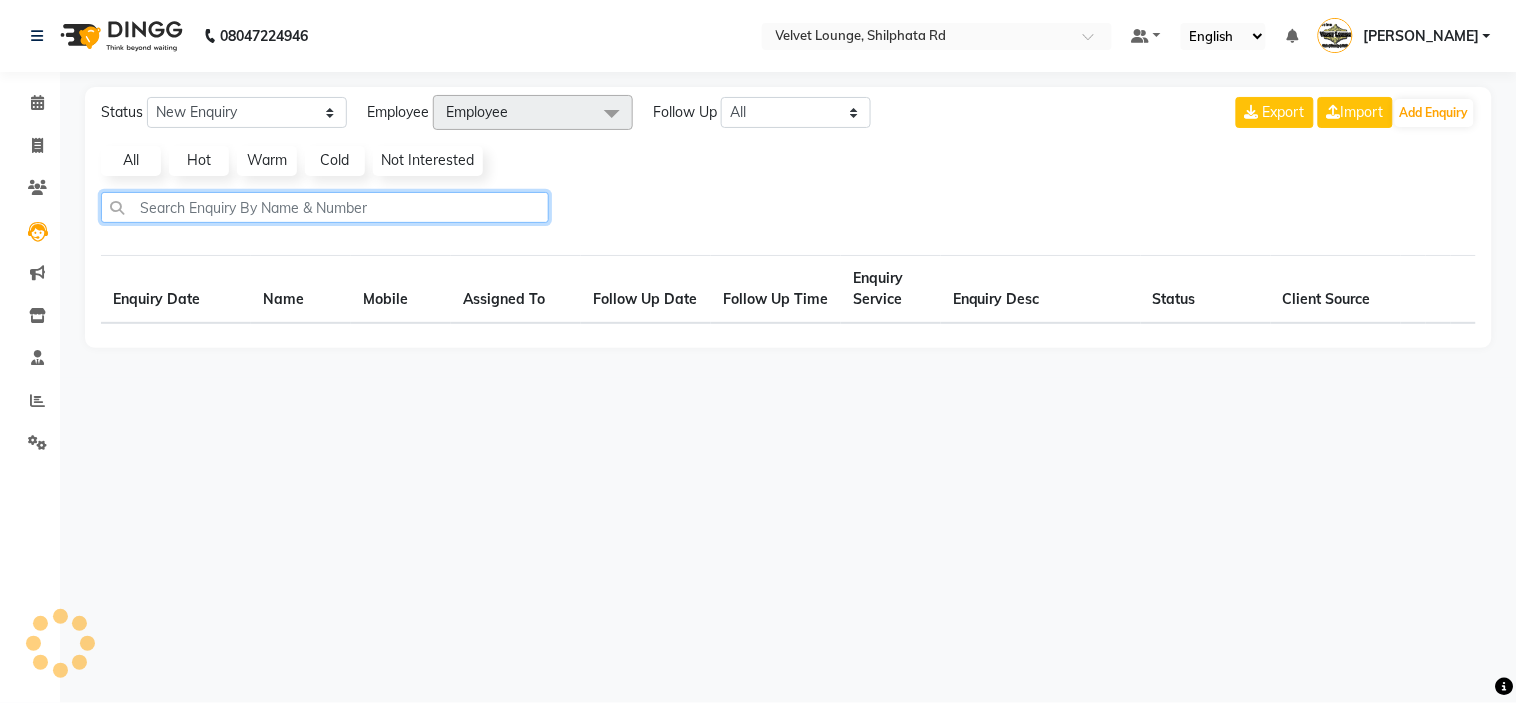 click 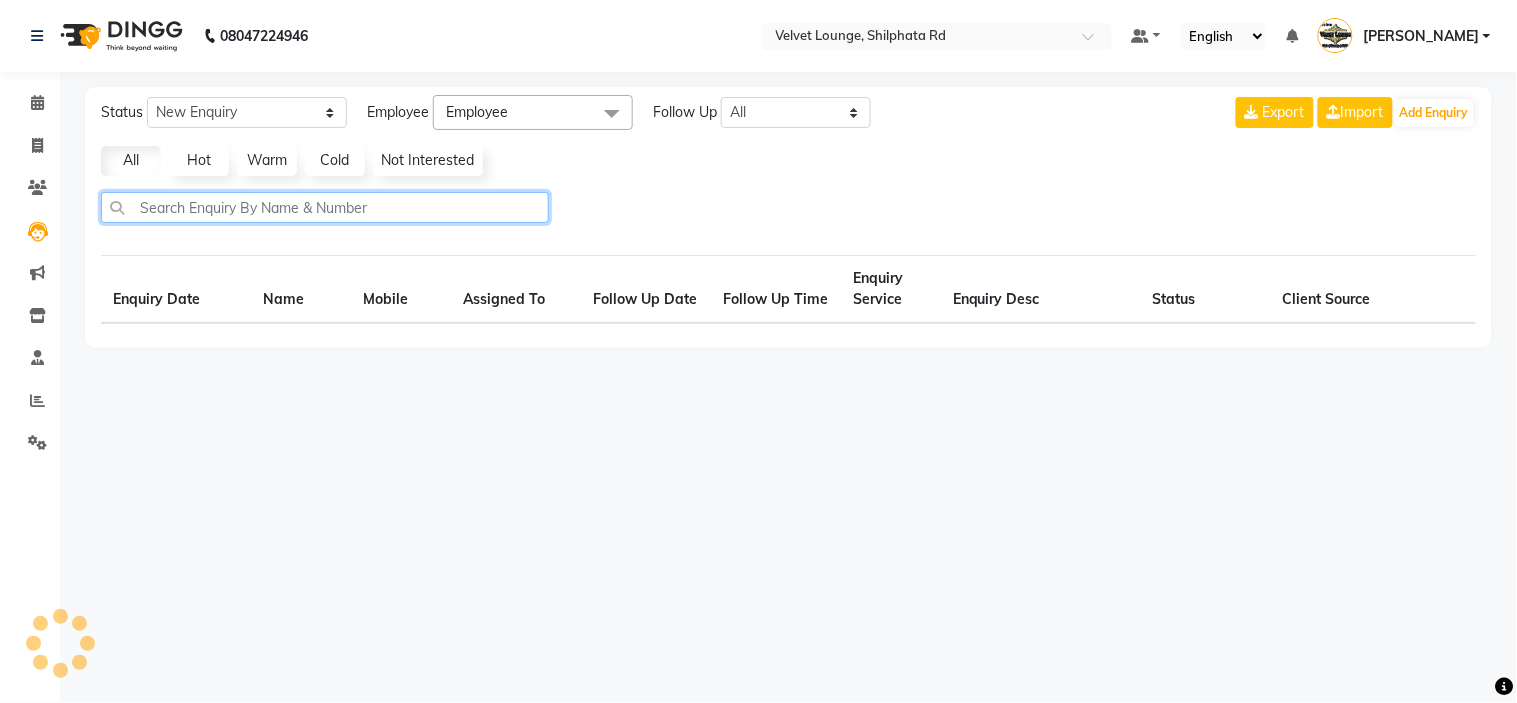 paste on "9619574665" 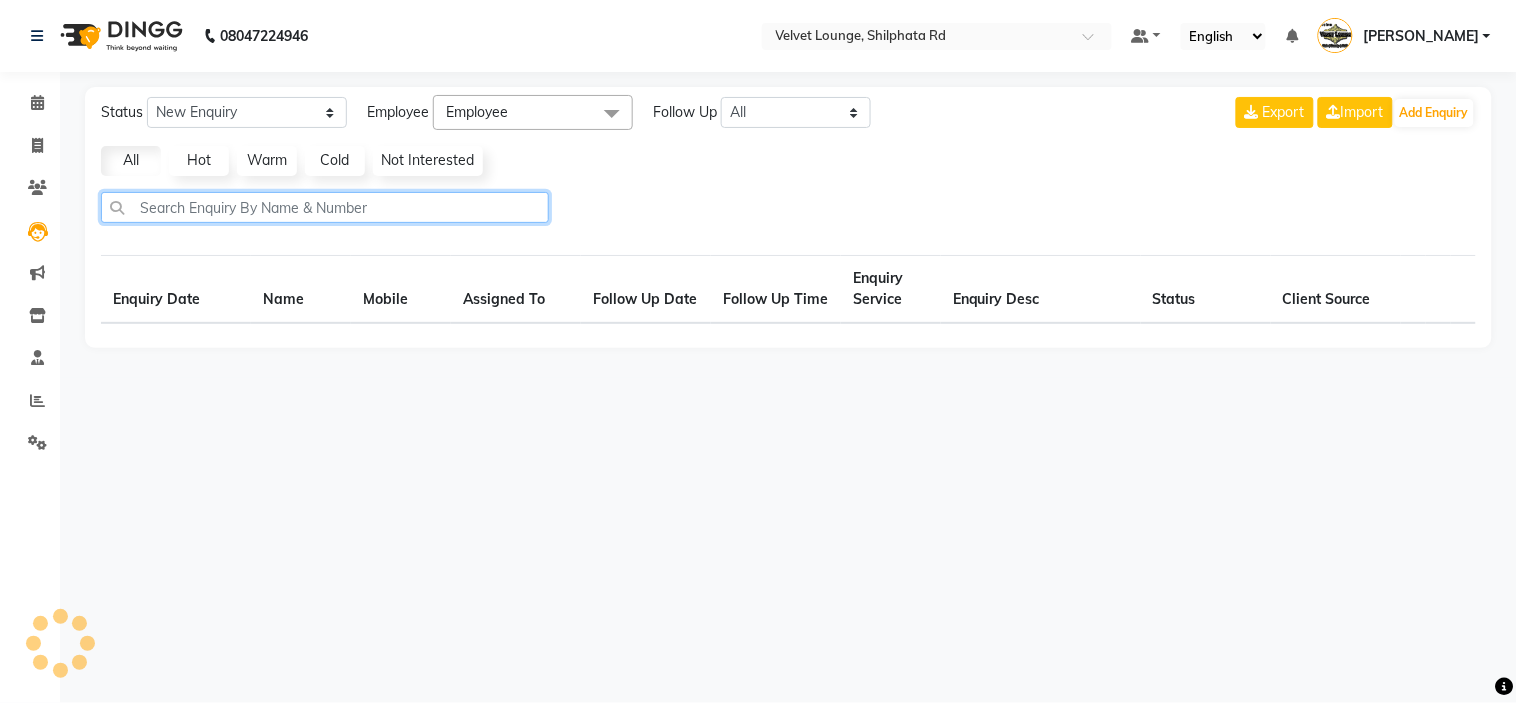type on "9619574665" 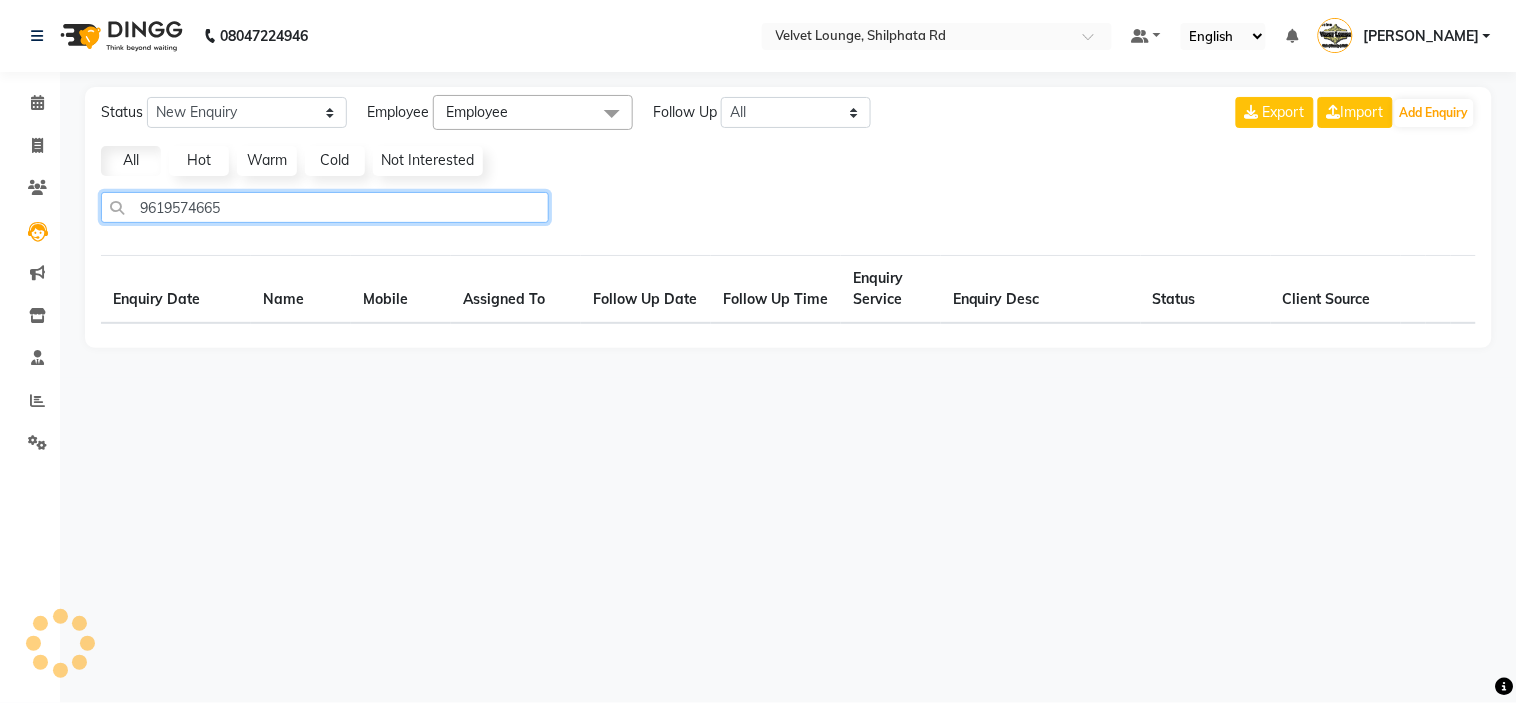 select on "10" 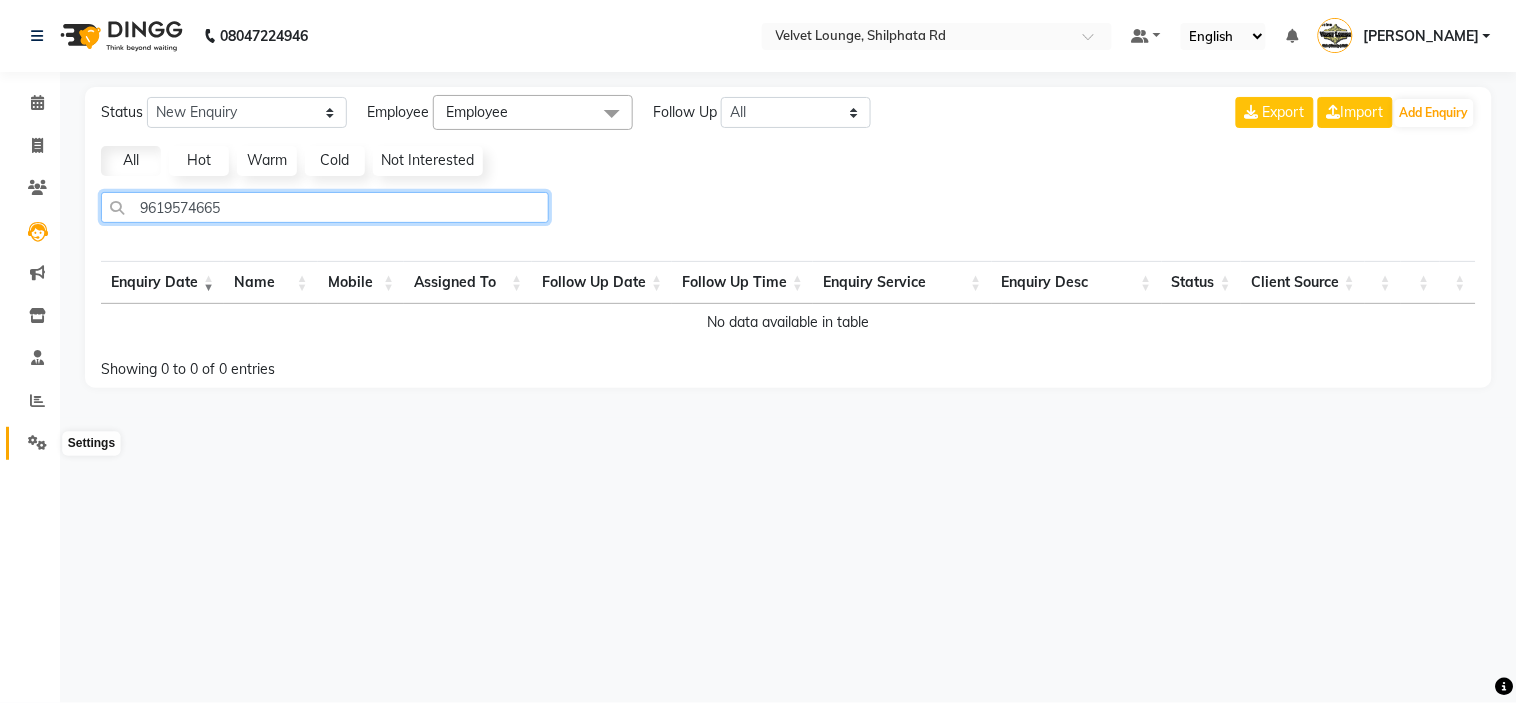 type on "9619574665" 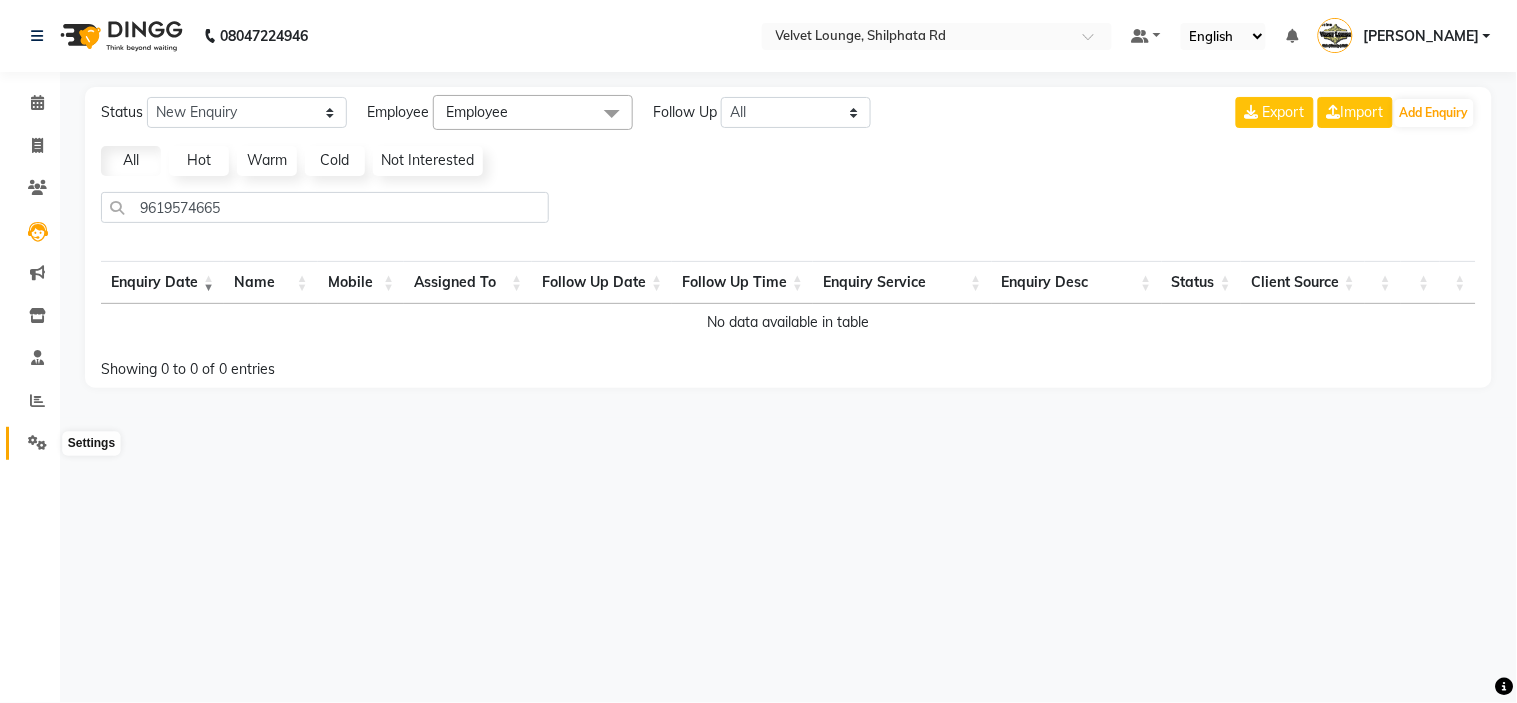 click 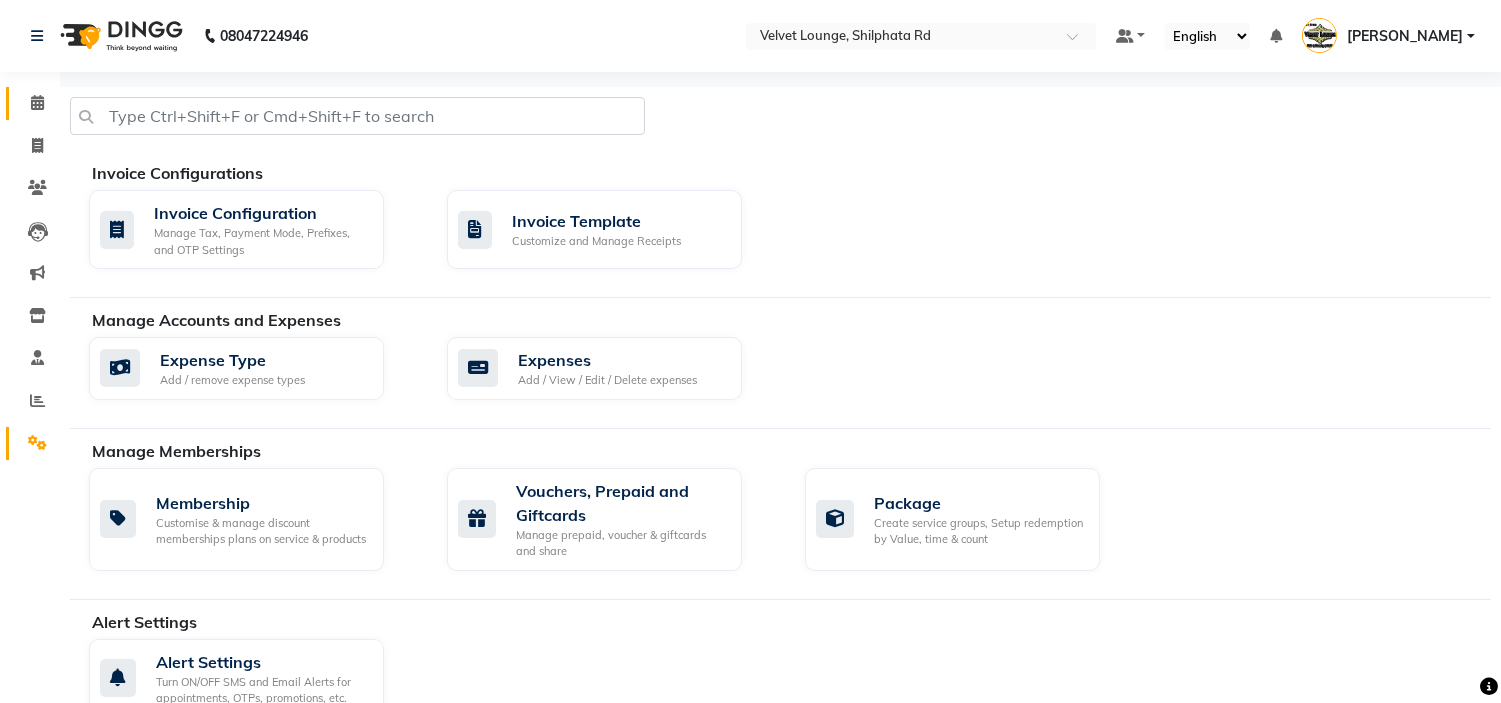 click on "Calendar" 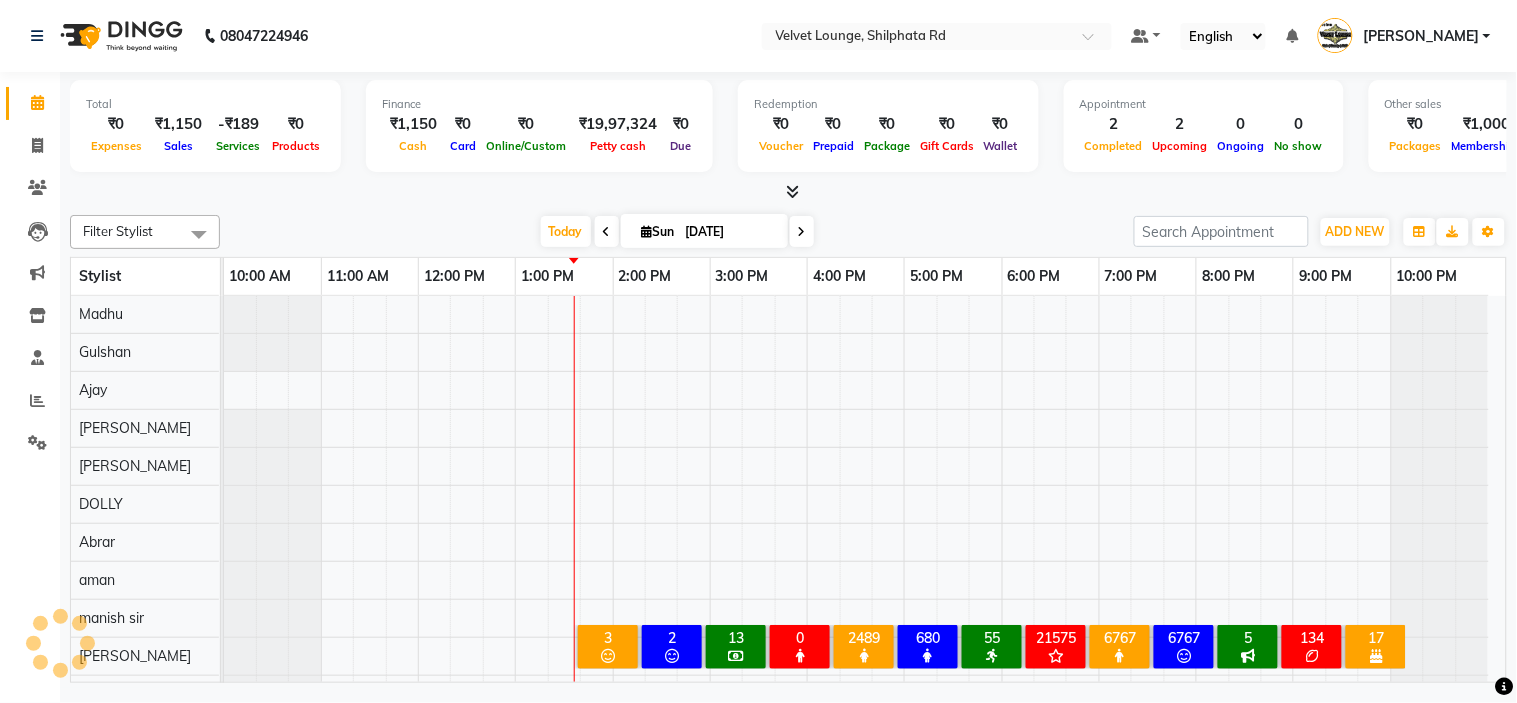scroll, scrollTop: 26, scrollLeft: 0, axis: vertical 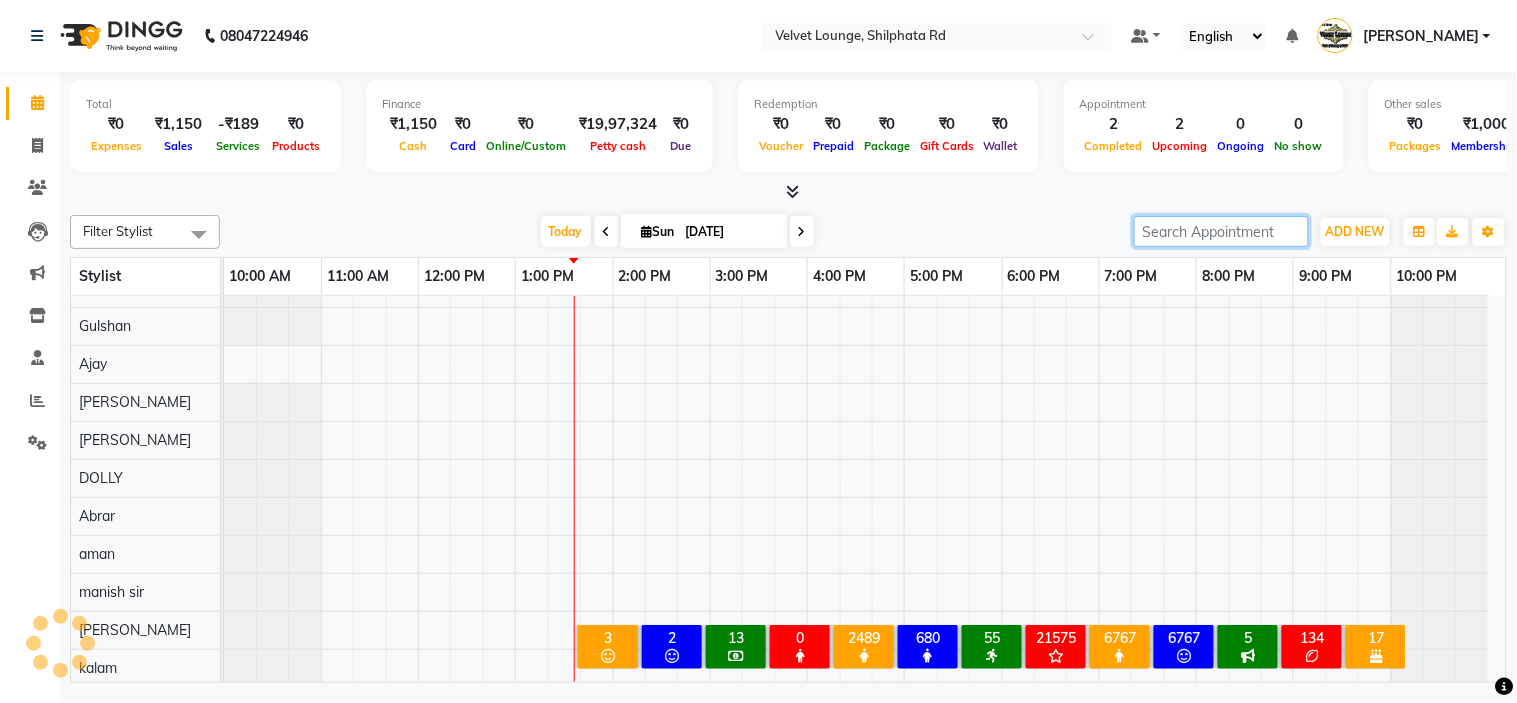 click at bounding box center [1221, 231] 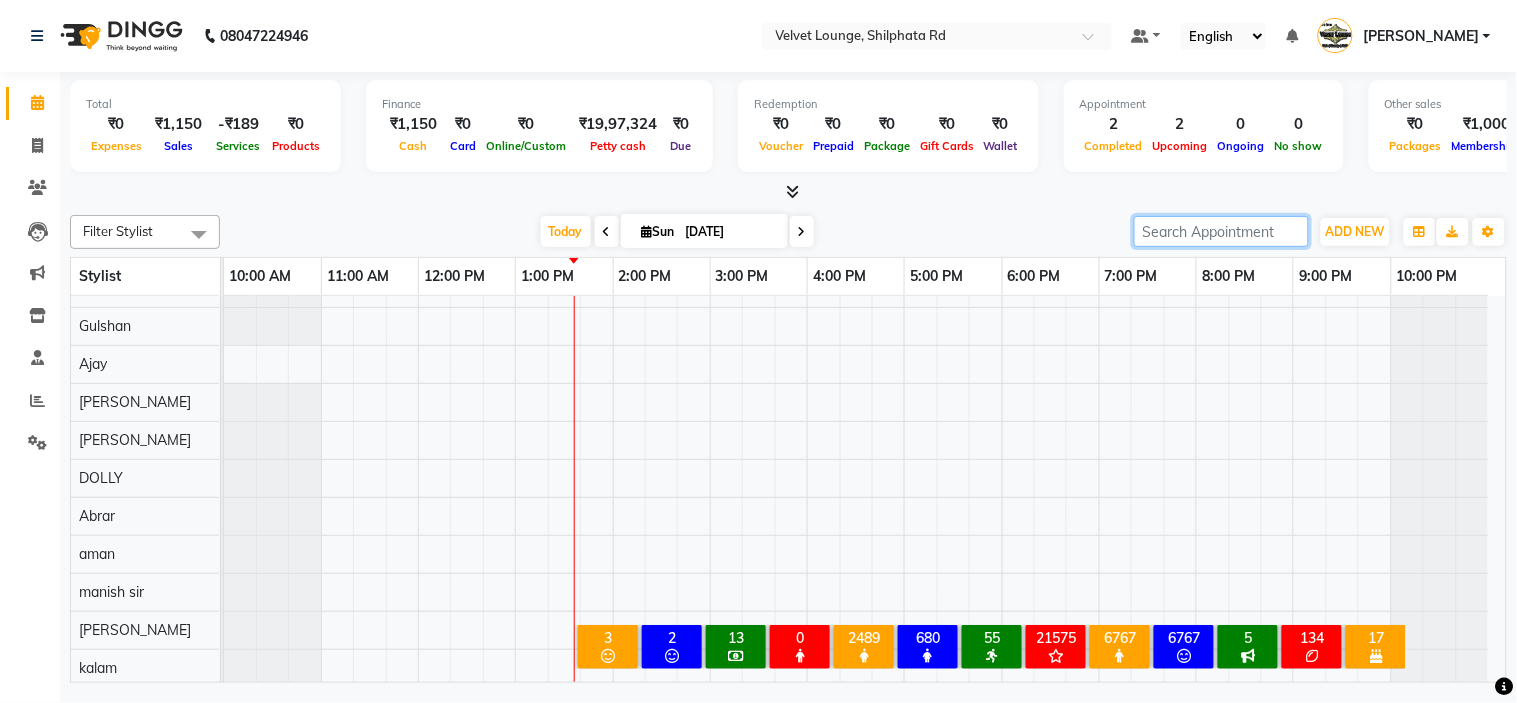 paste on "9619574665" 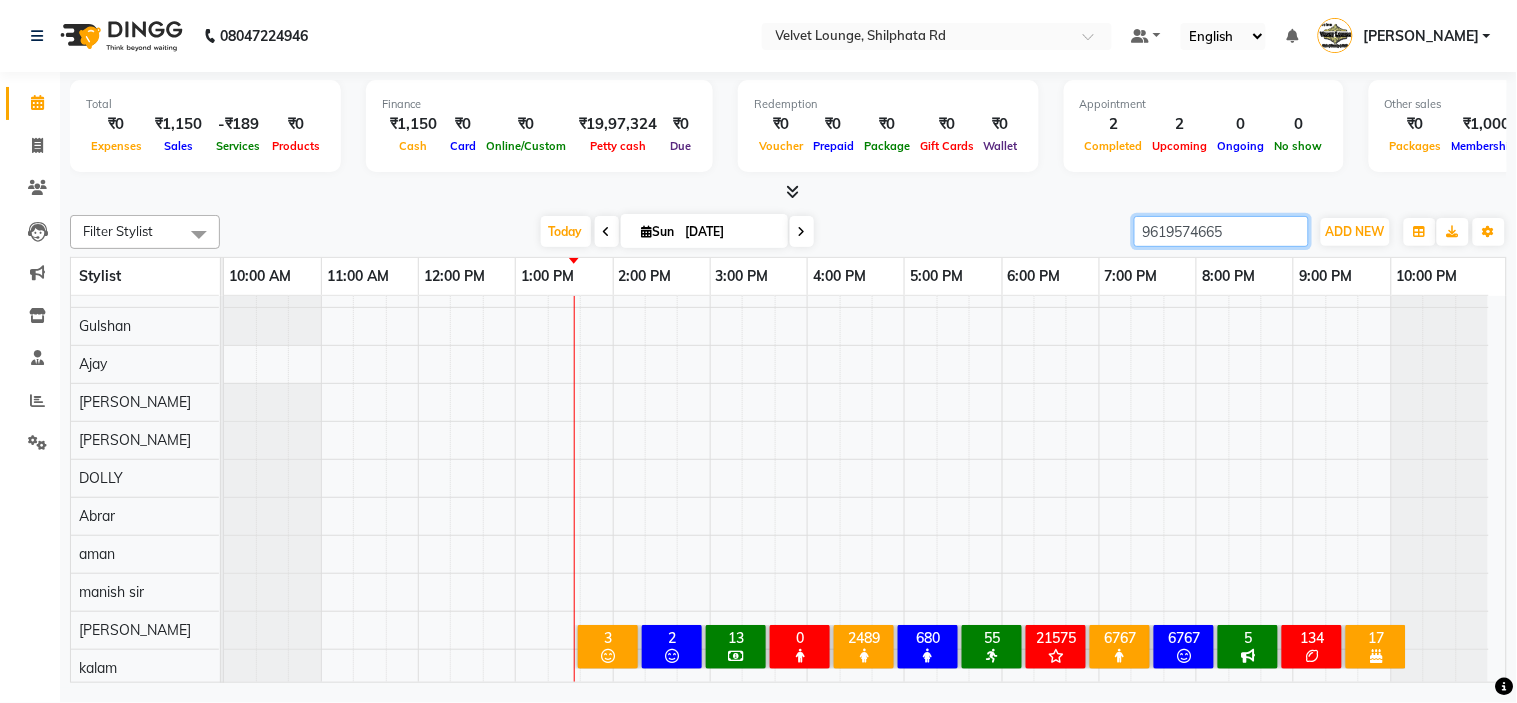 type on "9619574665" 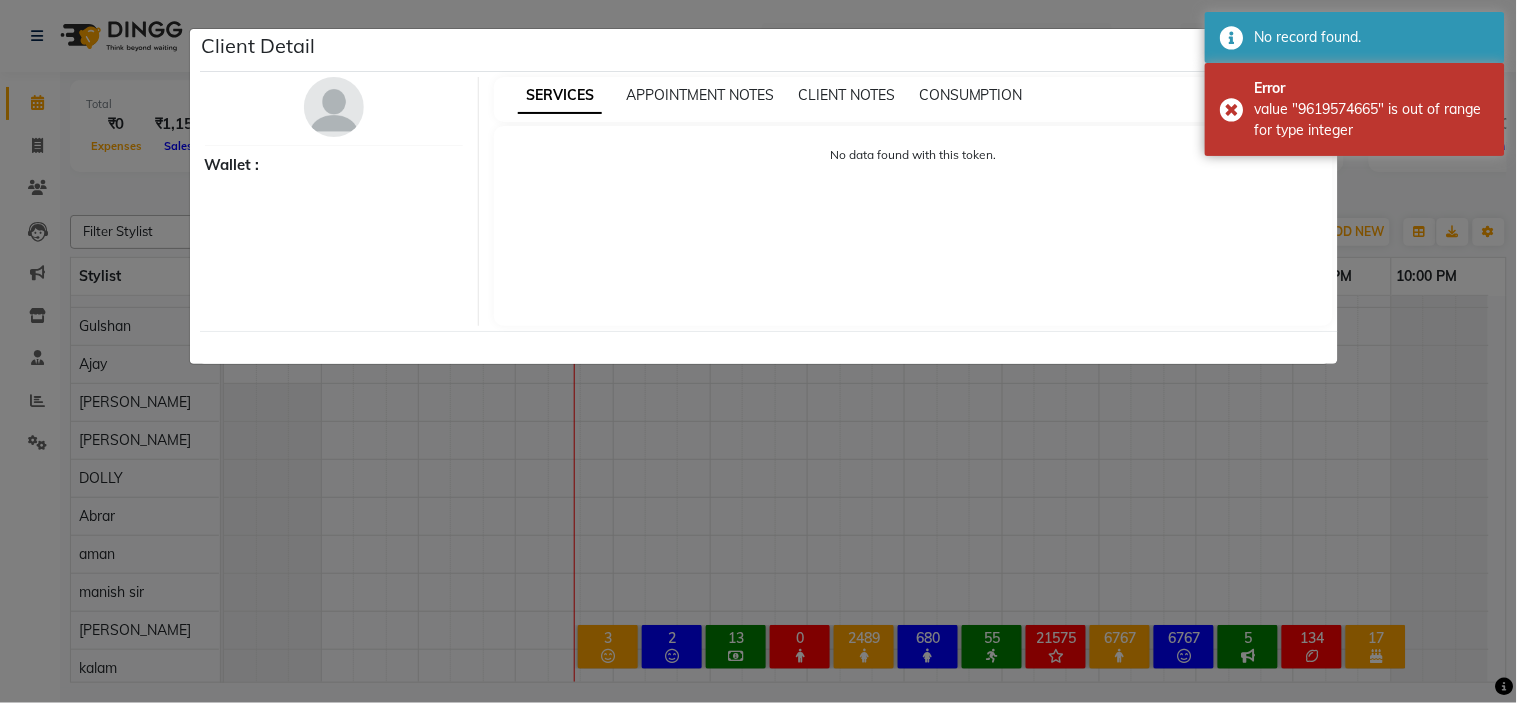 click on "Client Detail     Wallet : SERVICES APPOINTMENT NOTES CLIENT NOTES CONSUMPTION No data found with this token." 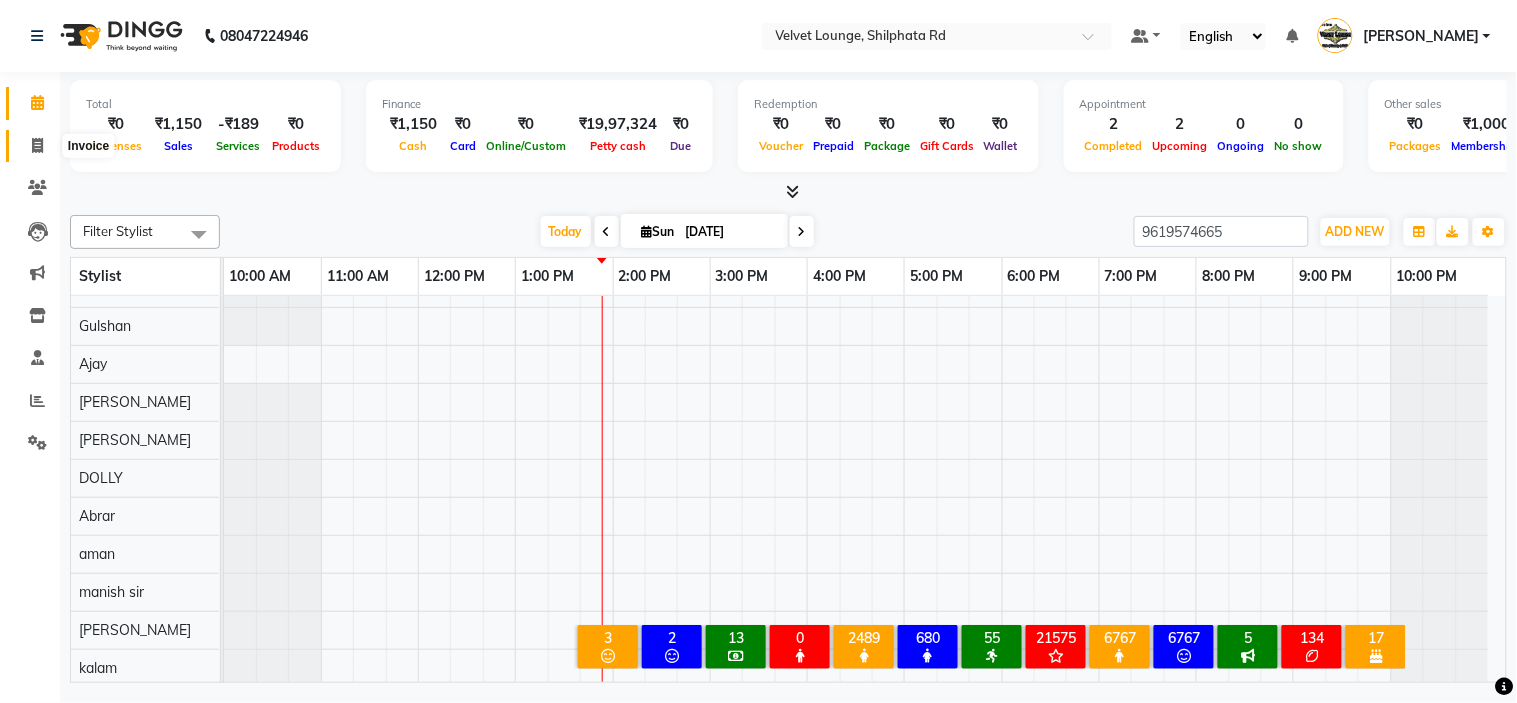 click 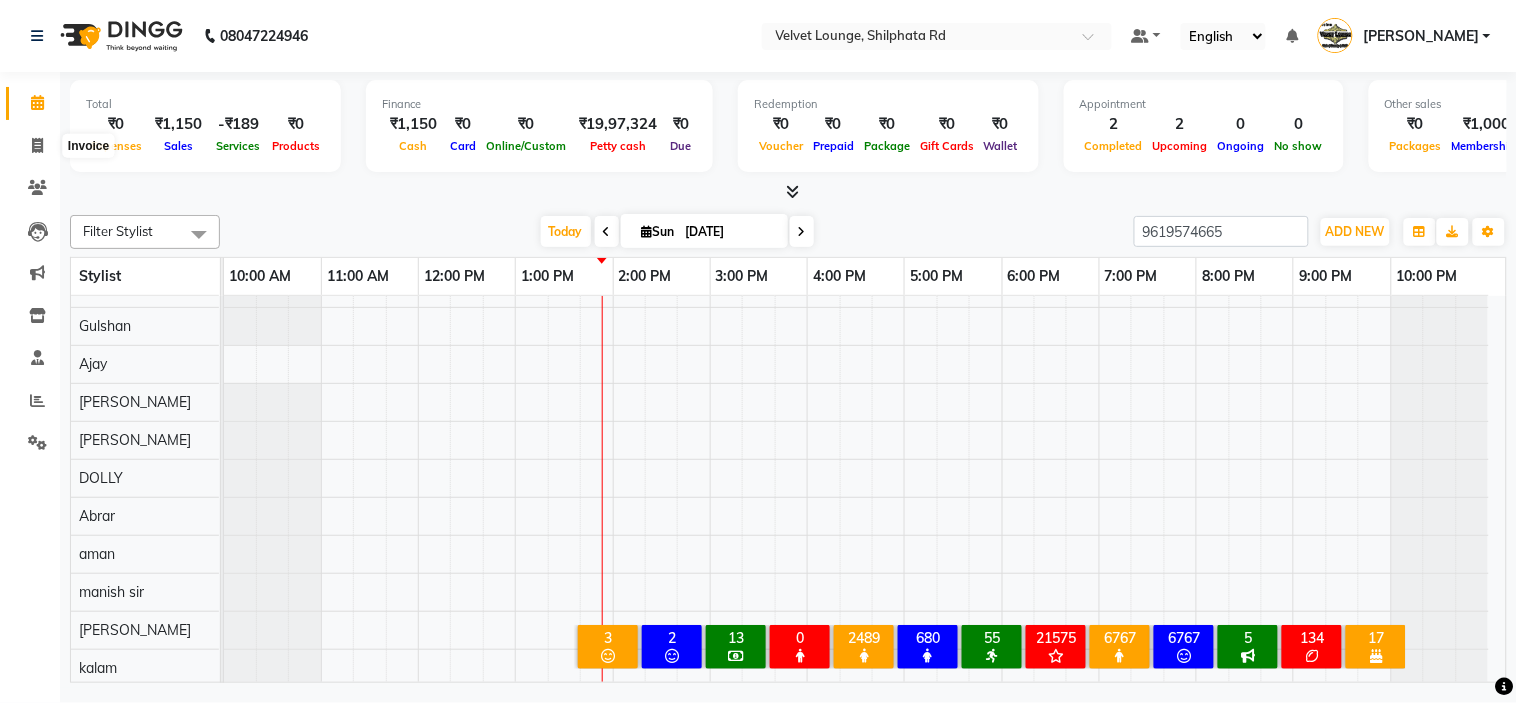 select on "service" 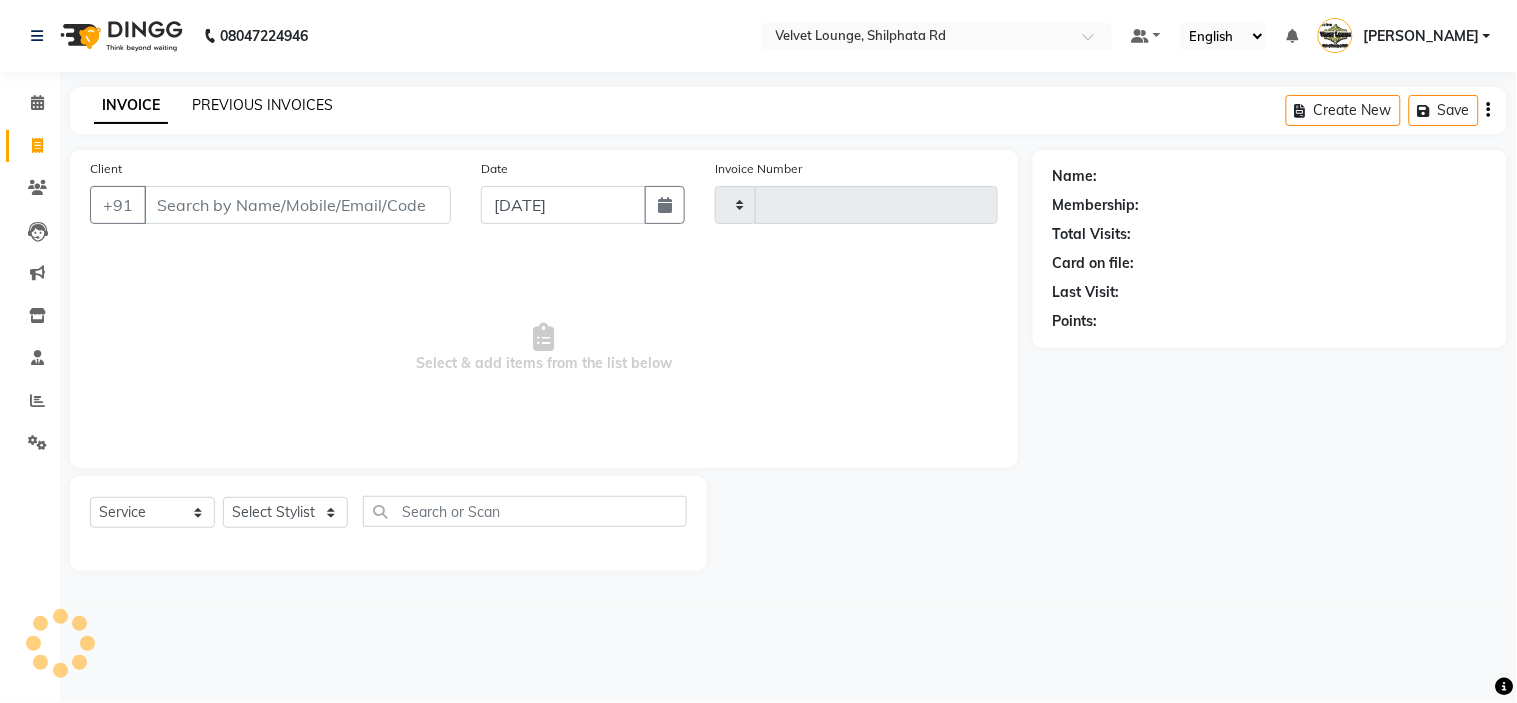 click on "PREVIOUS INVOICES" 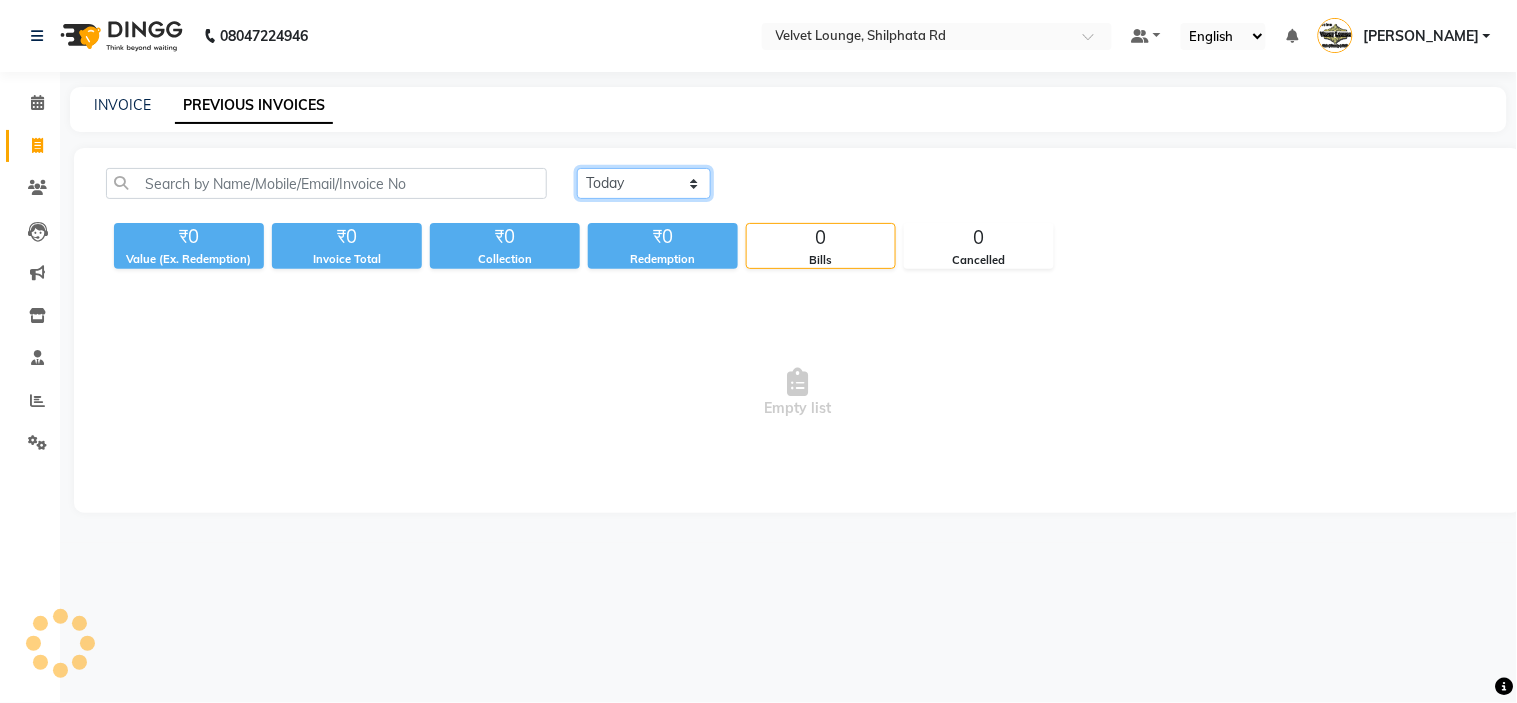 click on "Today Yesterday Custom Range" 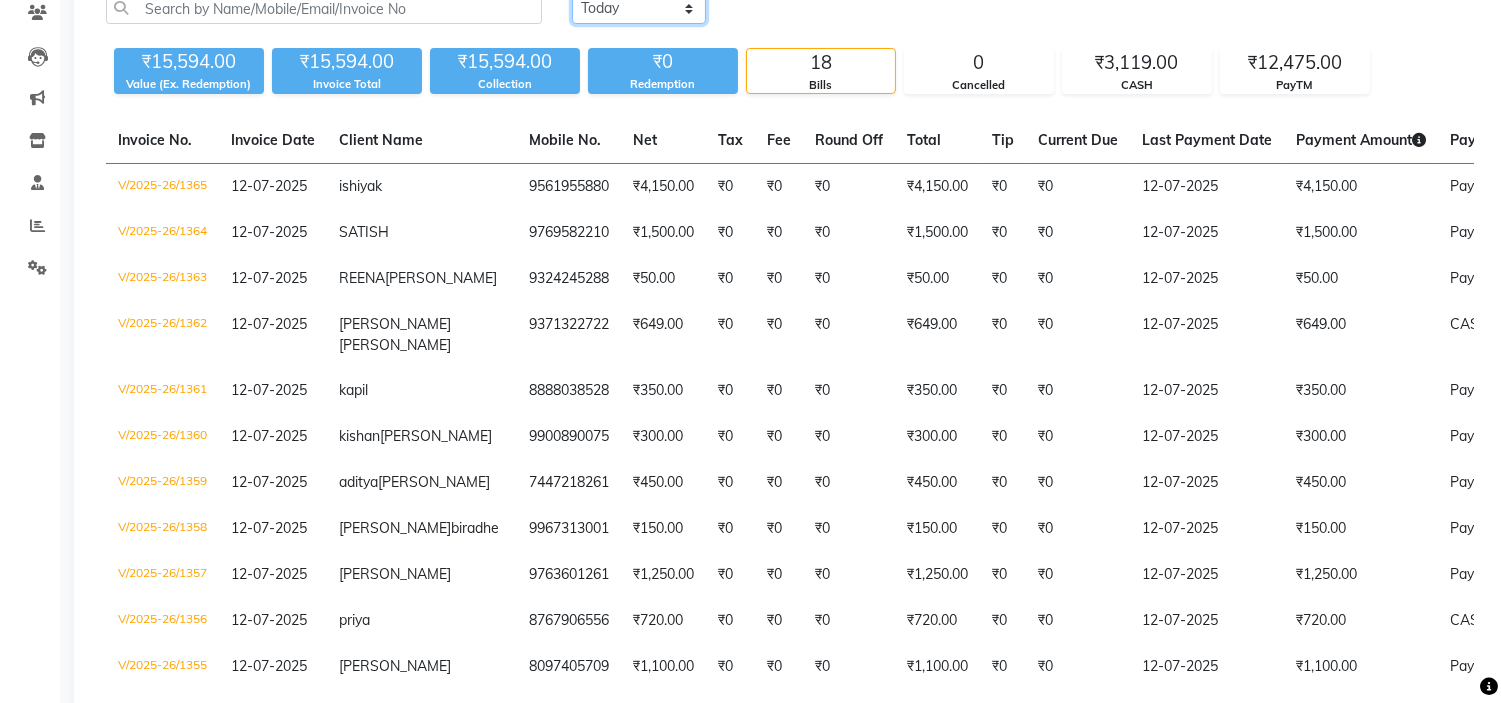 scroll, scrollTop: 196, scrollLeft: 0, axis: vertical 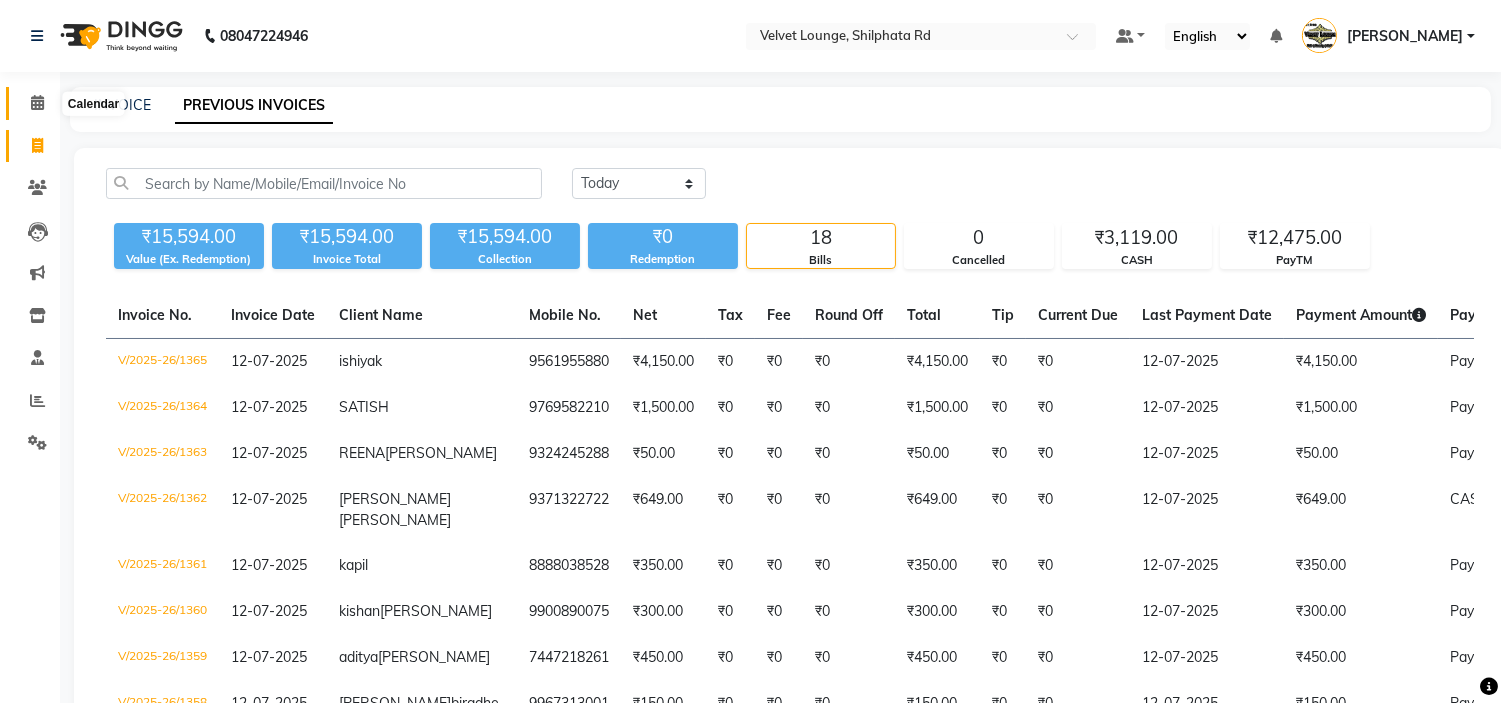 click 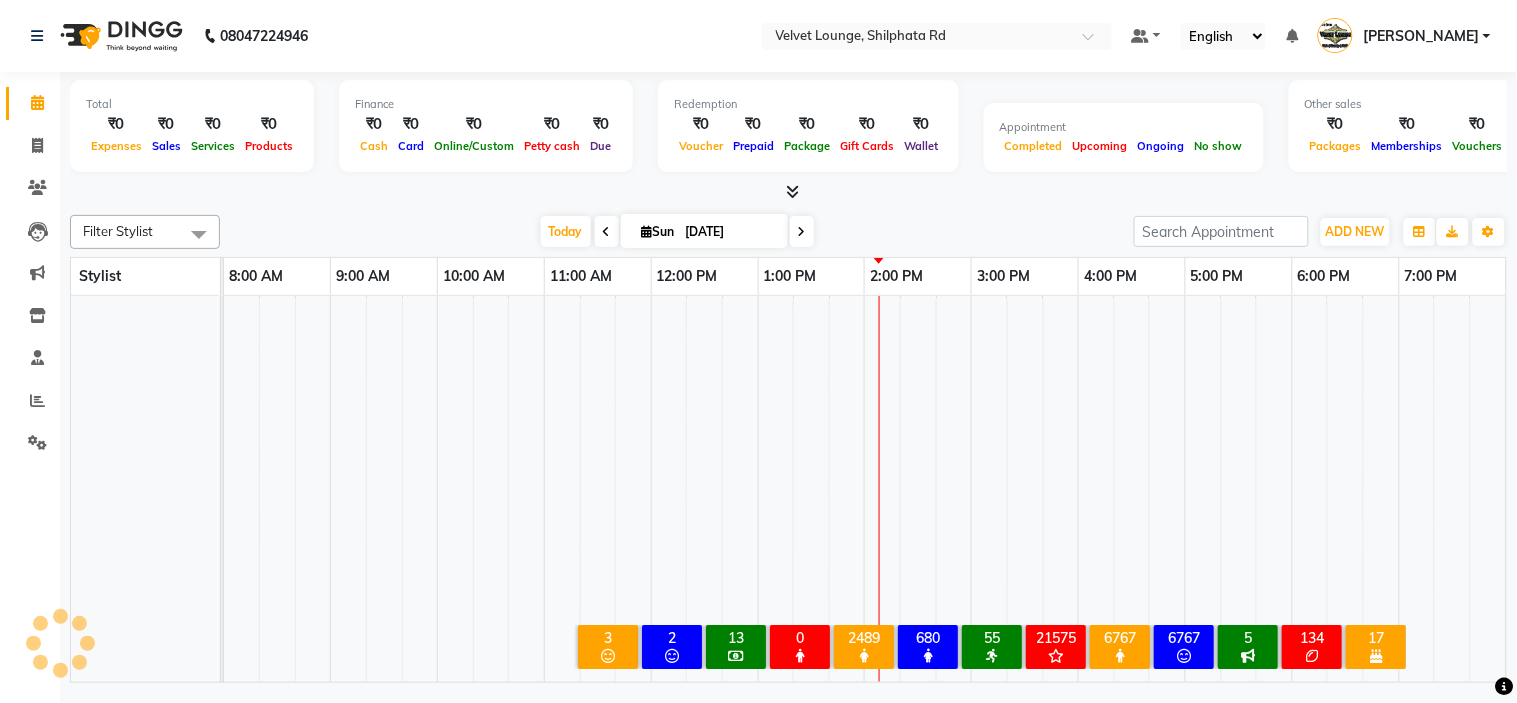 click at bounding box center [788, 192] 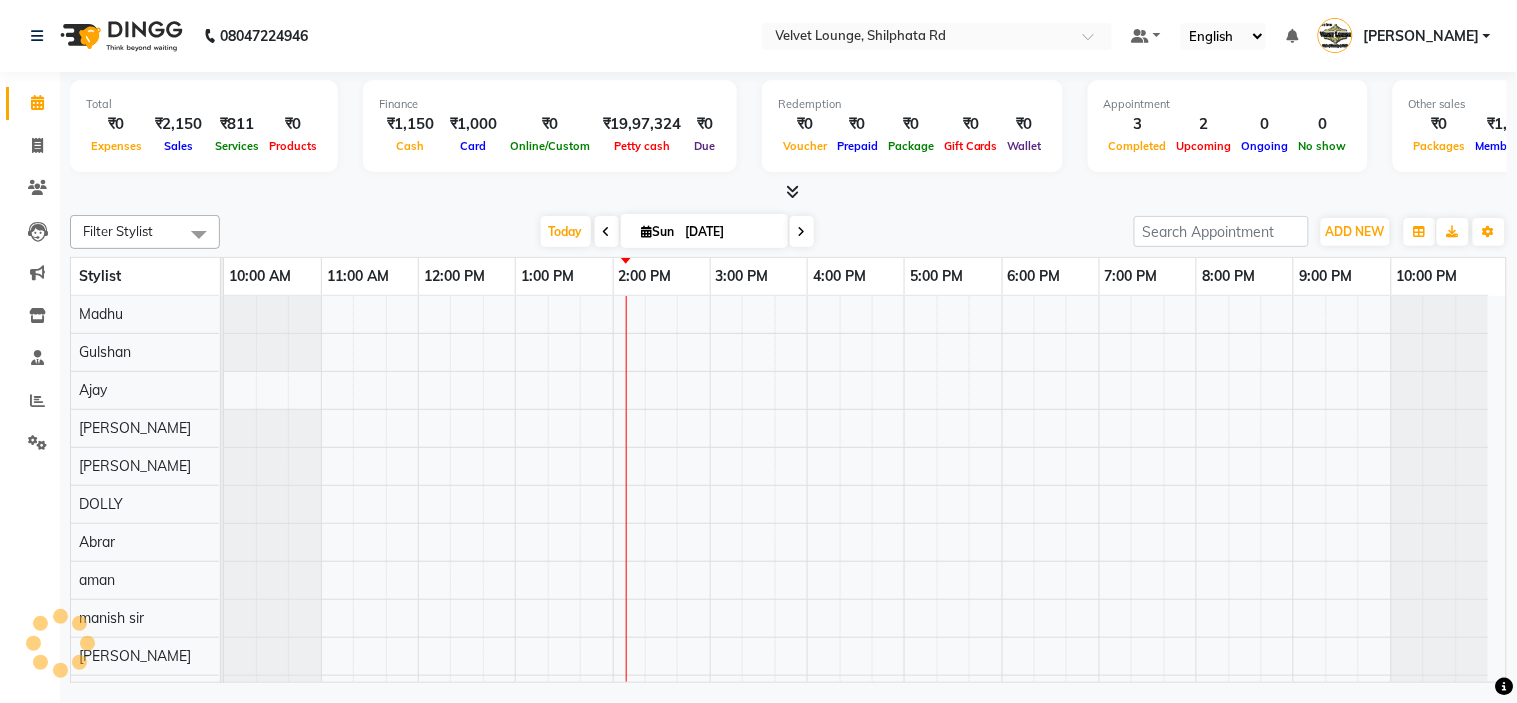 scroll, scrollTop: 26, scrollLeft: 0, axis: vertical 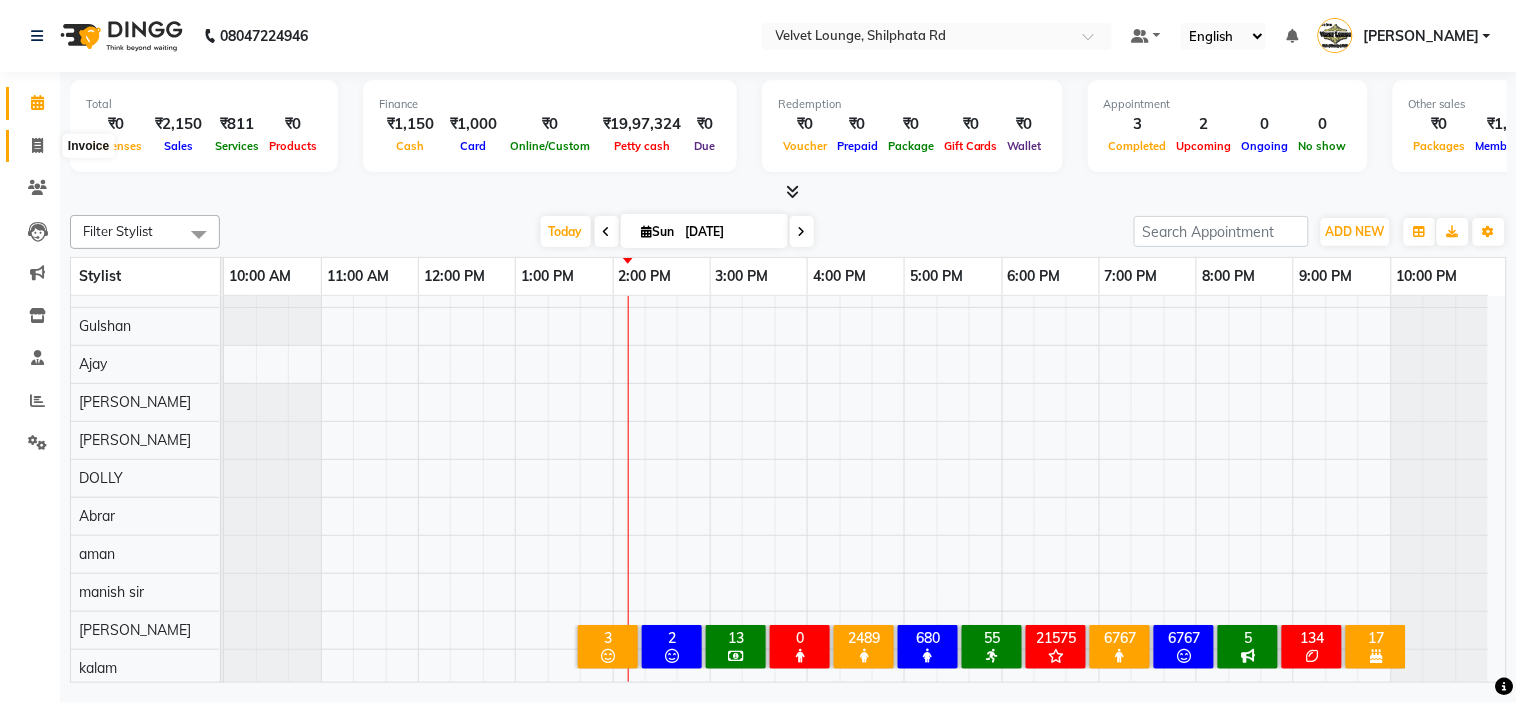 click 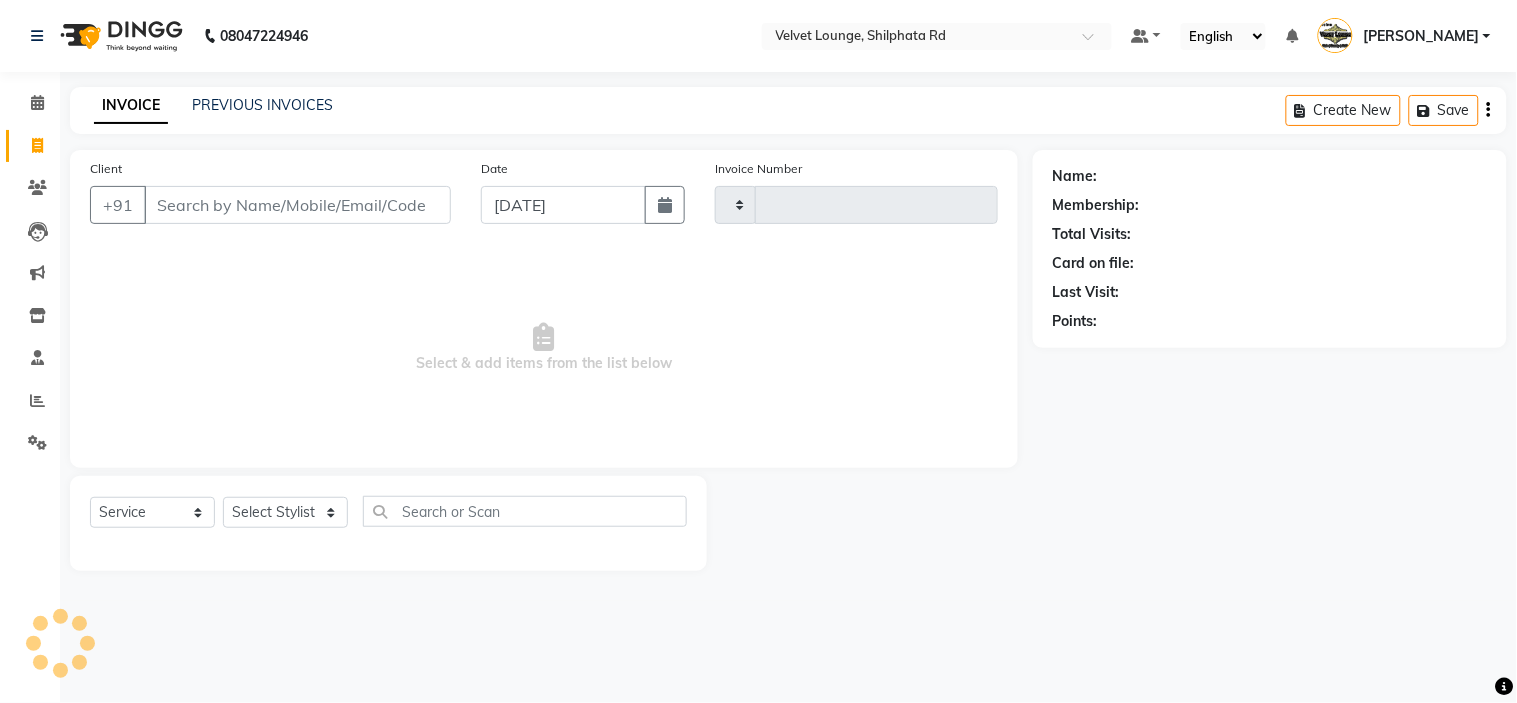 type on "1370" 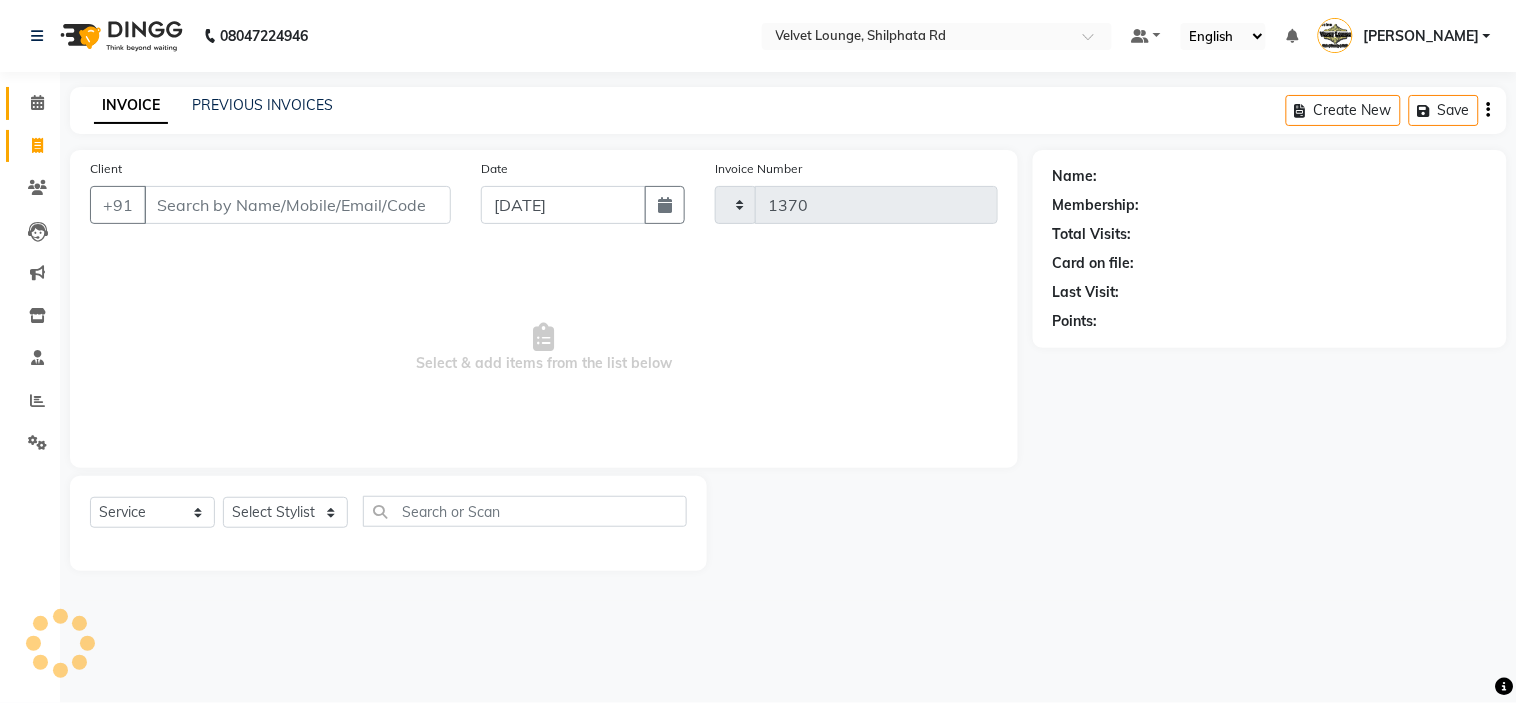 select on "122" 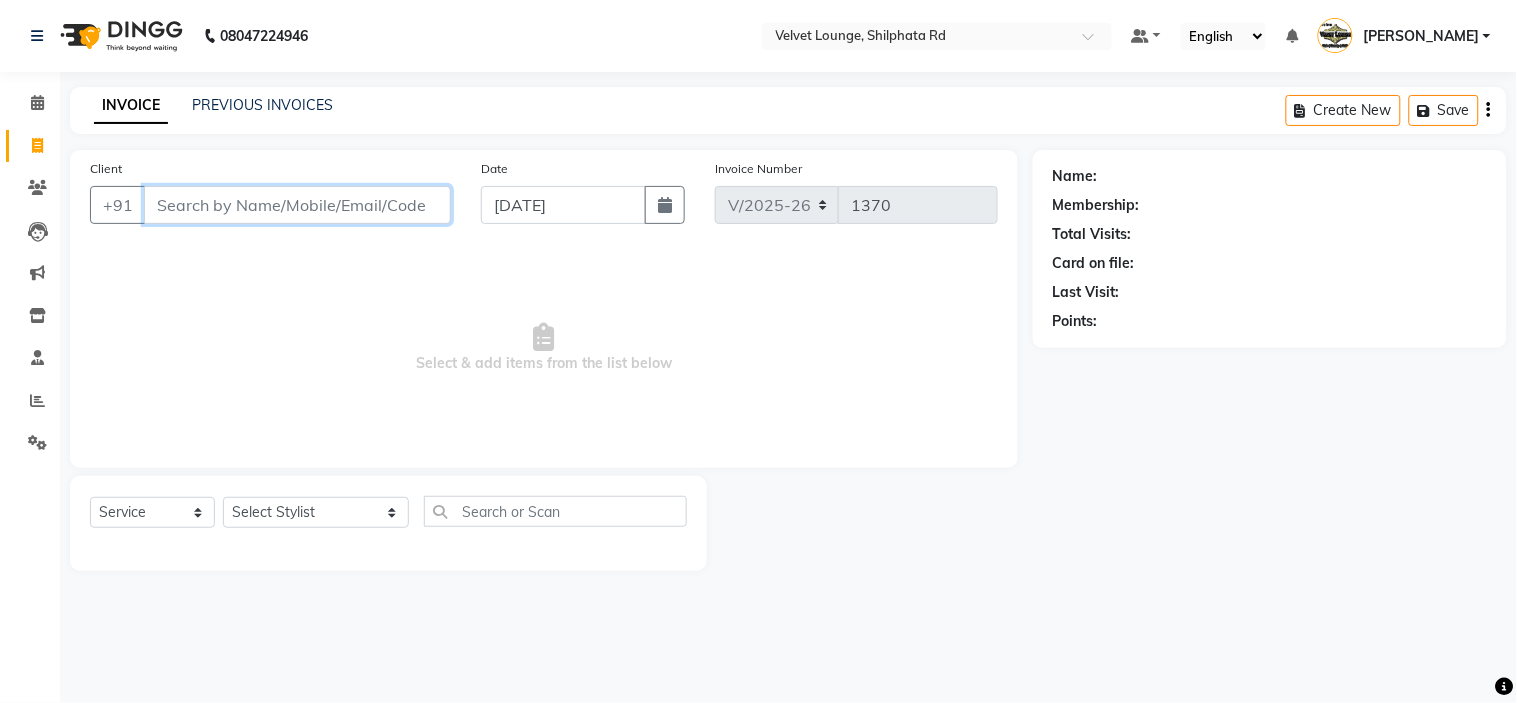 click on "Client" at bounding box center (297, 205) 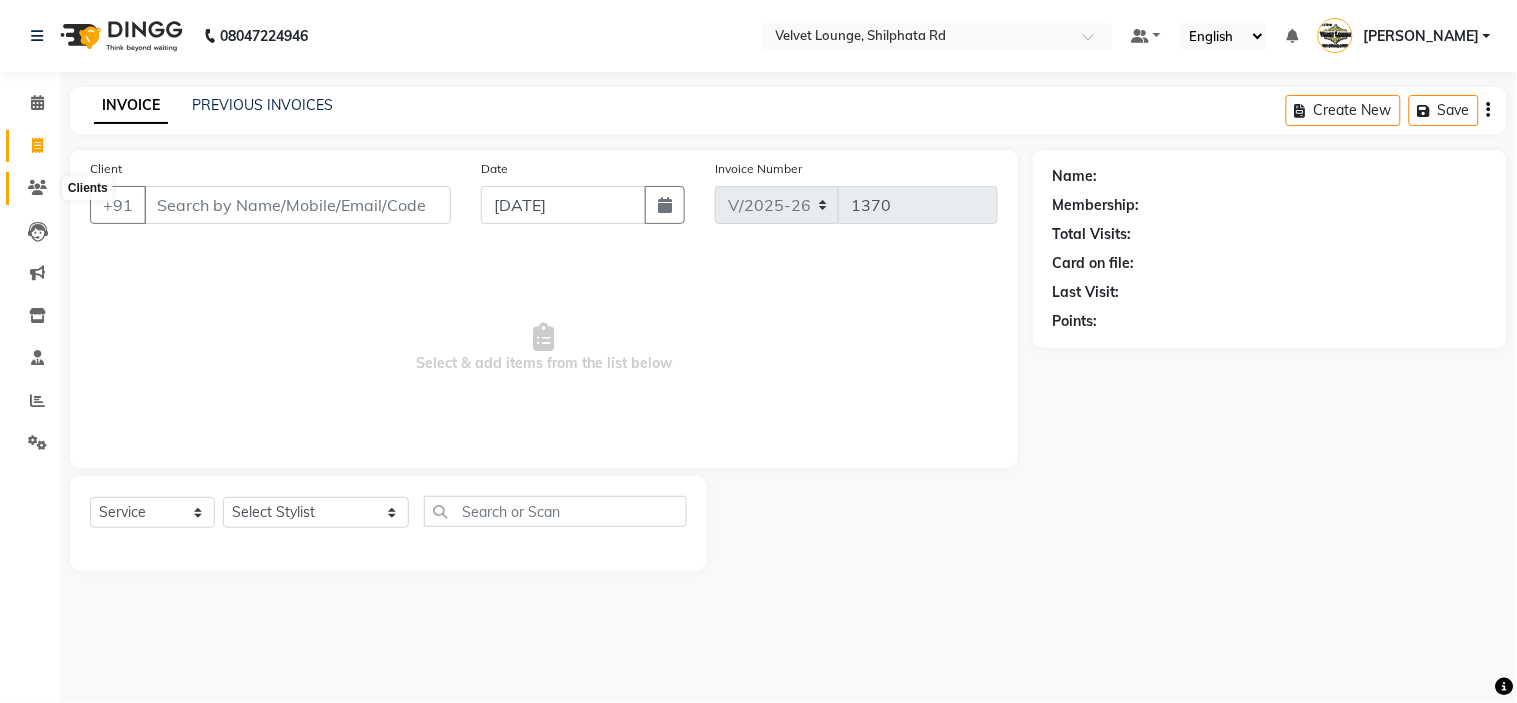drag, startPoint x: 21, startPoint y: 168, endPoint x: 26, endPoint y: 183, distance: 15.811388 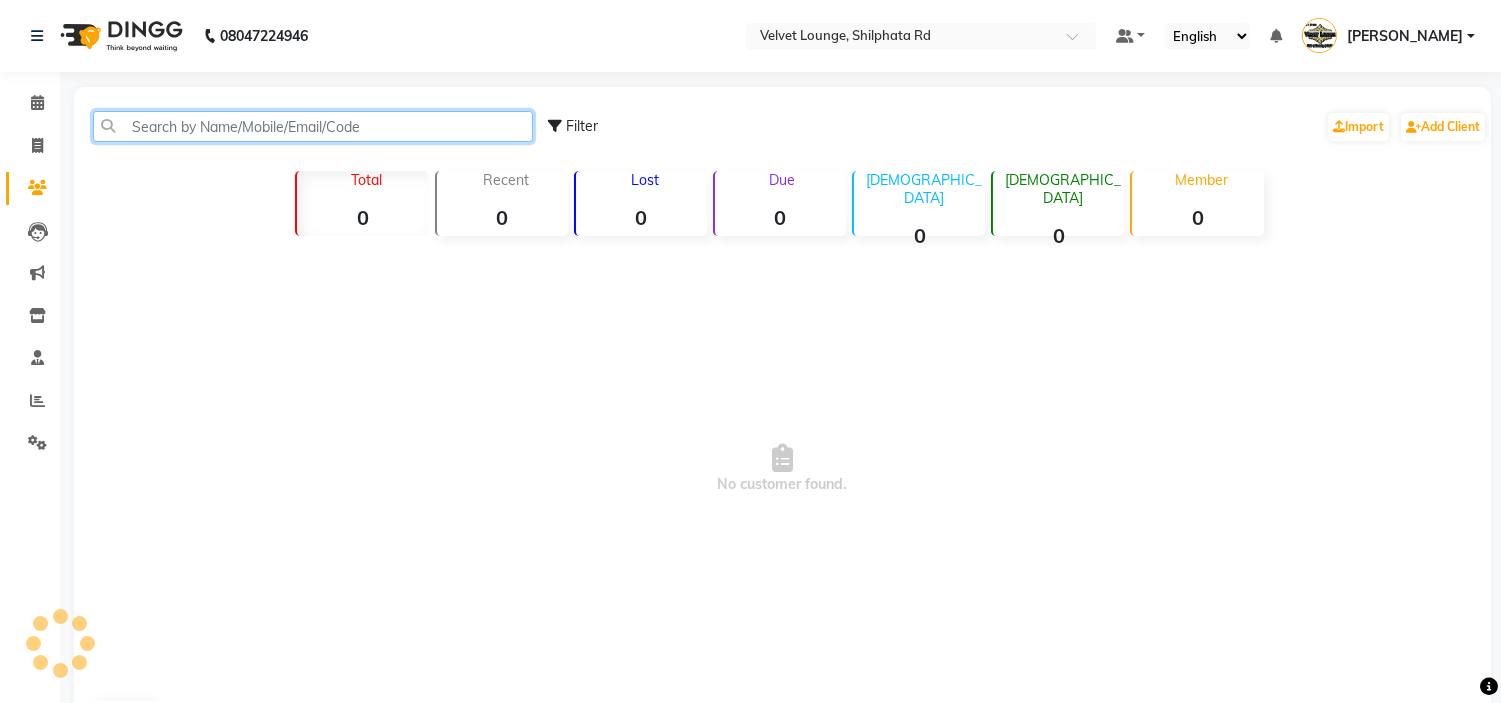 click 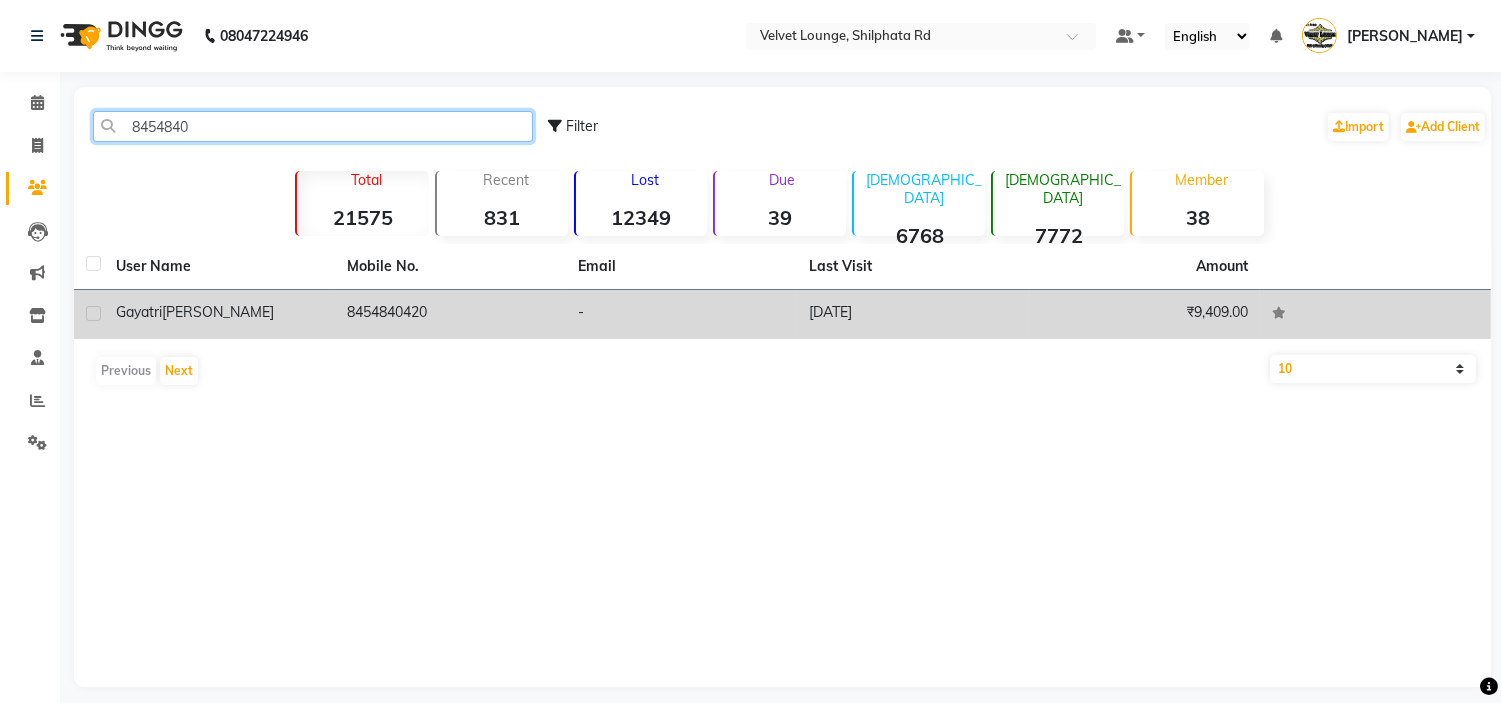type on "8454840" 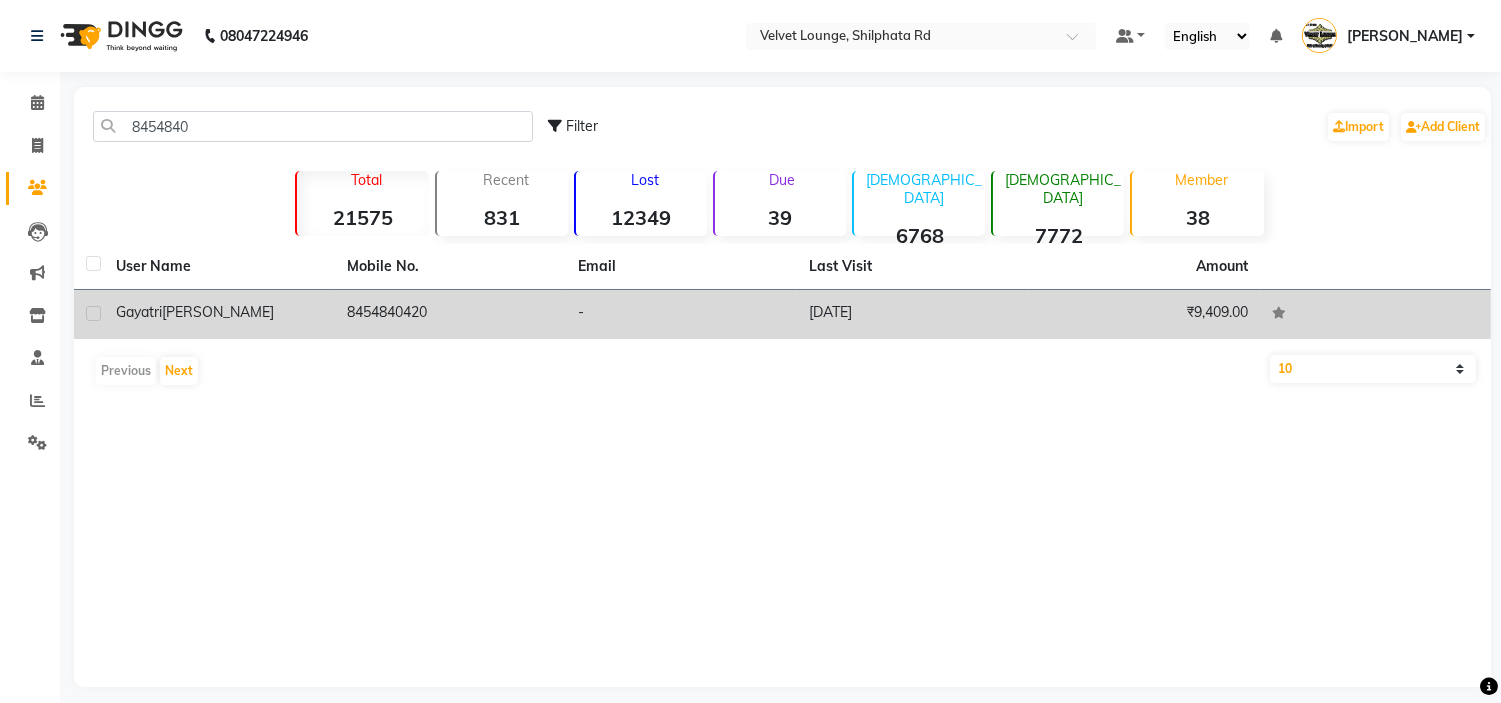 click on "gayatri  pujari" 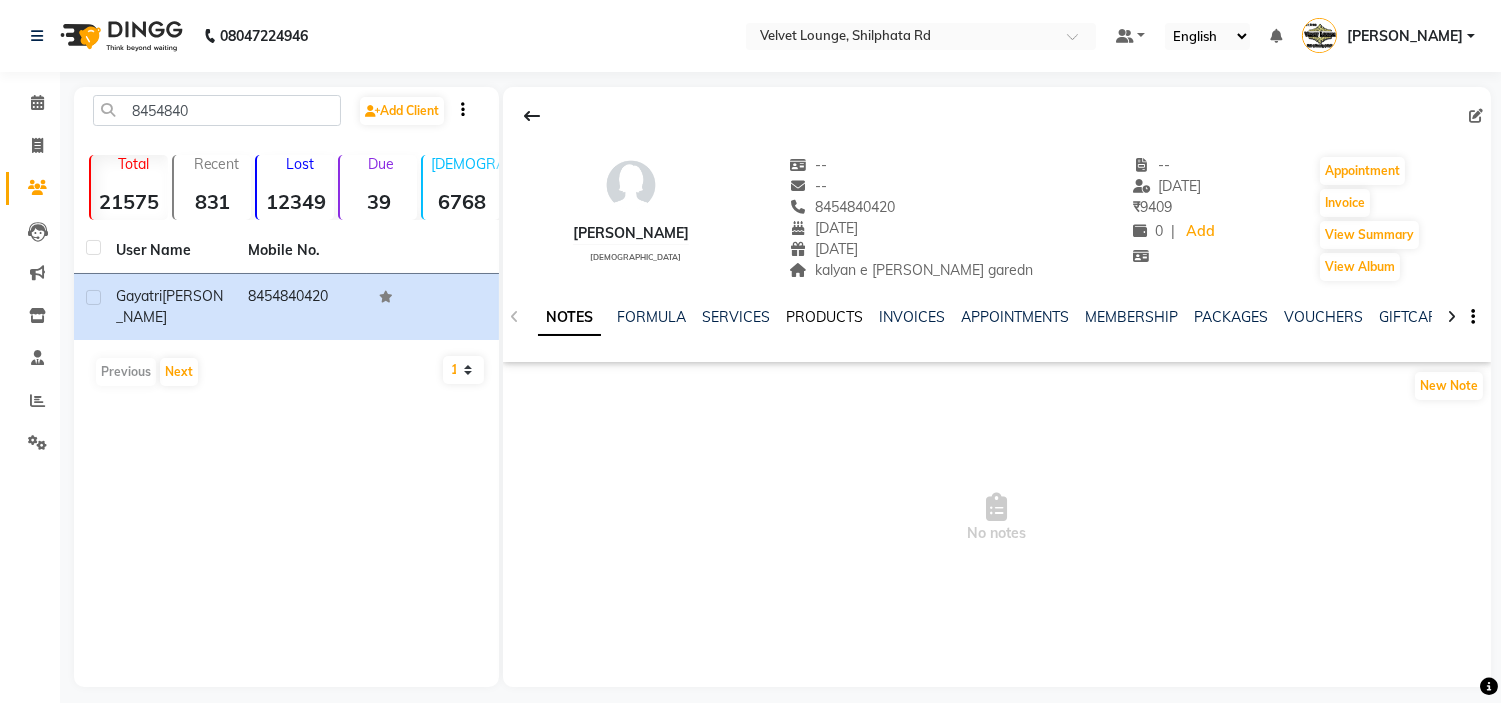 click on "PRODUCTS" 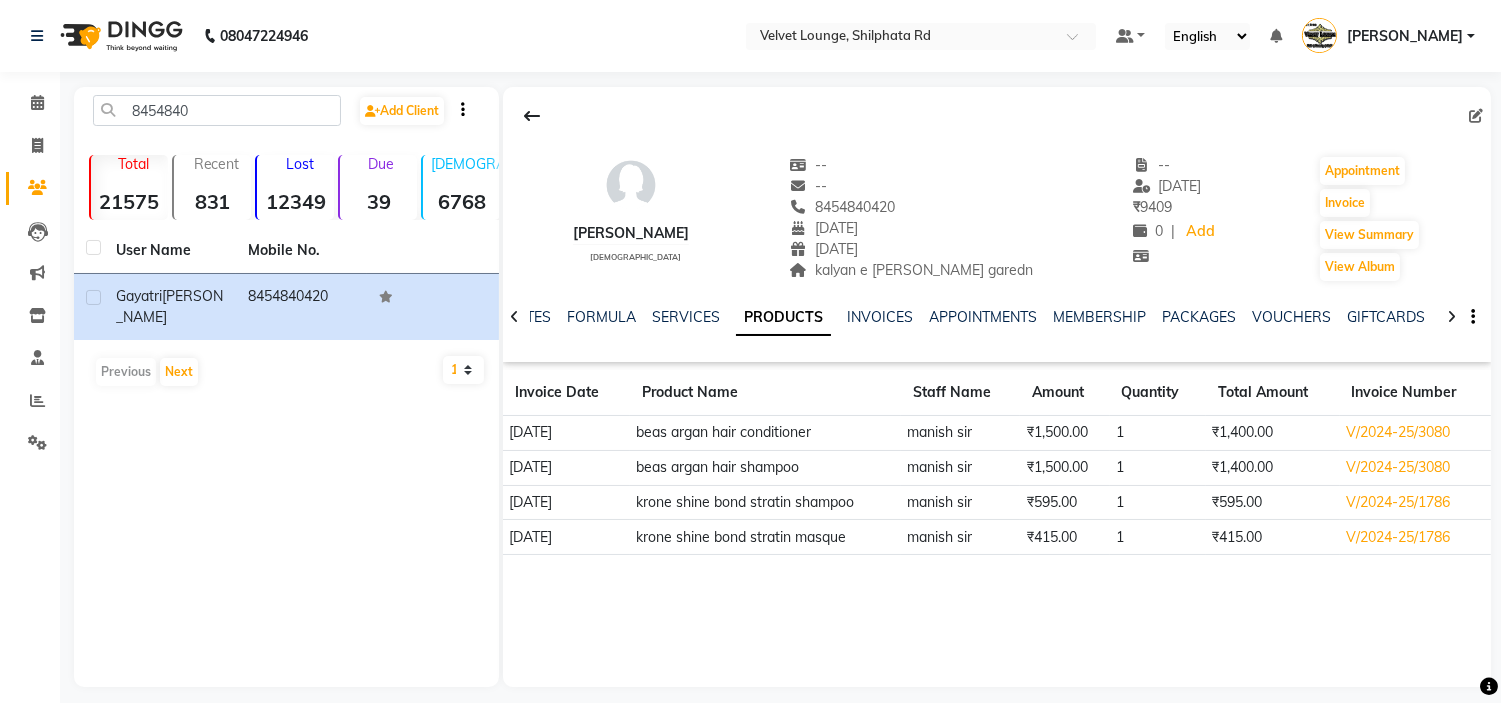 drag, startPoint x: 831, startPoint y: 208, endPoint x: 928, endPoint y: 207, distance: 97.00516 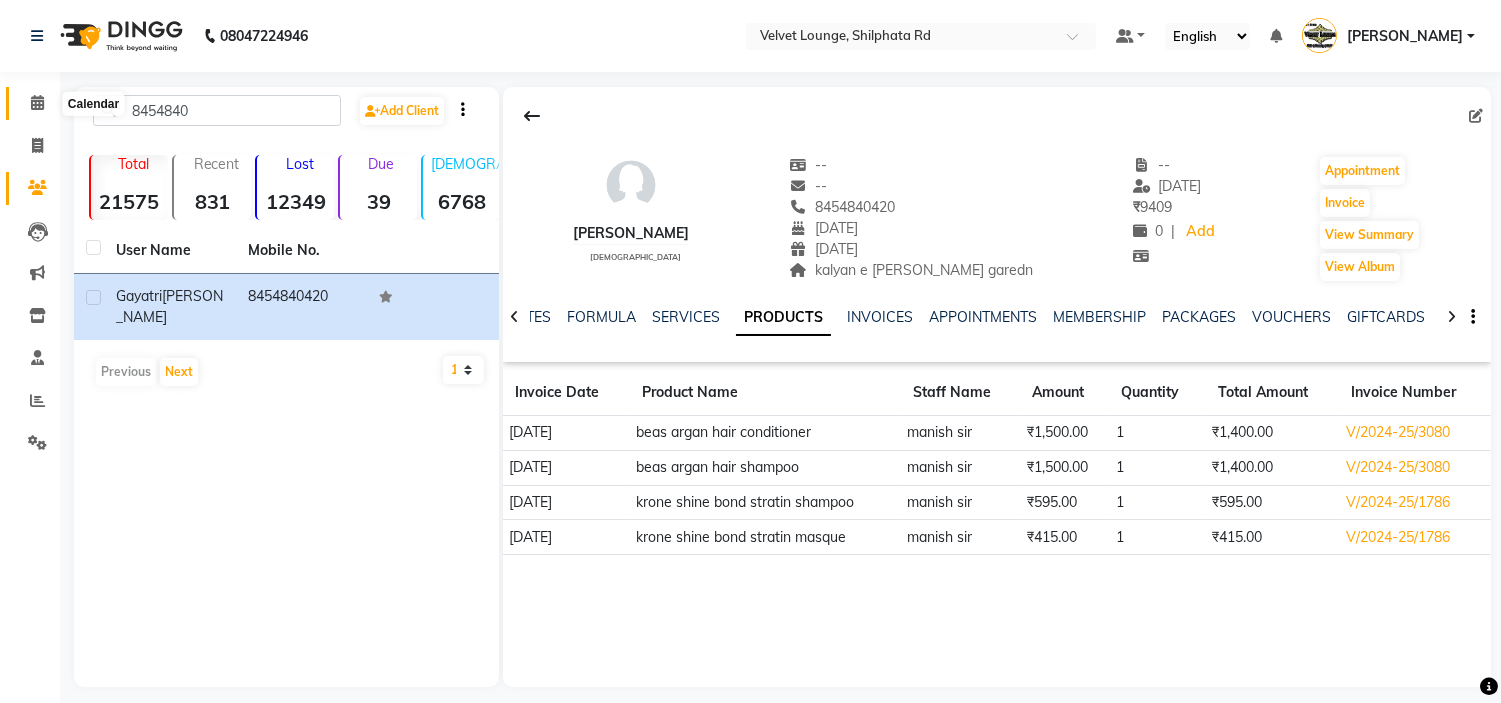 click 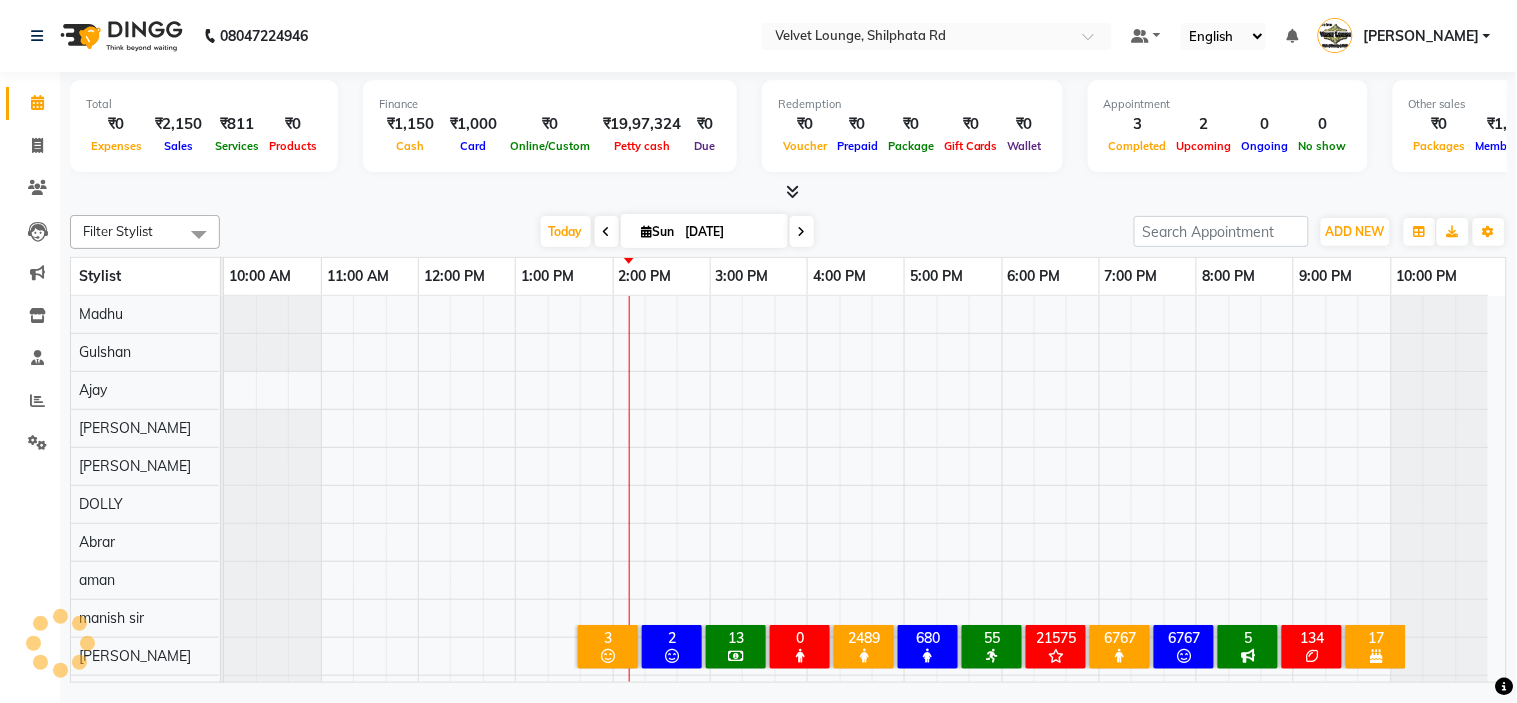 scroll, scrollTop: 26, scrollLeft: 0, axis: vertical 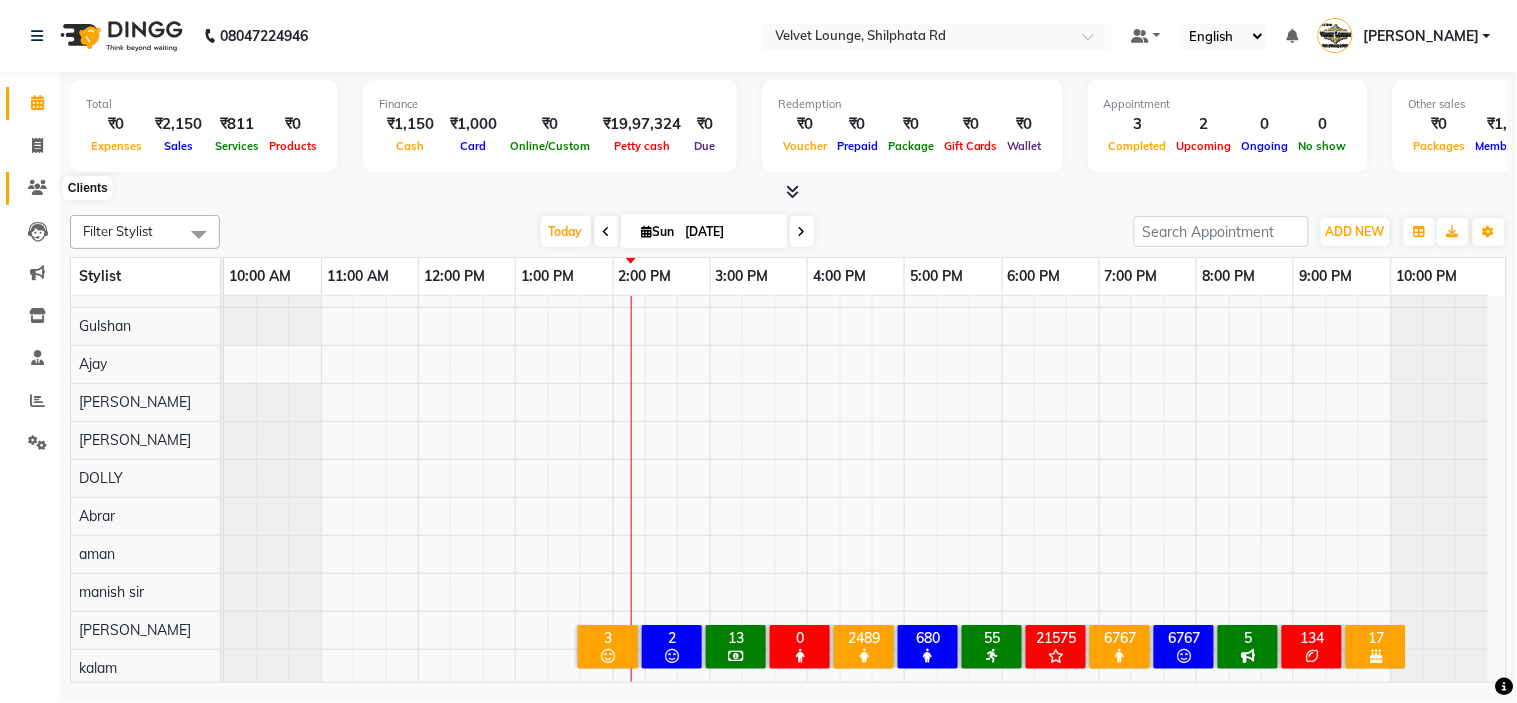 click 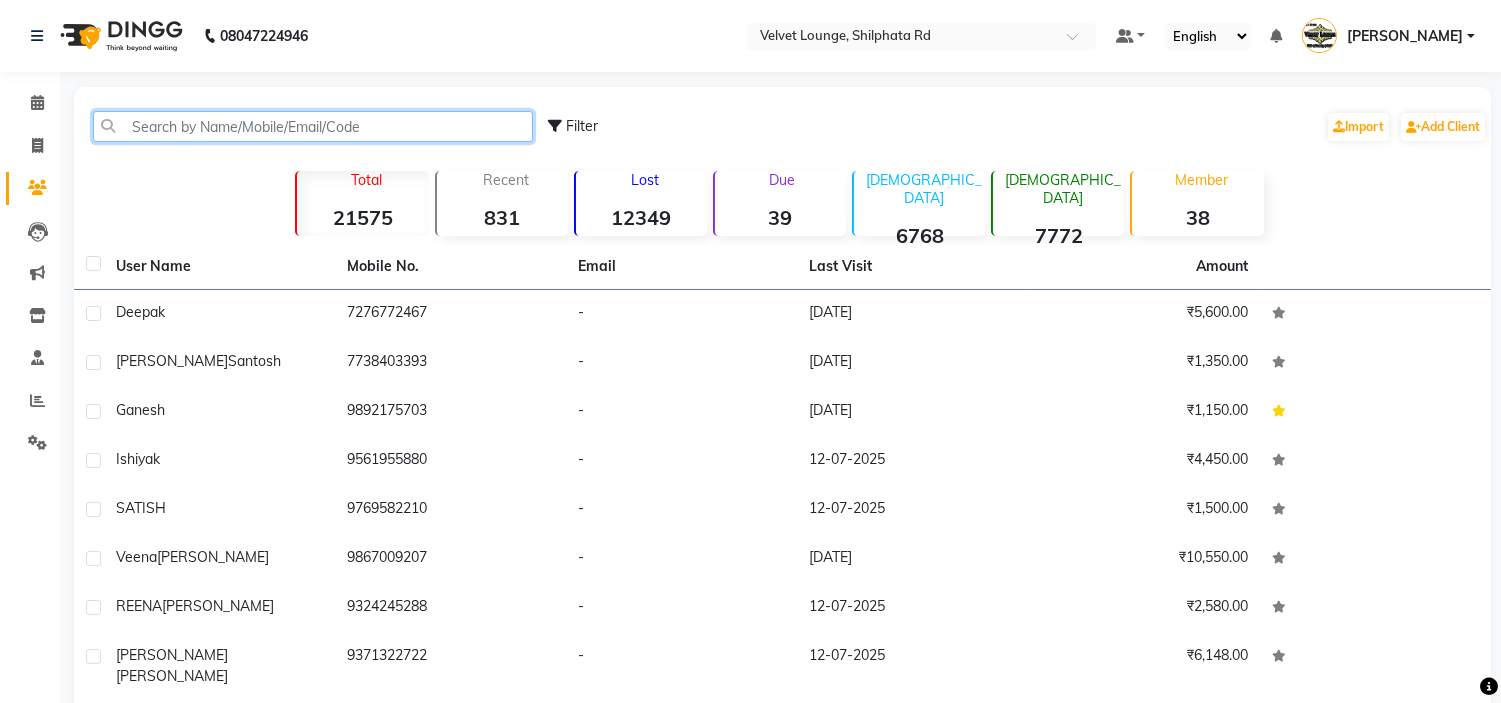 click 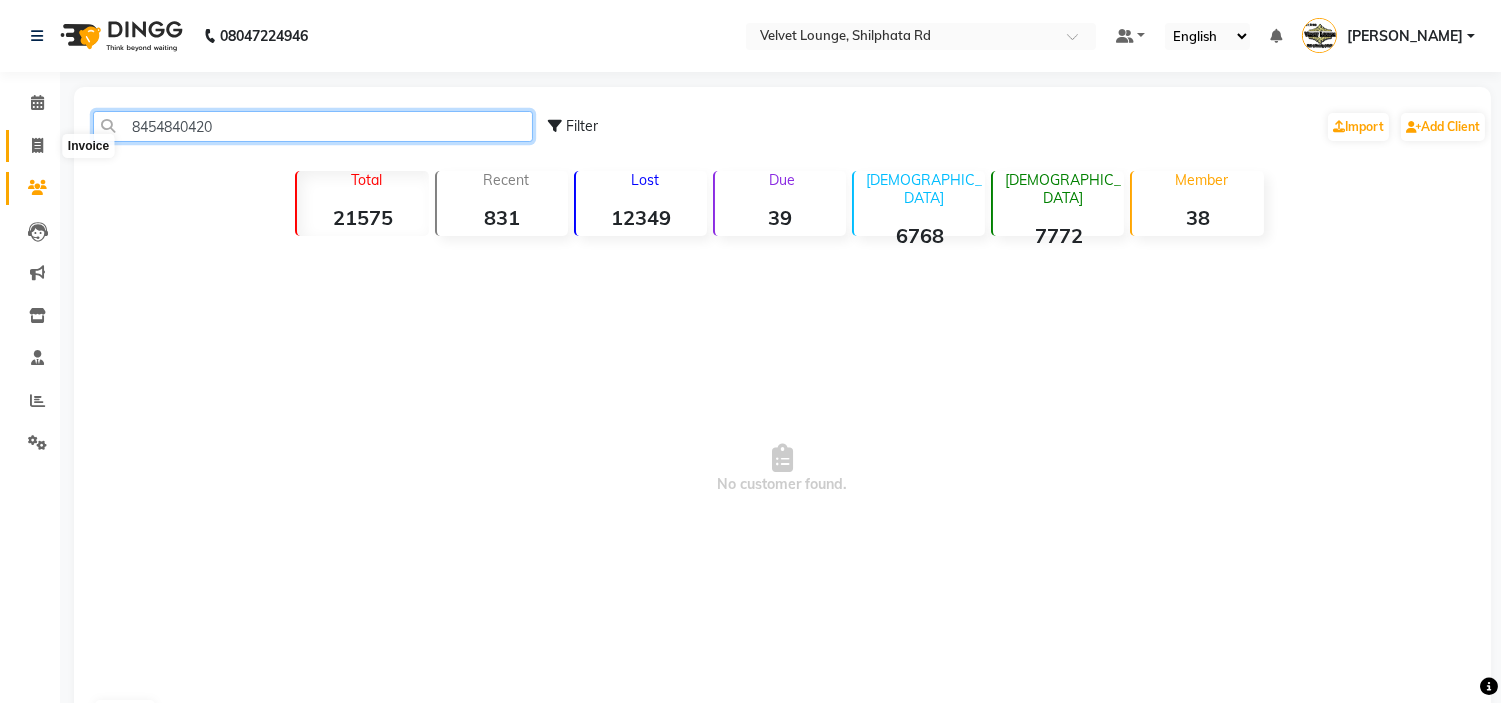 type on "8454840420" 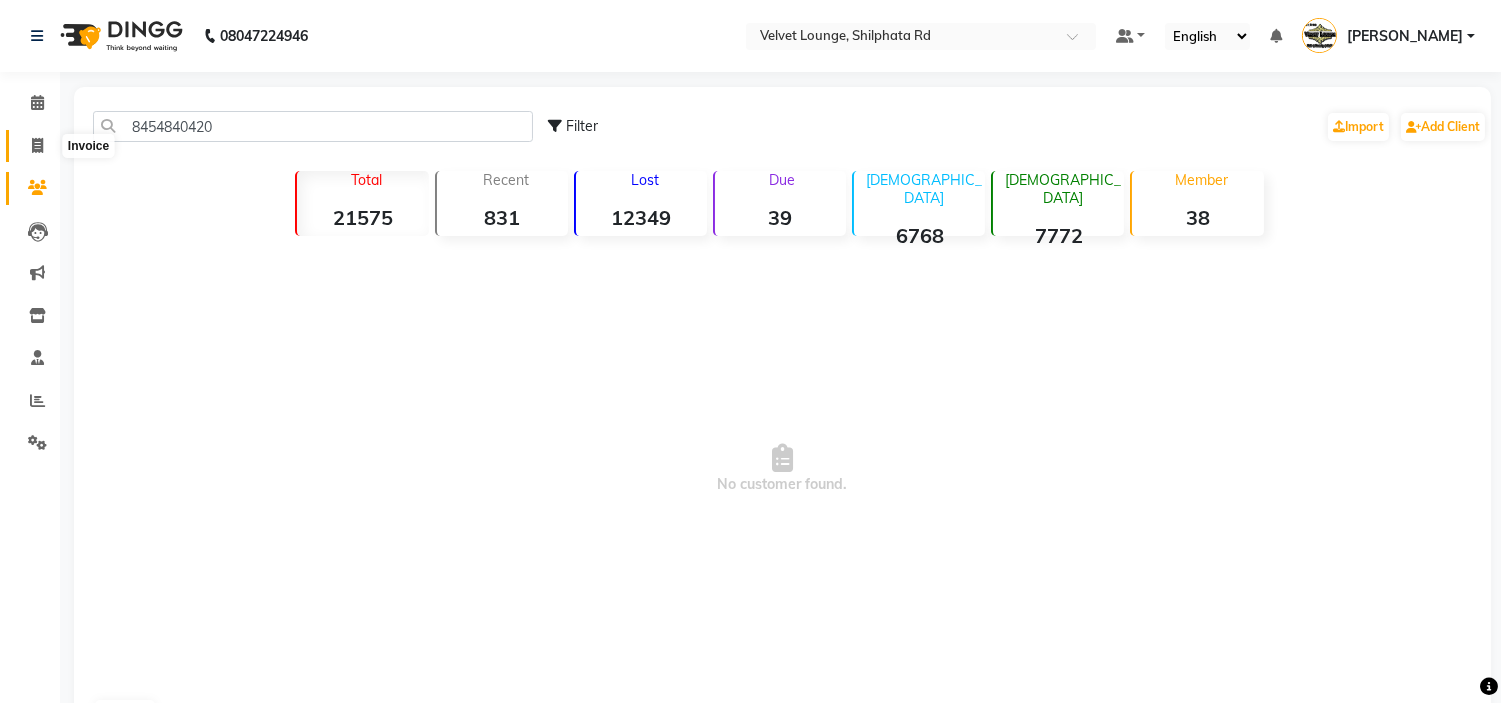 click 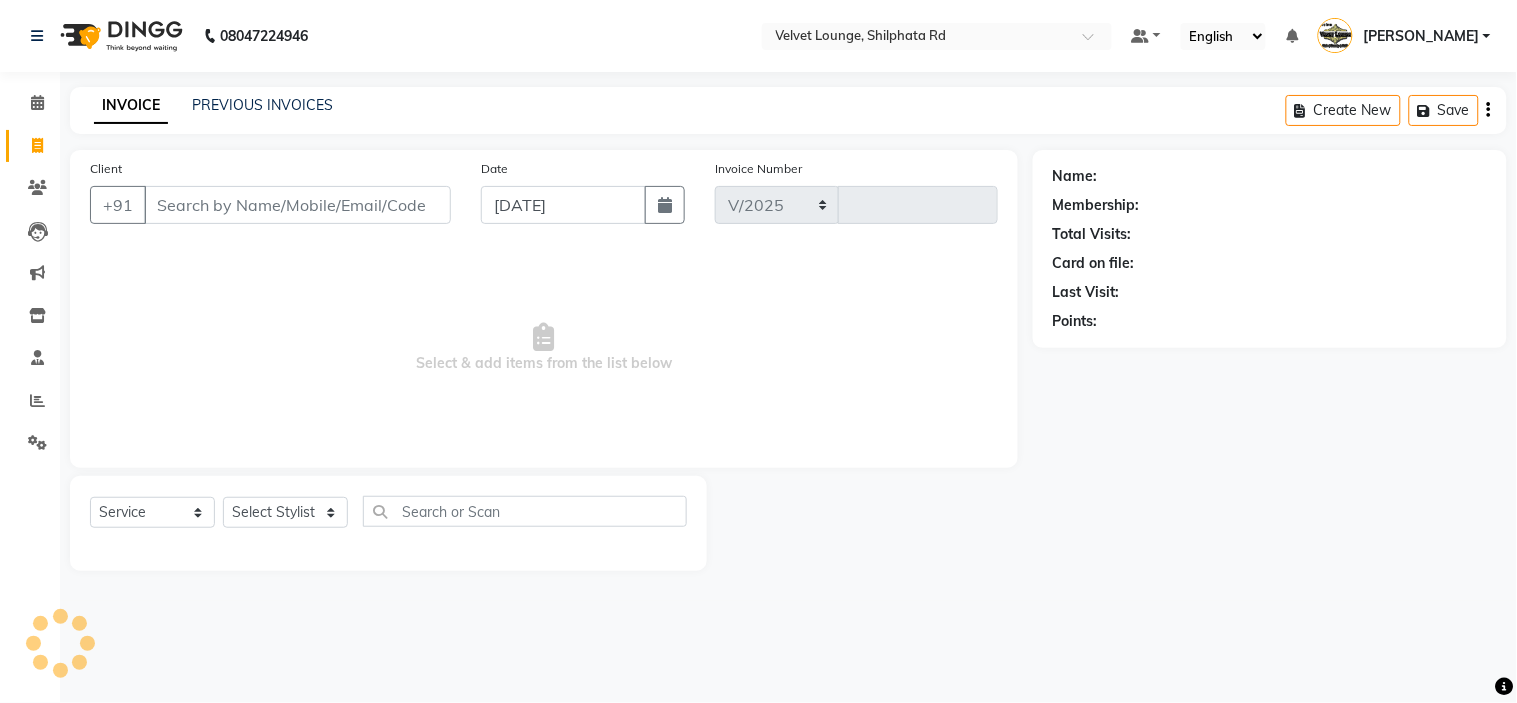 select on "122" 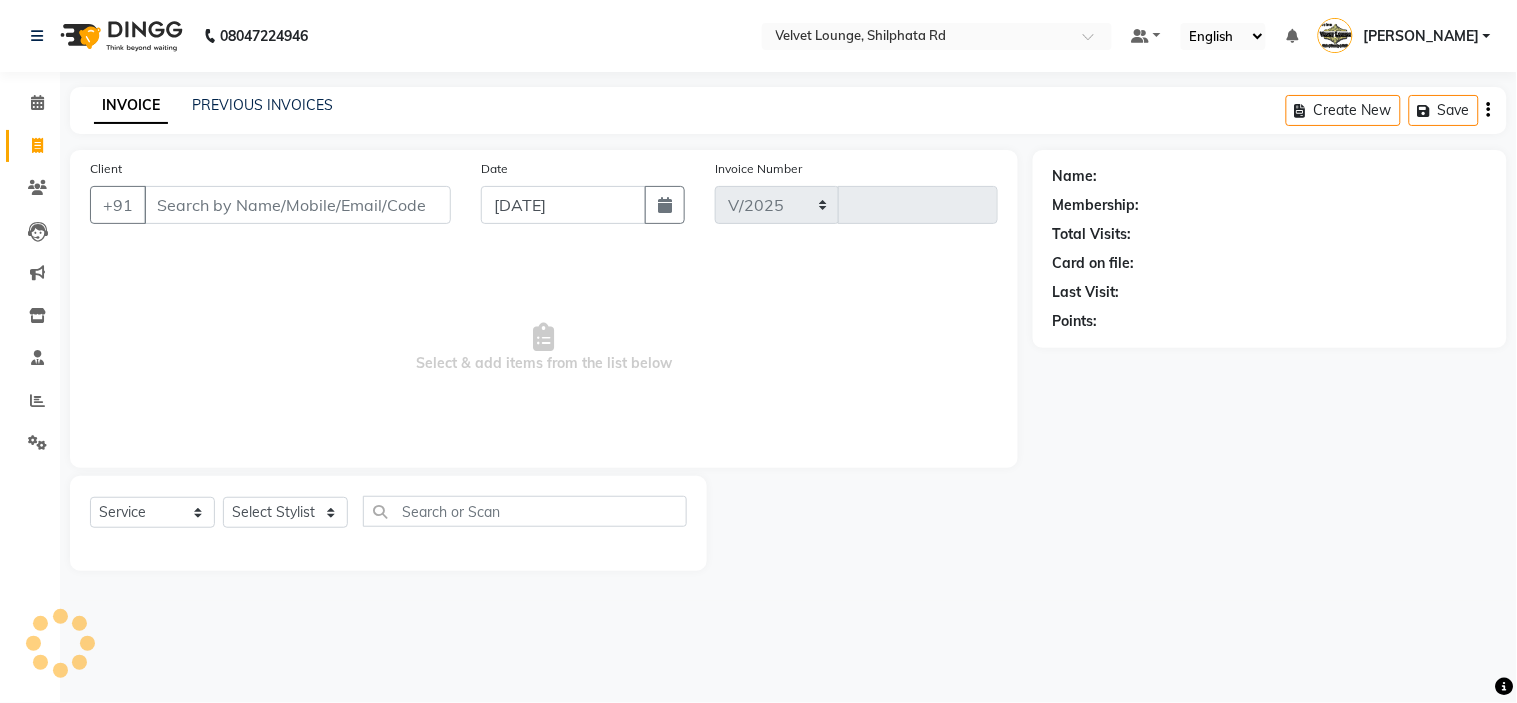 type on "1370" 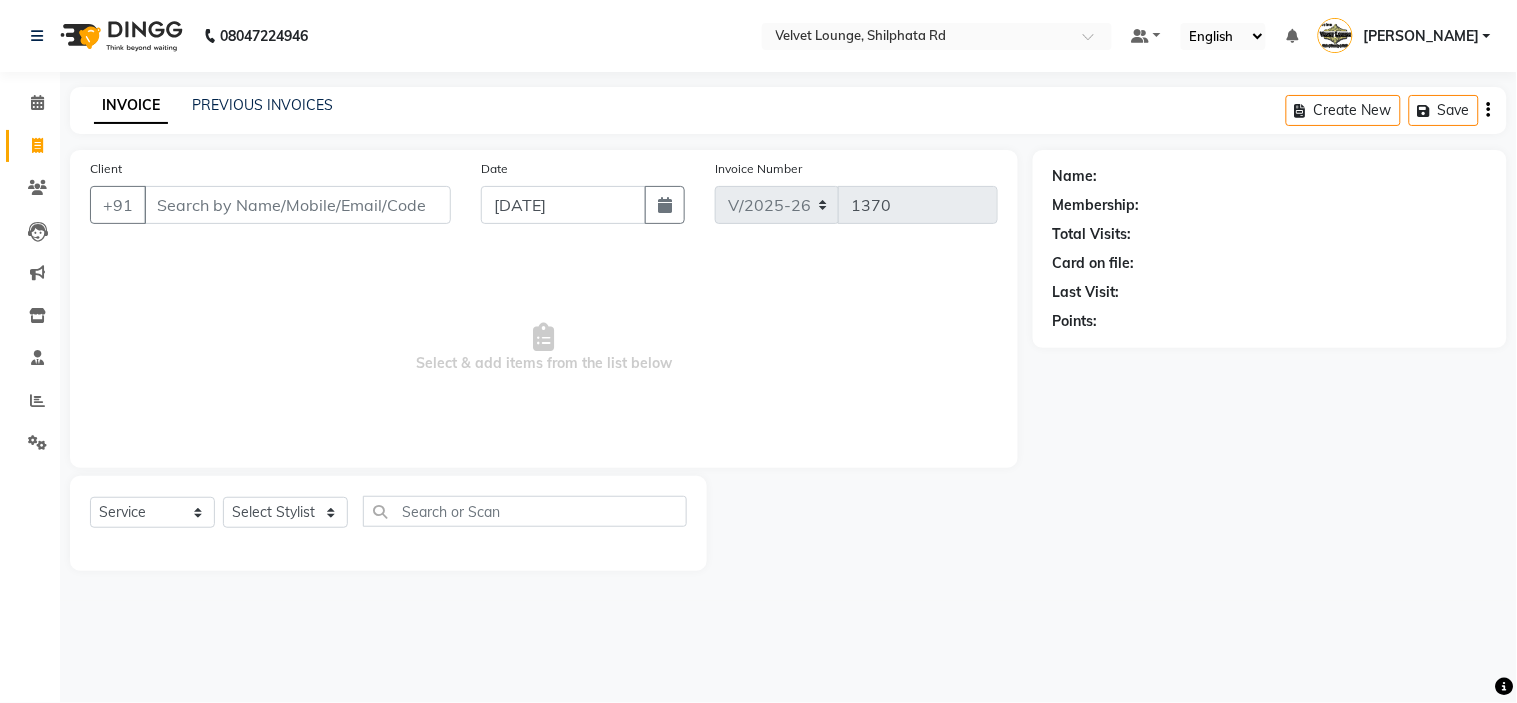 click on "Client" at bounding box center (297, 205) 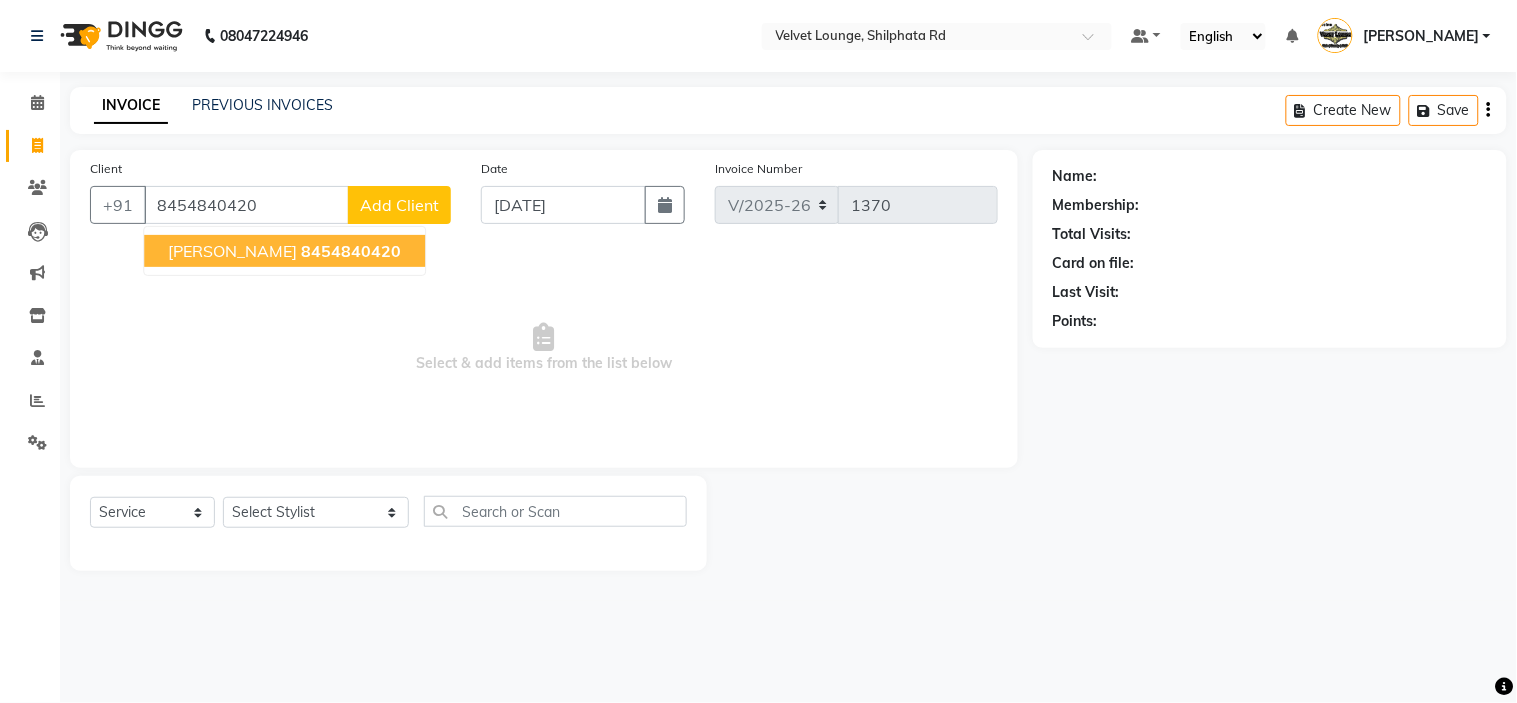 click on "gayatri pujari" at bounding box center (232, 251) 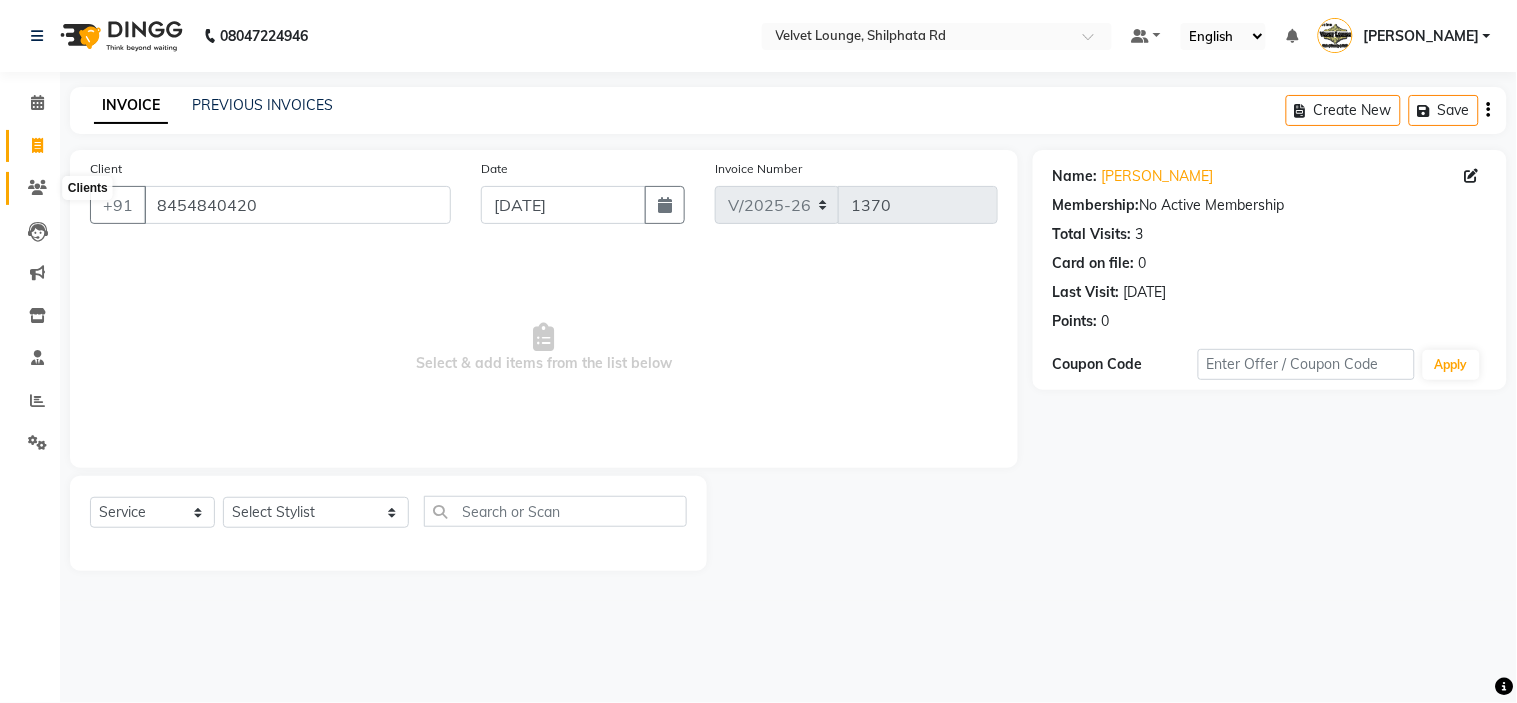 click 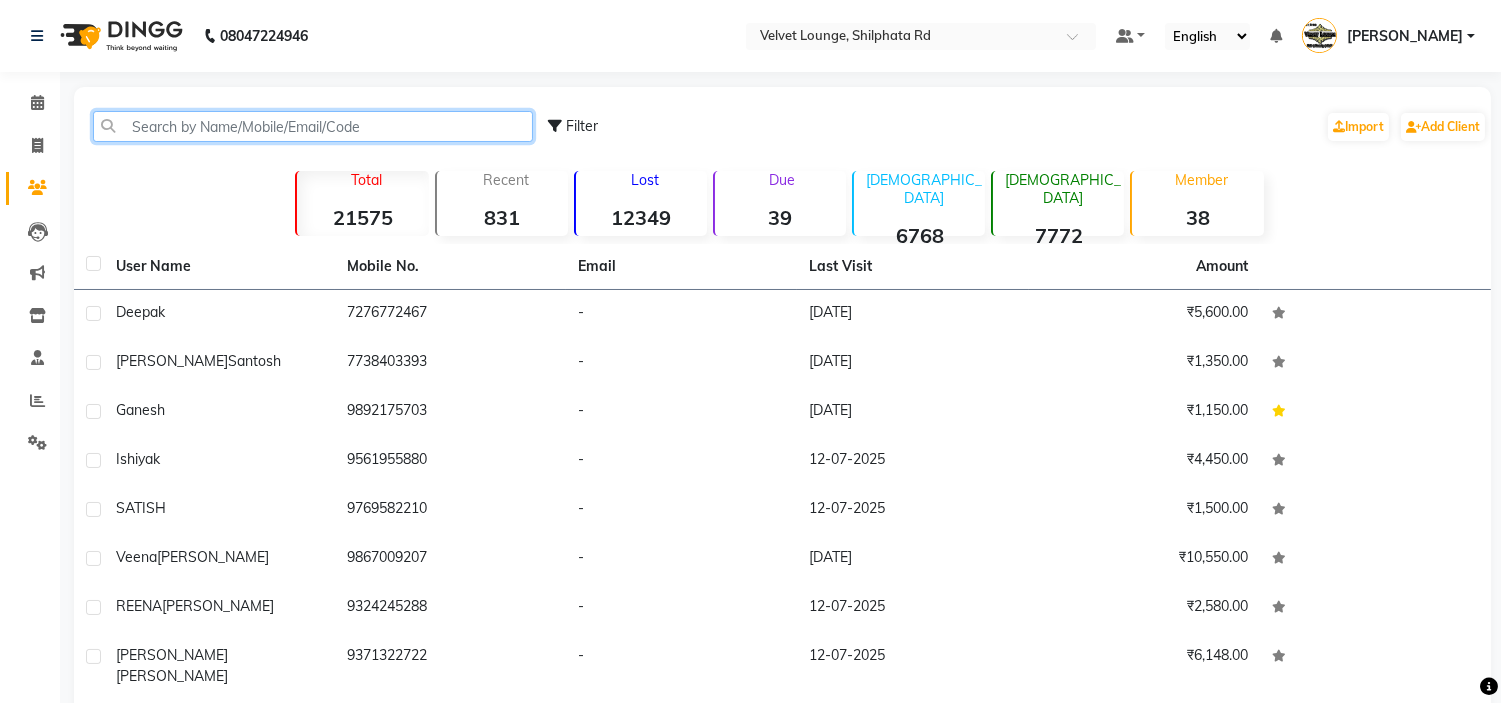 click 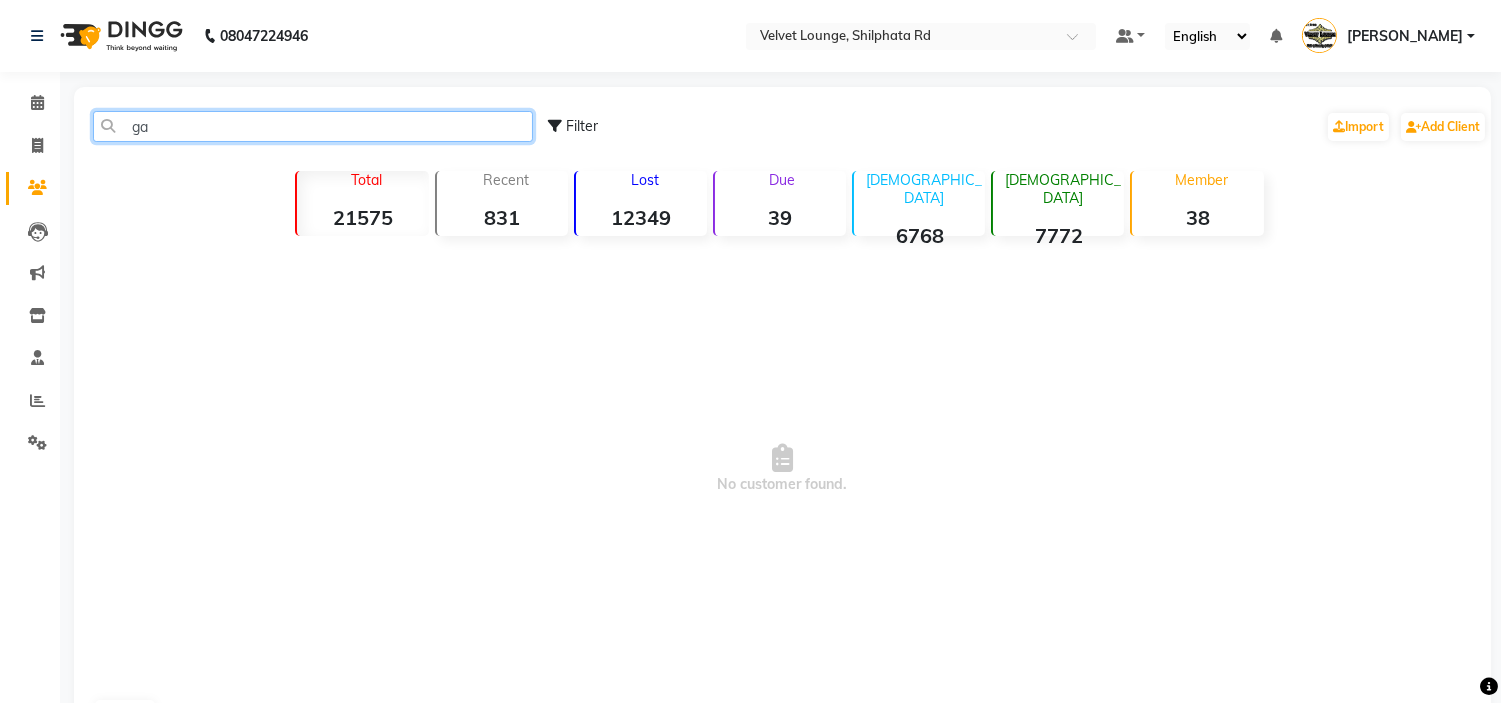 type on "g" 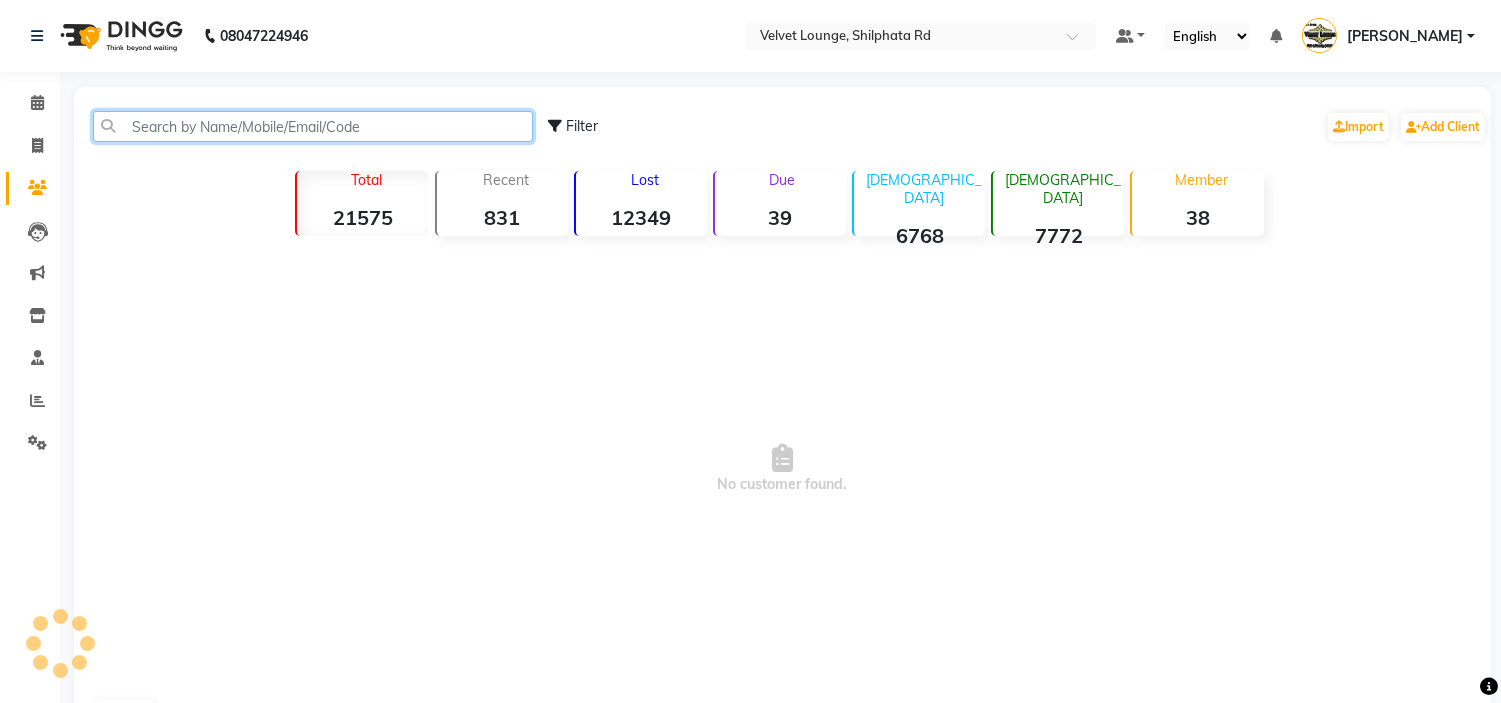 paste on "8454840420" 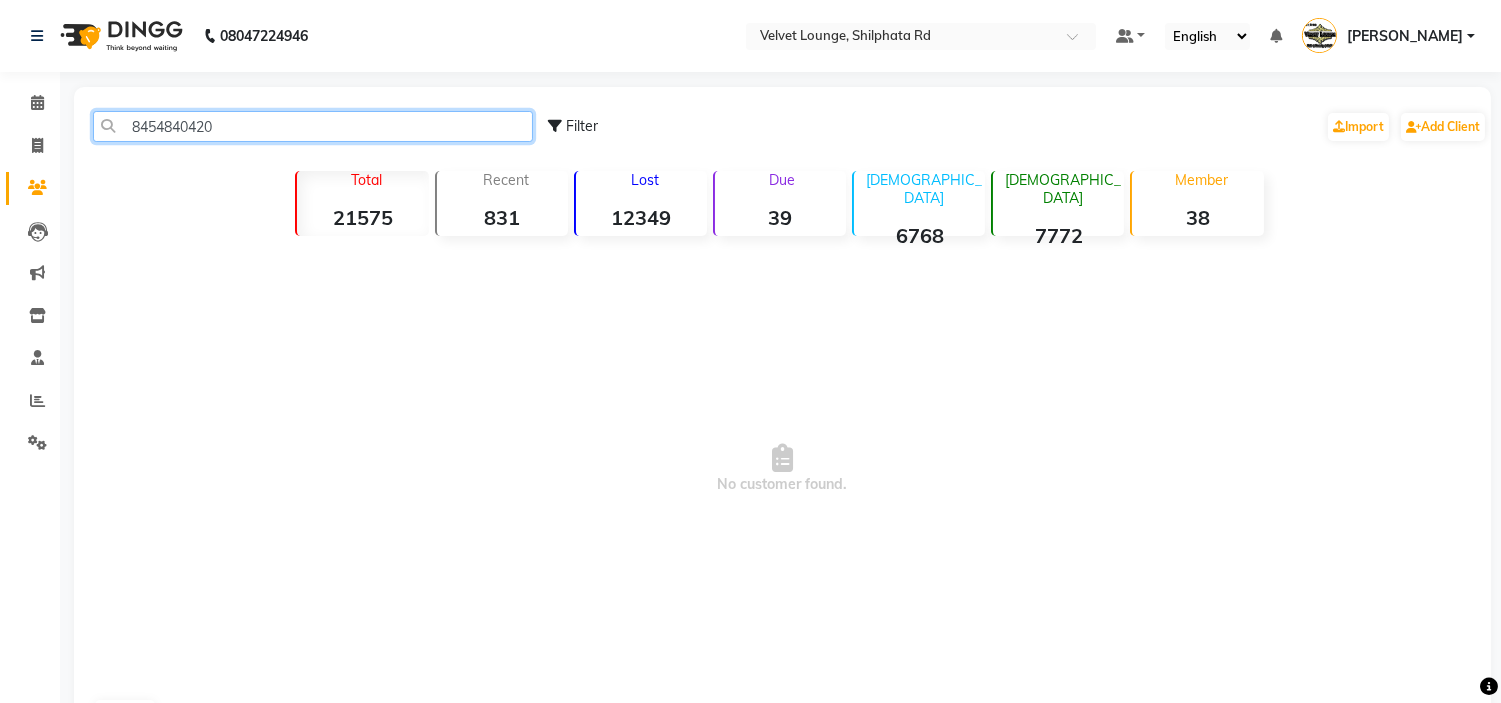 click on "8454840420" 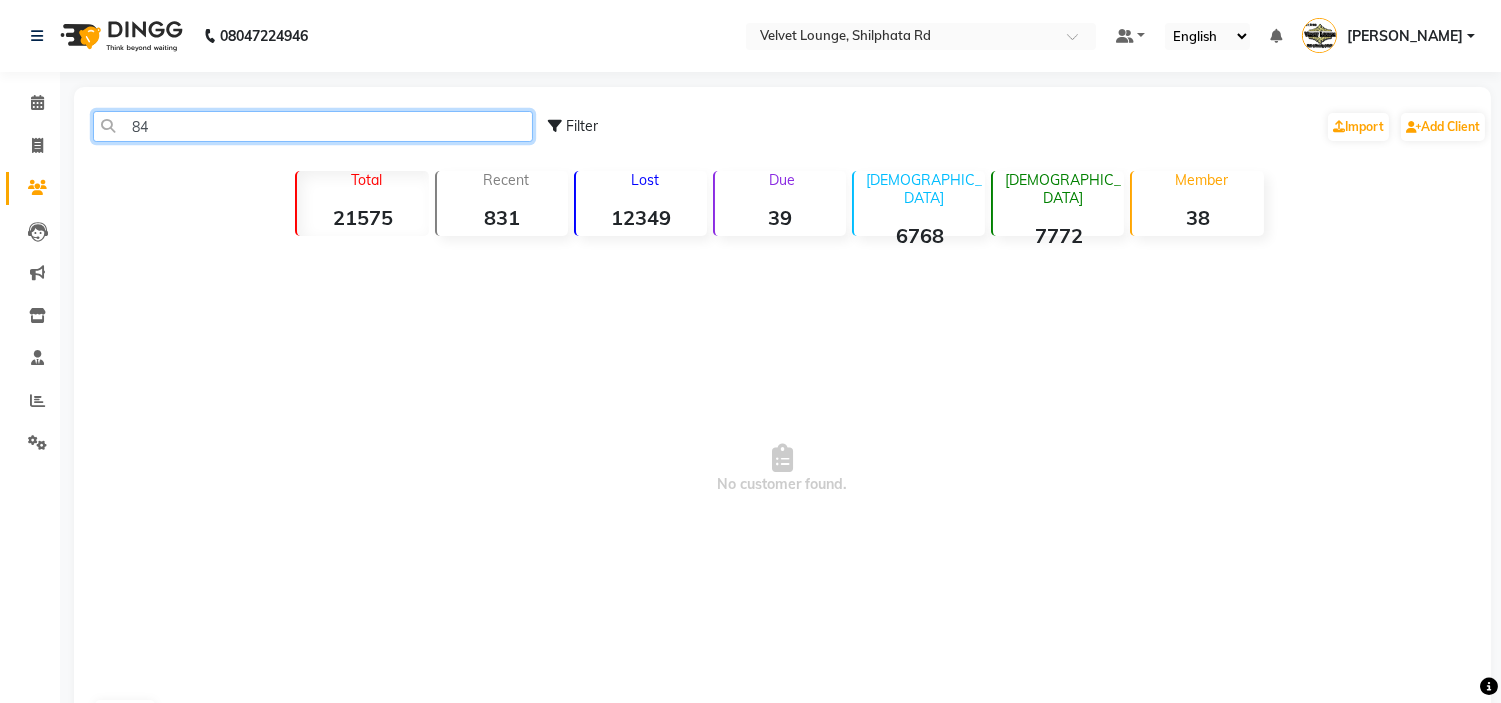 type on "8" 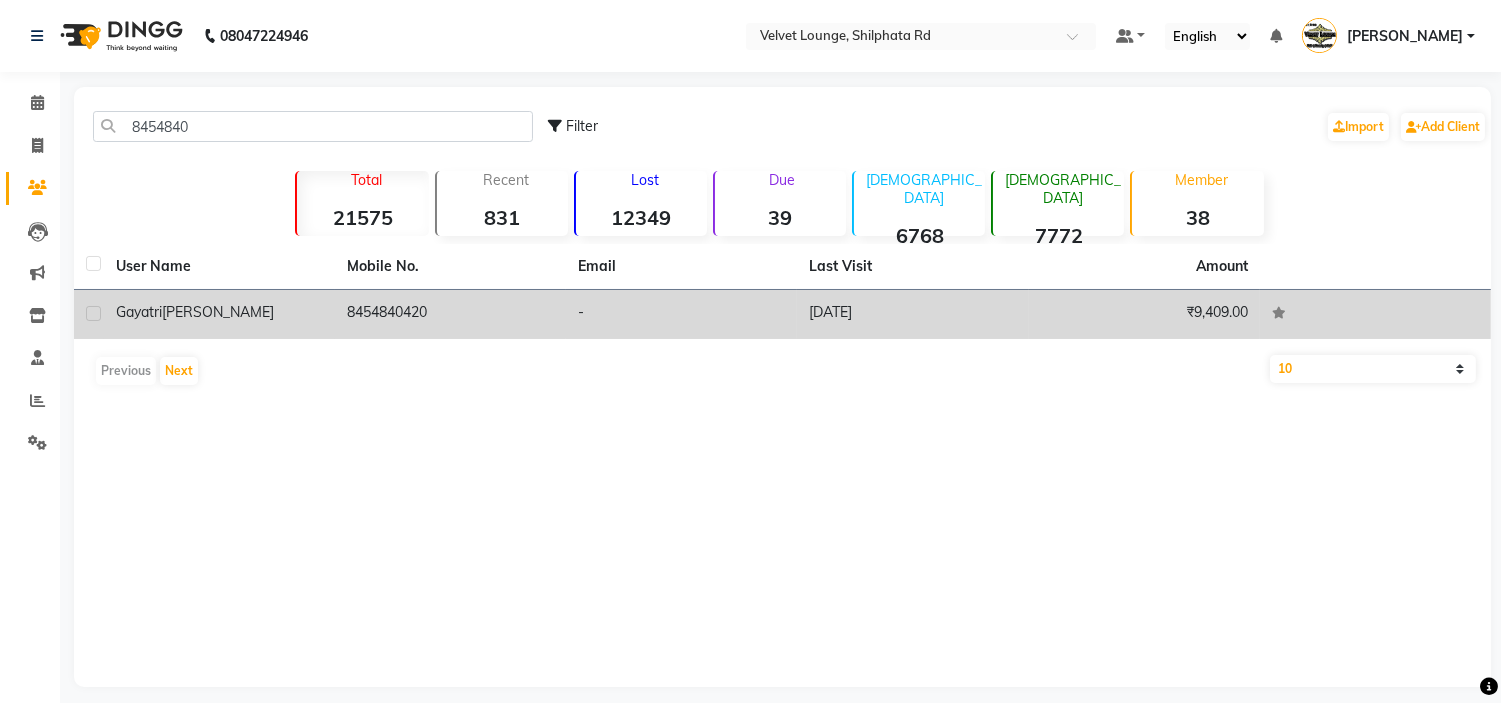 click on "8454840420" 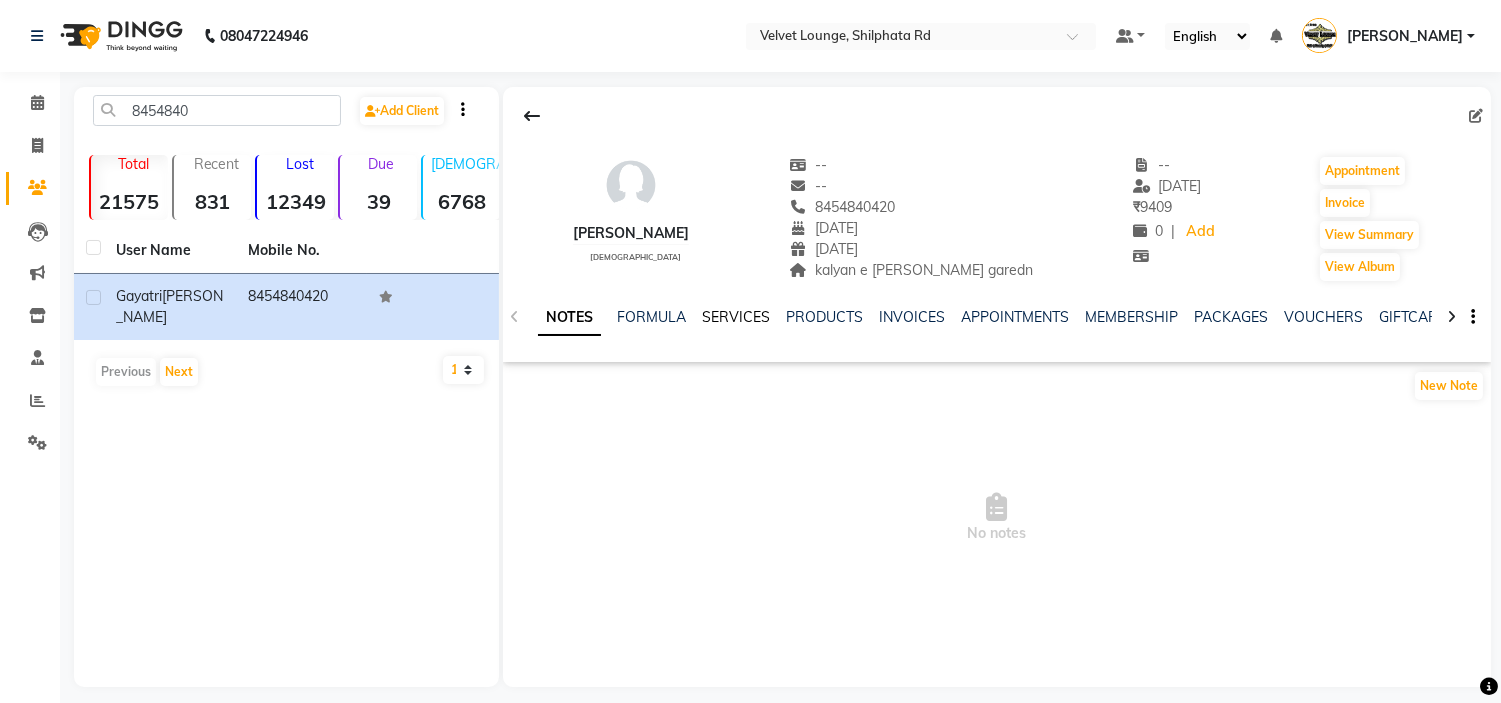 click on "SERVICES" 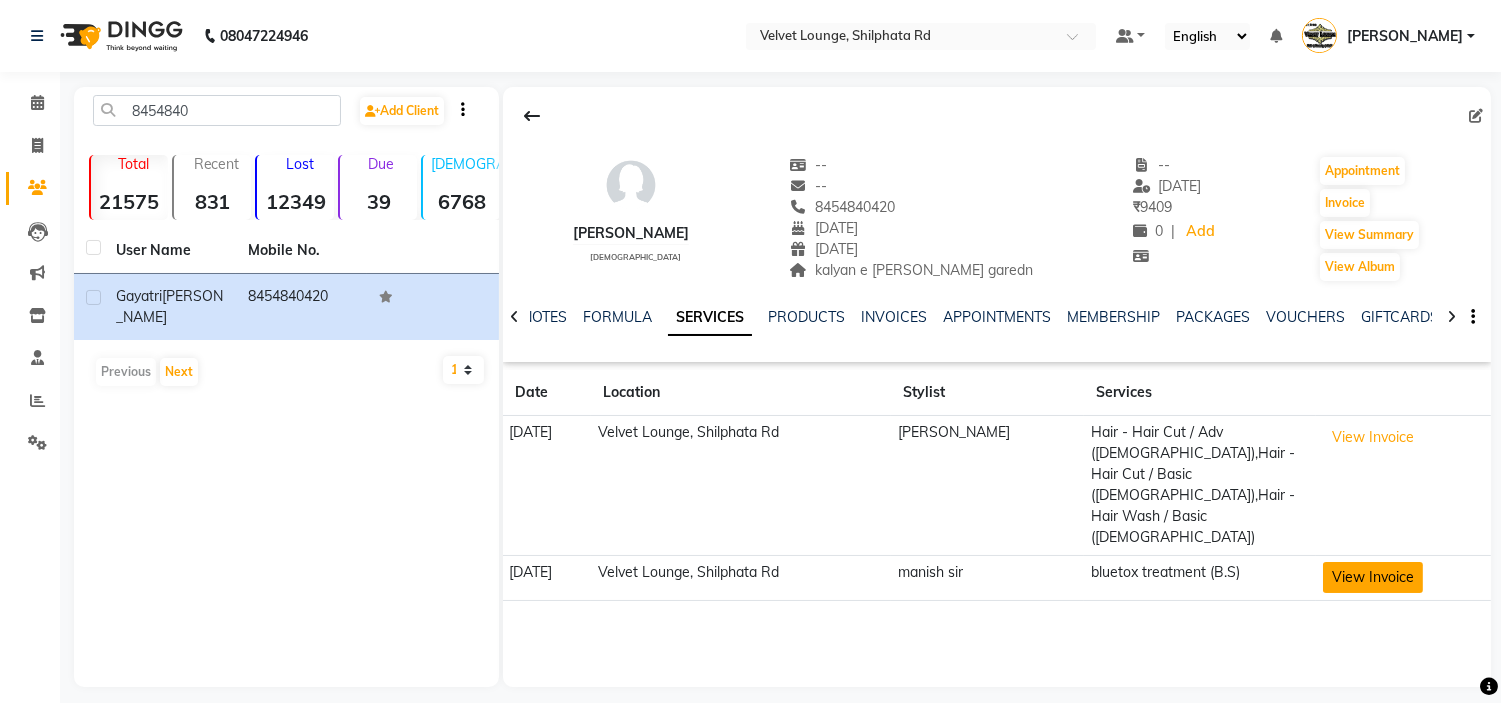 click on "View Invoice" 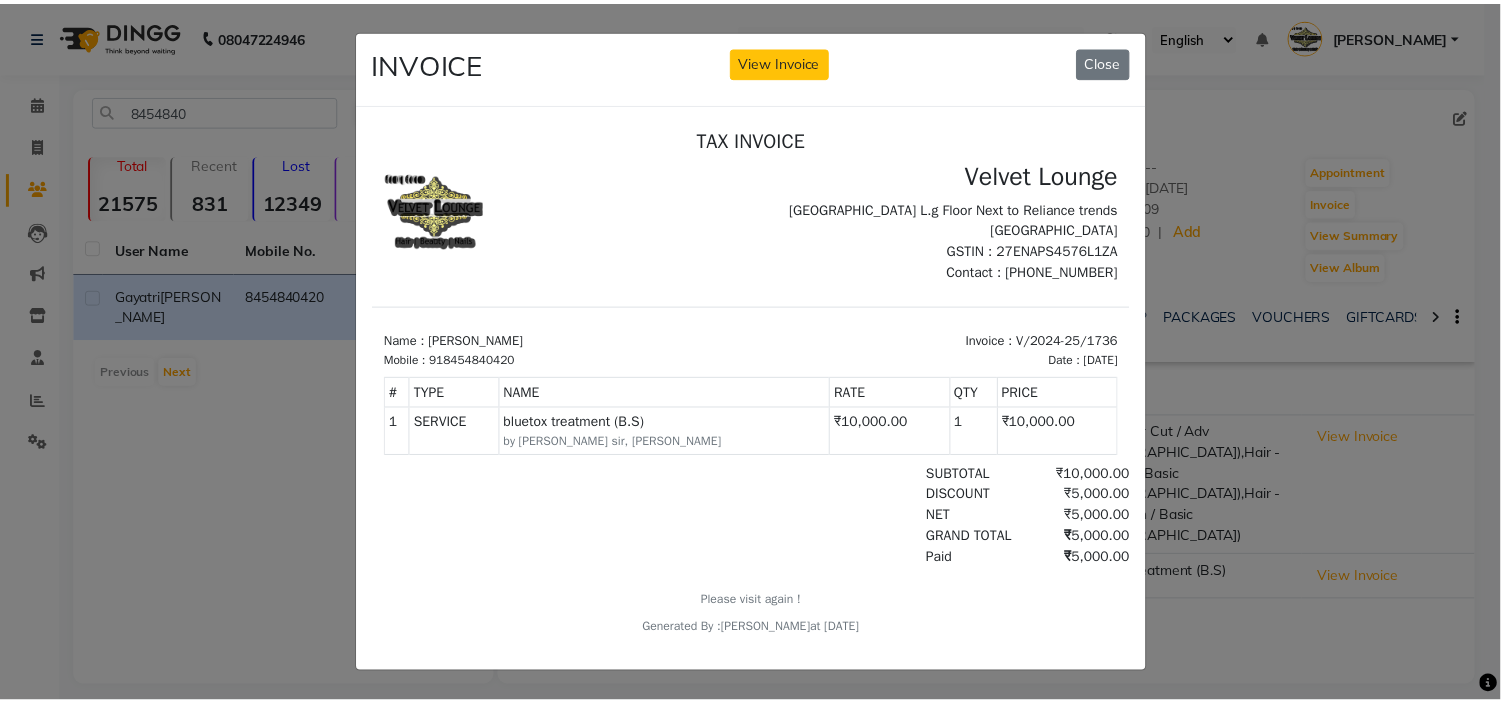 scroll, scrollTop: 0, scrollLeft: 0, axis: both 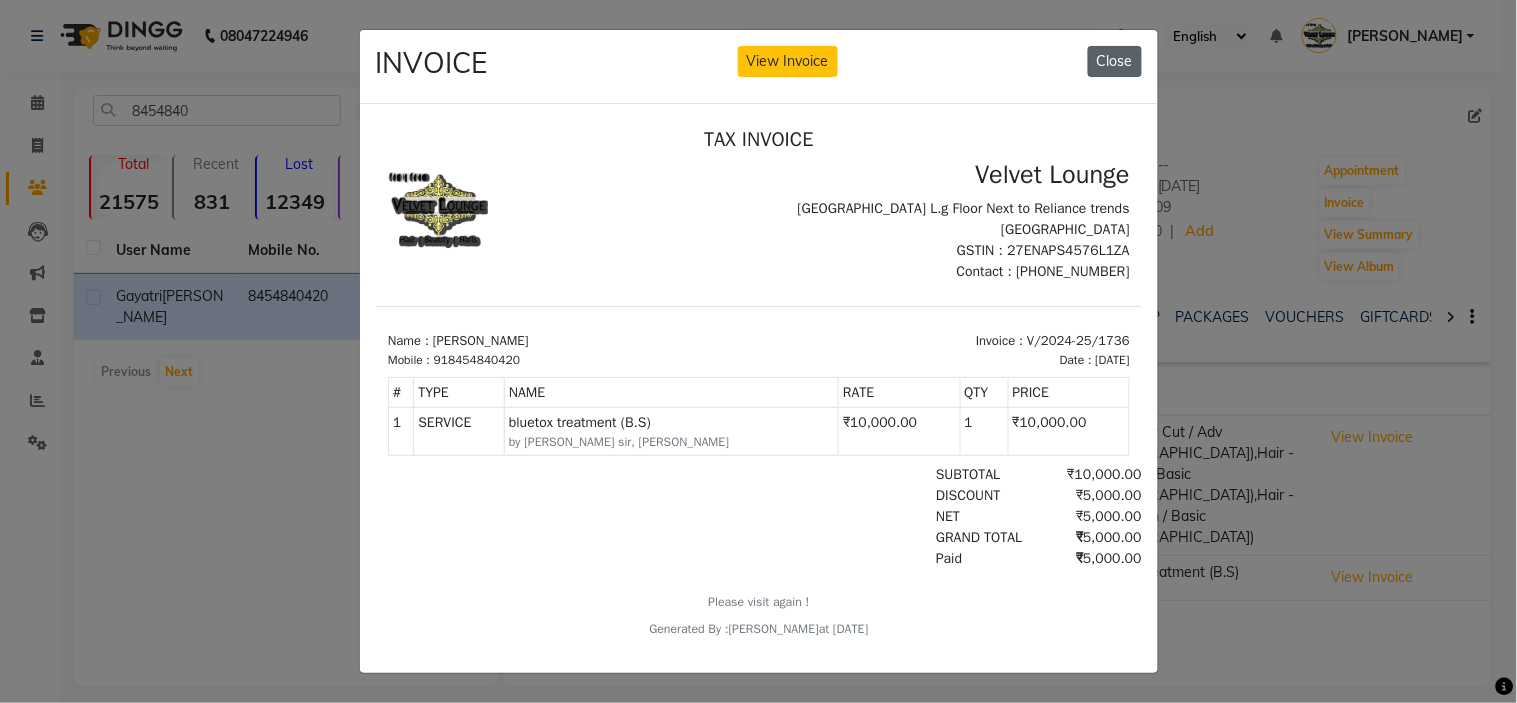 click on "Close" 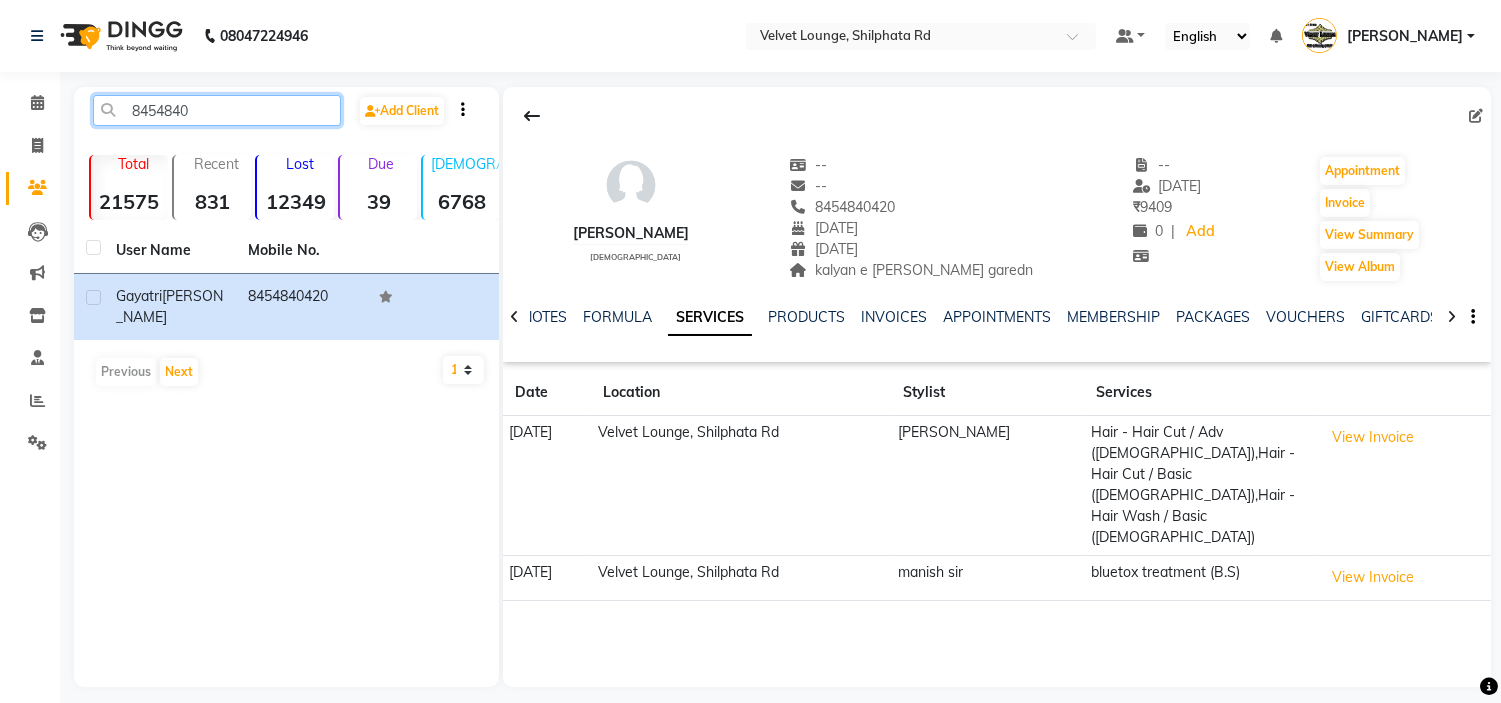 click on "8454840" 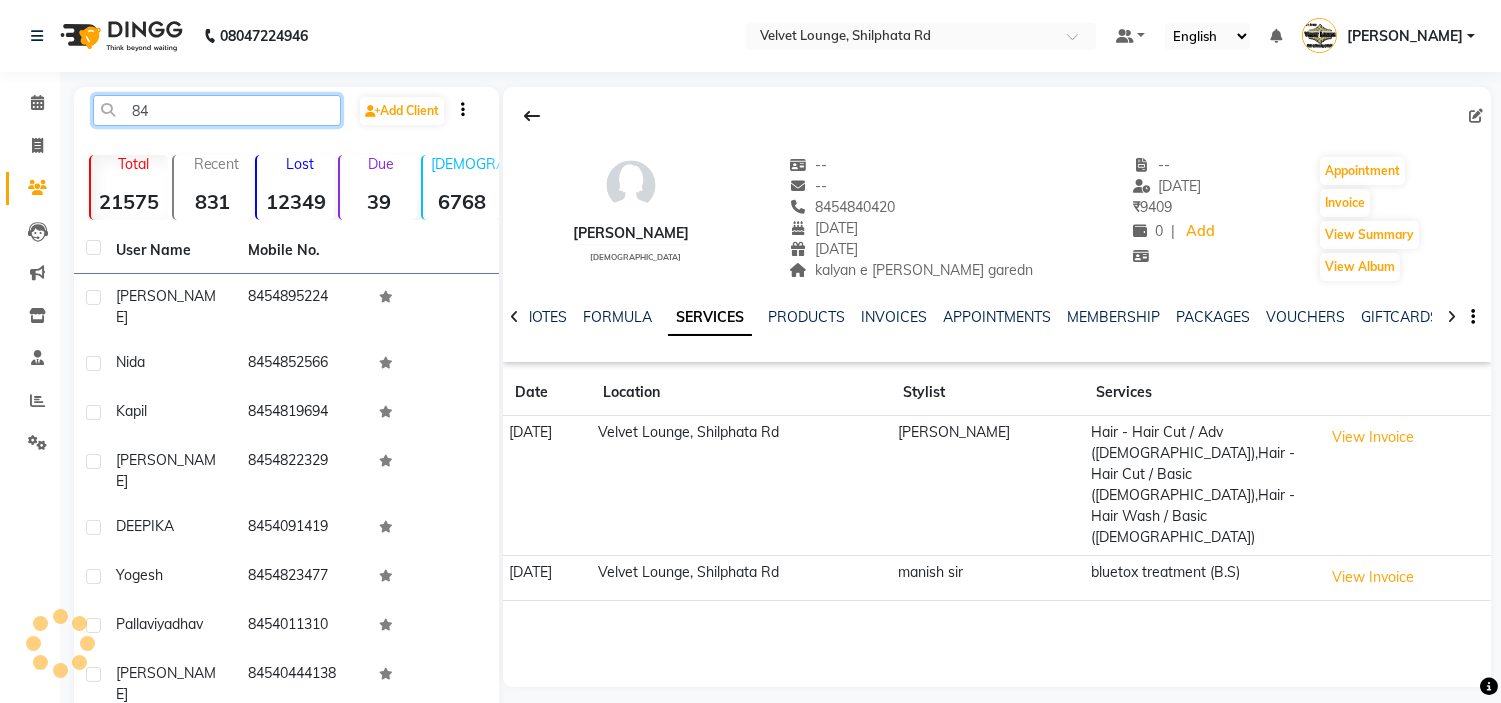 type on "8" 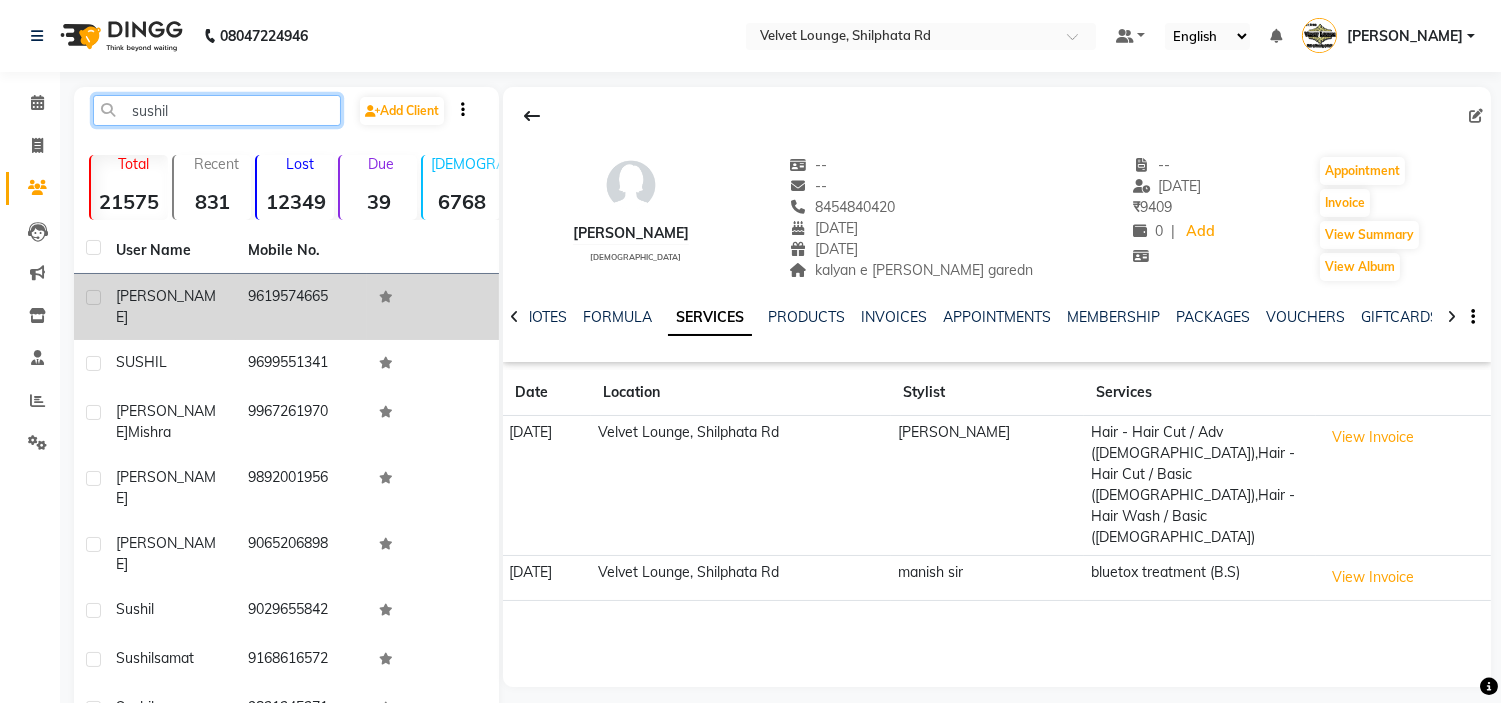 type on "sushil" 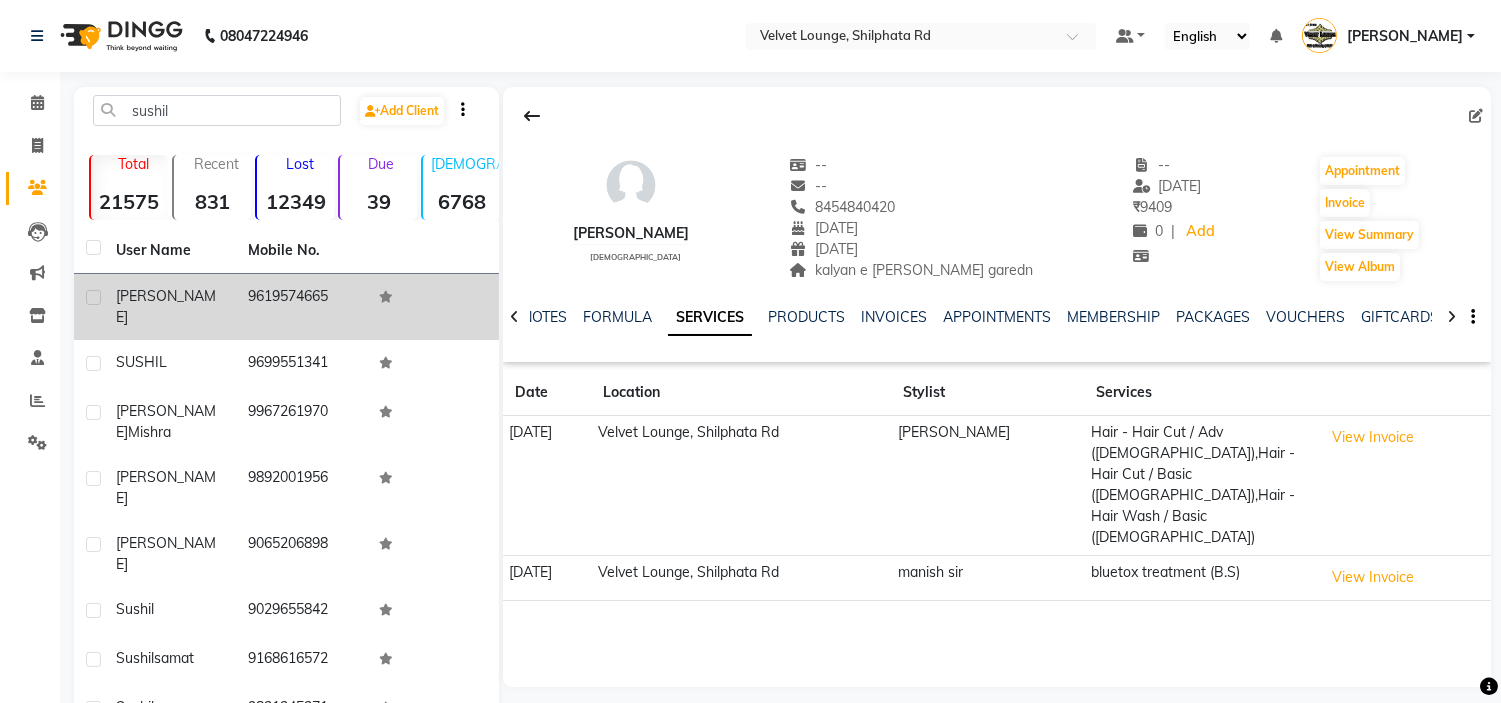 click on "9619574665" 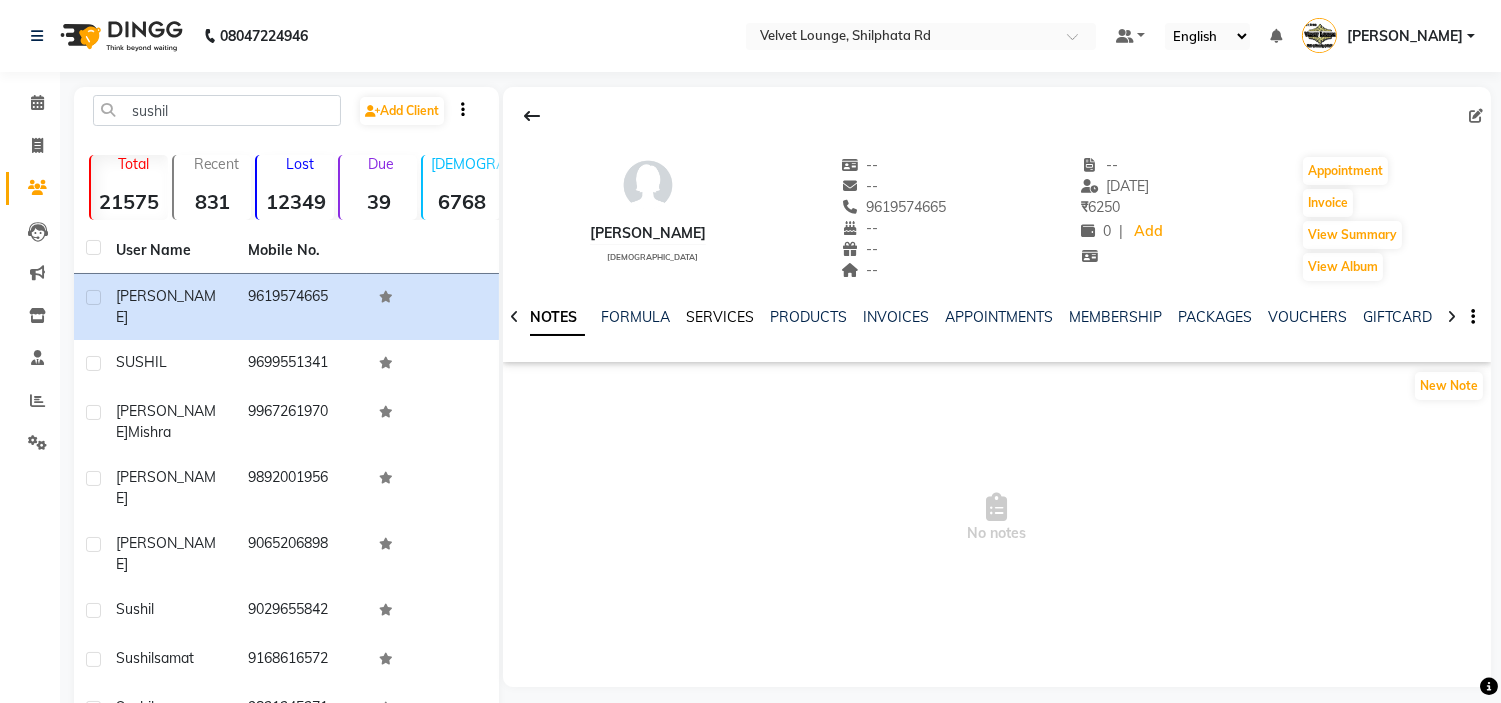 click on "SERVICES" 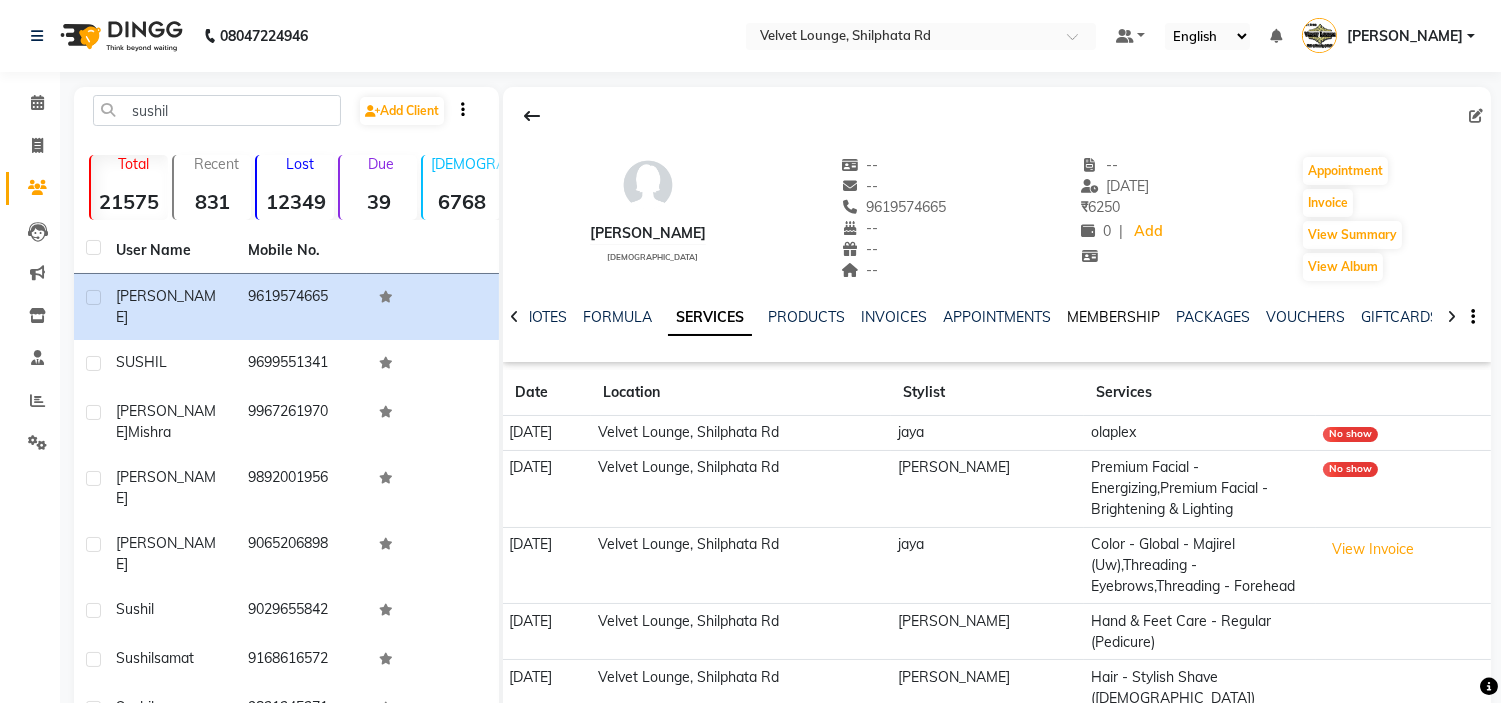 click on "MEMBERSHIP" 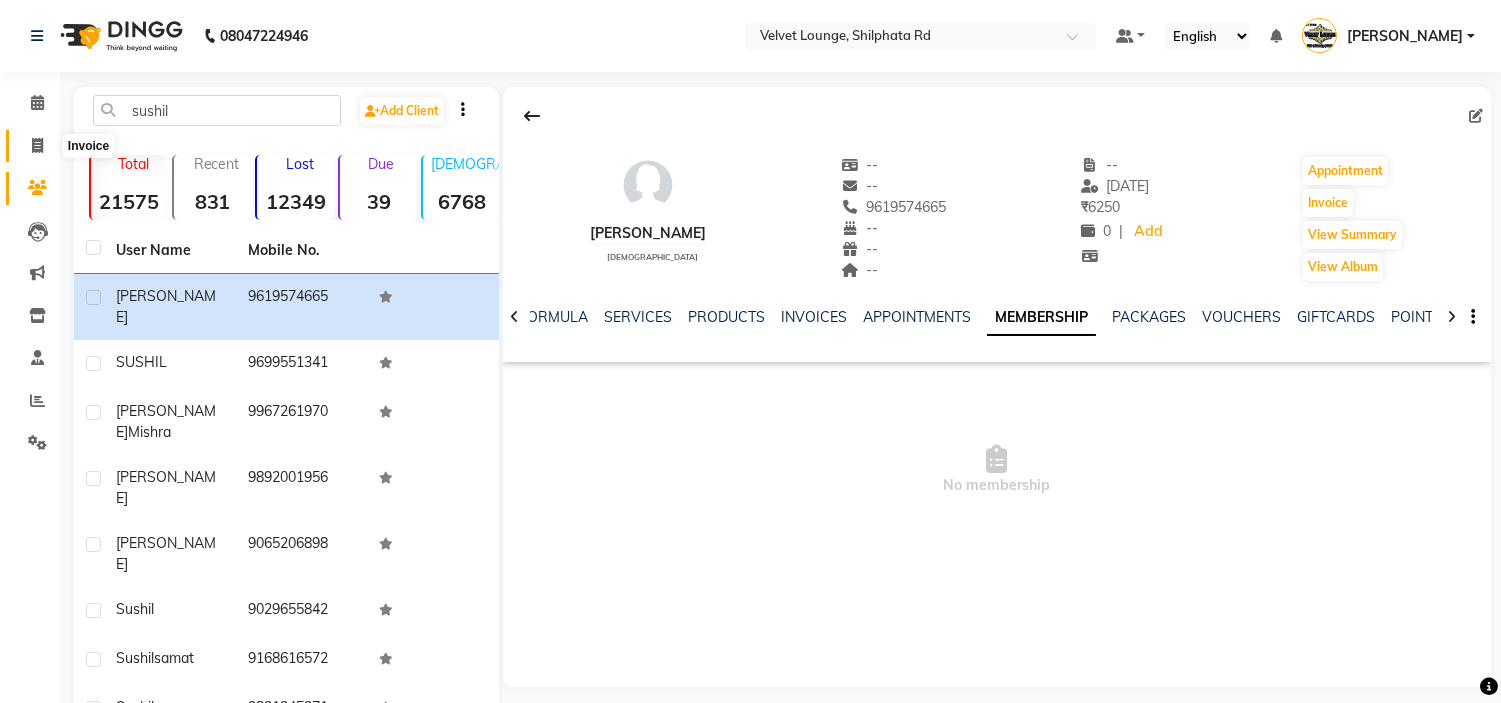 click 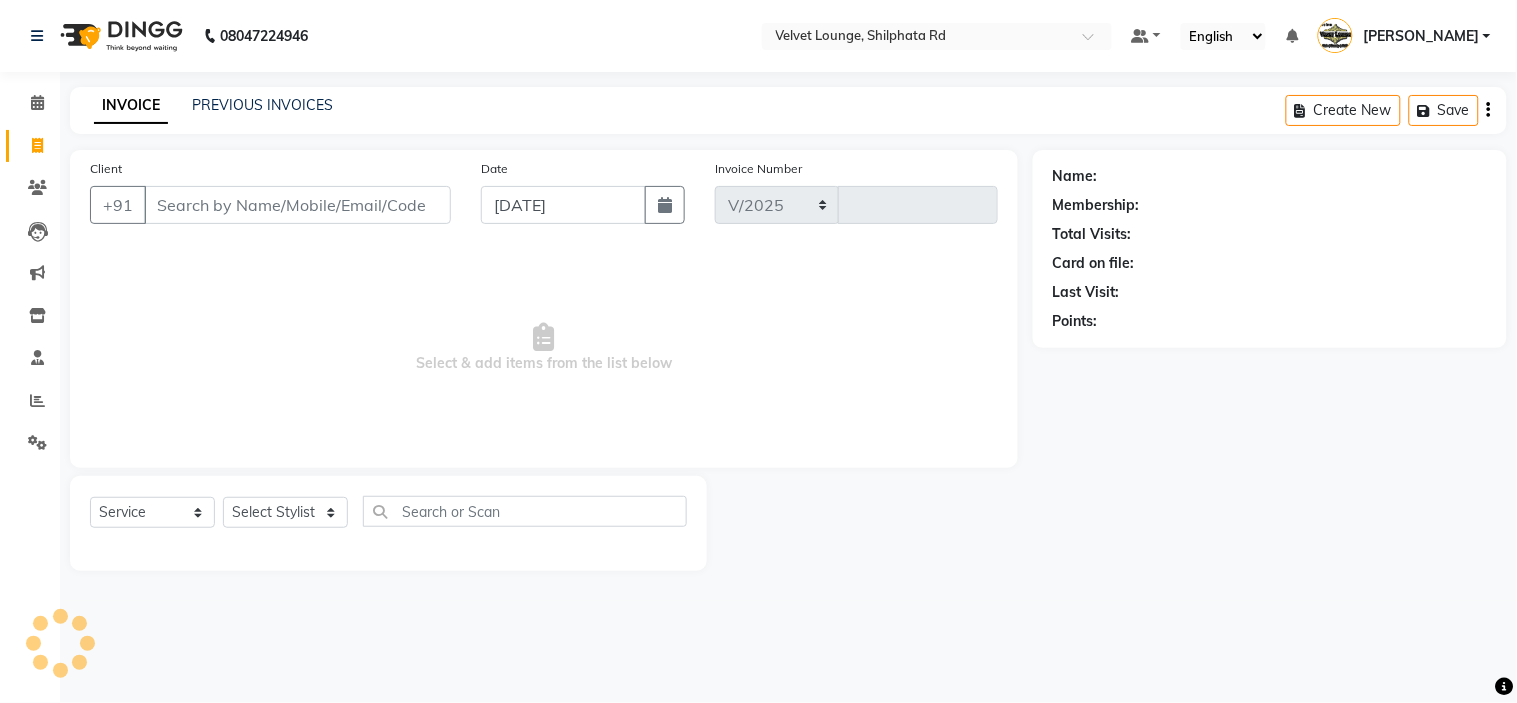 select on "122" 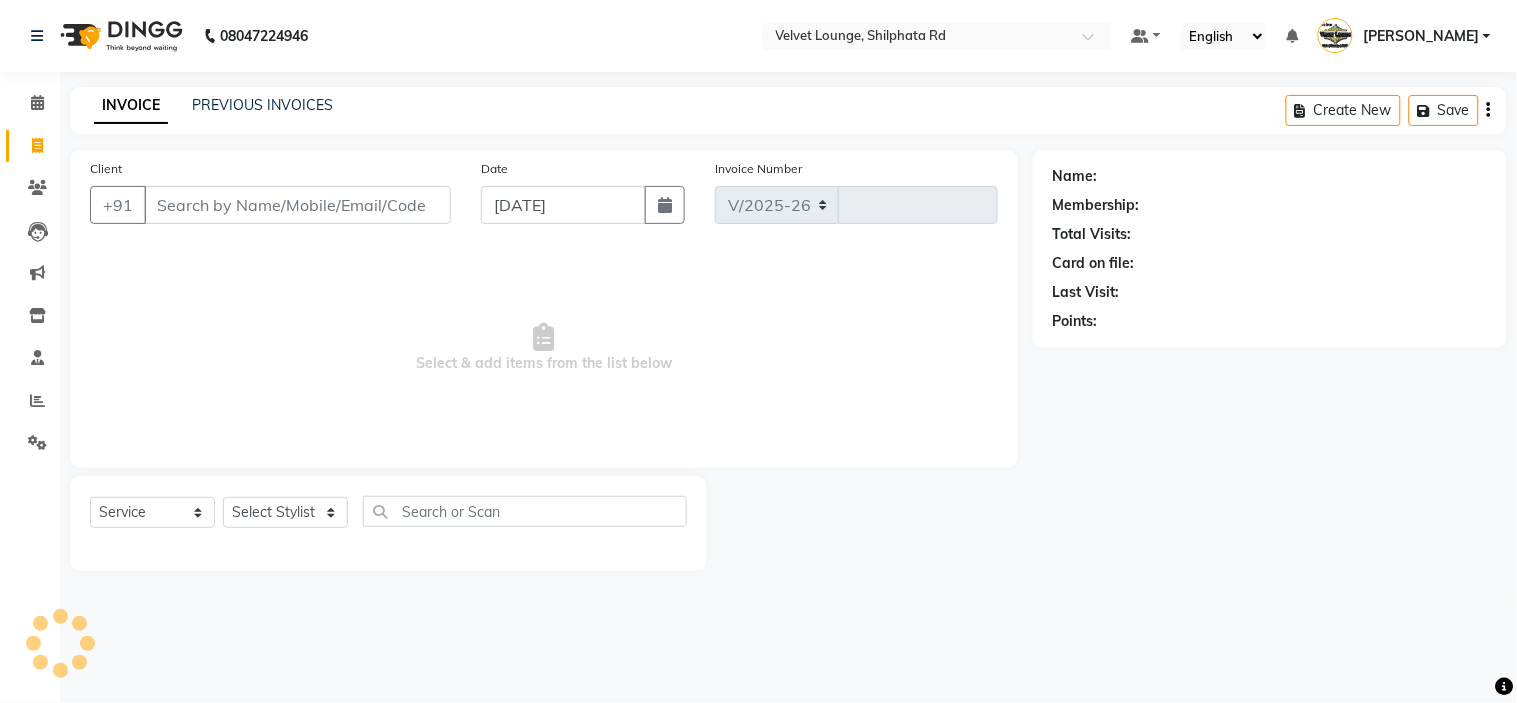 type on "1370" 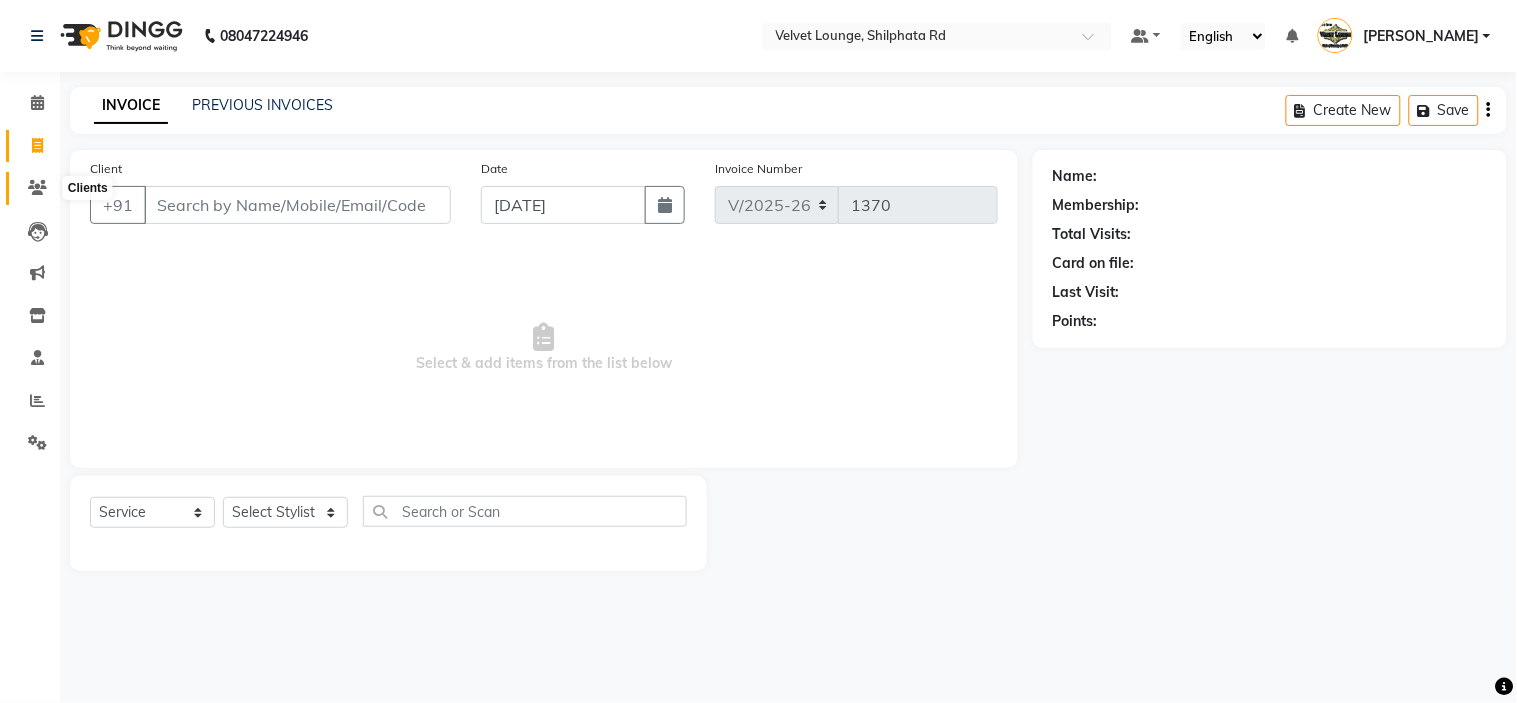 click 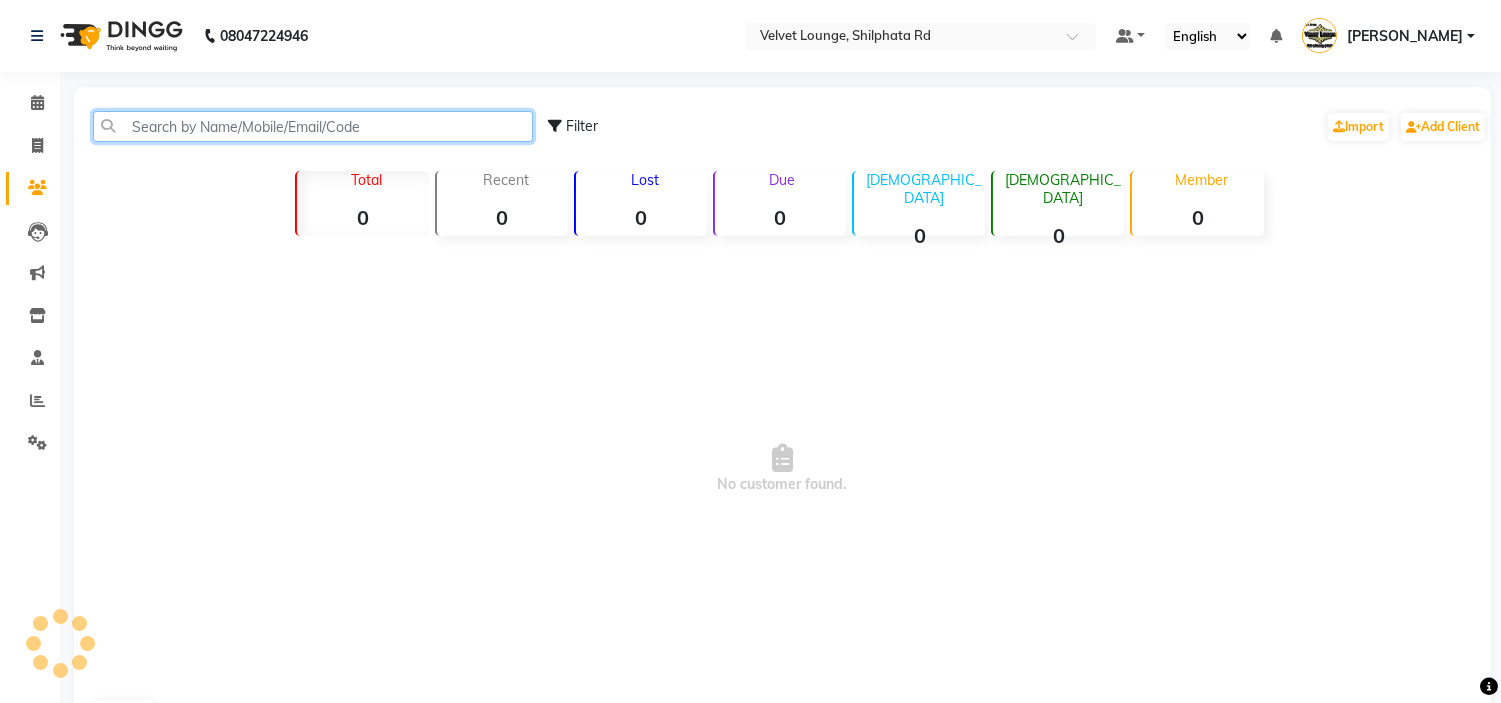 click 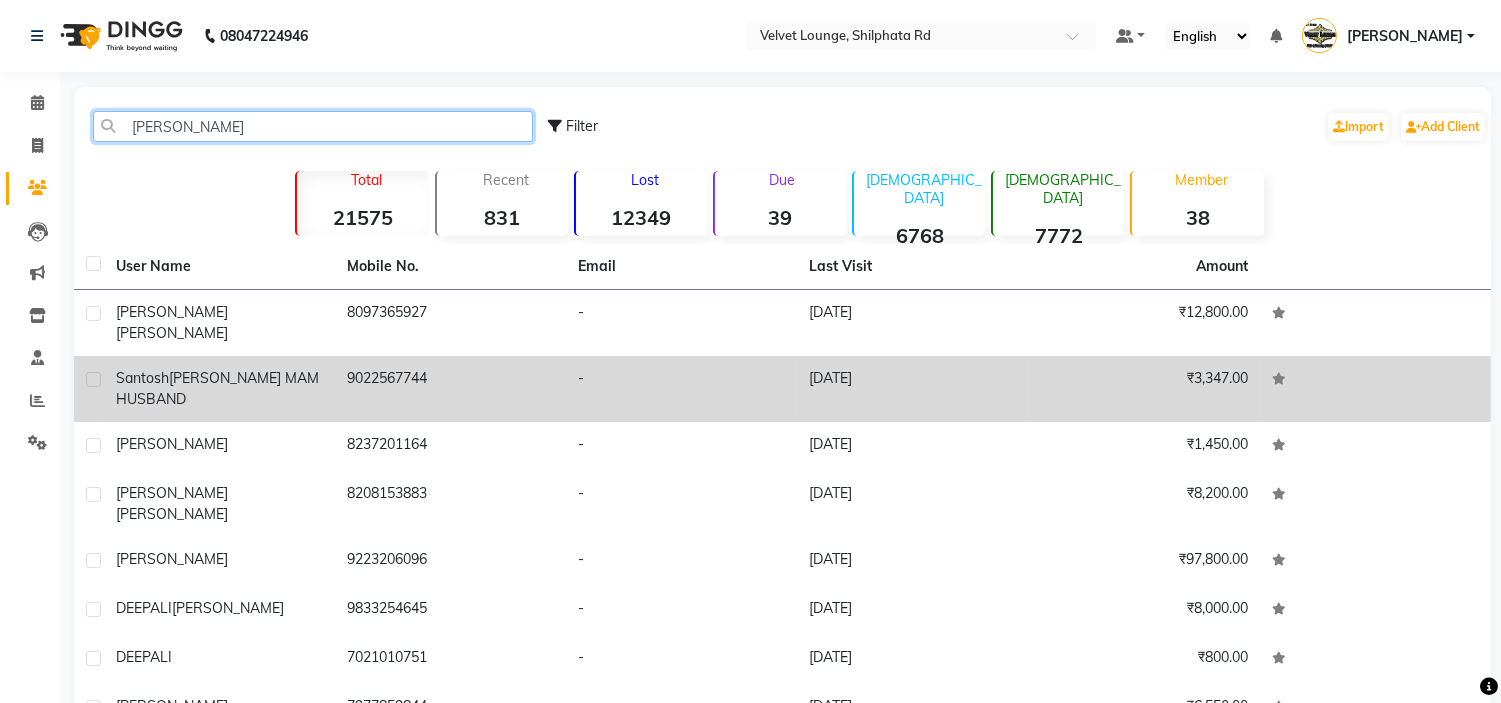type on "deepali" 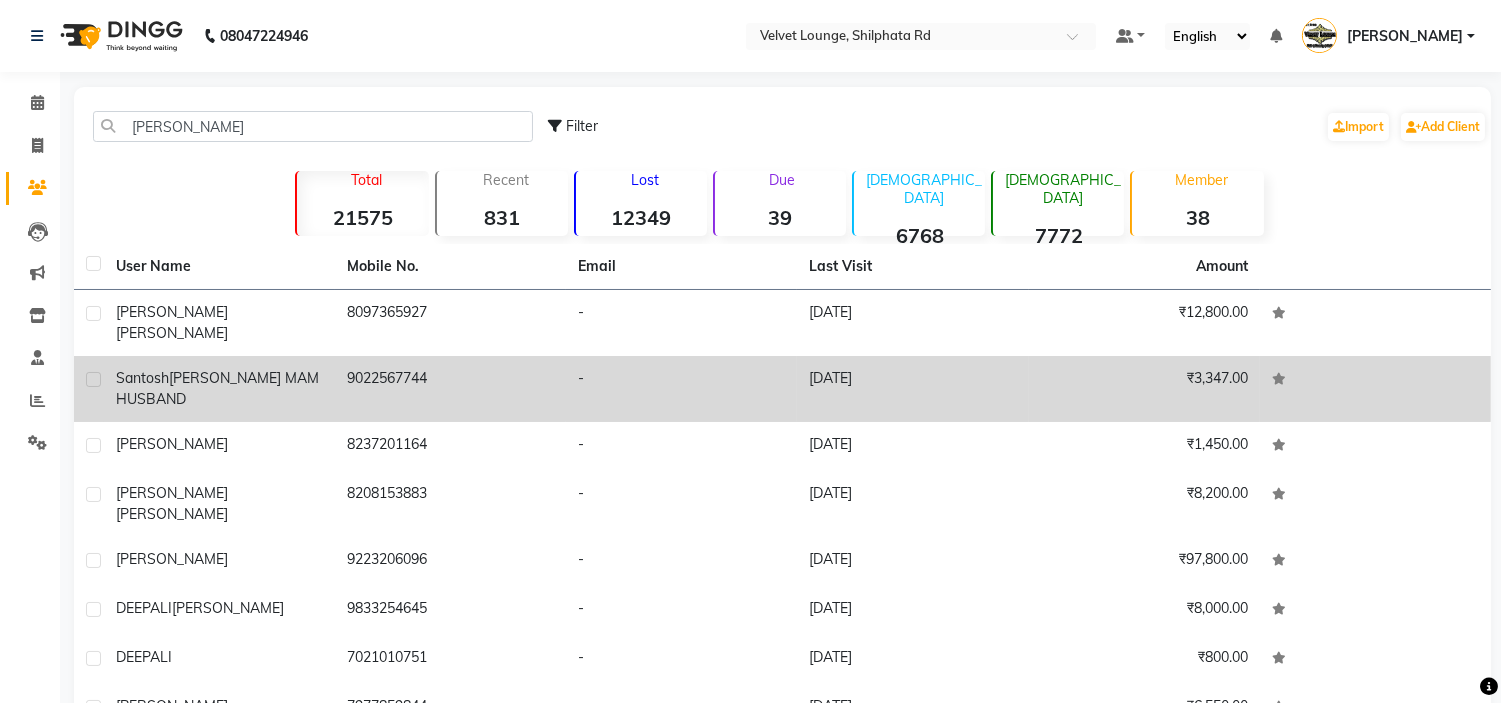 click on "santosh  GAGAN DEEPALI MAM HUSBAND" 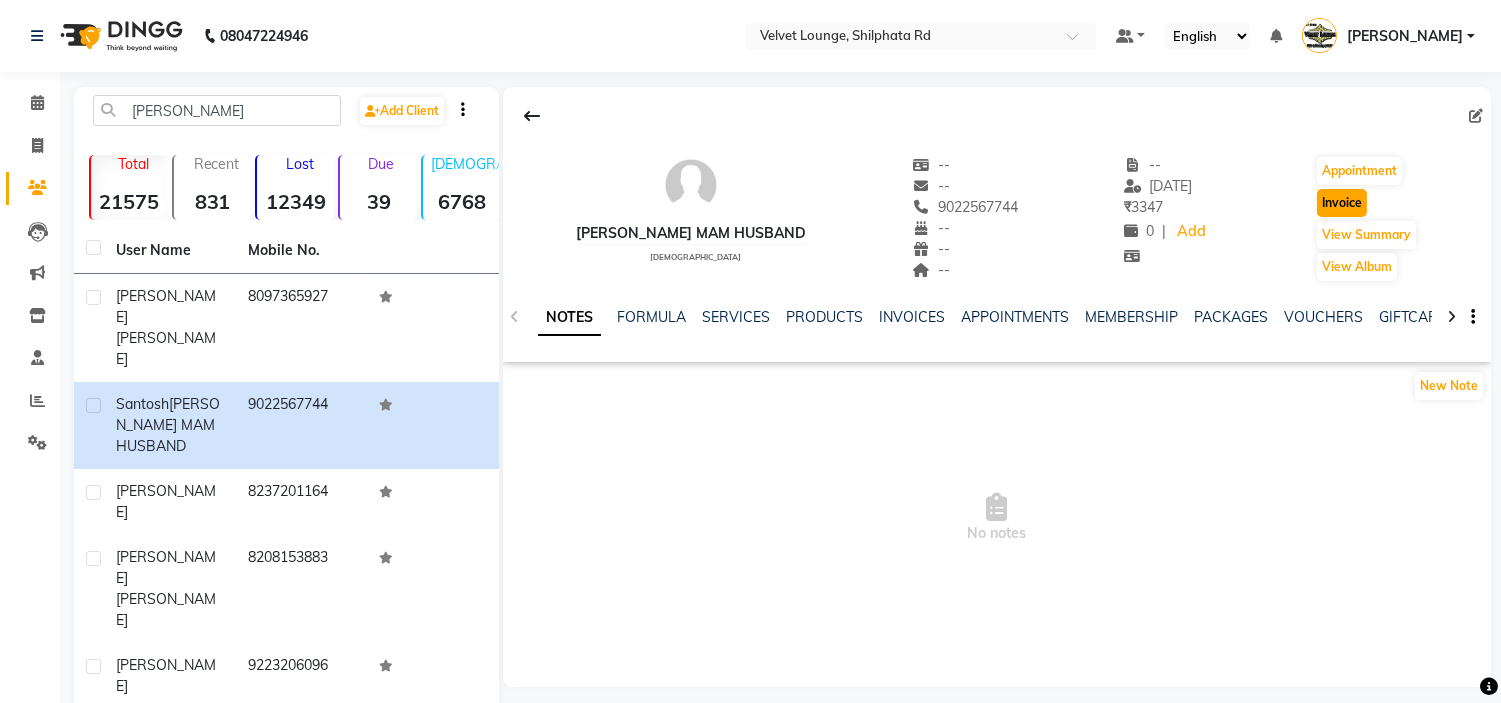 click on "Invoice" 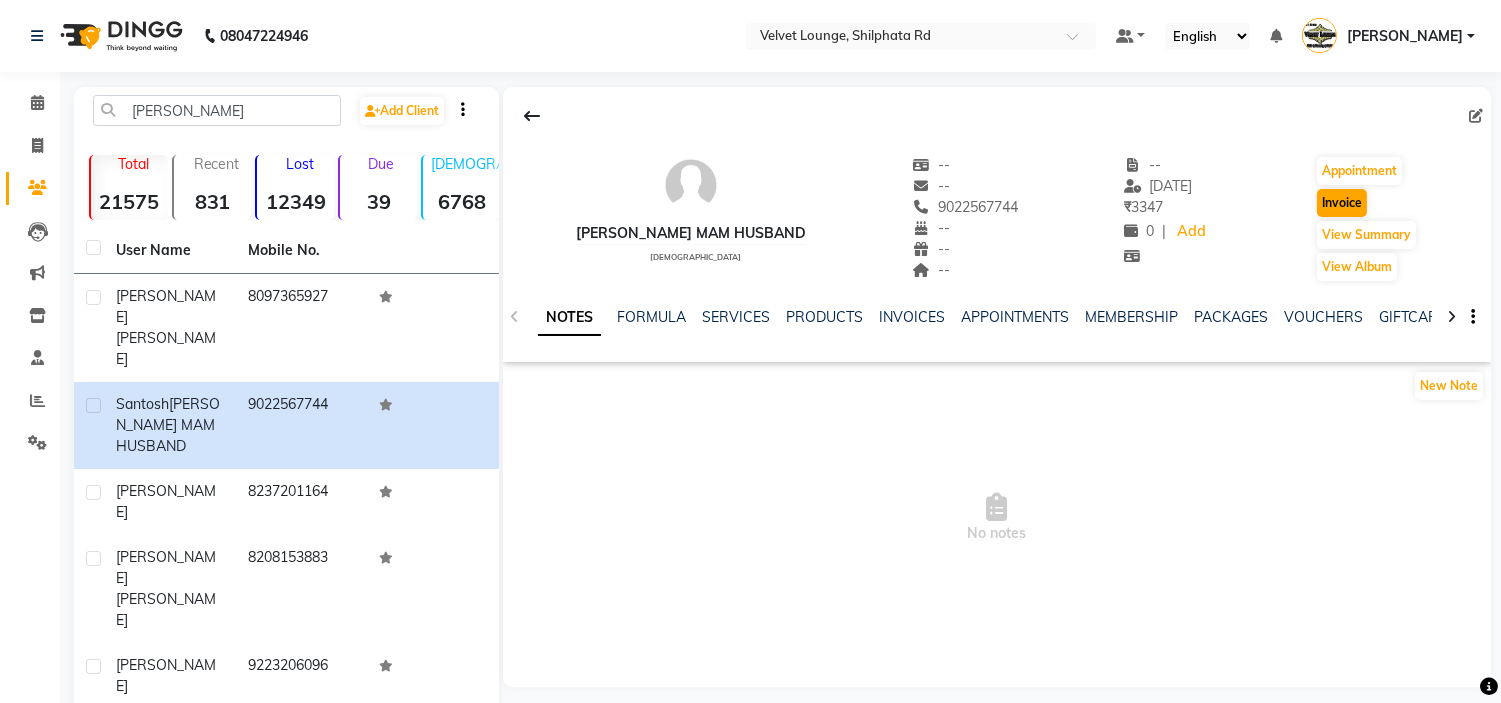 select on "service" 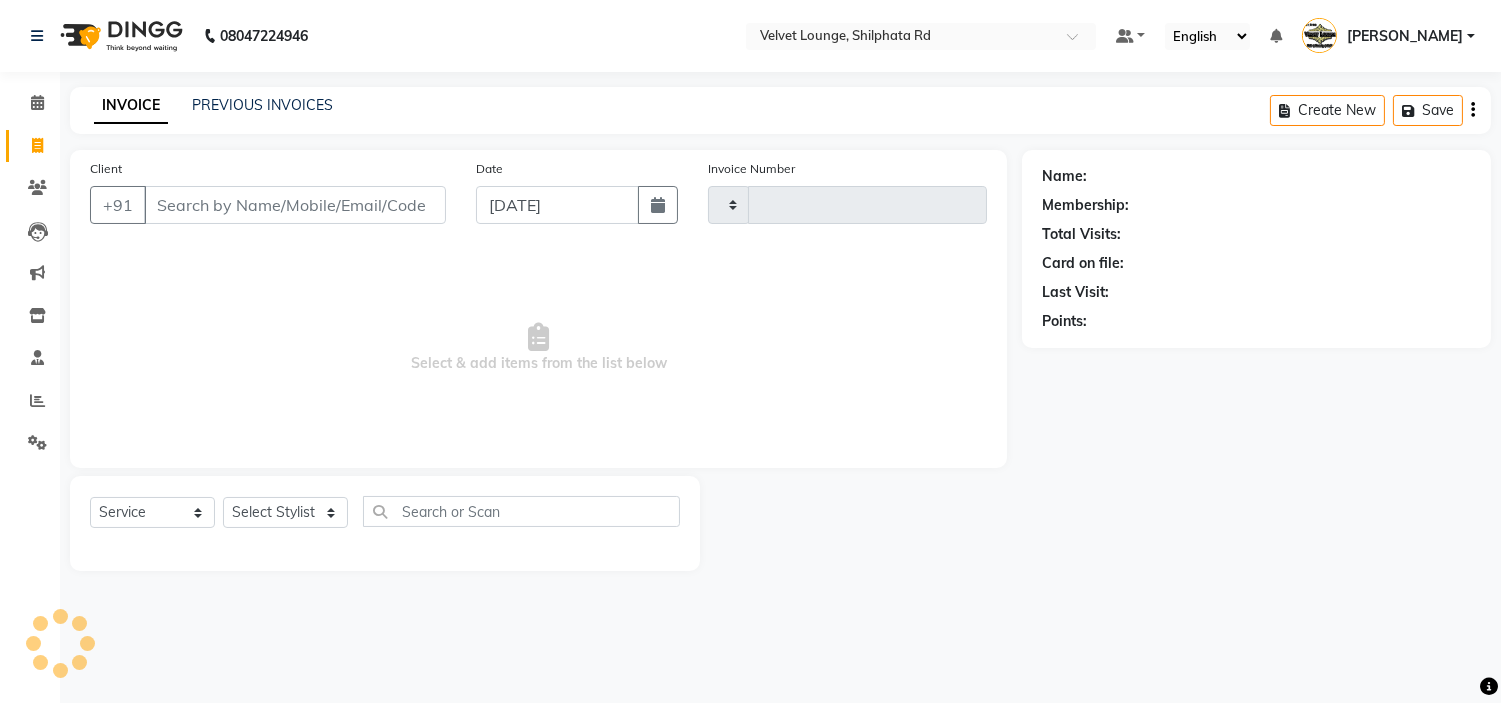 type on "1370" 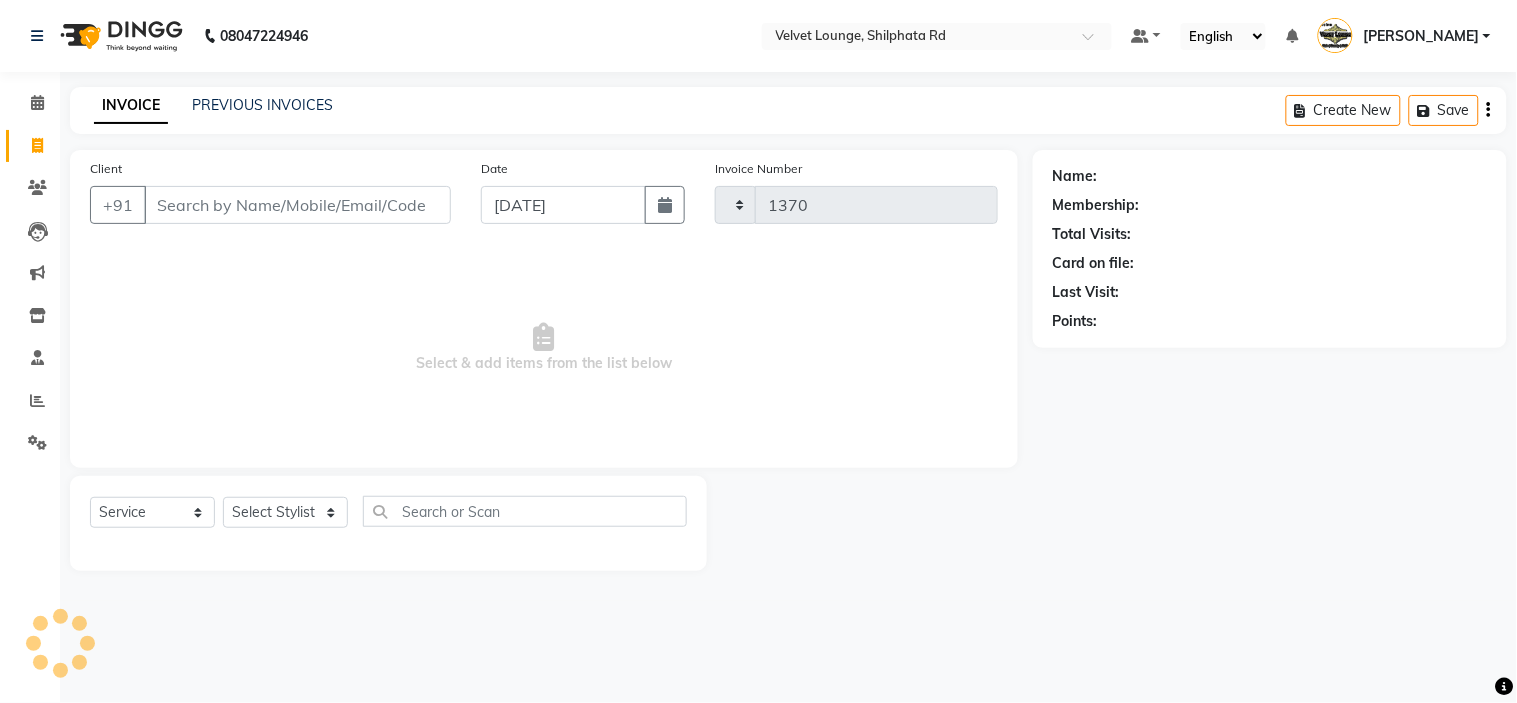 select on "122" 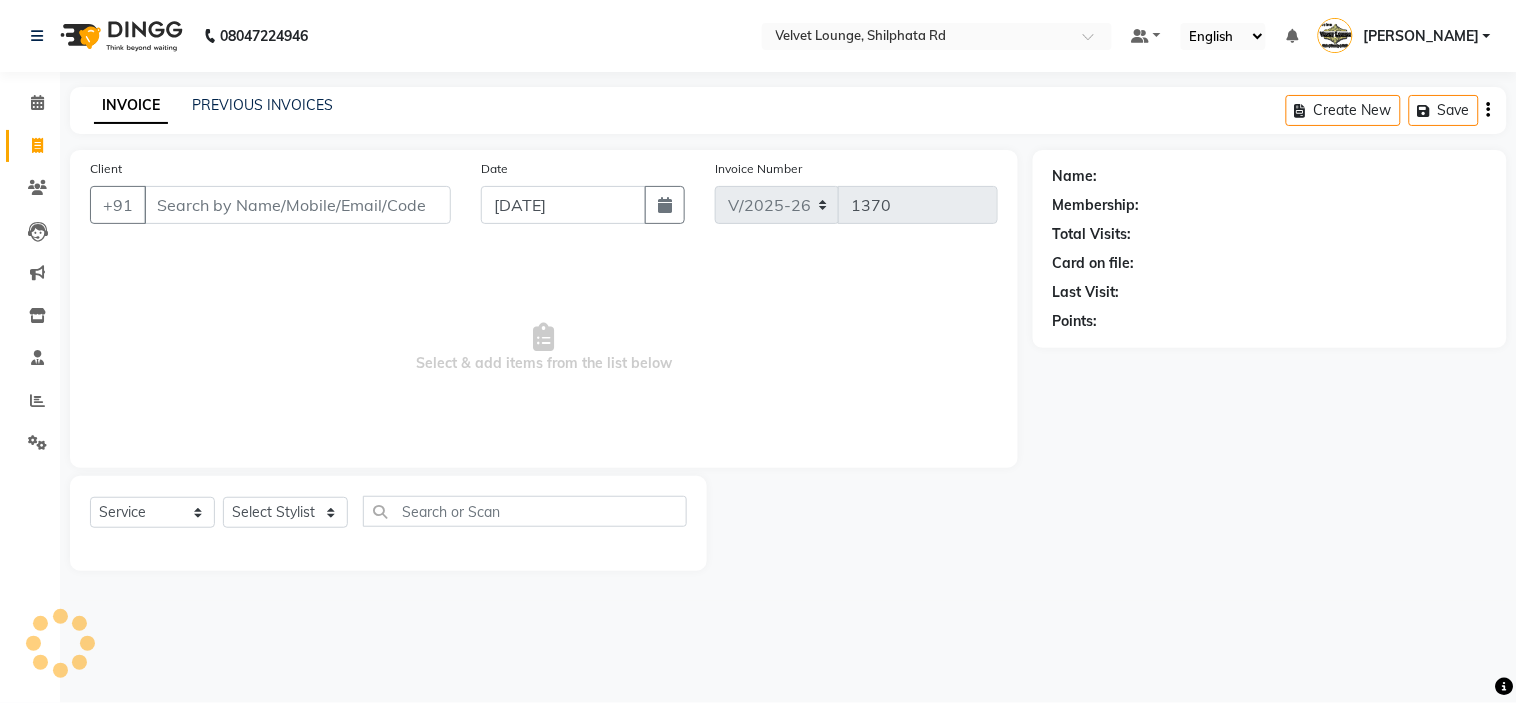 type on "9022567744" 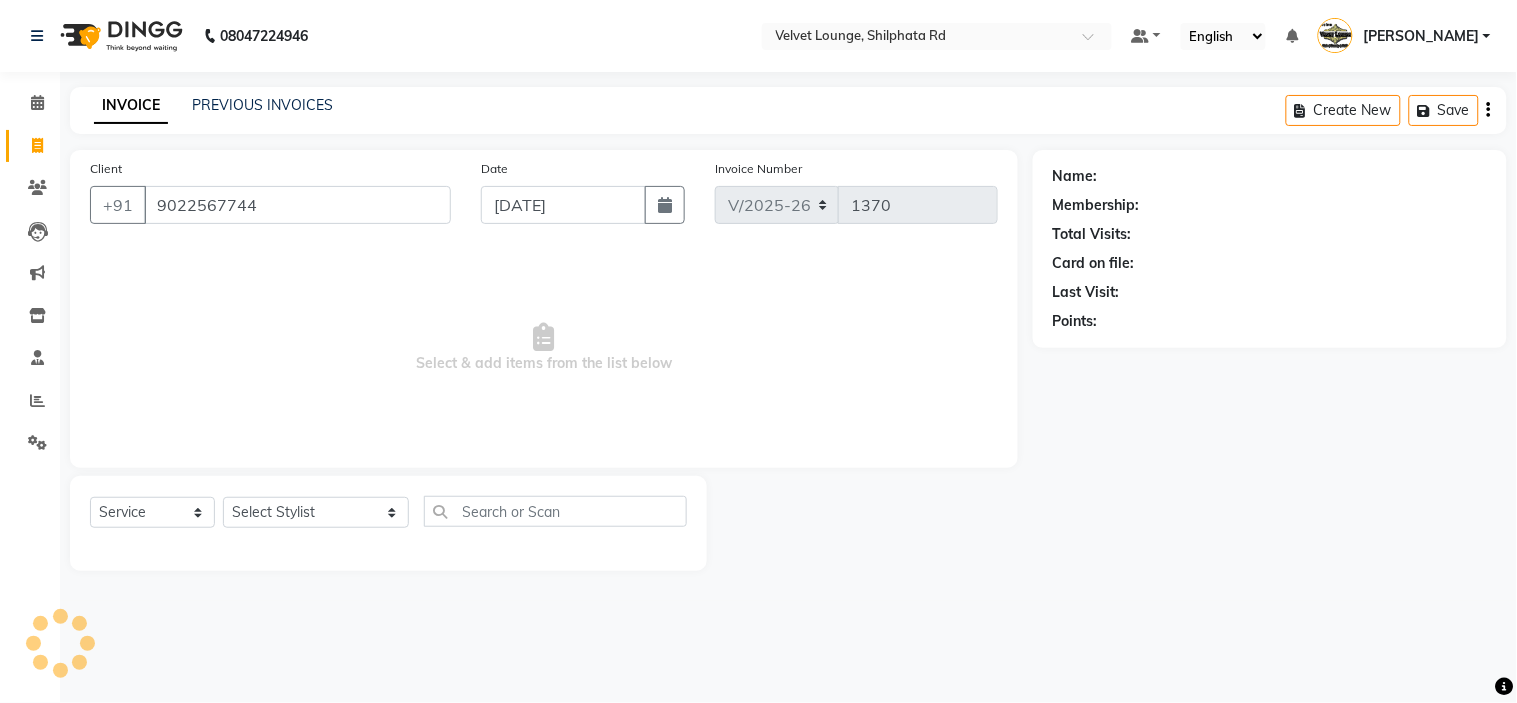 select on "1: Object" 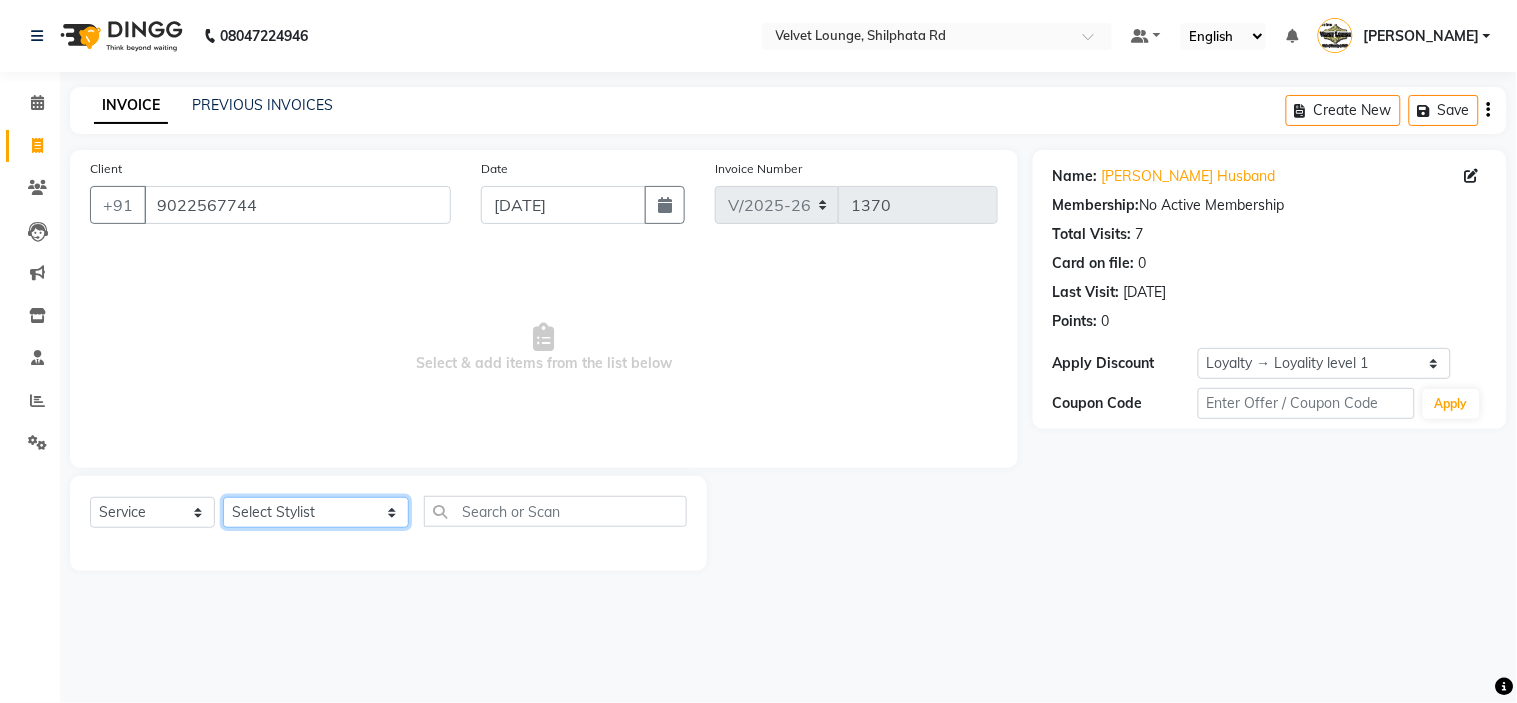 click on "Select Stylist [PERSON_NAME]  [PERSON_NAME] [PERSON_NAME] [PERSON_NAME] [PERSON_NAME] [PERSON_NAME] [PERSON_NAME]  [PERSON_NAME] [PERSON_NAME] ashwini palem  [PERSON_NAME] [PERSON_NAME]  [PERSON_NAME] [PERSON_NAME] Gulshan [PERSON_NAME] [PERSON_NAME] kalam [PERSON_NAME] [PERSON_NAME] sir miraj [PERSON_NAME] [PERSON_NAME] [PERSON_NAME] [PERSON_NAME] neha tamatta [PERSON_NAME] [PERSON_NAME] [PERSON_NAME] [PERSON_NAME] [PERSON_NAME] [PERSON_NAME] [PERSON_NAME] [PERSON_NAME]  [PERSON_NAME] [PERSON_NAME] sana [PERSON_NAME] [PERSON_NAME]  [PERSON_NAME] [PERSON_NAME] [PERSON_NAME] [DEMOGRAPHIC_DATA][PERSON_NAME] [PERSON_NAME]  [PERSON_NAME] [PERSON_NAME] gurbani [PERSON_NAME]" 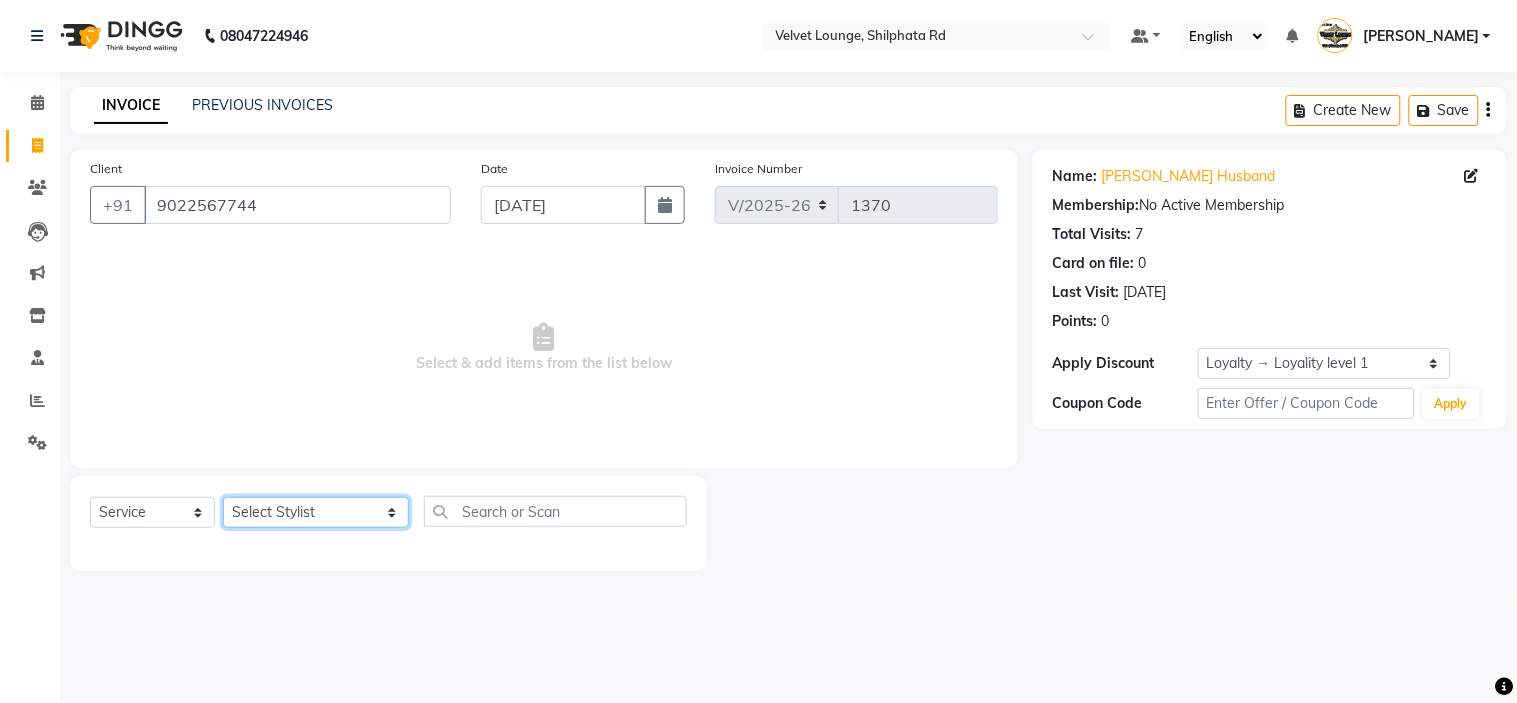 select on "31385" 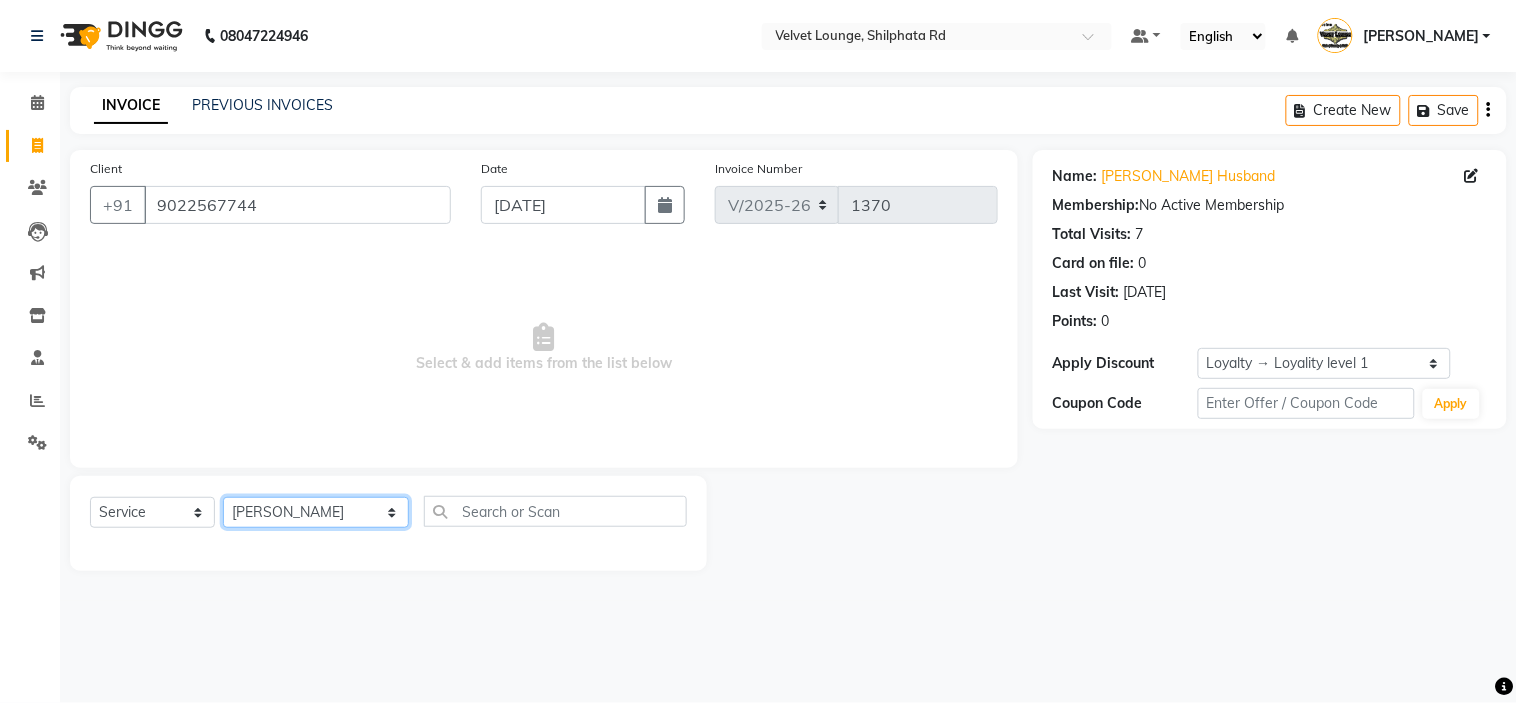 click on "Select Stylist [PERSON_NAME]  [PERSON_NAME] [PERSON_NAME] [PERSON_NAME] [PERSON_NAME] [PERSON_NAME] [PERSON_NAME]  [PERSON_NAME] [PERSON_NAME] ashwini palem  [PERSON_NAME] [PERSON_NAME]  [PERSON_NAME] [PERSON_NAME] Gulshan [PERSON_NAME] [PERSON_NAME] kalam [PERSON_NAME] [PERSON_NAME] sir miraj [PERSON_NAME] [PERSON_NAME] [PERSON_NAME] [PERSON_NAME] neha tamatta [PERSON_NAME] [PERSON_NAME] [PERSON_NAME] [PERSON_NAME] [PERSON_NAME] [PERSON_NAME] [PERSON_NAME] [PERSON_NAME]  [PERSON_NAME] [PERSON_NAME] sana [PERSON_NAME] [PERSON_NAME]  [PERSON_NAME] [PERSON_NAME] [PERSON_NAME] [DEMOGRAPHIC_DATA][PERSON_NAME] [PERSON_NAME]  [PERSON_NAME] [PERSON_NAME] gurbani [PERSON_NAME]" 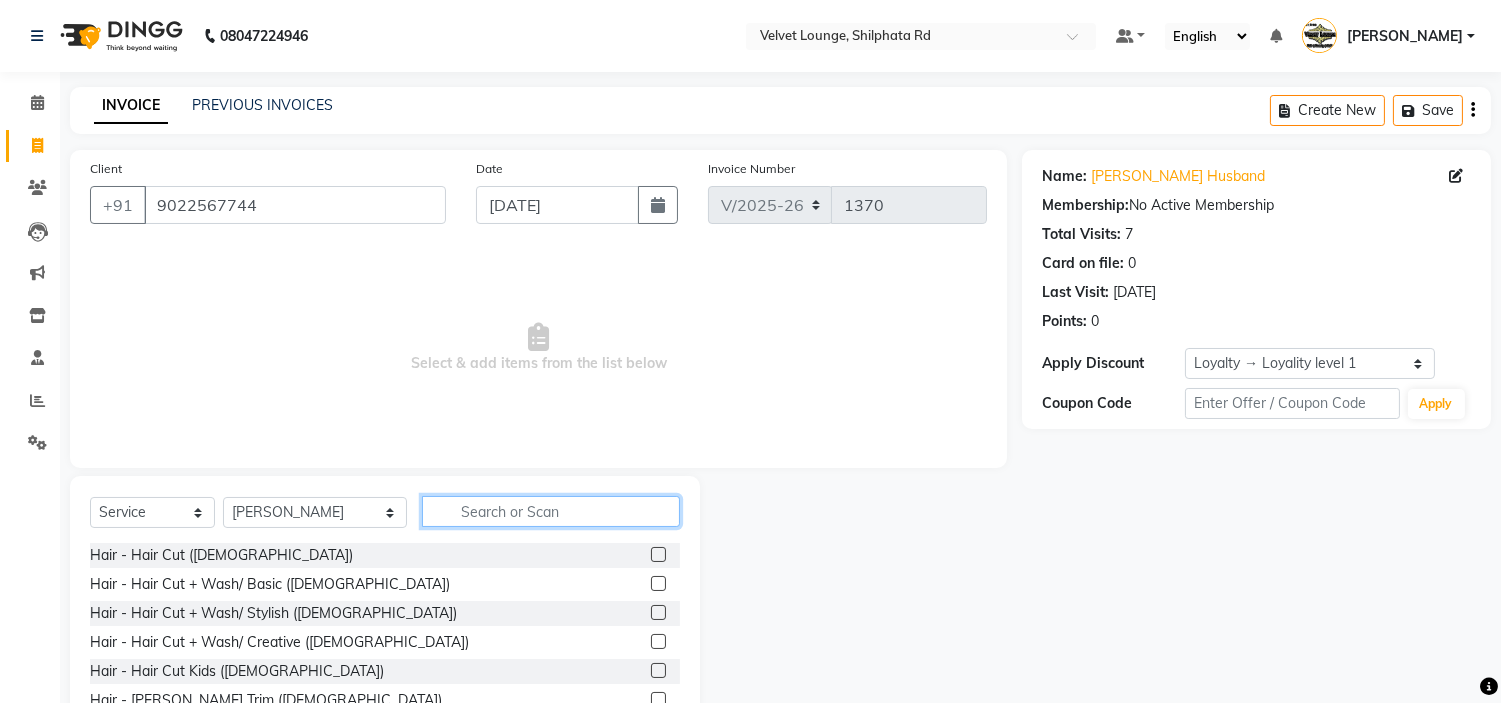 click 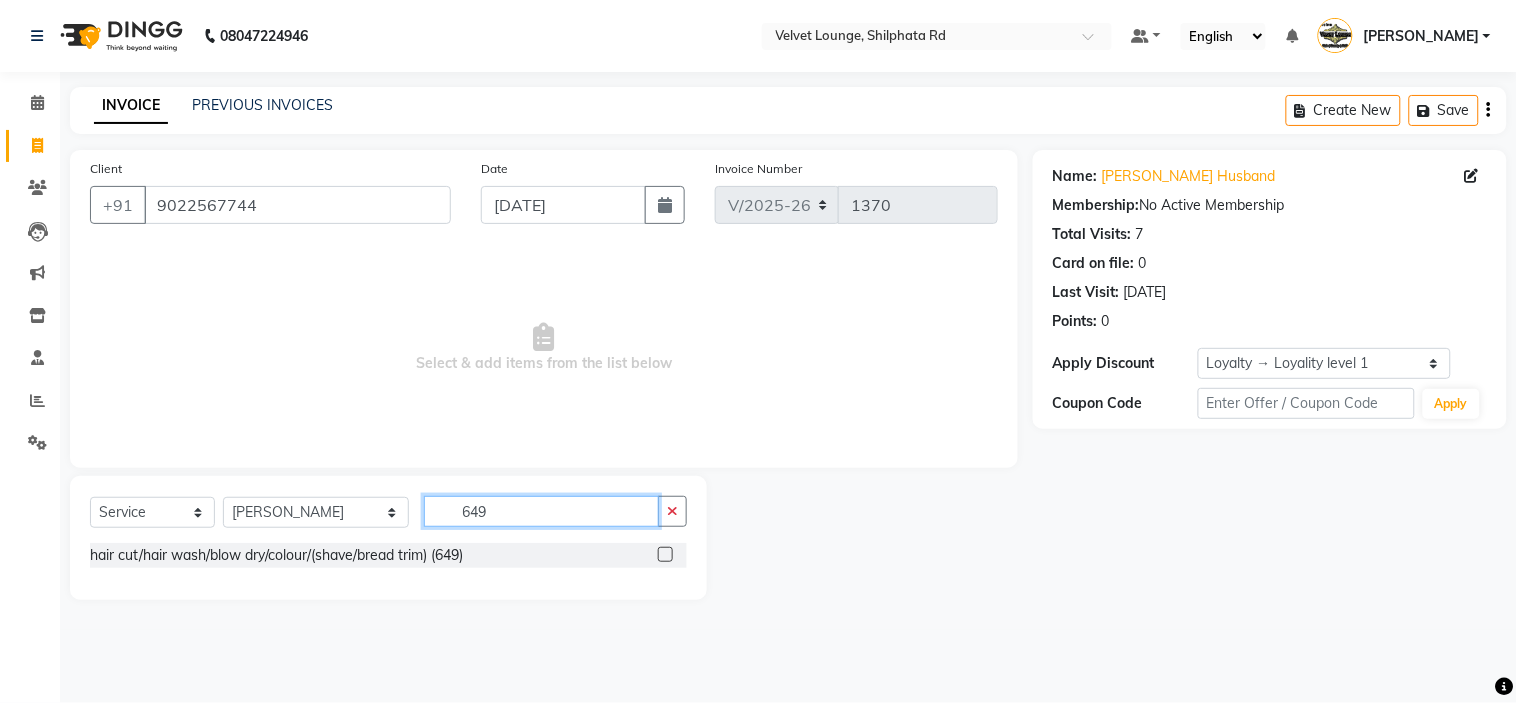 type on "649" 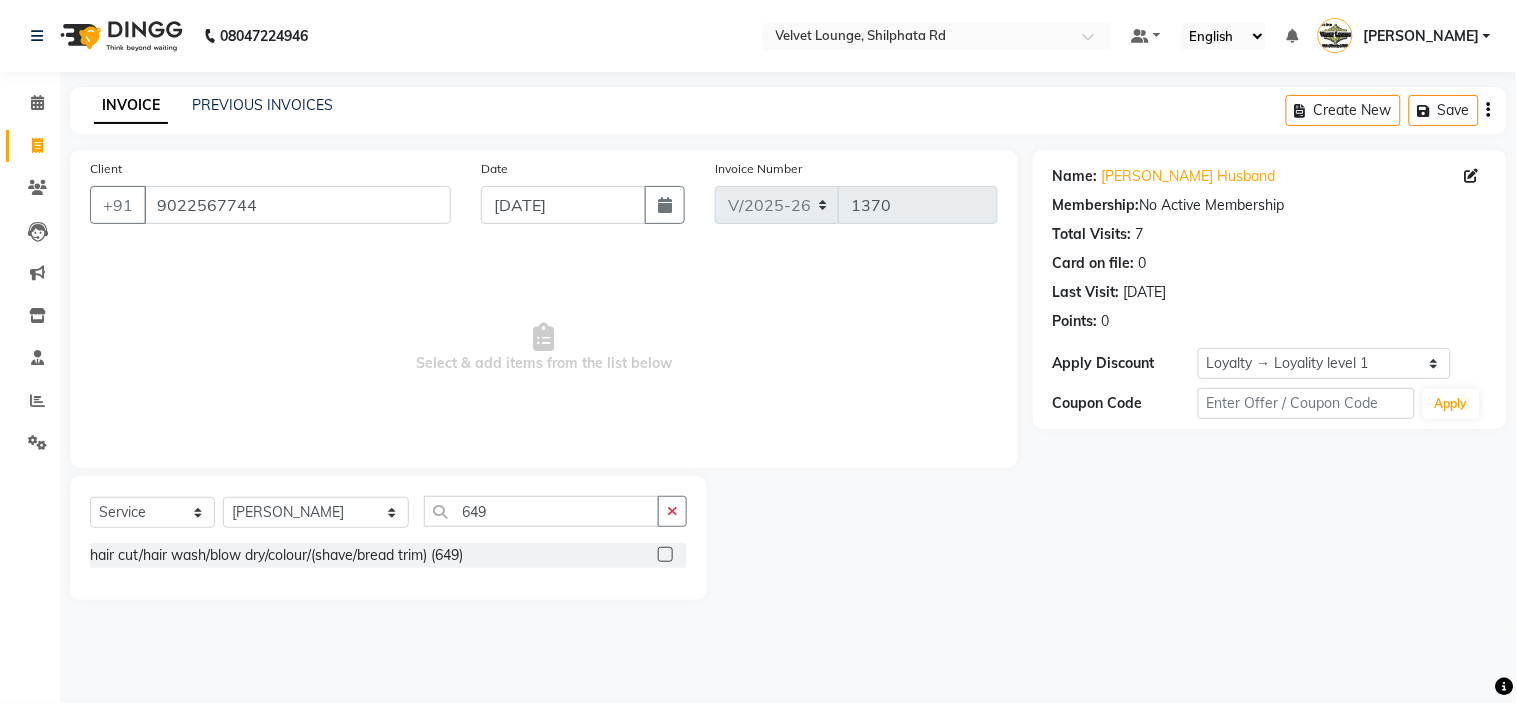 click 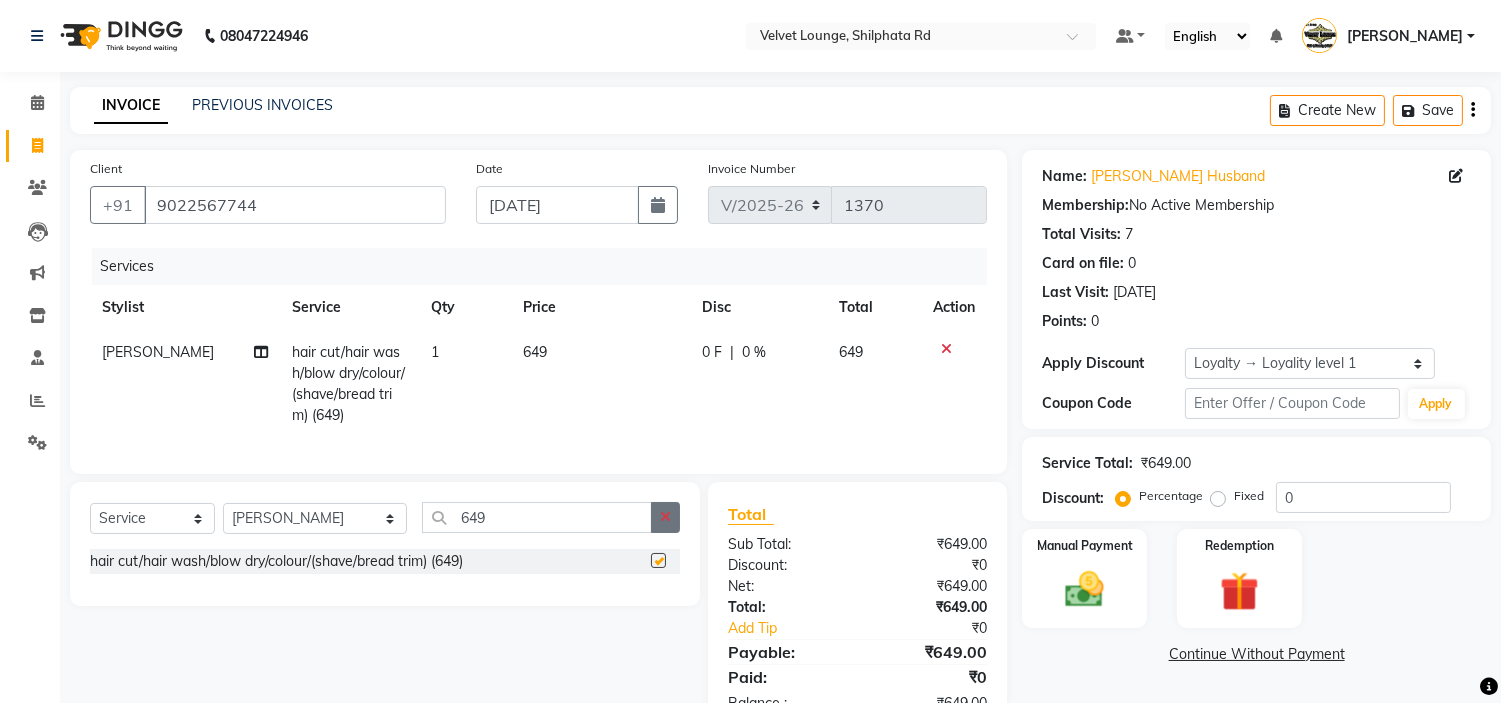 checkbox on "false" 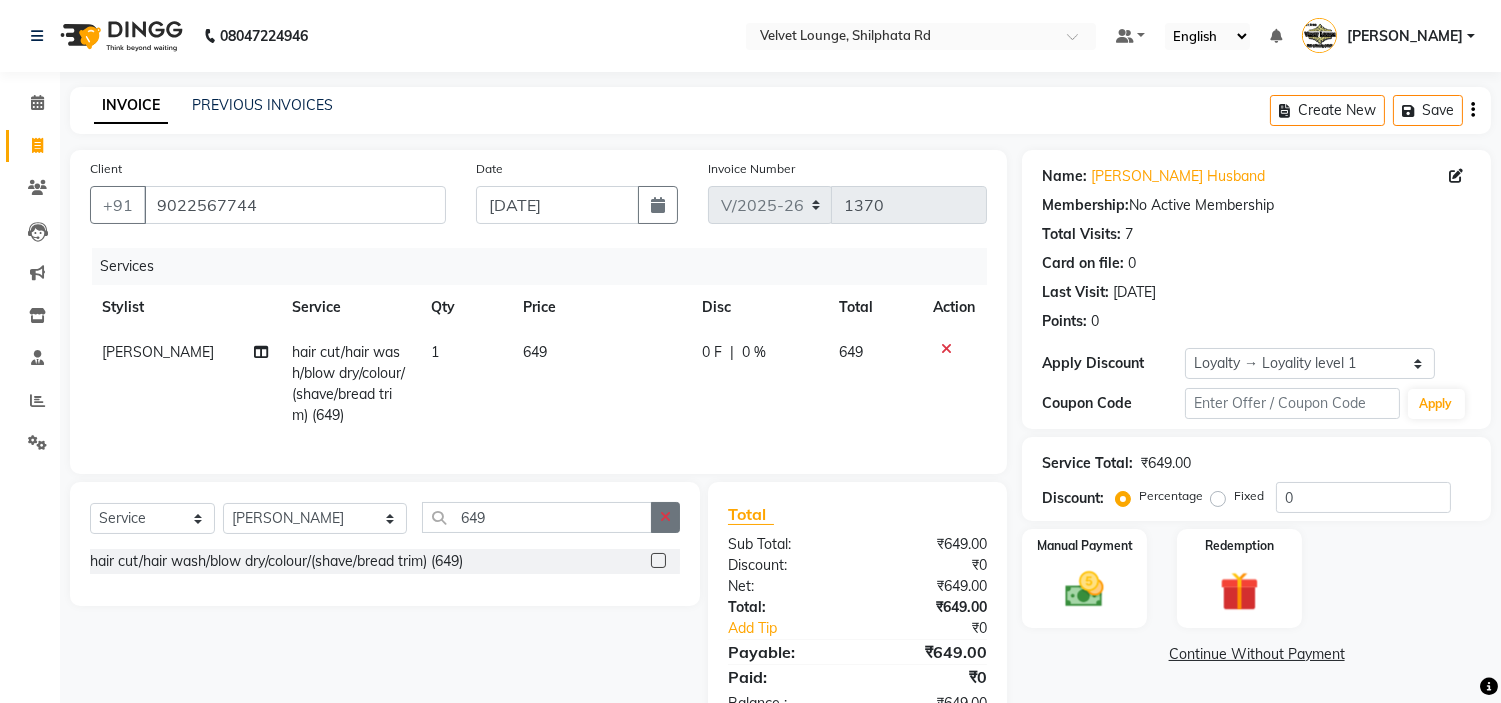 click 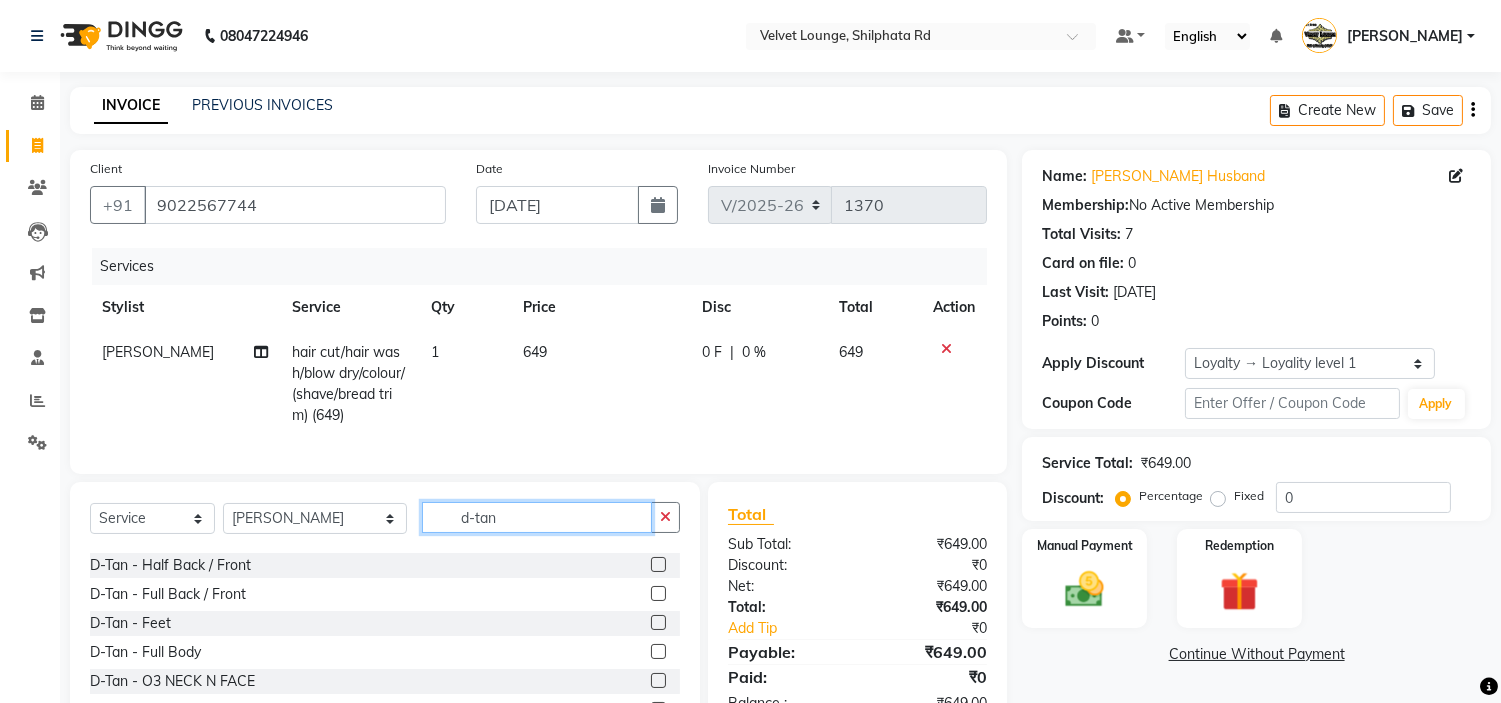 scroll, scrollTop: 243, scrollLeft: 0, axis: vertical 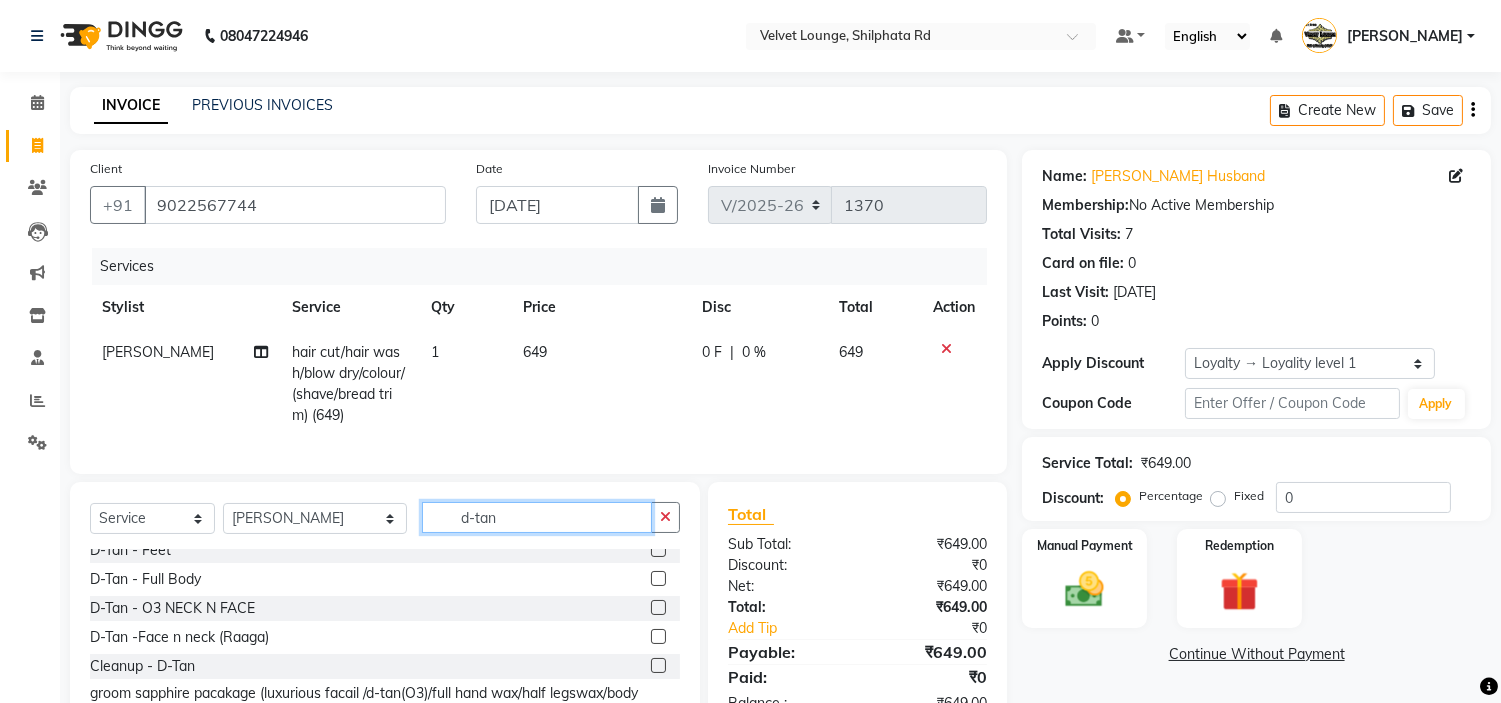 type on "d-tan" 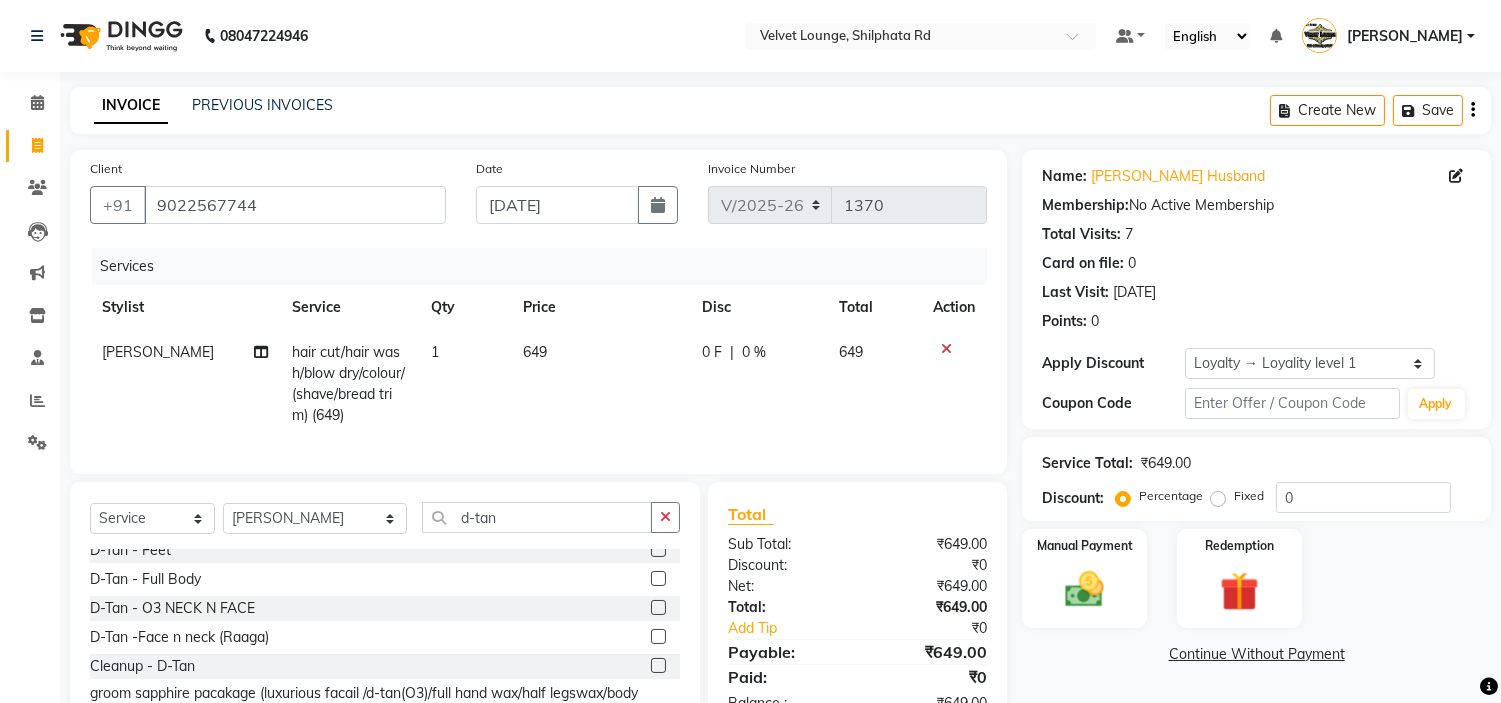 click 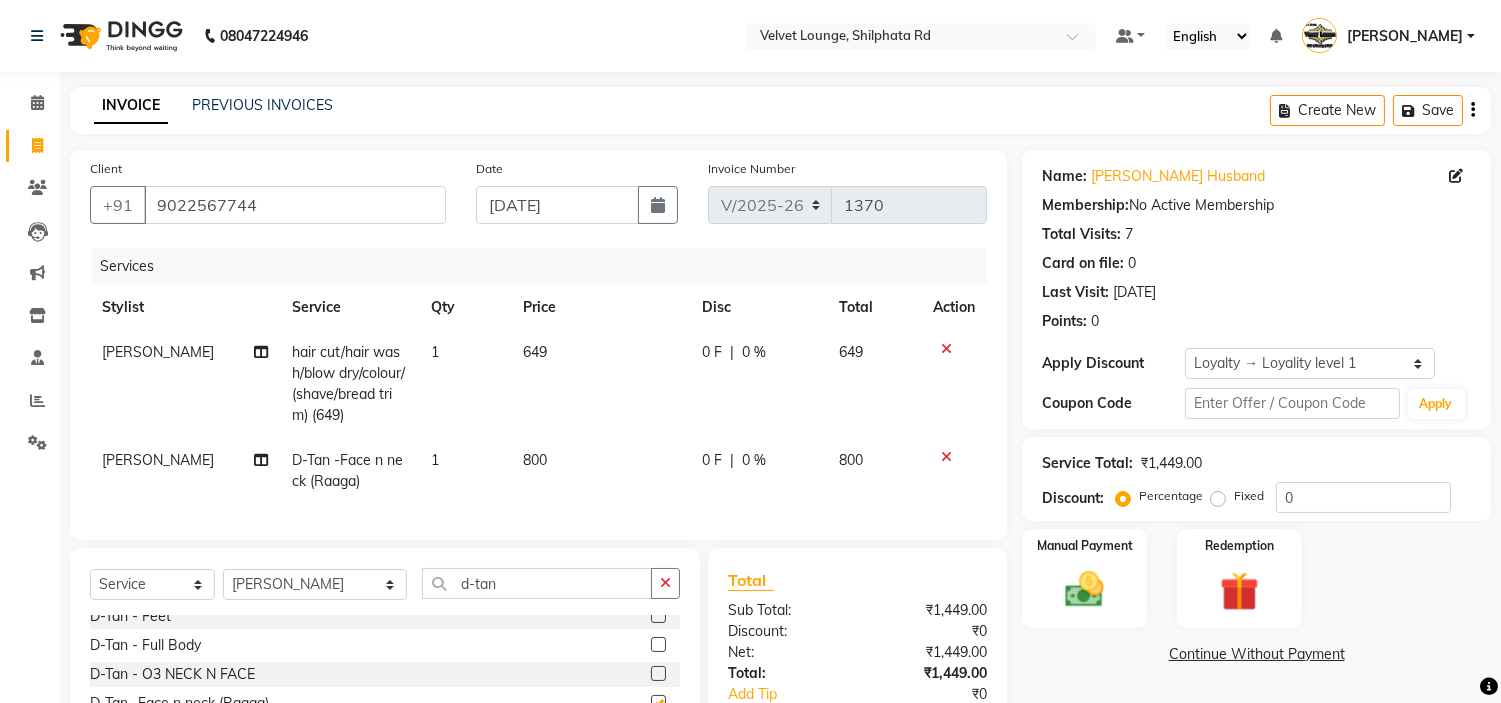 checkbox on "false" 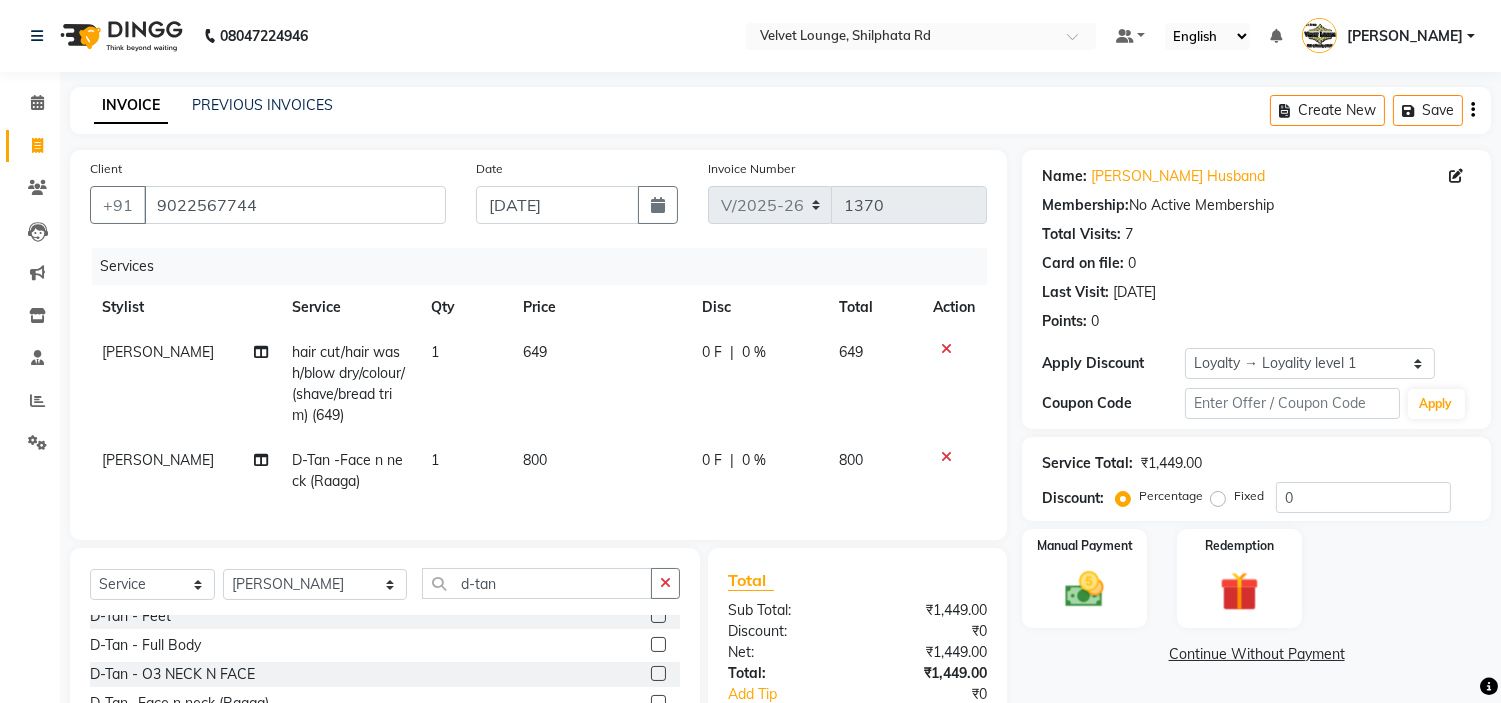 click on "800" 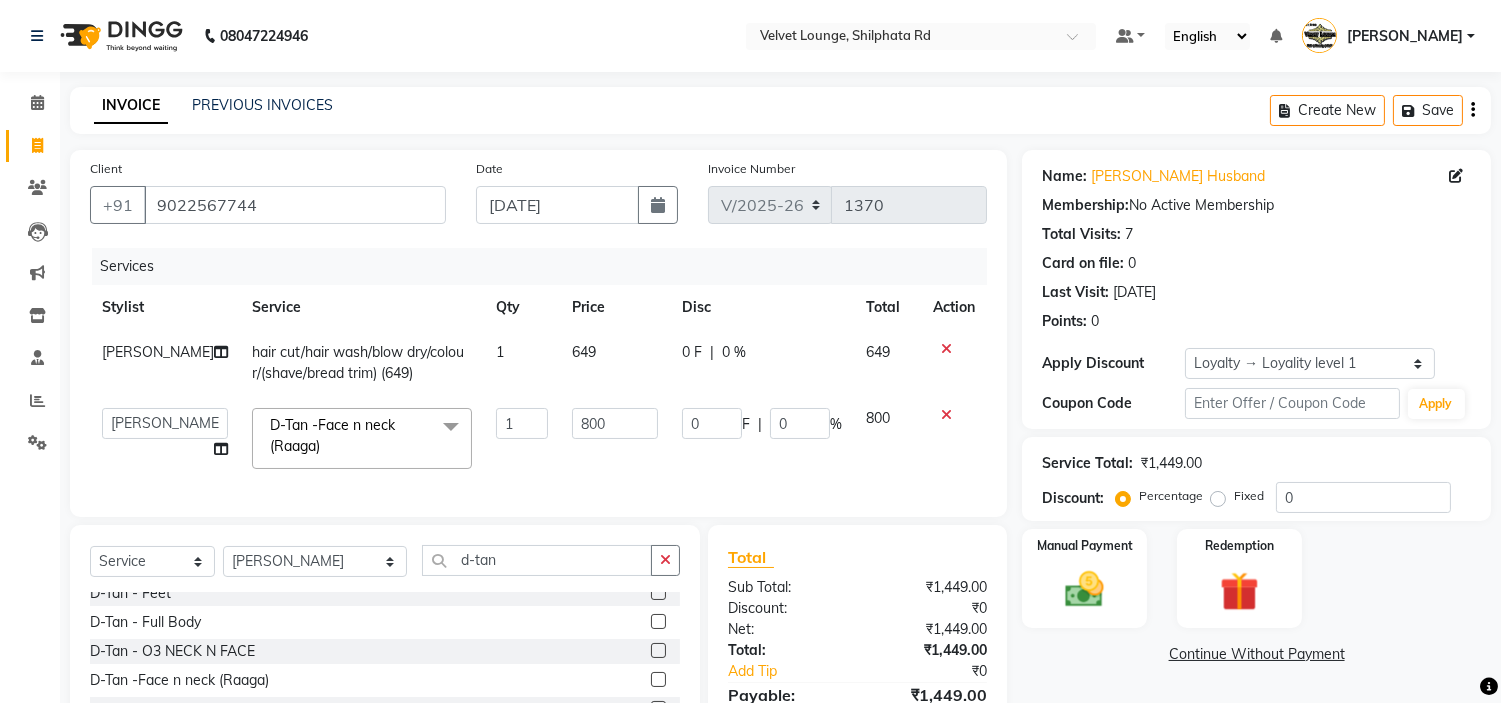 click on "1" 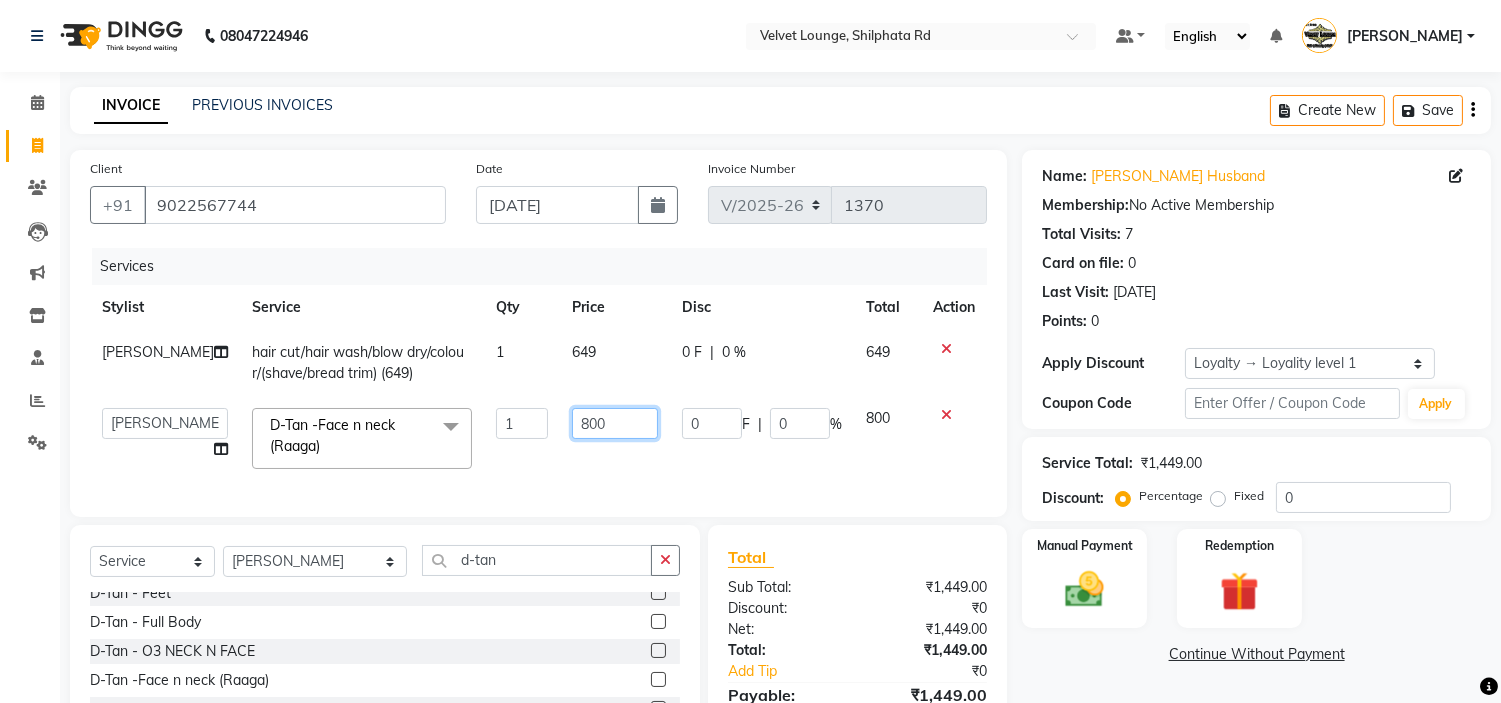 click on "800" 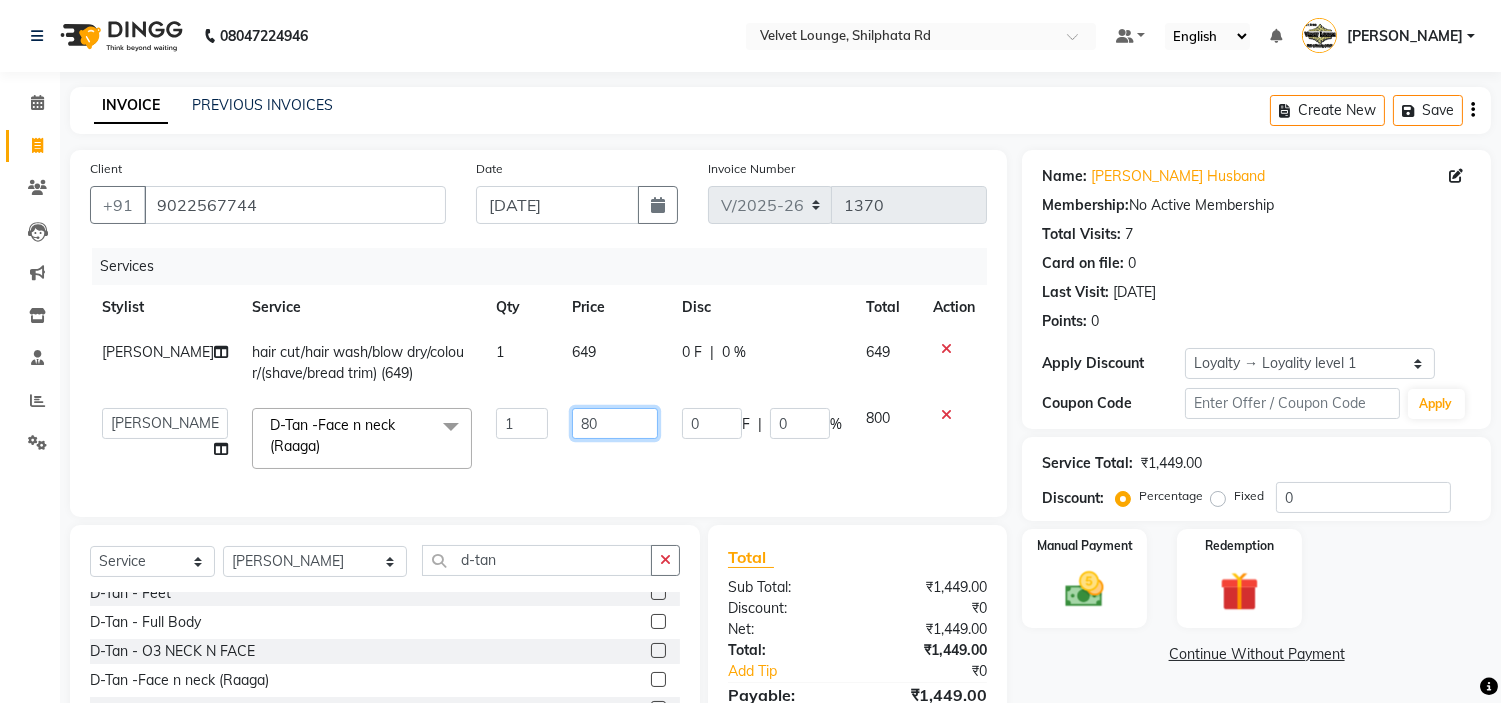 type on "8" 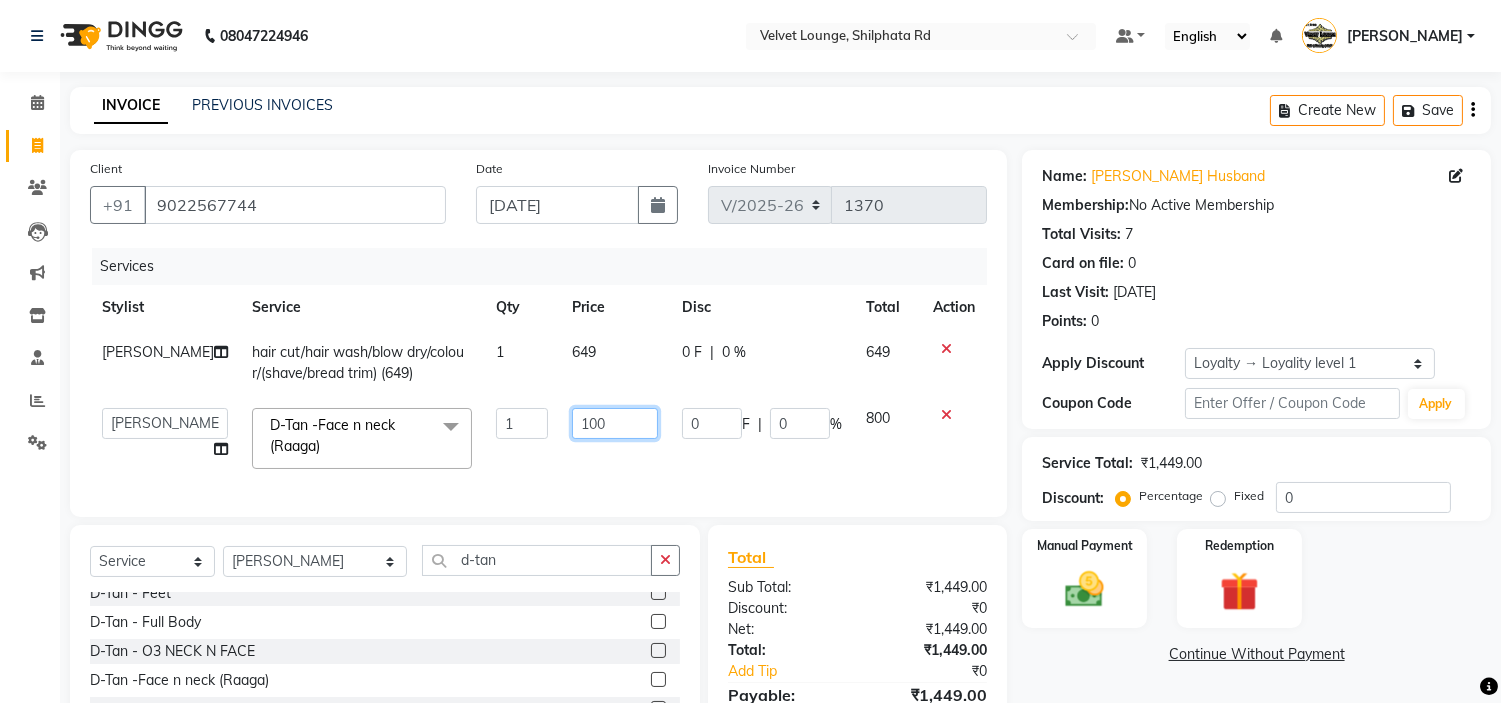 type on "1000" 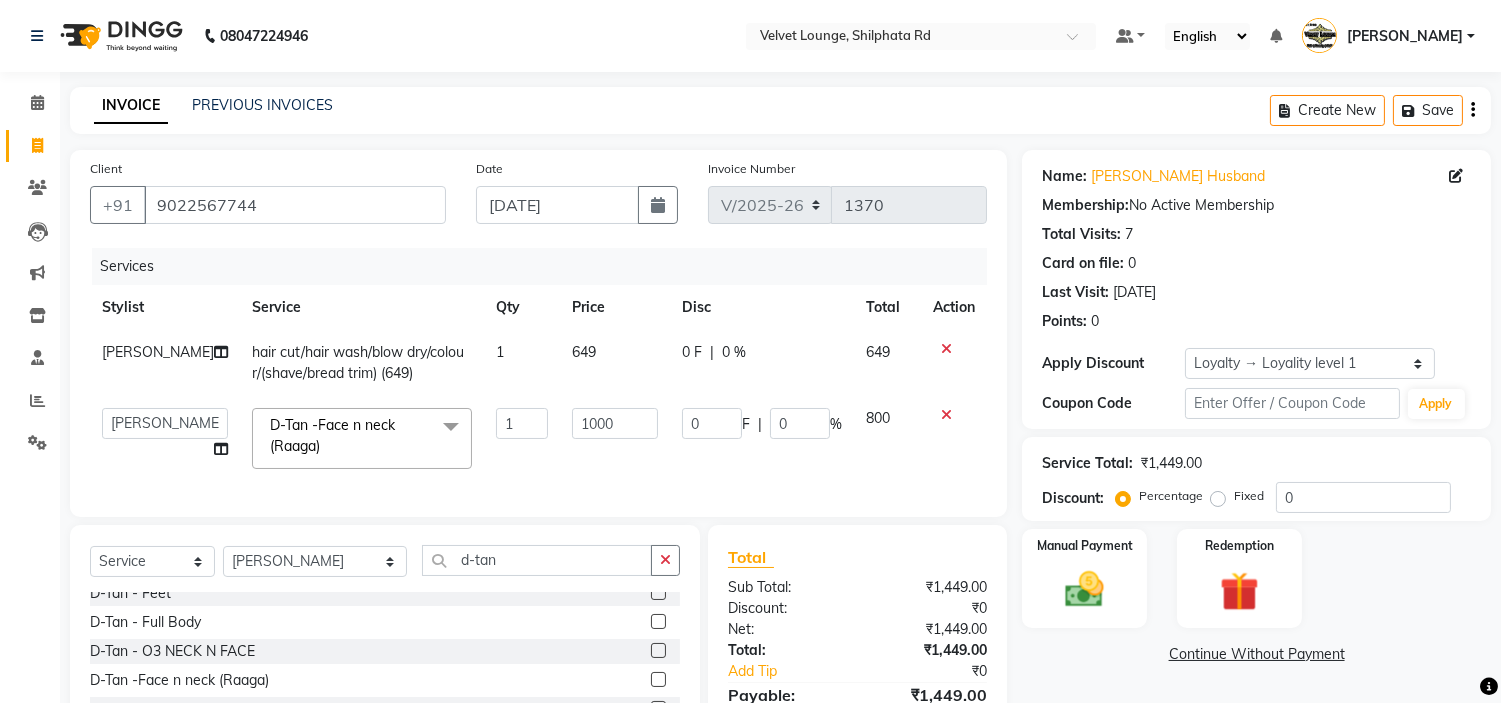 click on "0 F | 0 %" 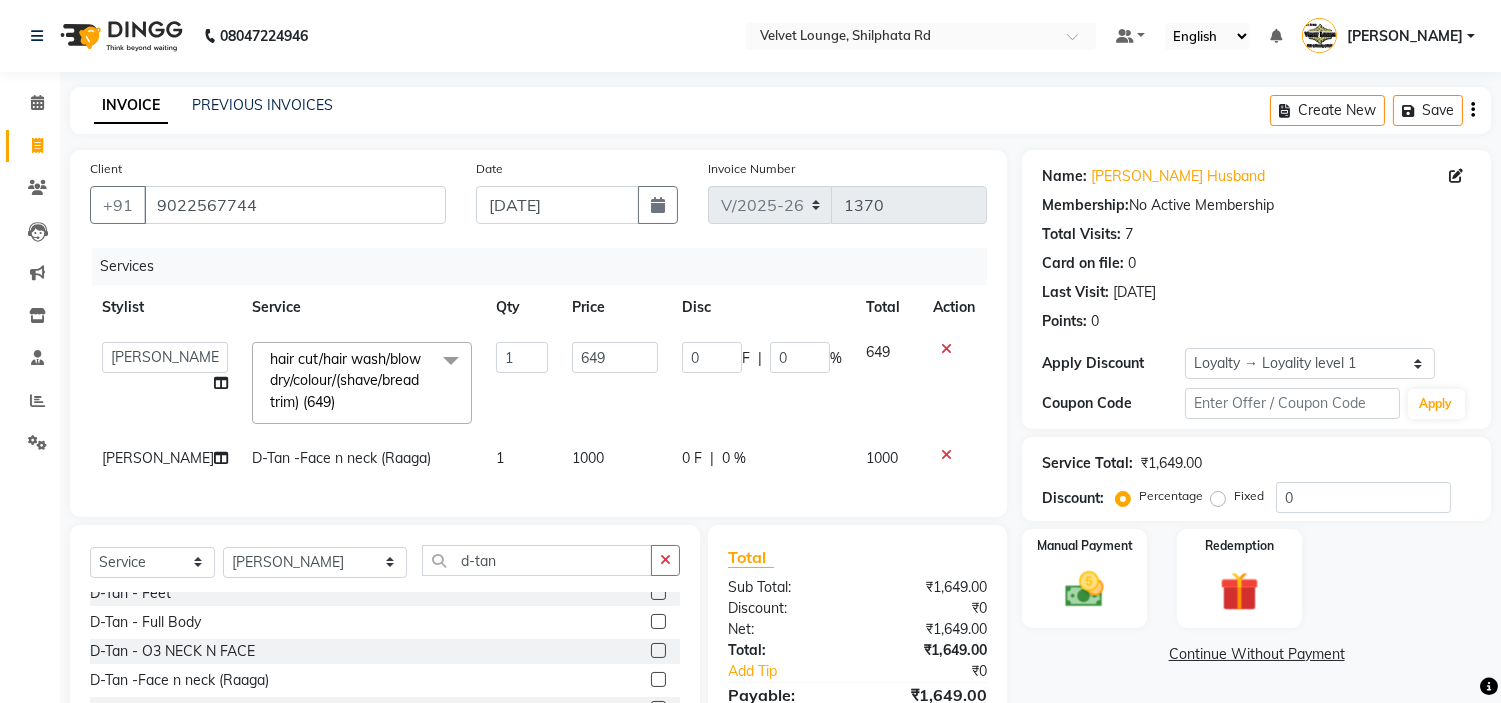 click on "0 F | 0 %" 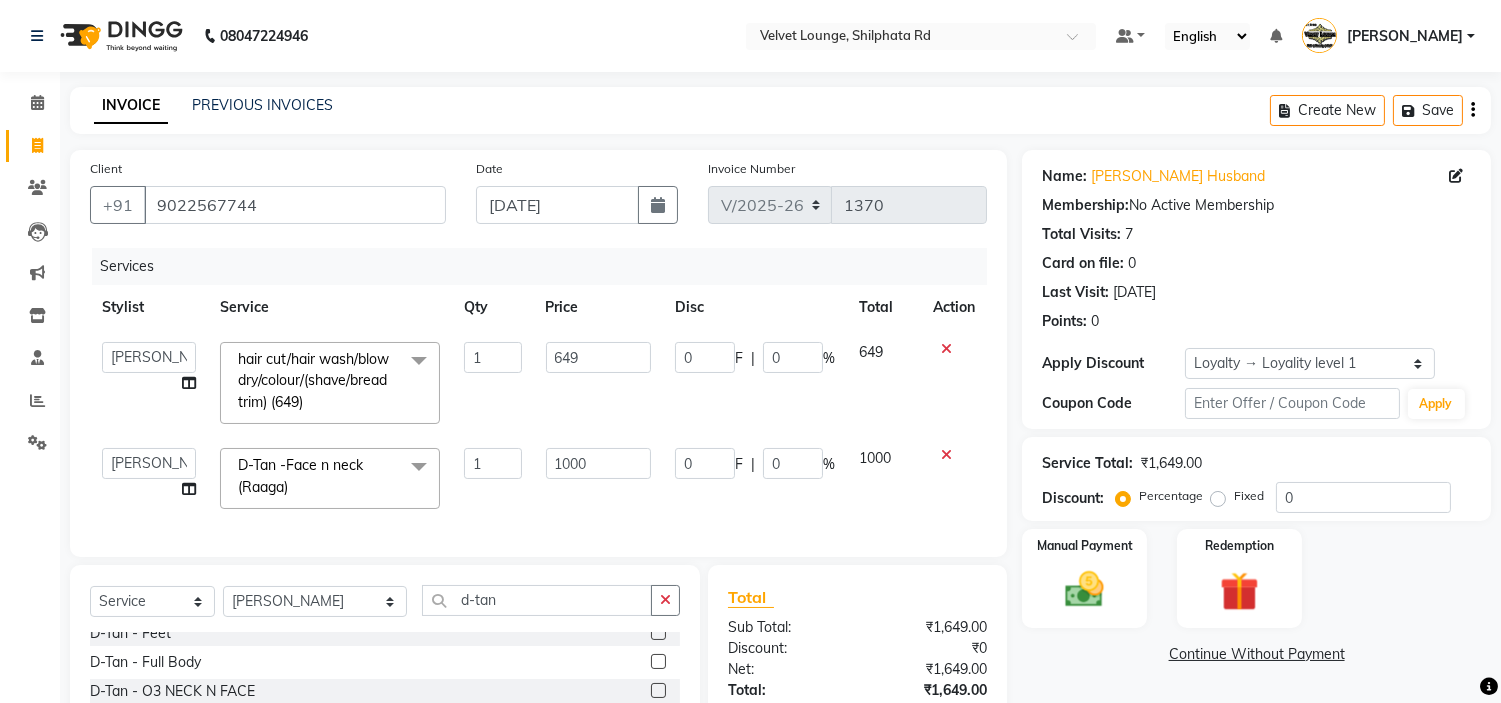 click on "0 F | 0 %" 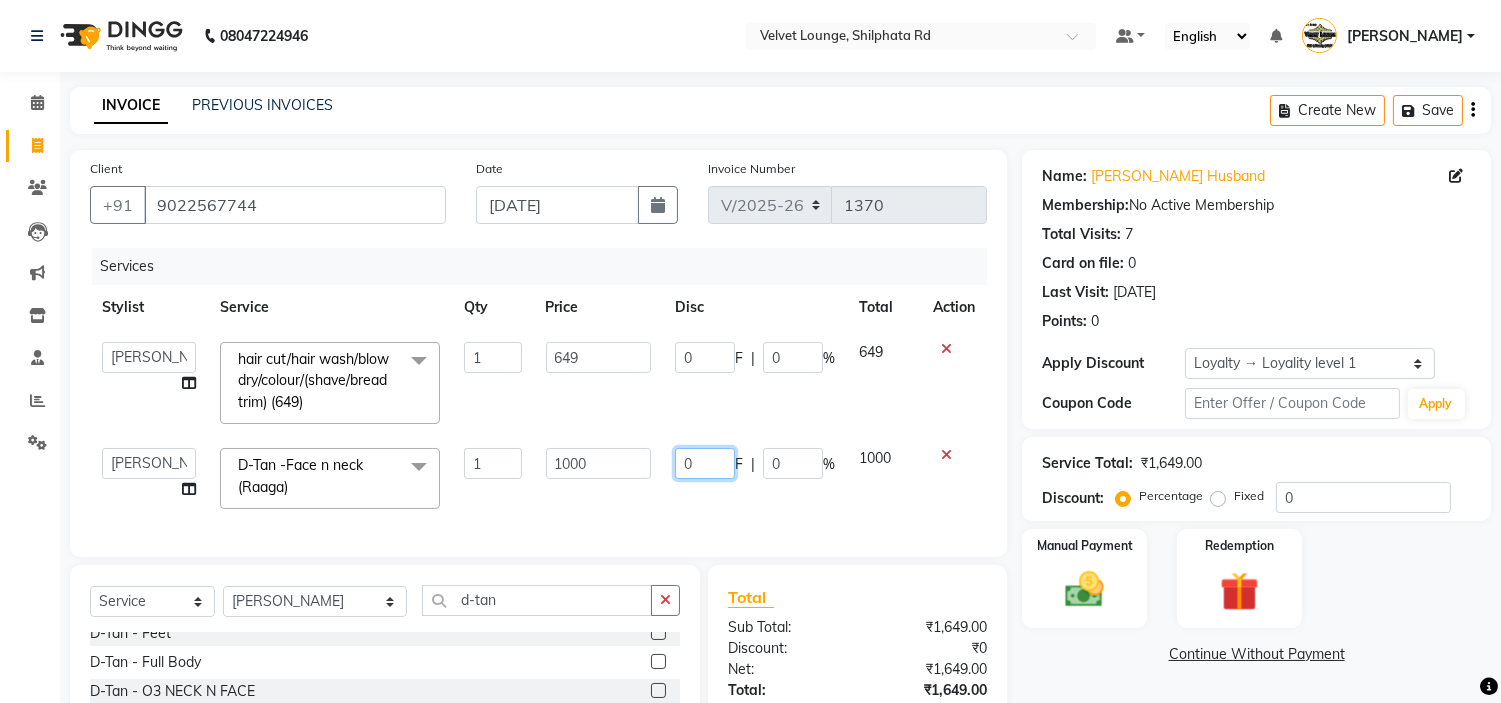 click on "0" 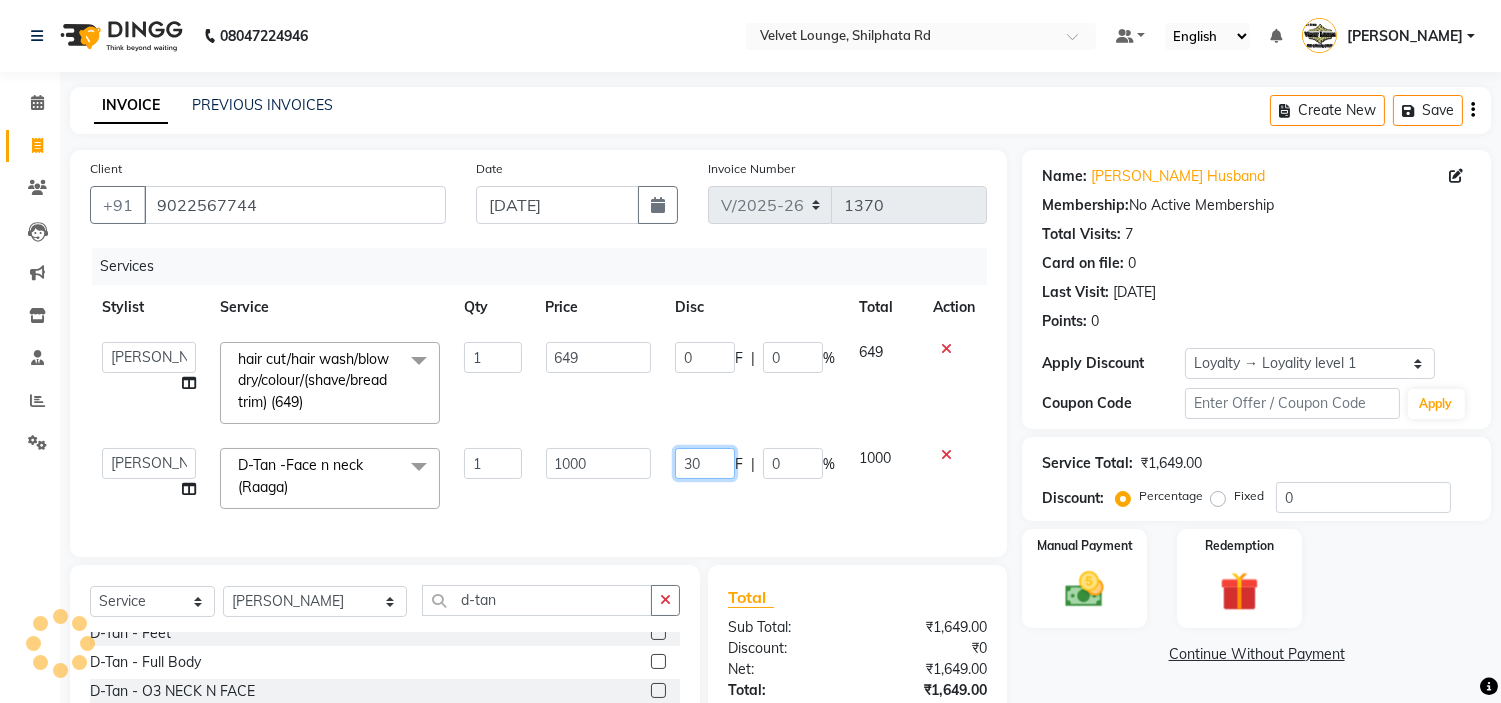 type on "300" 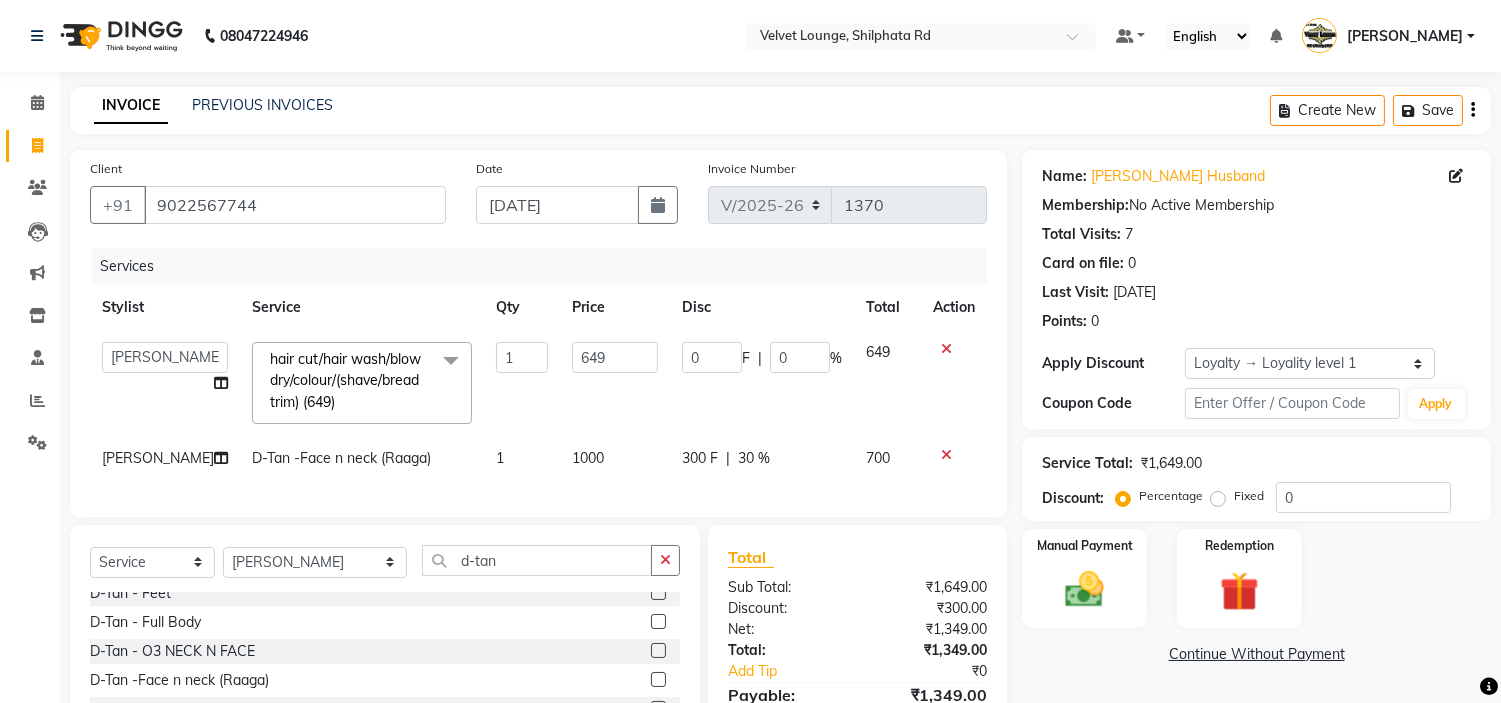 click on "Services Stylist Service Qty Price Disc Total Action  aadil mohaMAD    aarif khan   Abrar   Ajay   ajay jaishwal   alam khan   aman   amit kumar    ANJALI SINGH   Ashish singh   ashwini palem    chandradeep   DOLLY   faizan siddique    fardeen shaikh   Garima singh   Gulshan   jaya   jyoti deepak chandaliya   kalam   karan    Madhu   manish sir   miraj khan    Mohmad Adnan Ansari   mustakin   neeta kumbhar   neha tamatta   pradnya   rahul thakur   RAZAK SALIM SAIKH   rohit   Rutuja   SAHEER   sahil khan   salman mahomad imran    SALMA SHAIKH   SAMEER KHAN   sana   santosh jaiswal   saqib   sayali   shaddma  ansari   shalu mehra   shekhar bansode   SHIVADURGA GANTAM   shubham pal    shweta pandey   varshita gurbani   vishal shinde  hair cut/hair wash/blow dry/colour/(shave/bread trim) (649)  x Hair - Hair Cut (Male) Hair - Hair Cut + Wash/ Basic (Male) Hair - Hair Cut + Wash/ Stylish (Male) Hair - Hair Cut + Wash/ Creative (Male) Hair - Hair Cut Kids (Male) Hair - Beard Trim (Male) Hair - Clean Shave (Male) 1" 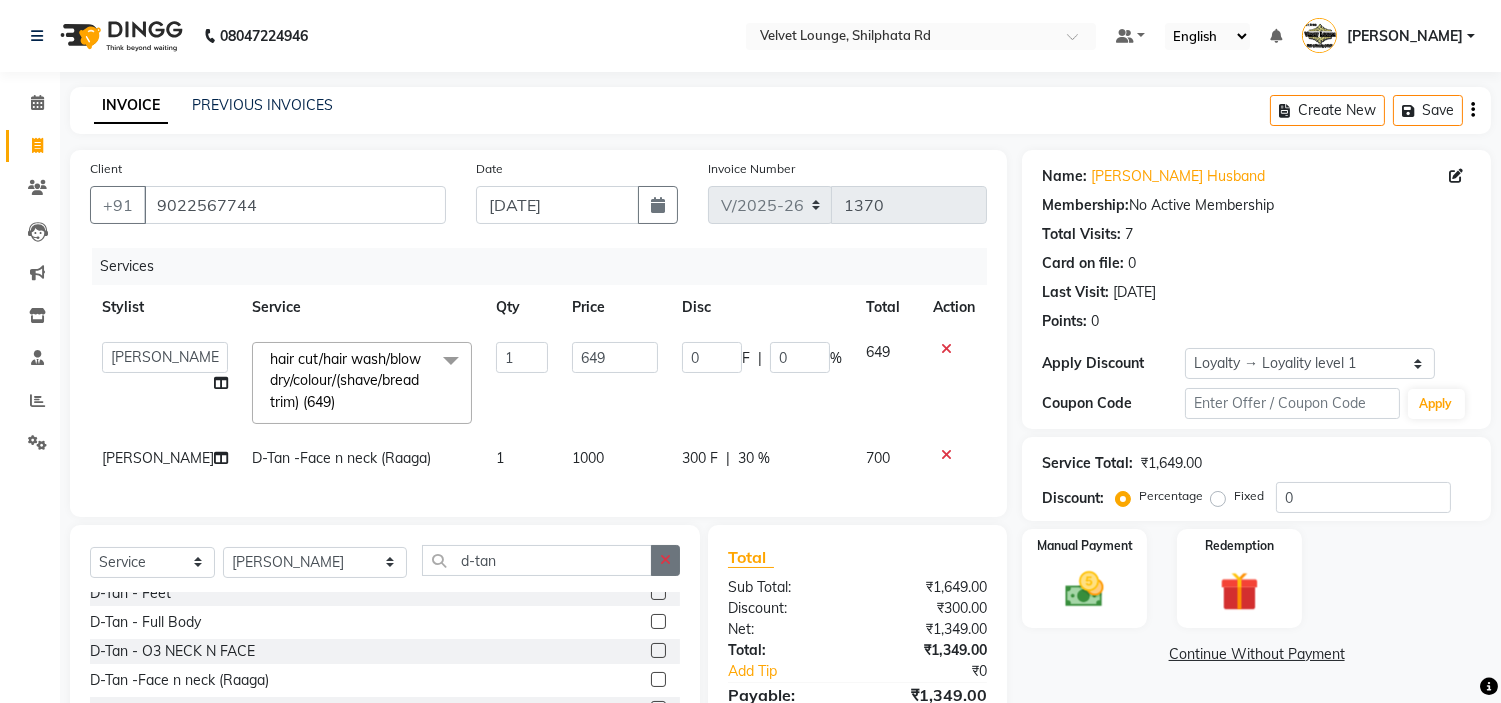 click 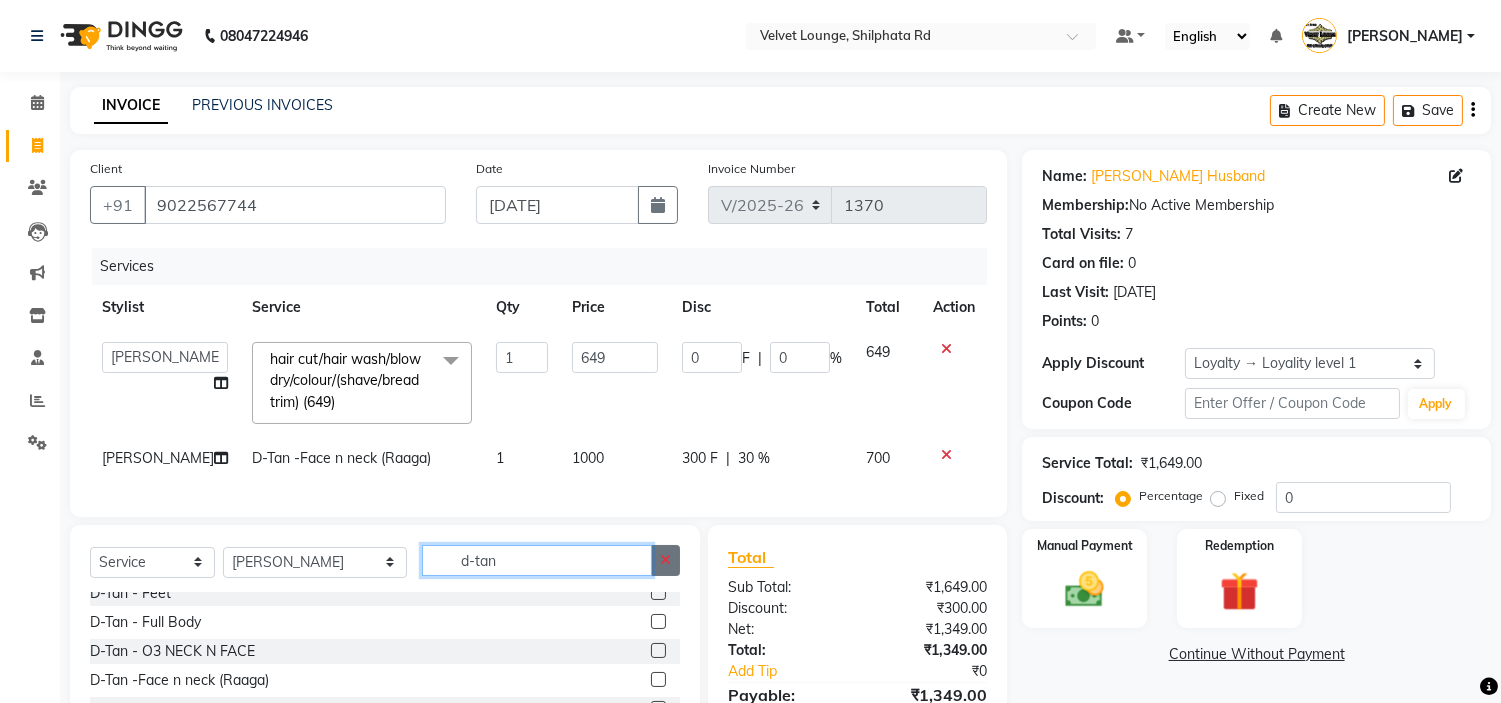 type 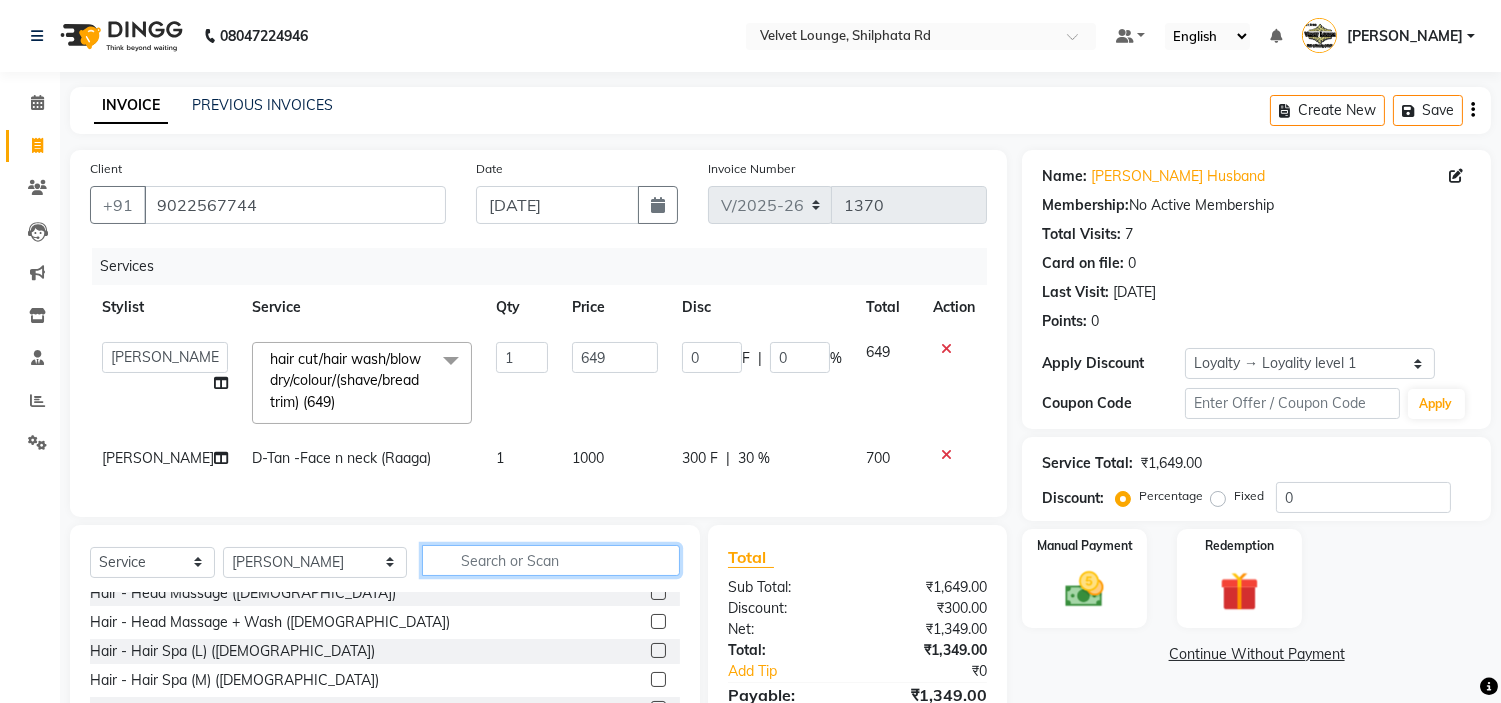 scroll, scrollTop: 163, scrollLeft: 0, axis: vertical 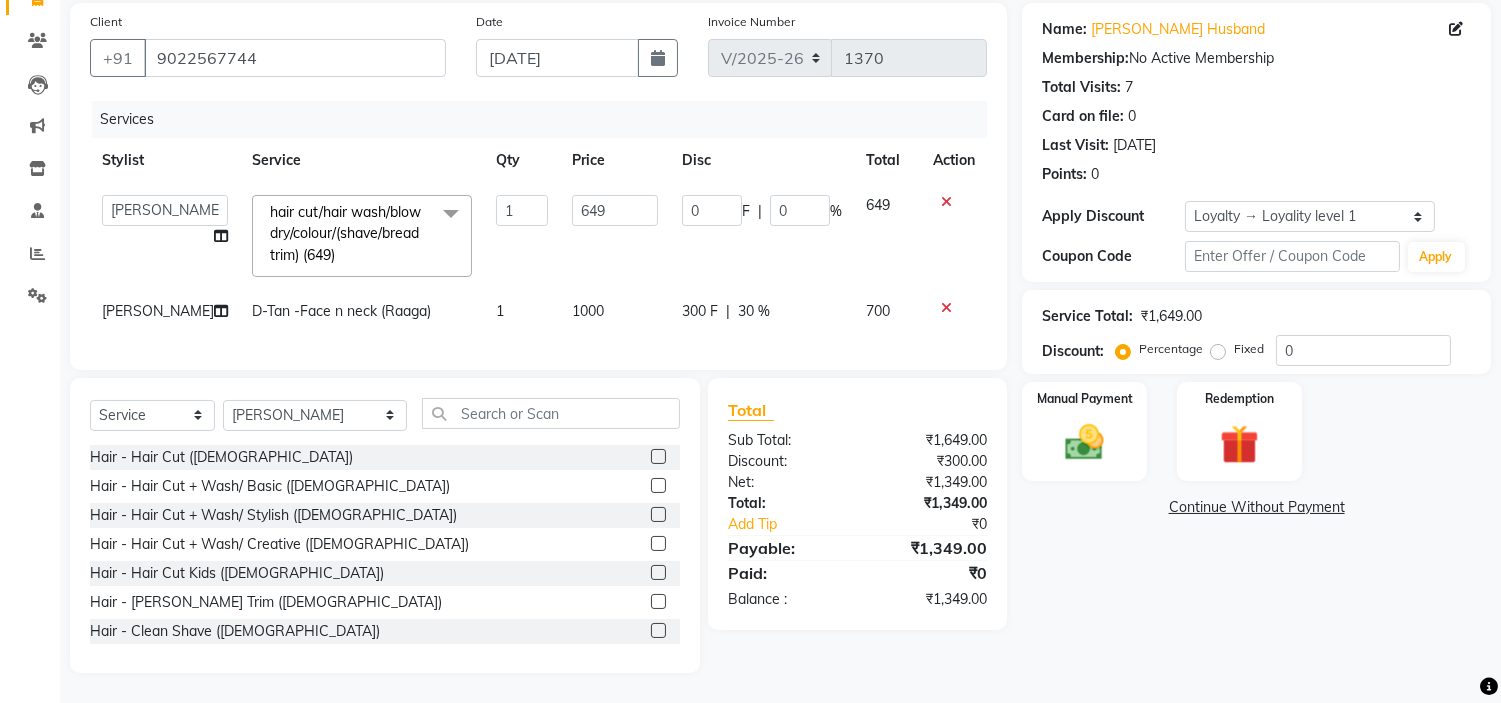 click 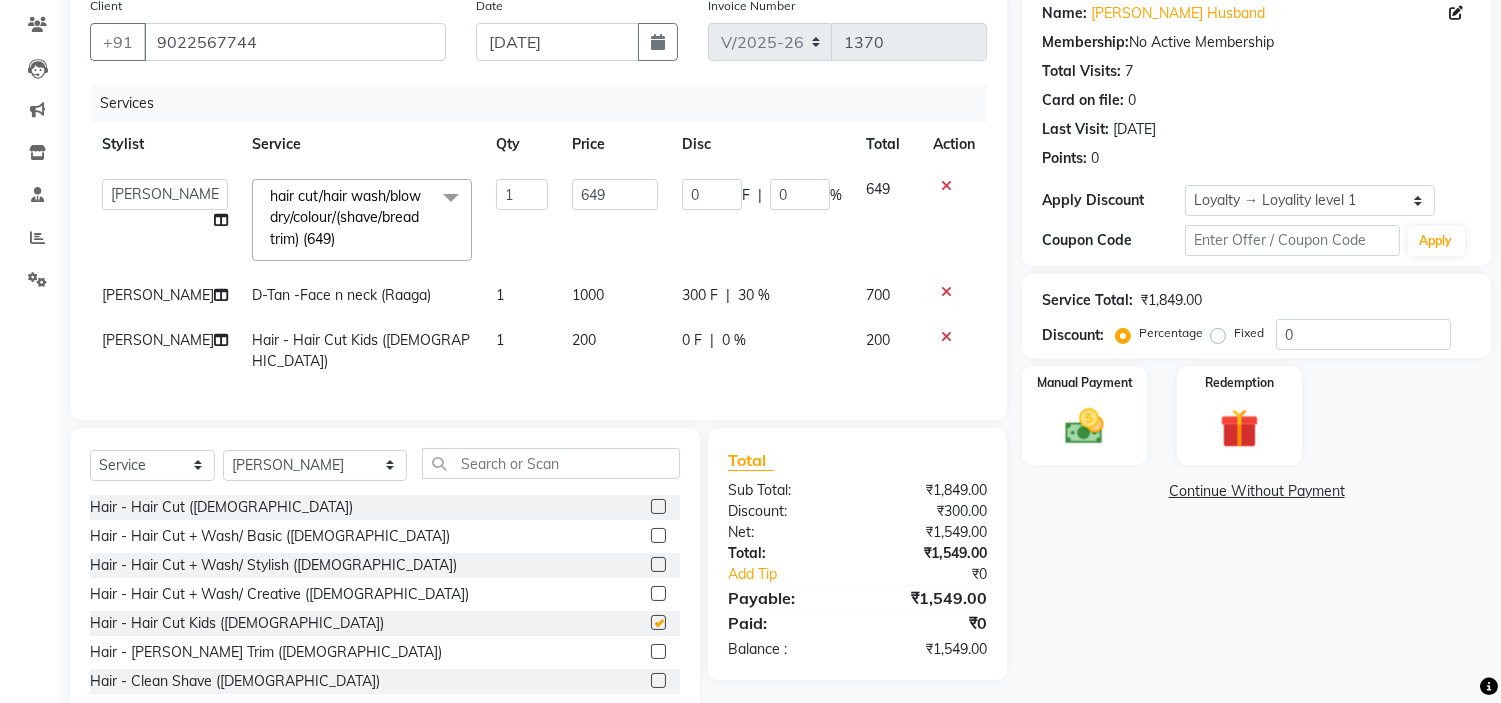 checkbox on "false" 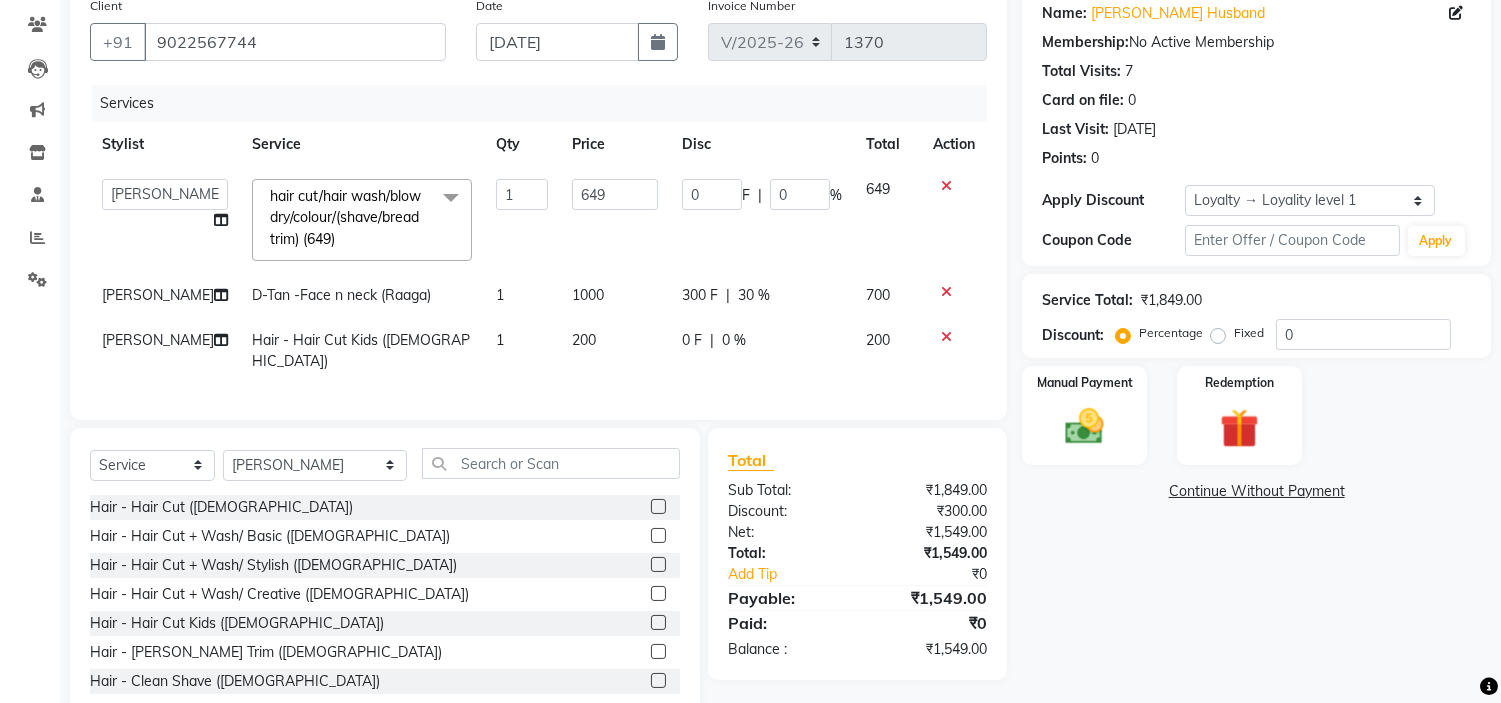 click on "0 F" 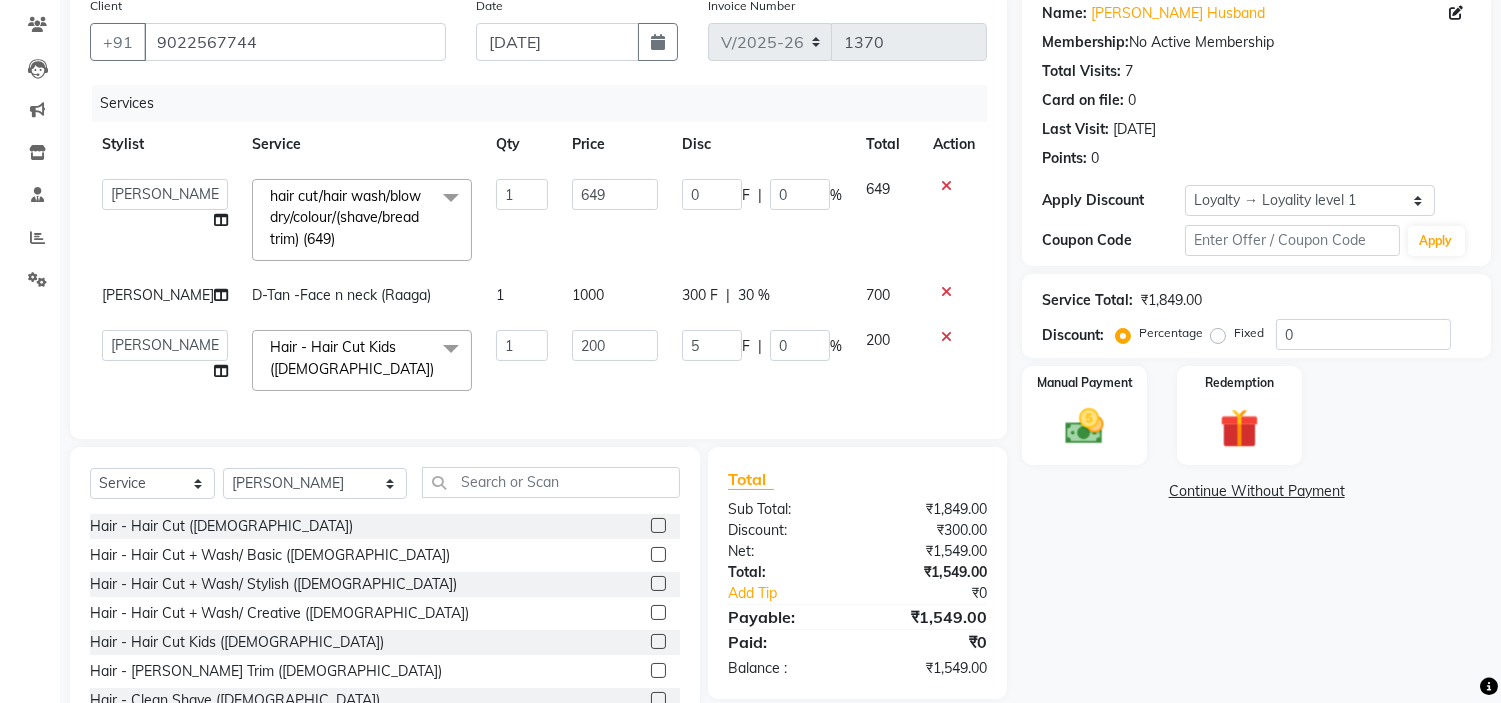 type on "50" 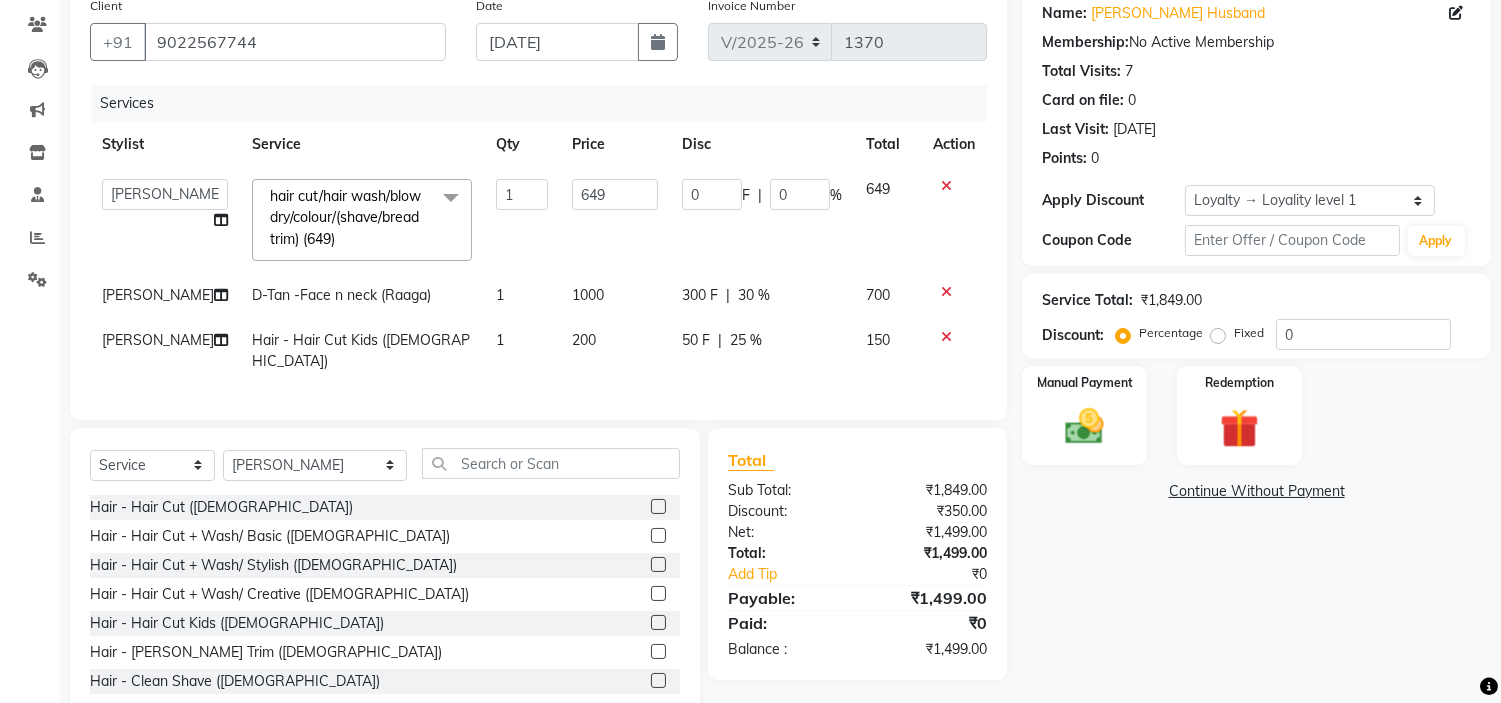 click on "Client +91 9022567744 Date 13-07-2025 Invoice Number V/2025 V/2025-26 1370 Services Stylist Service Qty Price Disc Total Action  aadil mohaMAD    aarif khan   Abrar   Ajay   ajay jaishwal   alam khan   aman   amit kumar    ANJALI SINGH   Ashish singh   ashwini palem    chandradeep   DOLLY   faizan siddique    fardeen shaikh   Garima singh   Gulshan   jaya   jyoti deepak chandaliya   kalam   karan    Madhu   manish sir   miraj khan    Mohmad Adnan Ansari   mustakin   neeta kumbhar   neha tamatta   pradnya   rahul thakur   RAZAK SALIM SAIKH   rohit   Rutuja   SAHEER   sahil khan   salman mahomad imran    SALMA SHAIKH   SAMEER KHAN   sana   santosh jaiswal   saqib   sayali   shaddma  ansari   shalu mehra   shekhar bansode   SHIVADURGA GANTAM   shubham pal    shweta pandey   varshita gurbani   vishal shinde  hair cut/hair wash/blow dry/colour/(shave/bread trim) (649)  x Hair - Hair Cut (Male) Hair - Hair Cut + Wash/ Basic (Male) Hair - Hair Cut + Wash/ Stylish (Male) Hair - Hair Cut + Wash/ Creative (Male) 1 649" 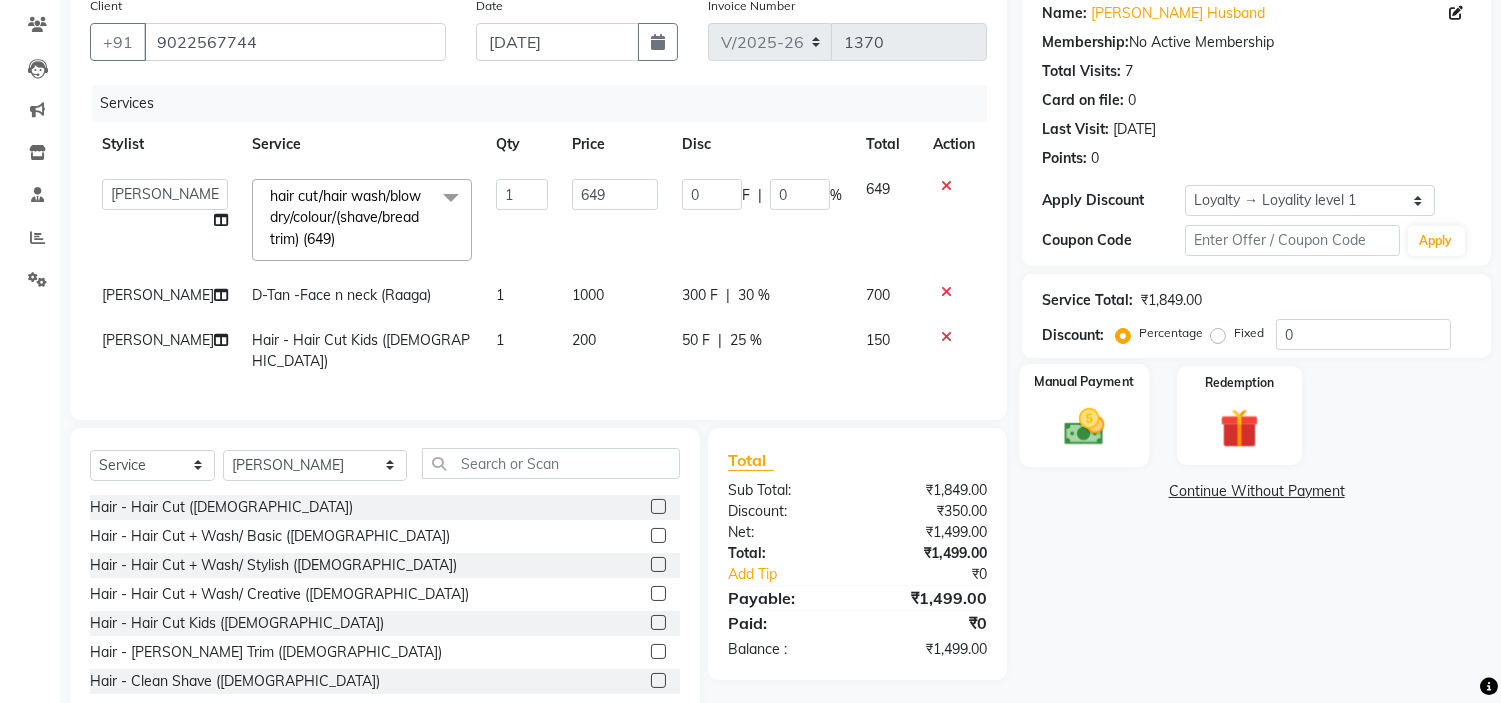 click 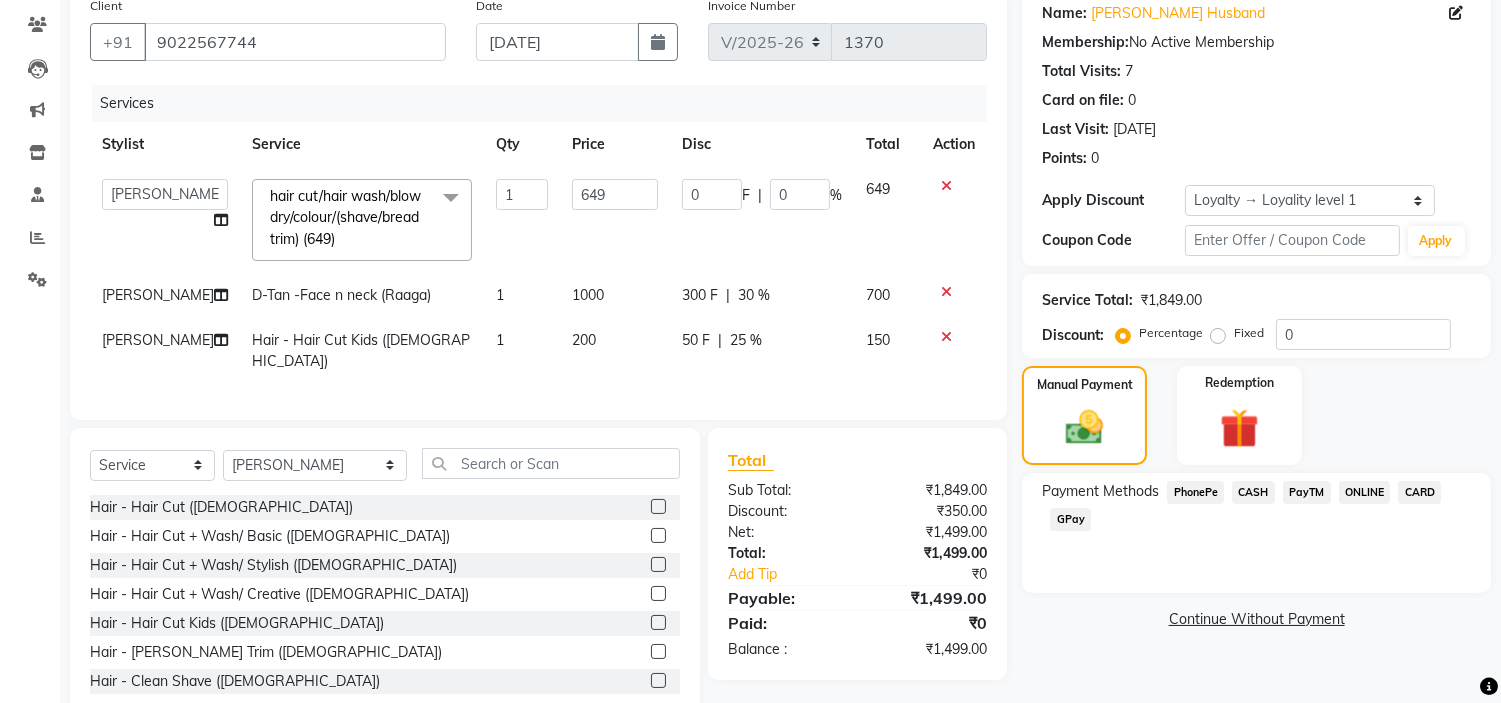 click on "PayTM" 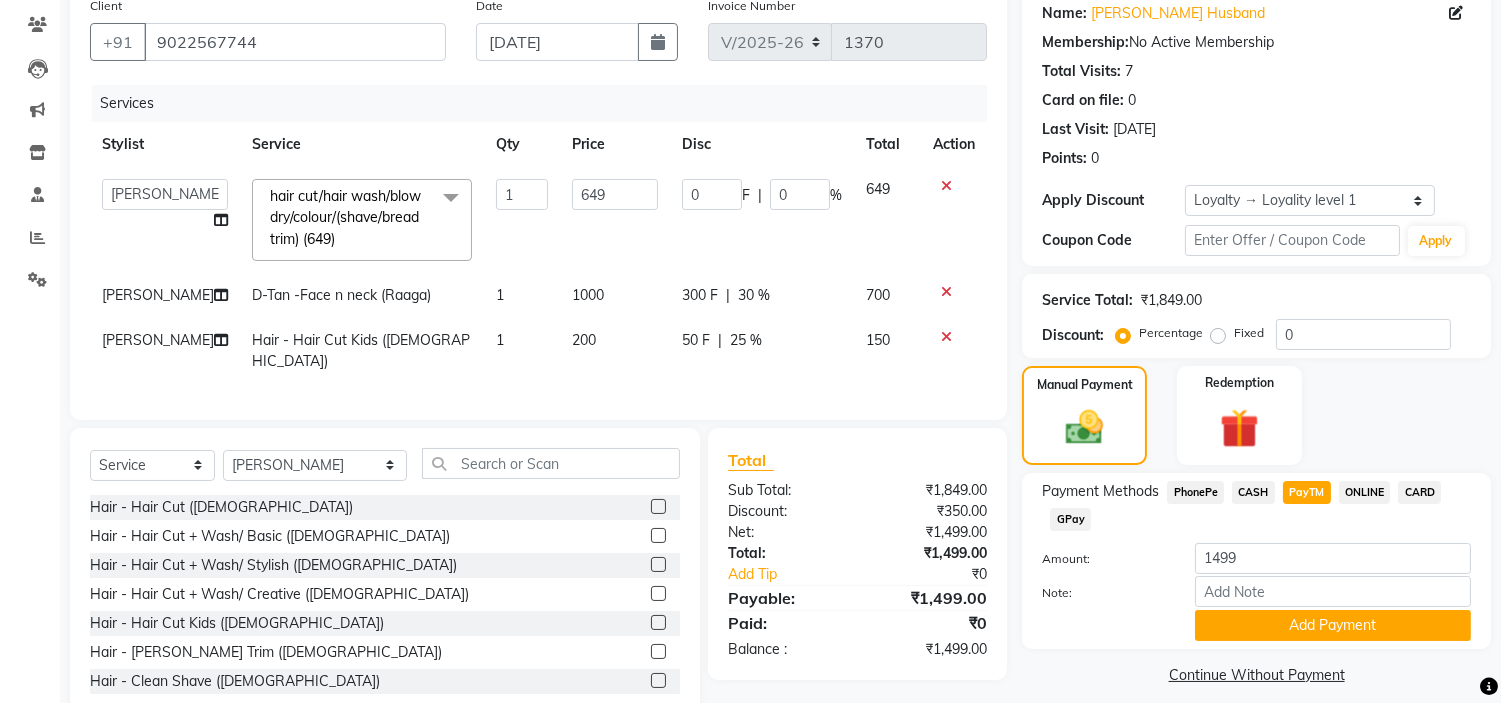 click on "CARD" 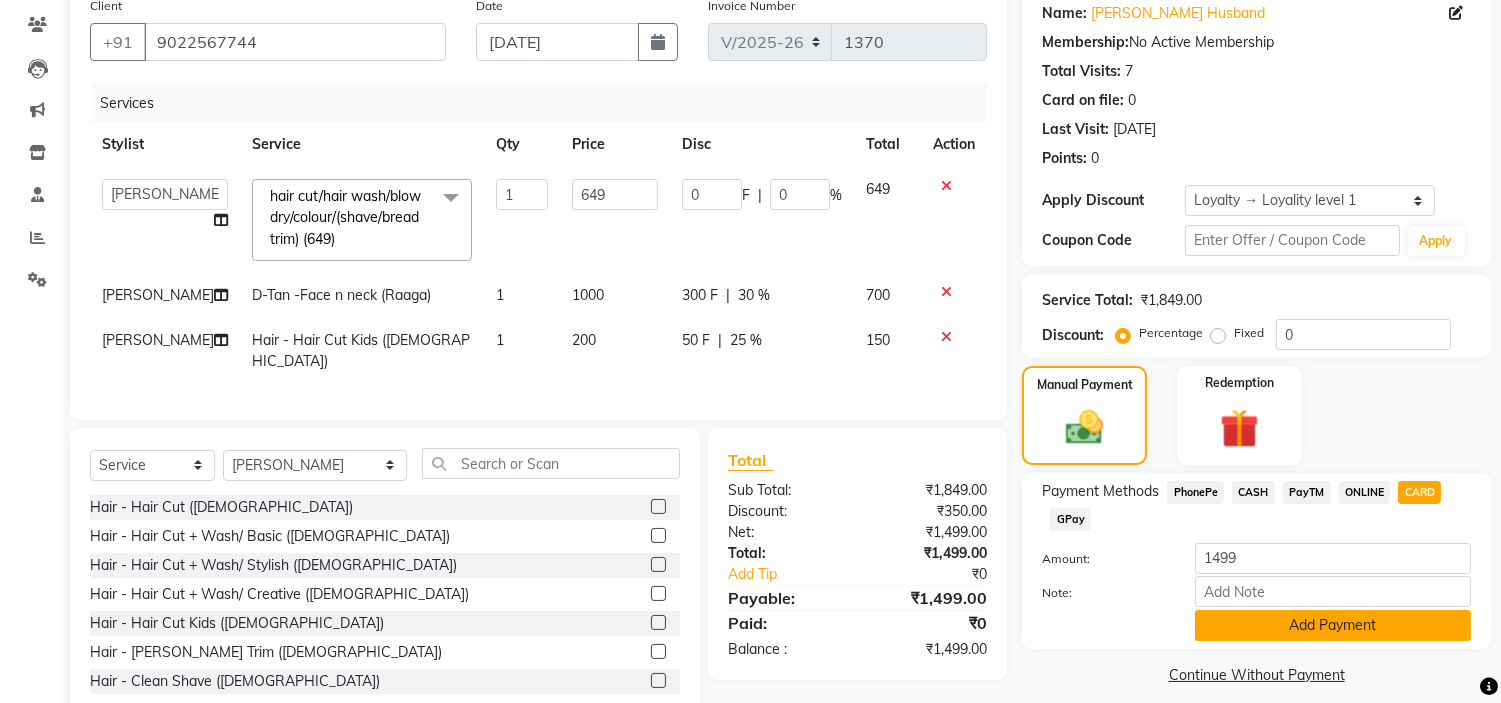 click on "Add Payment" 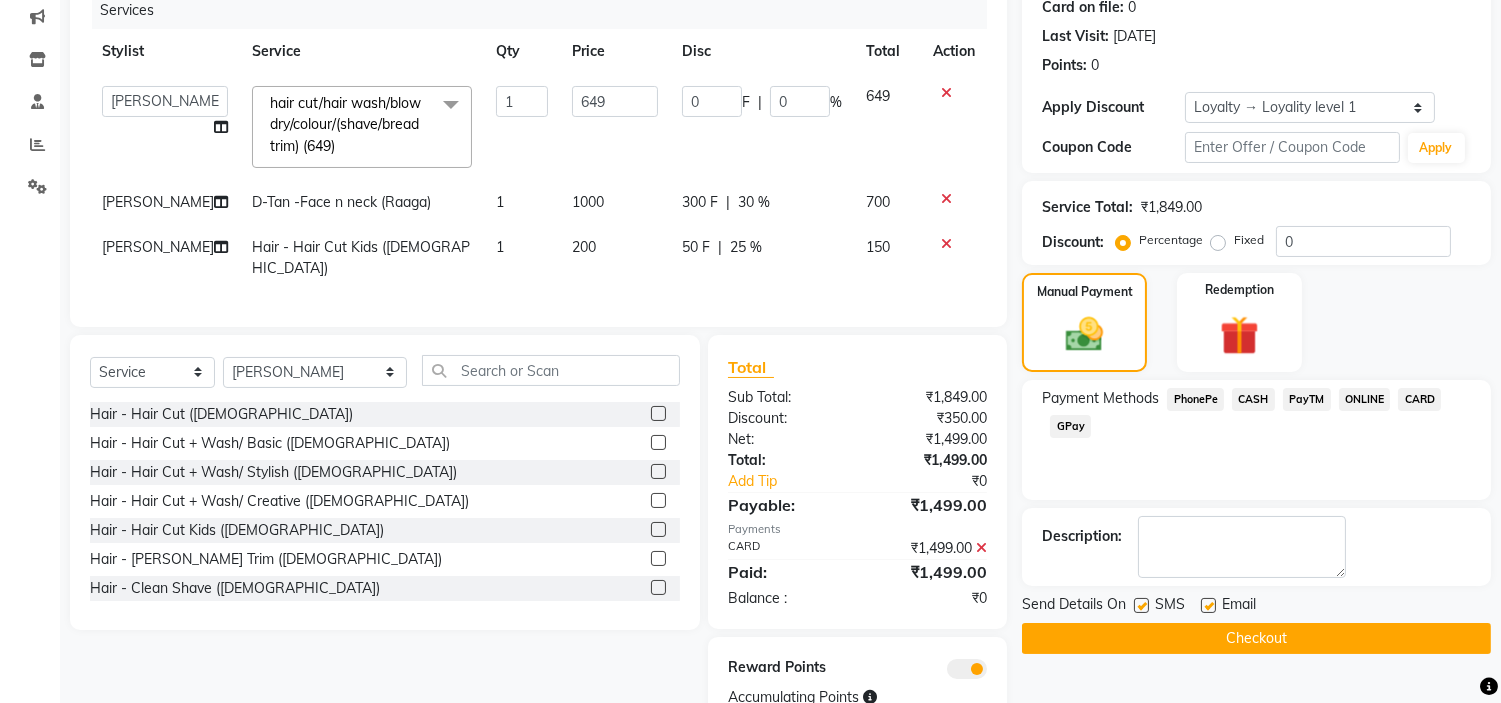 scroll, scrollTop: 327, scrollLeft: 0, axis: vertical 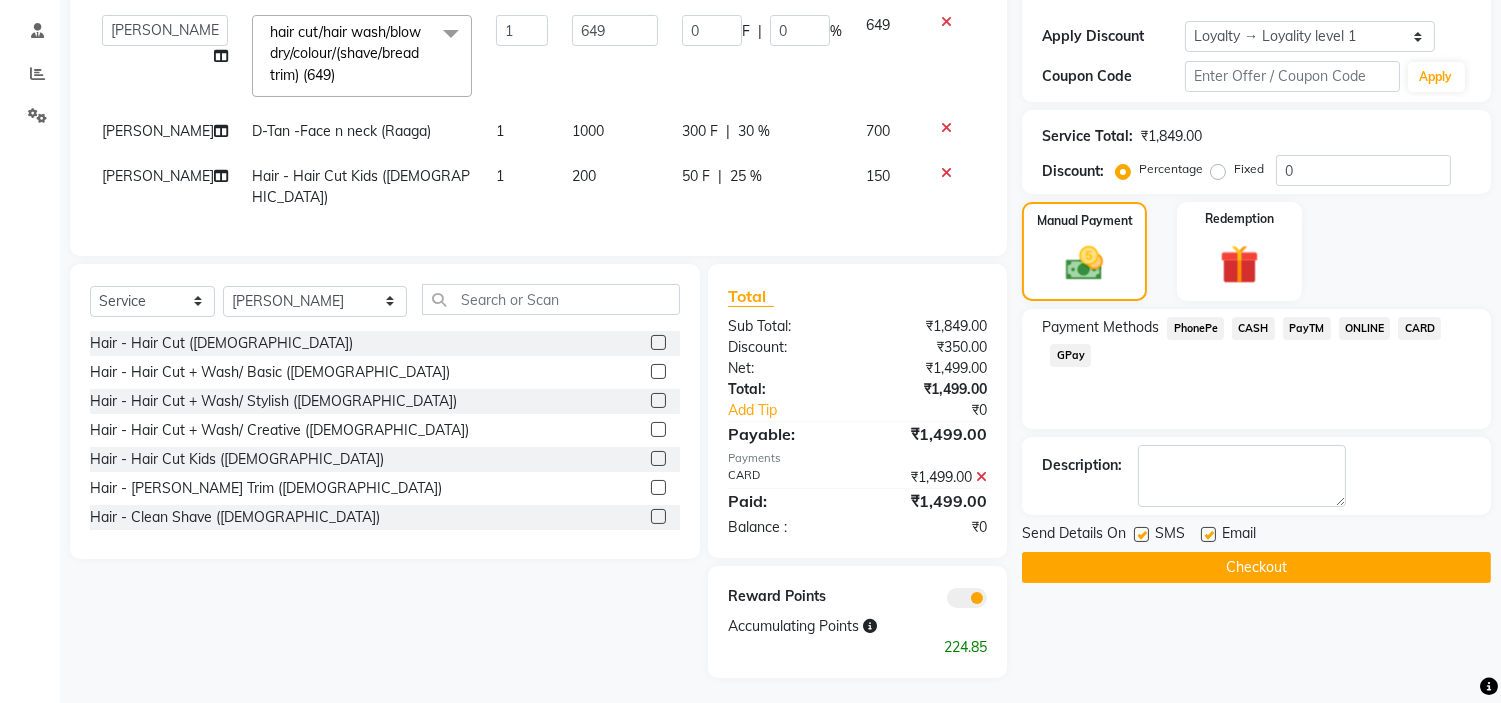 click on "Checkout" 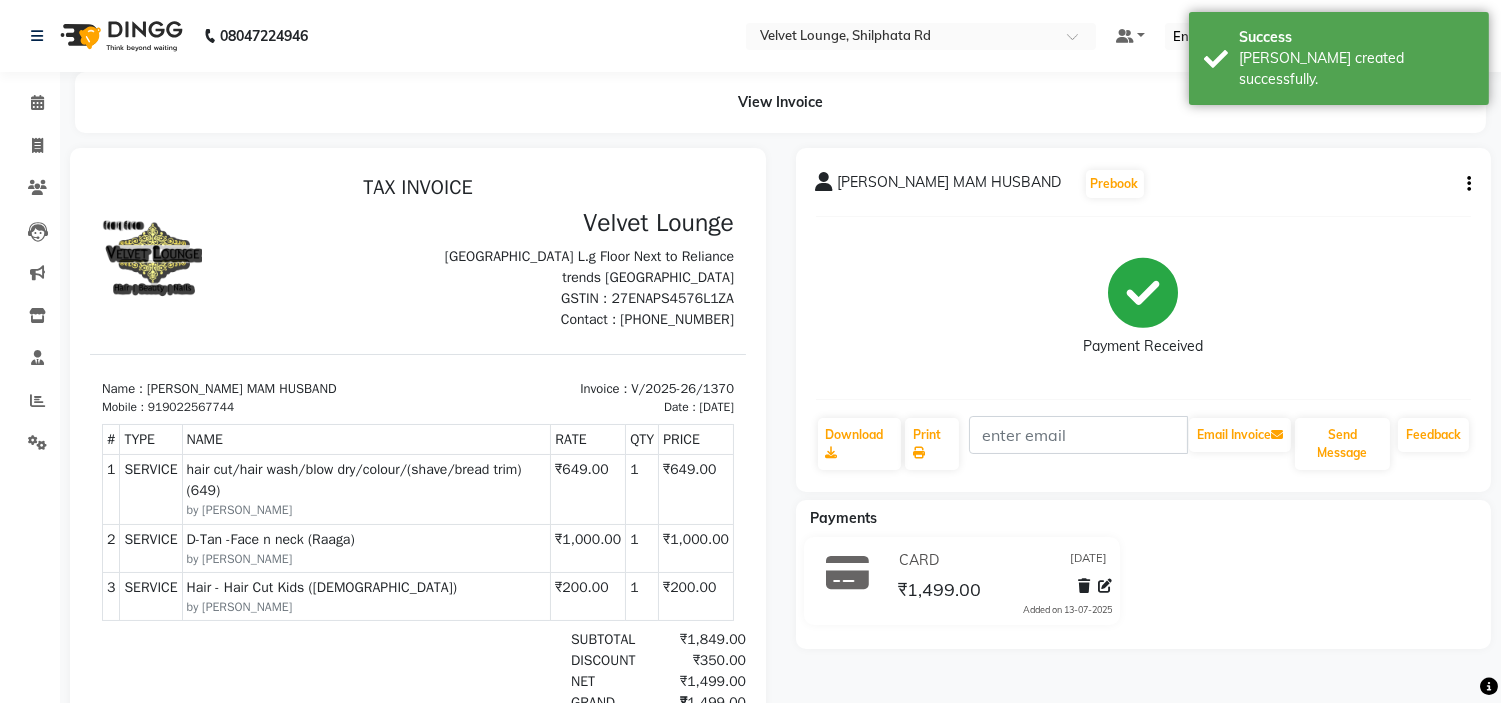 scroll, scrollTop: 0, scrollLeft: 0, axis: both 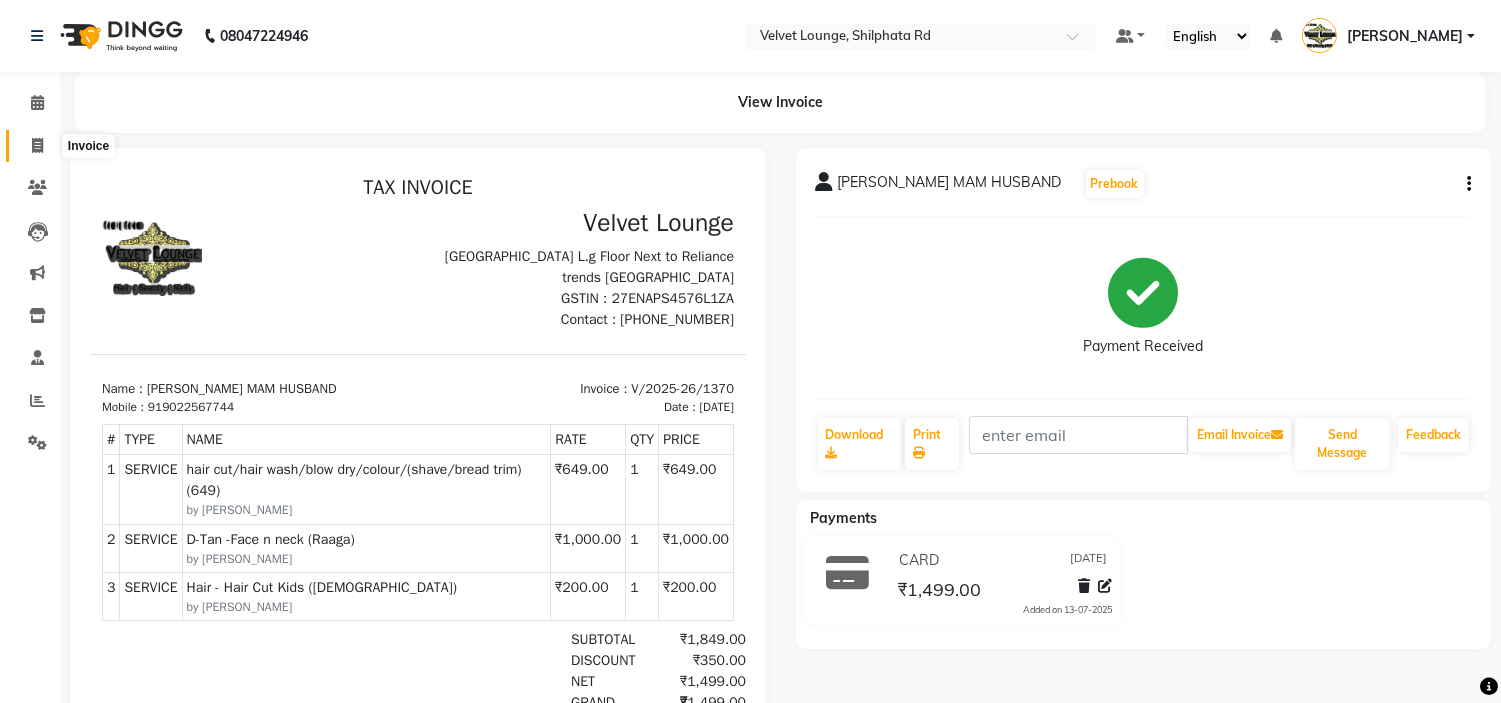 click 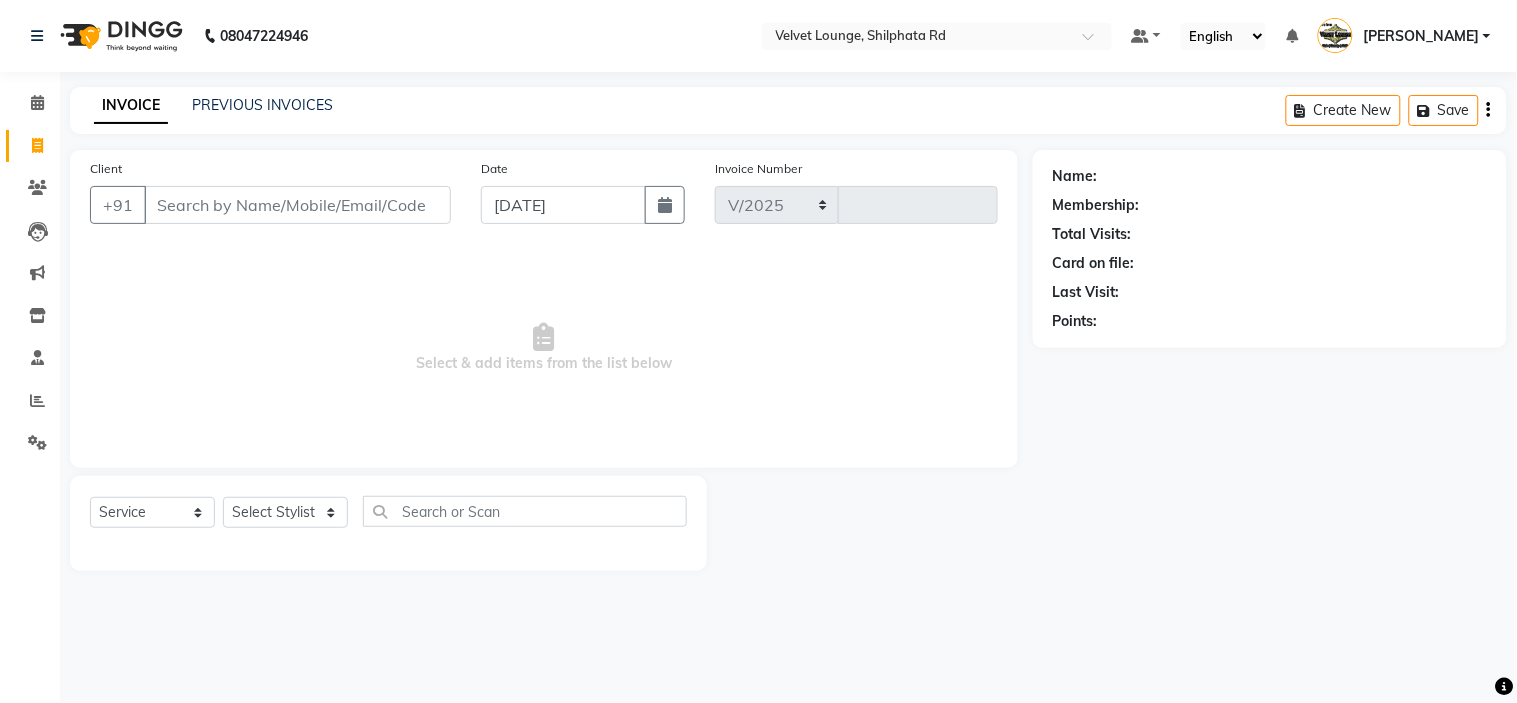select on "122" 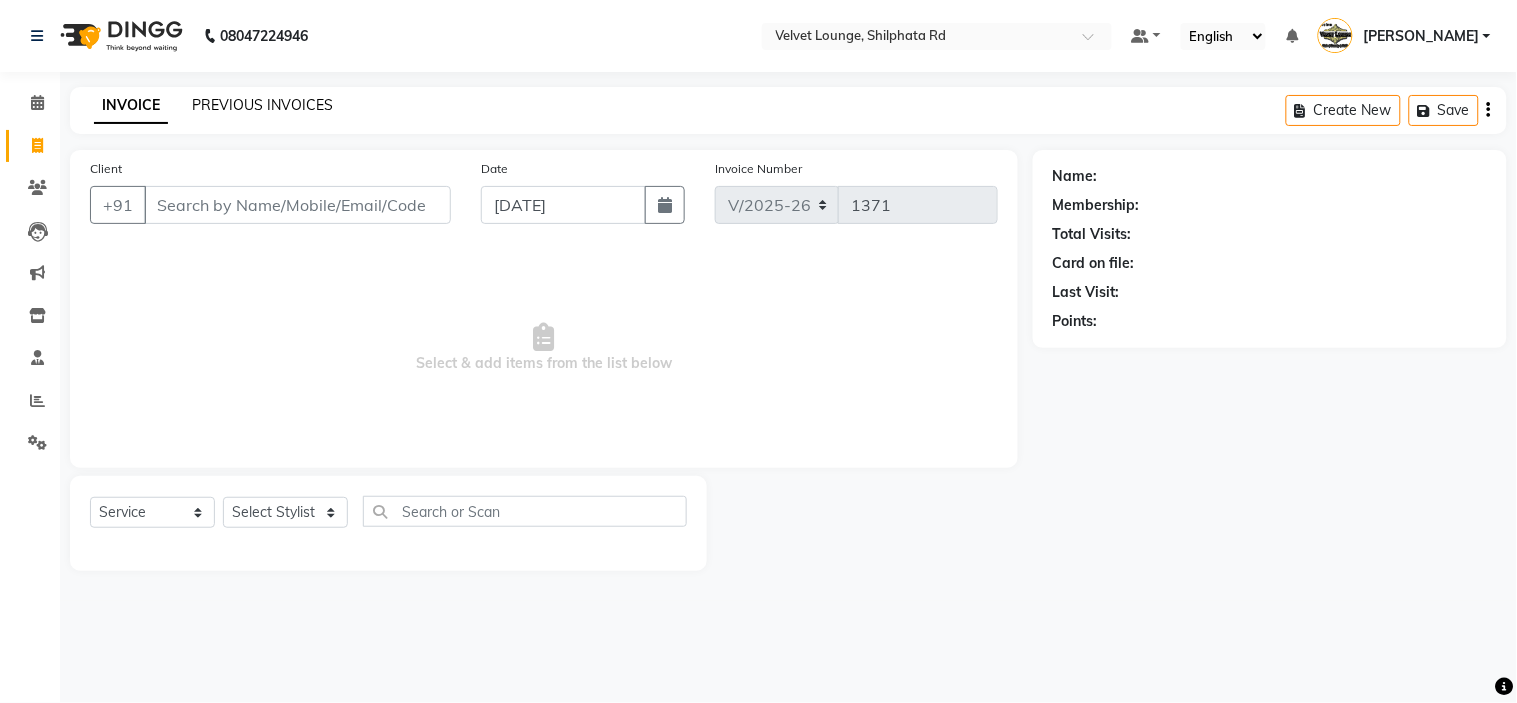 click on "PREVIOUS INVOICES" 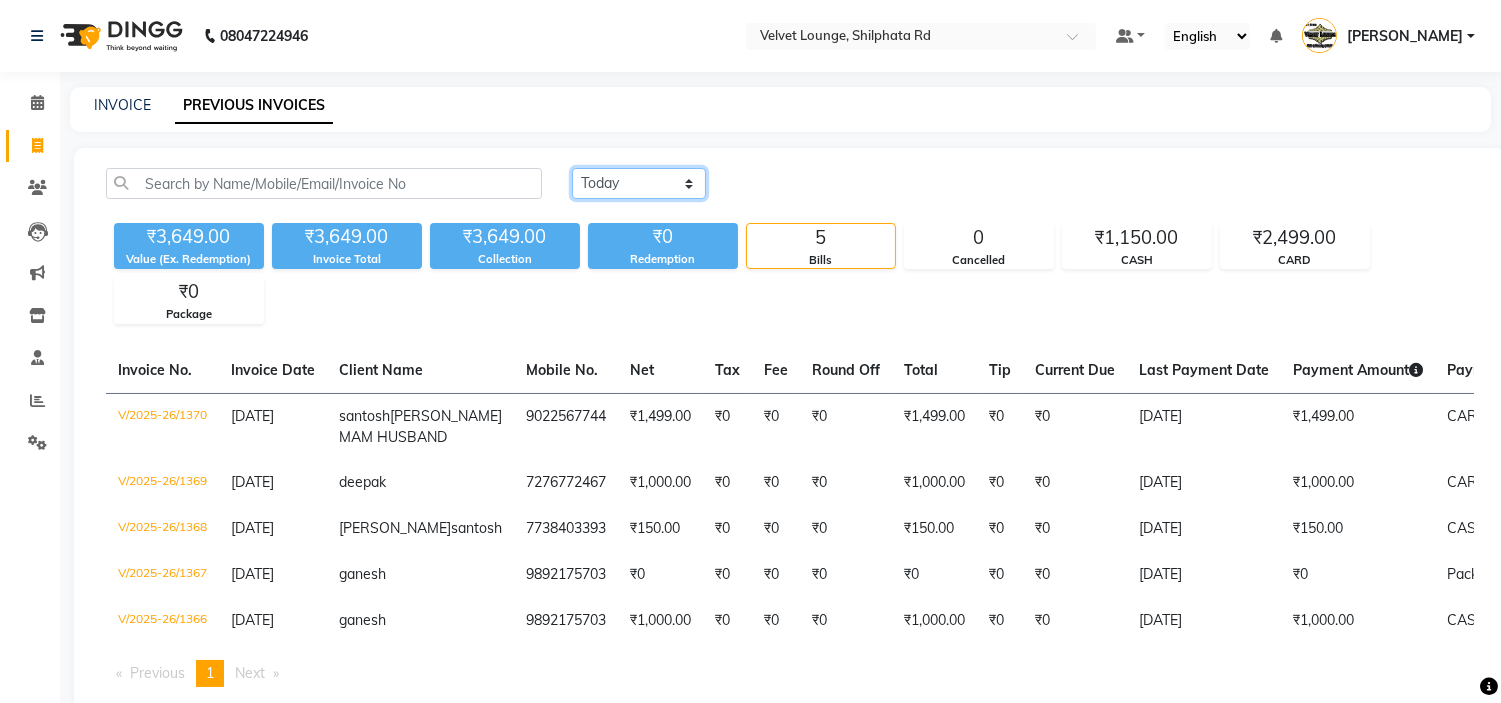 click on "Today Yesterday Custom Range" 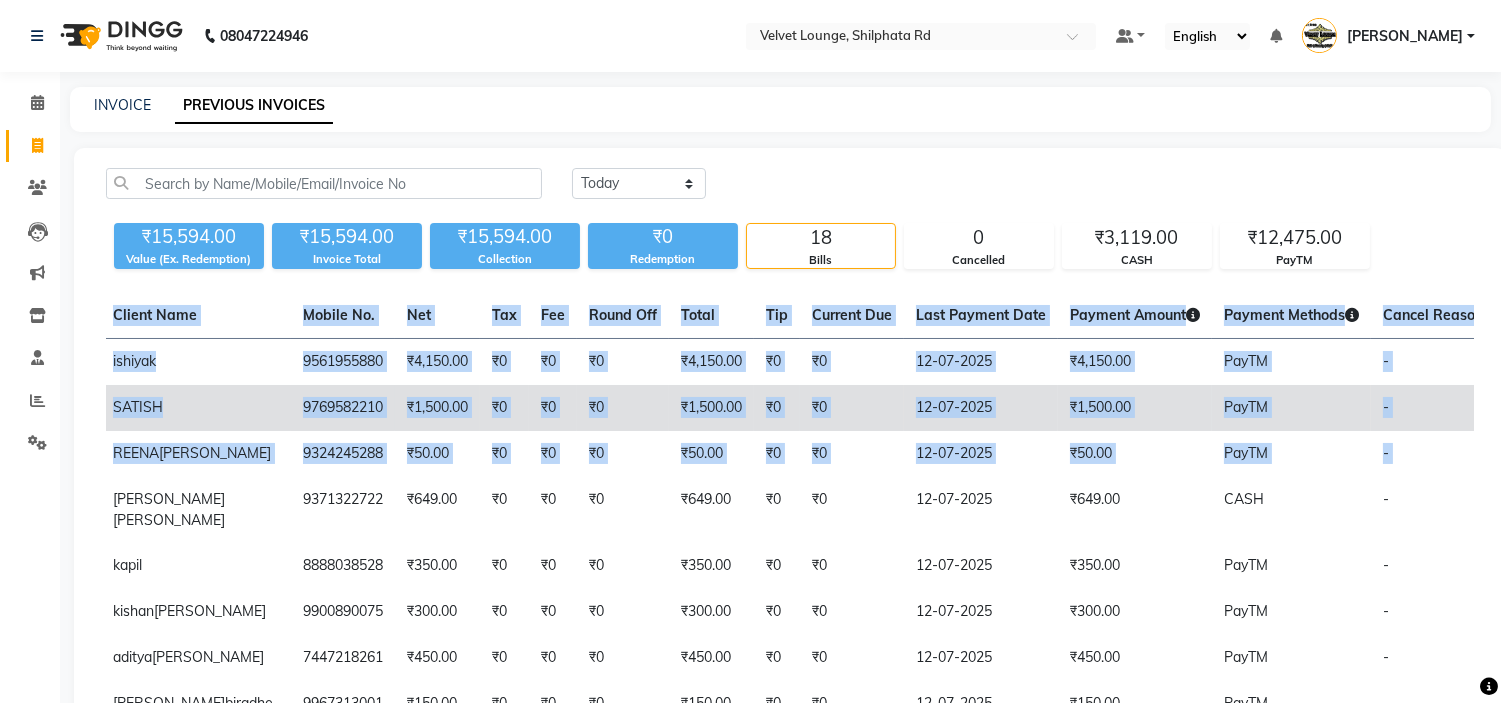 scroll, scrollTop: 0, scrollLeft: 252, axis: horizontal 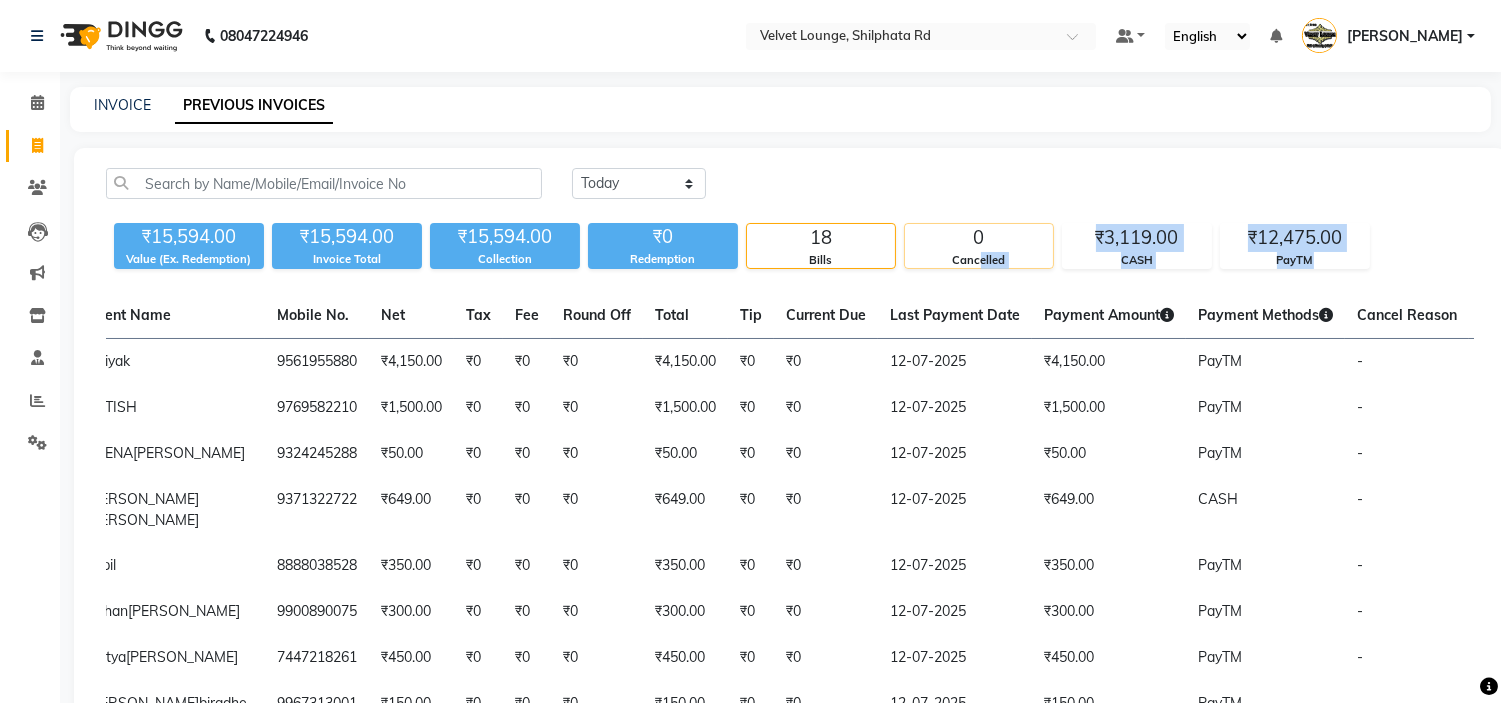 drag, startPoint x: 1470, startPoint y: 261, endPoint x: 978, endPoint y: 262, distance: 492.001 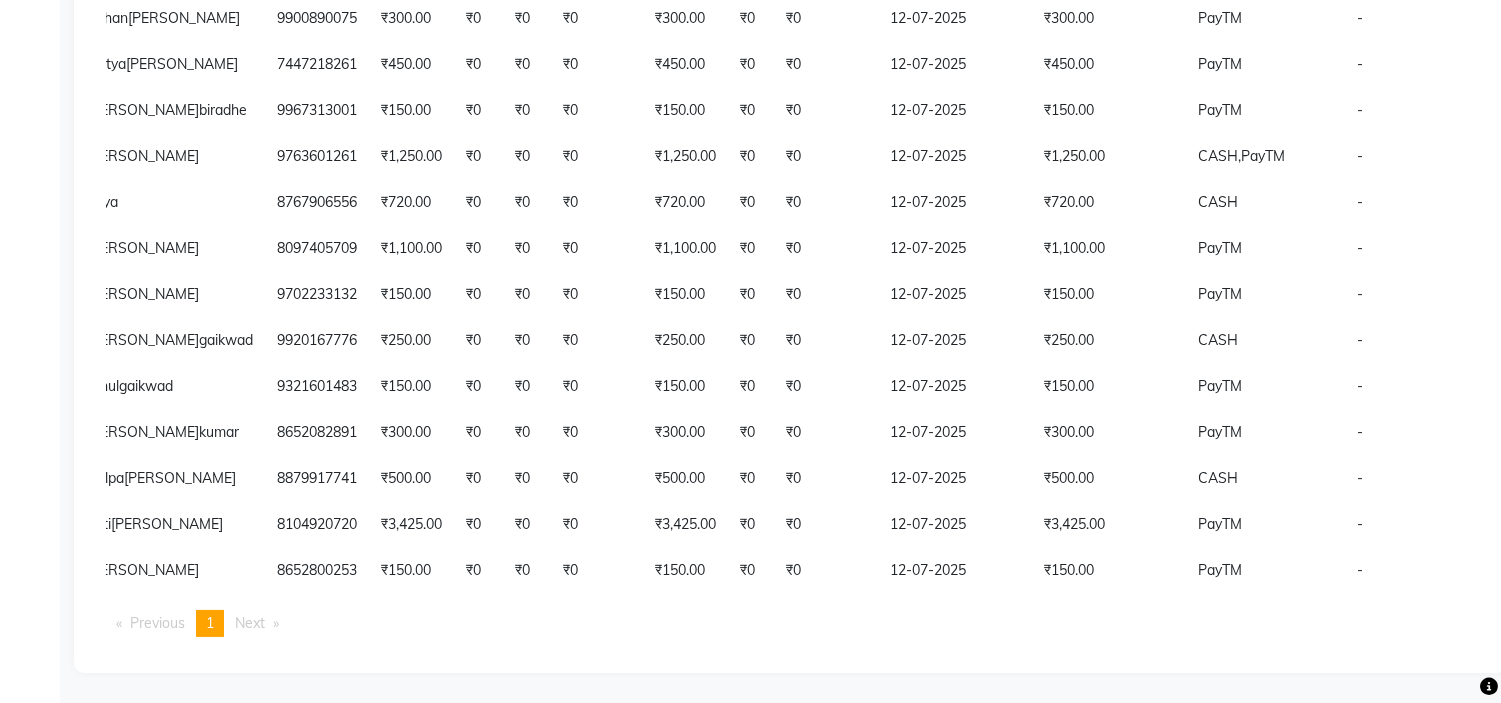 scroll, scrollTop: 766, scrollLeft: 0, axis: vertical 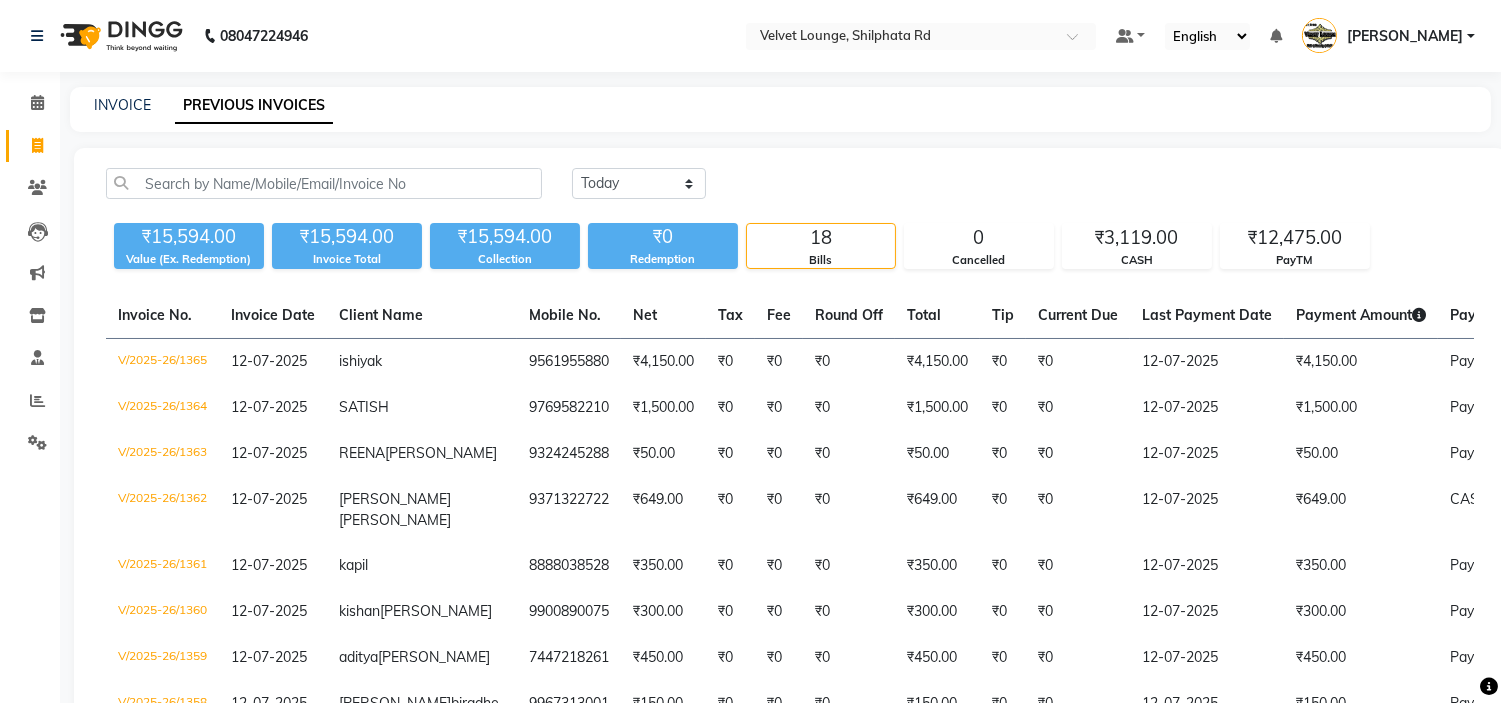 click on "INVOICE PREVIOUS INVOICES" 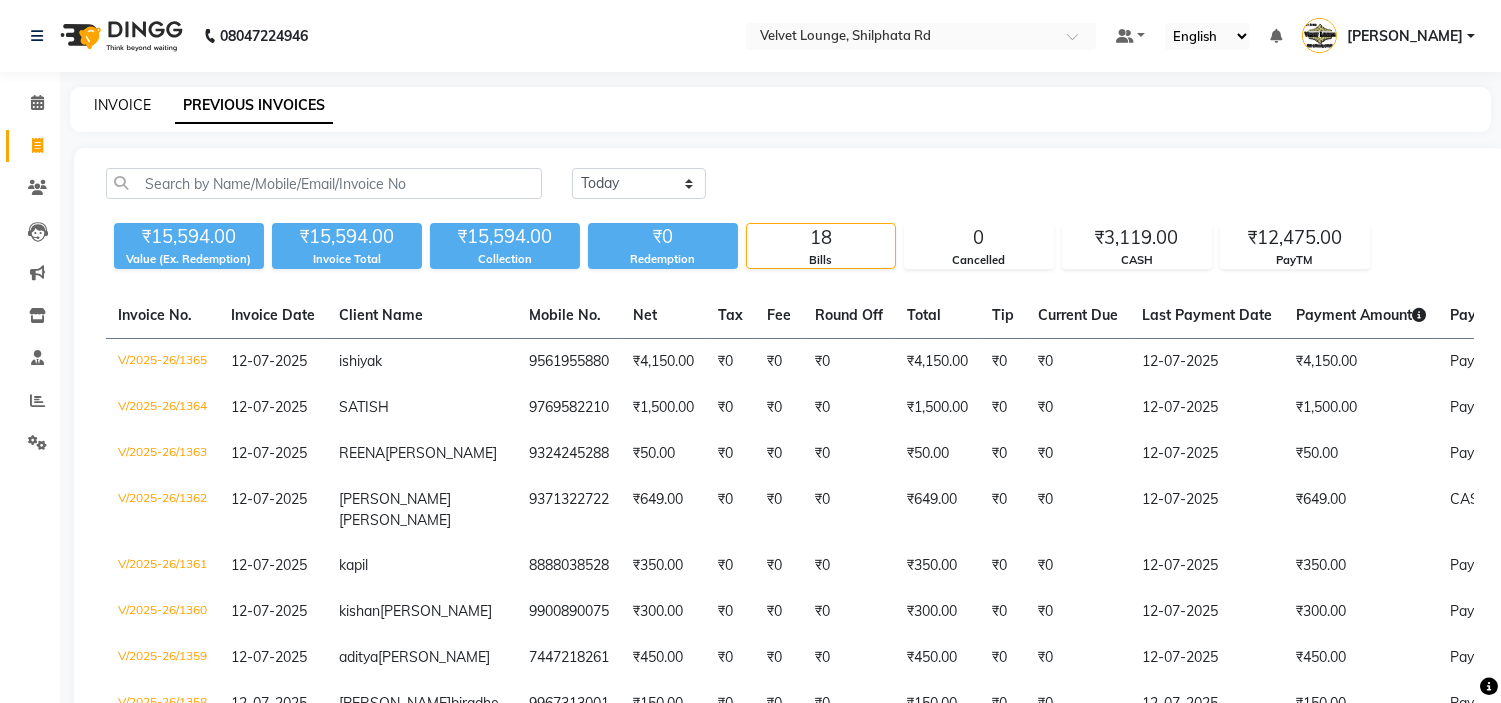 click on "INVOICE" 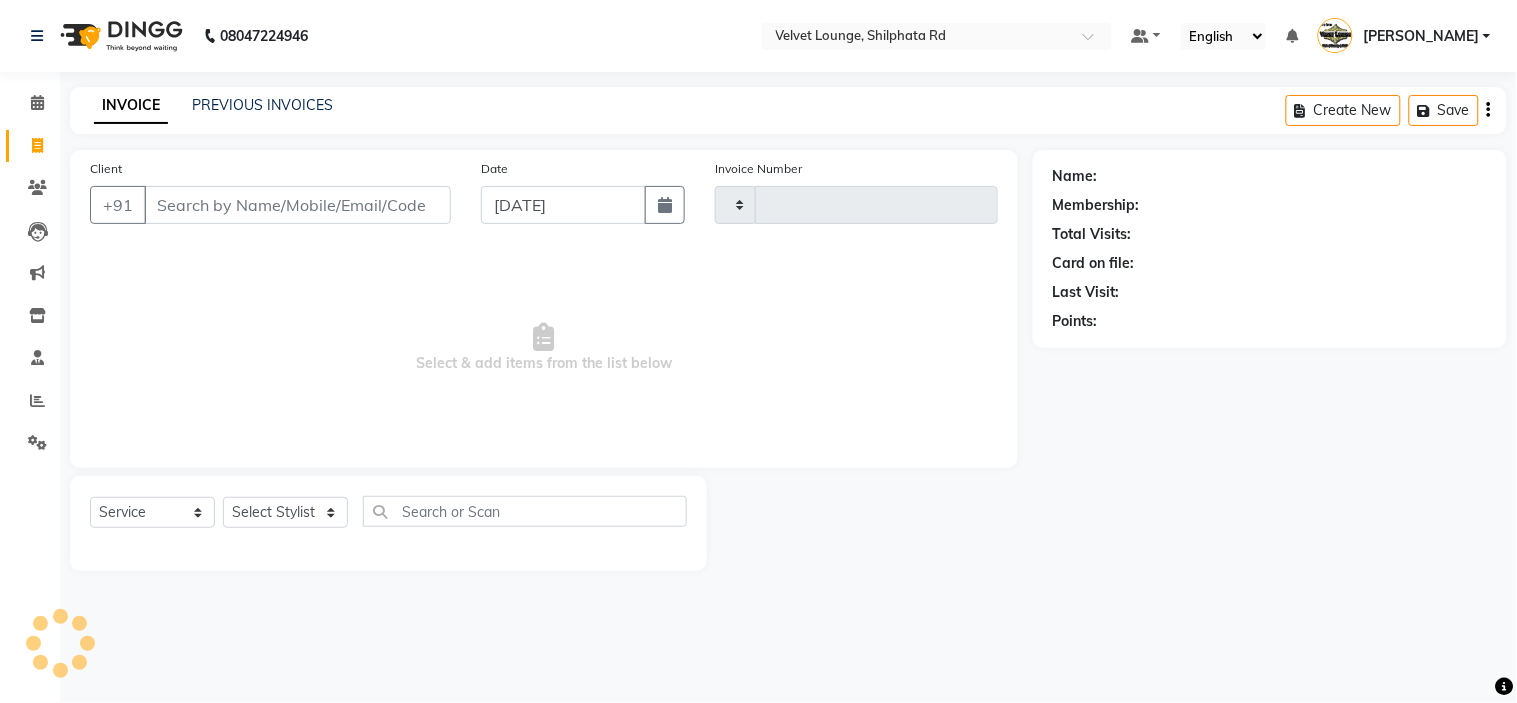 click on "Client" at bounding box center (297, 205) 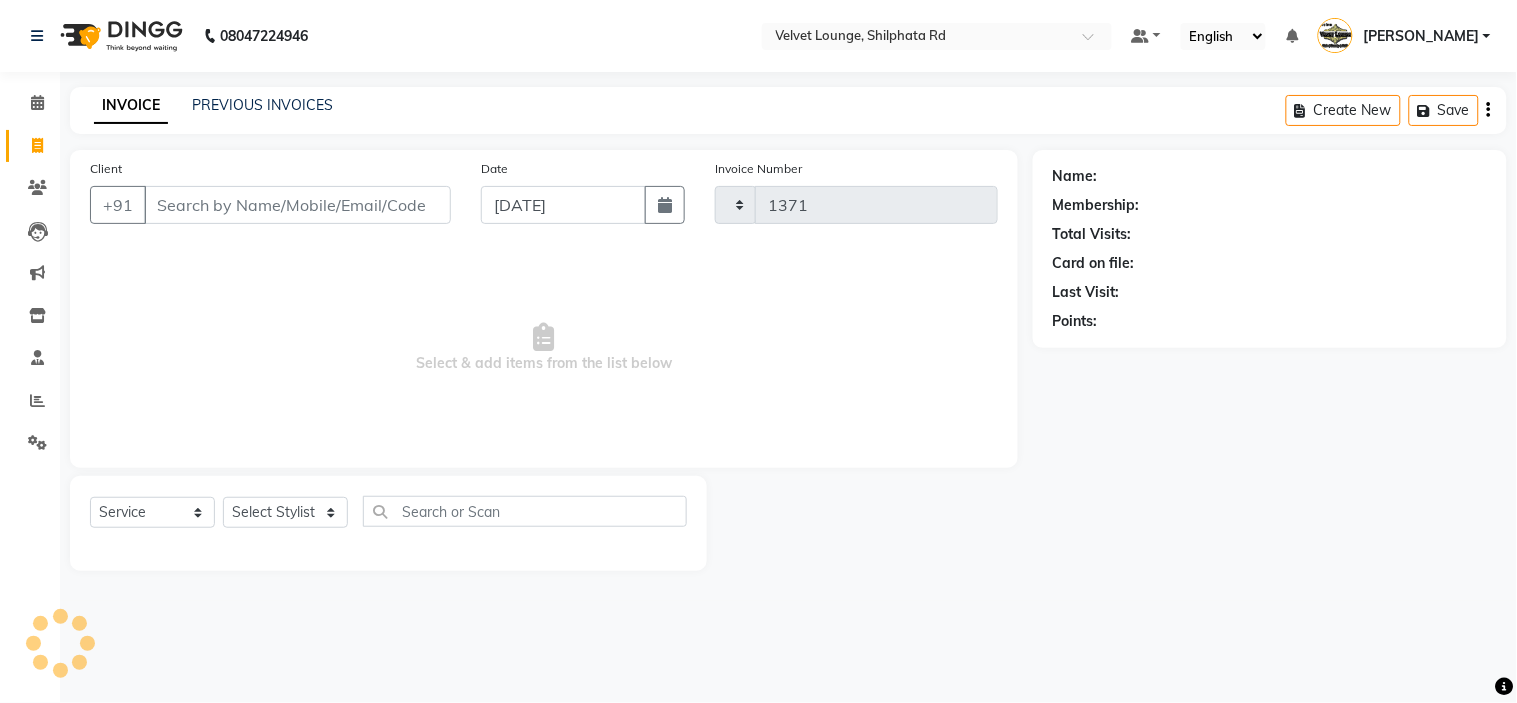 select on "122" 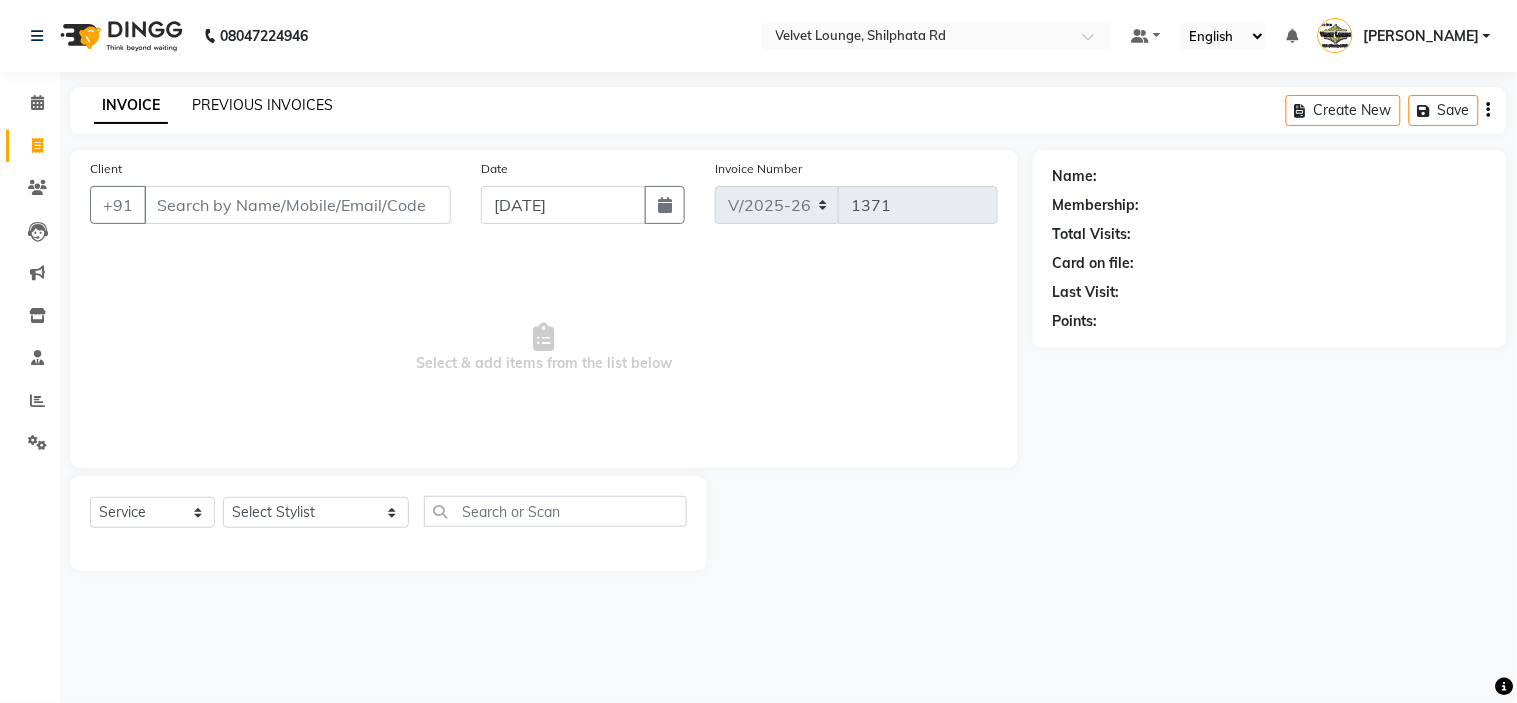 click on "PREVIOUS INVOICES" 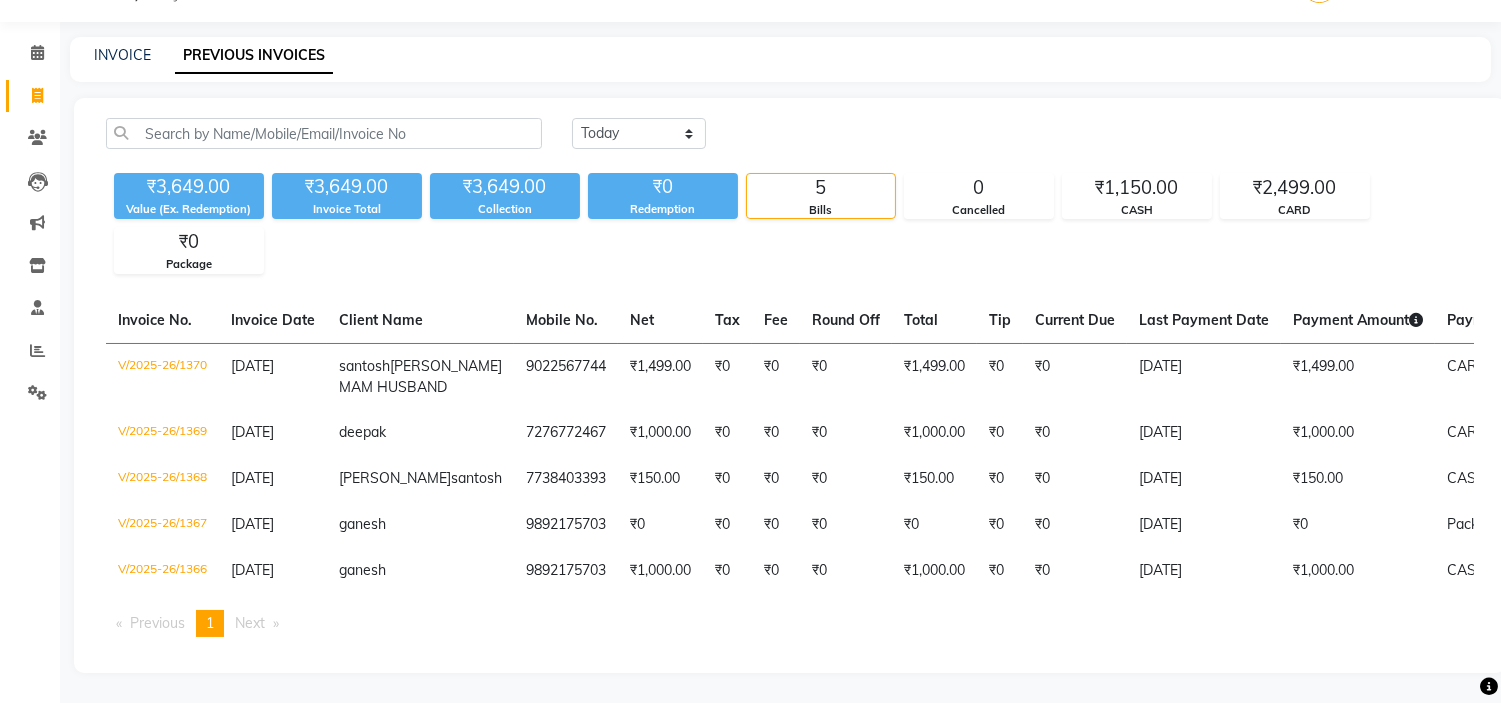 scroll, scrollTop: 148, scrollLeft: 0, axis: vertical 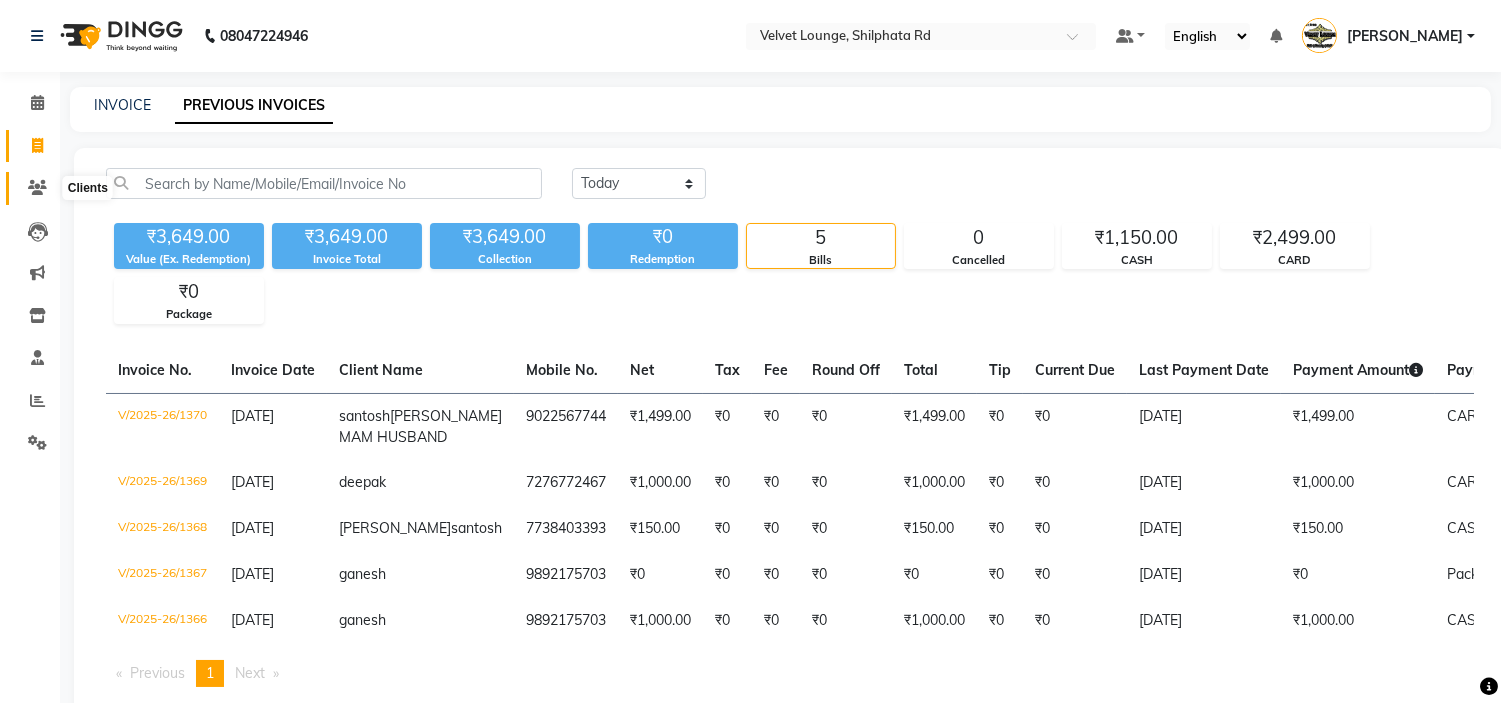 click 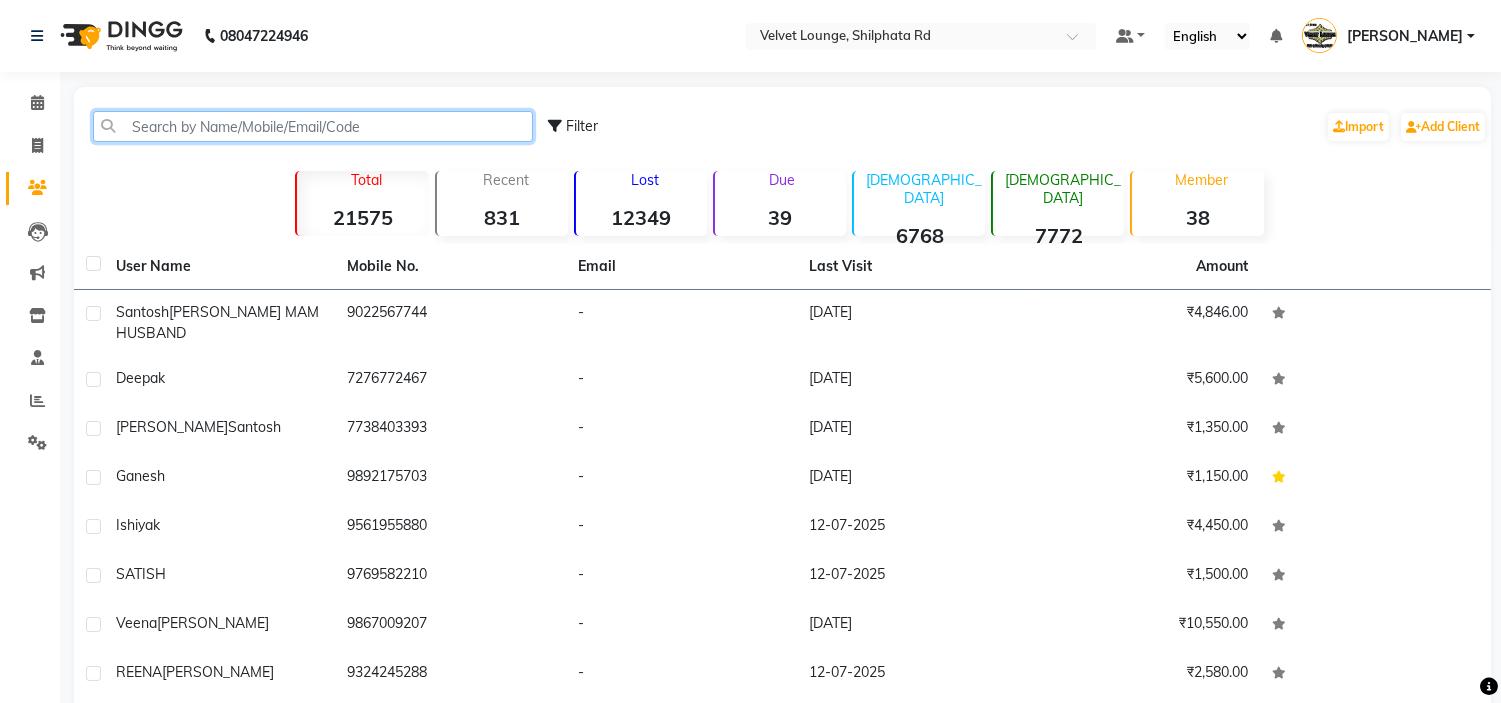 click 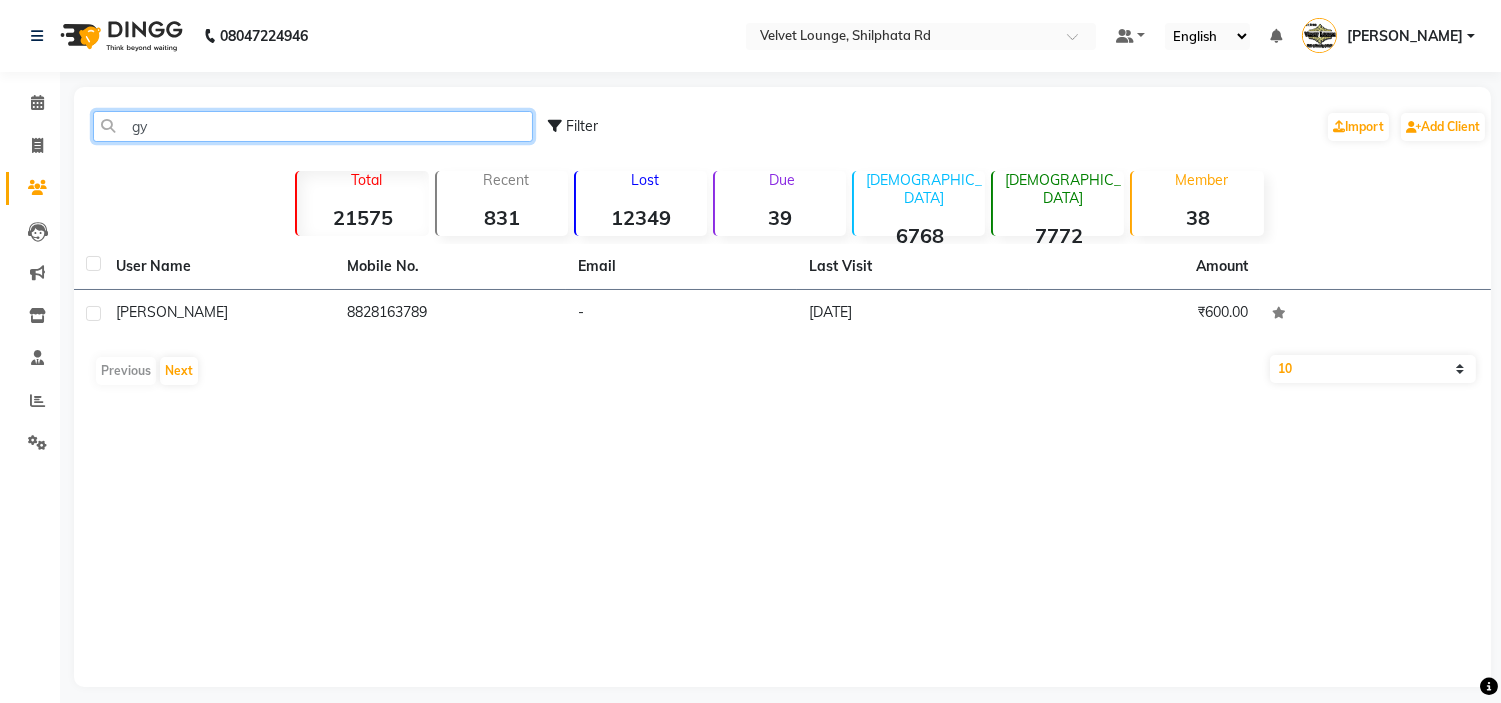 type on "g" 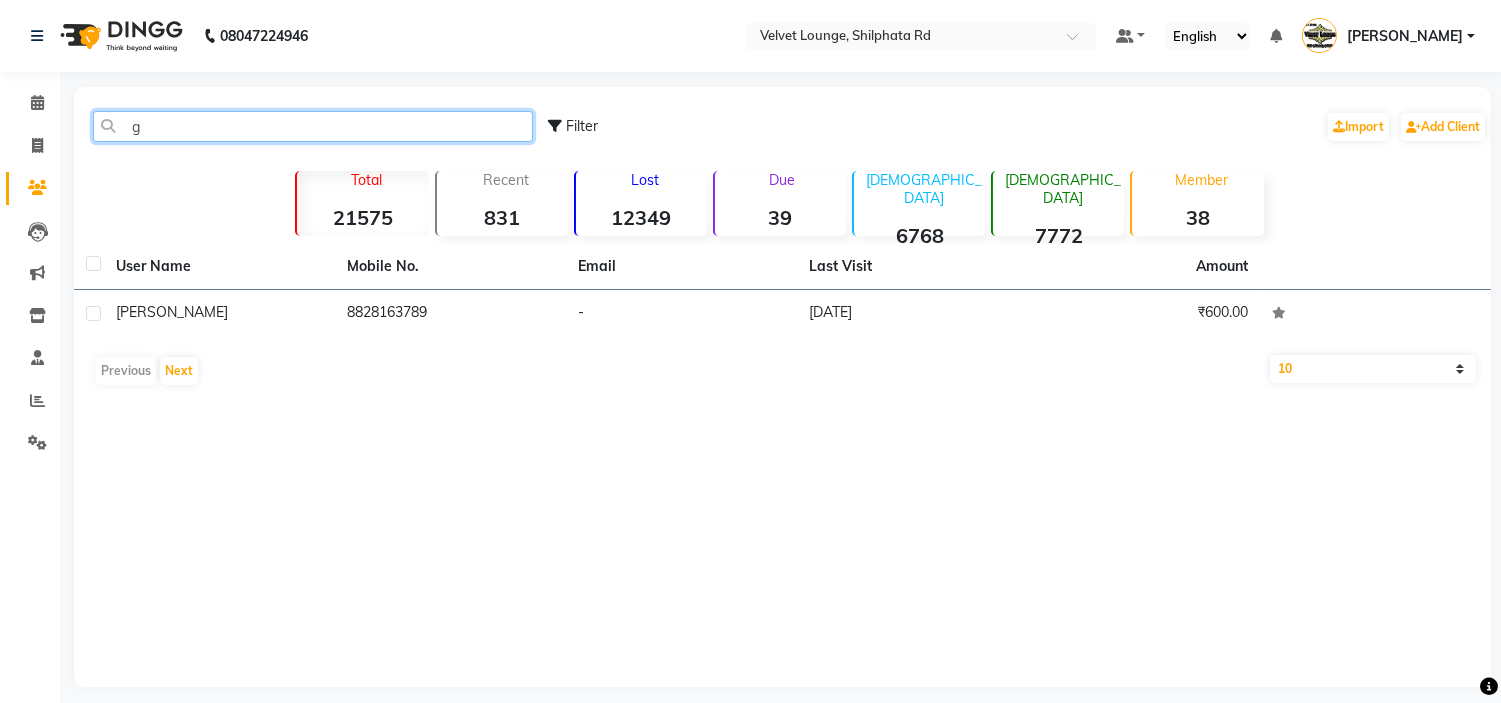 type 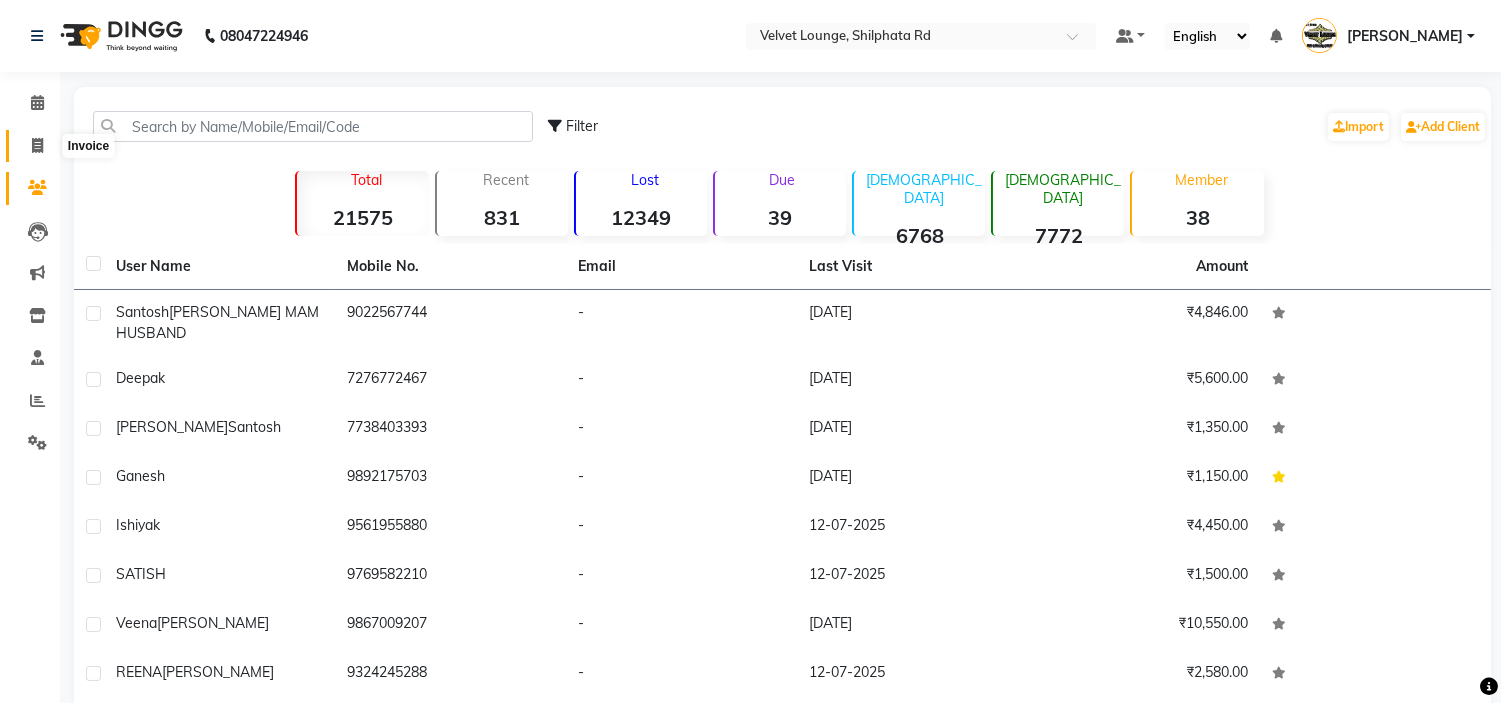 click 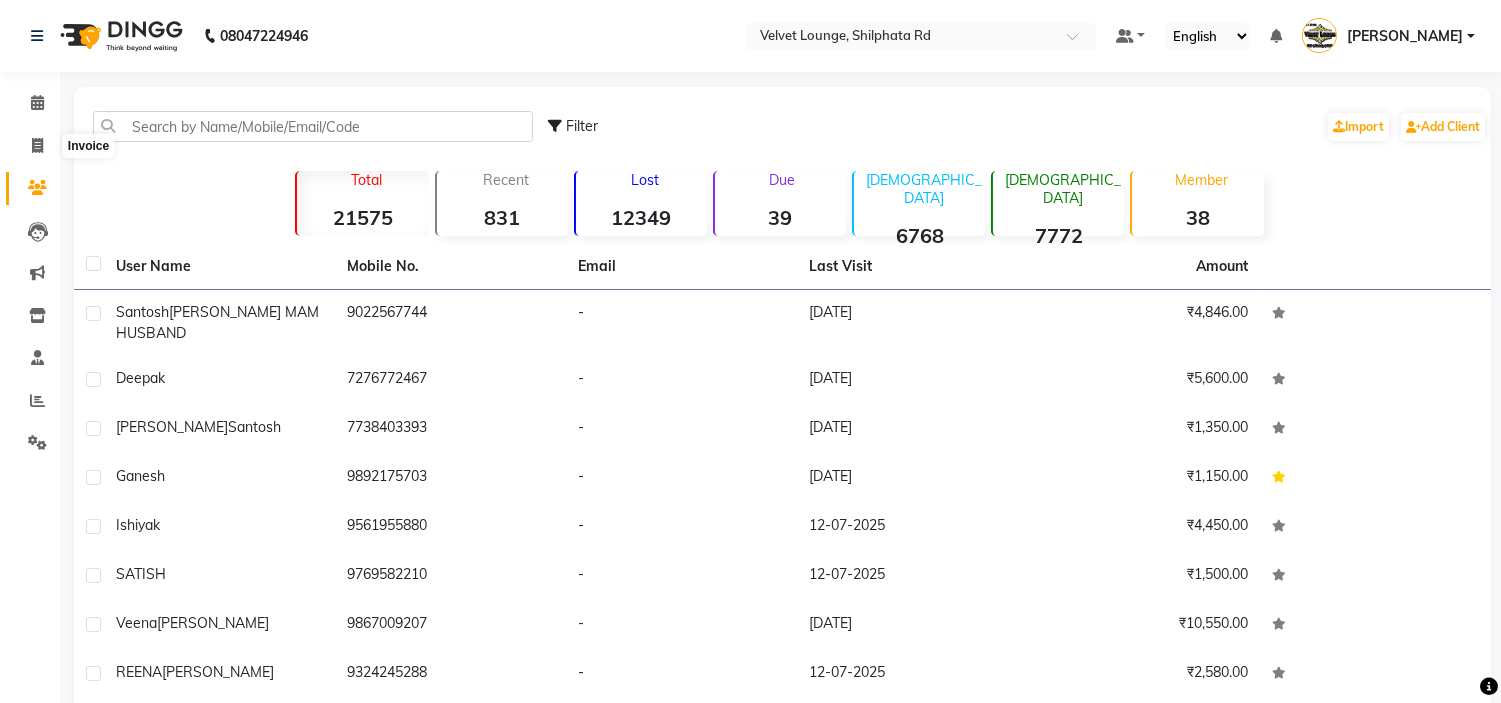 select on "service" 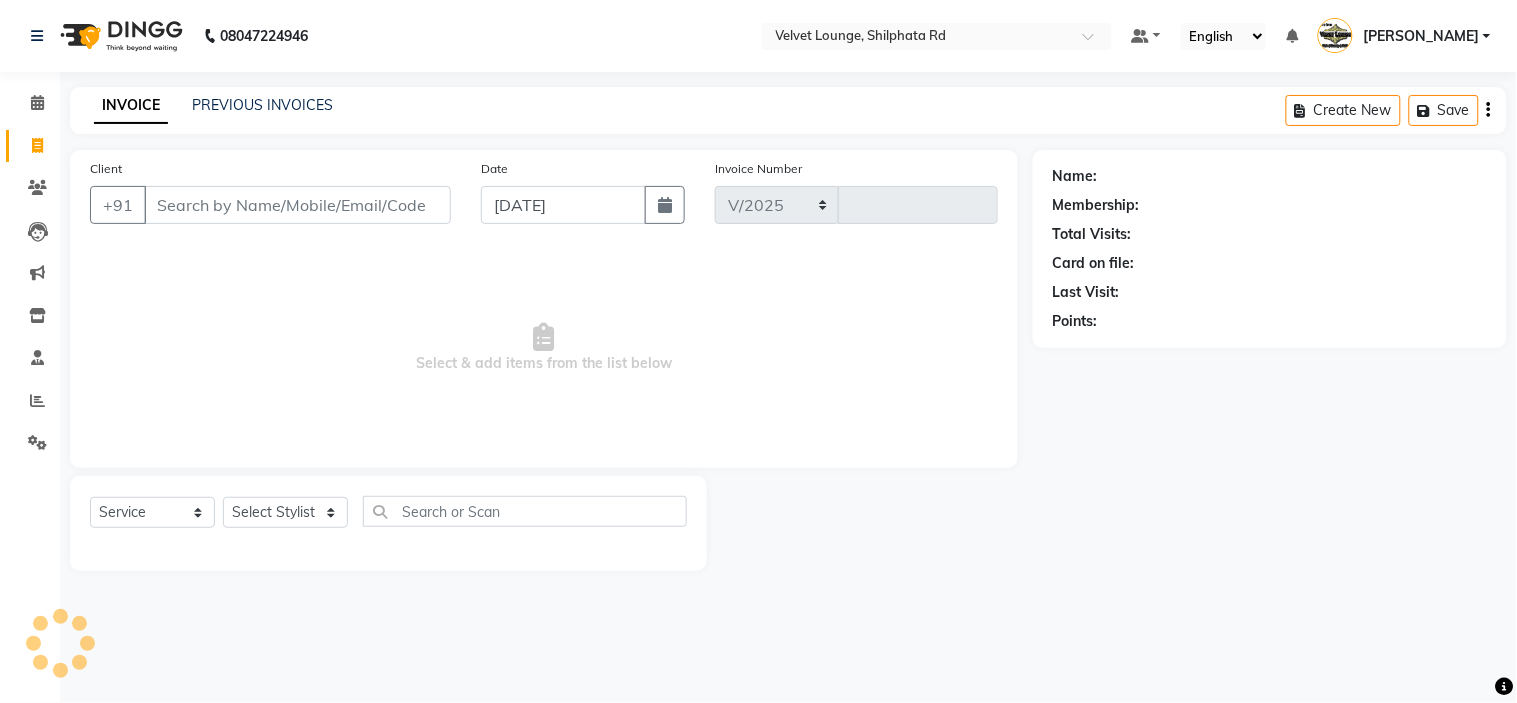 select on "122" 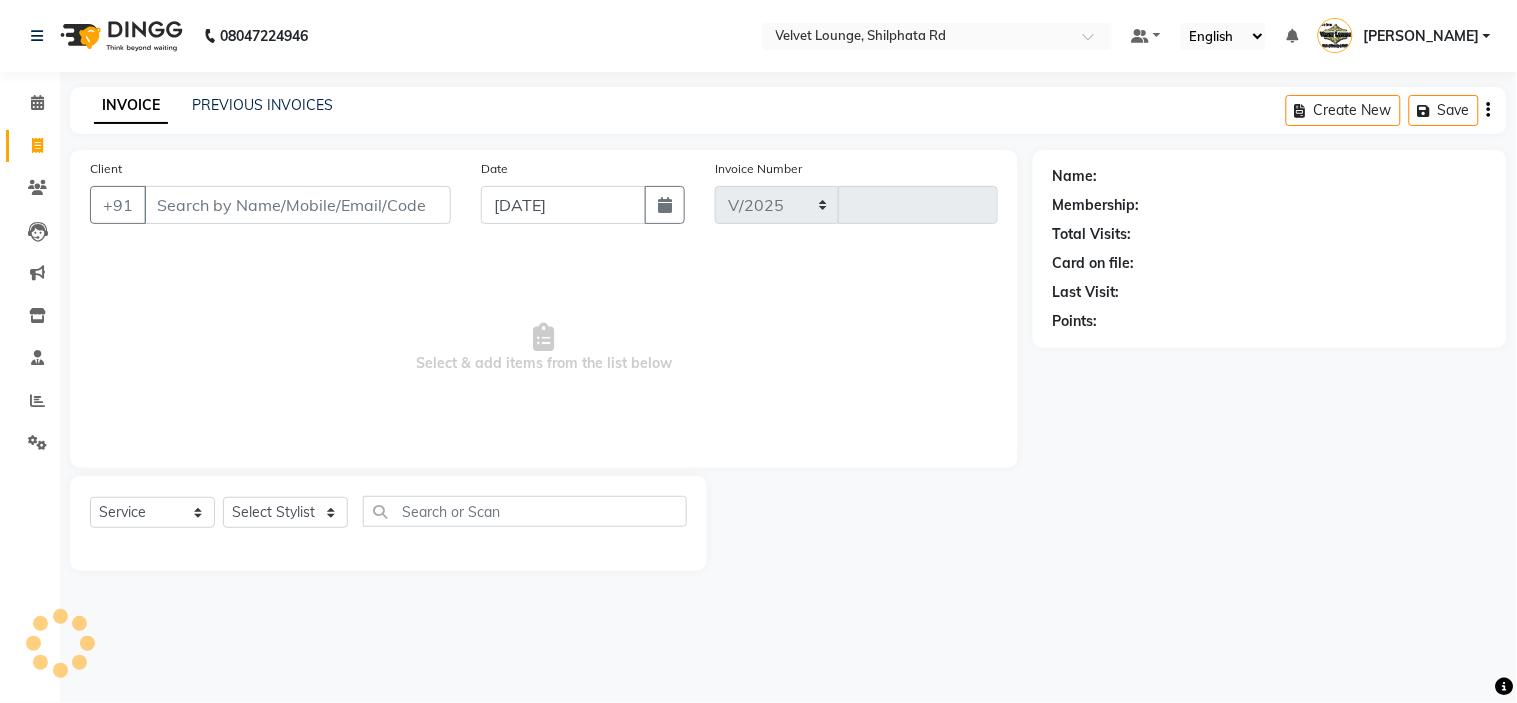 type on "1371" 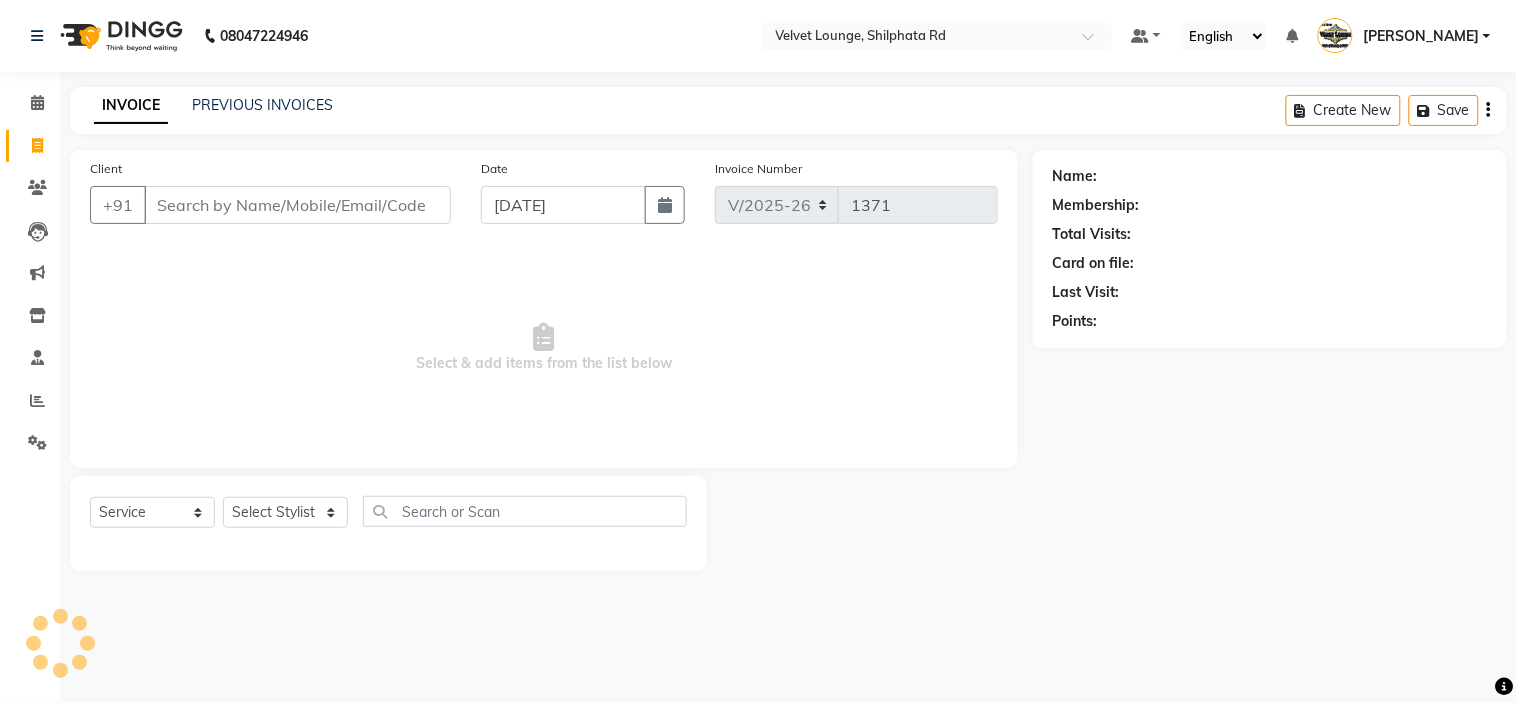 click on "Client" at bounding box center [297, 205] 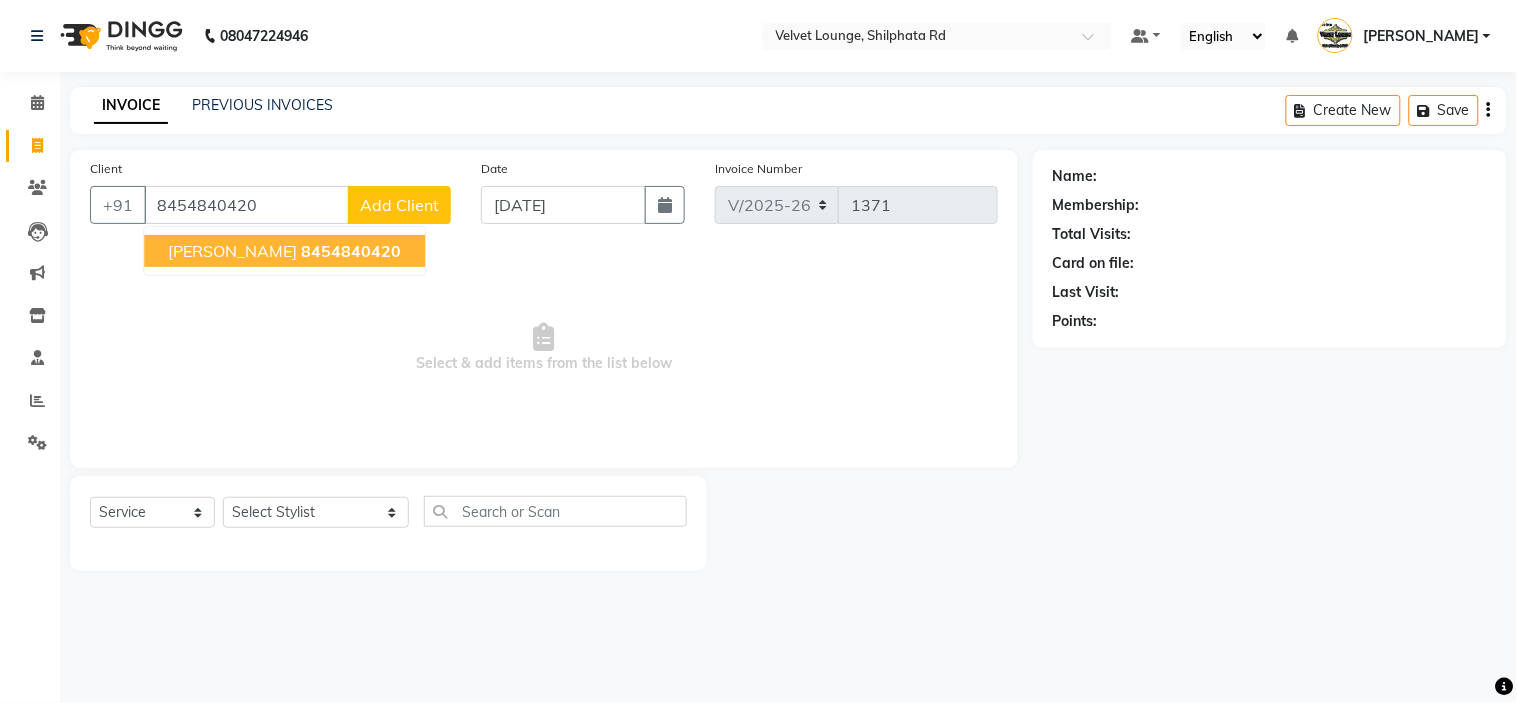 click on "gayatri pujari" at bounding box center (232, 251) 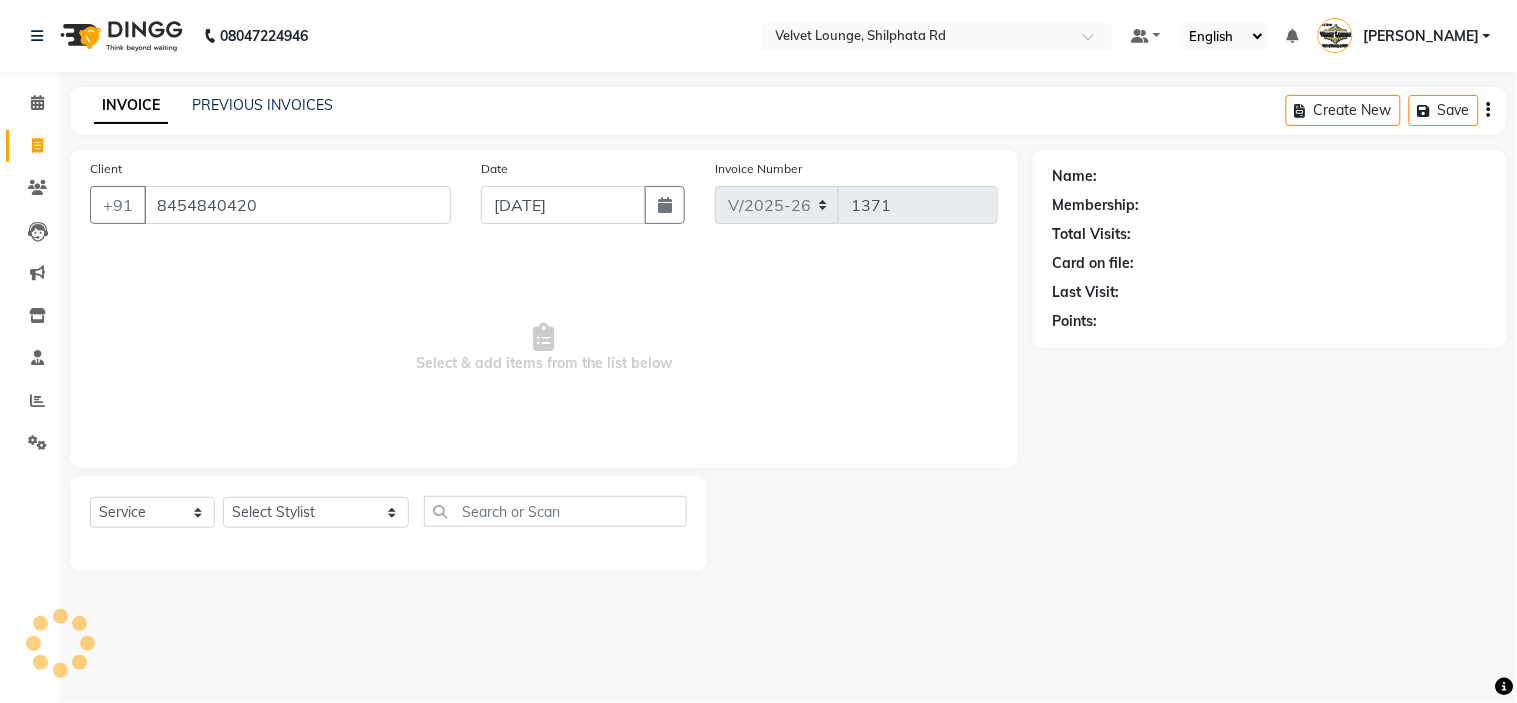 type on "8454840420" 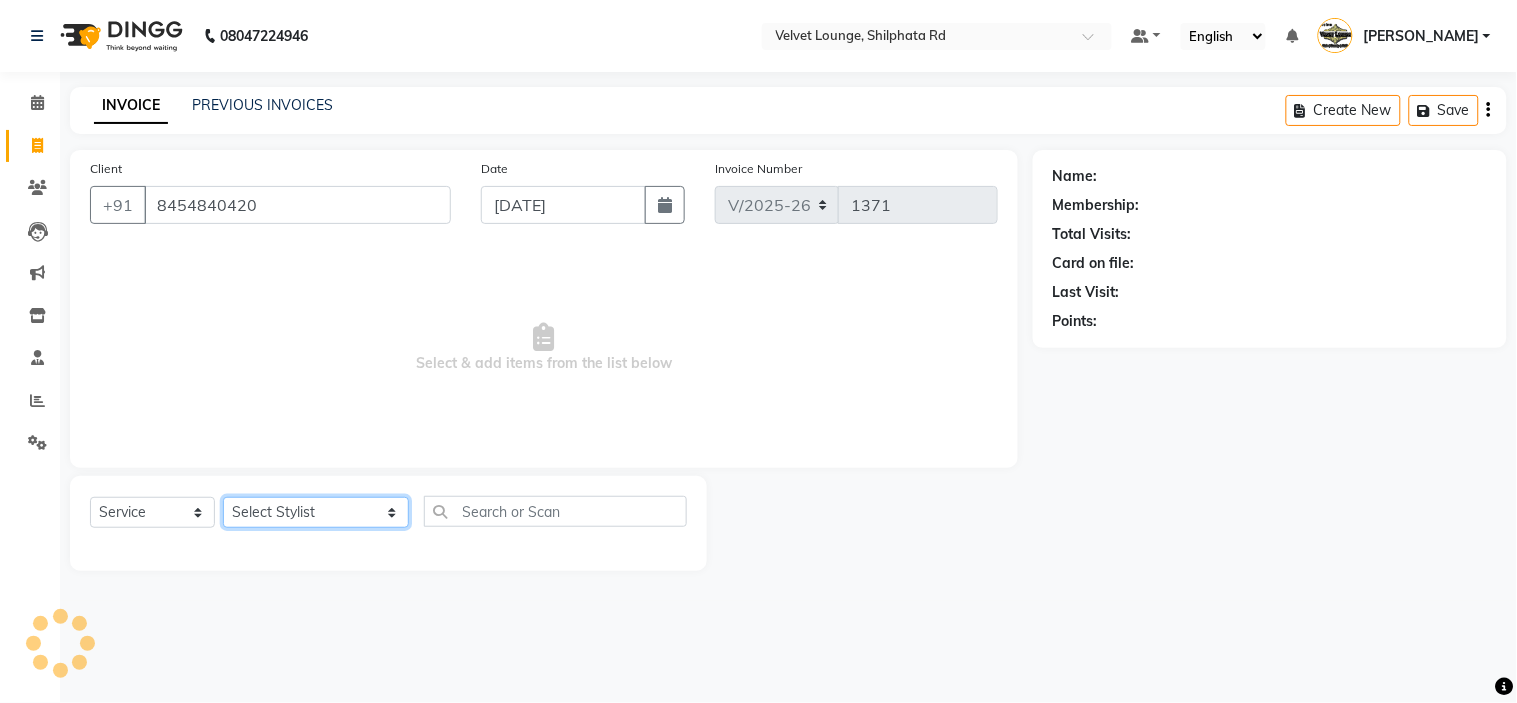 click on "Select Stylist [PERSON_NAME]  [PERSON_NAME] [PERSON_NAME] [PERSON_NAME] [PERSON_NAME] [PERSON_NAME] [PERSON_NAME]  [PERSON_NAME] [PERSON_NAME] ashwini palem  [PERSON_NAME] [PERSON_NAME]  [PERSON_NAME] [PERSON_NAME] Gulshan [PERSON_NAME] [PERSON_NAME] kalam [PERSON_NAME] [PERSON_NAME] sir miraj [PERSON_NAME] [PERSON_NAME] [PERSON_NAME] [PERSON_NAME] neha tamatta [PERSON_NAME] [PERSON_NAME] [PERSON_NAME] [PERSON_NAME] [PERSON_NAME] [PERSON_NAME] [PERSON_NAME] [PERSON_NAME]  [PERSON_NAME] [PERSON_NAME] sana [PERSON_NAME] [PERSON_NAME]  [PERSON_NAME] [PERSON_NAME] [PERSON_NAME] [DEMOGRAPHIC_DATA][PERSON_NAME] [PERSON_NAME]  [PERSON_NAME] [PERSON_NAME] gurbani [PERSON_NAME]" 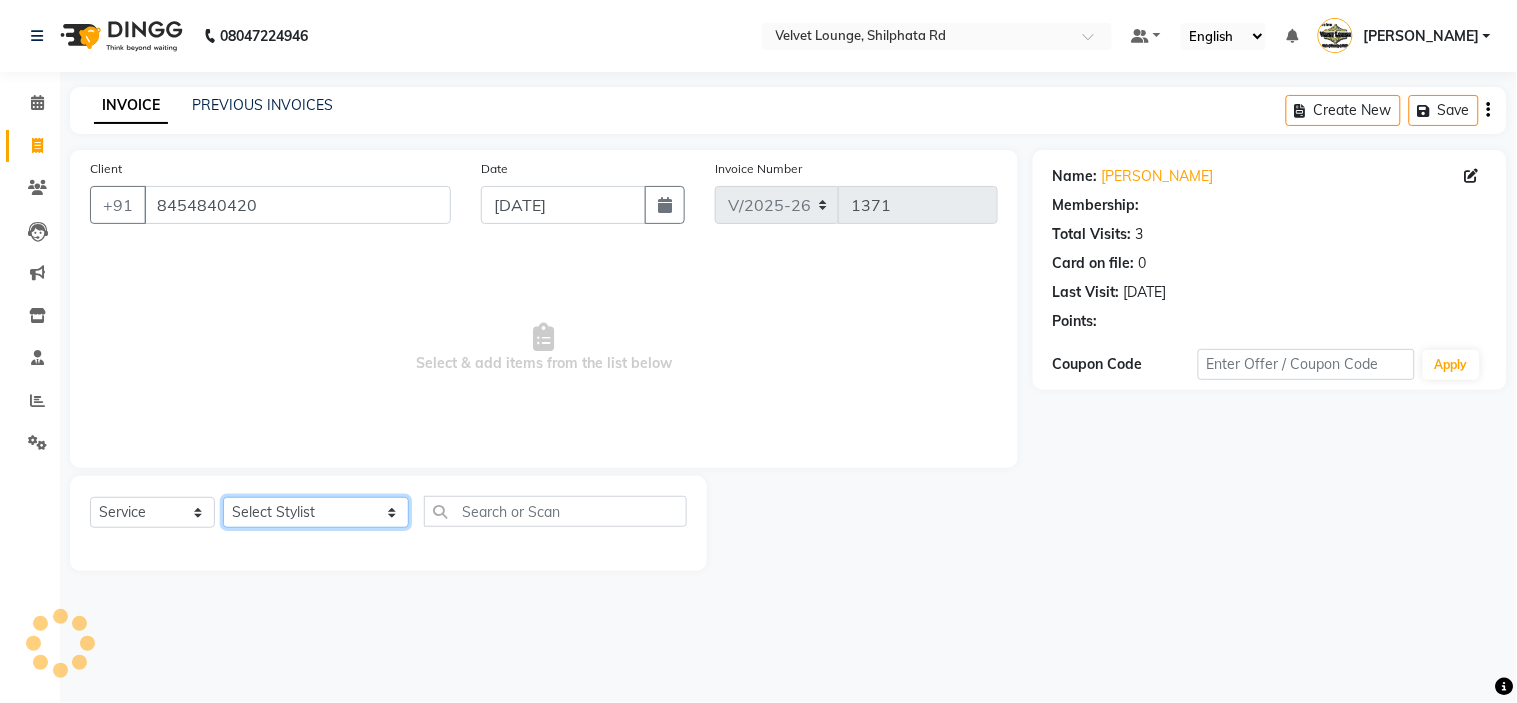 select on "48428" 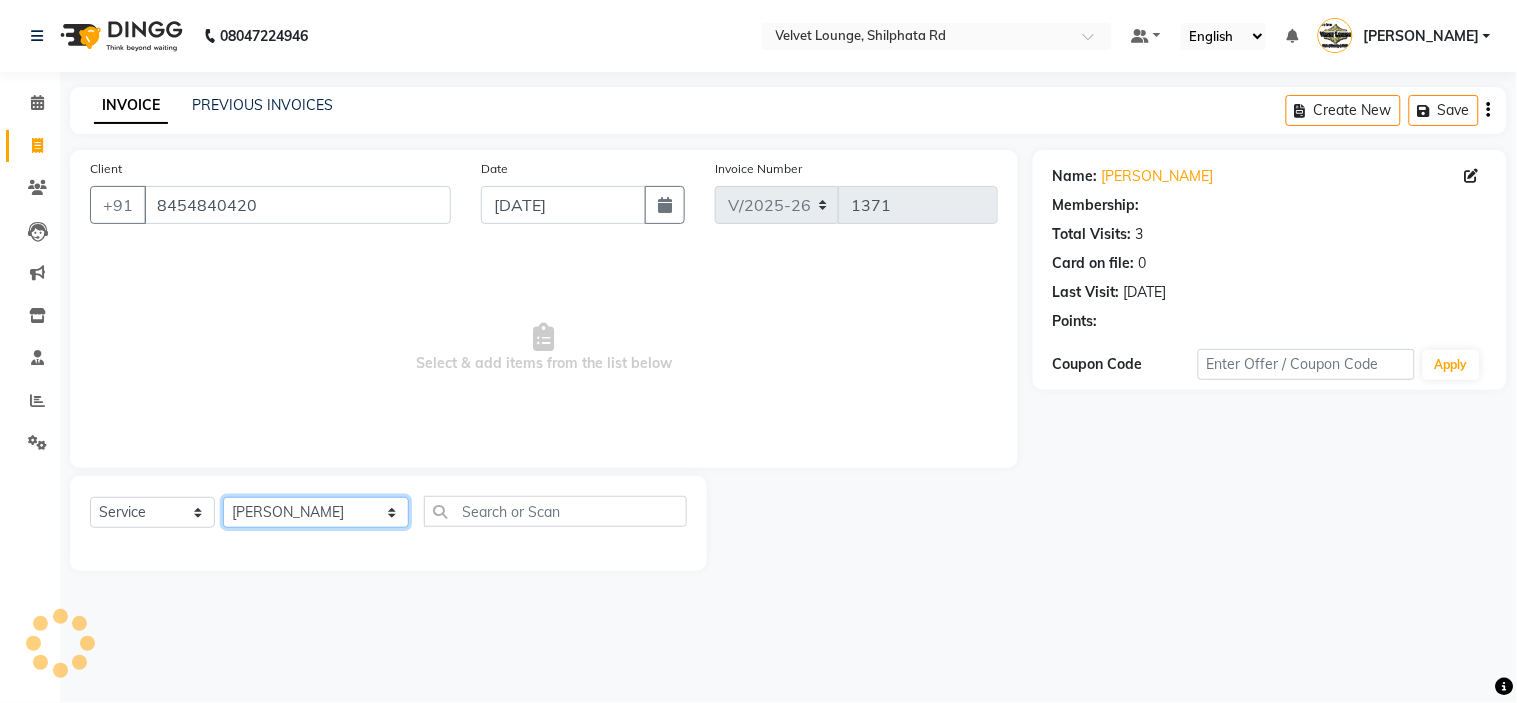 click on "Select Stylist [PERSON_NAME]  [PERSON_NAME] [PERSON_NAME] [PERSON_NAME] [PERSON_NAME] [PERSON_NAME] [PERSON_NAME]  [PERSON_NAME] [PERSON_NAME] ashwini palem  [PERSON_NAME] [PERSON_NAME]  [PERSON_NAME] [PERSON_NAME] Gulshan [PERSON_NAME] [PERSON_NAME] kalam [PERSON_NAME] [PERSON_NAME] sir miraj [PERSON_NAME] [PERSON_NAME] [PERSON_NAME] [PERSON_NAME] neha tamatta [PERSON_NAME] [PERSON_NAME] [PERSON_NAME] [PERSON_NAME] [PERSON_NAME] [PERSON_NAME] [PERSON_NAME] [PERSON_NAME]  [PERSON_NAME] [PERSON_NAME] sana [PERSON_NAME] [PERSON_NAME]  [PERSON_NAME] [PERSON_NAME] [PERSON_NAME] [DEMOGRAPHIC_DATA][PERSON_NAME] [PERSON_NAME]  [PERSON_NAME] [PERSON_NAME] gurbani [PERSON_NAME]" 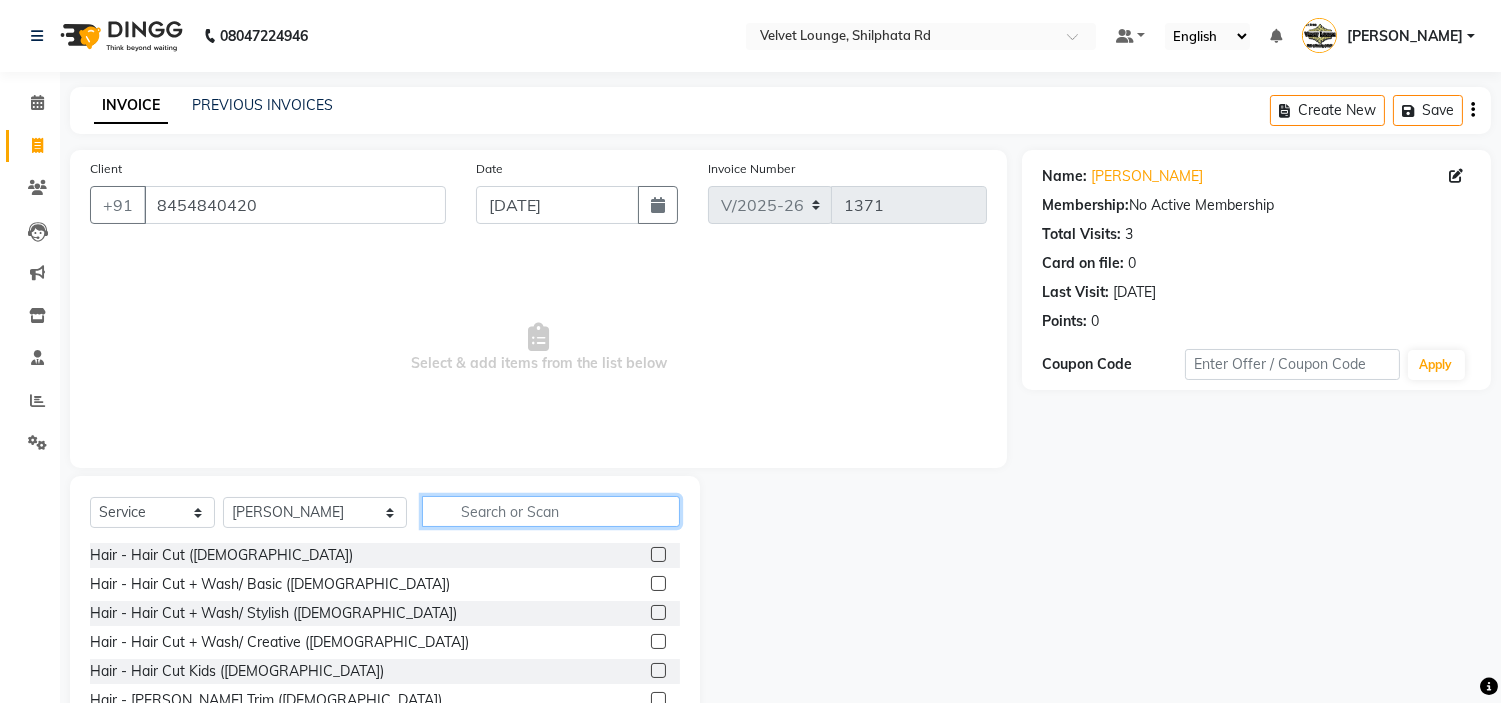 click 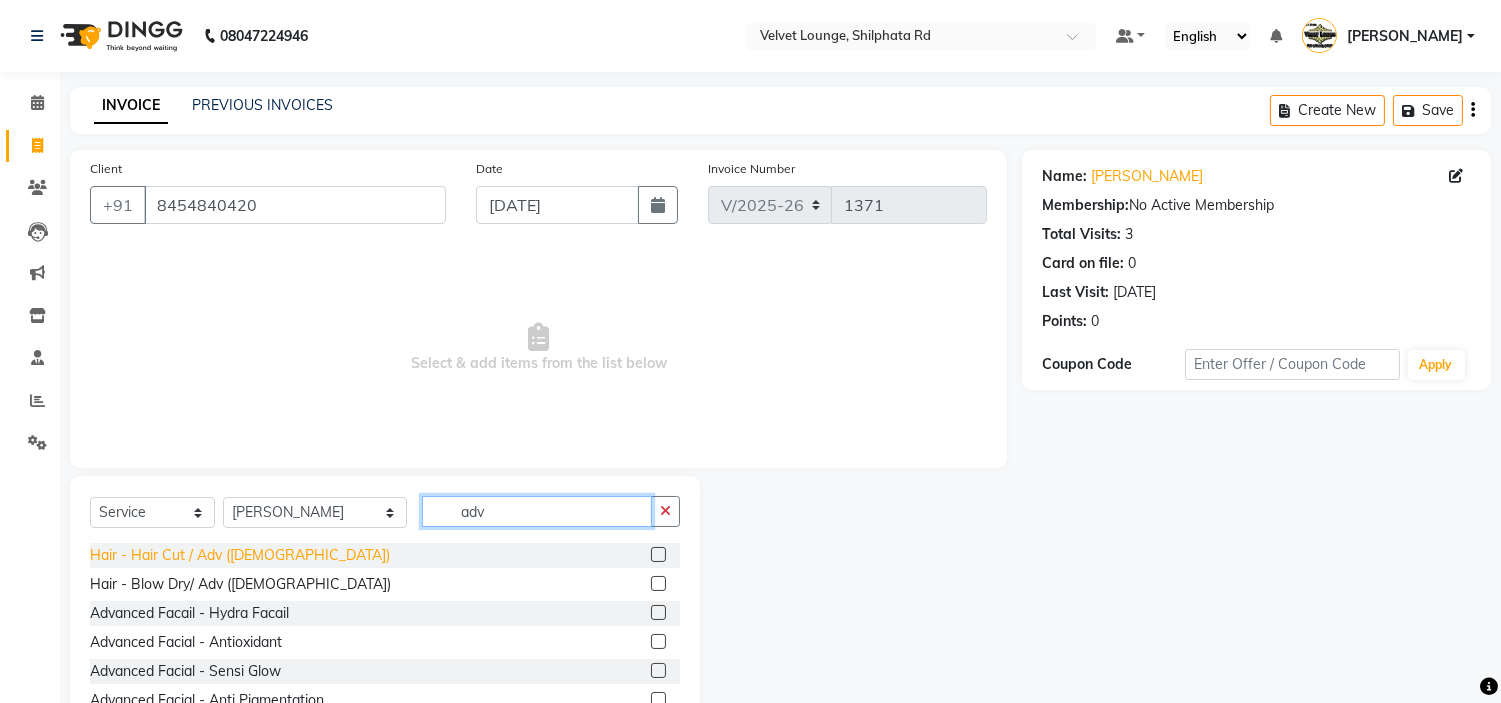 type on "adv" 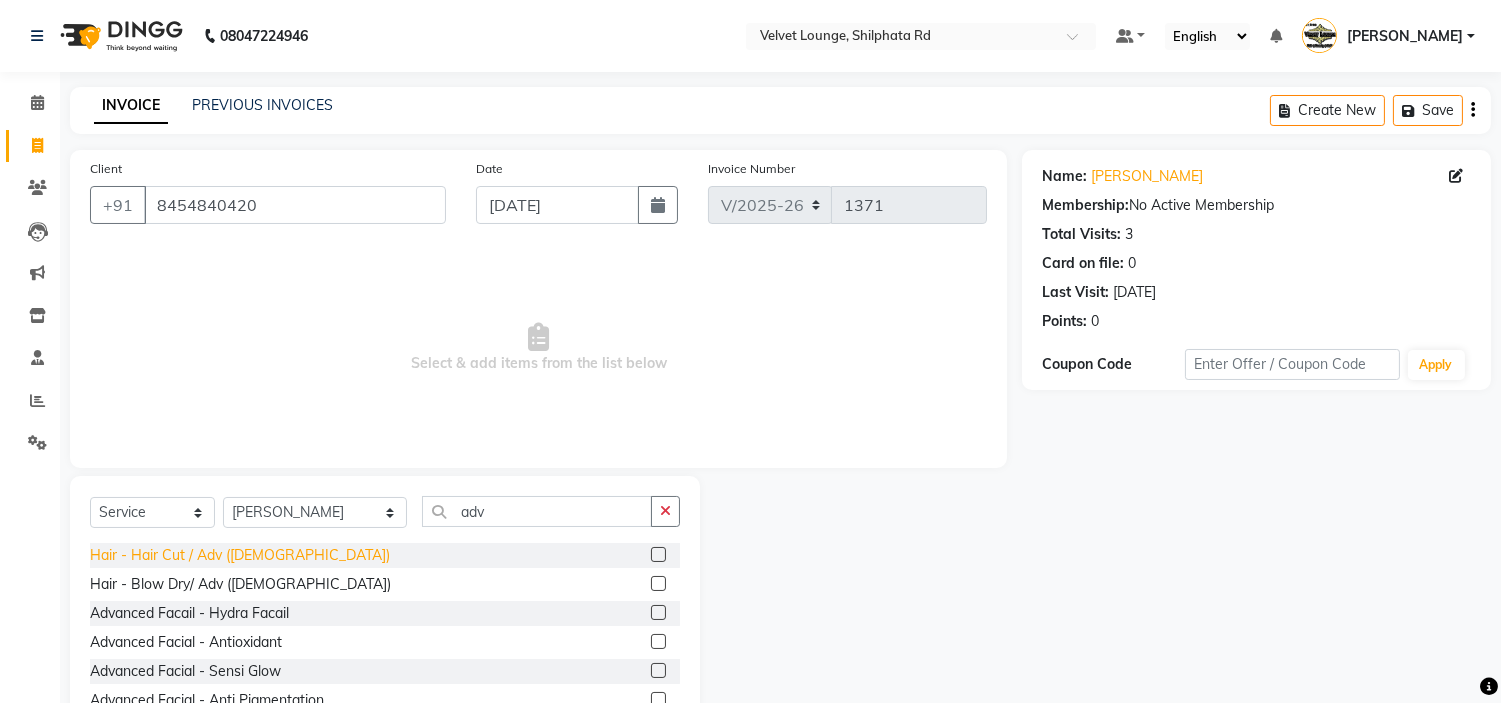 click on "Hair - Hair Cut / Adv ([DEMOGRAPHIC_DATA])" 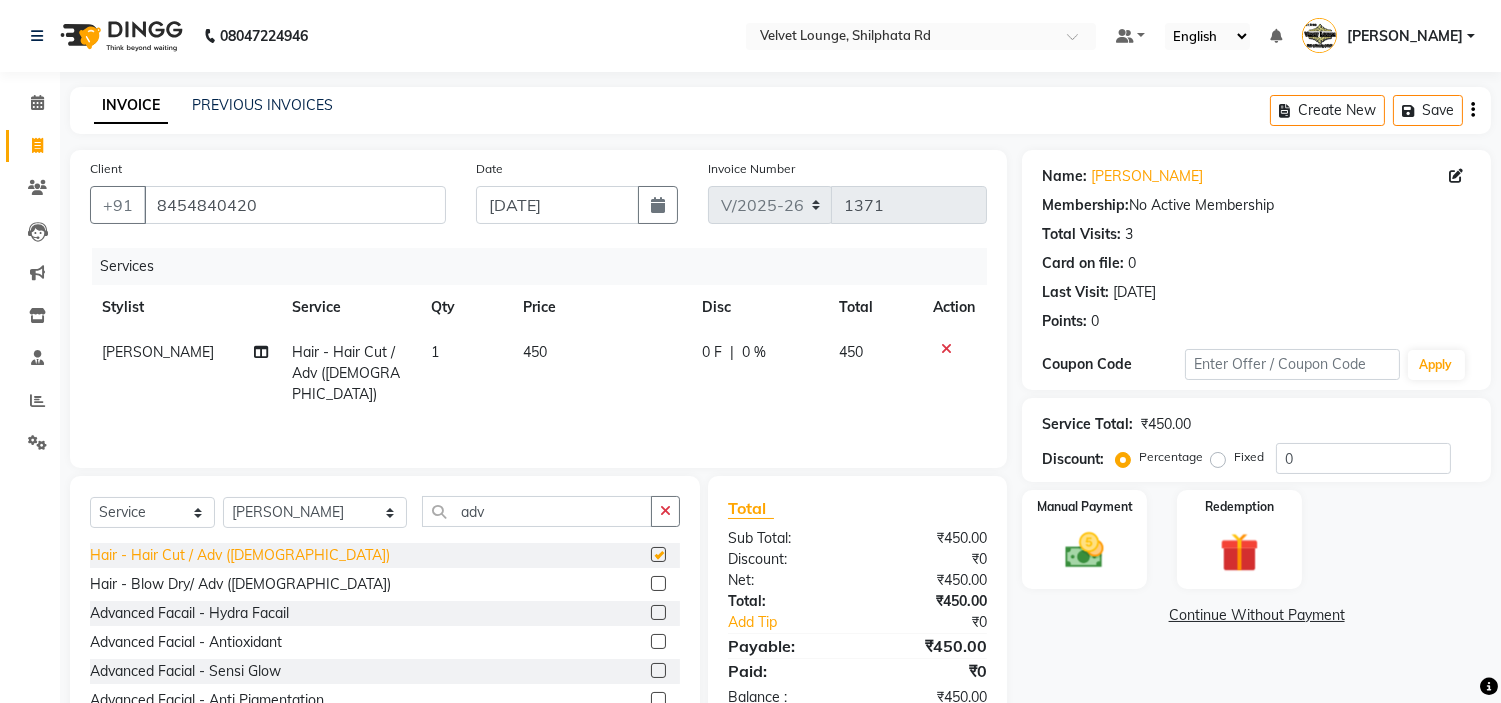 checkbox on "false" 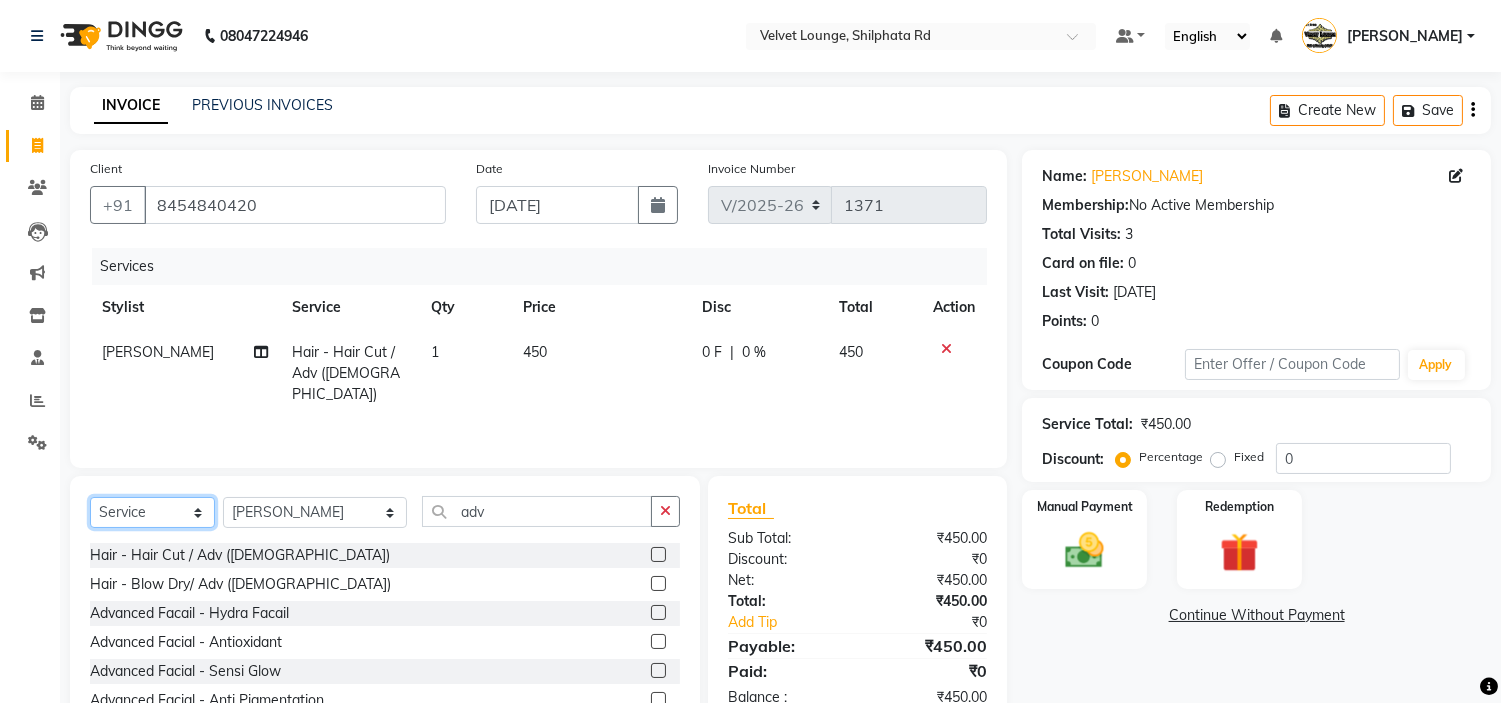 click on "Select  Service  Product  Membership  Package Voucher Prepaid Gift Card" 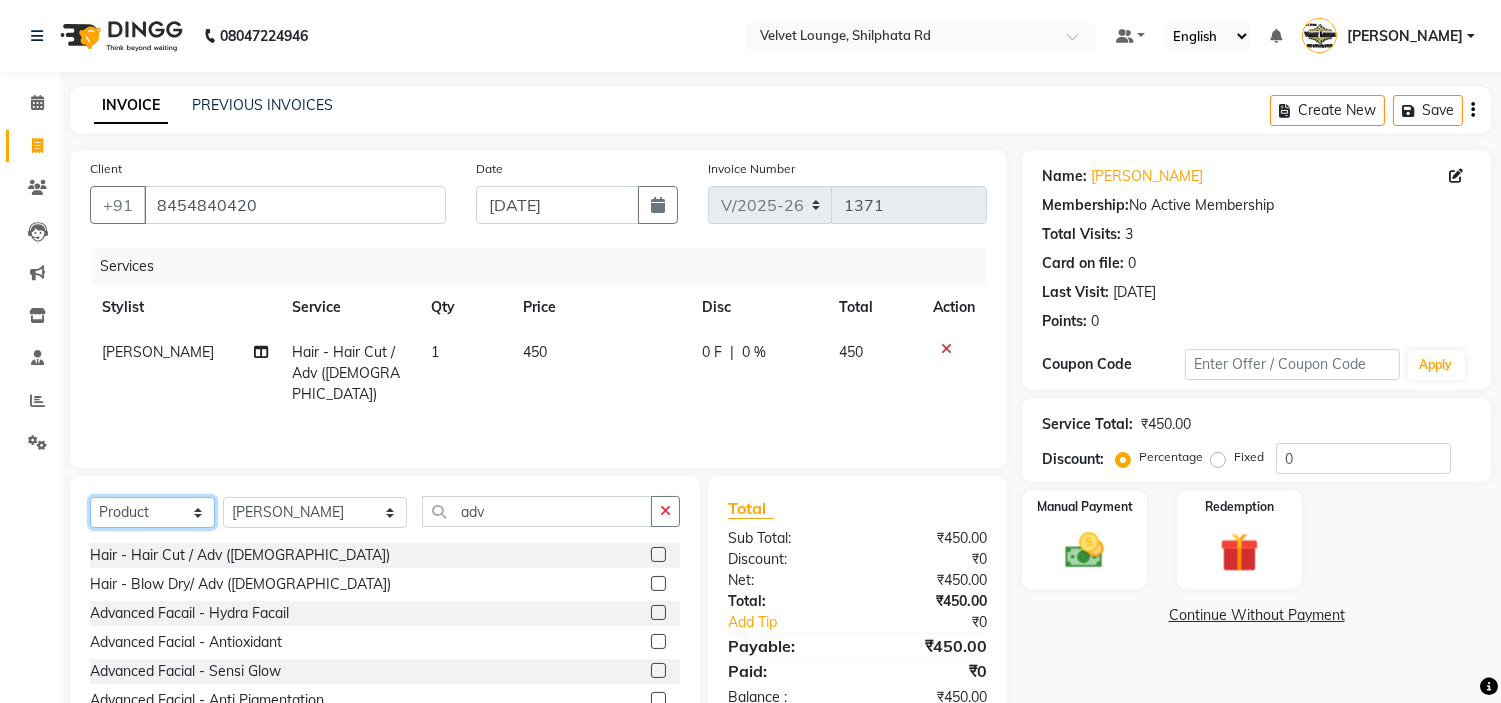 click on "Select  Service  Product  Membership  Package Voucher Prepaid Gift Card" 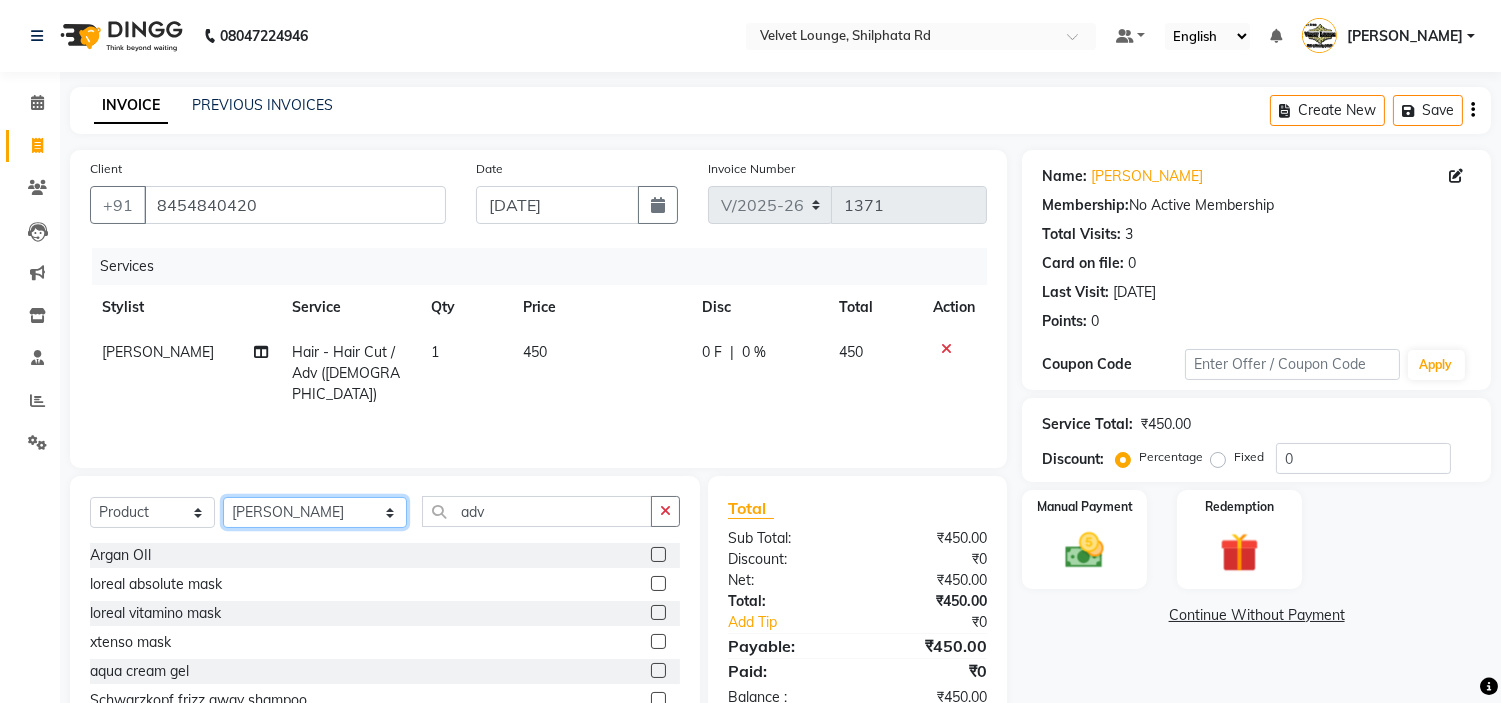 click on "Select Stylist [PERSON_NAME]  [PERSON_NAME] [PERSON_NAME] [PERSON_NAME] [PERSON_NAME] [PERSON_NAME] [PERSON_NAME]  [PERSON_NAME] [PERSON_NAME] ashwini palem  [PERSON_NAME] [PERSON_NAME]  [PERSON_NAME] [PERSON_NAME] Gulshan [PERSON_NAME] [PERSON_NAME] kalam [PERSON_NAME] [PERSON_NAME] sir miraj [PERSON_NAME] [PERSON_NAME] [PERSON_NAME] [PERSON_NAME] neha tamatta [PERSON_NAME] [PERSON_NAME] [PERSON_NAME] [PERSON_NAME] [PERSON_NAME] [PERSON_NAME] [PERSON_NAME] [PERSON_NAME]  [PERSON_NAME] [PERSON_NAME] sana [PERSON_NAME] [PERSON_NAME]  [PERSON_NAME] [PERSON_NAME] [PERSON_NAME] [DEMOGRAPHIC_DATA][PERSON_NAME] [PERSON_NAME]  [PERSON_NAME] [PERSON_NAME] gurbani [PERSON_NAME]" 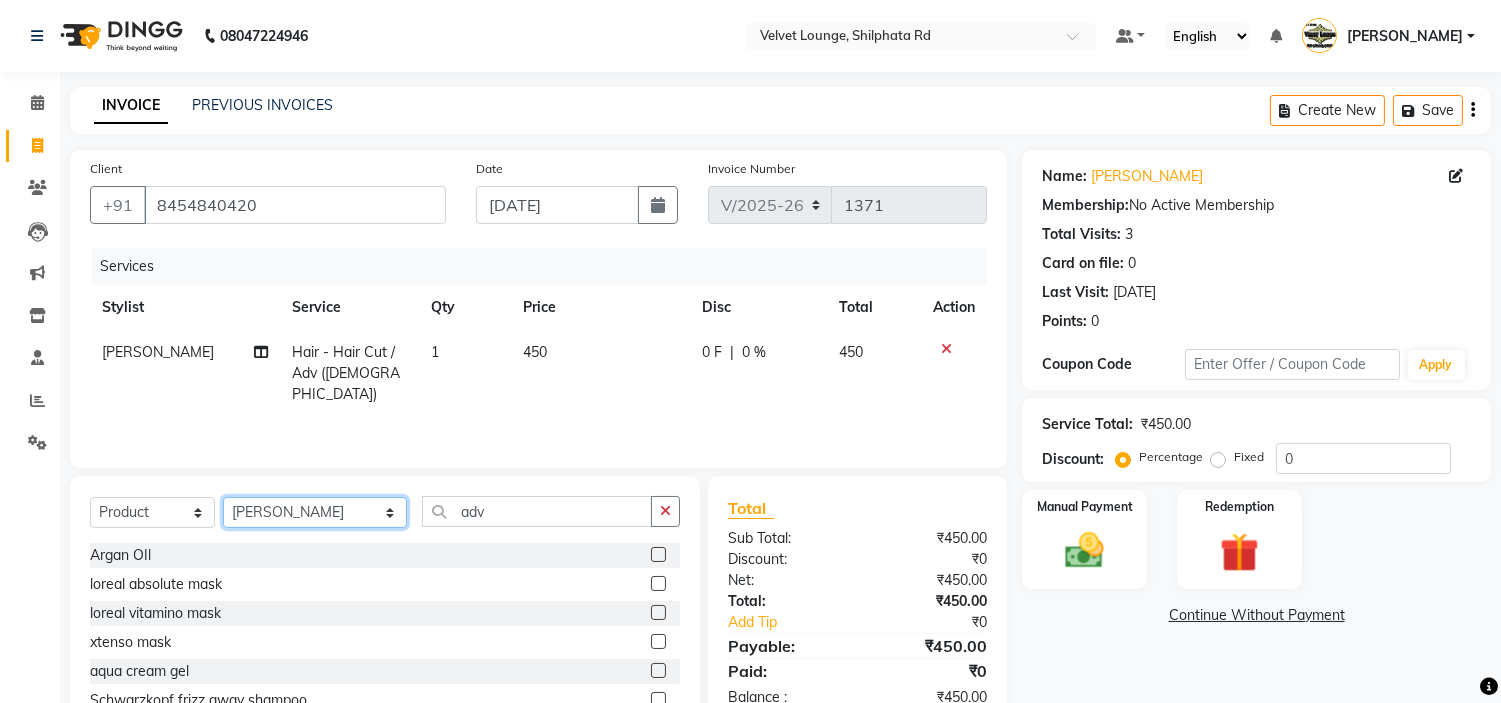 select on "7510" 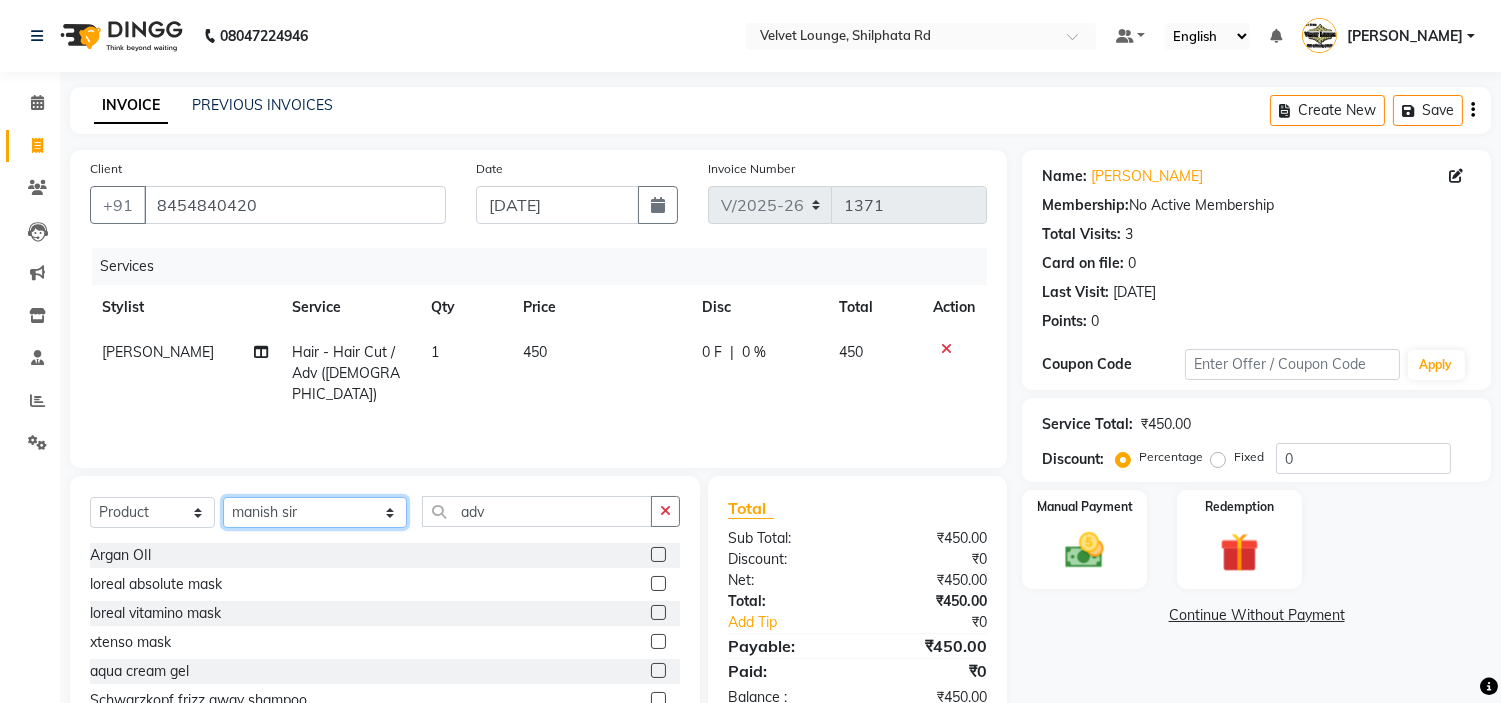click on "Select Stylist [PERSON_NAME]  [PERSON_NAME] [PERSON_NAME] [PERSON_NAME] [PERSON_NAME] [PERSON_NAME] [PERSON_NAME]  [PERSON_NAME] [PERSON_NAME] ashwini palem  [PERSON_NAME] [PERSON_NAME]  [PERSON_NAME] [PERSON_NAME] Gulshan [PERSON_NAME] [PERSON_NAME] kalam [PERSON_NAME] [PERSON_NAME] sir miraj [PERSON_NAME] [PERSON_NAME] [PERSON_NAME] [PERSON_NAME] neha tamatta [PERSON_NAME] [PERSON_NAME] [PERSON_NAME] [PERSON_NAME] [PERSON_NAME] [PERSON_NAME] [PERSON_NAME] [PERSON_NAME]  [PERSON_NAME] [PERSON_NAME] sana [PERSON_NAME] [PERSON_NAME]  [PERSON_NAME] [PERSON_NAME] [PERSON_NAME] [DEMOGRAPHIC_DATA][PERSON_NAME] [PERSON_NAME]  [PERSON_NAME] [PERSON_NAME] gurbani [PERSON_NAME]" 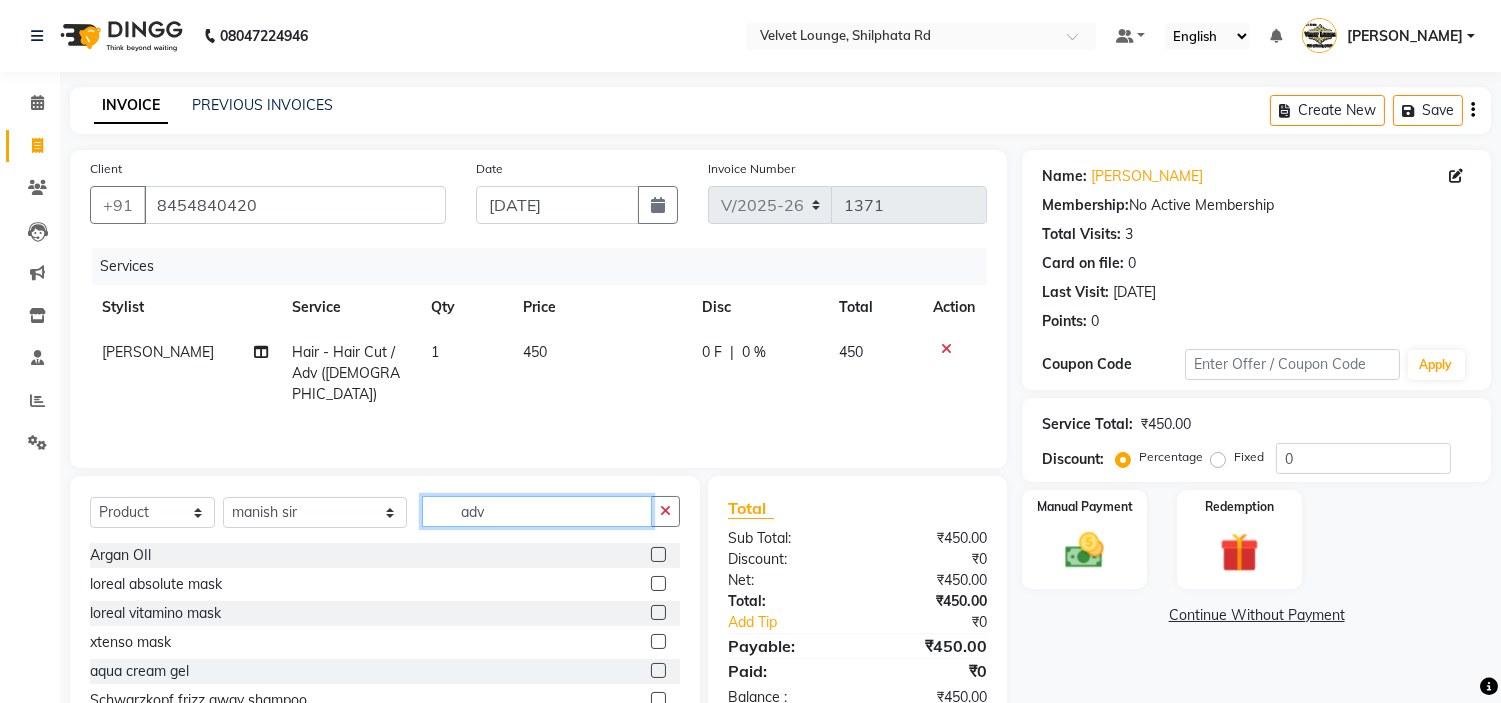 click on "adv" 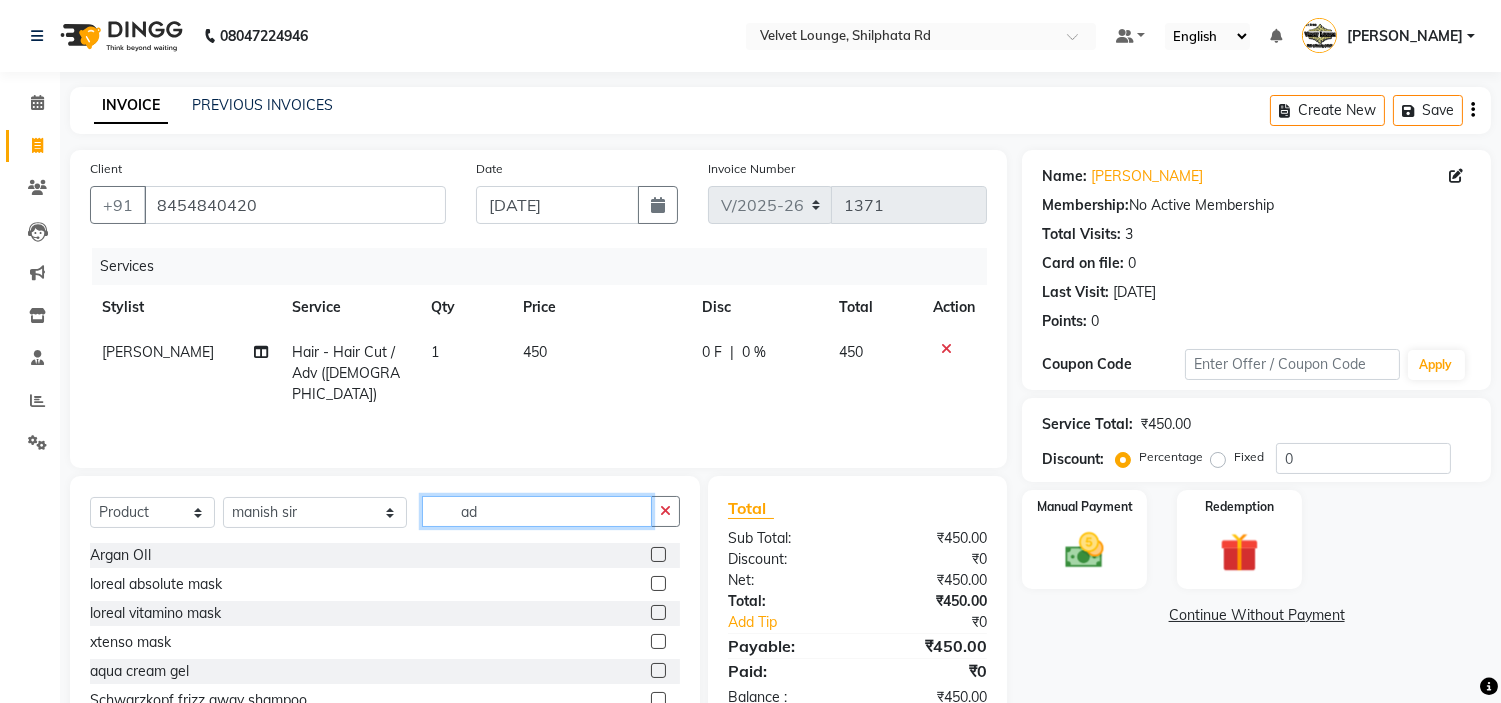 type on "a" 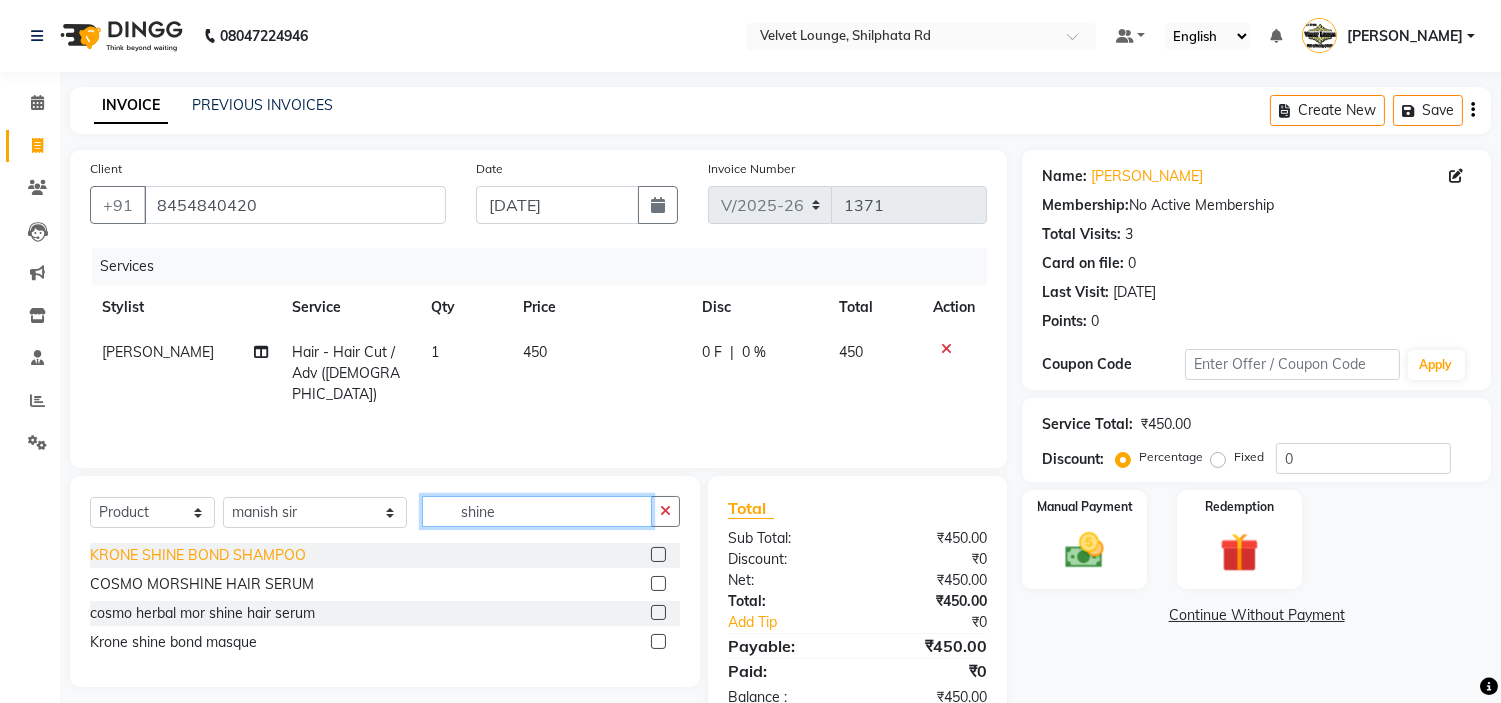 type on "shine" 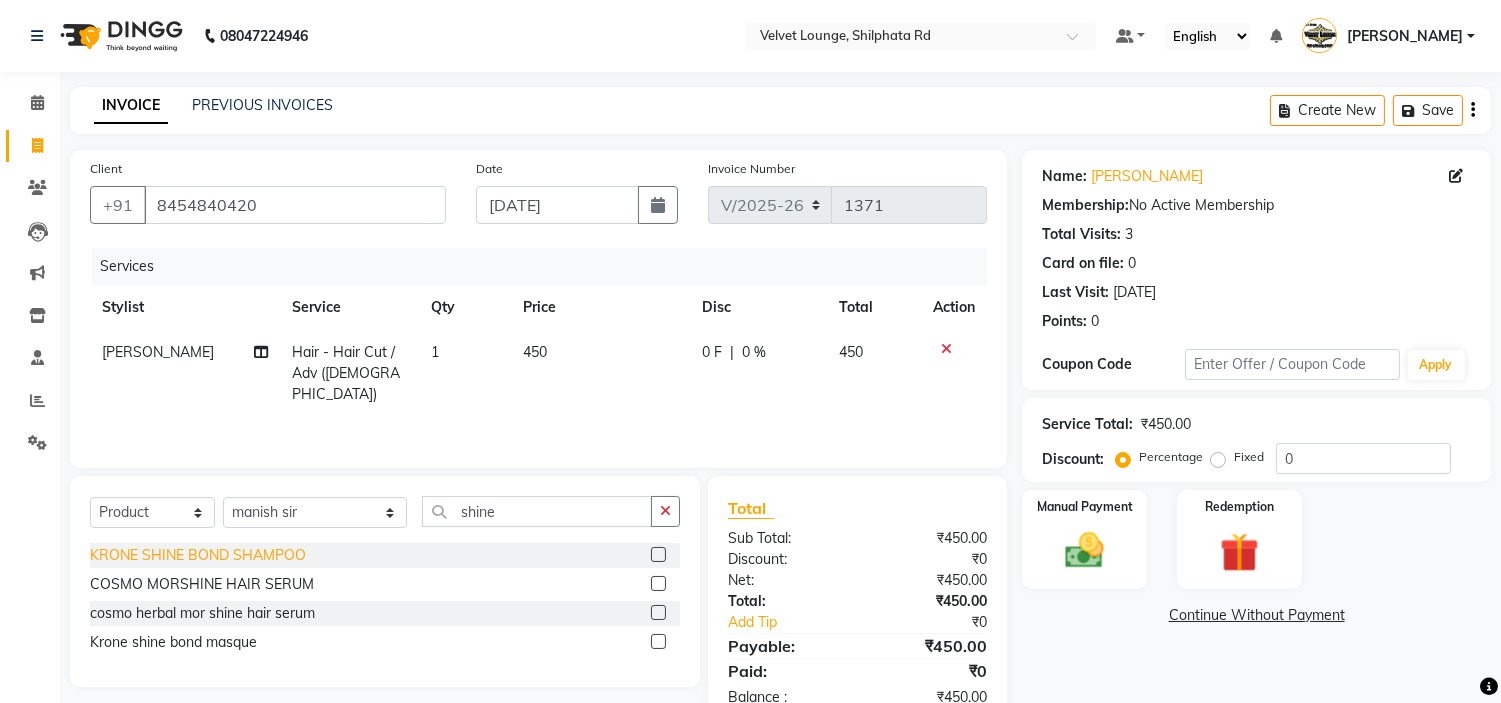 click on "KRONE SHINE BOND SHAMPOO" 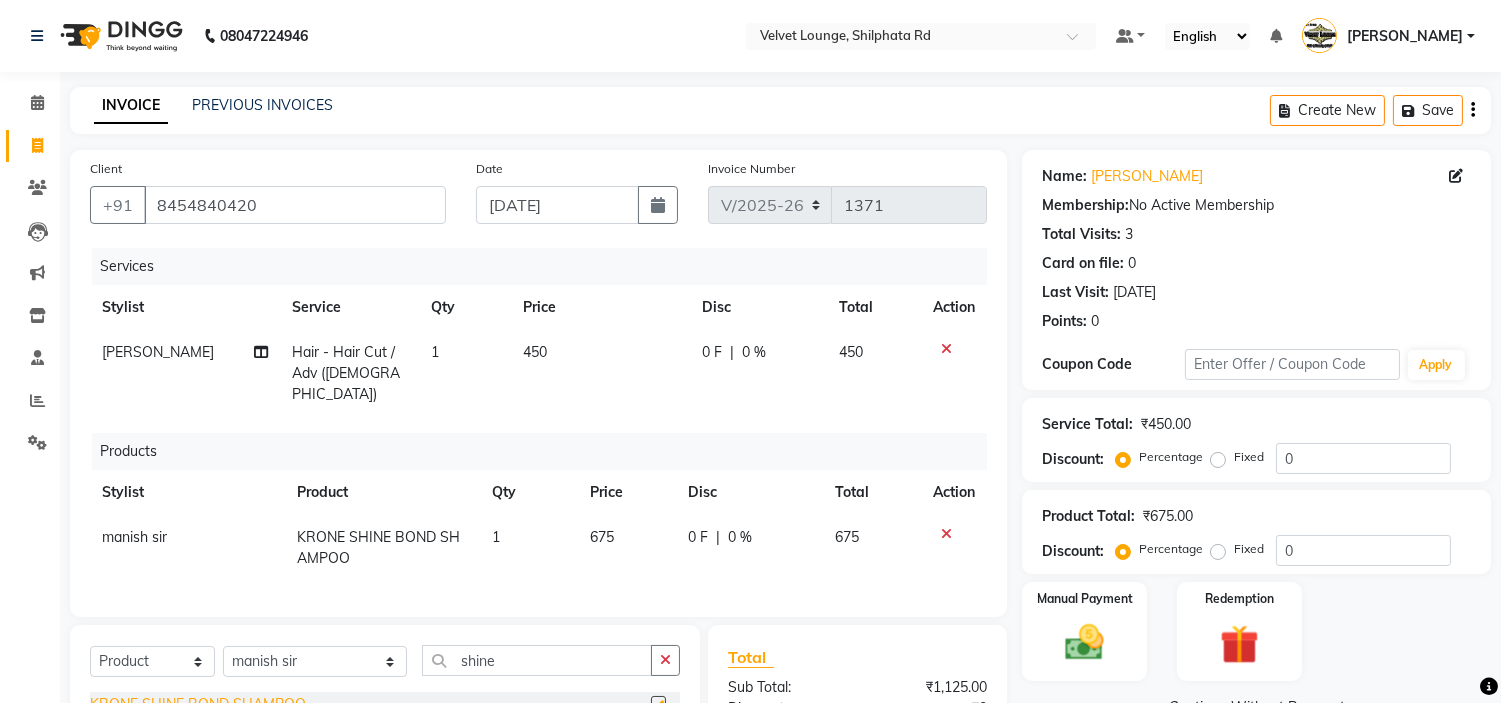 checkbox on "false" 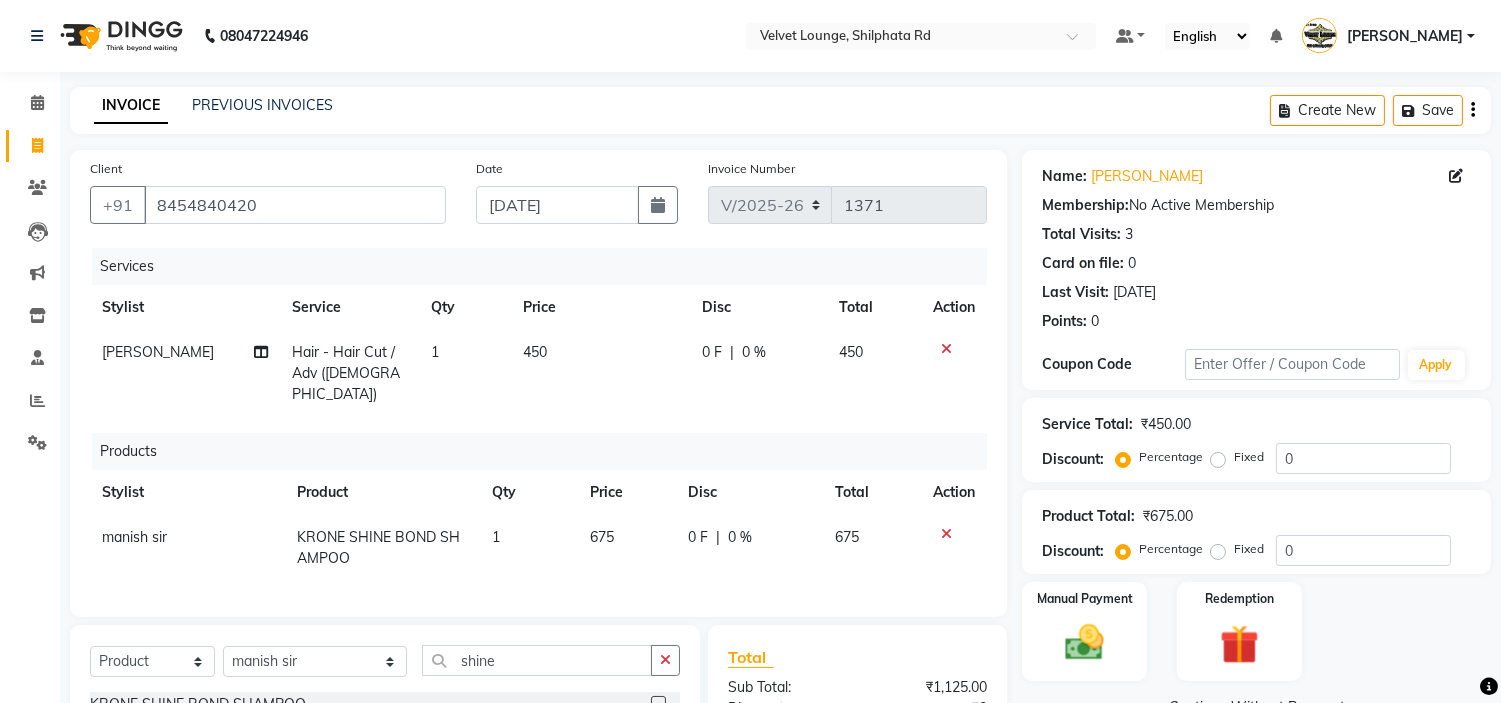 scroll, scrollTop: 200, scrollLeft: 0, axis: vertical 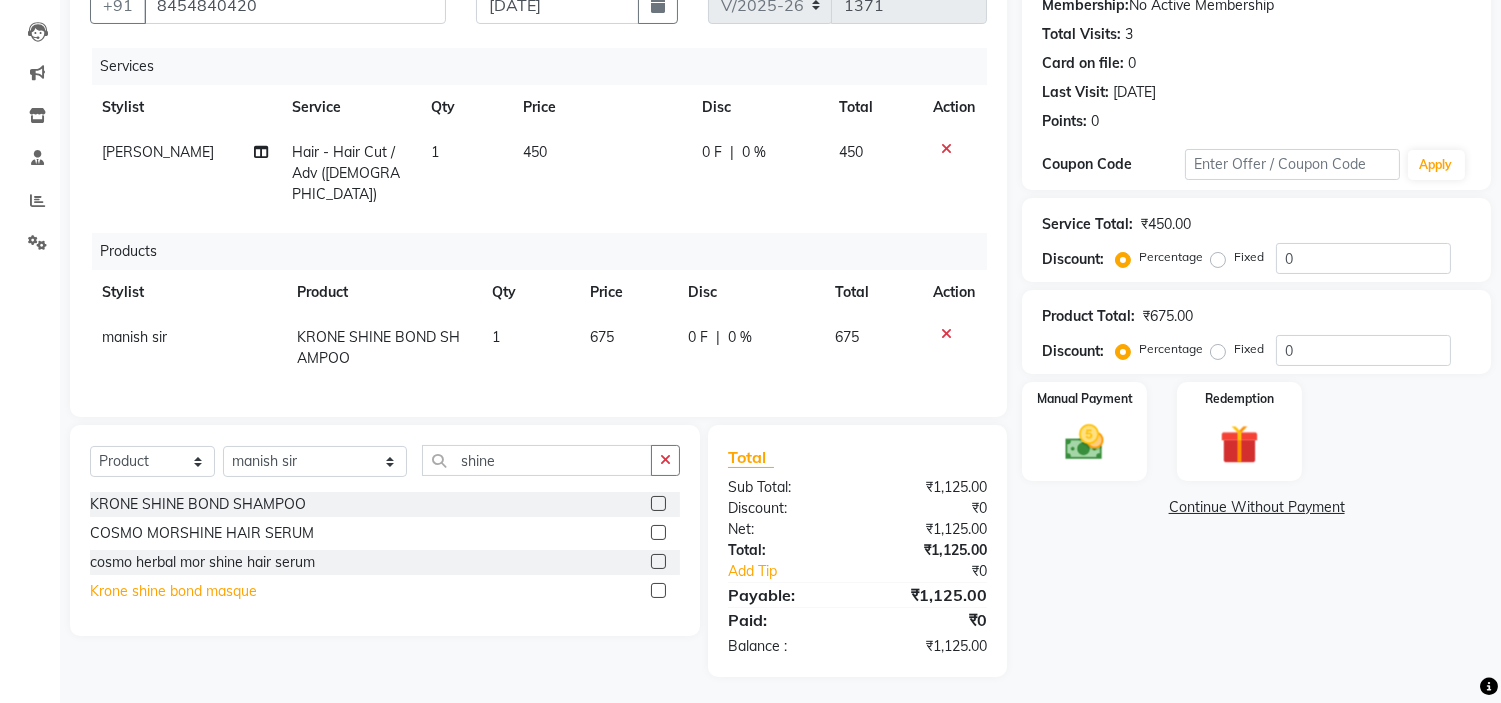 click on "Krone shine bond masque" 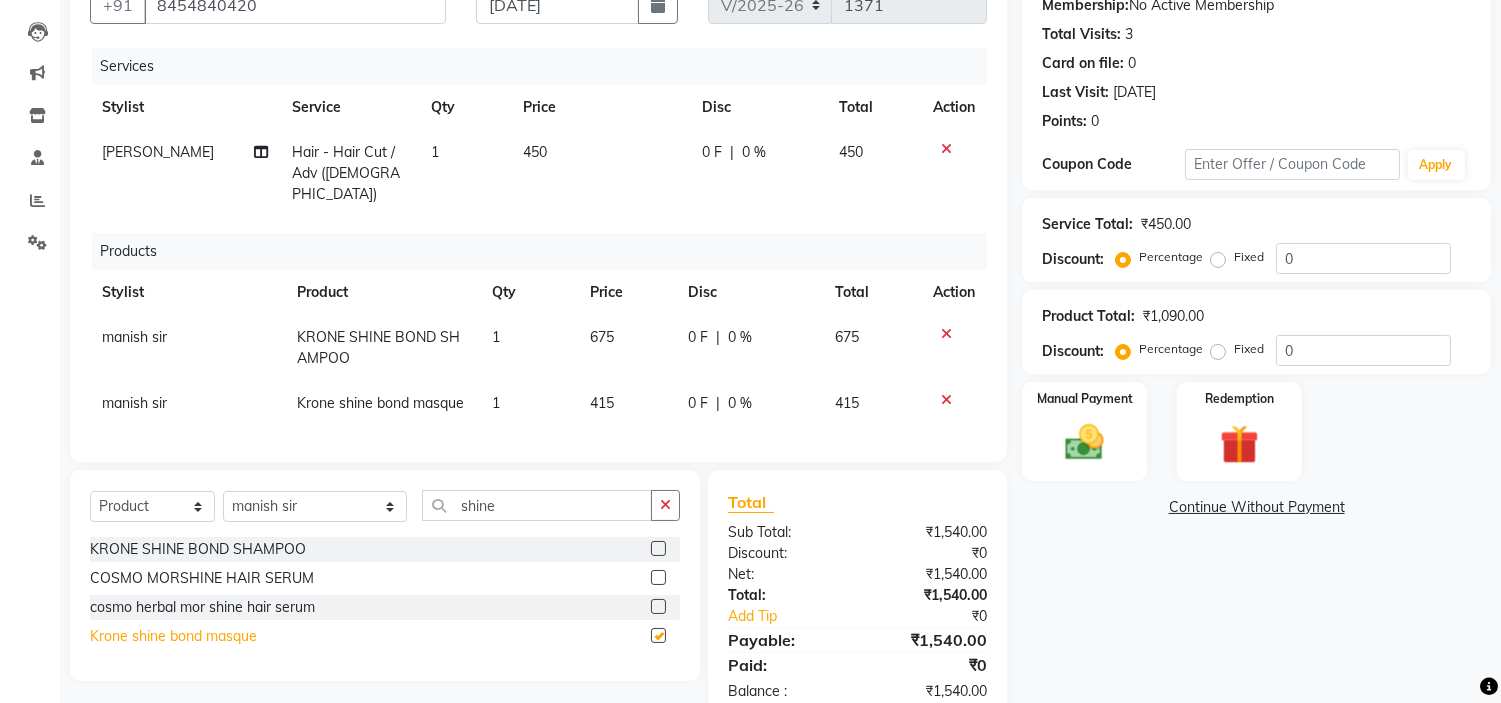 checkbox on "false" 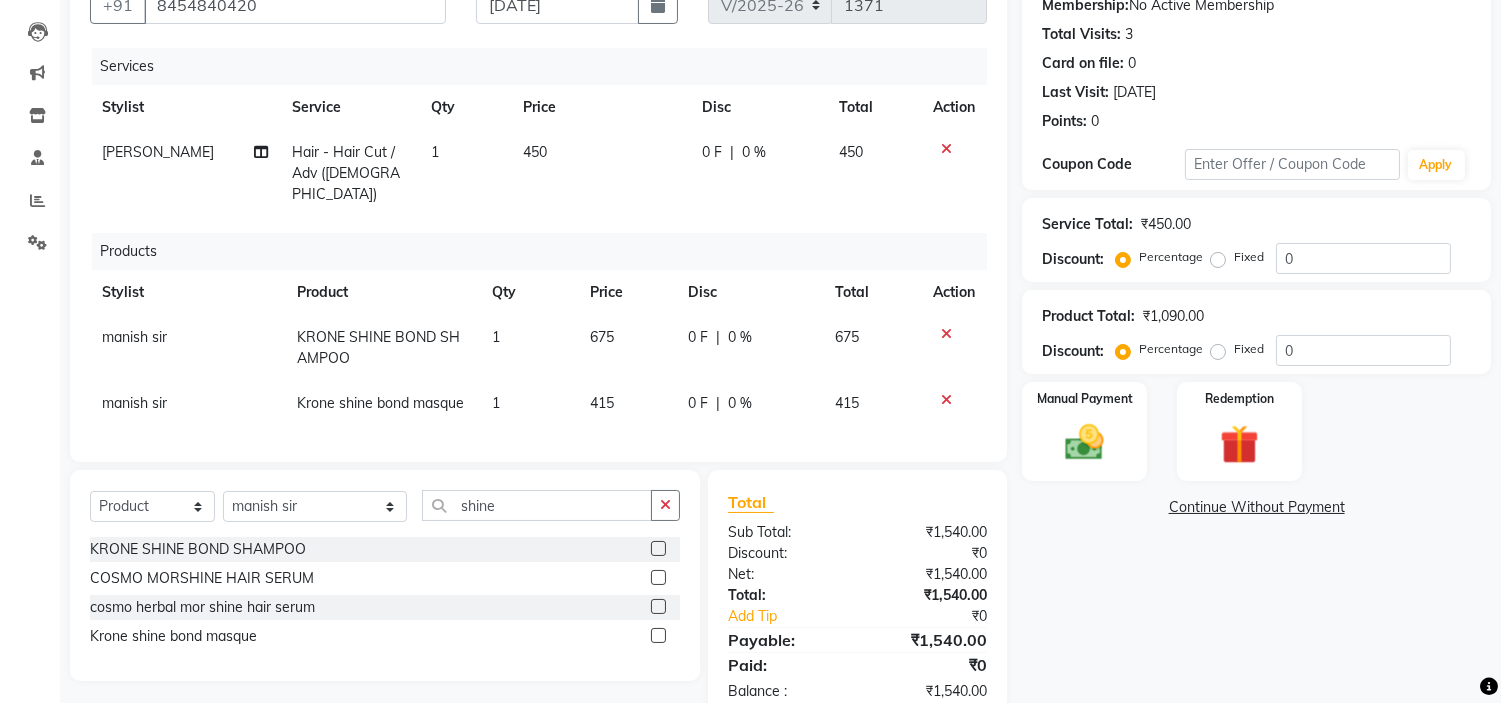 drag, startPoint x: 1231, startPoint y: 622, endPoint x: 786, endPoint y: 433, distance: 483.47284 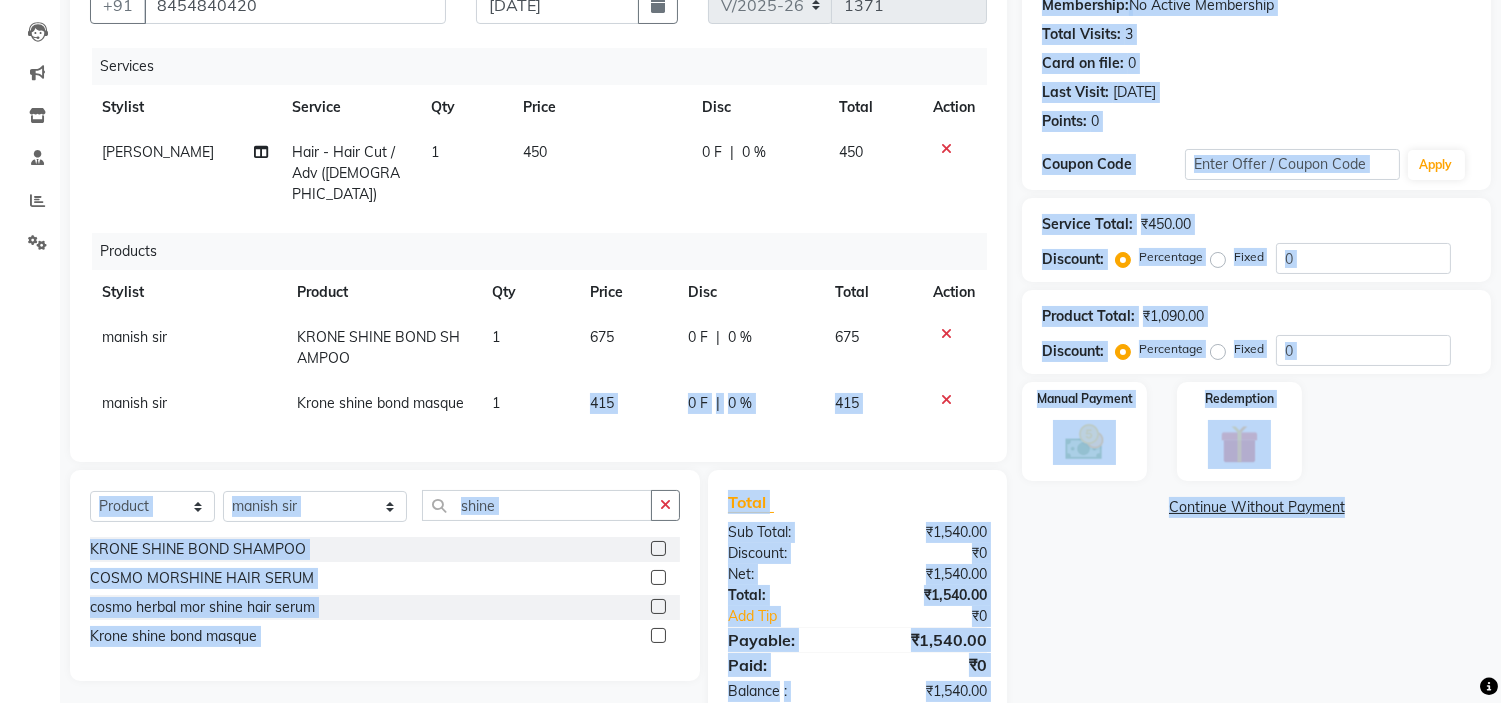 drag, startPoint x: 1138, startPoint y: 595, endPoint x: 602, endPoint y: 393, distance: 572.8001 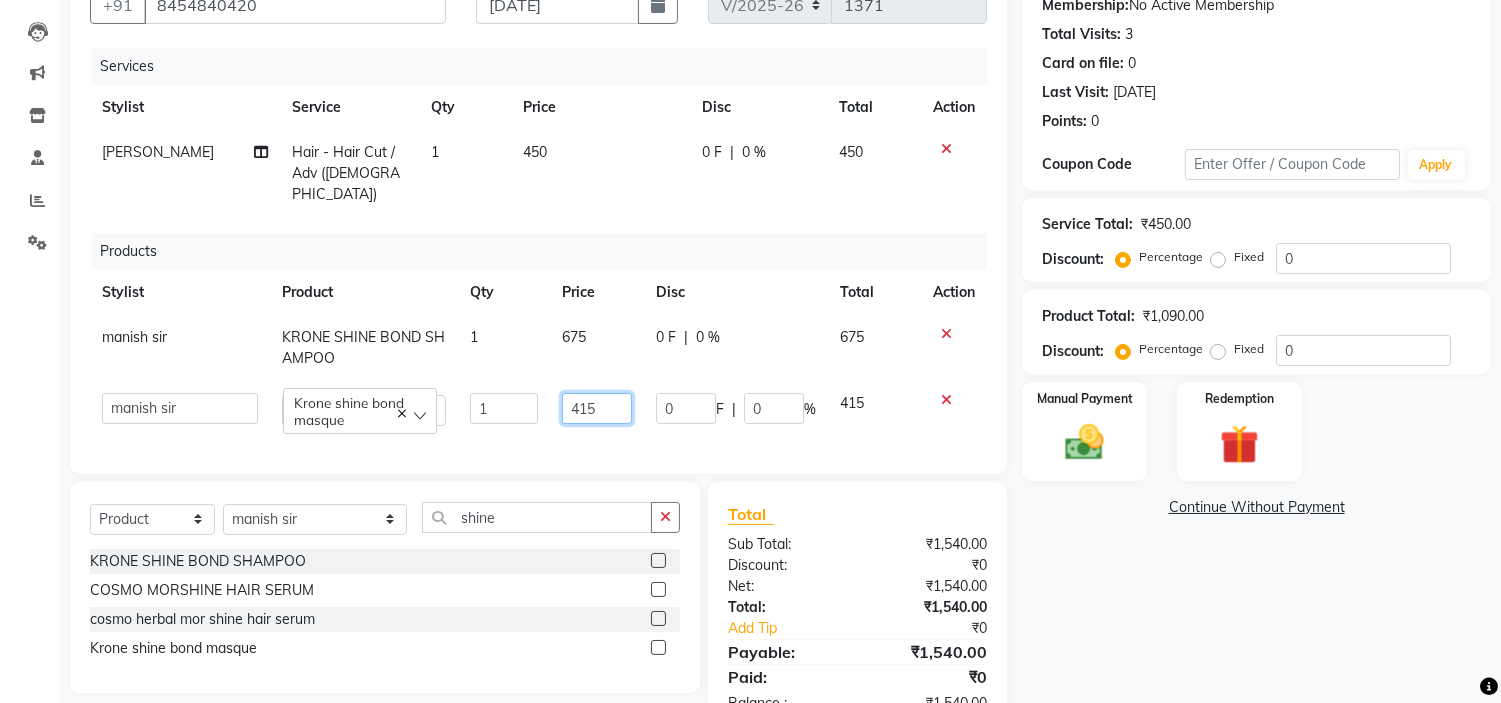 click on "415" 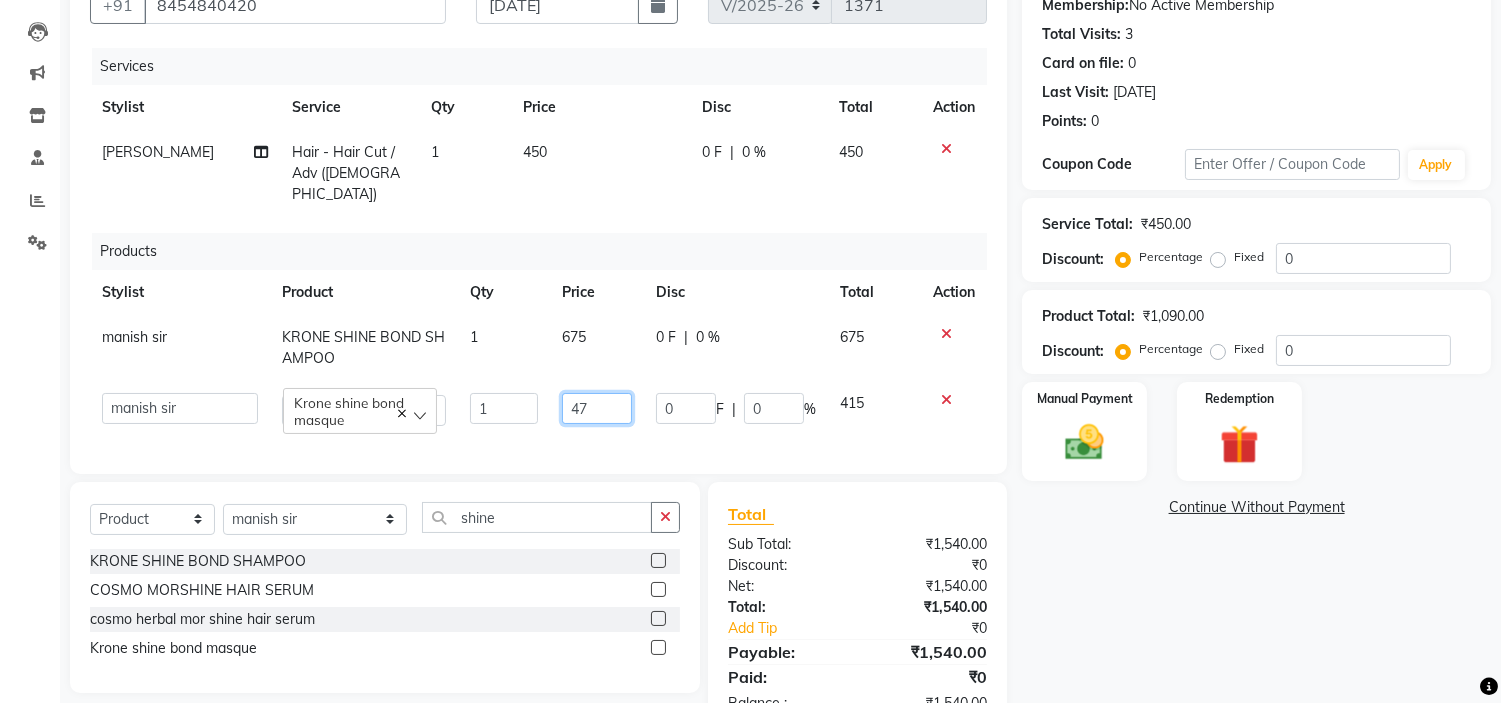 type on "475" 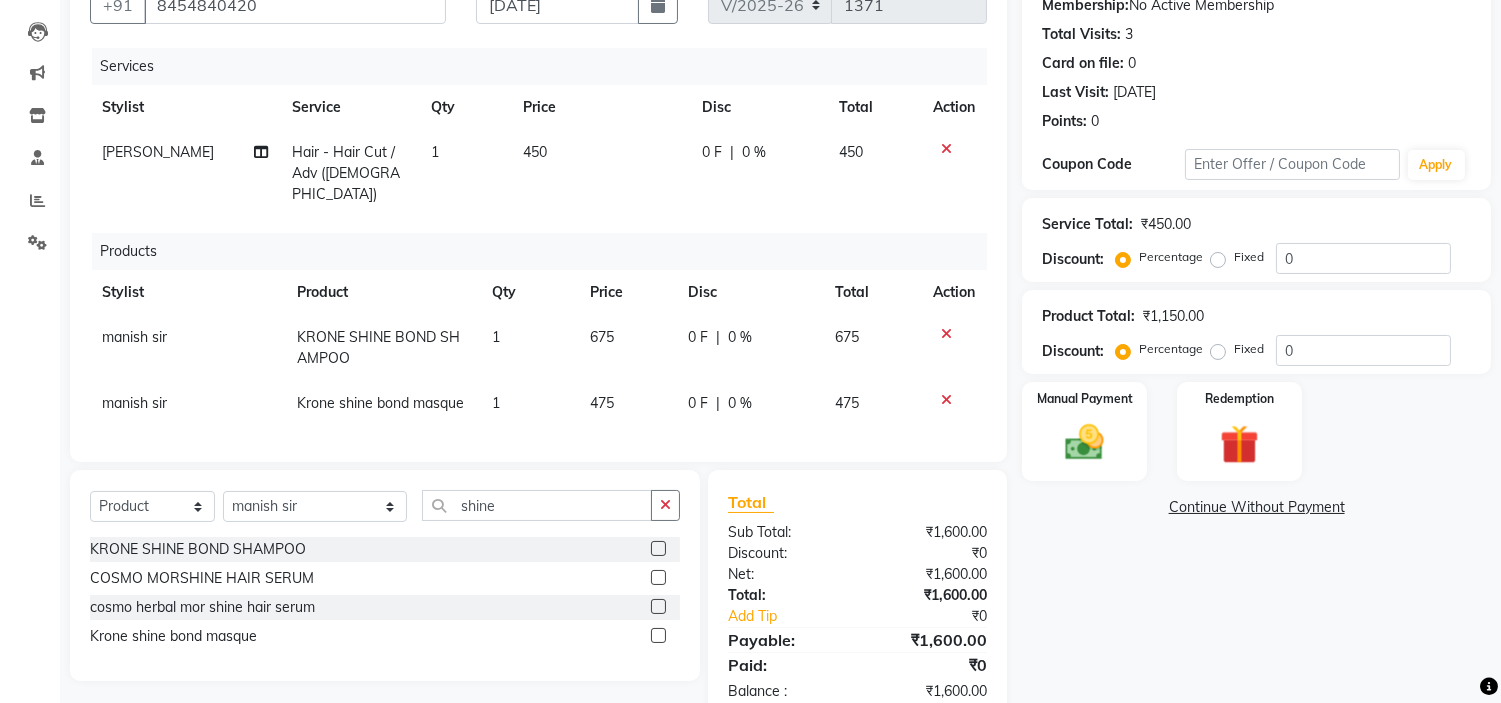 click on "Name: Gayatri Pujari Membership:  No Active Membership  Total Visits:  3 Card on file:  0 Last Visit:   08-12-2024 Points:   0  Coupon Code Apply Service Total:  ₹450.00  Discount:  Percentage   Fixed  0 Product Total:  ₹1,150.00  Discount:  Percentage   Fixed  0 Manual Payment Redemption  Continue Without Payment" 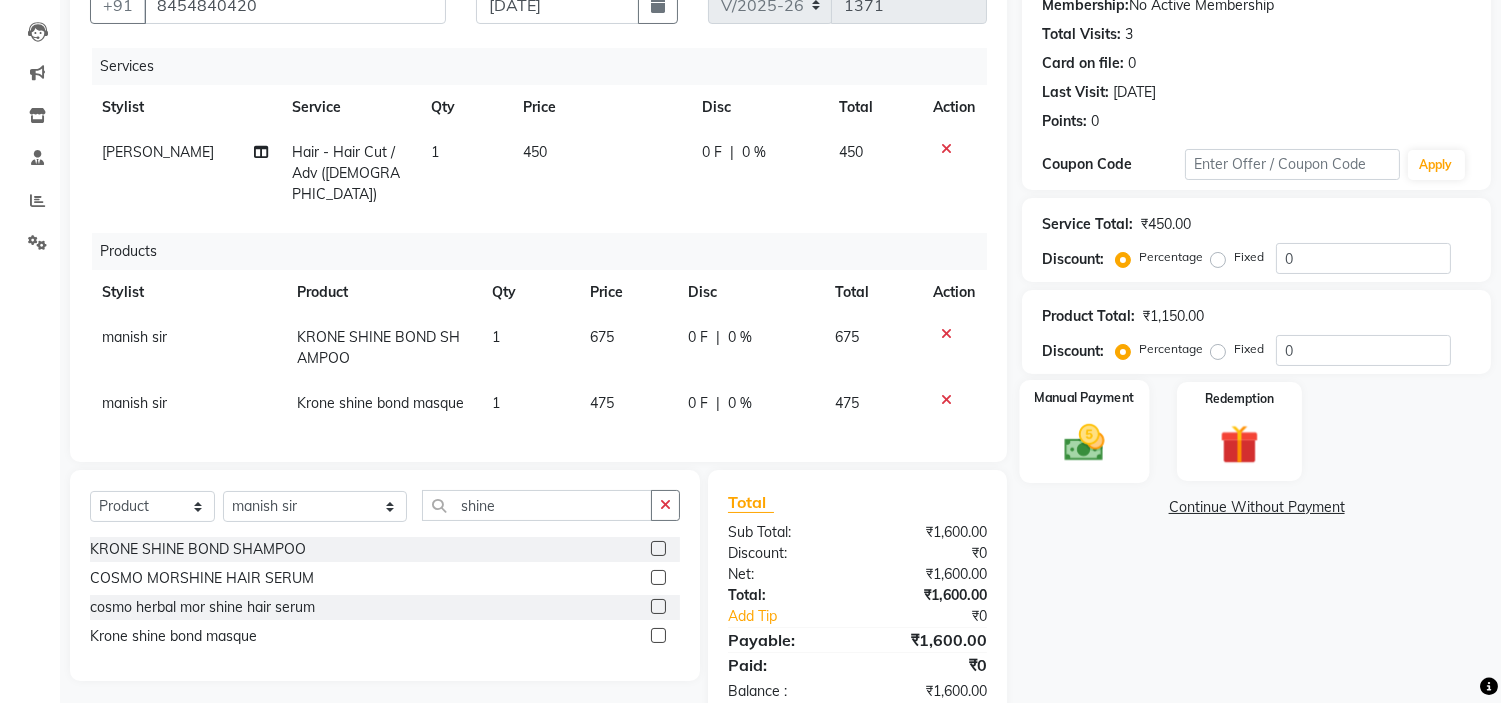 click 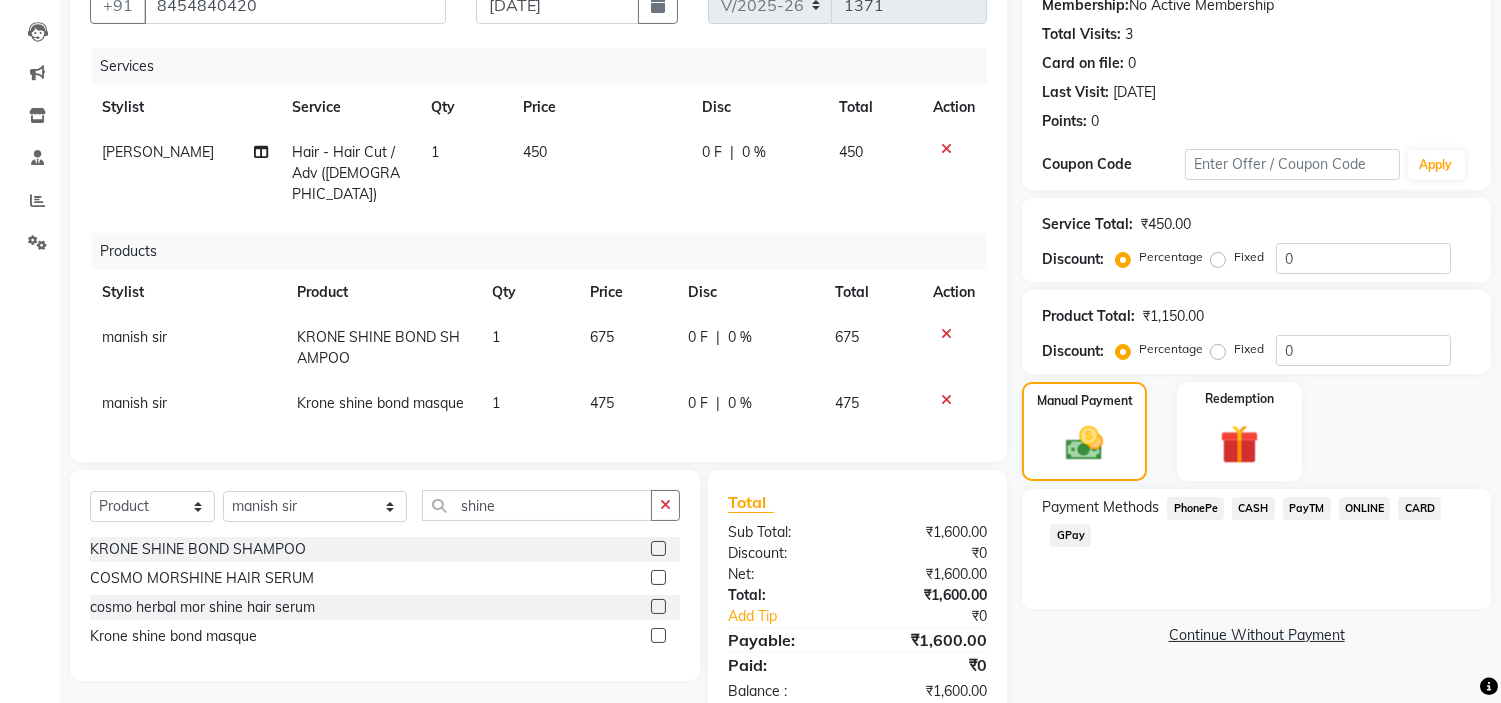 click on "PayTM" 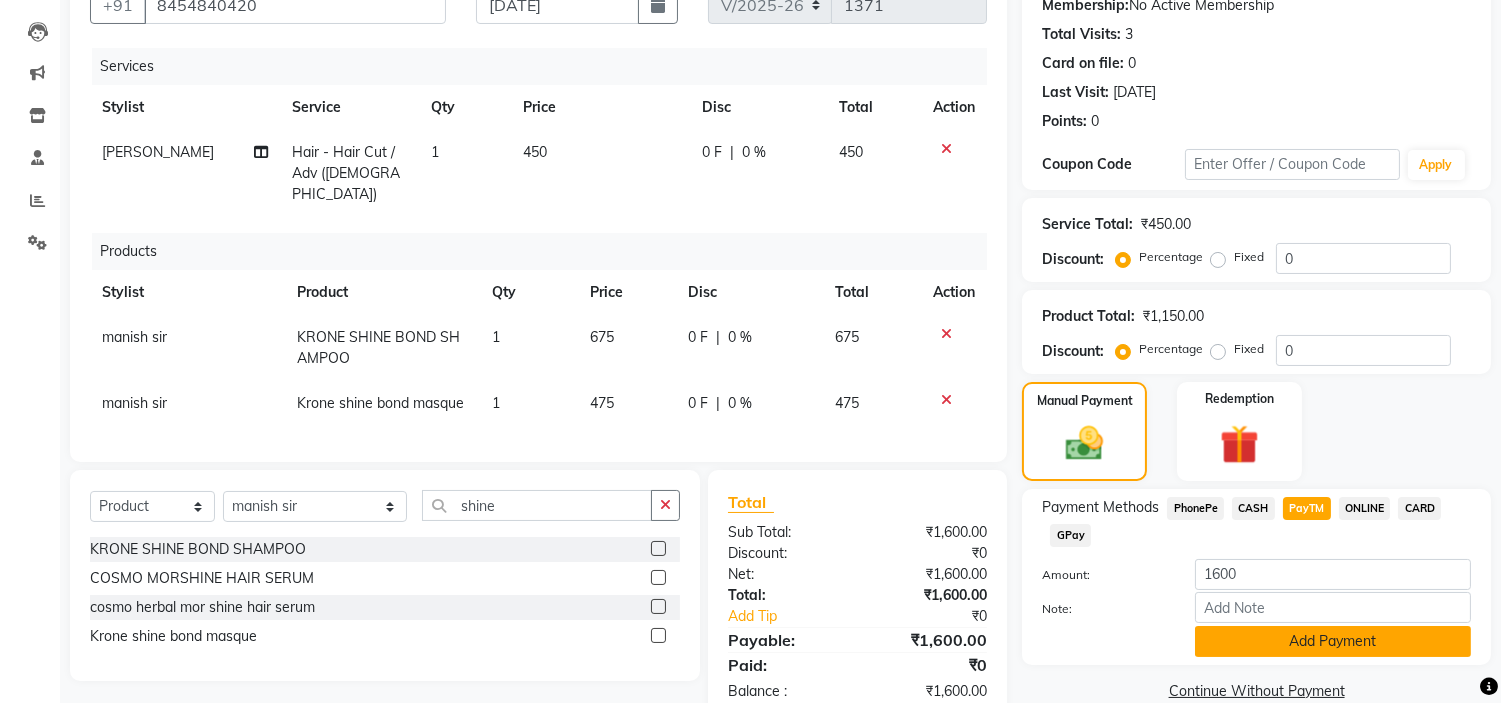 click on "Add Payment" 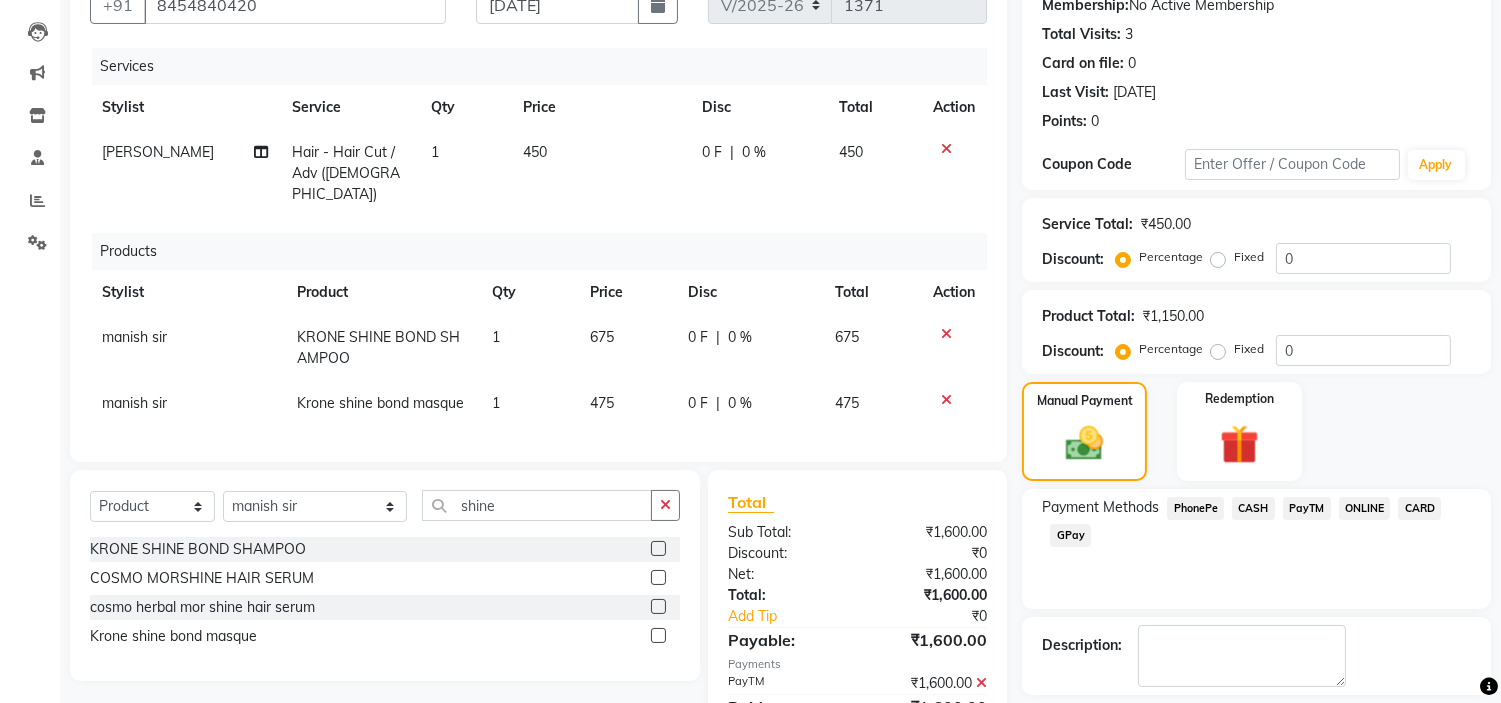 scroll, scrollTop: 288, scrollLeft: 0, axis: vertical 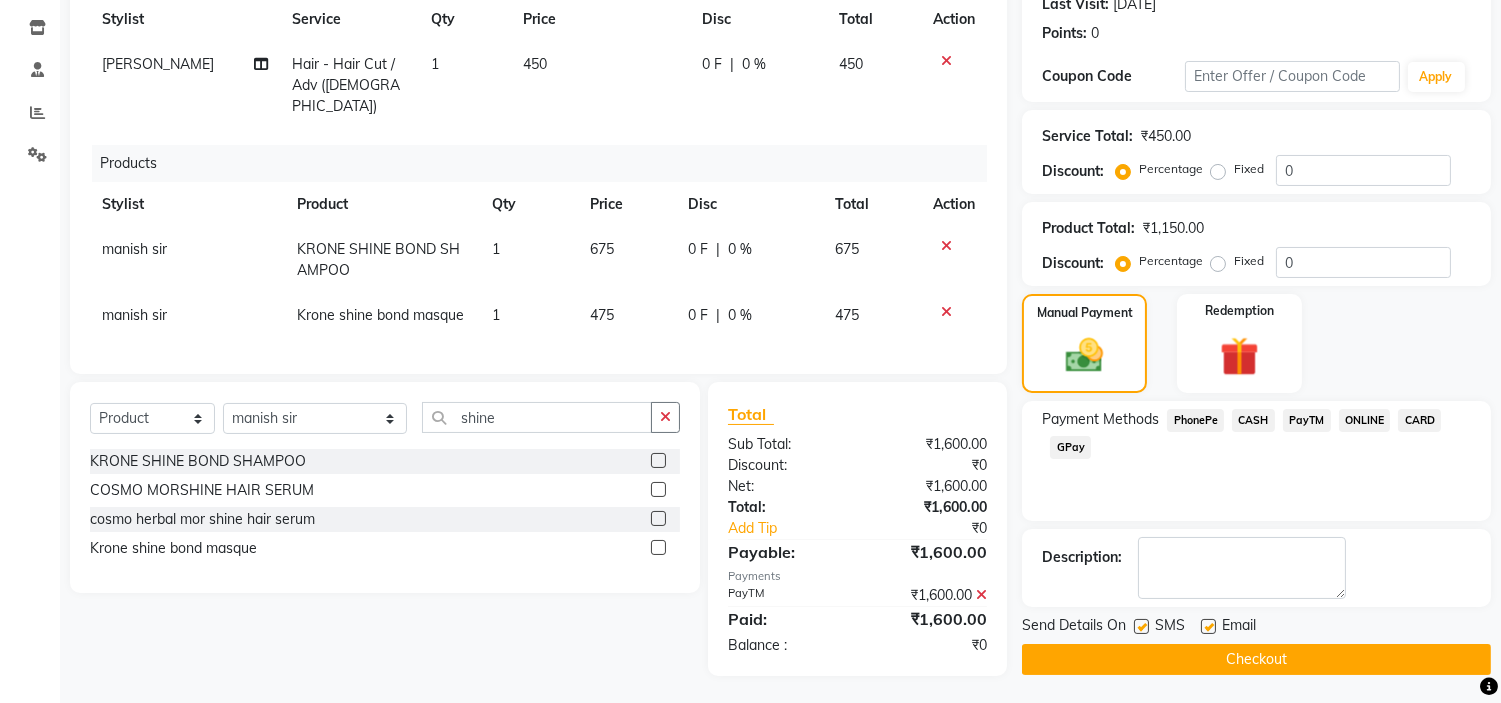 click on "Checkout" 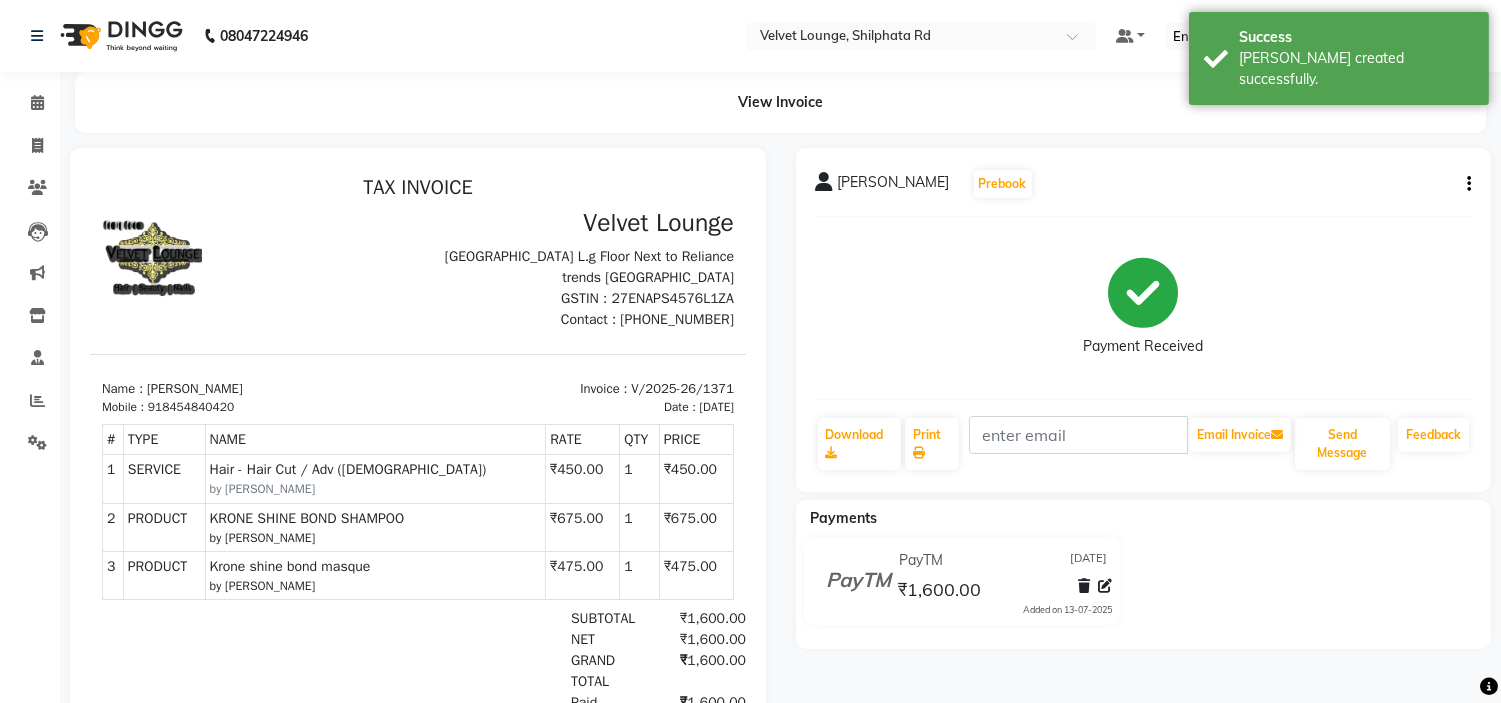scroll, scrollTop: 0, scrollLeft: 0, axis: both 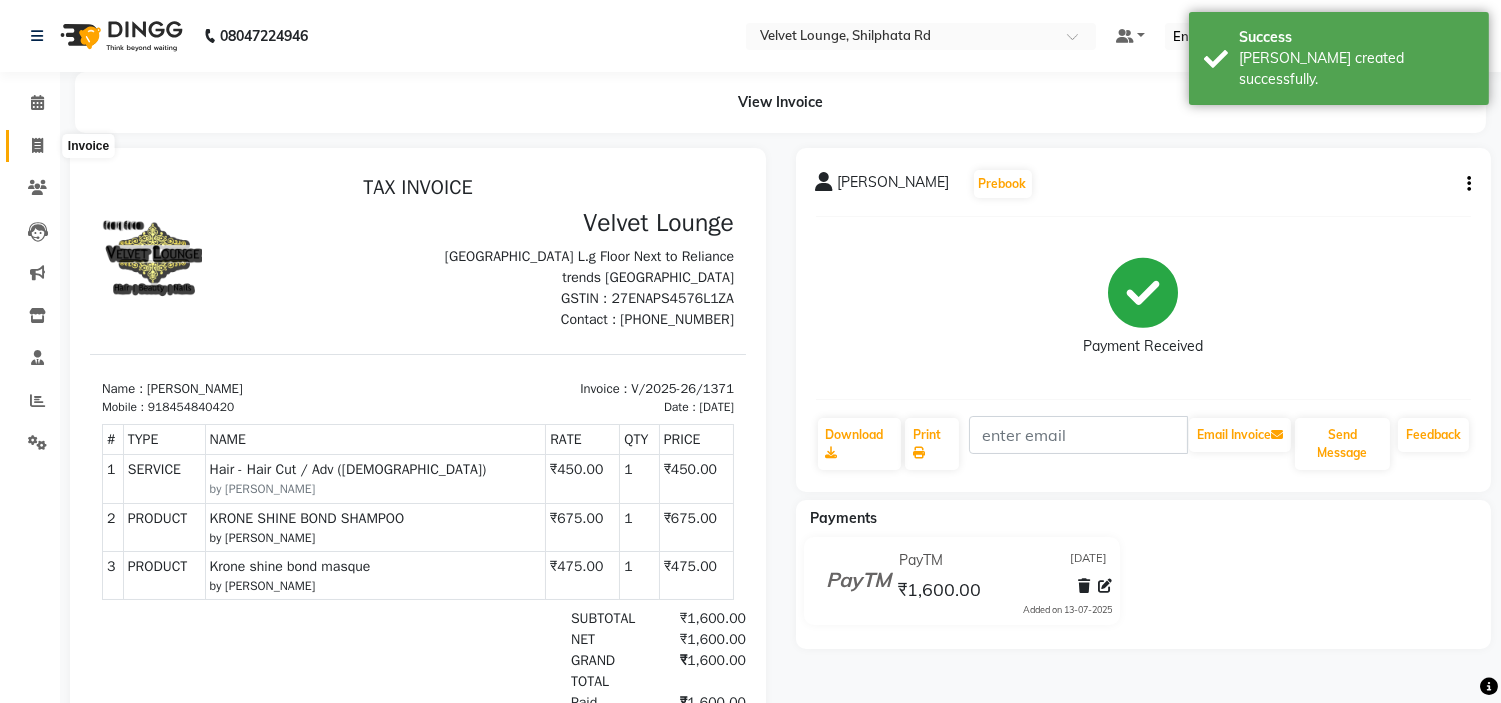 click 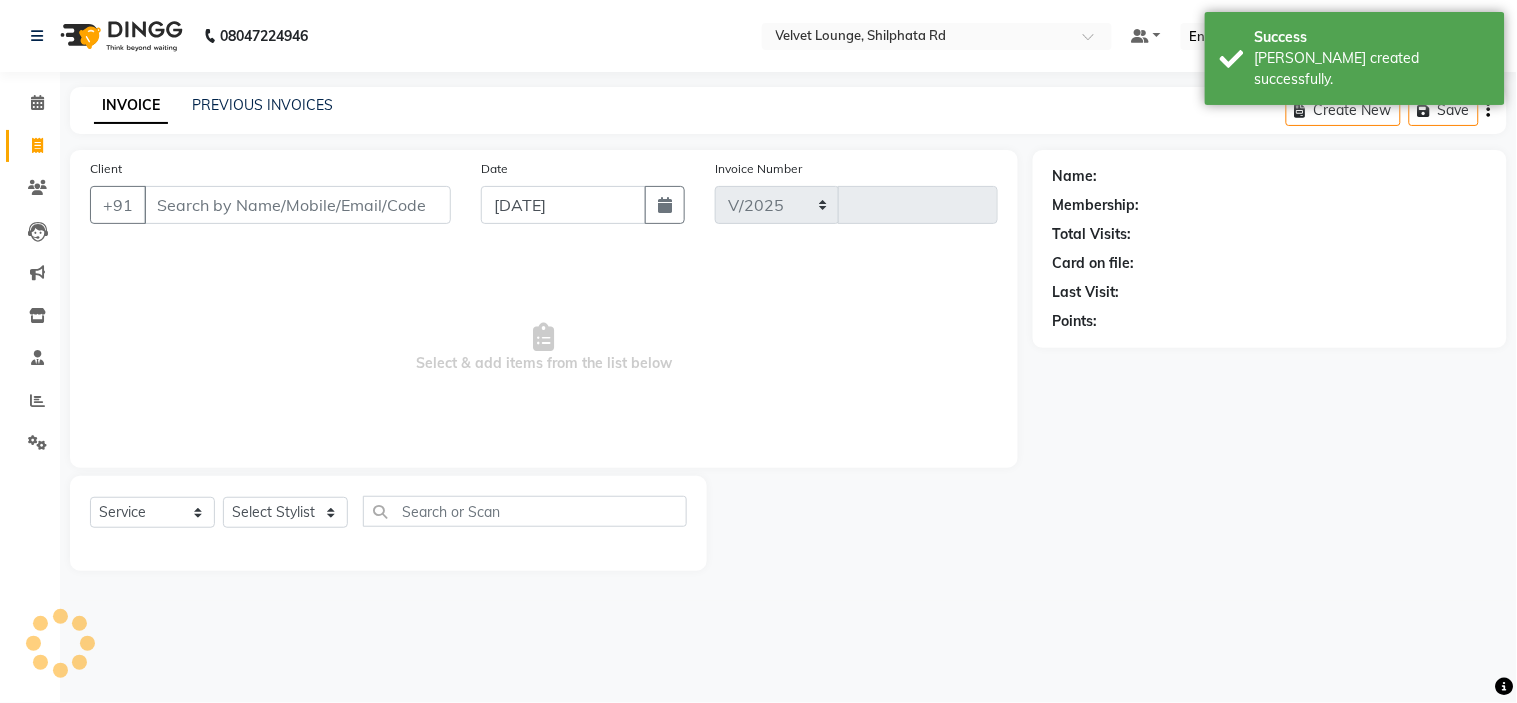 click on "Client" at bounding box center (297, 205) 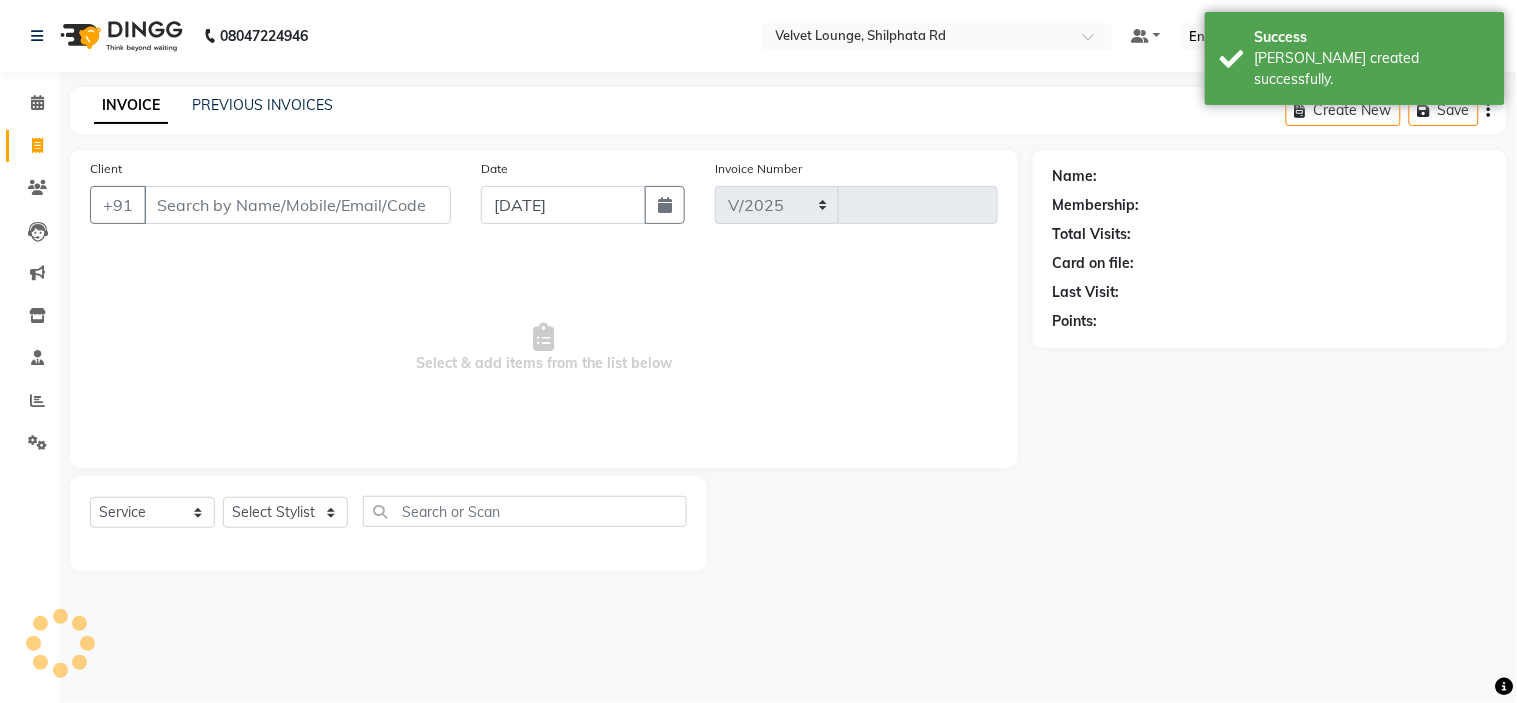 select on "122" 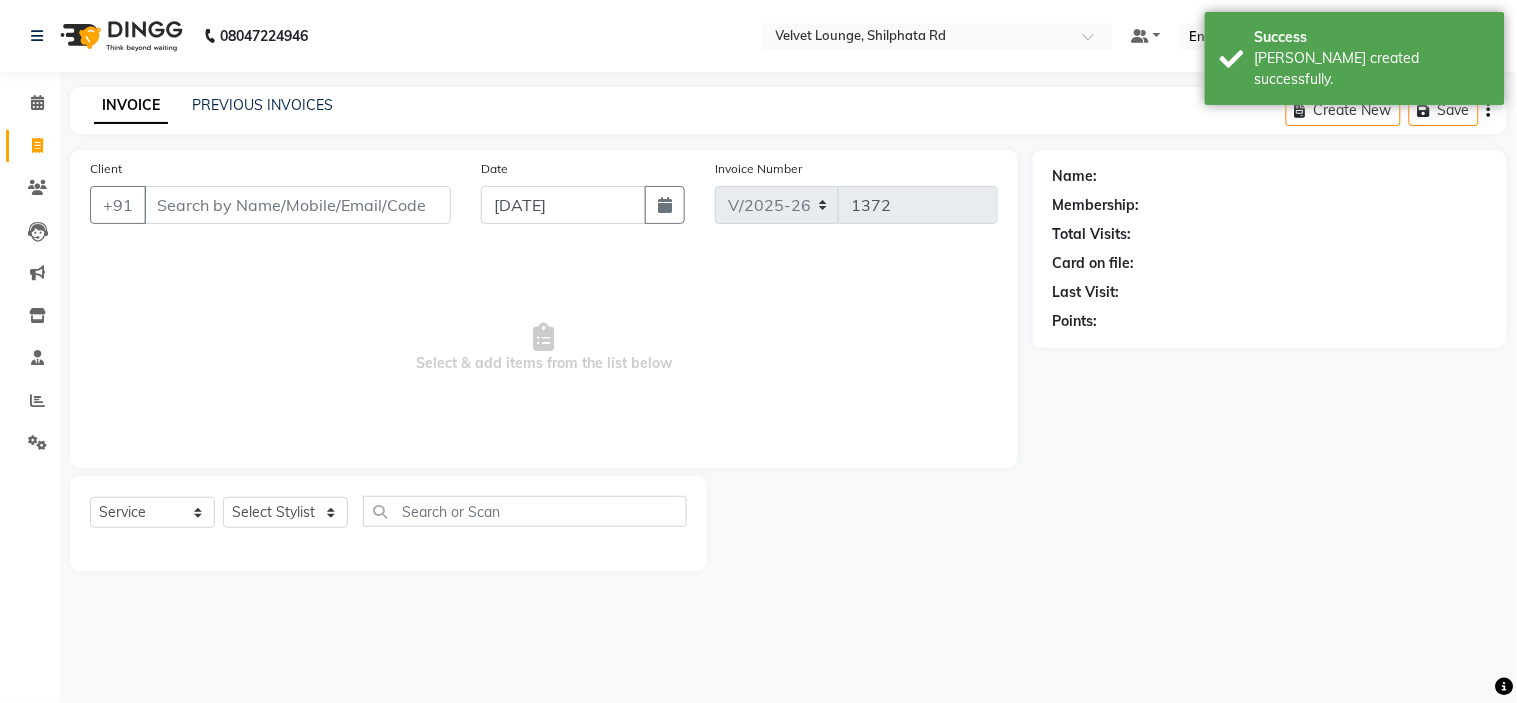 click on "Client" at bounding box center (297, 205) 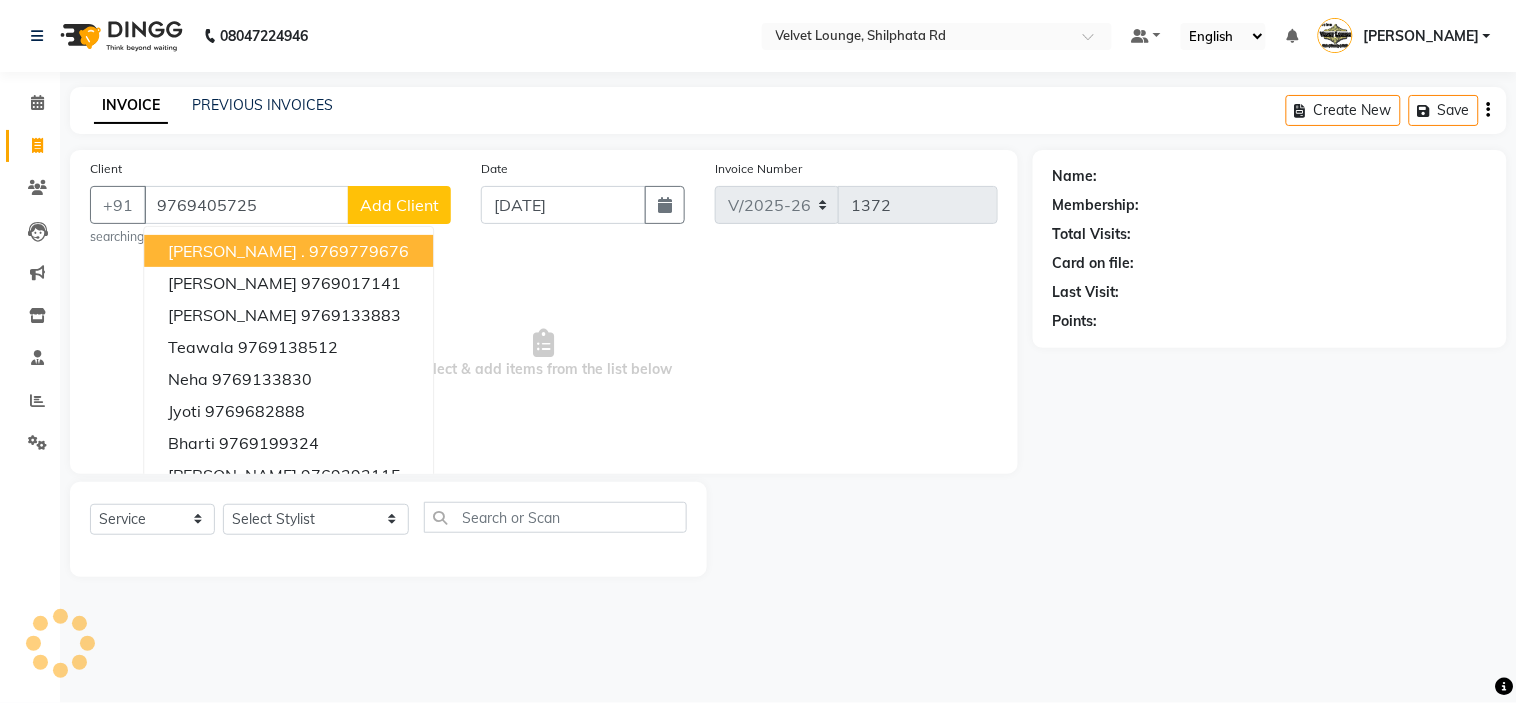 type on "9769405725" 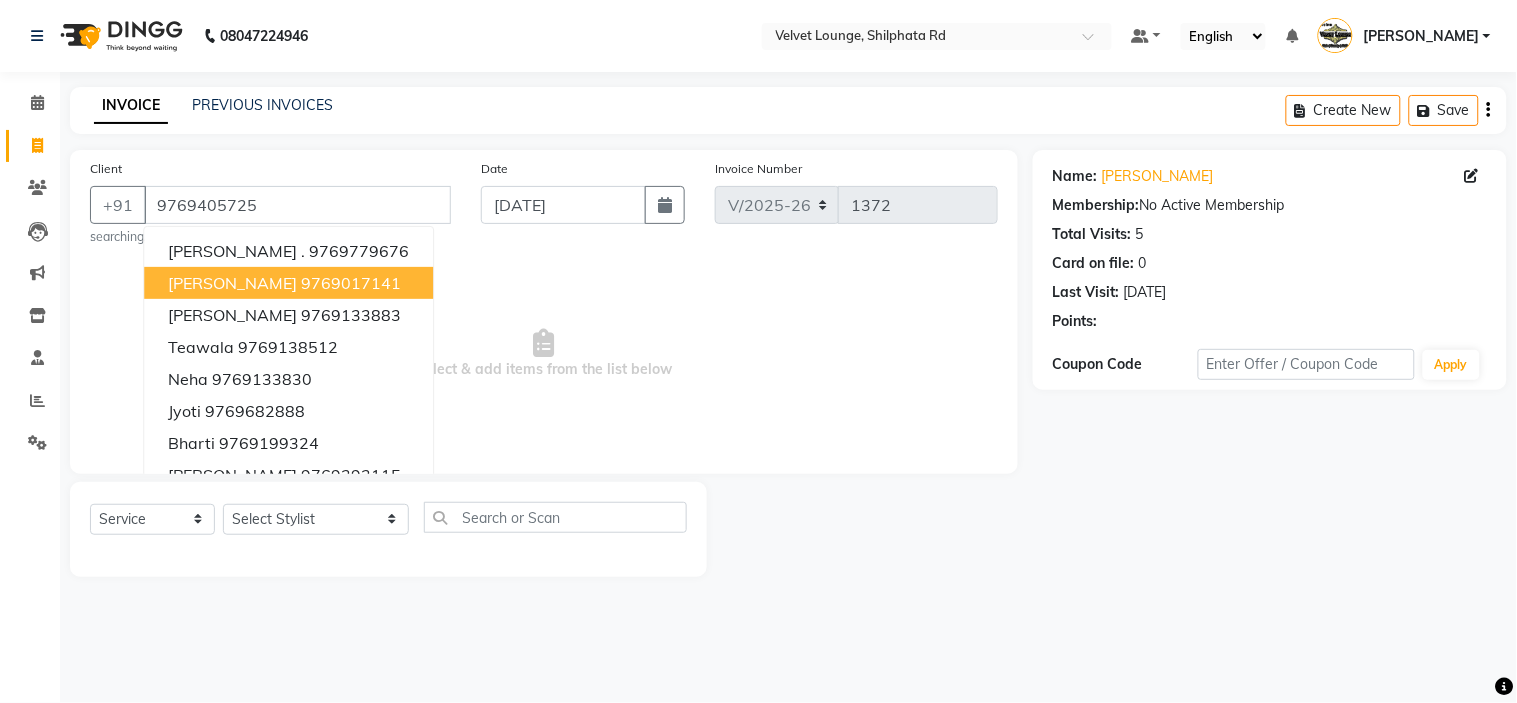 click on "Select & add items from the list below" at bounding box center (544, 354) 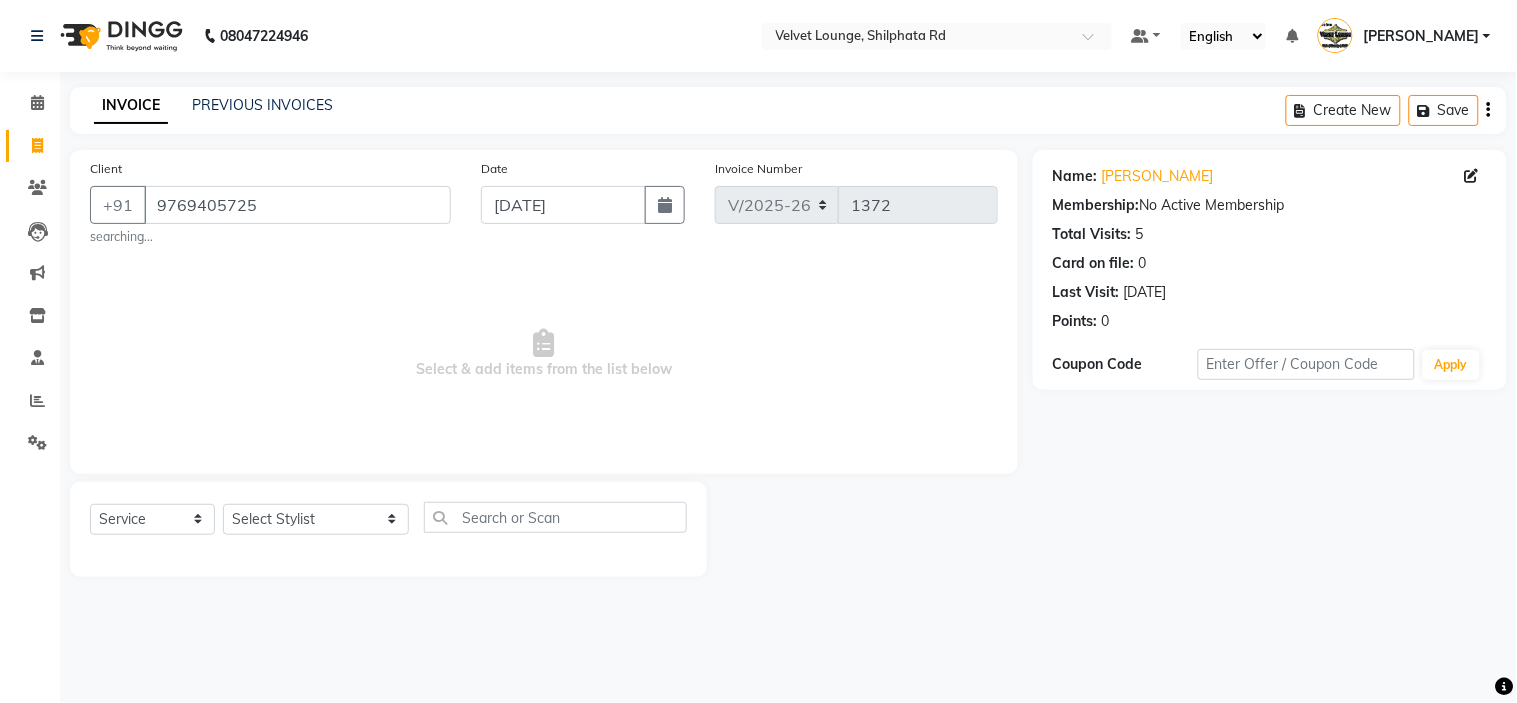 click on "Select  Service  Product  Membership  Package Voucher Prepaid Gift Card  Select Stylist aadil mohaMAD  aarif khan Abrar Ajay ajay jaishwal alam khan aman amit kumar  ANJALI SINGH Ashish singh ashwini palem  chandradeep DOLLY faizan siddique  fardeen shaikh Garima singh Gulshan jaya jyoti deepak chandaliya kalam karan  Madhu manish sir miraj khan  Mohmad Adnan Ansari mustakin neeta kumbhar neha tamatta pradnya rahul thakur RAZAK SALIM SAIKH rohit Rutuja SAHEER sahil khan salman mahomad imran  SALMA SHAIKH SAMEER KHAN sana santosh jaiswal saqib sayali shaddma  ansari shalu mehra shekhar bansode SHIVADURGA GANTAM shubham pal  shweta pandey varshita gurbani vishal shinde" 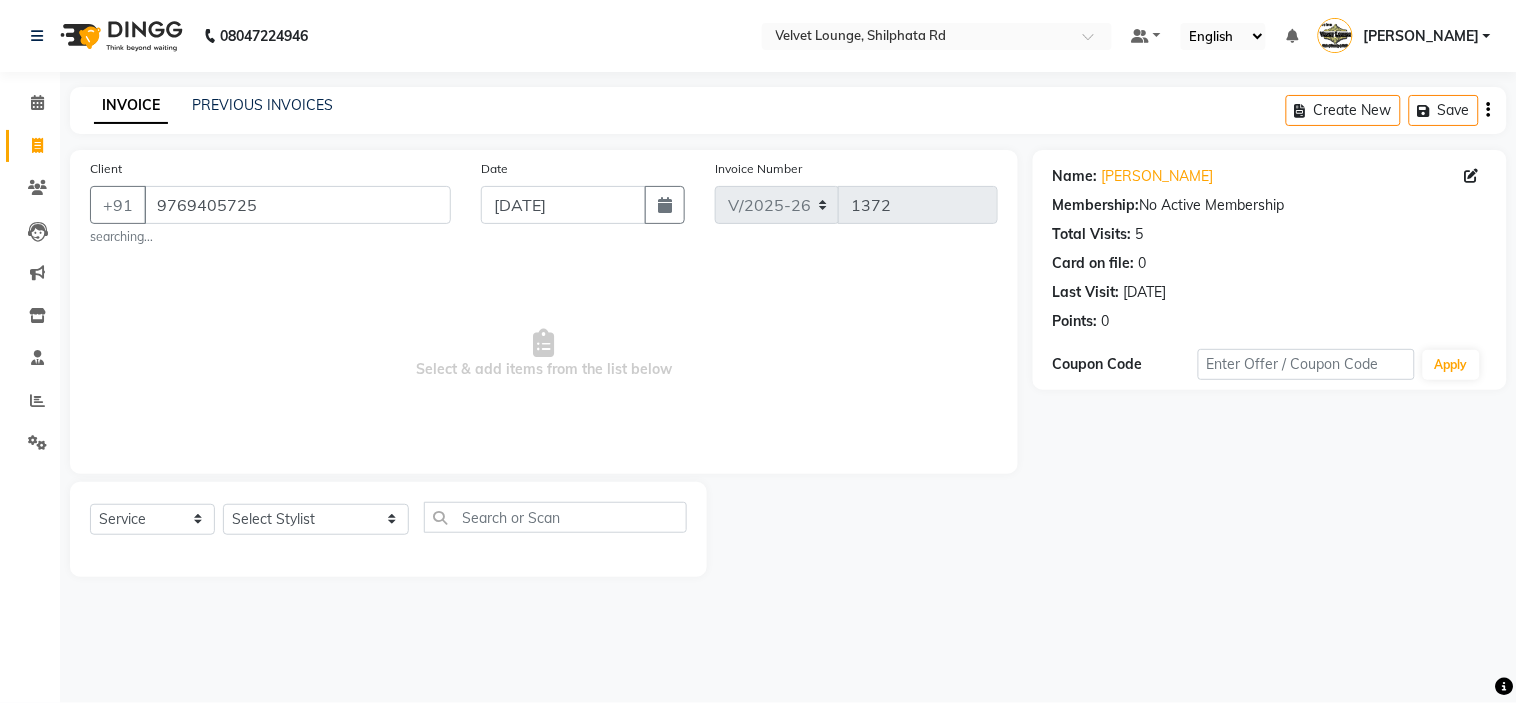 click on "Select  Service  Product  Membership  Package Voucher Prepaid Gift Card  Select Stylist aadil mohaMAD  aarif khan Abrar Ajay ajay jaishwal alam khan aman amit kumar  ANJALI SINGH Ashish singh ashwini palem  chandradeep DOLLY faizan siddique  fardeen shaikh Garima singh Gulshan jaya jyoti deepak chandaliya kalam karan  Madhu manish sir miraj khan  Mohmad Adnan Ansari mustakin neeta kumbhar neha tamatta pradnya rahul thakur RAZAK SALIM SAIKH rohit Rutuja SAHEER sahil khan salman mahomad imran  SALMA SHAIKH SAMEER KHAN sana santosh jaiswal saqib sayali shaddma  ansari shalu mehra shekhar bansode SHIVADURGA GANTAM shubham pal  shweta pandey varshita gurbani vishal shinde" 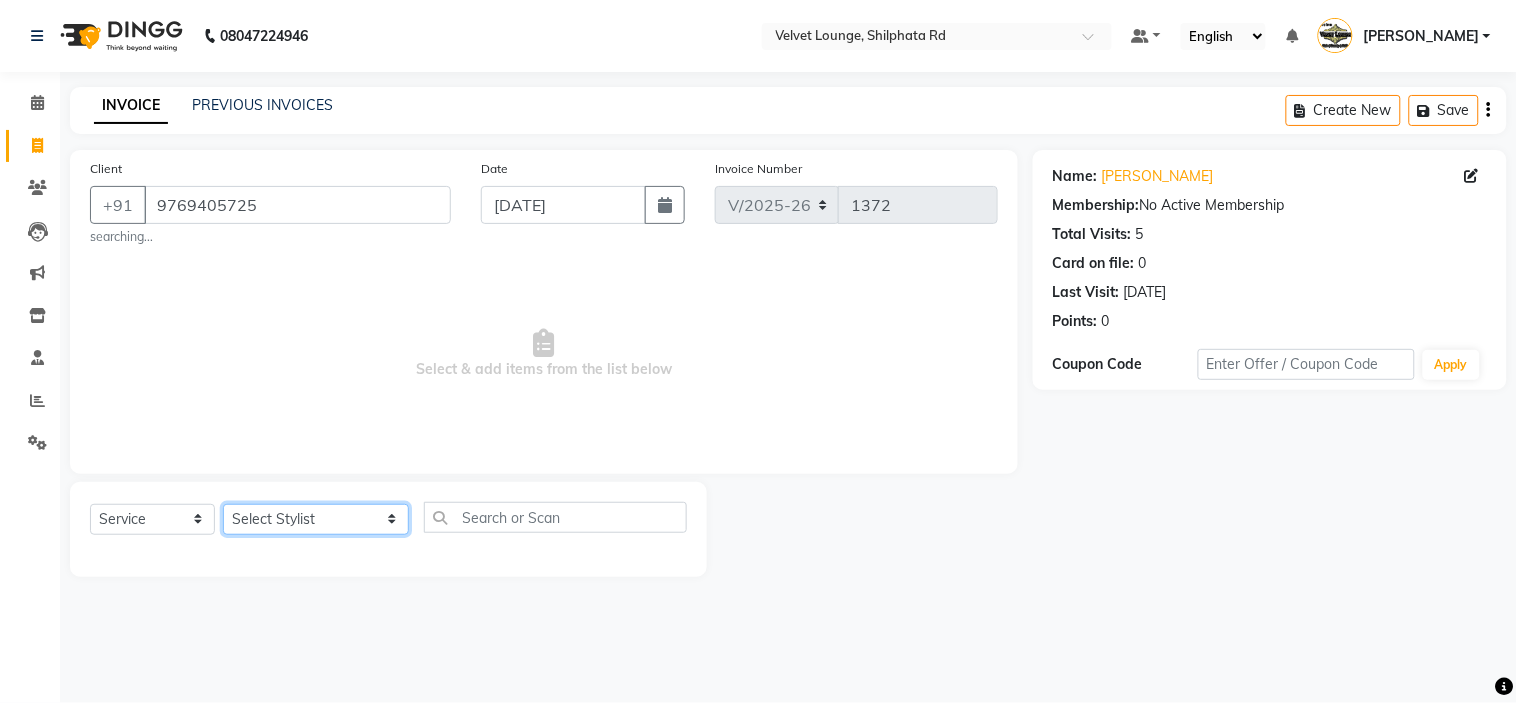 click on "Select Stylist [PERSON_NAME]  [PERSON_NAME] [PERSON_NAME] [PERSON_NAME] [PERSON_NAME] [PERSON_NAME] [PERSON_NAME]  [PERSON_NAME] [PERSON_NAME] ashwini palem  [PERSON_NAME] [PERSON_NAME]  [PERSON_NAME] [PERSON_NAME] Gulshan [PERSON_NAME] [PERSON_NAME] kalam [PERSON_NAME] [PERSON_NAME] sir miraj [PERSON_NAME] [PERSON_NAME] [PERSON_NAME] [PERSON_NAME] neha tamatta [PERSON_NAME] [PERSON_NAME] [PERSON_NAME] [PERSON_NAME] [PERSON_NAME] [PERSON_NAME] [PERSON_NAME] [PERSON_NAME]  [PERSON_NAME] [PERSON_NAME] sana [PERSON_NAME] [PERSON_NAME]  [PERSON_NAME] [PERSON_NAME] [PERSON_NAME] [DEMOGRAPHIC_DATA][PERSON_NAME] [PERSON_NAME]  [PERSON_NAME] [PERSON_NAME] gurbani [PERSON_NAME]" 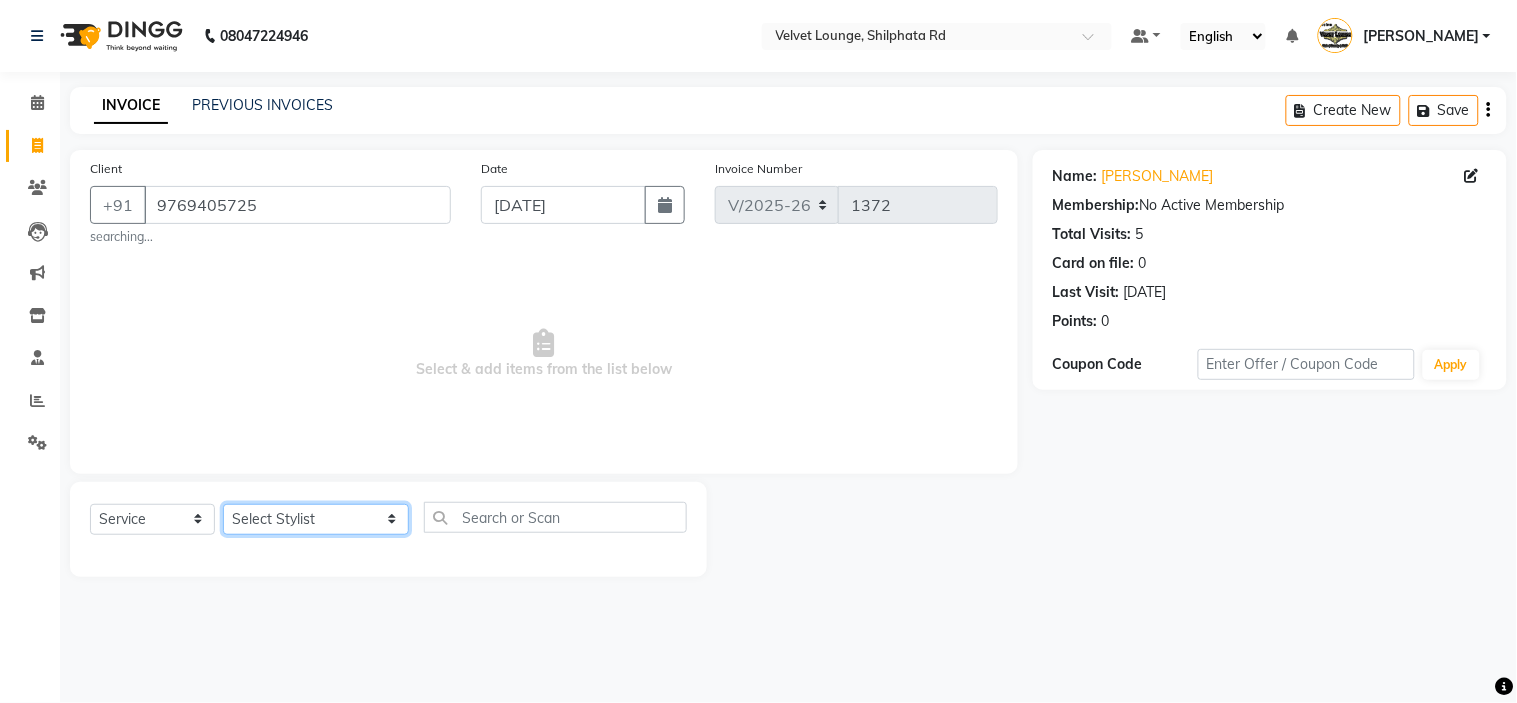 select on "83314" 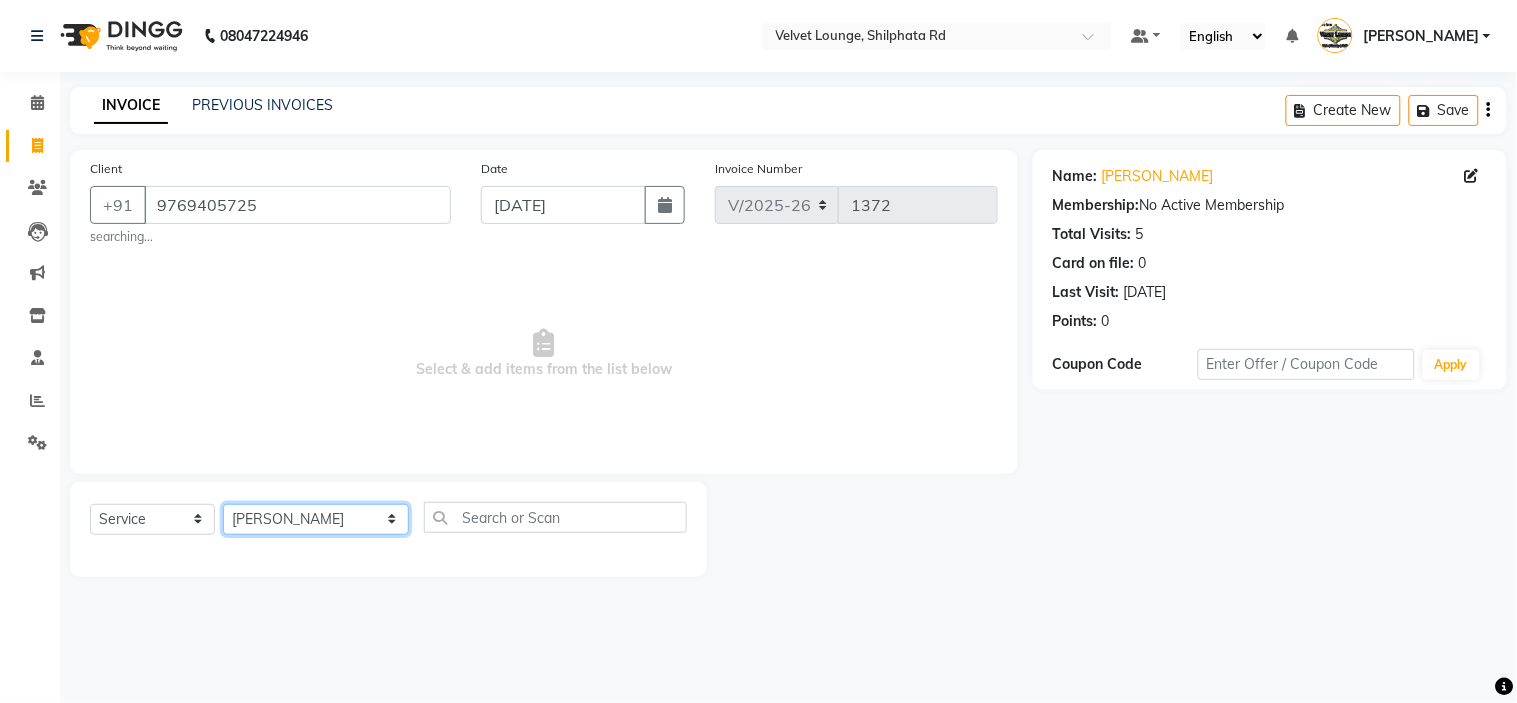 click on "Select Stylist [PERSON_NAME]  [PERSON_NAME] [PERSON_NAME] [PERSON_NAME] [PERSON_NAME] [PERSON_NAME] [PERSON_NAME]  [PERSON_NAME] [PERSON_NAME] ashwini palem  [PERSON_NAME] [PERSON_NAME]  [PERSON_NAME] [PERSON_NAME] Gulshan [PERSON_NAME] [PERSON_NAME] kalam [PERSON_NAME] [PERSON_NAME] sir miraj [PERSON_NAME] [PERSON_NAME] [PERSON_NAME] [PERSON_NAME] neha tamatta [PERSON_NAME] [PERSON_NAME] [PERSON_NAME] [PERSON_NAME] [PERSON_NAME] [PERSON_NAME] [PERSON_NAME] [PERSON_NAME]  [PERSON_NAME] [PERSON_NAME] sana [PERSON_NAME] [PERSON_NAME]  [PERSON_NAME] [PERSON_NAME] [PERSON_NAME] [DEMOGRAPHIC_DATA][PERSON_NAME] [PERSON_NAME]  [PERSON_NAME] [PERSON_NAME] gurbani [PERSON_NAME]" 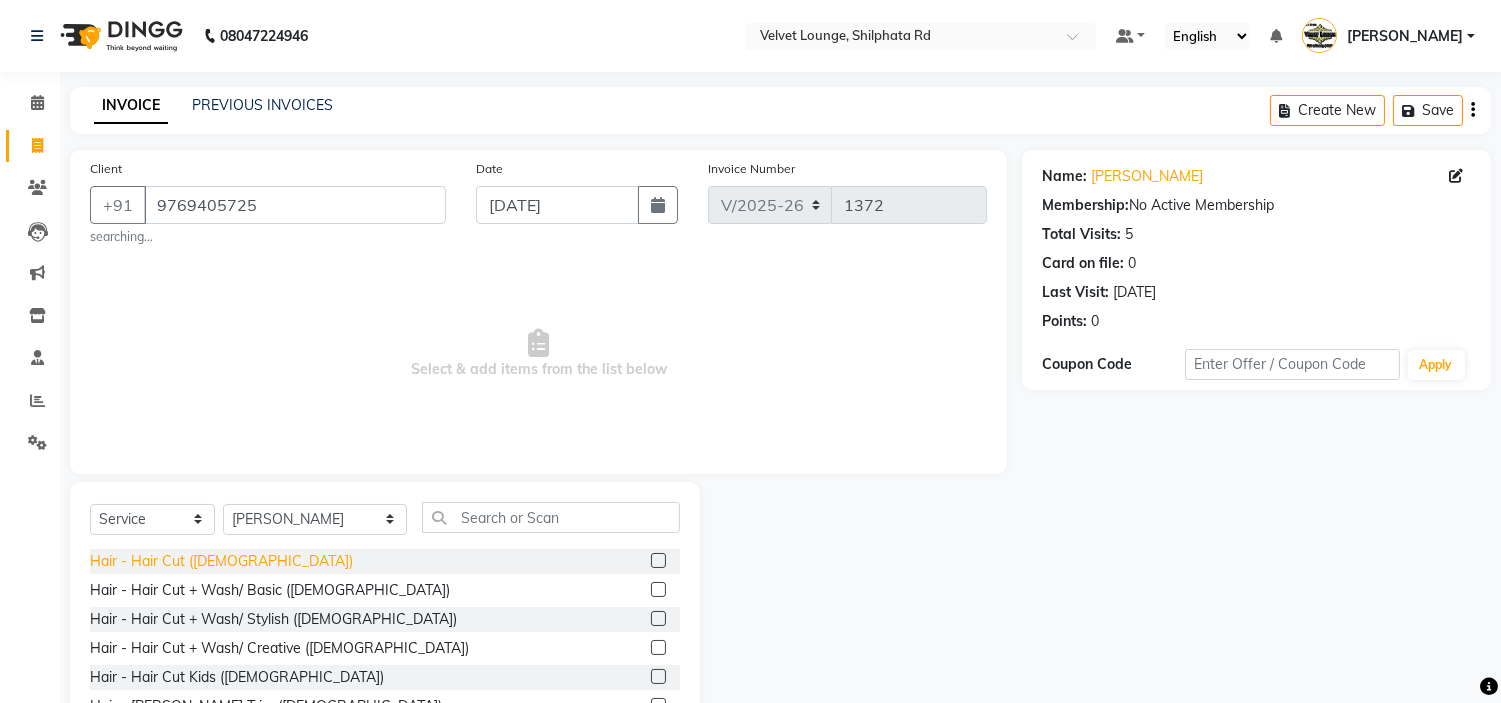 click on "Hair - Hair Cut ([DEMOGRAPHIC_DATA])" 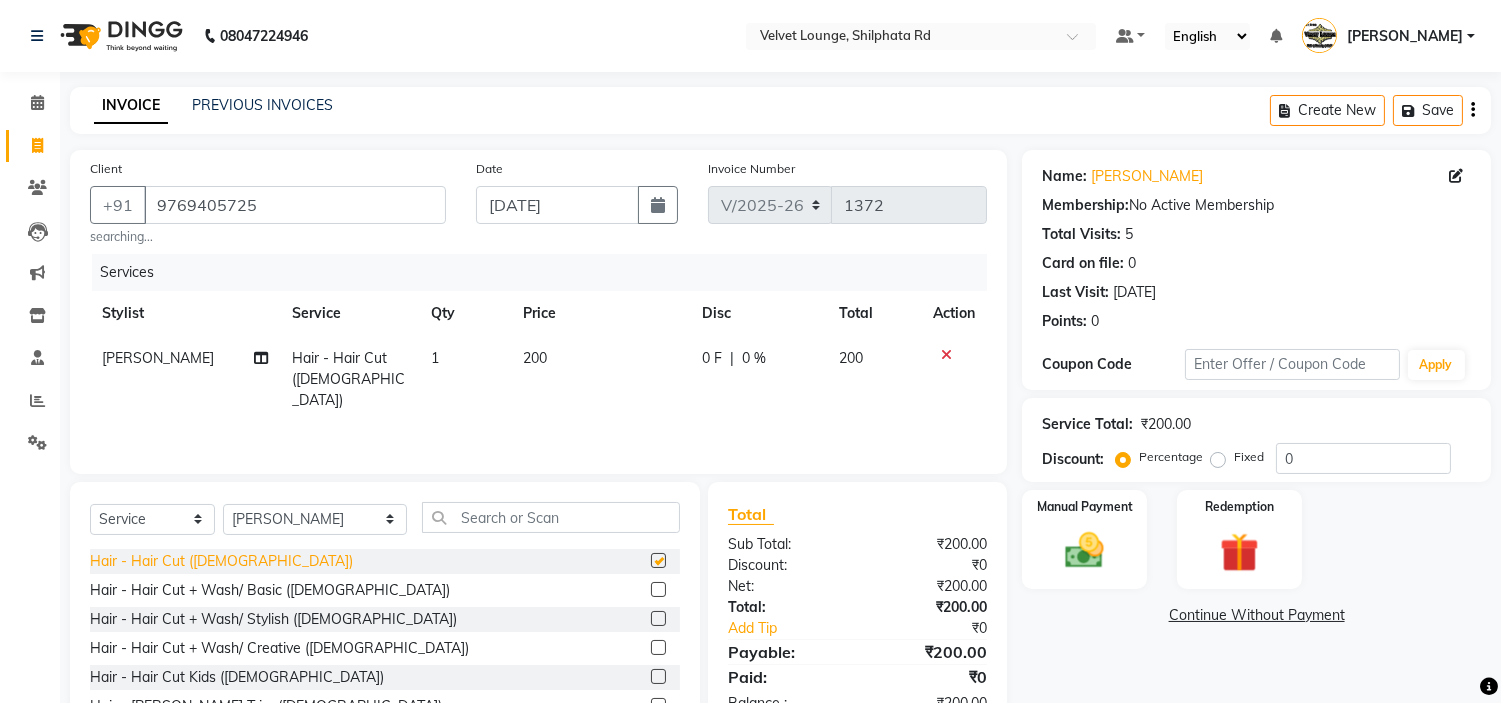 checkbox on "false" 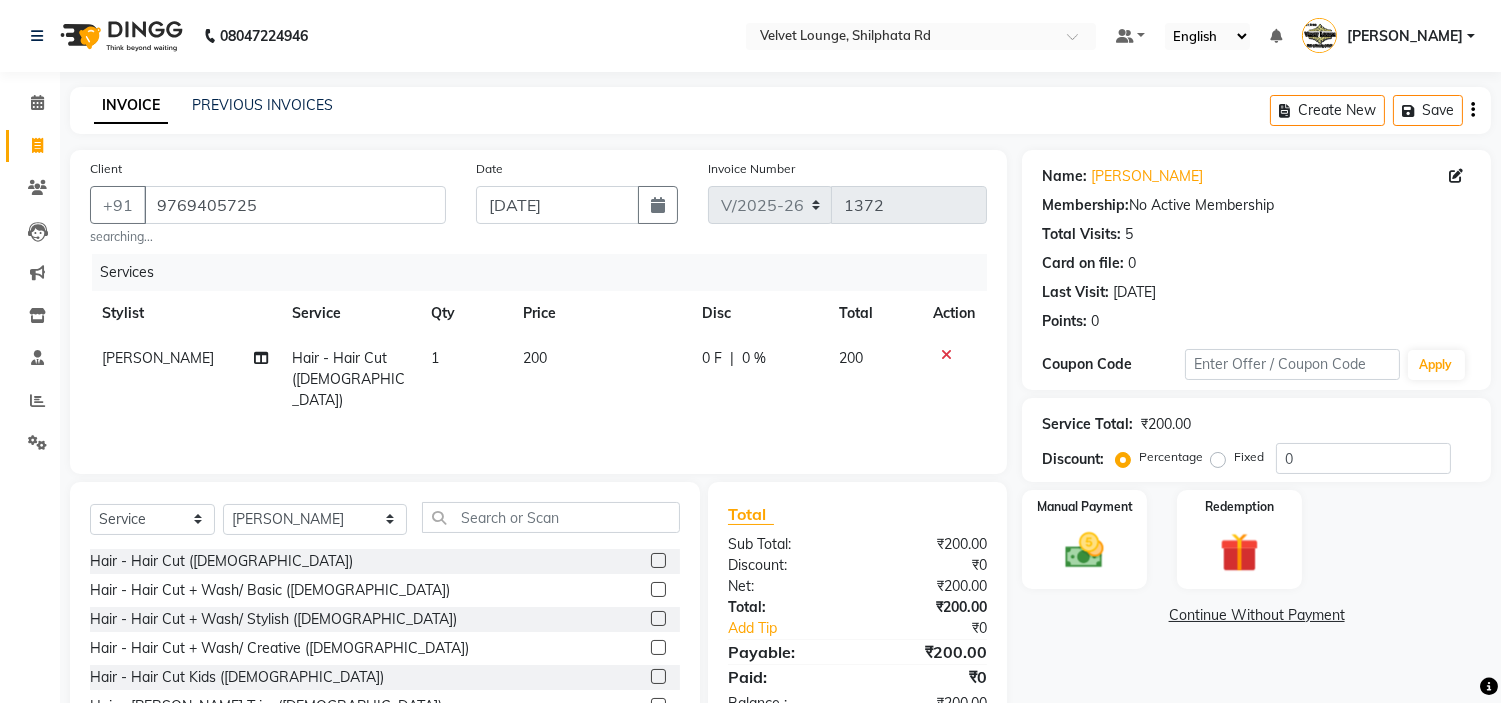 click on "0 F | 0 %" 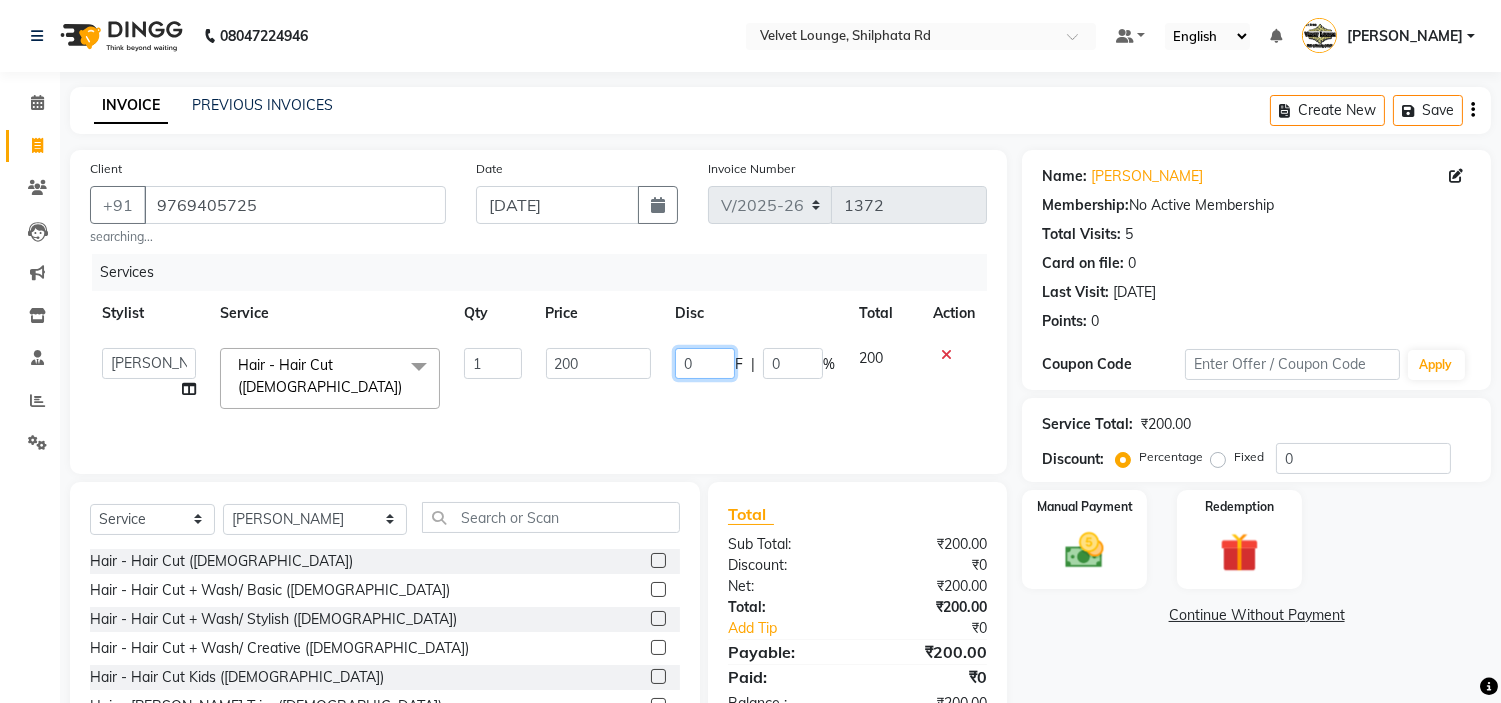 click on "0" 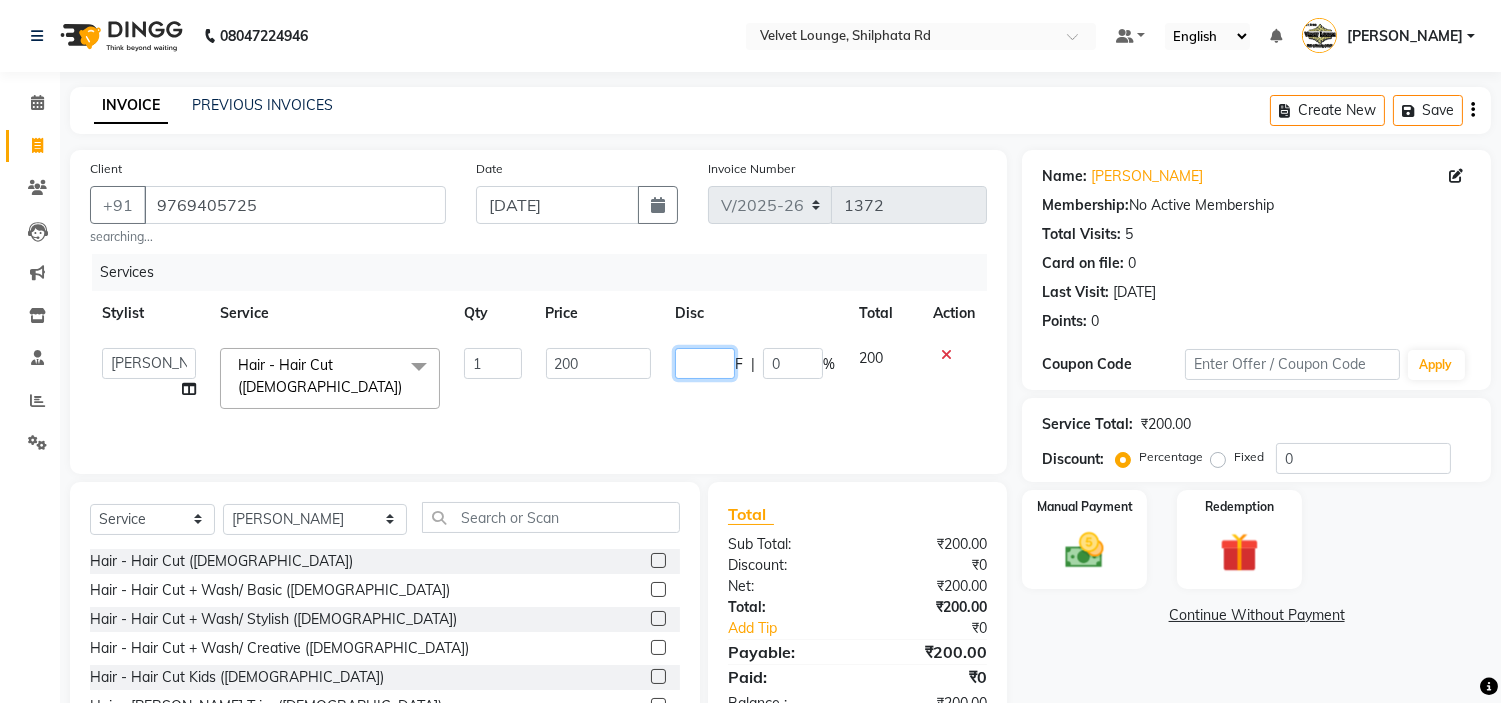 type on "8" 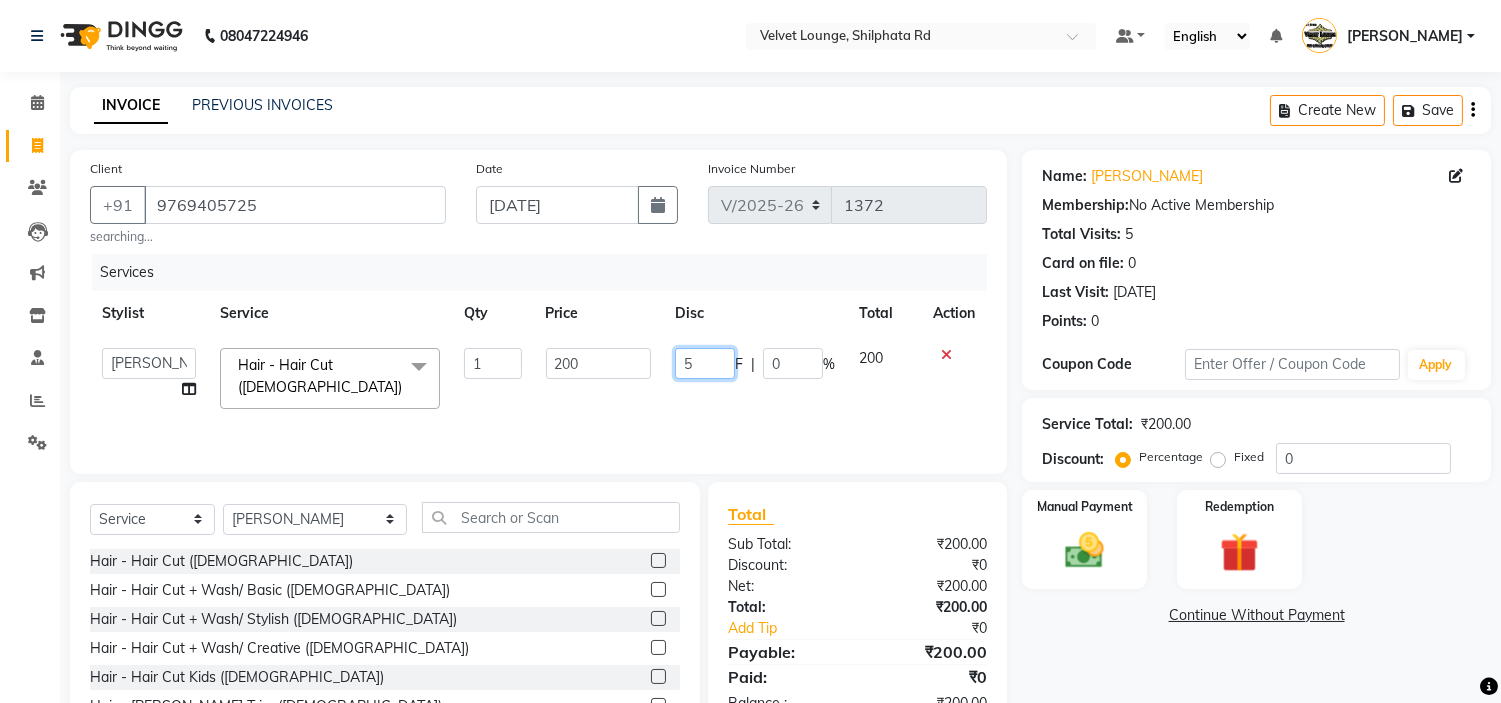 type on "50" 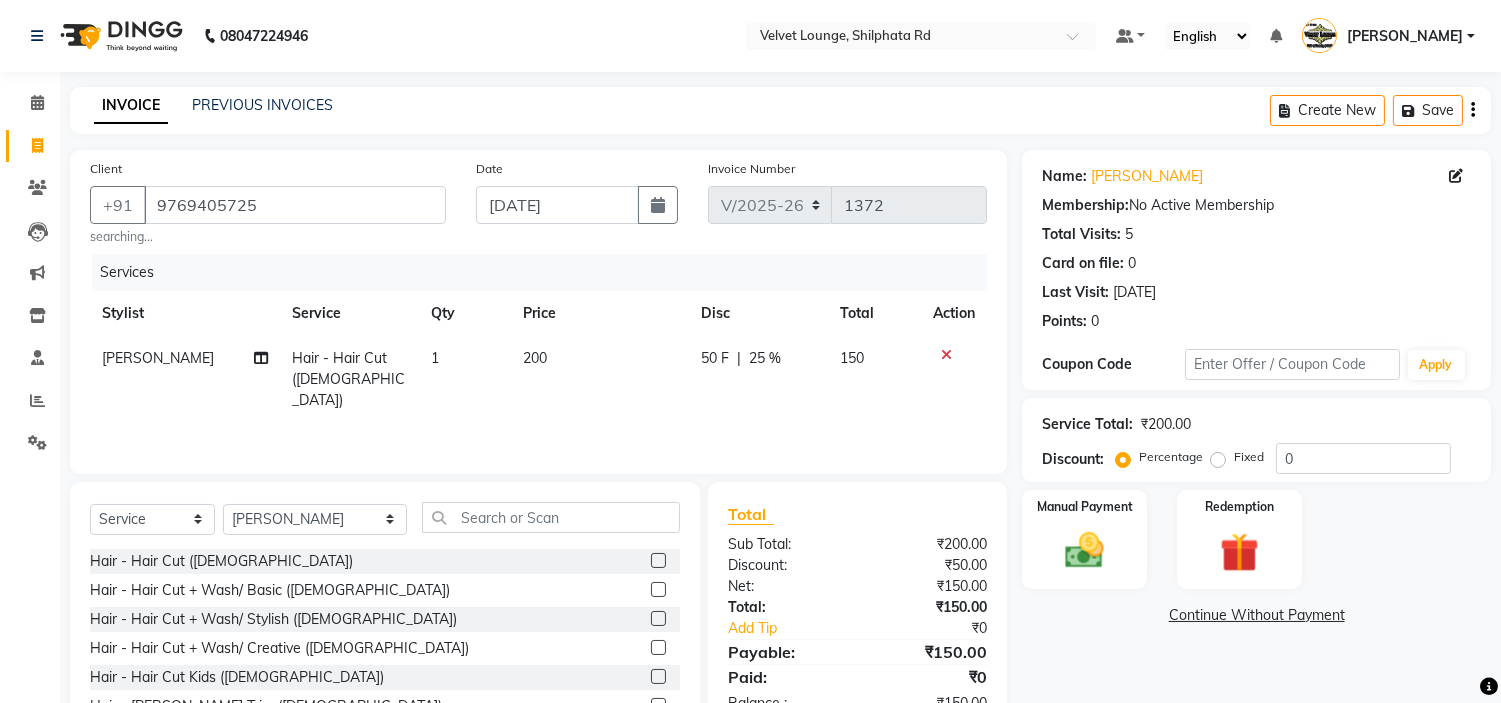 click on "Continue Without Payment" 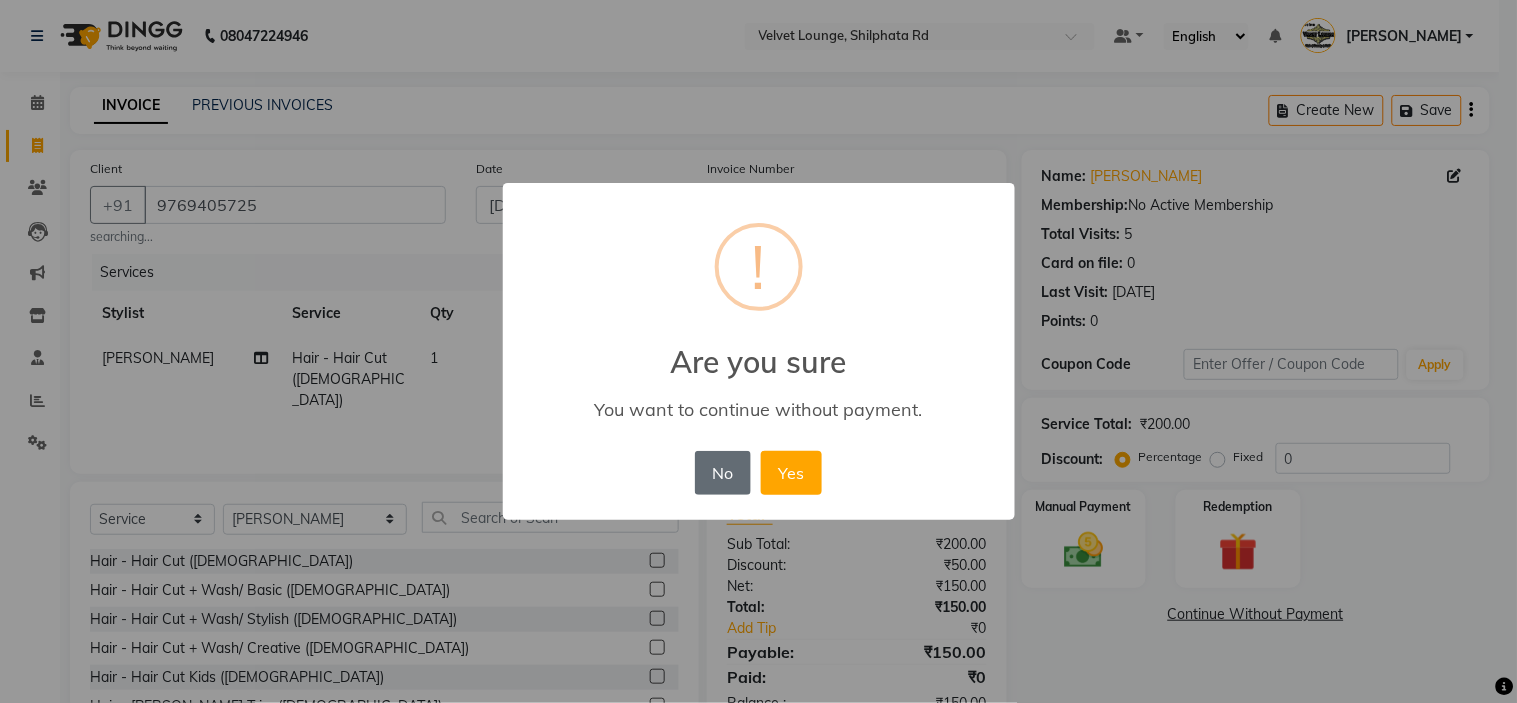 click on "No" at bounding box center [723, 473] 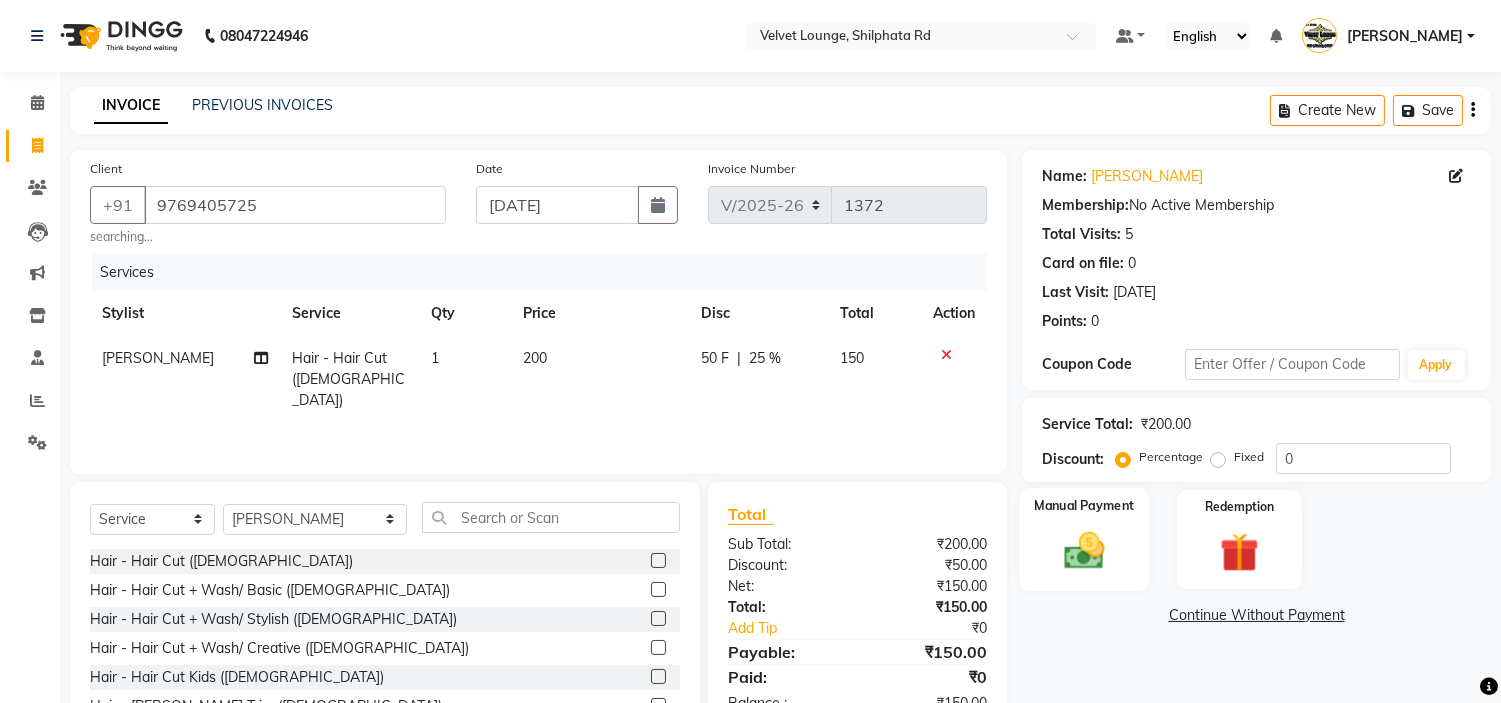 click 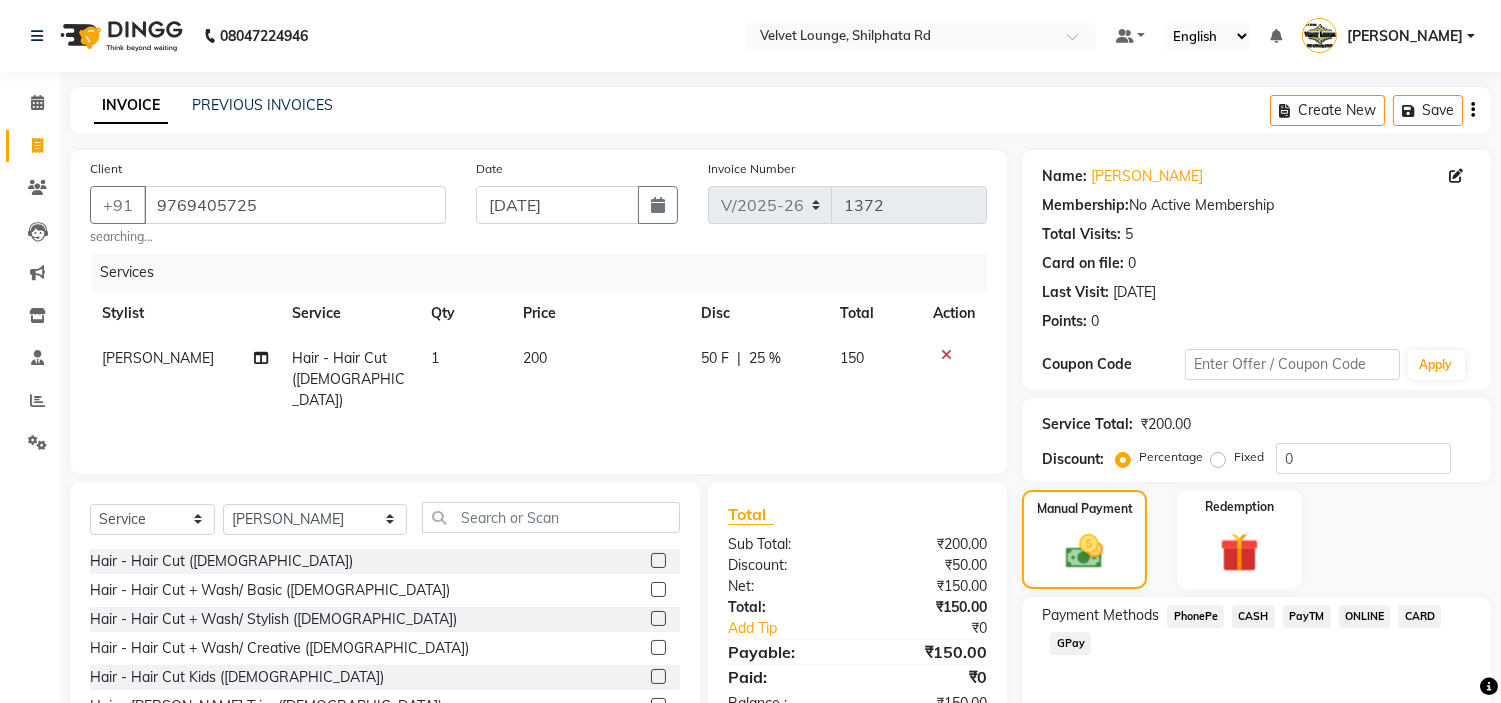 click on "PayTM" 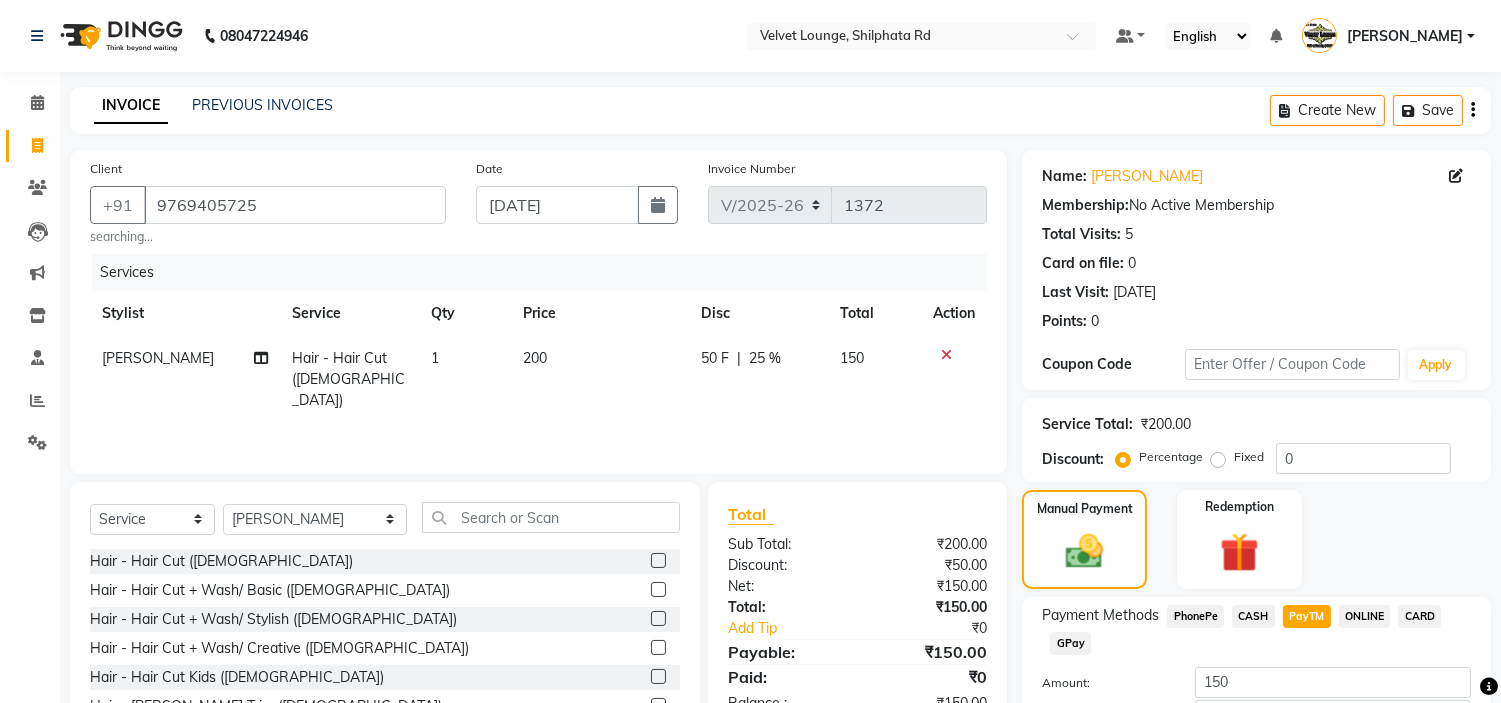 scroll, scrollTop: 141, scrollLeft: 0, axis: vertical 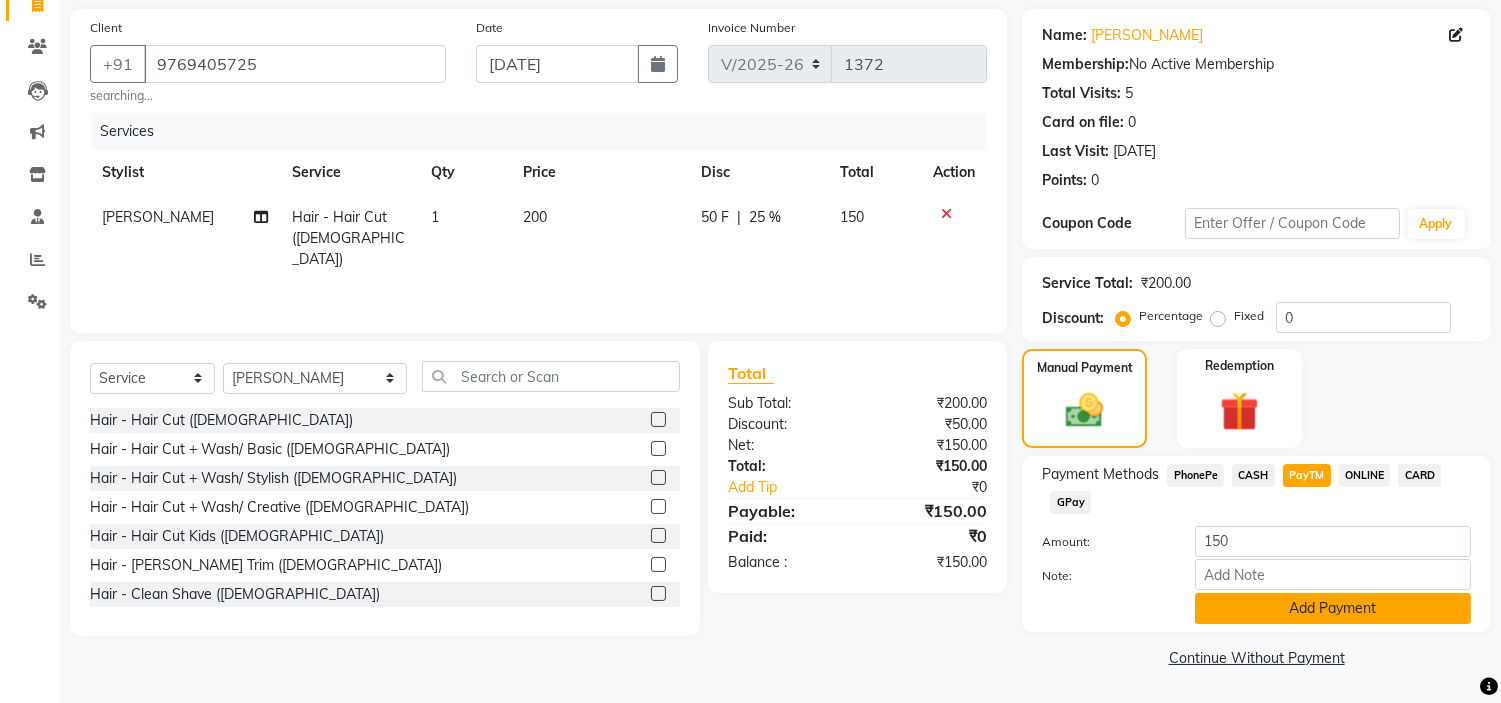click on "Add Payment" 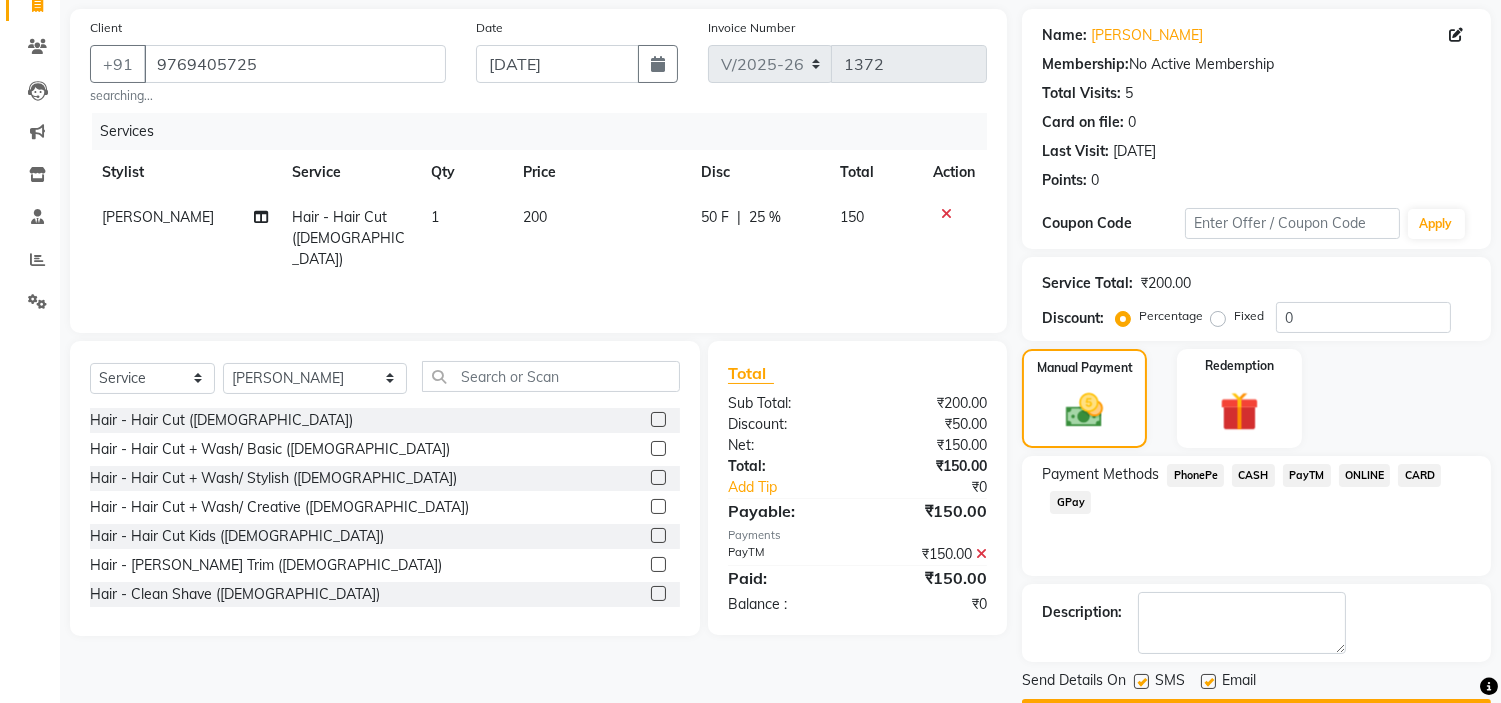 scroll, scrollTop: 196, scrollLeft: 0, axis: vertical 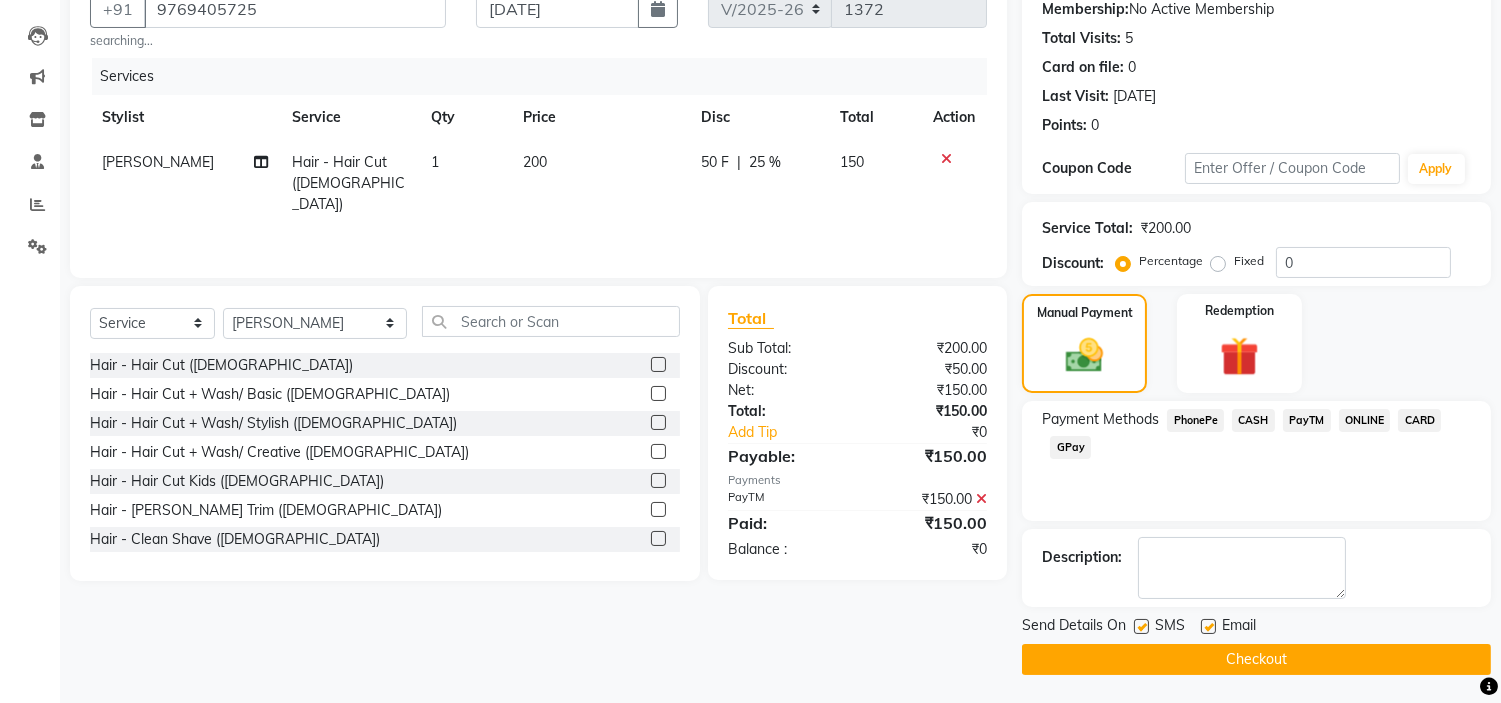 click on "Checkout" 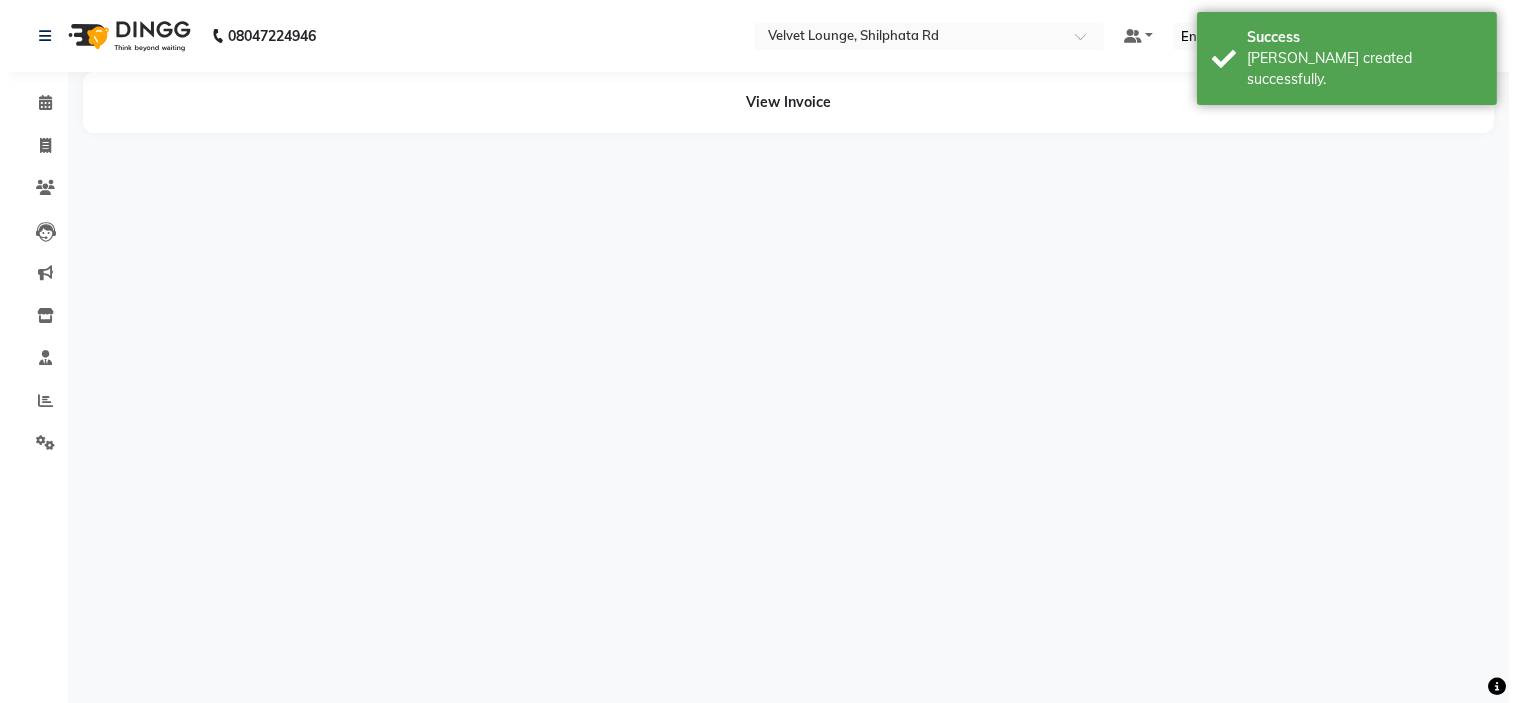 scroll, scrollTop: 0, scrollLeft: 0, axis: both 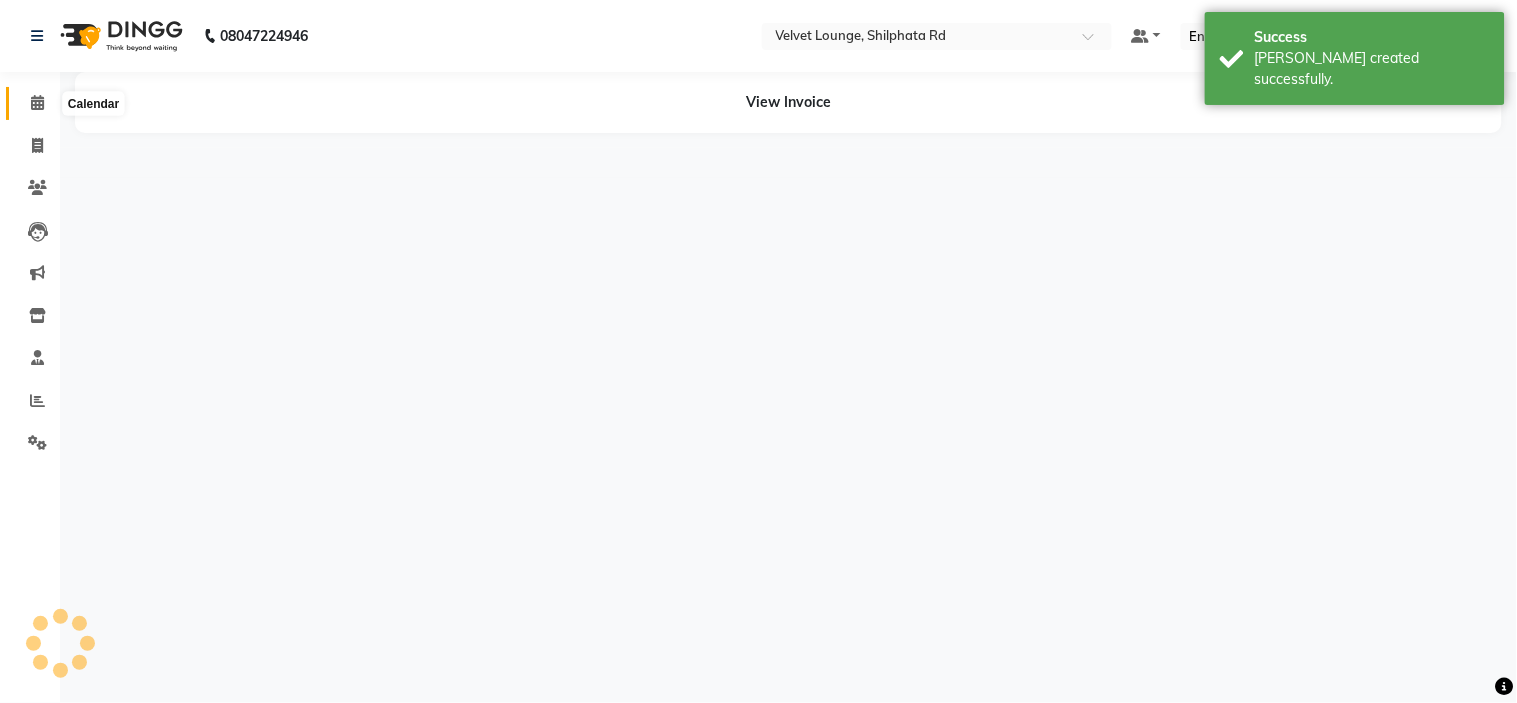 click 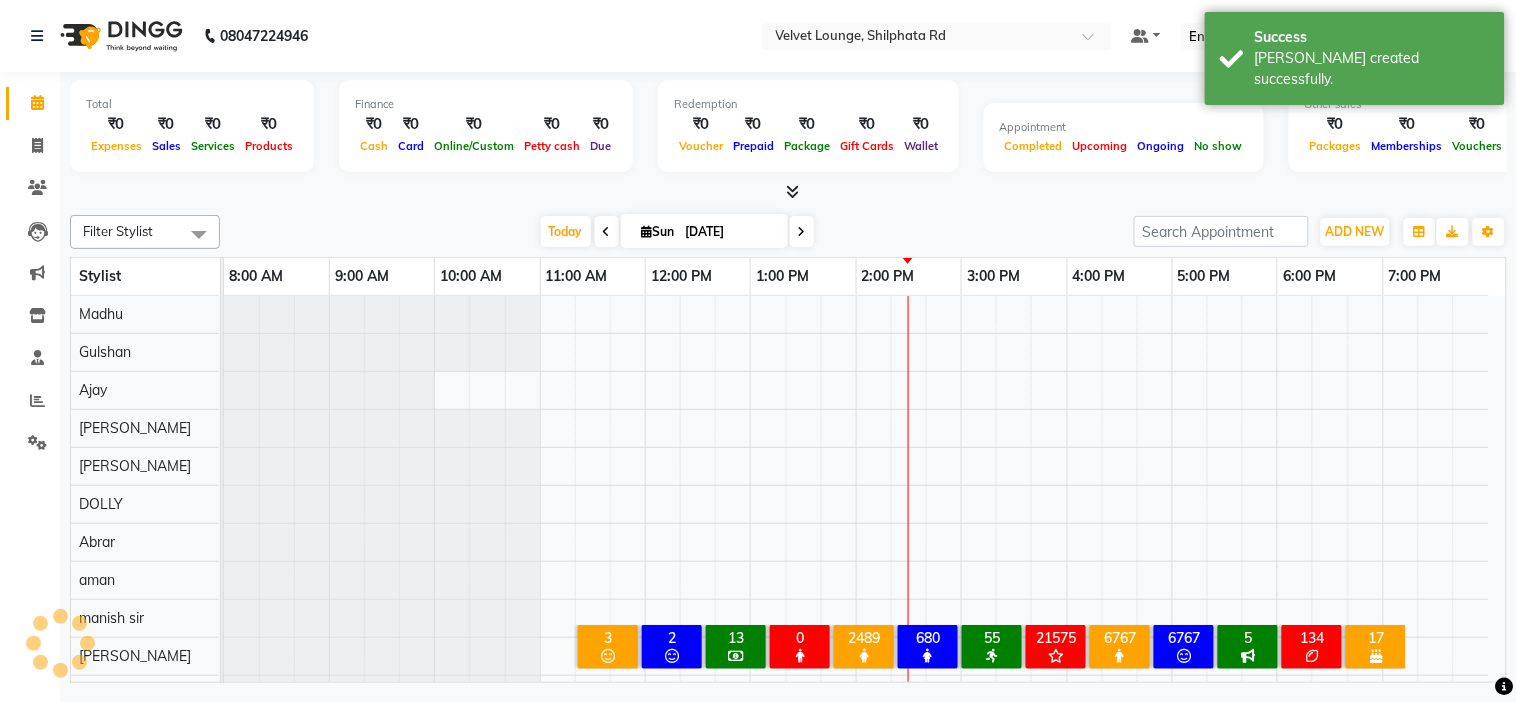 scroll, scrollTop: 26, scrollLeft: 0, axis: vertical 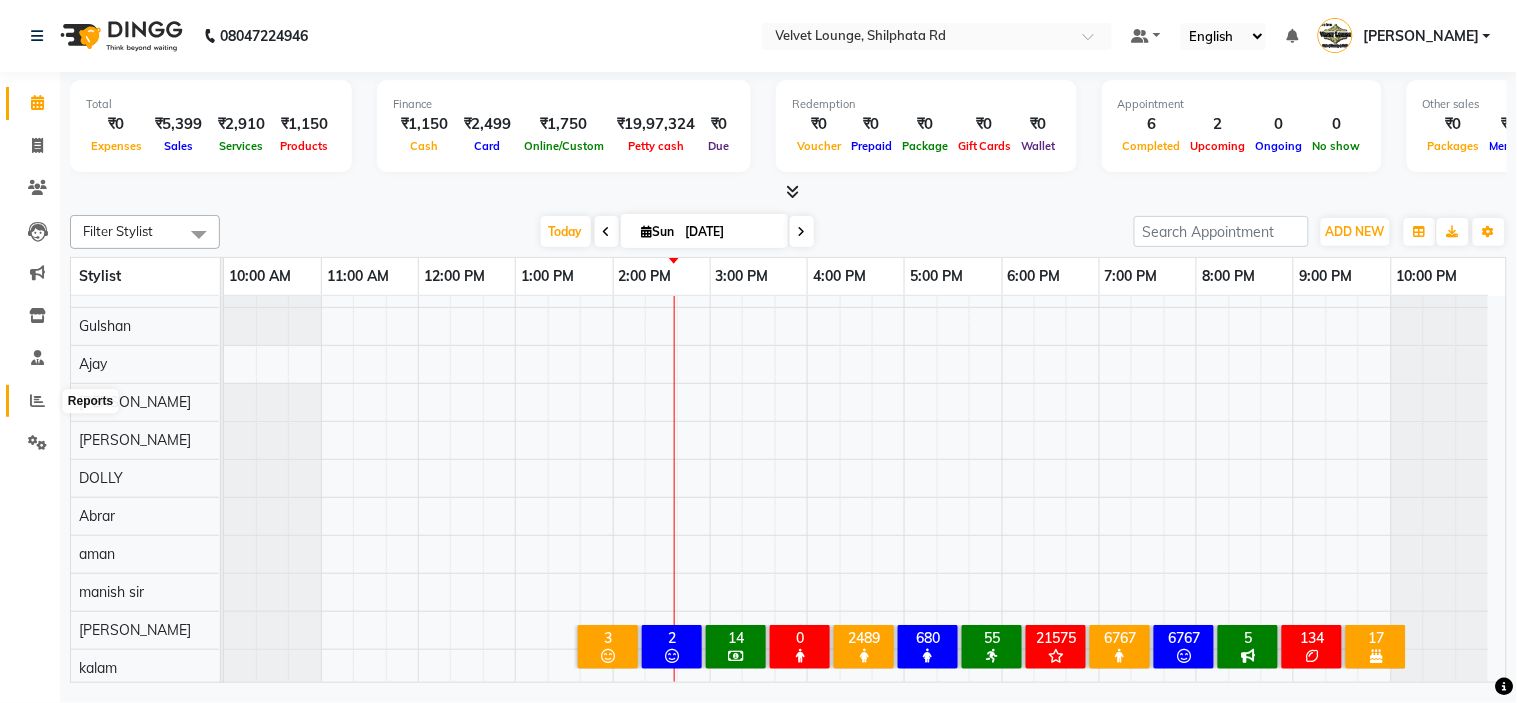 click 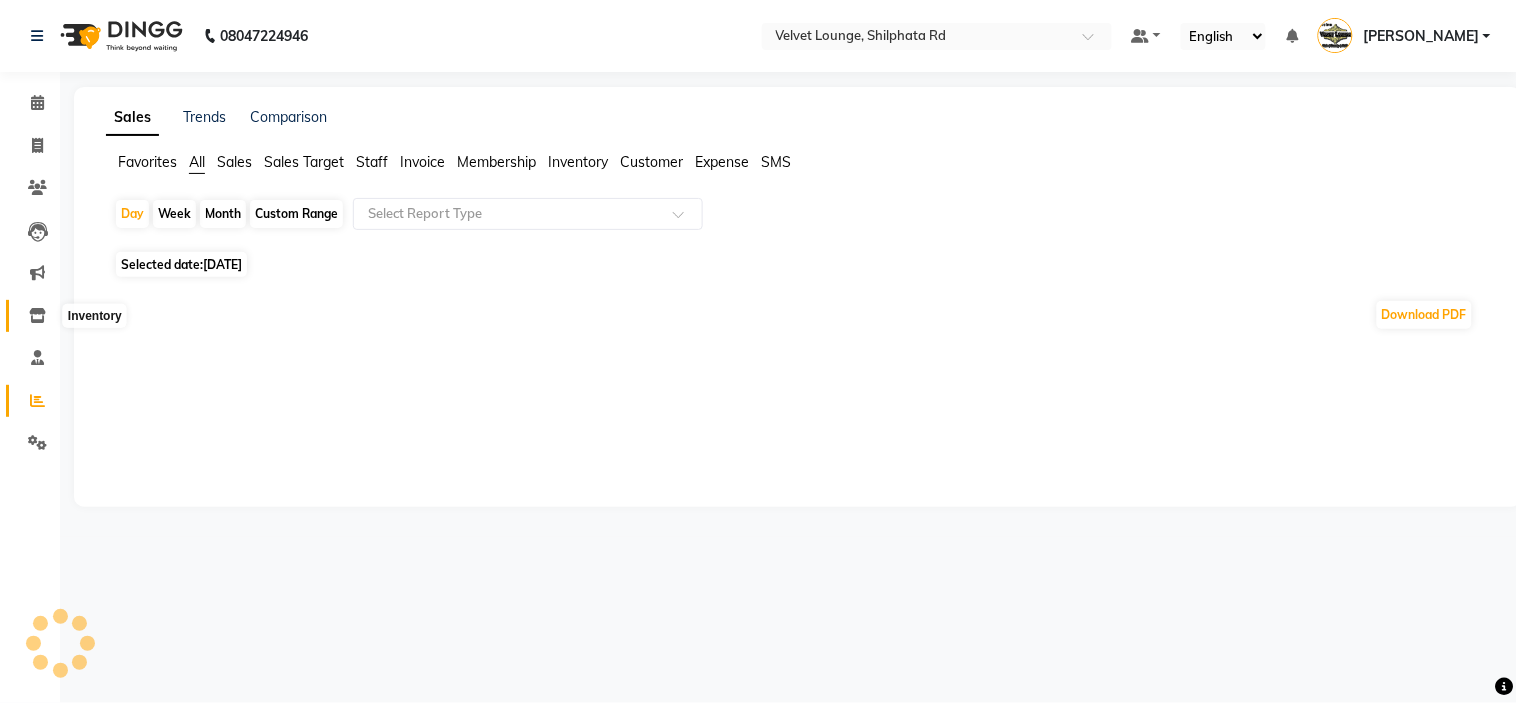 click 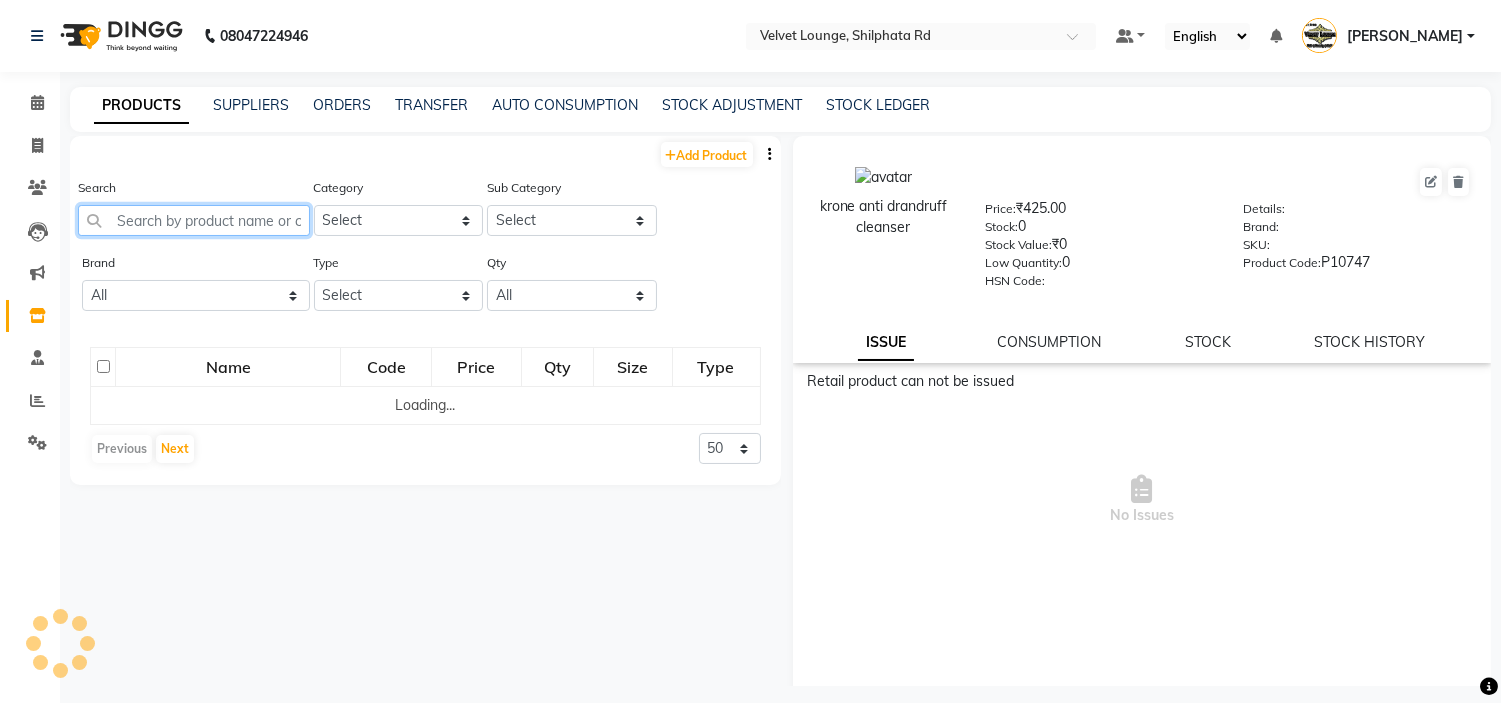 click 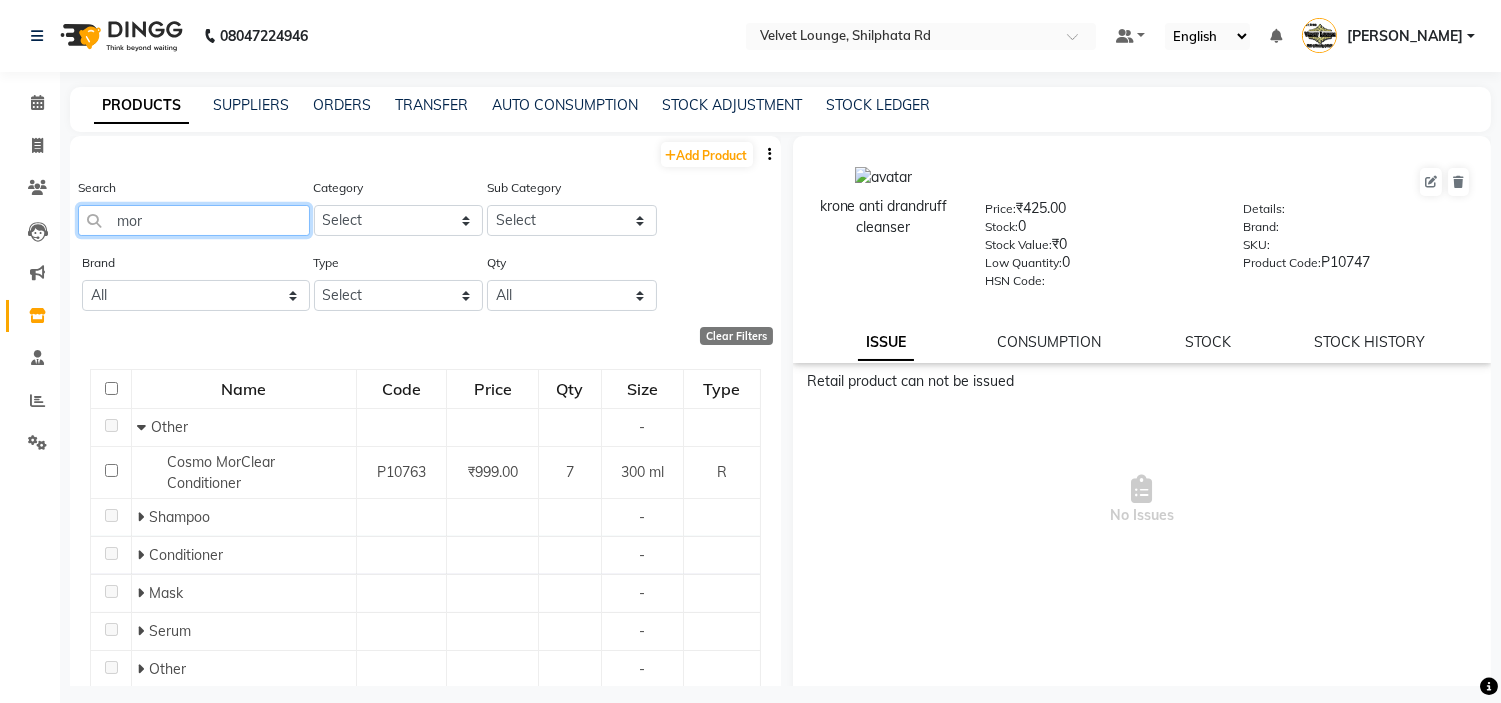 type on "mor" 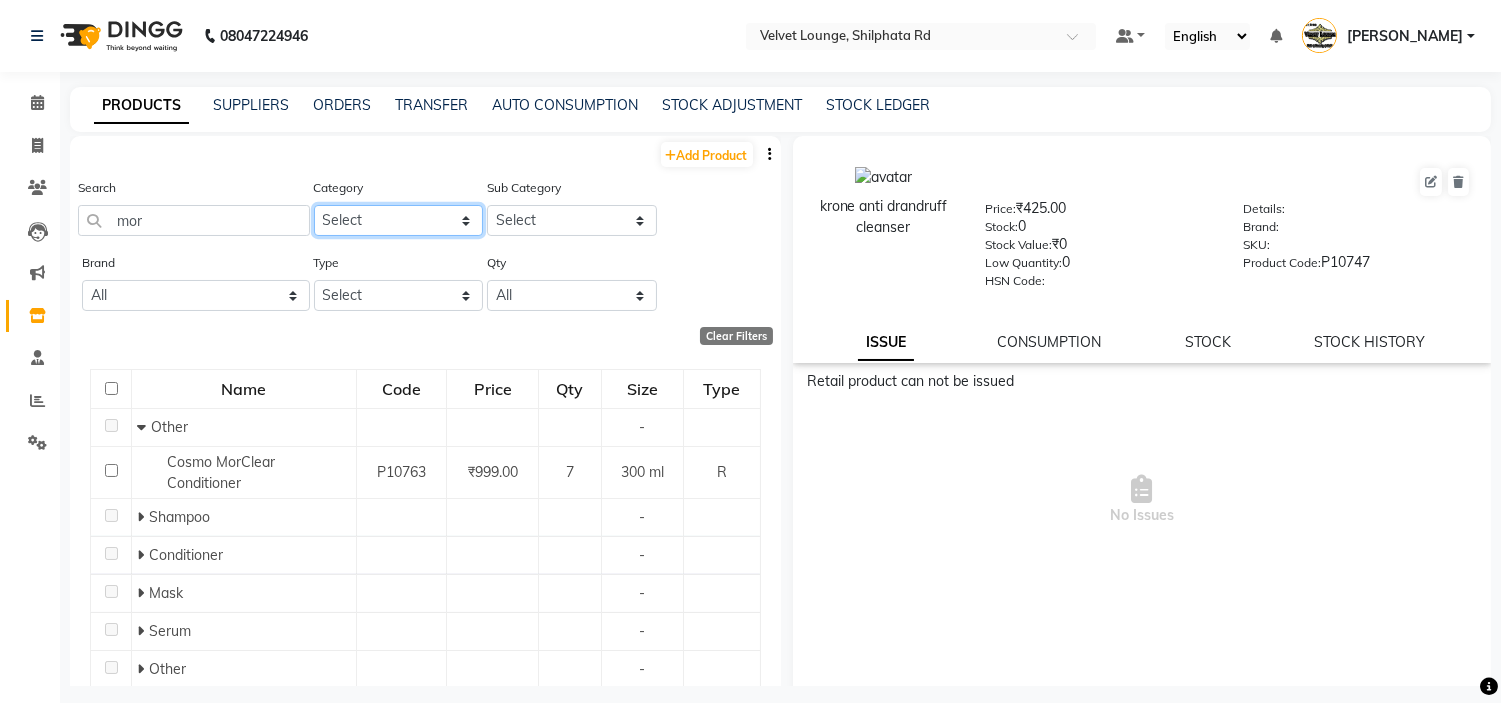 click on "Select Hair Skin Makeup Personal Care Appliances Beard Waxing Disposable Threading Hands and Feet Beauty Planet Botox Cadiveu Casmara Cheryls Loreal Olaplex Other" 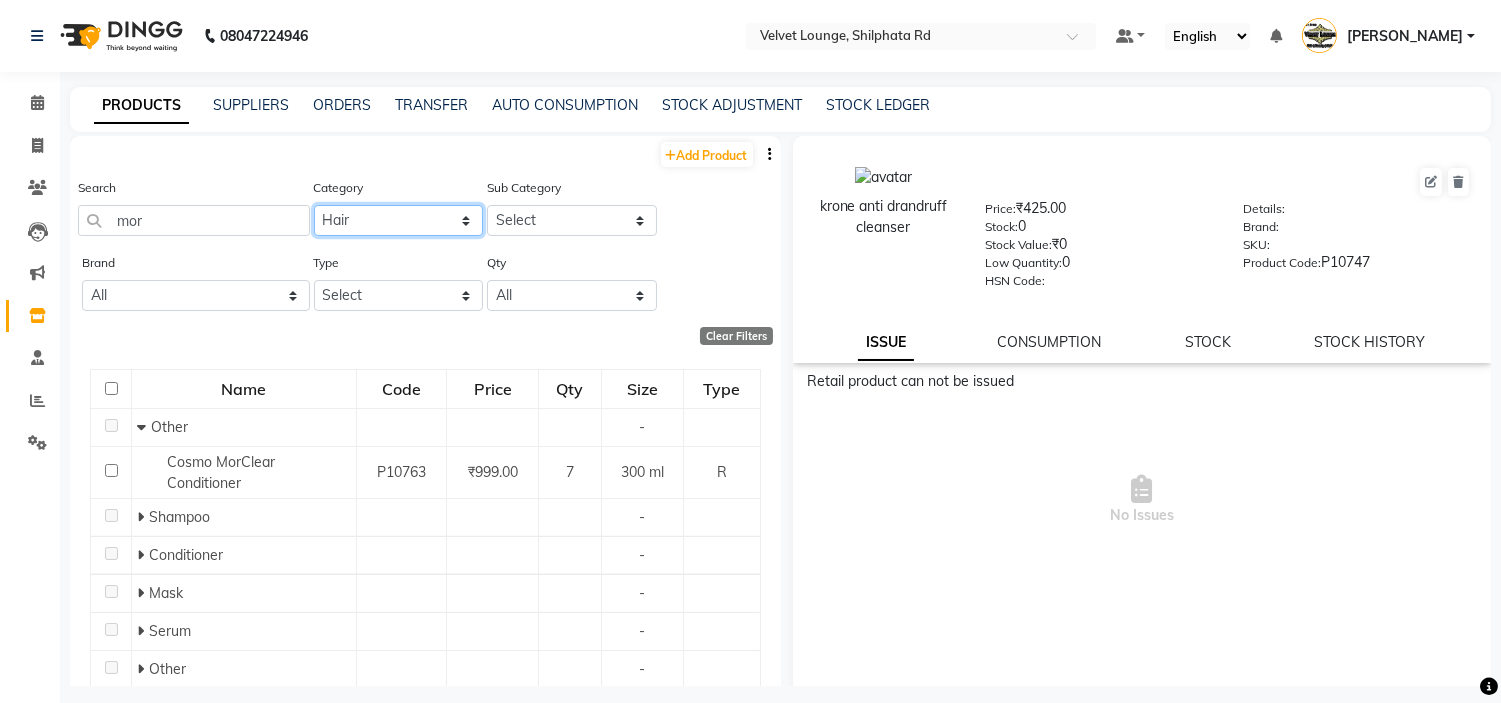 click on "Select Hair Skin Makeup Personal Care Appliances Beard Waxing Disposable Threading Hands and Feet Beauty Planet Botox Cadiveu Casmara Cheryls Loreal Olaplex Other" 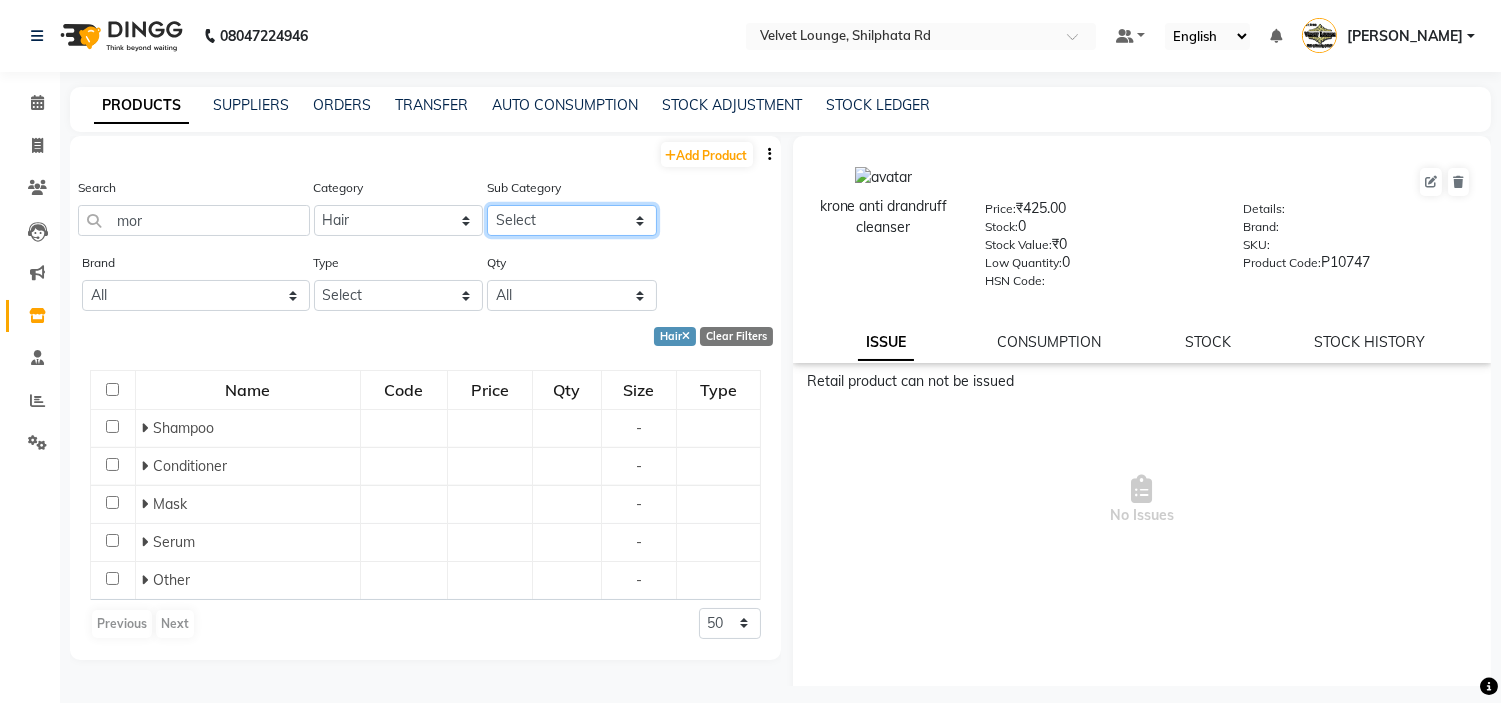 click on "Select Shampoo Conditioner Cream Mask Oil Serum Color Appliances Treatment Styling Kit & Combo Other" 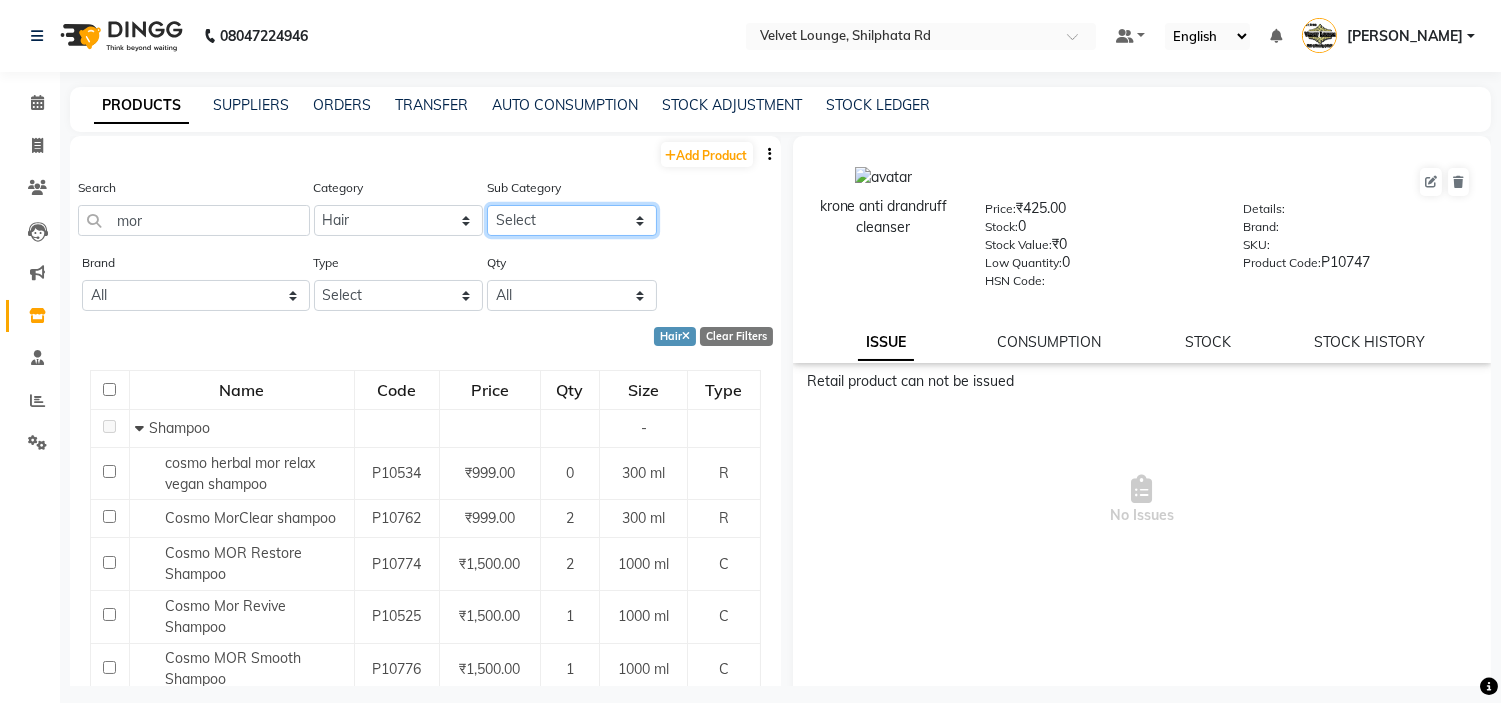 select on "1106" 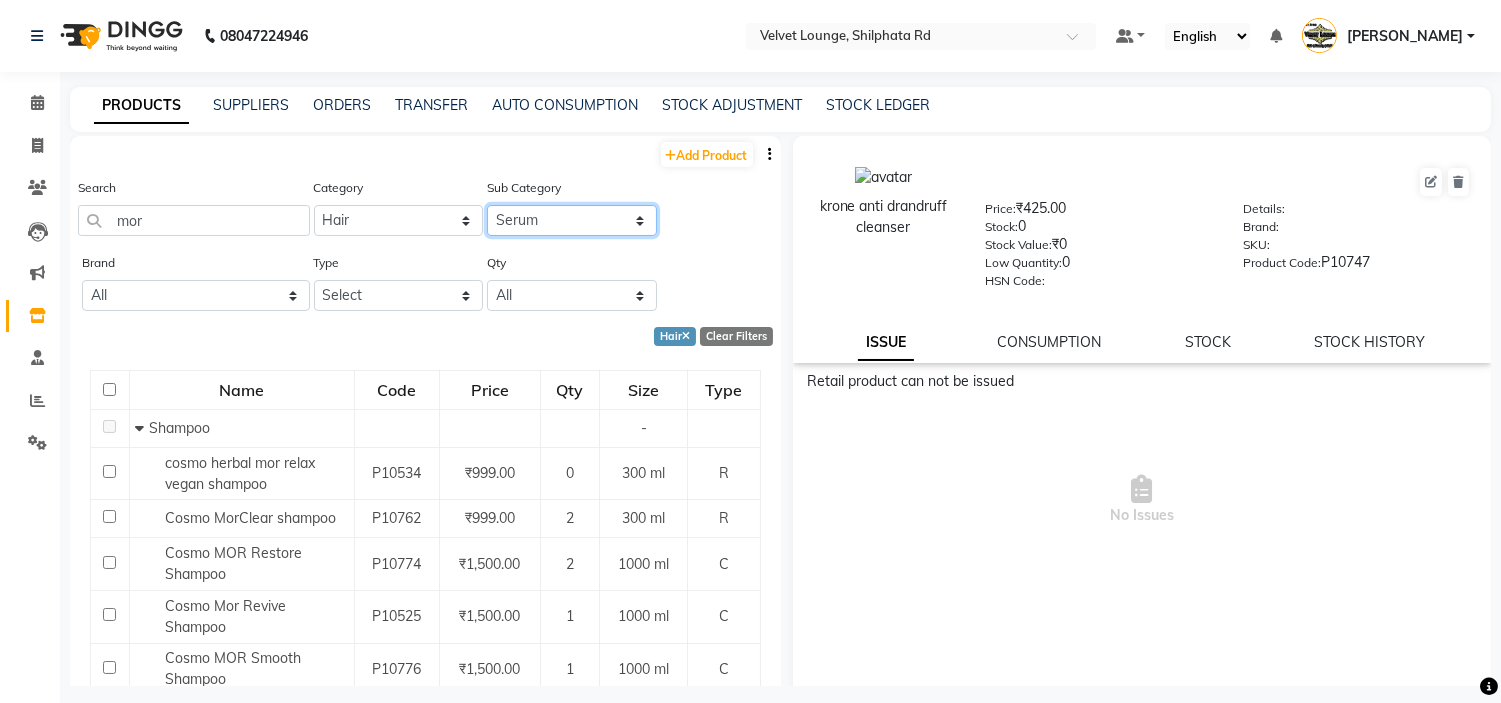click on "Select Shampoo Conditioner Cream Mask Oil Serum Color Appliances Treatment Styling Kit & Combo Other" 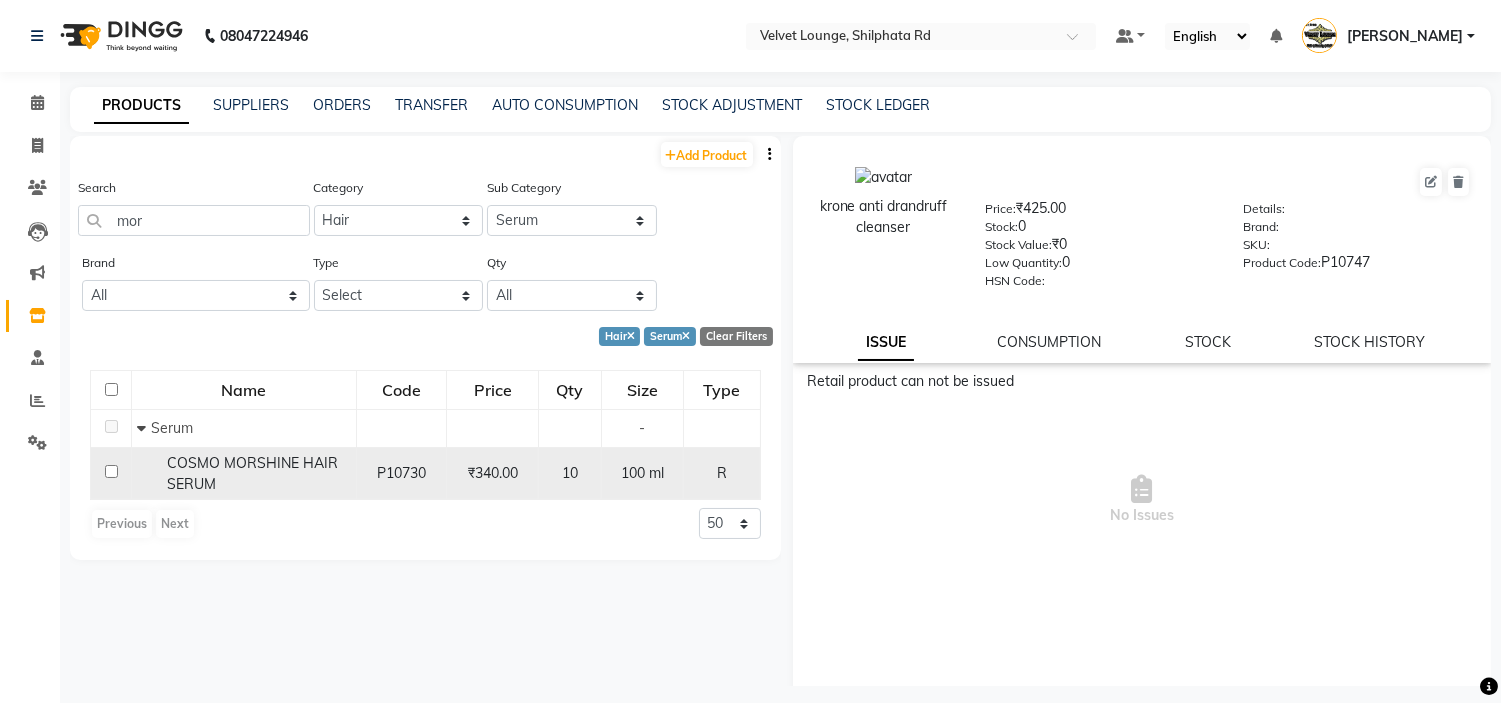 click on "P10730" 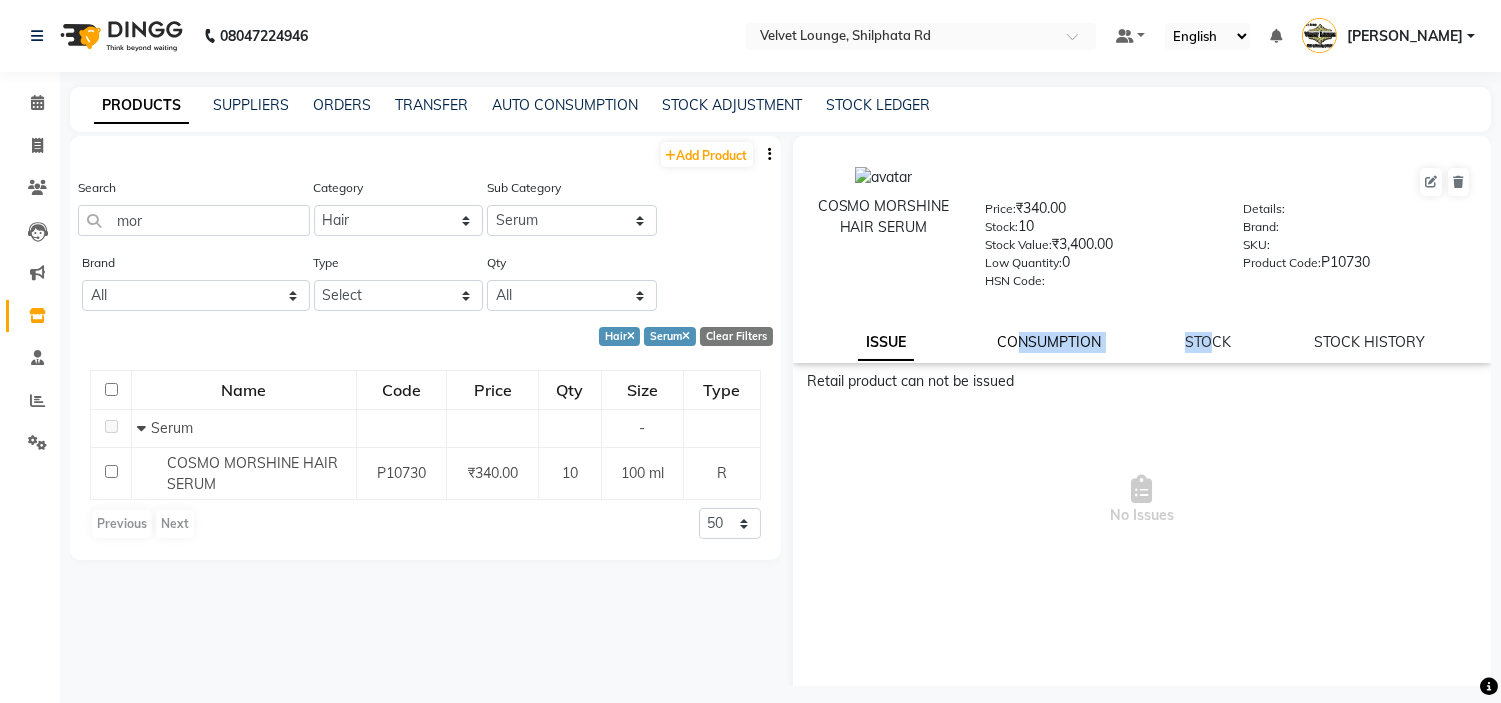 drag, startPoint x: 1207, startPoint y: 353, endPoint x: 1013, endPoint y: 334, distance: 194.92819 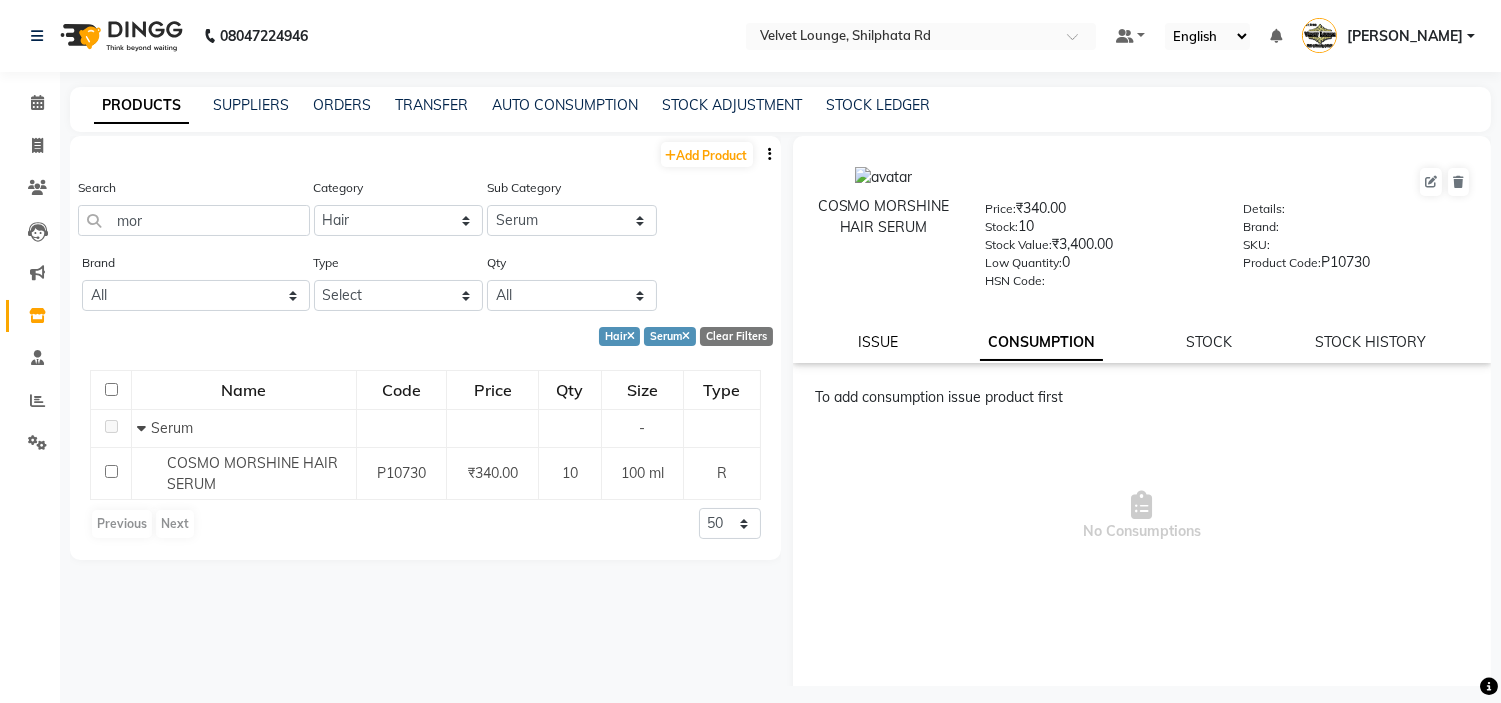 click on "ISSUE" 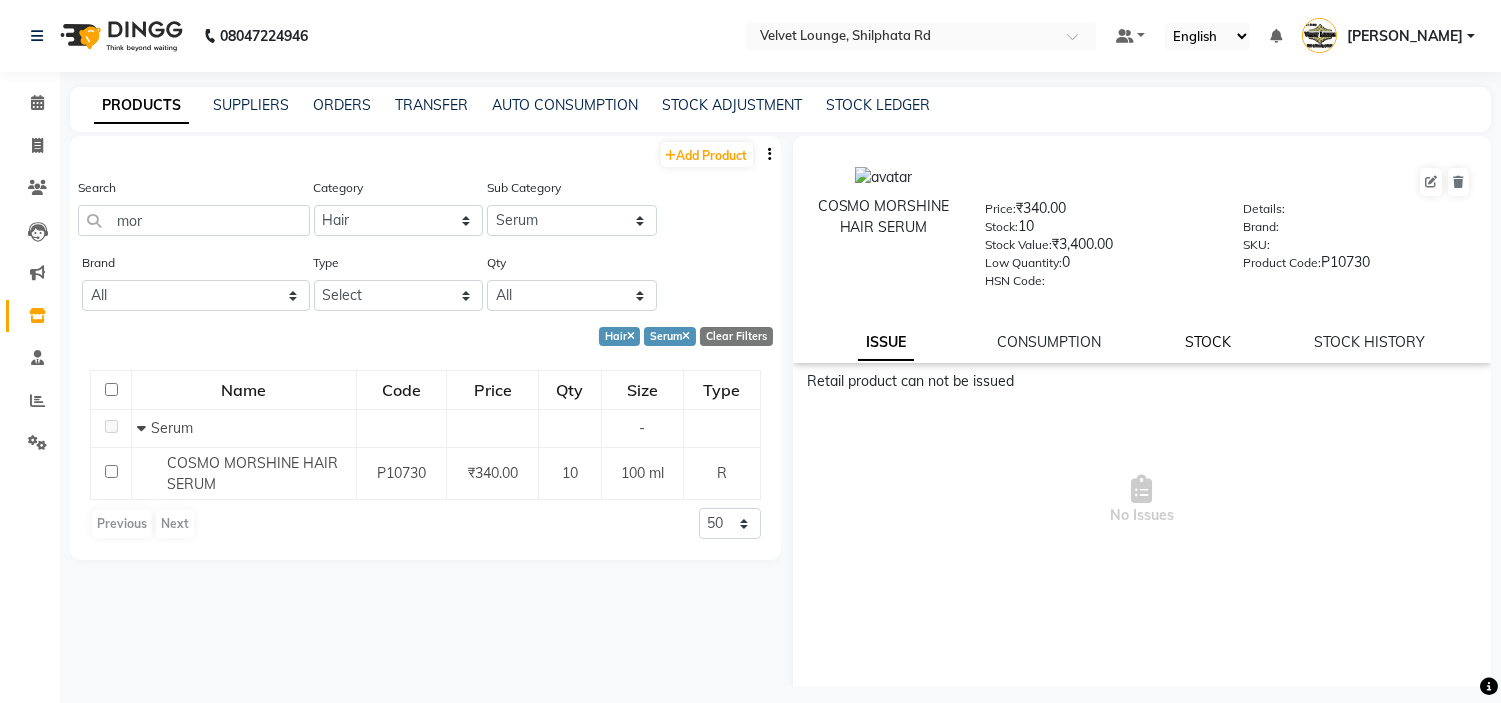 click on "STOCK" 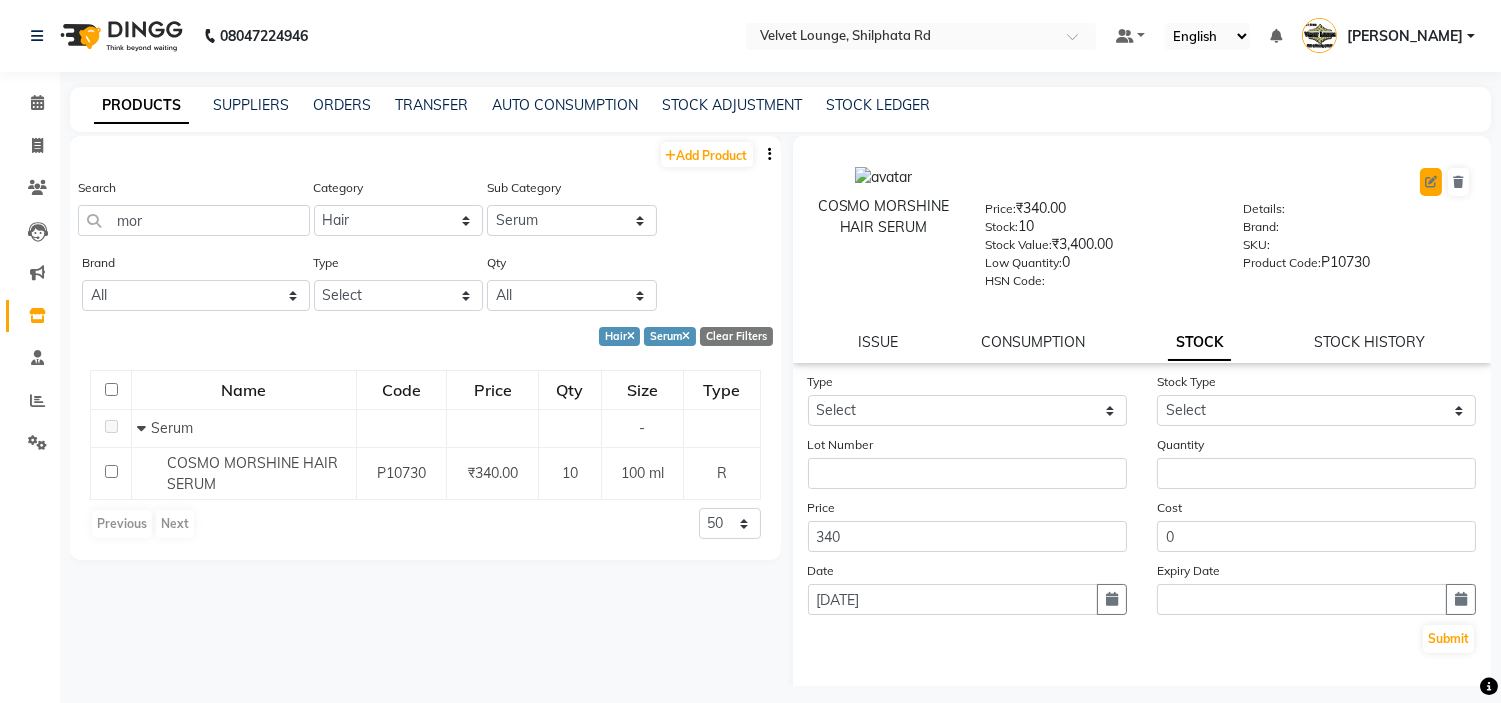 click 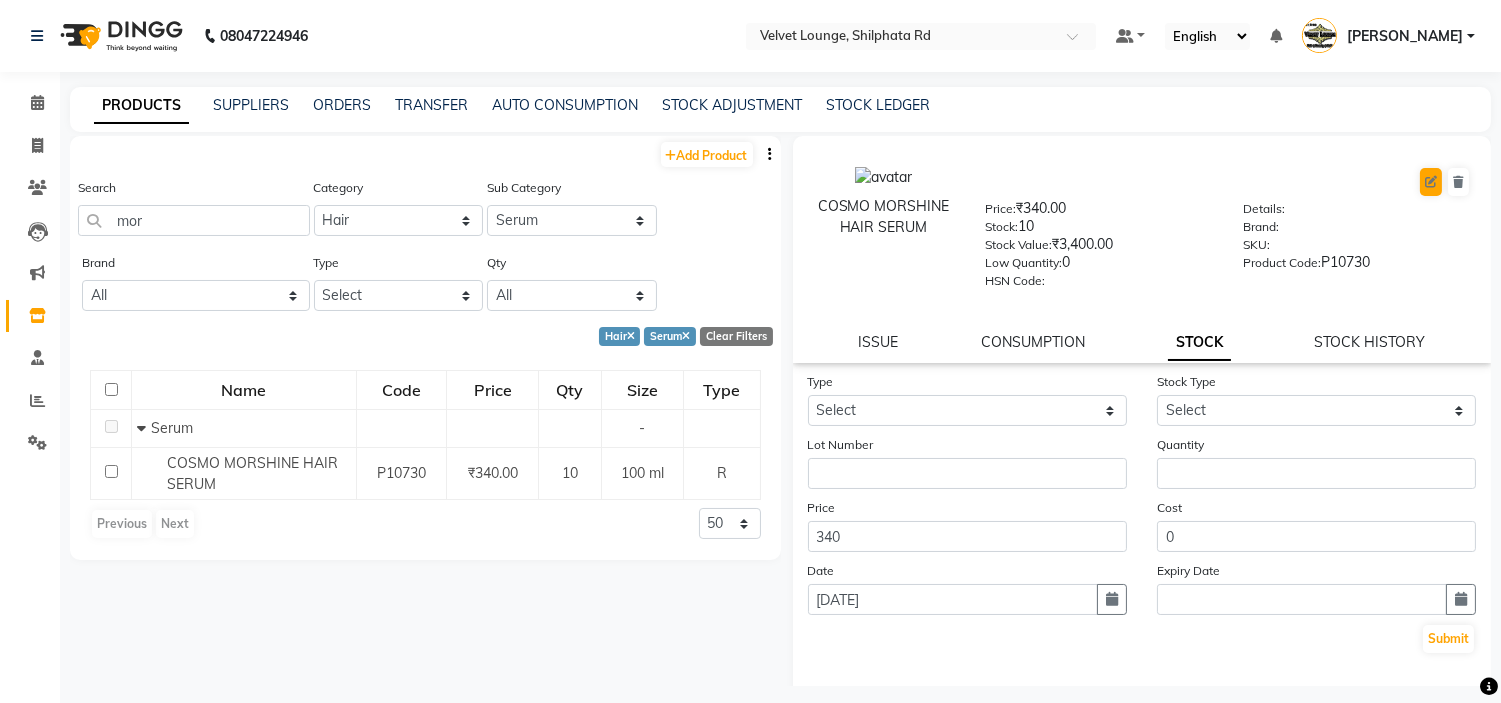 select on "true" 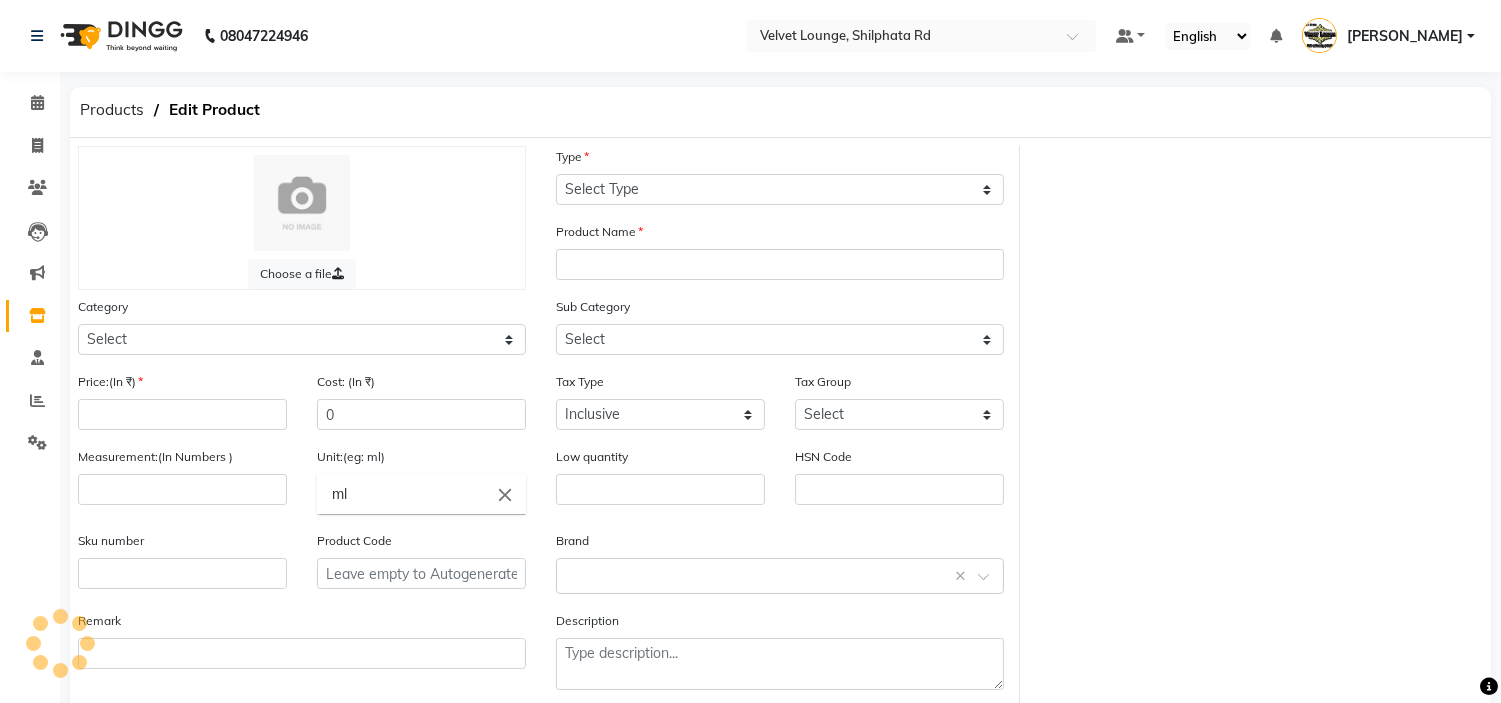 select on "R" 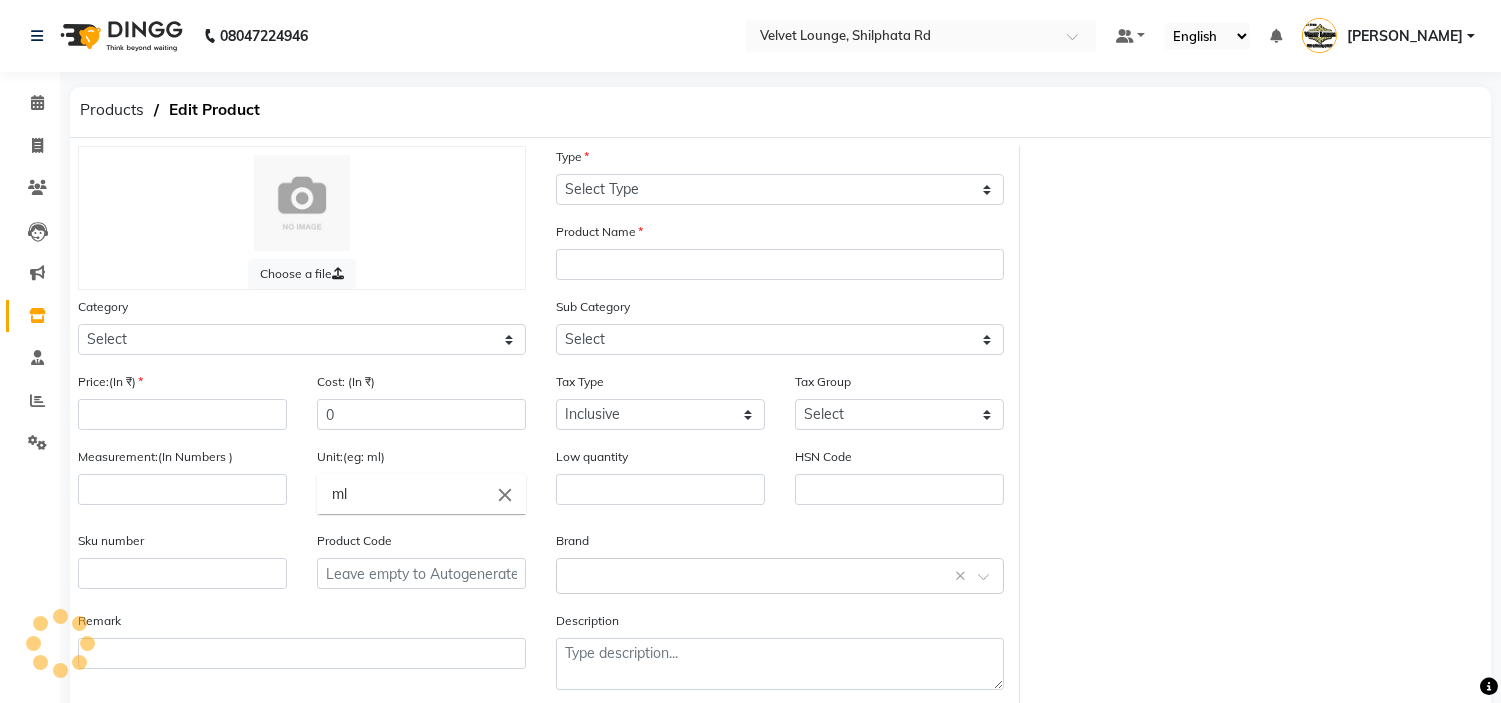 type on "COSMO MORSHINE HAIR SERUM" 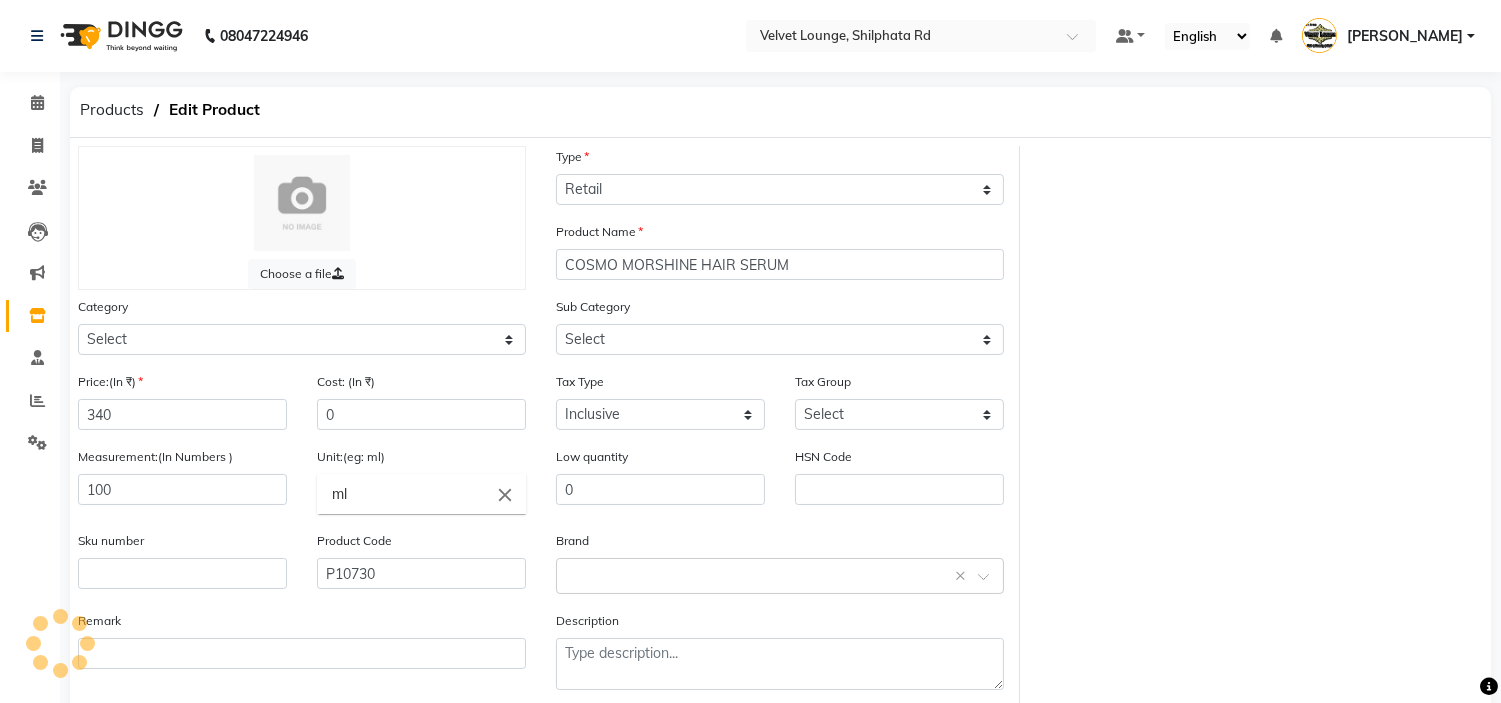 select on "1100" 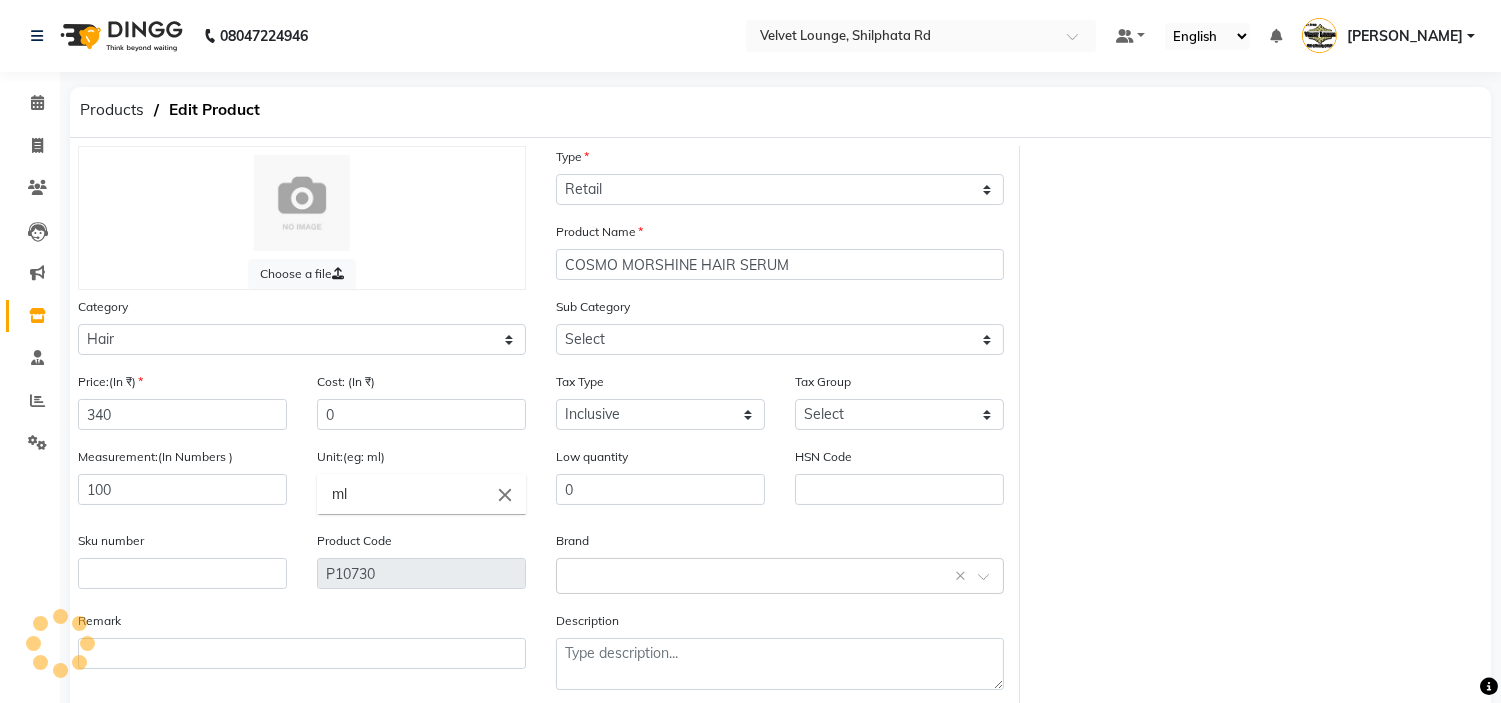 select on "1106" 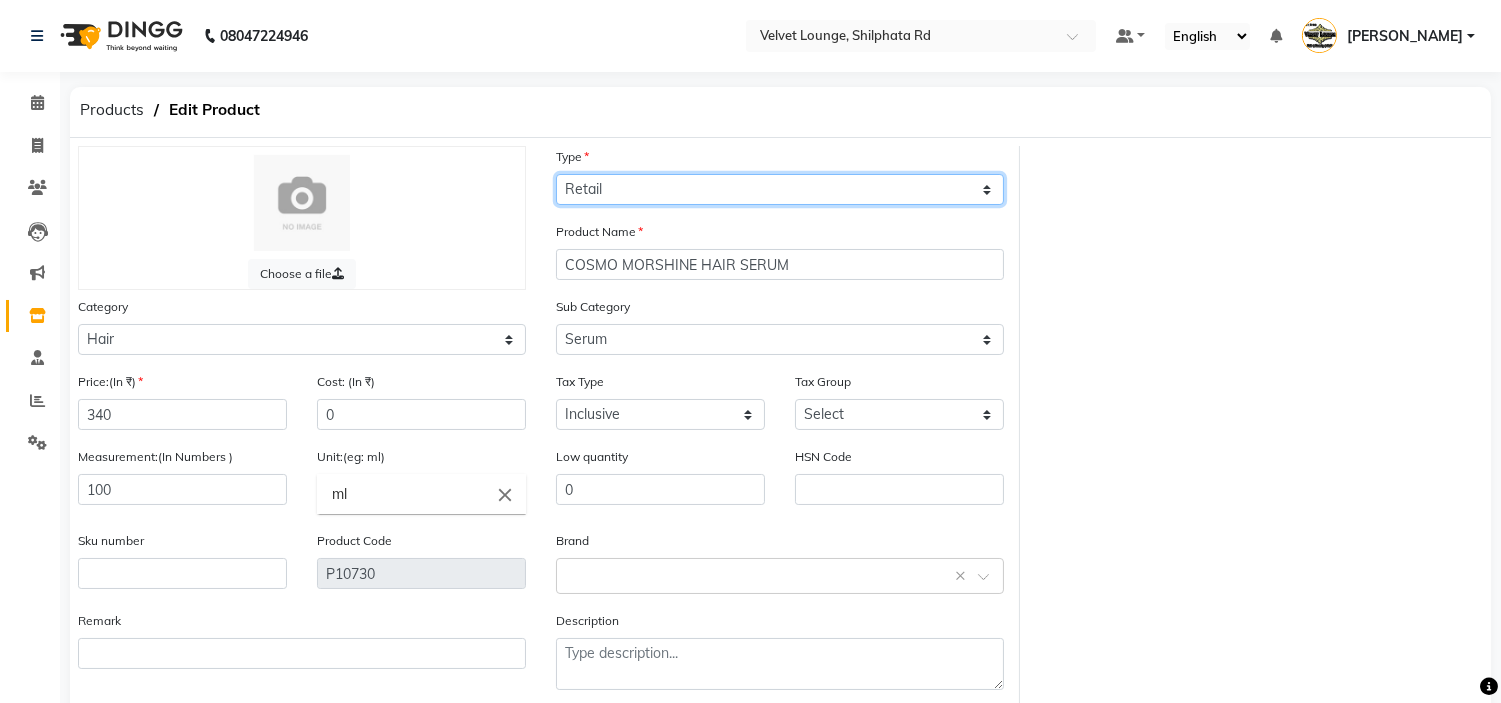 click on "Select Type Both Retail Consumable" 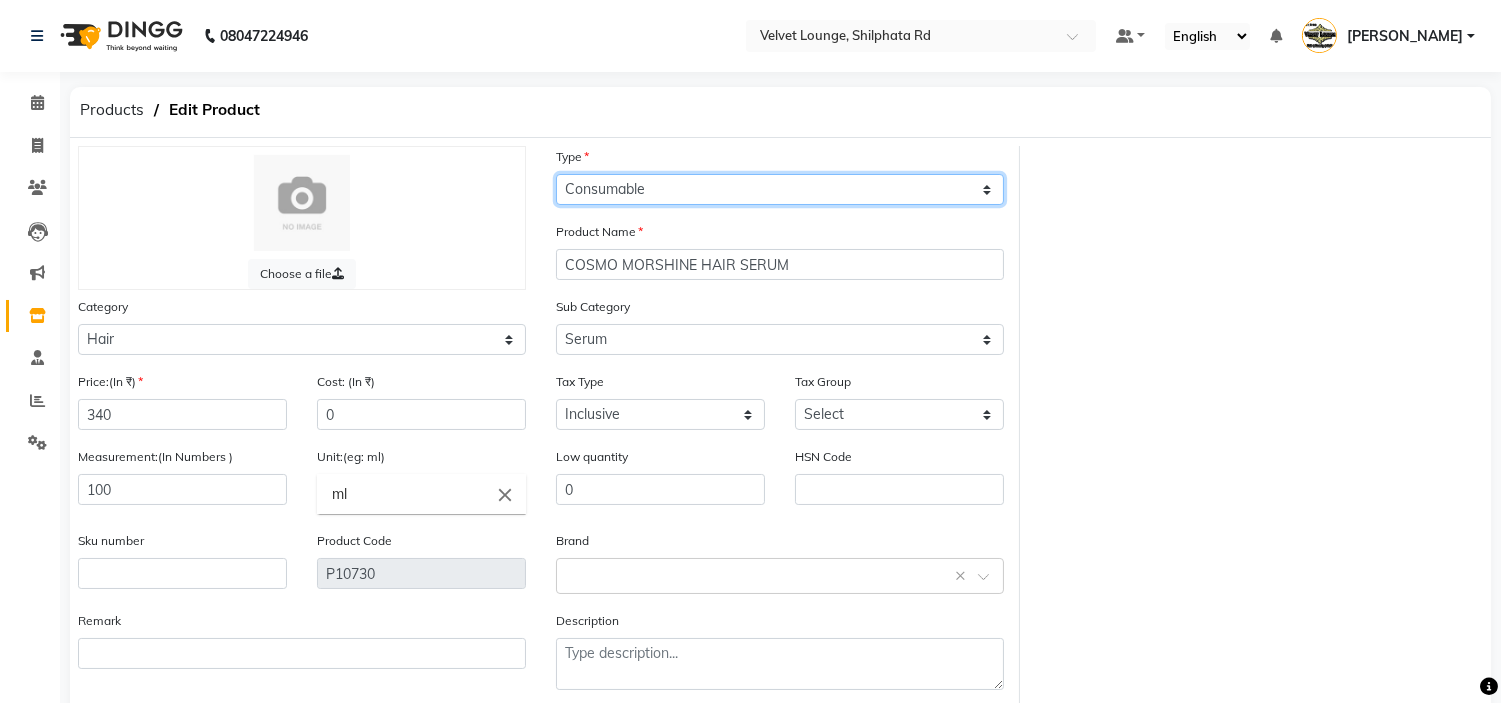 click on "Select Type Both Retail Consumable" 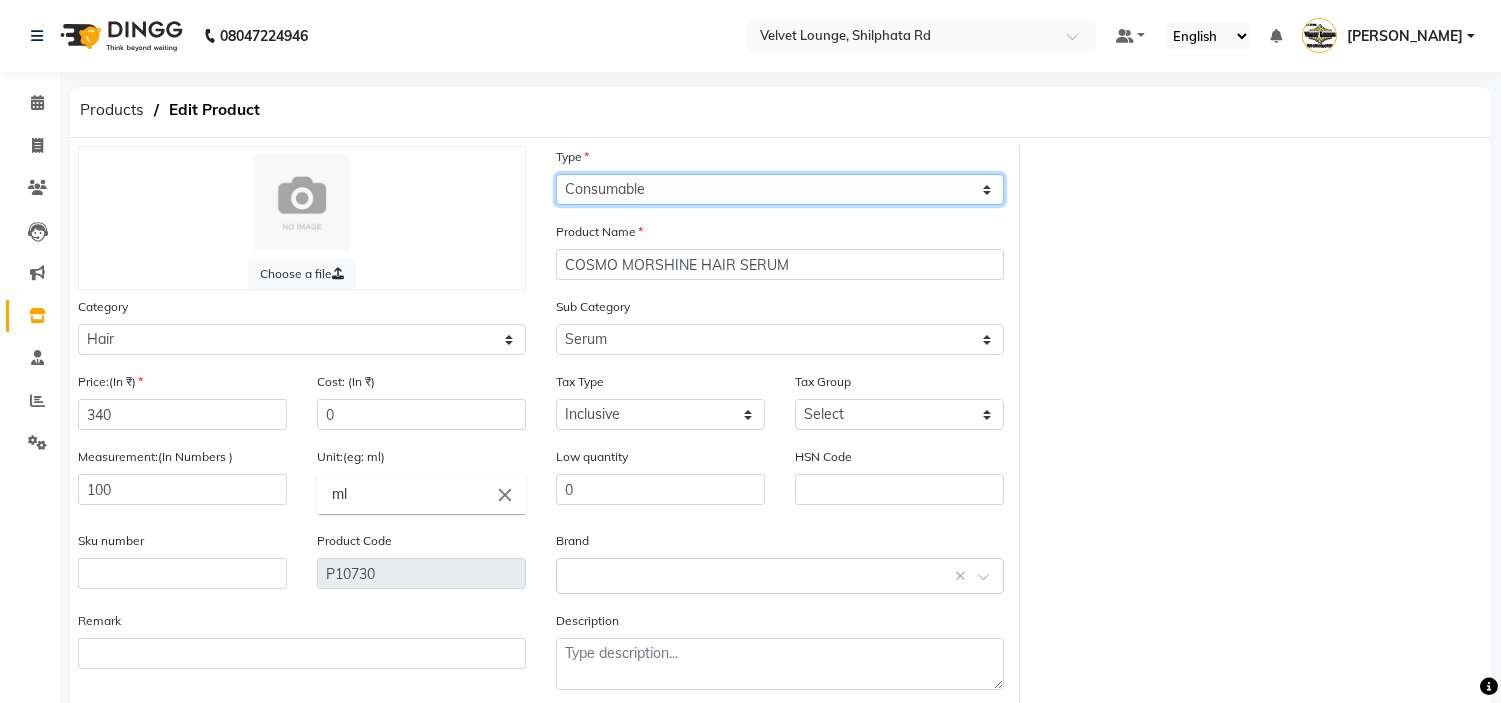 scroll, scrollTop: 100, scrollLeft: 0, axis: vertical 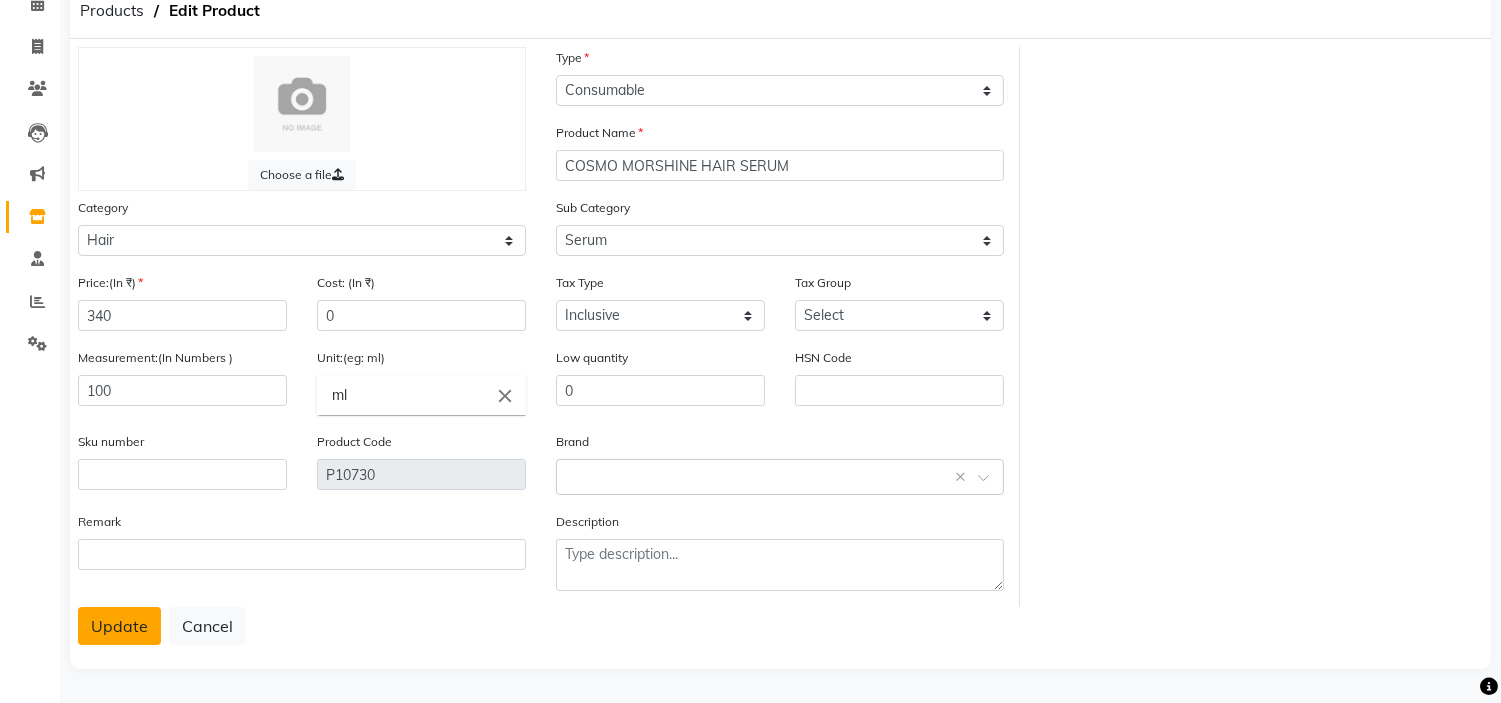 click on "Update" 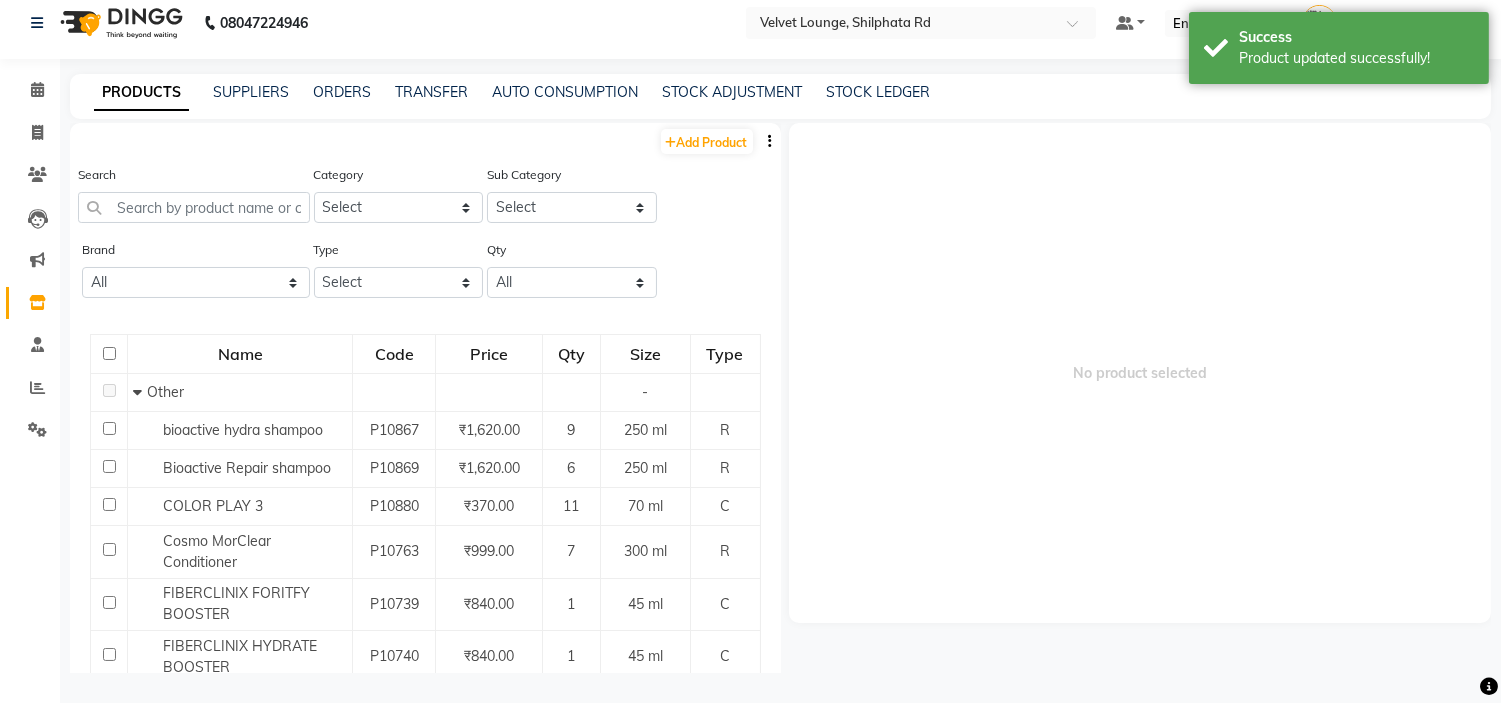 scroll, scrollTop: 12, scrollLeft: 0, axis: vertical 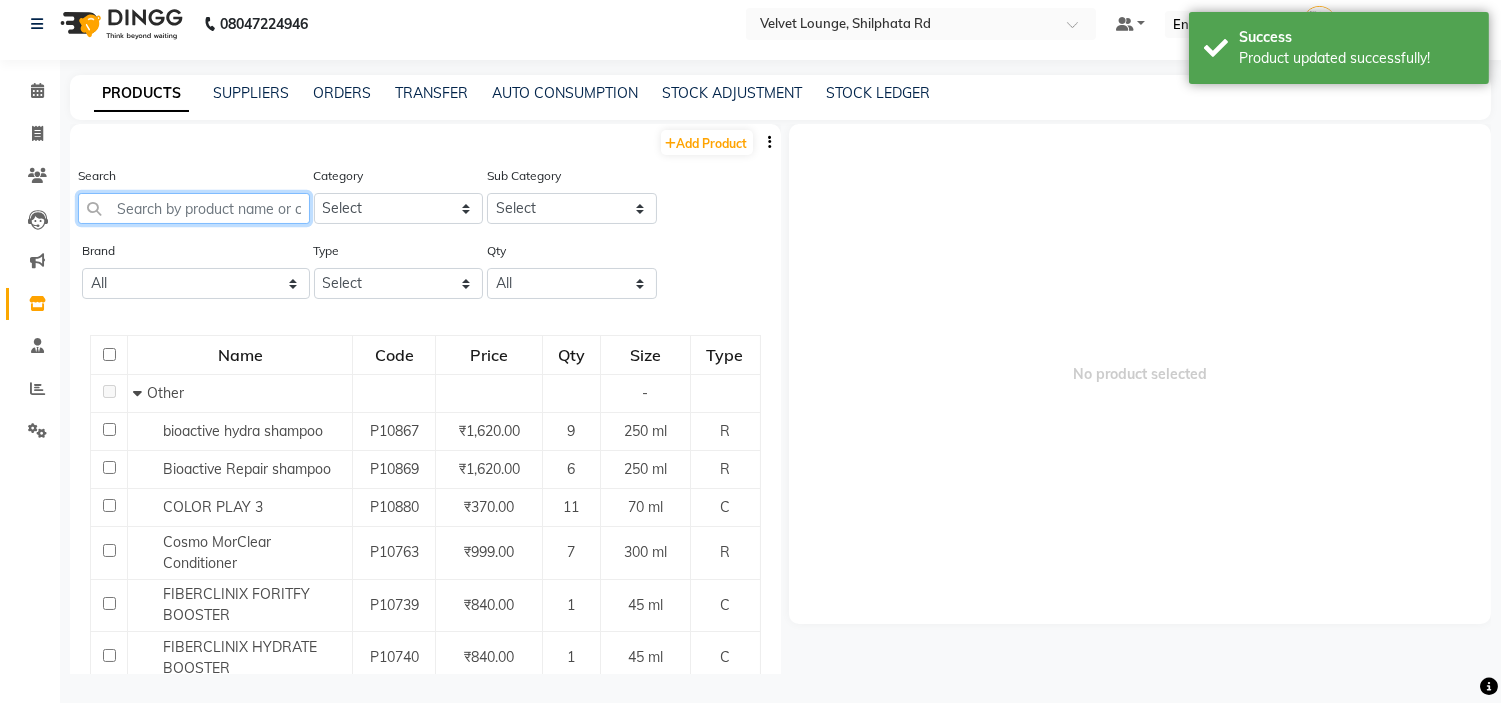 click 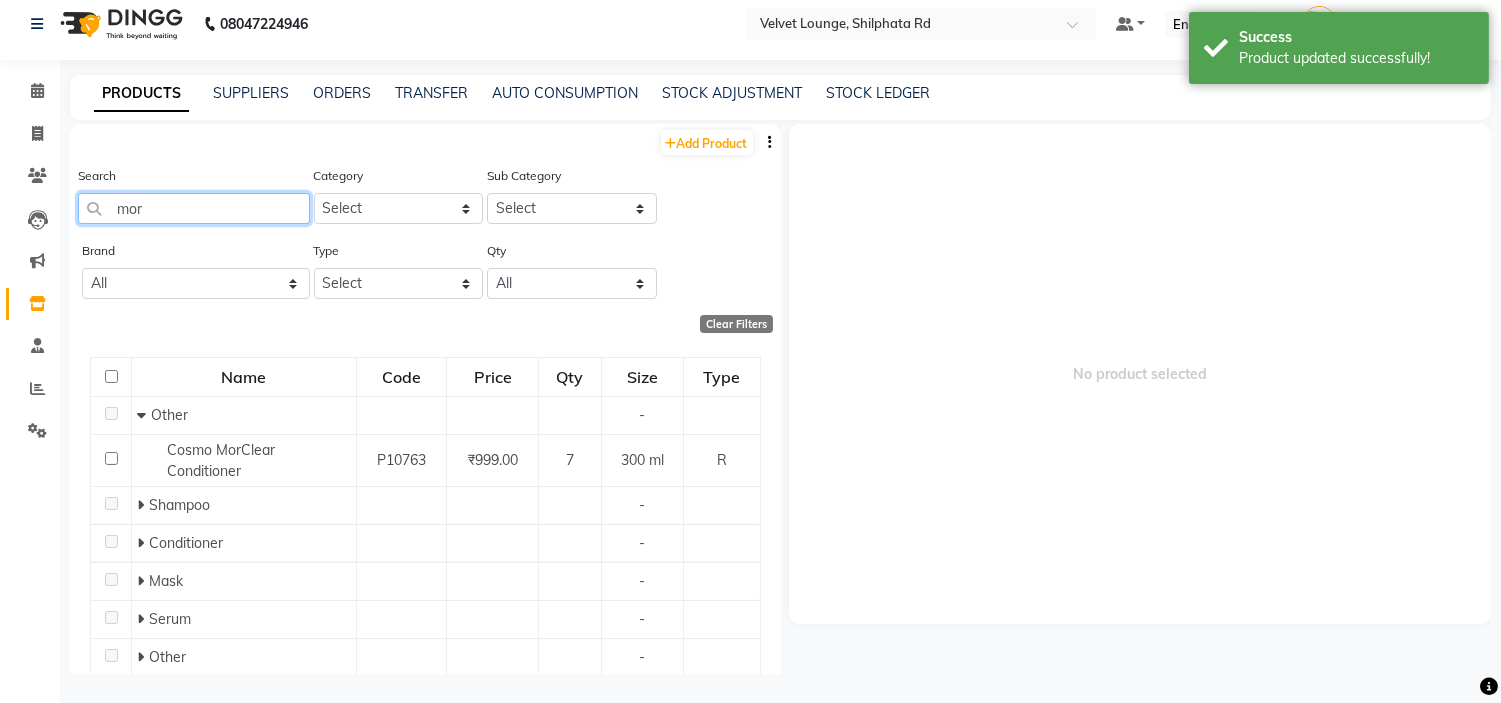 type on "mor" 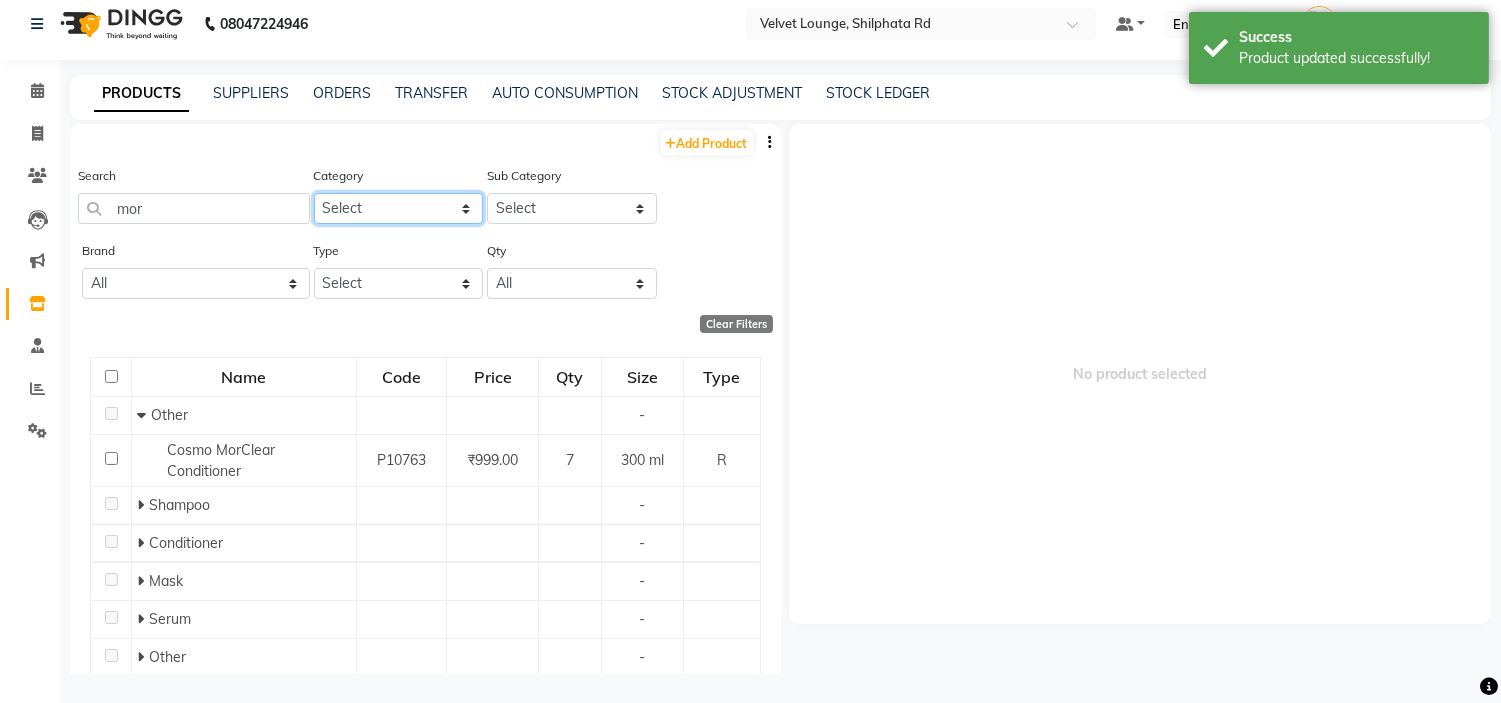 click on "Select Hair Skin Makeup Personal Care Appliances Beard Waxing Disposable Threading Hands and Feet Beauty Planet Botox Cadiveu Casmara Cheryls Loreal Olaplex Other" 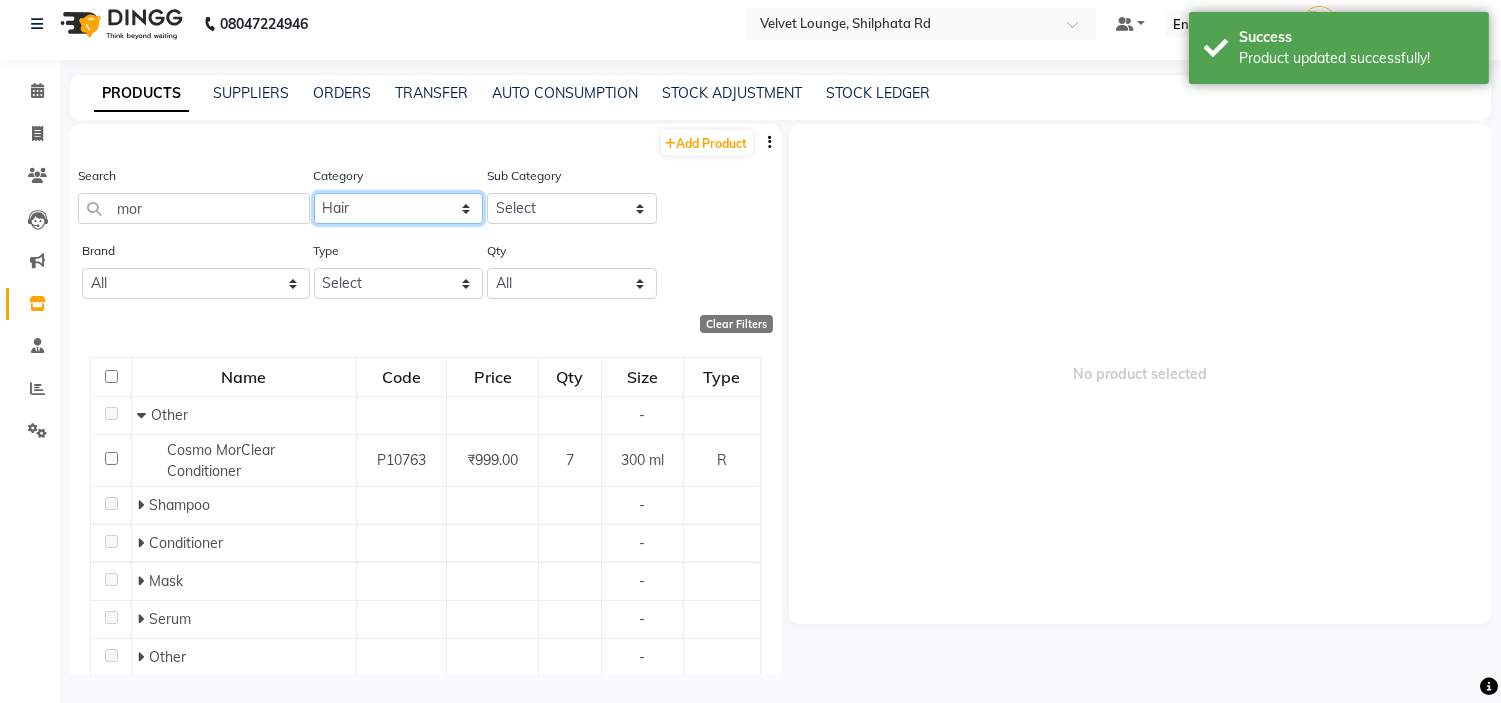 click on "Select Hair Skin Makeup Personal Care Appliances Beard Waxing Disposable Threading Hands and Feet Beauty Planet Botox Cadiveu Casmara Cheryls Loreal Olaplex Other" 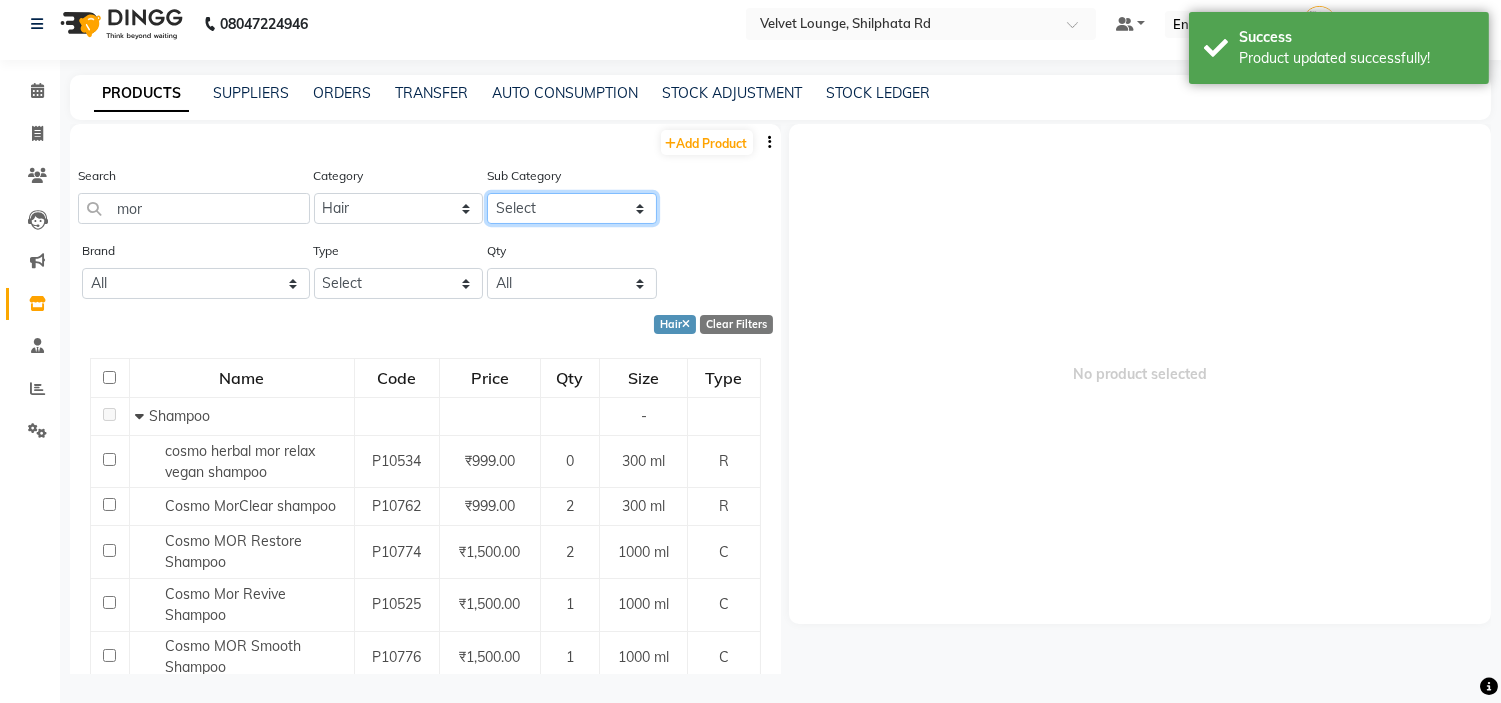 click on "Select Shampoo Conditioner Cream Mask Oil Serum Color Appliances Treatment Styling Kit & Combo Other" 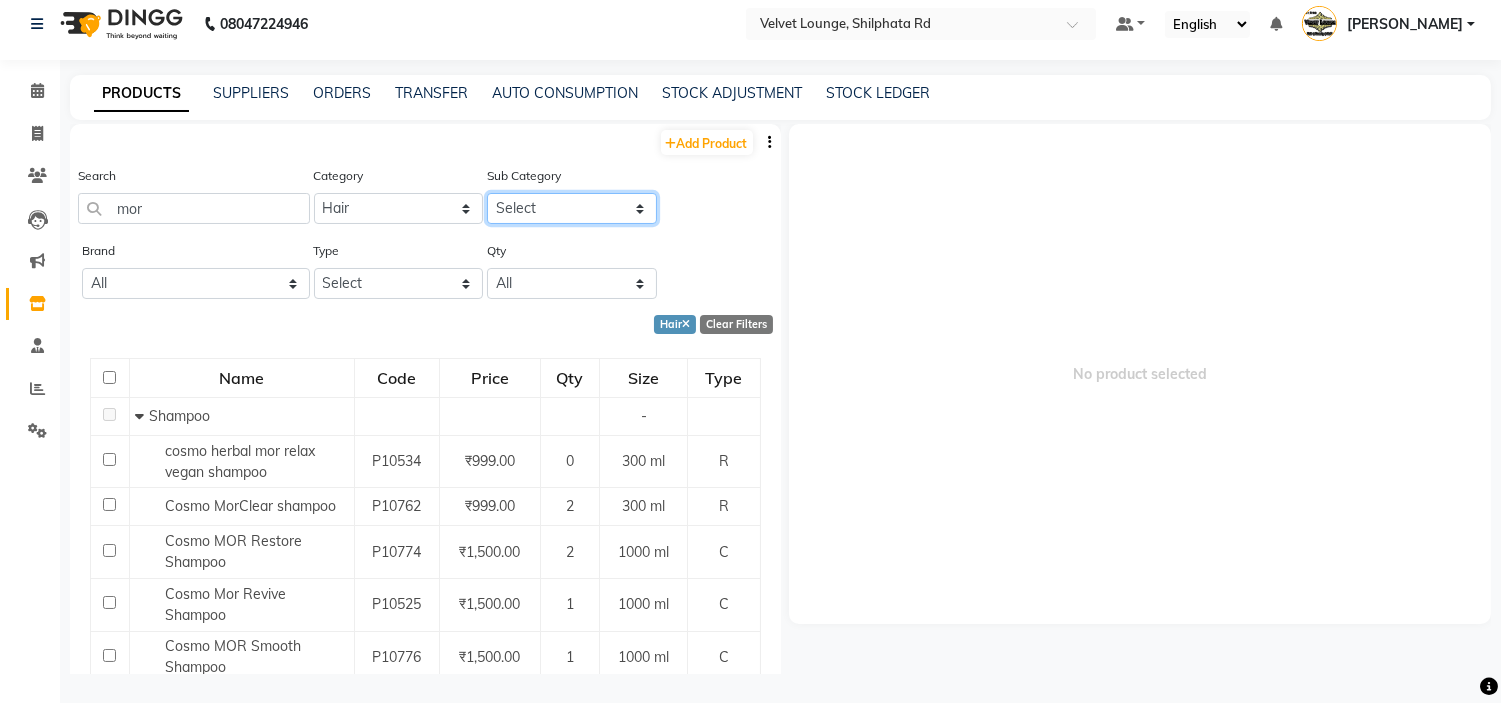 select on "1106" 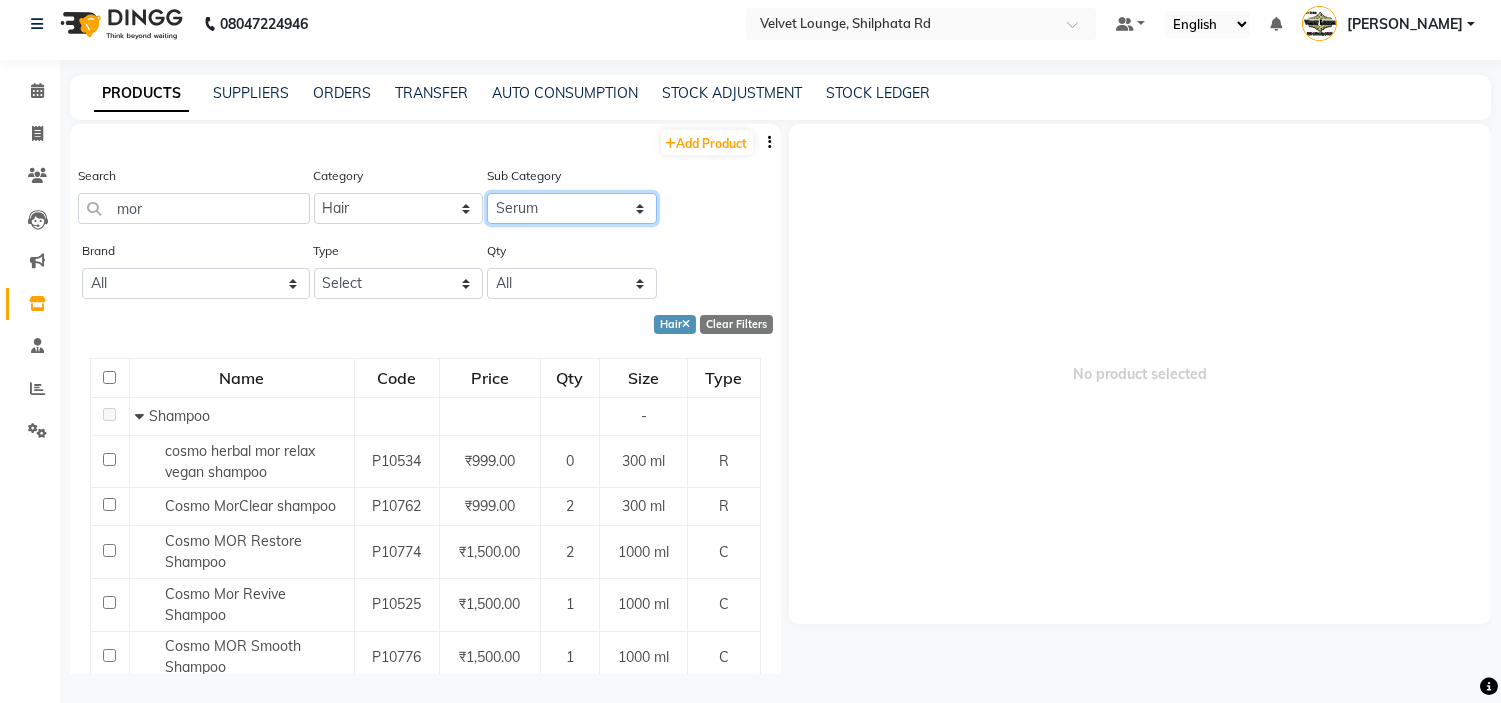click on "Select Shampoo Conditioner Cream Mask Oil Serum Color Appliances Treatment Styling Kit & Combo Other" 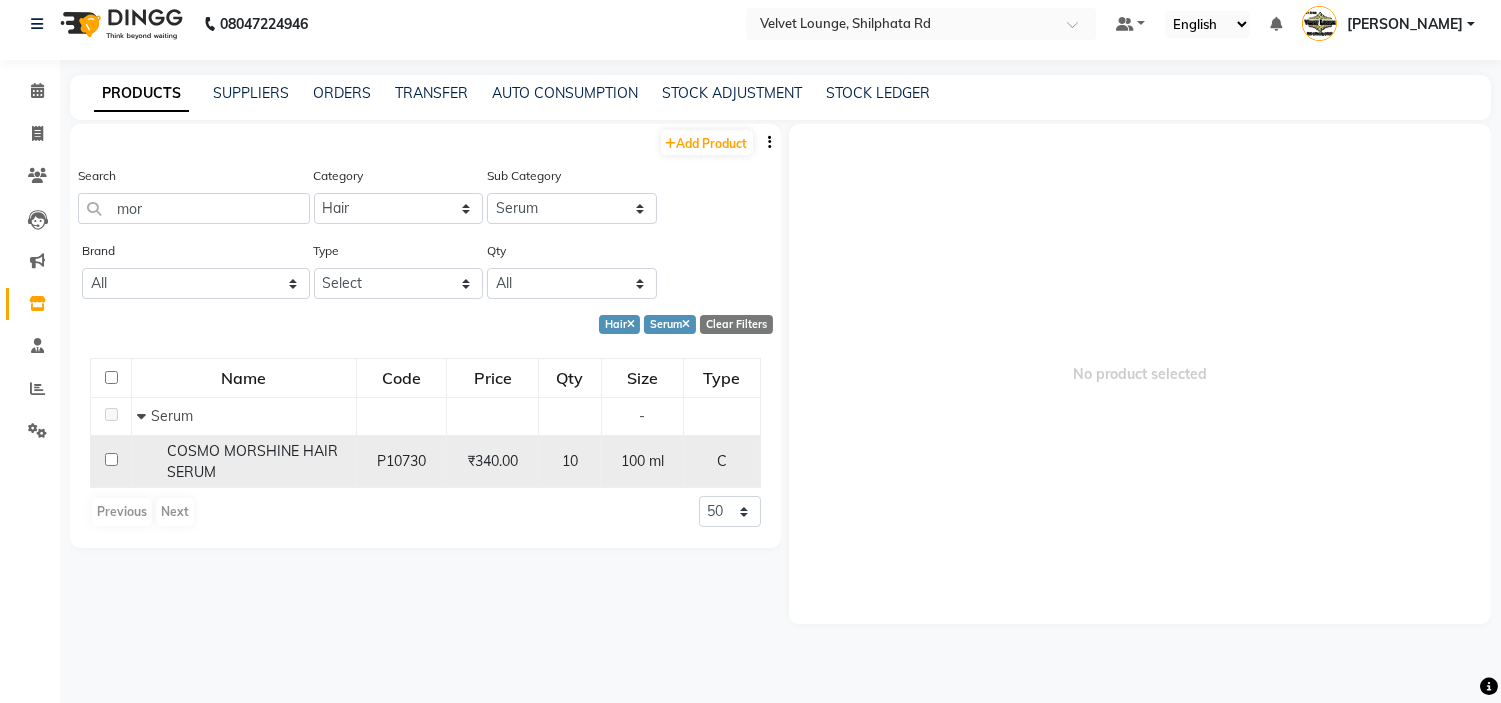 click on "10" 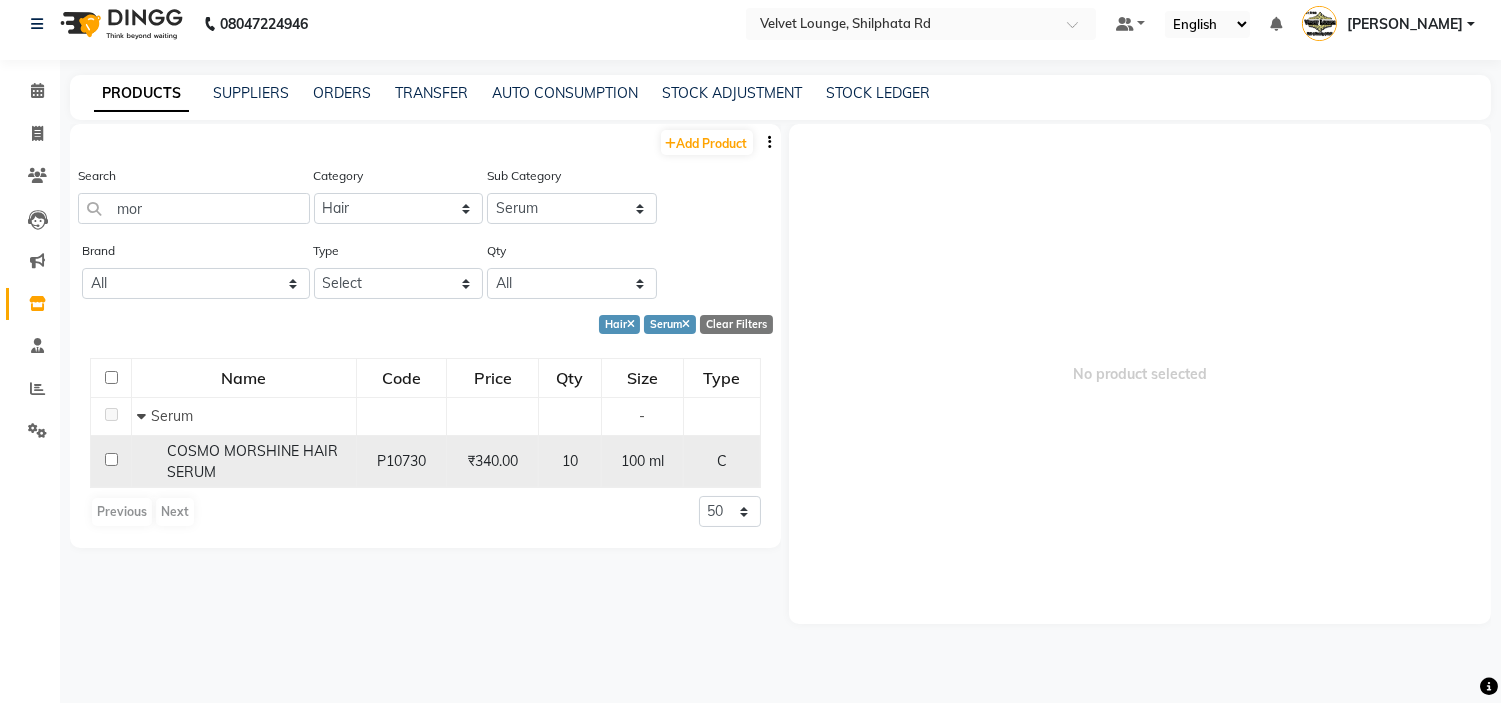 click on "10" 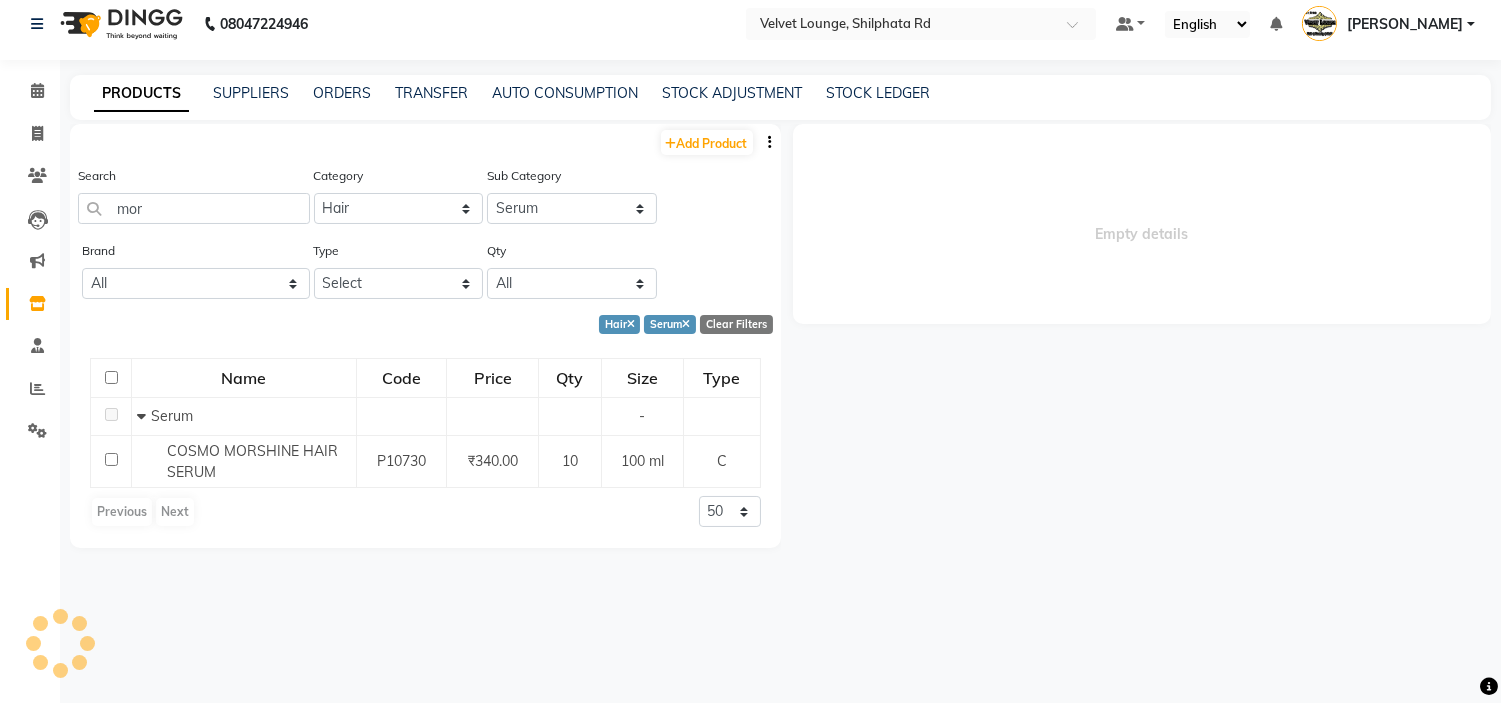select 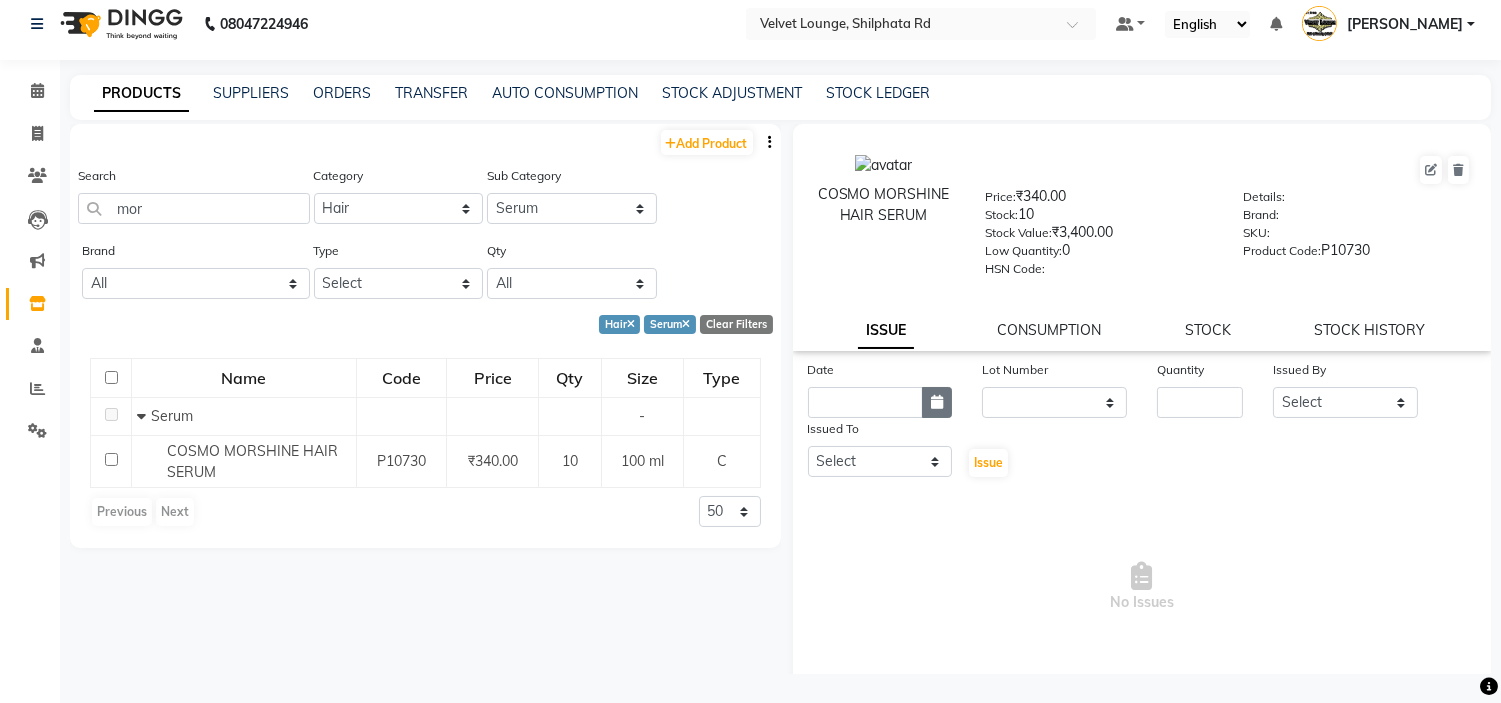 click 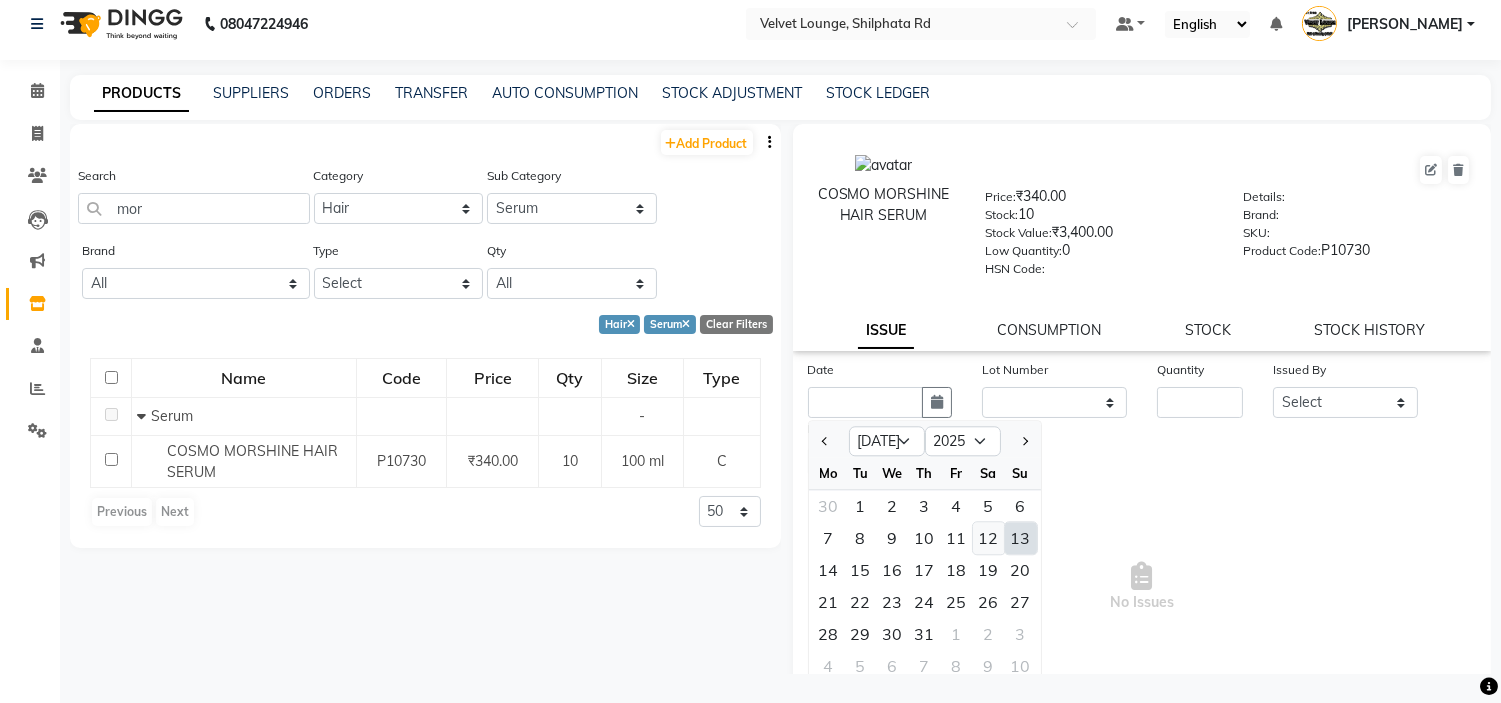 click on "12" 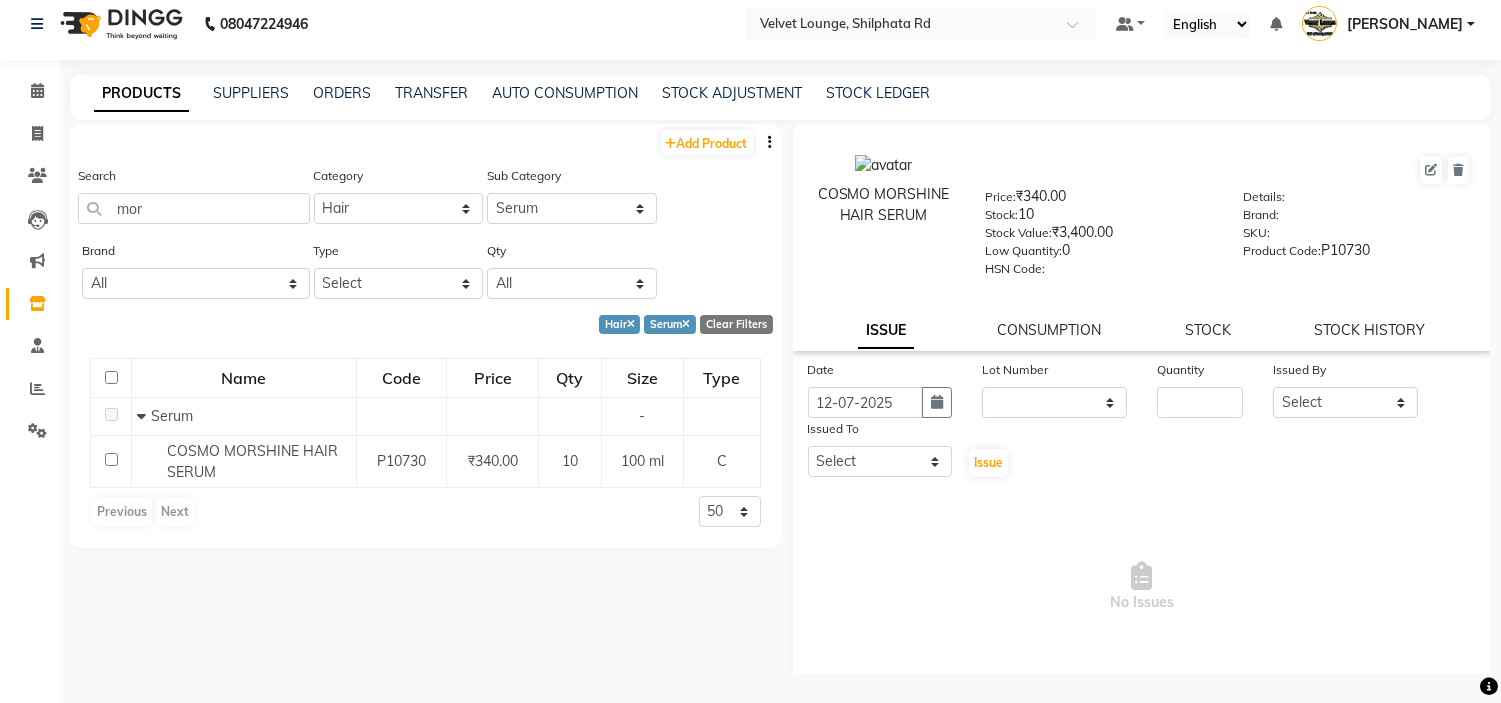 type 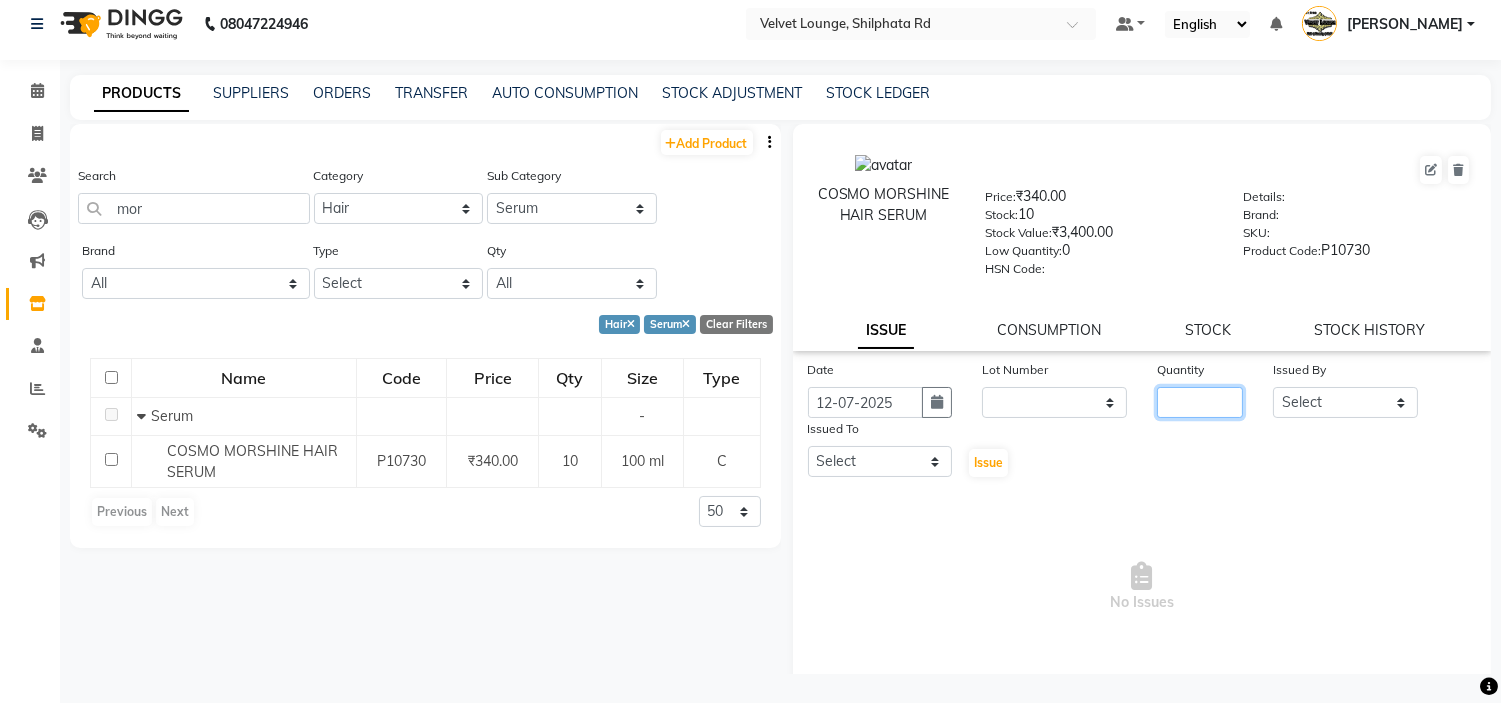 click 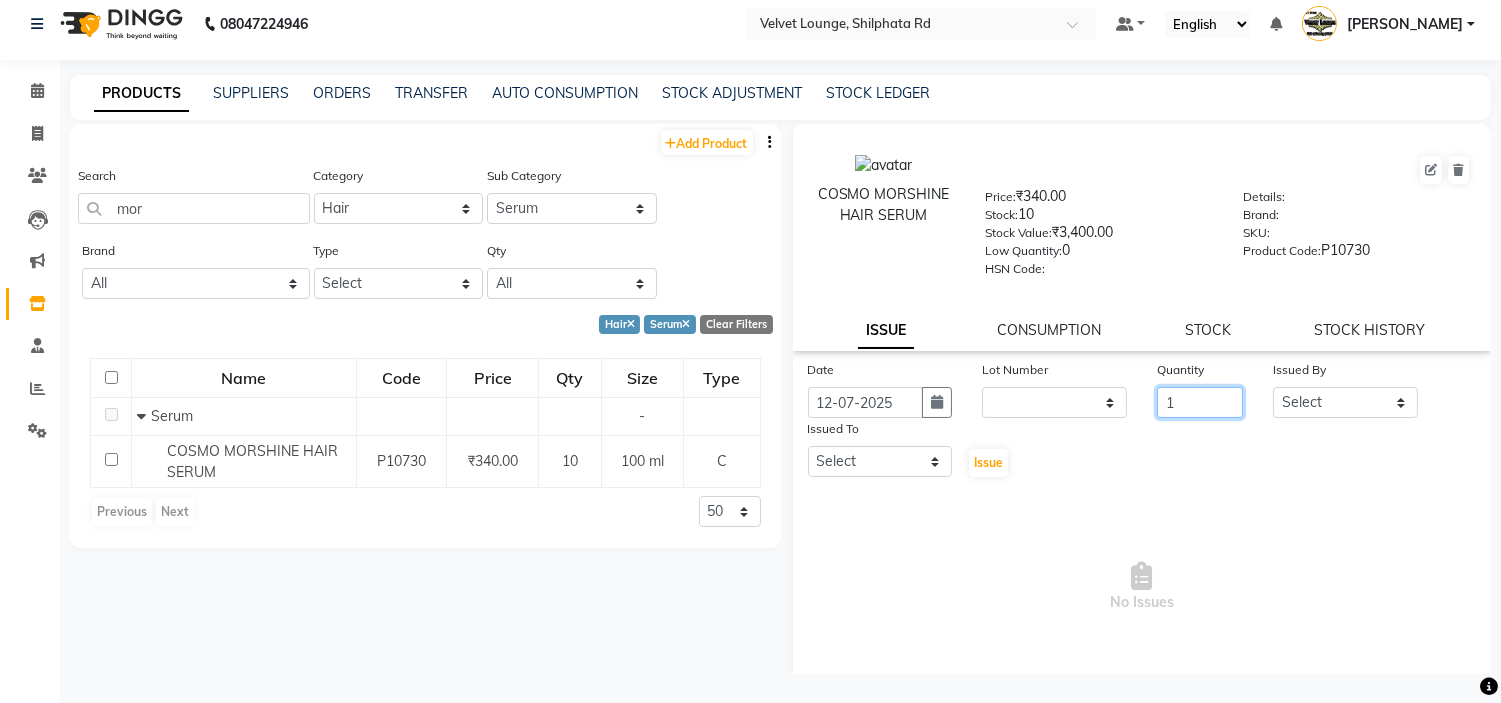 type on "1" 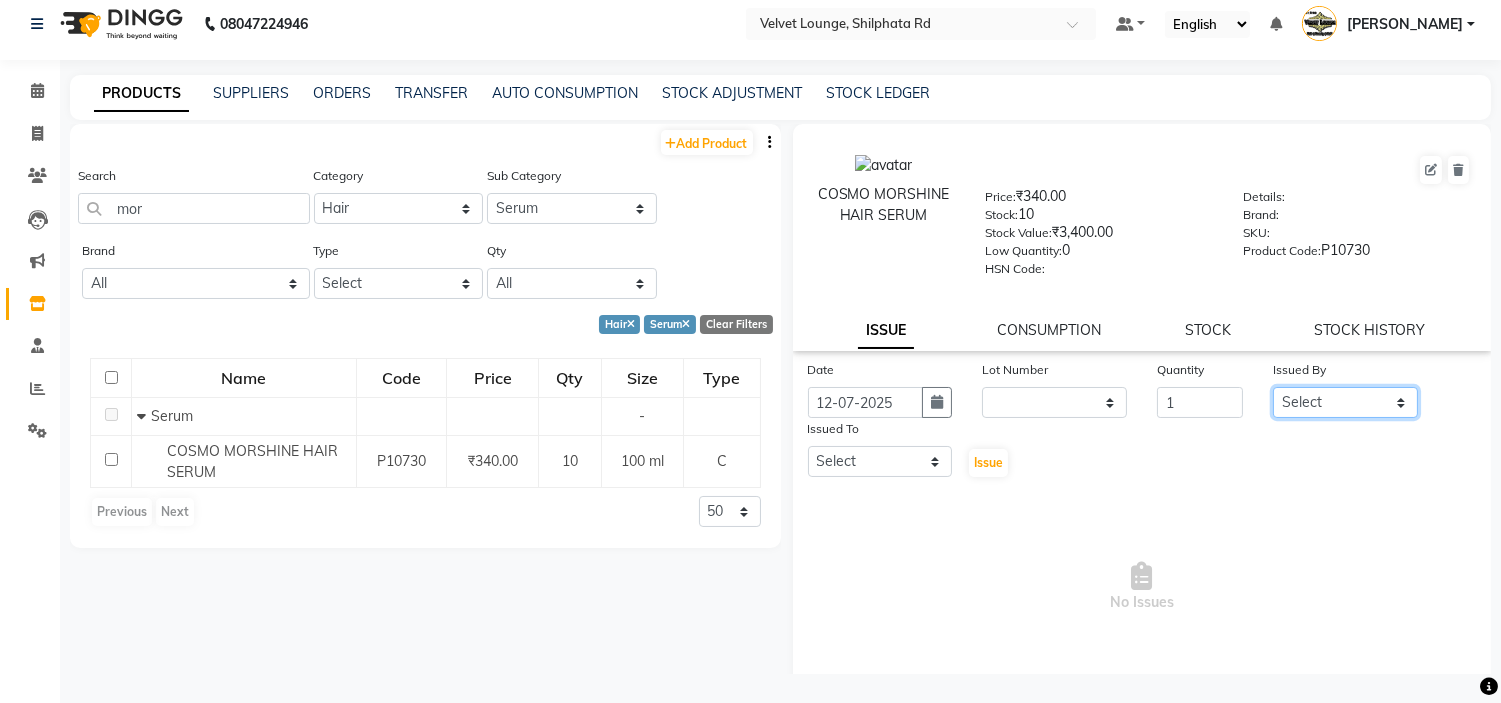 click on "Select aadil mohaMAD  aarif khan Abrar Ajay ajay jaishwal alam khan aman amit kumar  ANJALI SINGH Ashish singh ashwini palem  chandradeep DOLLY faizan siddique  fardeen shaikh Garima singh Gulshan jaya jyoti deepak chandaliya kalam karan  Madhu manish sir miraj khan  Mohmad Adnan Ansari mustakin neeta kumbhar neha tamatta pradnya rahul thakur RAZAK SALIM SAIKH rohit Rutuja SAHEER sahil khan salman mahomad imran  SALMA SHAIKH SAMEER KHAN sana santosh jaiswal saqib sayali shaddma  ansari shalu mehra shekhar bansode SHIVADURGA GANTAM shubham pal  shweta pandey varshita gurbani vishal shinde" 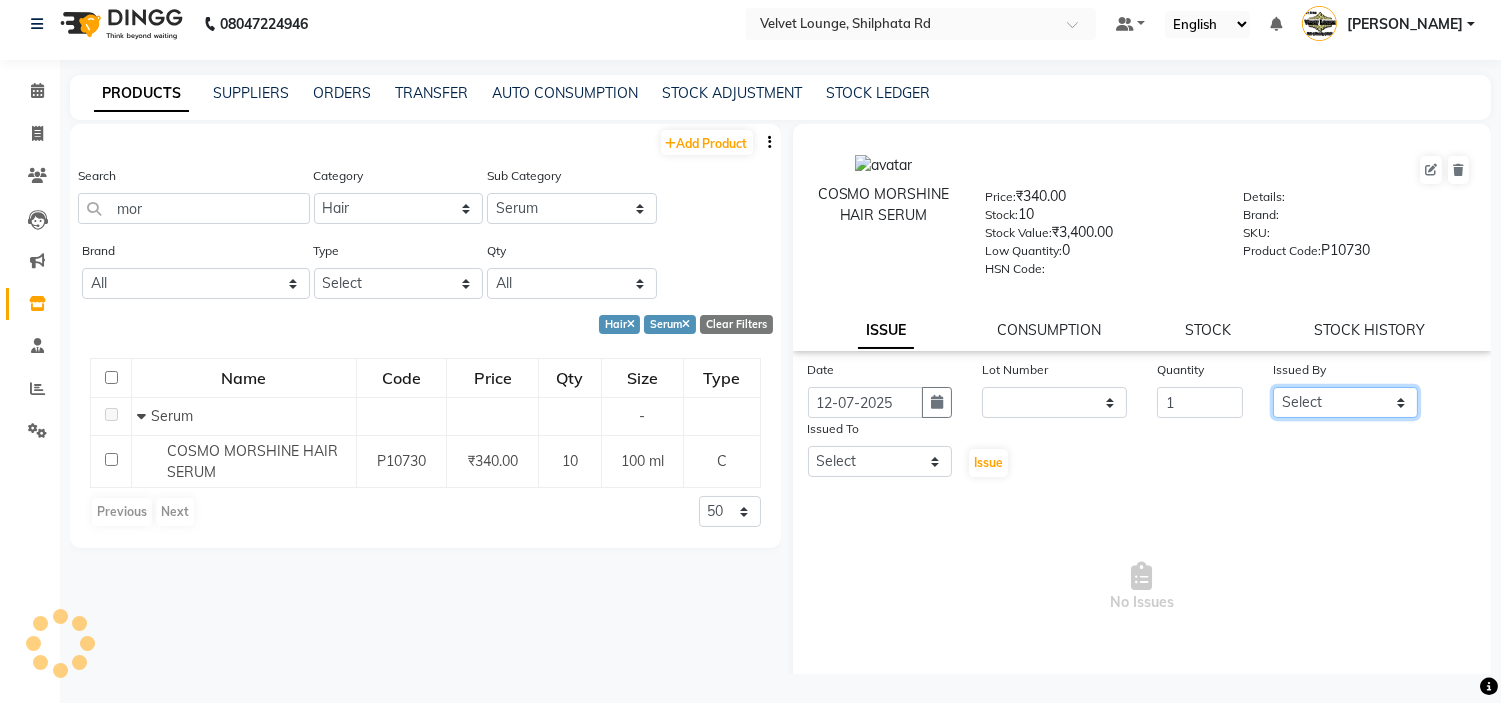 click on "Select aadil mohaMAD  aarif khan Abrar Ajay ajay jaishwal alam khan aman amit kumar  ANJALI SINGH Ashish singh ashwini palem  chandradeep DOLLY faizan siddique  fardeen shaikh Garima singh Gulshan jaya jyoti deepak chandaliya kalam karan  Madhu manish sir miraj khan  Mohmad Adnan Ansari mustakin neeta kumbhar neha tamatta pradnya rahul thakur RAZAK SALIM SAIKH rohit Rutuja SAHEER sahil khan salman mahomad imran  SALMA SHAIKH SAMEER KHAN sana santosh jaiswal saqib sayali shaddma  ansari shalu mehra shekhar bansode SHIVADURGA GANTAM shubham pal  shweta pandey varshita gurbani vishal shinde" 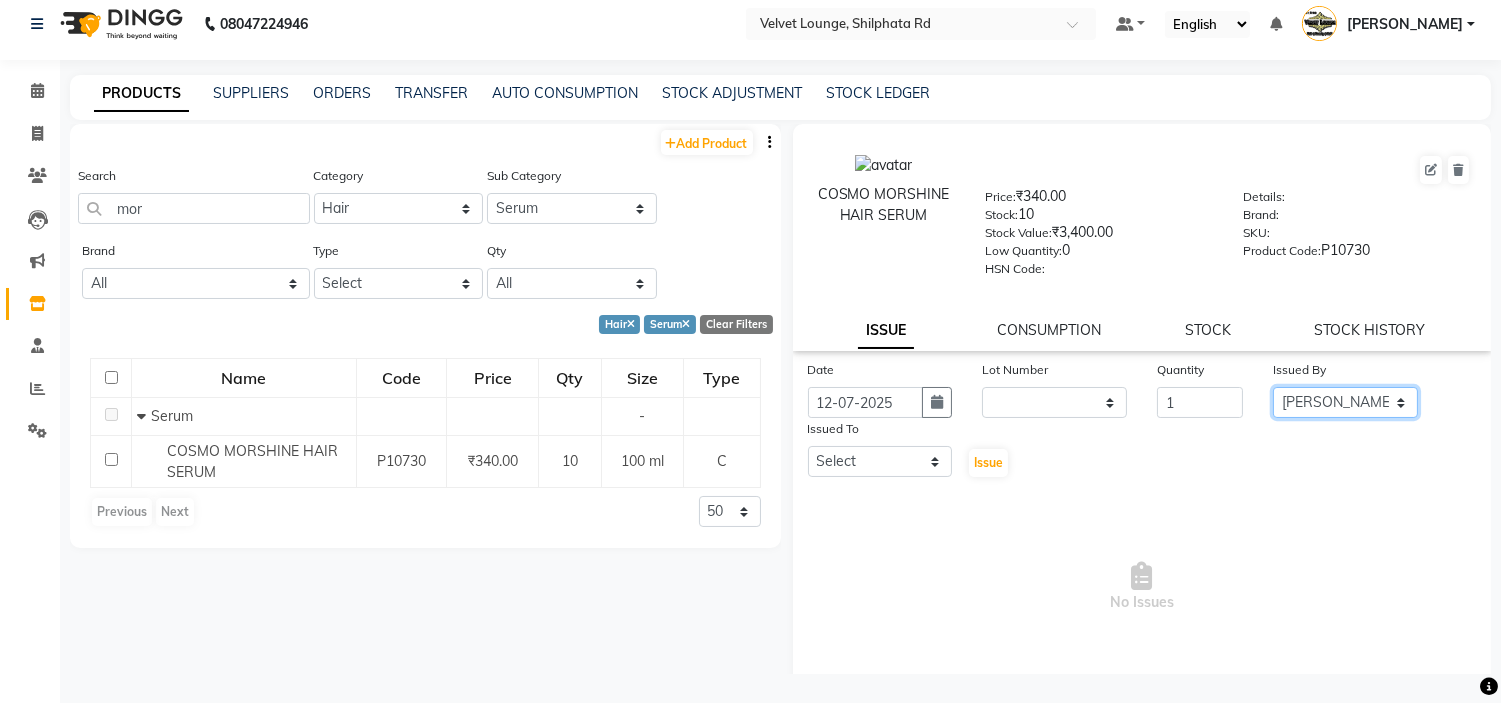 select on "21034" 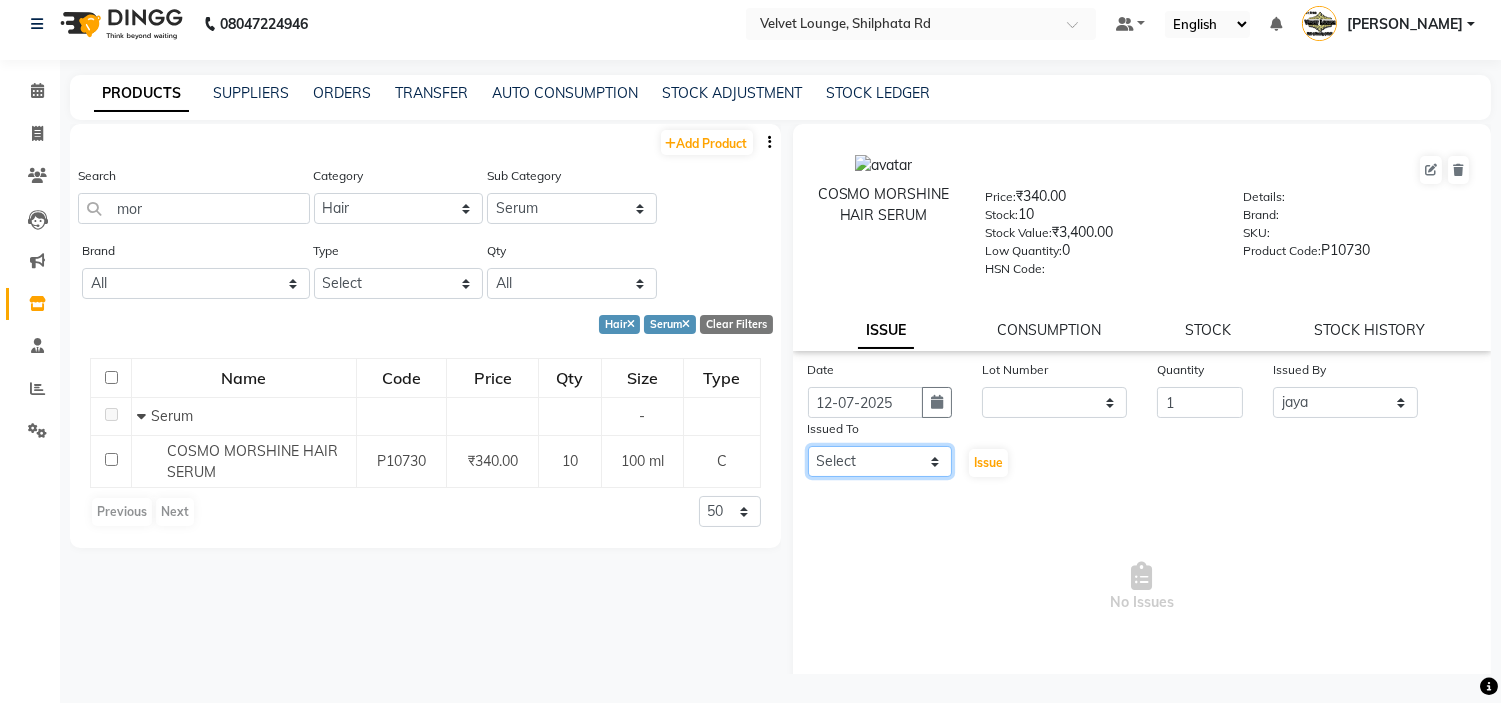 click on "Select aadil mohaMAD  aarif khan Abrar Ajay ajay jaishwal alam khan aman amit kumar  ANJALI SINGH Ashish singh ashwini palem  chandradeep DOLLY faizan siddique  fardeen shaikh Garima singh Gulshan jaya jyoti deepak chandaliya kalam karan  Madhu manish sir miraj khan  Mohmad Adnan Ansari mustakin neeta kumbhar neha tamatta pradnya rahul thakur RAZAK SALIM SAIKH rohit Rutuja SAHEER sahil khan salman mahomad imran  SALMA SHAIKH SAMEER KHAN sana santosh jaiswal saqib sayali shaddma  ansari shalu mehra shekhar bansode SHIVADURGA GANTAM shubham pal  shweta pandey varshita gurbani vishal shinde" 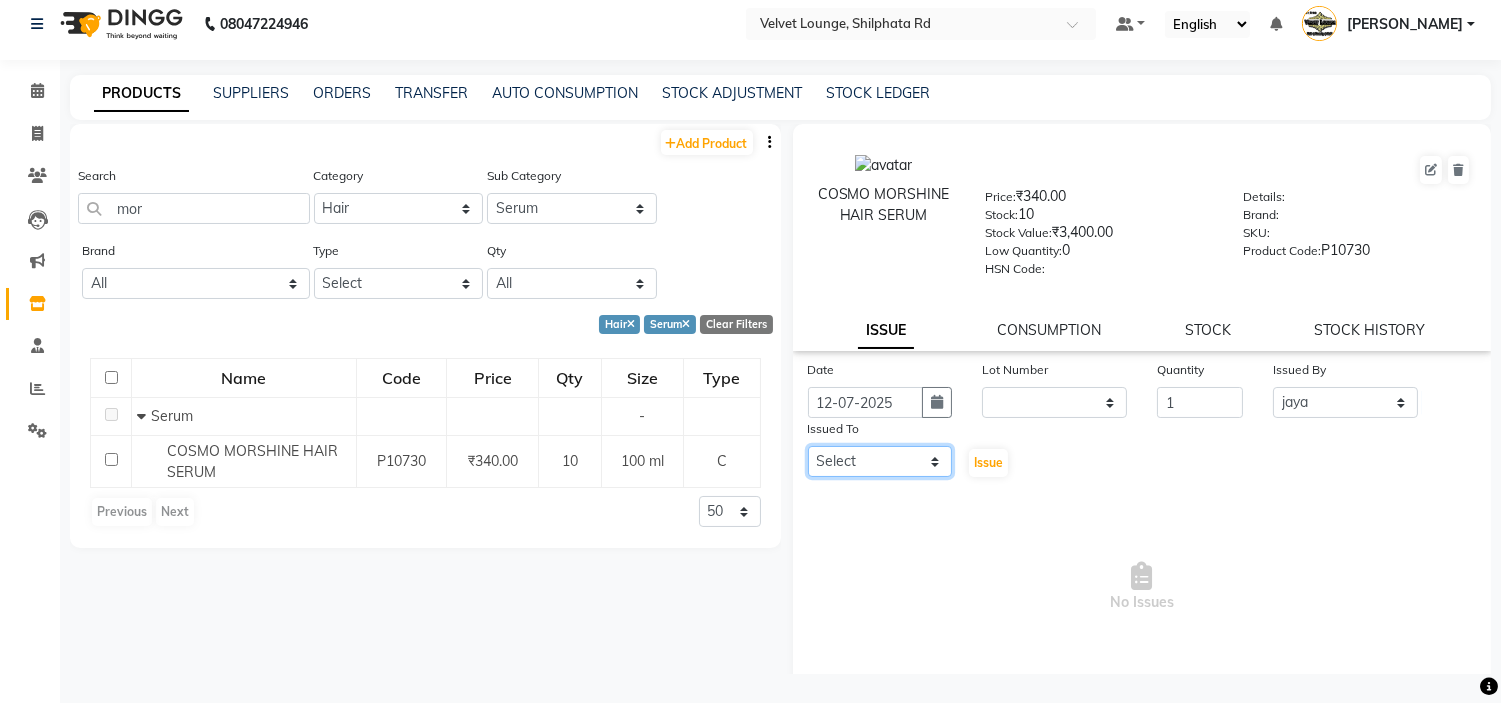 select on "21034" 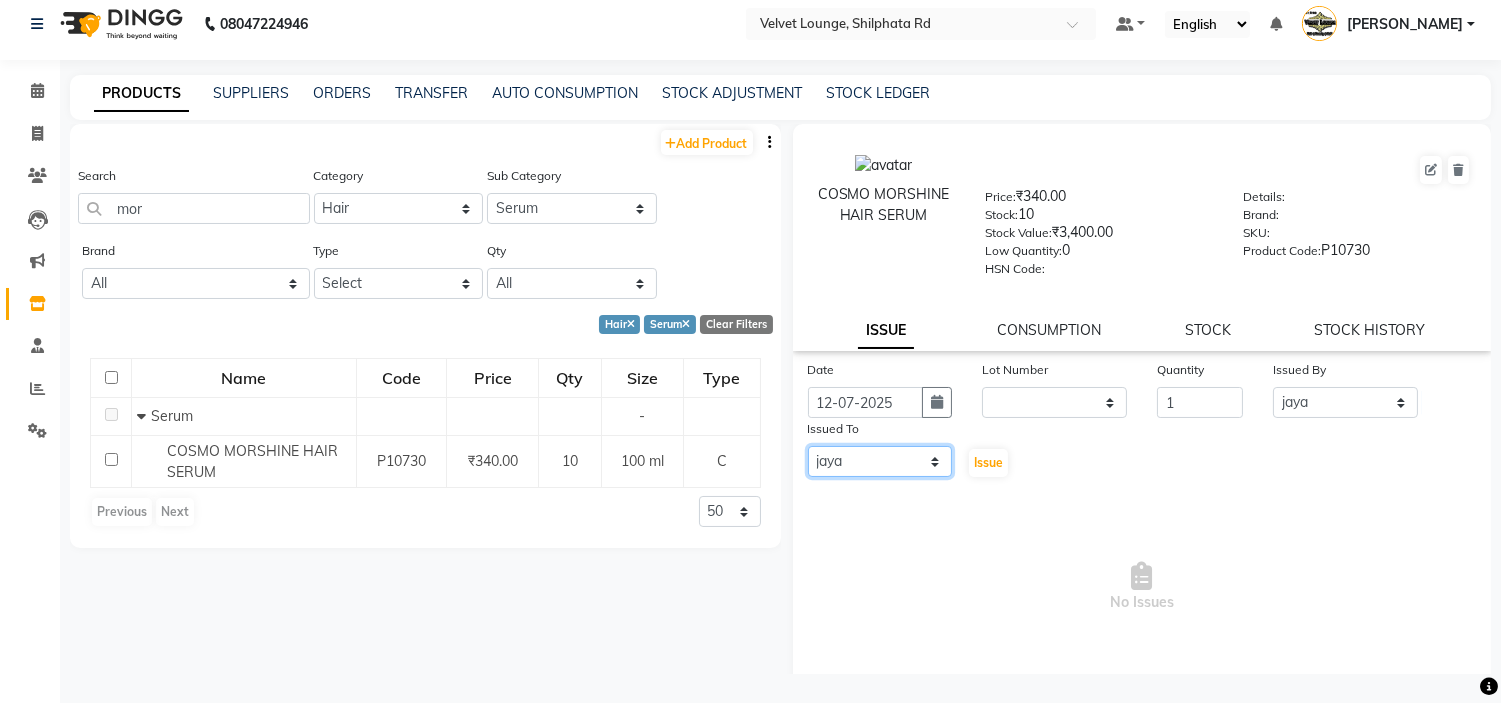 click on "Select aadil mohaMAD  aarif khan Abrar Ajay ajay jaishwal alam khan aman amit kumar  ANJALI SINGH Ashish singh ashwini palem  chandradeep DOLLY faizan siddique  fardeen shaikh Garima singh Gulshan jaya jyoti deepak chandaliya kalam karan  Madhu manish sir miraj khan  Mohmad Adnan Ansari mustakin neeta kumbhar neha tamatta pradnya rahul thakur RAZAK SALIM SAIKH rohit Rutuja SAHEER sahil khan salman mahomad imran  SALMA SHAIKH SAMEER KHAN sana santosh jaiswal saqib sayali shaddma  ansari shalu mehra shekhar bansode SHIVADURGA GANTAM shubham pal  shweta pandey varshita gurbani vishal shinde" 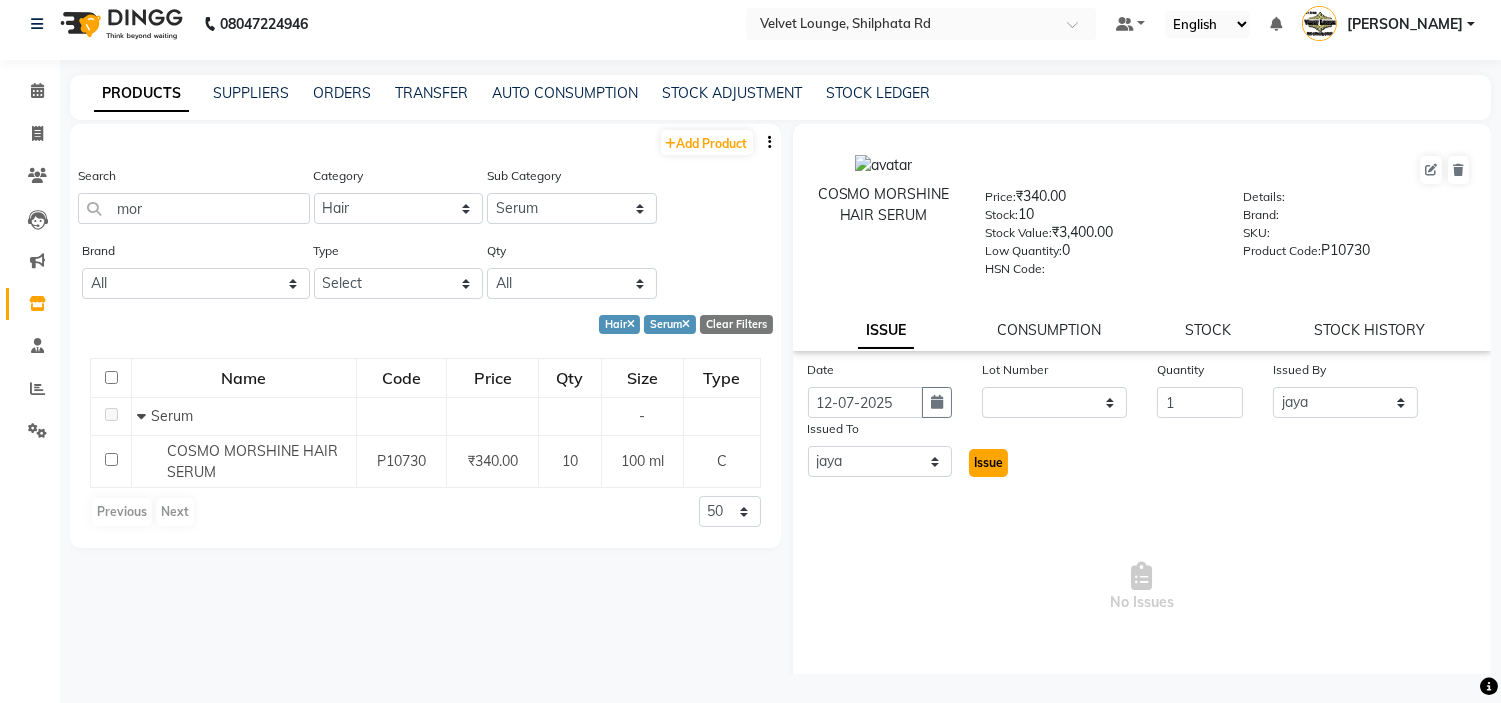 click on "Issue" 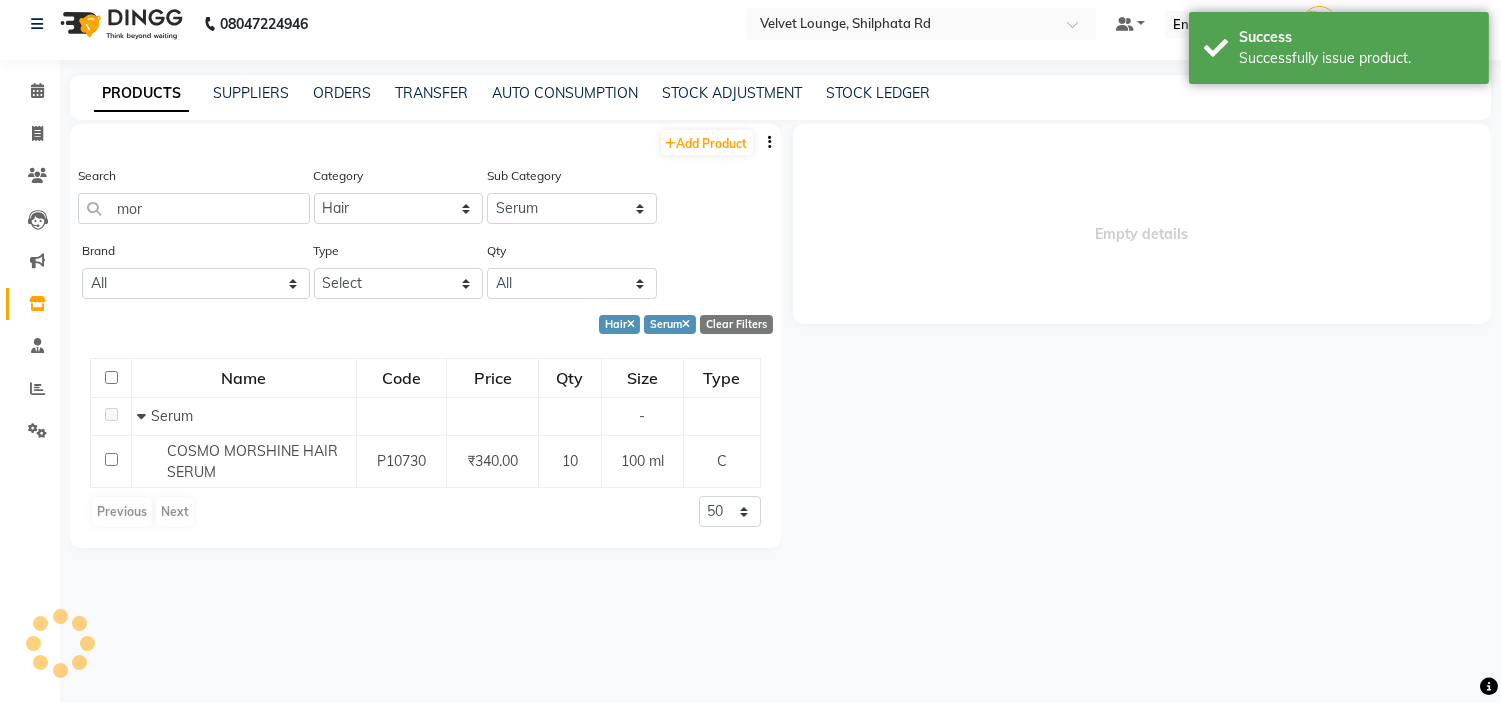 select 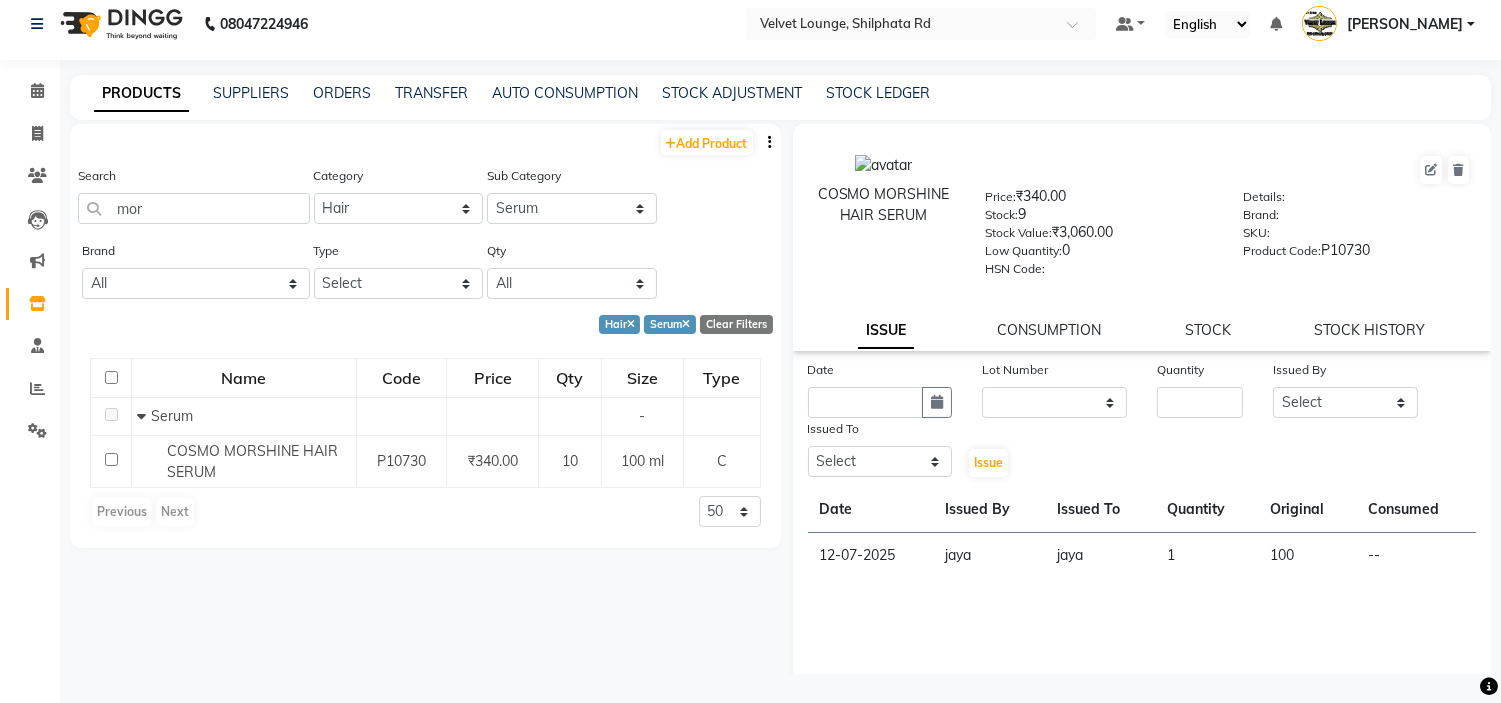 click on "ISSUE CONSUMPTION STOCK STOCK HISTORY" 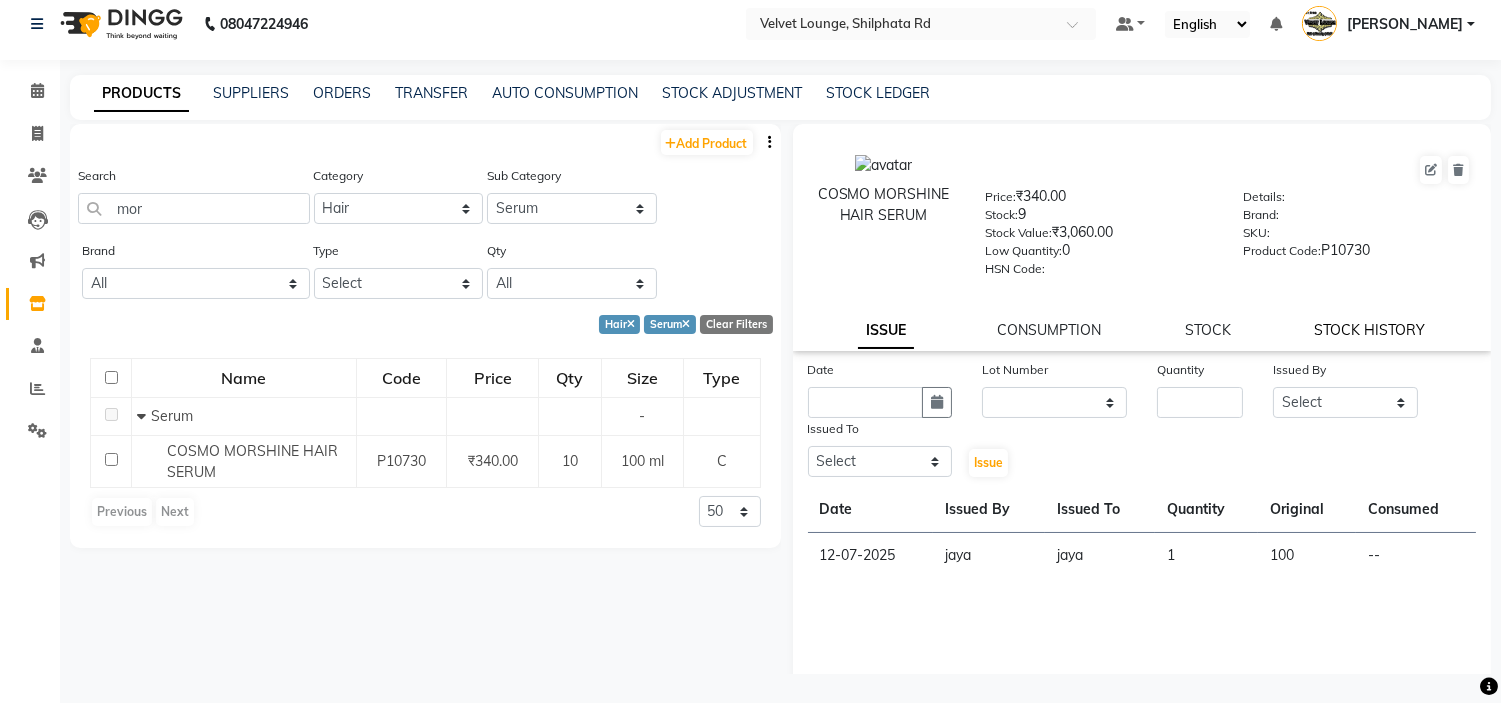 click on "STOCK HISTORY" 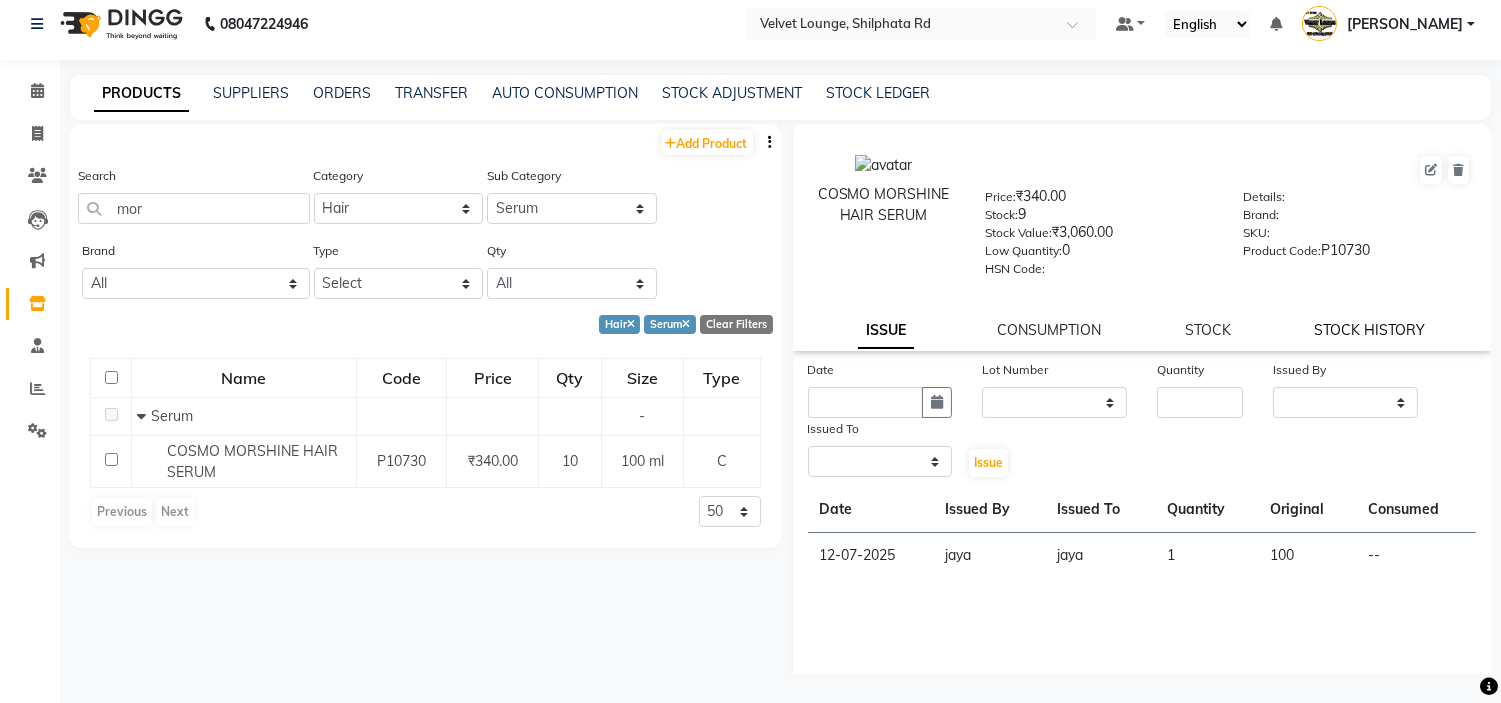 select on "all" 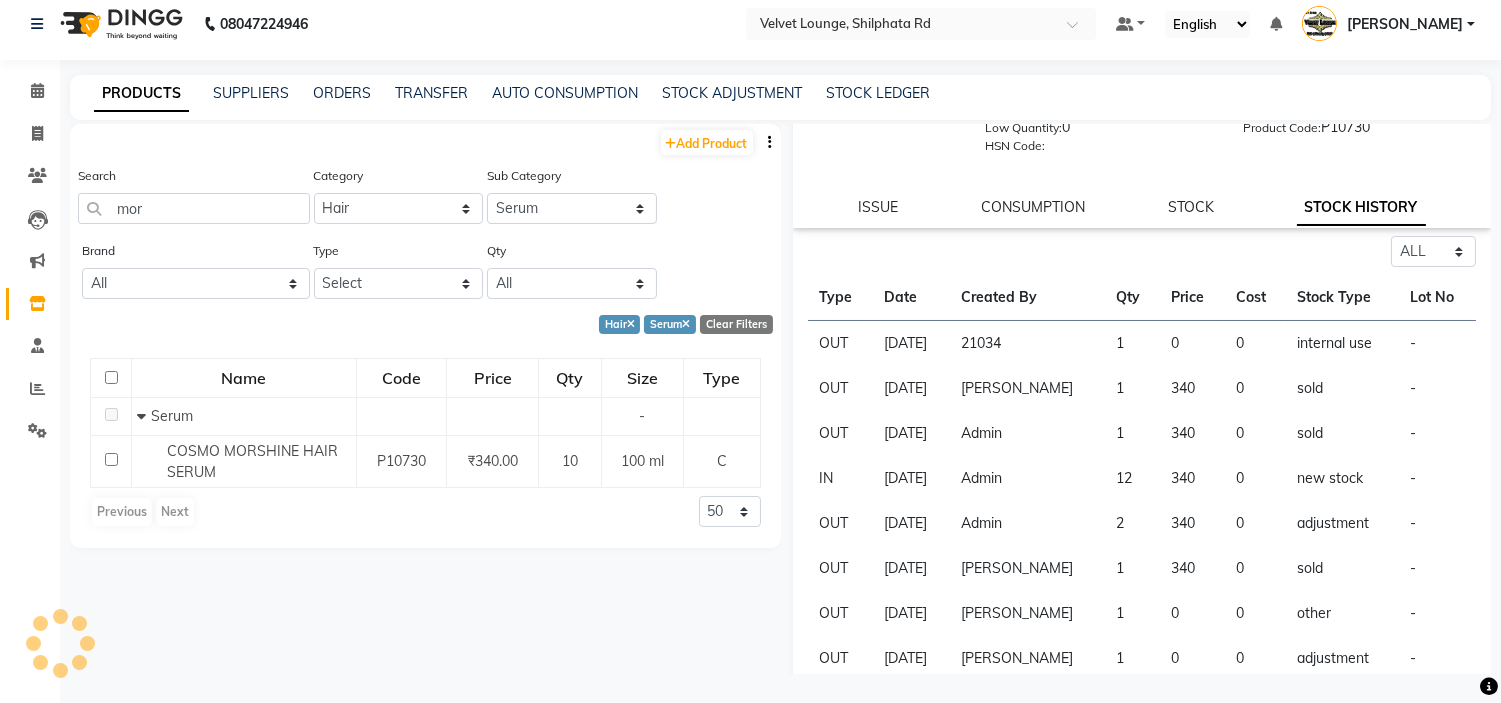 scroll, scrollTop: 0, scrollLeft: 0, axis: both 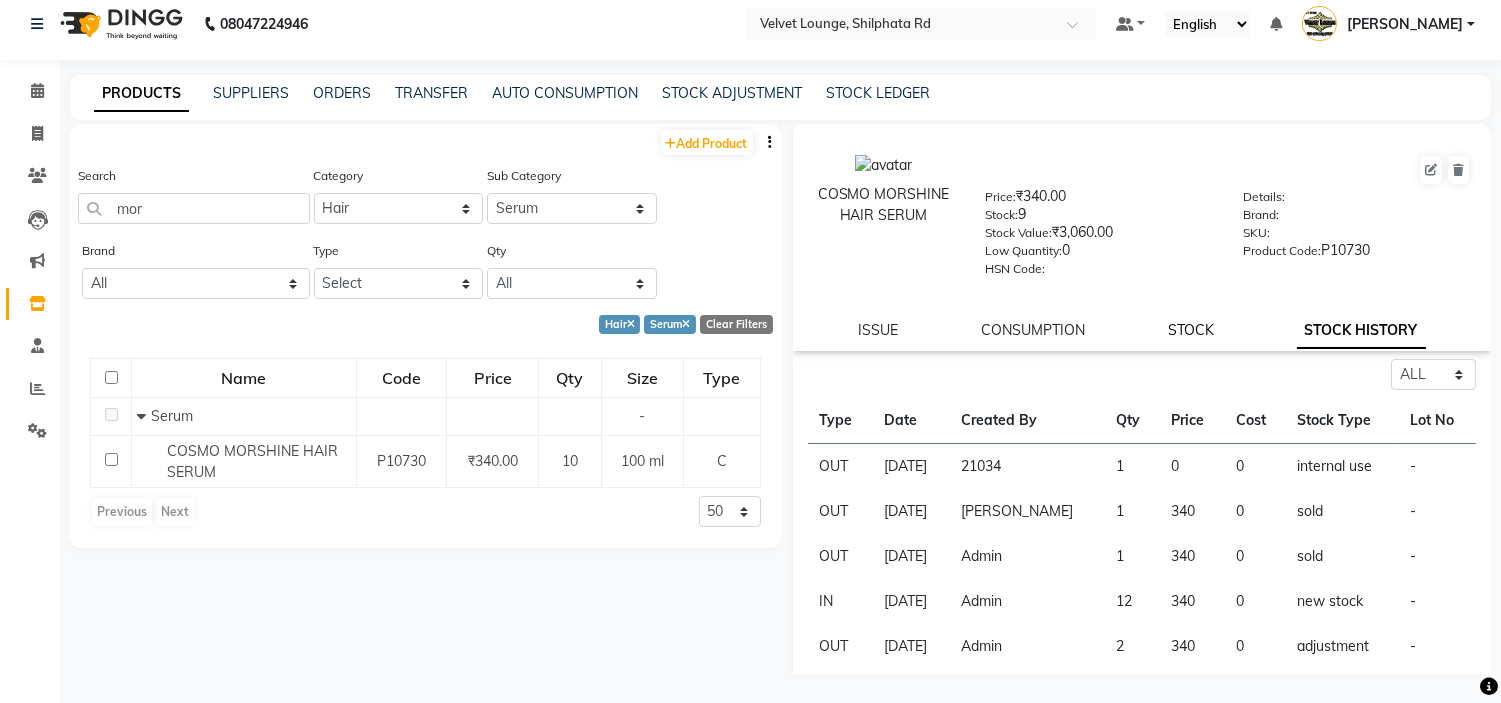 click on "STOCK" 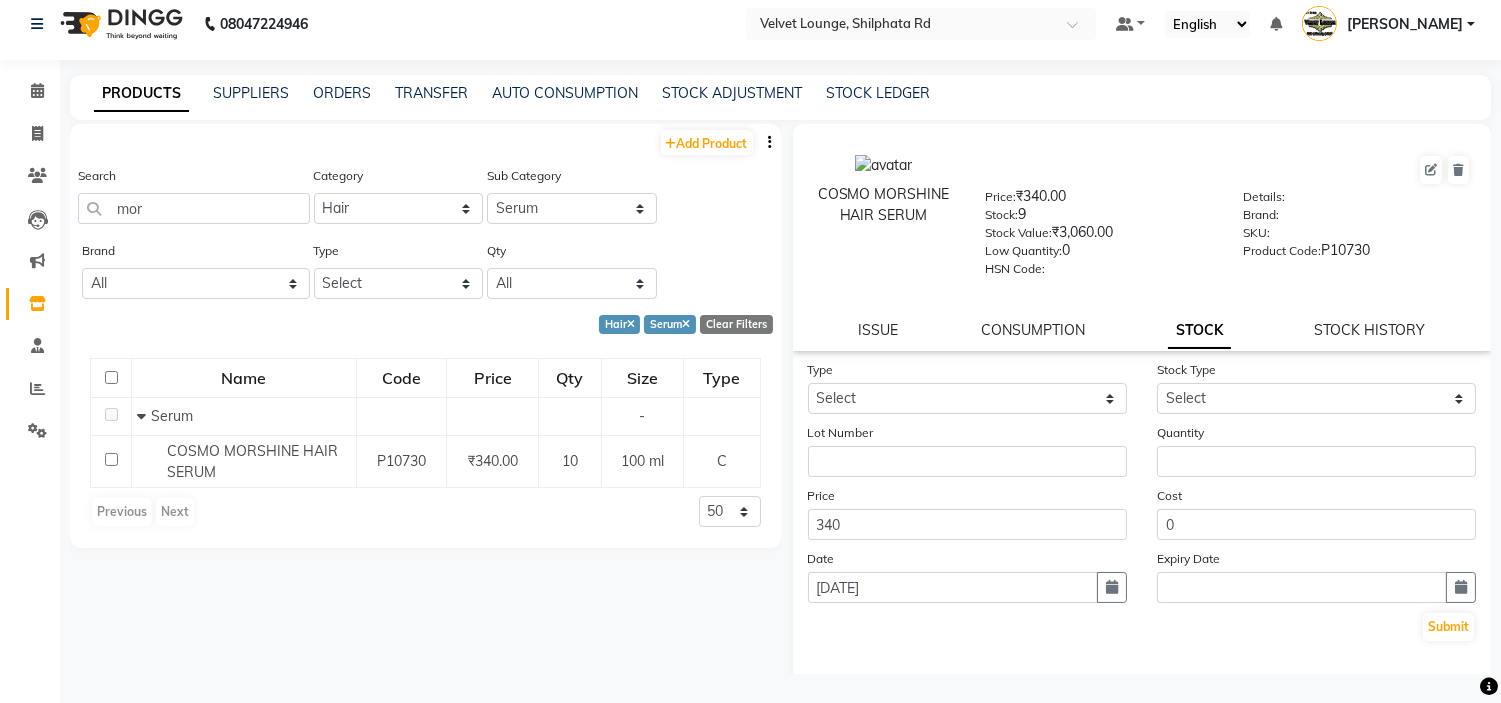 click on "Date 13-07-2025" 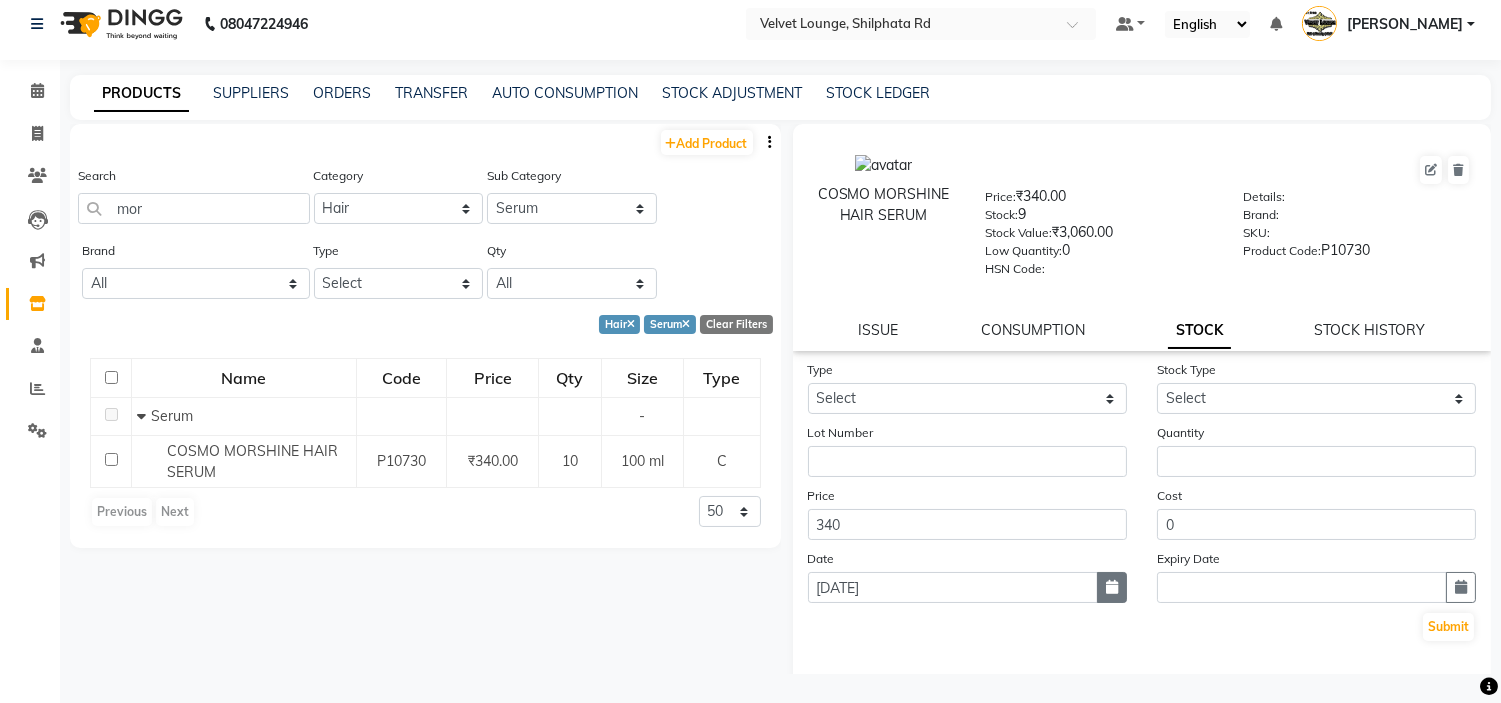 click 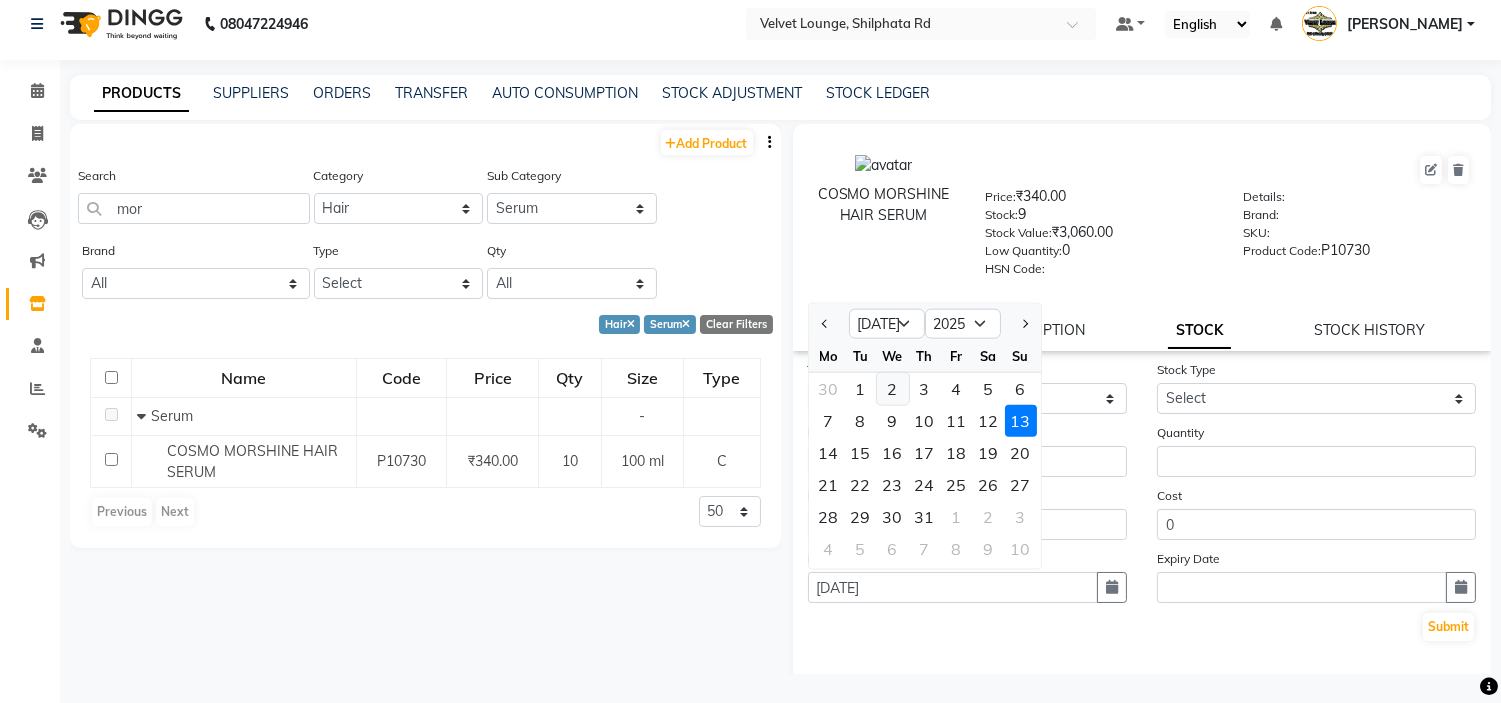 click on "2" 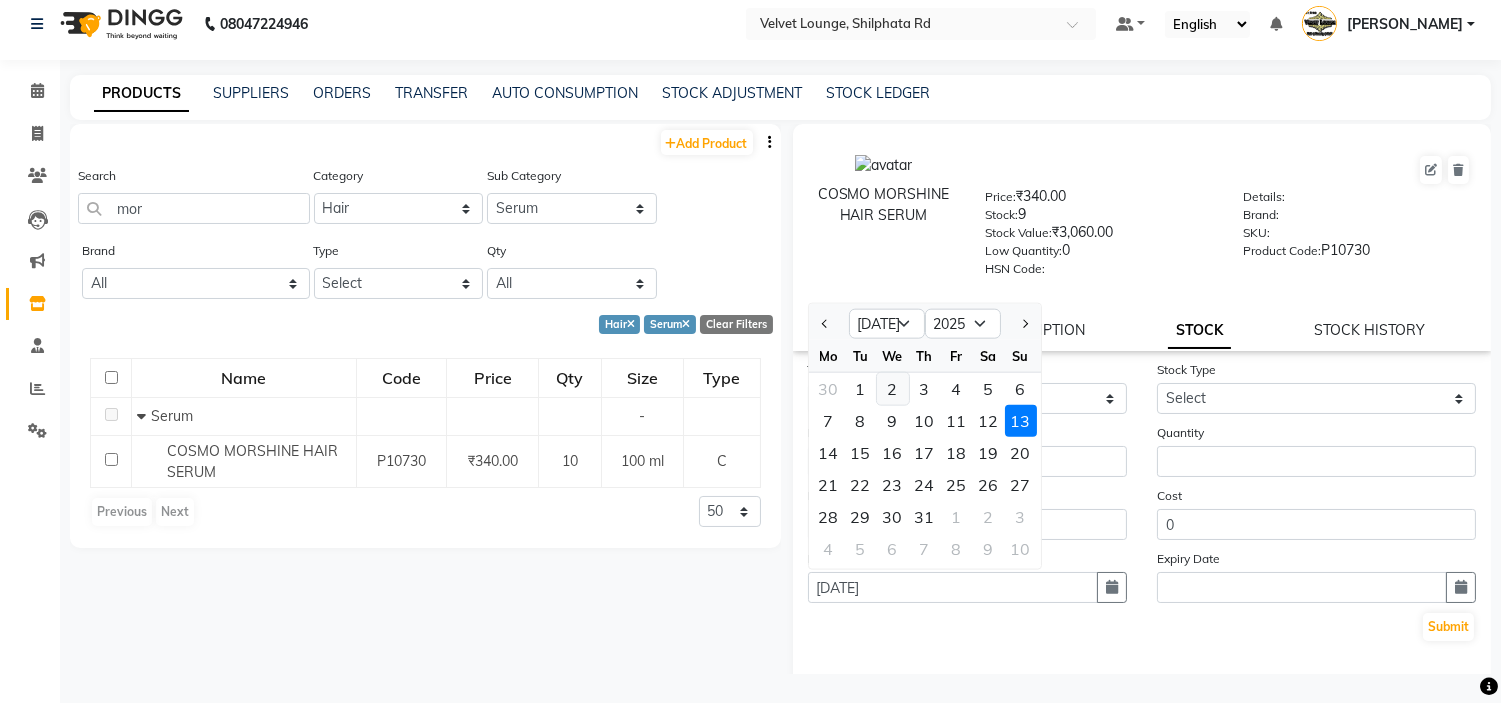 type on "02-07-2025" 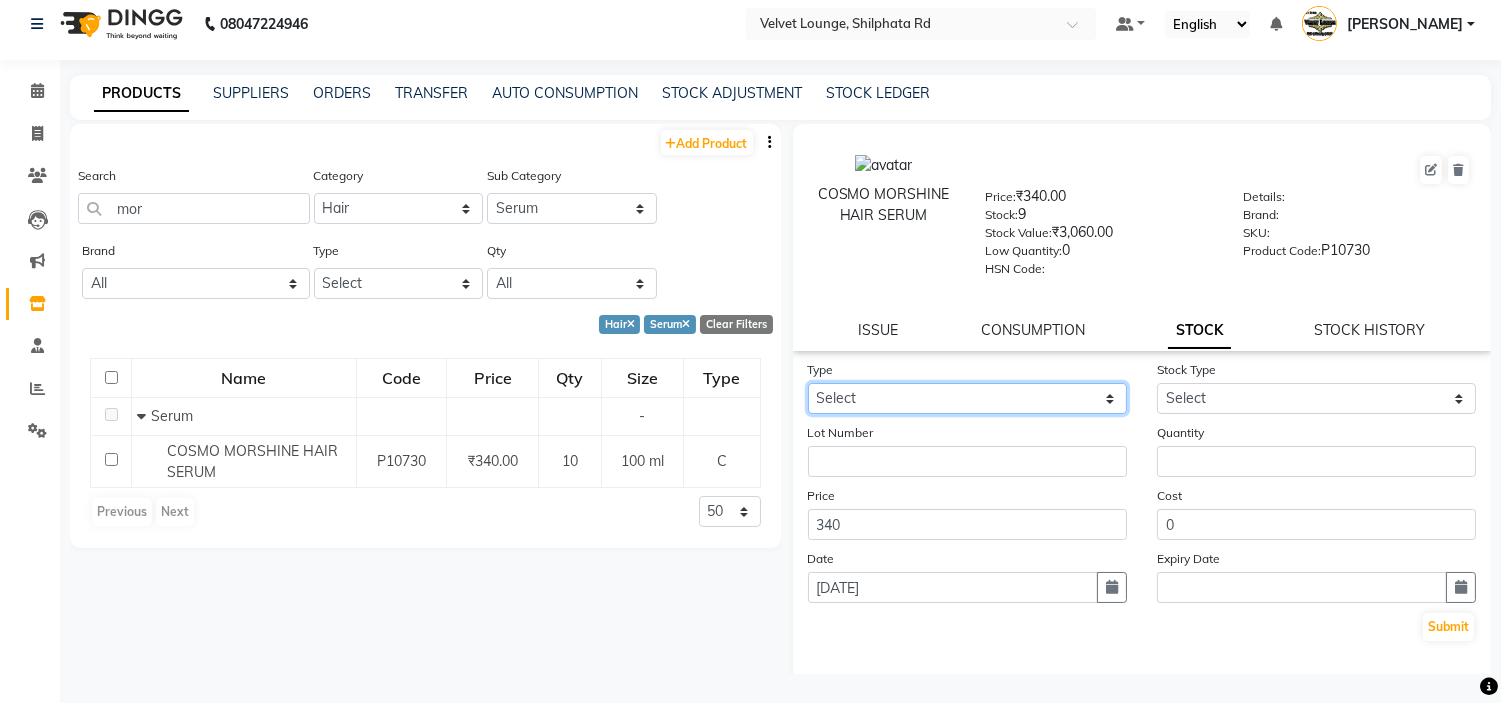 click on "Select In Out" 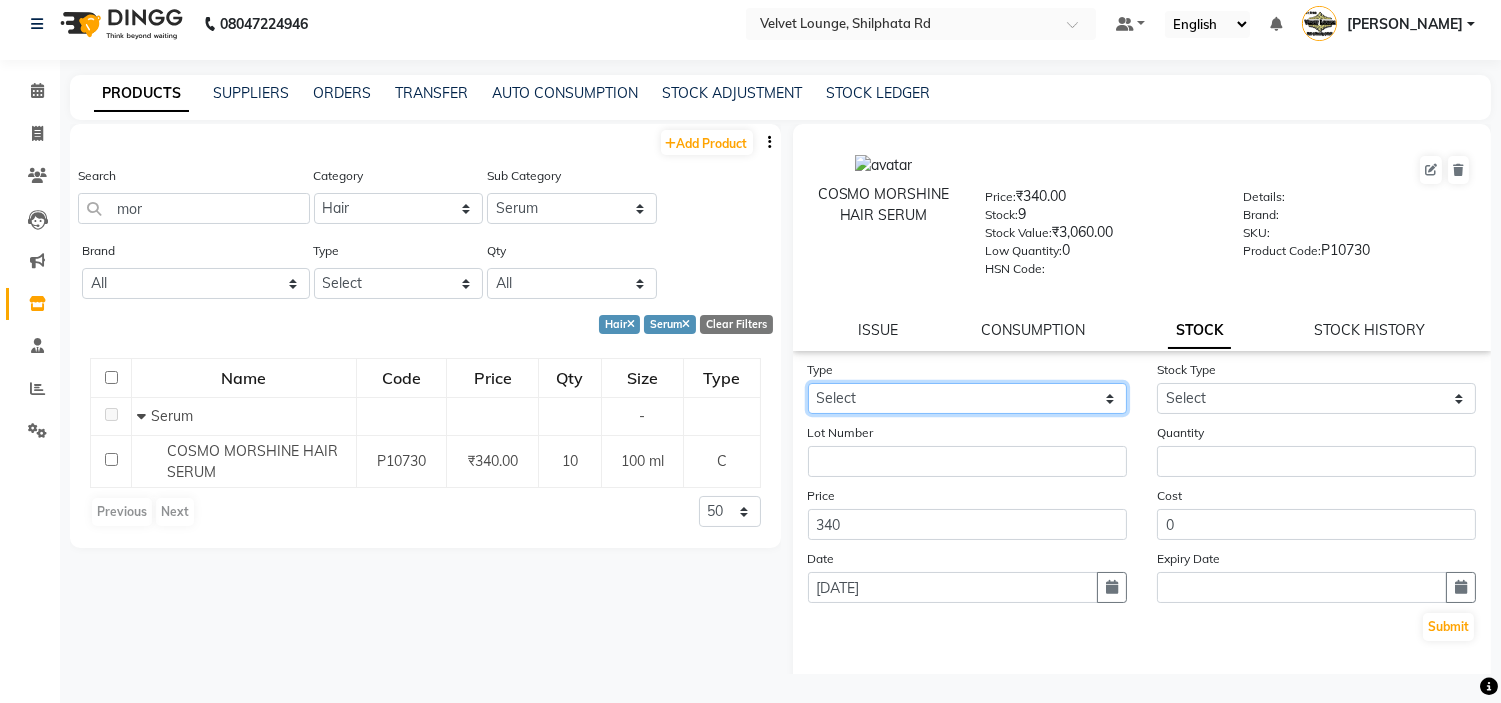 select on "out" 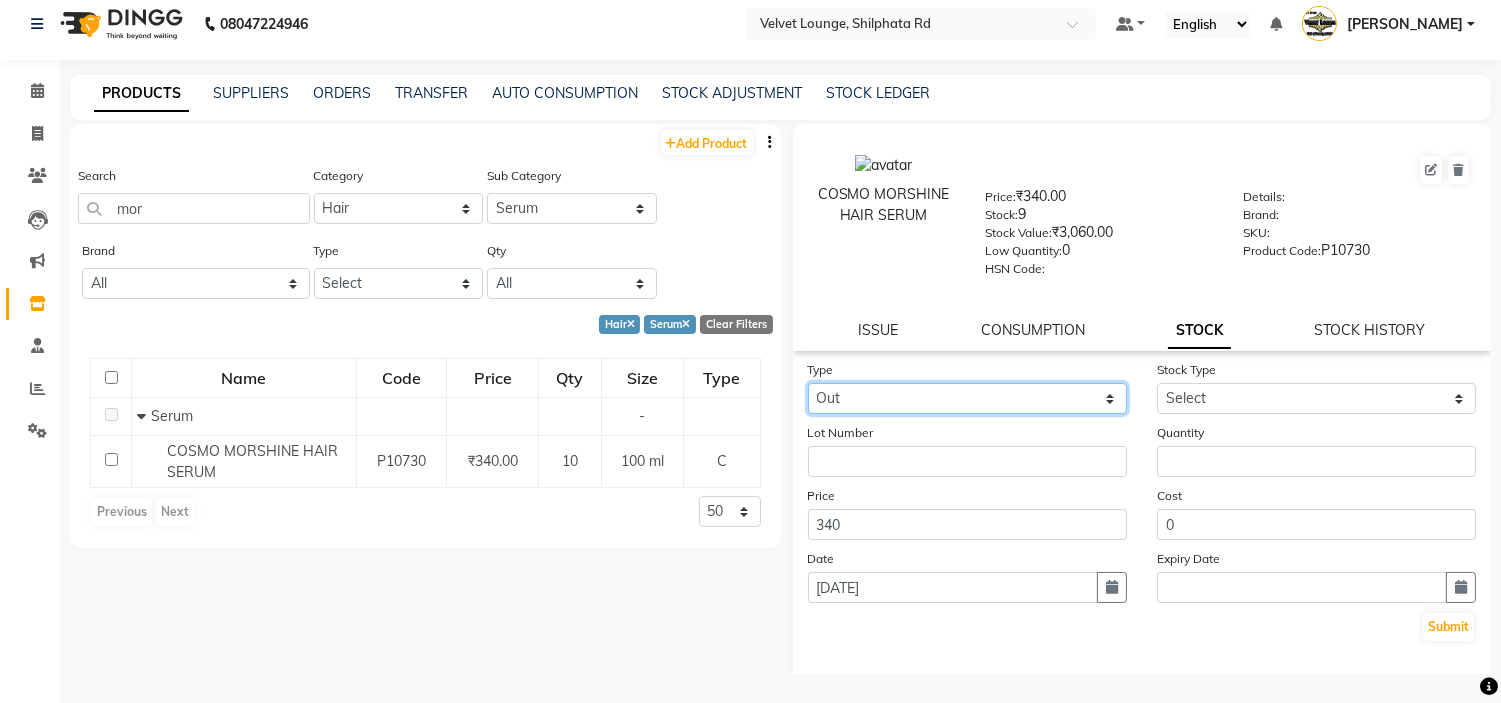 click on "Select In Out" 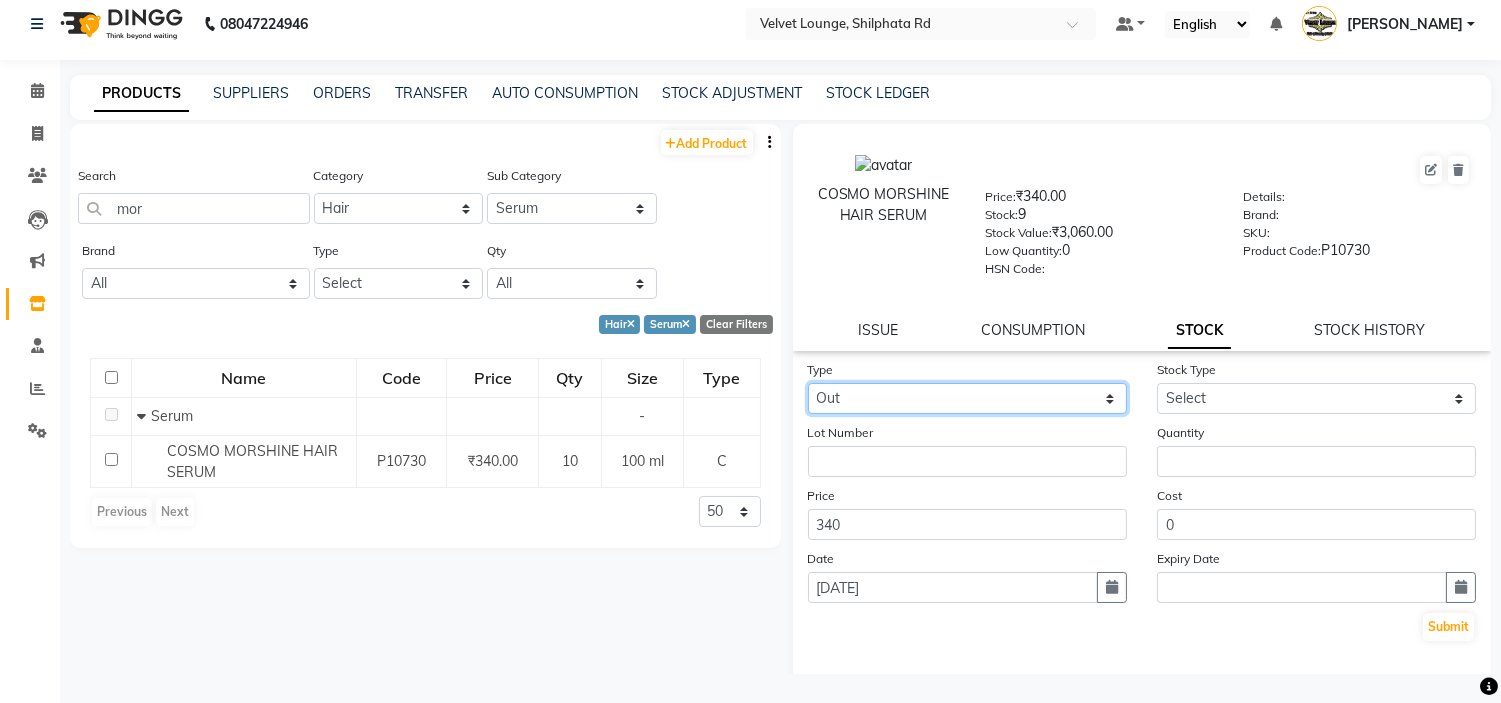 select 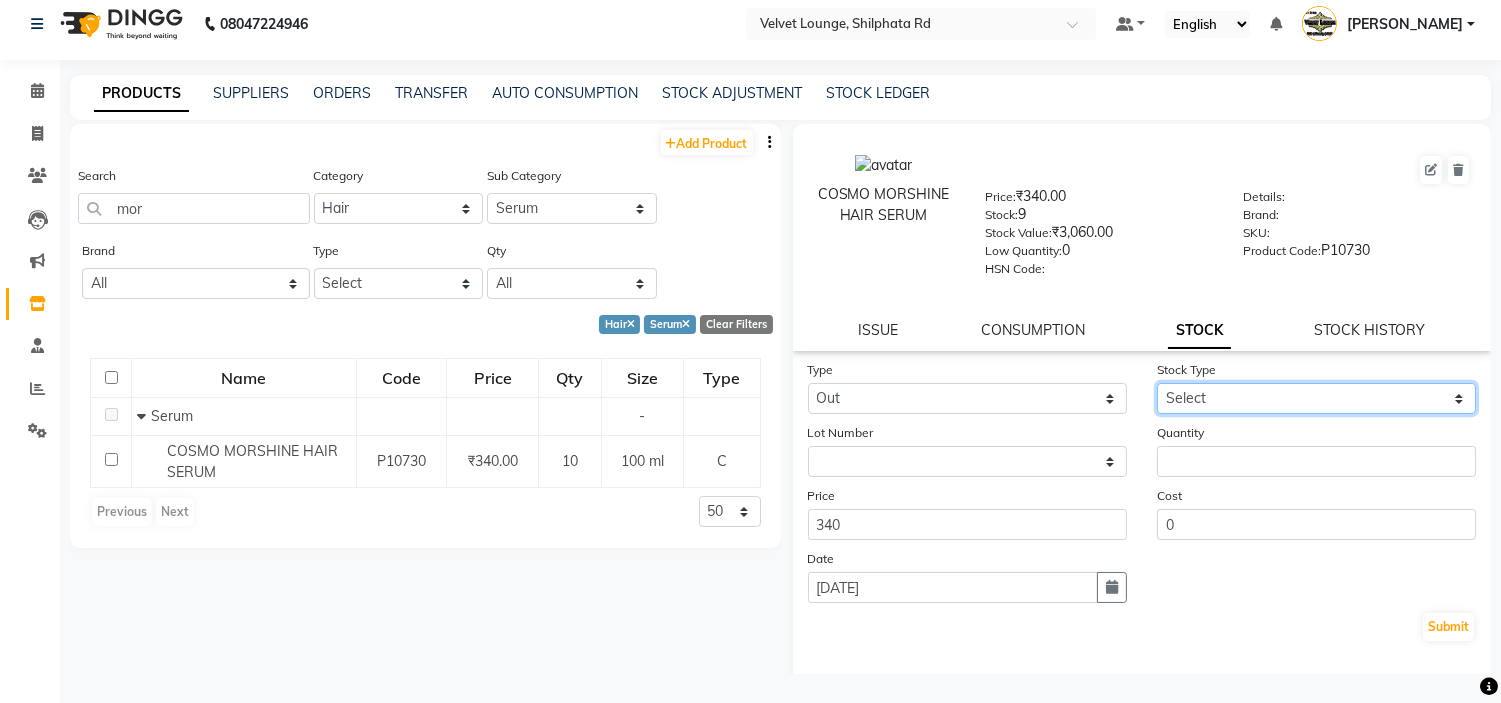 click on "Select Internal Use Damaged Expired Adjustment Return Other" 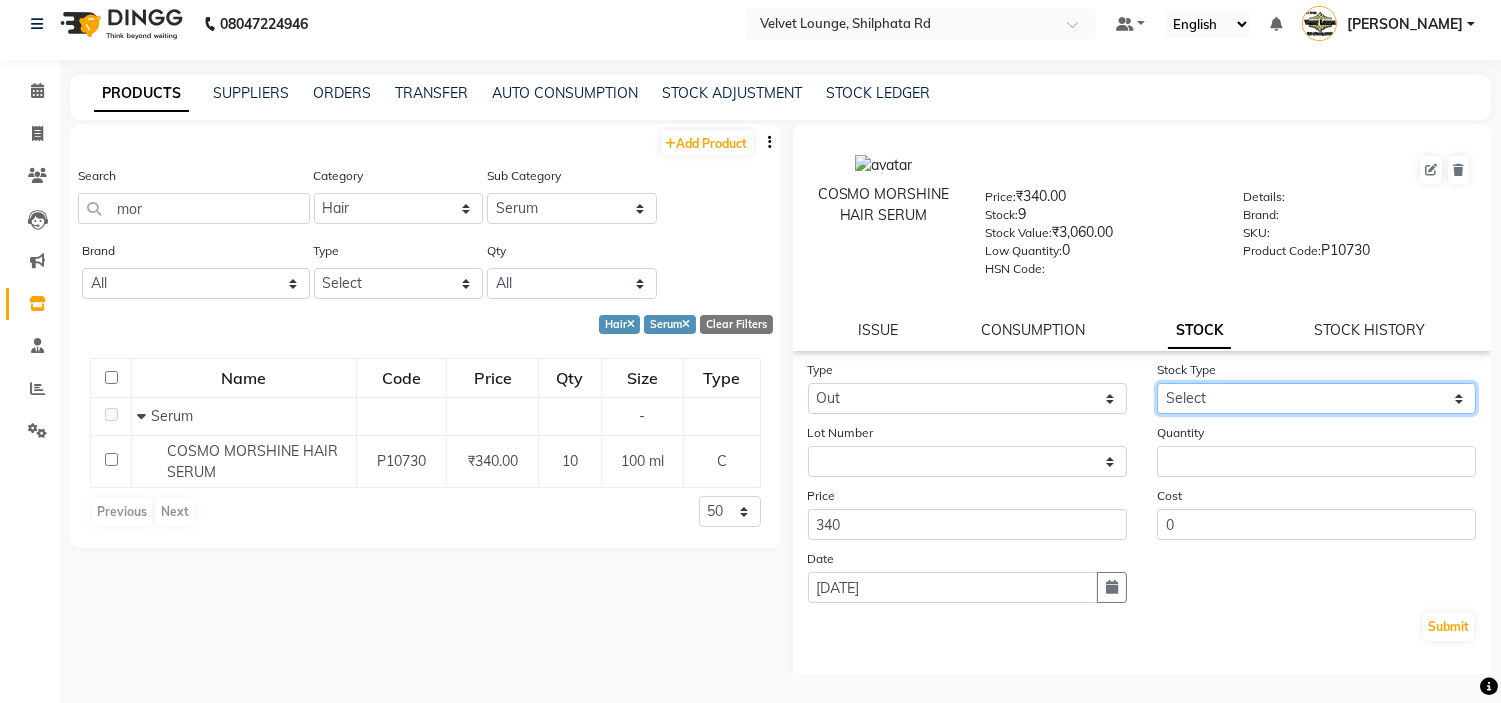 select on "adjustment" 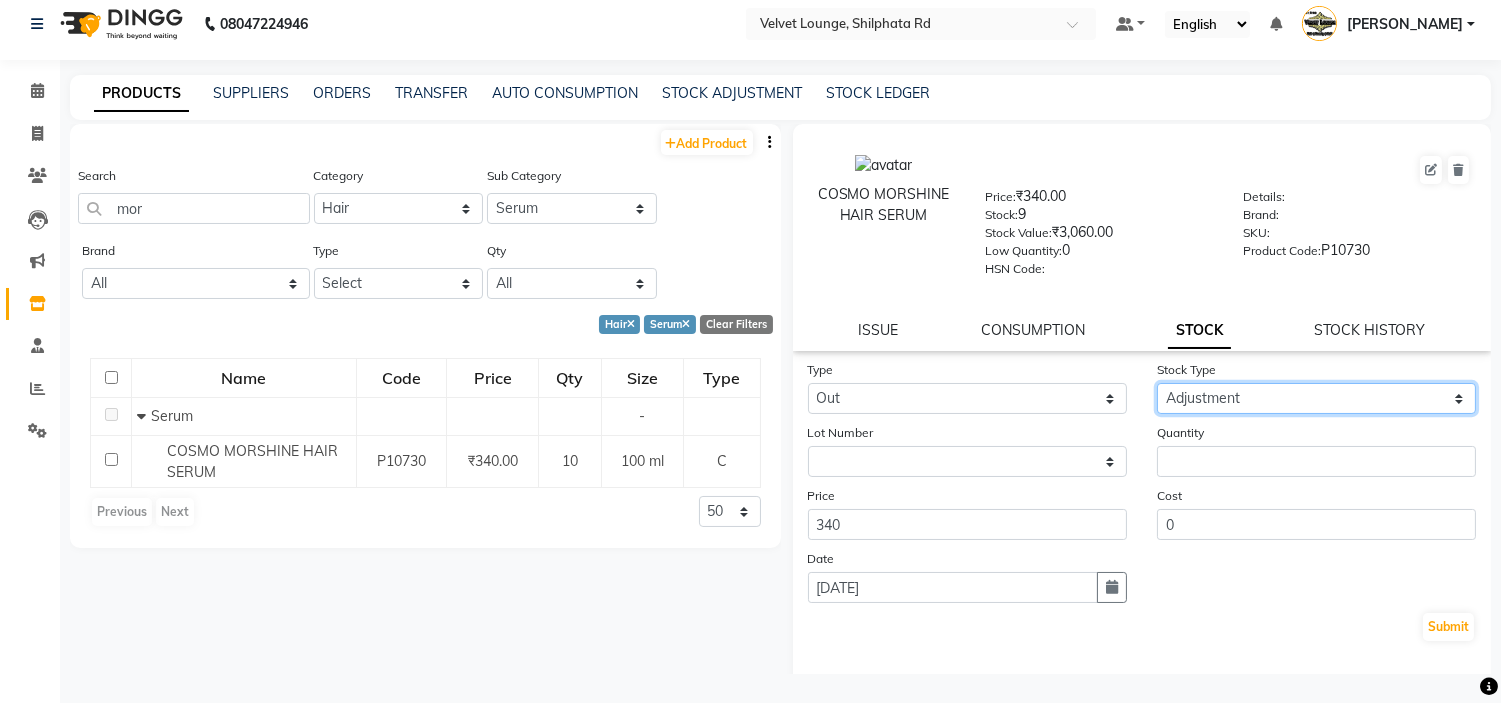click on "Select Internal Use Damaged Expired Adjustment Return Other" 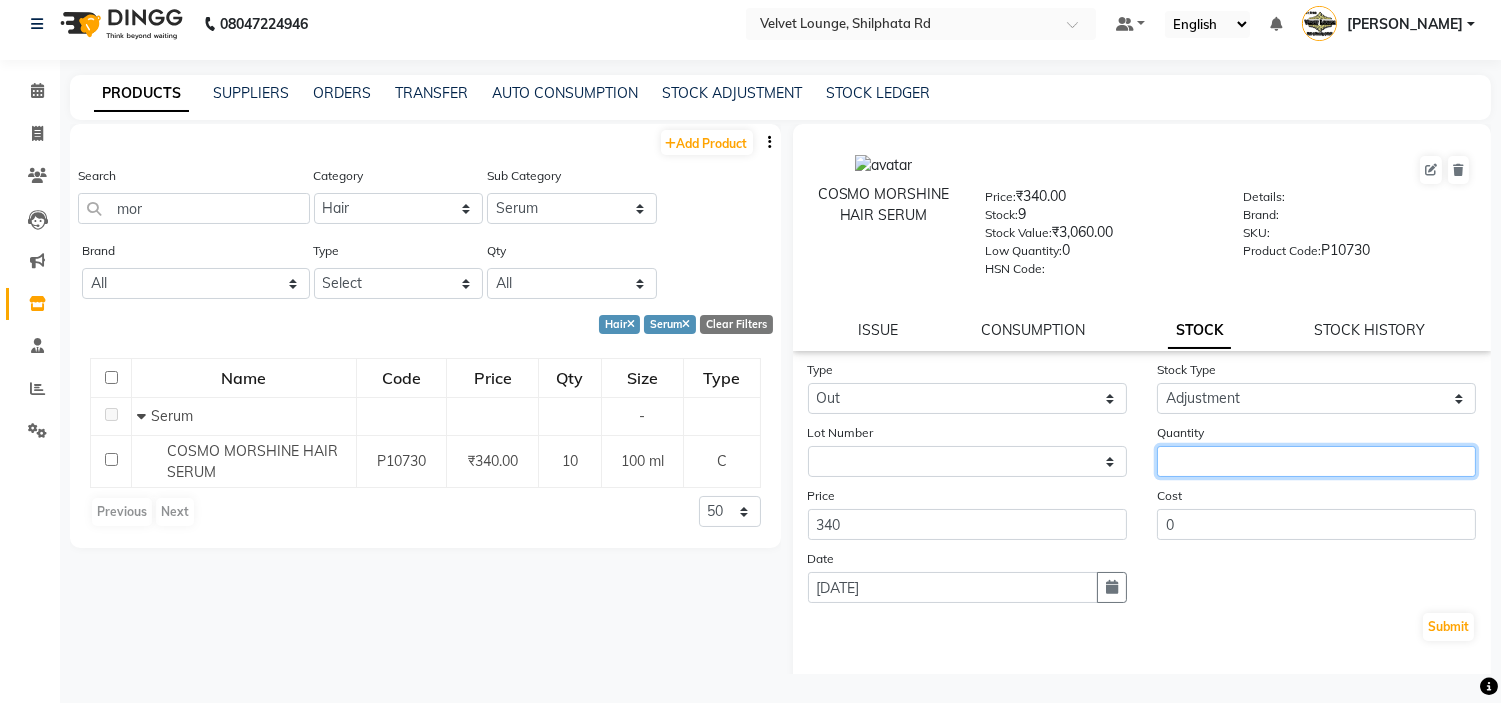 click 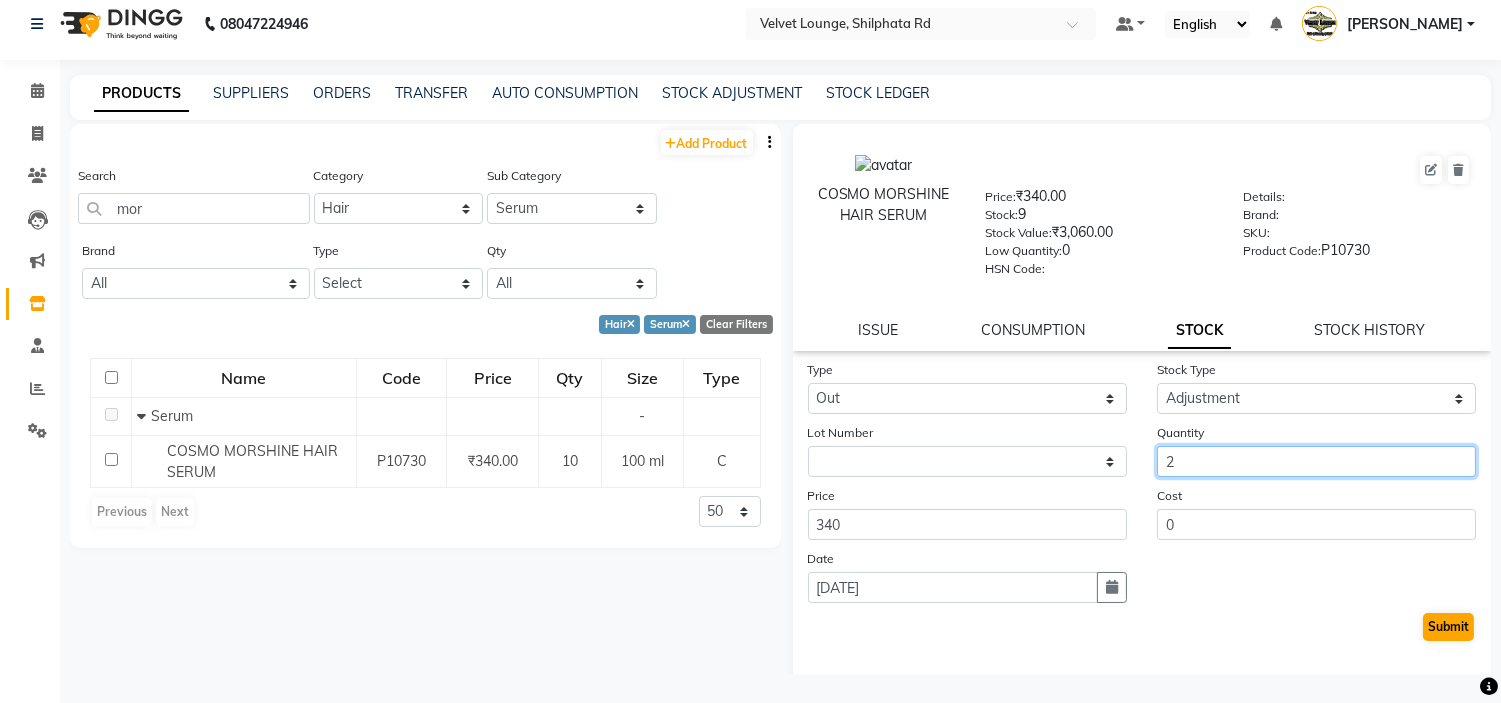 type on "2" 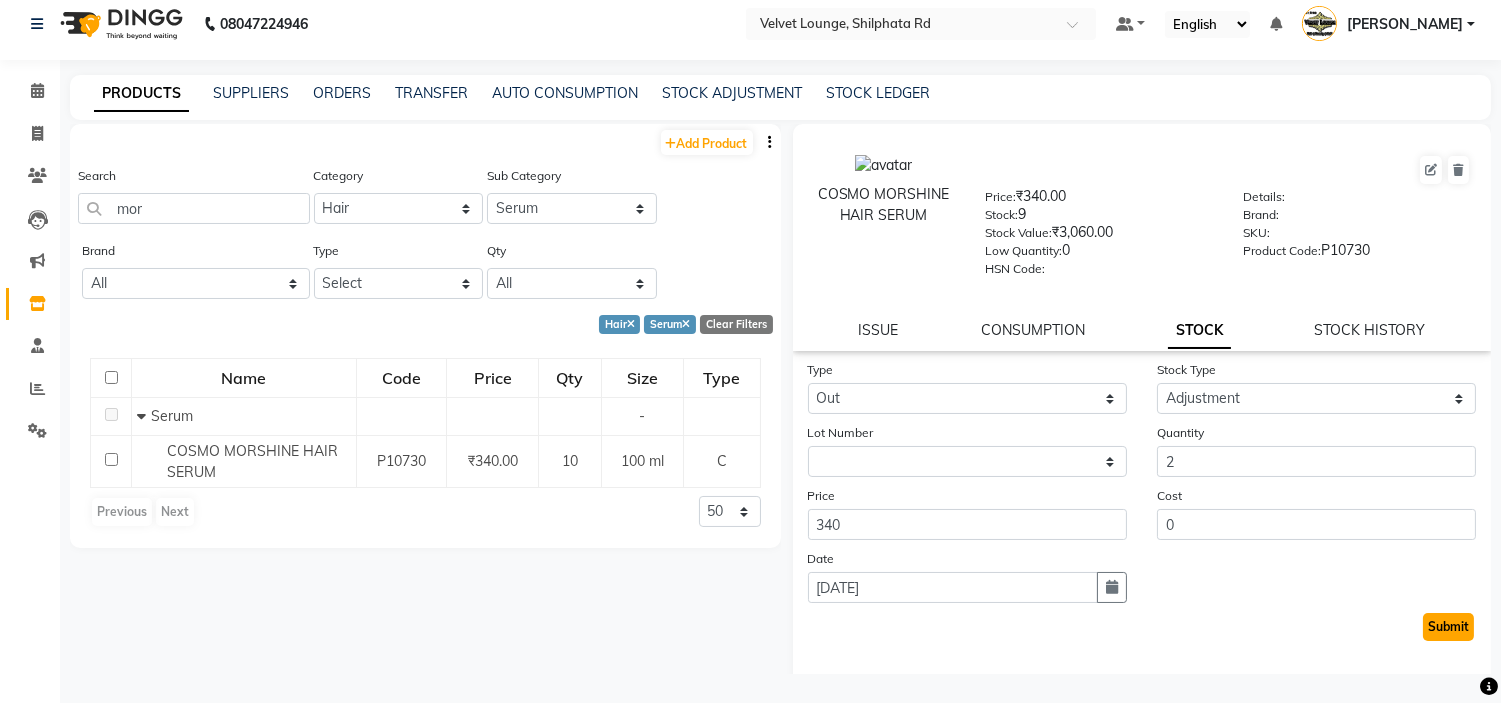 click on "Submit" 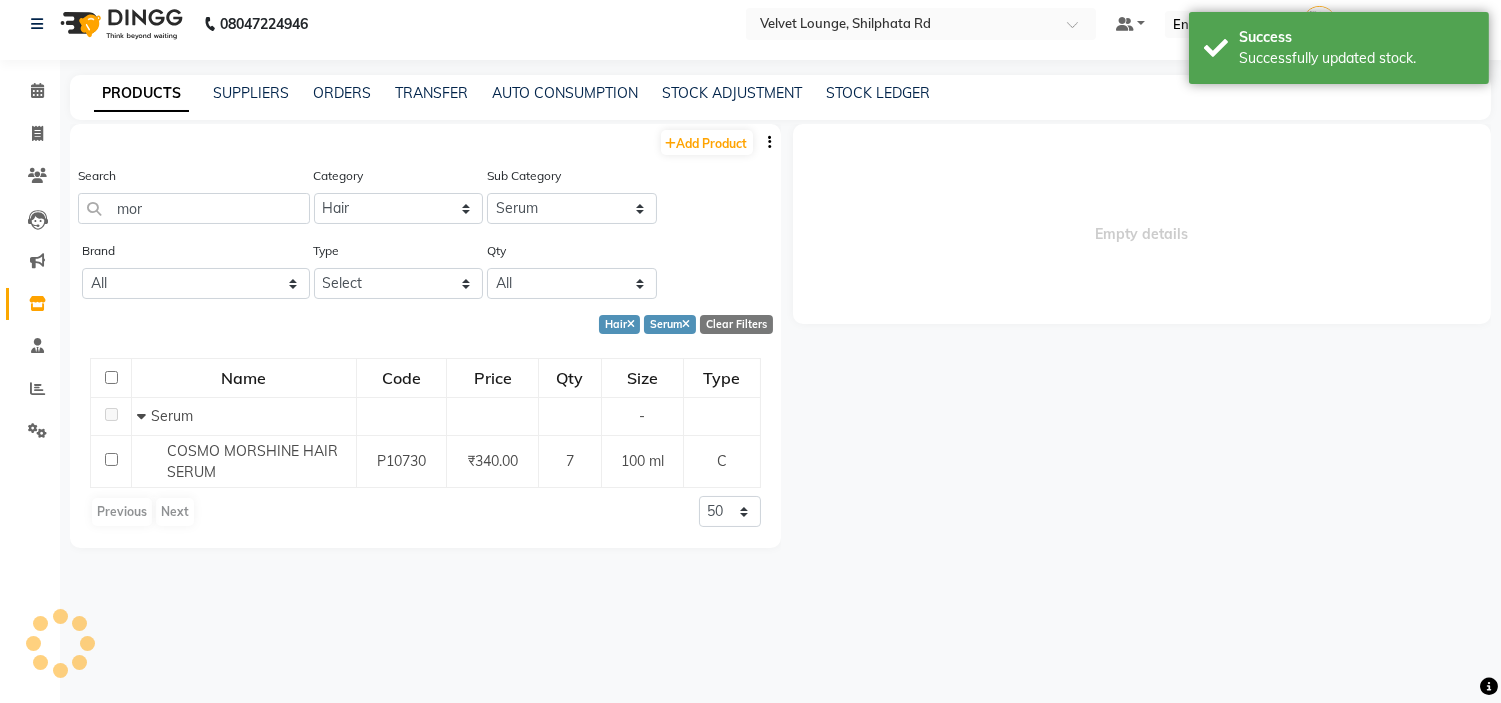 select 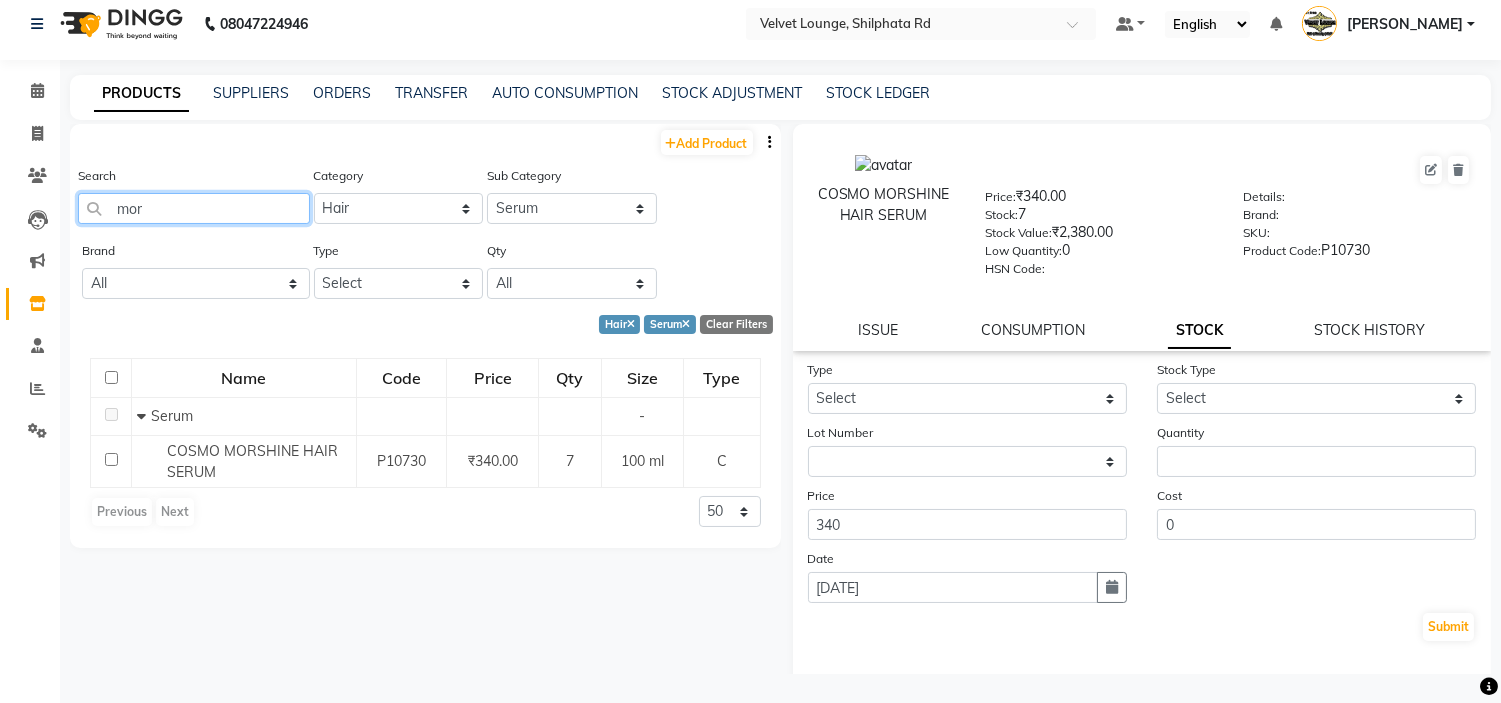 click on "mor" 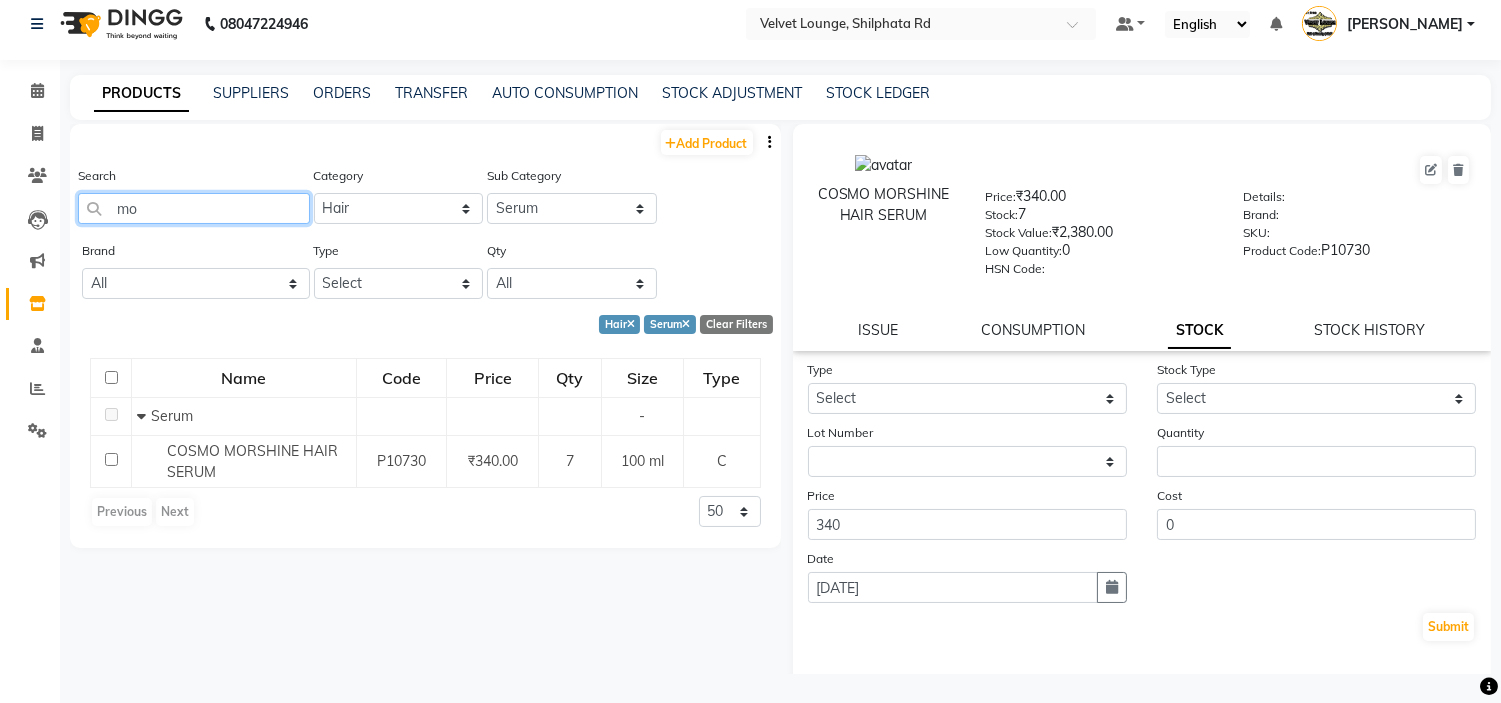type on "m" 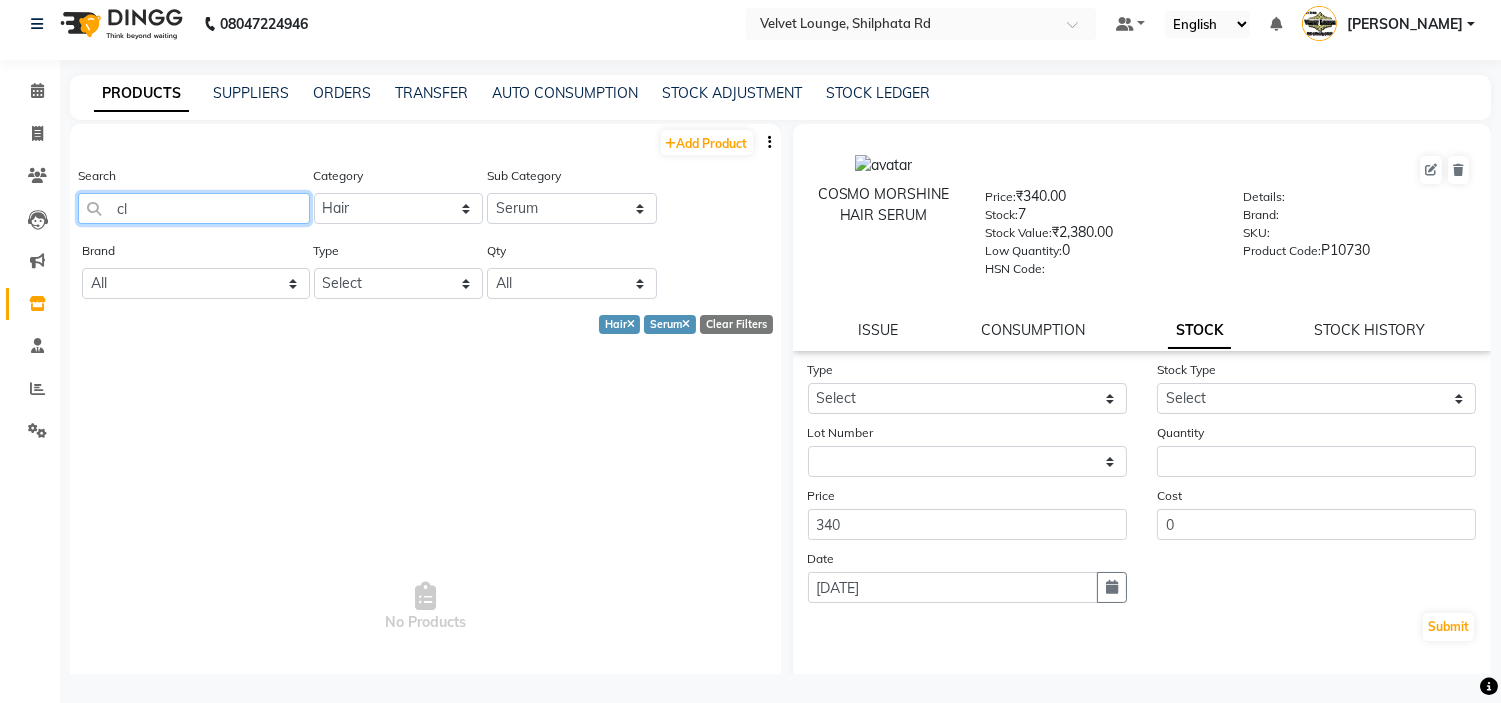 type on "c" 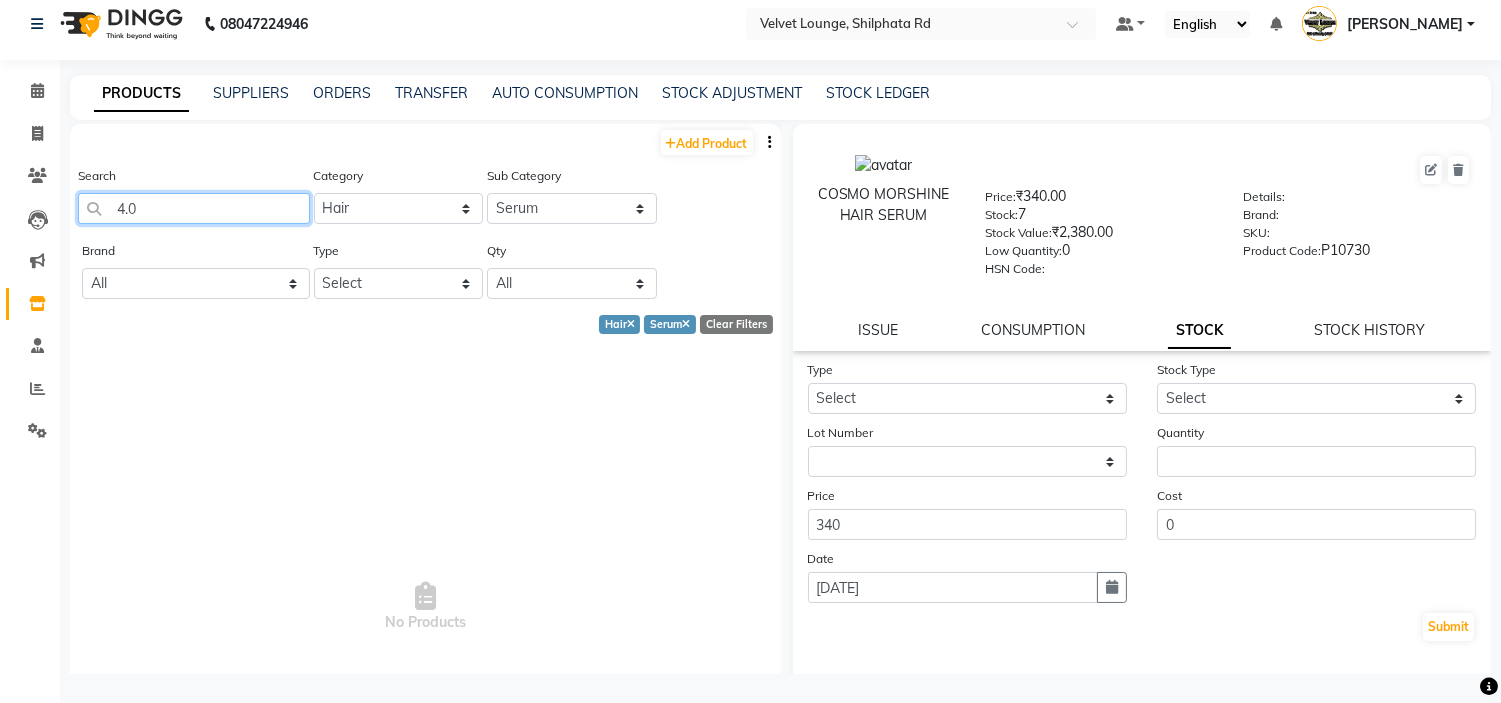 type on "4.0" 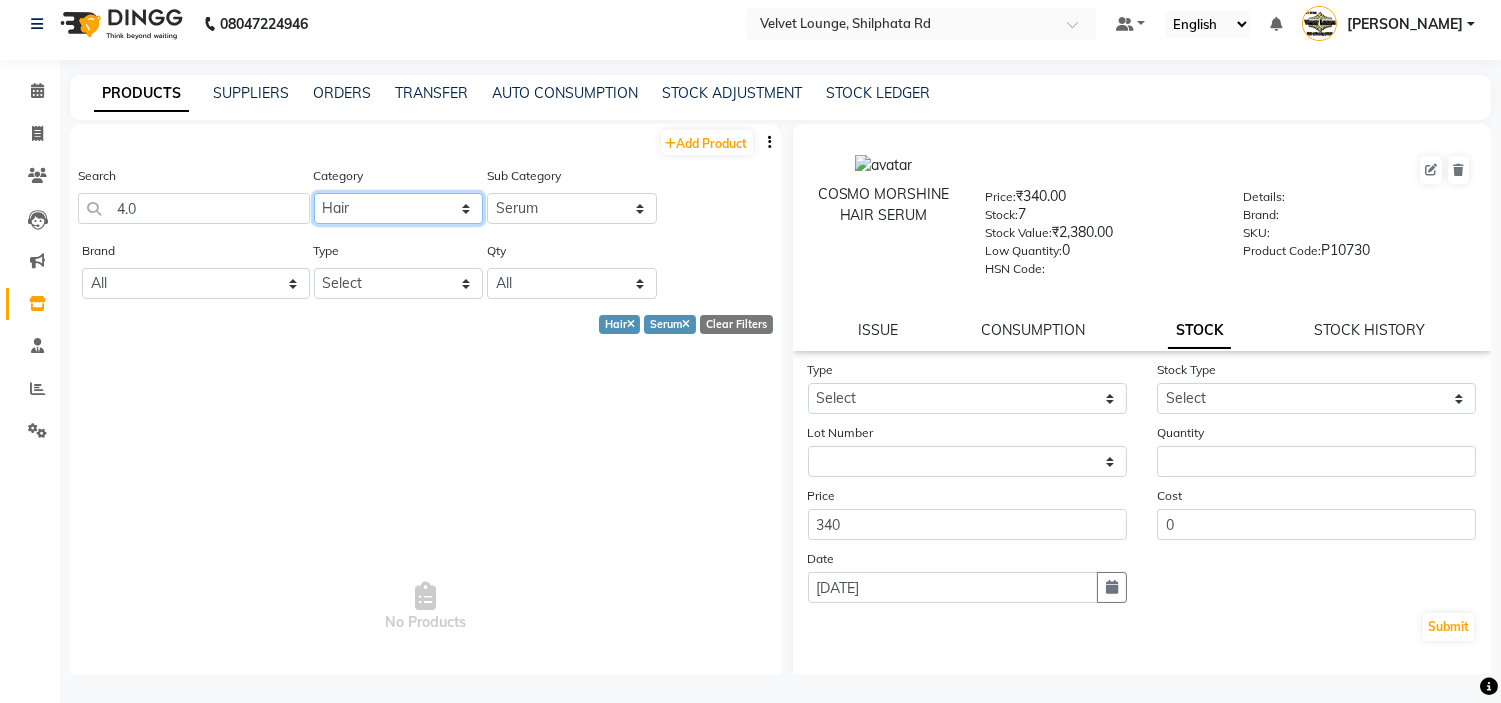 click on "Select Hair Skin Makeup Personal Care Appliances Beard Waxing Disposable Threading Hands and Feet Beauty Planet Botox Cadiveu Casmara Cheryls Loreal Olaplex Other" 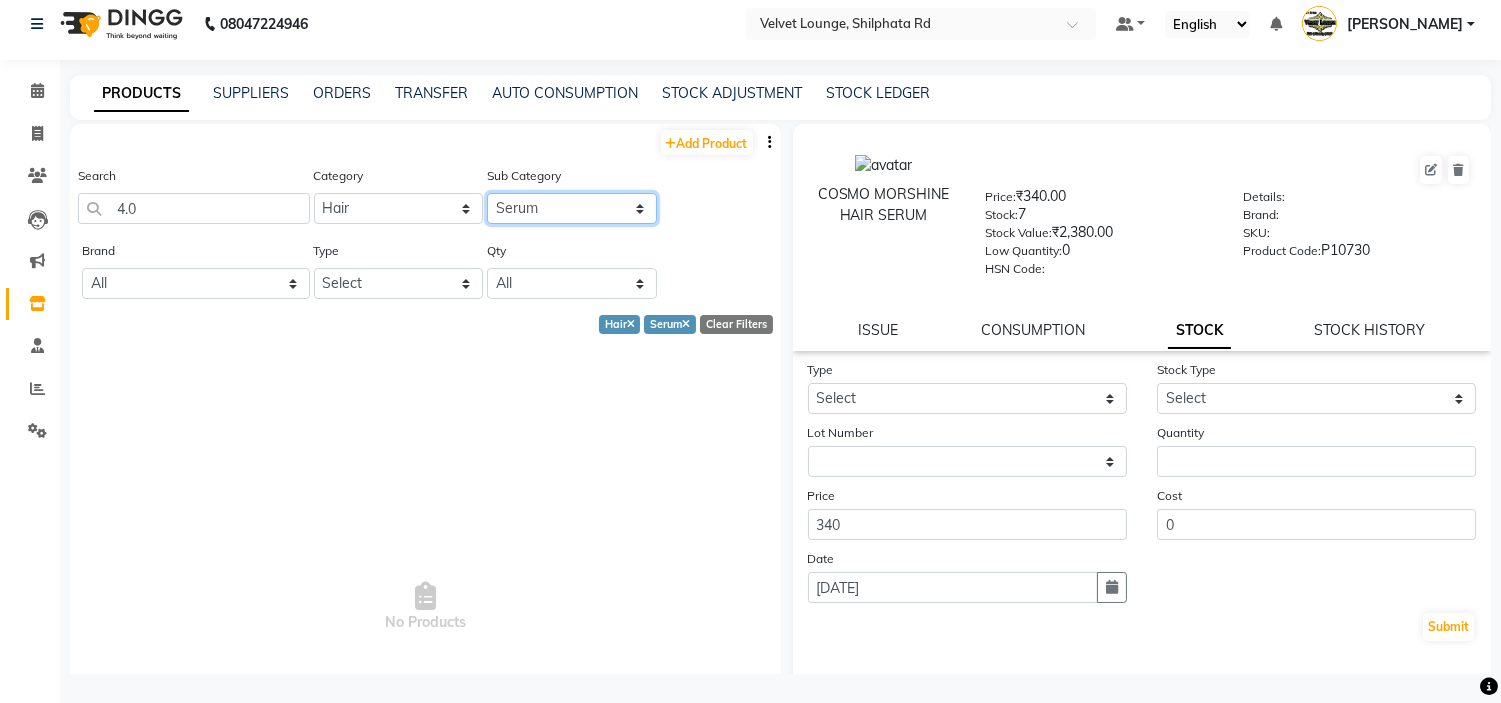 click on "Select Shampoo Conditioner Cream Mask Oil Serum Color Appliances Treatment Styling Kit & Combo Other" 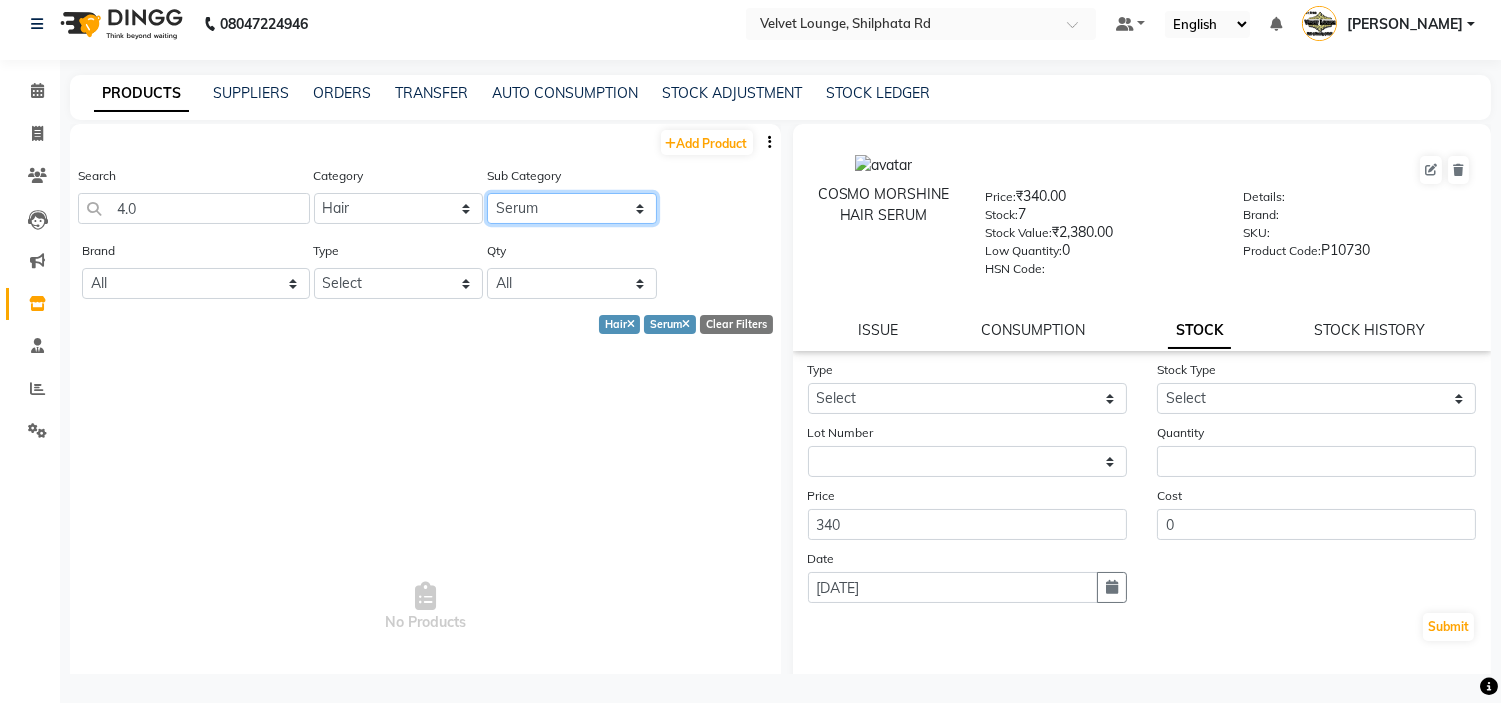 select on "1107" 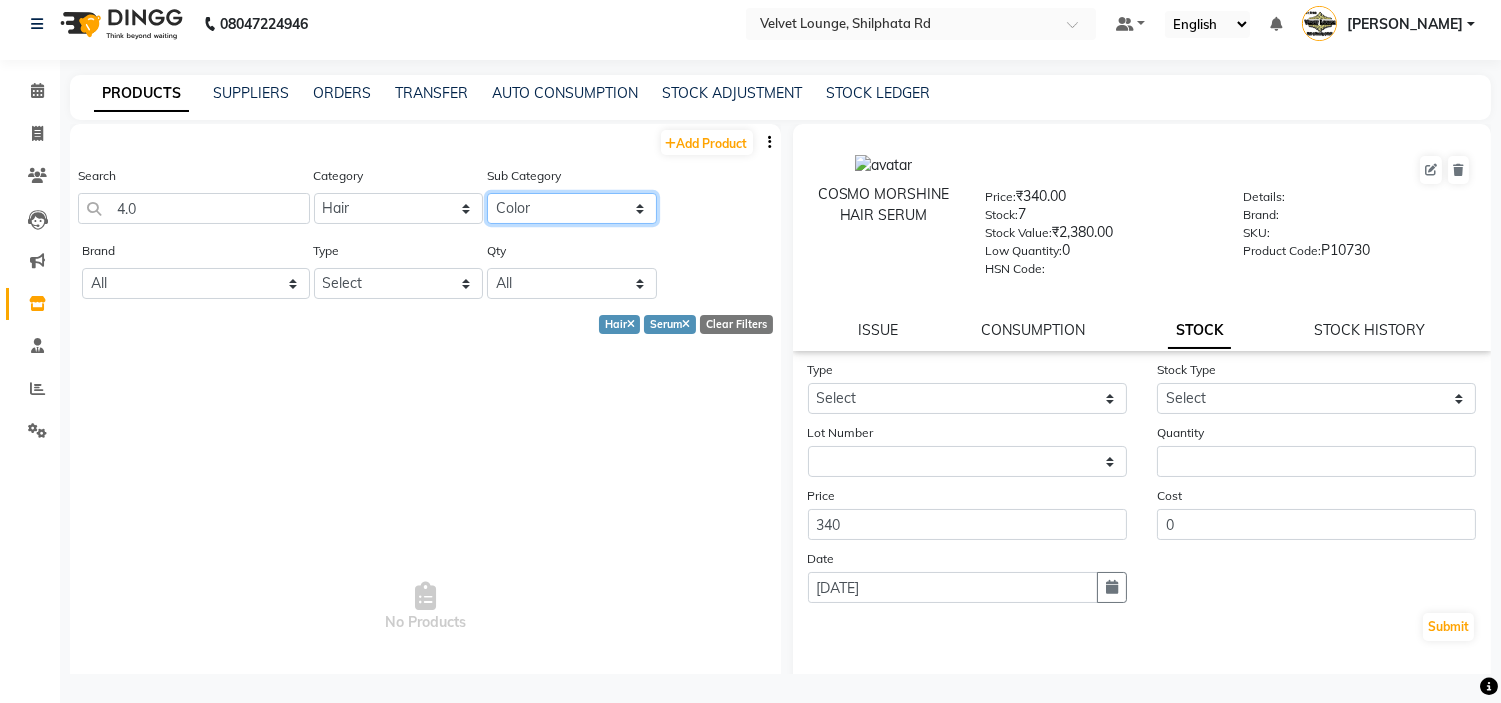 click on "Select Shampoo Conditioner Cream Mask Oil Serum Color Appliances Treatment Styling Kit & Combo Other" 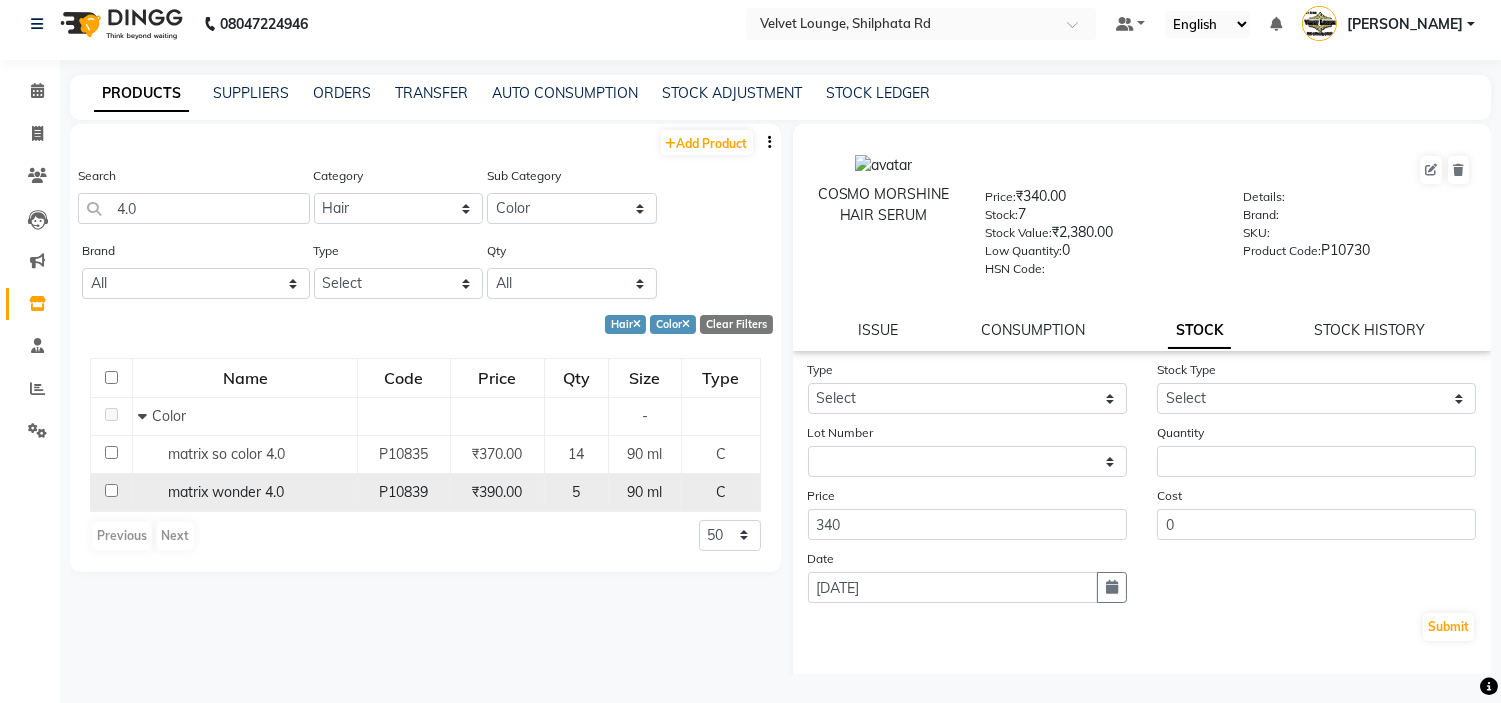 click on "matrix wonder 4.0" 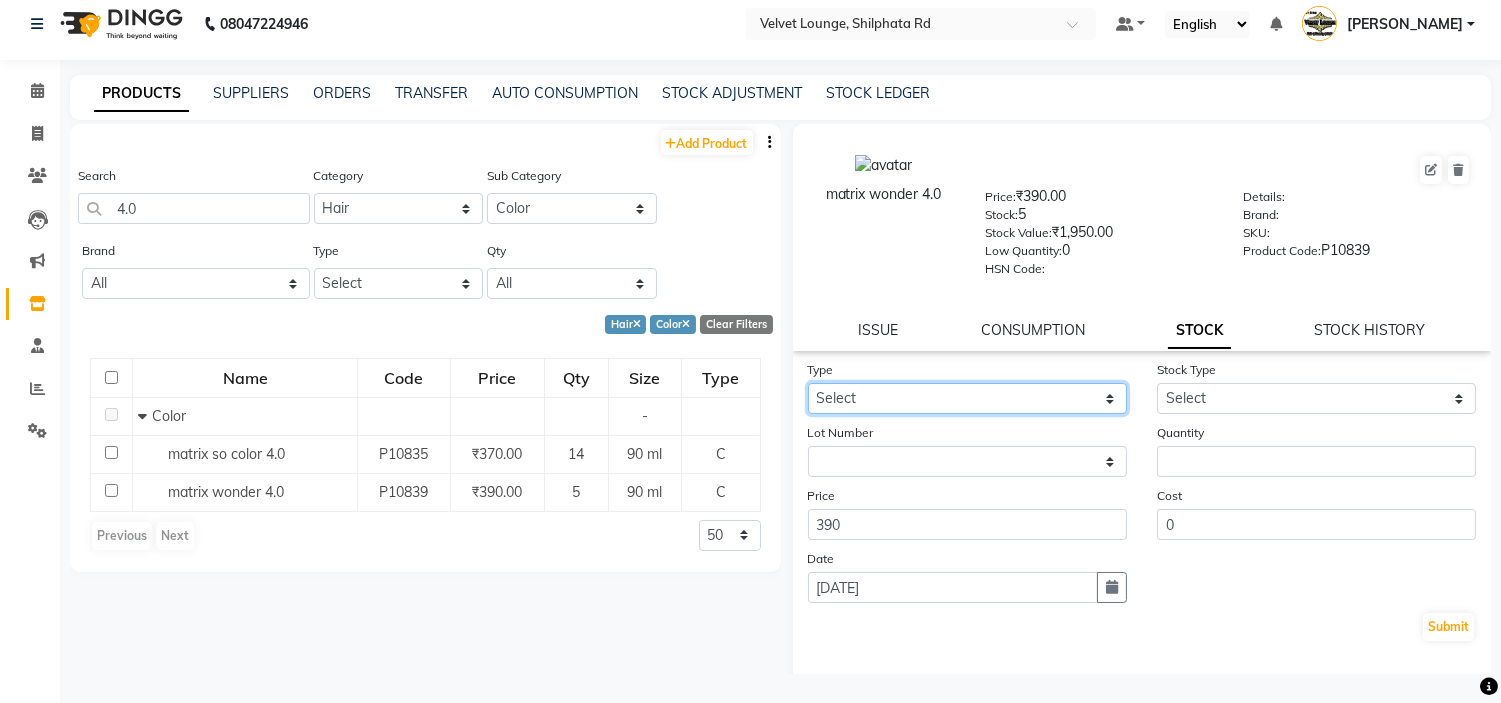 click on "Select In Out" 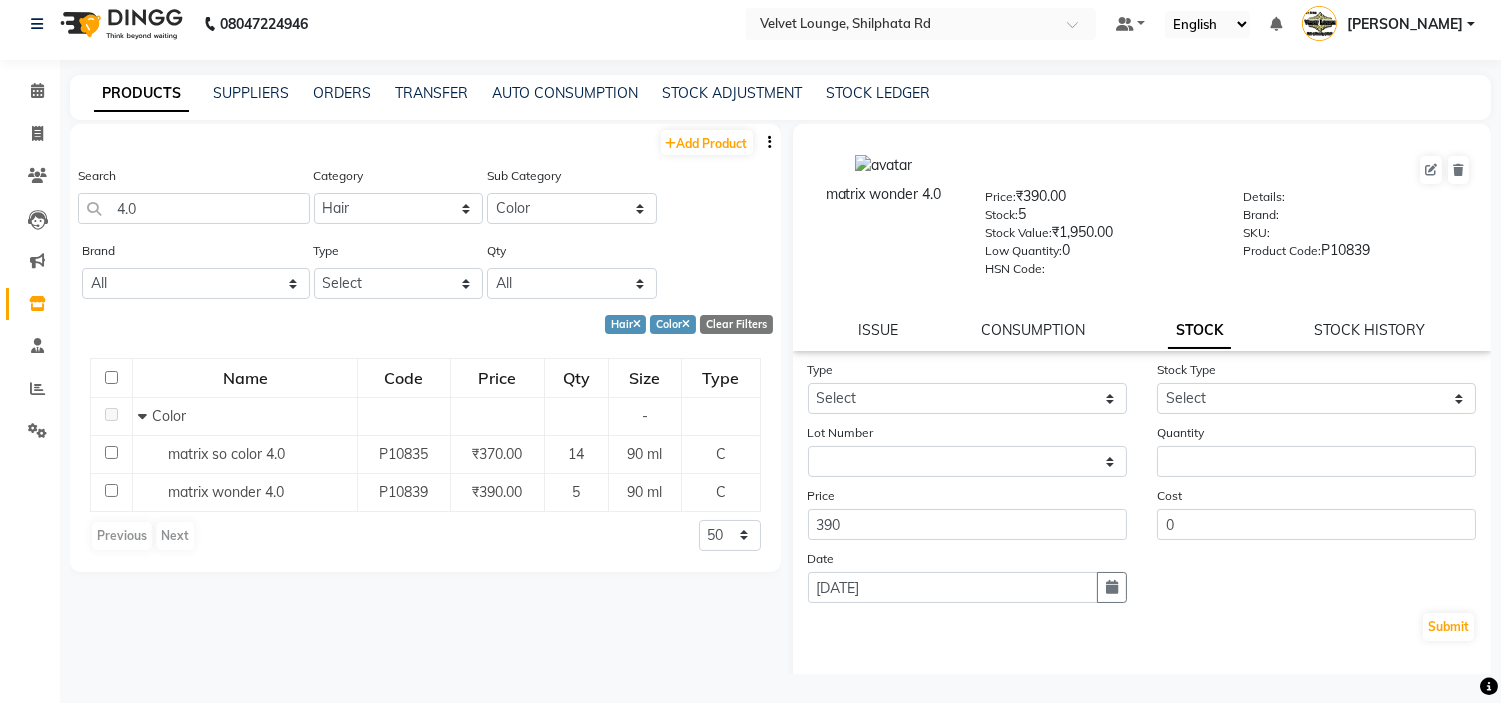 click on "CONSUMPTION" 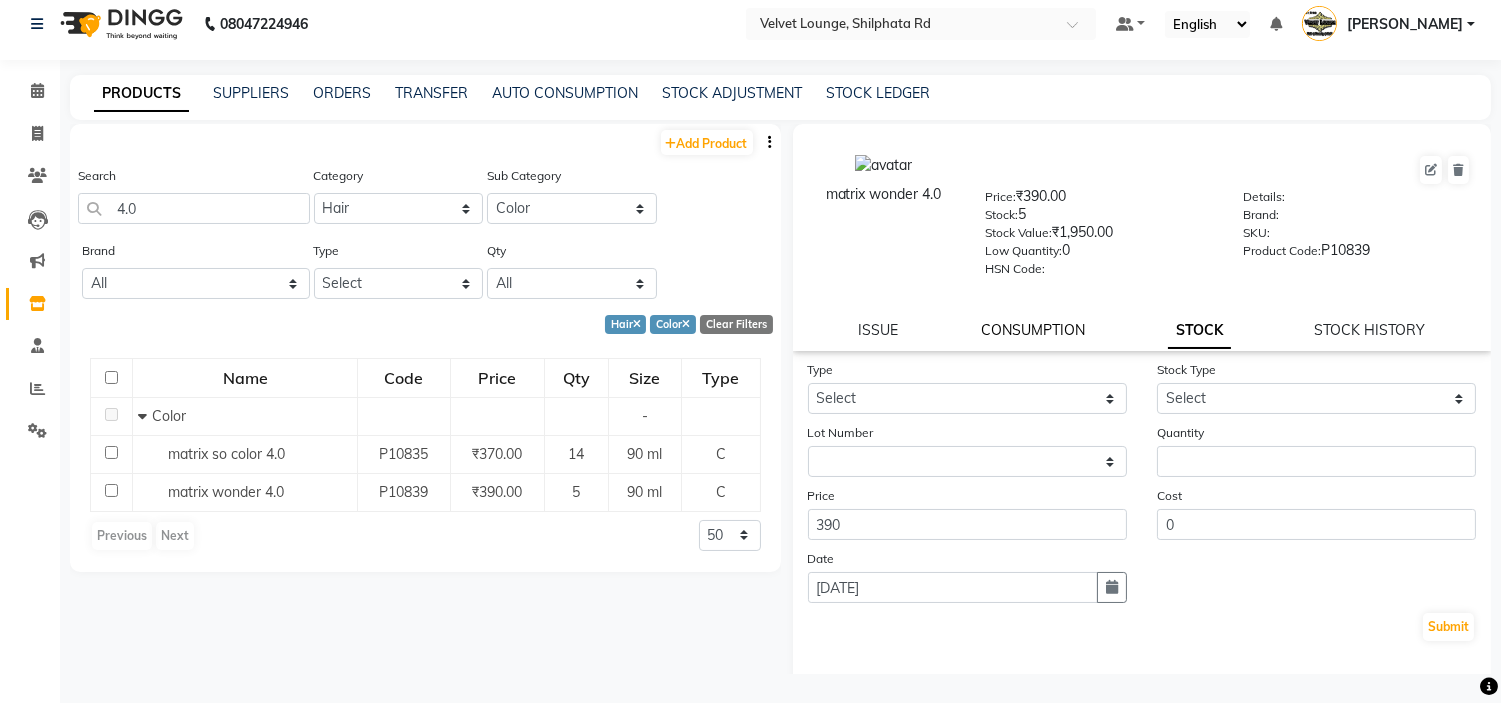 click on "CONSUMPTION" 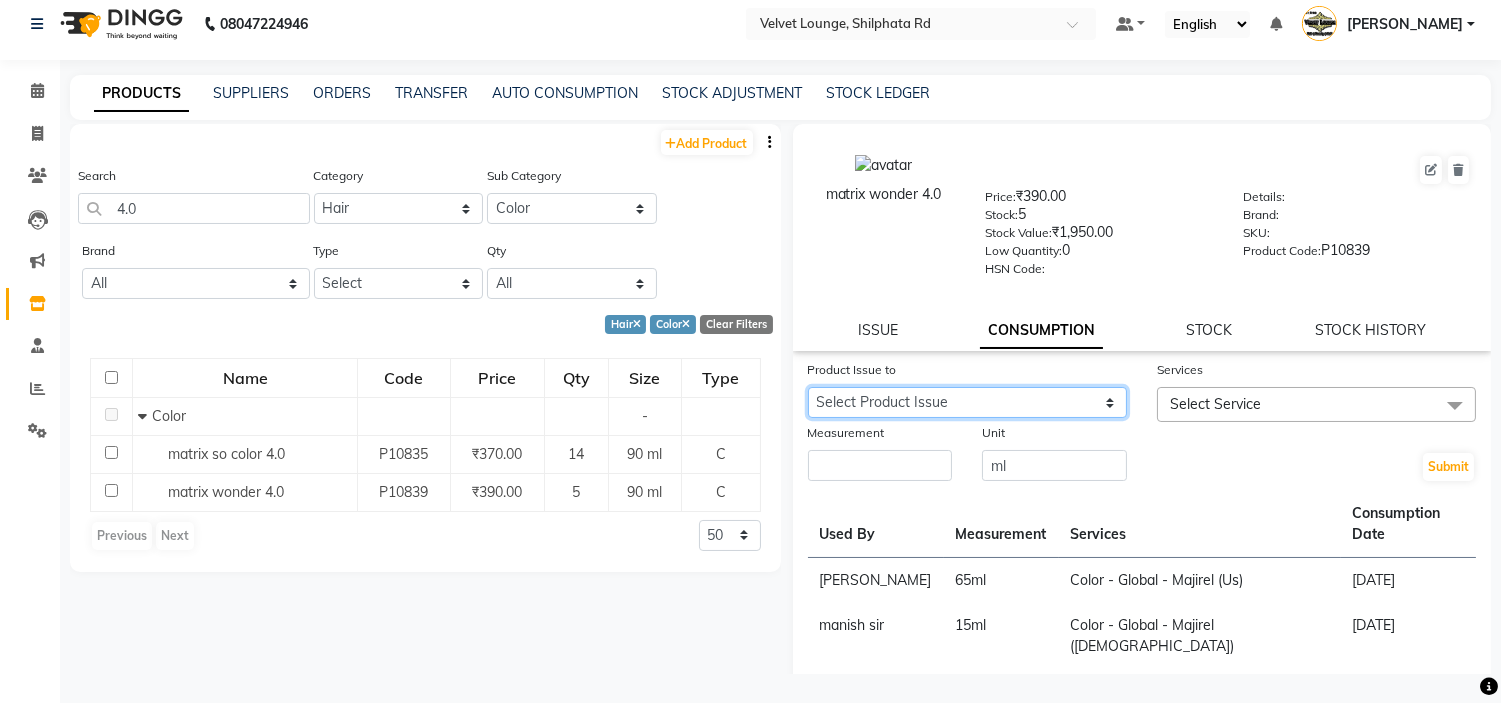 click on "Select Product Issue 2025-06-18, Issued to: RAZAK SALIM SAIKH, Balance: 25 2025-05-21, Issued to: vishal shinde, Balance: 54" 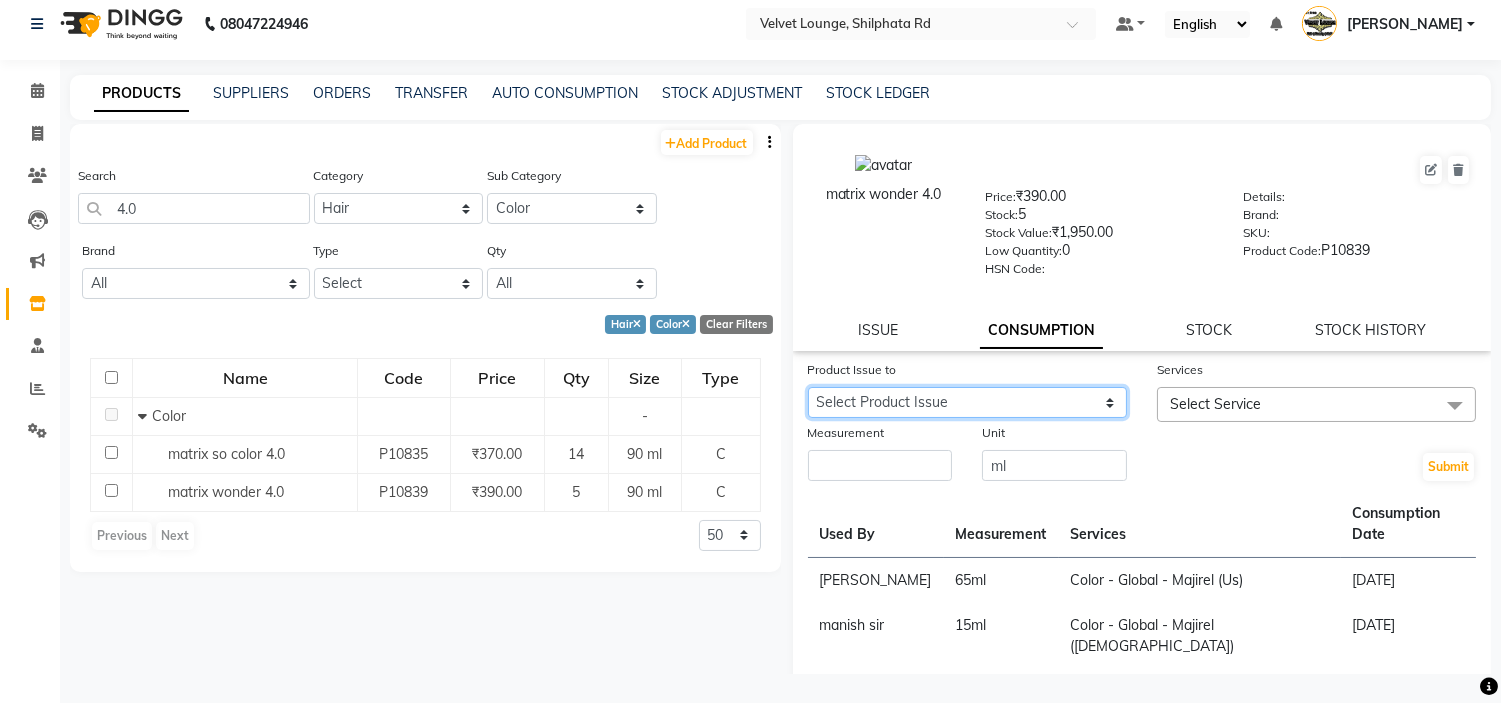 select on "1014730" 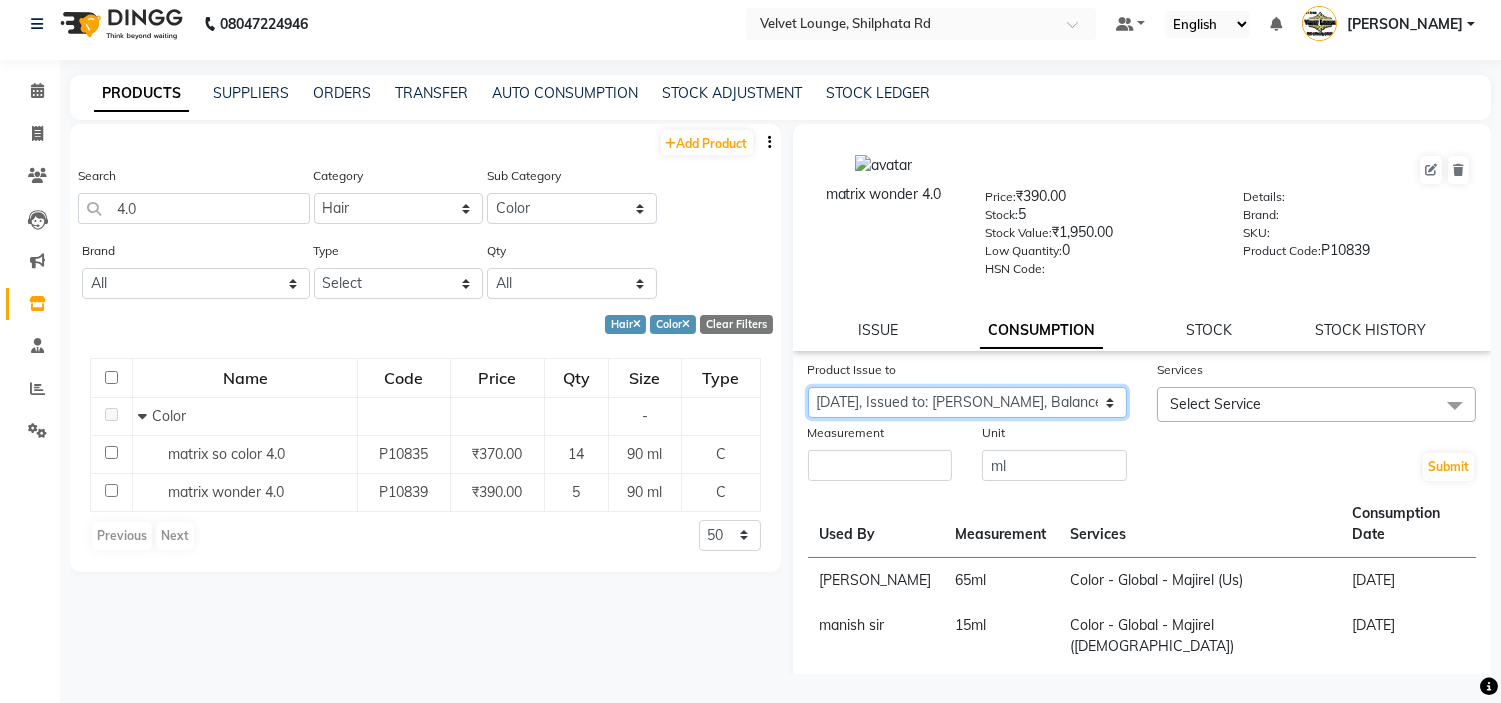 click on "Select Product Issue 2025-06-18, Issued to: RAZAK SALIM SAIKH, Balance: 25 2025-05-21, Issued to: vishal shinde, Balance: 54" 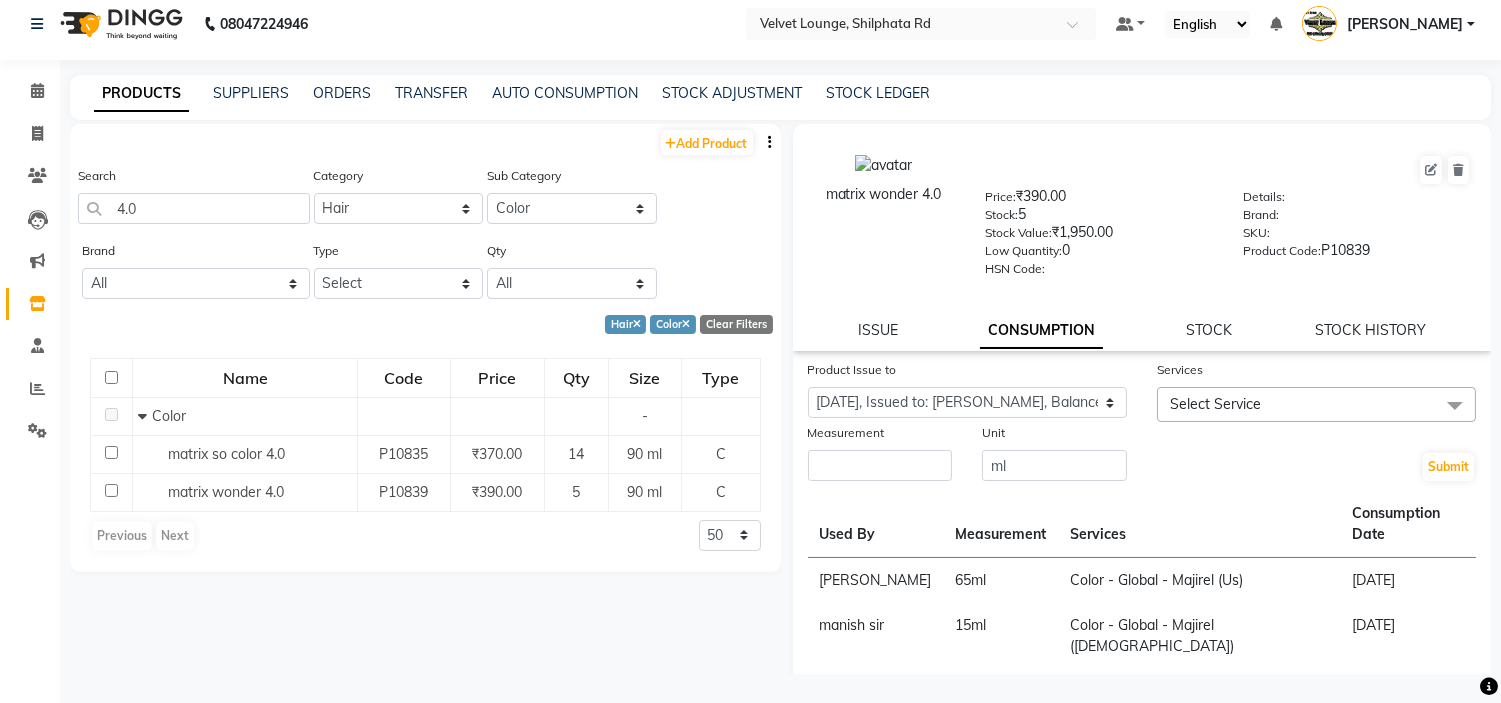 click on "Measurement" 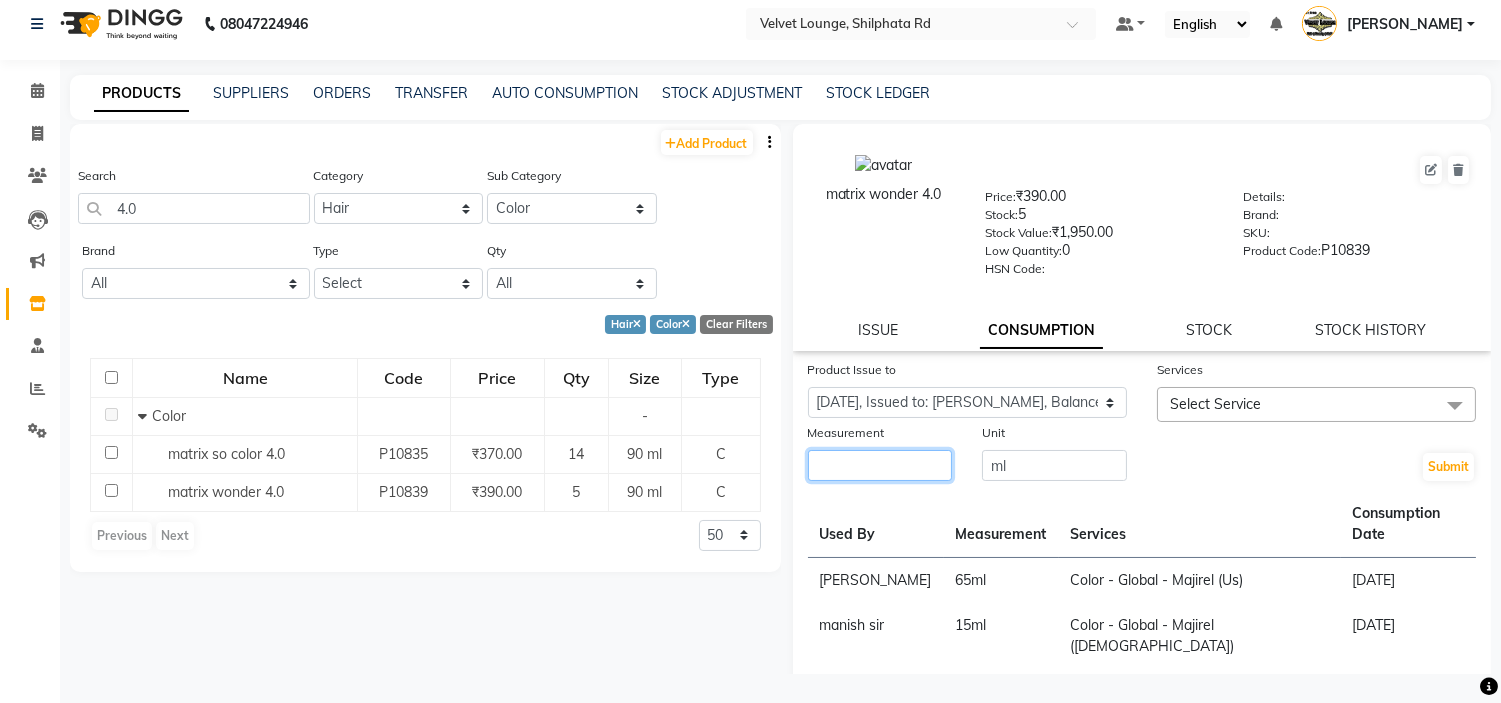 click 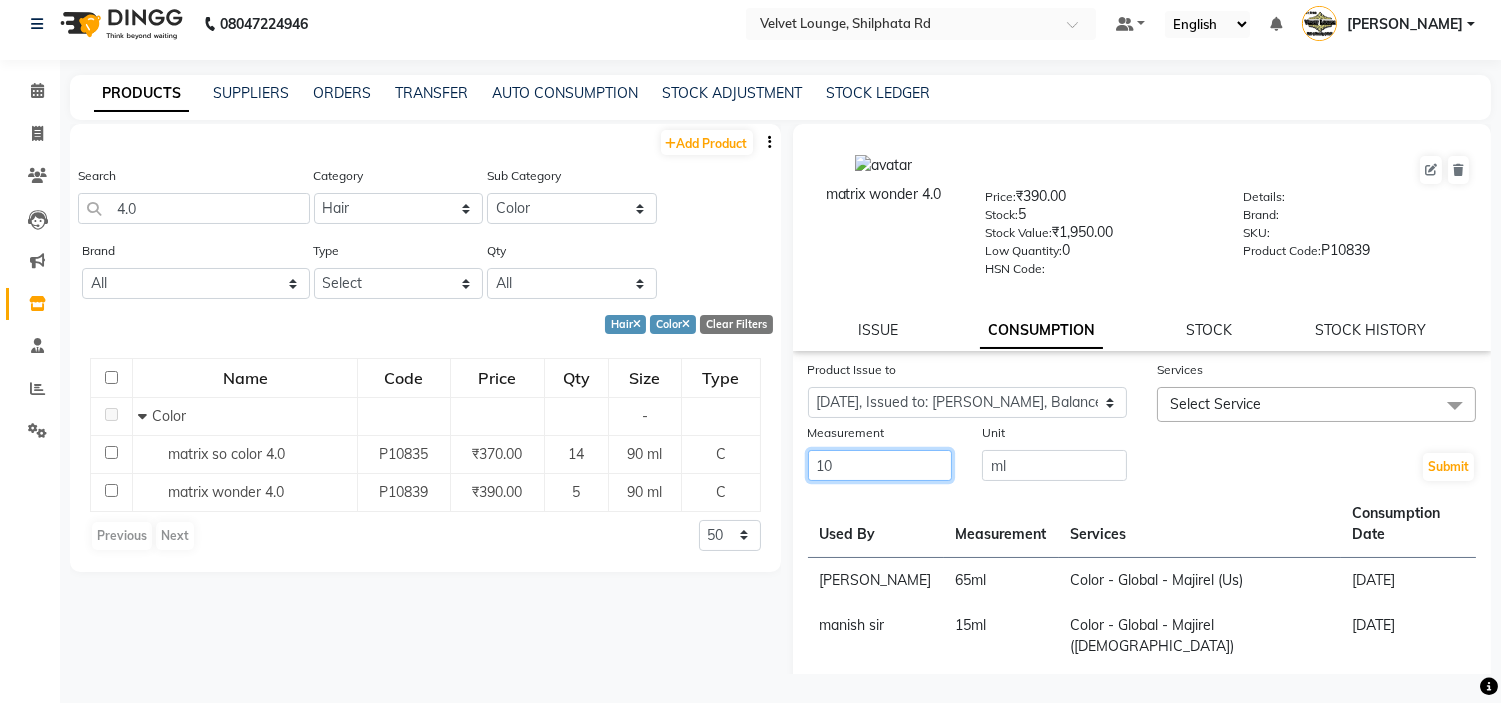 type on "10" 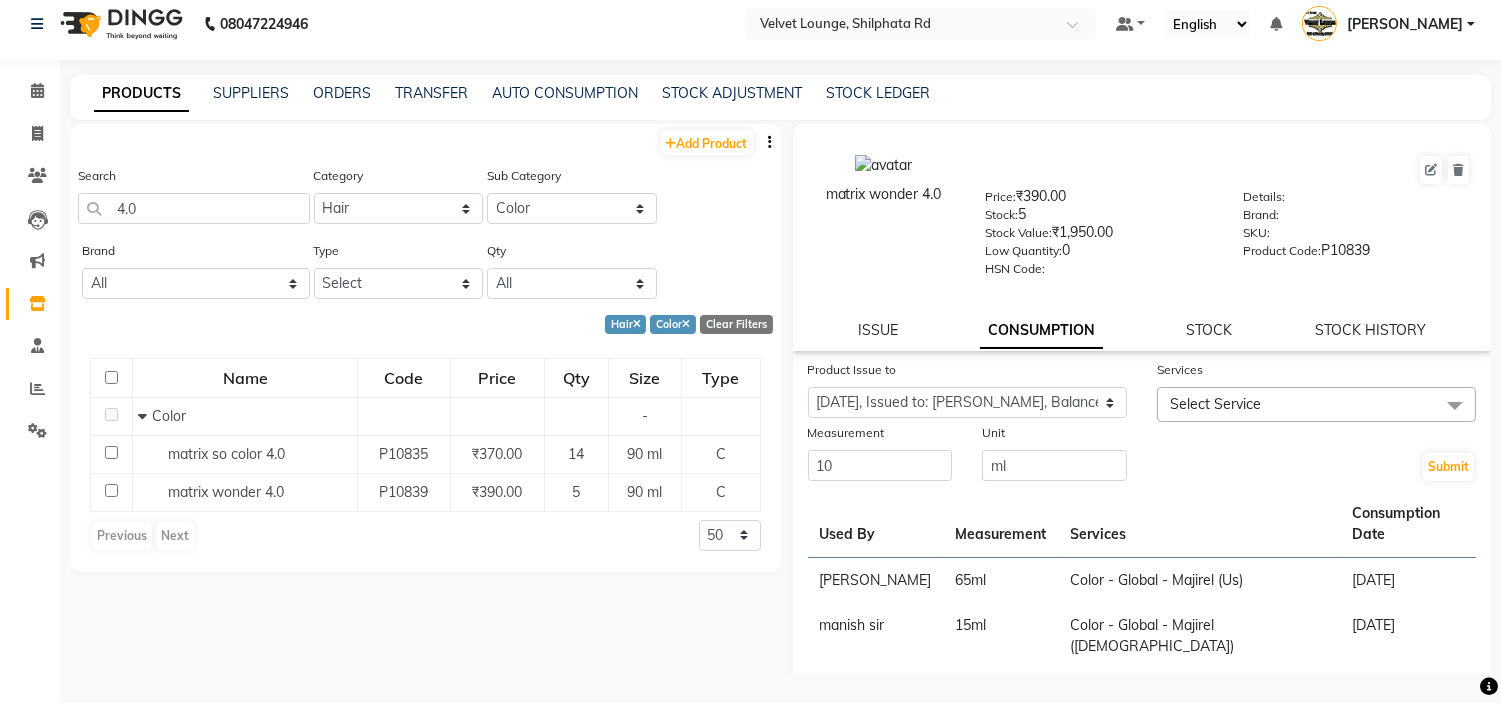 click on "Select Service" 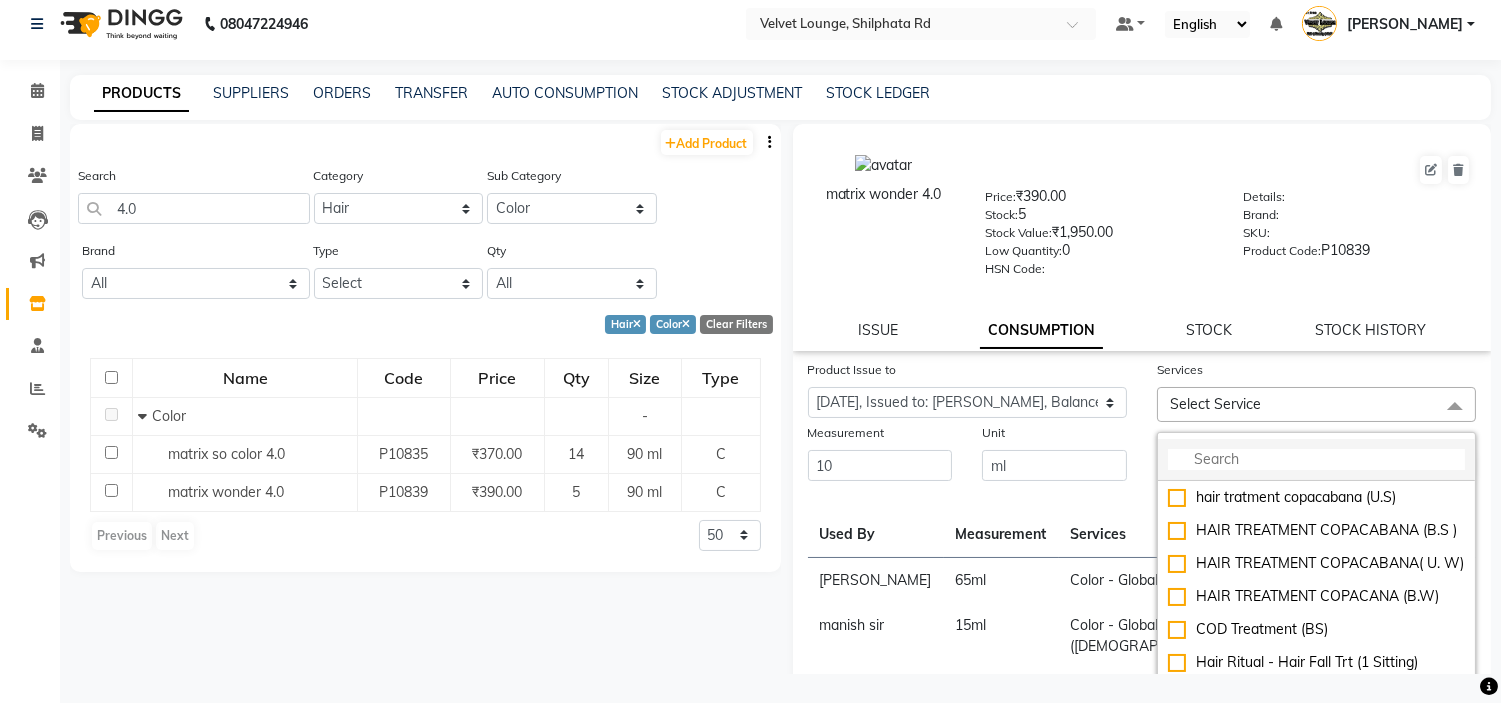 click 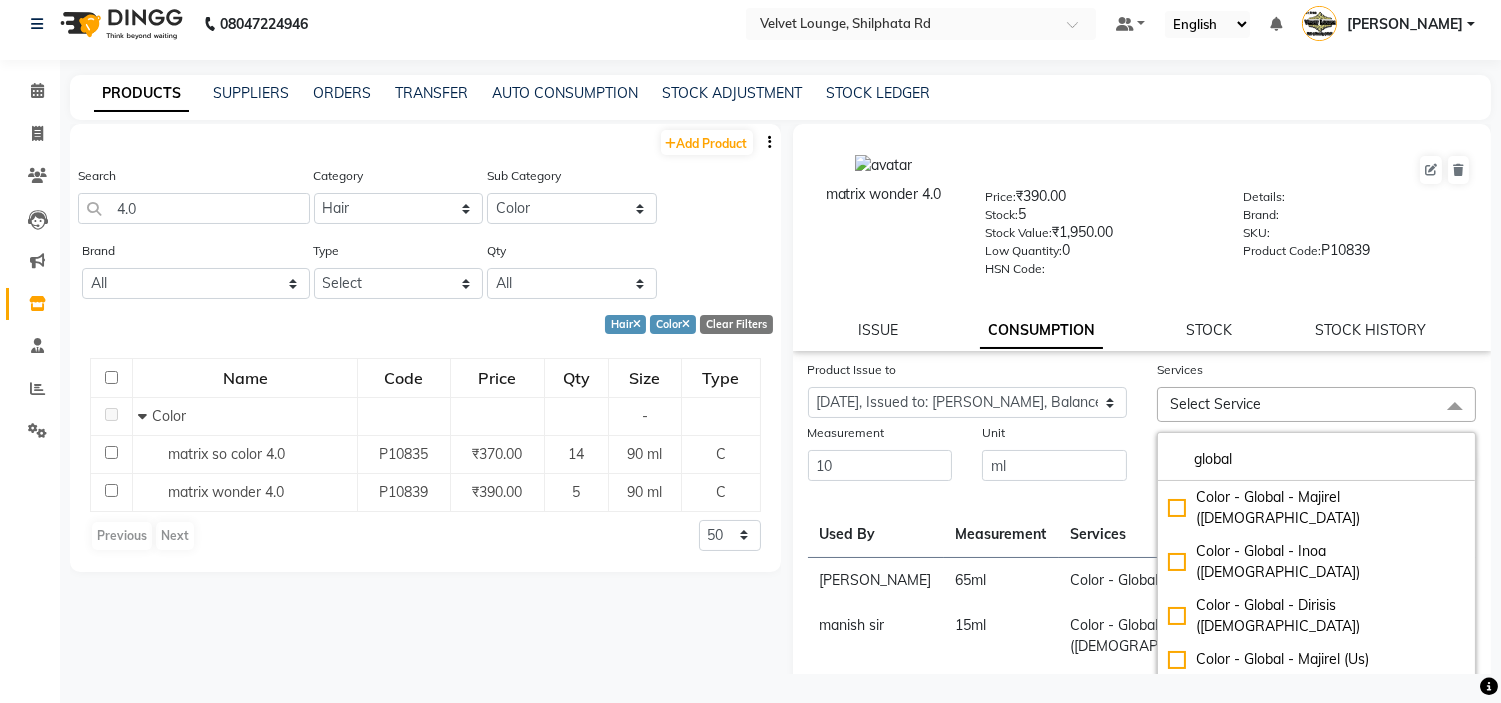 type on "global" 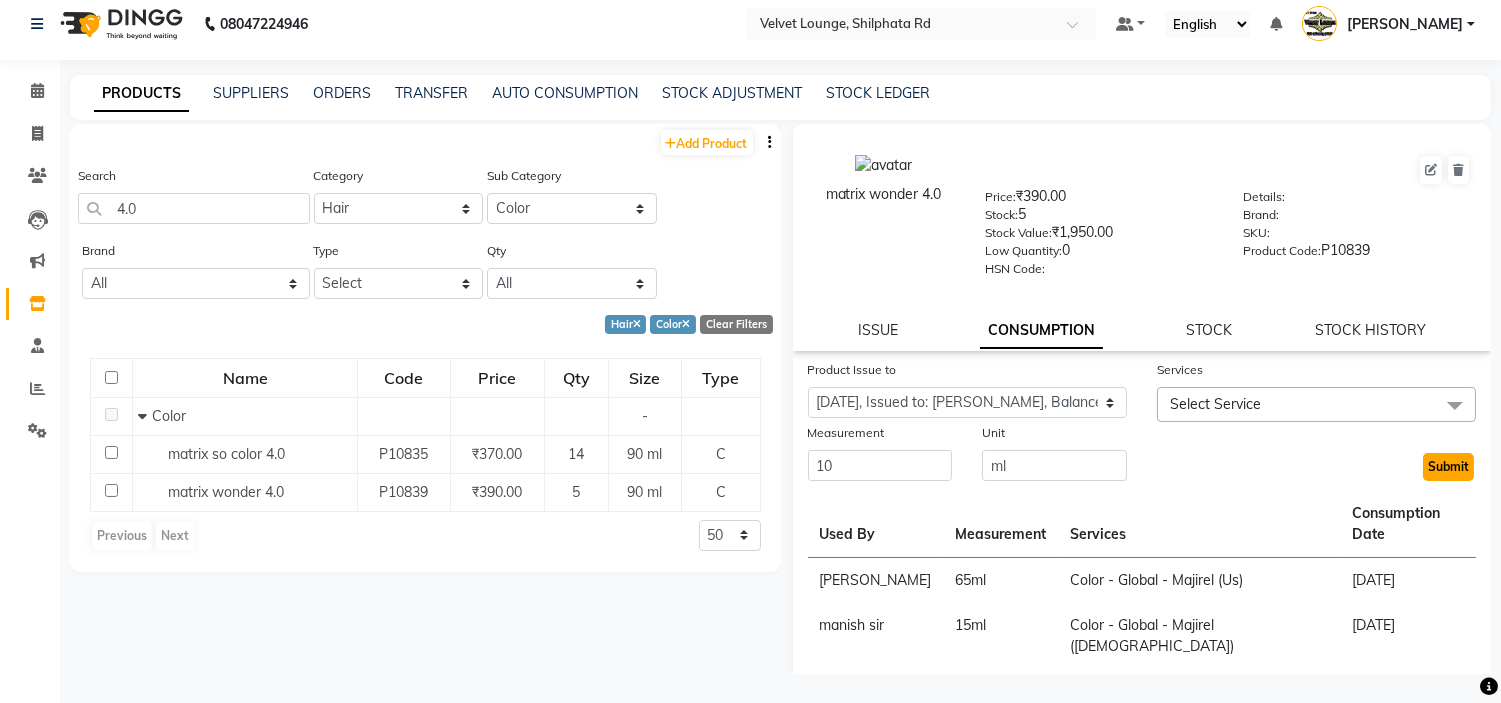 click on "Submit" 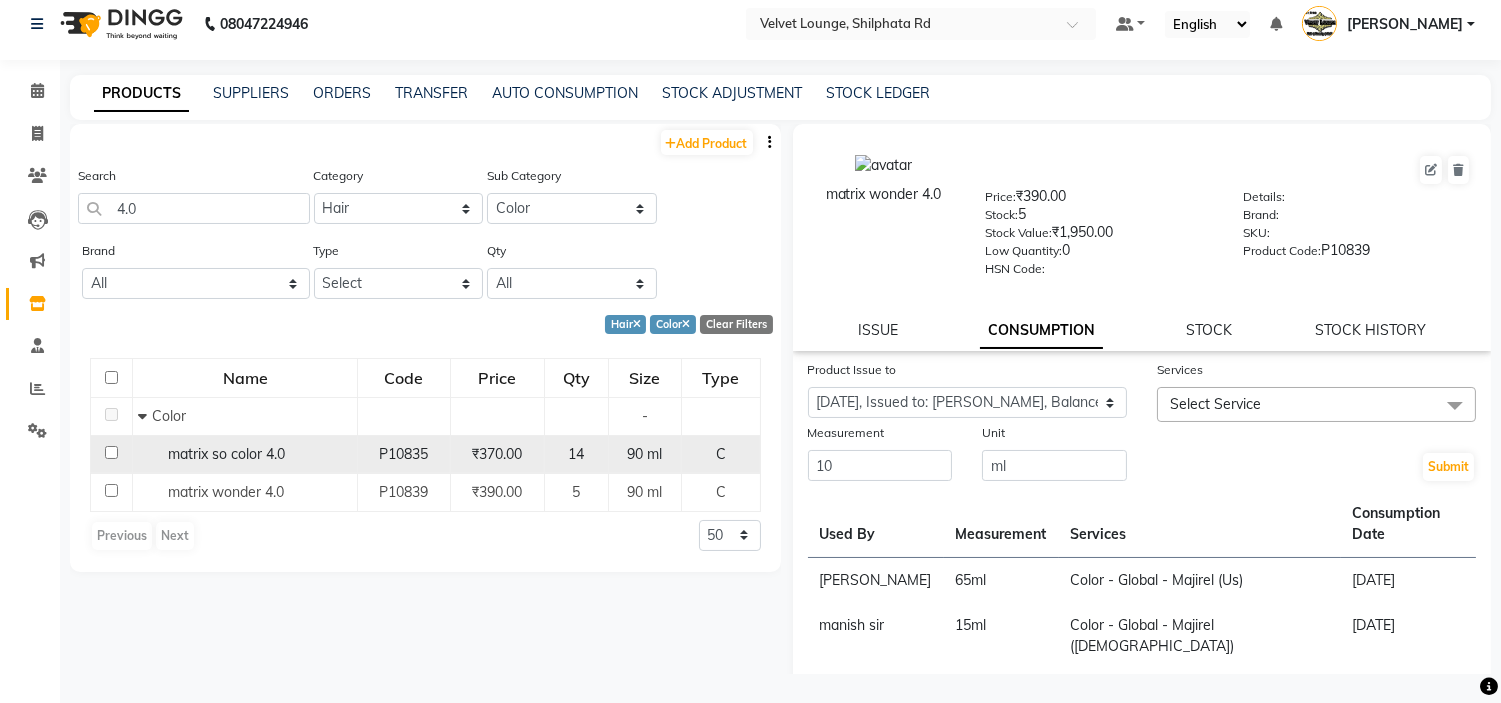 click on "₹370.00" 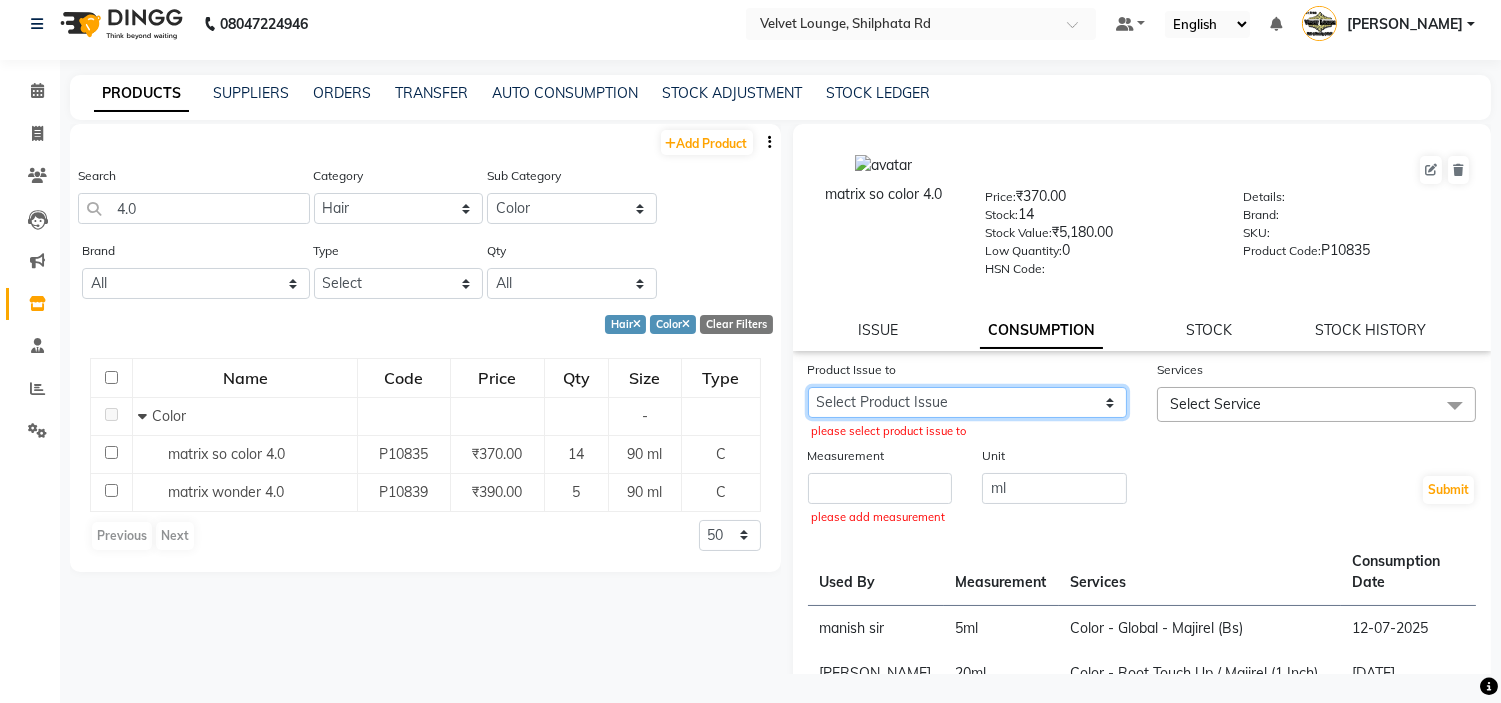 click on "Select Product Issue 2025-07-07, Issued to: pradnya, Balance: 90 2025-05-03, Issued to: pradnya, Balance: 2 2025-04-07, Issued to: RAZAK SALIM SAIKH, Balance: 2" 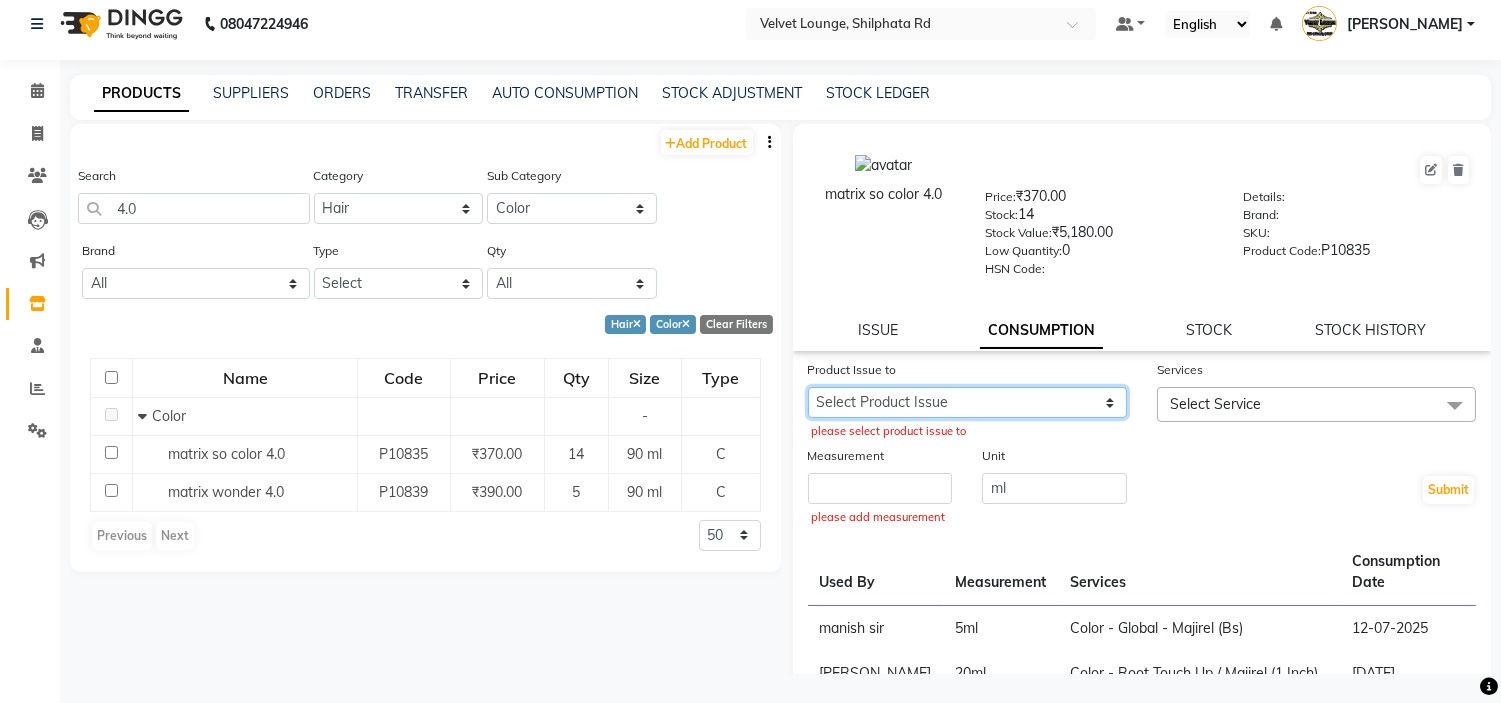 select on "1068876" 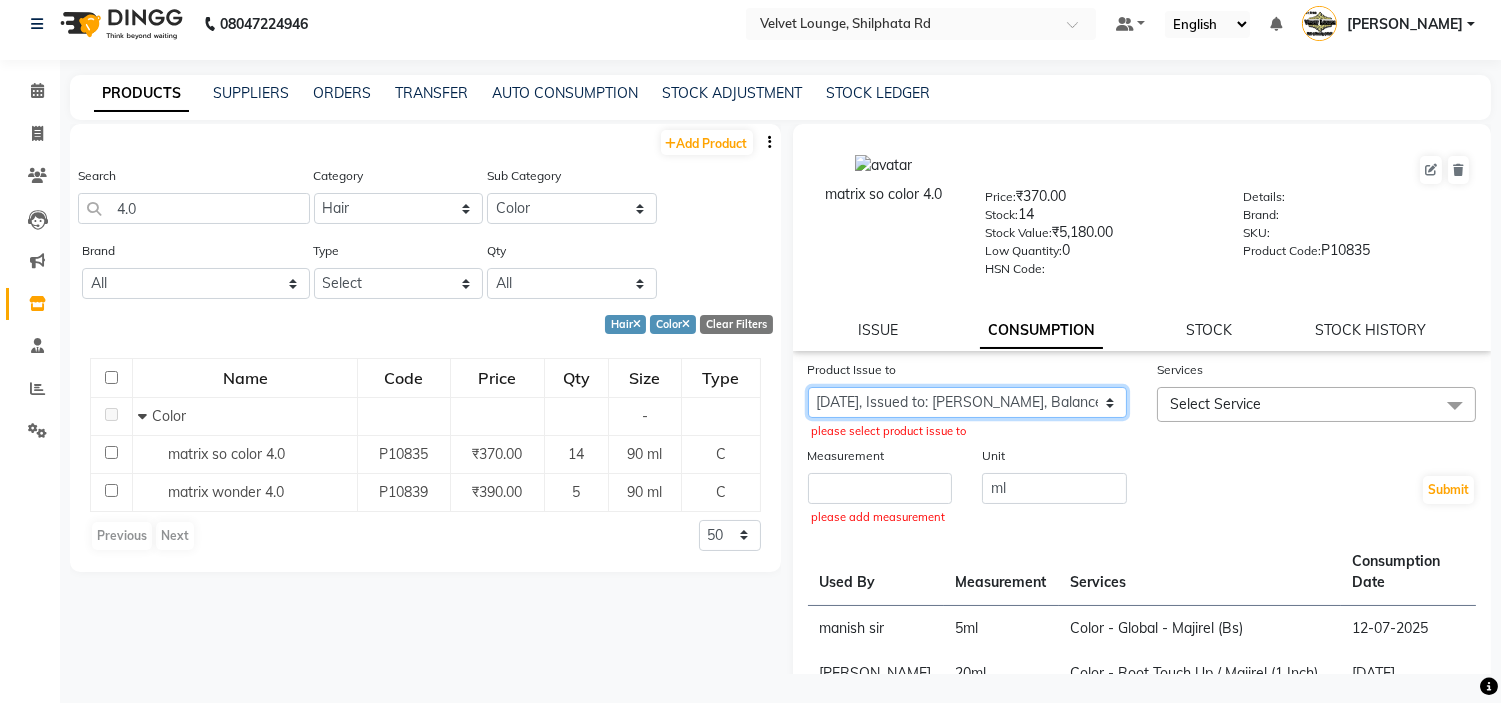 click on "Select Product Issue 2025-07-07, Issued to: pradnya, Balance: 90 2025-05-03, Issued to: pradnya, Balance: 2 2025-04-07, Issued to: RAZAK SALIM SAIKH, Balance: 2" 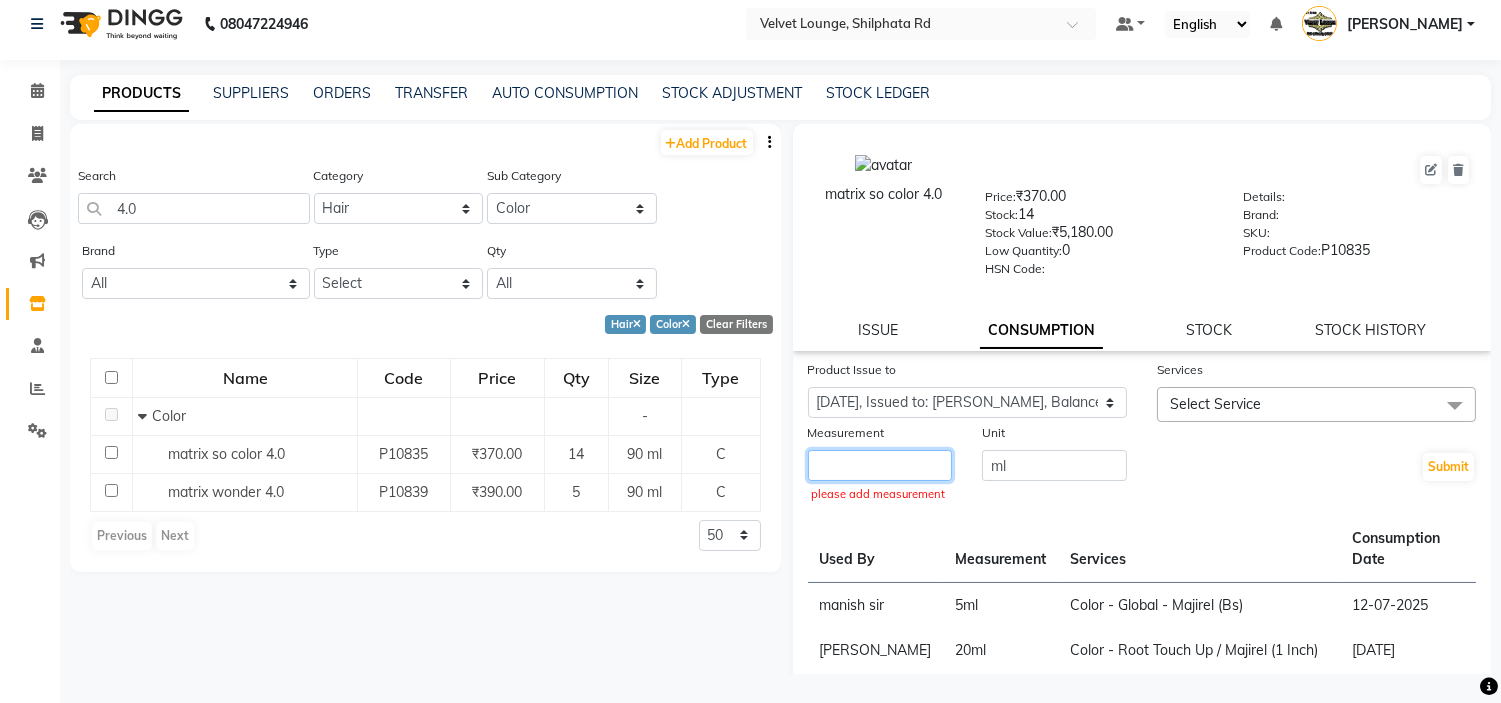 click 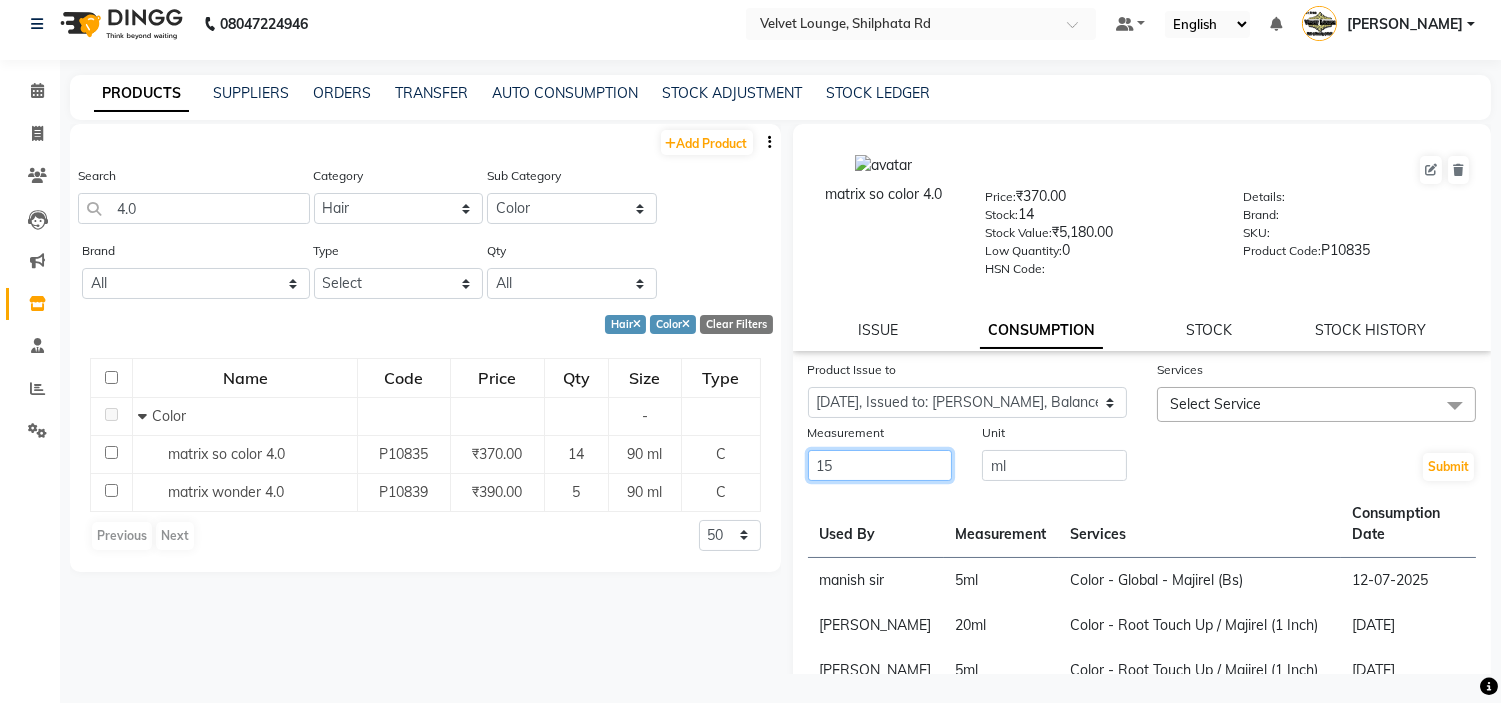 type on "15" 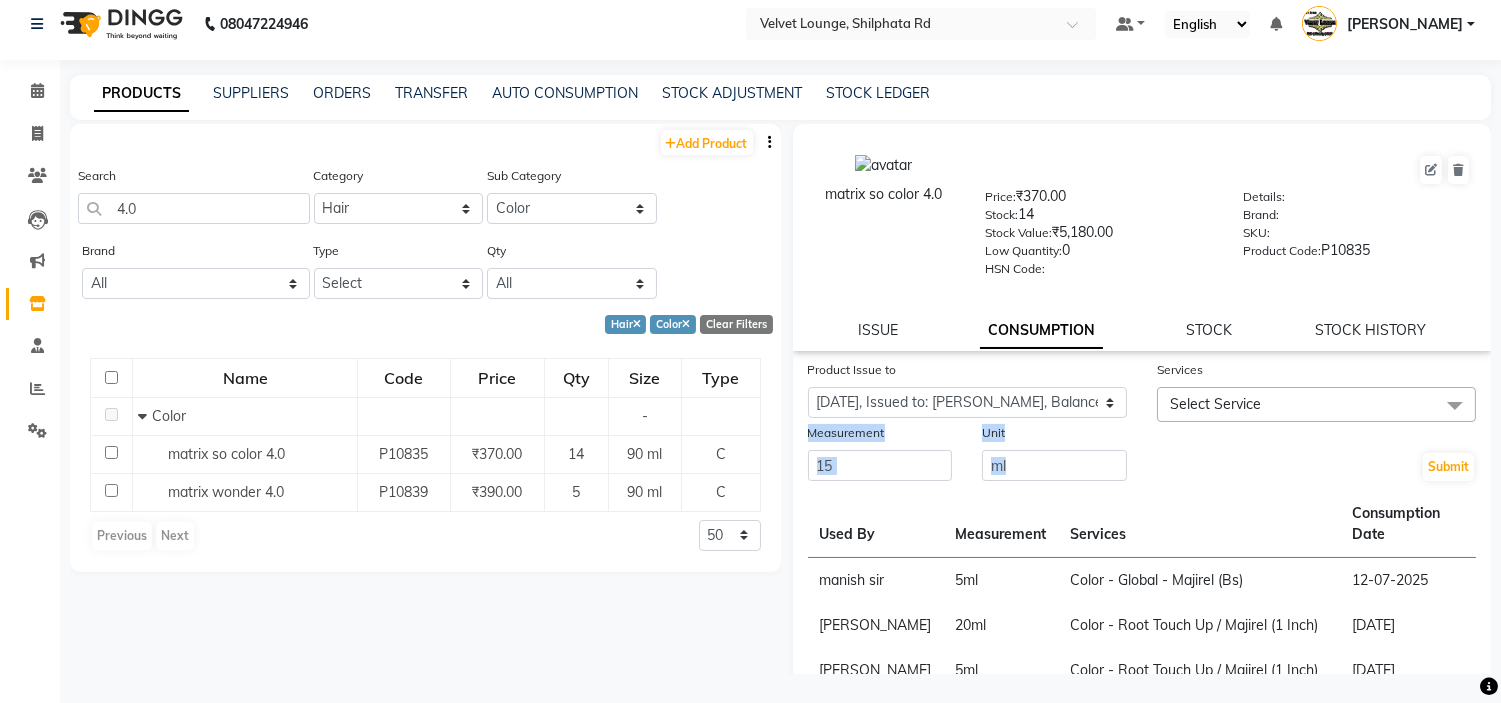 drag, startPoint x: 1377, startPoint y: 433, endPoint x: 1380, endPoint y: 393, distance: 40.112343 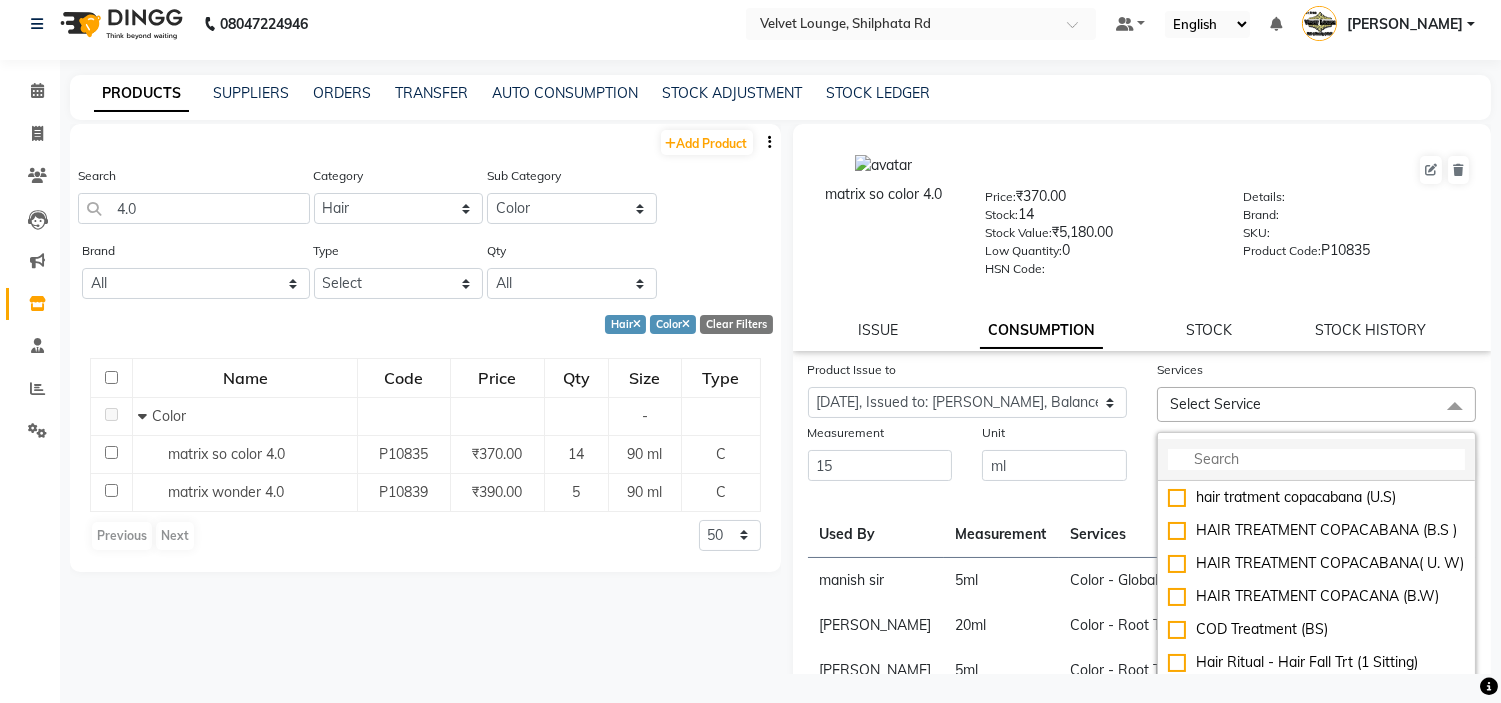 click 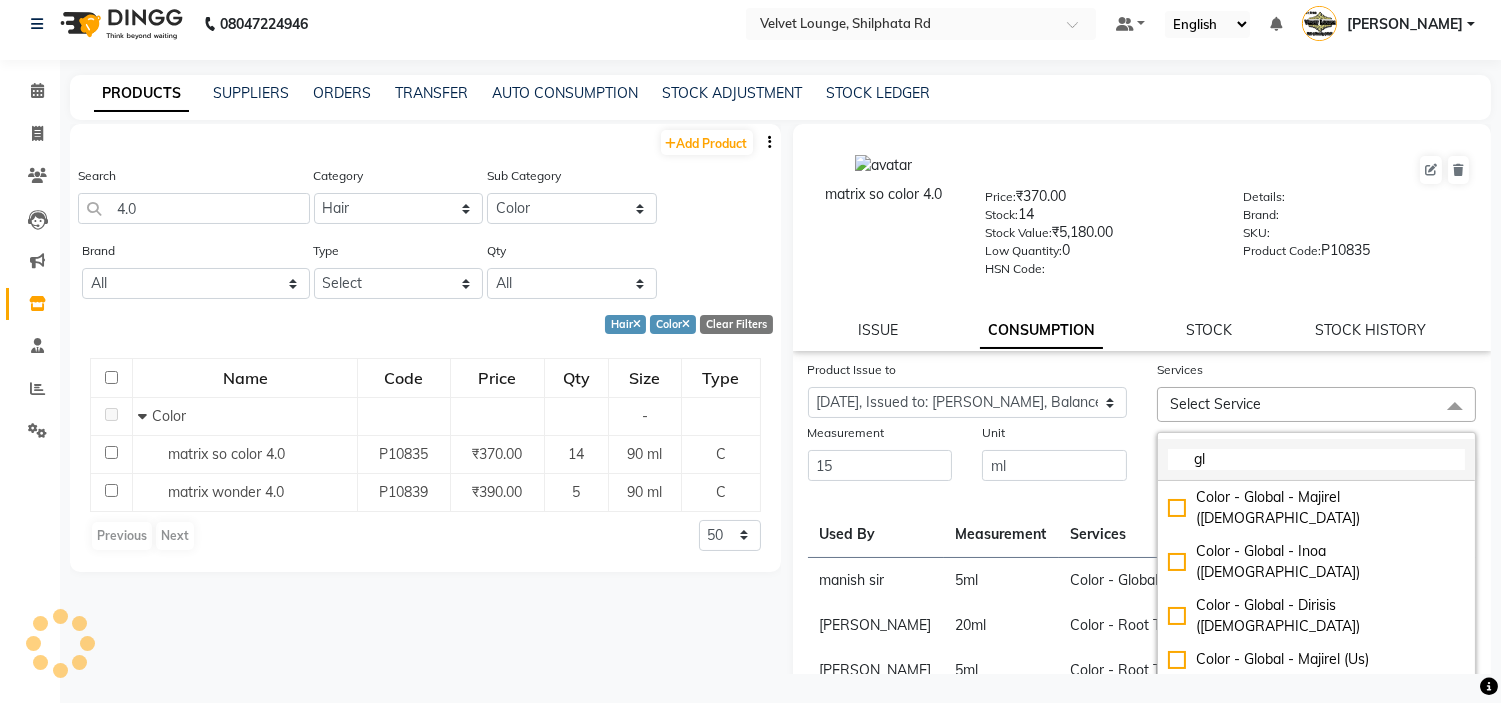 type on "g" 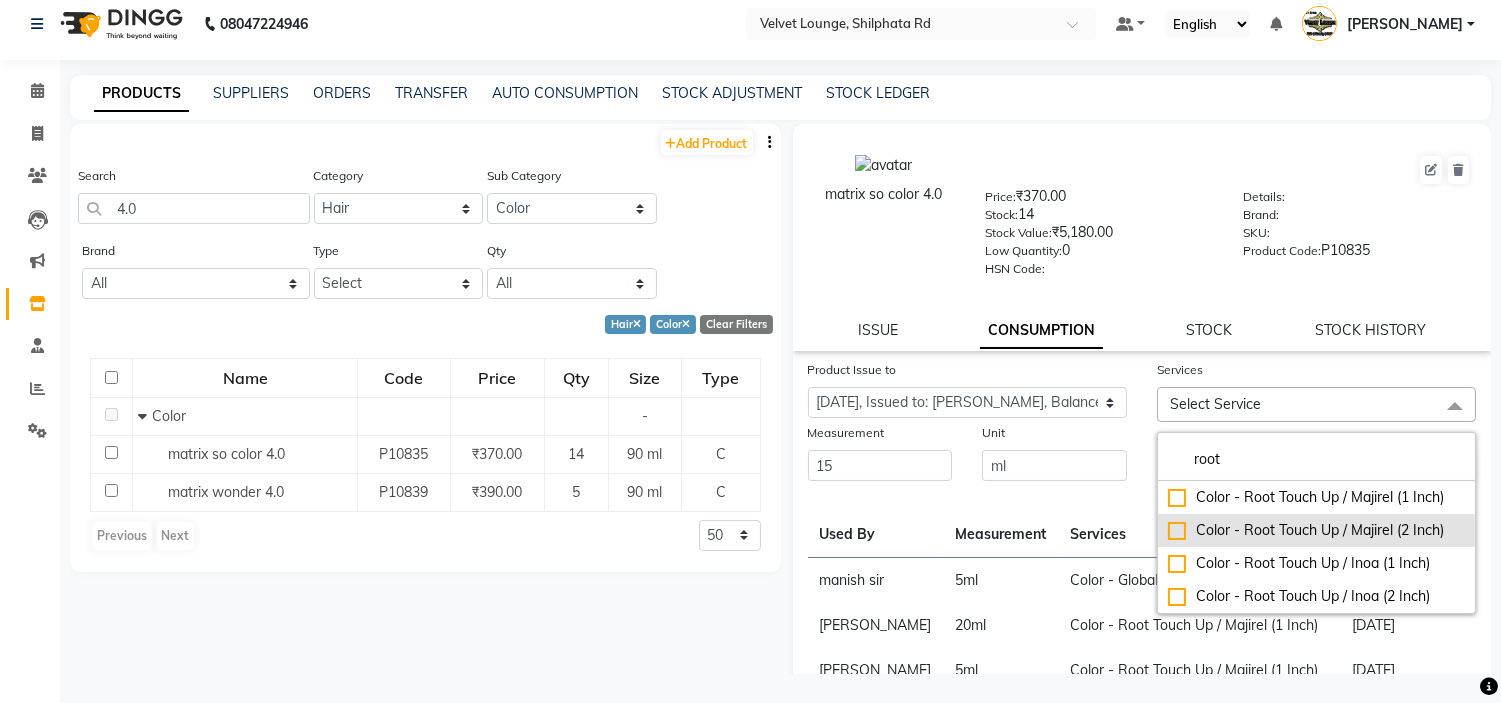 type on "root" 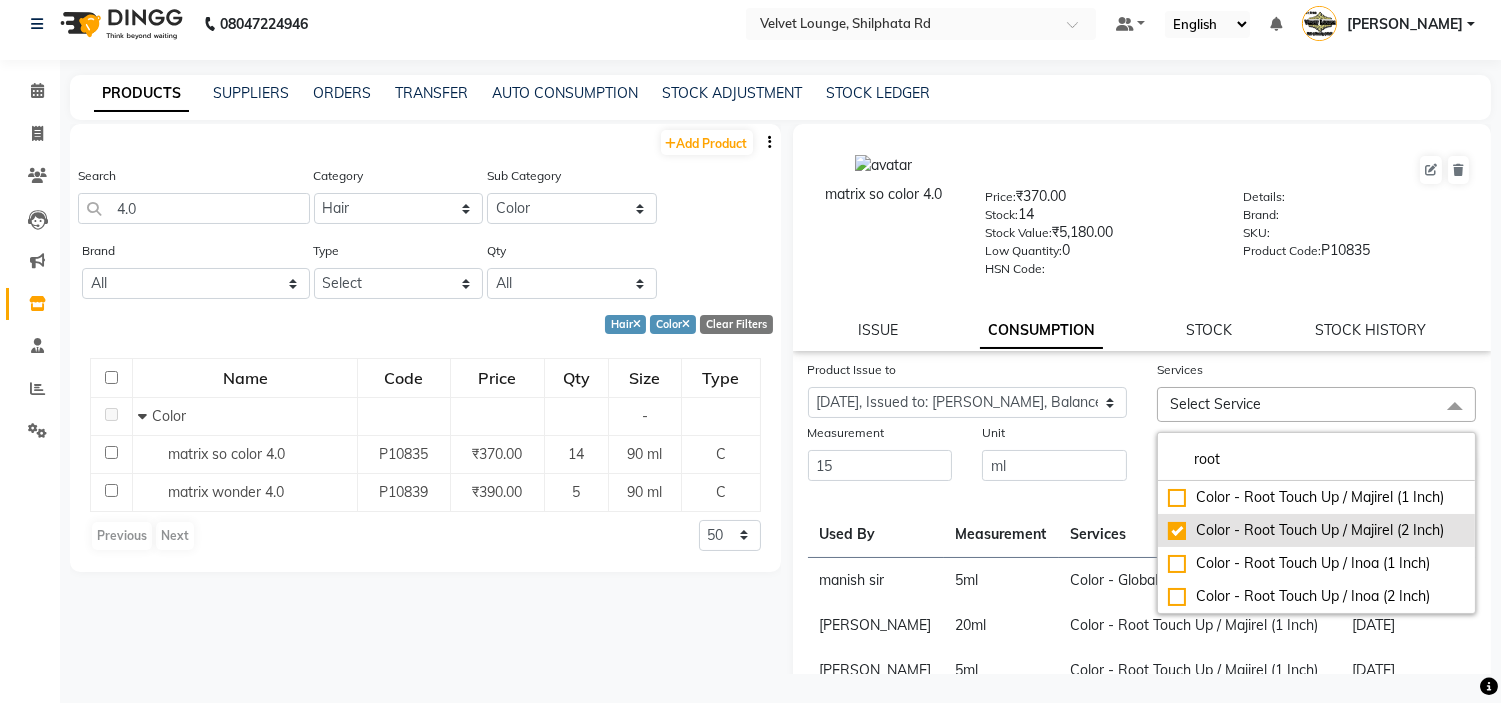 checkbox on "true" 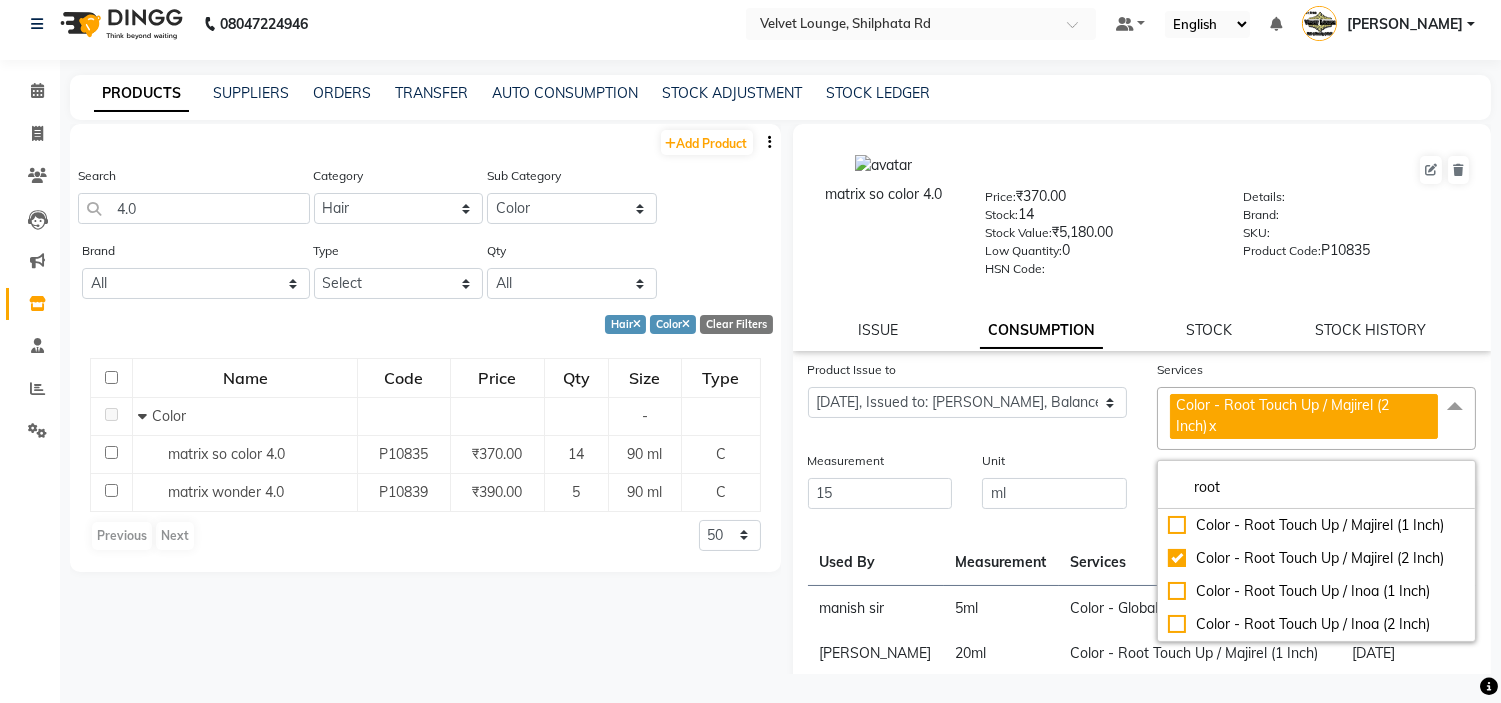 click on "Product Issue to Select Product Issue 2025-07-07, Issued to: pradnya, Balance: 90 2025-05-03, Issued to: pradnya, Balance: 2 2025-04-07, Issued to: RAZAK SALIM SAIKH, Balance: 2" 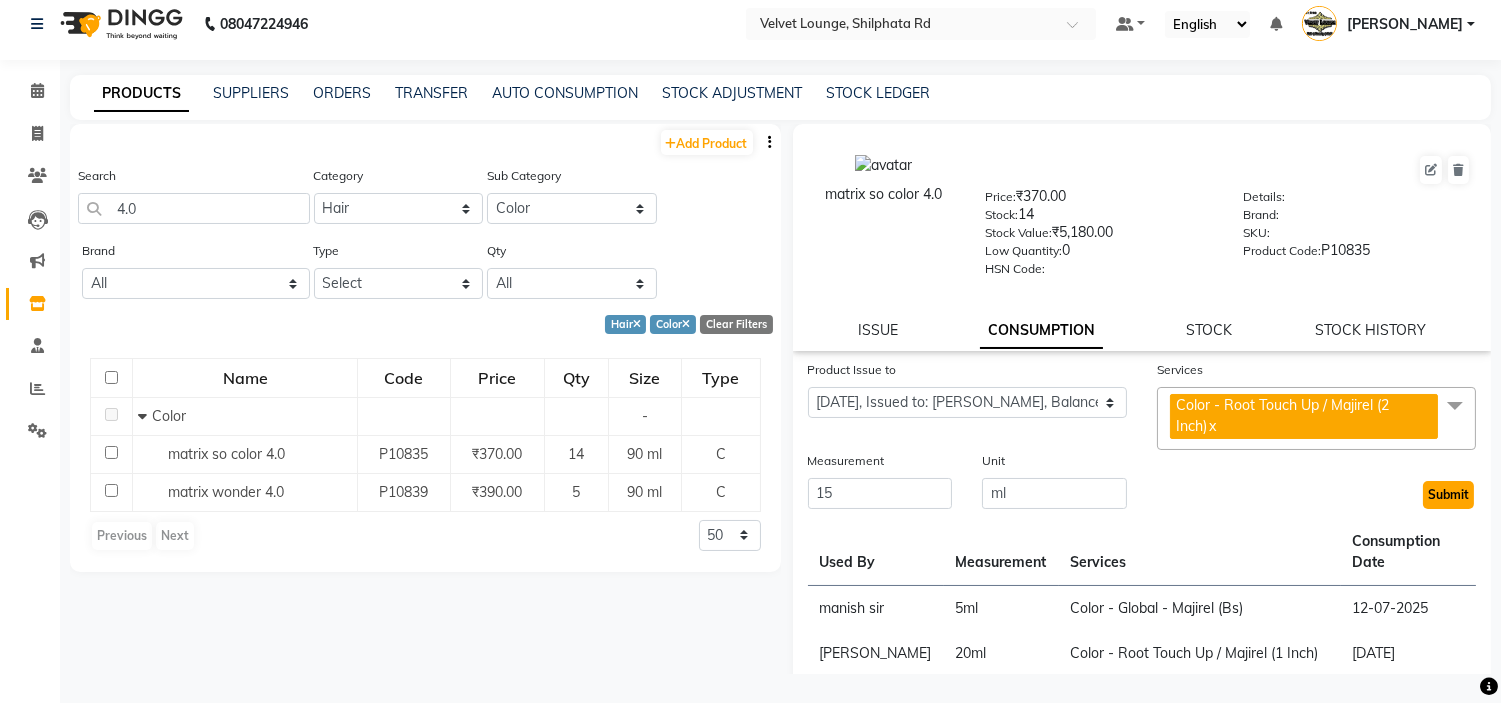 click on "Submit" 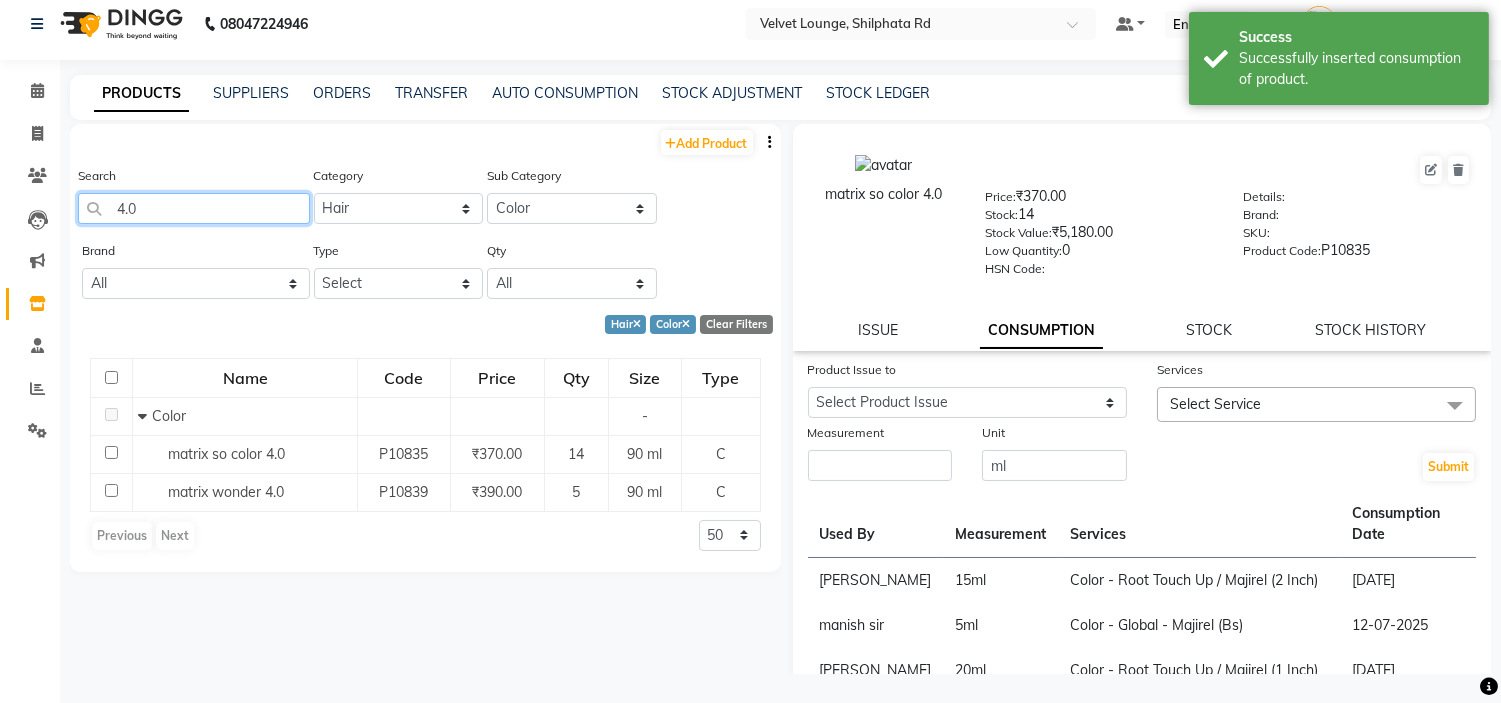 click on "4.0" 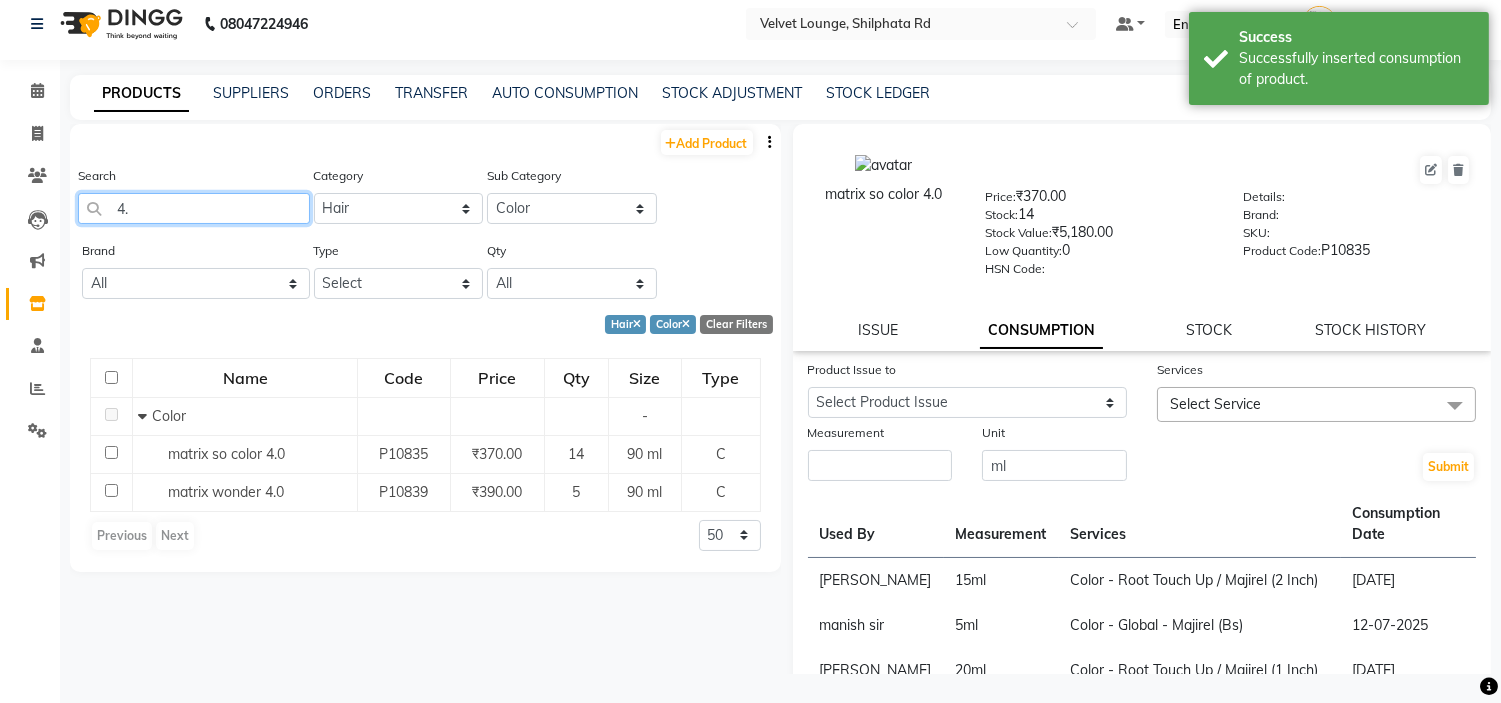 type on "4" 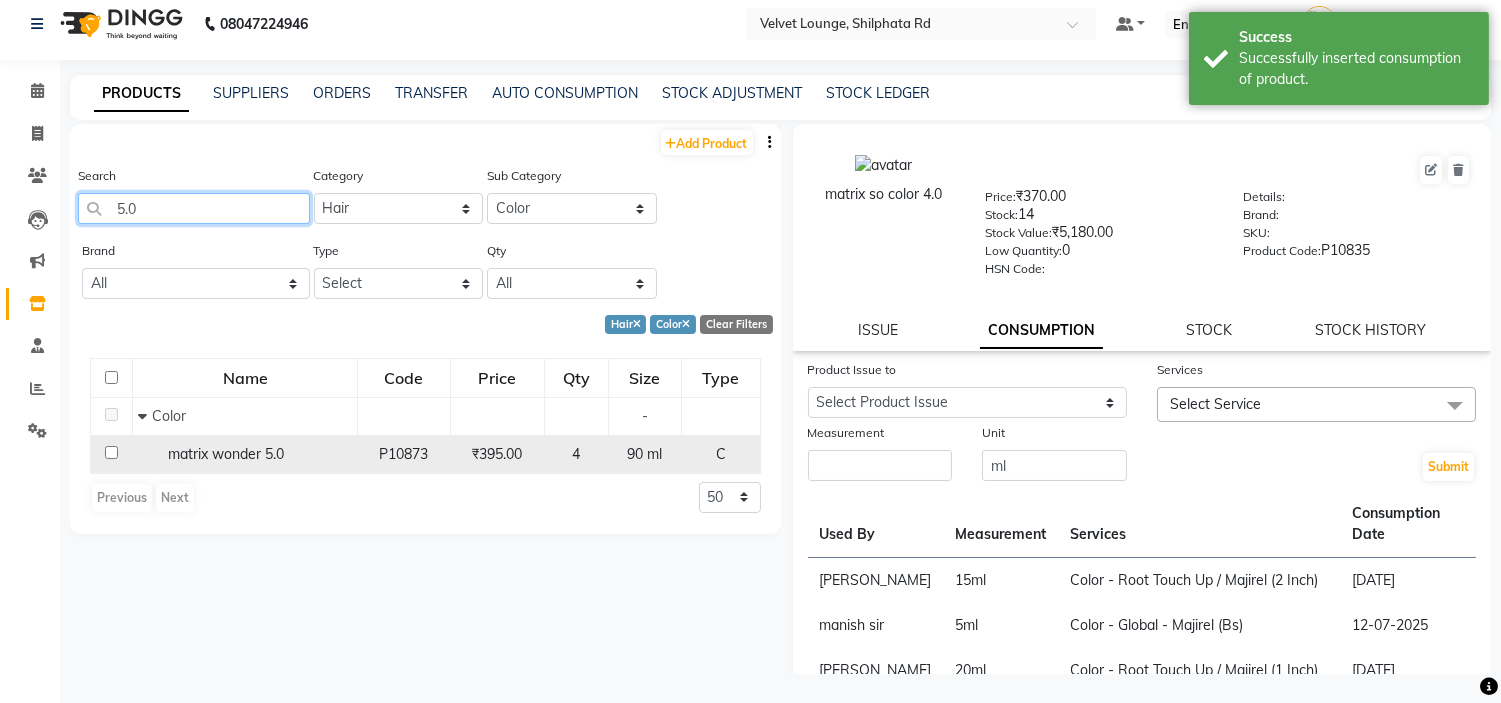 type on "5.0" 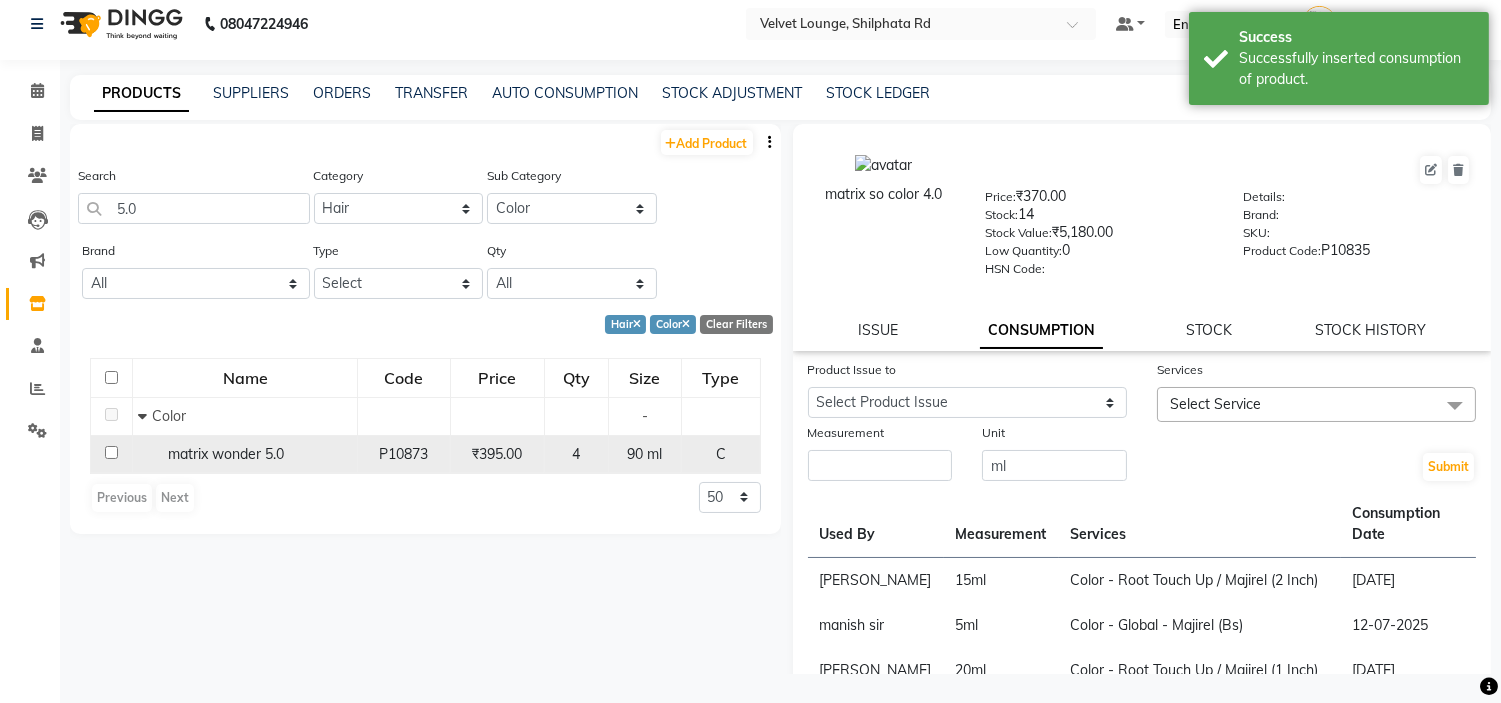click on "matrix wonder 5.0" 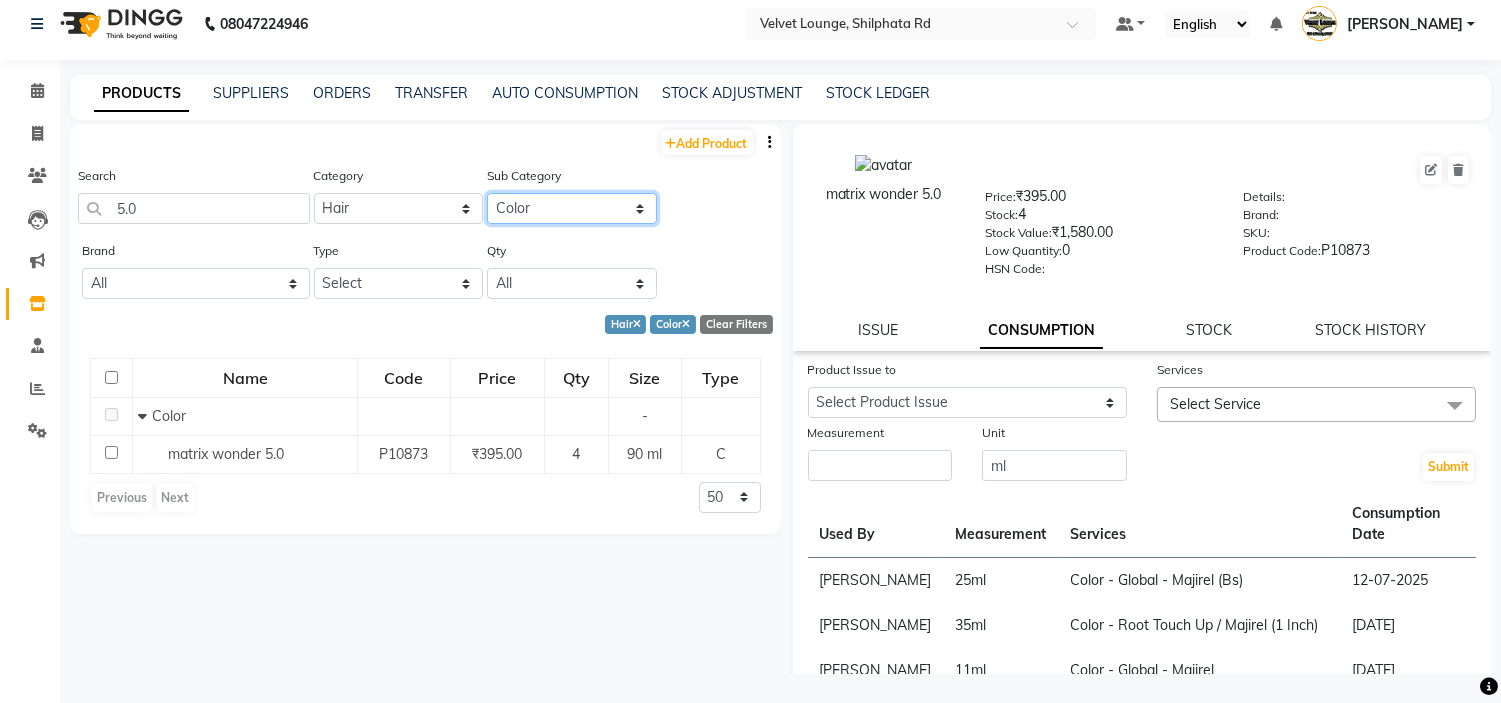 click on "Select Shampoo Conditioner Cream Mask Oil Serum Color Appliances Treatment Styling Kit & Combo Other" 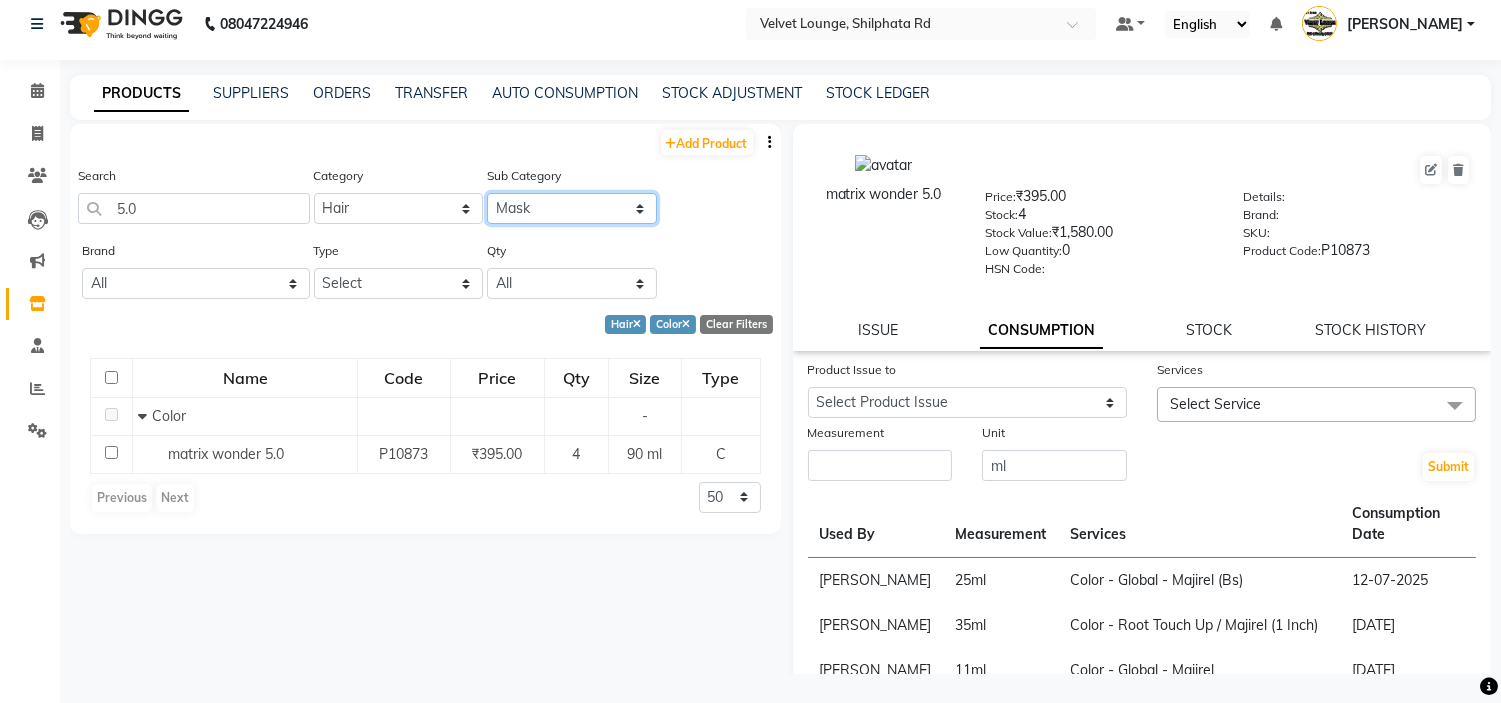 click on "Select Shampoo Conditioner Cream Mask Oil Serum Color Appliances Treatment Styling Kit & Combo Other" 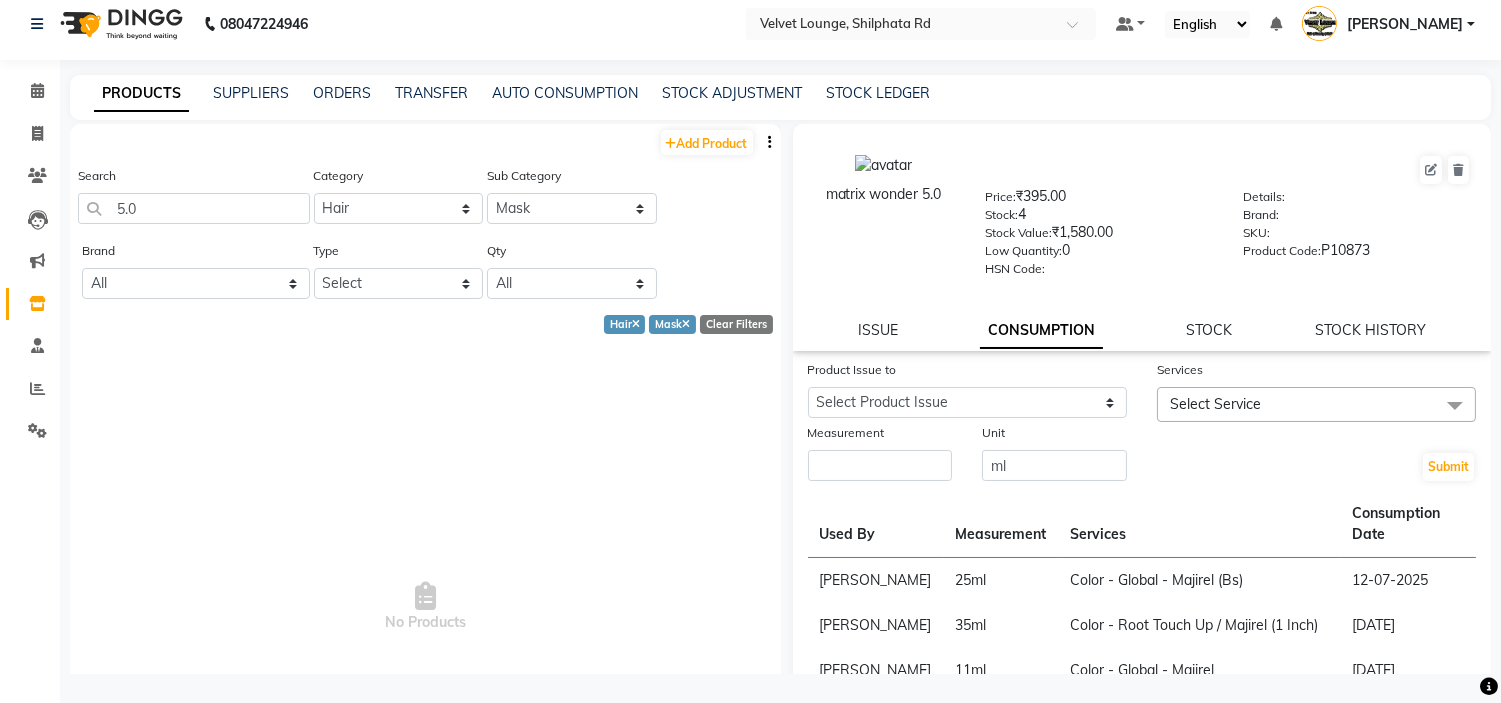 click on "Brand All Raaga Type Select Both Retail Consumable Qty All Low Out Of Stock" 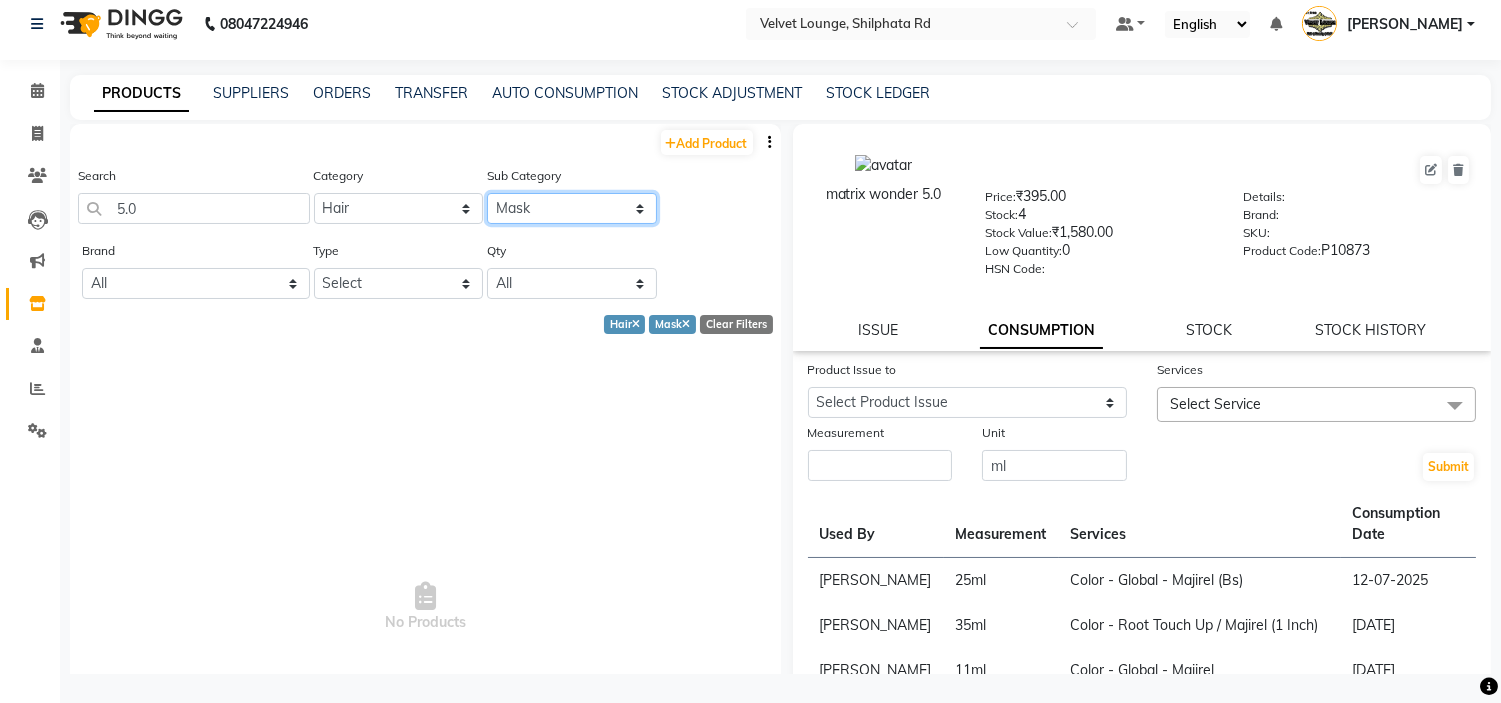 click on "Select Shampoo Conditioner Cream Mask Oil Serum Color Appliances Treatment Styling Kit & Combo Other" 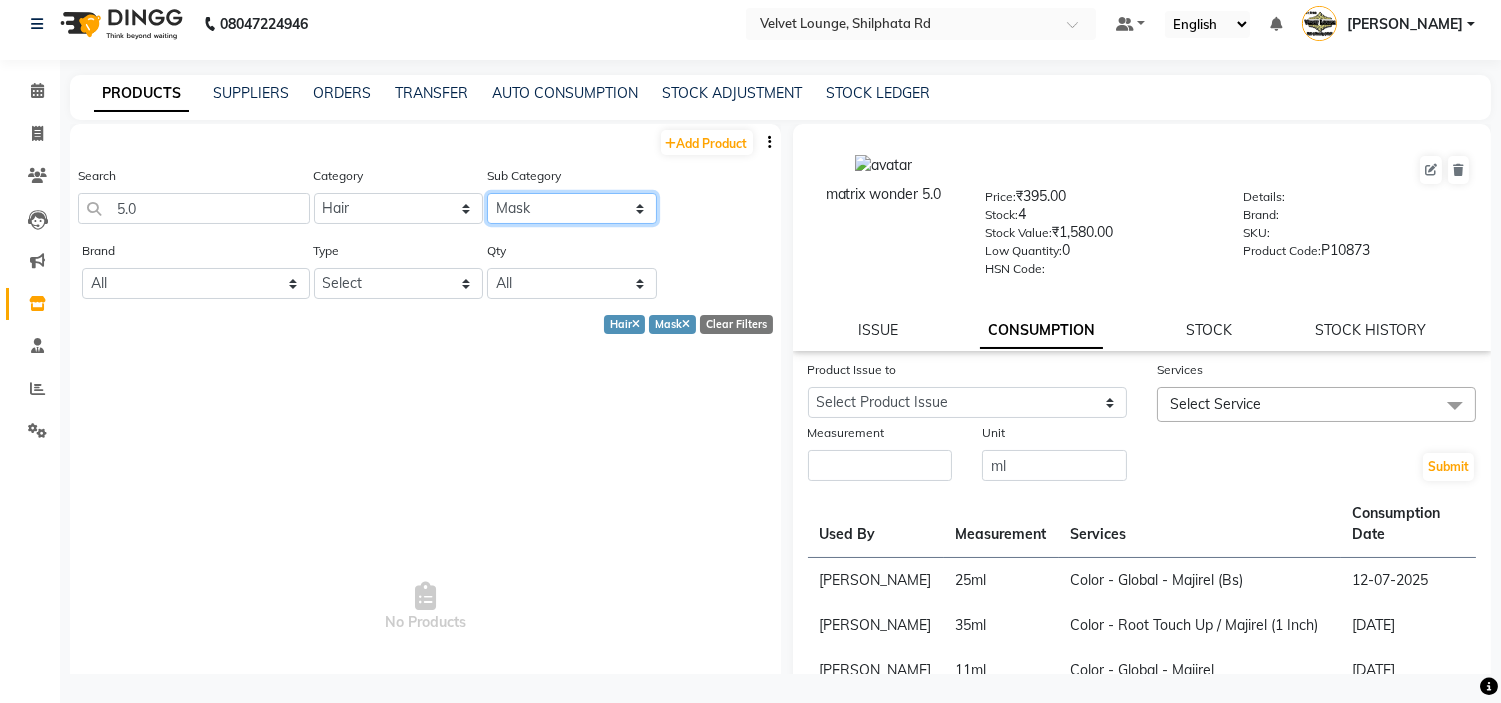 select on "1107" 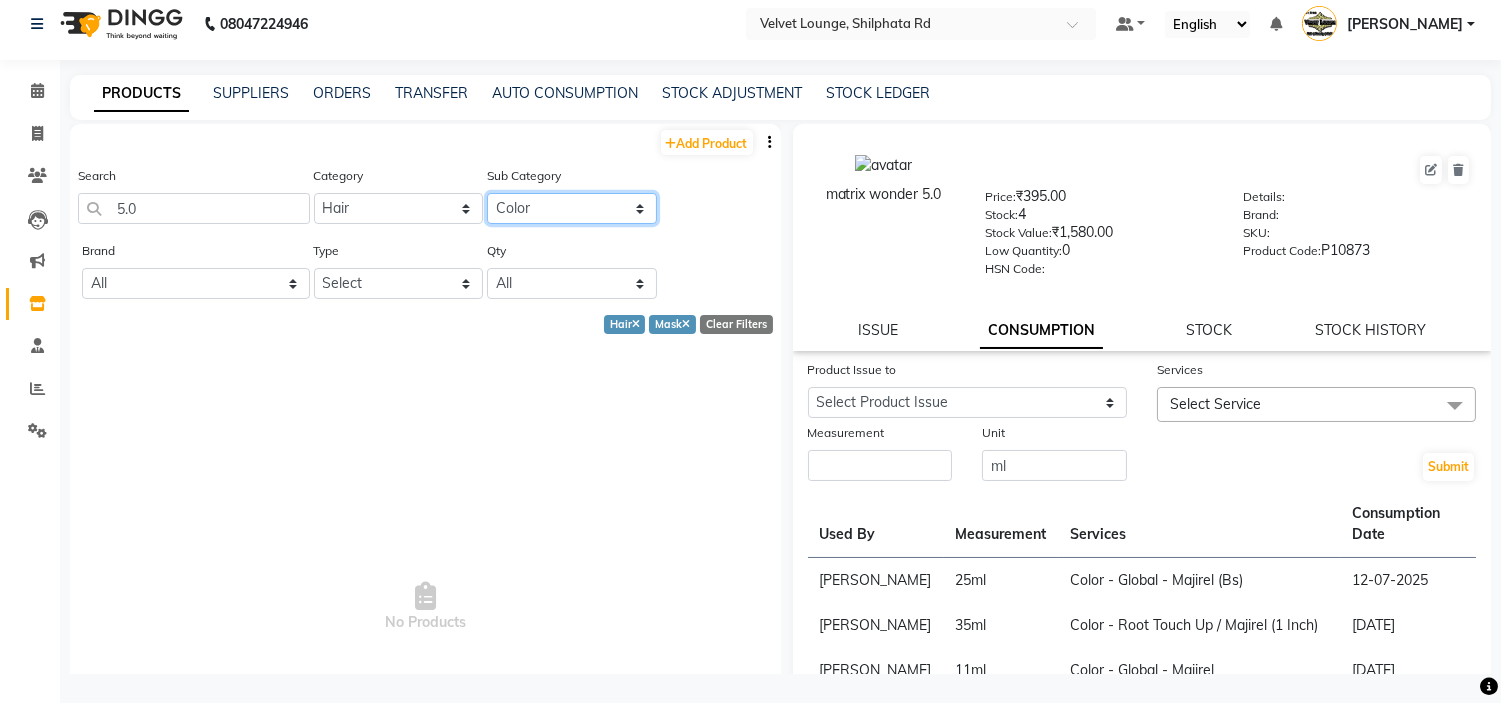 click on "Select Shampoo Conditioner Cream Mask Oil Serum Color Appliances Treatment Styling Kit & Combo Other" 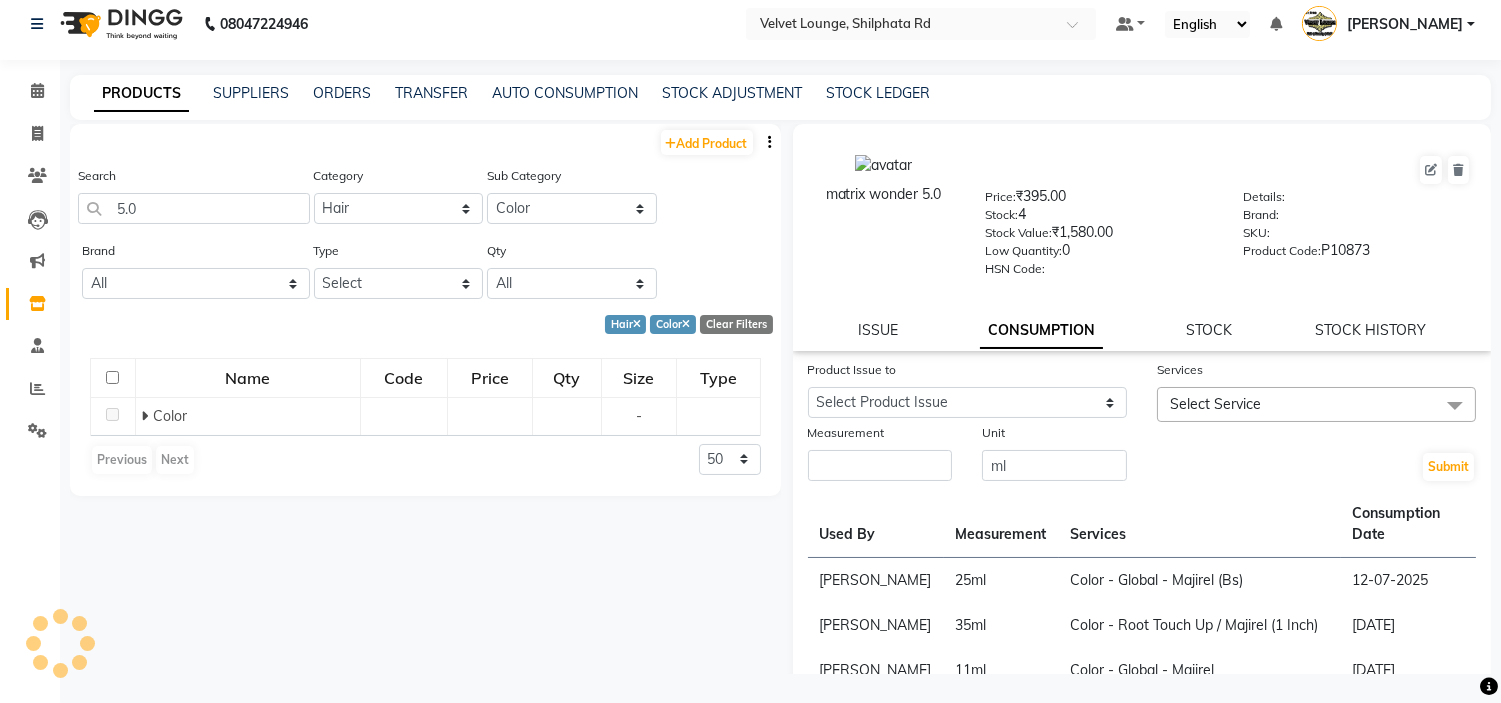 click 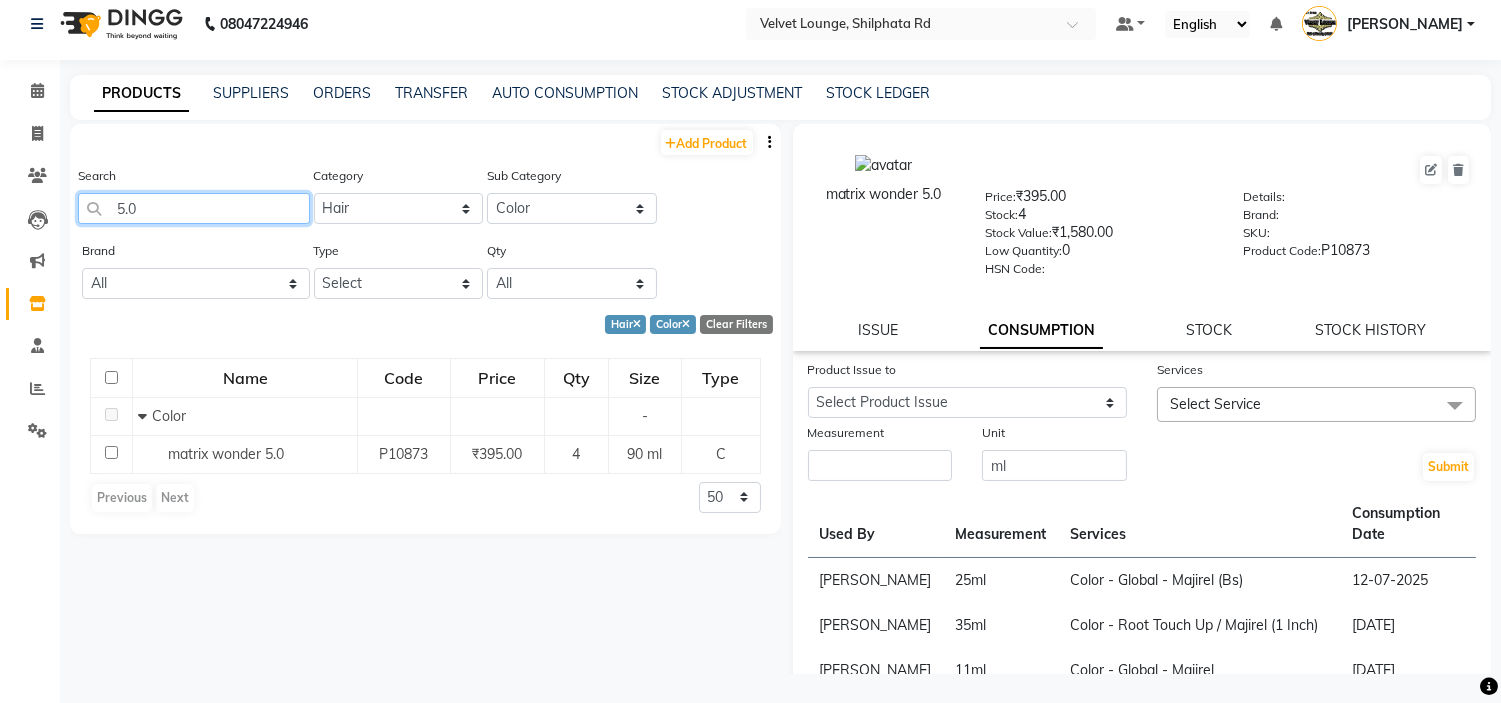 click on "5.0" 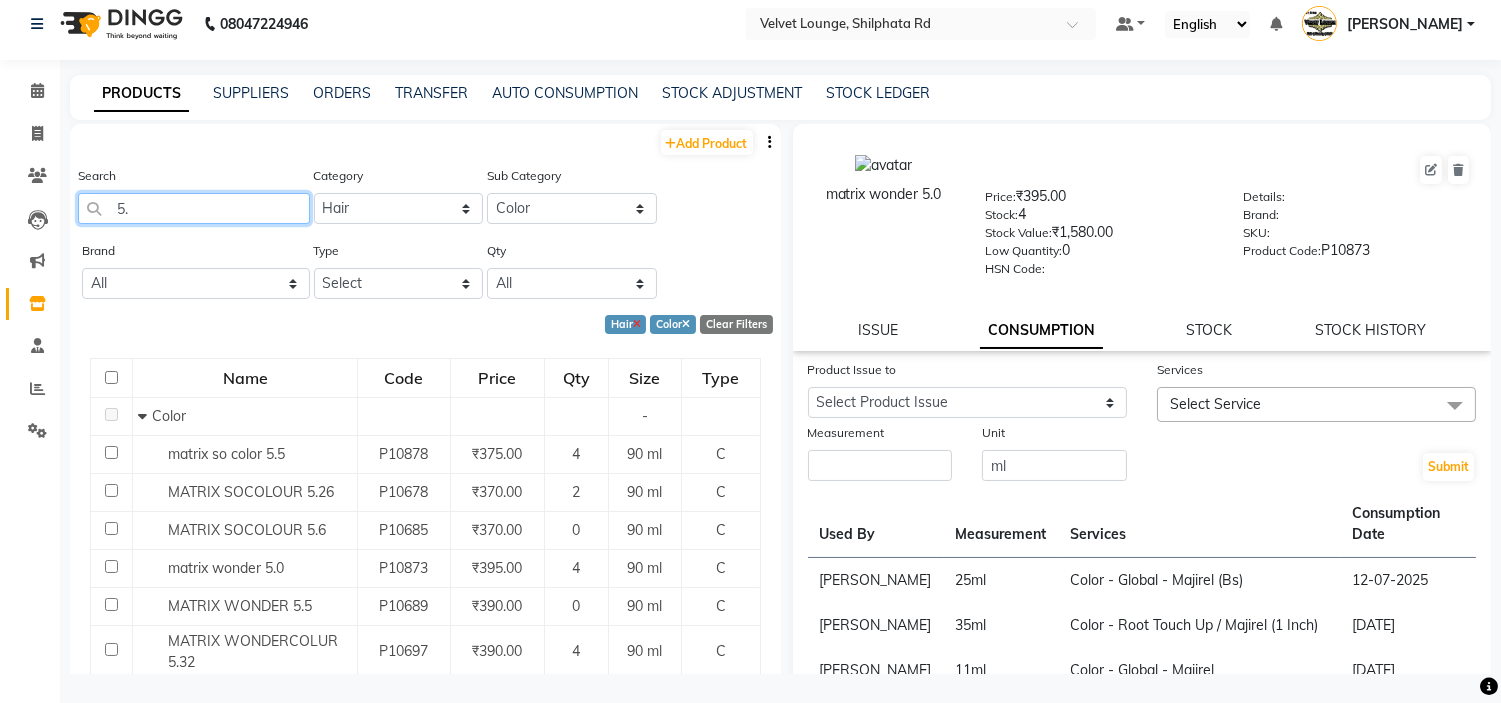type on "5." 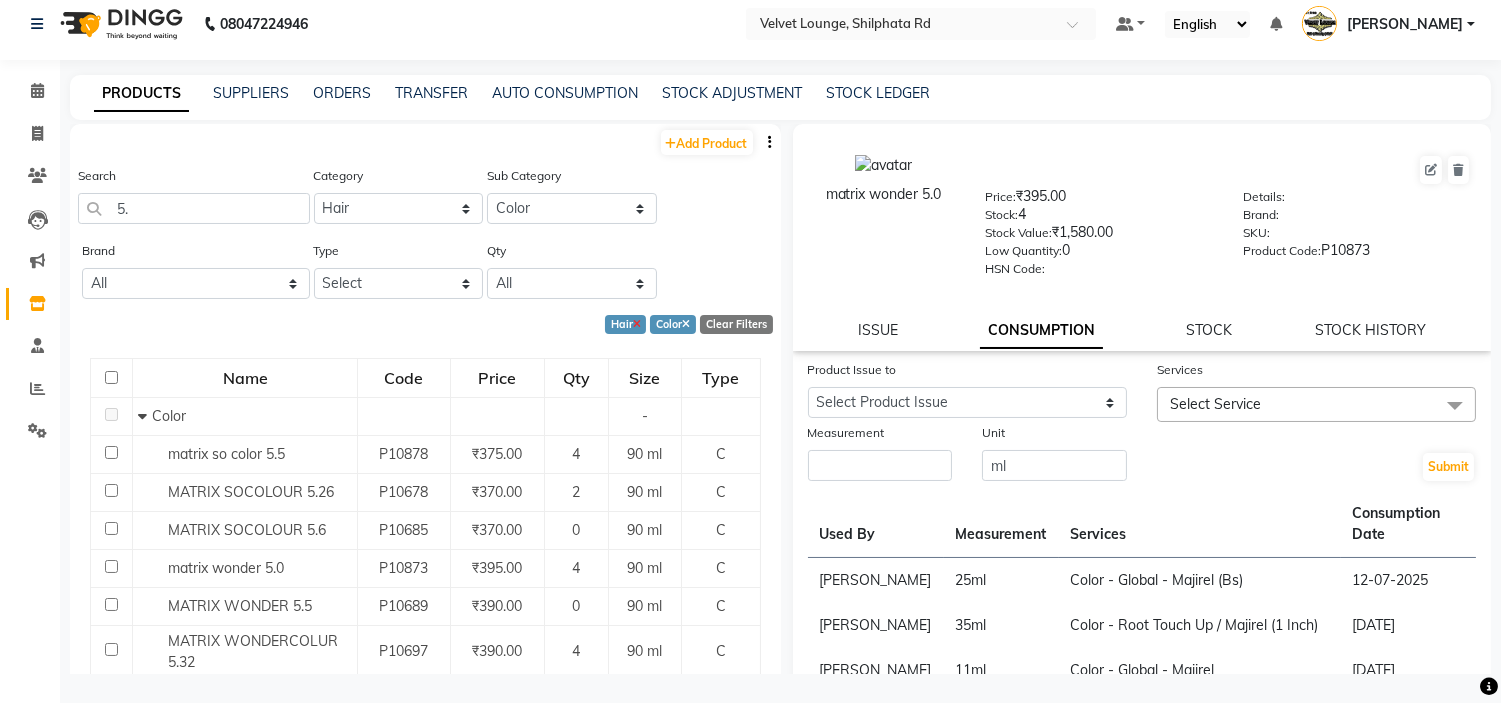 click 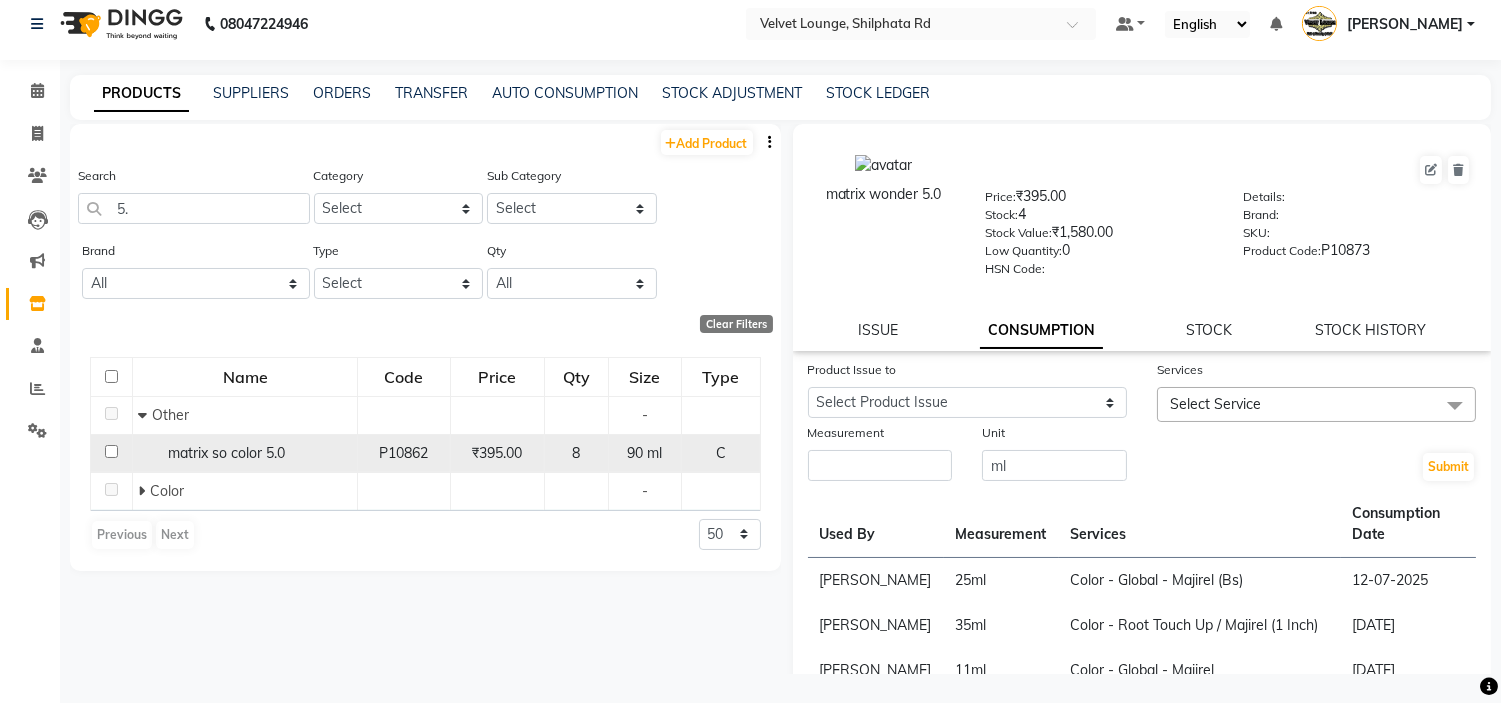 click on "matrix so color 5.0" 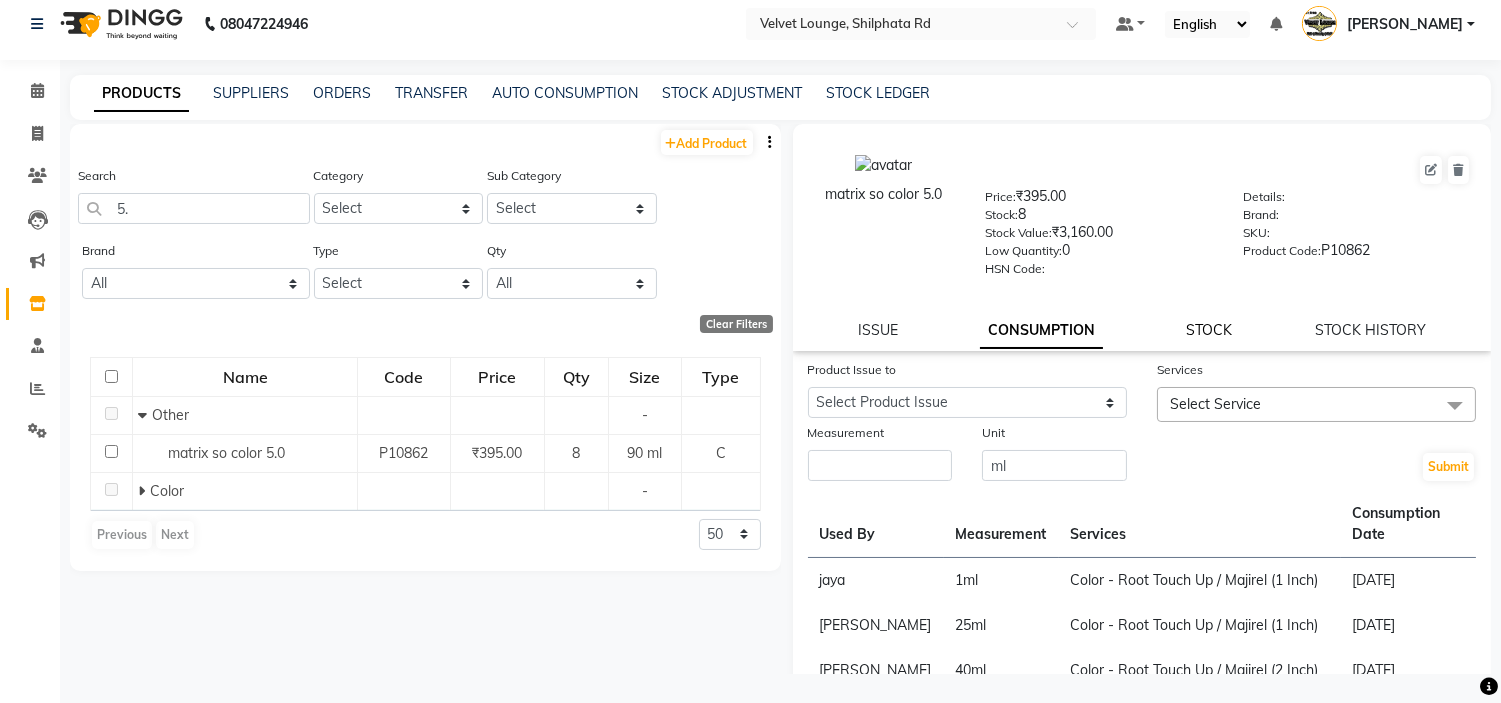 click on "STOCK" 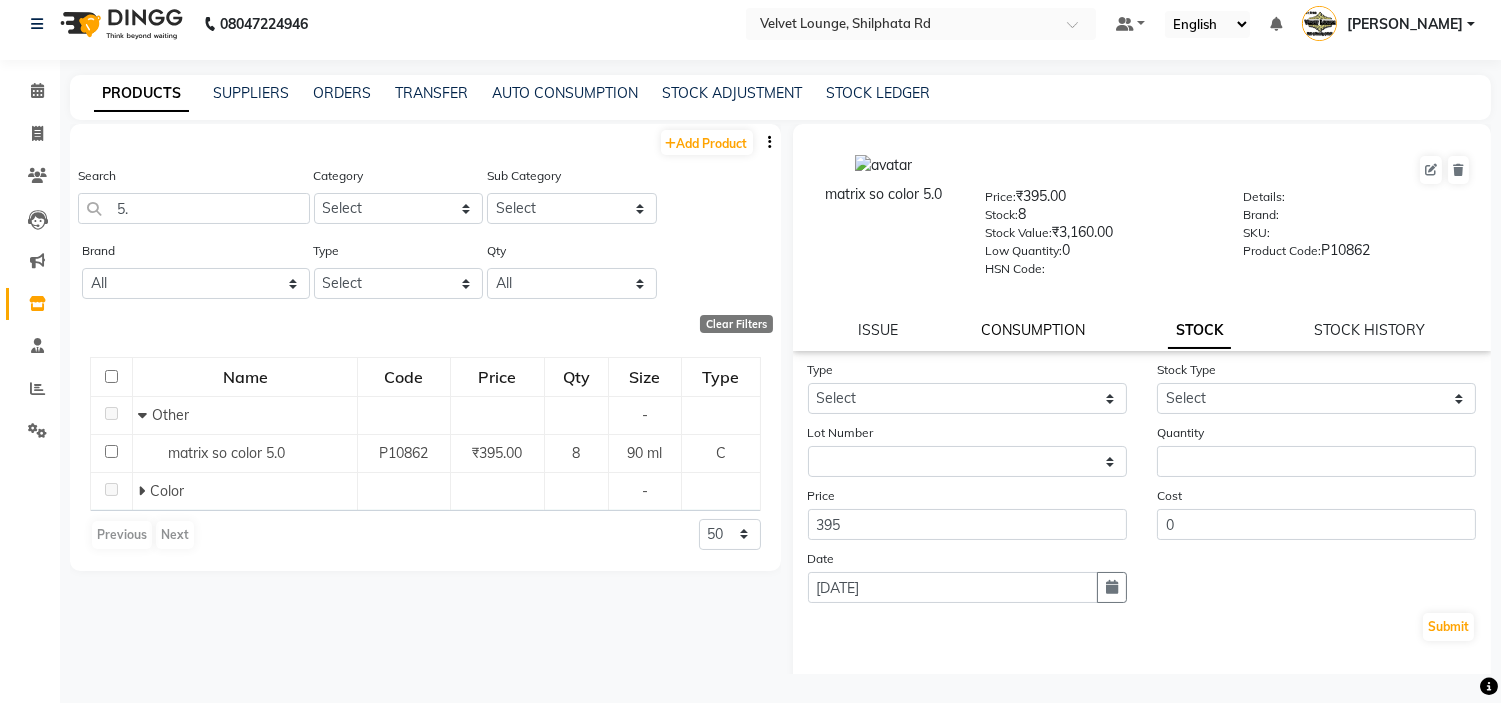 click on "CONSUMPTION" 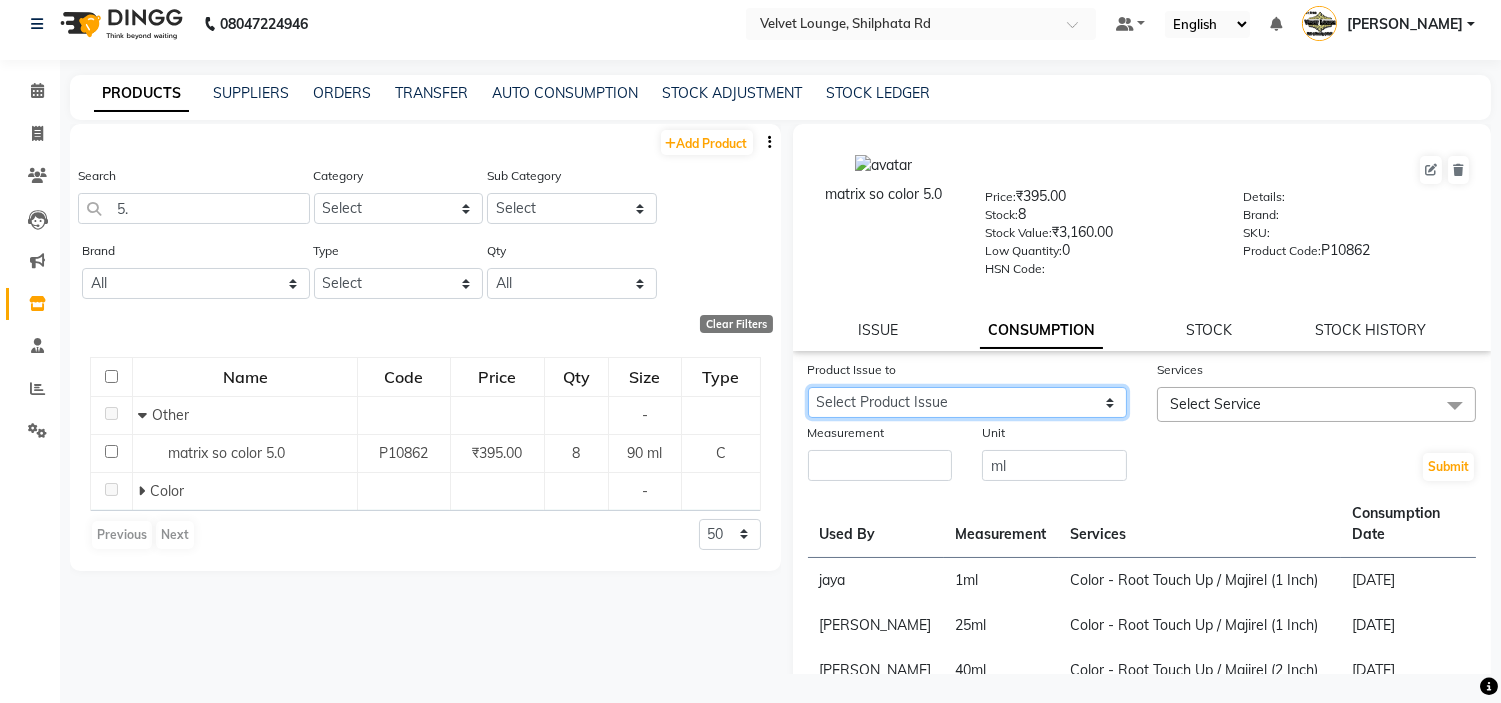 click on "Select Product Issue 2025-06-28, Issued to: pradnya, Balance: 65 2025-06-28, Issued to: RAZAK SALIM SAIKH, Balance: 23" 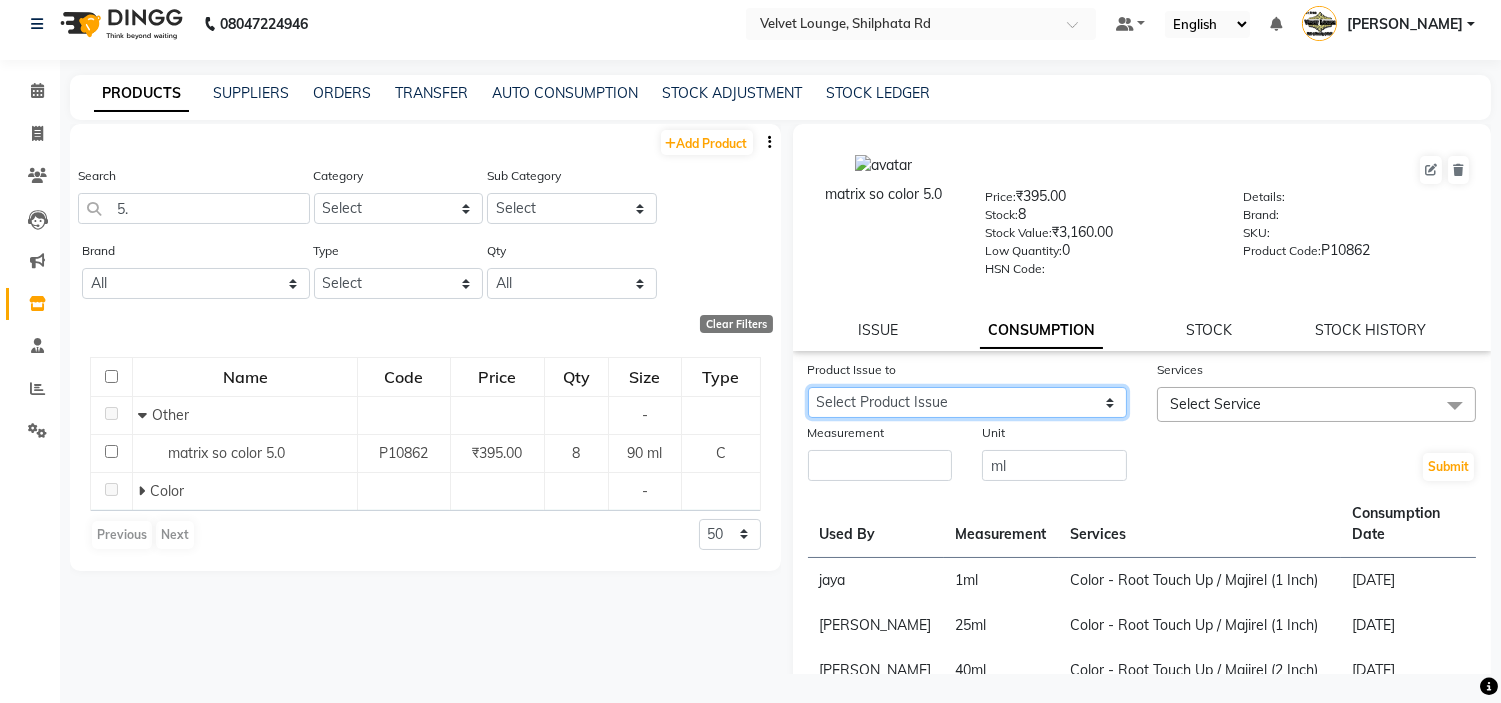 select on "1037202" 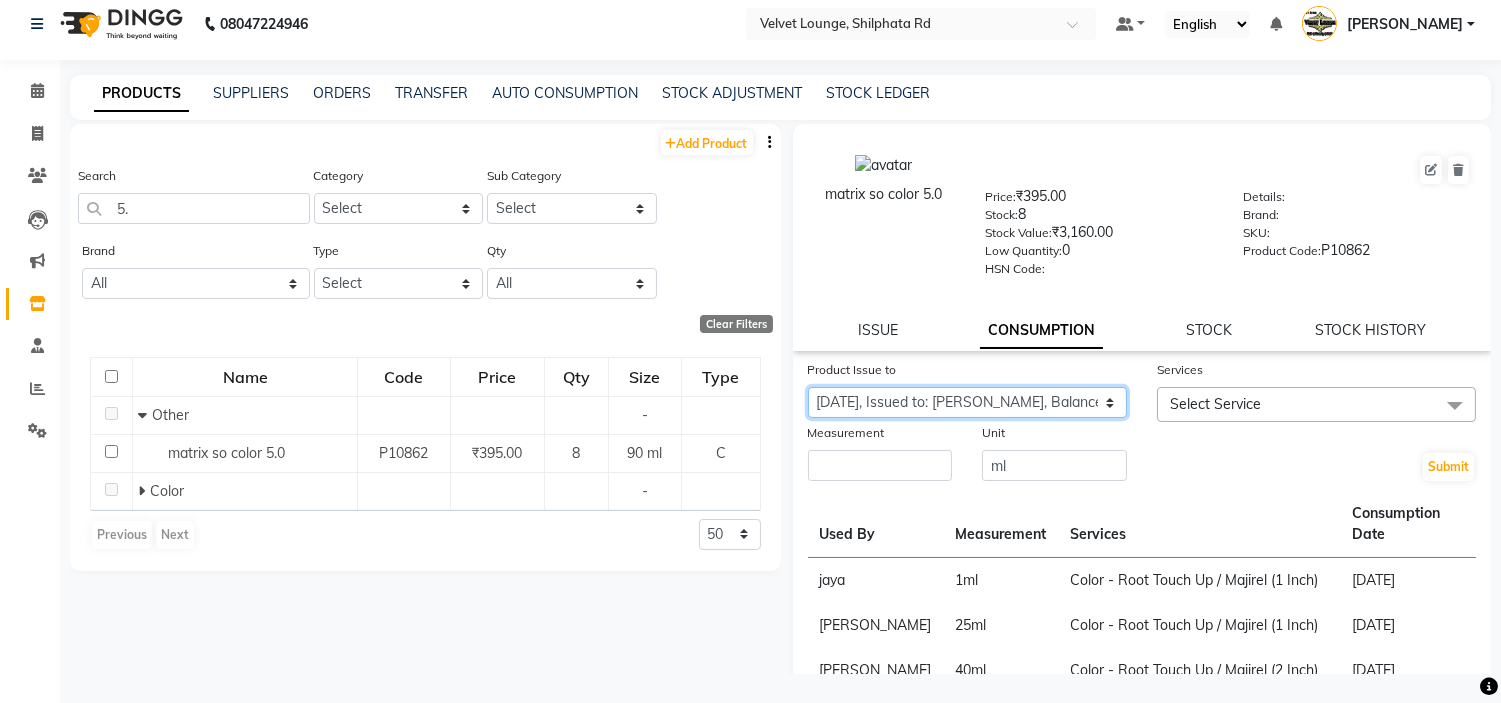 click on "Select Product Issue 2025-06-28, Issued to: pradnya, Balance: 65 2025-06-28, Issued to: RAZAK SALIM SAIKH, Balance: 23" 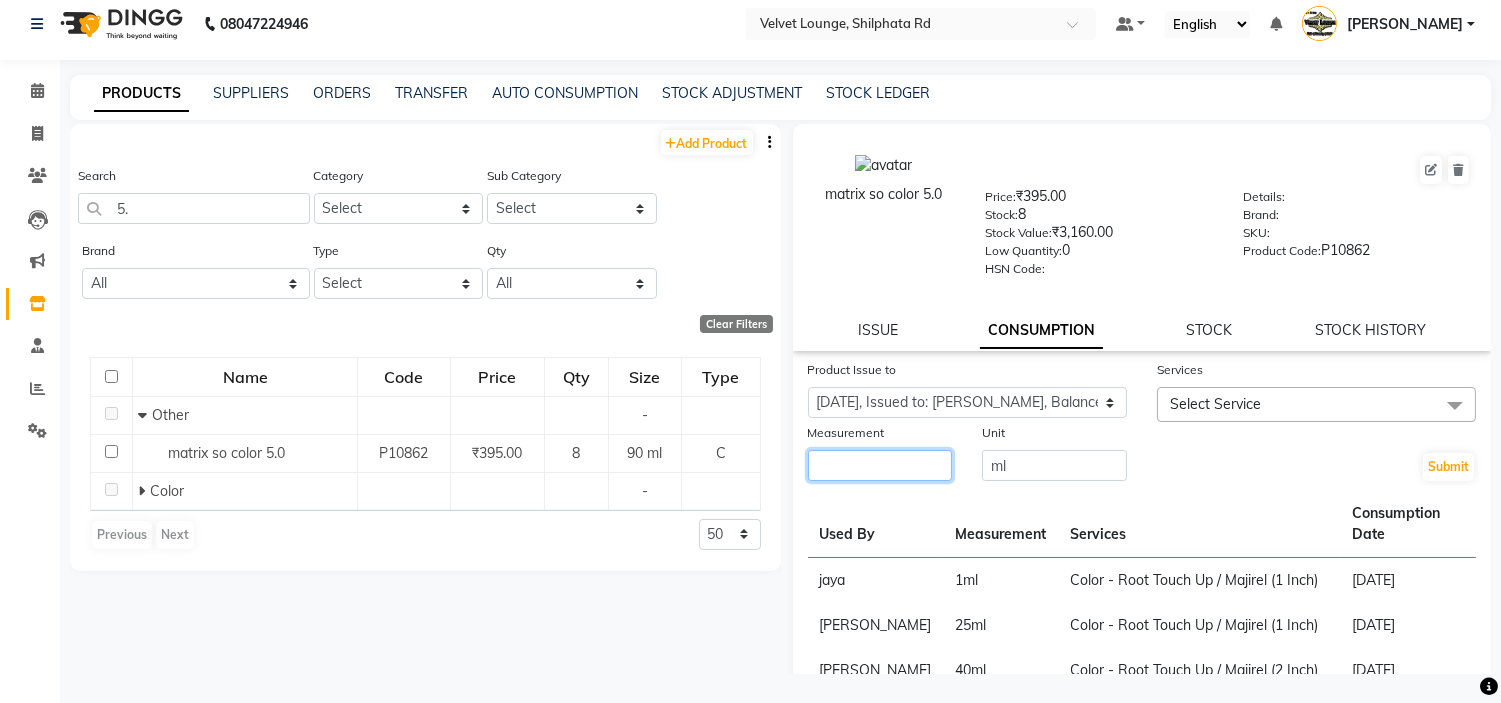 click 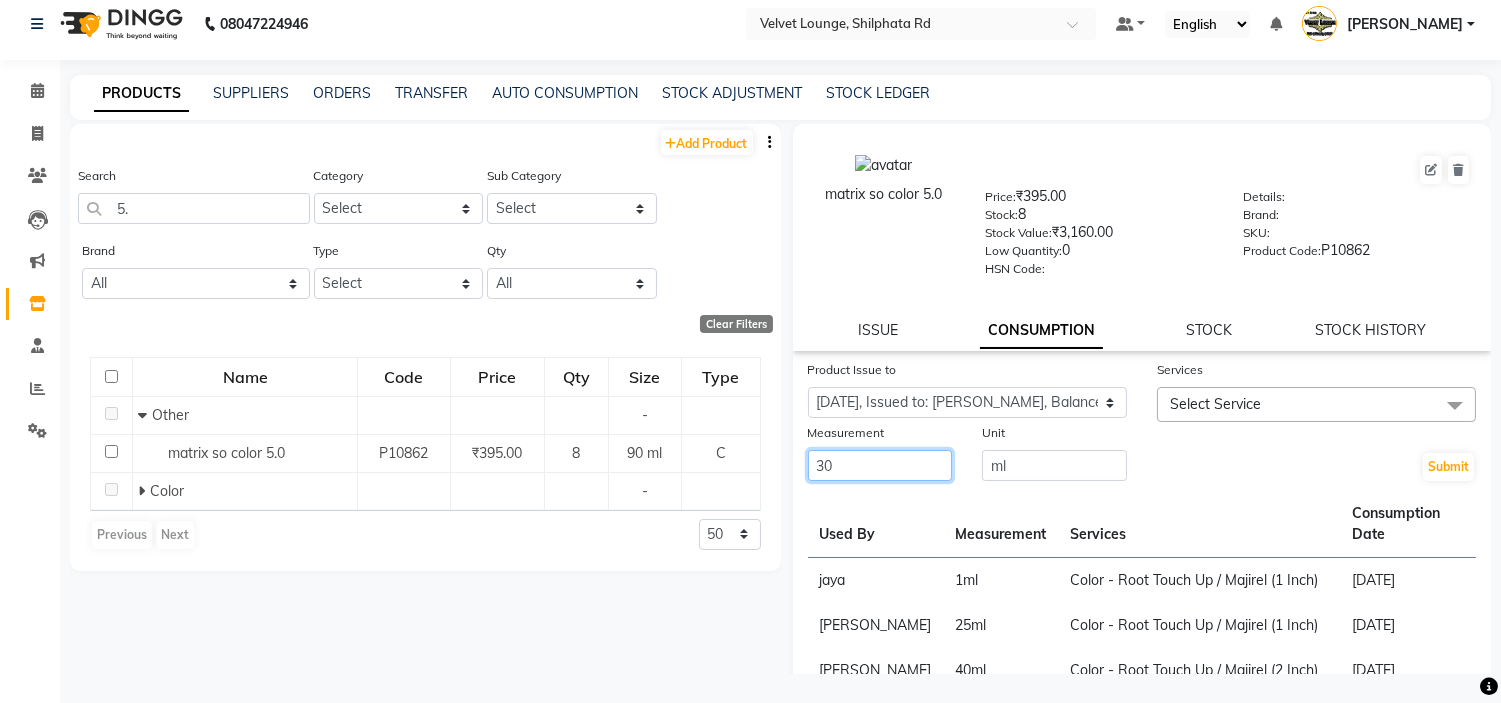 type on "30" 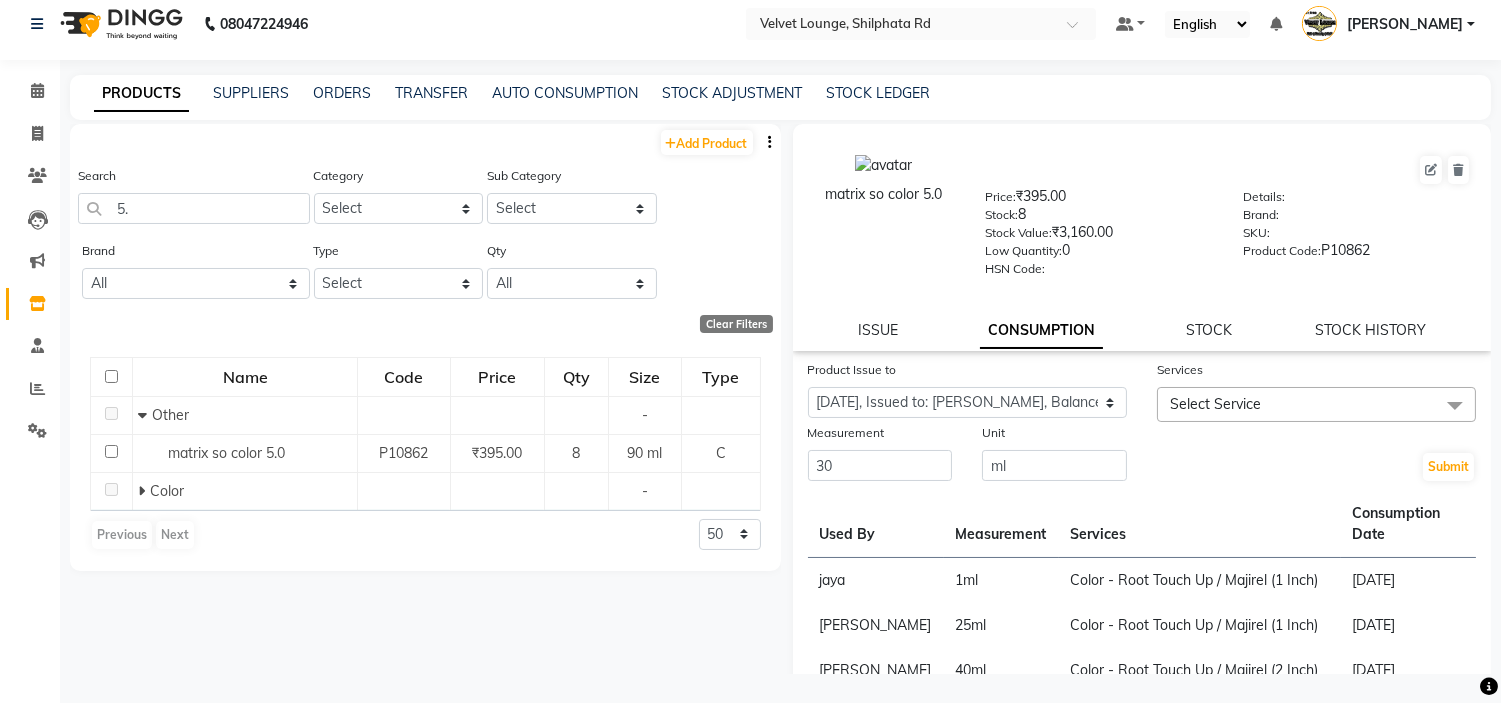 click on "Select Service" 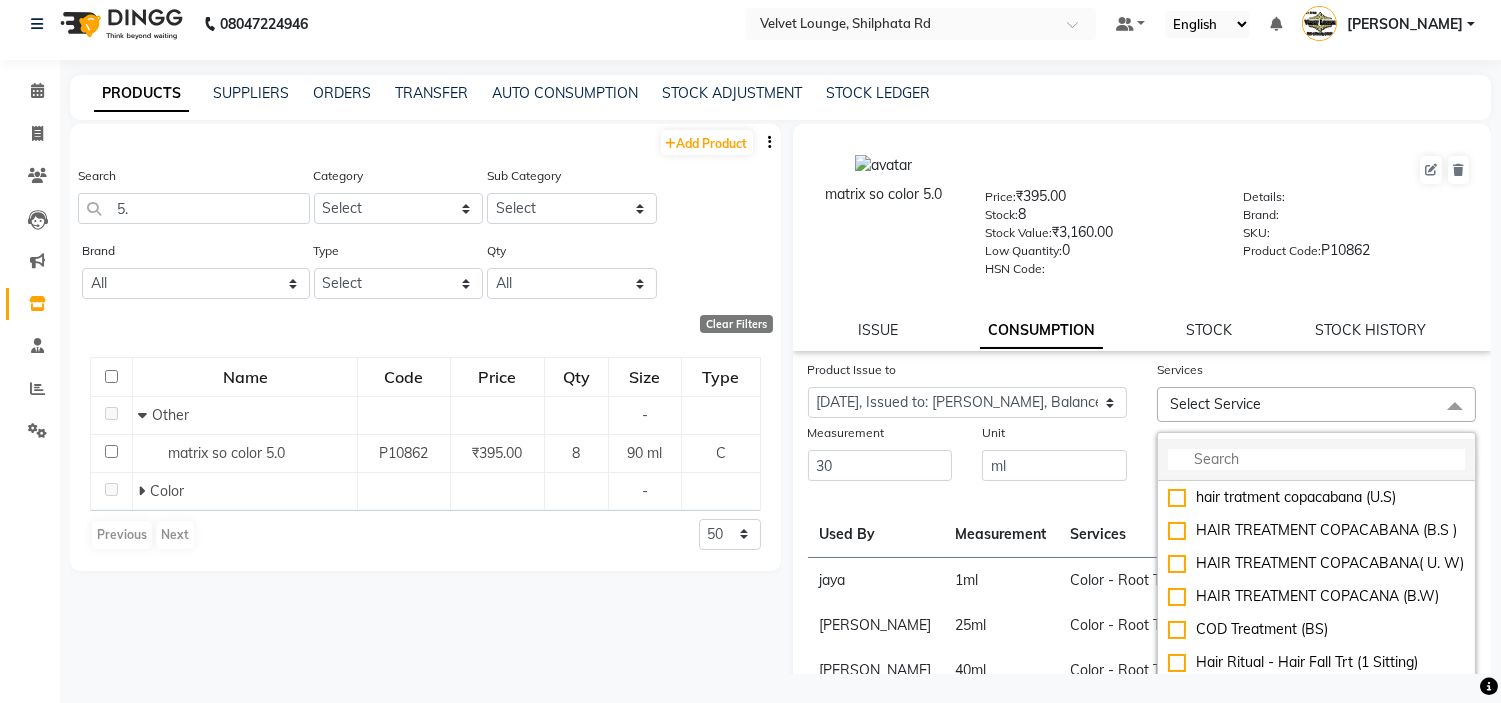 click 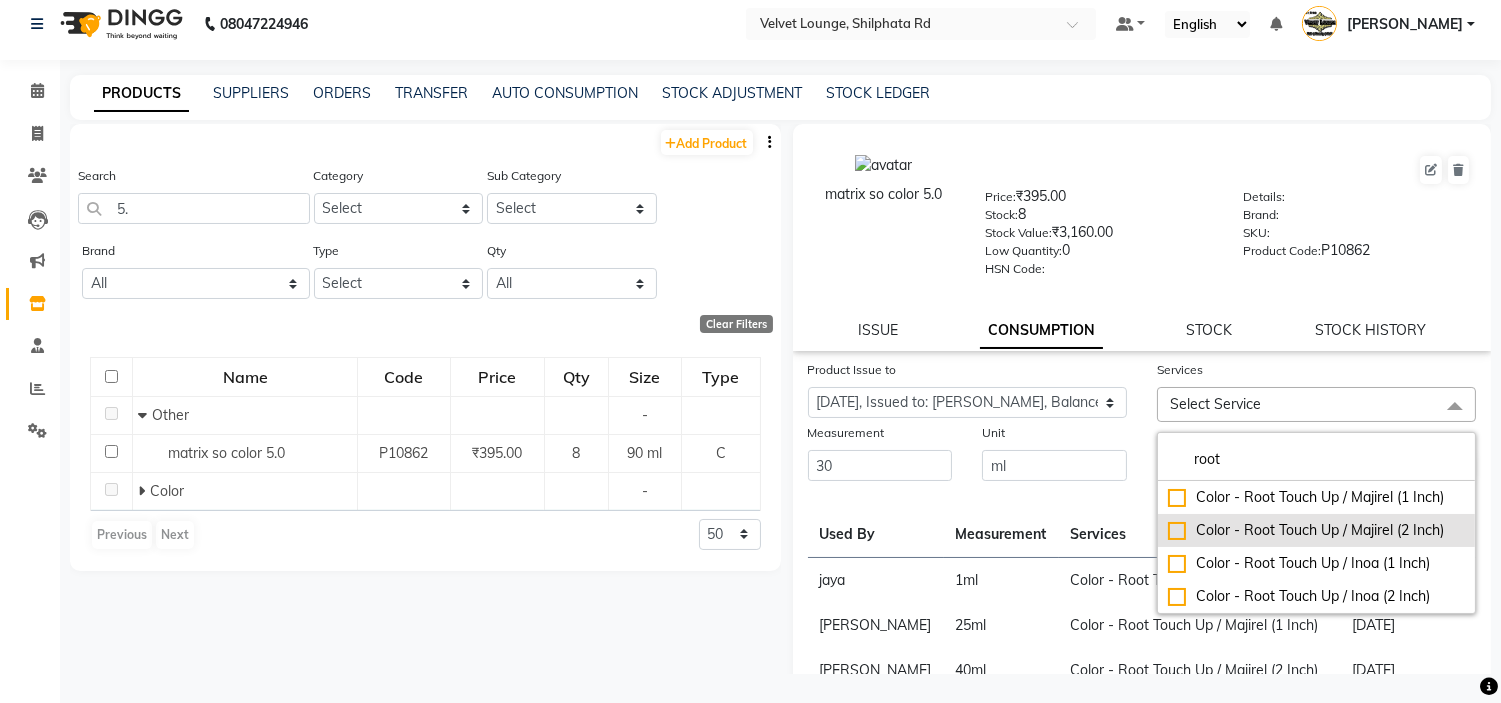 type on "root" 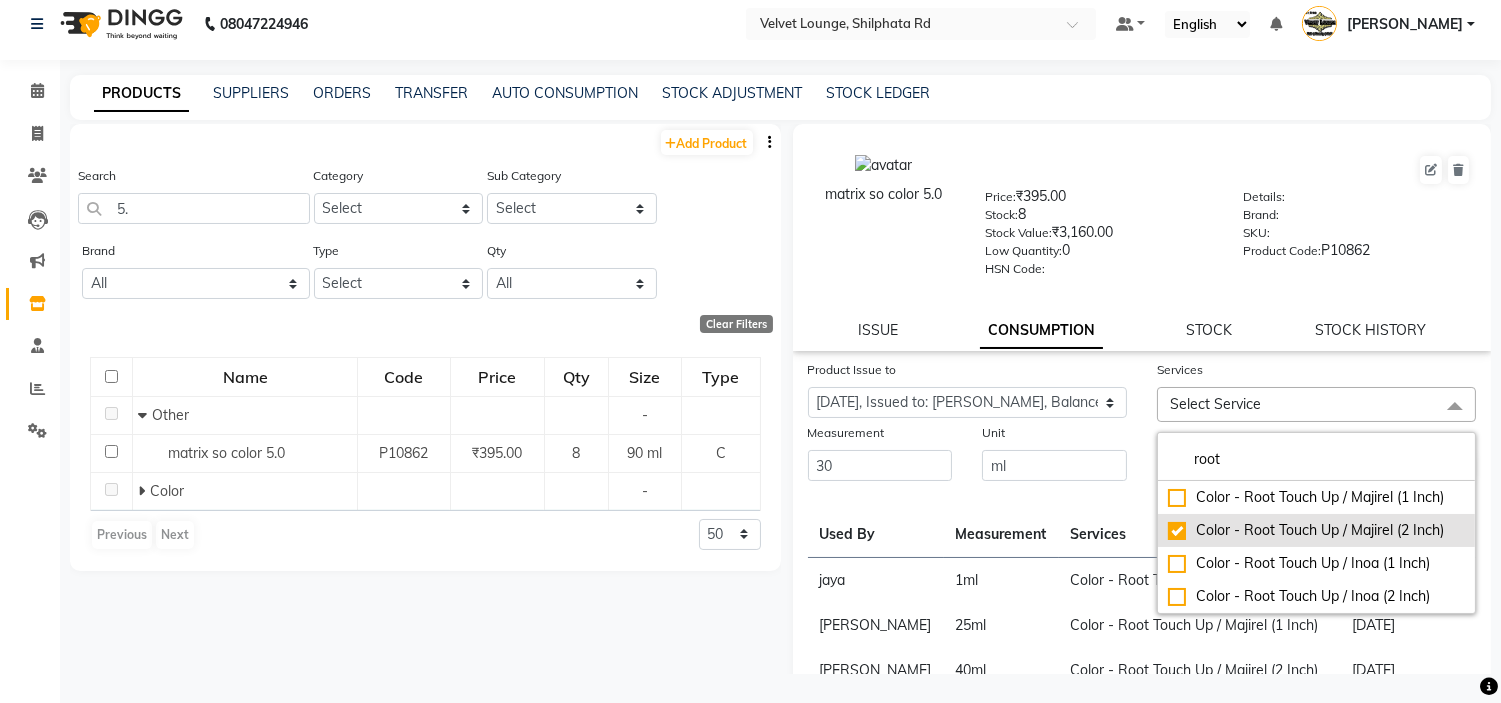 checkbox on "true" 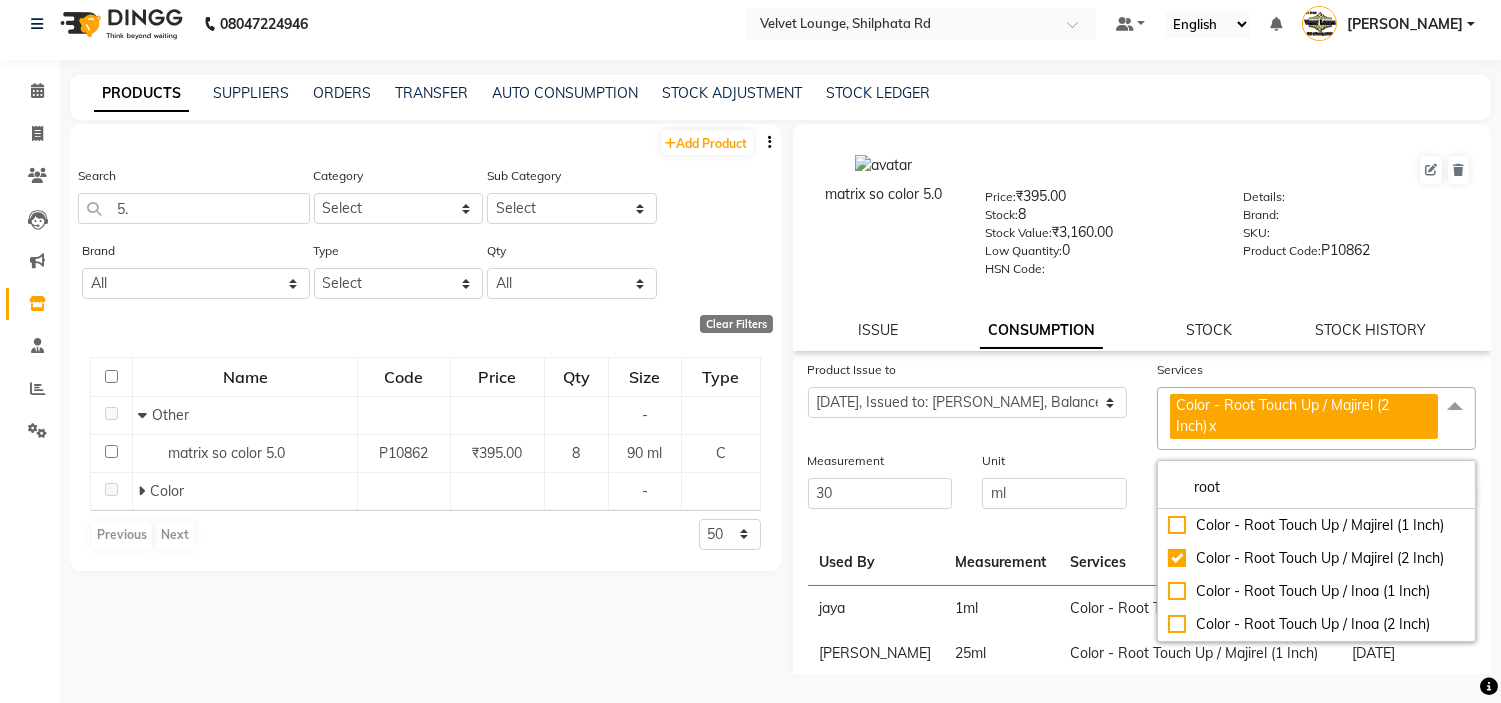 click on "Unit" 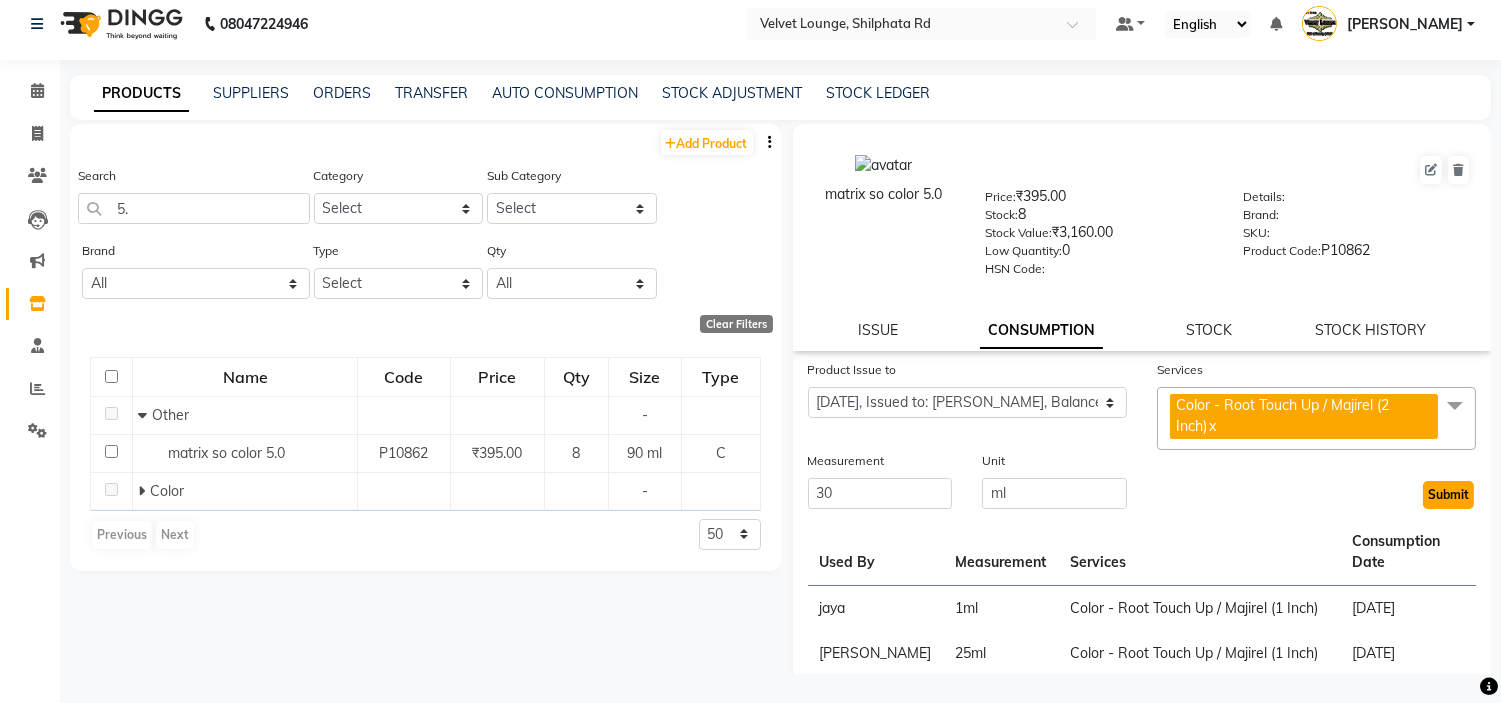 click on "Submit" 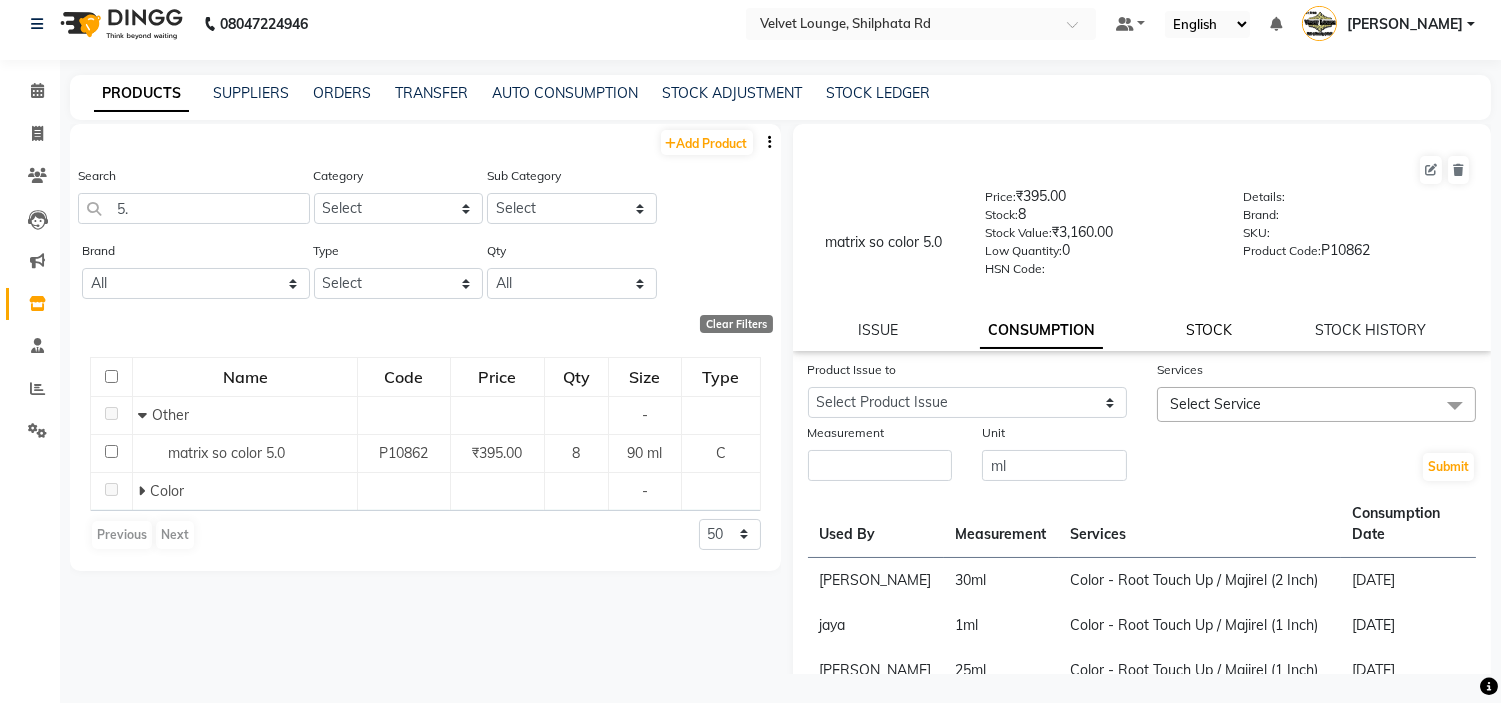 click on "STOCK" 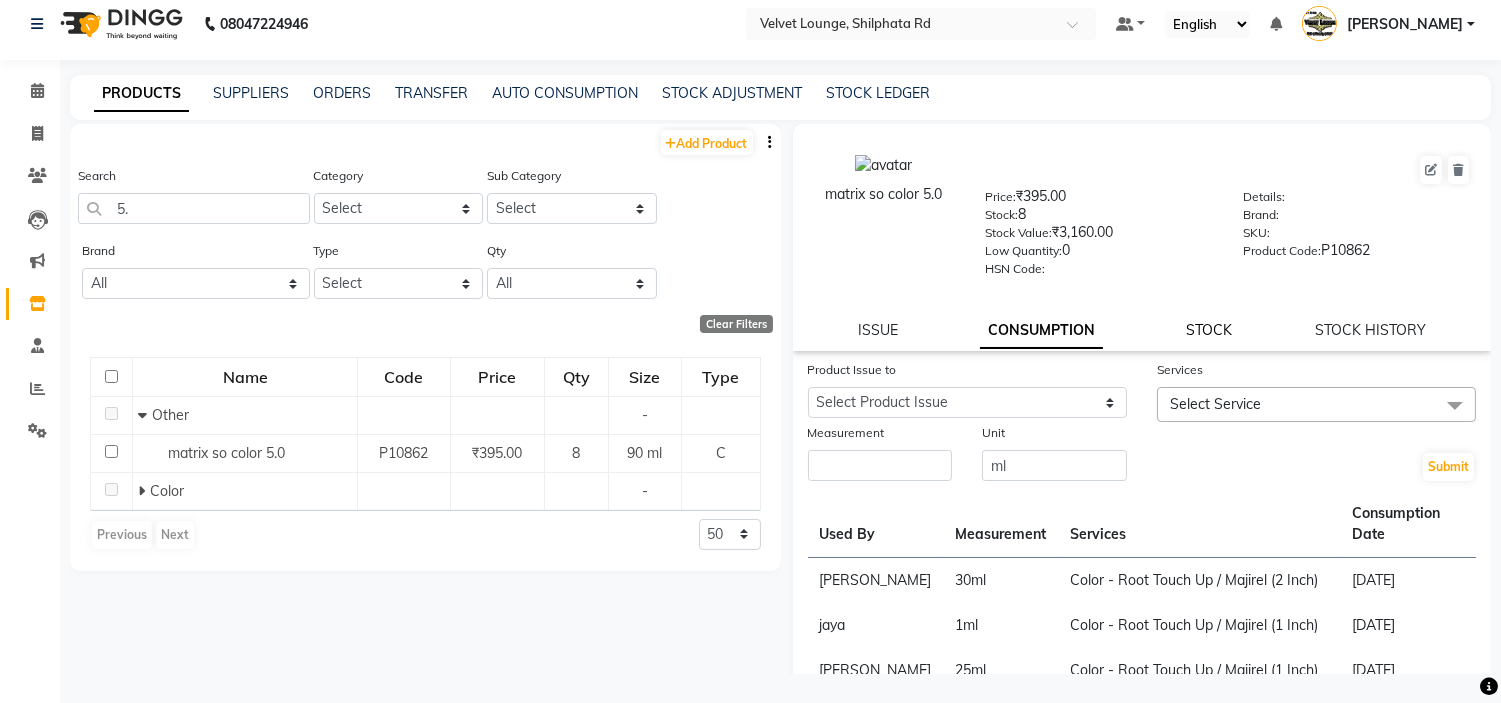 select 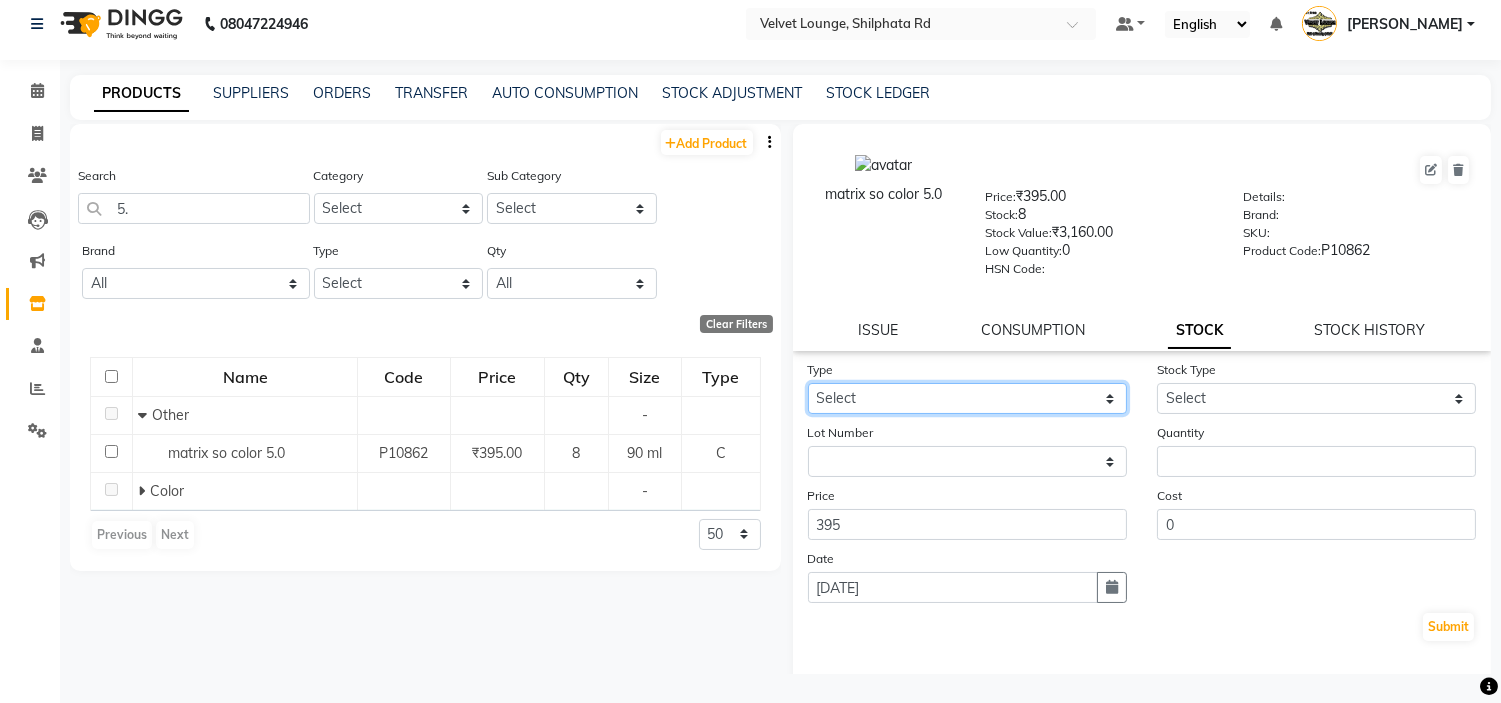 click on "Select In Out" 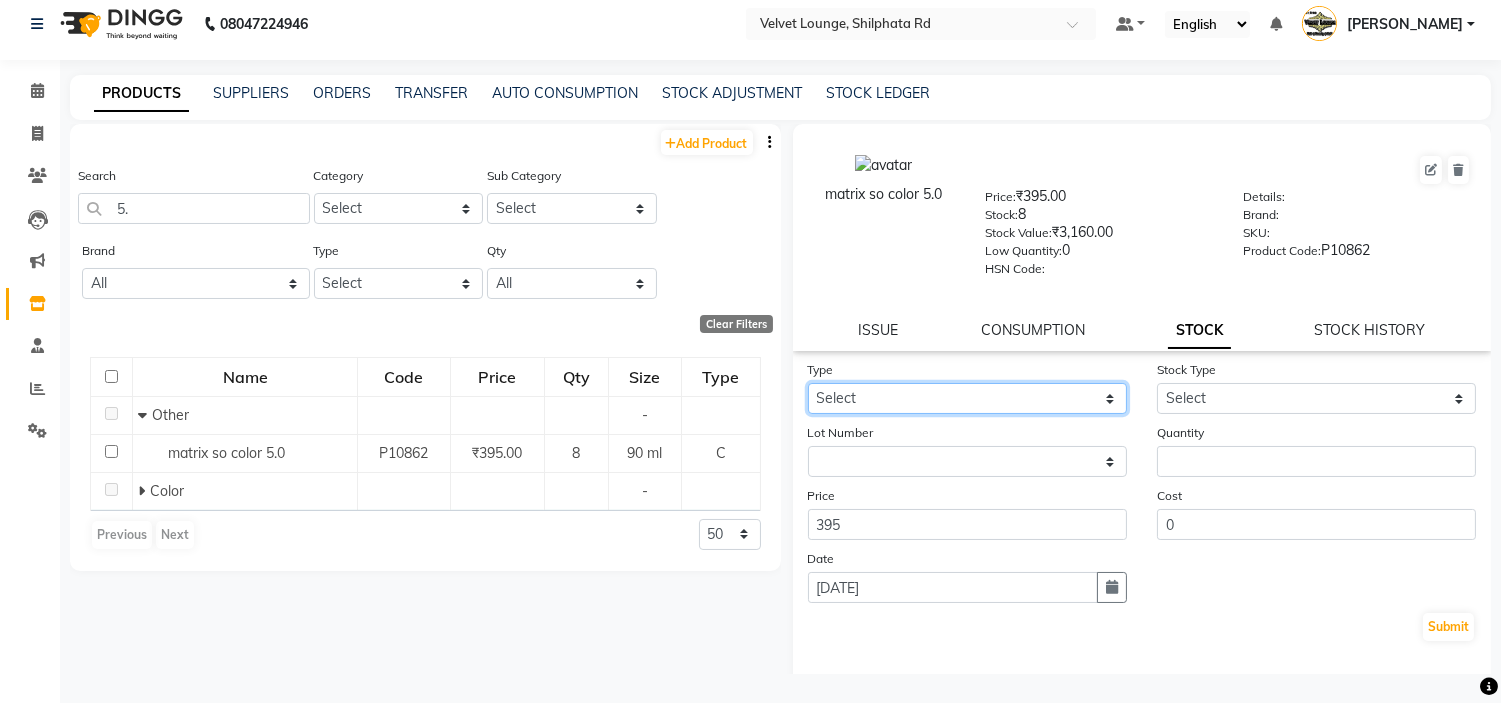 type 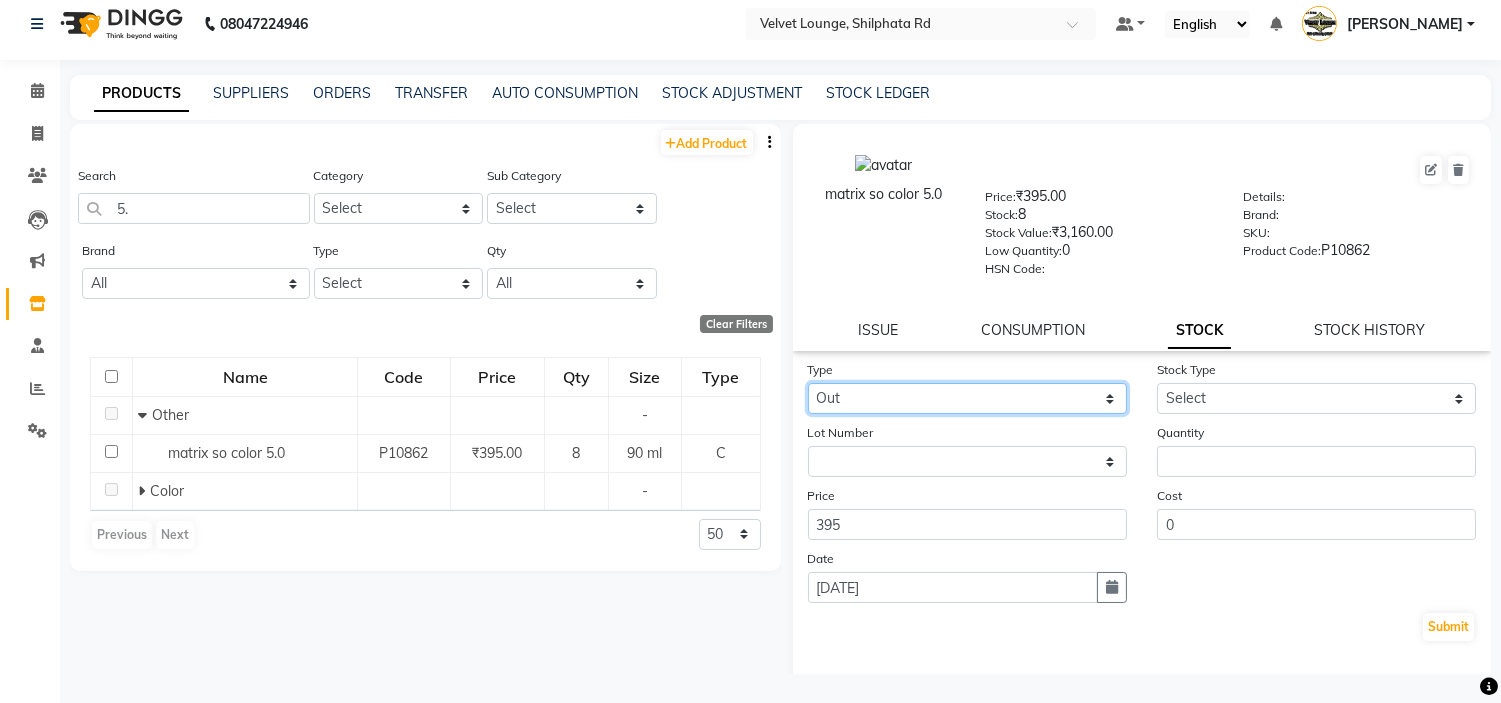 click on "Select In Out" 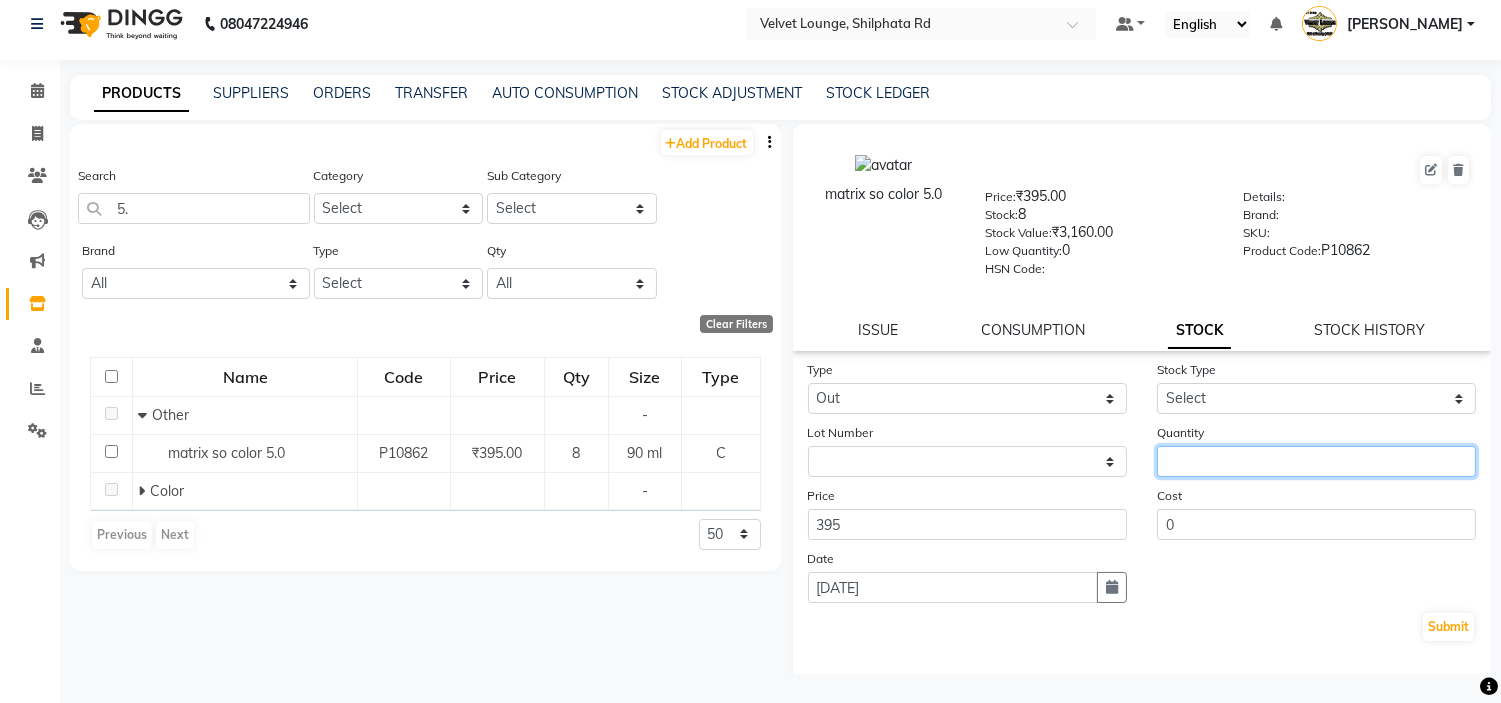 click 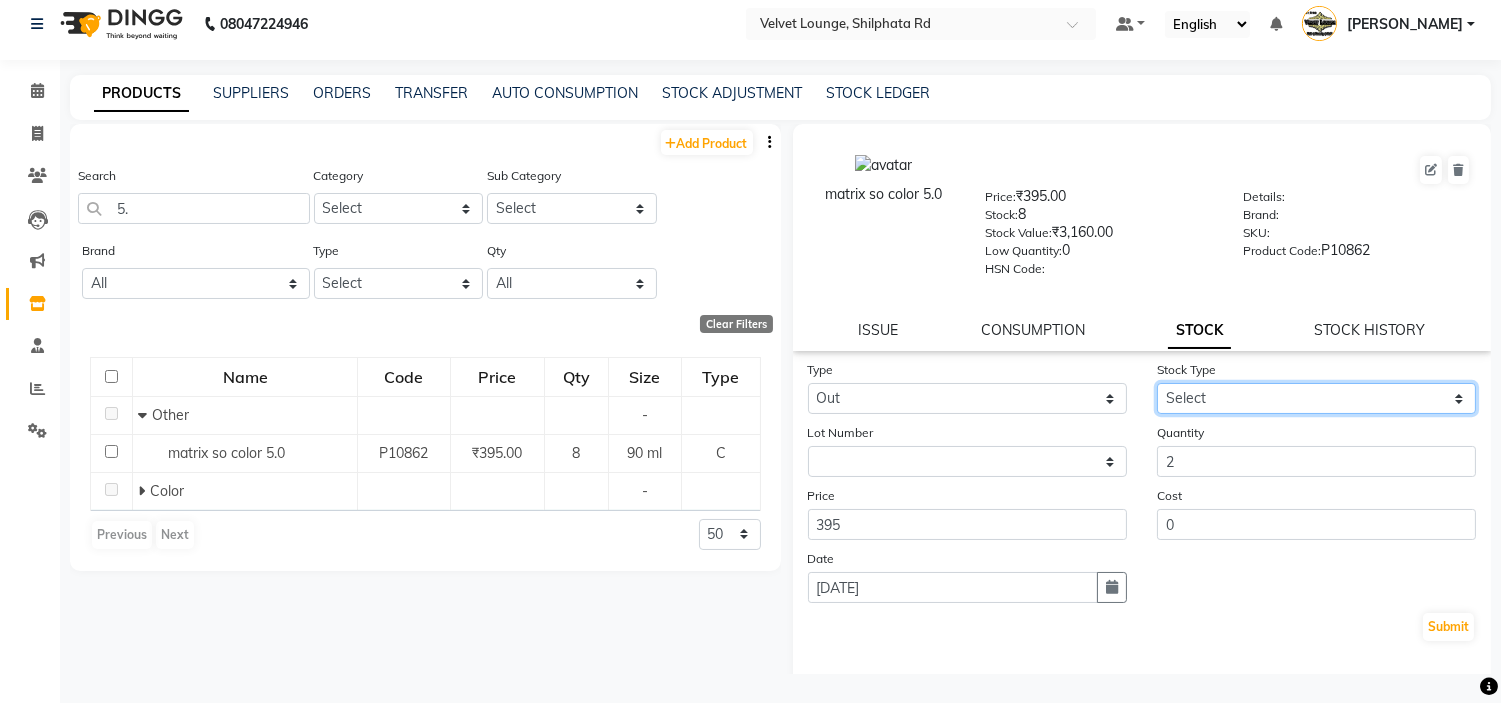 click on "Select Internal Use Damaged Expired Adjustment Return Other" 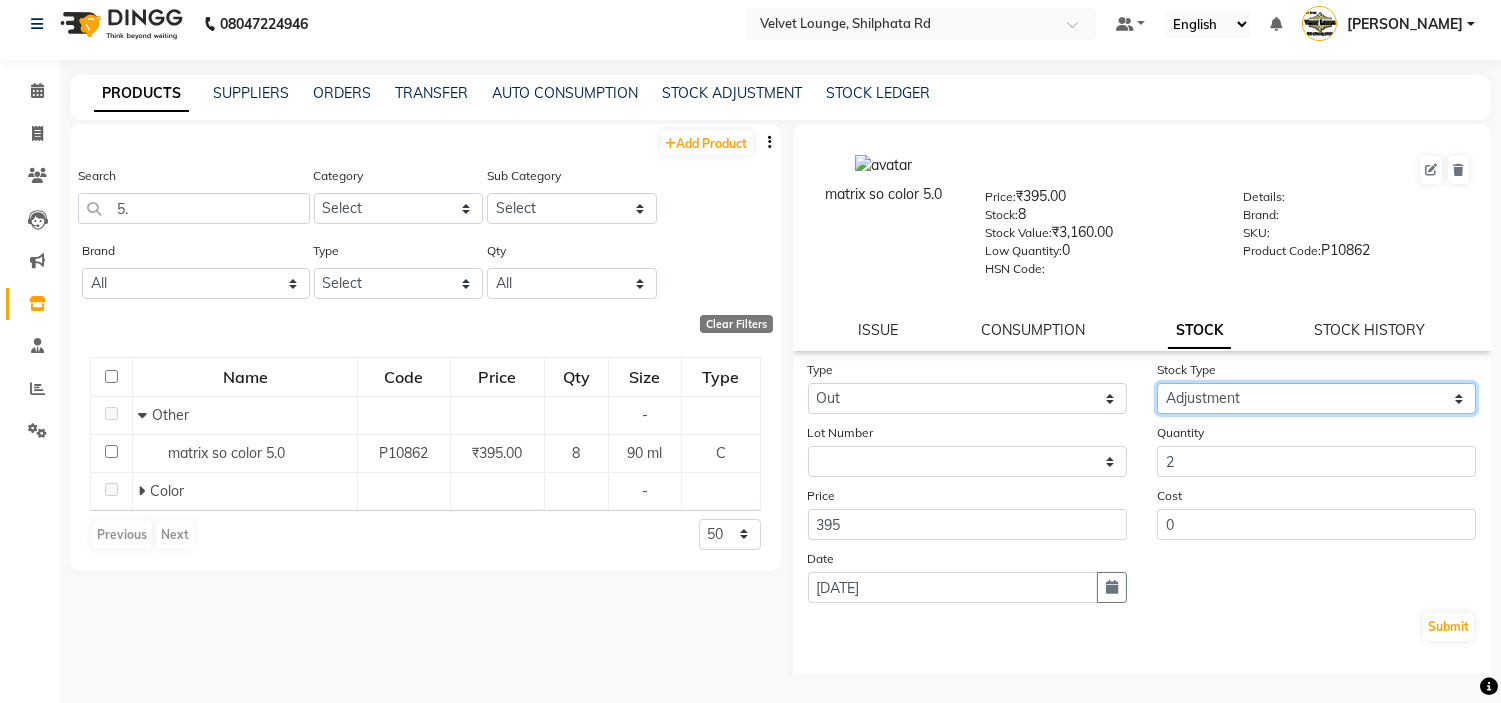 click on "Select Internal Use Damaged Expired Adjustment Return Other" 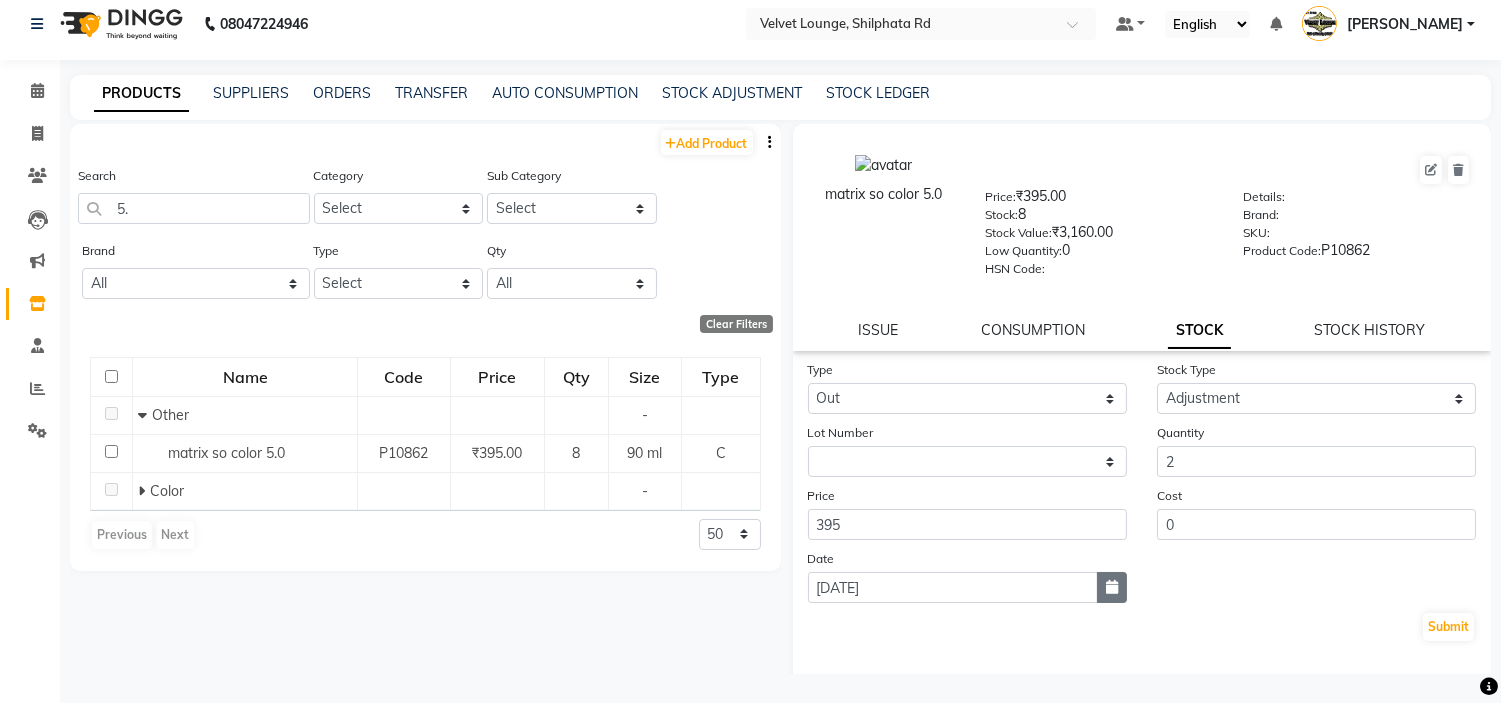 click 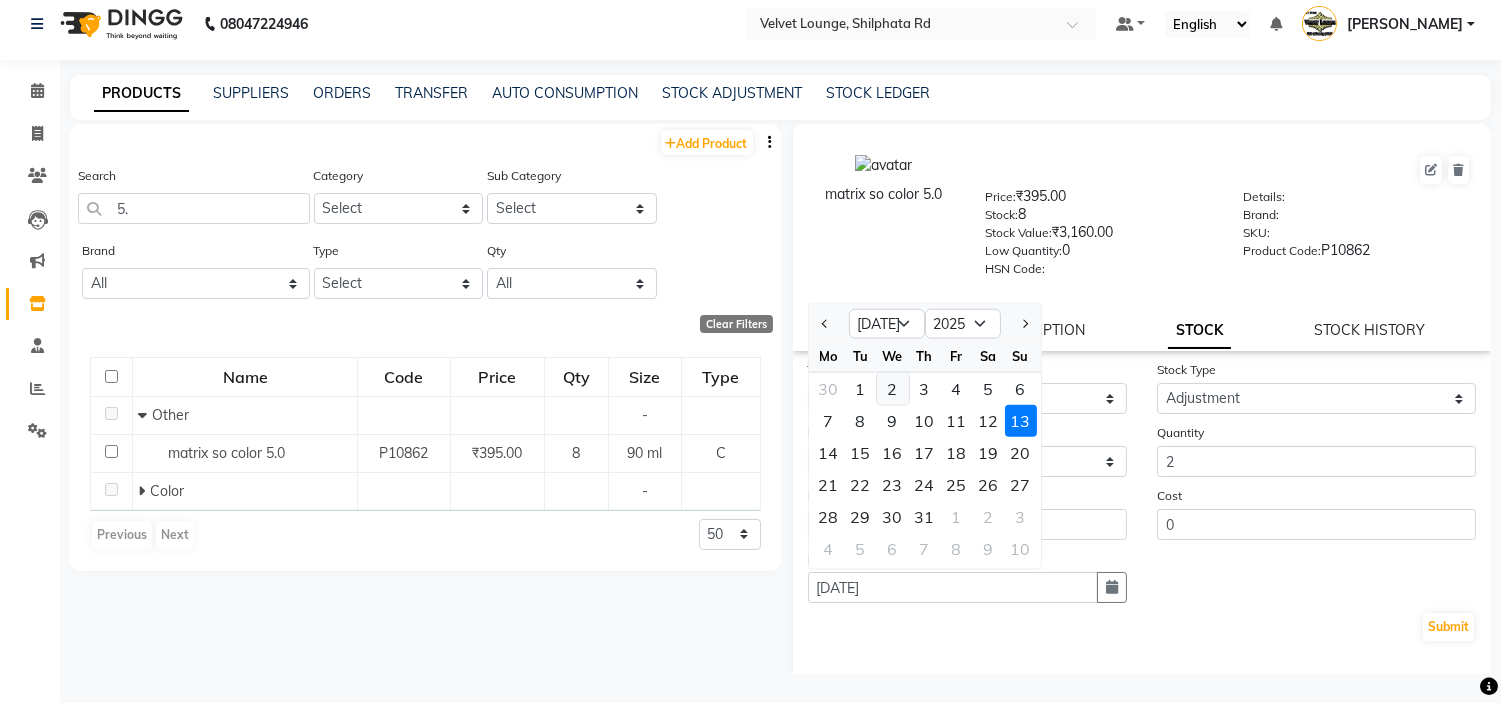 click on "2" 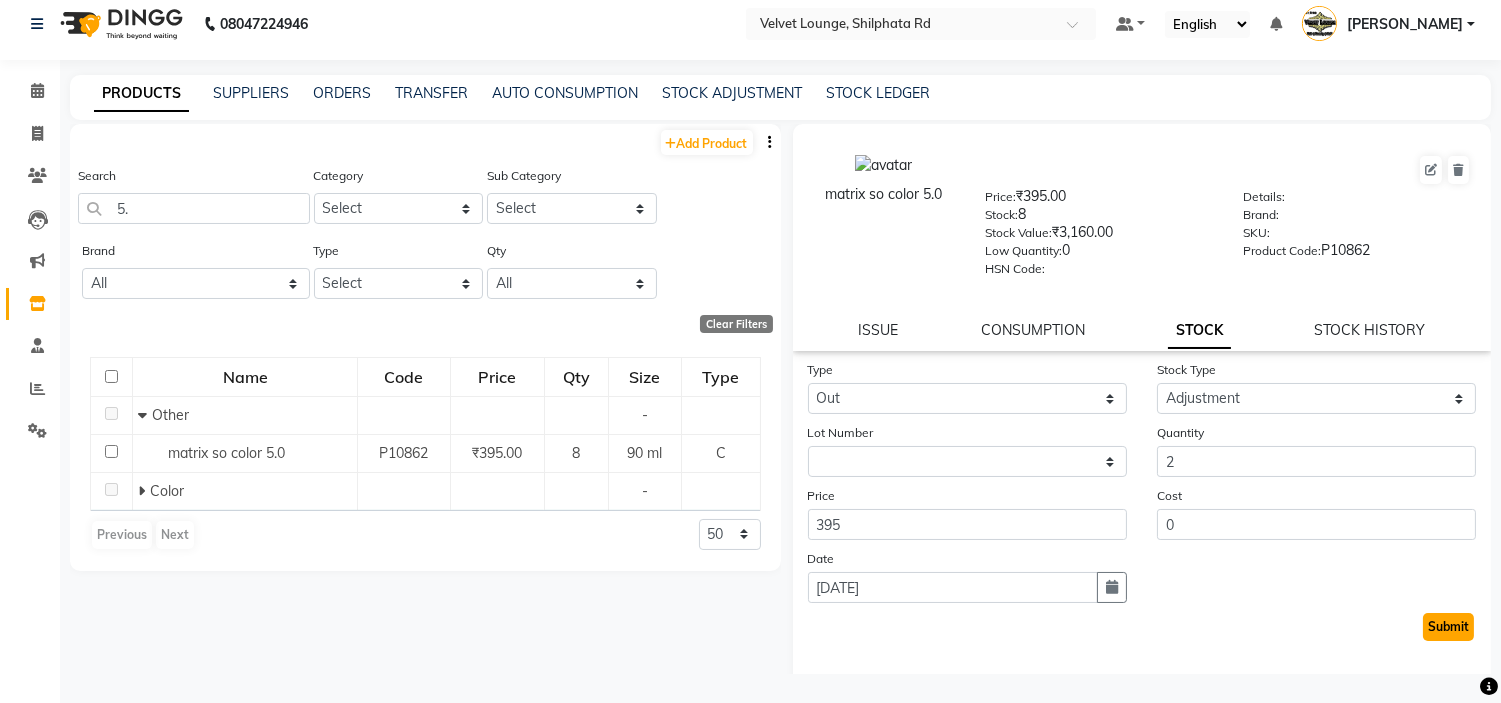 click on "Submit" 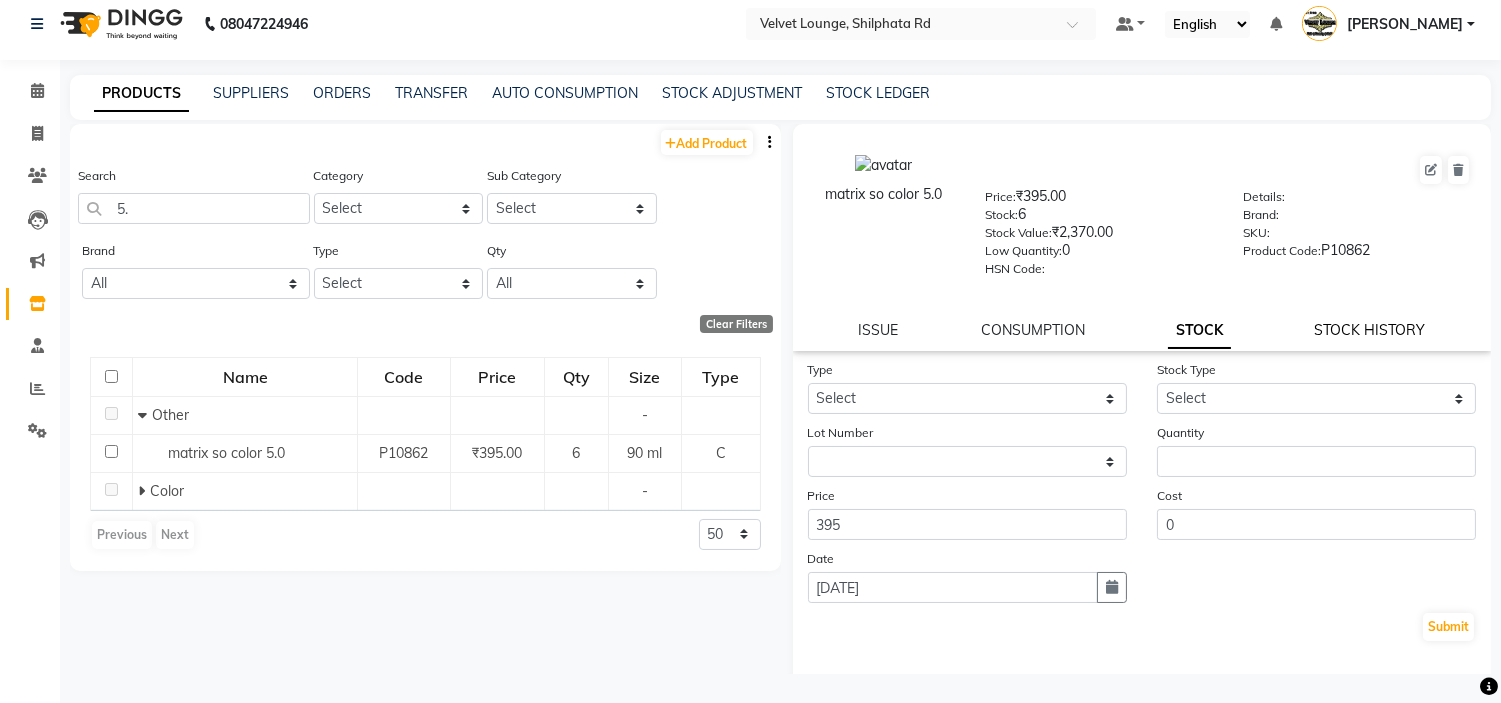 click on "STOCK HISTORY" 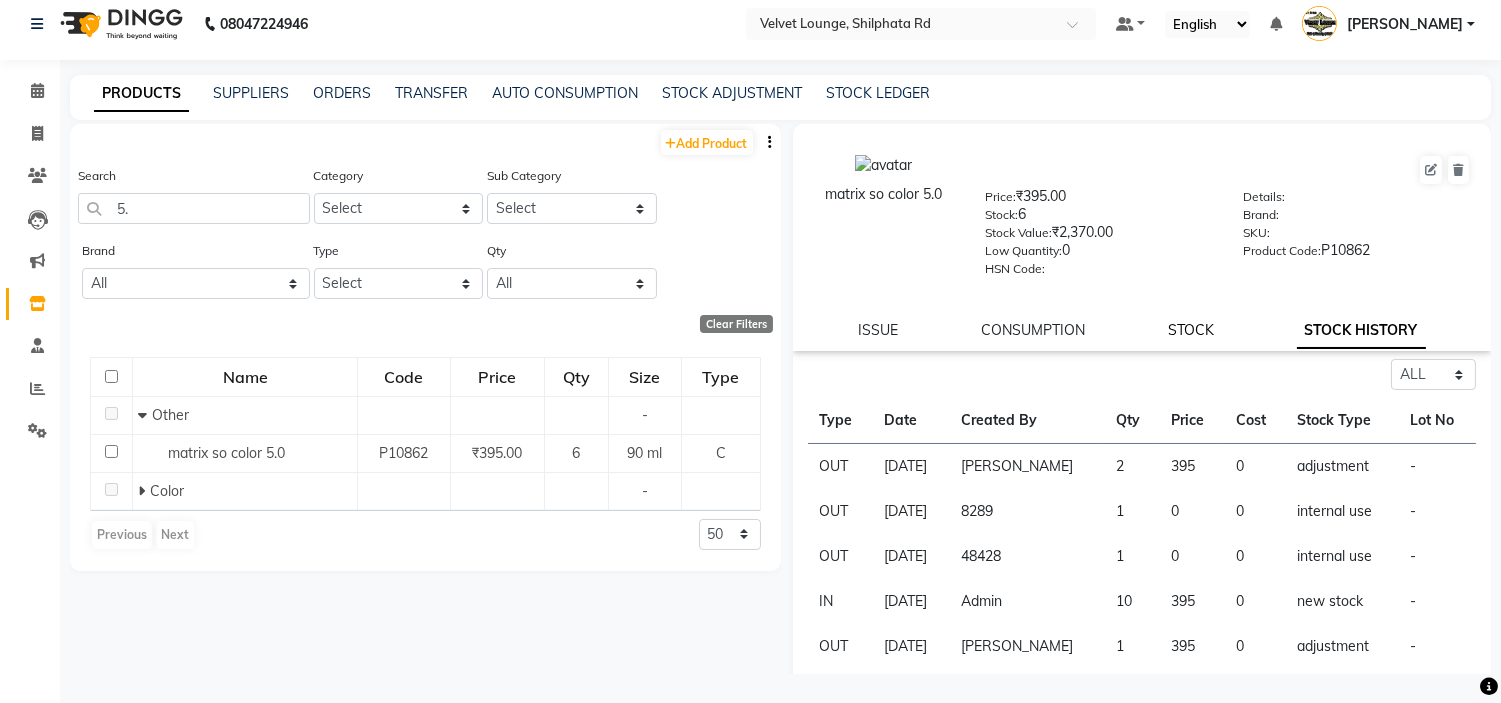 click on "STOCK" 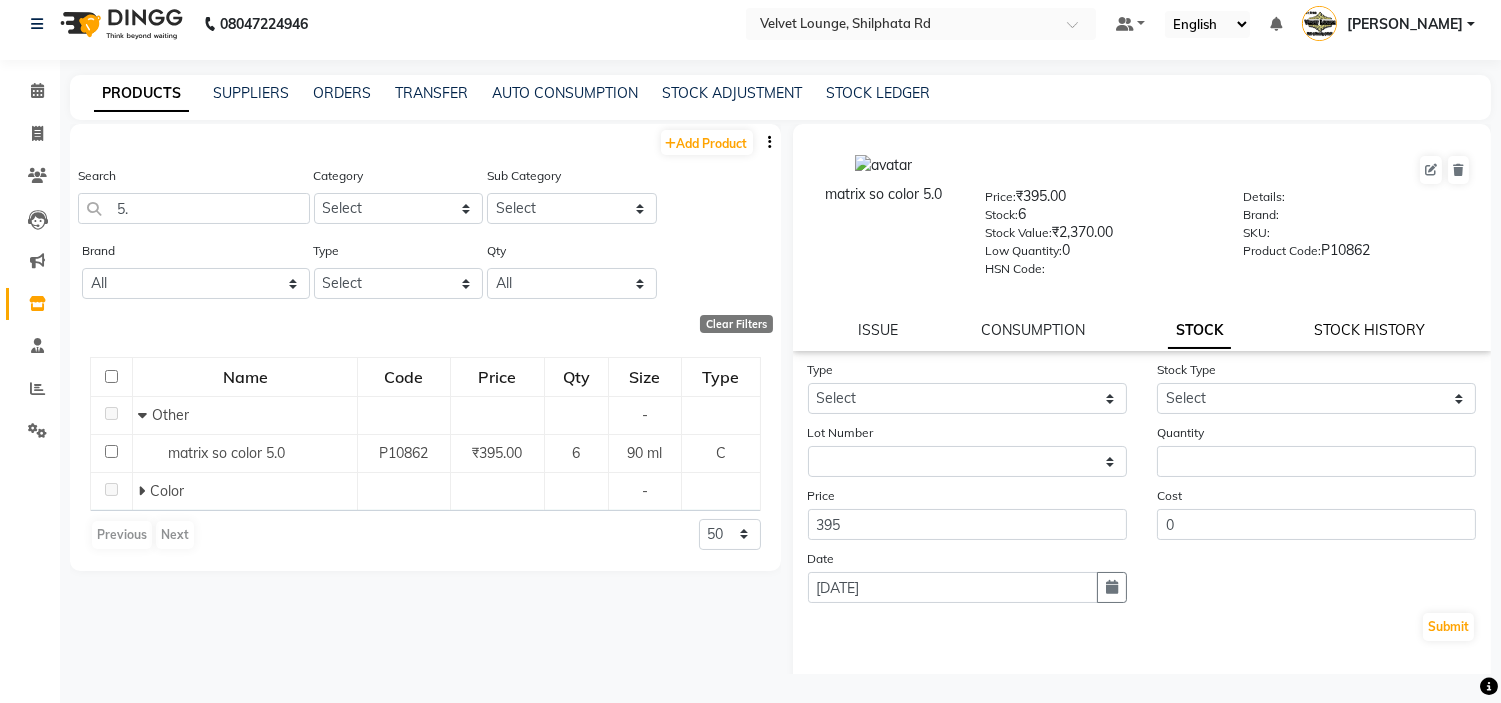 click on "STOCK HISTORY" 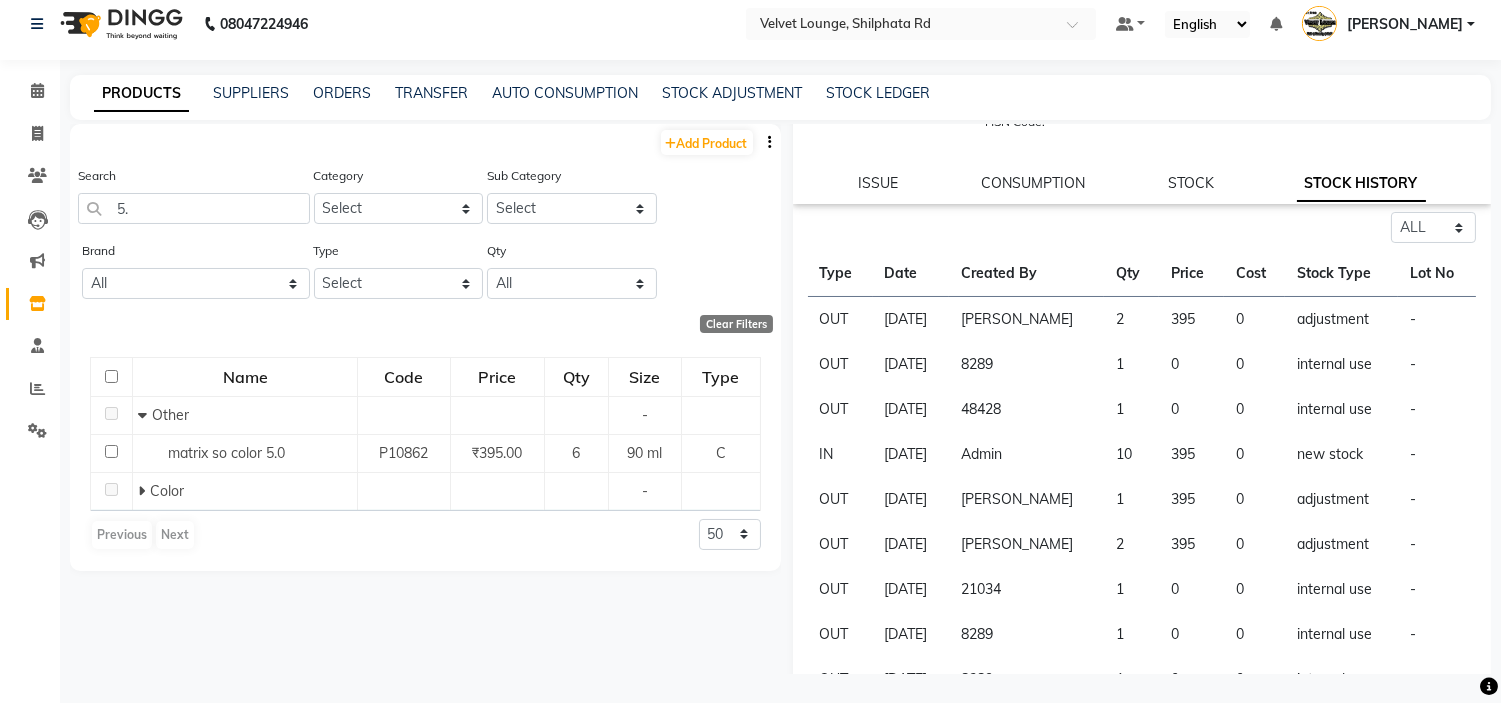 scroll, scrollTop: 182, scrollLeft: 0, axis: vertical 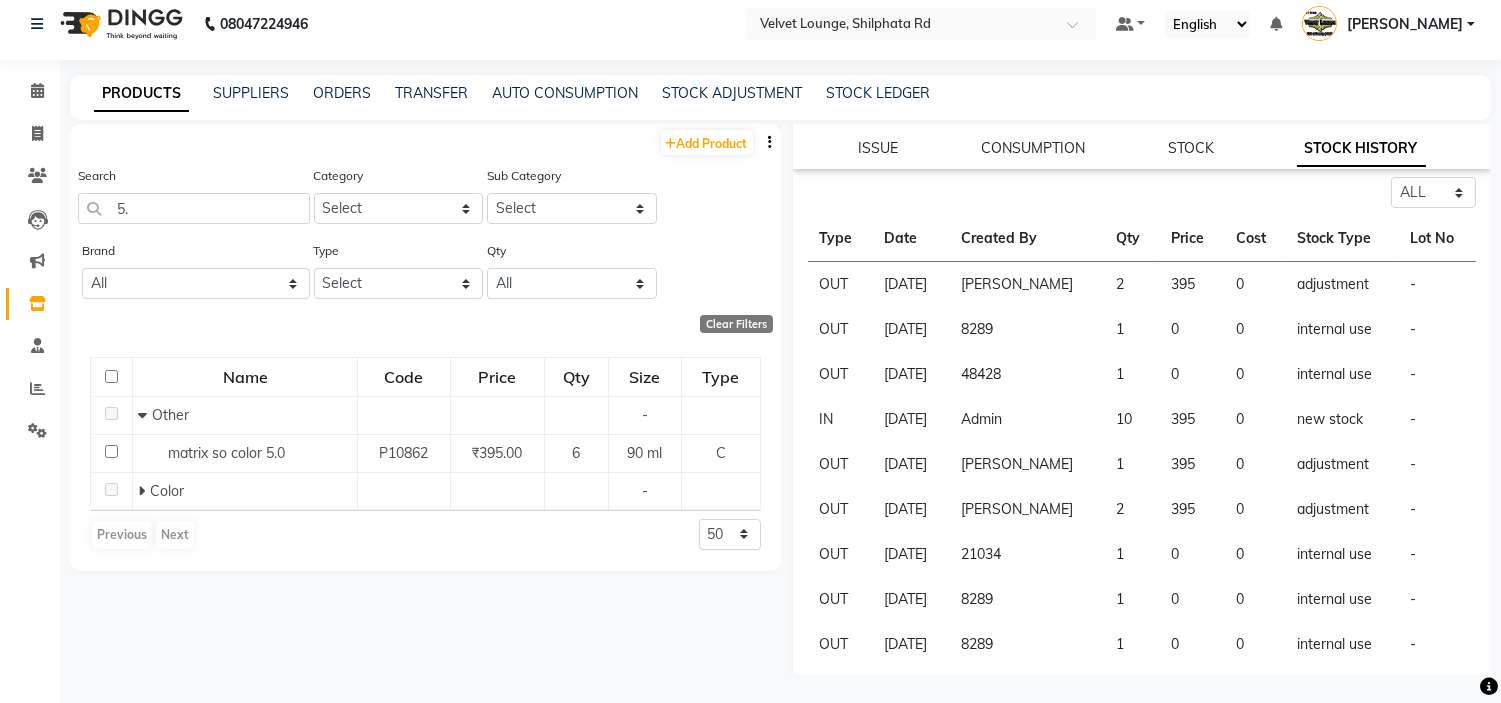 click on "PRODUCTS SUPPLIERS ORDERS TRANSFER AUTO CONSUMPTION STOCK ADJUSTMENT STOCK LEDGER  Add Product  Search 5. Category Select Hair Skin Makeup Personal Care Appliances Beard Waxing Disposable Threading Hands and Feet Beauty Planet Botox Cadiveu Casmara Cheryls Loreal Olaplex Other Sub Category Select Brand All Raaga Type Select Both Retail Consumable Qty All Low Out Of Stock  Clear Filters  Name Code Price Qty Size Type   Other - matrix so color 5.0 P10862 ₹395.00 6 90 ml C   Color -  Previous   Next  50 100 500  matrix so color 5.0  Price:   ₹395.00  Stock:   6  Stock Value:   ₹2,370.00  Low Quantity:  0  HSN Code:    Details:     Brand:     SKU:     Product Code:   P10862  ISSUE CONSUMPTION STOCK STOCK HISTORY Select ALL IN OUT Type Date Created By Qty Price Cost Stock Type Lot No OUT 02-07-2025 pradnya 2 395 0 adjustment - OUT 28-06-2025 8289 1 0 0 internal use - OUT 28-06-2025 48428 1 0 0 internal use - IN 21-06-2025 Admin 10 395 0 new stock - OUT 23-05-2025 pradnya 1 395 0 adjustment - OUT 01-05-2025 2" 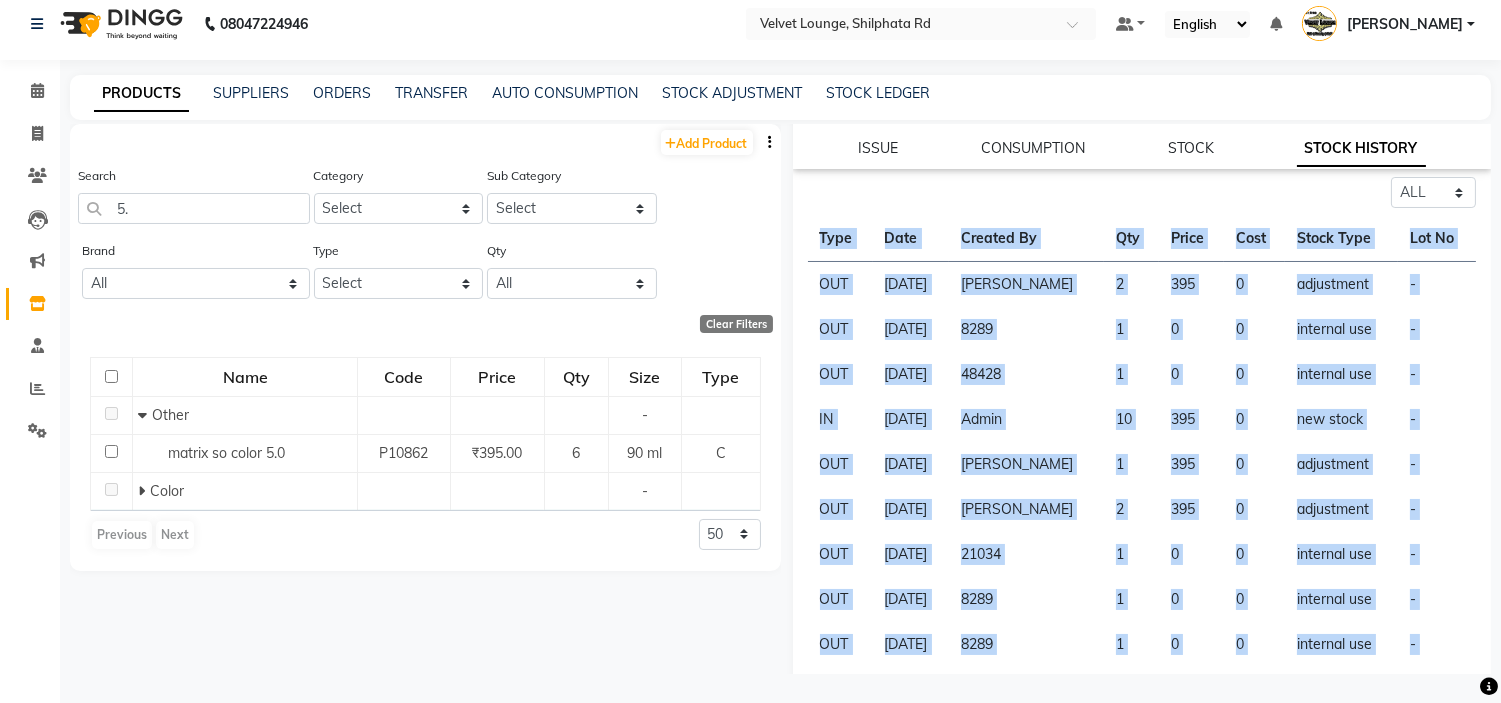 click on "PRODUCTS SUPPLIERS ORDERS TRANSFER AUTO CONSUMPTION STOCK ADJUSTMENT STOCK LEDGER  Add Product  Search 5. Category Select Hair Skin Makeup Personal Care Appliances Beard Waxing Disposable Threading Hands and Feet Beauty Planet Botox Cadiveu Casmara Cheryls Loreal Olaplex Other Sub Category Select Brand All Raaga Type Select Both Retail Consumable Qty All Low Out Of Stock  Clear Filters  Name Code Price Qty Size Type   Other - matrix so color 5.0 P10862 ₹395.00 6 90 ml C   Color -  Previous   Next  50 100 500  matrix so color 5.0  Price:   ₹395.00  Stock:   6  Stock Value:   ₹2,370.00  Low Quantity:  0  HSN Code:    Details:     Brand:     SKU:     Product Code:   P10862  ISSUE CONSUMPTION STOCK STOCK HISTORY Select ALL IN OUT Type Date Created By Qty Price Cost Stock Type Lot No OUT 02-07-2025 pradnya 2 395 0 adjustment - OUT 28-06-2025 8289 1 0 0 internal use - OUT 28-06-2025 48428 1 0 0 internal use - IN 21-06-2025 Admin 10 395 0 new stock - OUT 23-05-2025 pradnya 1 395 0 adjustment - OUT 01-05-2025 2" 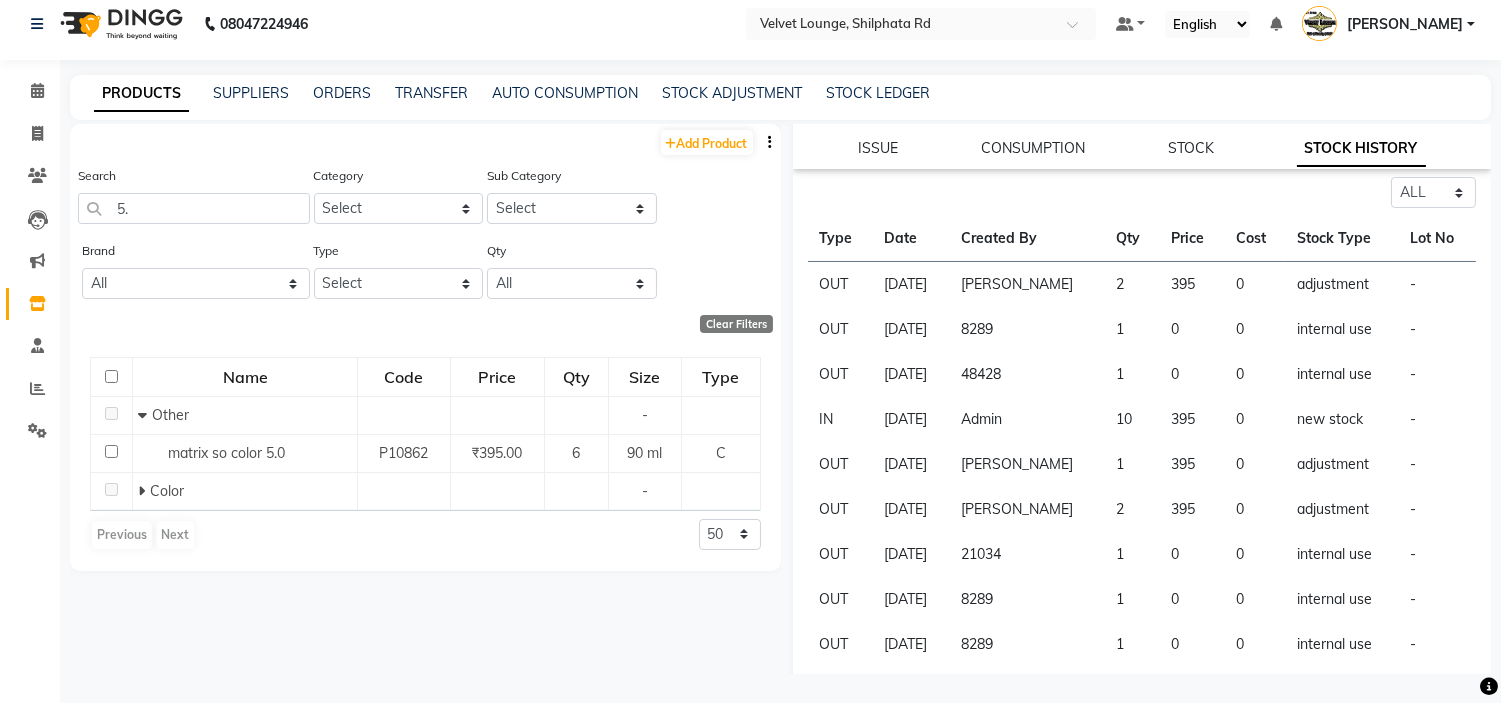 click on "Add Product  Search 5. Category Select Hair Skin Makeup Personal Care Appliances Beard Waxing Disposable Threading Hands and Feet Beauty Planet Botox Cadiveu Casmara Cheryls Loreal Olaplex Other Sub Category Select Brand All Raaga Type Select Both Retail Consumable Qty All Low Out Of Stock  Clear Filters  Name Code Price Qty Size Type   Other - matrix so color 5.0 P10862 ₹395.00 6 90 ml C   Color -  Previous   Next  50 100 500" 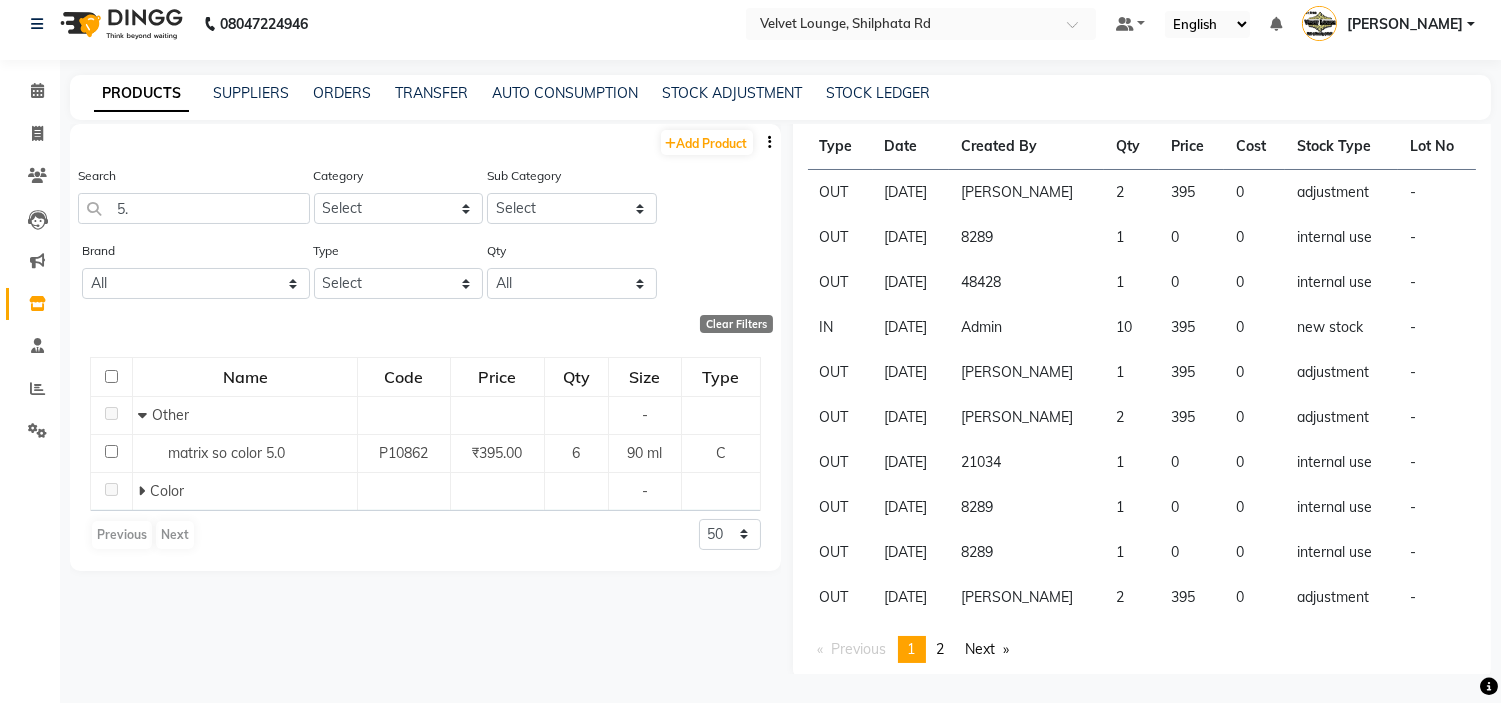 scroll, scrollTop: 280, scrollLeft: 0, axis: vertical 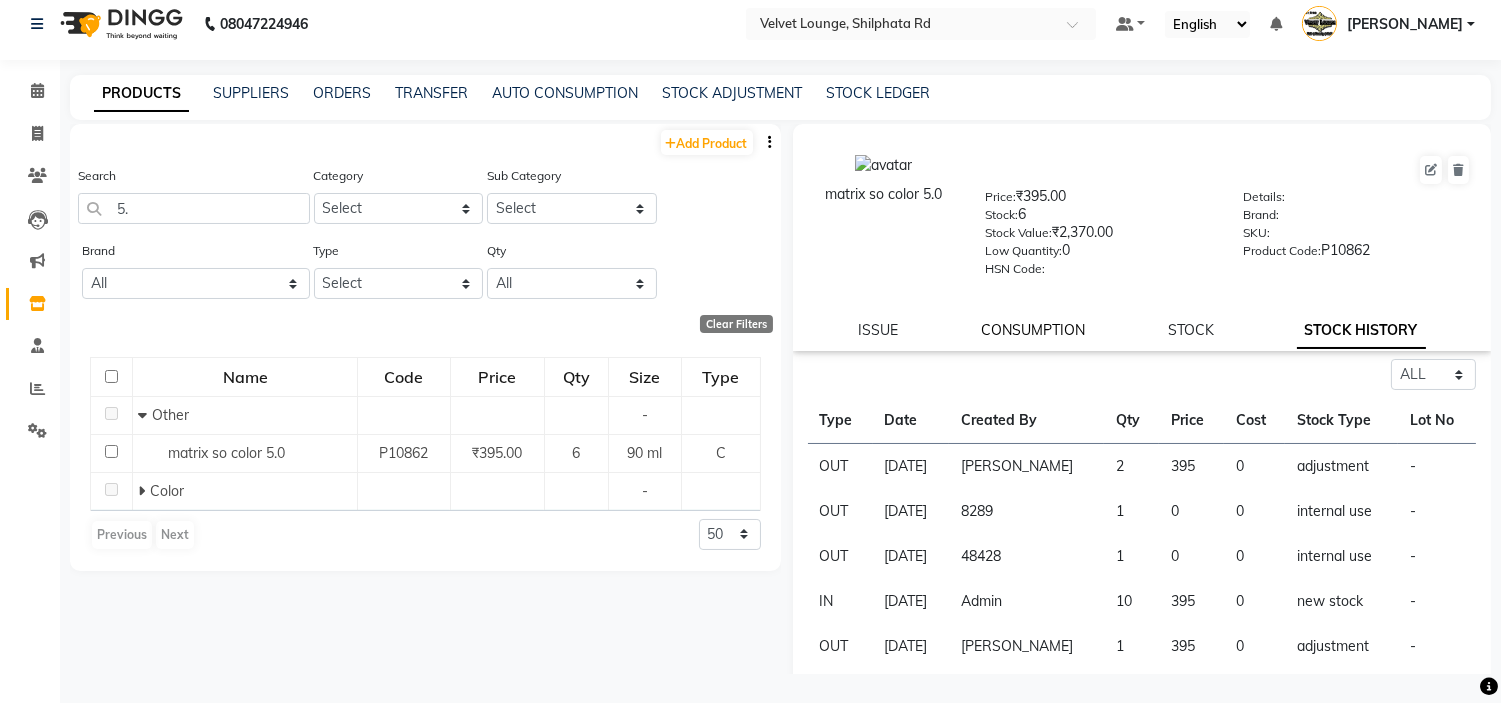 click on "CONSUMPTION" 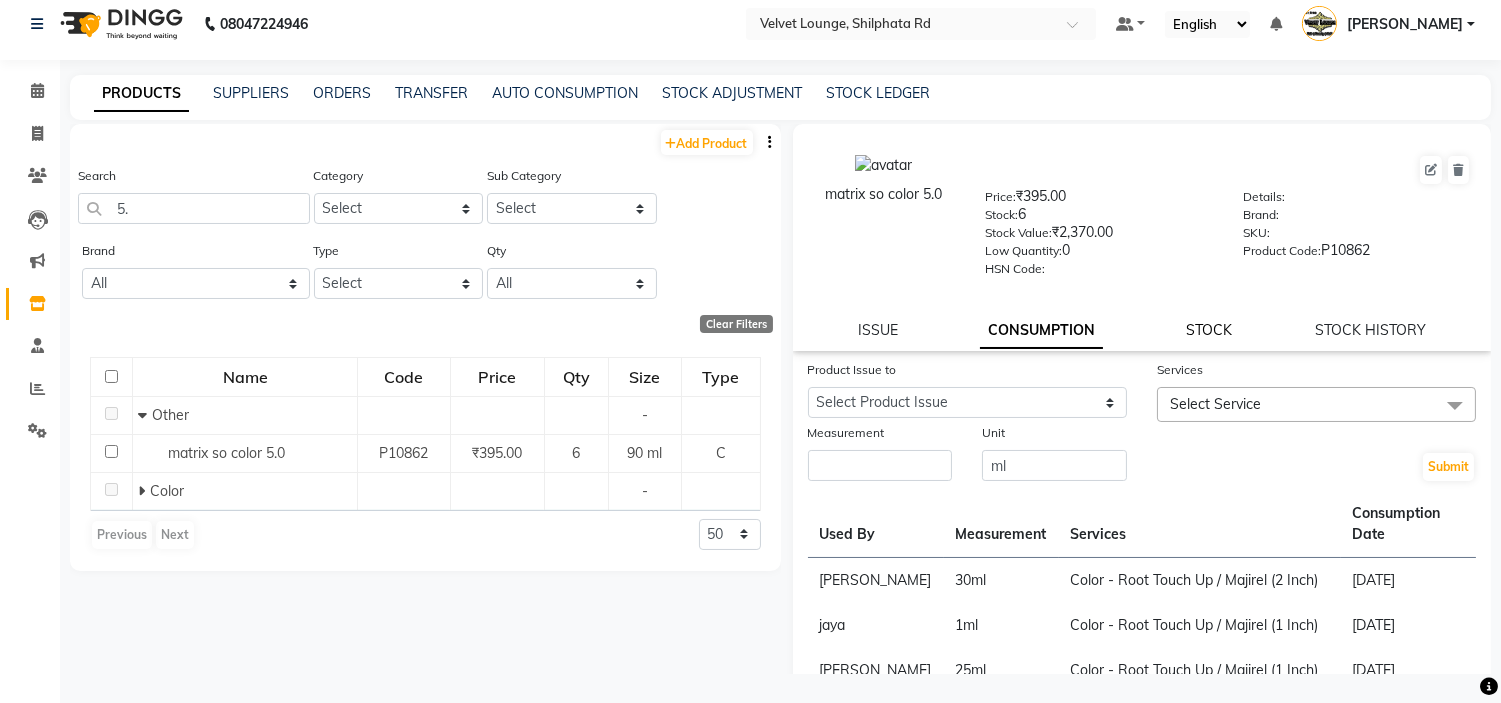 click on "STOCK" 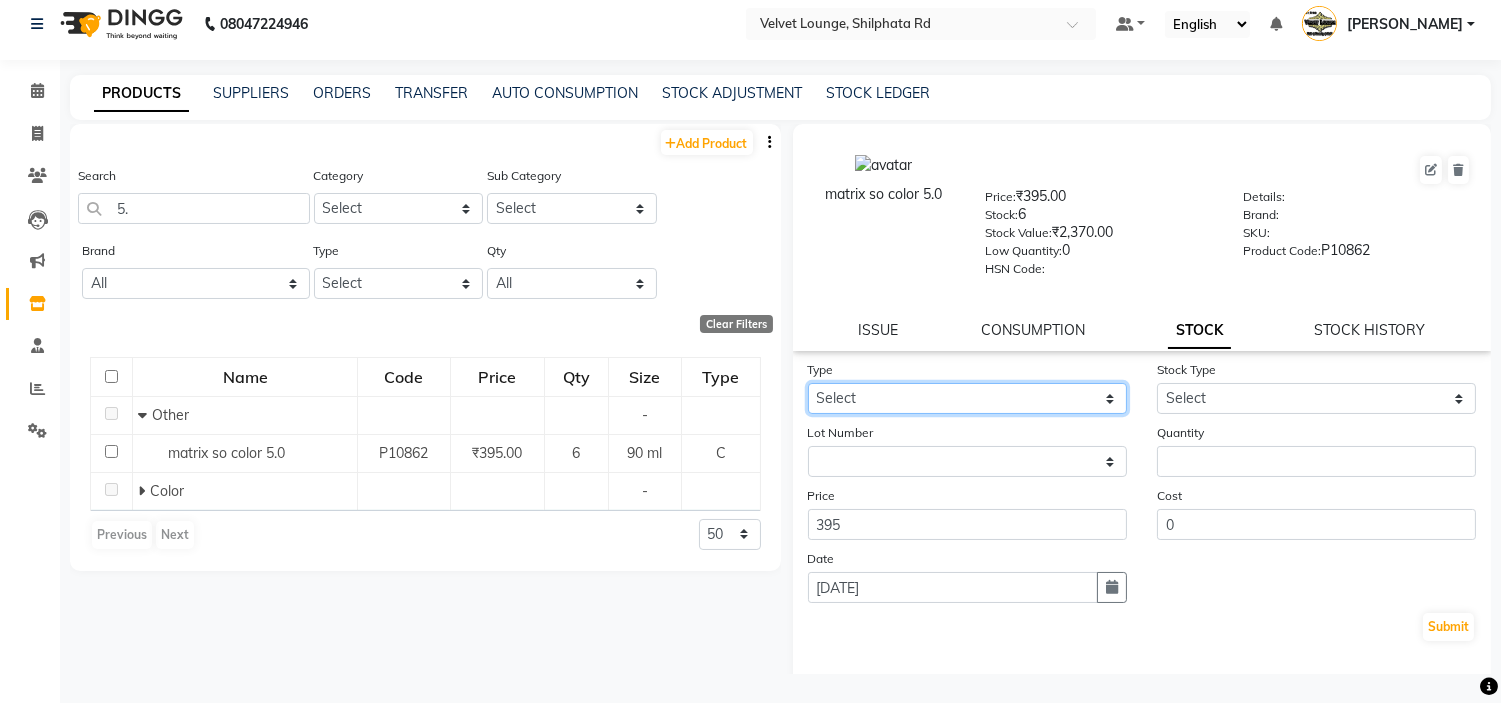 click on "Select In Out" 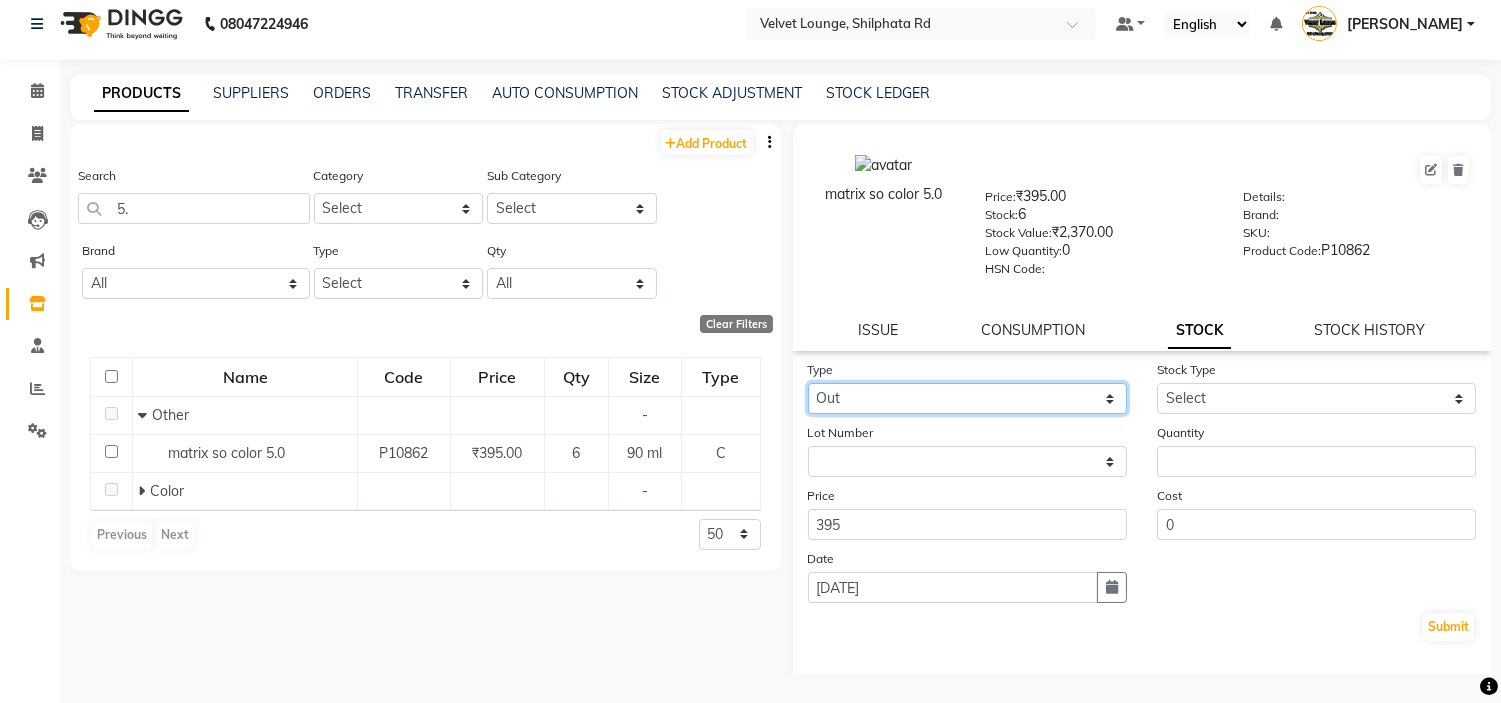 click on "Select In Out" 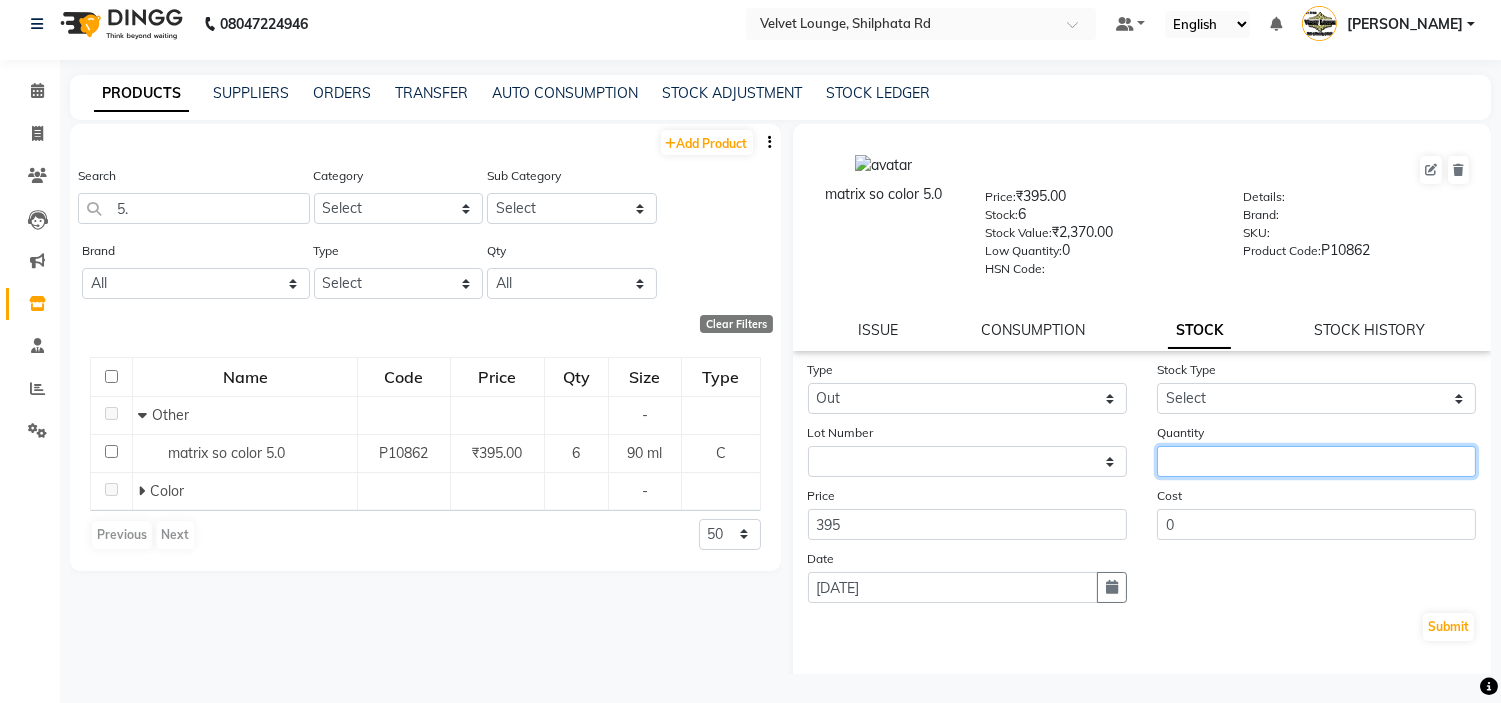 click 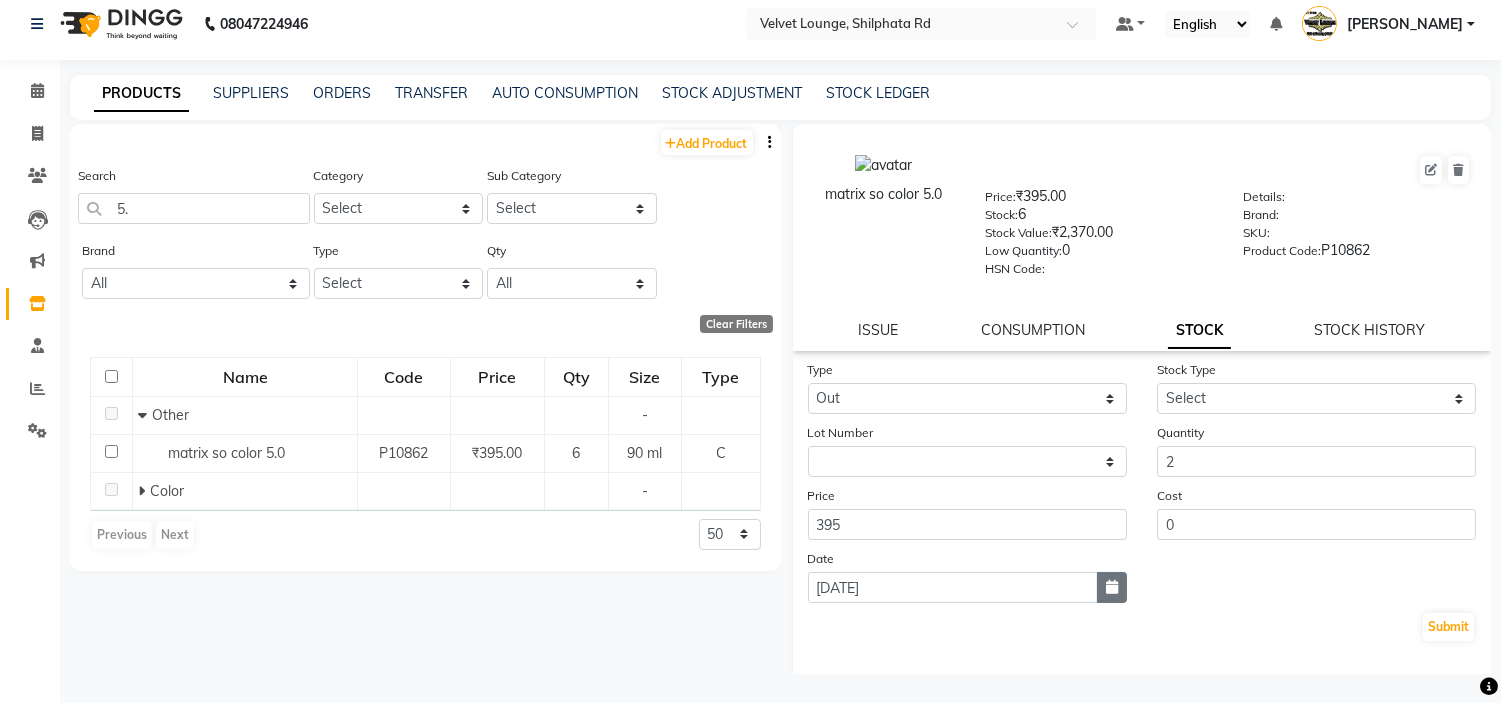 click 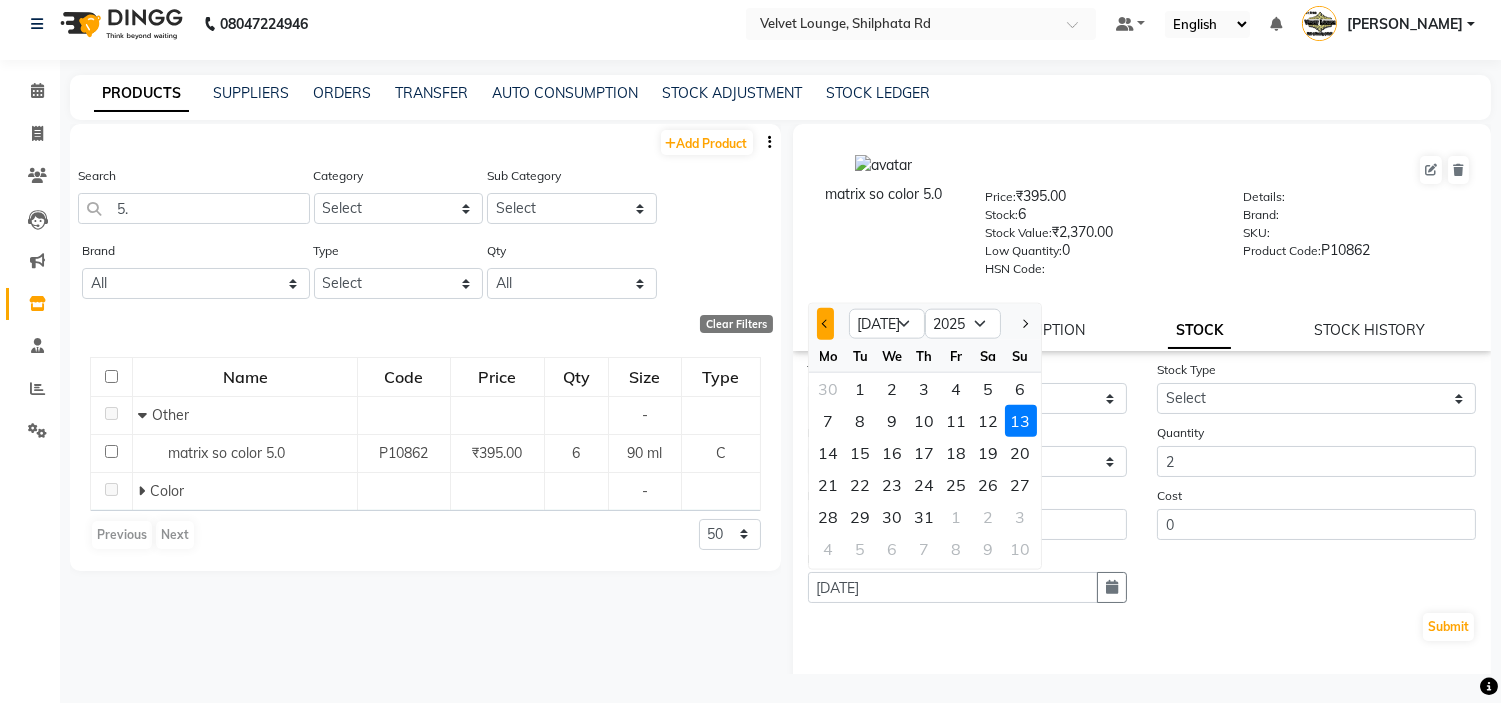 click 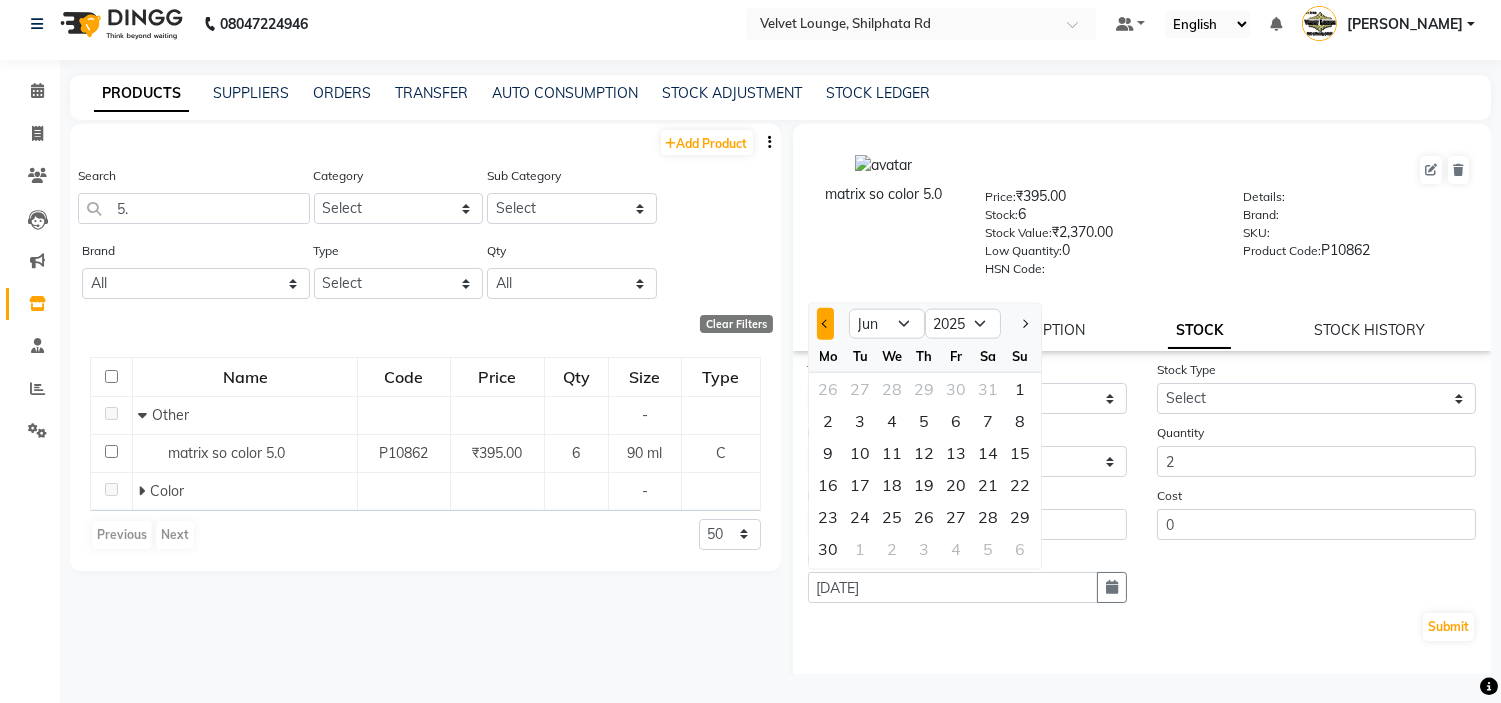 click 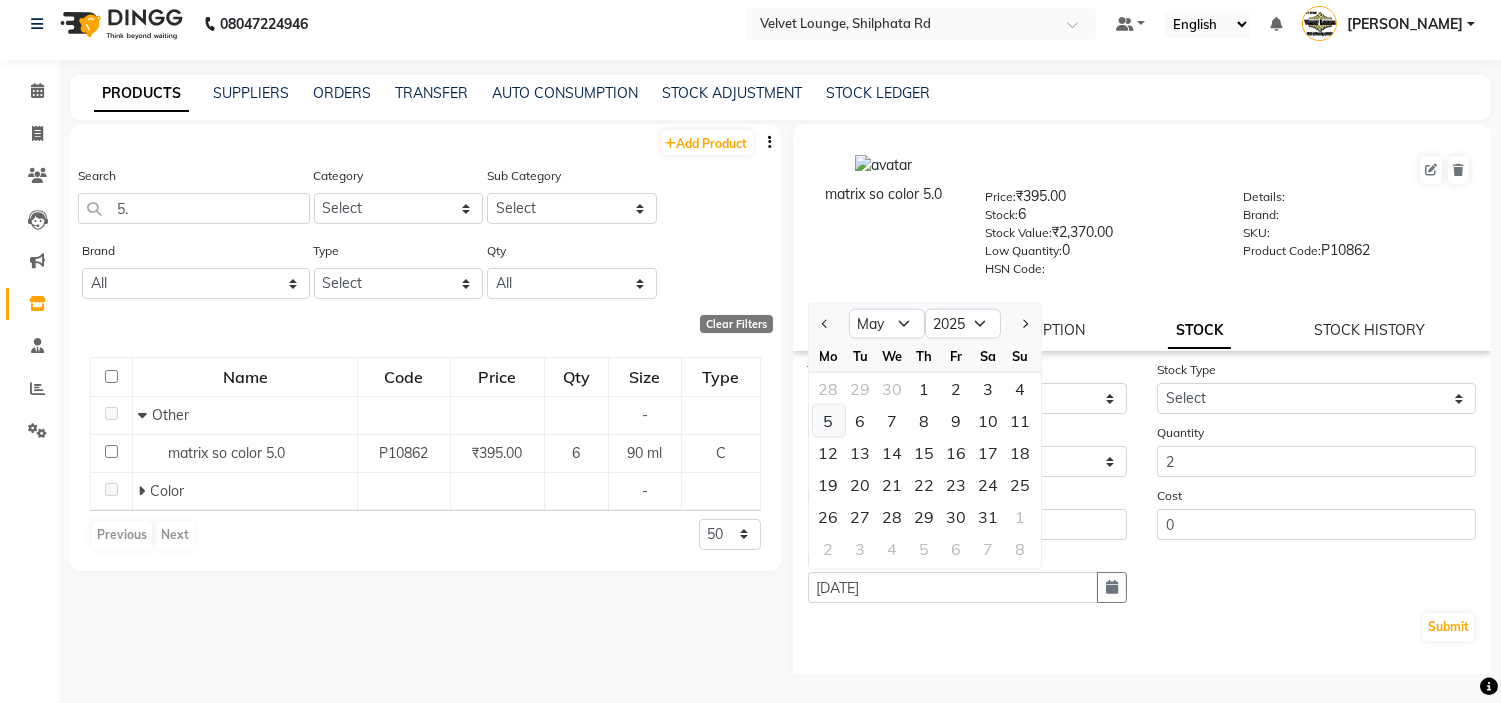click on "5" 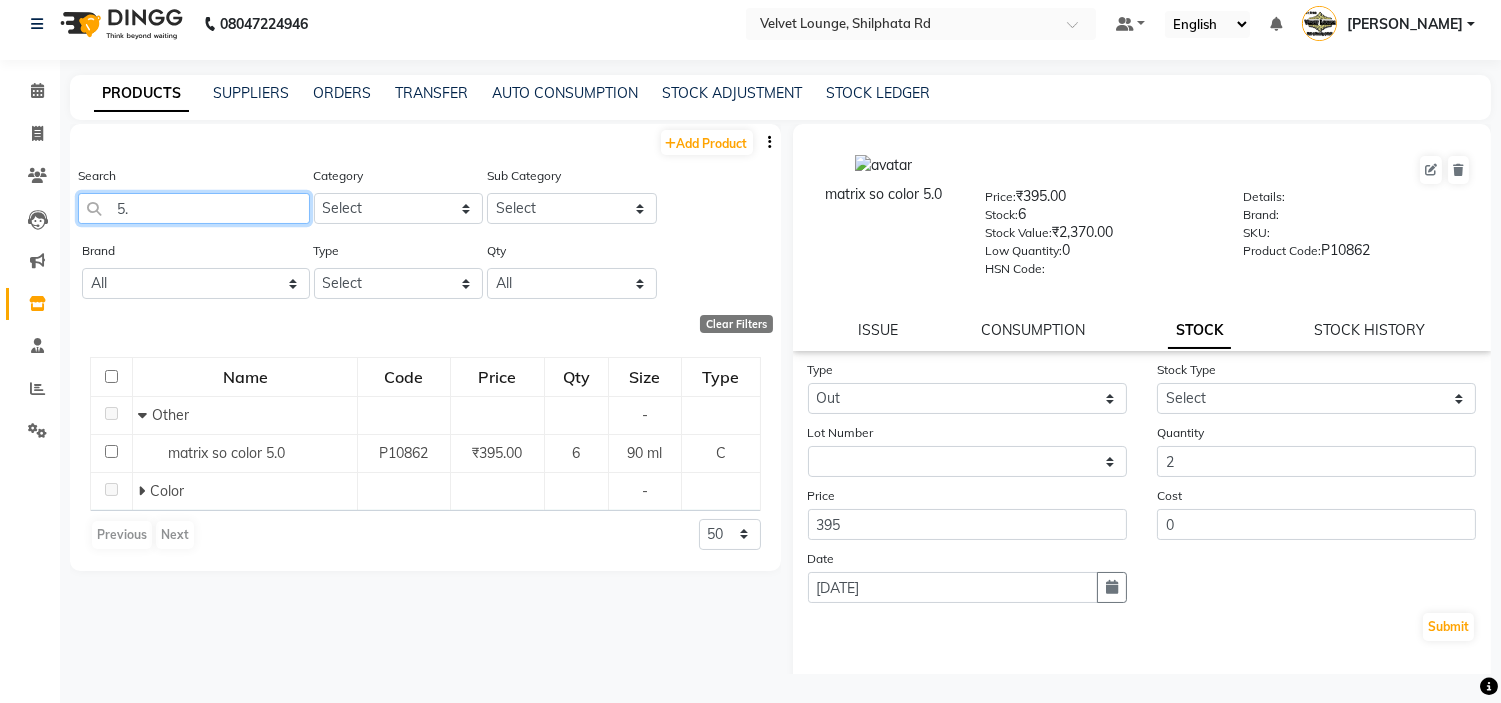 click on "5." 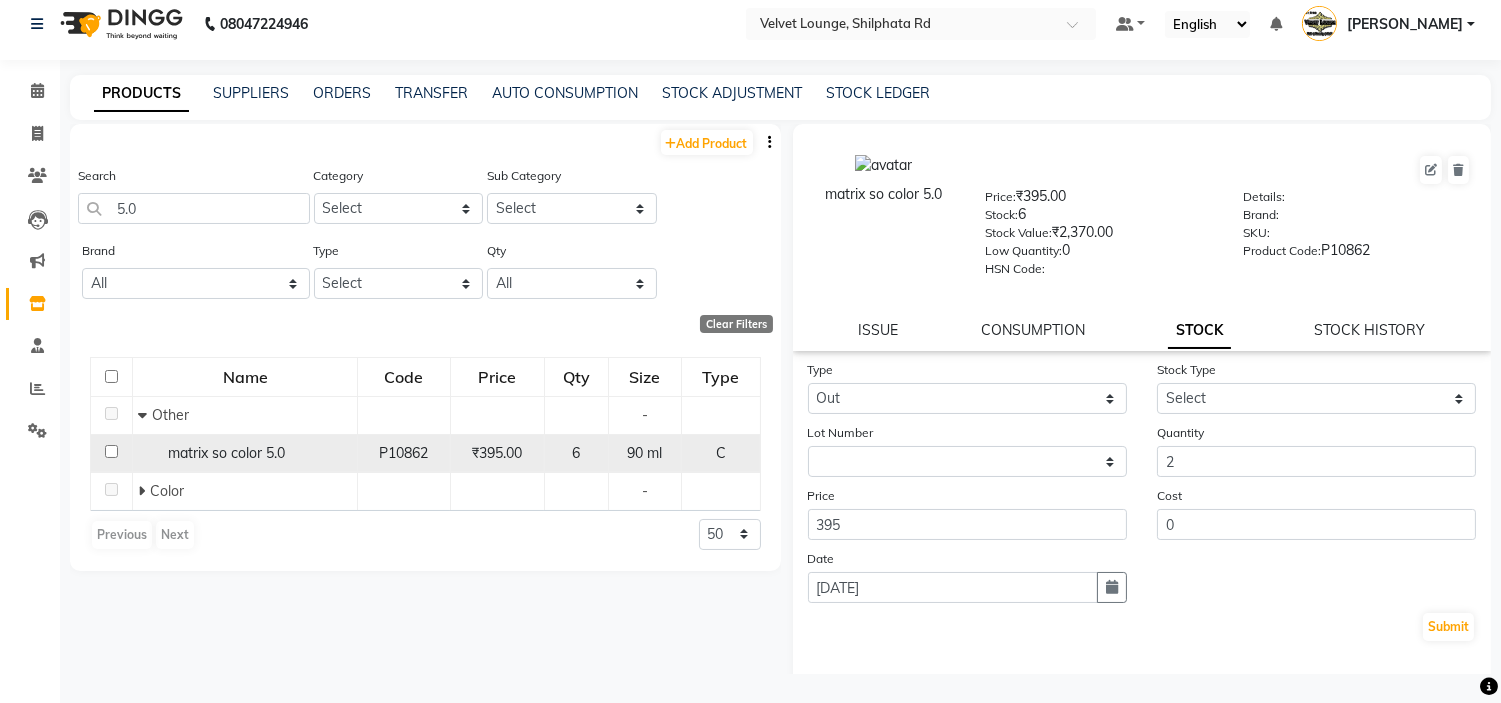 click on "matrix so color 5.0" 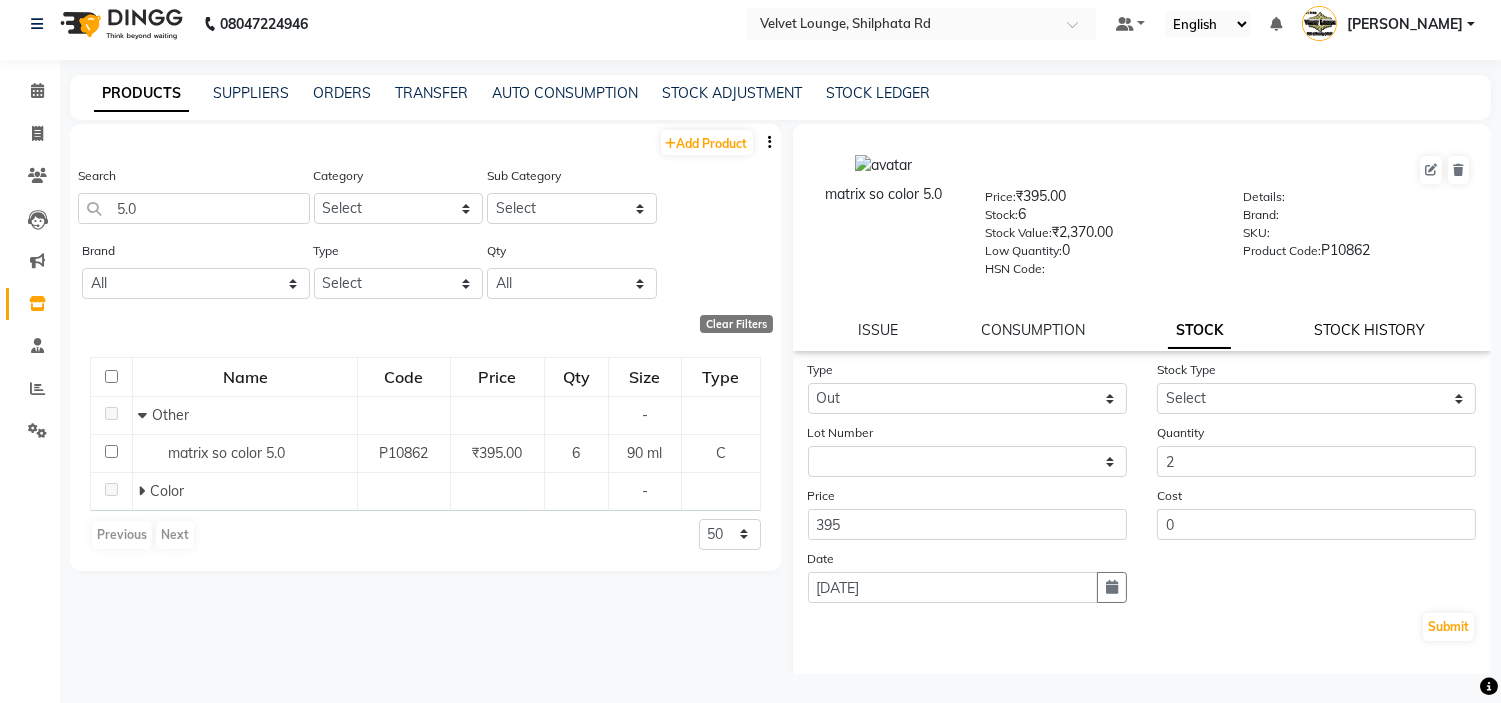click on "STOCK HISTORY" 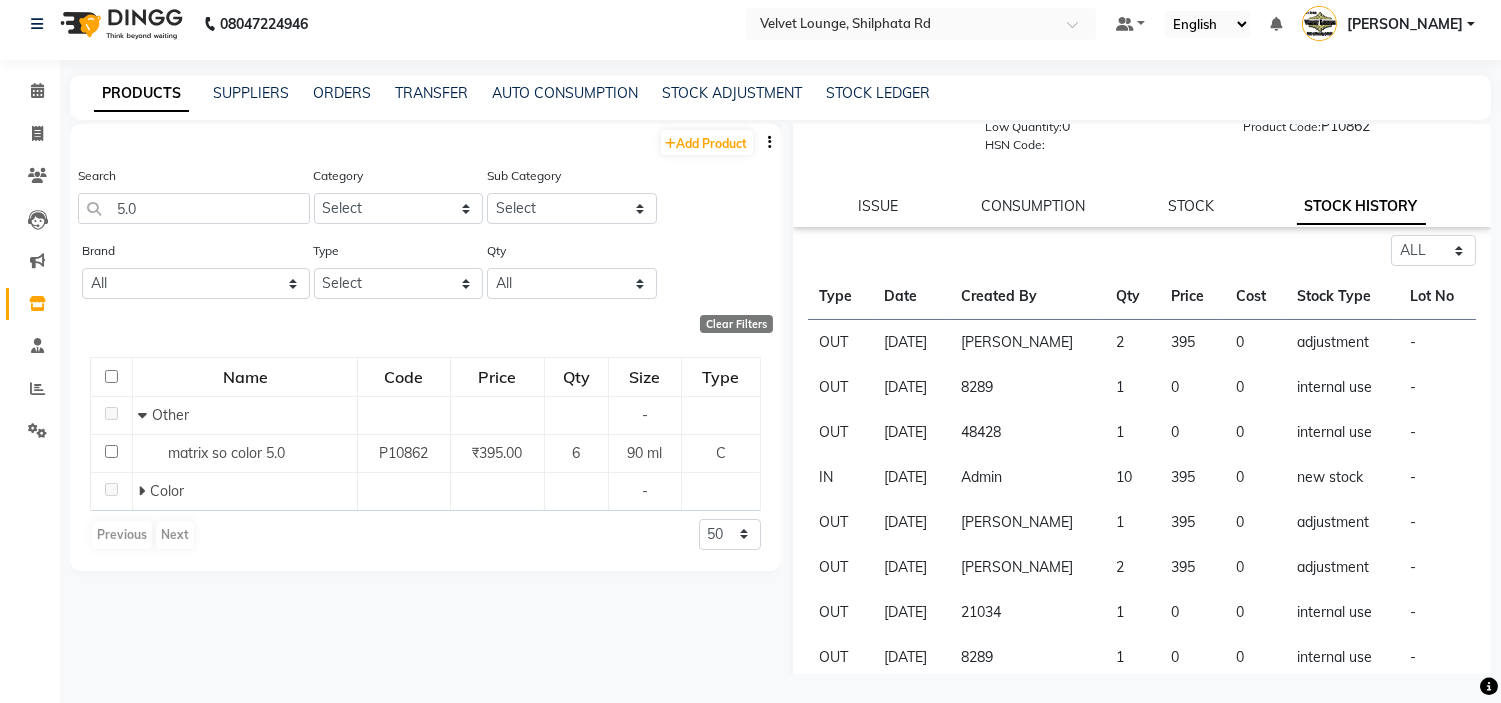 scroll, scrollTop: 135, scrollLeft: 0, axis: vertical 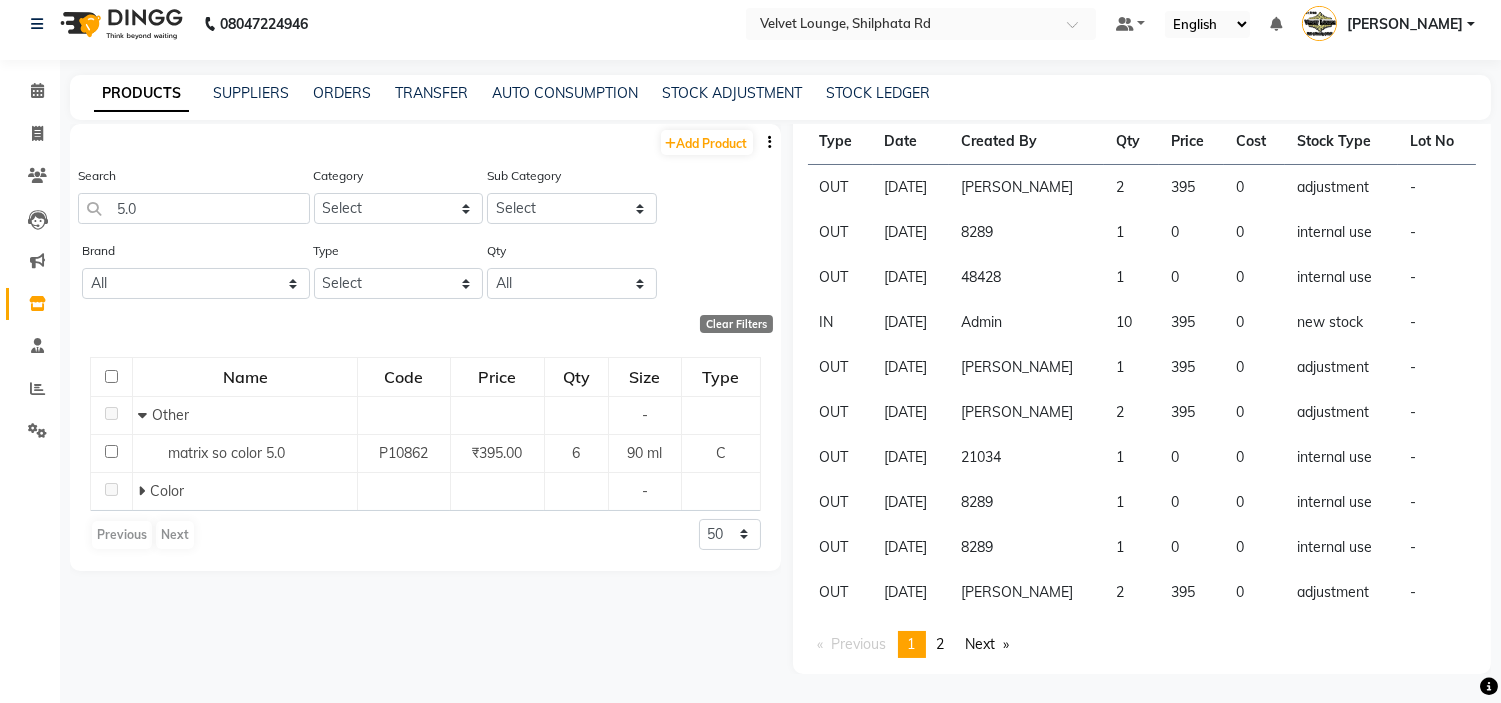 click on "matrix so color 5.0  Price:   ₹395.00  Stock:   6  Stock Value:   ₹2,370.00  Low Quantity:  0  HSN Code:    Details:     Brand:     SKU:     Product Code:   P10862  ISSUE CONSUMPTION STOCK STOCK HISTORY Select ALL IN OUT Type Date Created By Qty Price Cost Stock Type Lot No OUT 02-07-2025 pradnya 2 395 0 adjustment - OUT 28-06-2025 8289 1 0 0 internal use - OUT 28-06-2025 48428 1 0 0 internal use - IN 21-06-2025 Admin 10 395 0 new stock - OUT 23-05-2025 pradnya 1 395 0 adjustment - OUT 01-05-2025 pradnya 2 395 0 adjustment - OUT 23-05-2025 21034 1 0 0 internal use - OUT 10-05-2025 8289 1 0 0 internal use - OUT 10-05-2025 8289 1 0 0 internal use - OUT 02-05-2025 pradnya 2 395 0 adjustment -  Previous  page  1 / 2  You're on page  1 page  2  Next  page" 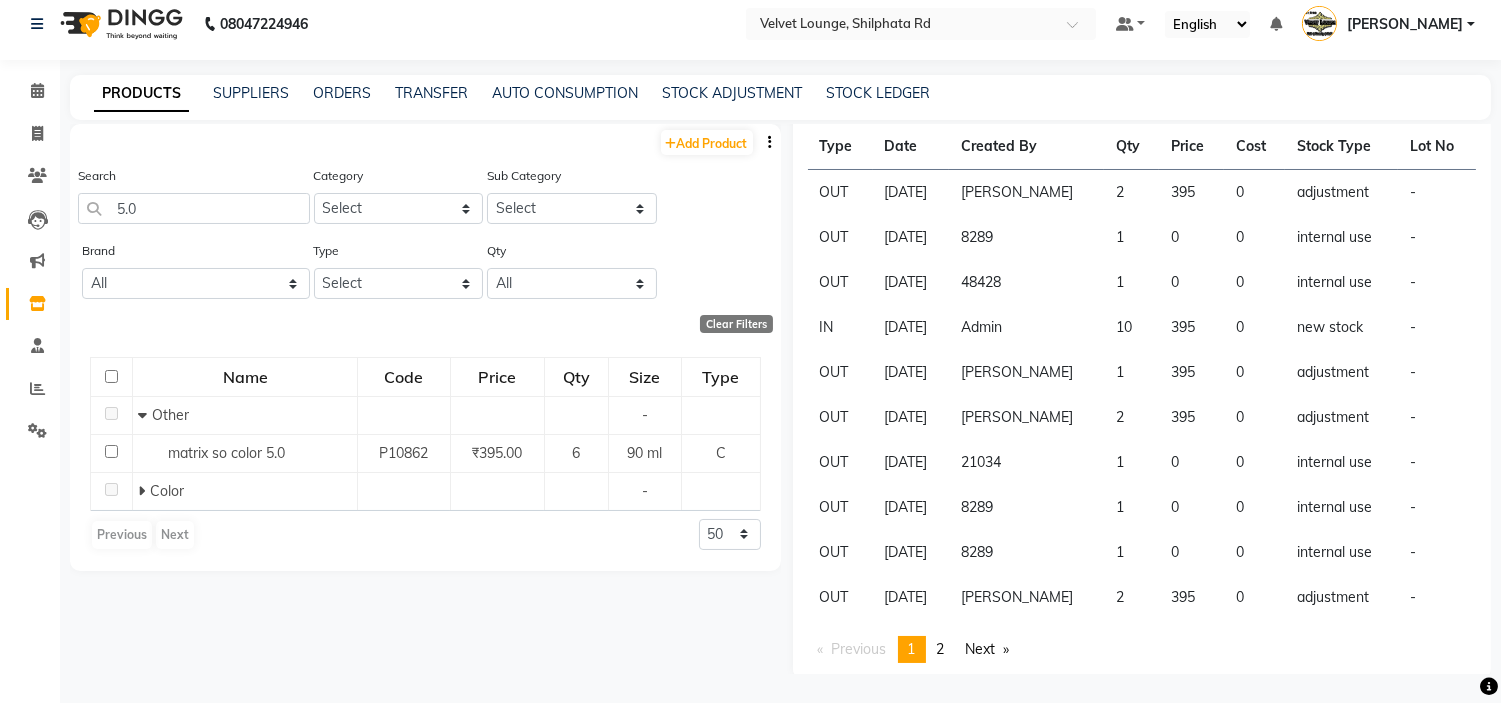 scroll, scrollTop: 133, scrollLeft: 0, axis: vertical 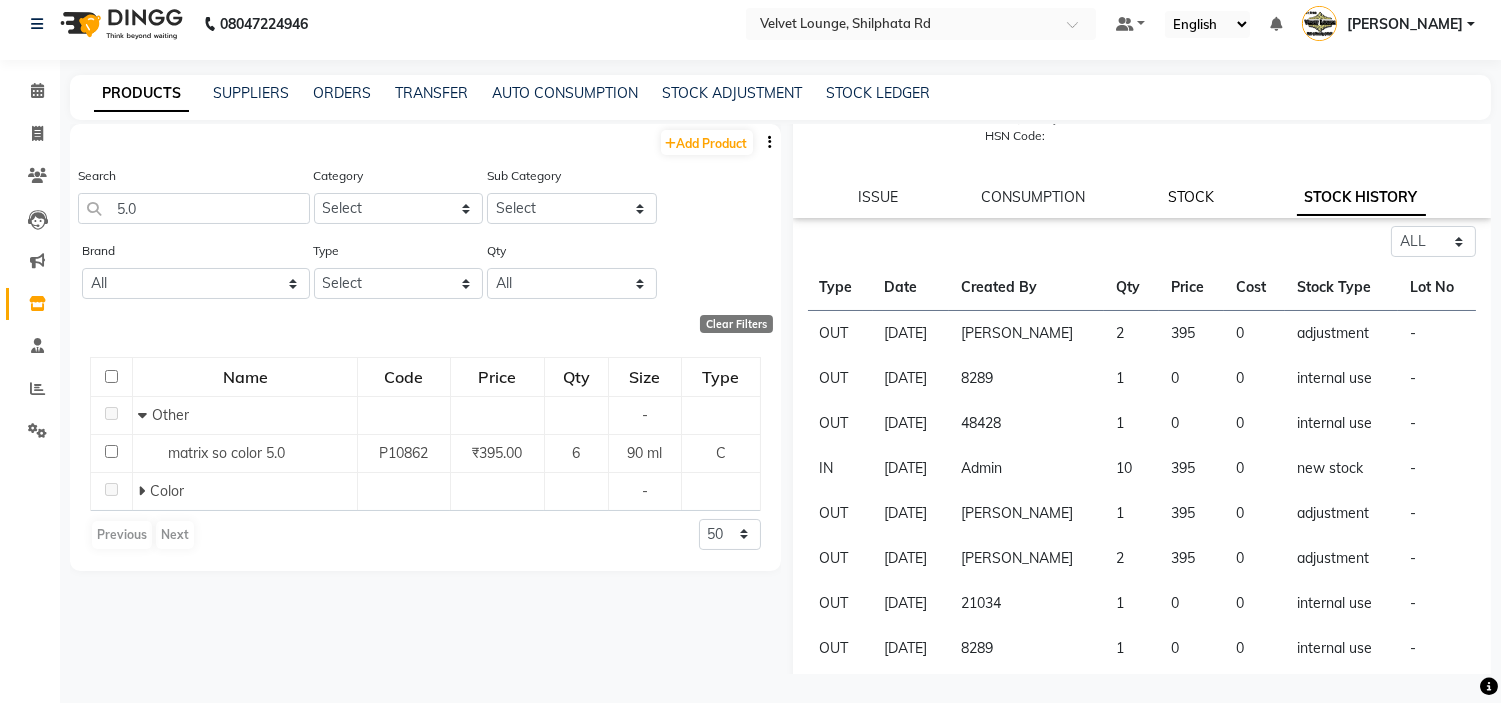 click on "STOCK" 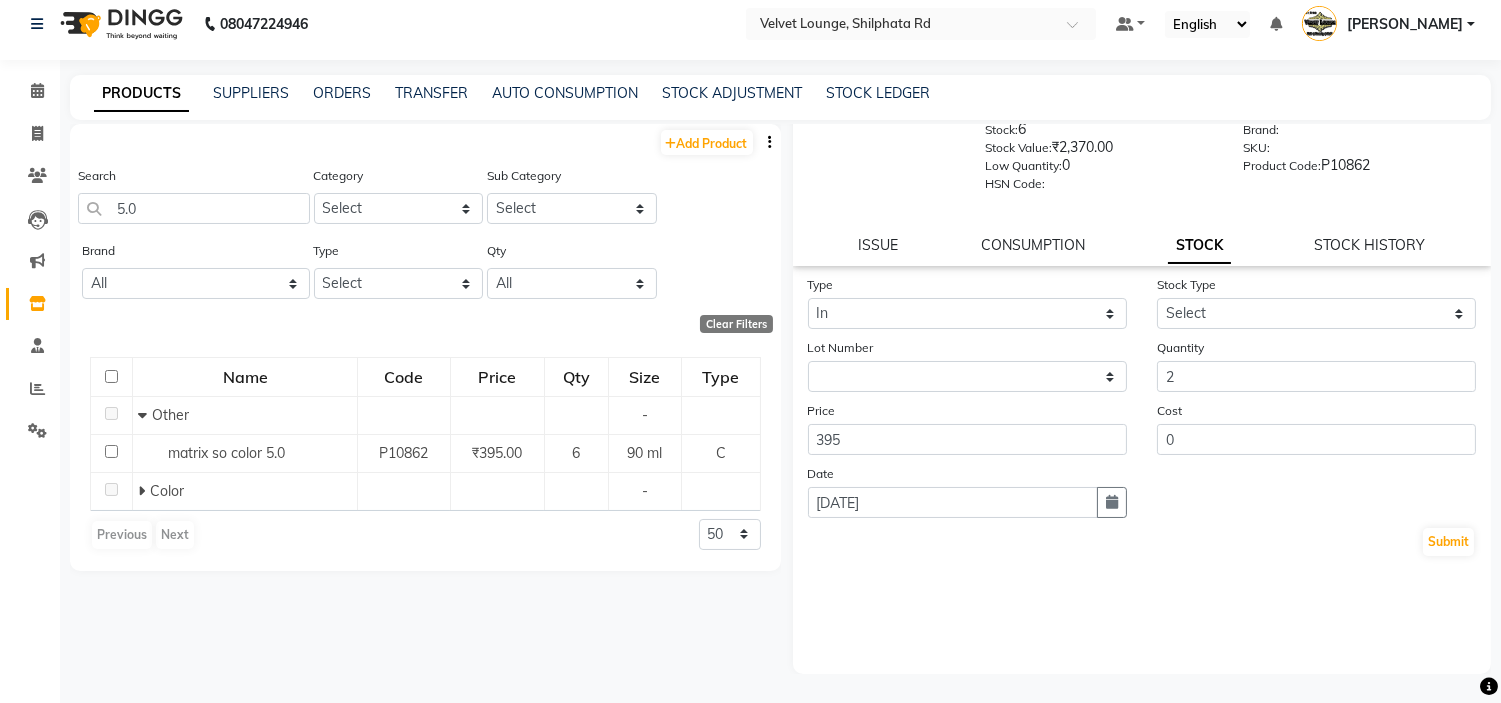 scroll, scrollTop: 85, scrollLeft: 0, axis: vertical 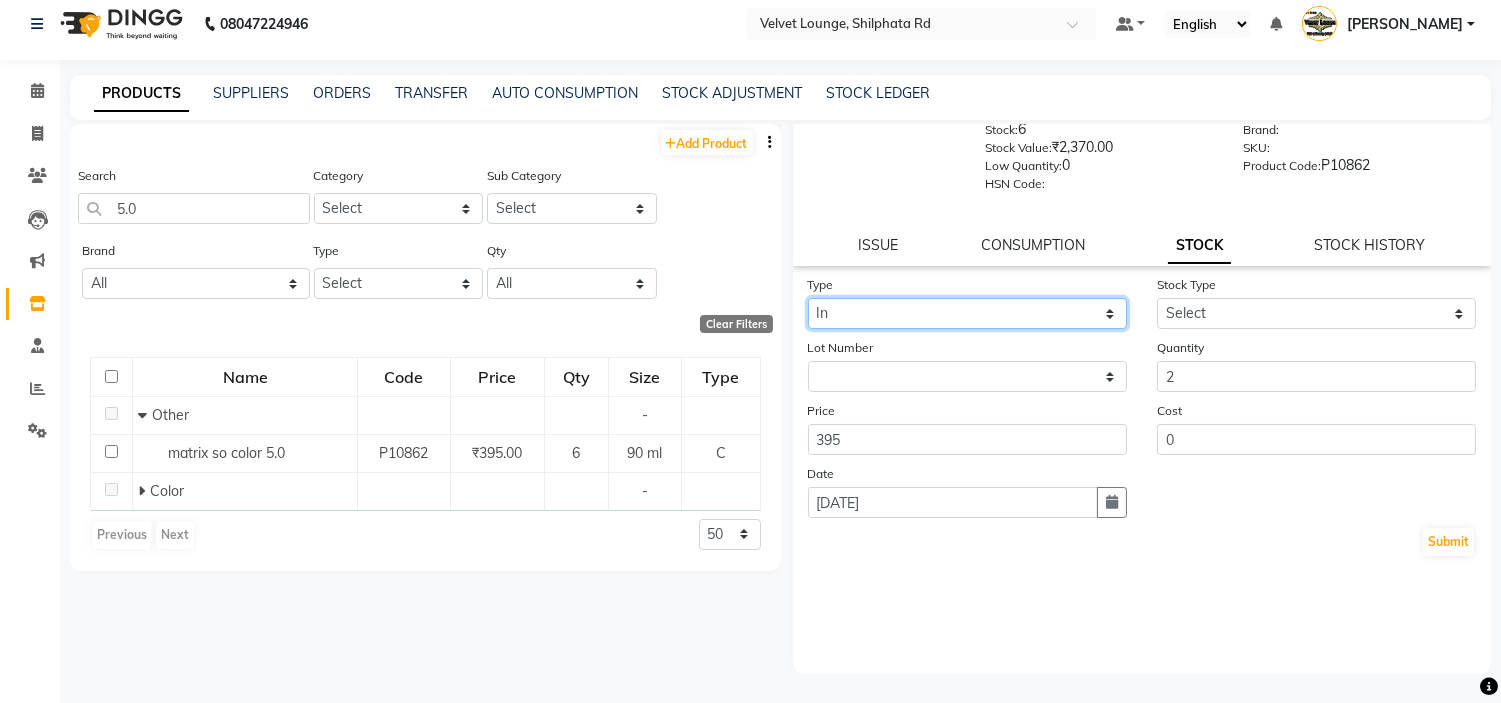 click on "Select In Out" 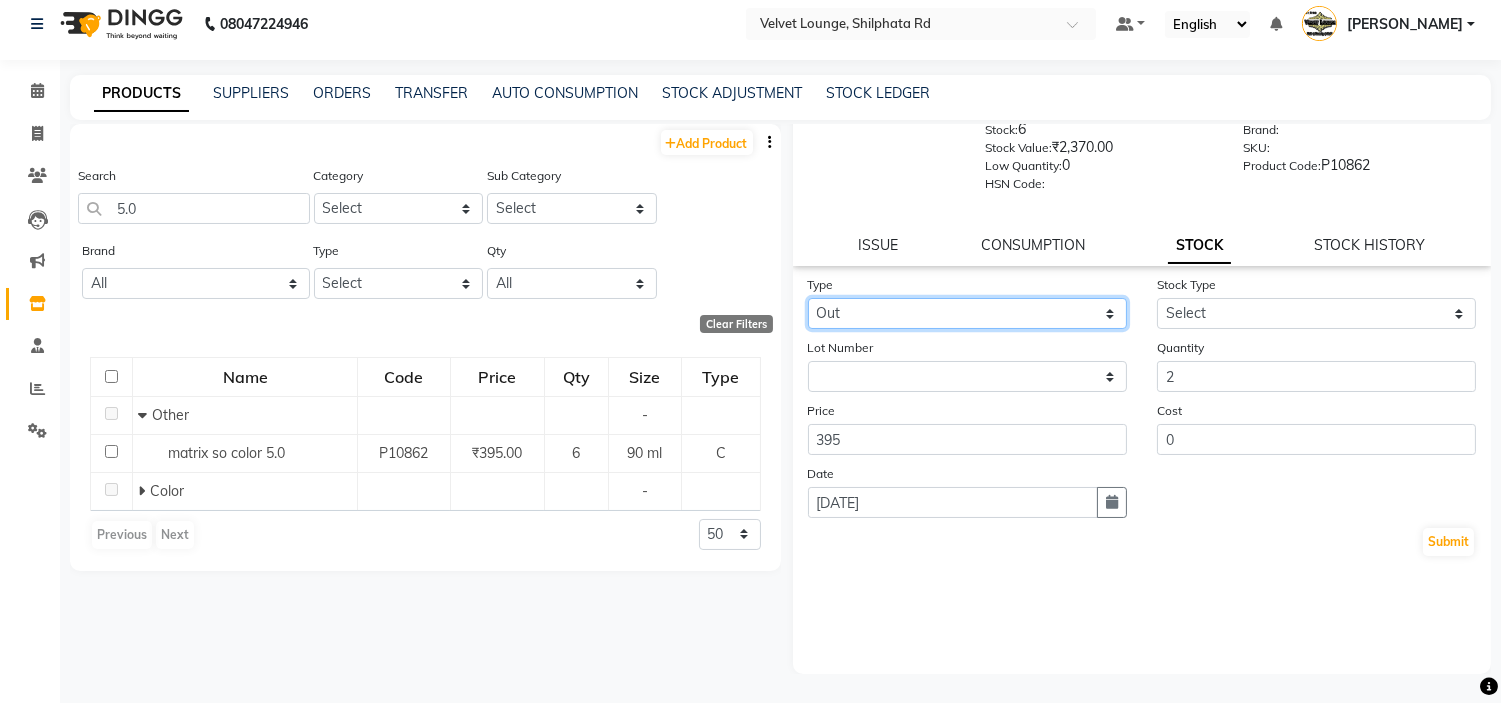 click on "Select In Out" 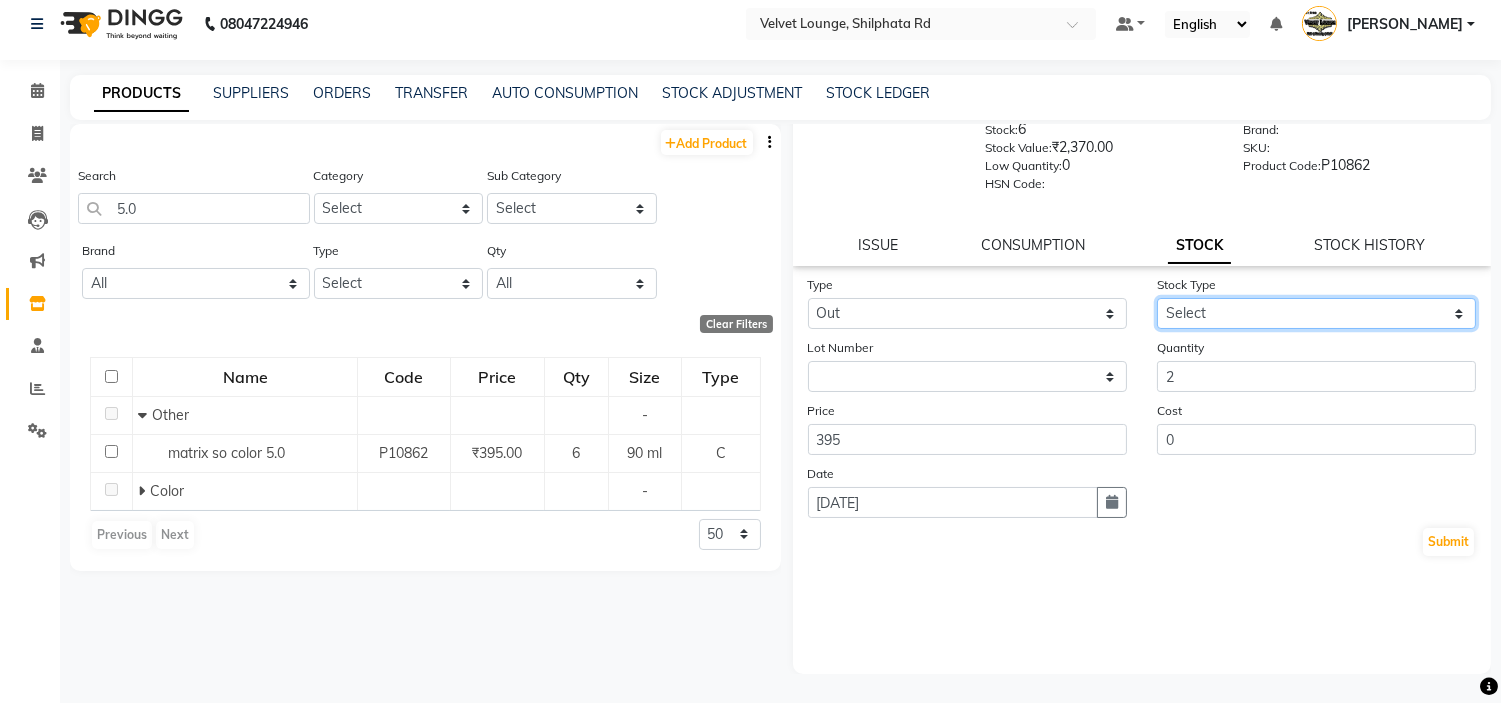 click on "Select Internal Use Damaged Expired Adjustment Return Other" 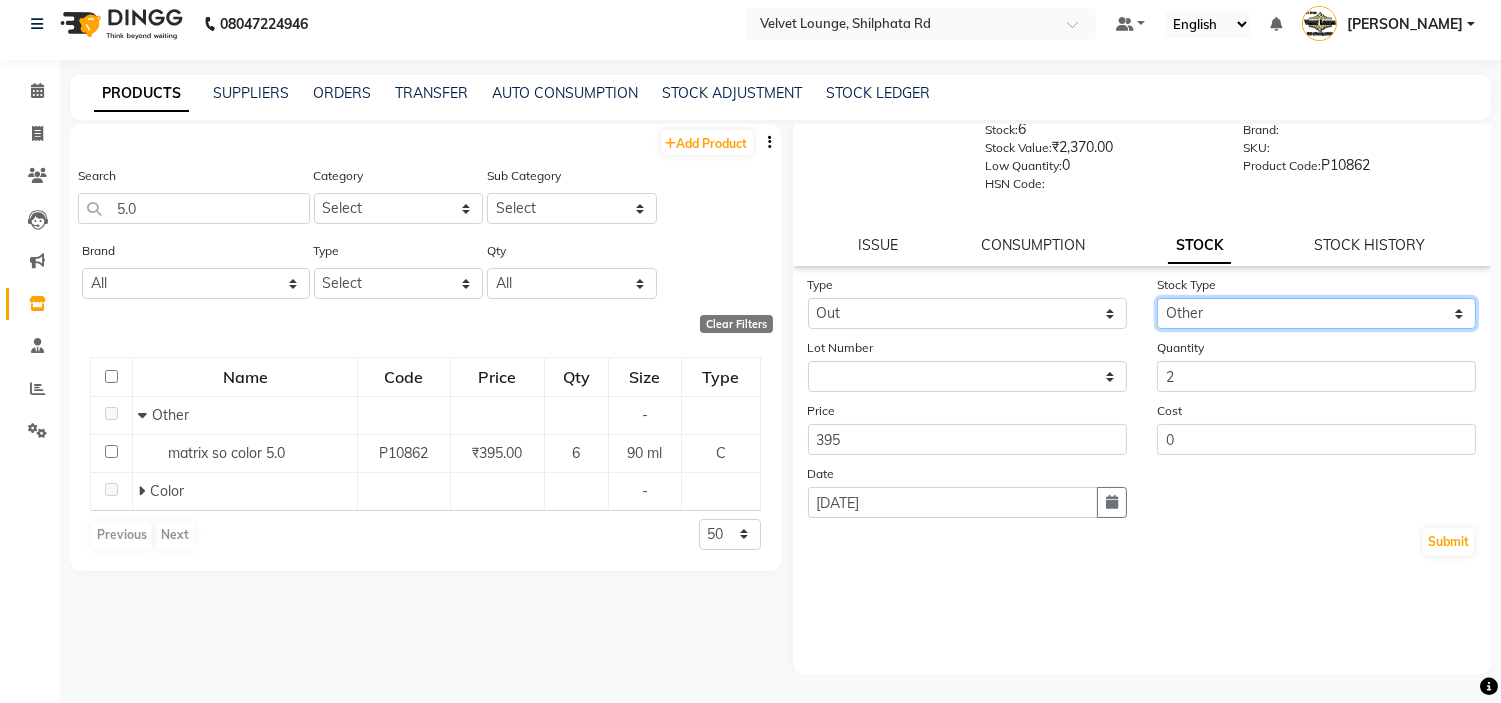click on "Select Internal Use Damaged Expired Adjustment Return Other" 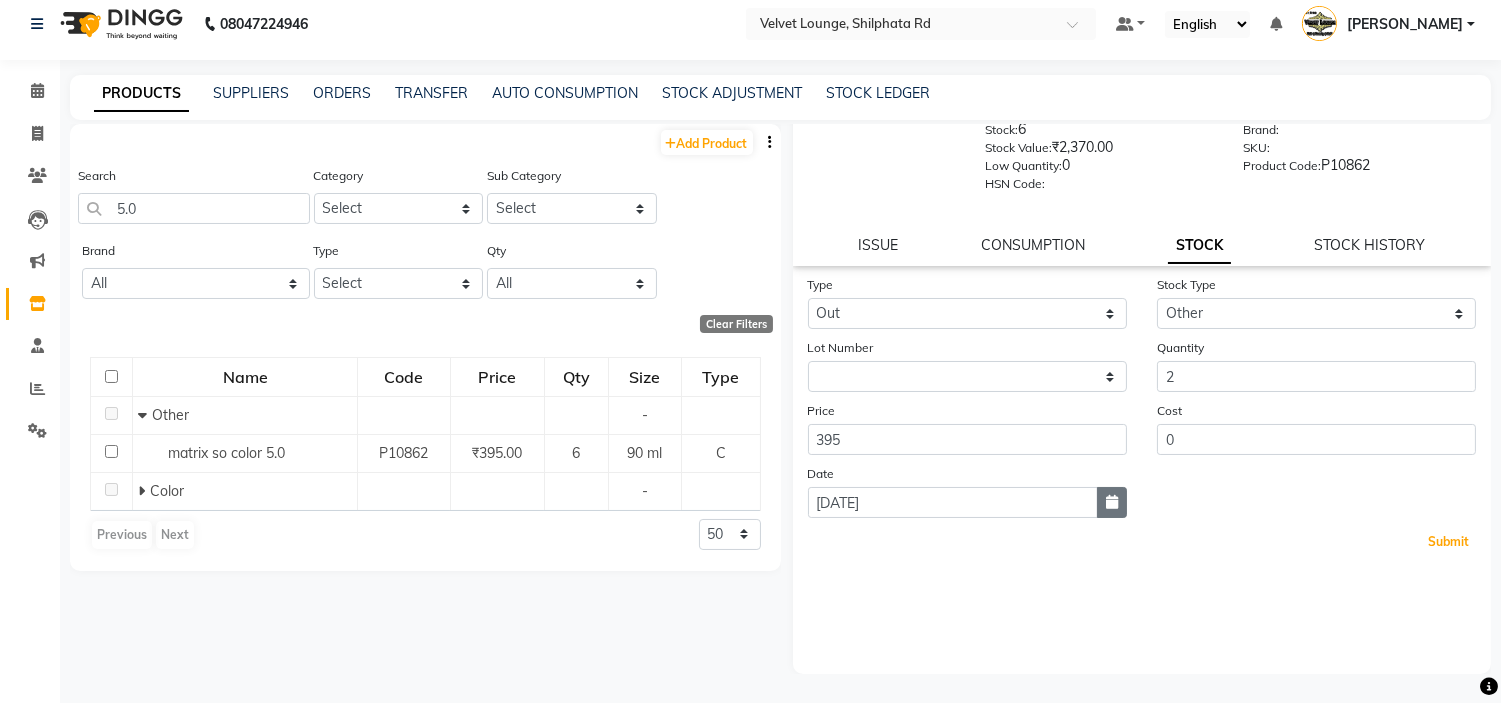 drag, startPoint x: 1417, startPoint y: 548, endPoint x: 1093, endPoint y: 497, distance: 327.98932 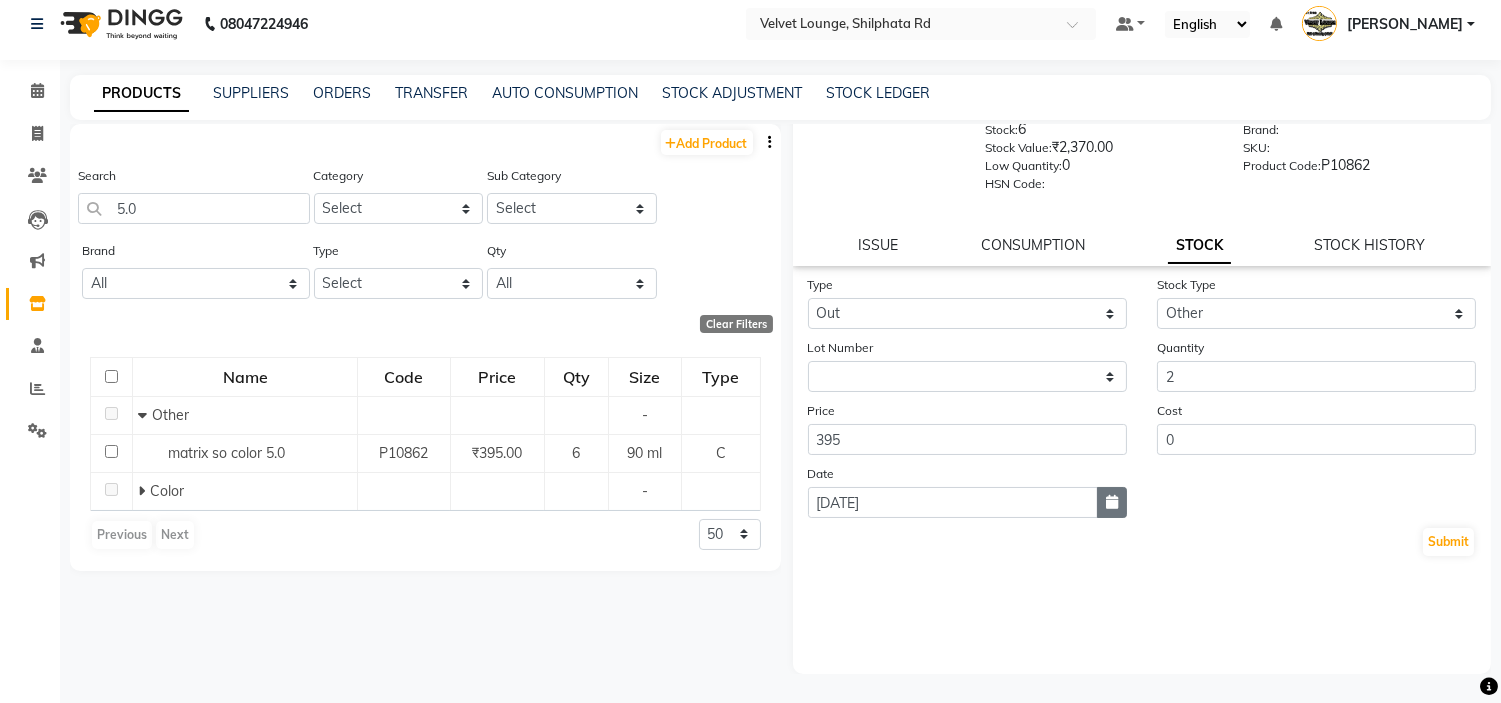 click 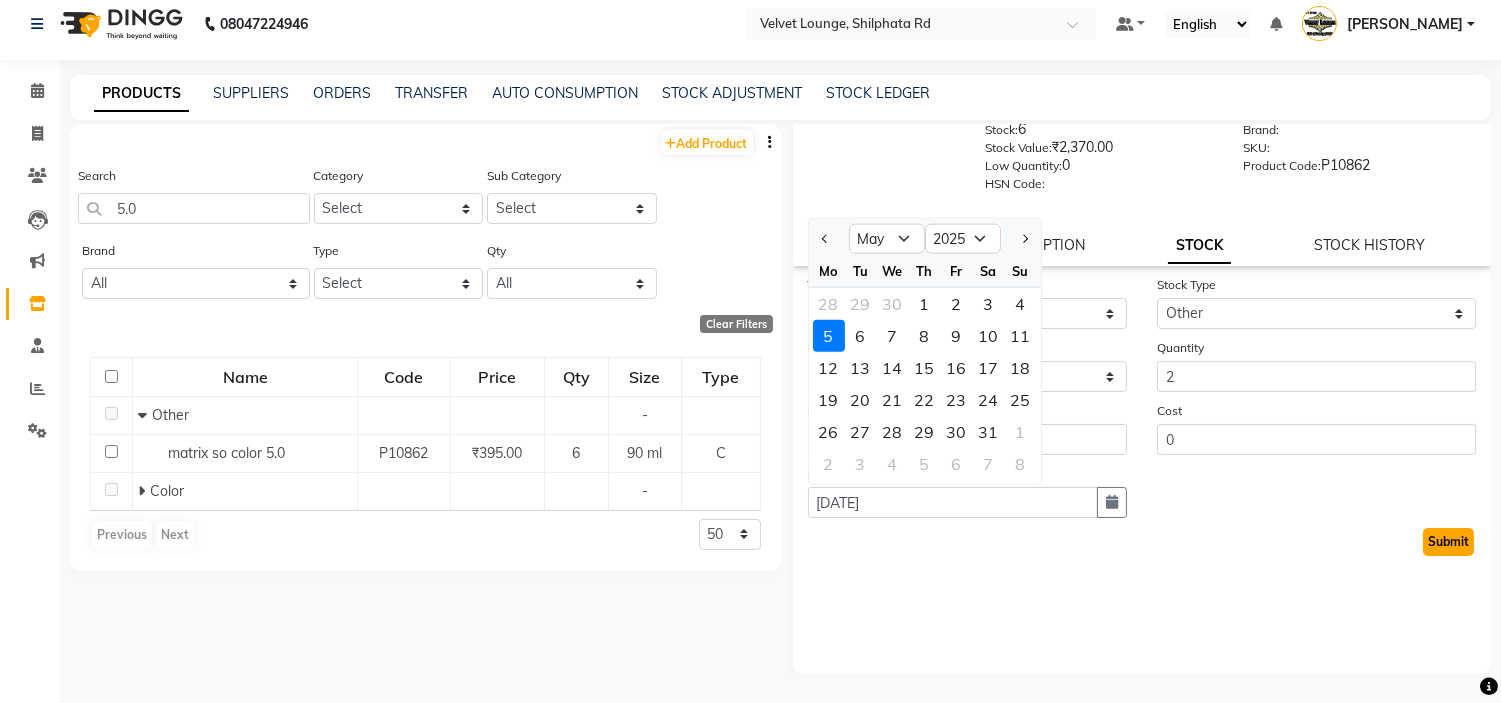 click on "Submit" 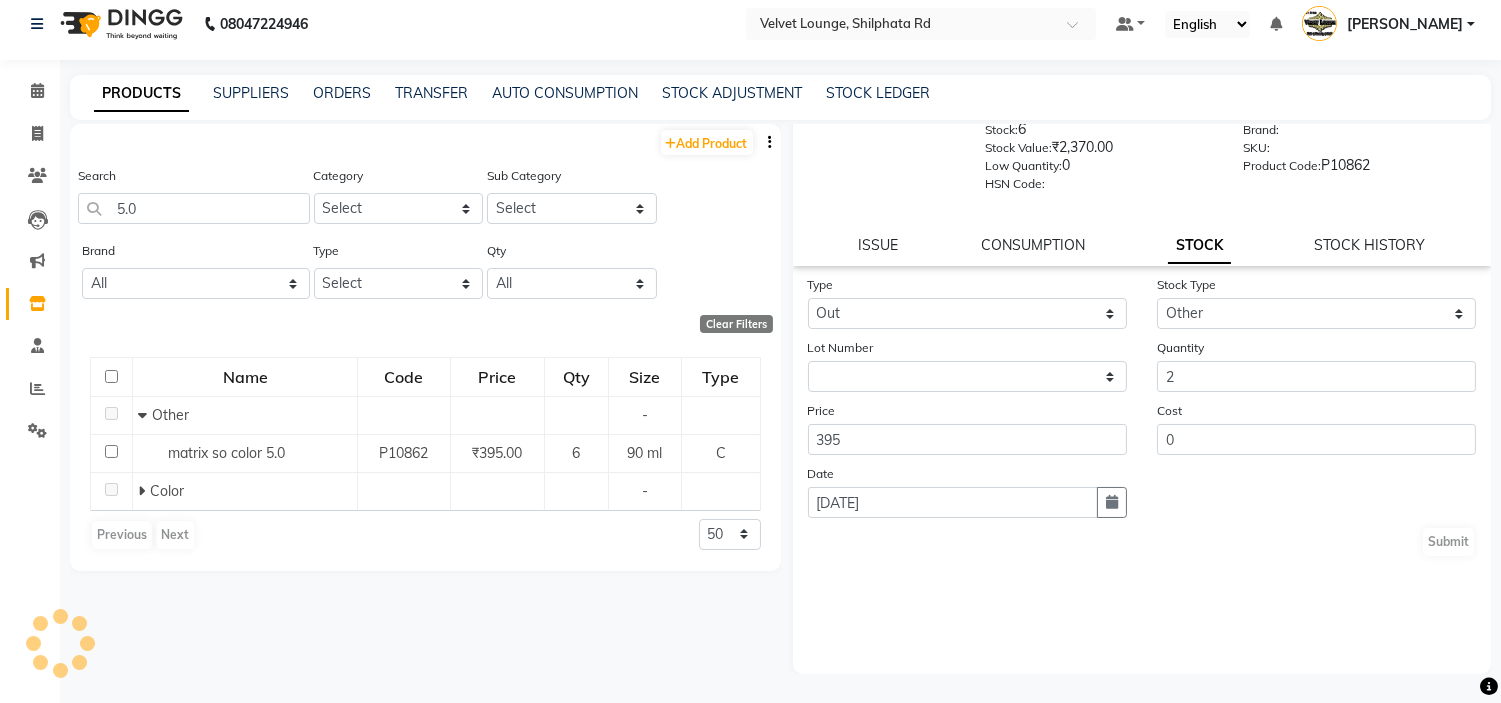 click on "Calendar  Invoice  Clients  Leads   Marketing  Inventory  Staff  Reports  Settings Completed InProgress Upcoming Dropped Tentative Check-In Confirm Bookings Segments Page Builder" 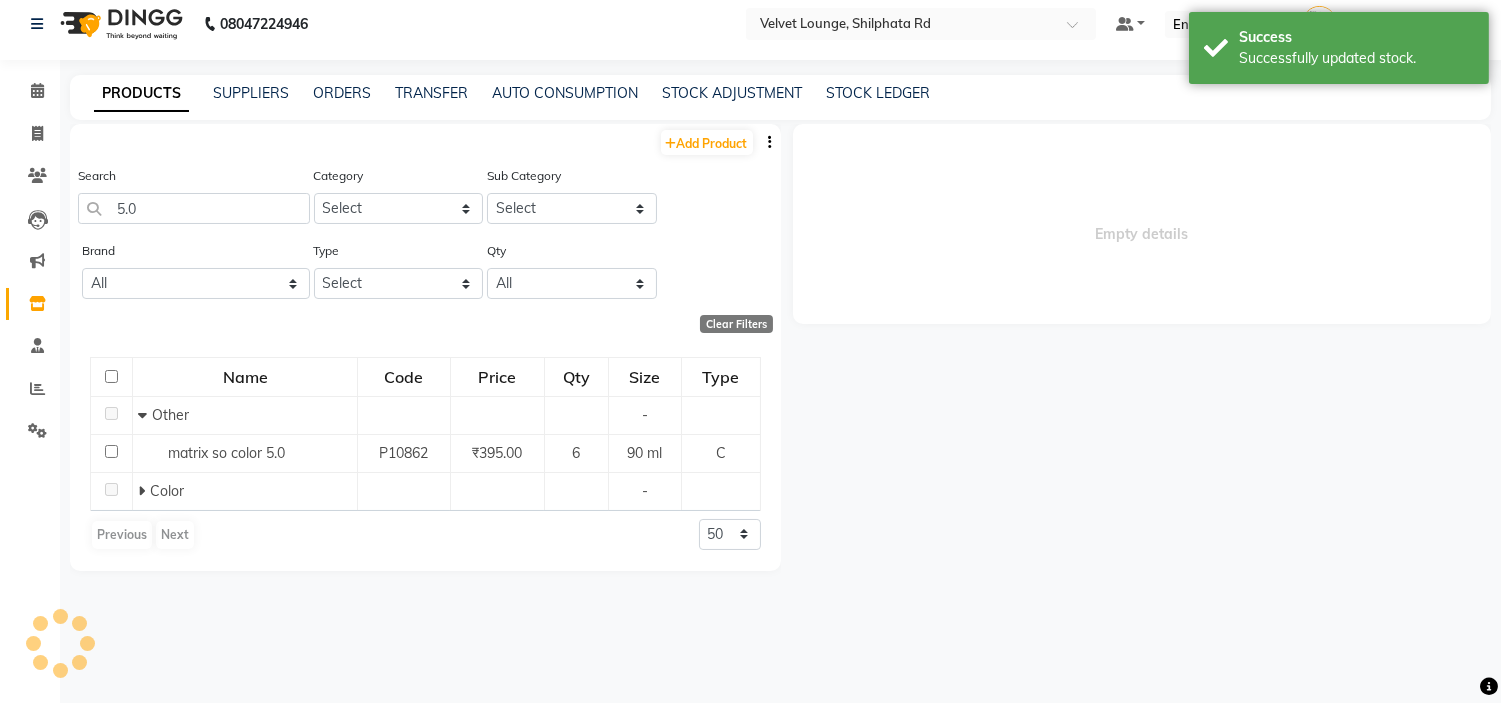 scroll, scrollTop: 0, scrollLeft: 0, axis: both 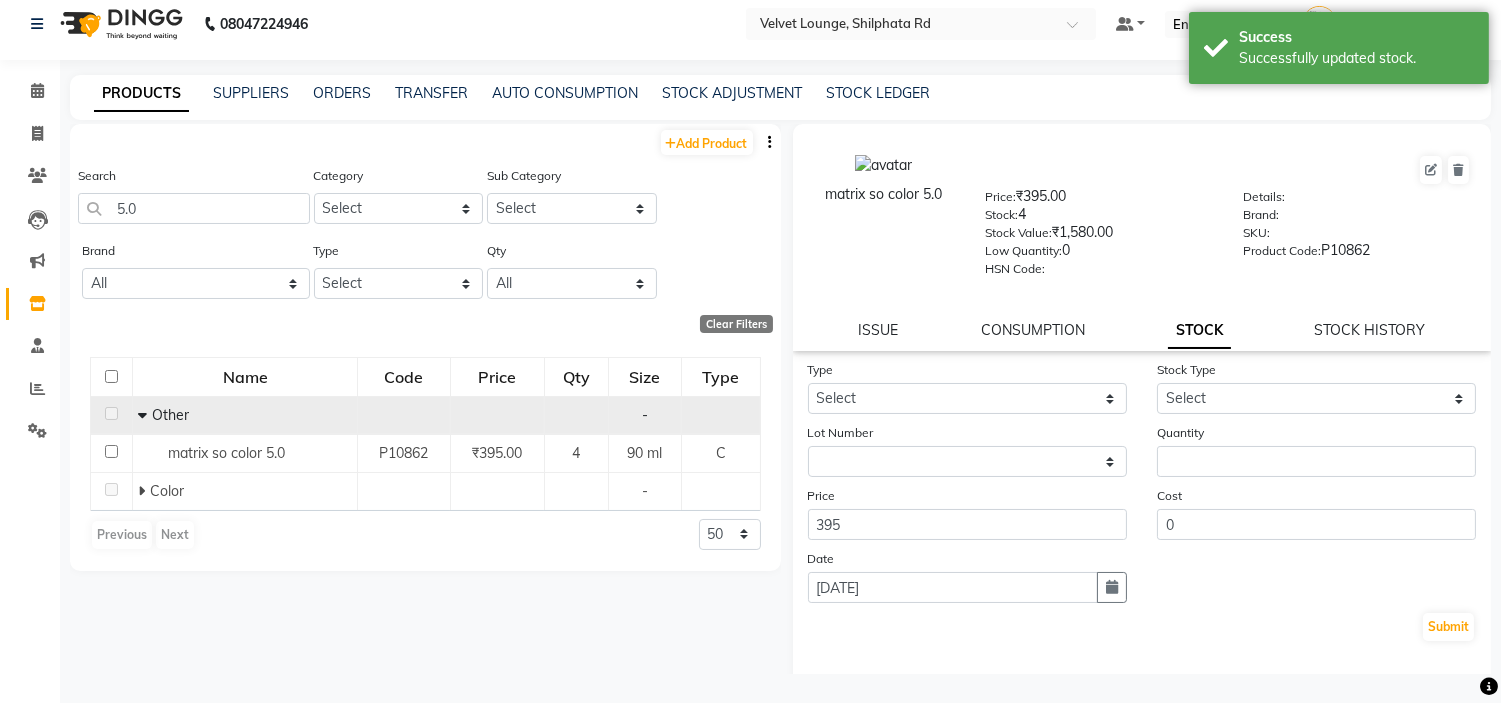 click 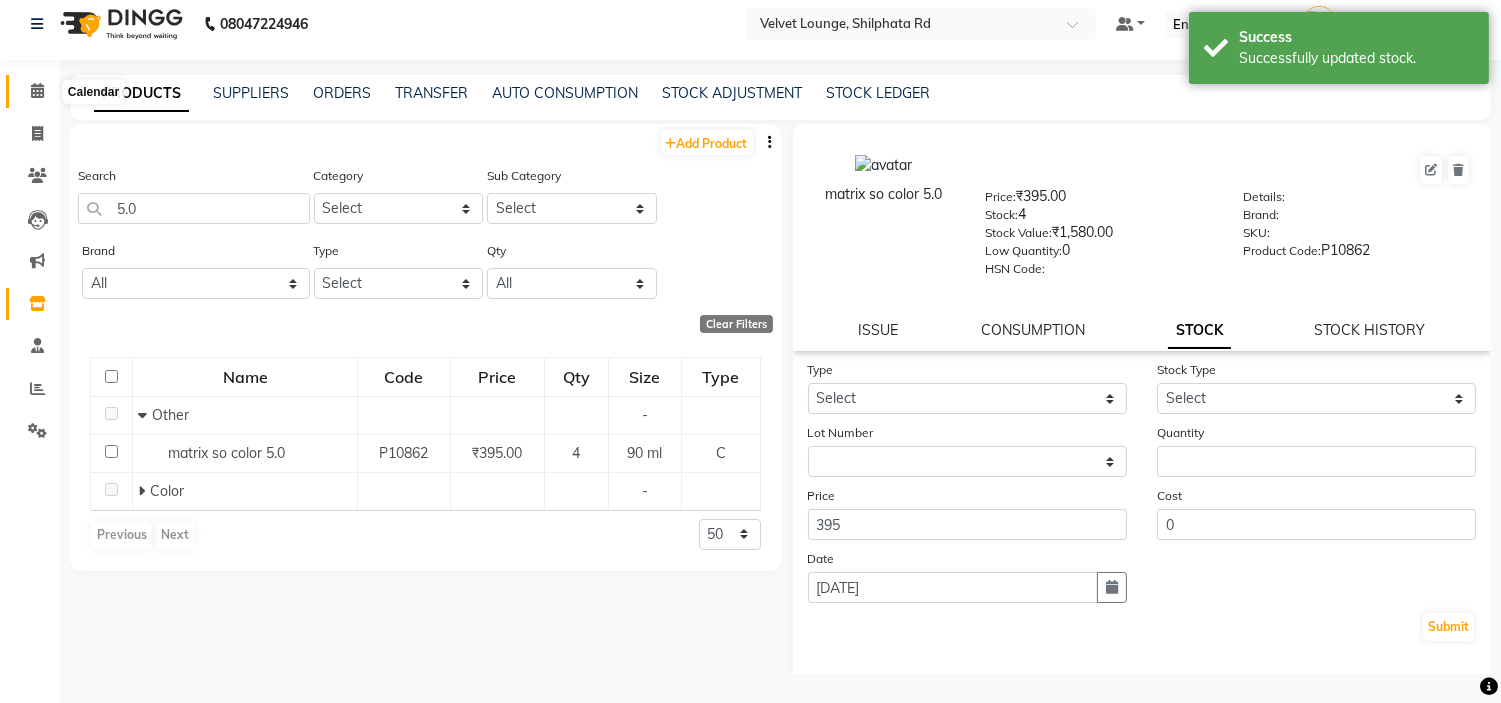 click 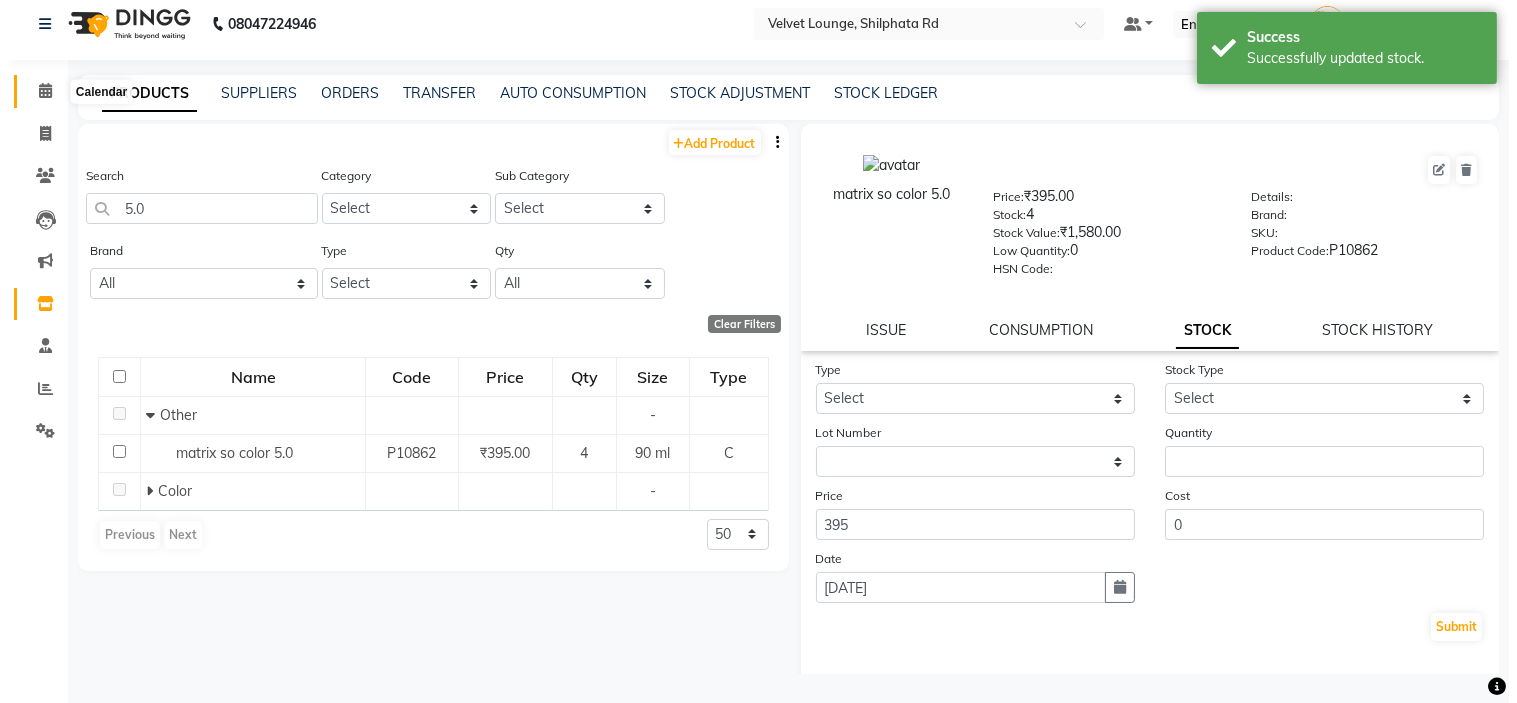 scroll, scrollTop: 0, scrollLeft: 0, axis: both 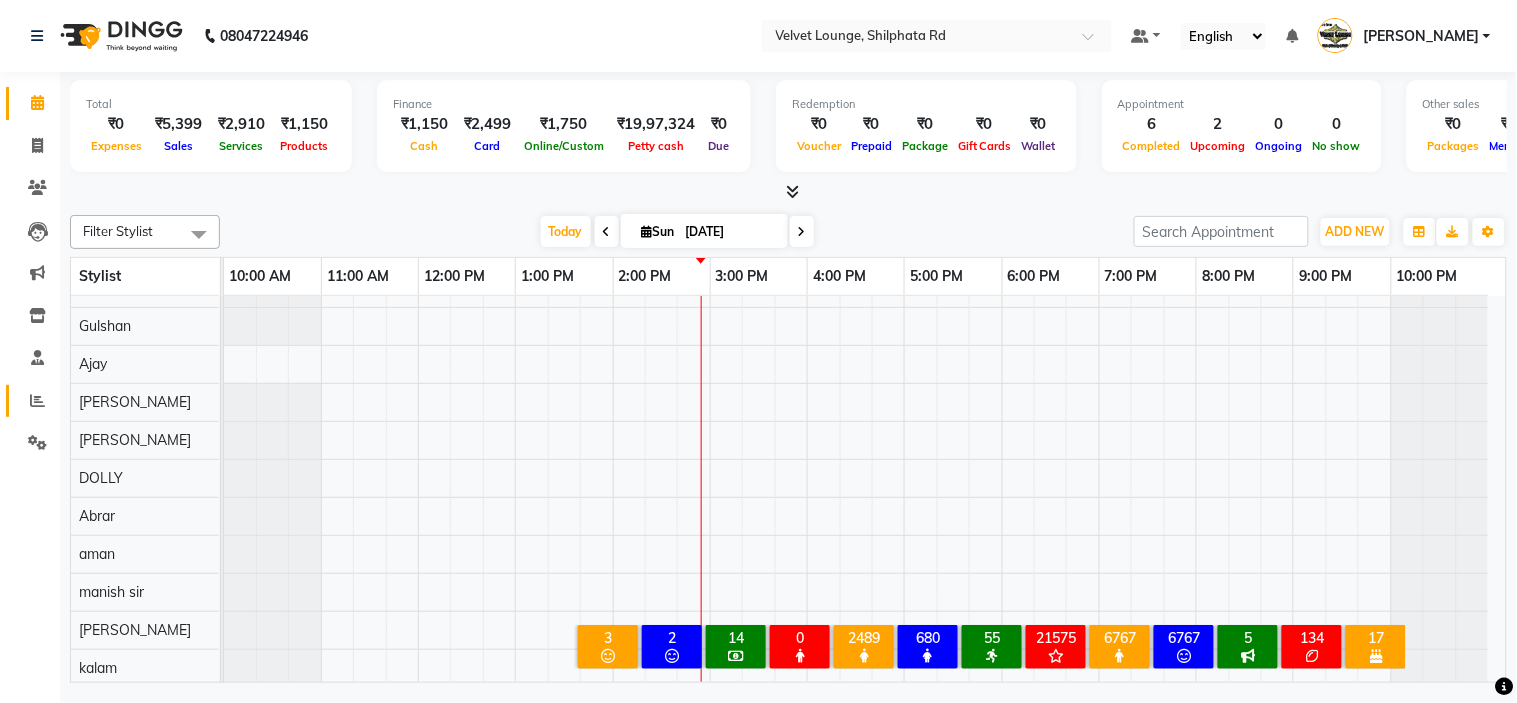 click on "Reports" 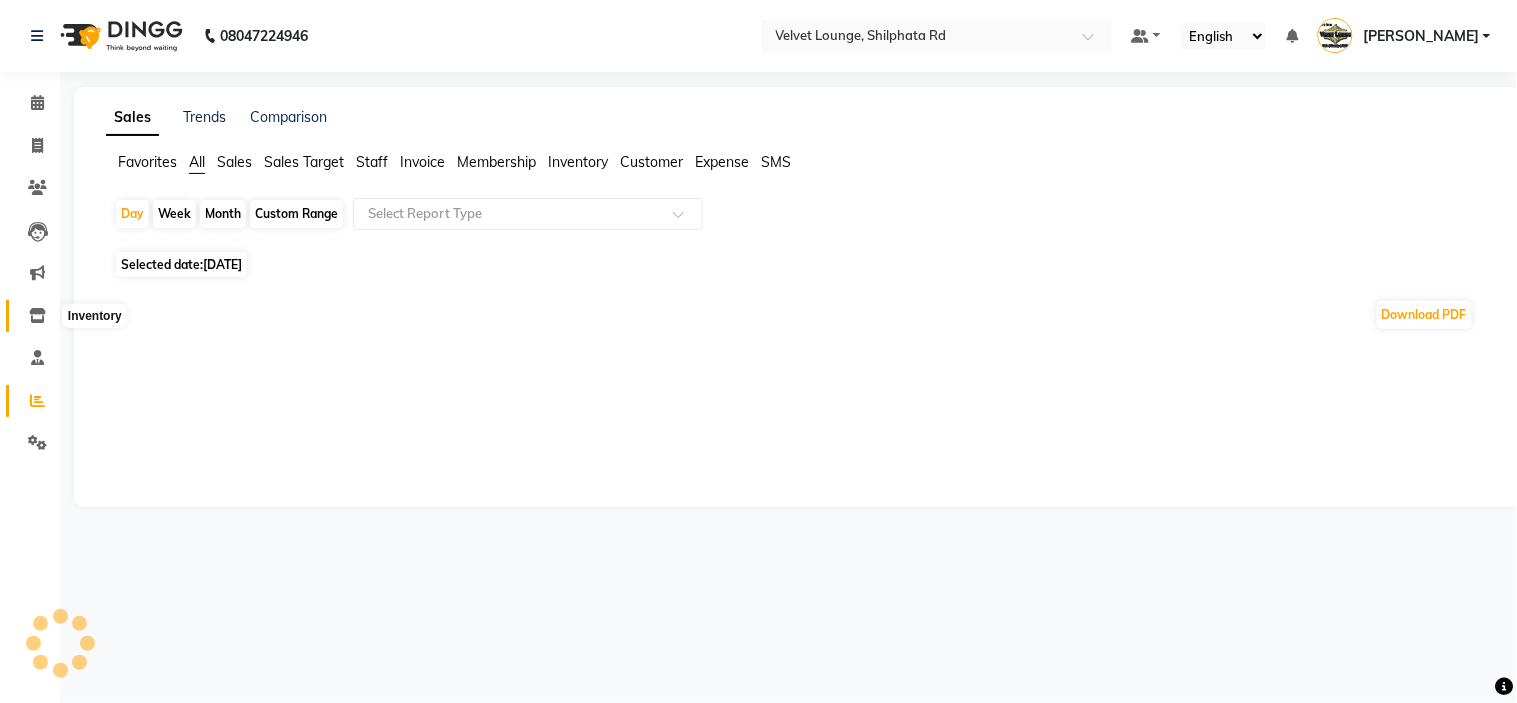 click 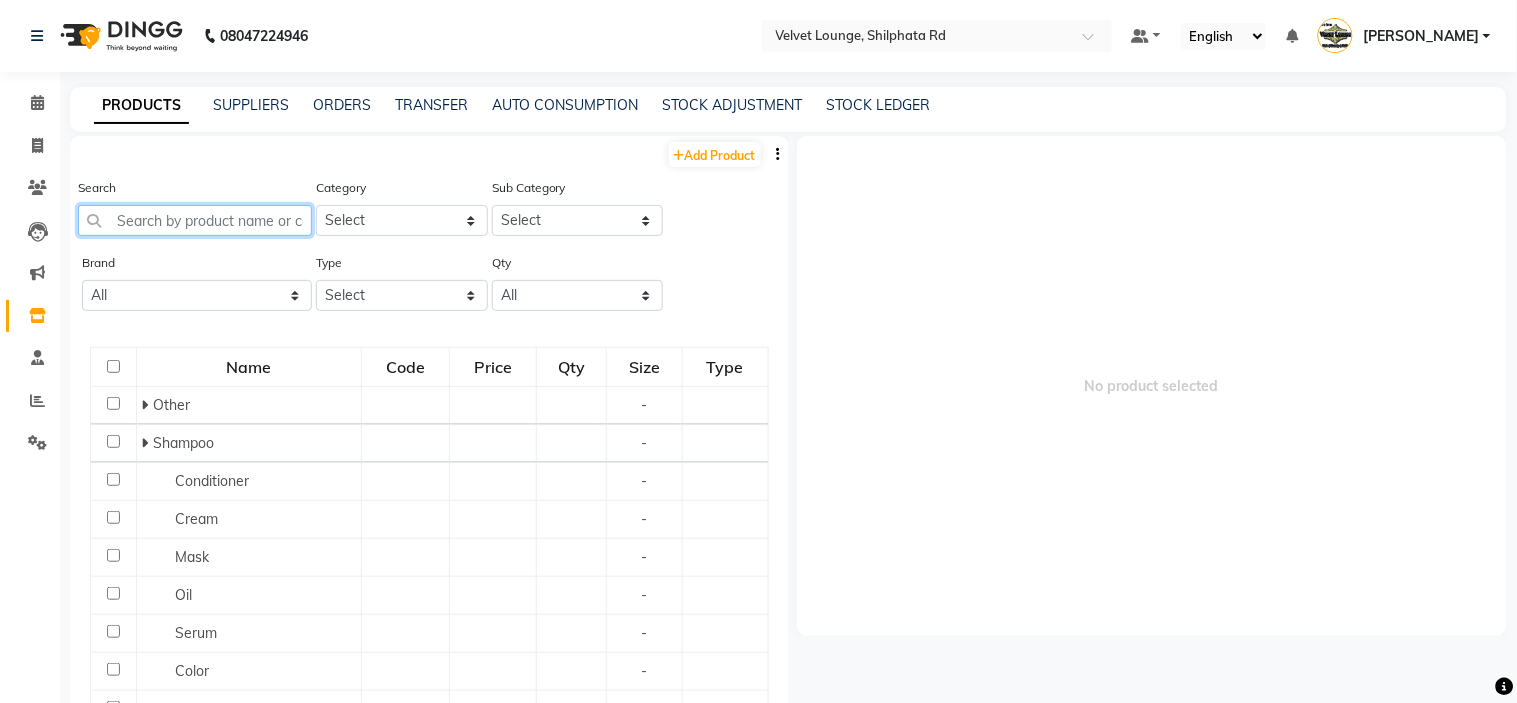 click 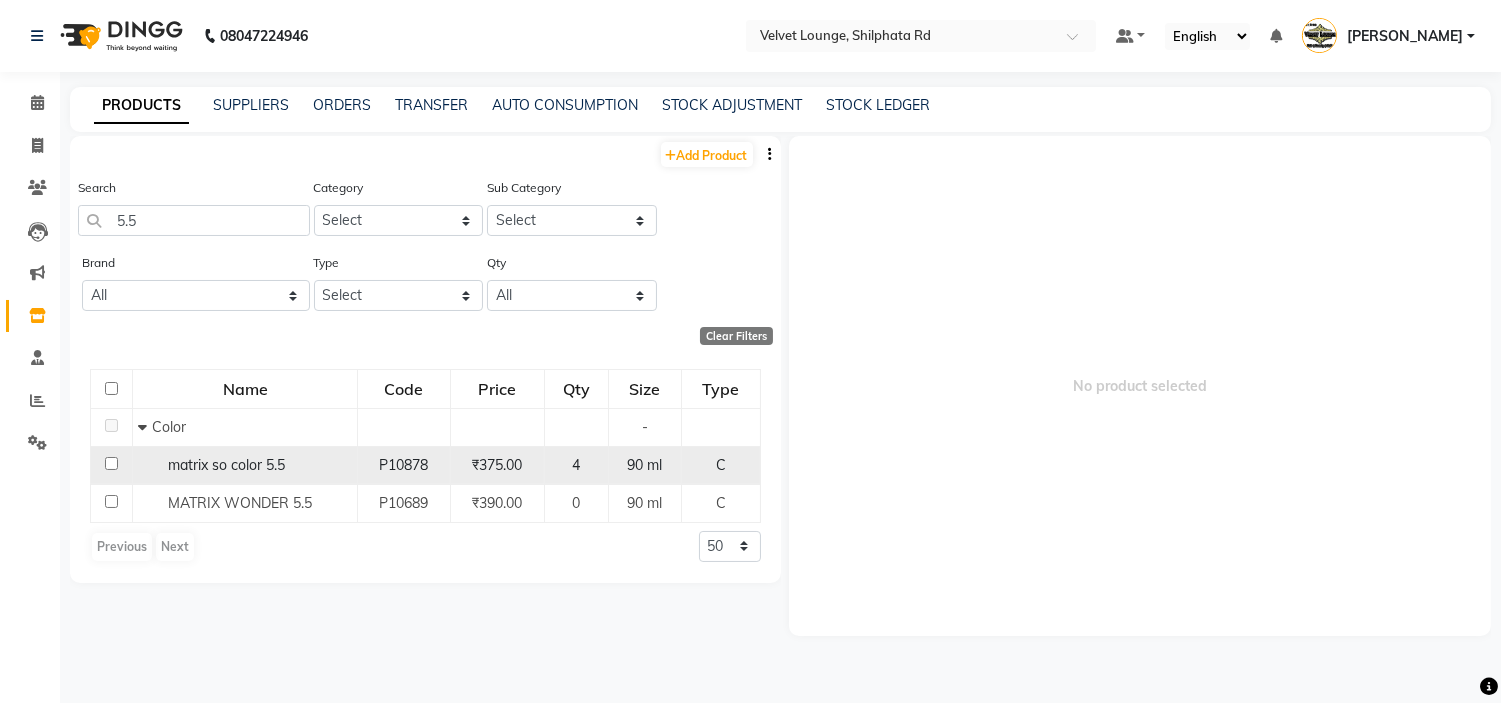 click on "matrix so color 5.5" 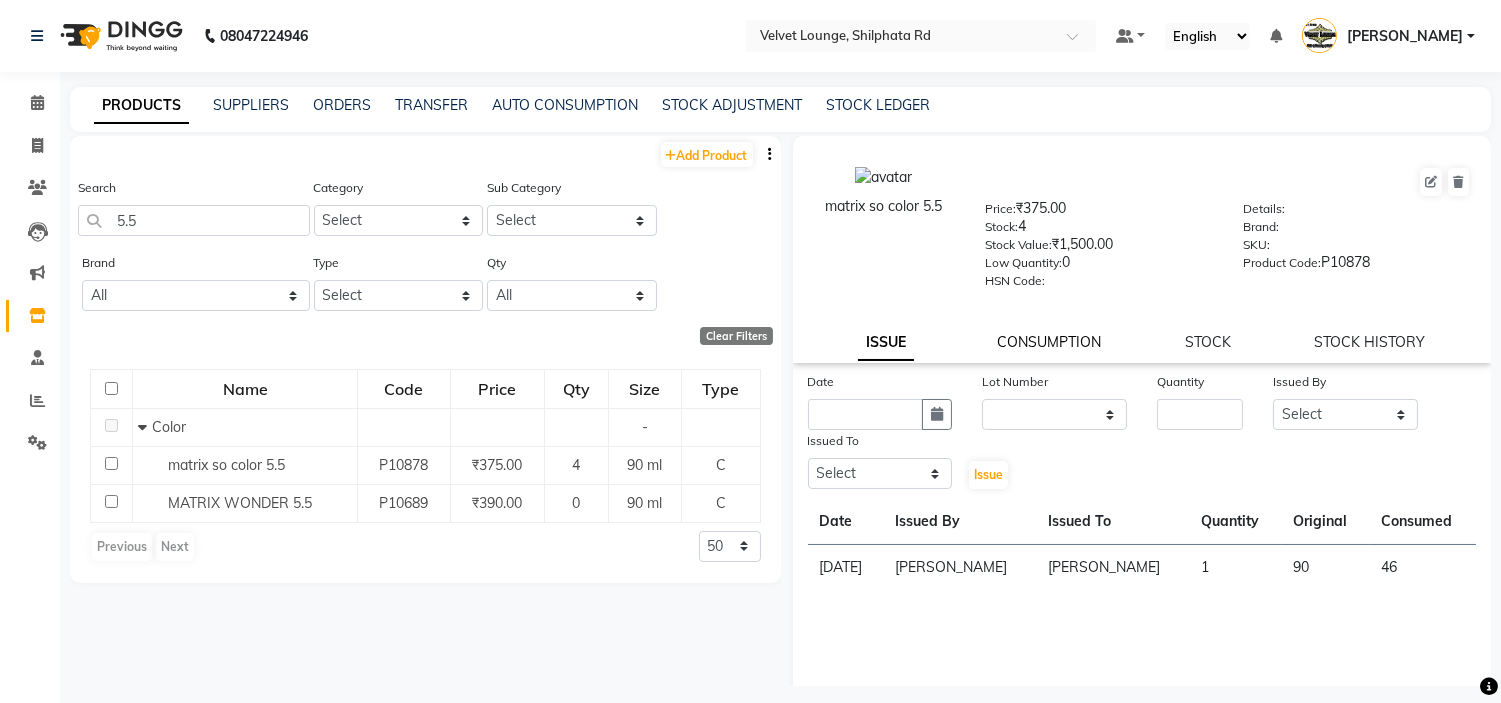 click on "CONSUMPTION" 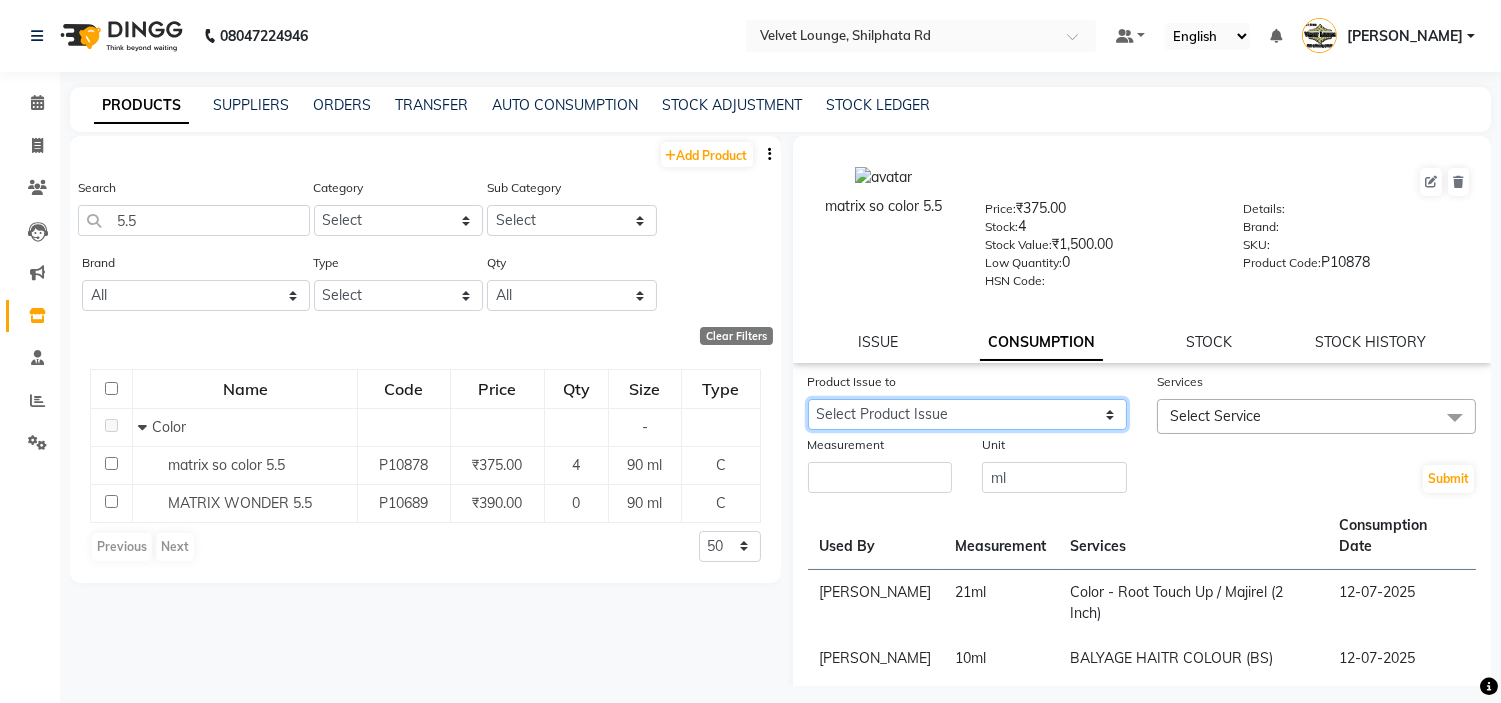 click on "Select Product Issue 2025-06-28, Issued to: , Balance: 44" 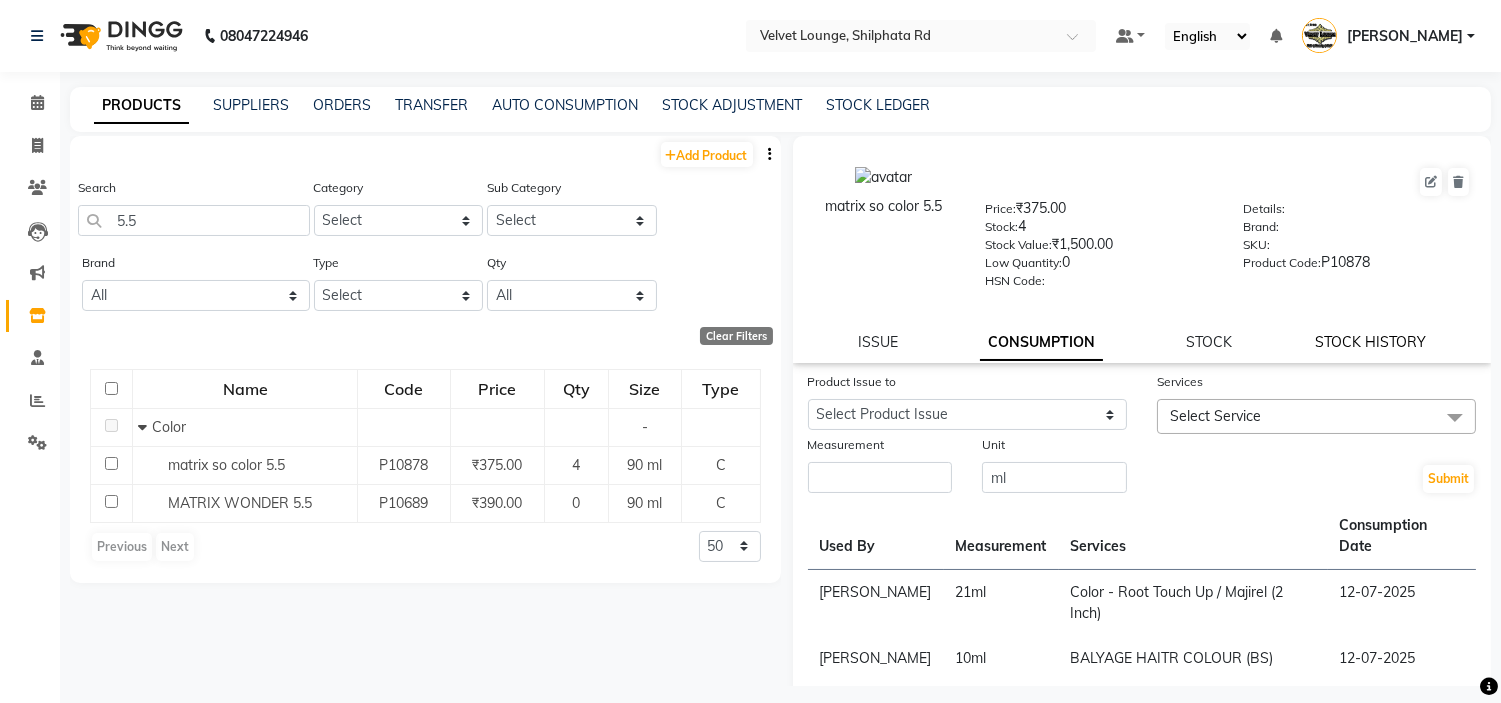 click on "STOCK HISTORY" 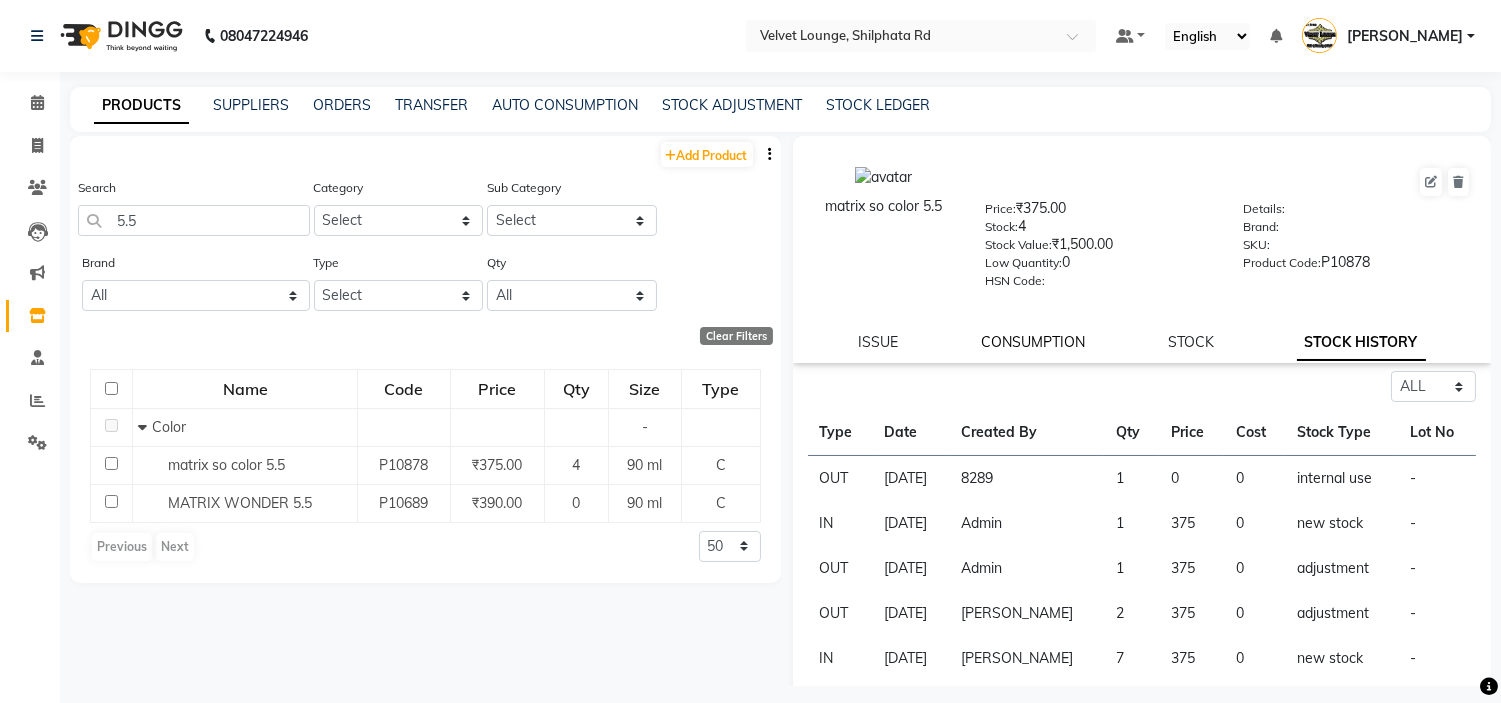 click on "CONSUMPTION" 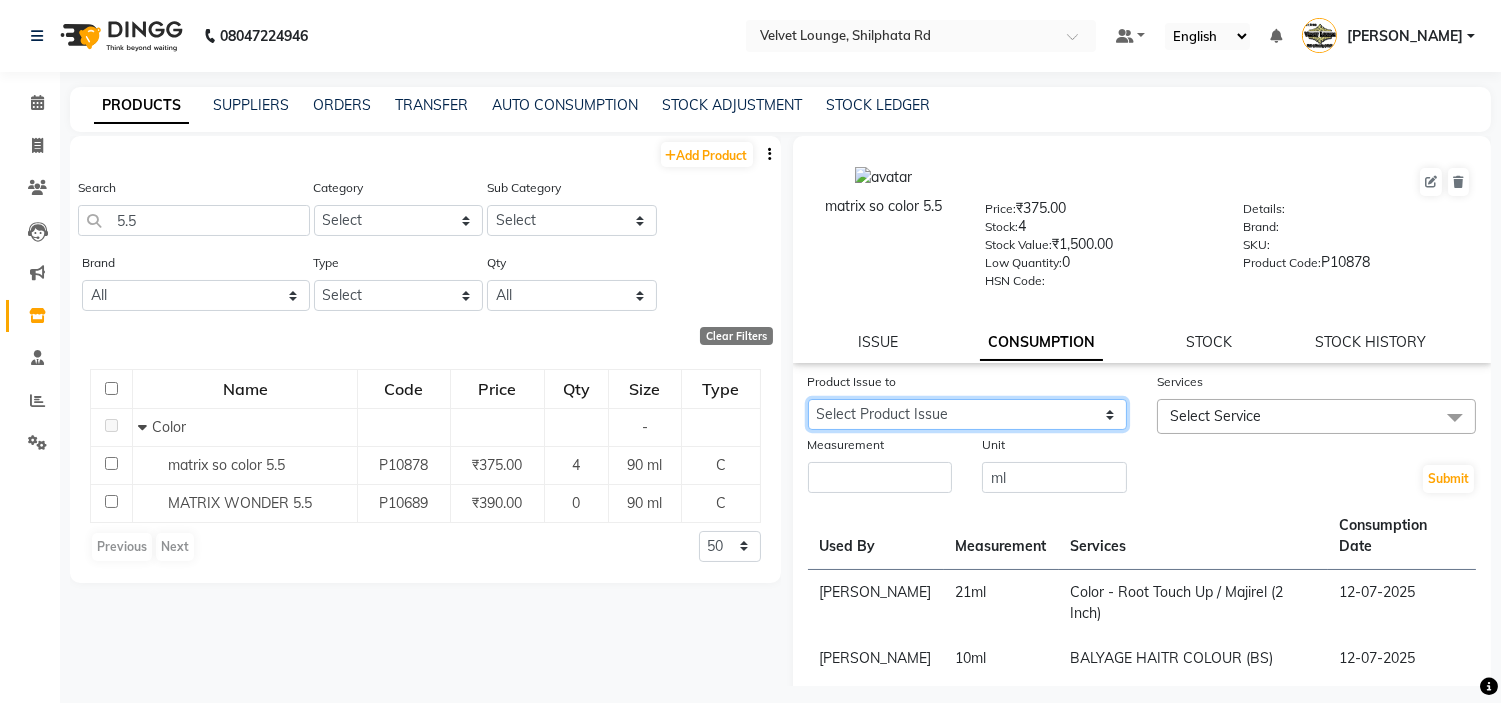 click on "Select Product Issue 2025-06-28, Issued to: , Balance: 44" 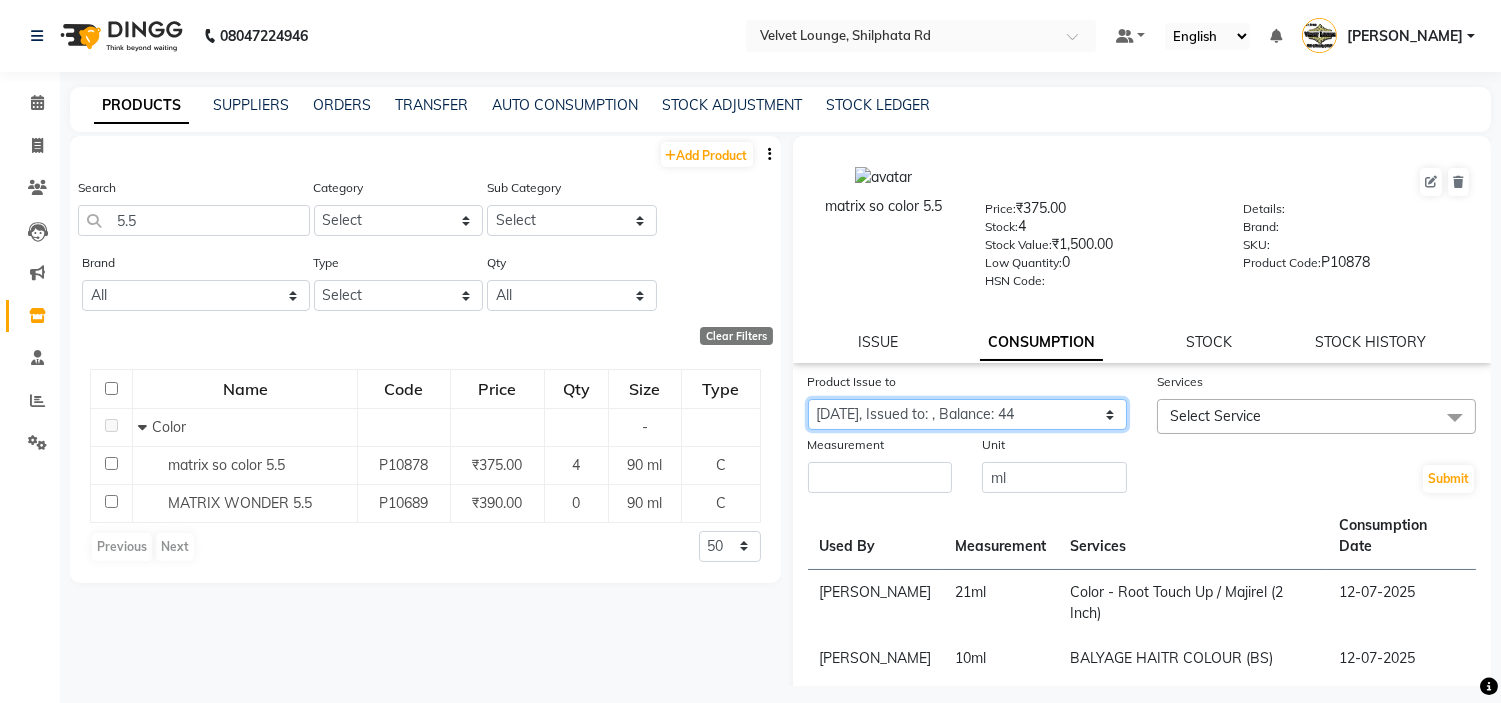 click on "Select Product Issue 2025-06-28, Issued to: , Balance: 44" 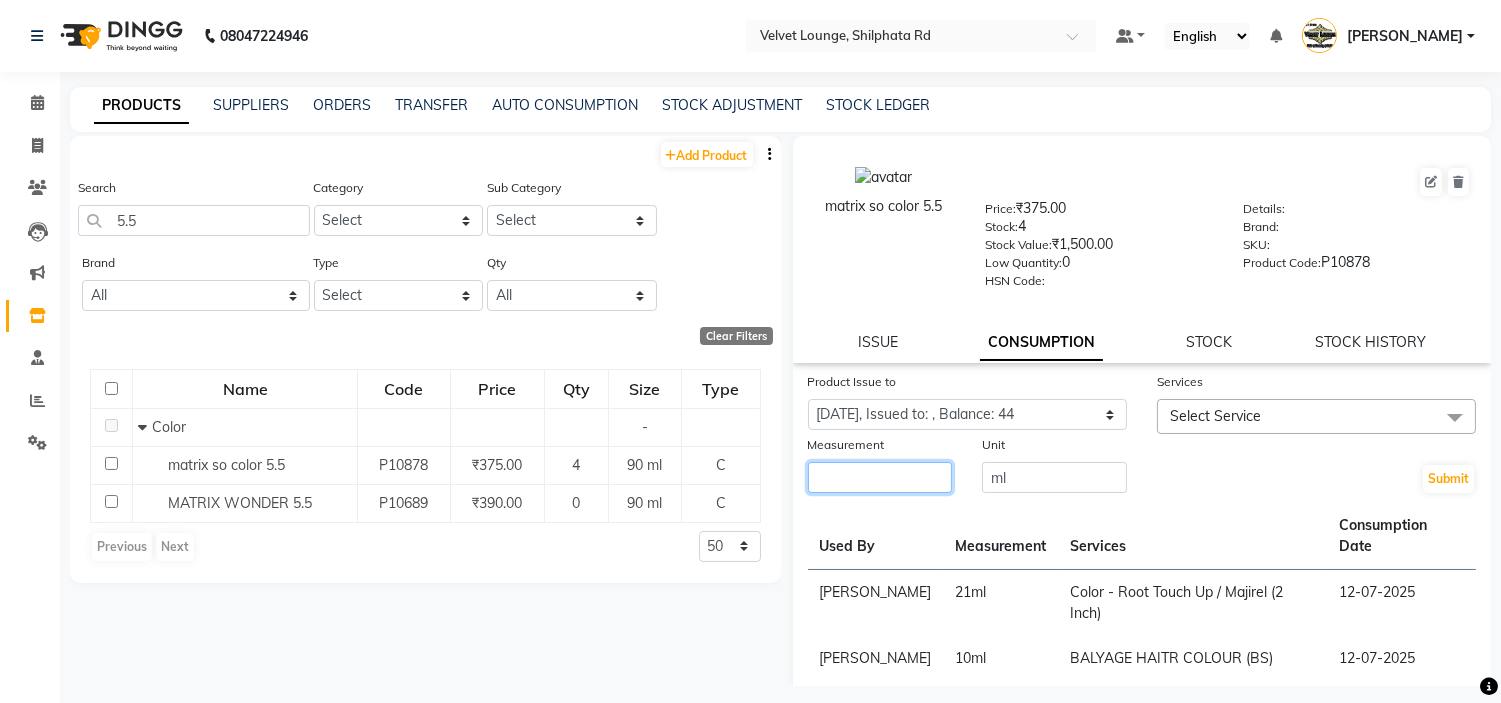 click 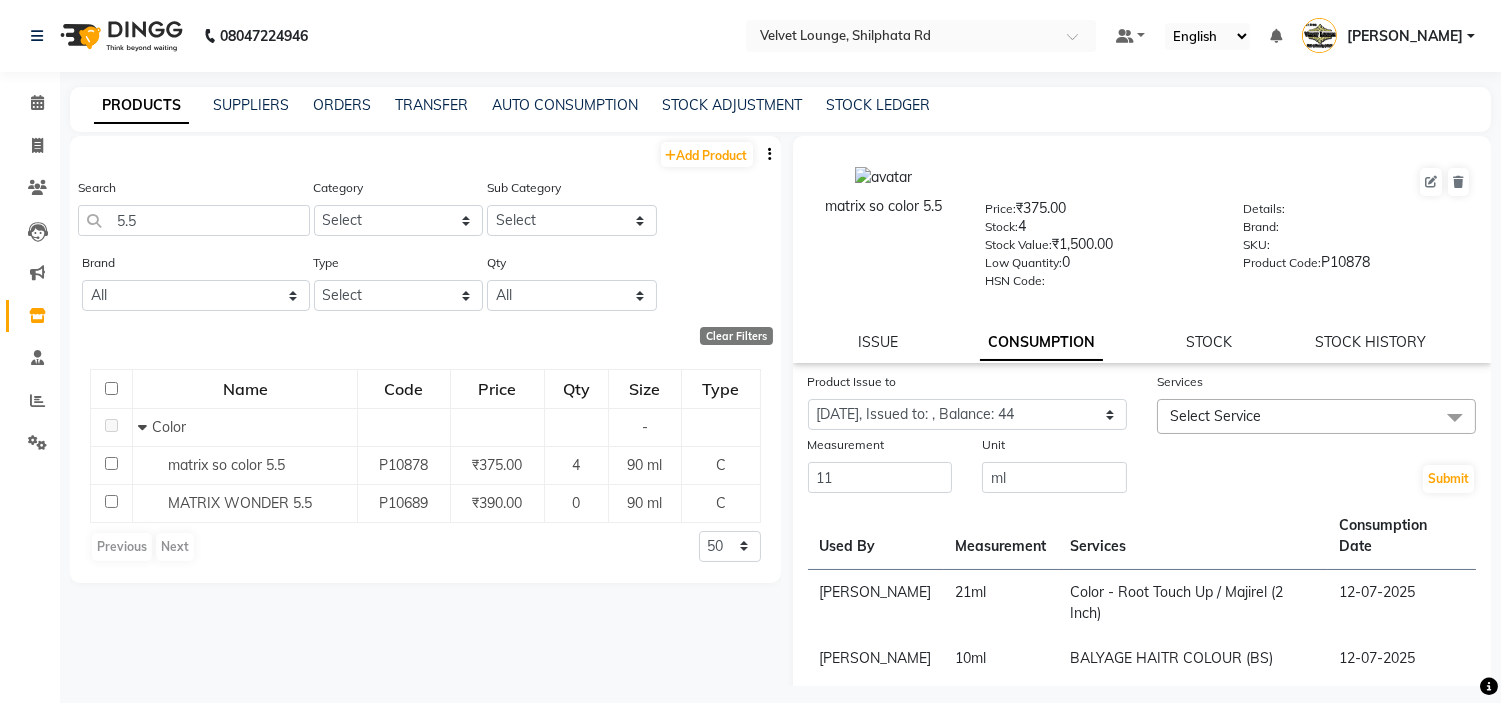click on "Select Service" 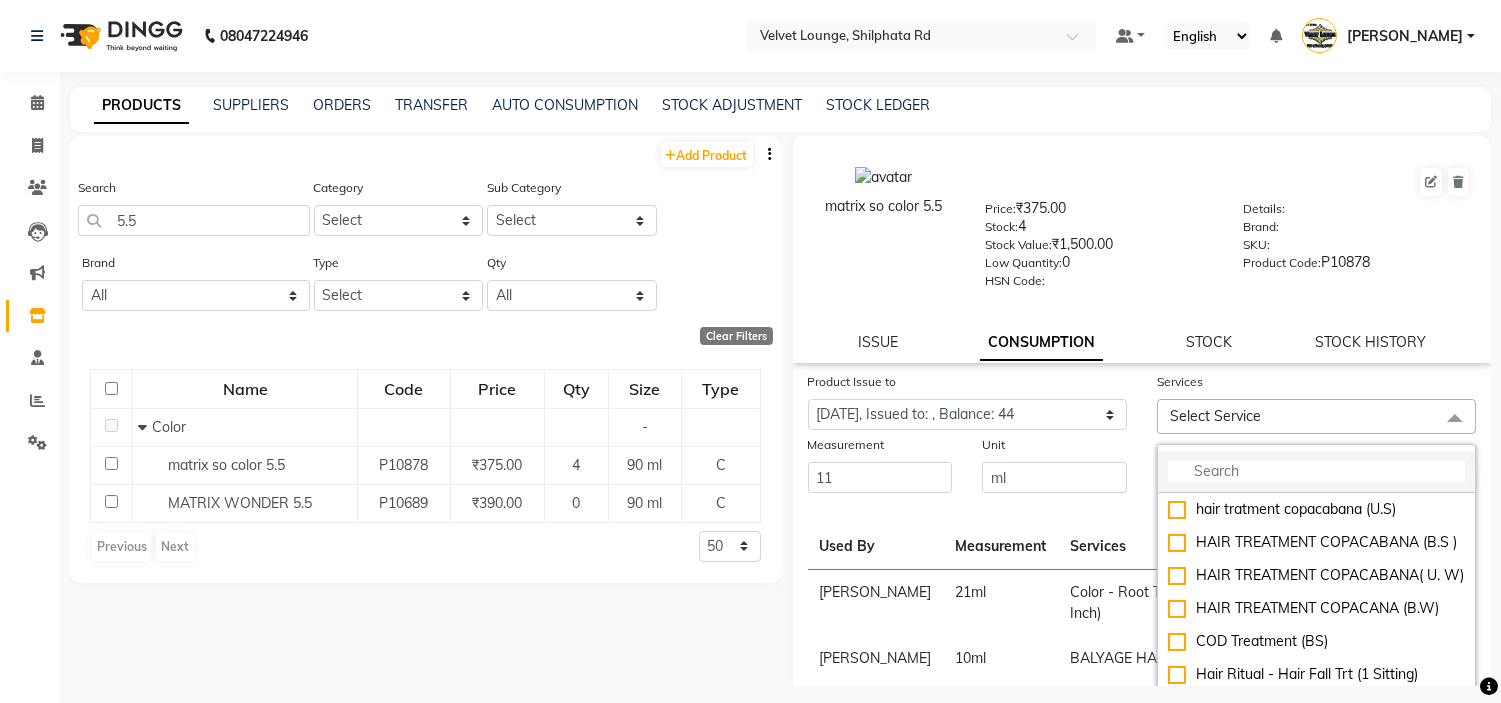 click 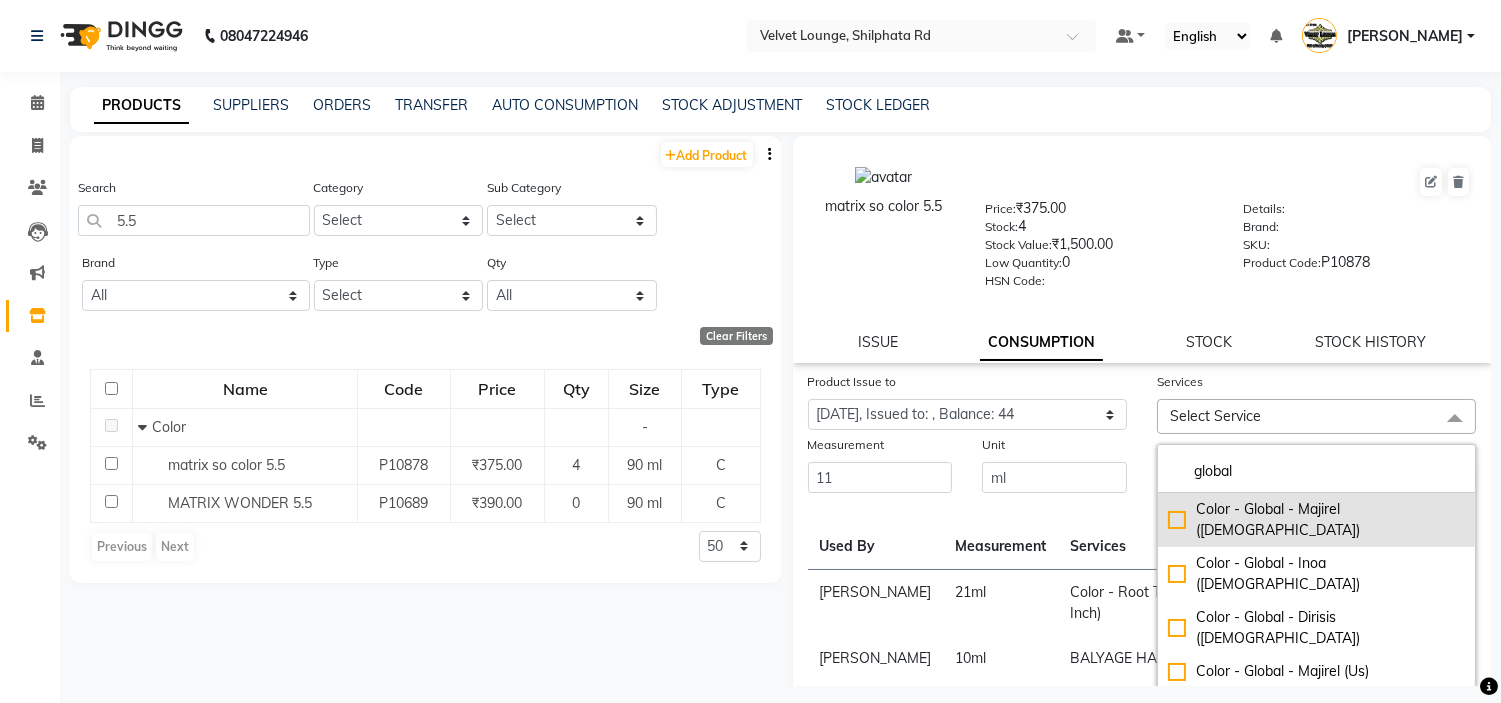 click on "Color - Global - Majirel ([DEMOGRAPHIC_DATA])" 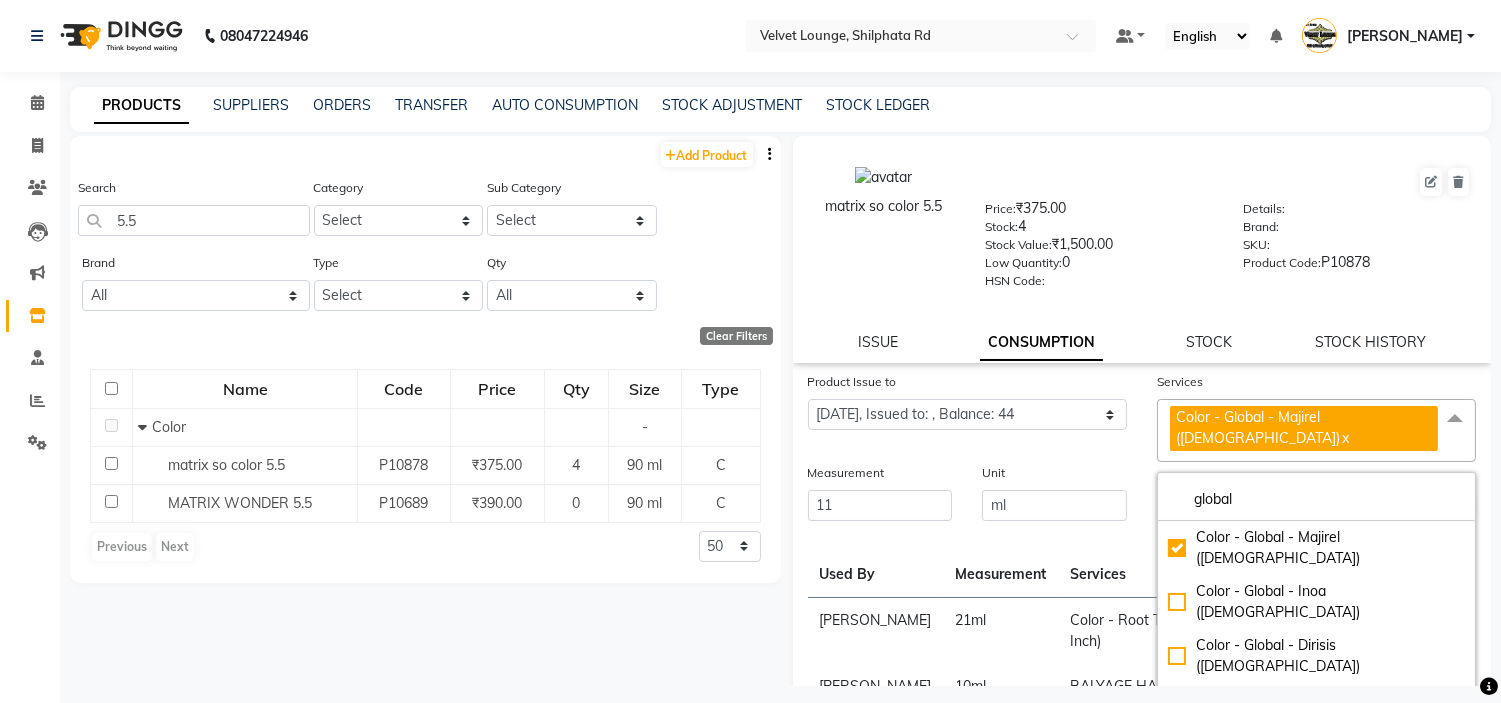 click on "Unit" 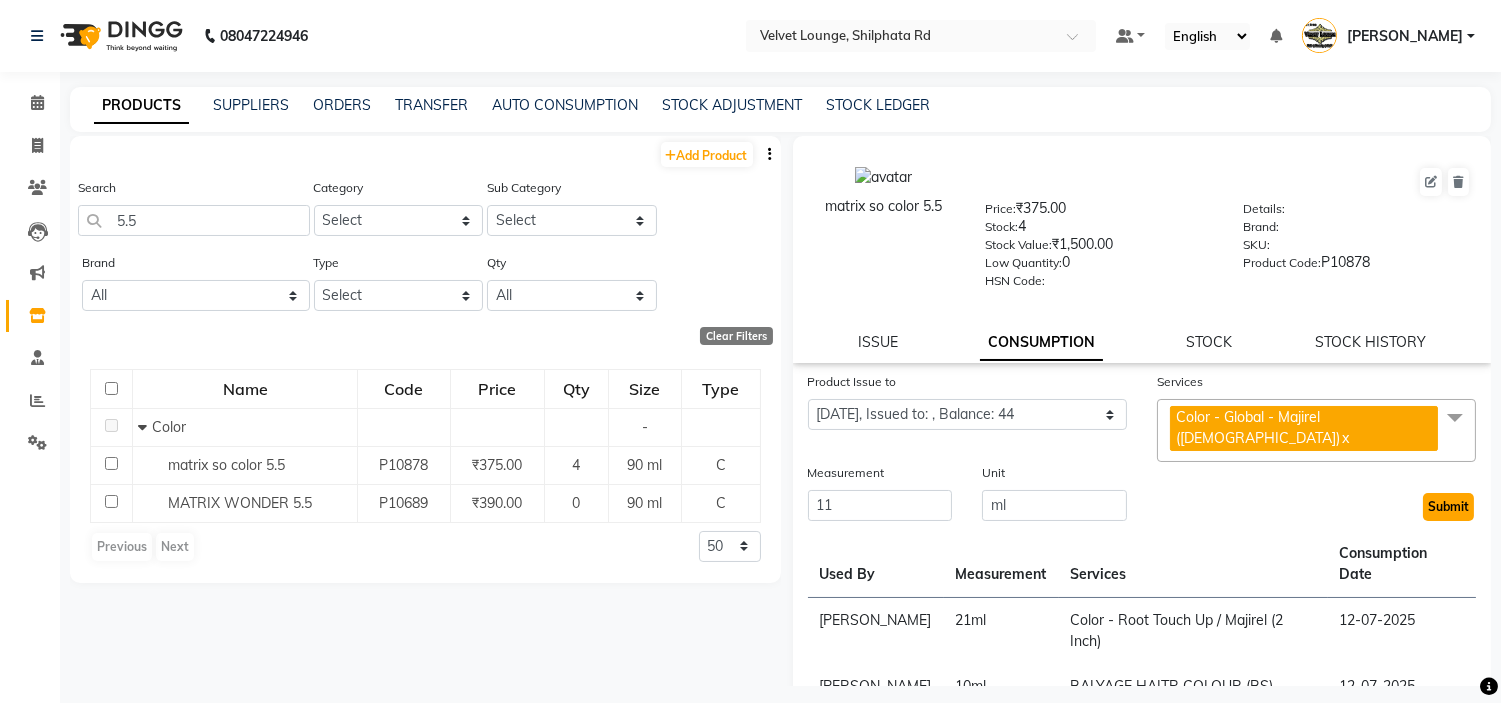 click on "Submit" 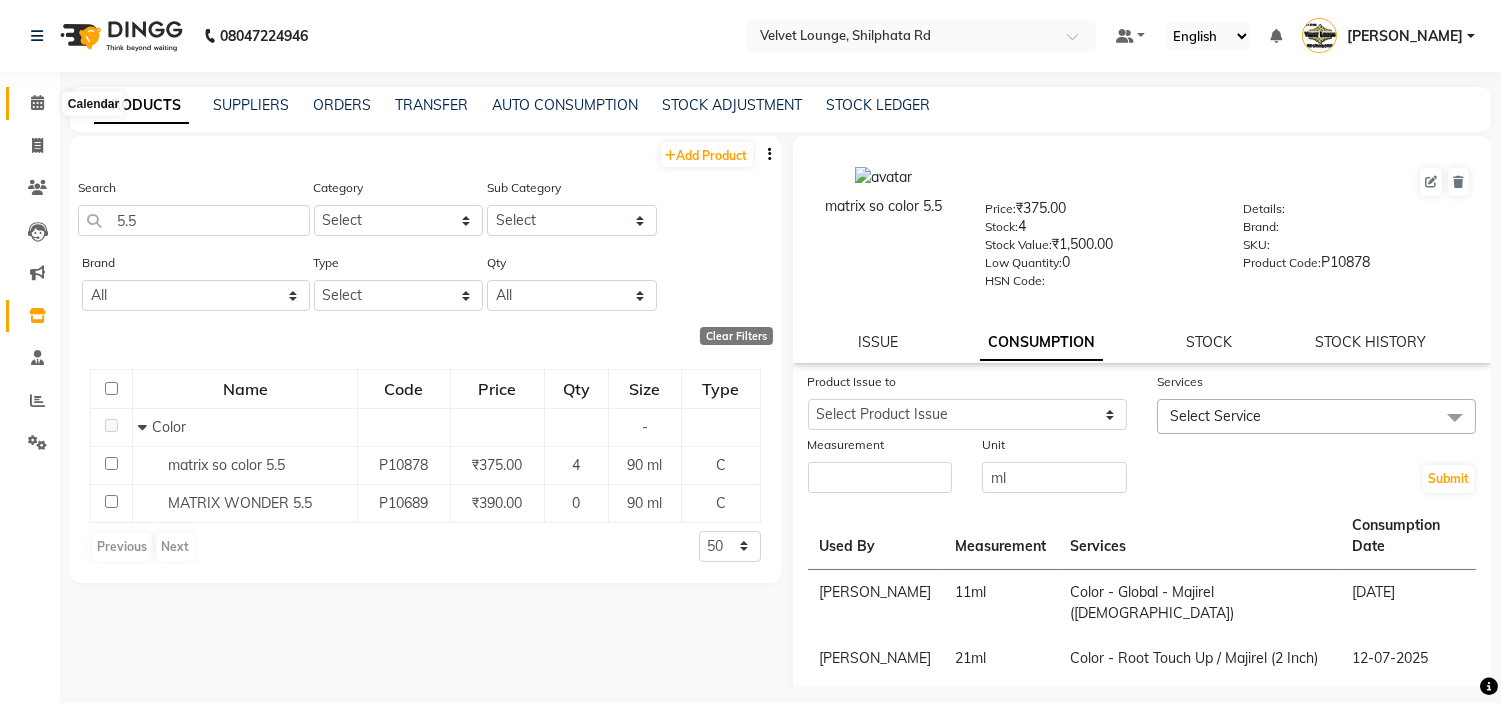 click 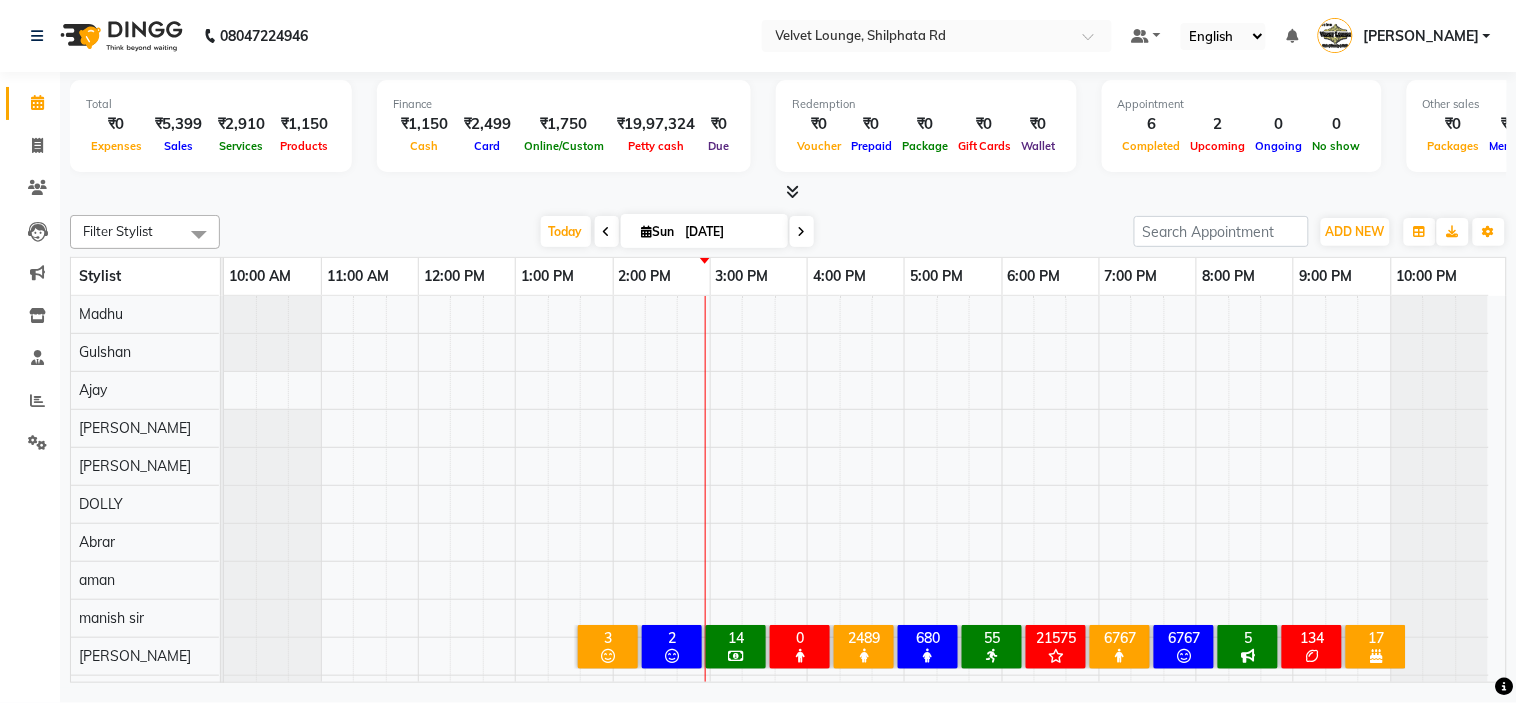 scroll, scrollTop: 26, scrollLeft: 0, axis: vertical 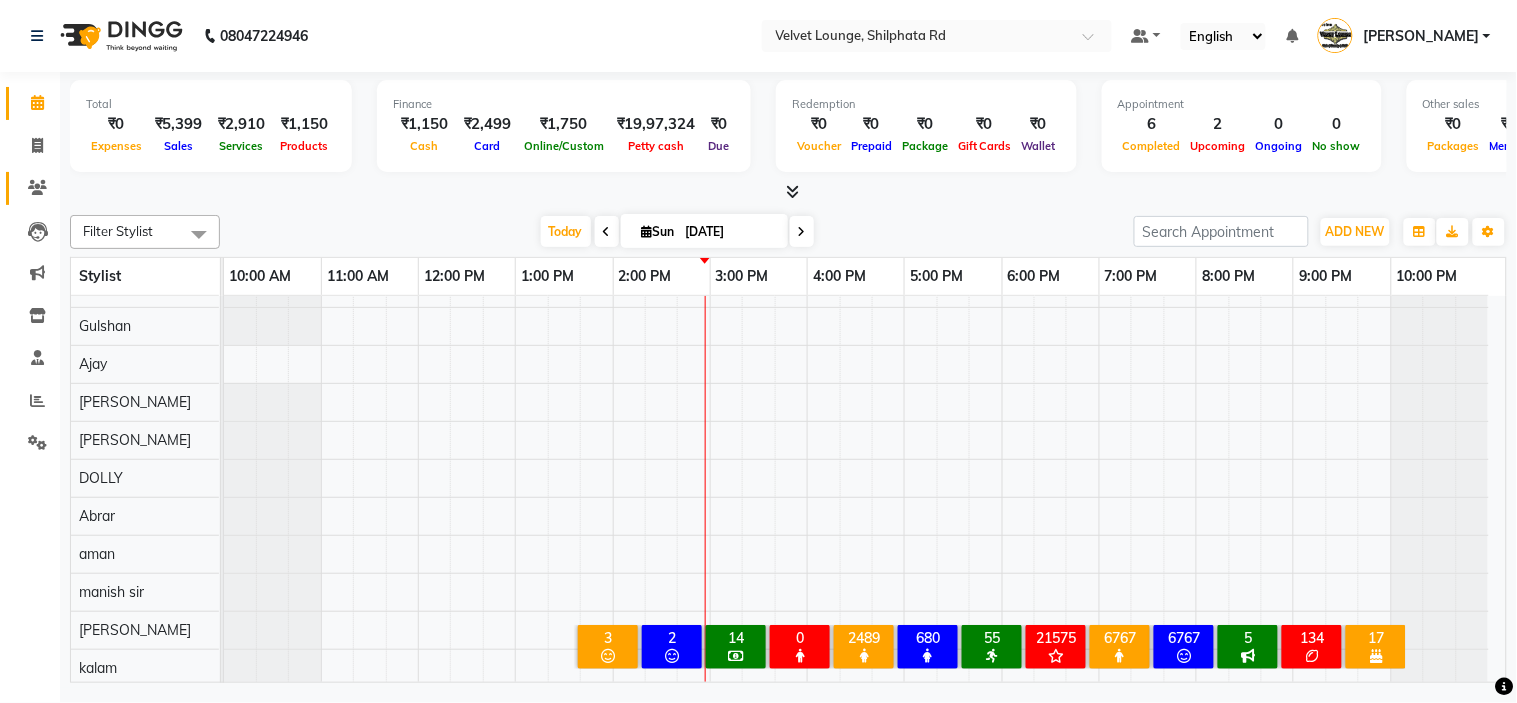 click on "Clients" 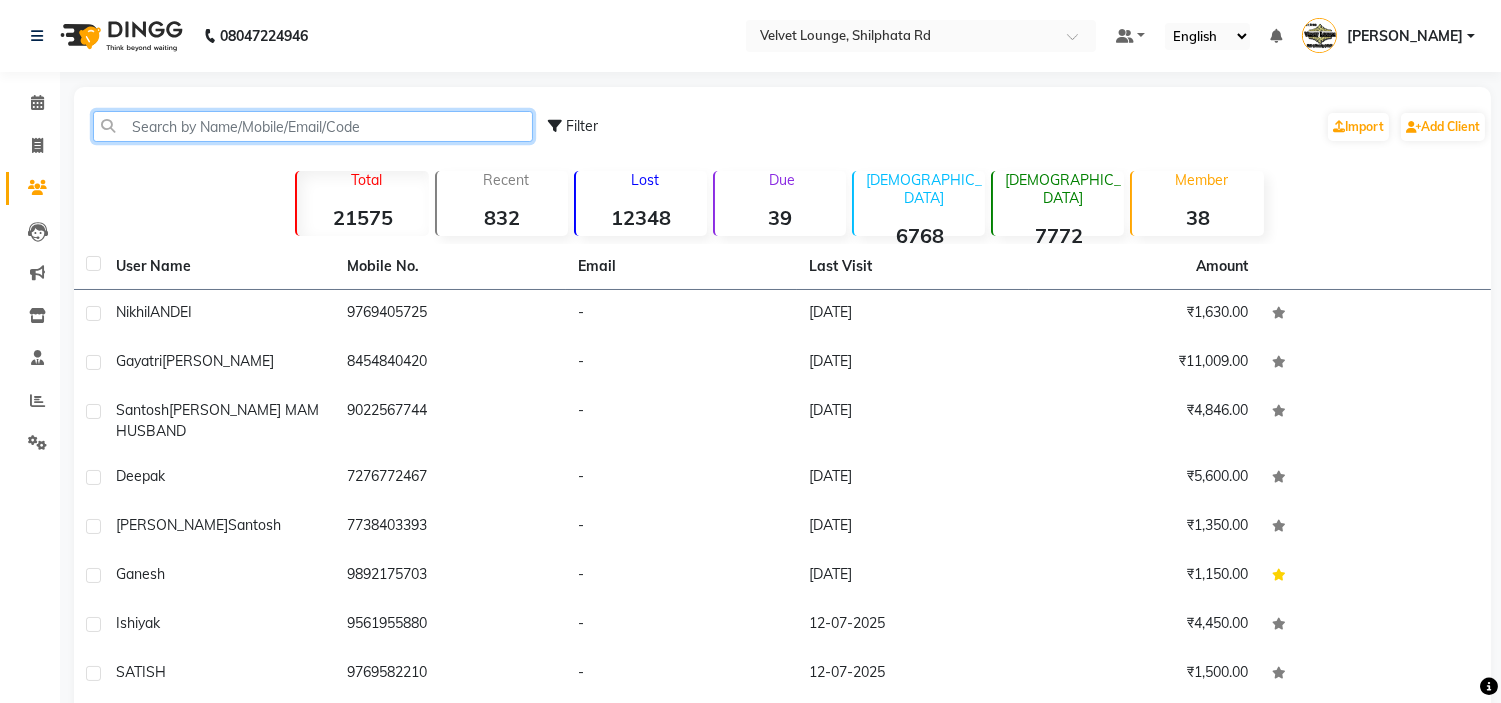 click 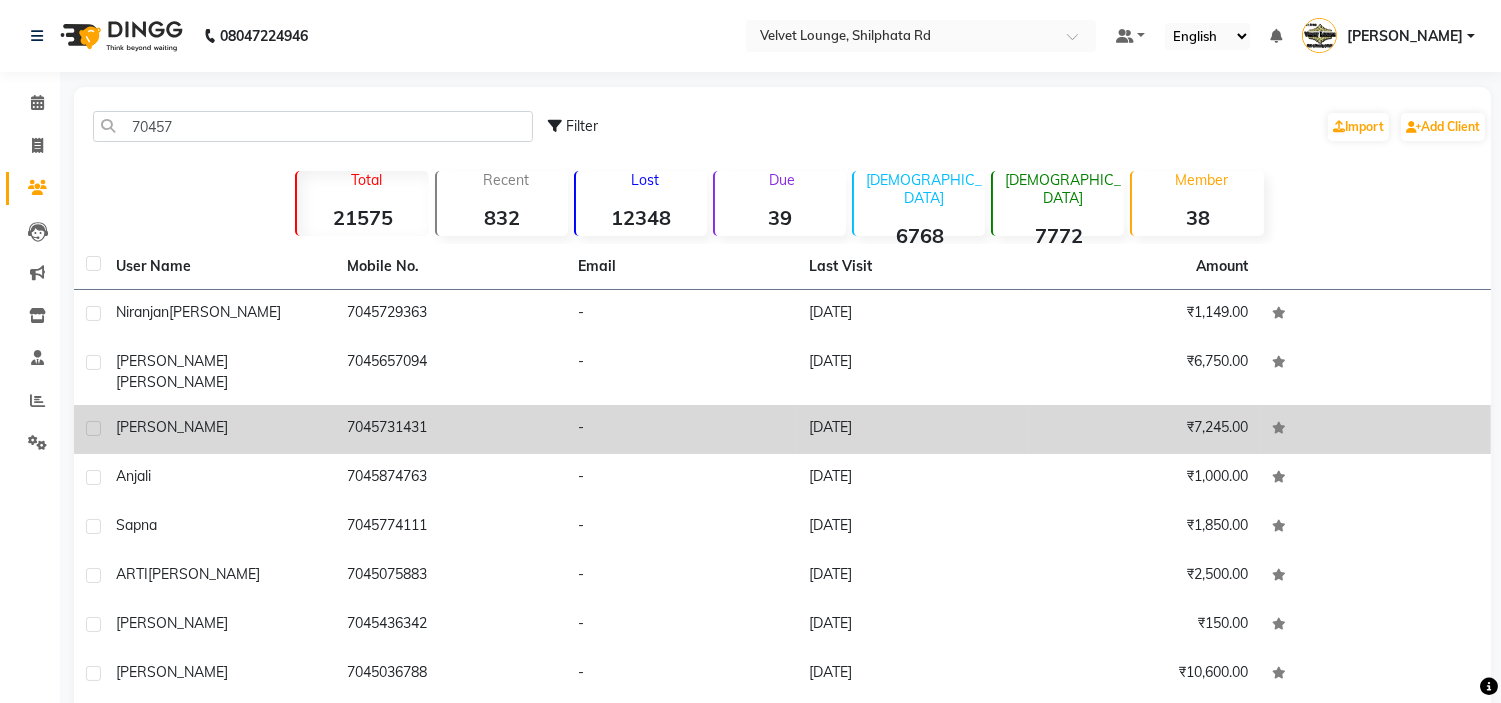 click on "[PERSON_NAME]" 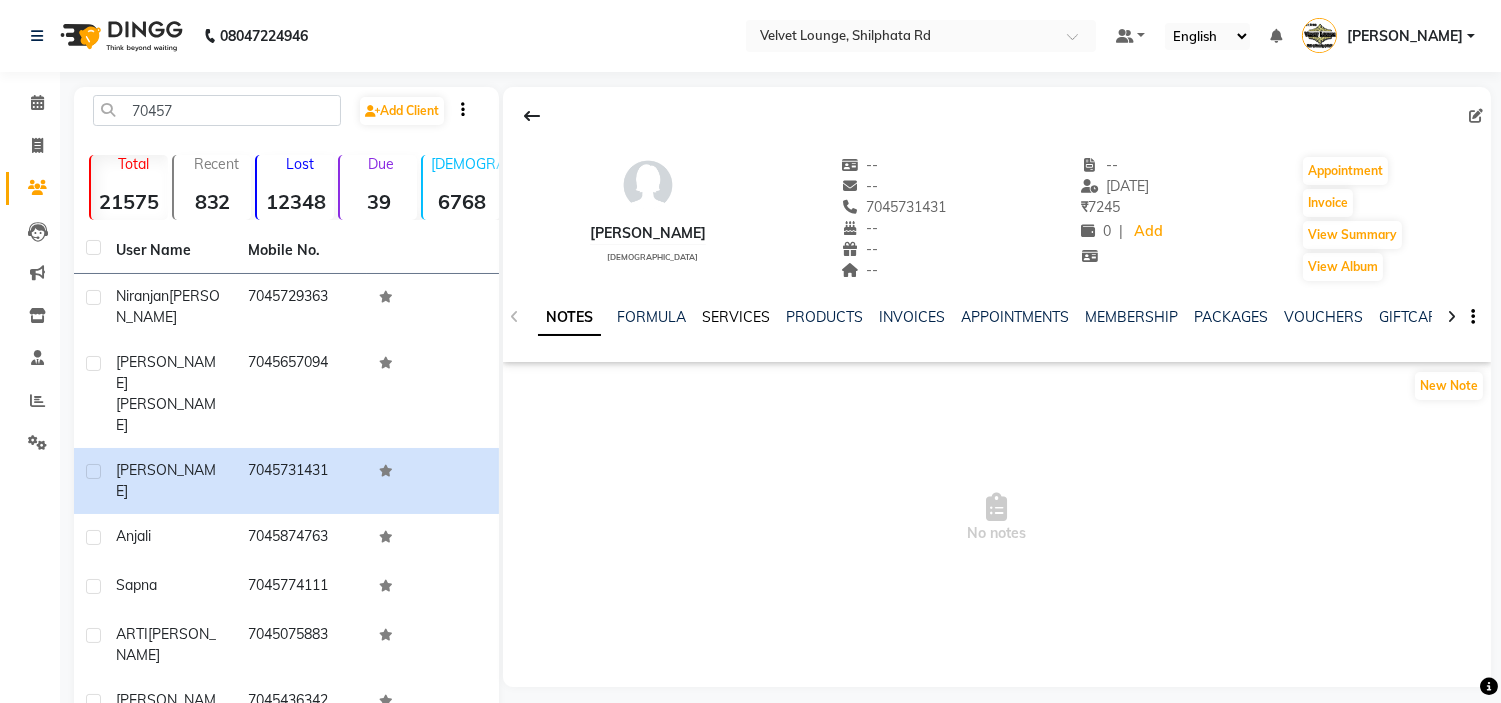 click on "SERVICES" 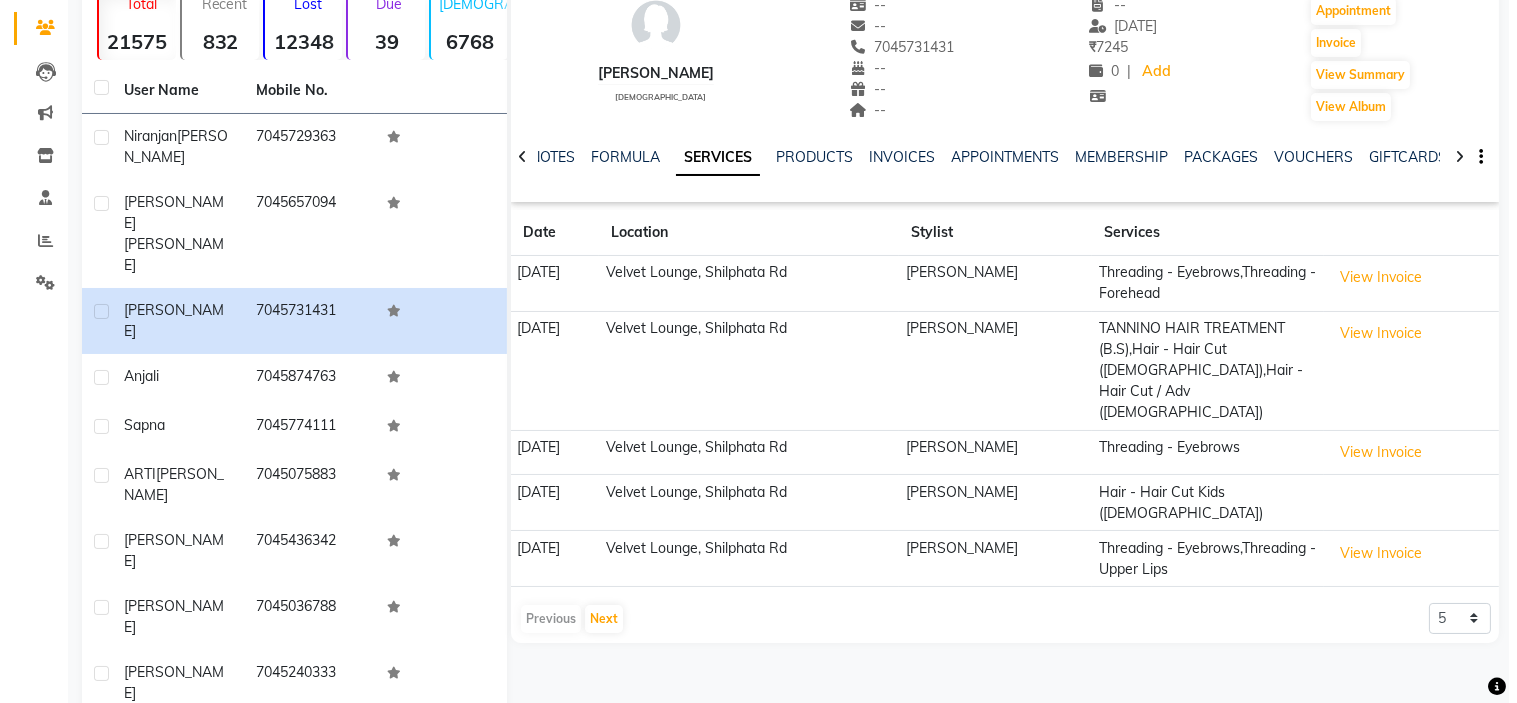 scroll, scrollTop: 163, scrollLeft: 0, axis: vertical 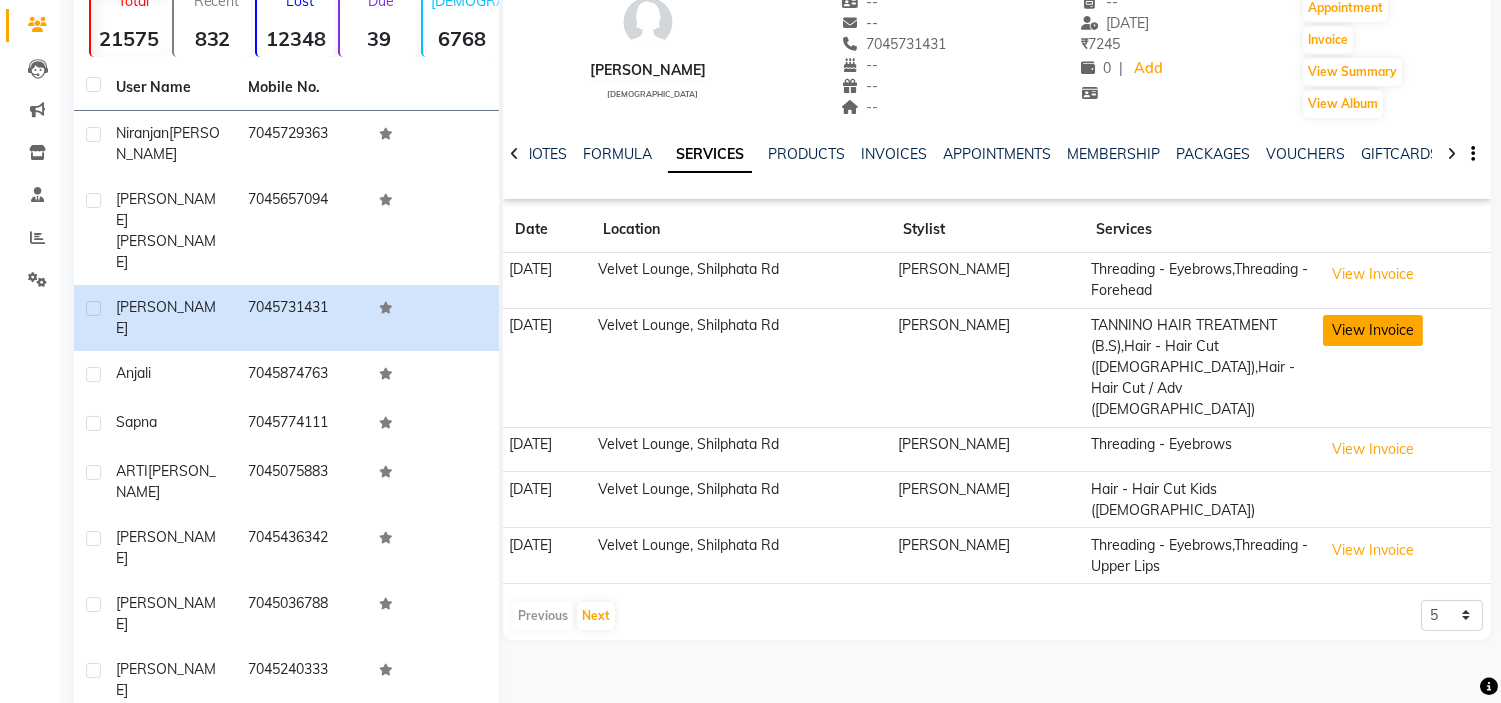 click on "View Invoice" 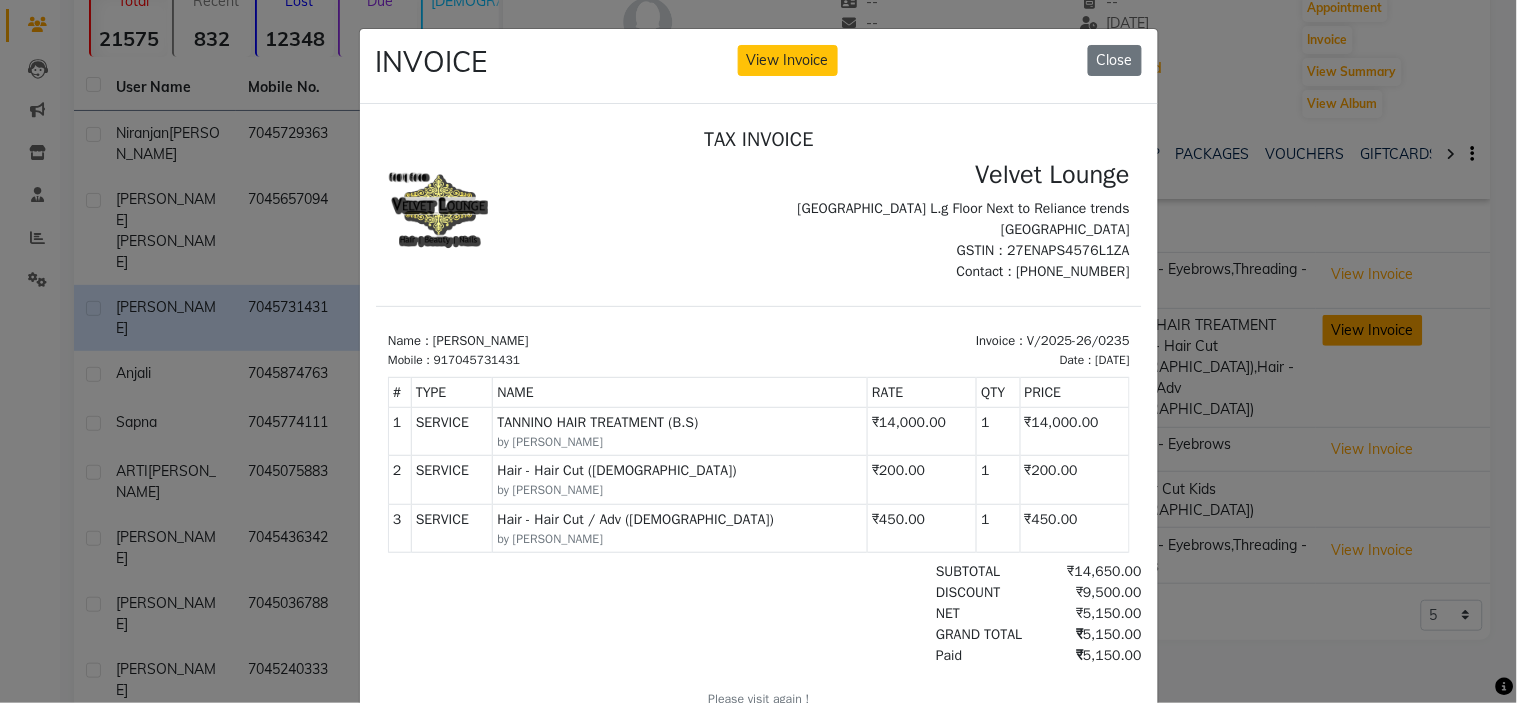 scroll, scrollTop: 0, scrollLeft: 0, axis: both 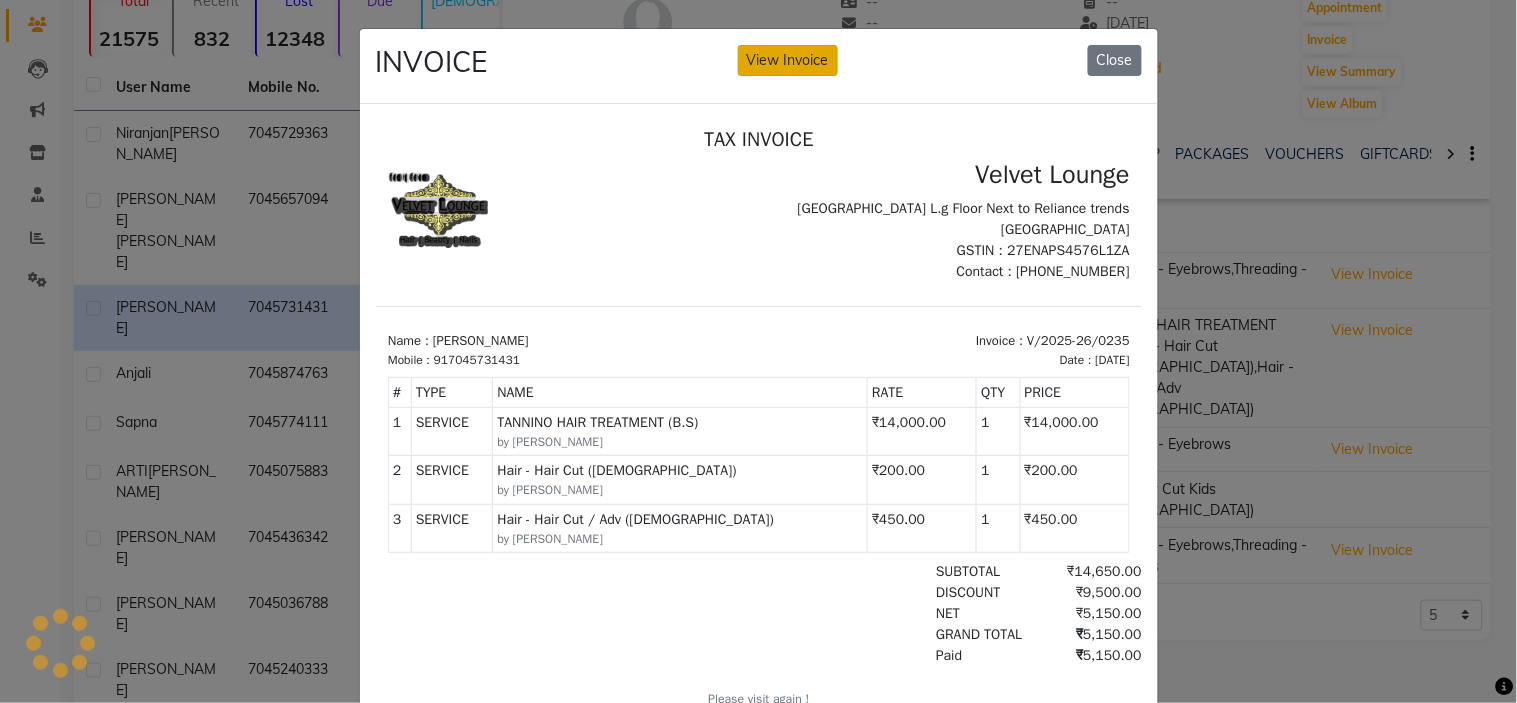 click on "View Invoice" 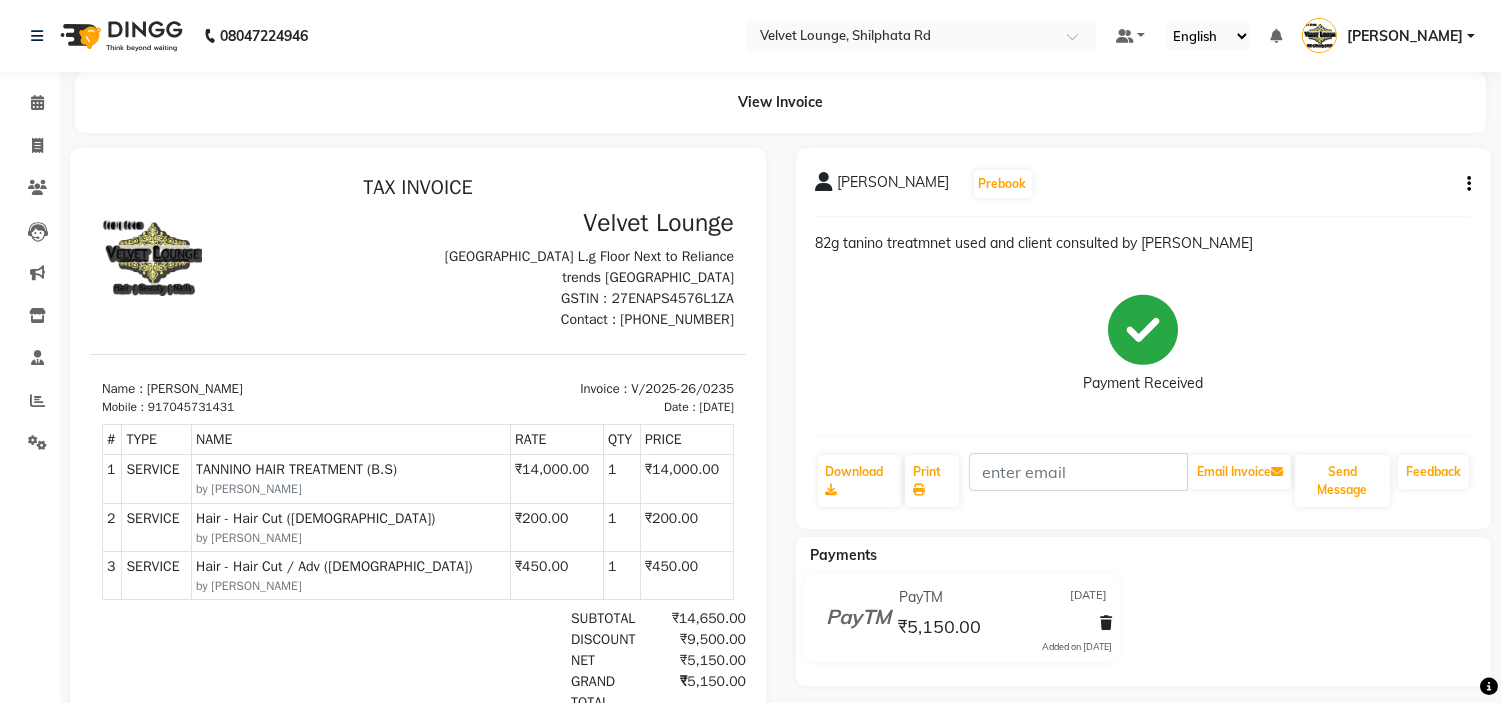 scroll, scrollTop: 0, scrollLeft: 0, axis: both 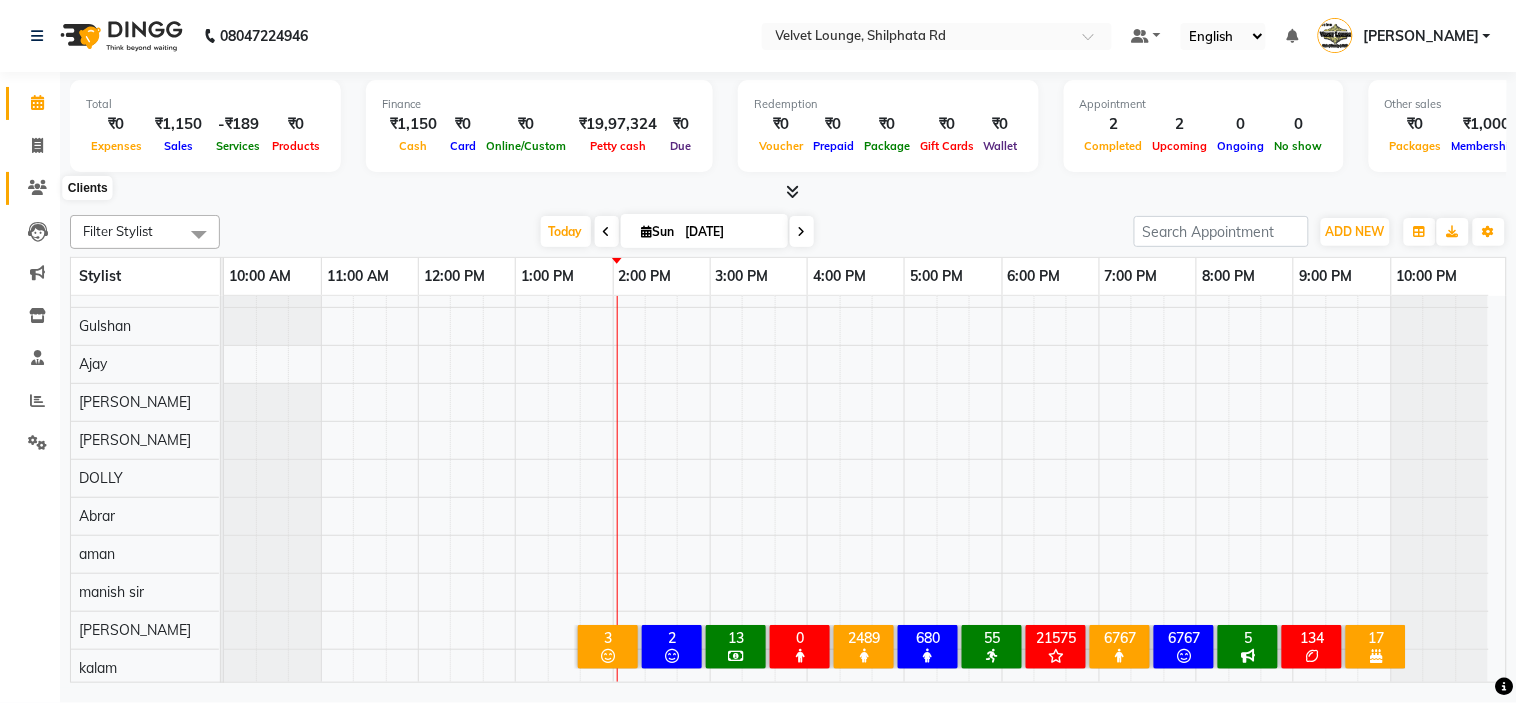 click 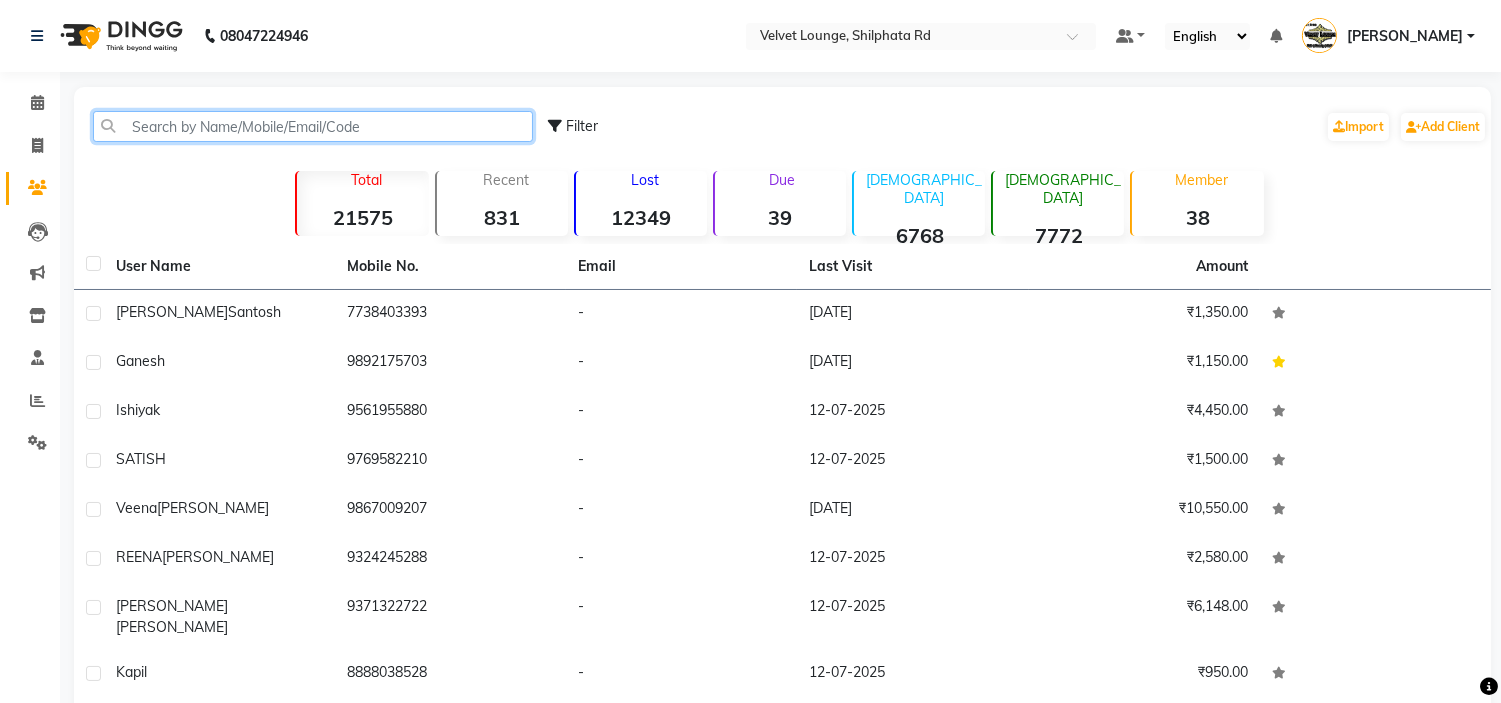 click 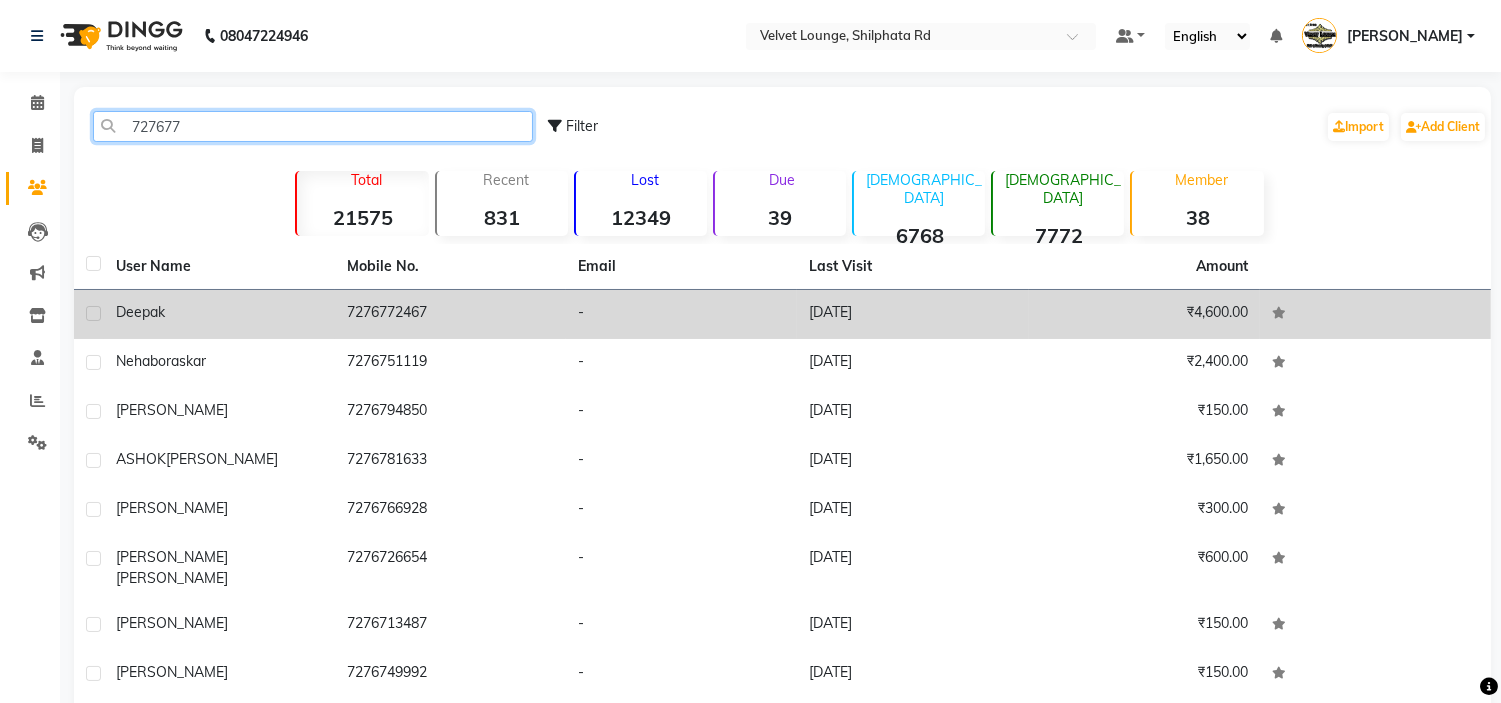 type on "727677" 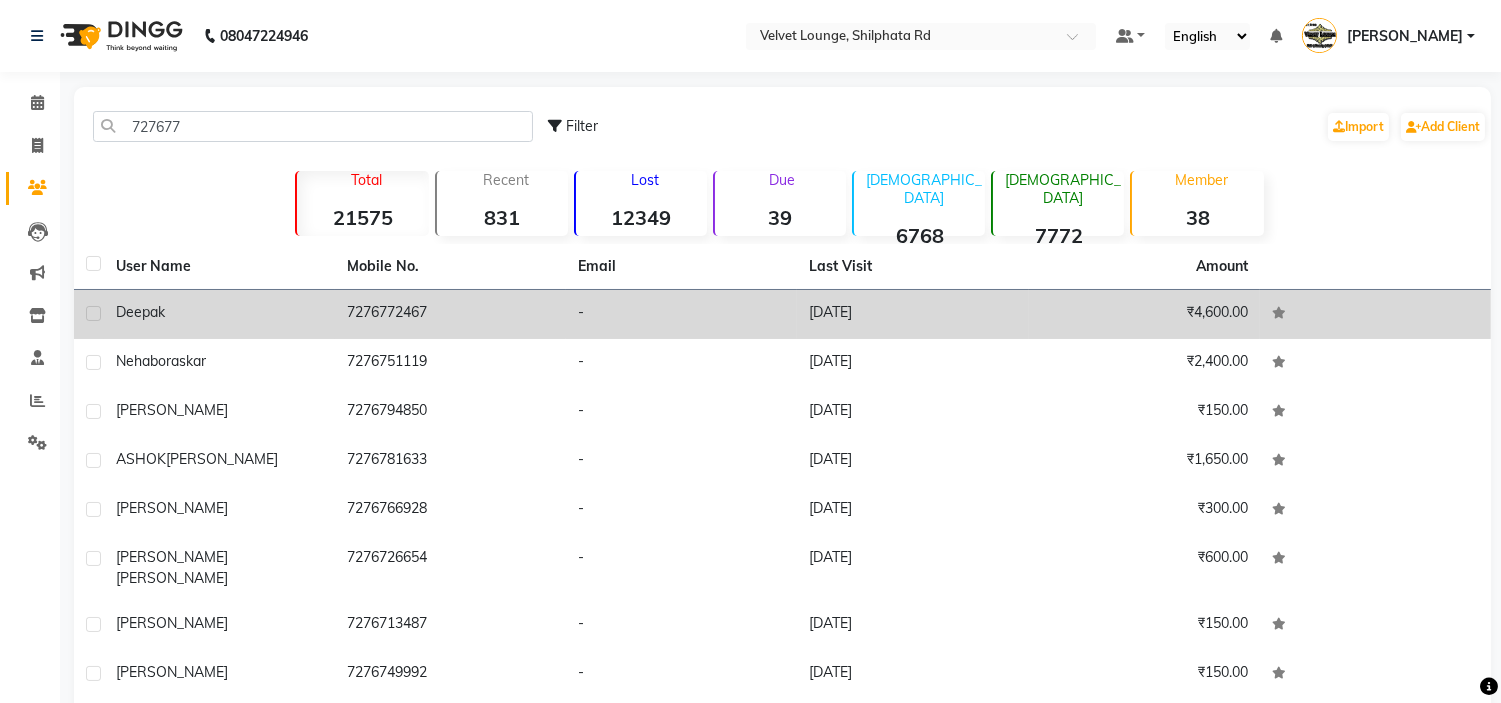 click on "7276772467" 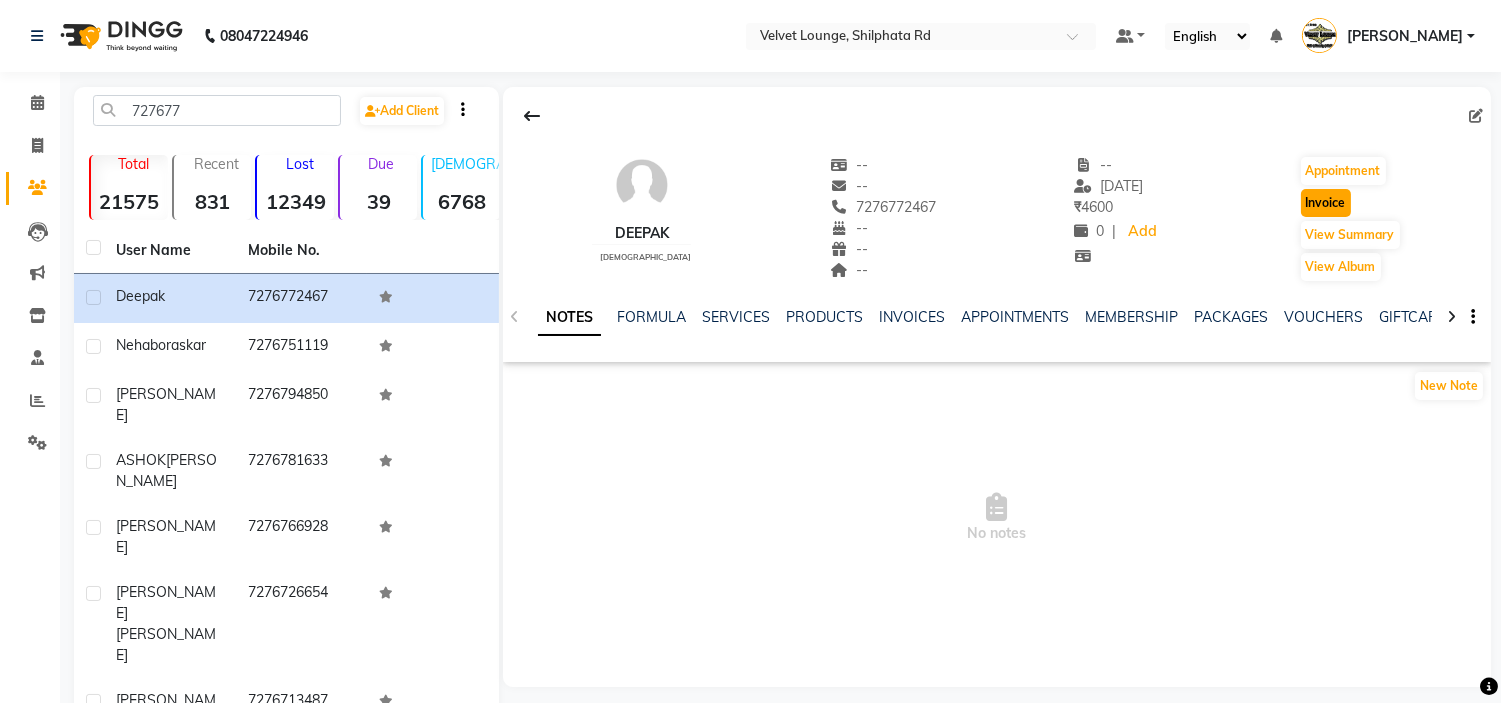 click on "Invoice" 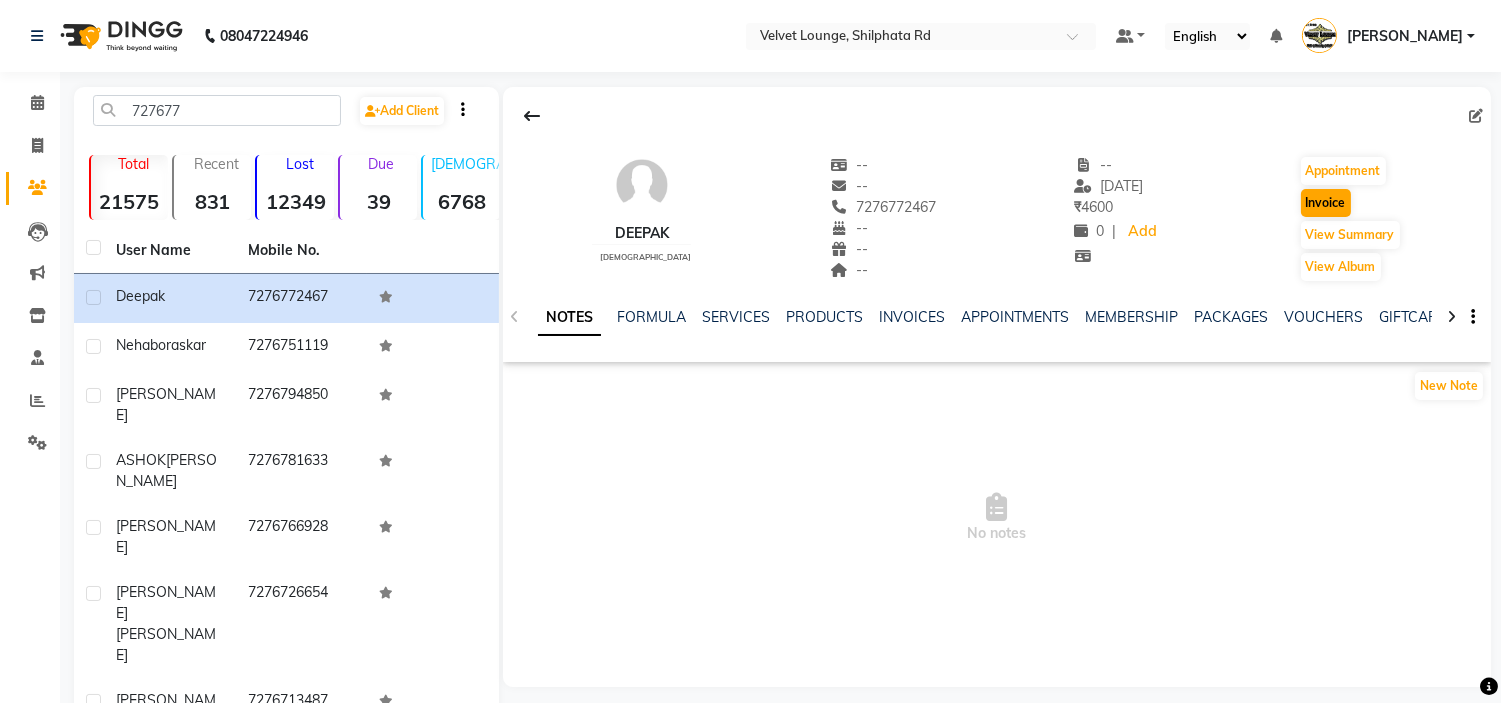 select on "service" 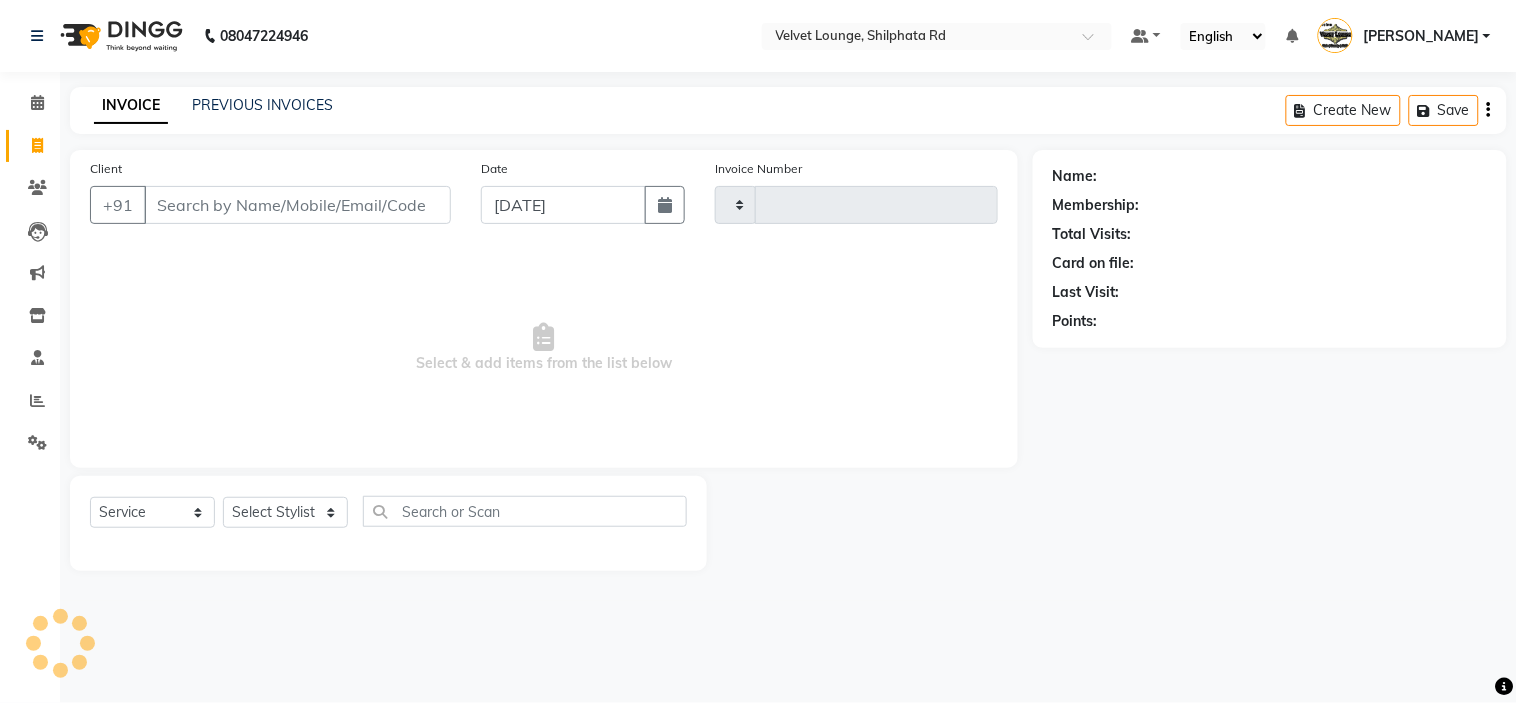 type on "1369" 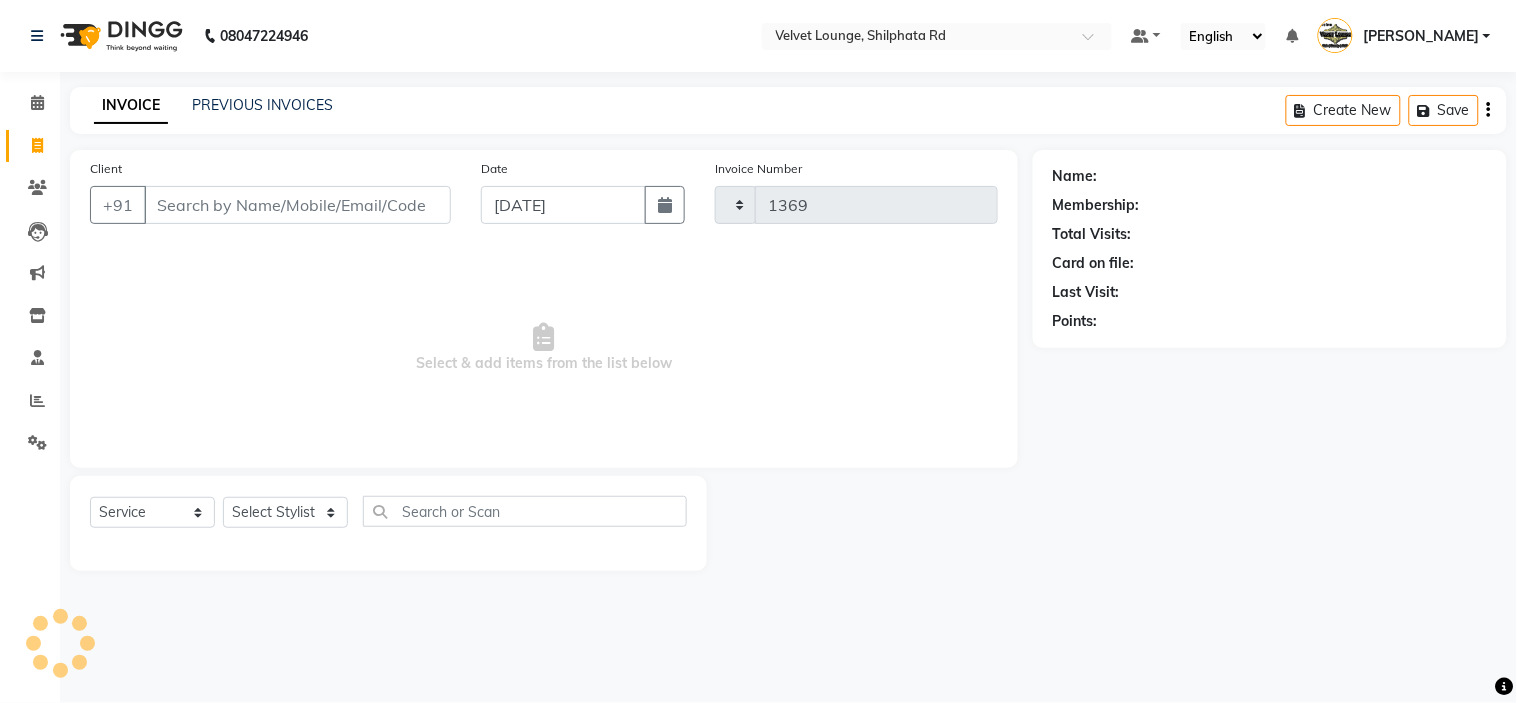 select on "122" 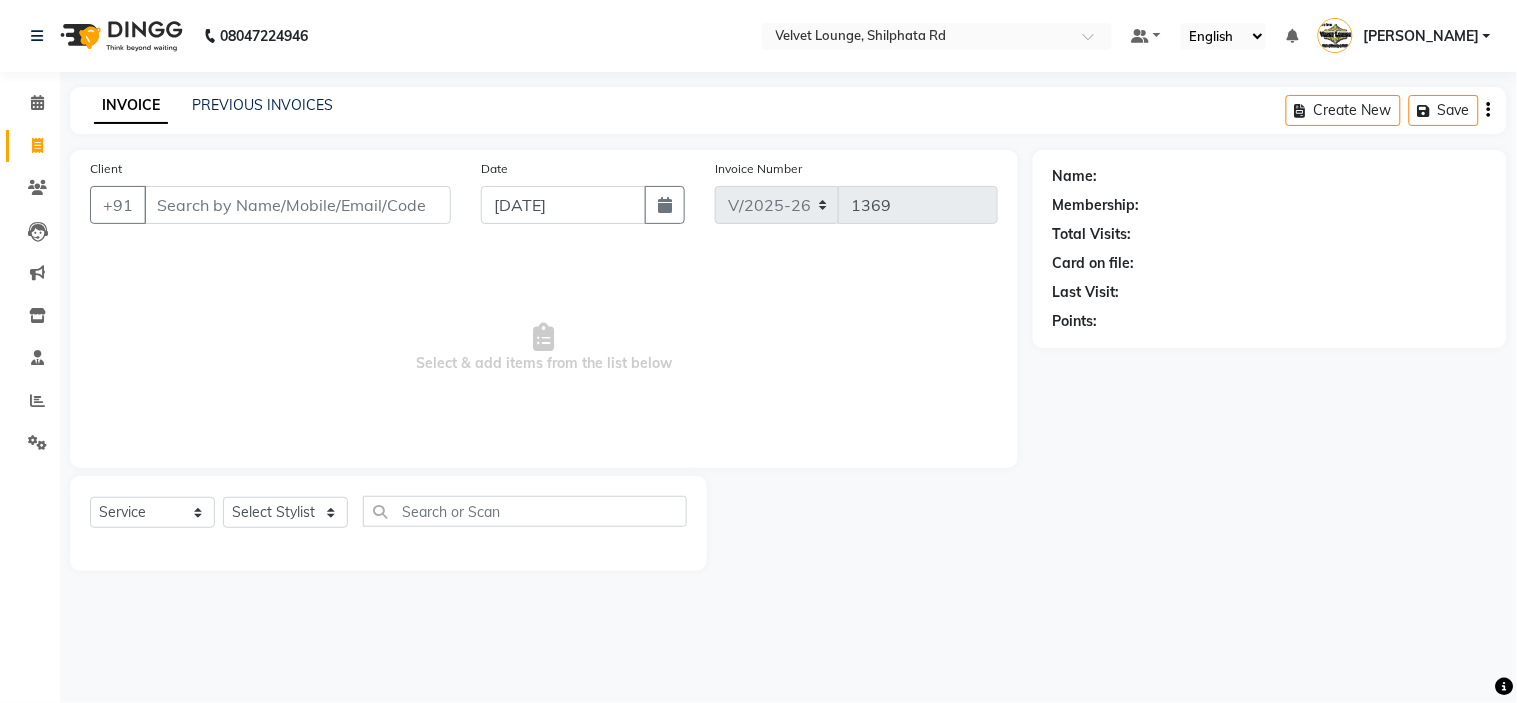 type on "7276772467" 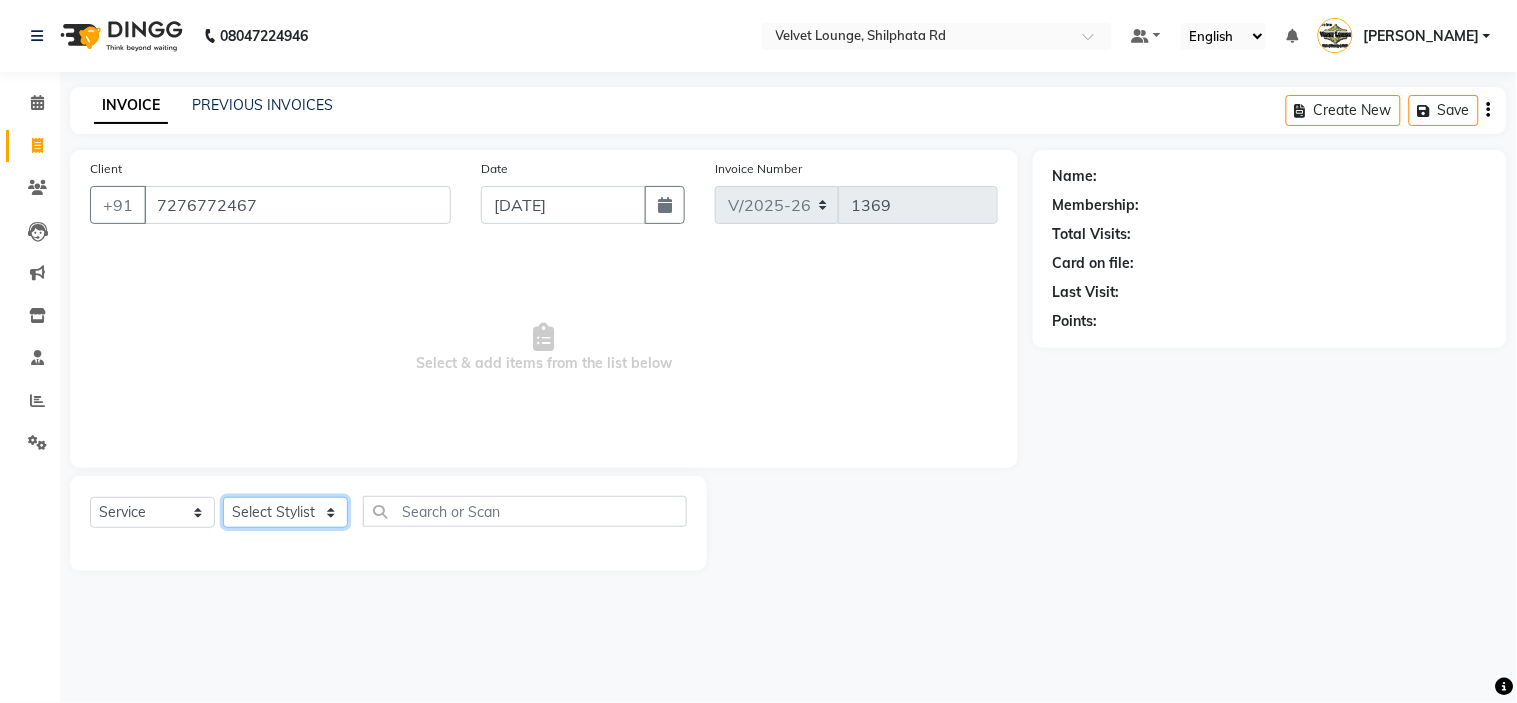 click on "Select Stylist" 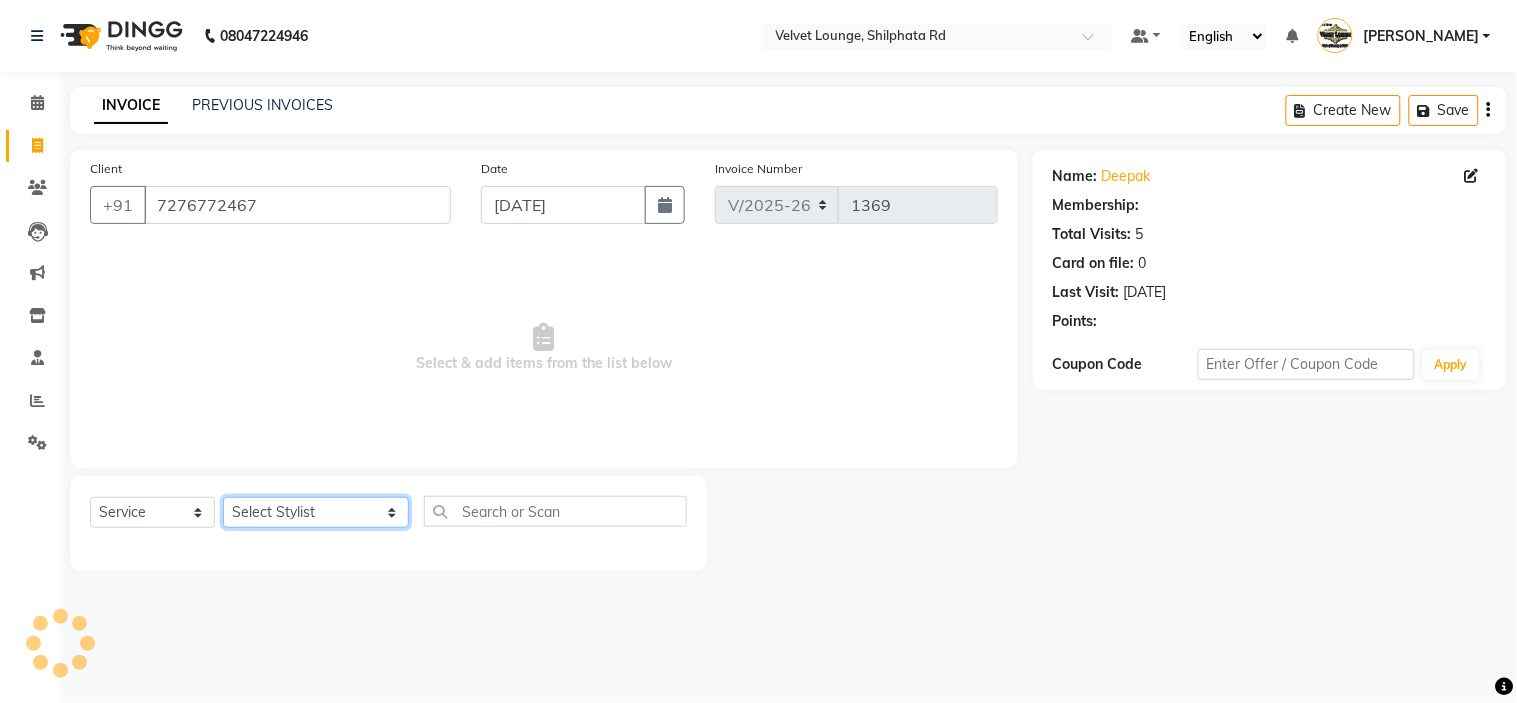 select on "1: Object" 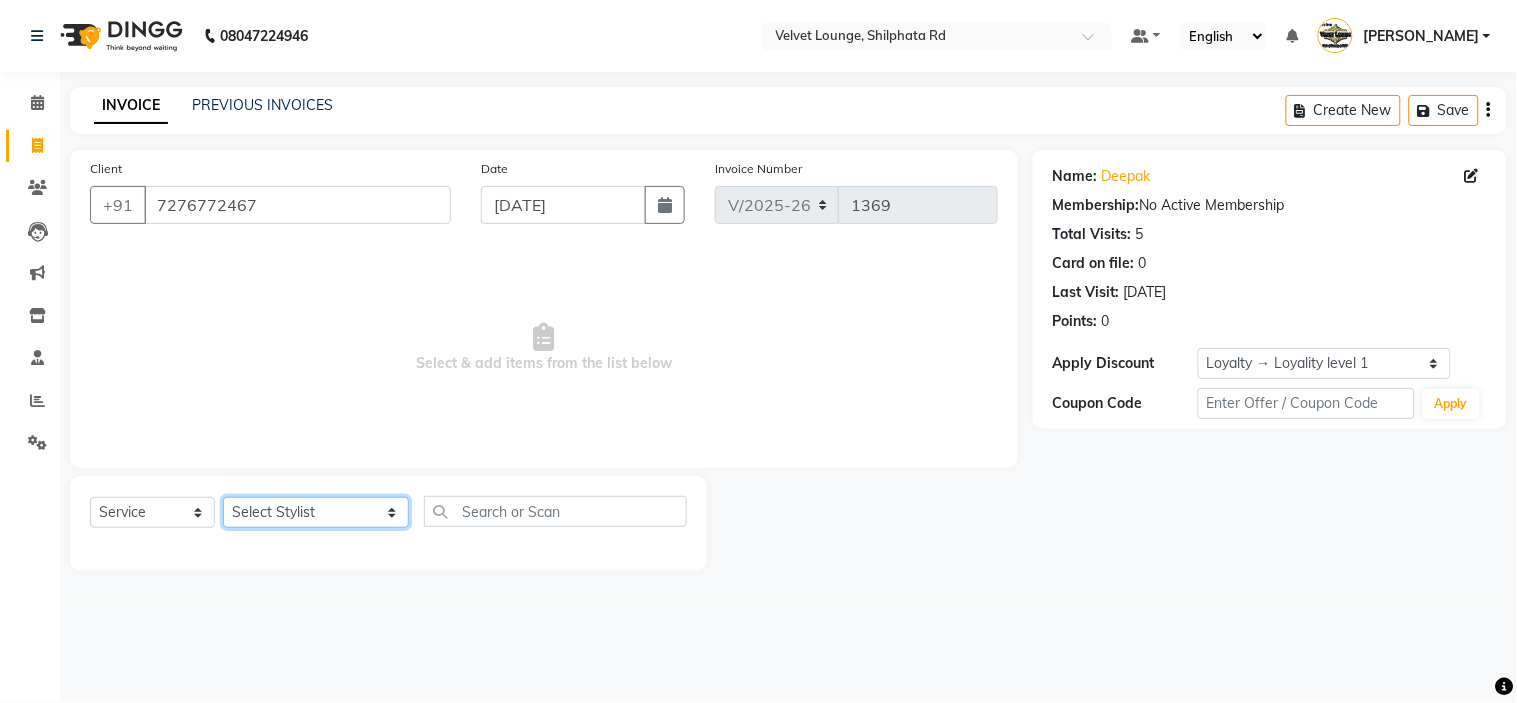 select on "83314" 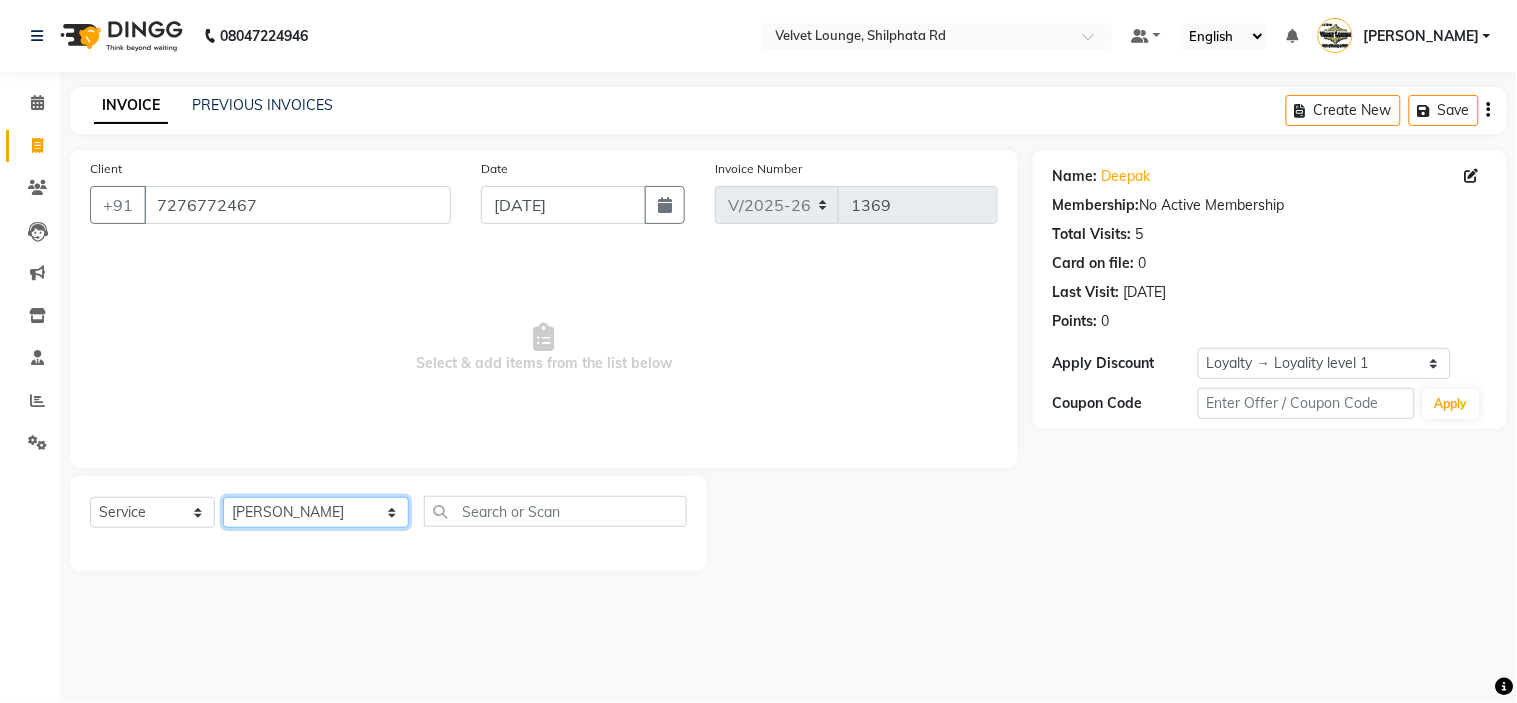 click on "Select Stylist [PERSON_NAME]  [PERSON_NAME] [PERSON_NAME] [PERSON_NAME] [PERSON_NAME] [PERSON_NAME] [PERSON_NAME]  [PERSON_NAME] [PERSON_NAME] ashwini palem  [PERSON_NAME] [PERSON_NAME]  [PERSON_NAME] [PERSON_NAME] Gulshan [PERSON_NAME] [PERSON_NAME] kalam [PERSON_NAME] [PERSON_NAME] sir miraj [PERSON_NAME] [PERSON_NAME] [PERSON_NAME] [PERSON_NAME] neha tamatta [PERSON_NAME] [PERSON_NAME] [PERSON_NAME] [PERSON_NAME] [PERSON_NAME] [PERSON_NAME] [PERSON_NAME] [PERSON_NAME]  [PERSON_NAME] [PERSON_NAME] sana [PERSON_NAME] [PERSON_NAME]  [PERSON_NAME] [PERSON_NAME] [PERSON_NAME] [DEMOGRAPHIC_DATA][PERSON_NAME] [PERSON_NAME]  [PERSON_NAME] [PERSON_NAME] gurbani [PERSON_NAME]" 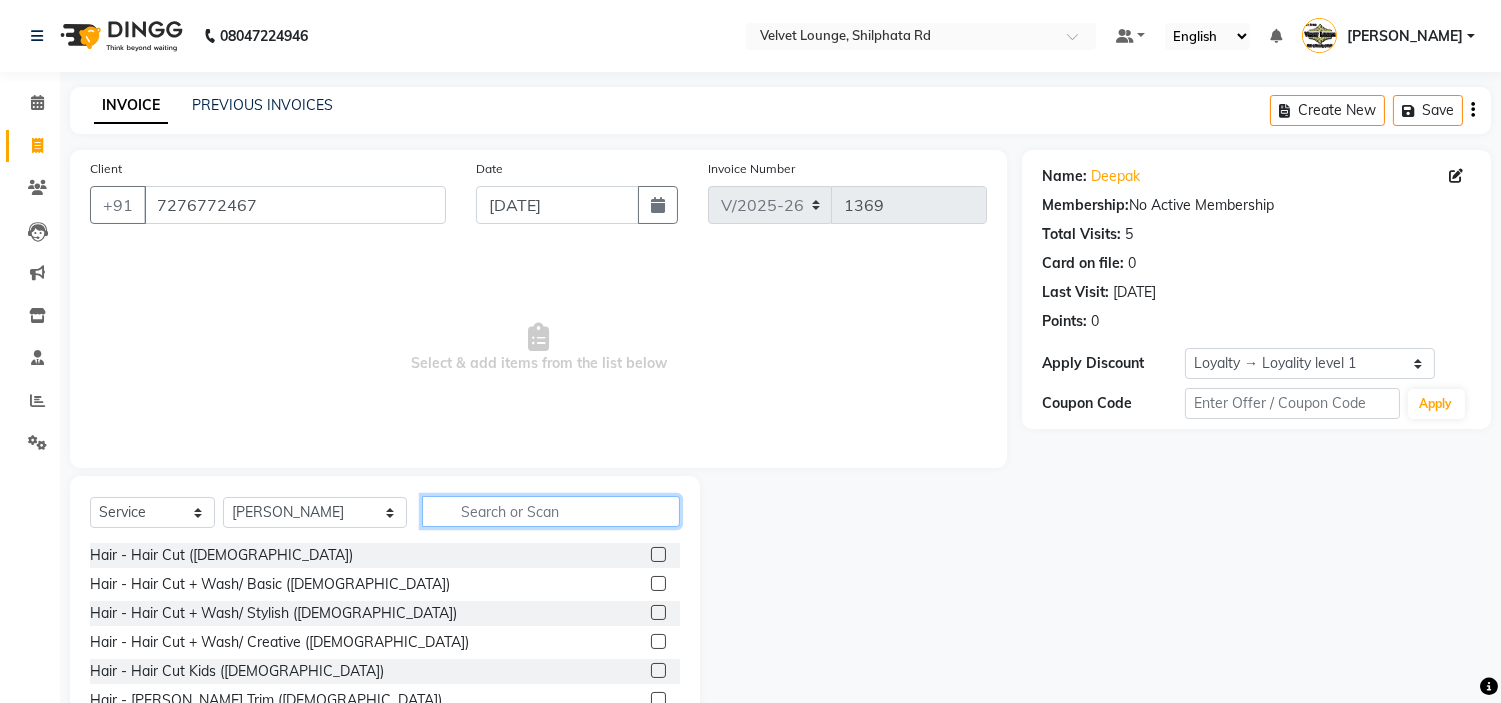 click 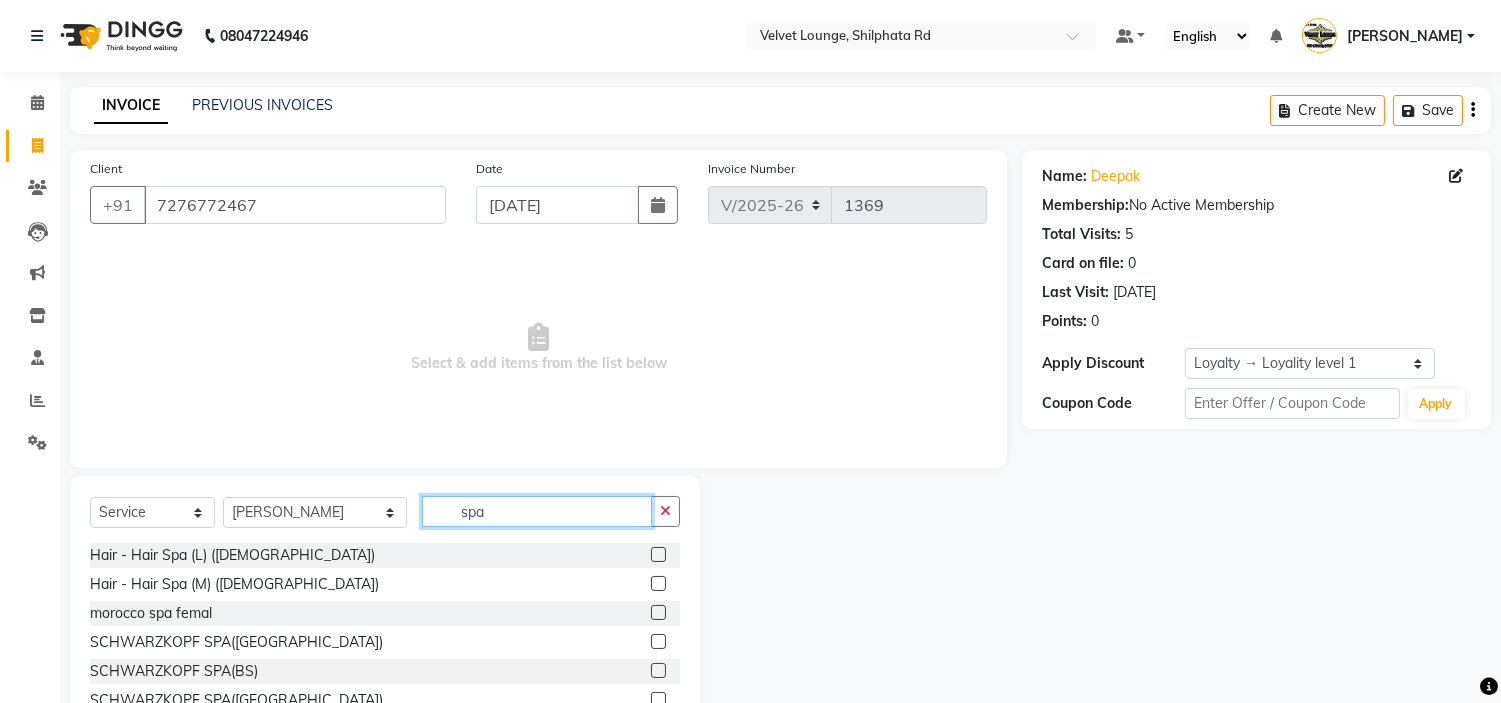 type on "spa" 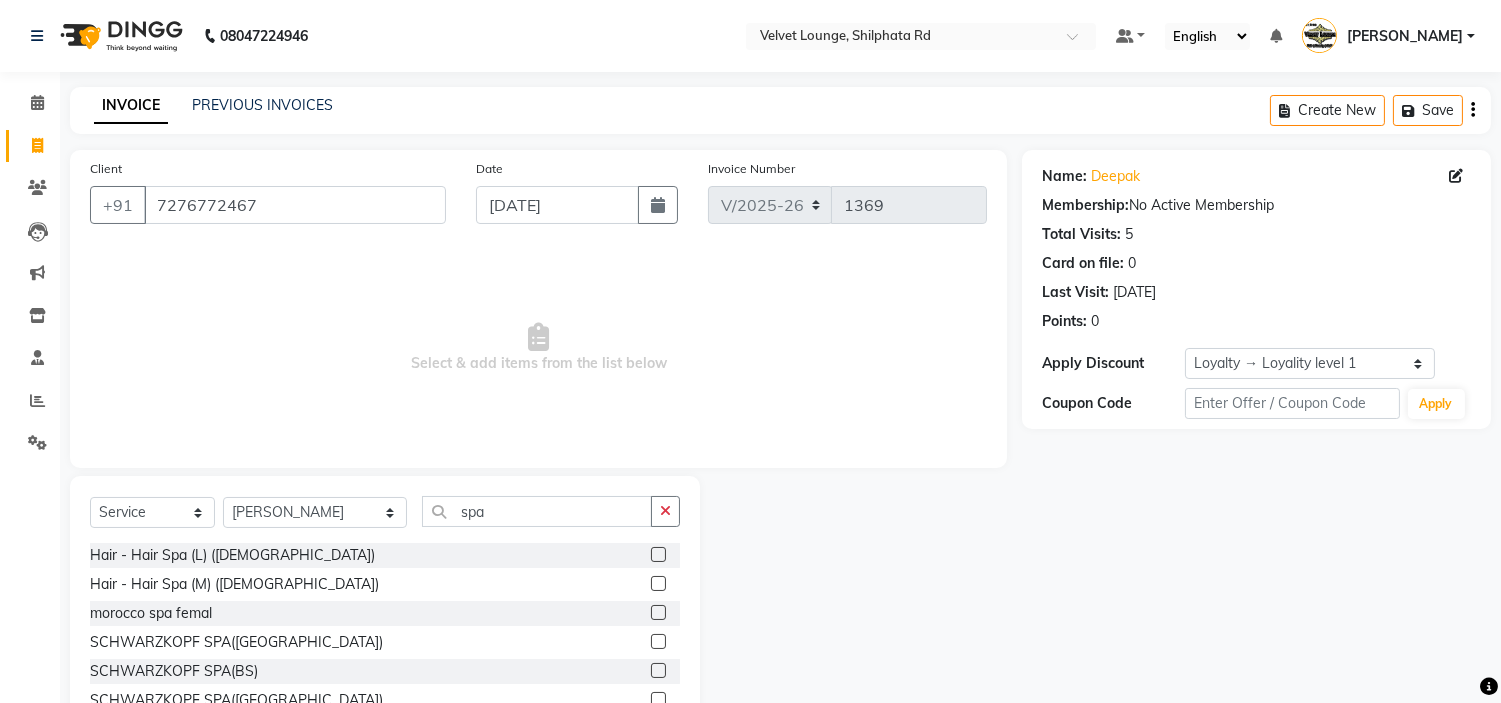 click 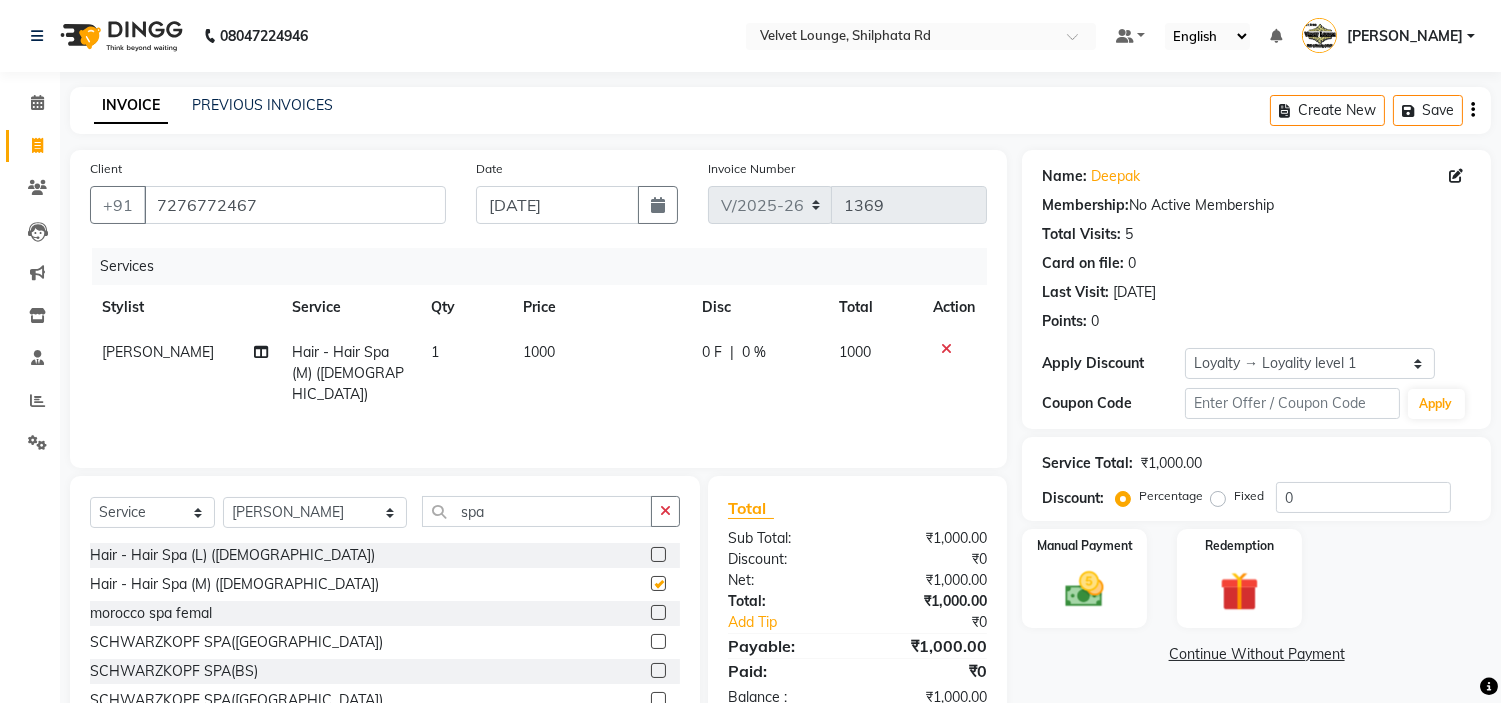 checkbox on "false" 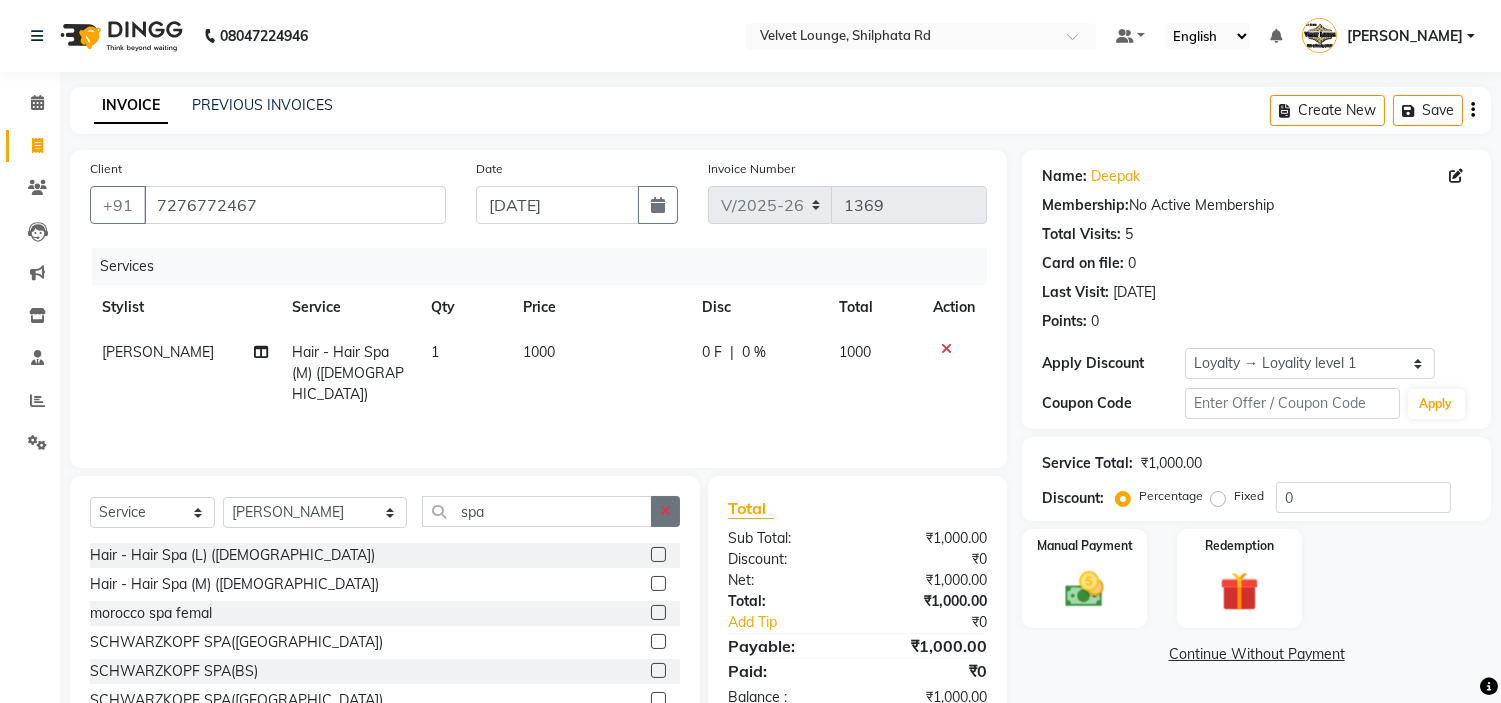 click 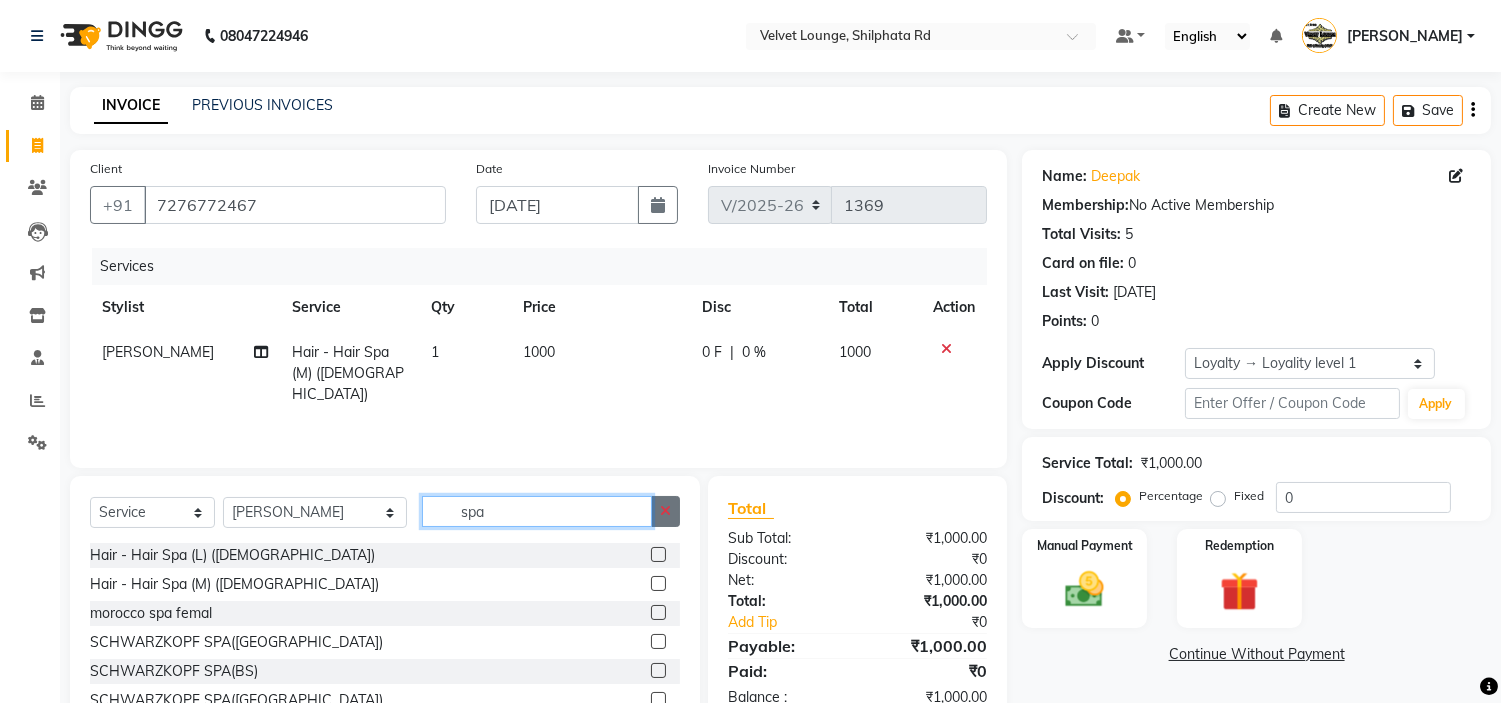 type 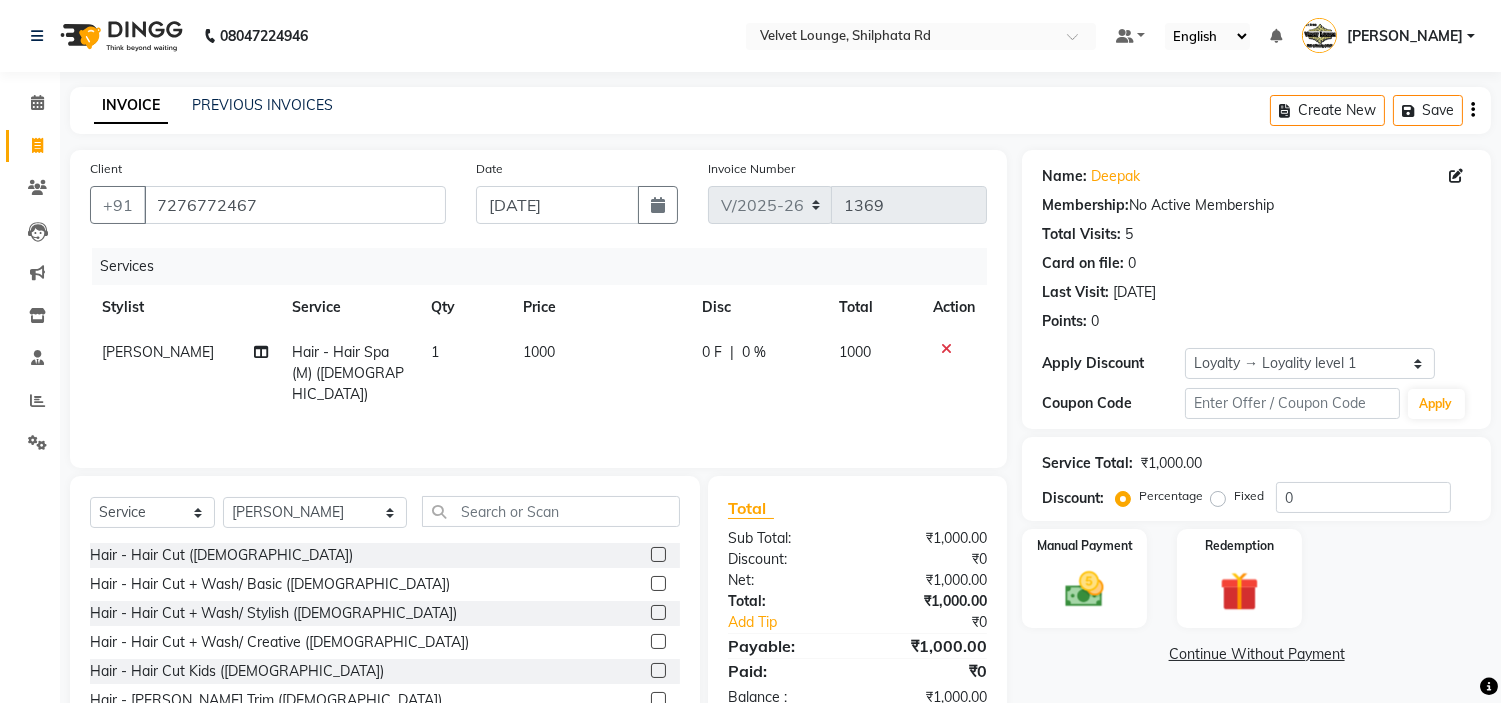 click 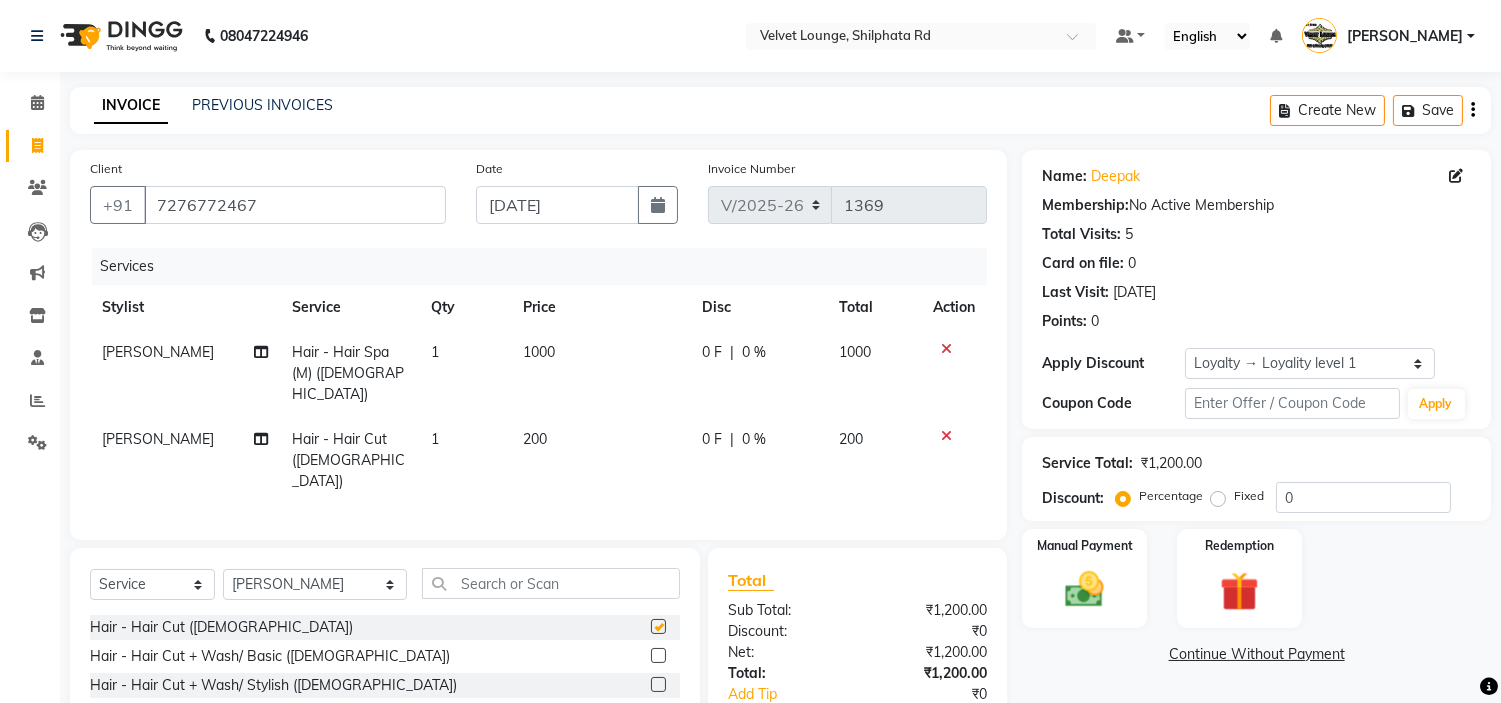 checkbox on "false" 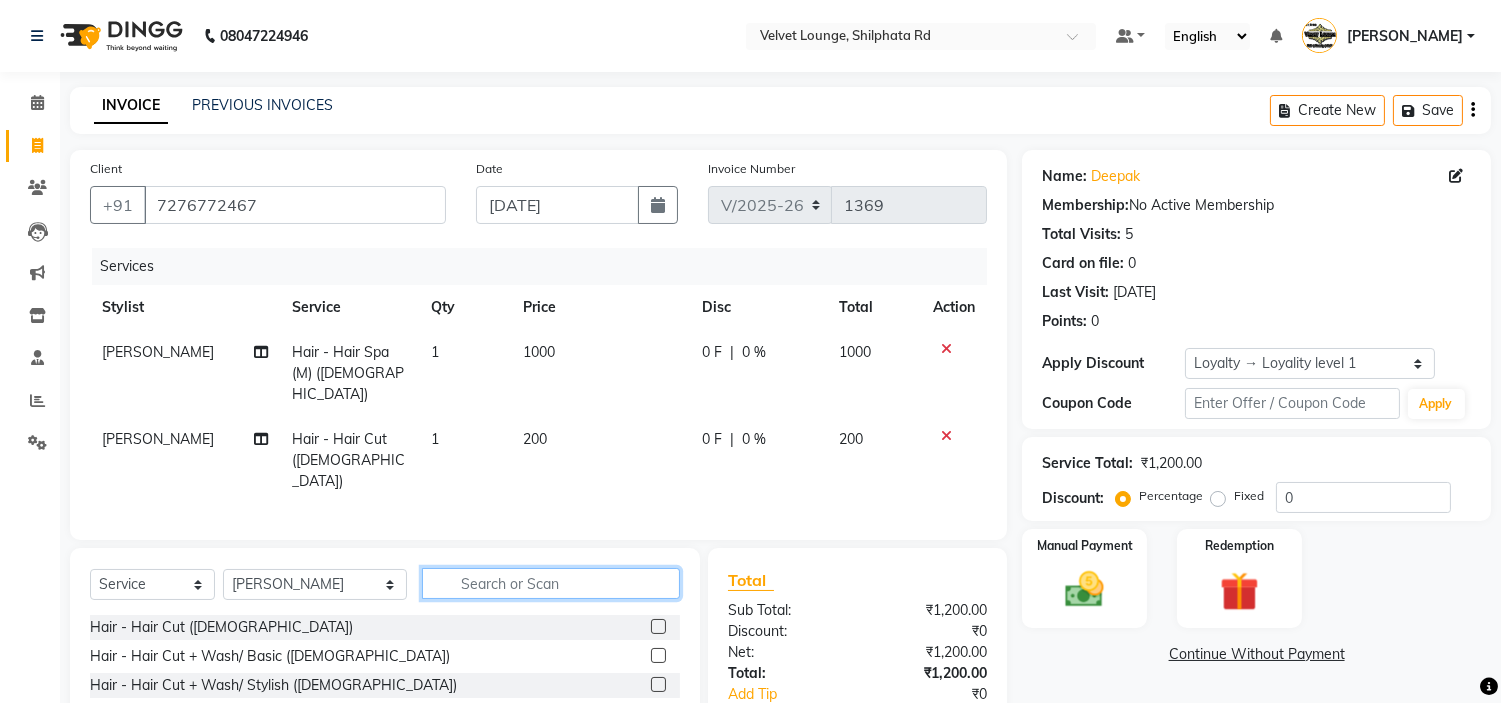 click 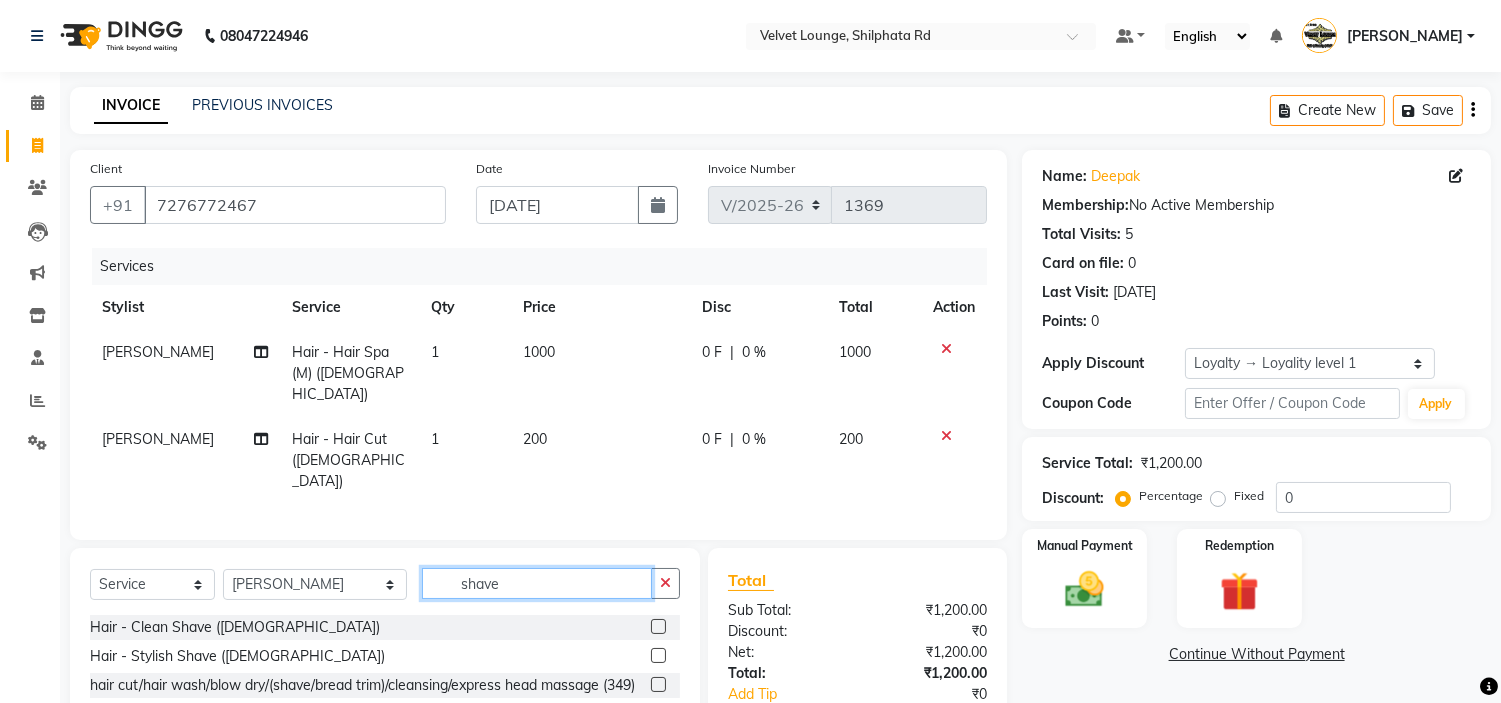 type on "shave" 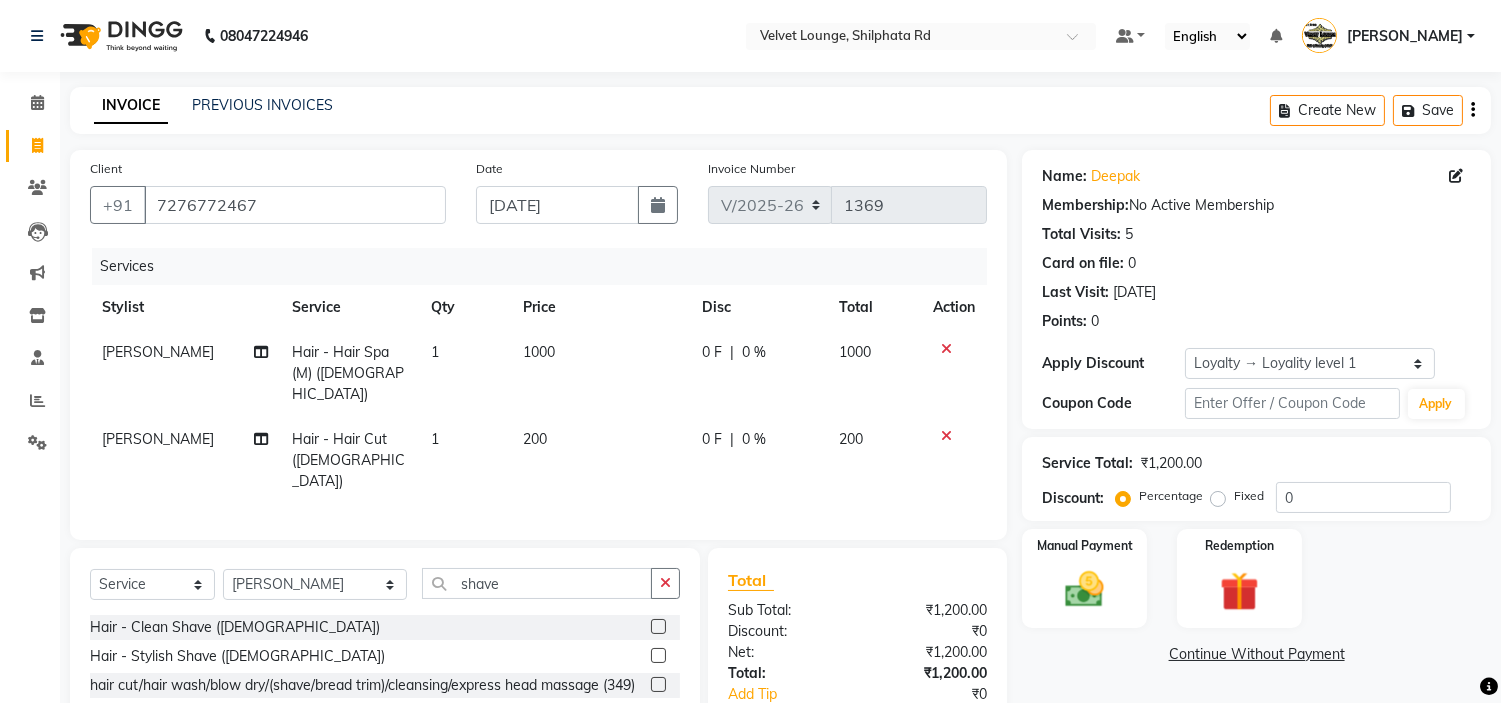 click 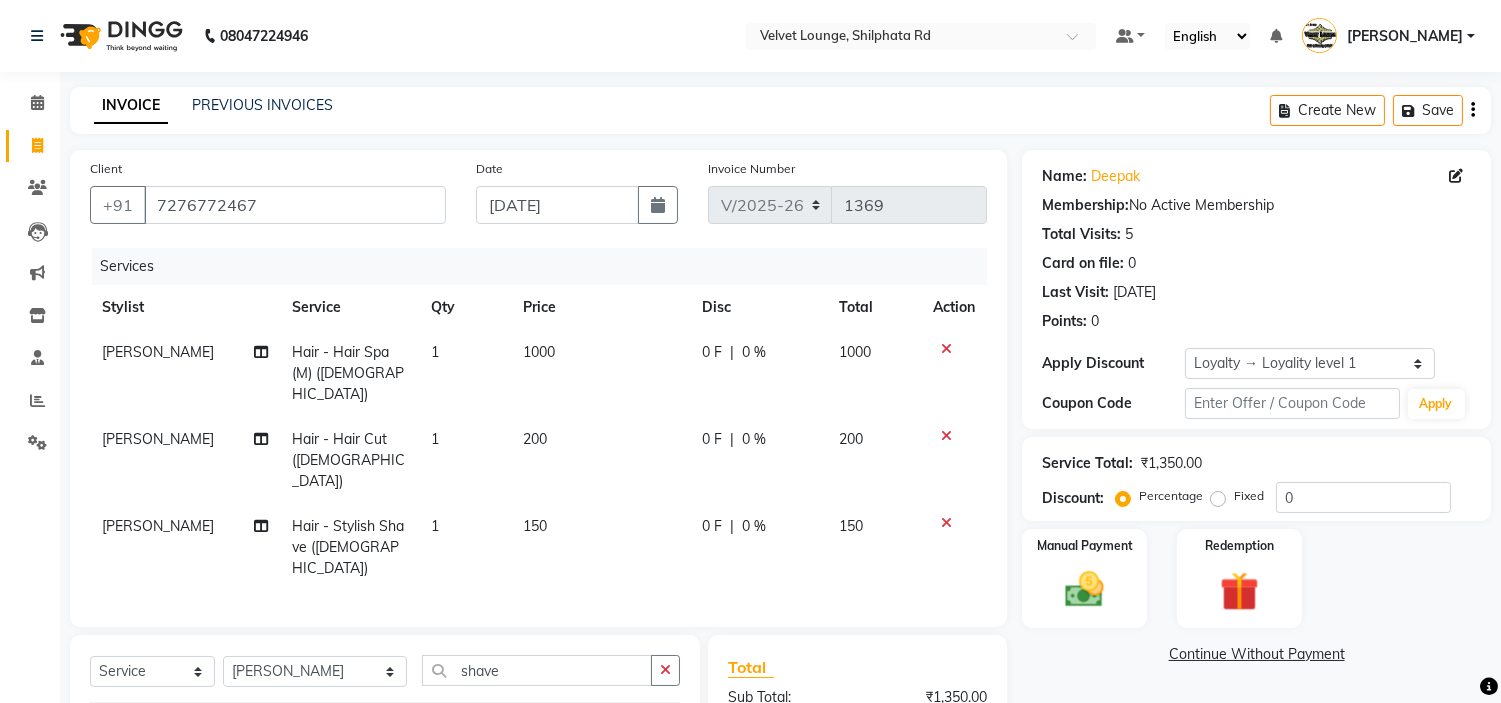 checkbox on "false" 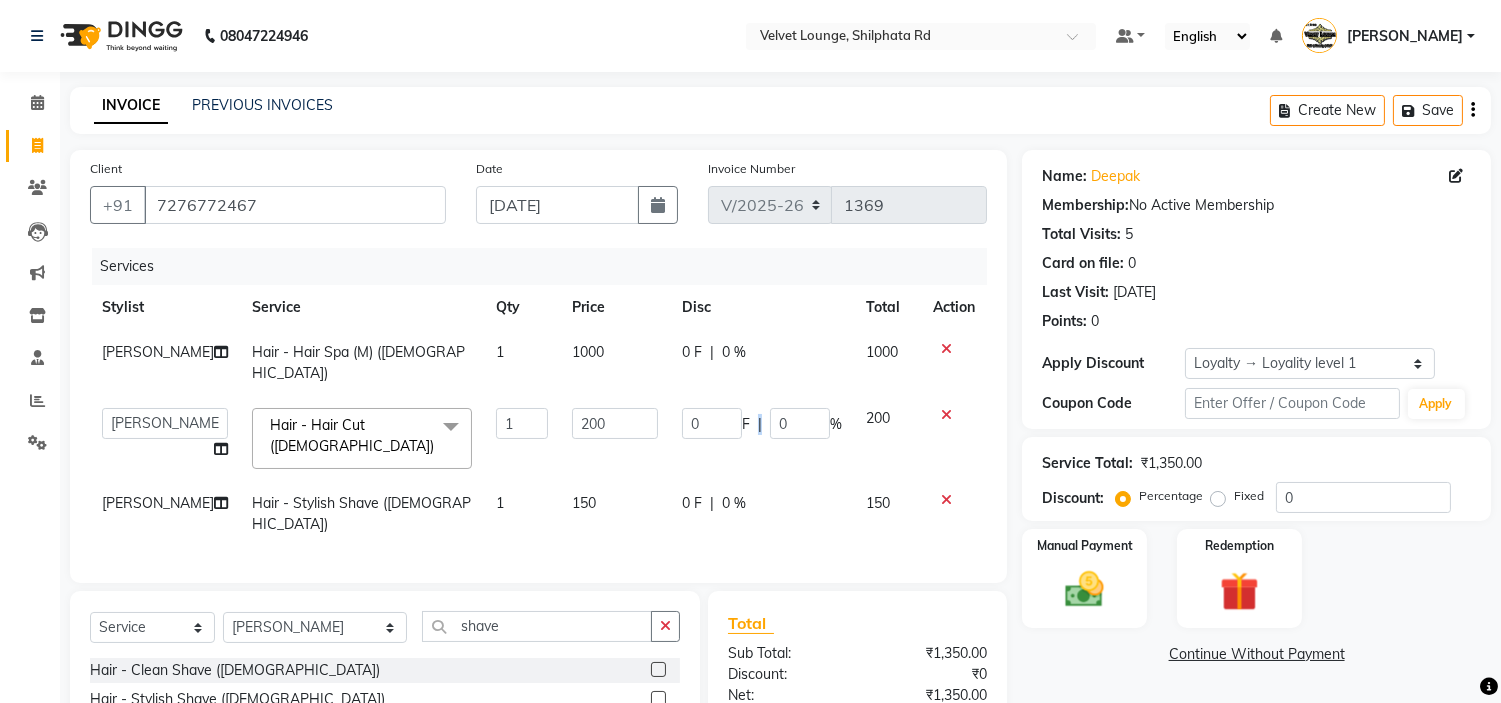 click on "|" 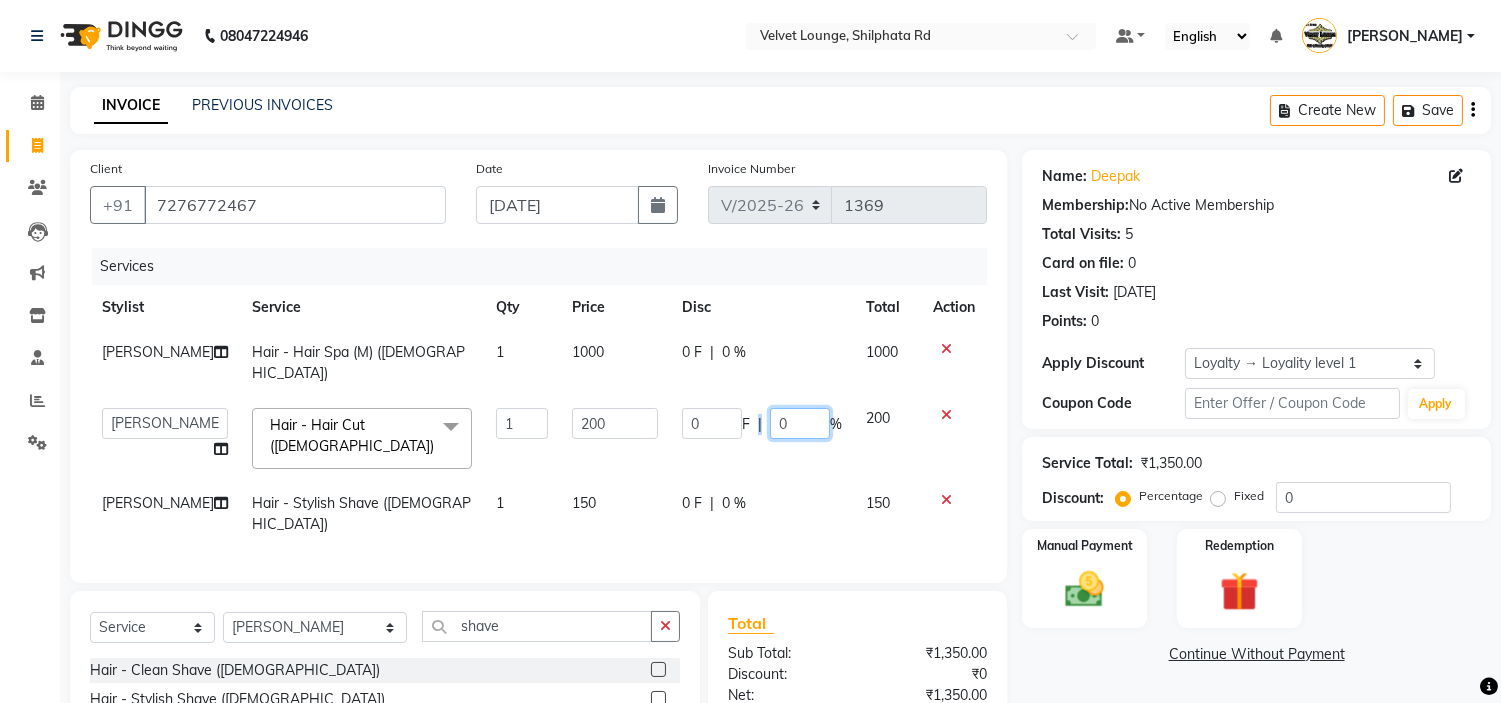 click on "0" 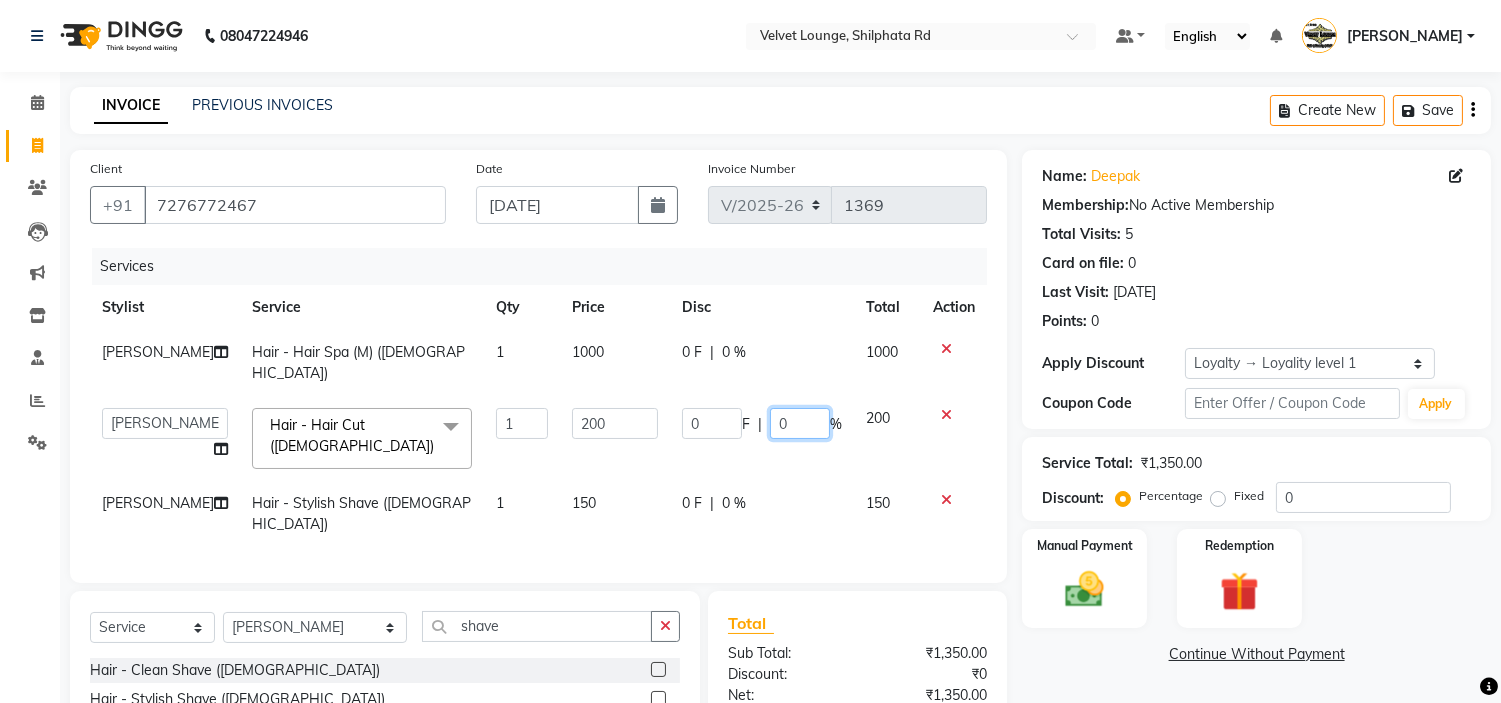 click on "0" 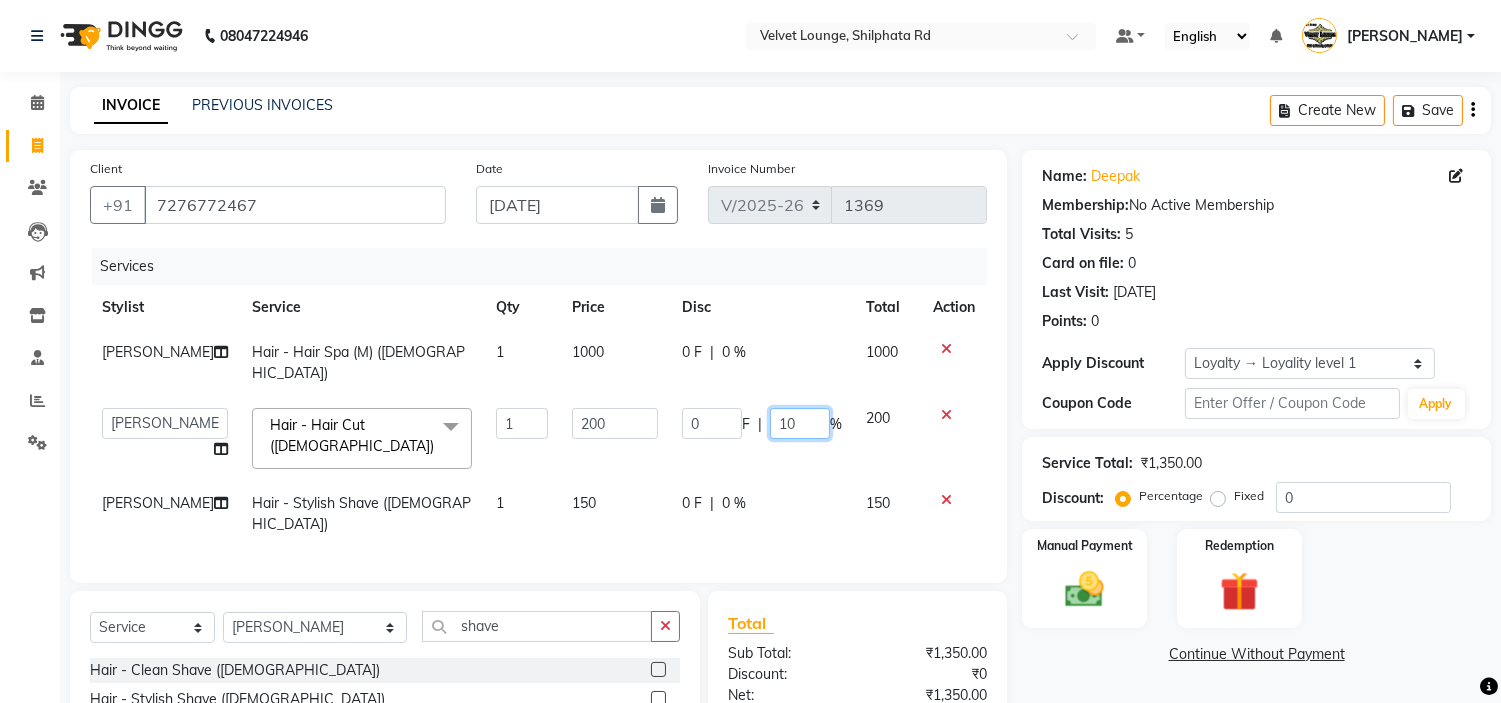 type on "100" 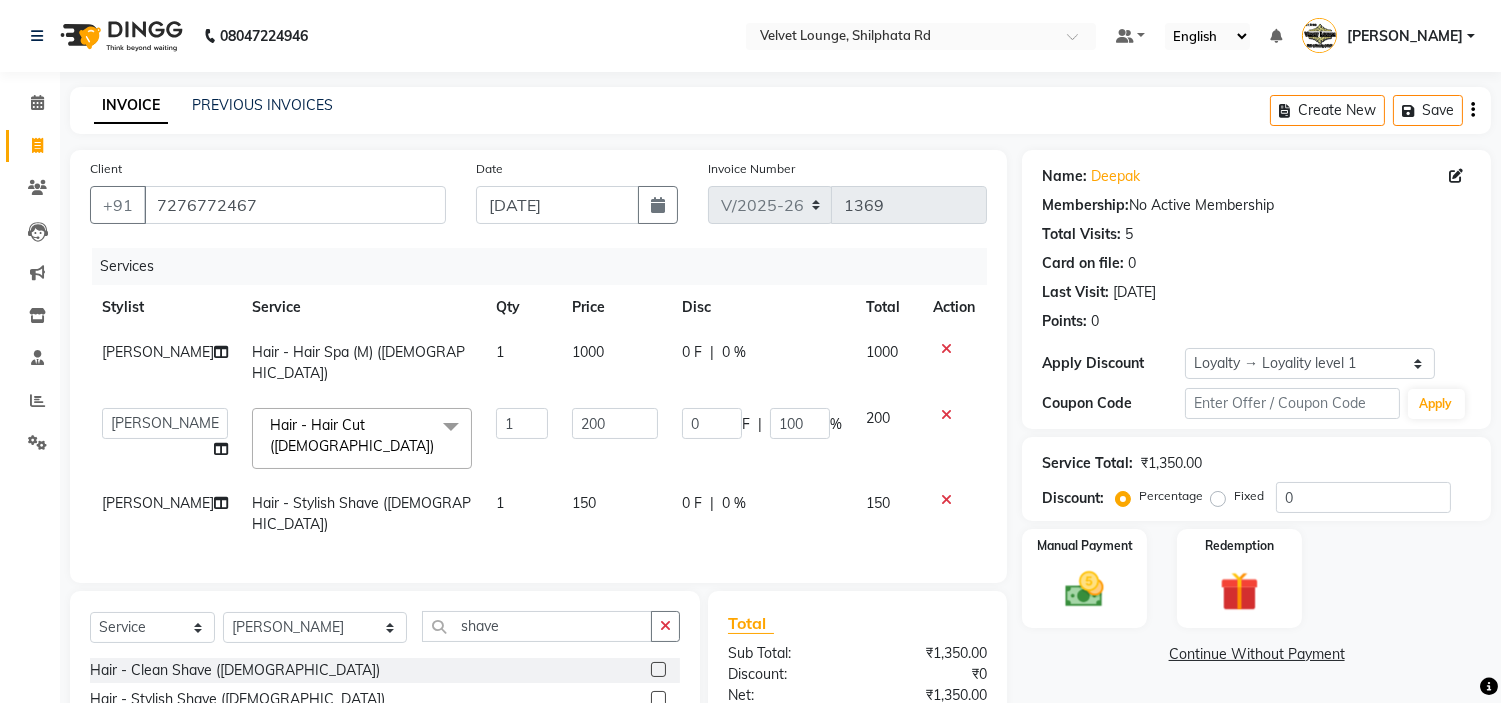 click on "0 F | 0 %" 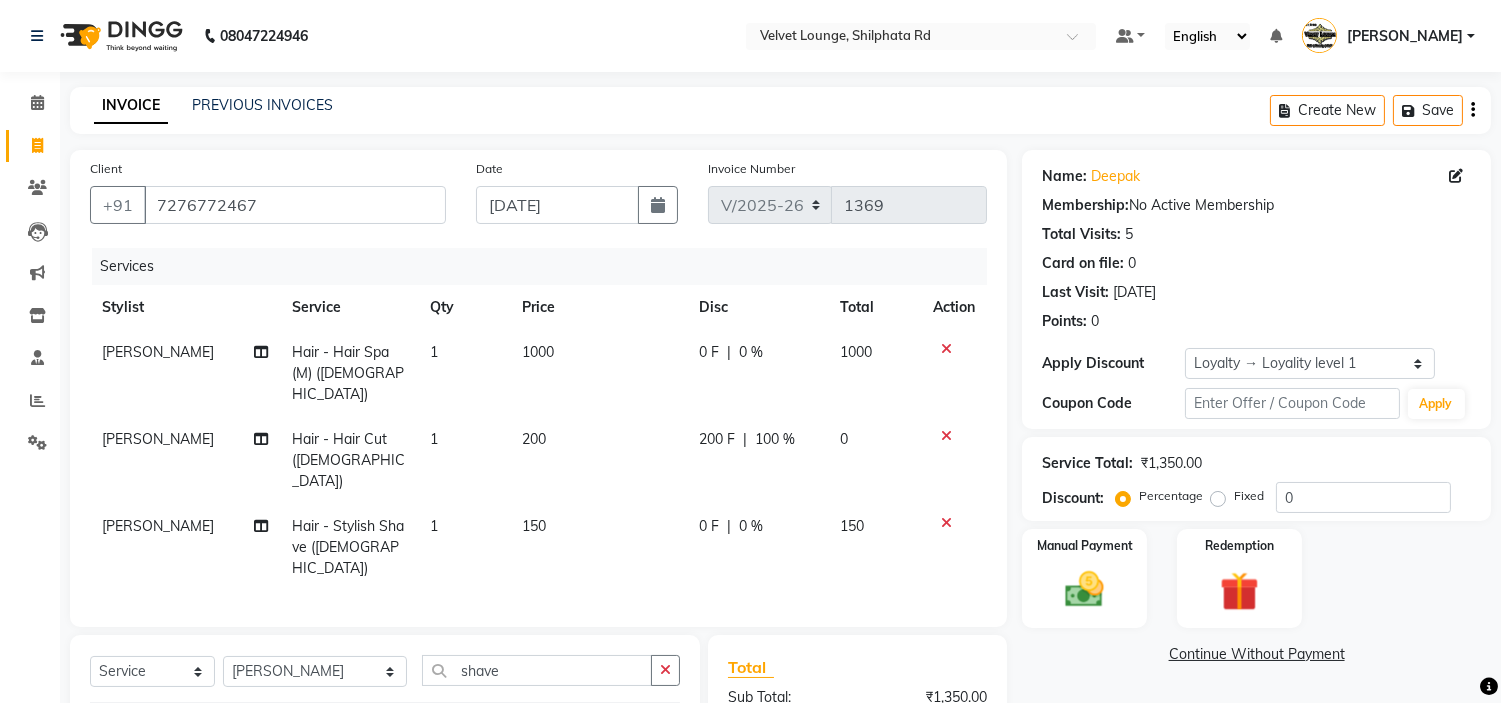 click on "0 F | 0 %" 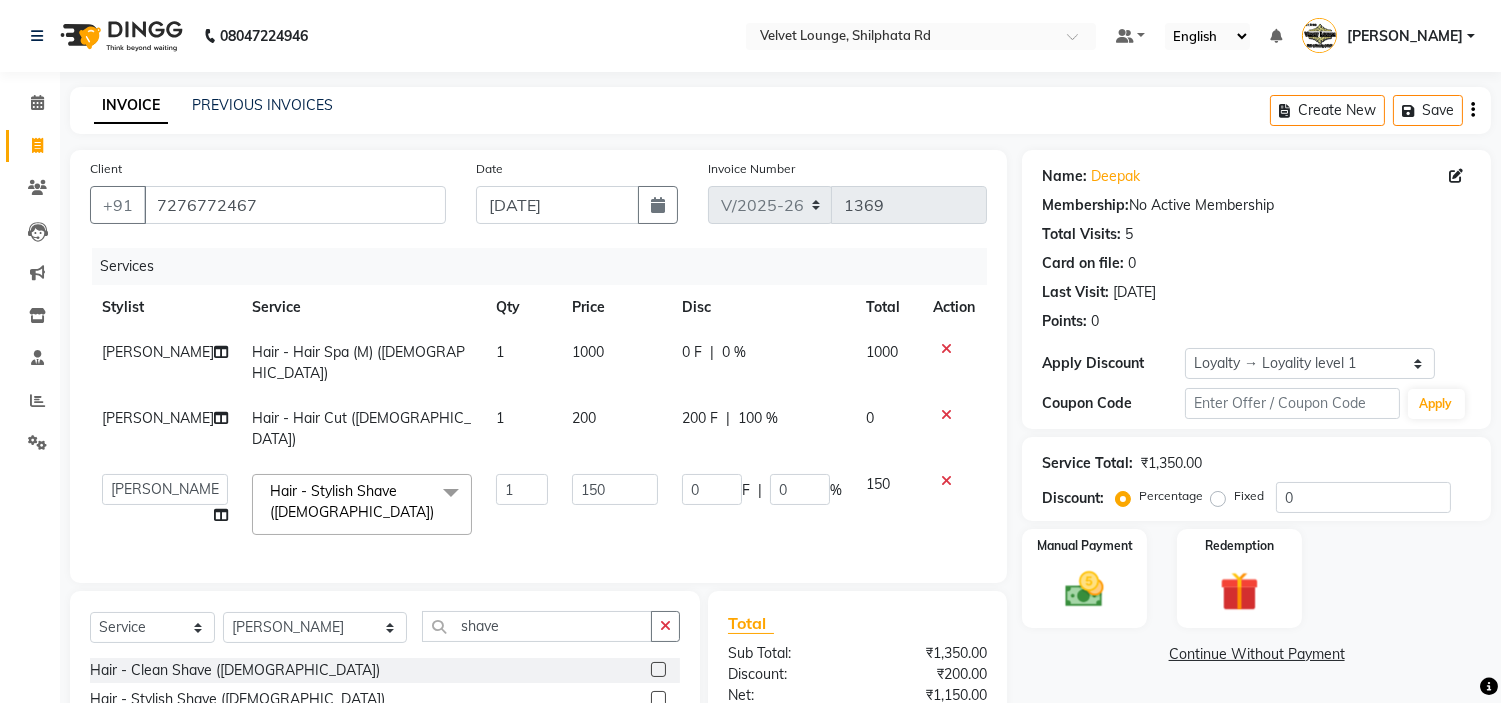 click on "0" 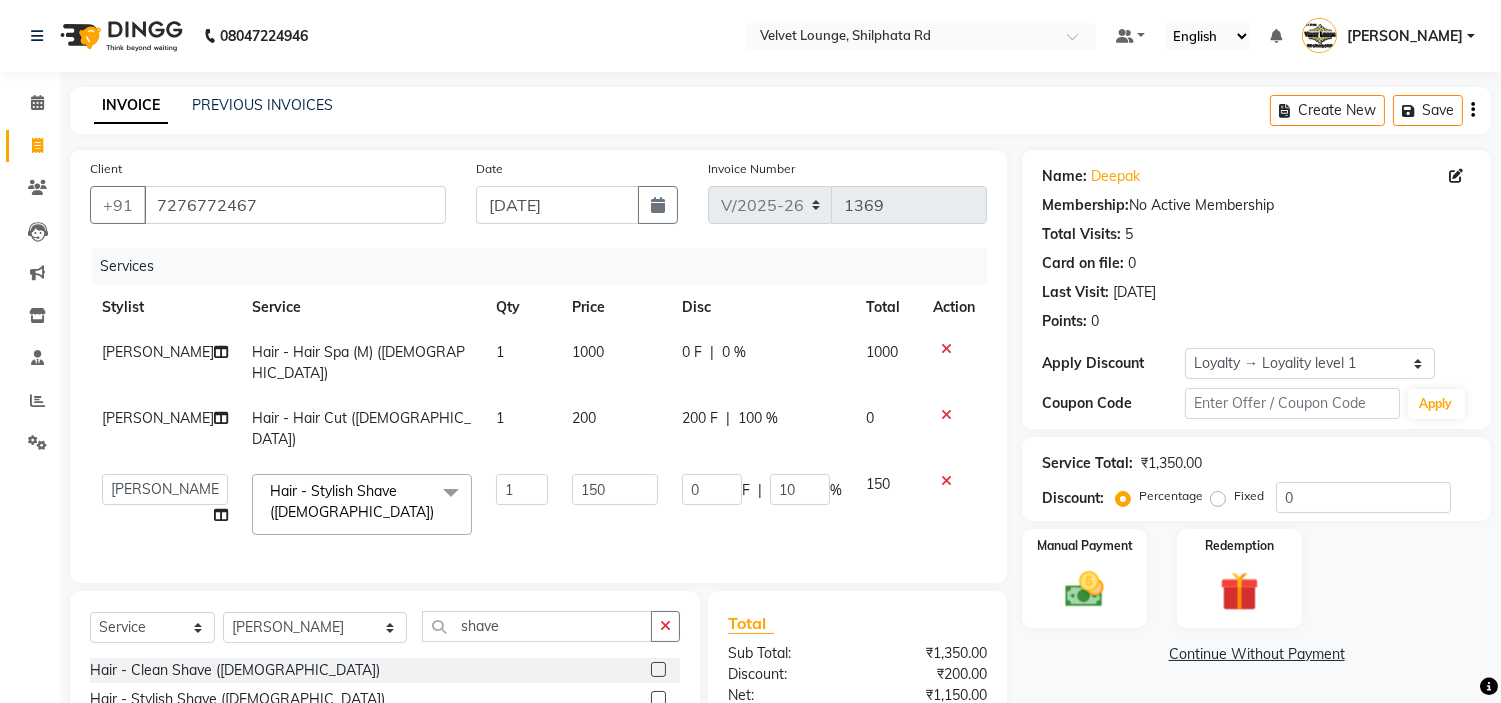 type on "100" 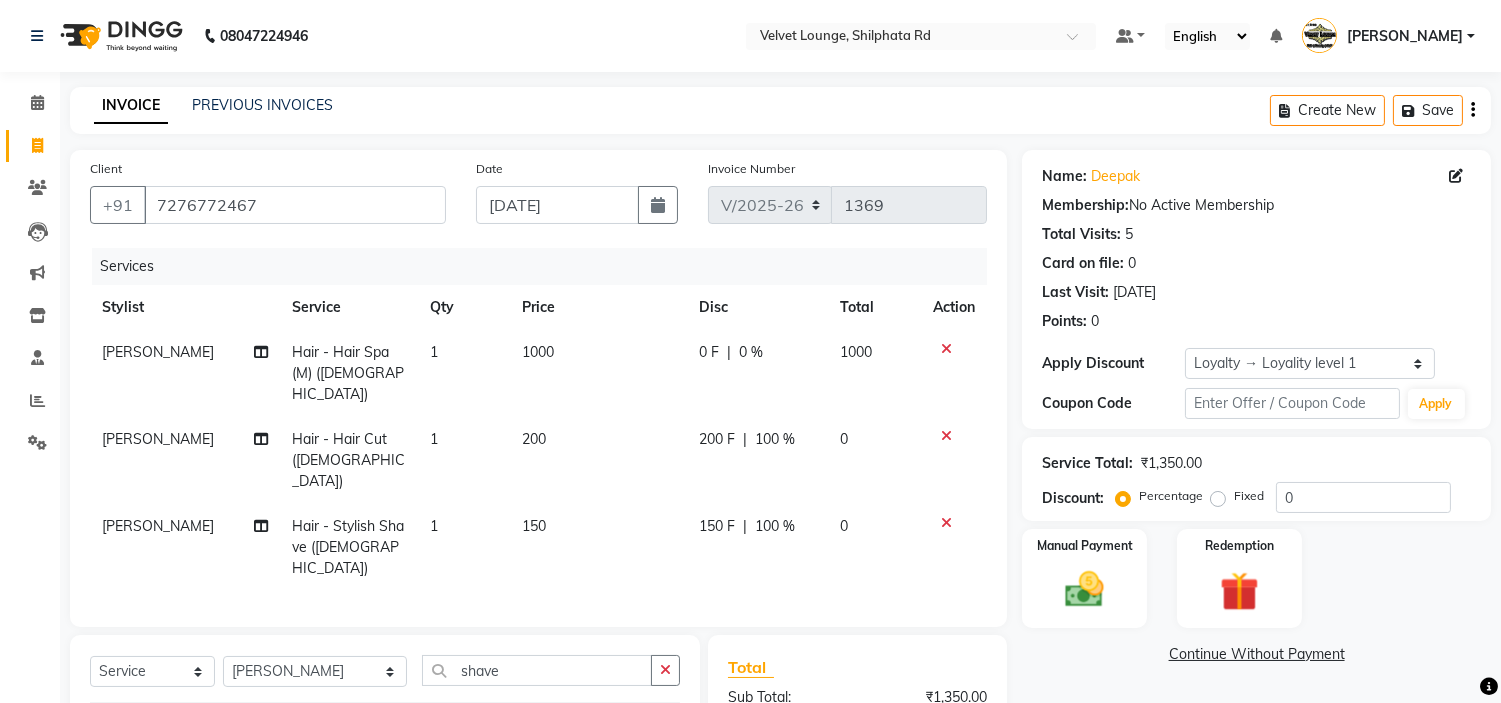 click on "150 F | 100 %" 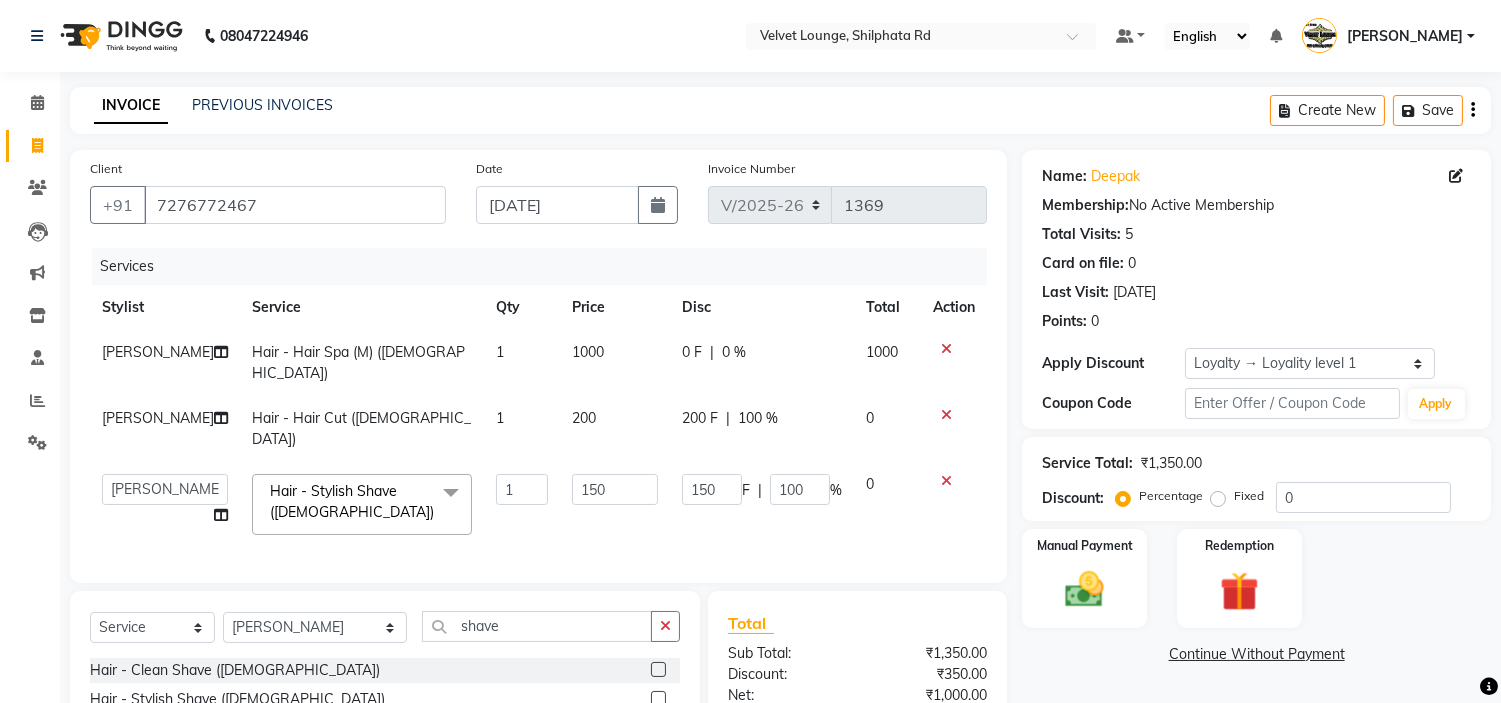 click on "0" 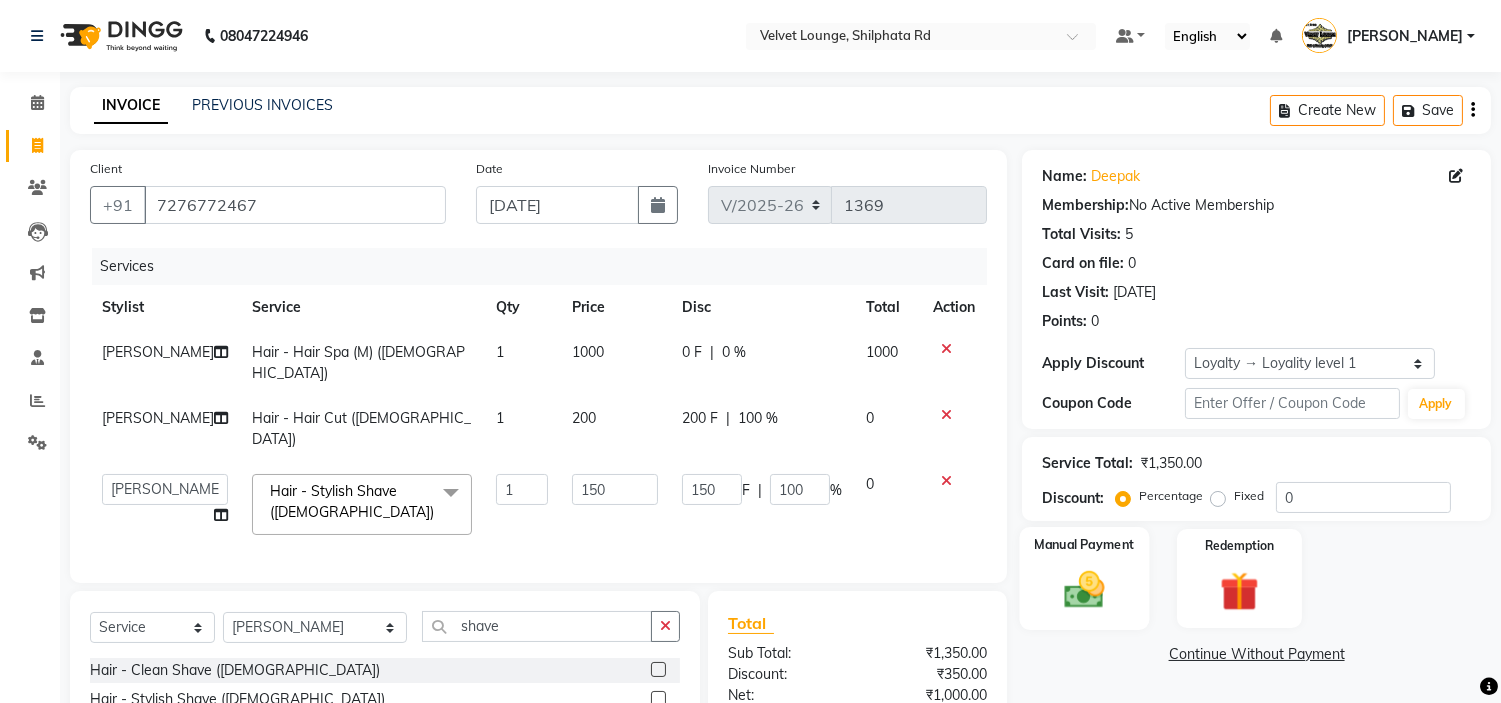 click 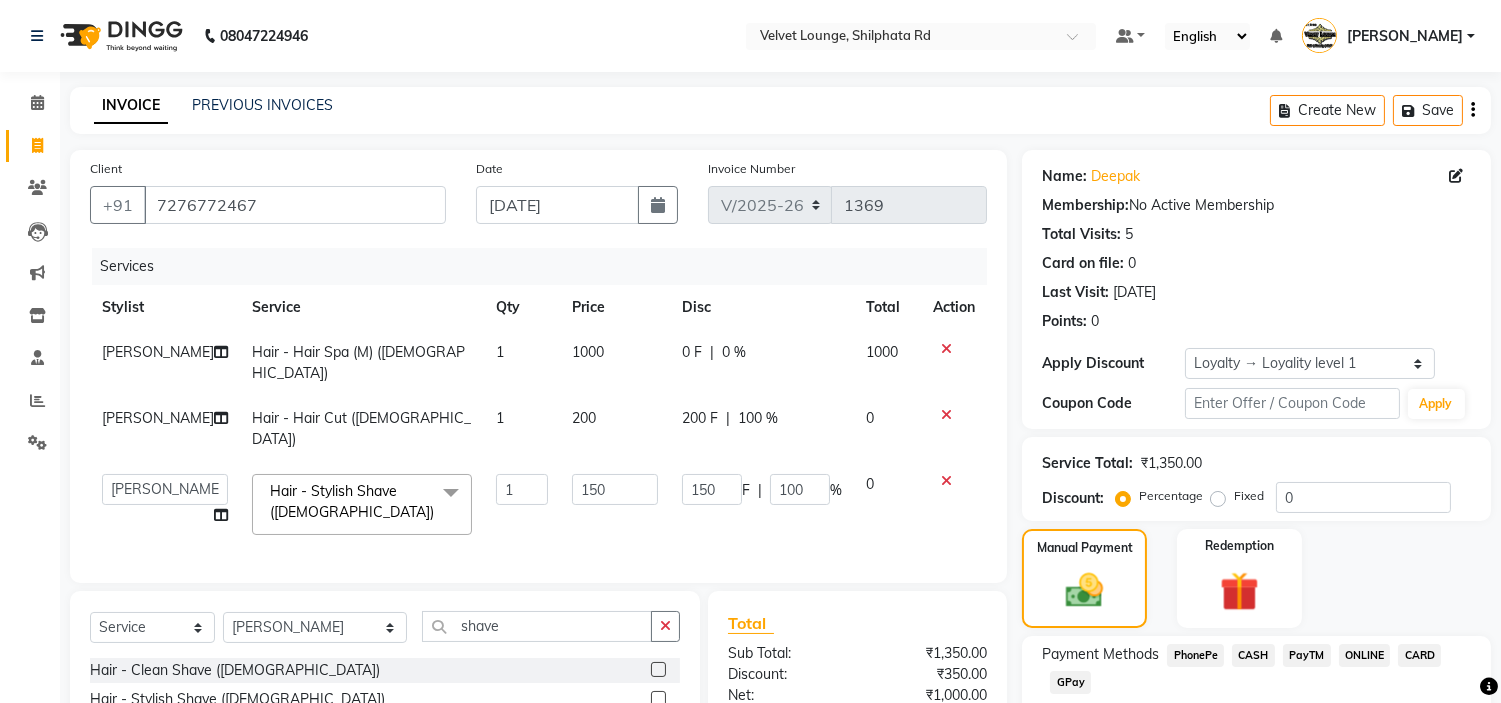 click on "PayTM" 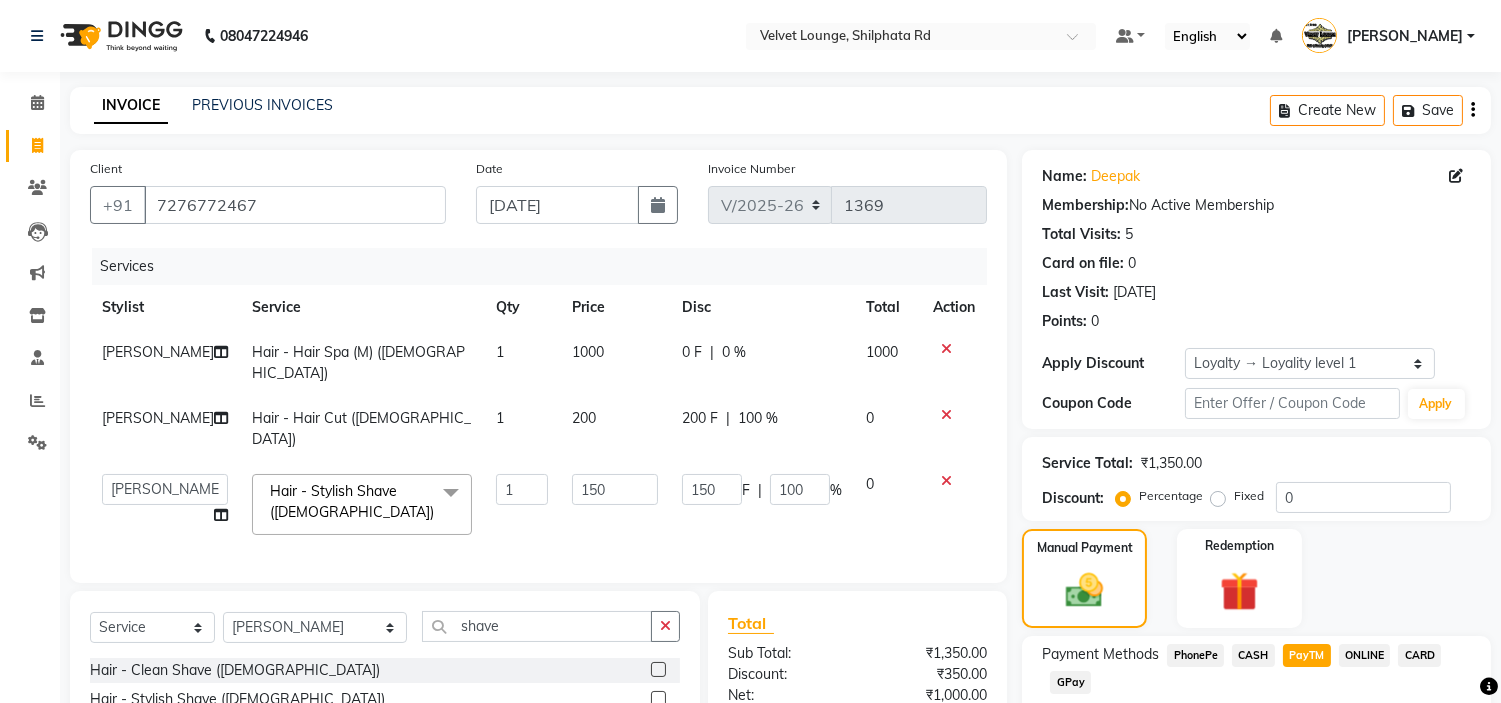 scroll, scrollTop: 230, scrollLeft: 0, axis: vertical 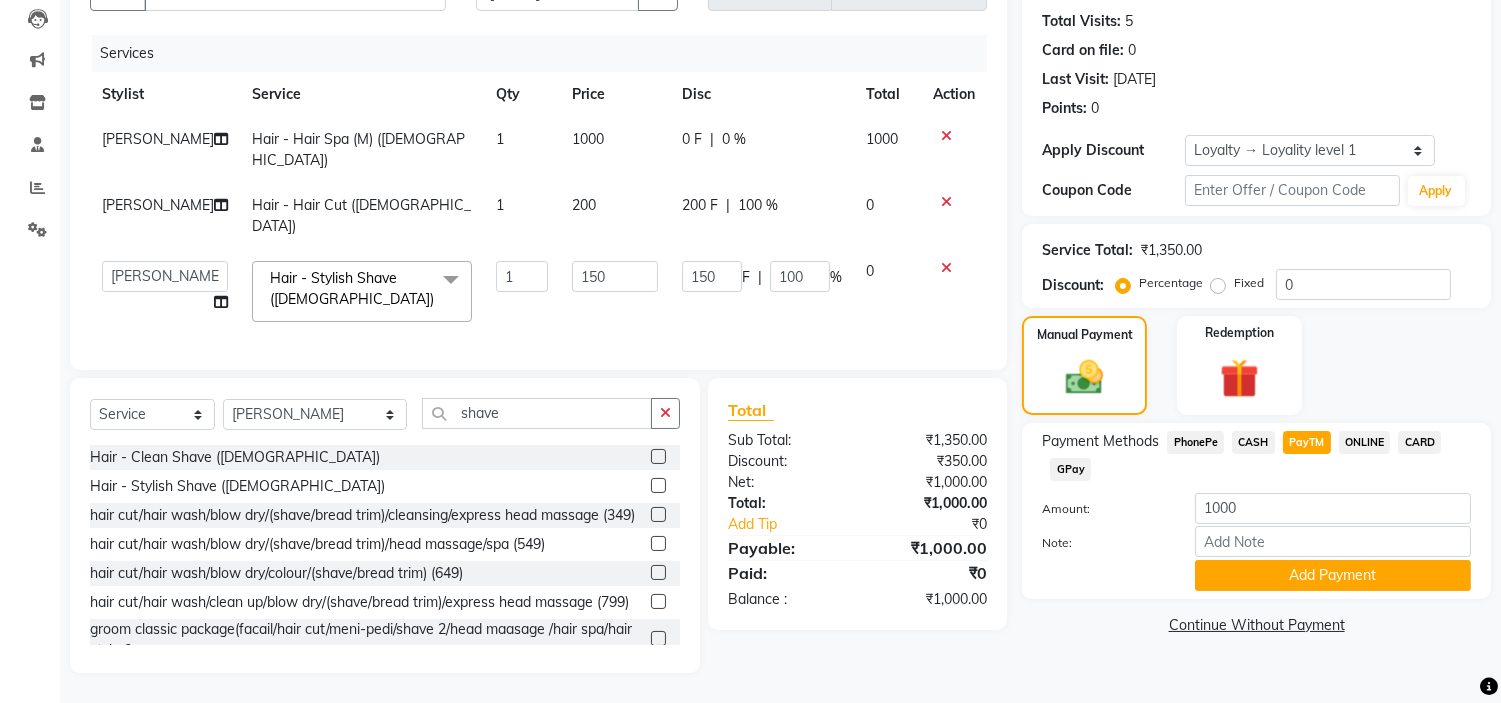 click on "CARD" 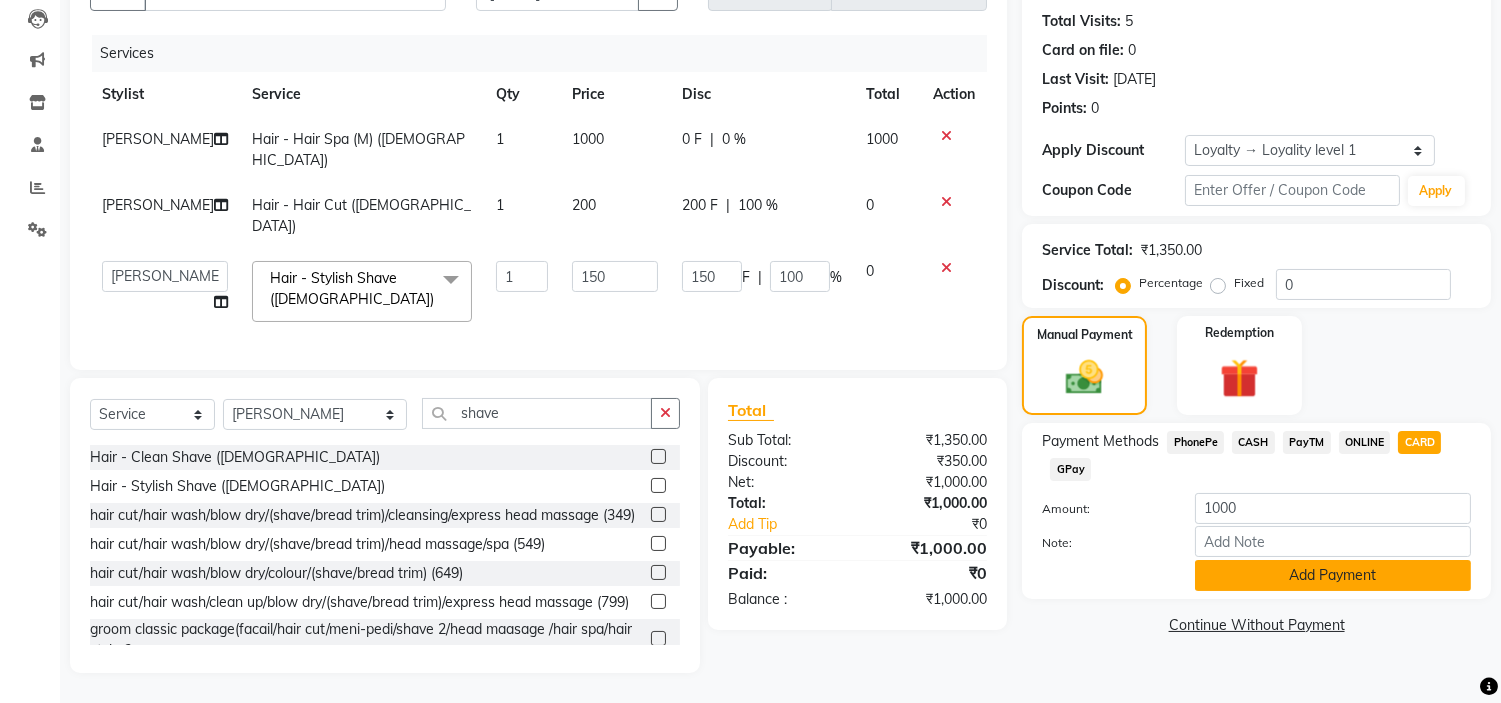 click on "Add Payment" 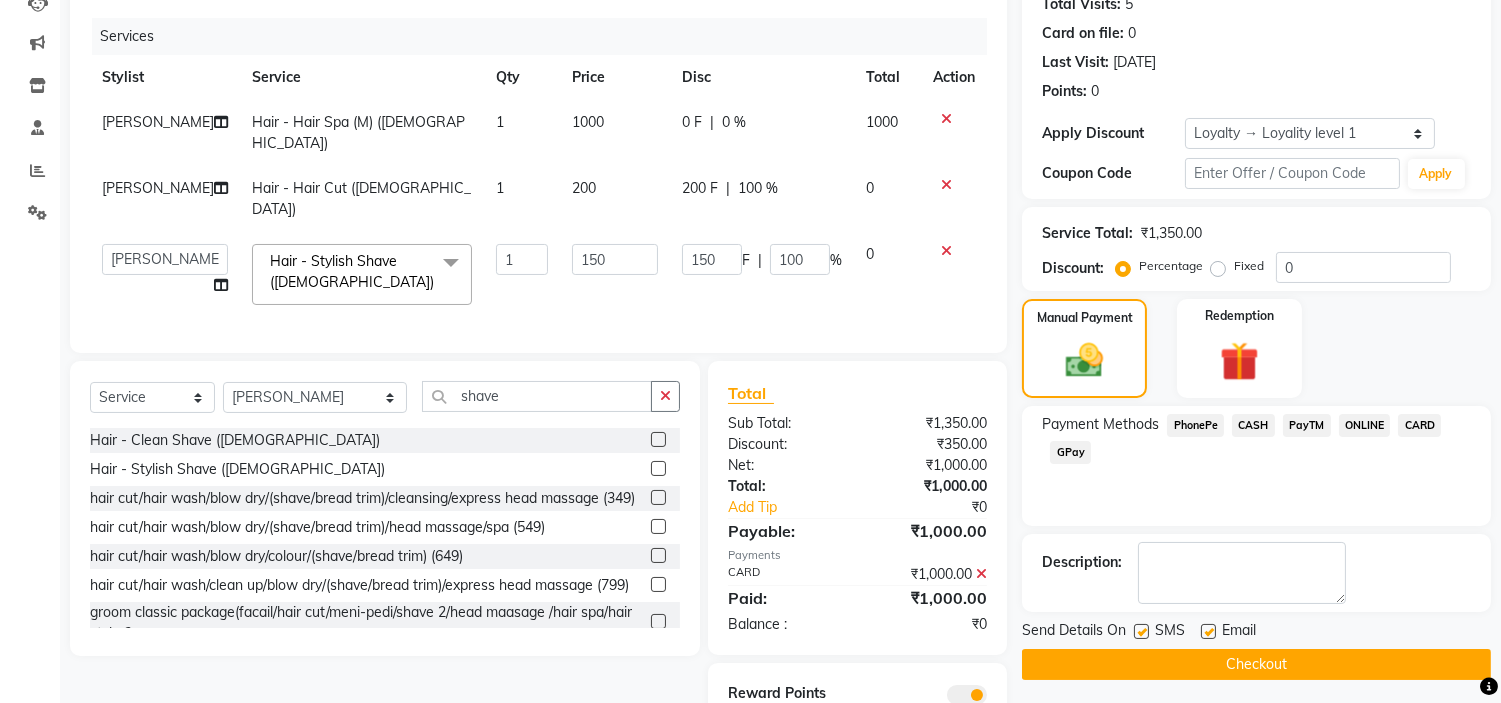 click on "Checkout" 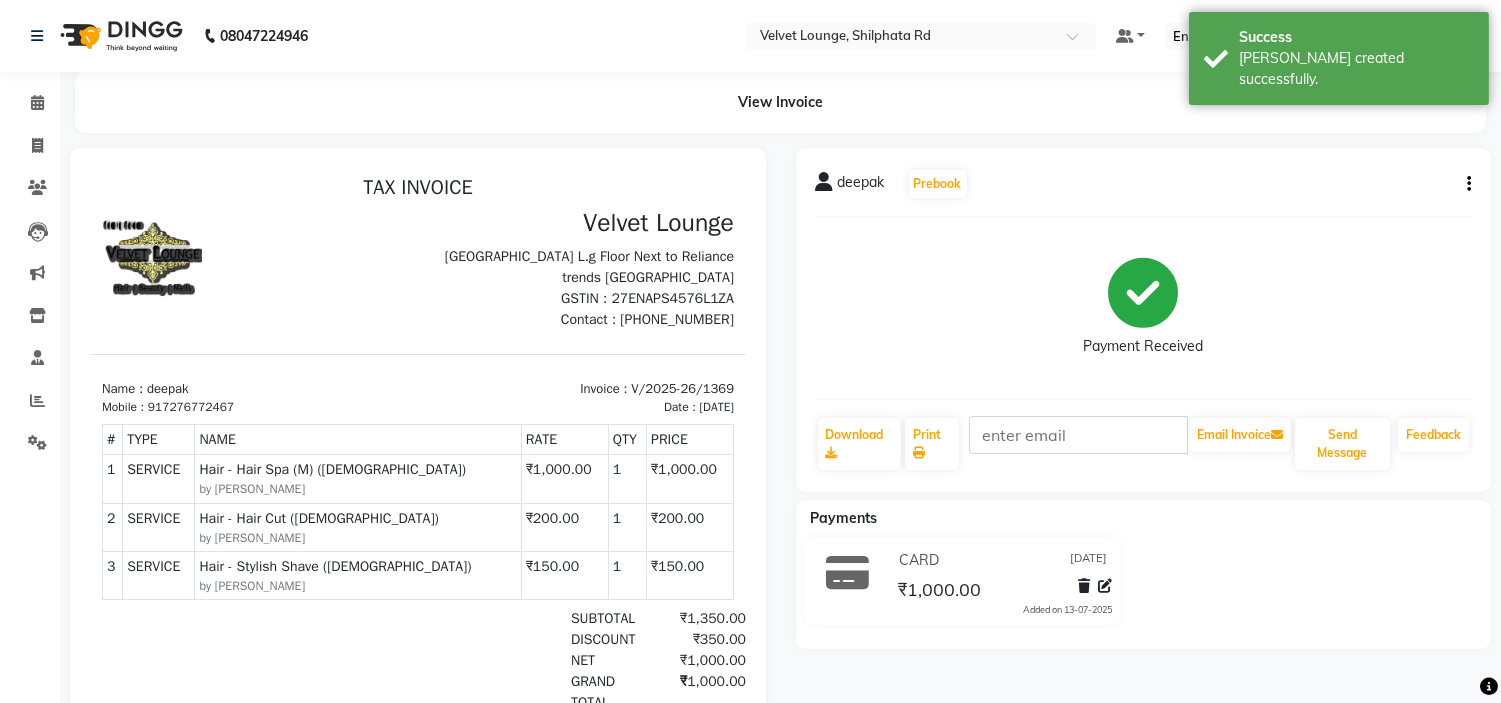 scroll, scrollTop: 0, scrollLeft: 0, axis: both 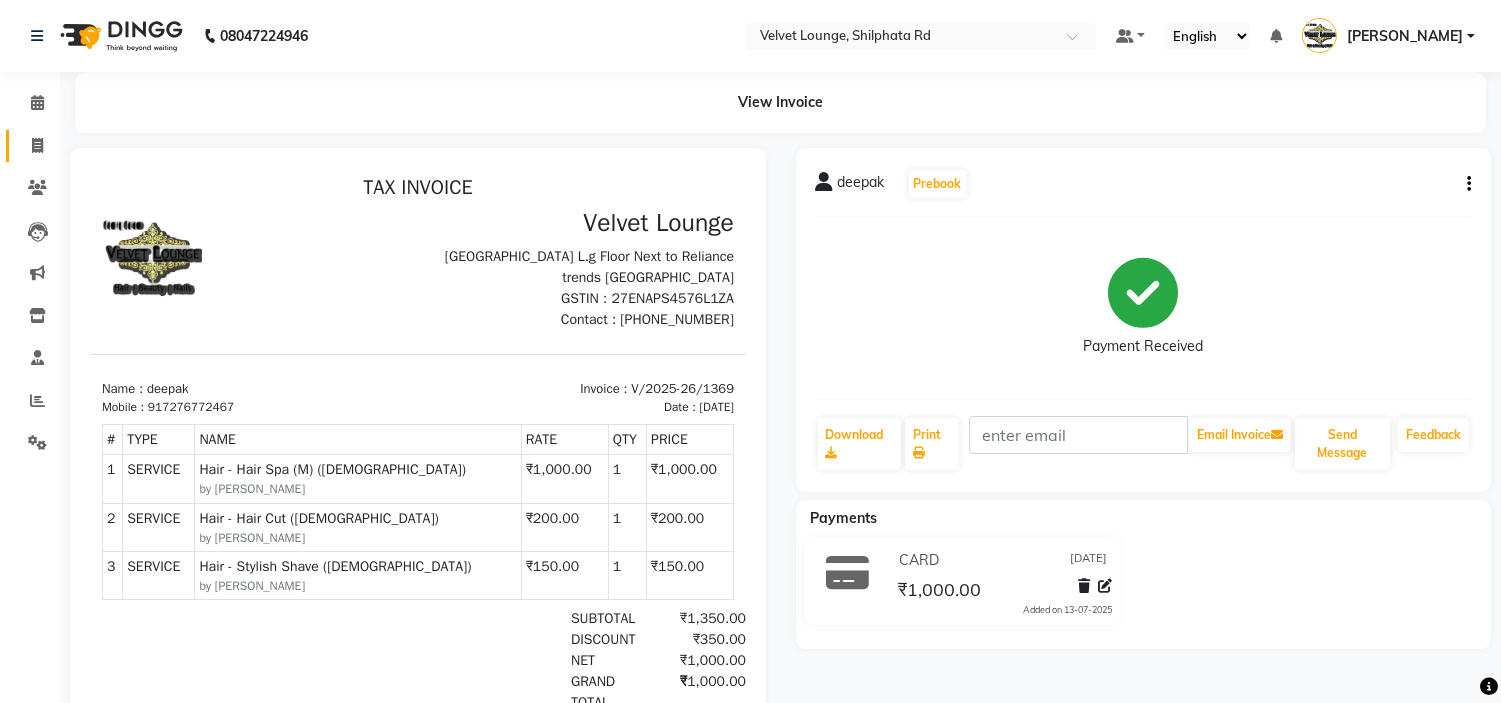 click on "Invoice" 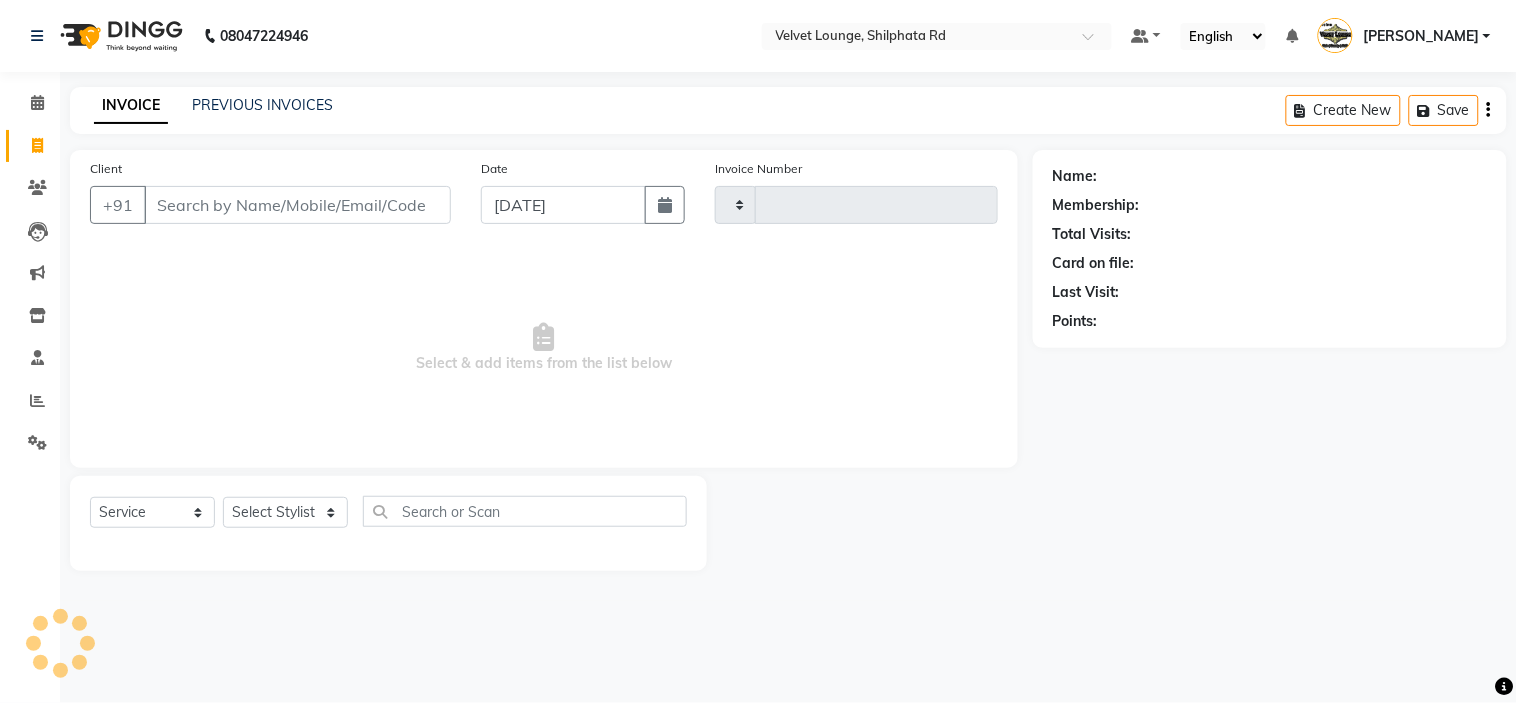 type on "1370" 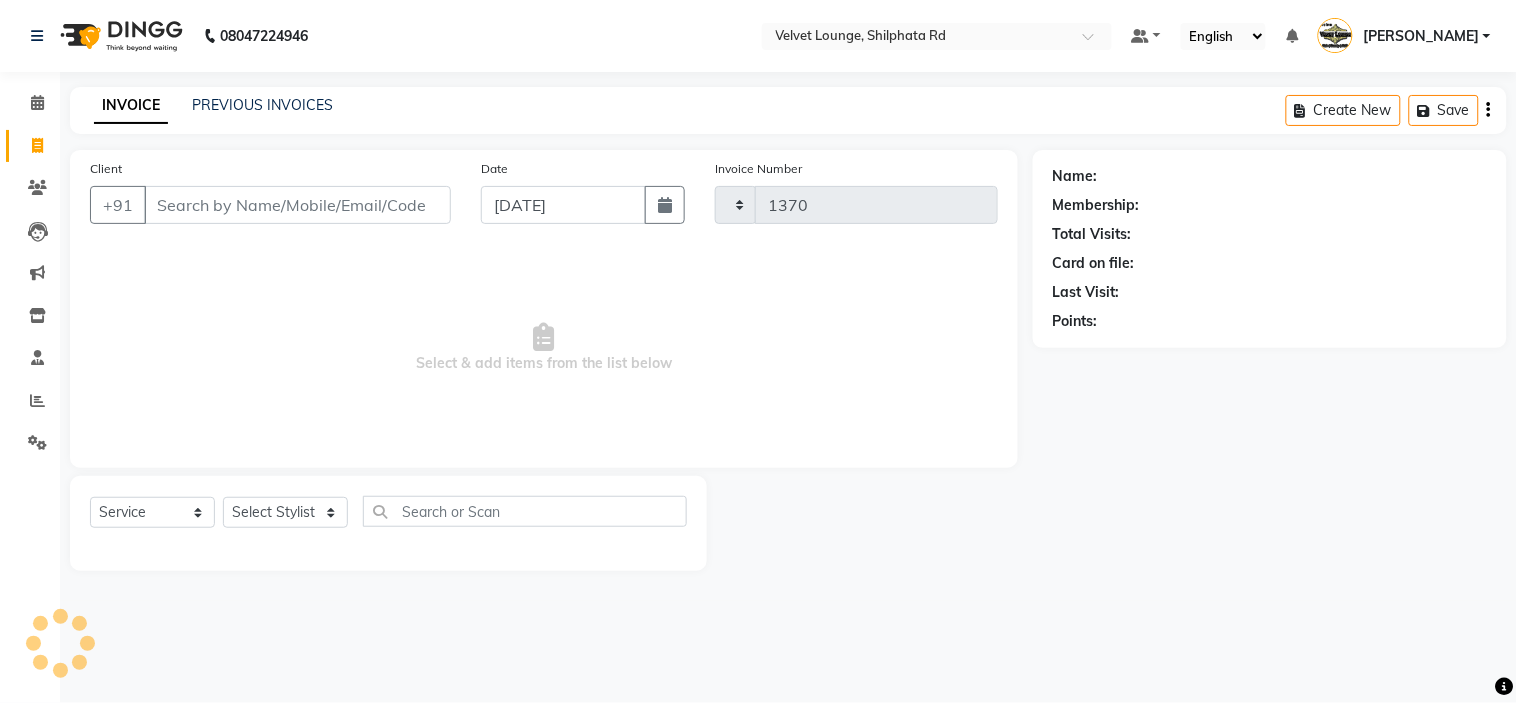 select on "122" 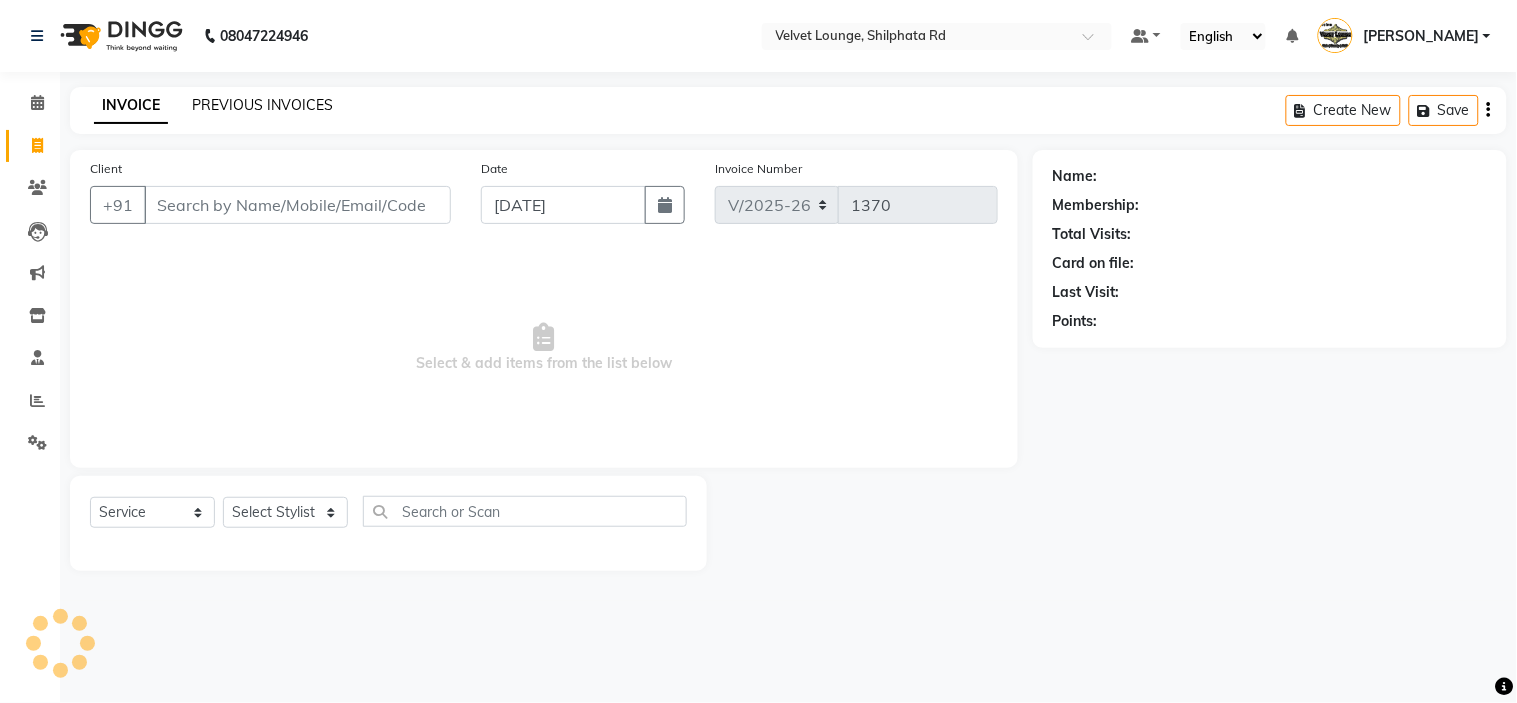 click on "PREVIOUS INVOICES" 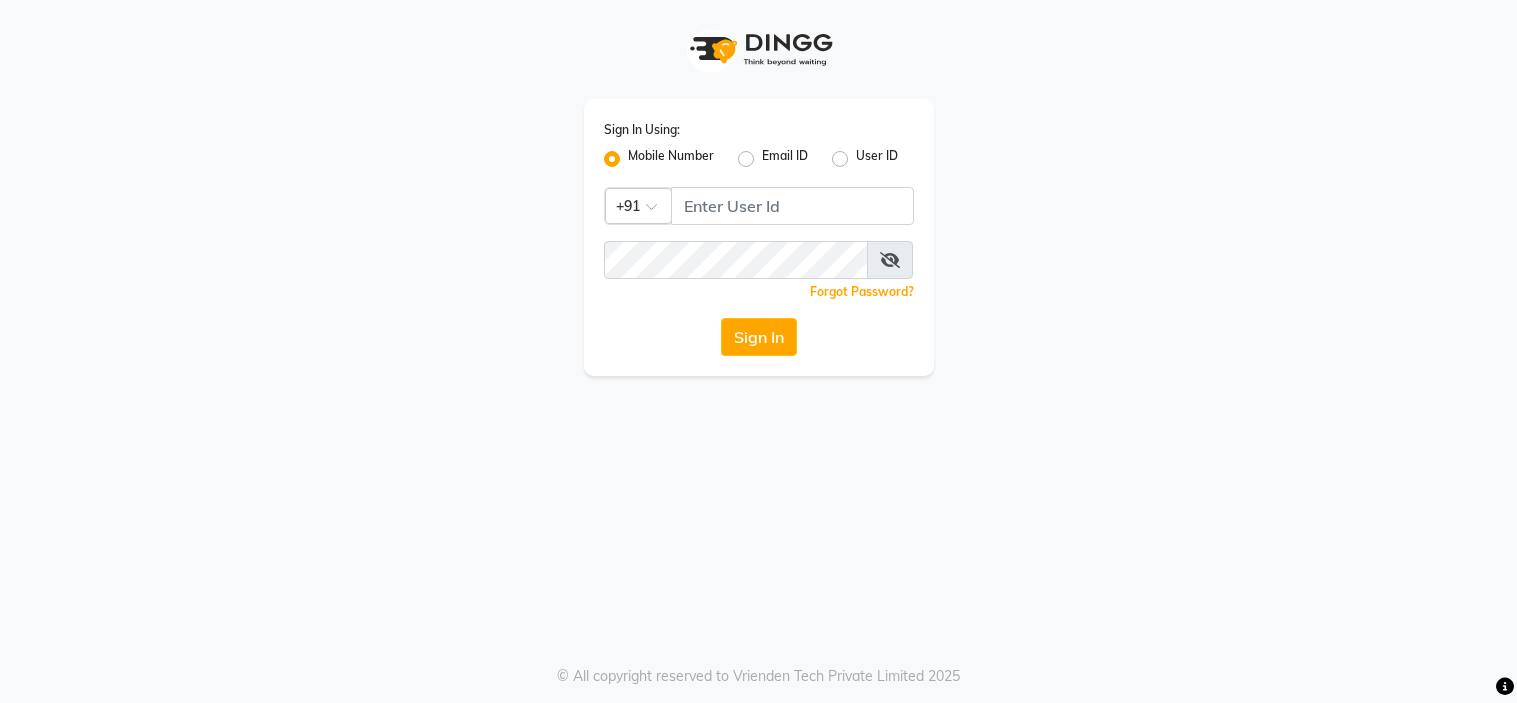 scroll, scrollTop: 0, scrollLeft: 0, axis: both 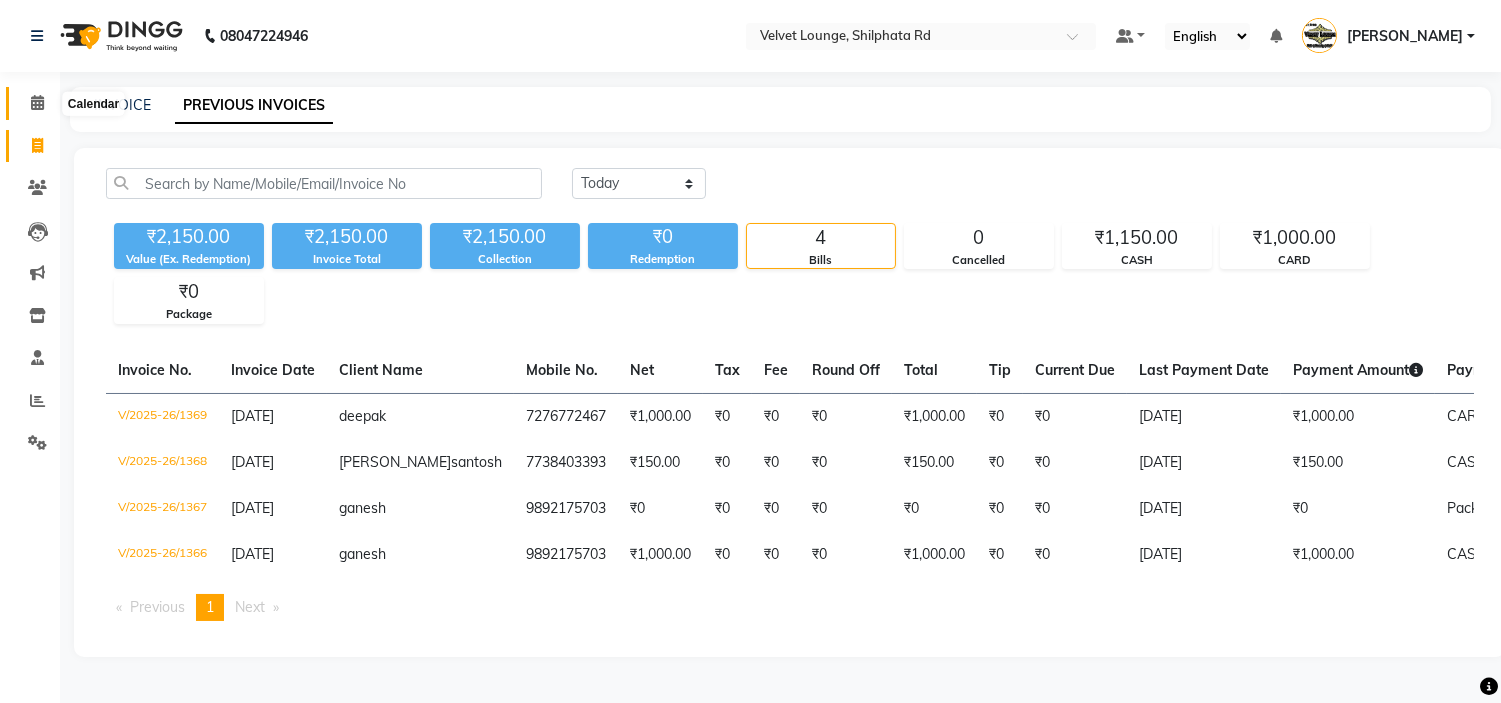 click 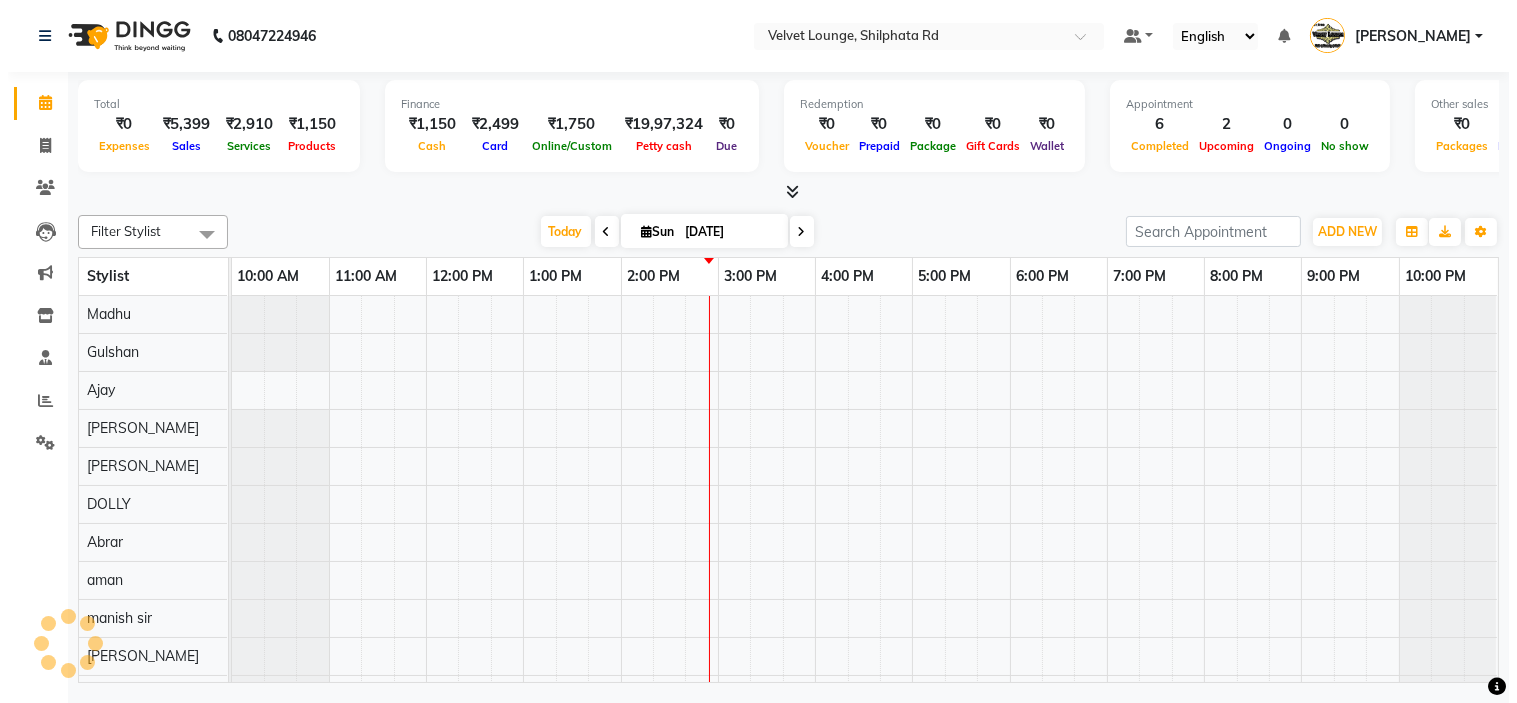 scroll, scrollTop: 0, scrollLeft: 0, axis: both 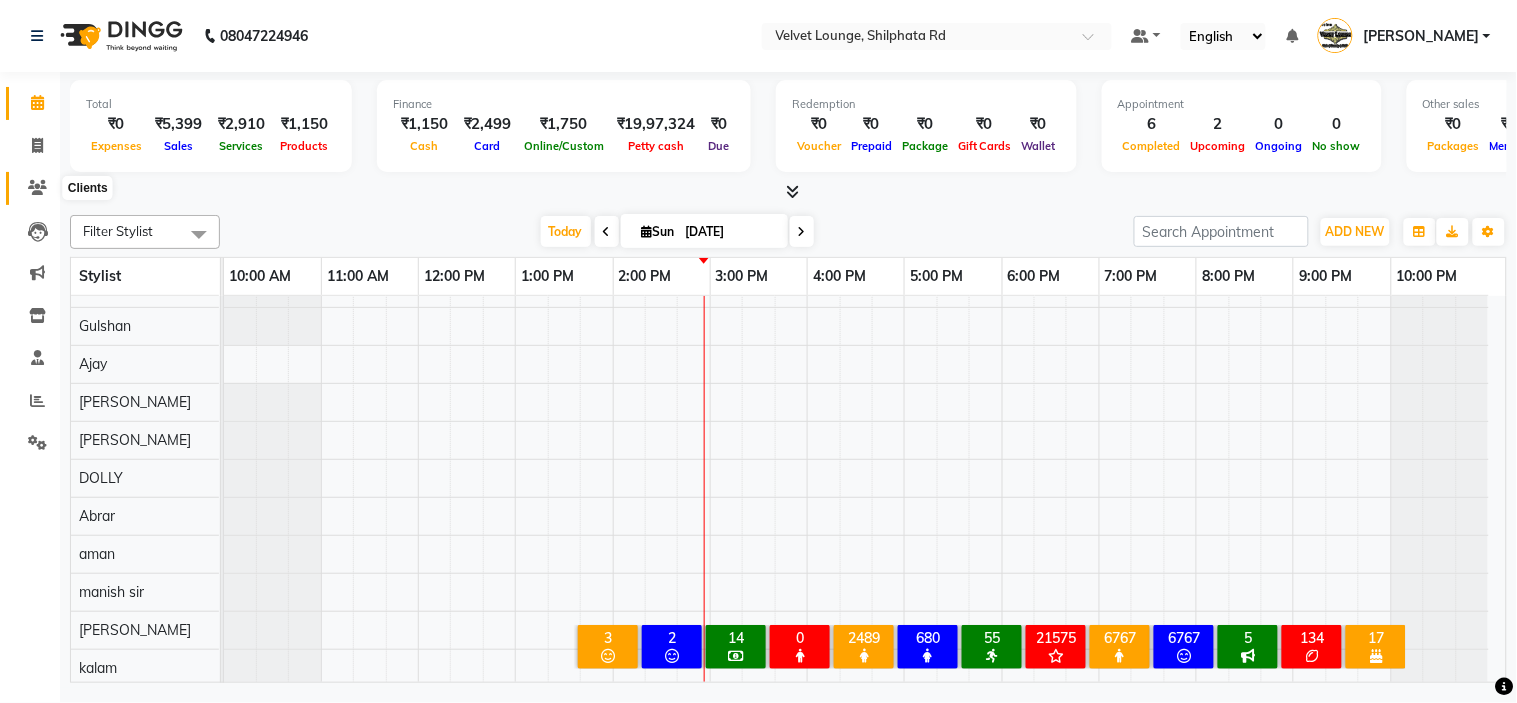 click 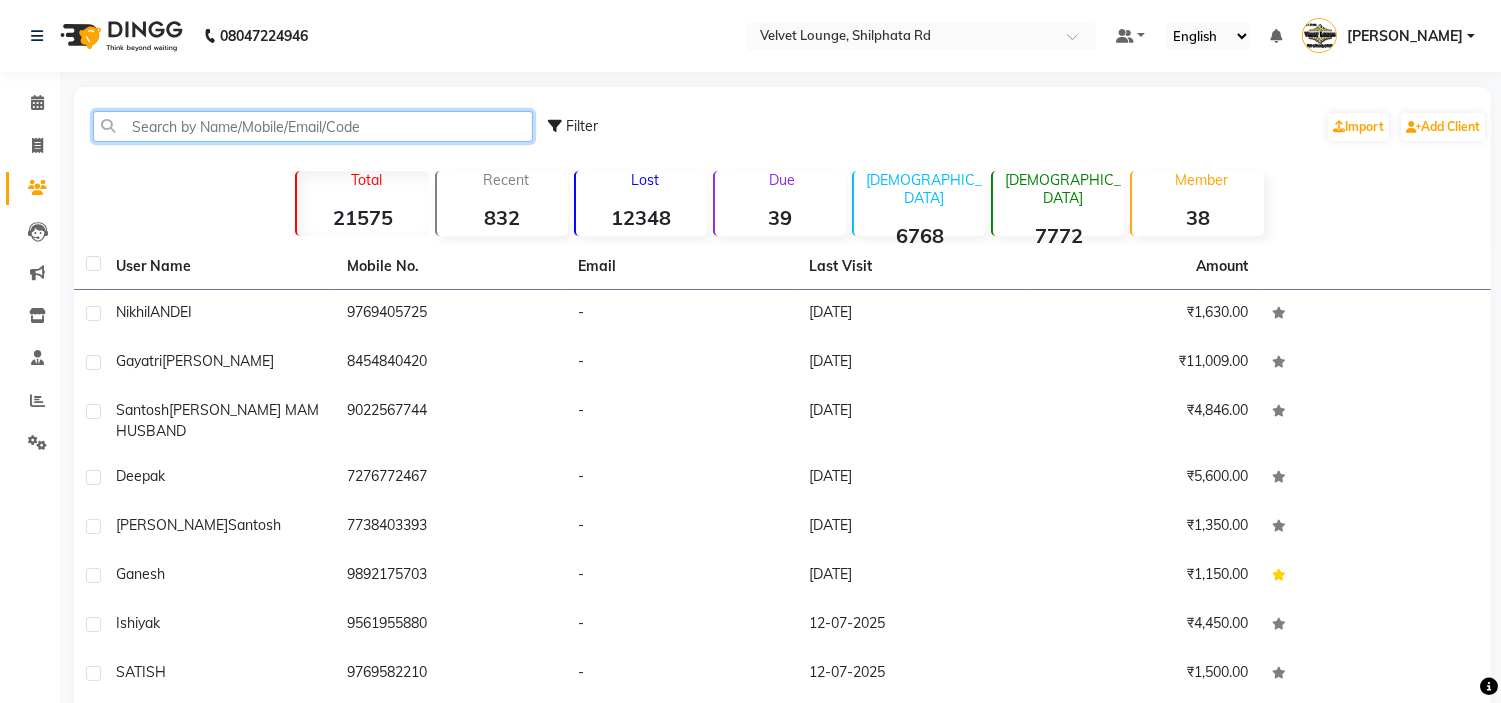 click 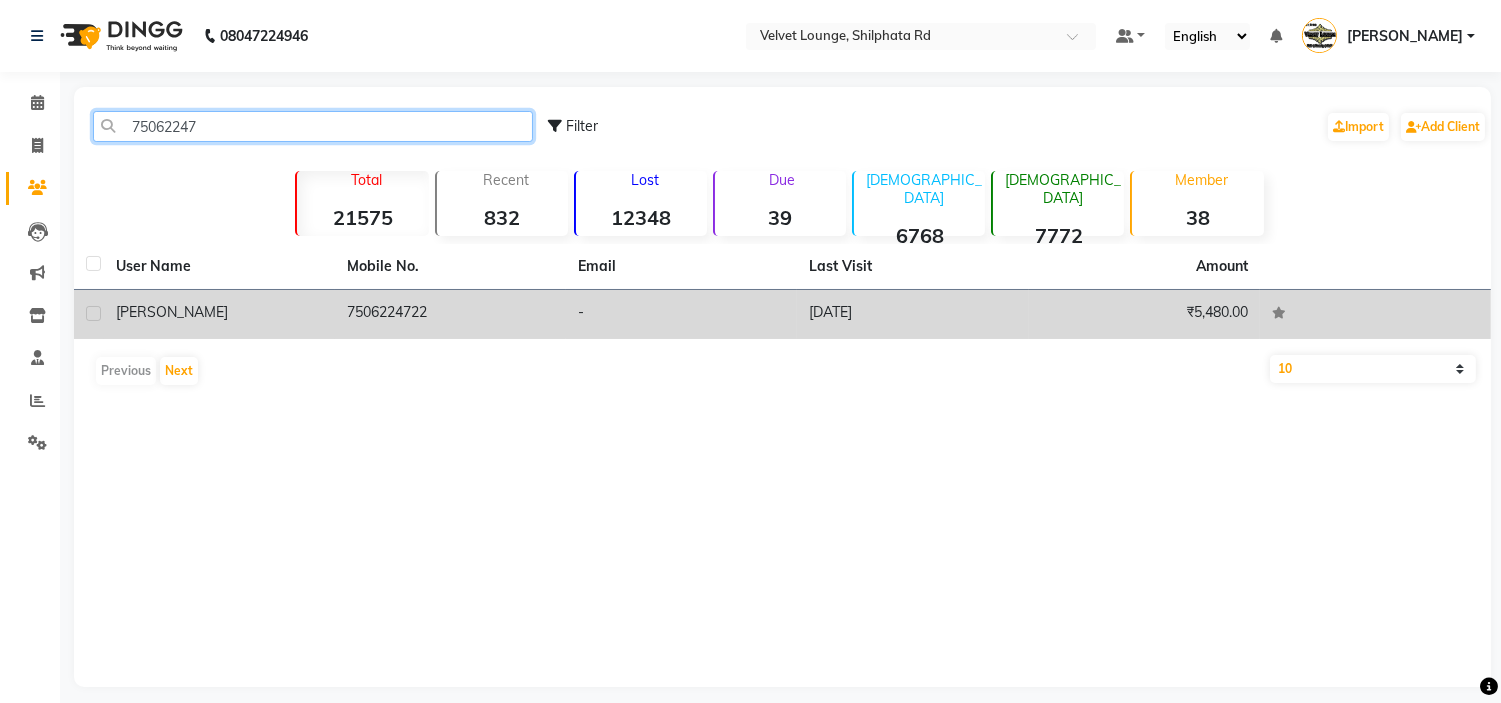 type on "75062247" 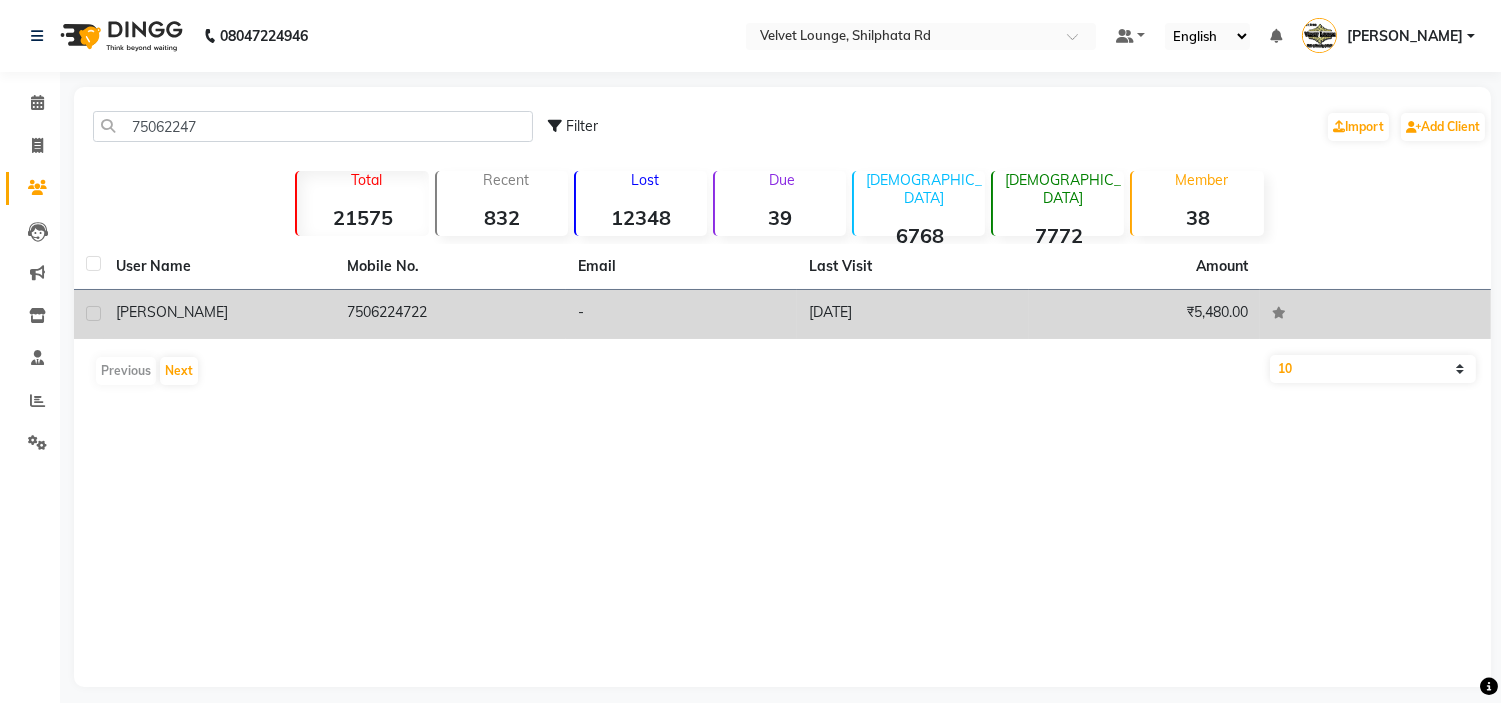 click on "7506224722" 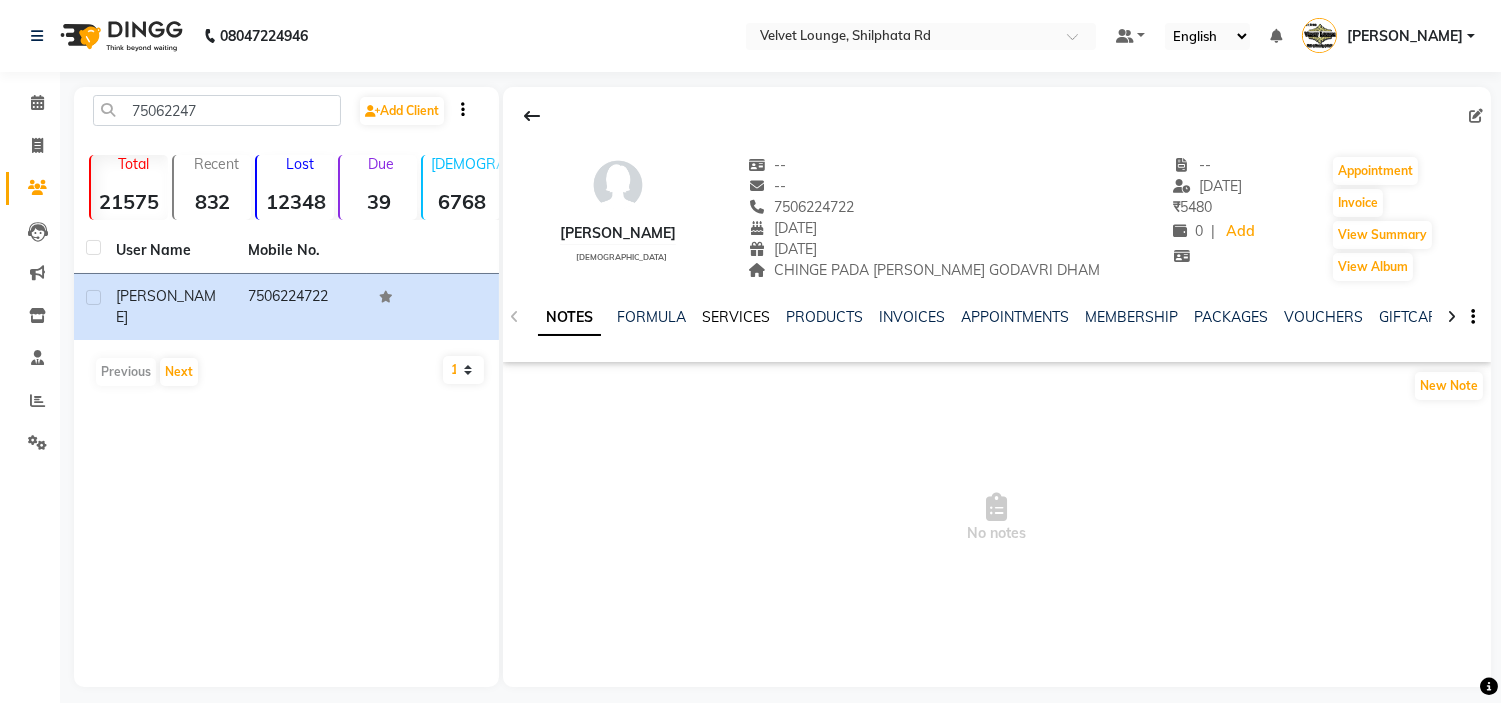 click on "SERVICES" 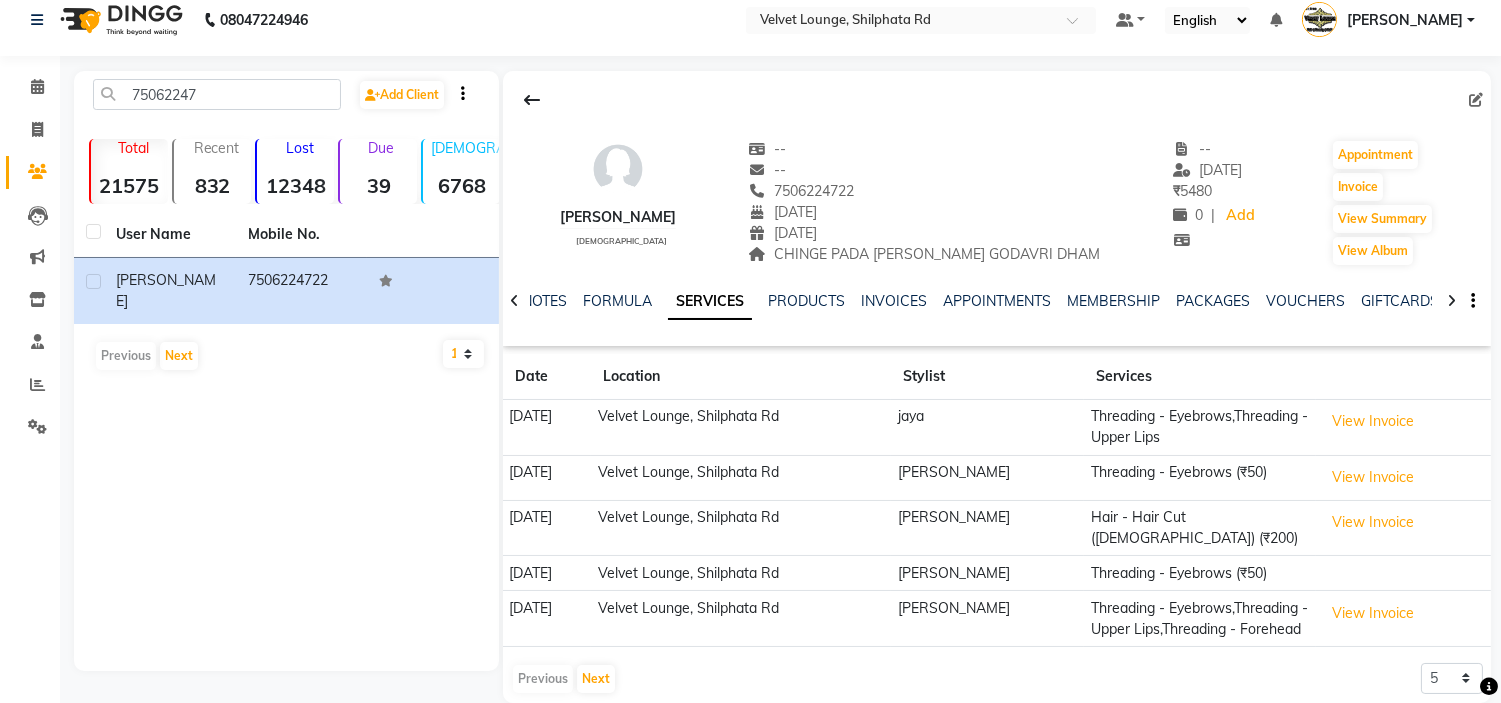 scroll, scrollTop: 0, scrollLeft: 0, axis: both 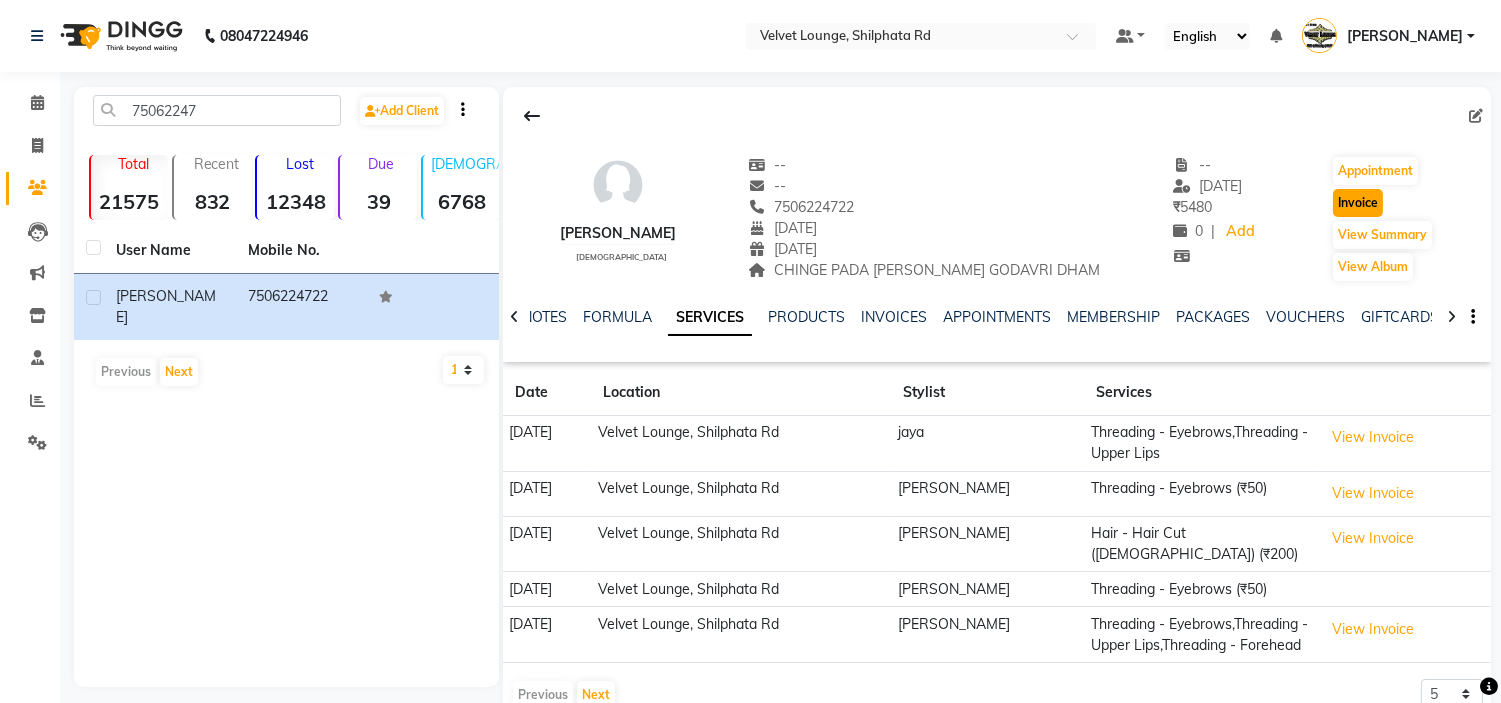 click on "Invoice" 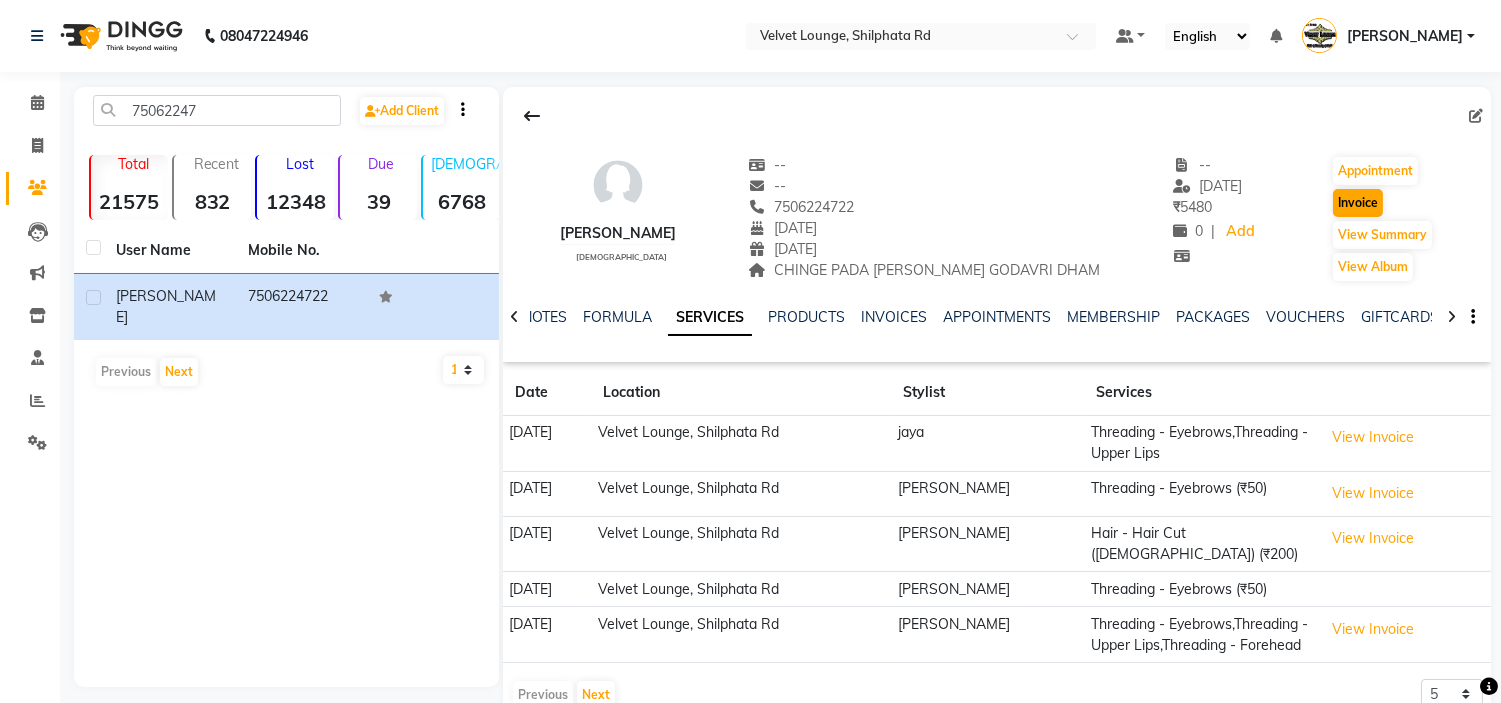 select on "service" 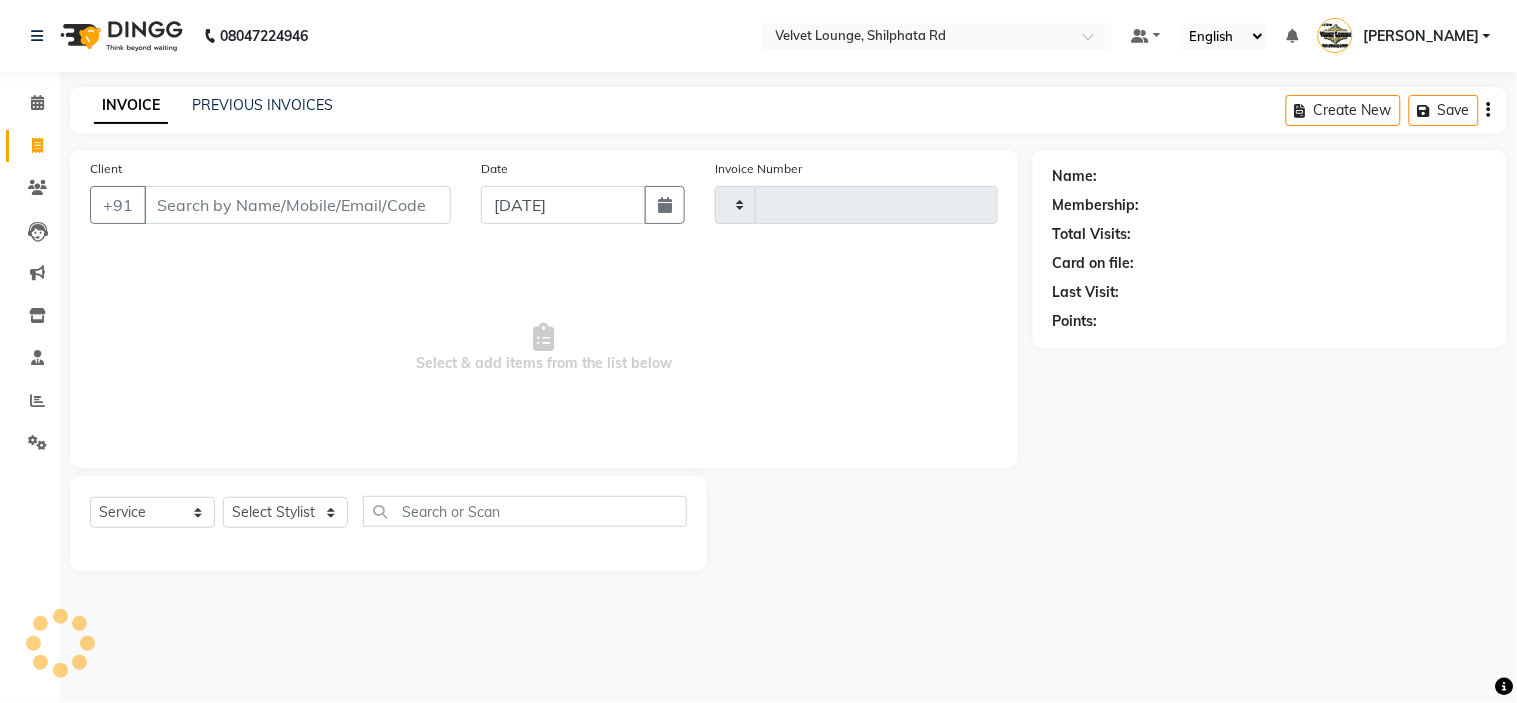 type on "1373" 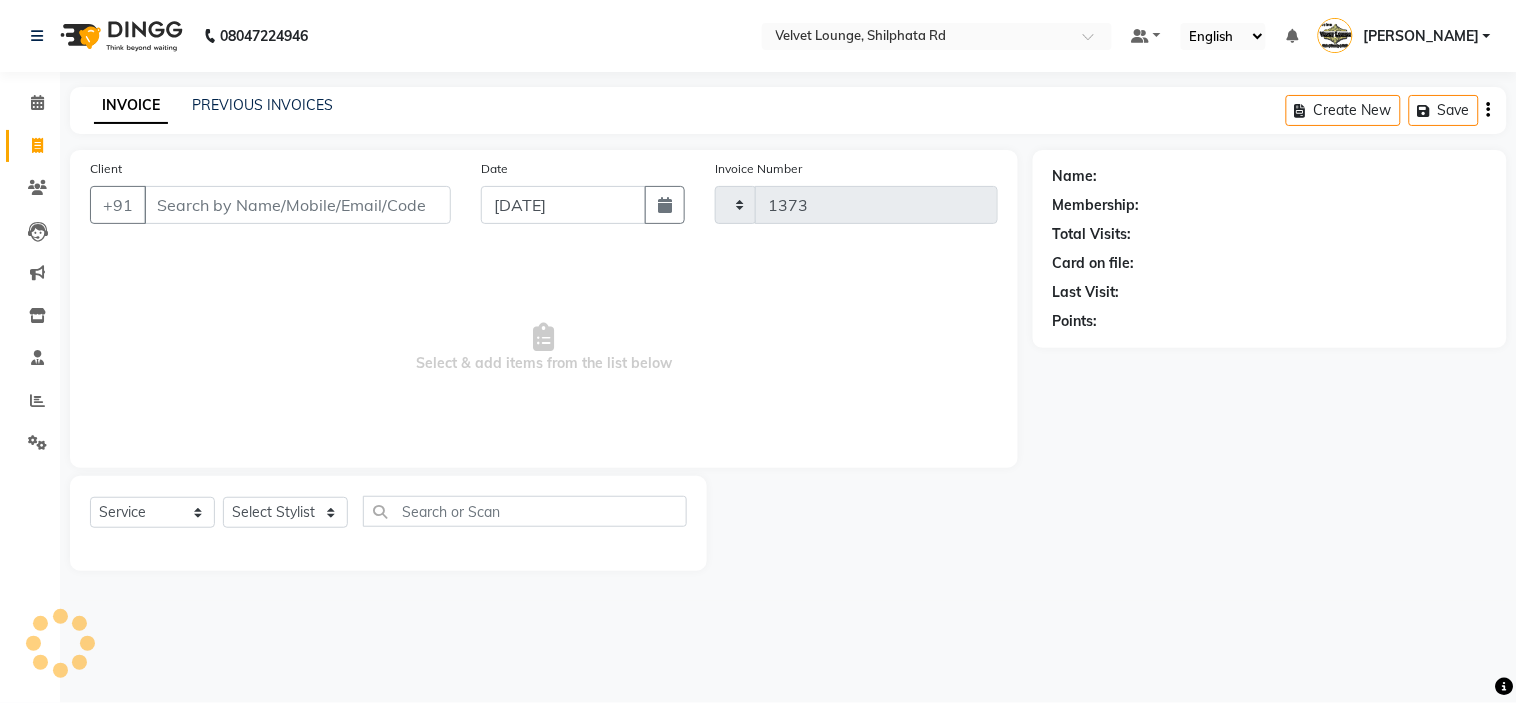 select on "122" 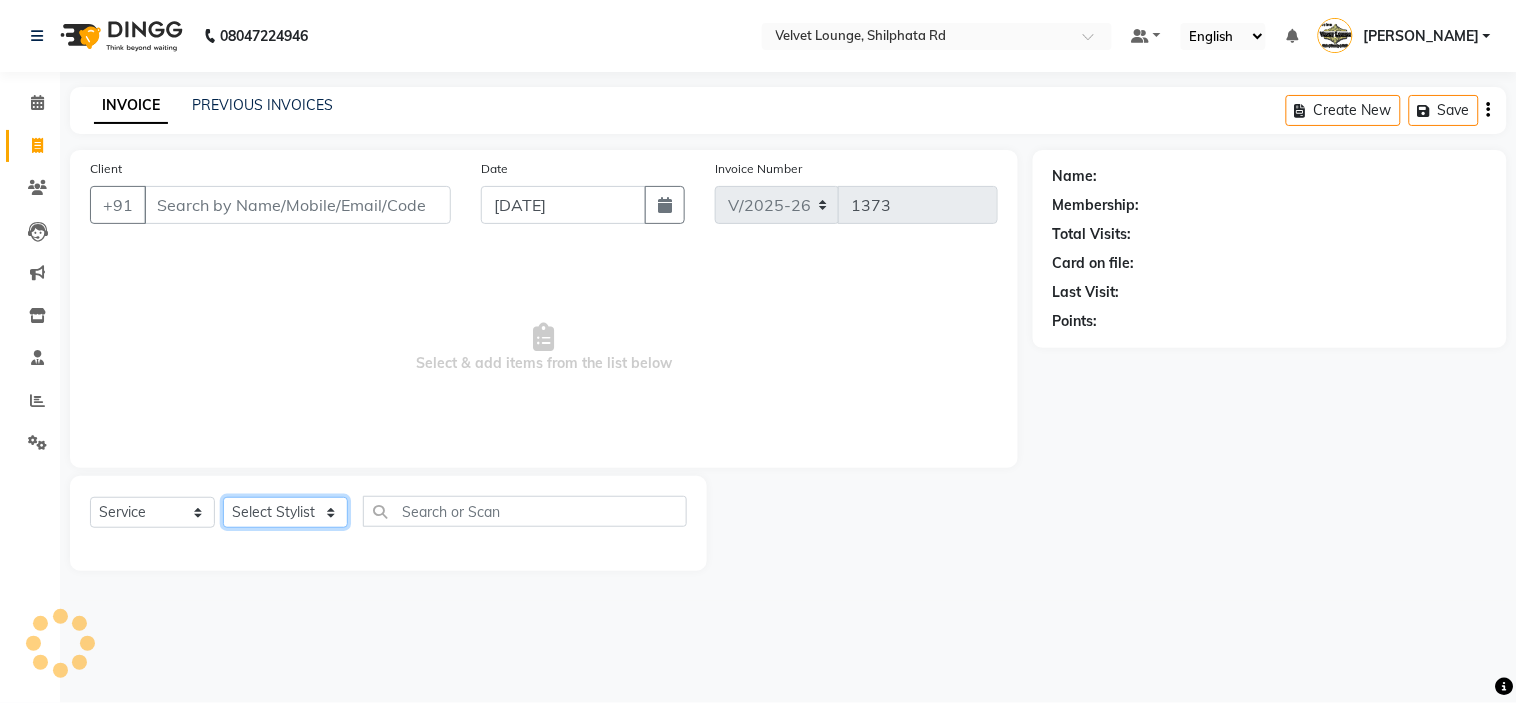 click on "Select Stylist" 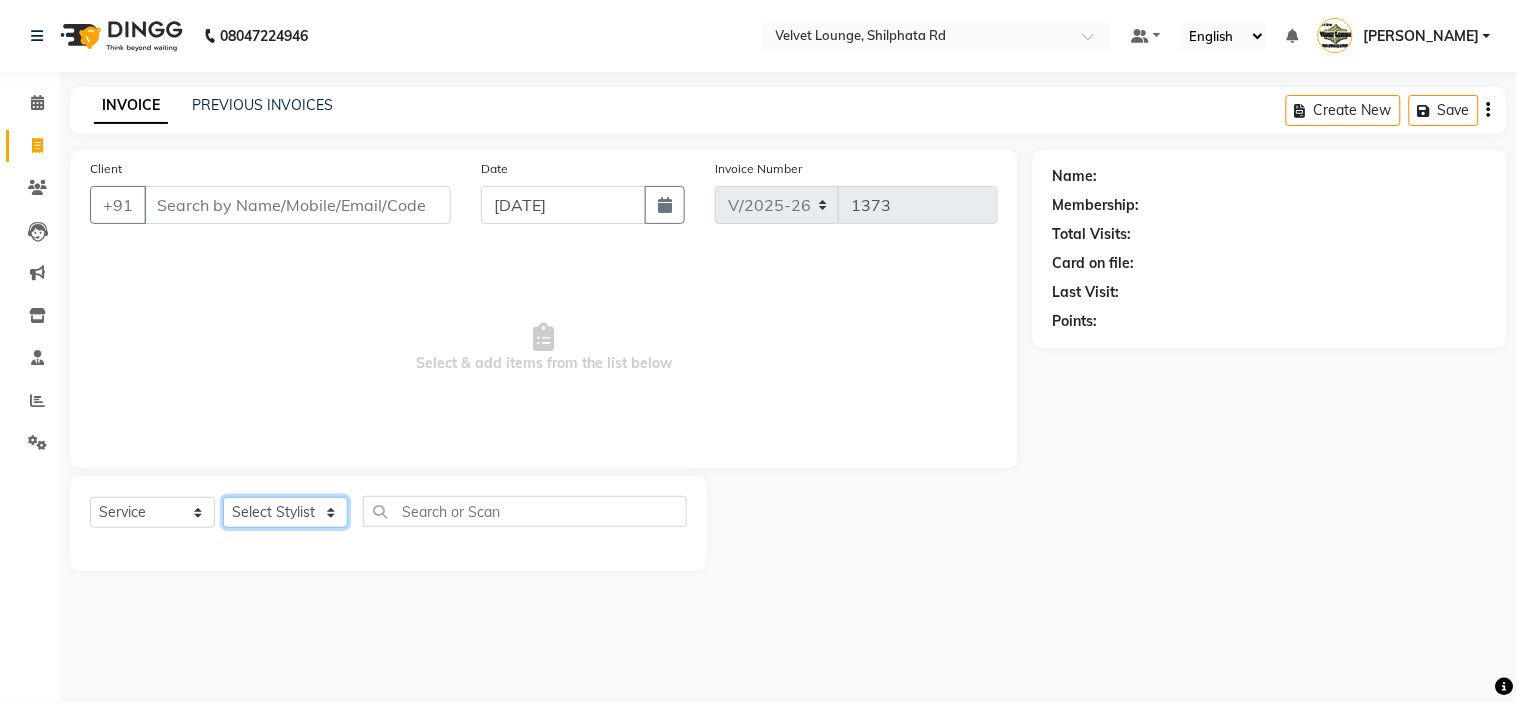 type on "7506224722" 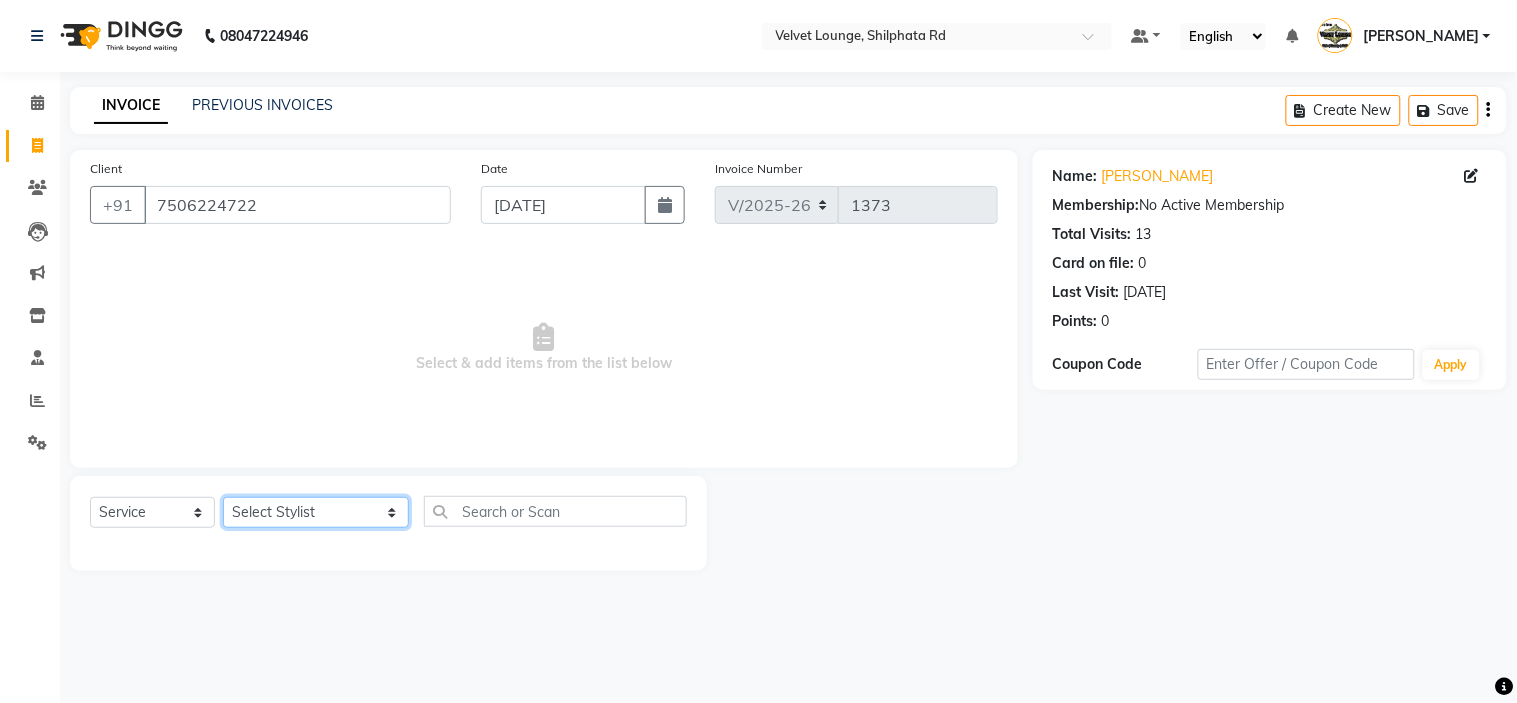 click on "Select Stylist [PERSON_NAME]  [PERSON_NAME] [PERSON_NAME] [PERSON_NAME] [PERSON_NAME] [PERSON_NAME] [PERSON_NAME]  [PERSON_NAME] [PERSON_NAME] ashwini palem  [PERSON_NAME] [PERSON_NAME]  [PERSON_NAME] [PERSON_NAME] Gulshan [PERSON_NAME] [PERSON_NAME] kalam [PERSON_NAME] [PERSON_NAME] sir miraj [PERSON_NAME] [PERSON_NAME] [PERSON_NAME] [PERSON_NAME] neha tamatta [PERSON_NAME] [PERSON_NAME] [PERSON_NAME] [PERSON_NAME] [PERSON_NAME] [PERSON_NAME] [PERSON_NAME] [PERSON_NAME]  [PERSON_NAME] [PERSON_NAME] sana [PERSON_NAME] [PERSON_NAME]  [PERSON_NAME] [PERSON_NAME] [PERSON_NAME] [DEMOGRAPHIC_DATA][PERSON_NAME] [PERSON_NAME]  [PERSON_NAME] [PERSON_NAME] gurbani [PERSON_NAME]" 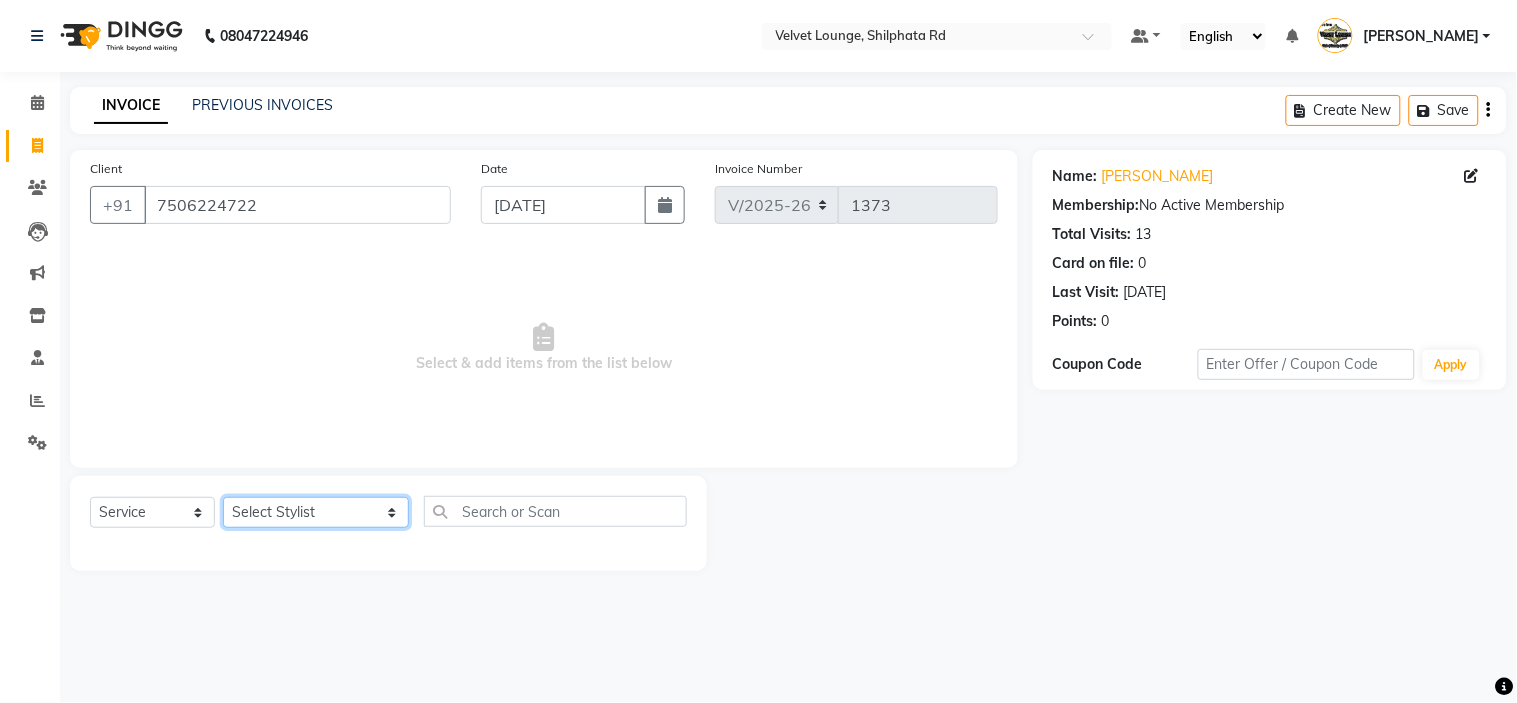 select on "8289" 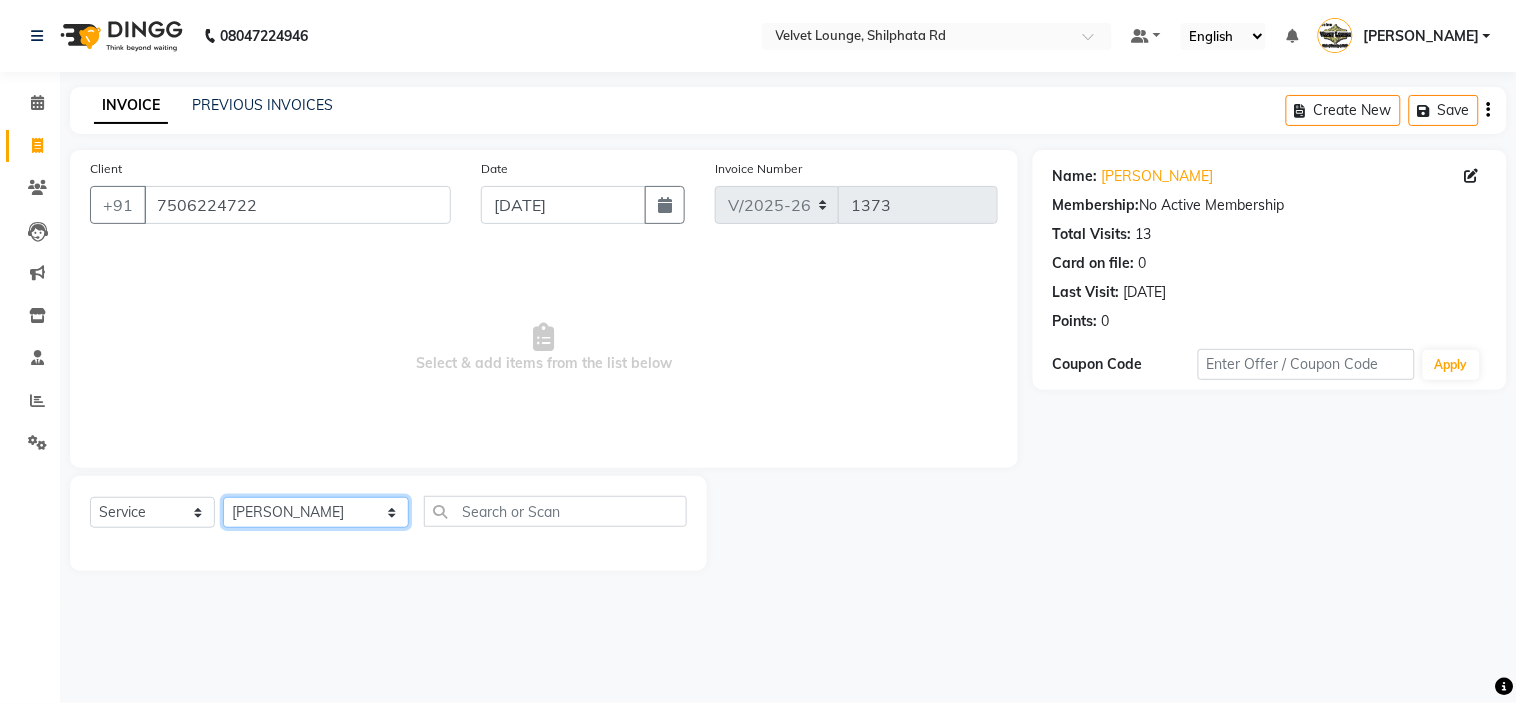click on "Select Stylist [PERSON_NAME]  [PERSON_NAME] [PERSON_NAME] [PERSON_NAME] [PERSON_NAME] [PERSON_NAME] [PERSON_NAME]  [PERSON_NAME] [PERSON_NAME] ashwini palem  [PERSON_NAME] [PERSON_NAME]  [PERSON_NAME] [PERSON_NAME] Gulshan [PERSON_NAME] [PERSON_NAME] kalam [PERSON_NAME] [PERSON_NAME] sir miraj [PERSON_NAME] [PERSON_NAME] [PERSON_NAME] [PERSON_NAME] neha tamatta [PERSON_NAME] [PERSON_NAME] [PERSON_NAME] [PERSON_NAME] [PERSON_NAME] [PERSON_NAME] [PERSON_NAME] [PERSON_NAME]  [PERSON_NAME] [PERSON_NAME] sana [PERSON_NAME] [PERSON_NAME]  [PERSON_NAME] [PERSON_NAME] [PERSON_NAME] [DEMOGRAPHIC_DATA][PERSON_NAME] [PERSON_NAME]  [PERSON_NAME] [PERSON_NAME] gurbani [PERSON_NAME]" 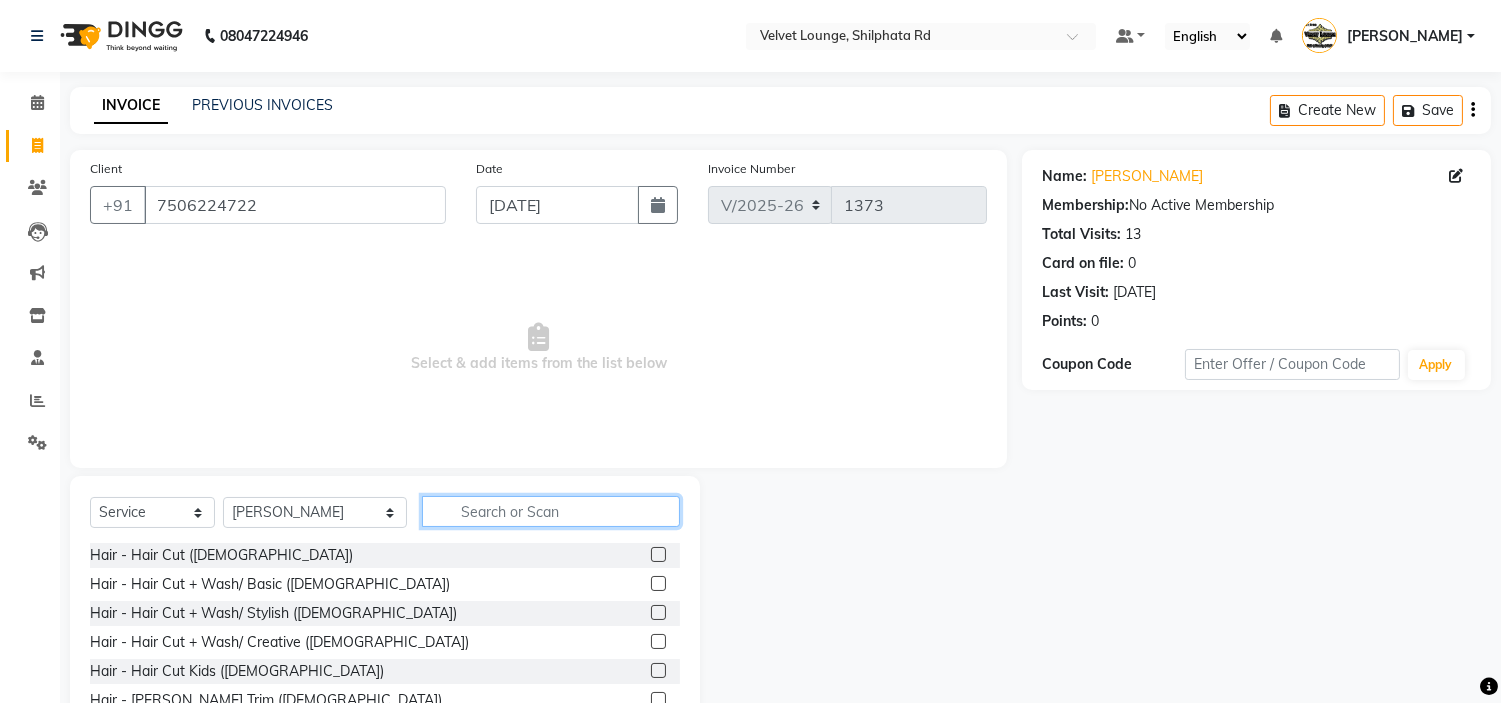 click 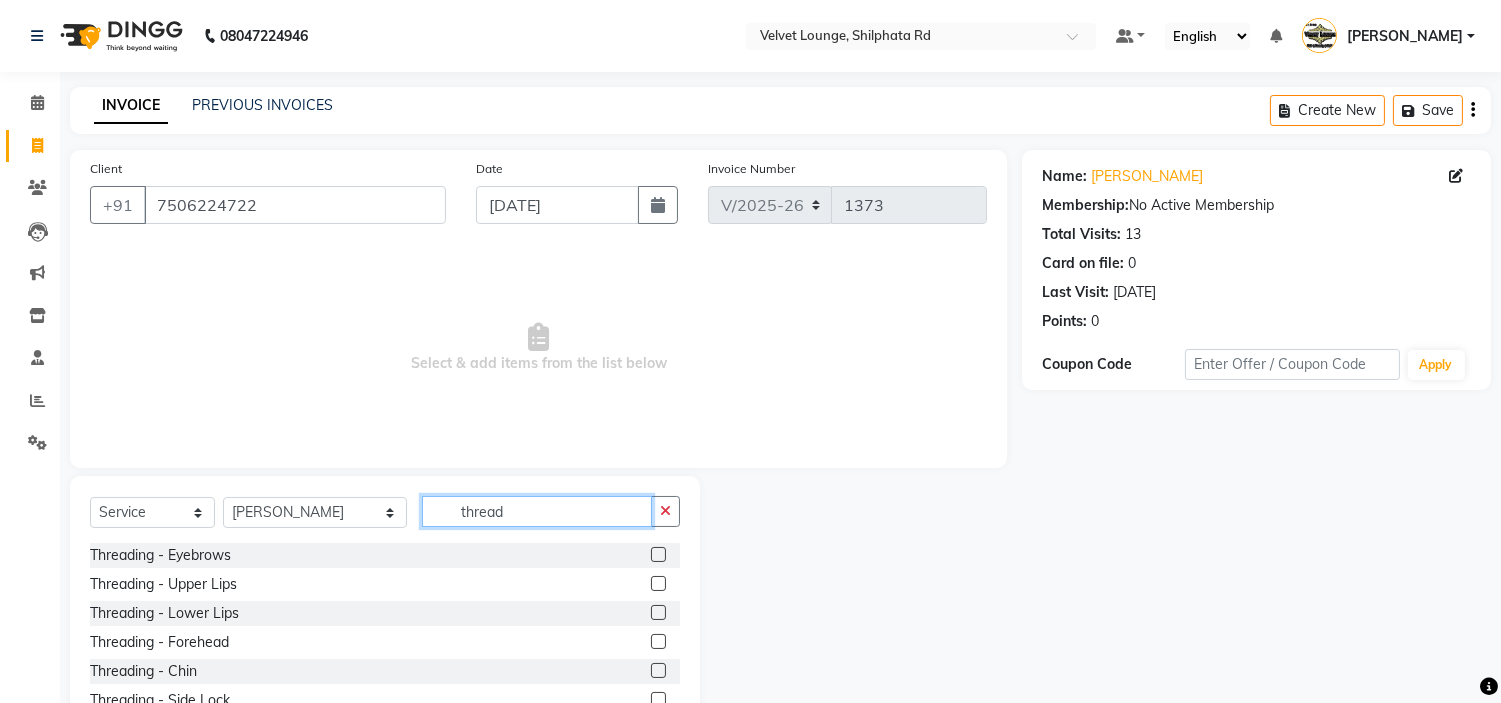 type on "thread" 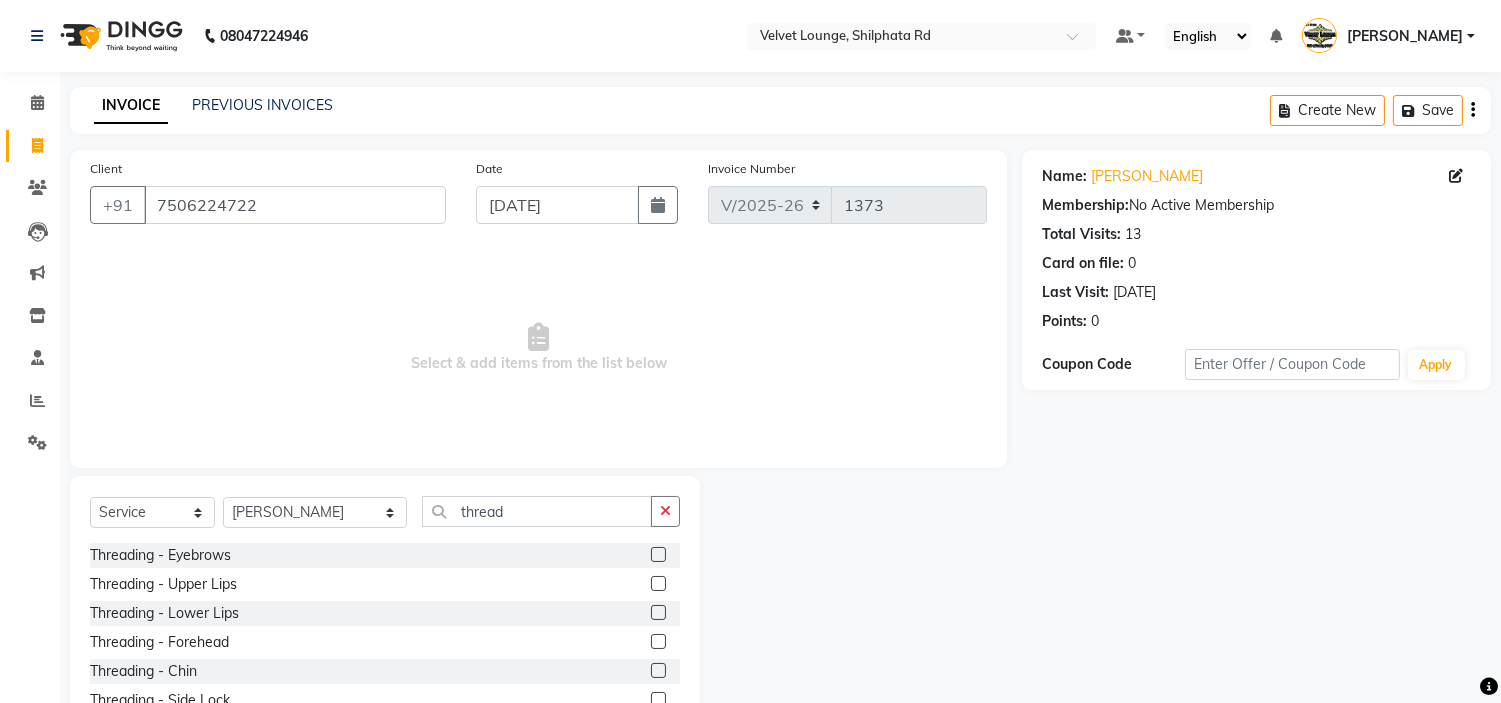 click 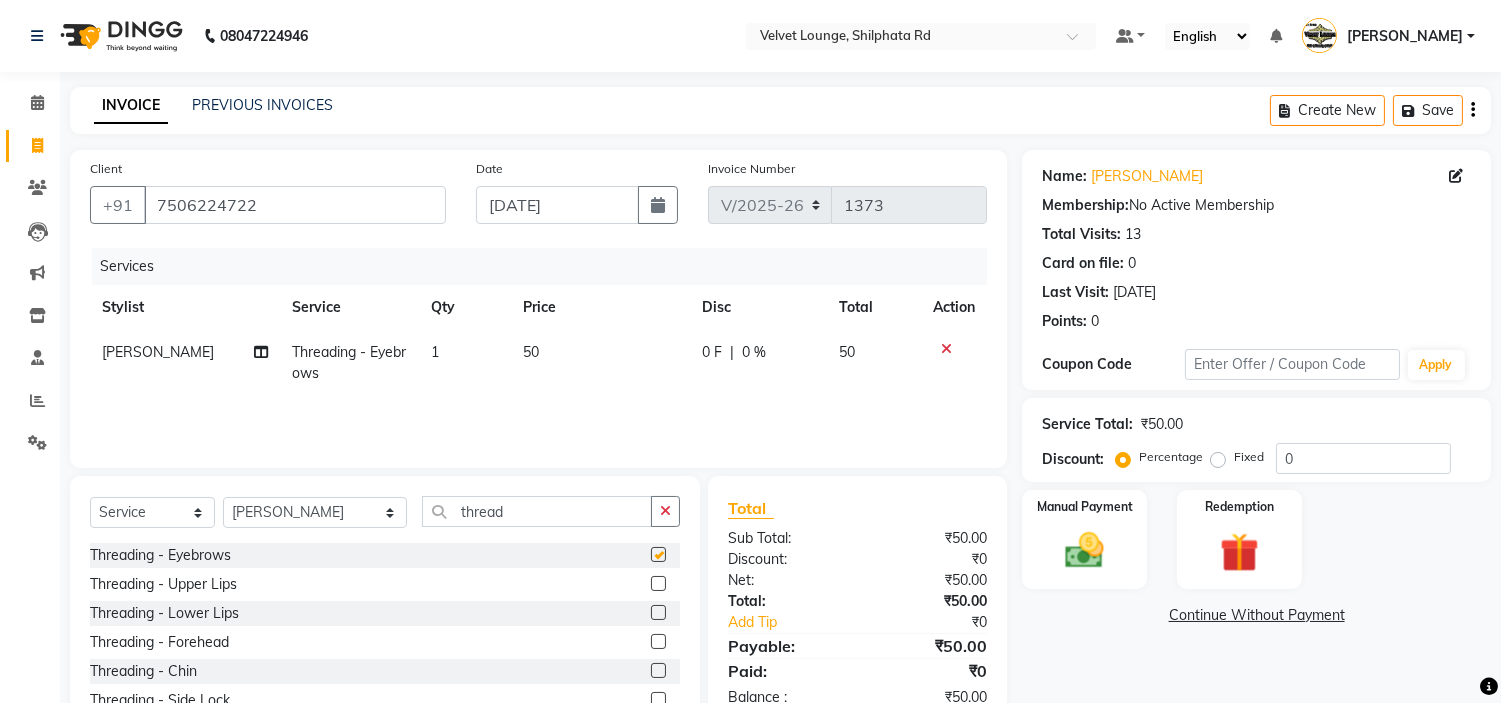 checkbox on "false" 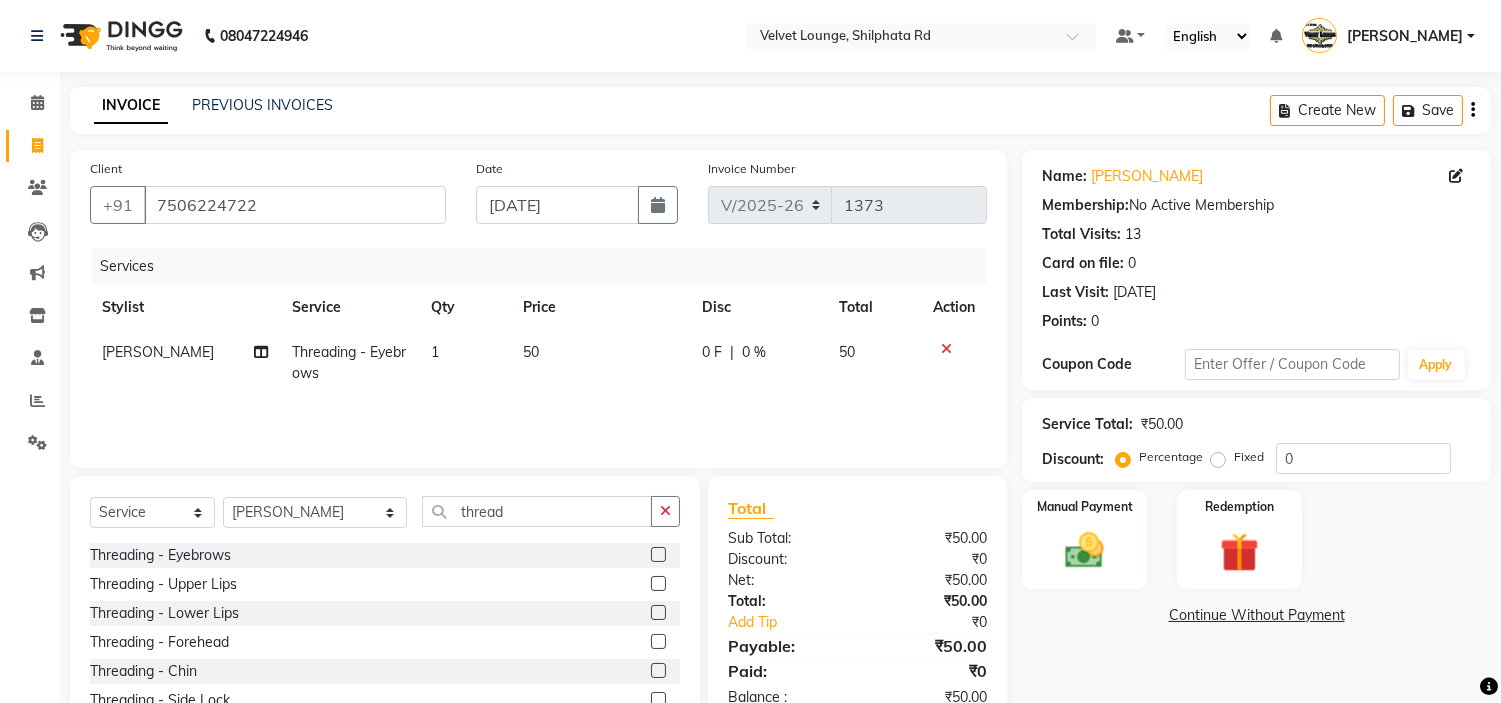 click 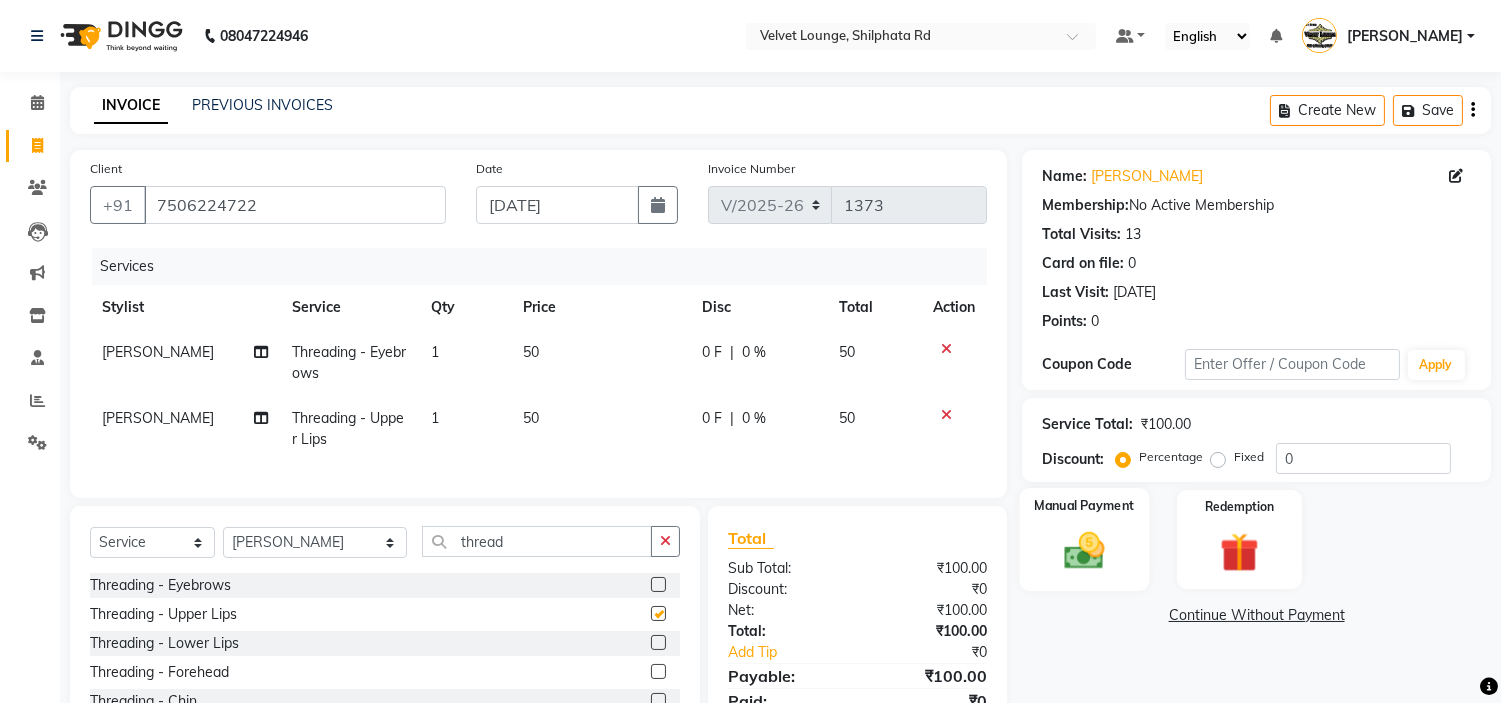 checkbox on "false" 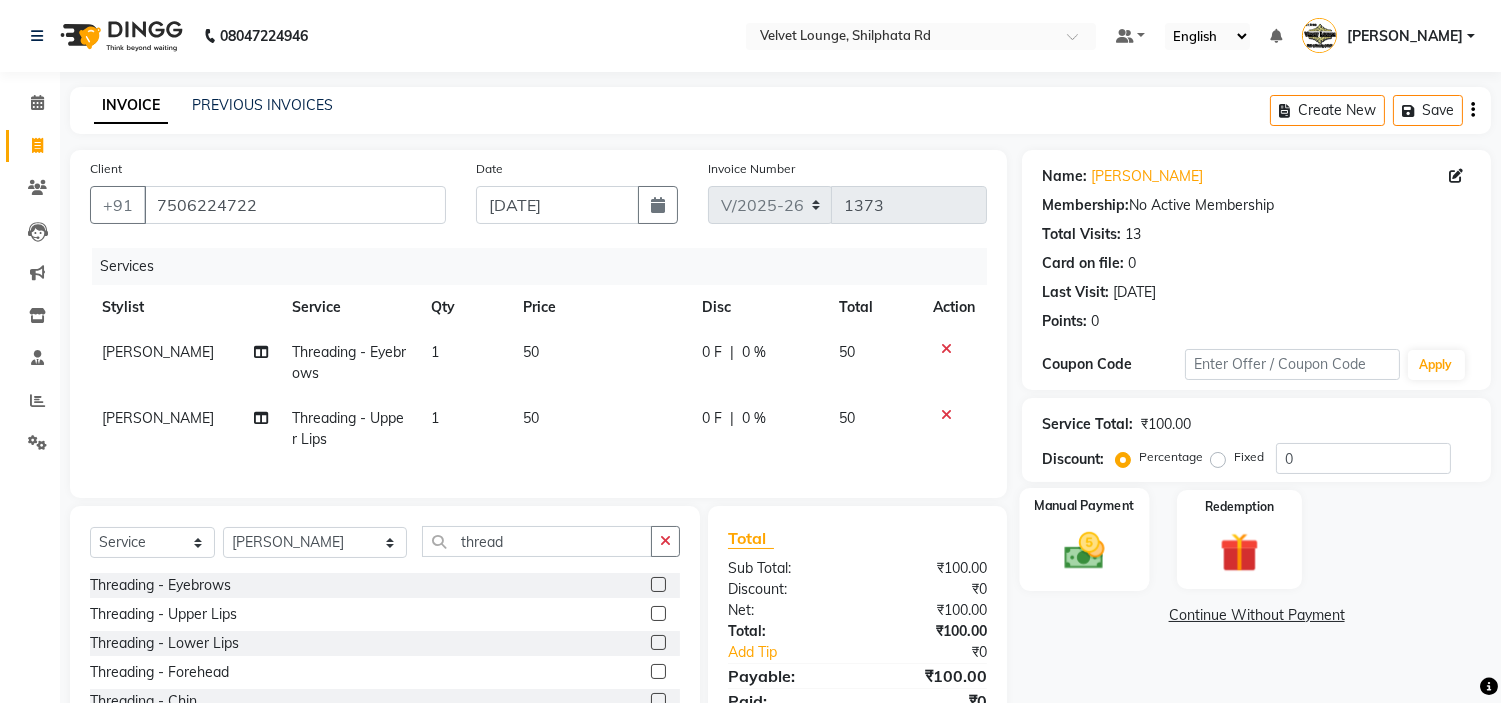 click 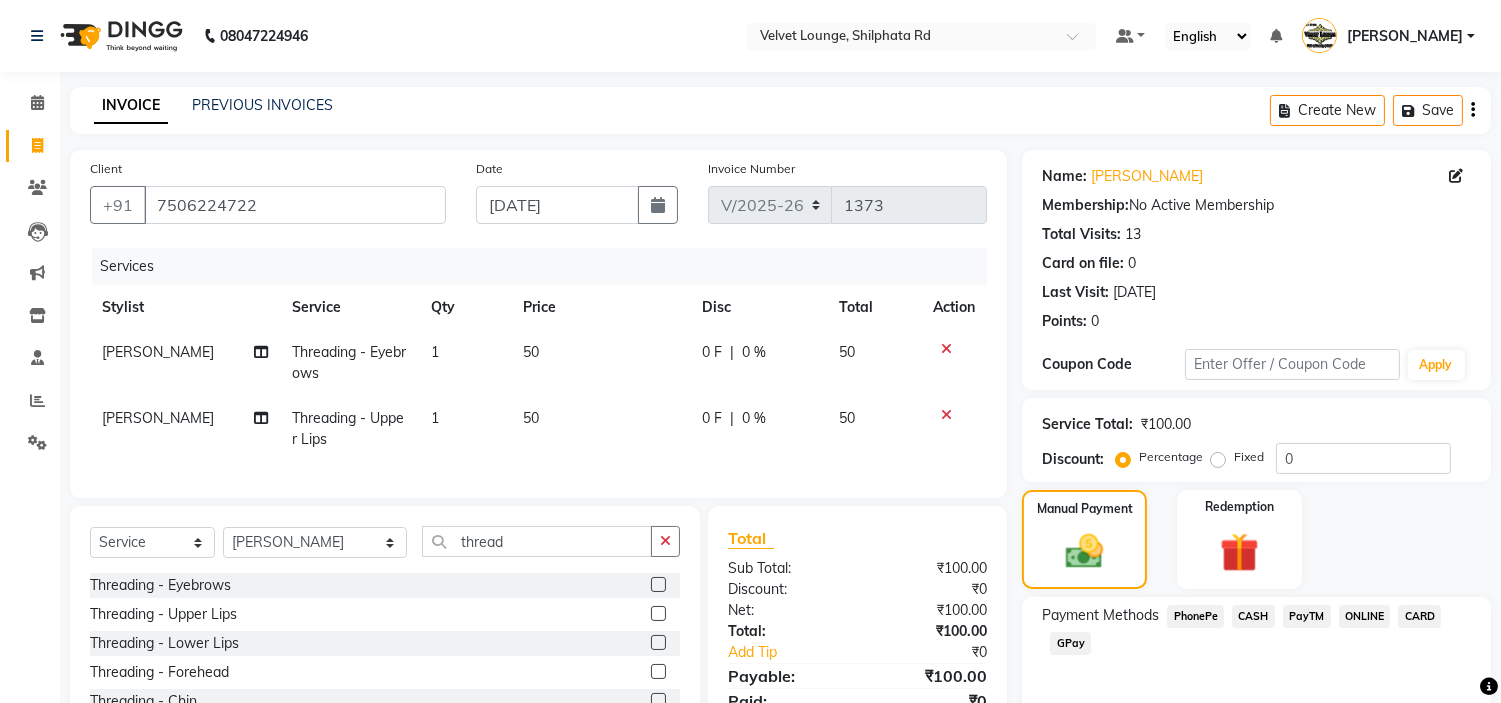 click on "PayTM" 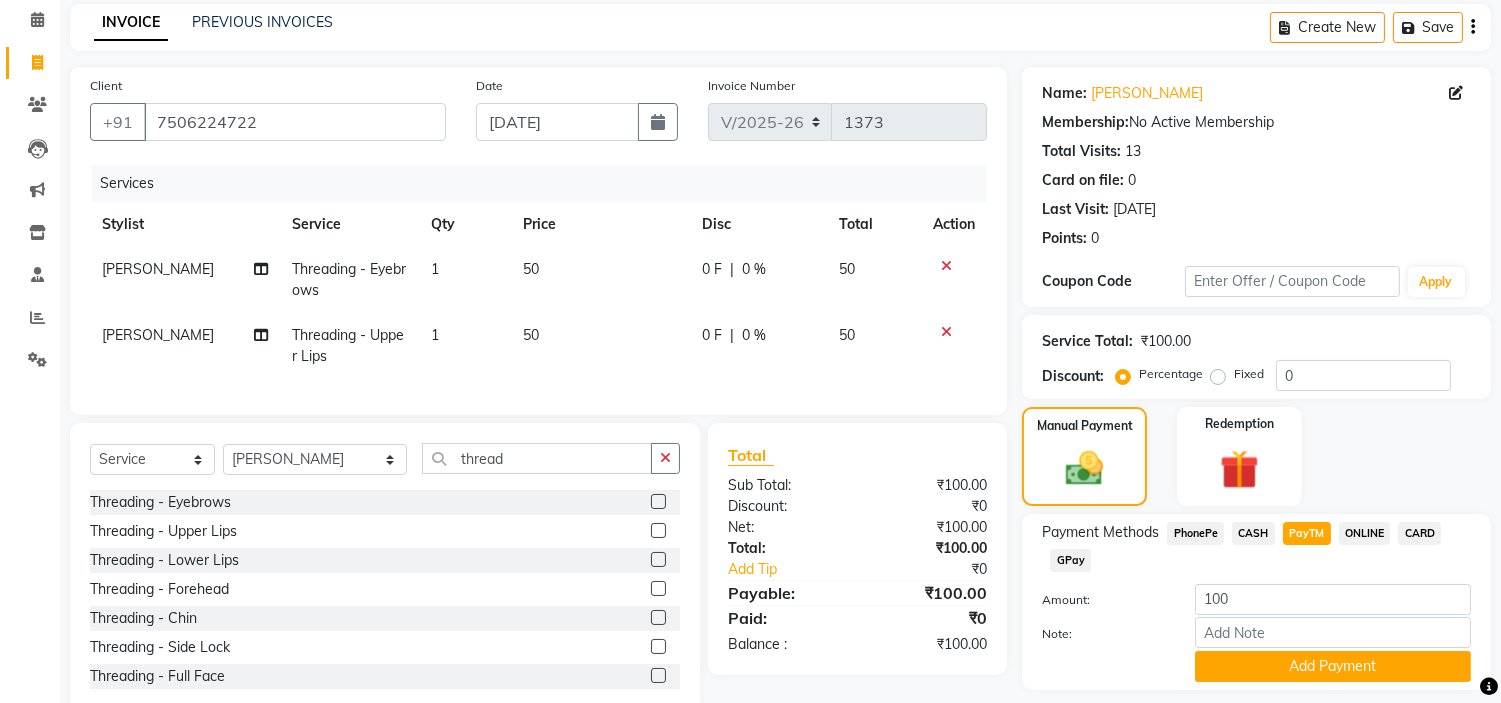 scroll, scrollTop: 144, scrollLeft: 0, axis: vertical 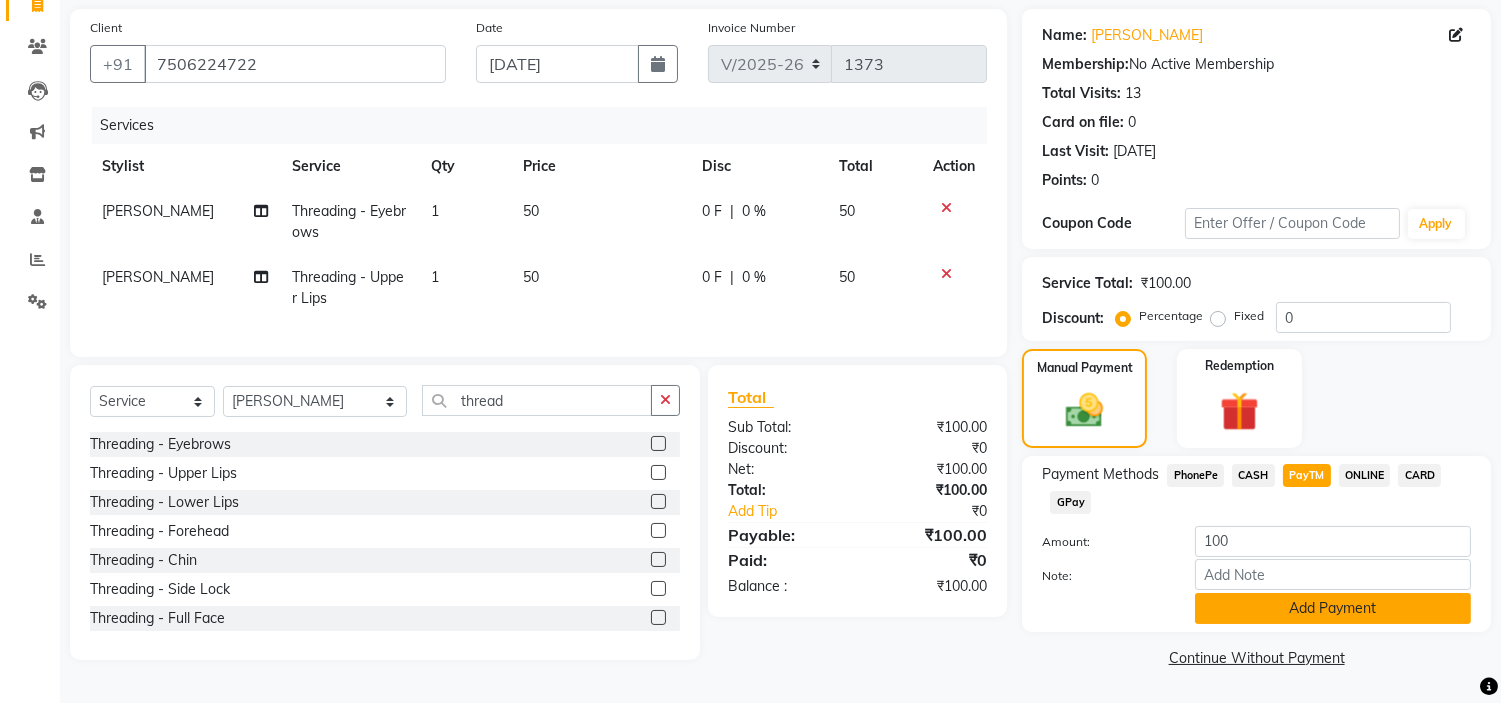 click on "Add Payment" 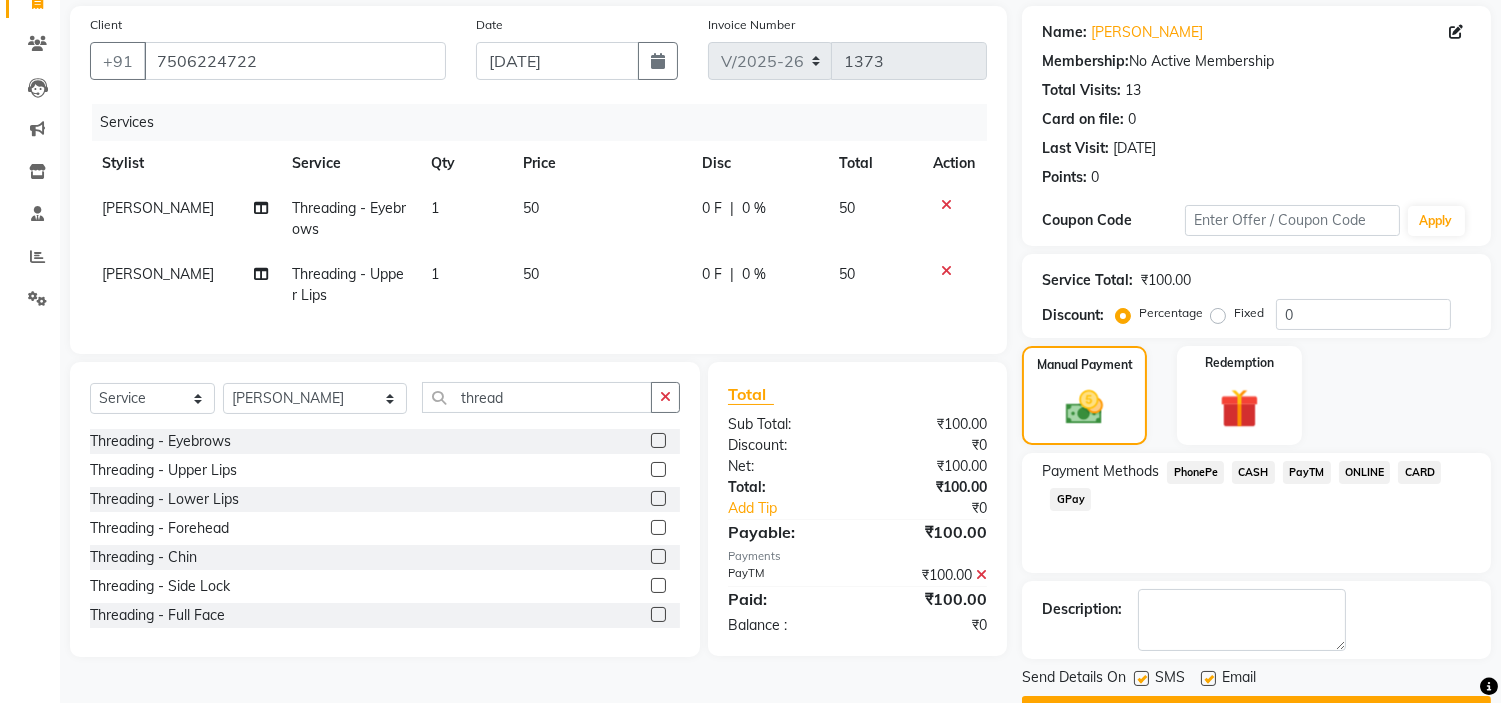 scroll, scrollTop: 196, scrollLeft: 0, axis: vertical 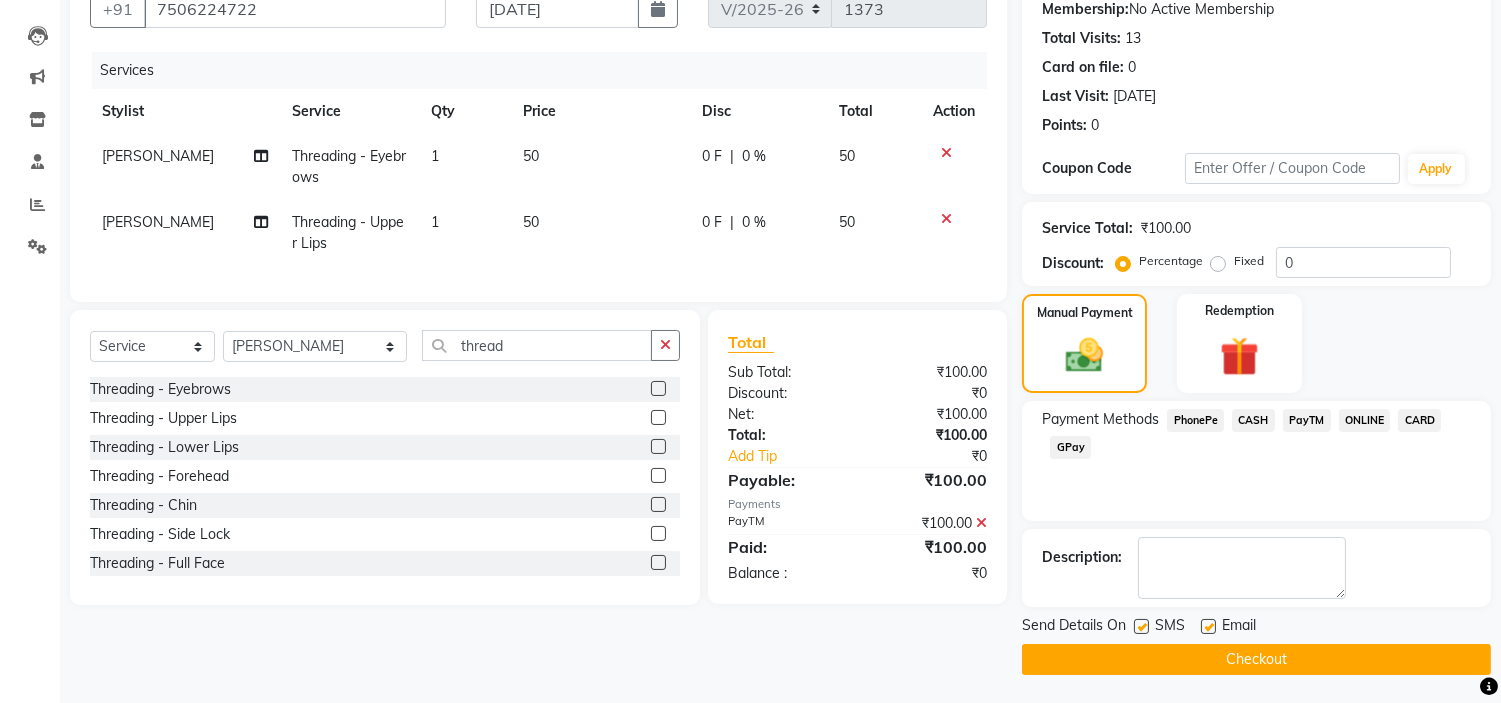 click on "Checkout" 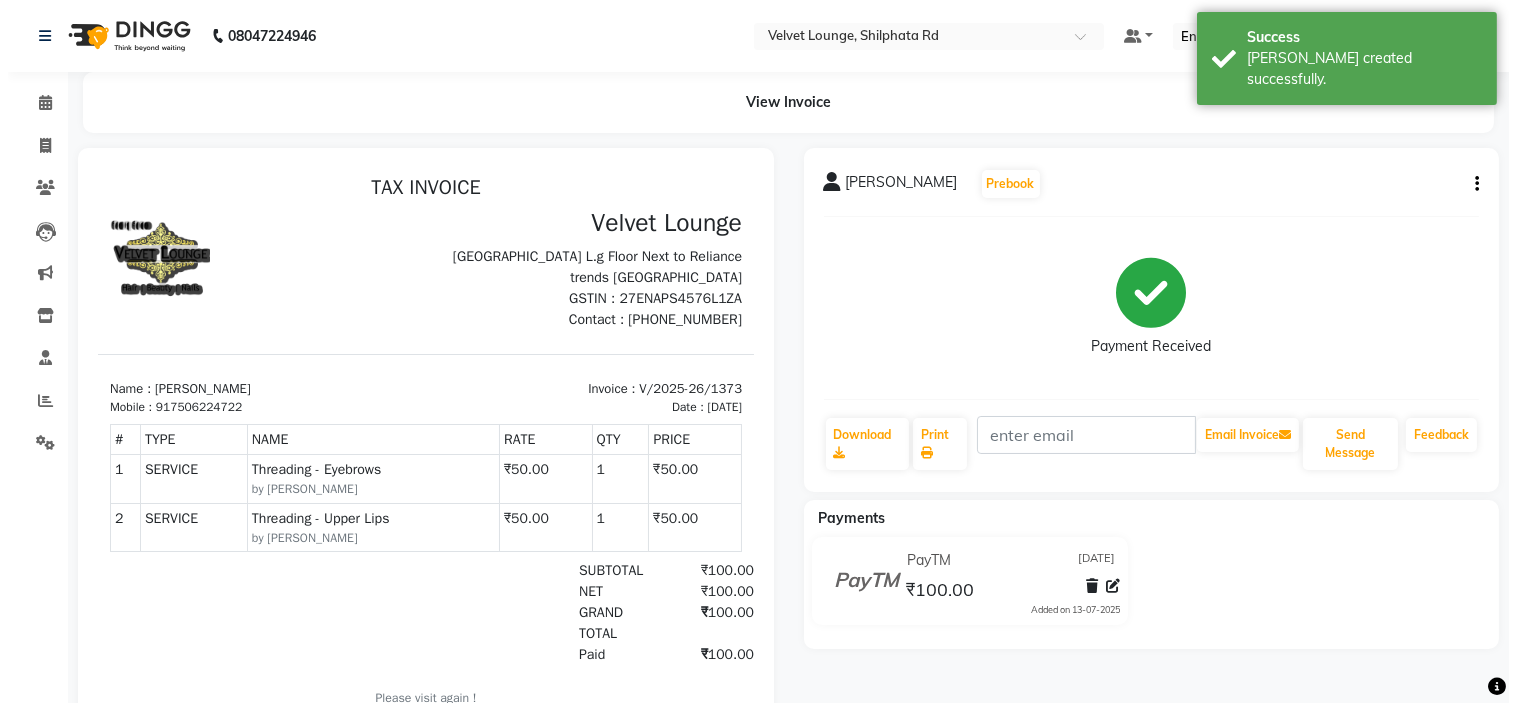 scroll, scrollTop: 0, scrollLeft: 0, axis: both 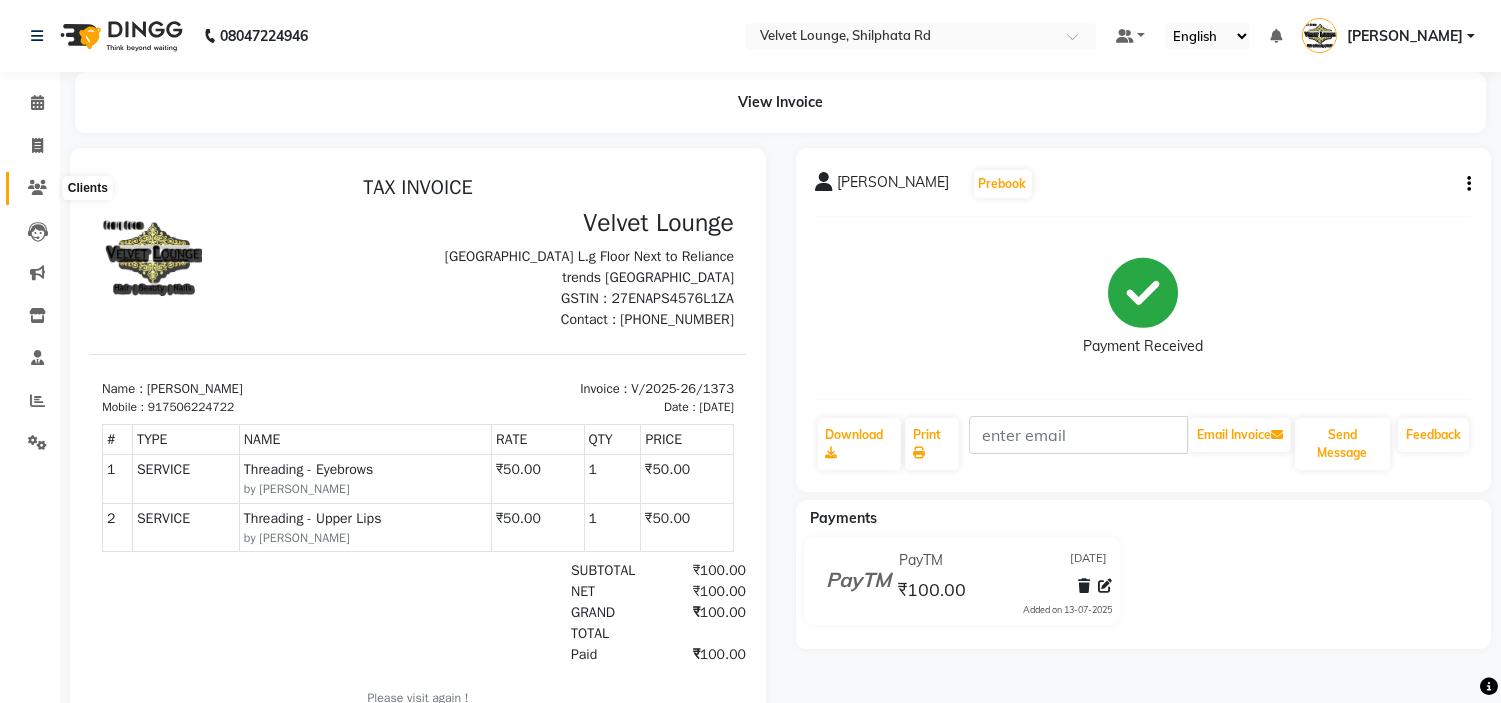 click 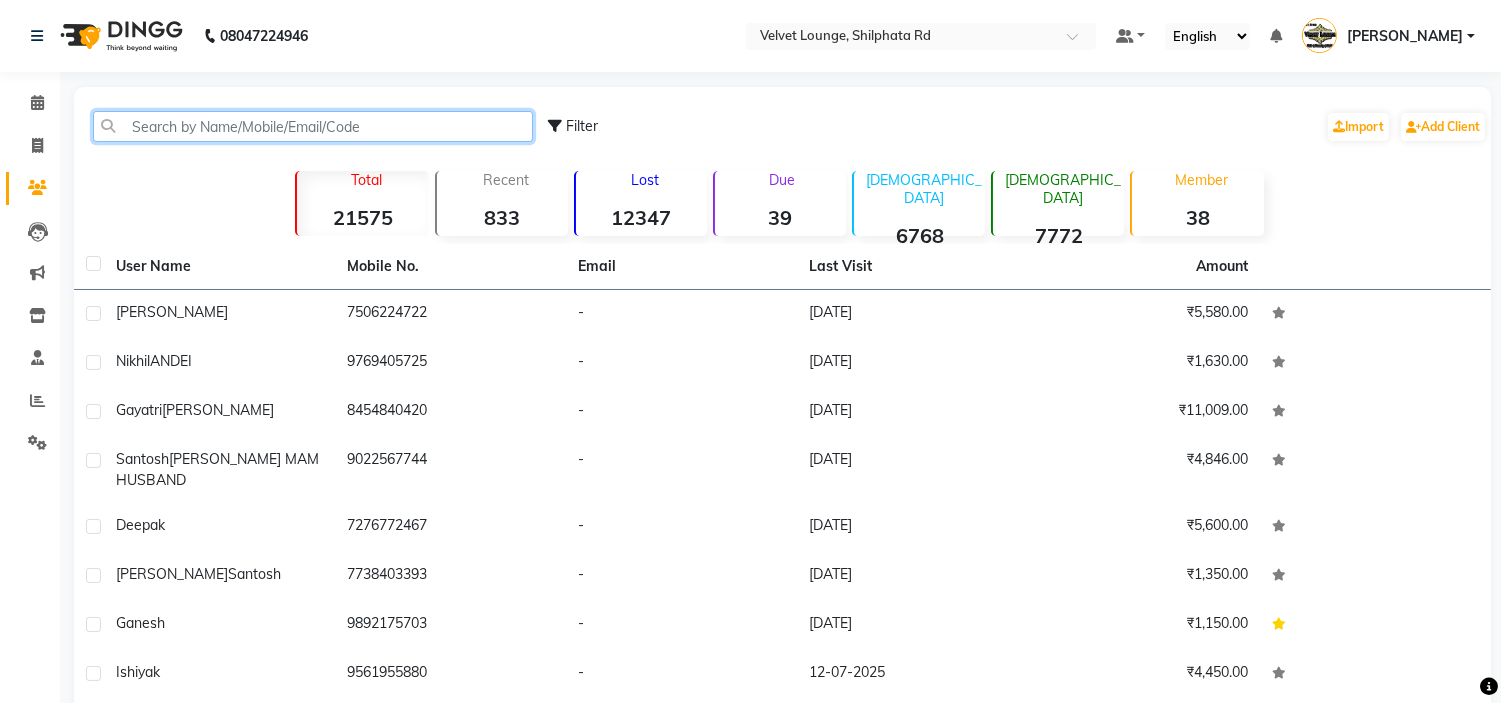 click 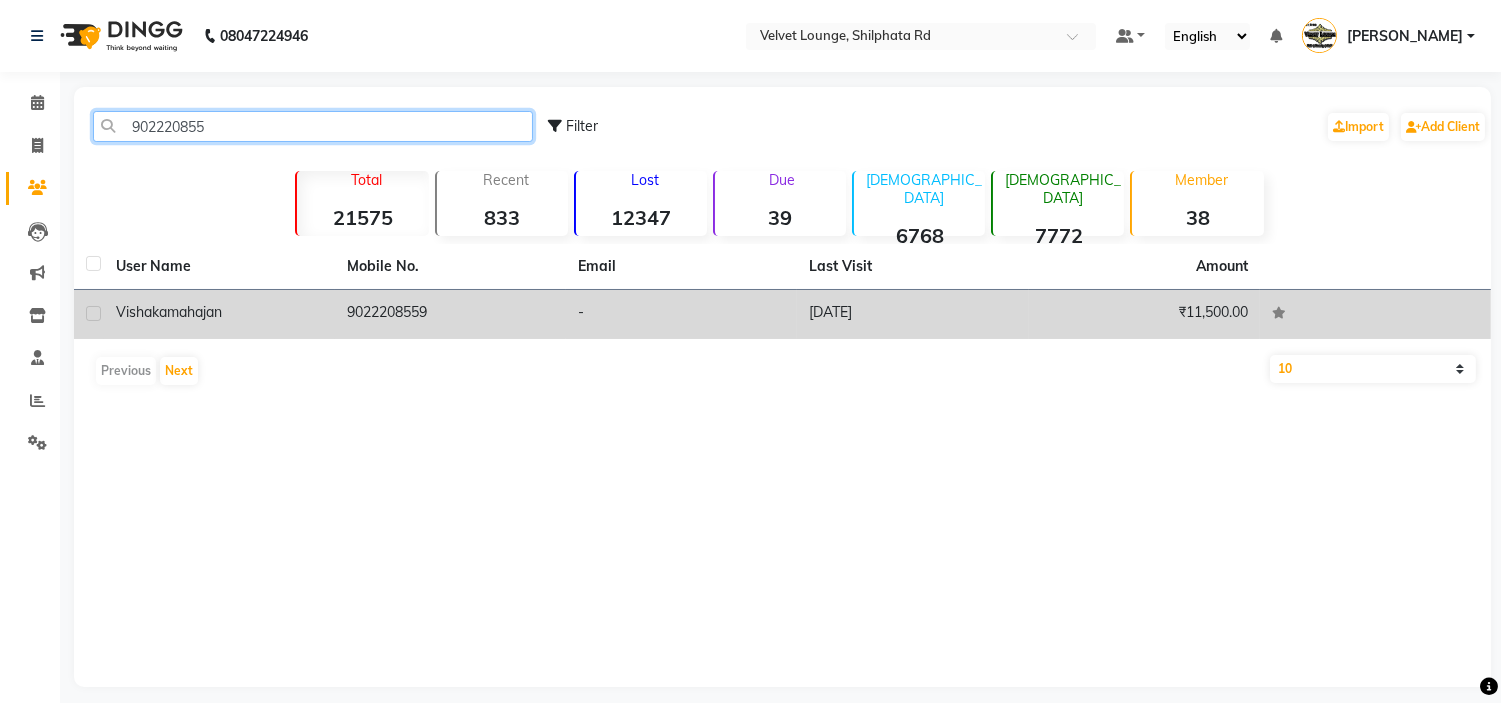 type on "902220855" 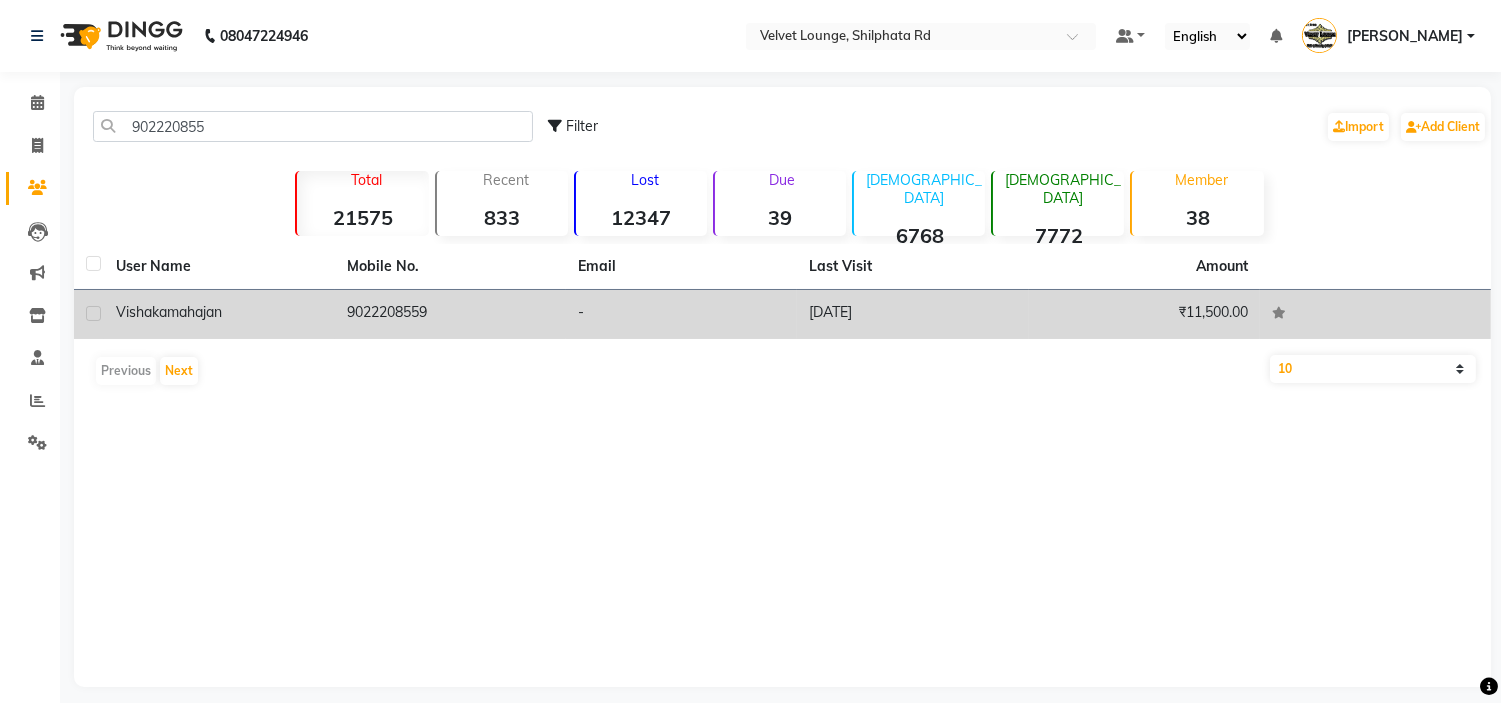 click on "9022208559" 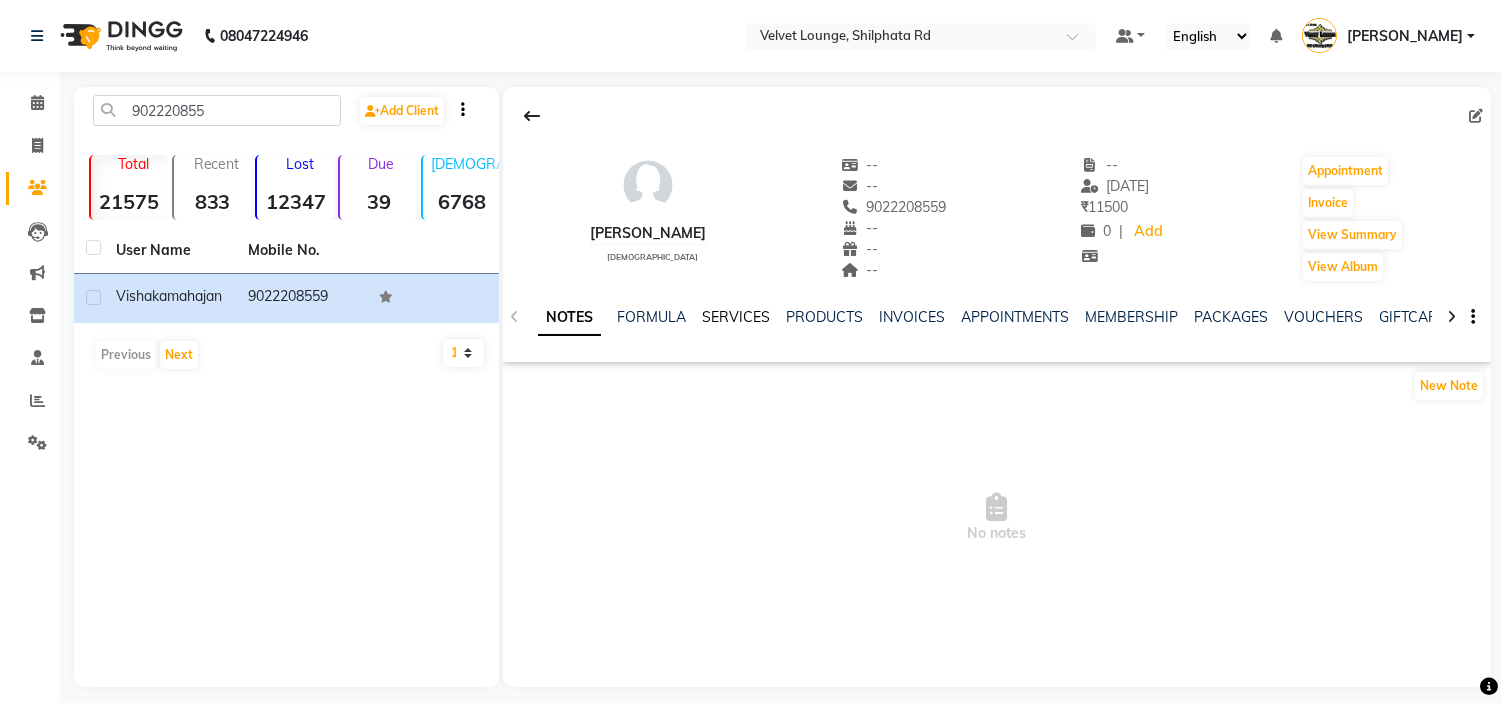 click on "SERVICES" 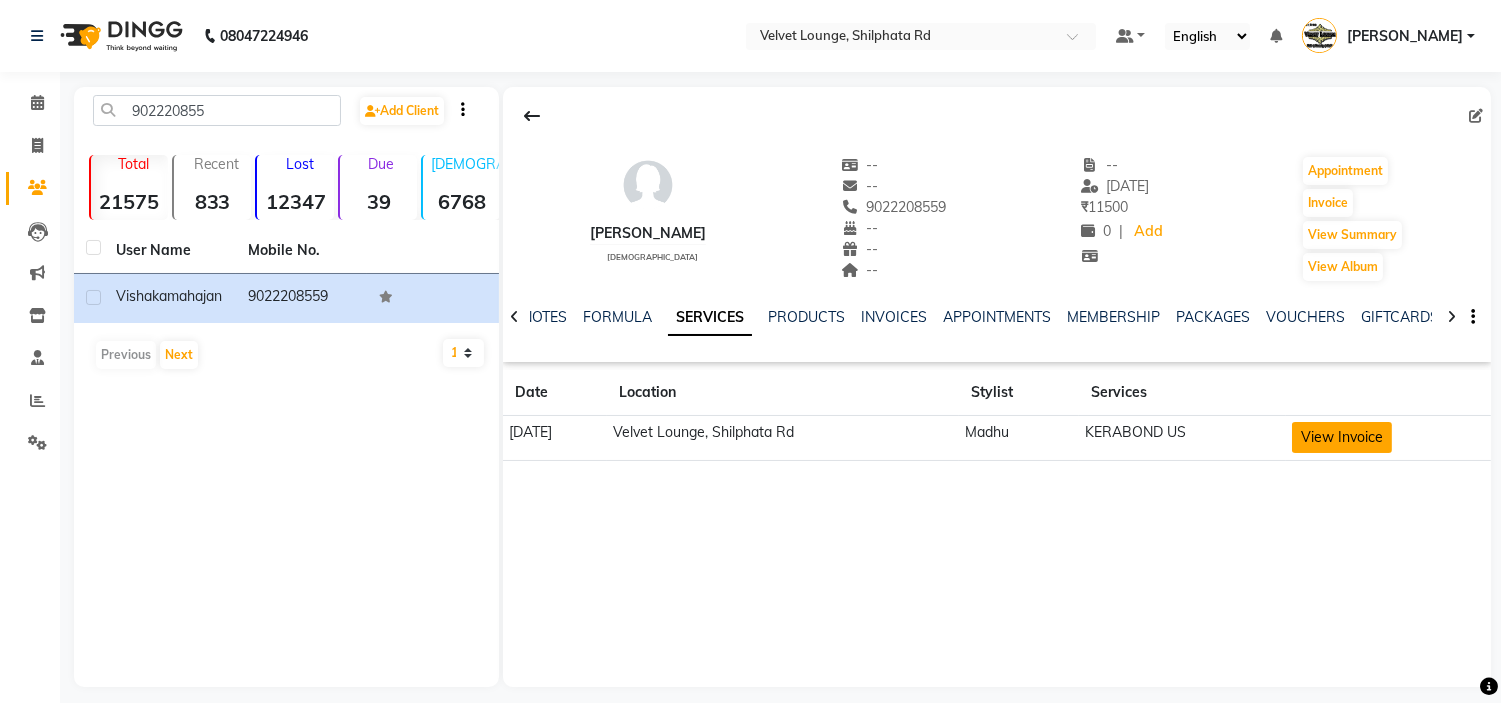click on "View Invoice" 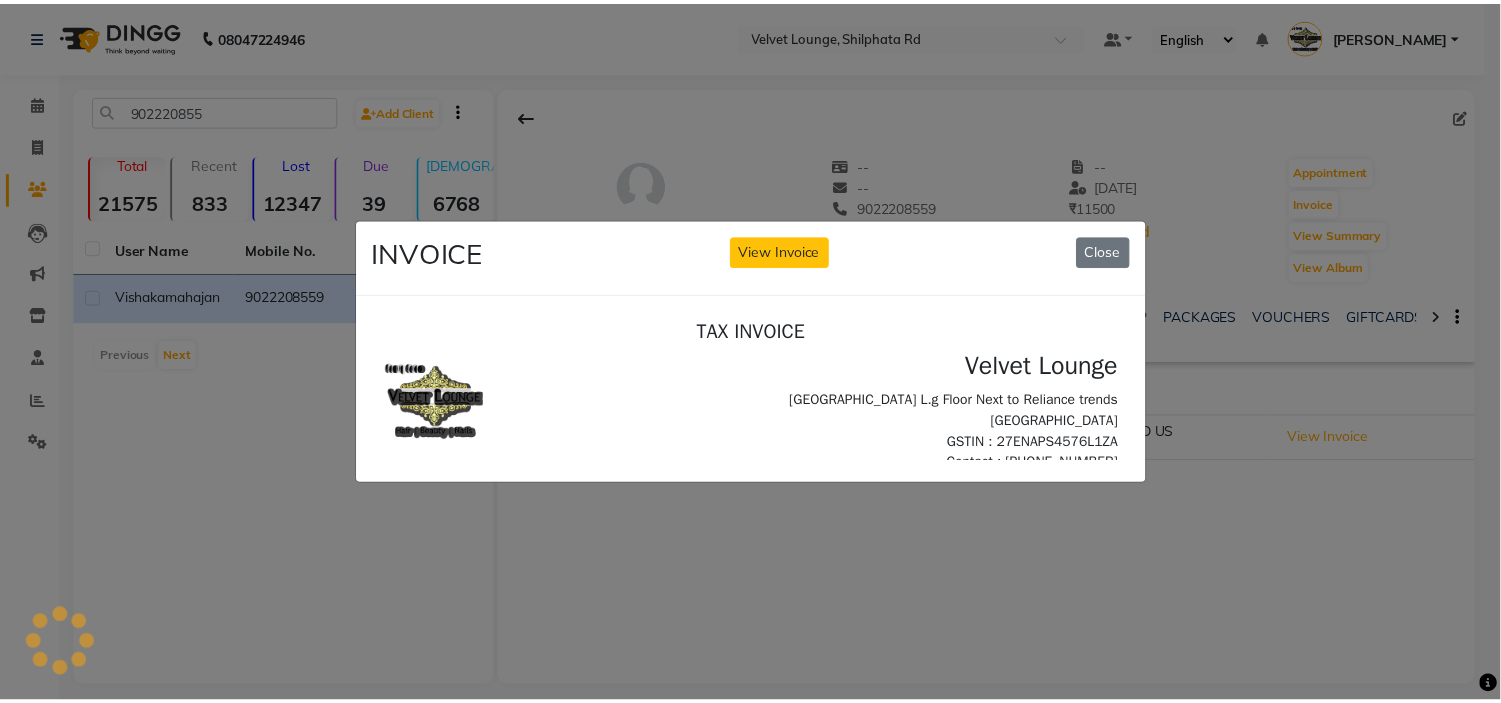 scroll, scrollTop: 0, scrollLeft: 0, axis: both 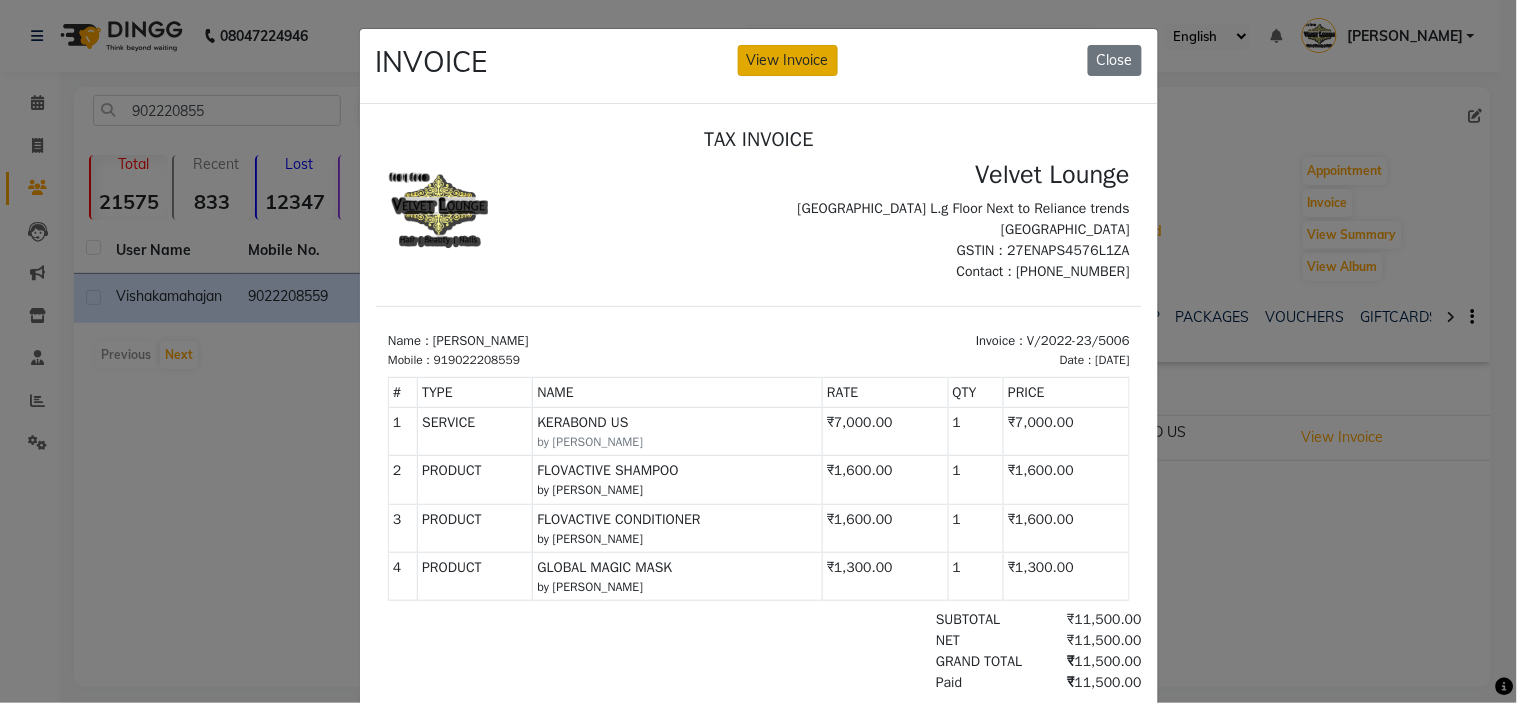 click on "View Invoice" 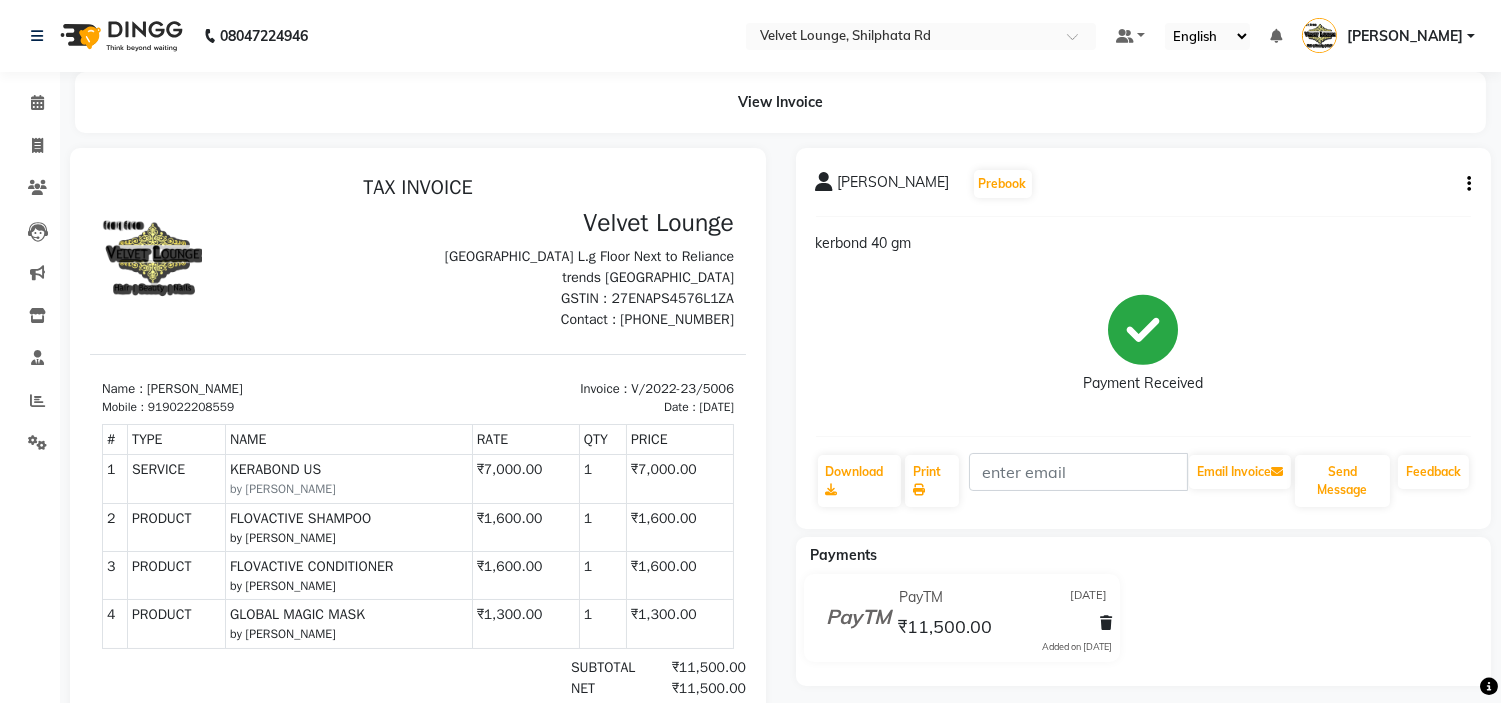 scroll, scrollTop: 0, scrollLeft: 0, axis: both 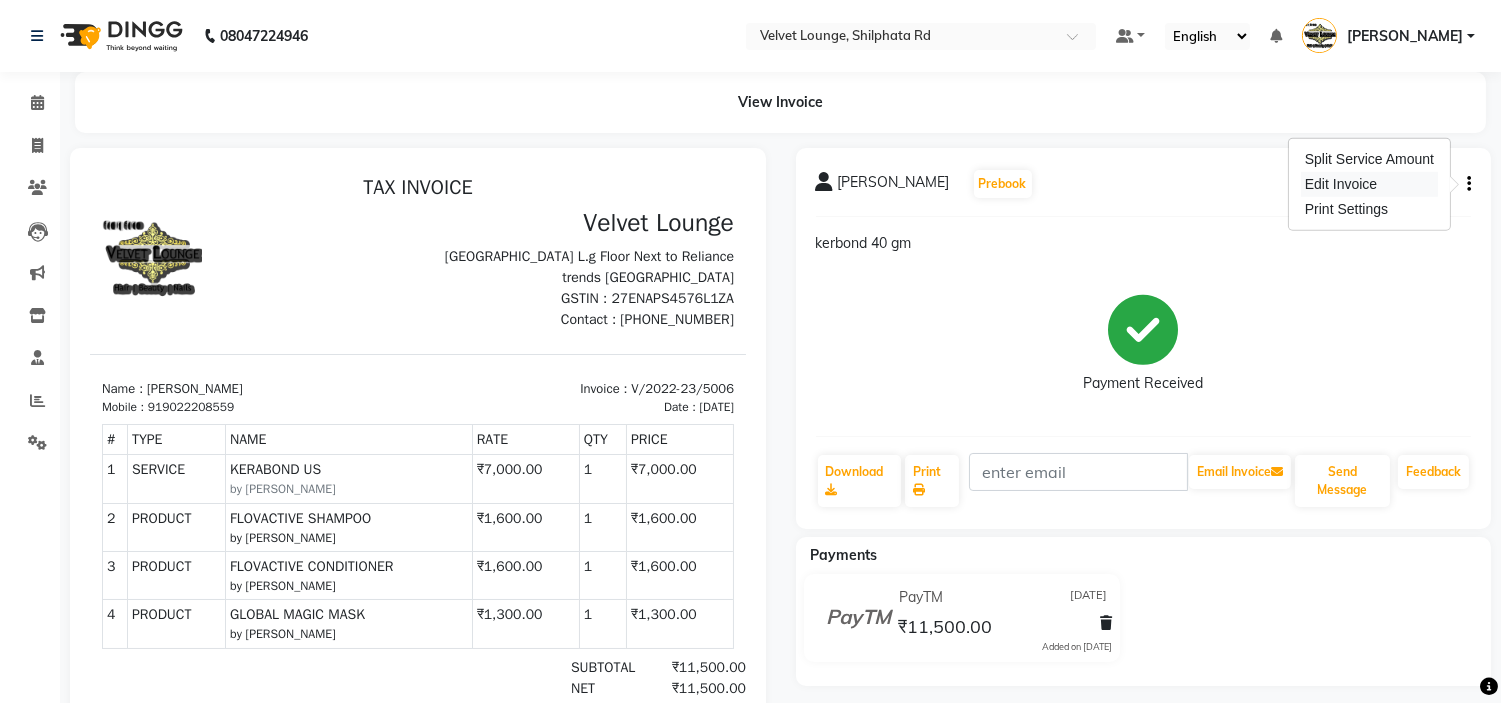 click on "Edit Invoice" at bounding box center [1369, 184] 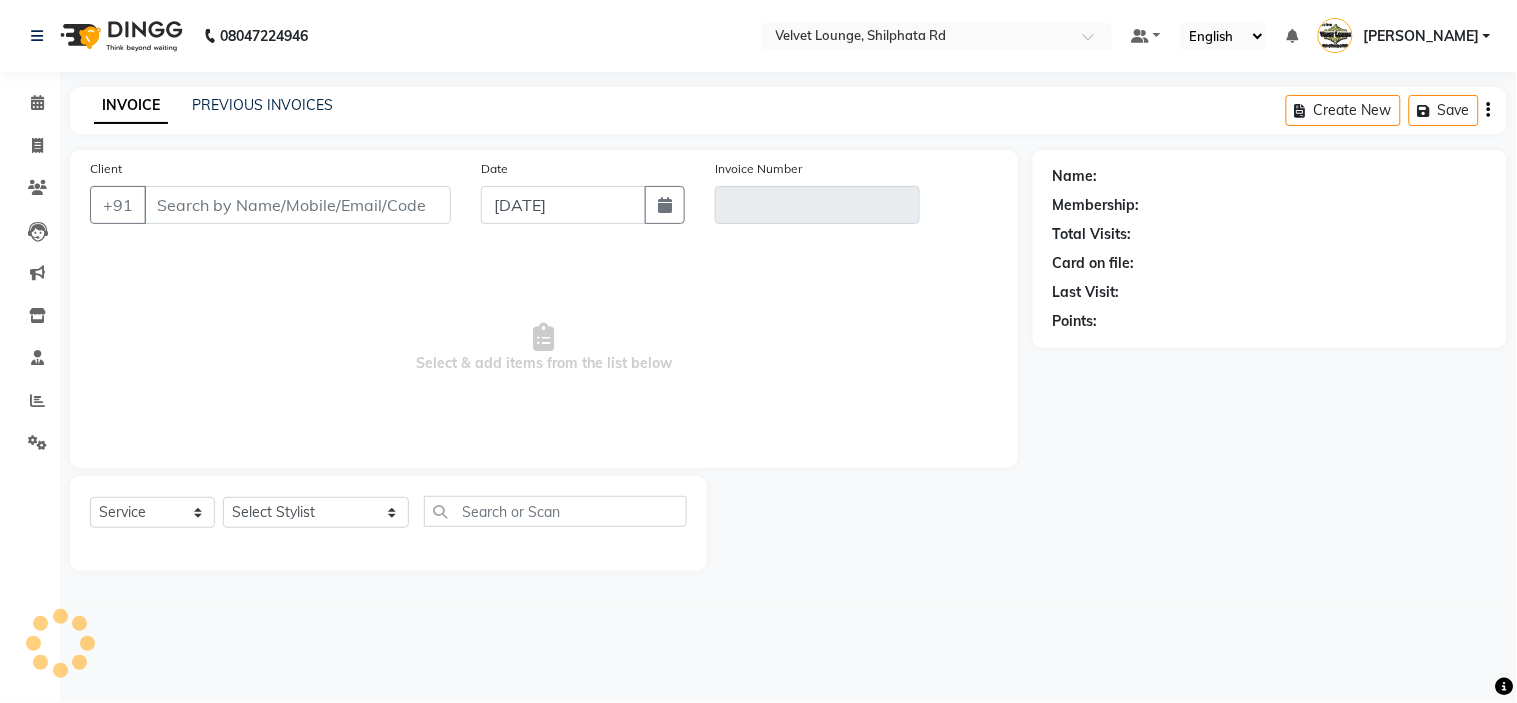 type on "9022208559" 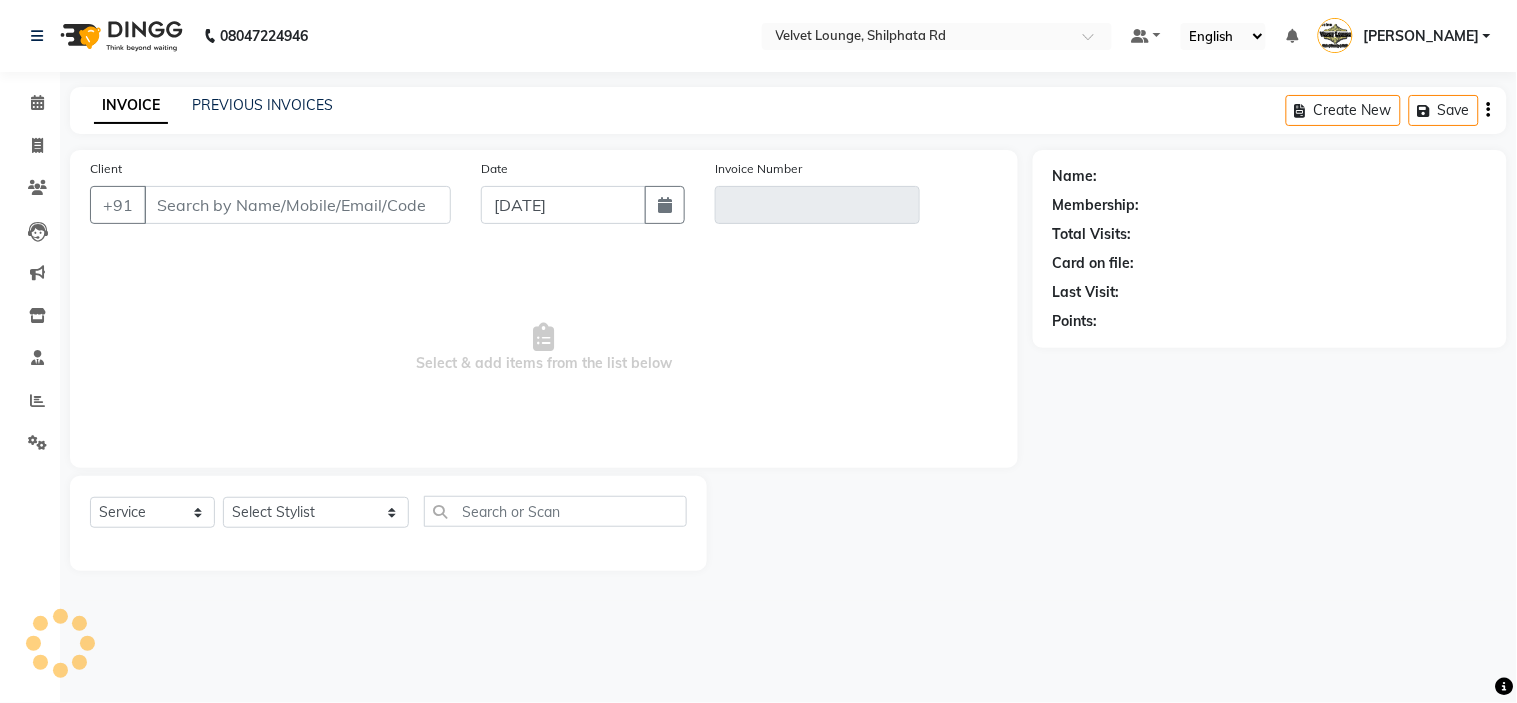 type on "V/2022-23/5006" 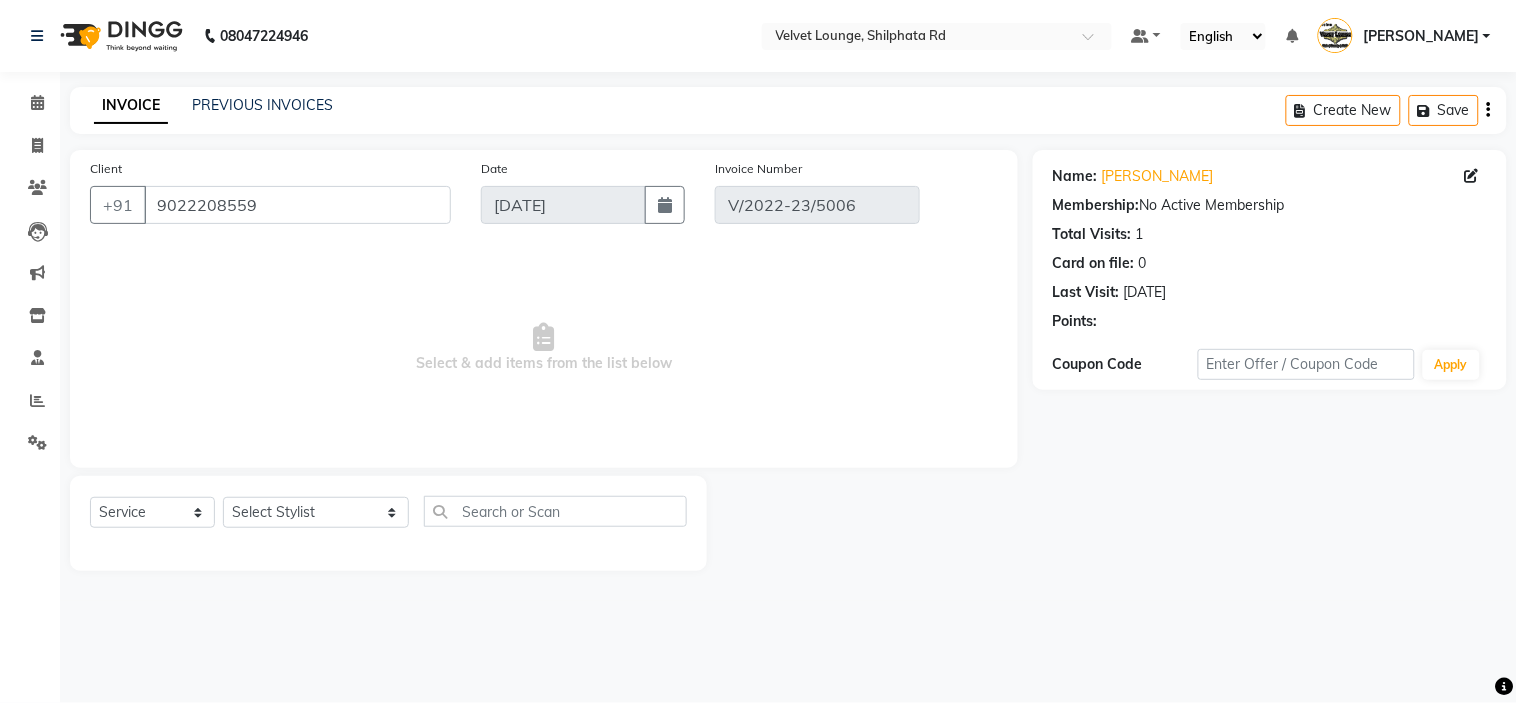 type on "[DATE]" 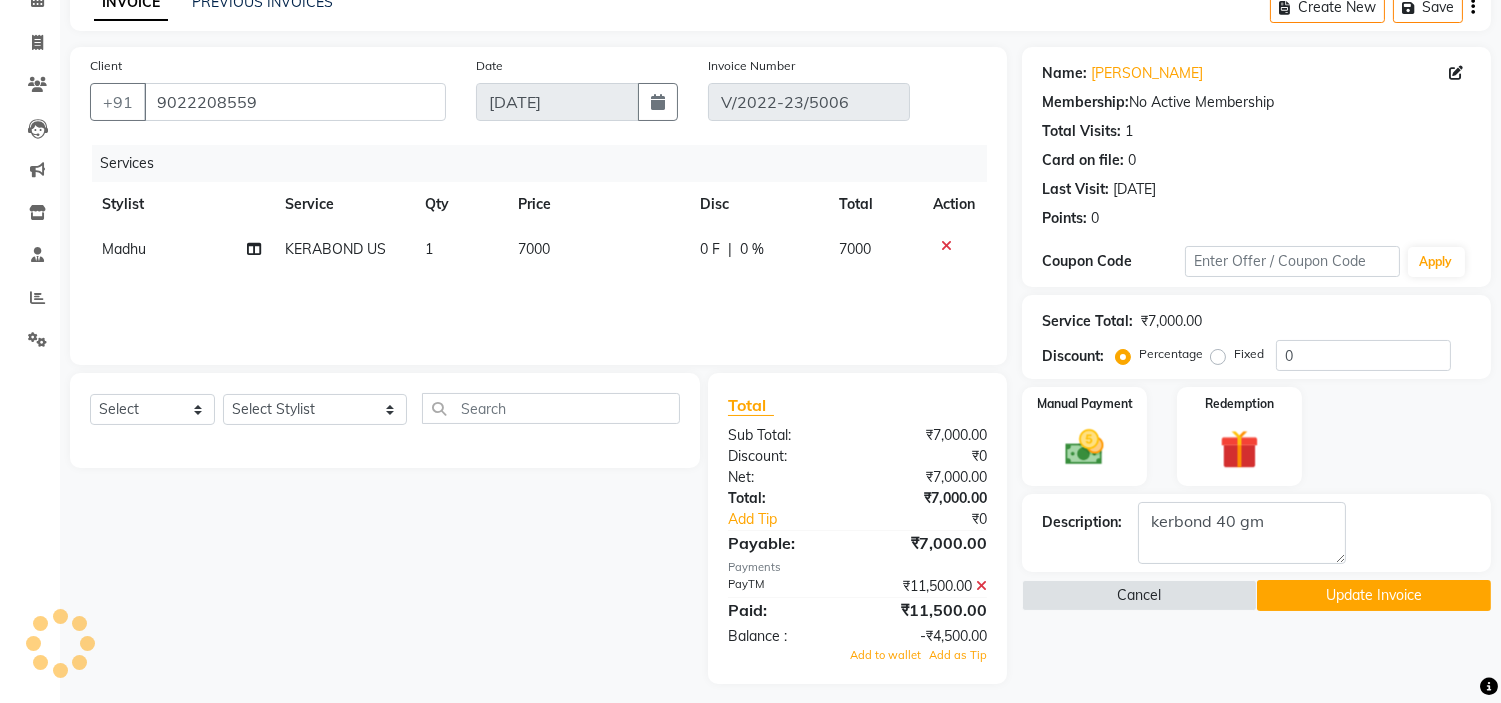scroll, scrollTop: 113, scrollLeft: 0, axis: vertical 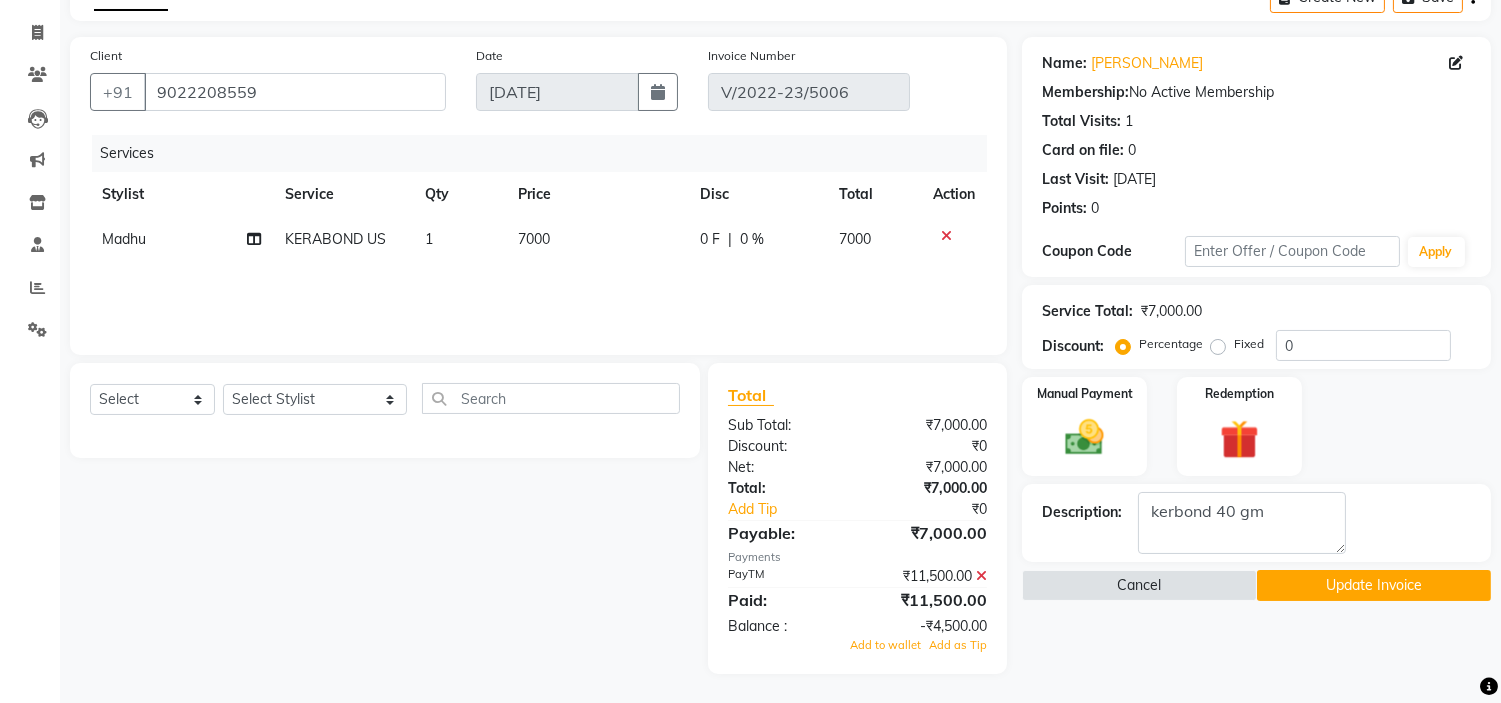 click on "Update Invoice" 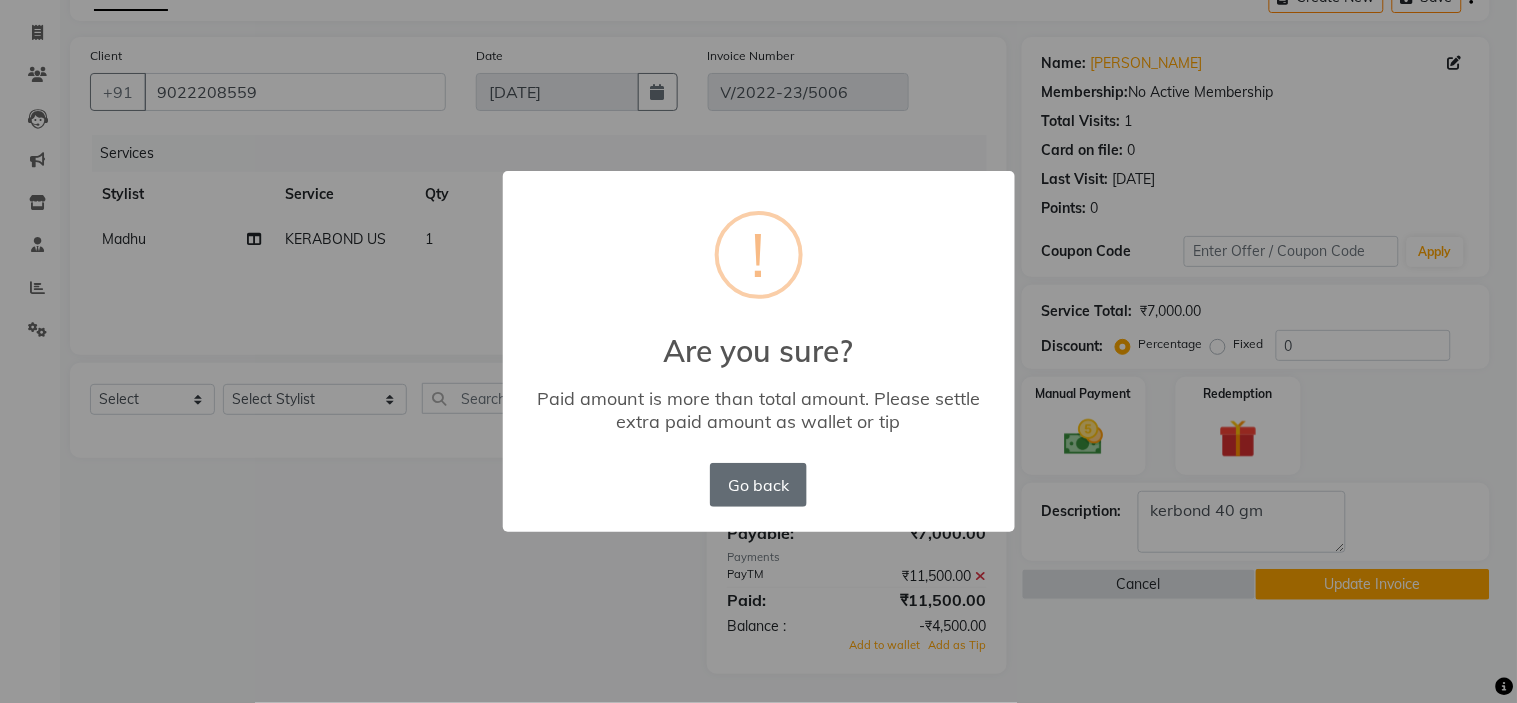 click on "Go back" at bounding box center (758, 485) 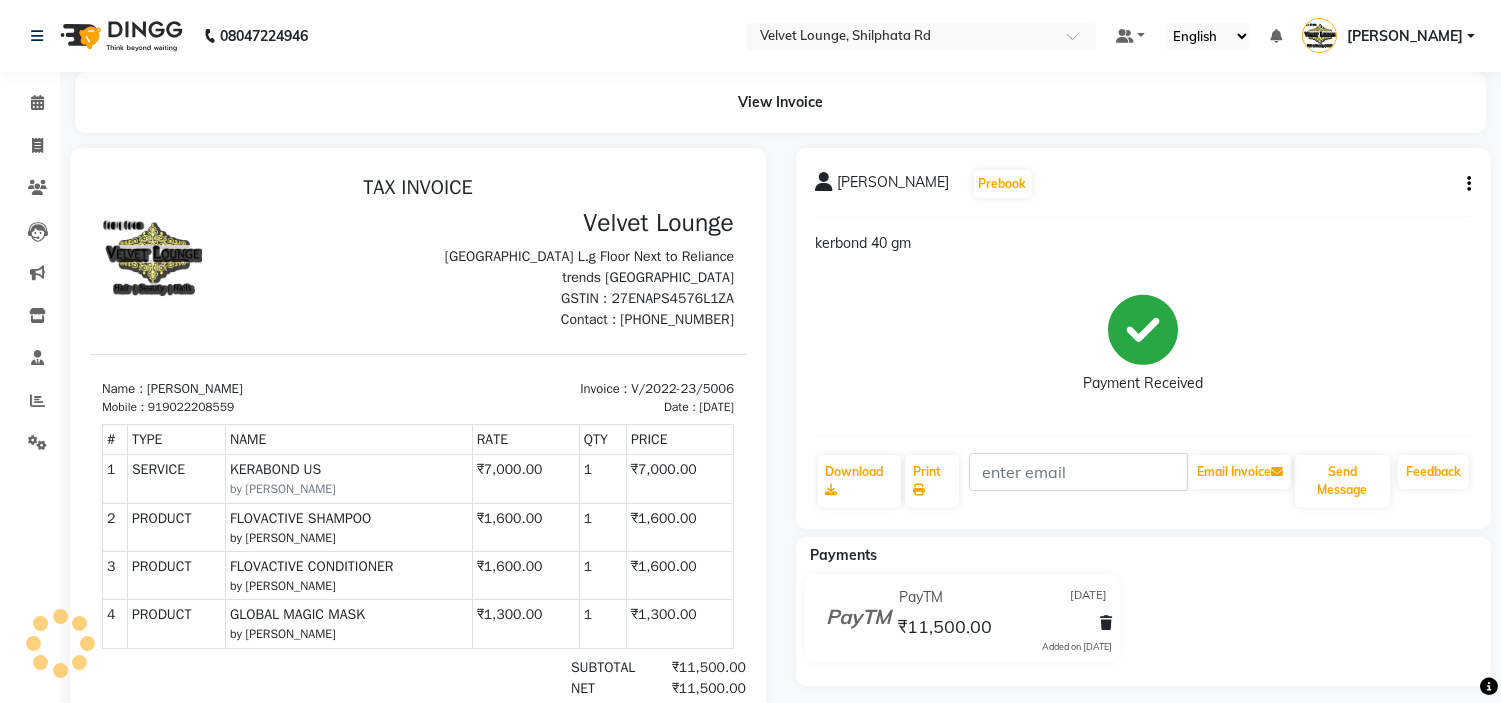 scroll, scrollTop: 0, scrollLeft: 0, axis: both 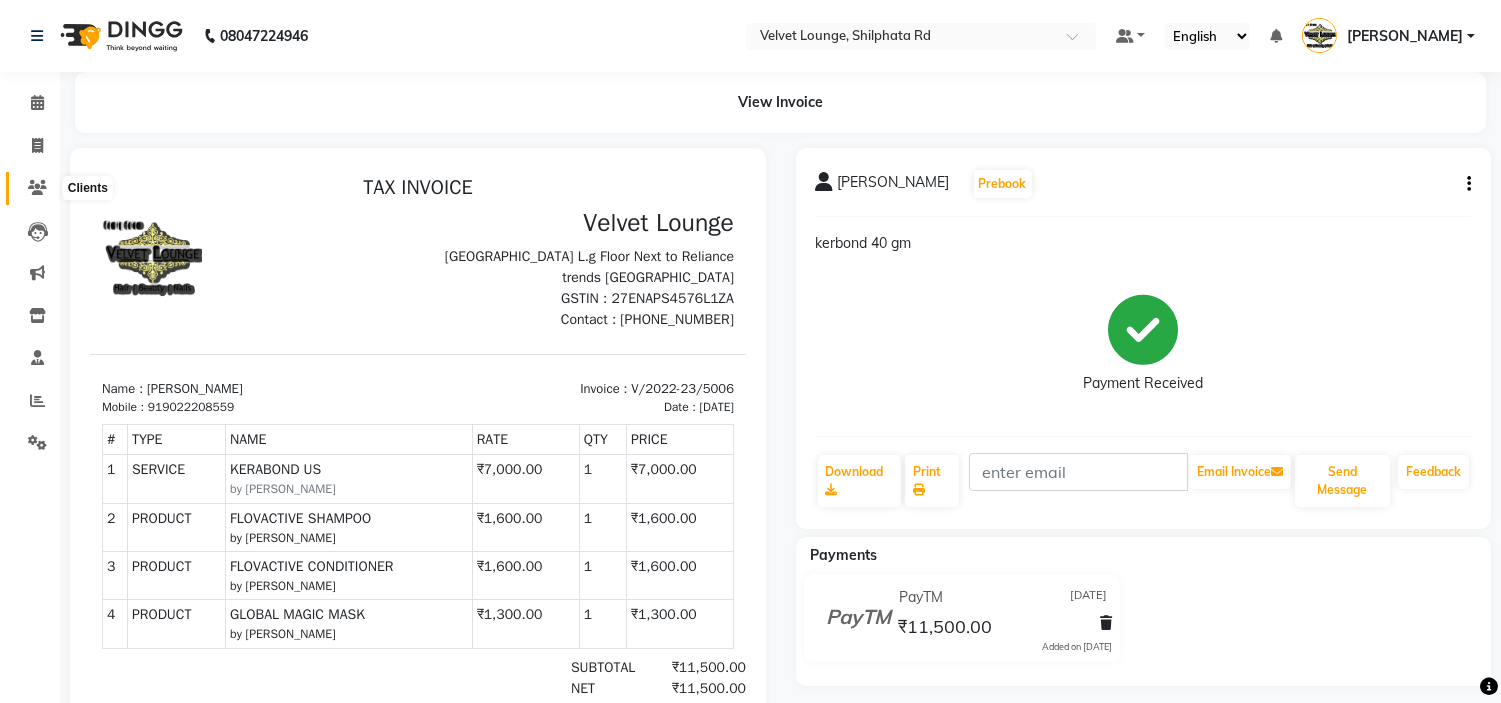 click 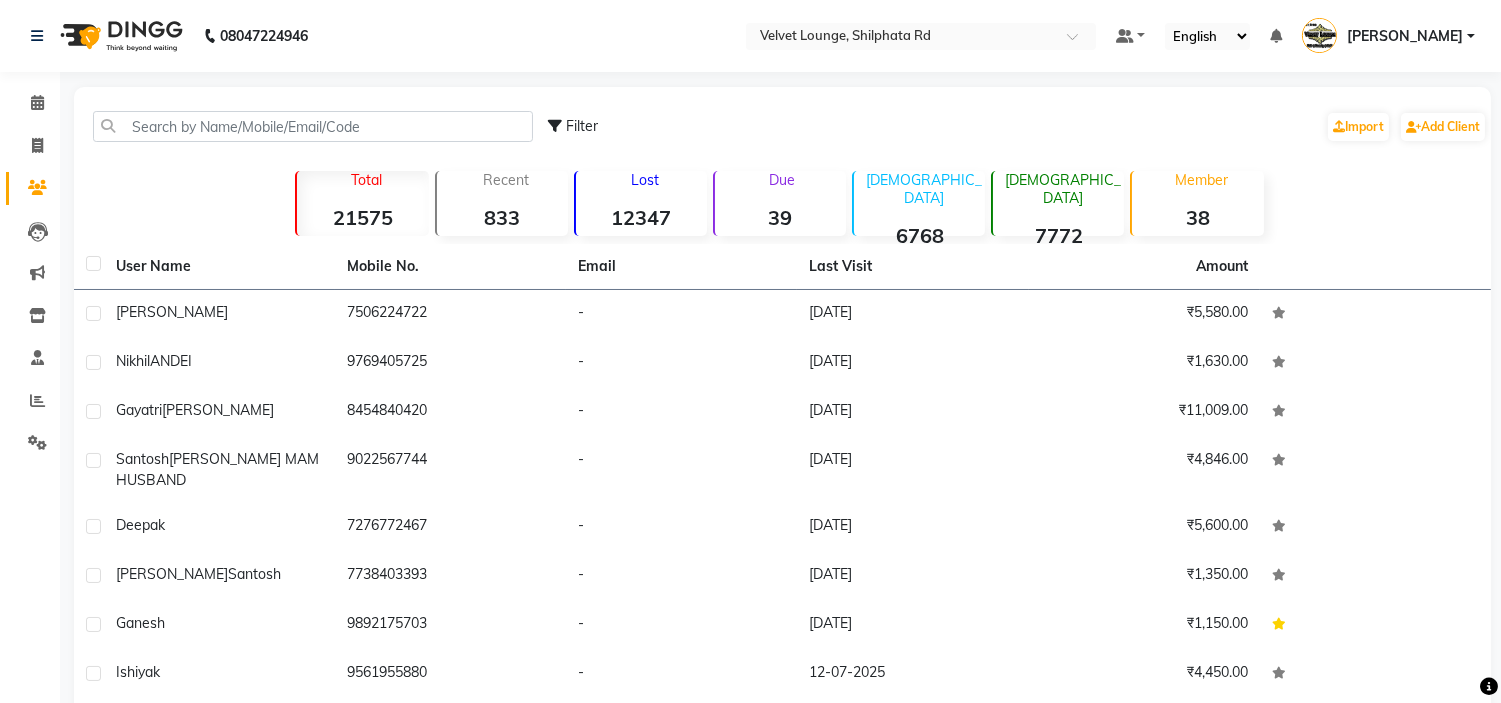 click 